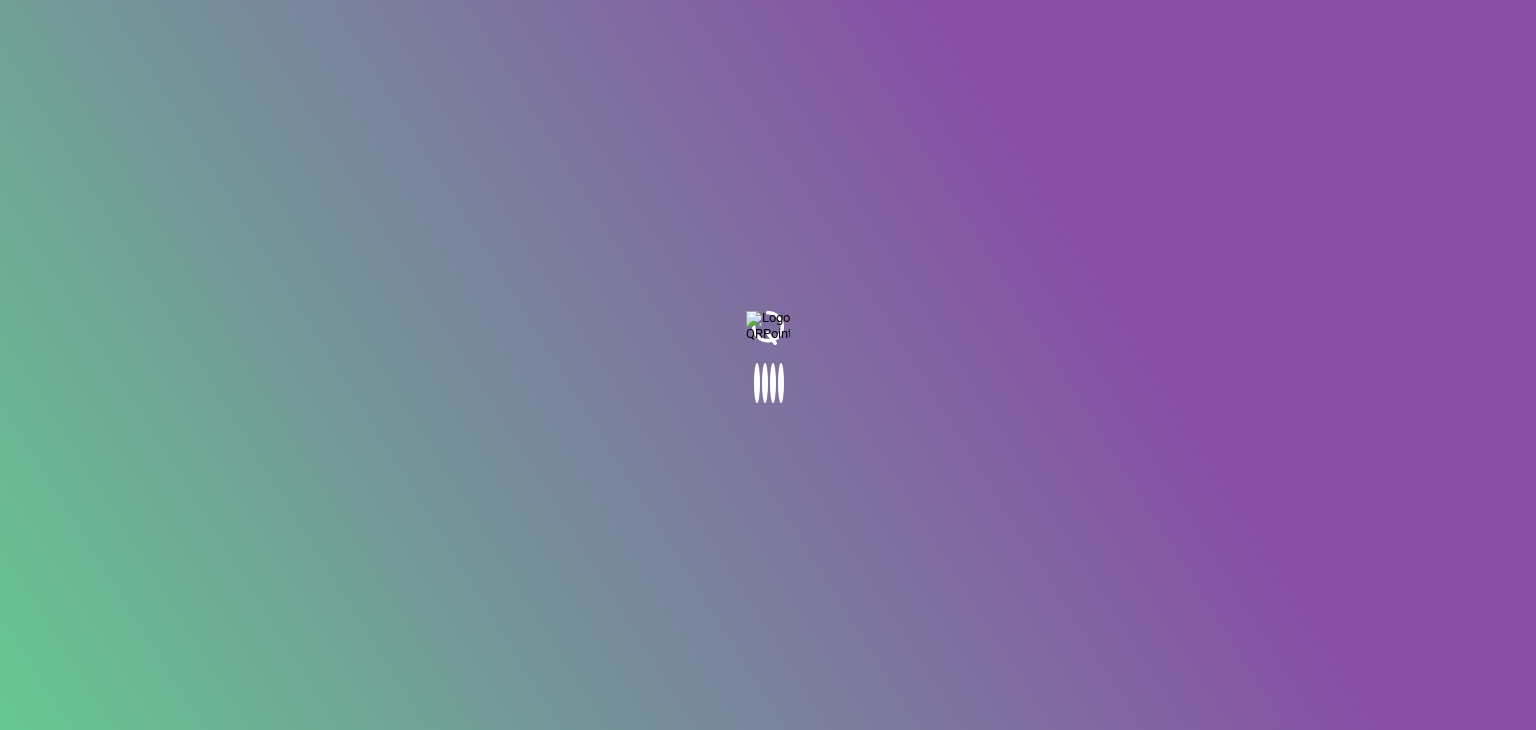 scroll, scrollTop: 0, scrollLeft: 0, axis: both 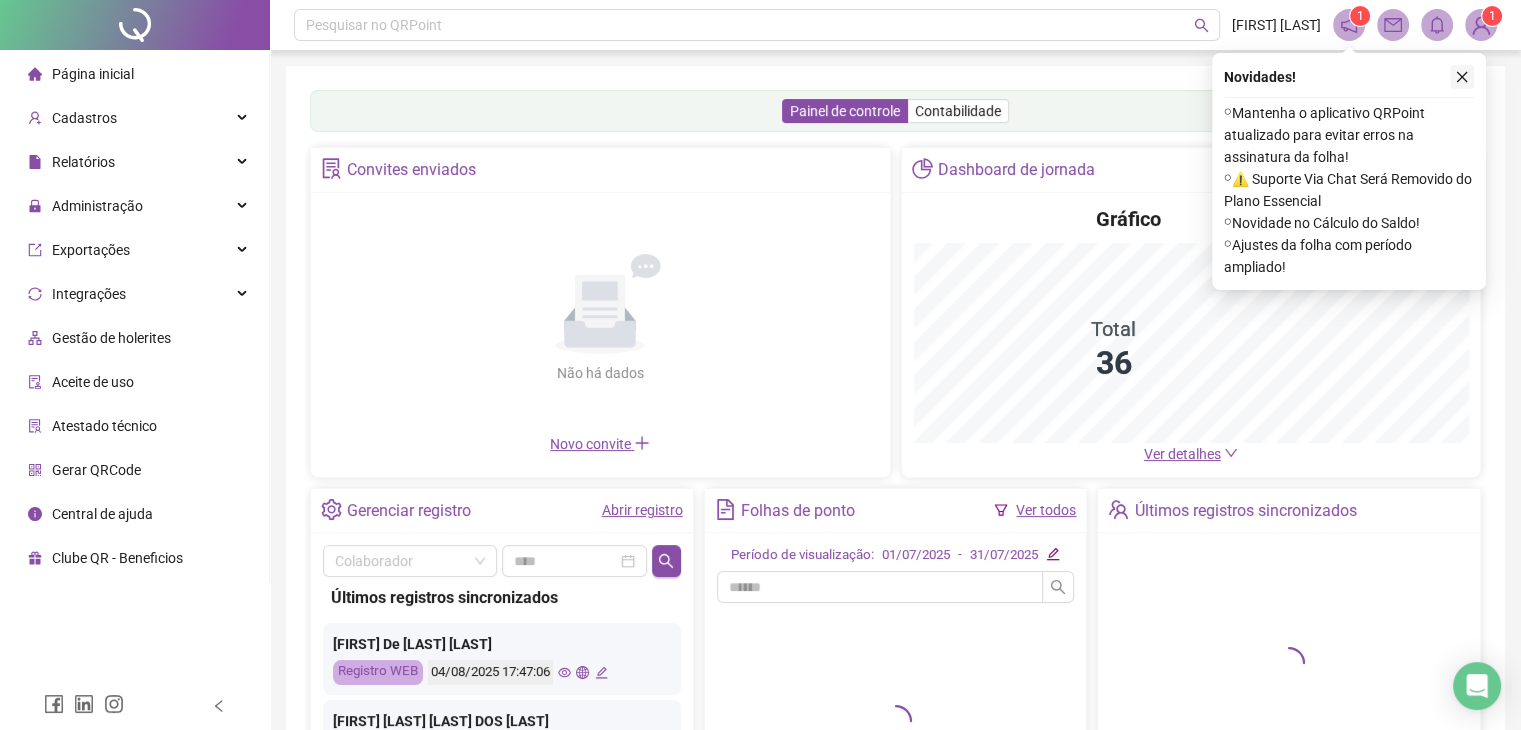 click 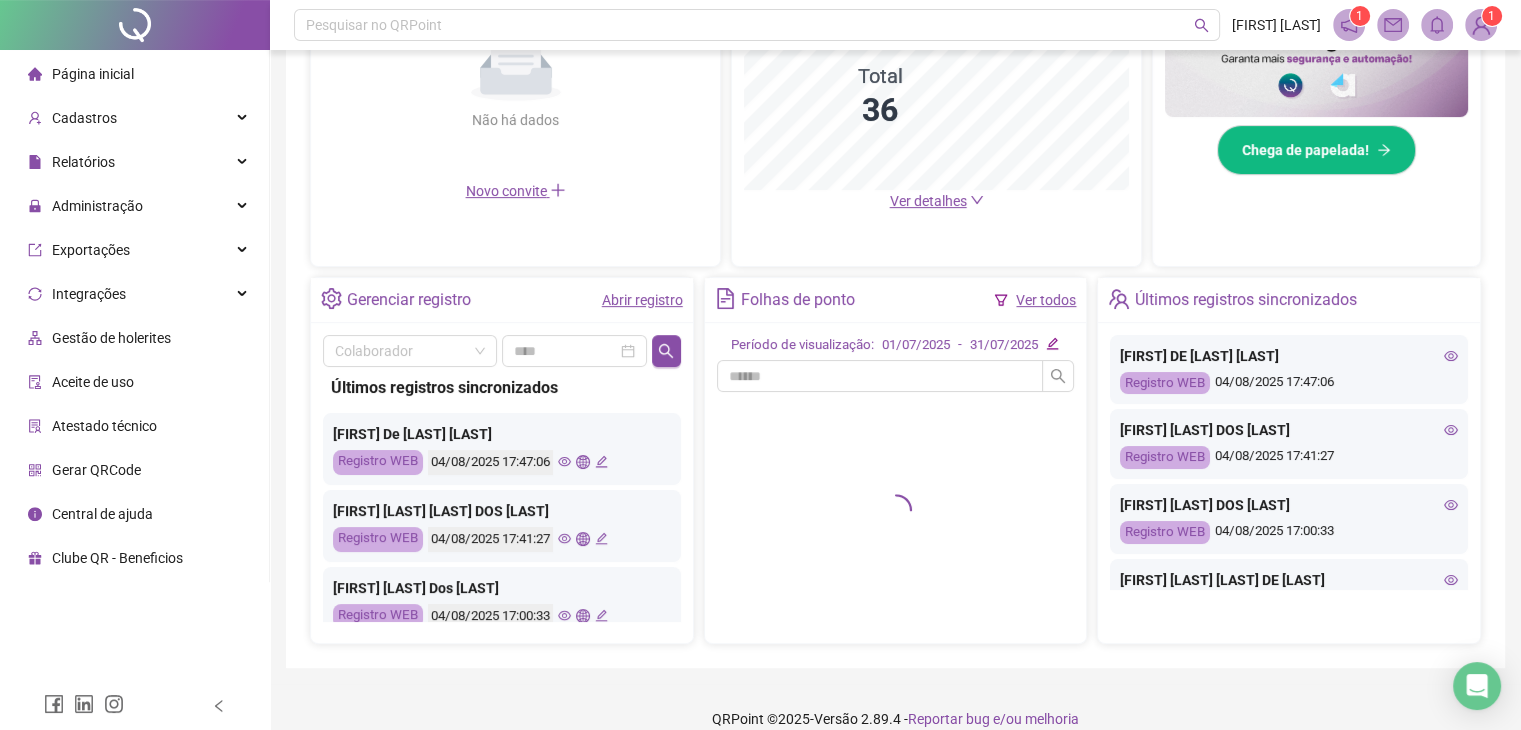 scroll, scrollTop: 570, scrollLeft: 0, axis: vertical 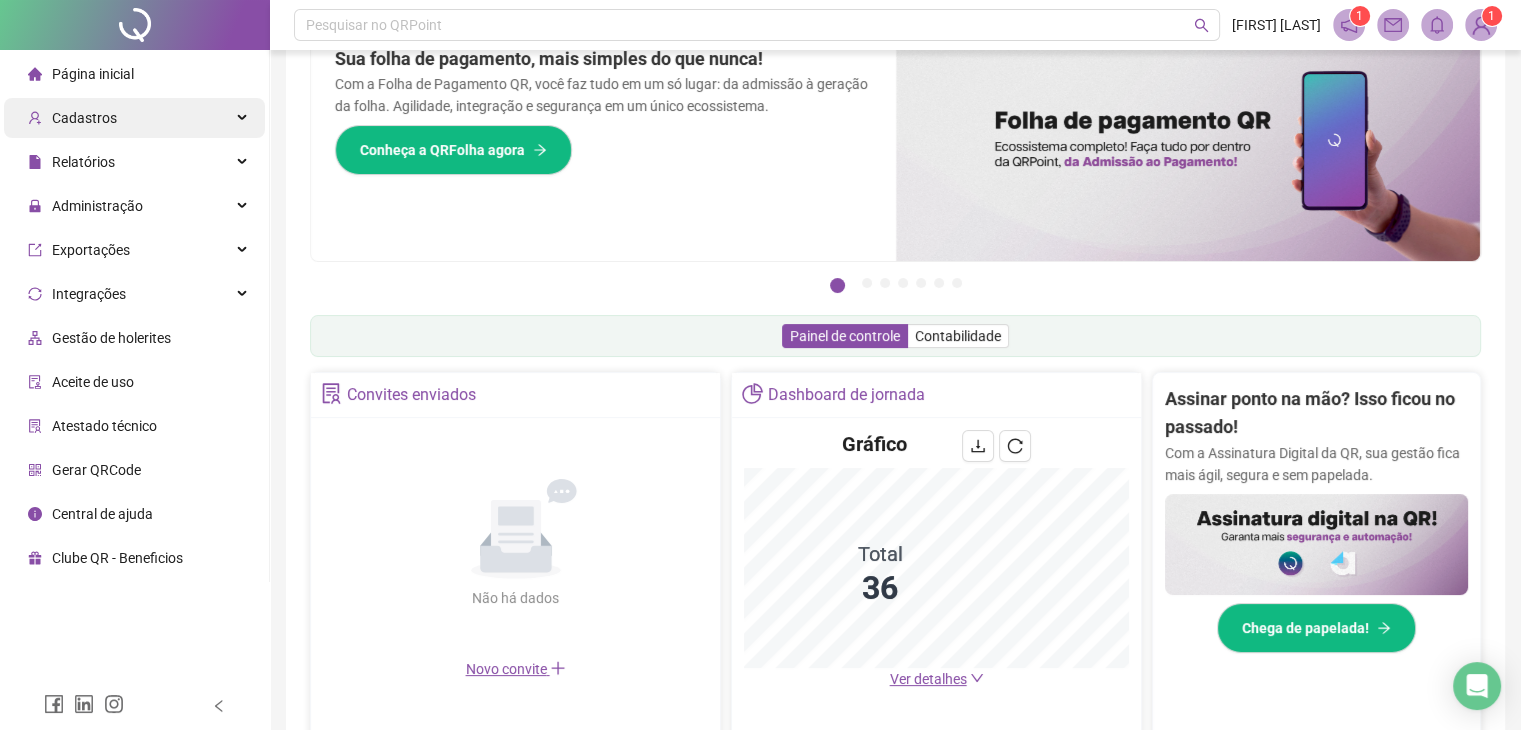 click on "Cadastros" at bounding box center [134, 118] 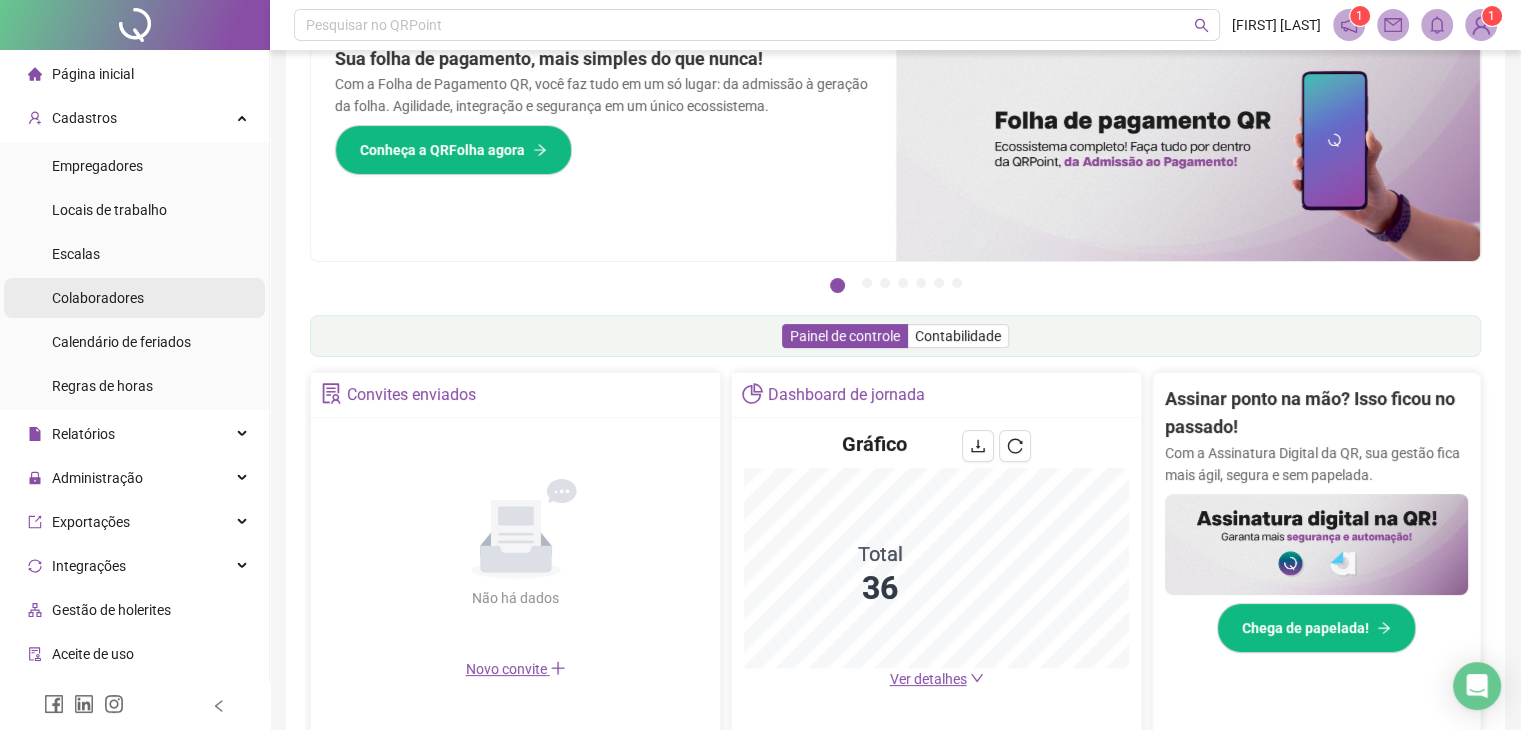 click on "Colaboradores" at bounding box center [134, 298] 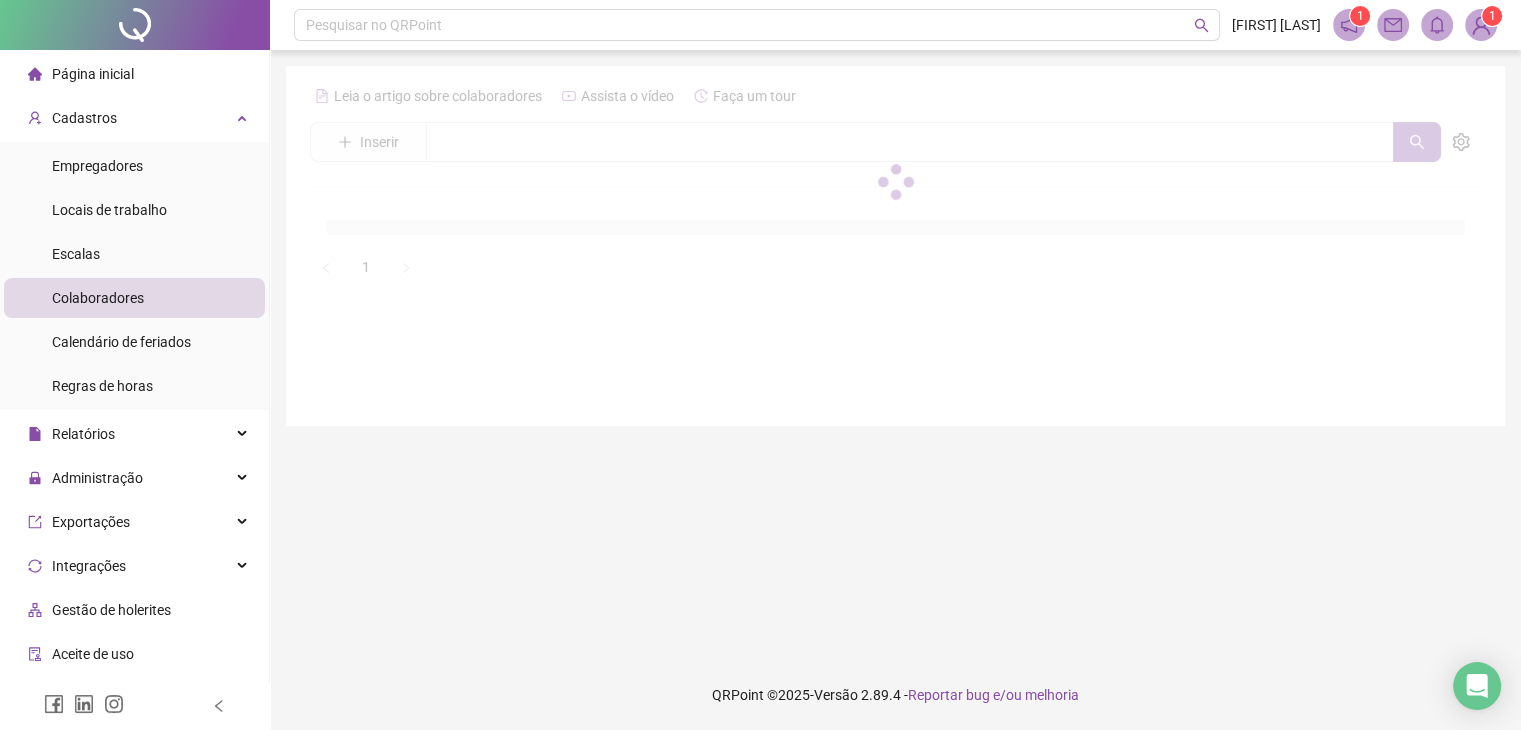 scroll, scrollTop: 0, scrollLeft: 0, axis: both 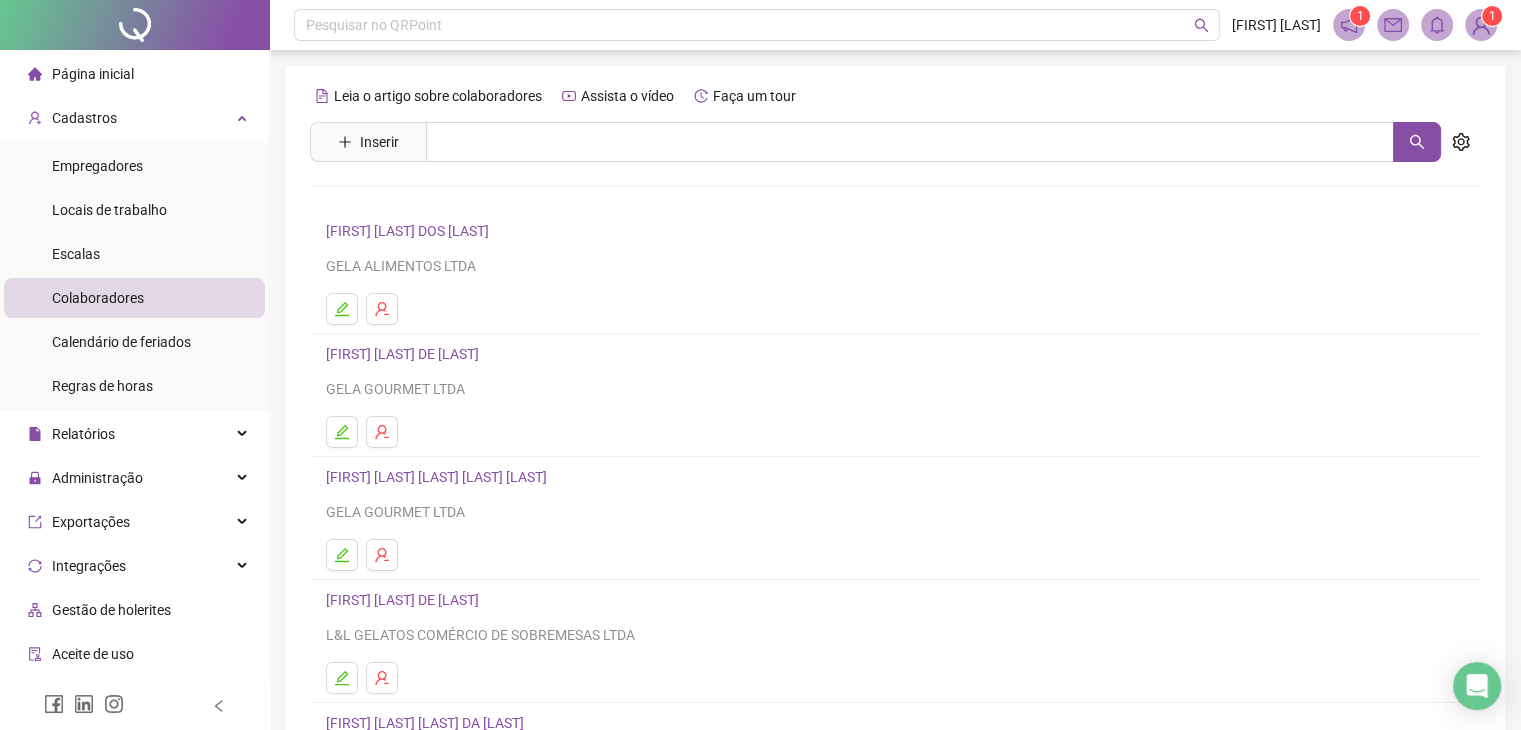 click on "[FIRST] [LAST] DOS [LAST]    GELA ALIMENTOS LTDA" at bounding box center [895, 272] 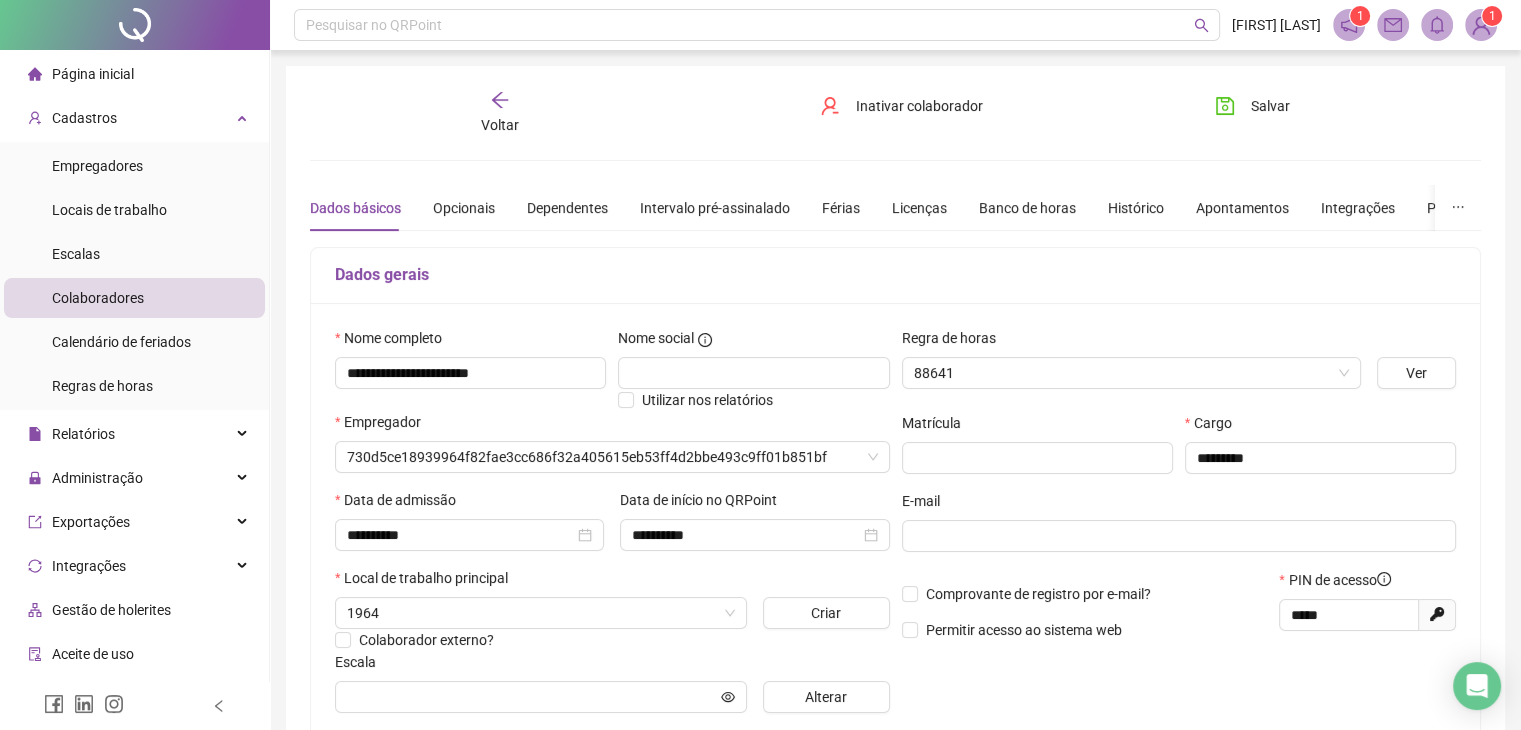 type on "**********" 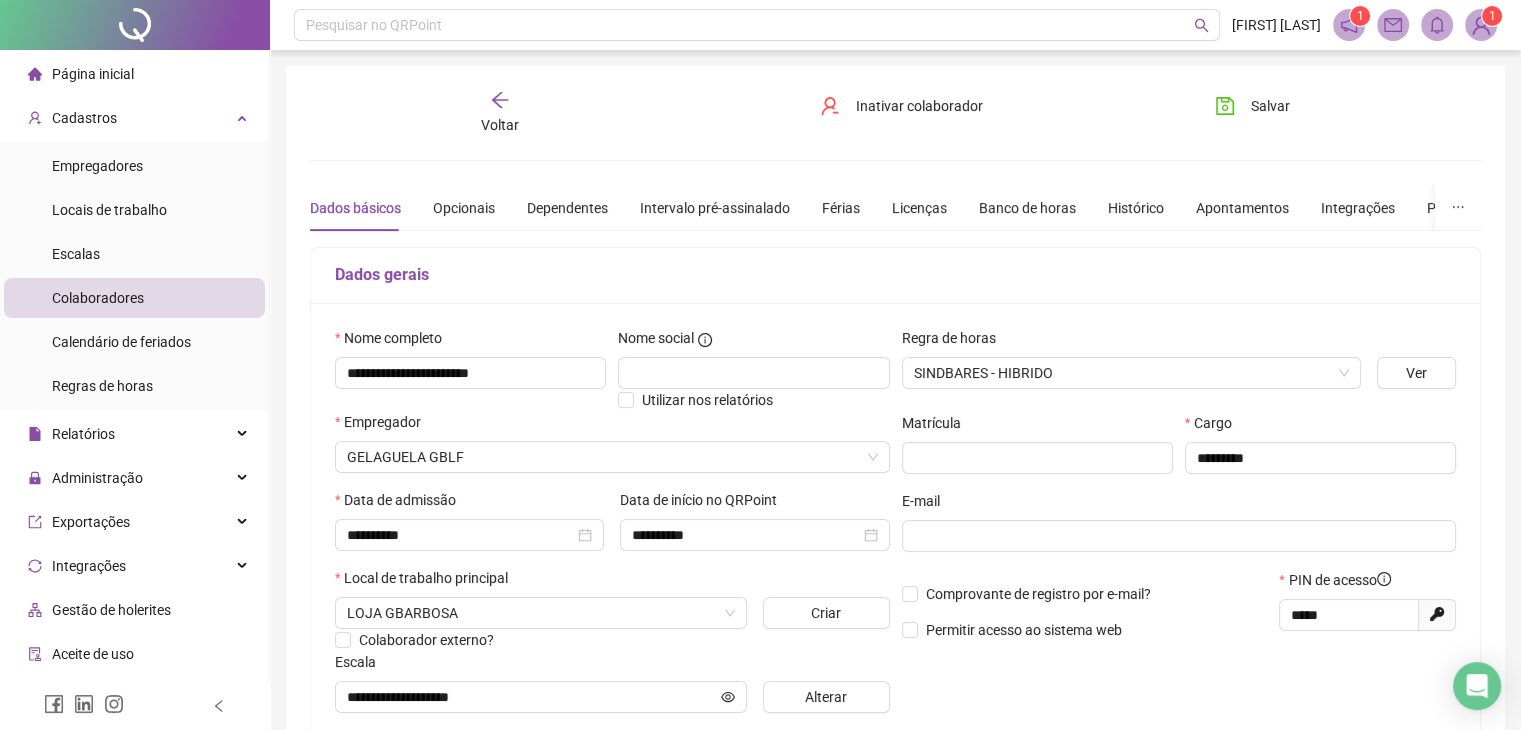 click on "Dados básicos Opcionais Dependentes Intervalo pré-assinalado Férias Licenças Banco de horas Histórico Apontamentos Integrações Preferências" at bounding box center (907, 208) 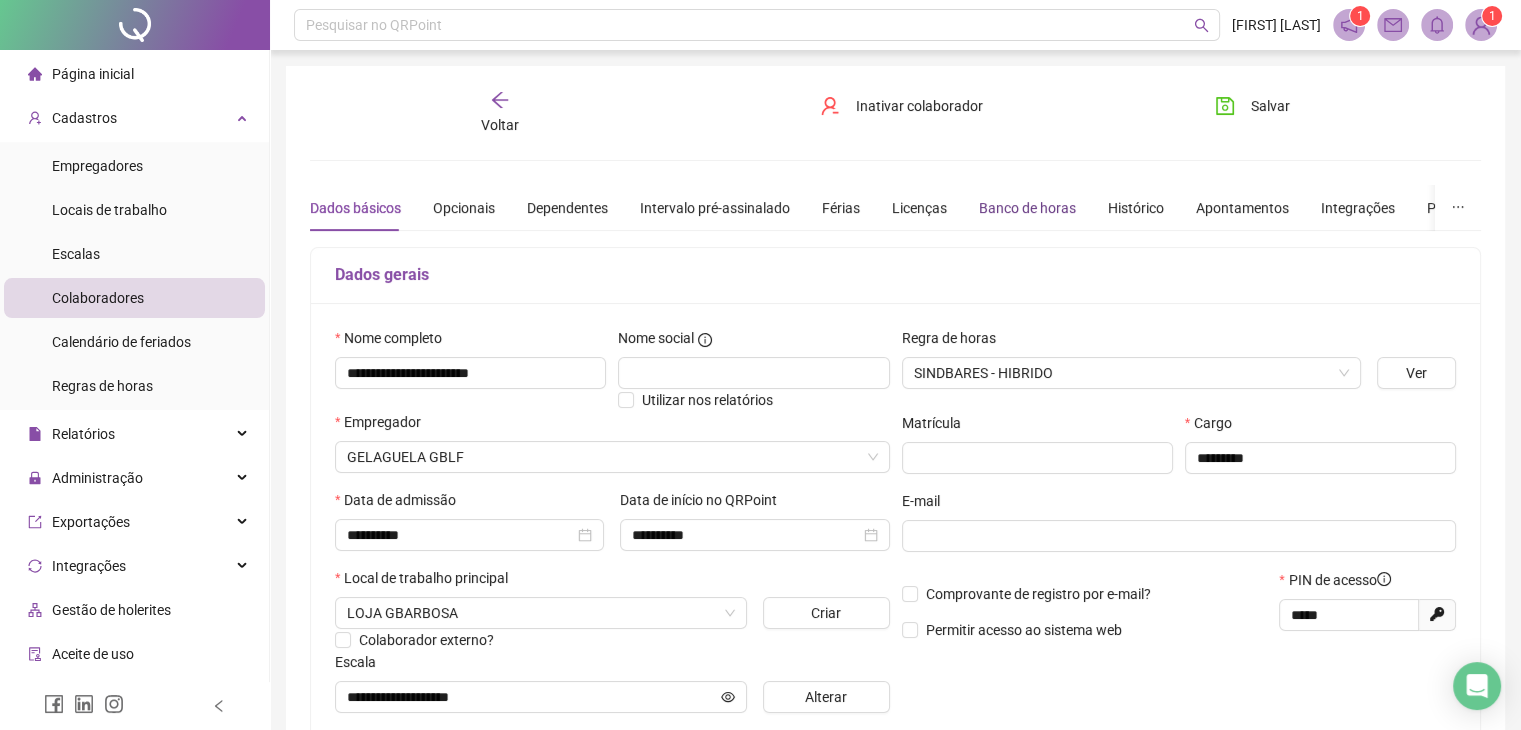 click on "Banco de horas" at bounding box center [1027, 208] 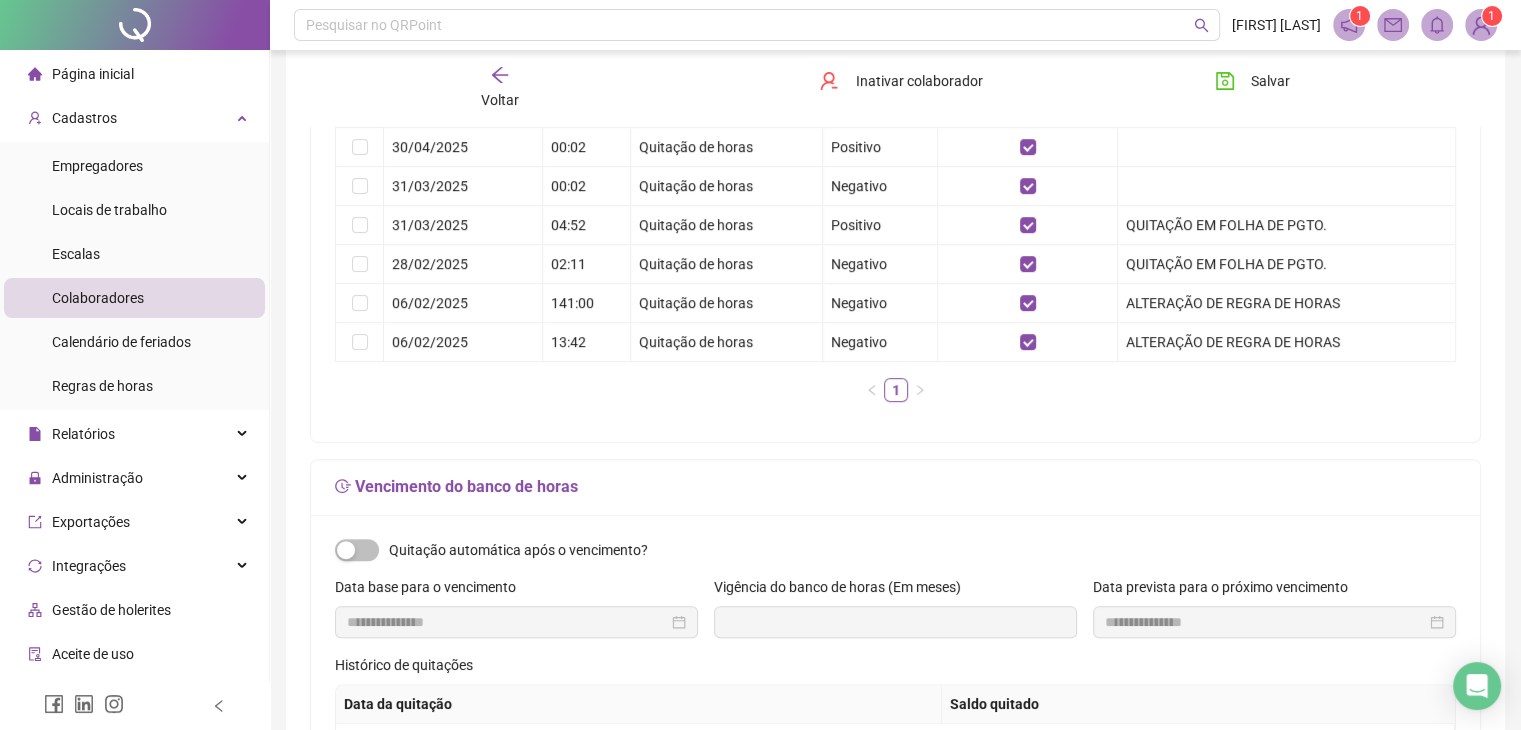 scroll, scrollTop: 400, scrollLeft: 0, axis: vertical 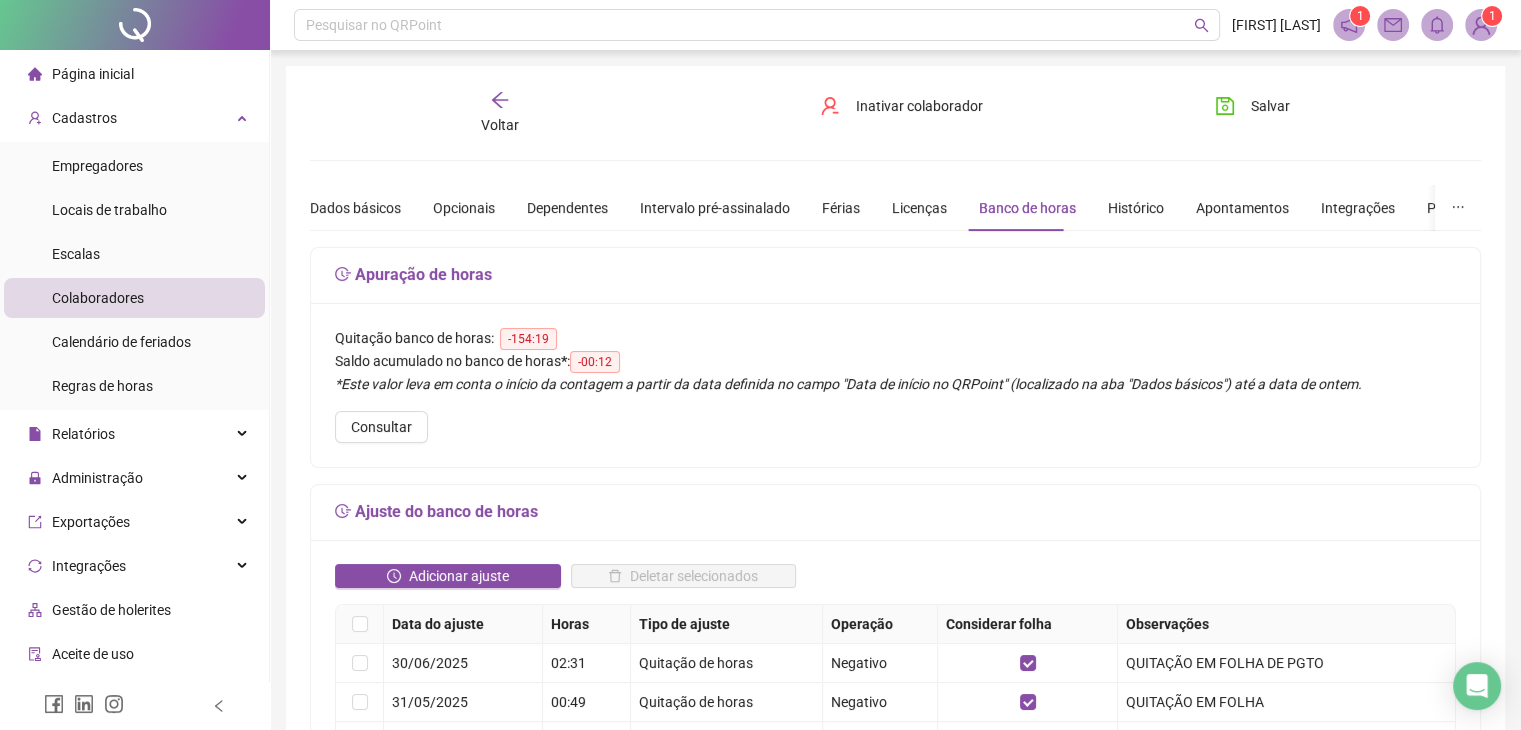 click on "Adicionar ajuste" at bounding box center (448, 584) 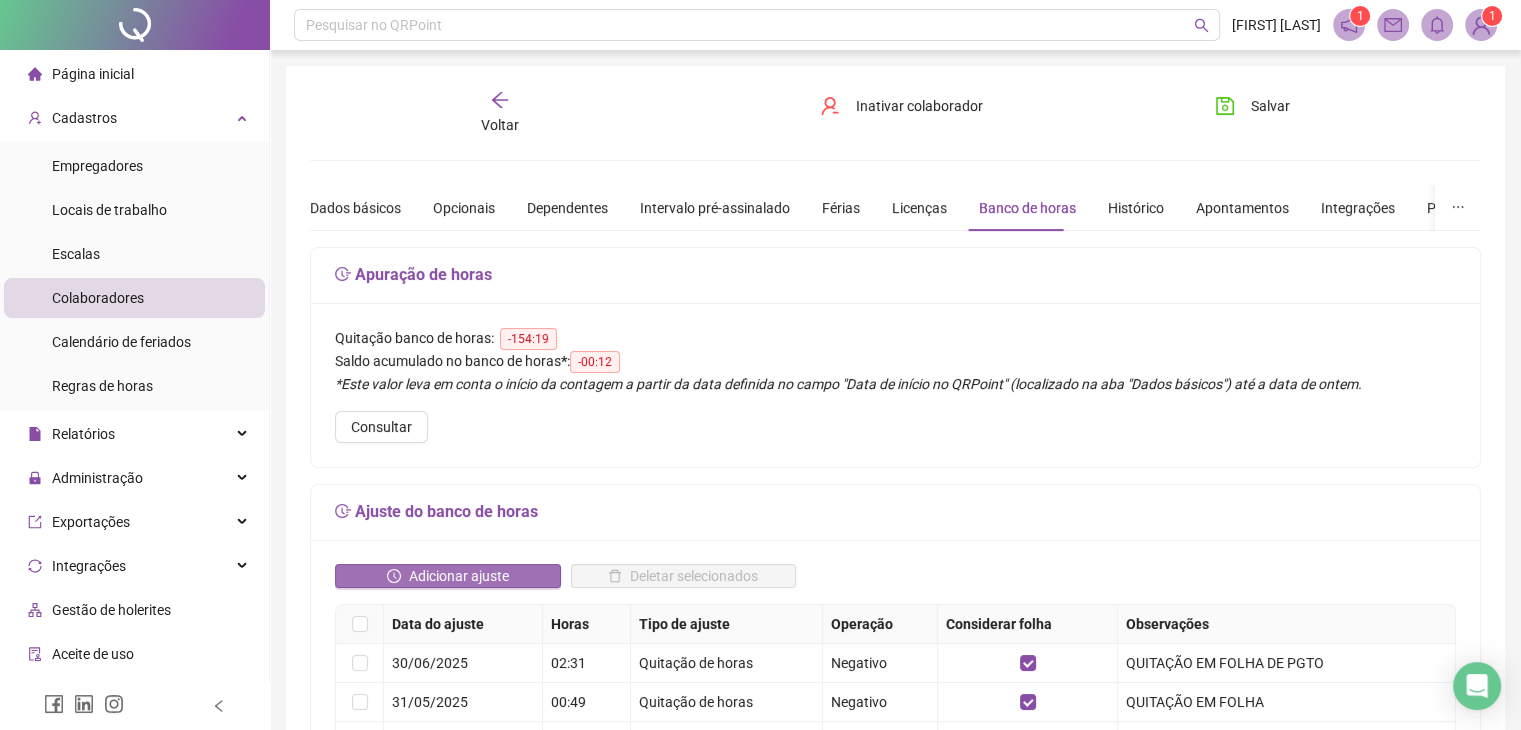 click on "Adicionar ajuste" at bounding box center (459, 576) 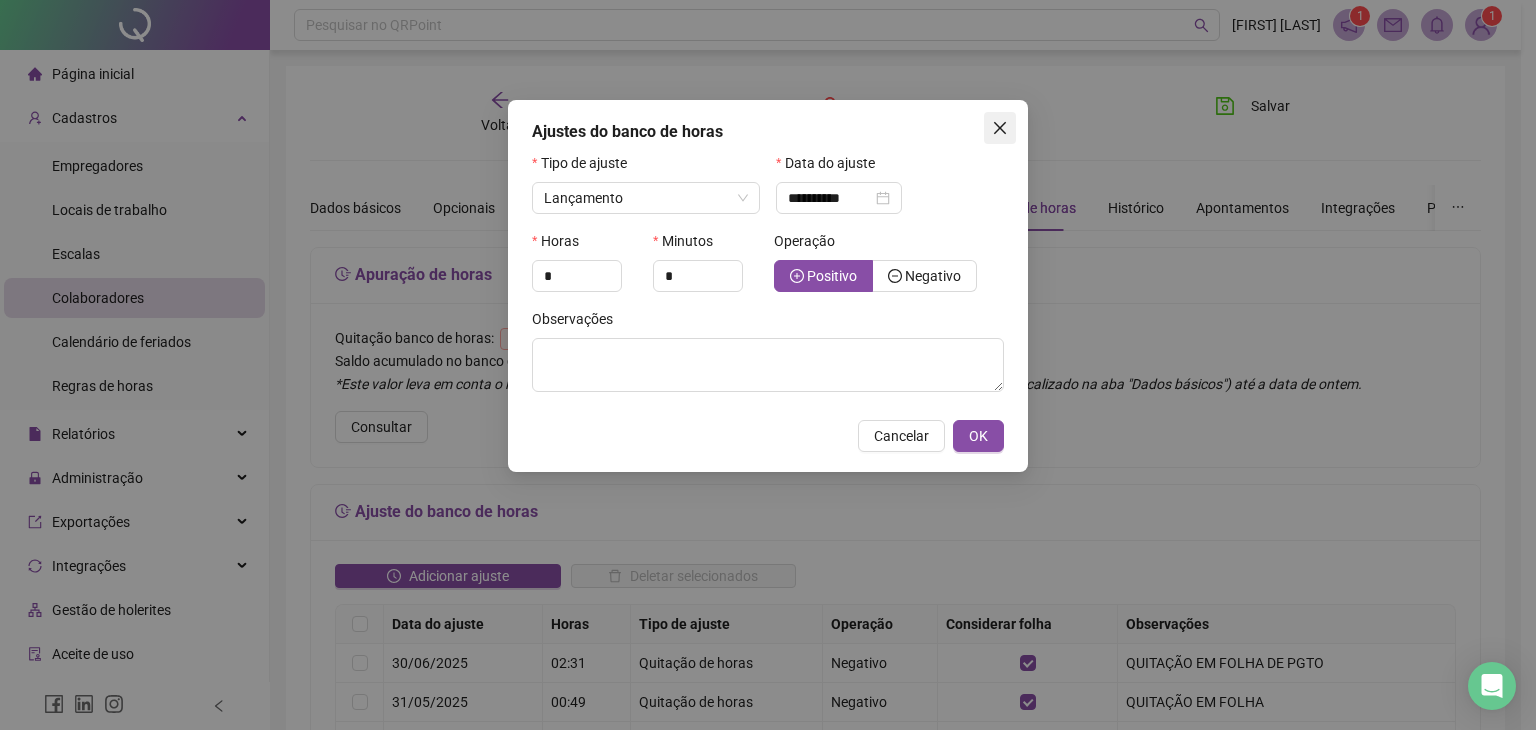 click at bounding box center [1000, 128] 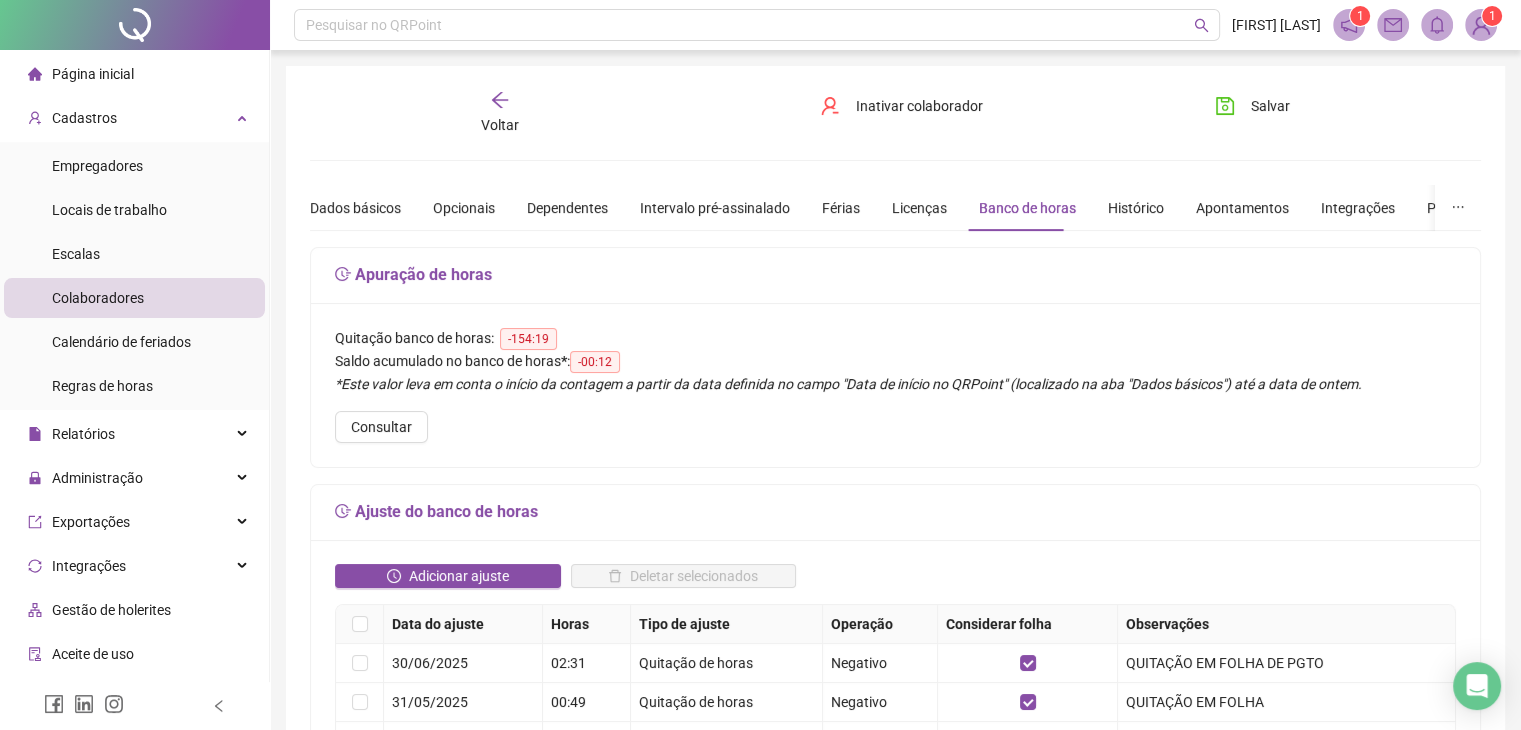 click on "Adicionar ajuste" at bounding box center (448, 584) 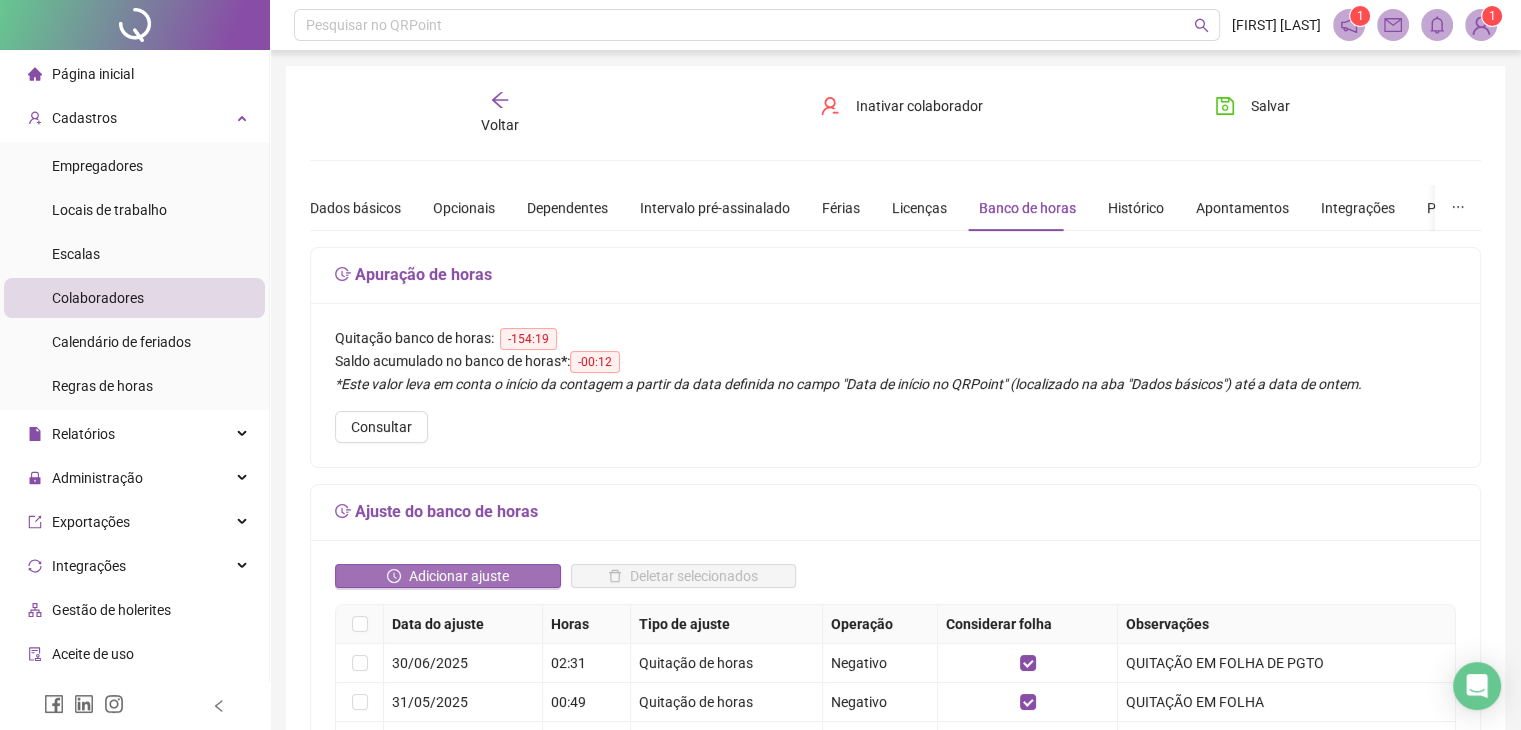 click on "Adicionar ajuste" at bounding box center (459, 576) 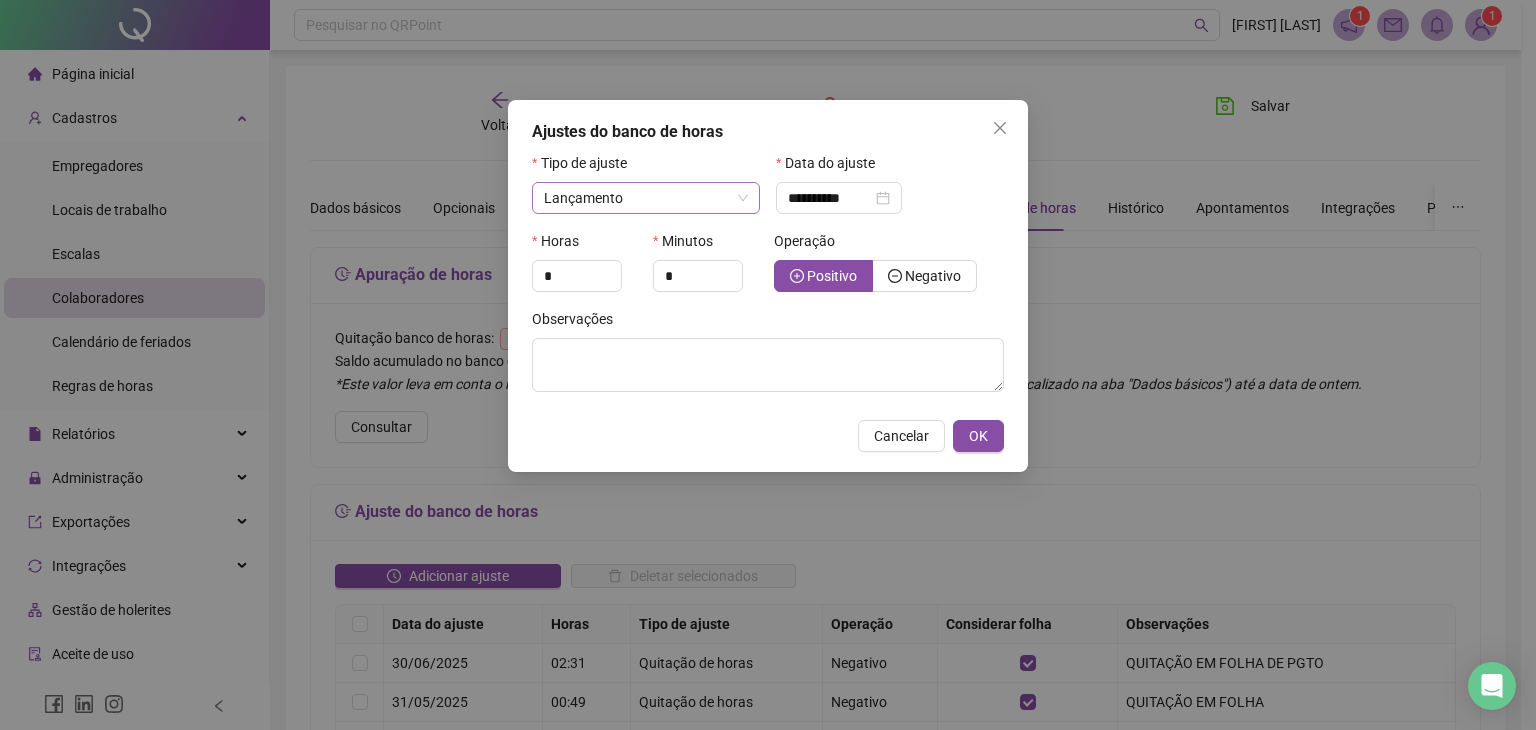 click on "Lançamento" at bounding box center (646, 198) 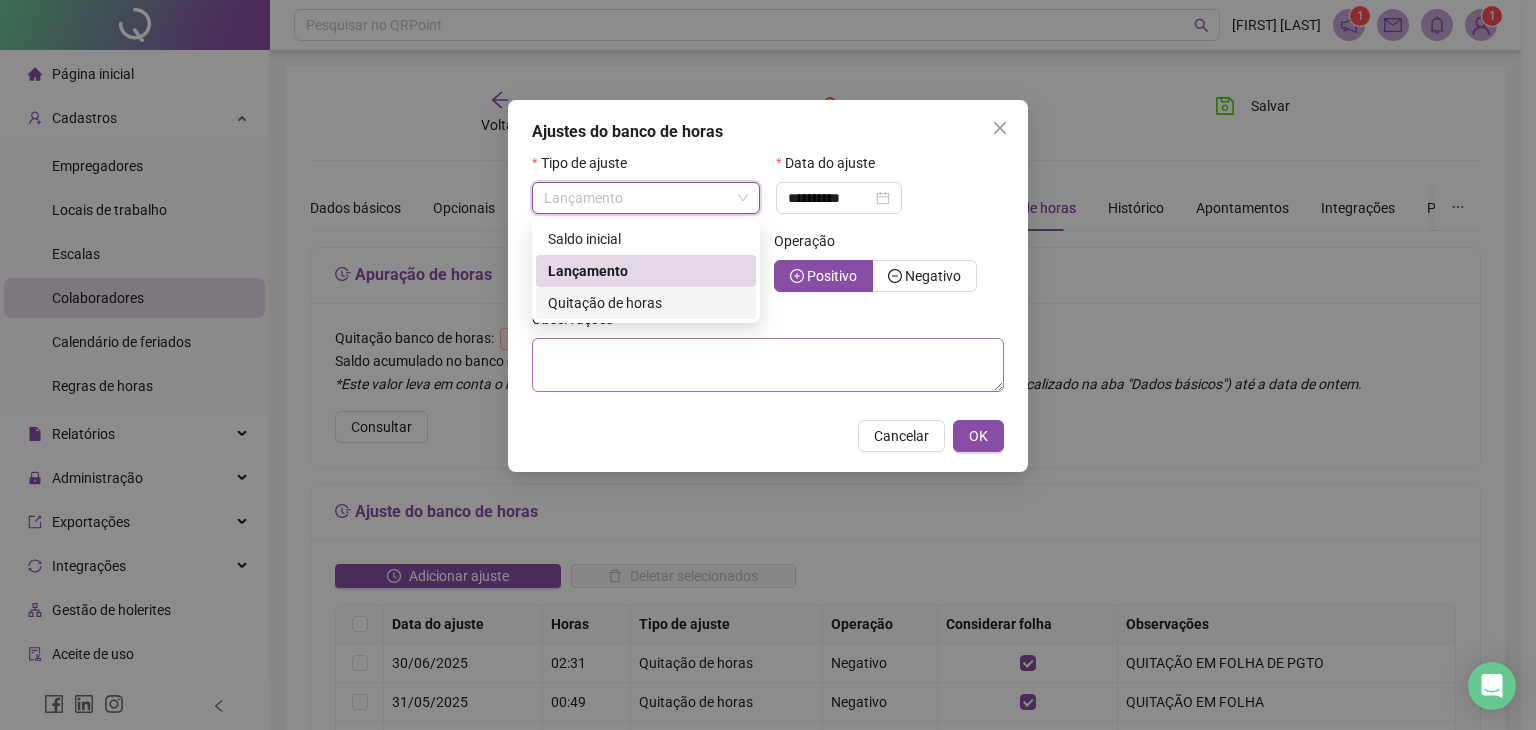 drag, startPoint x: 653, startPoint y: 307, endPoint x: 749, endPoint y: 289, distance: 97.67292 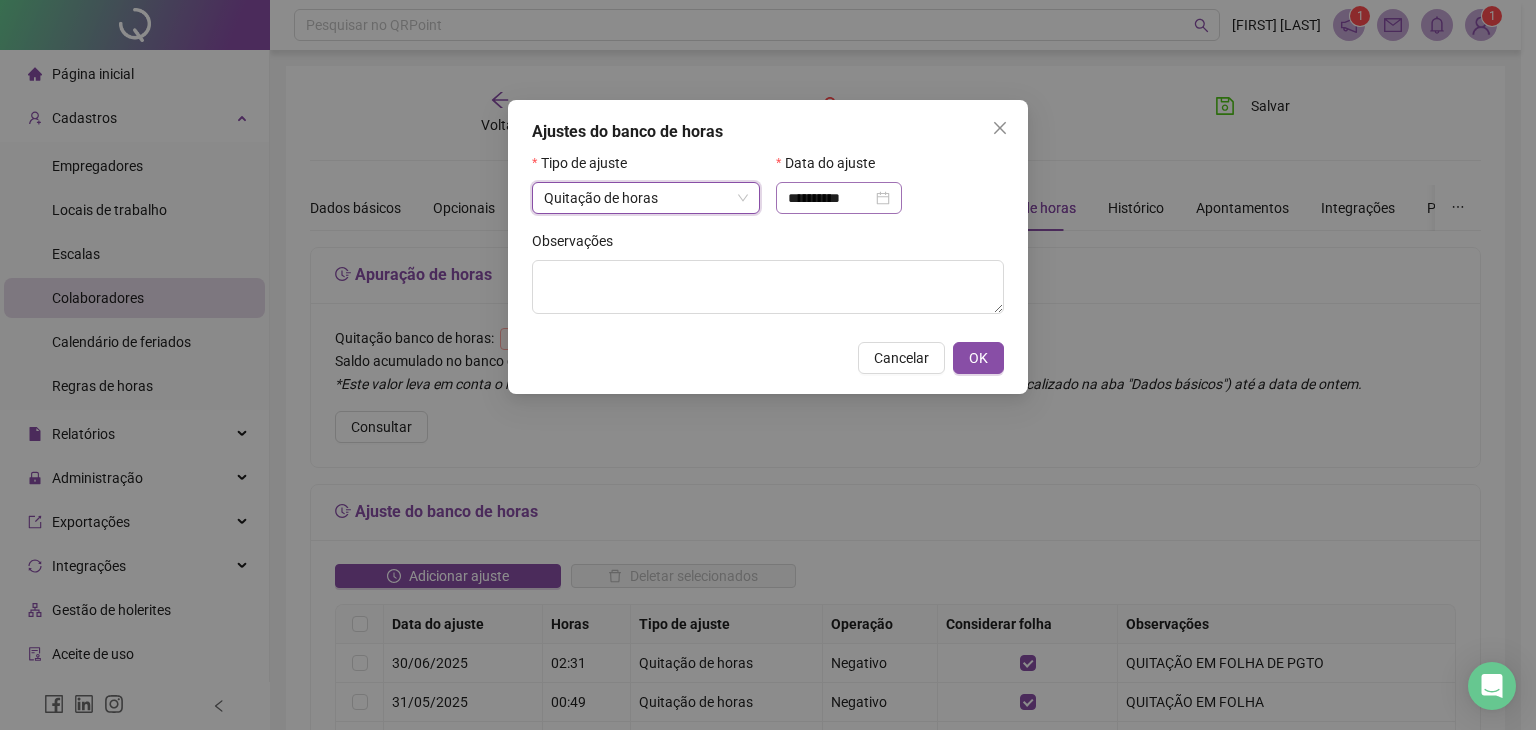 click on "**********" at bounding box center [839, 198] 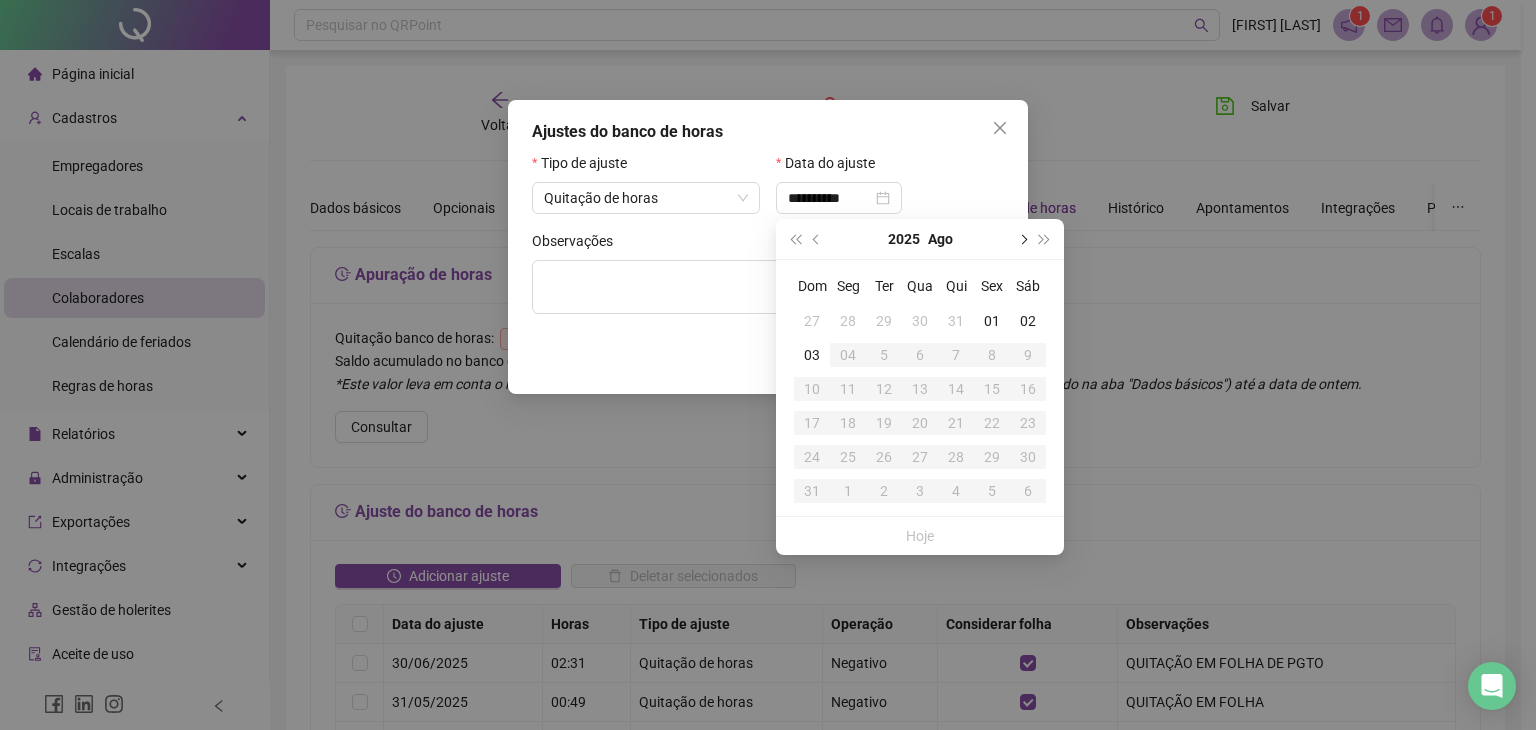 click at bounding box center [1022, 239] 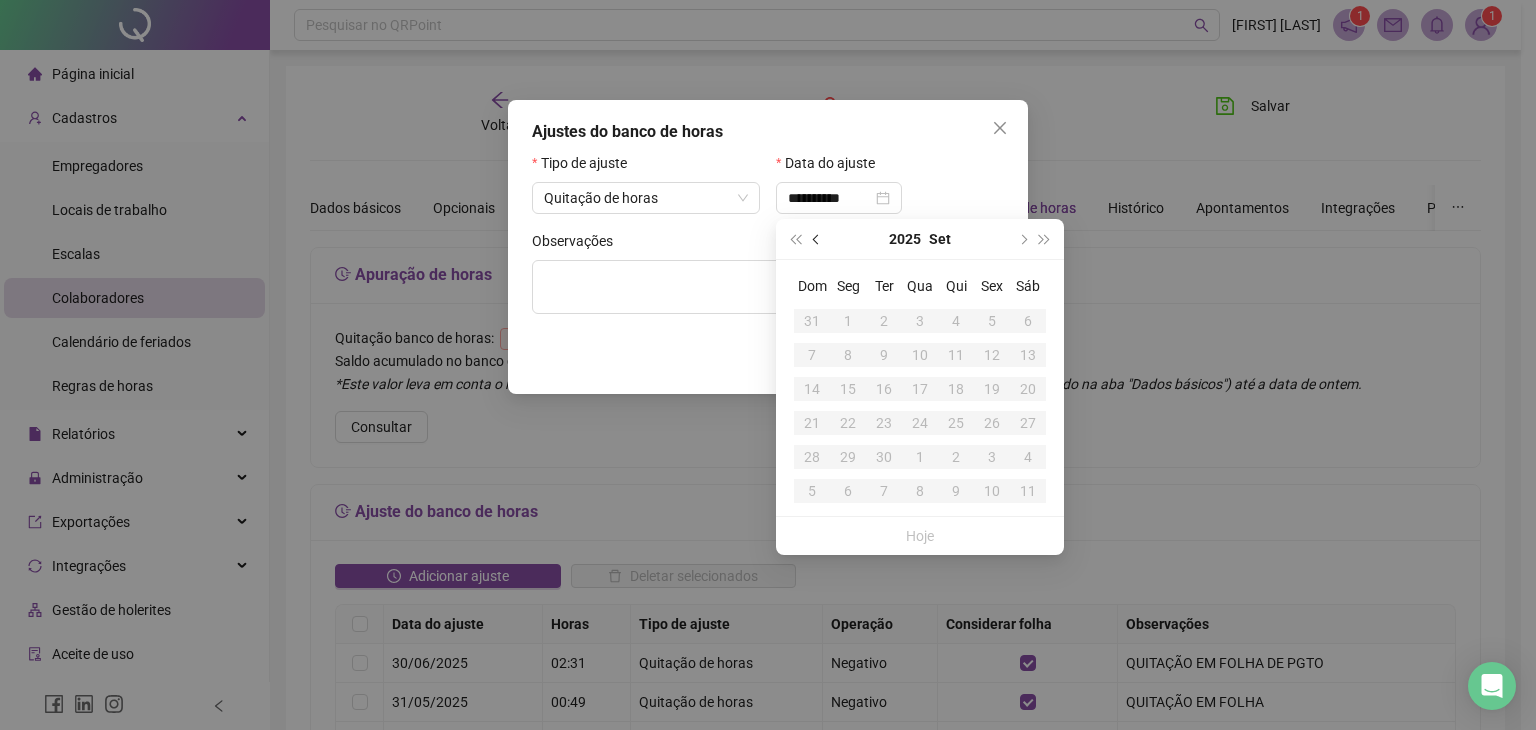 click at bounding box center [817, 239] 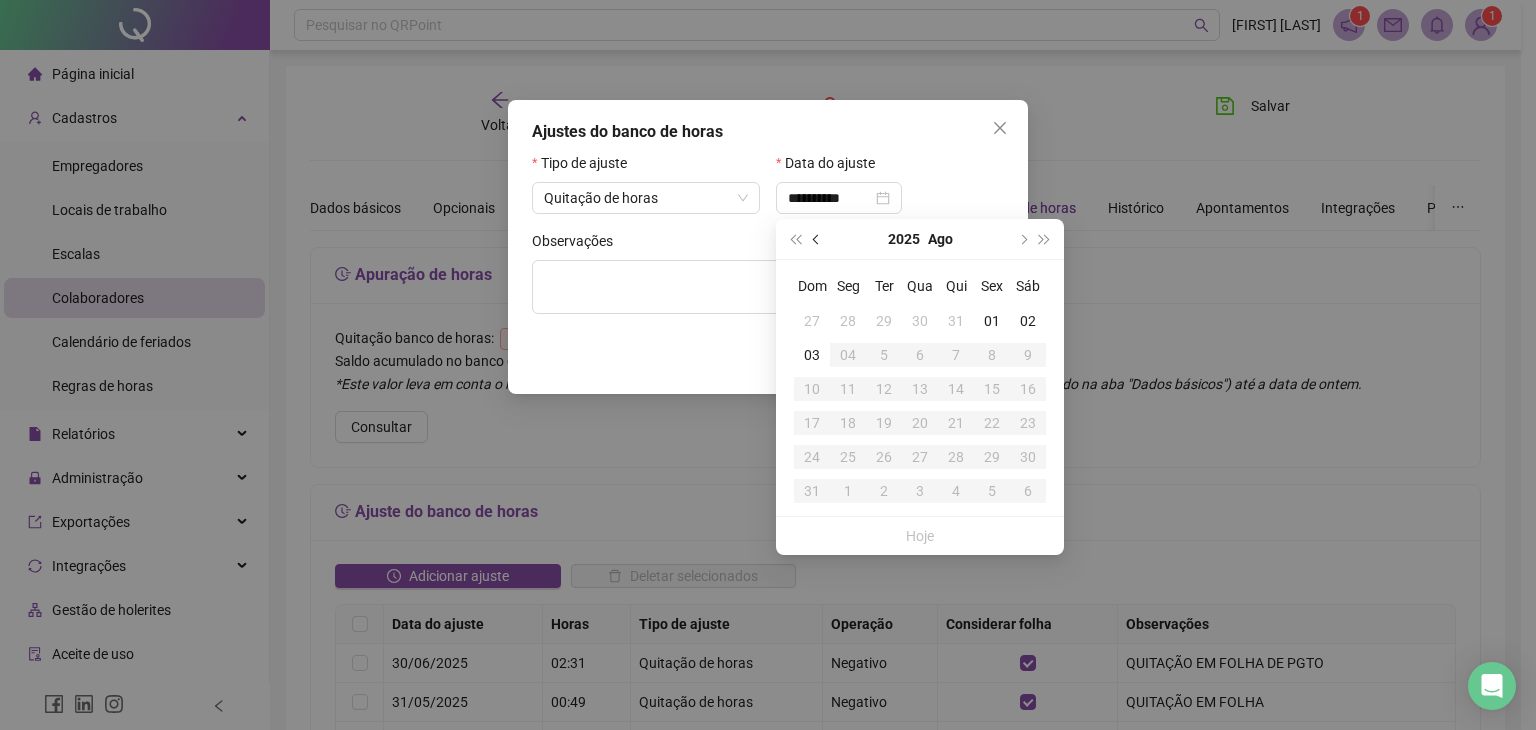 click at bounding box center (817, 239) 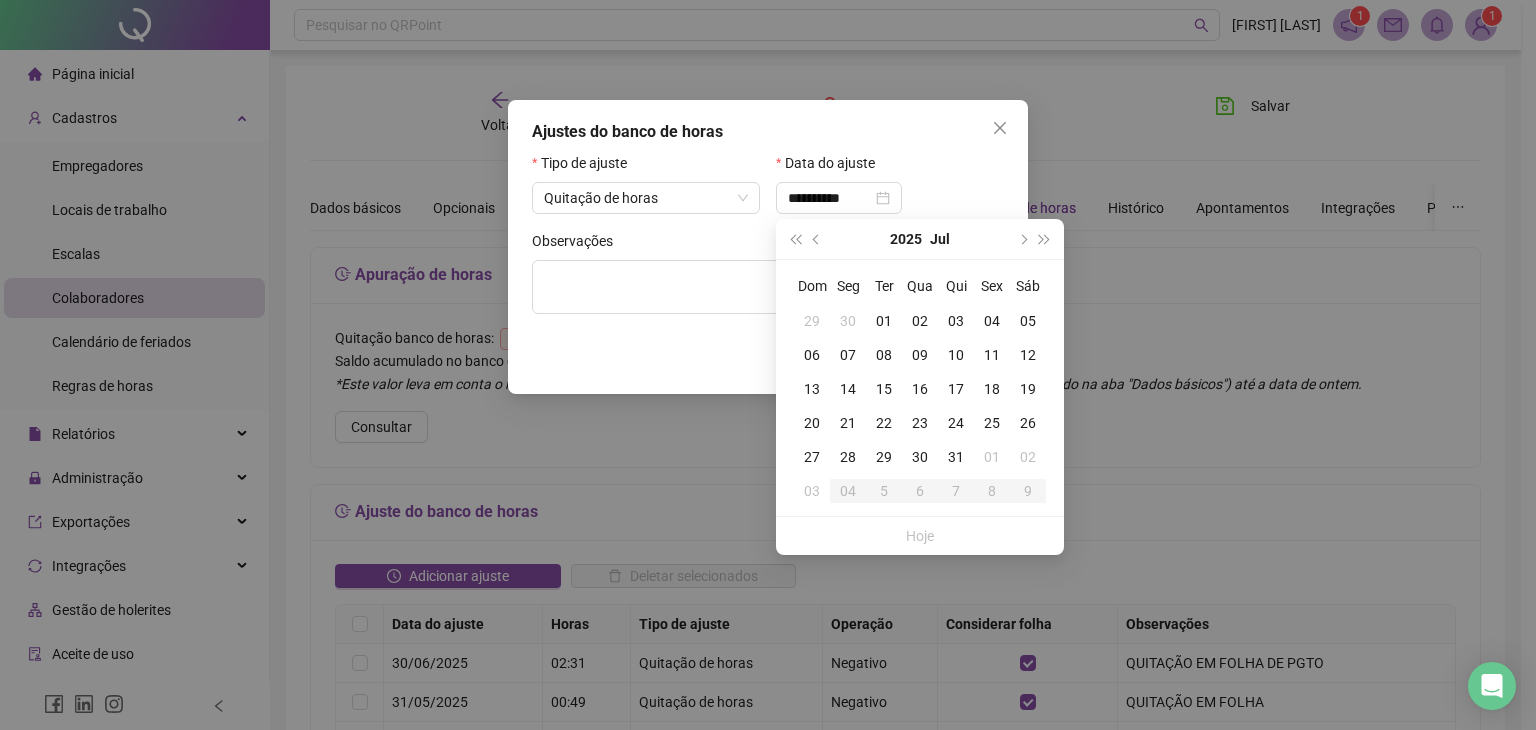 type on "**********" 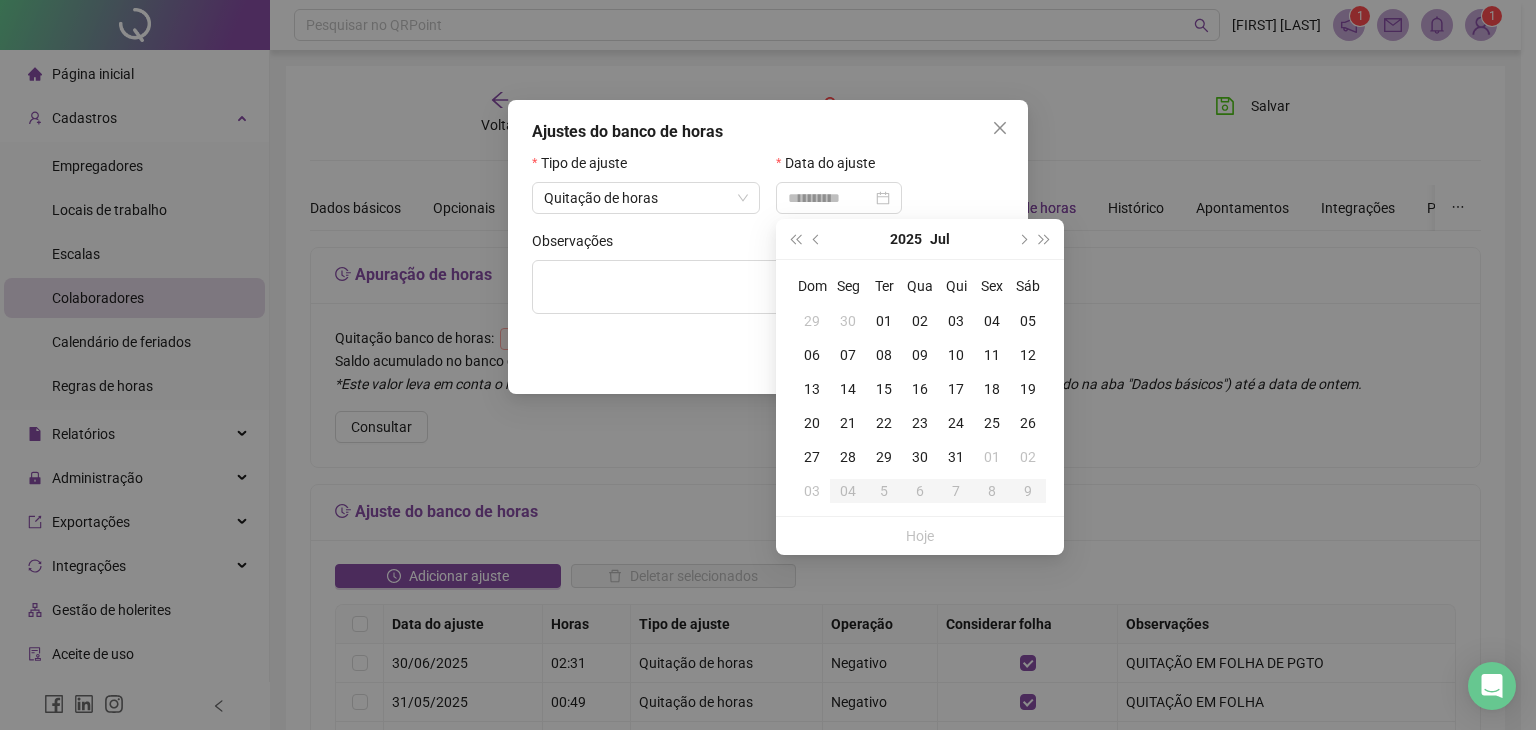 click on "31" at bounding box center (956, 457) 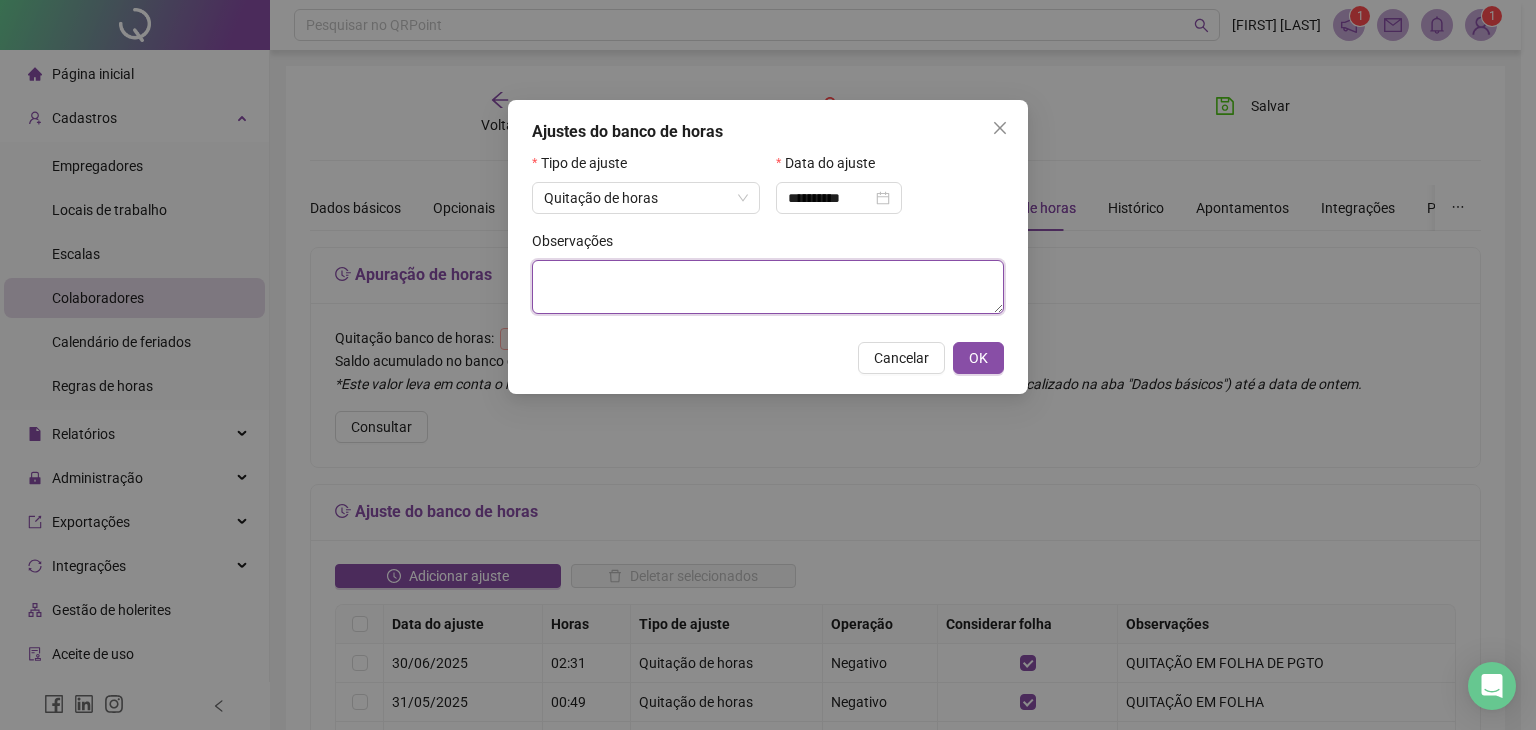 click at bounding box center (768, 287) 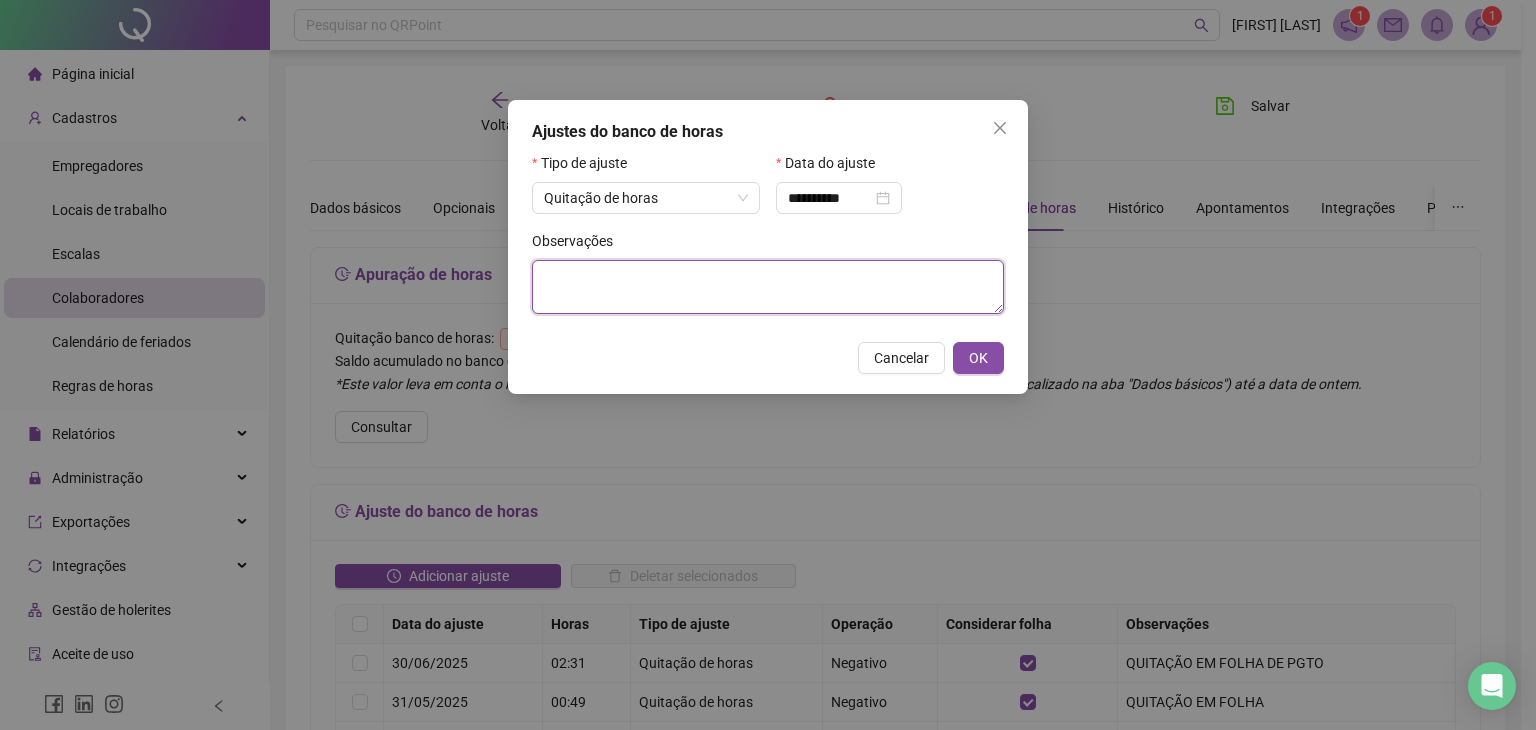 paste on "**********" 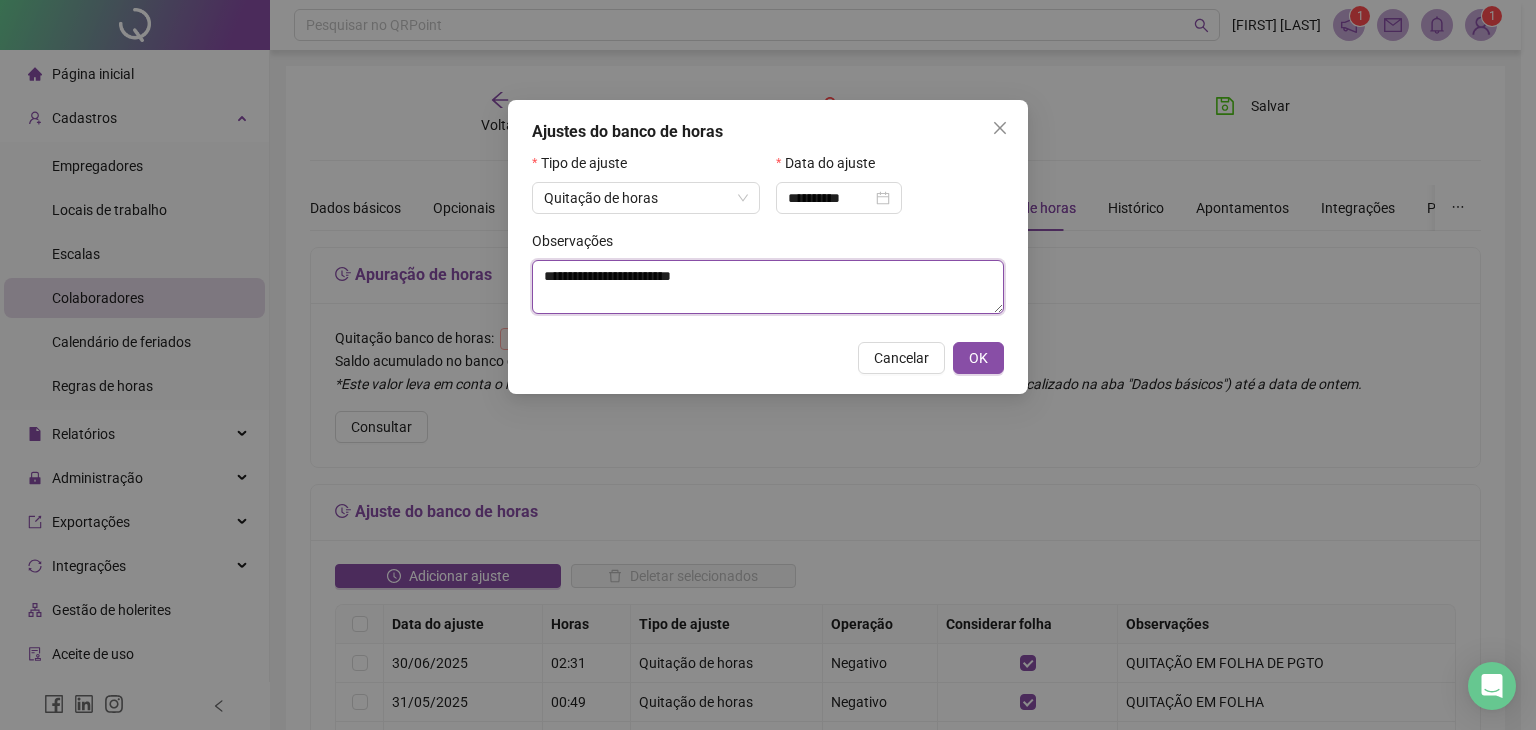 type on "**********" 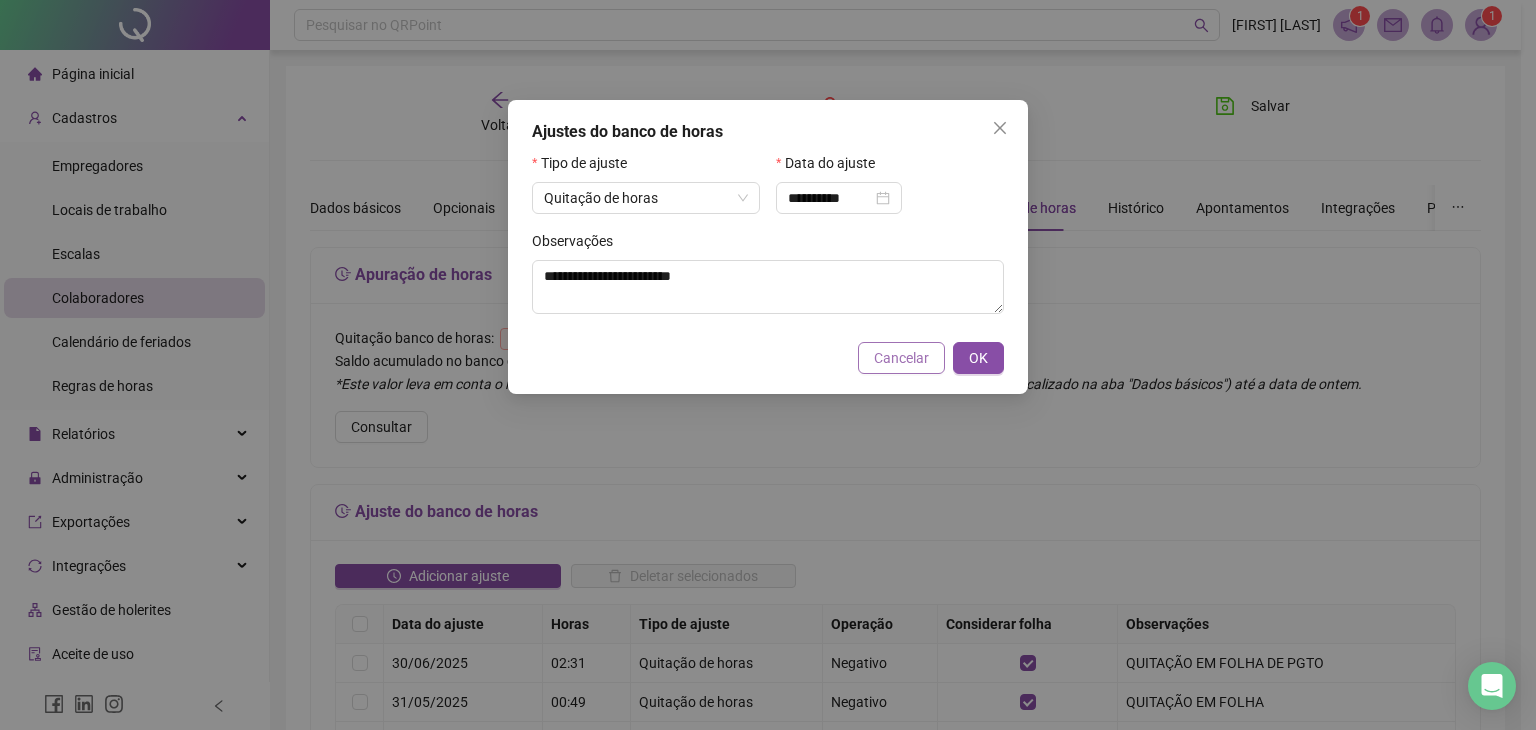 click on "Cancelar" at bounding box center (901, 358) 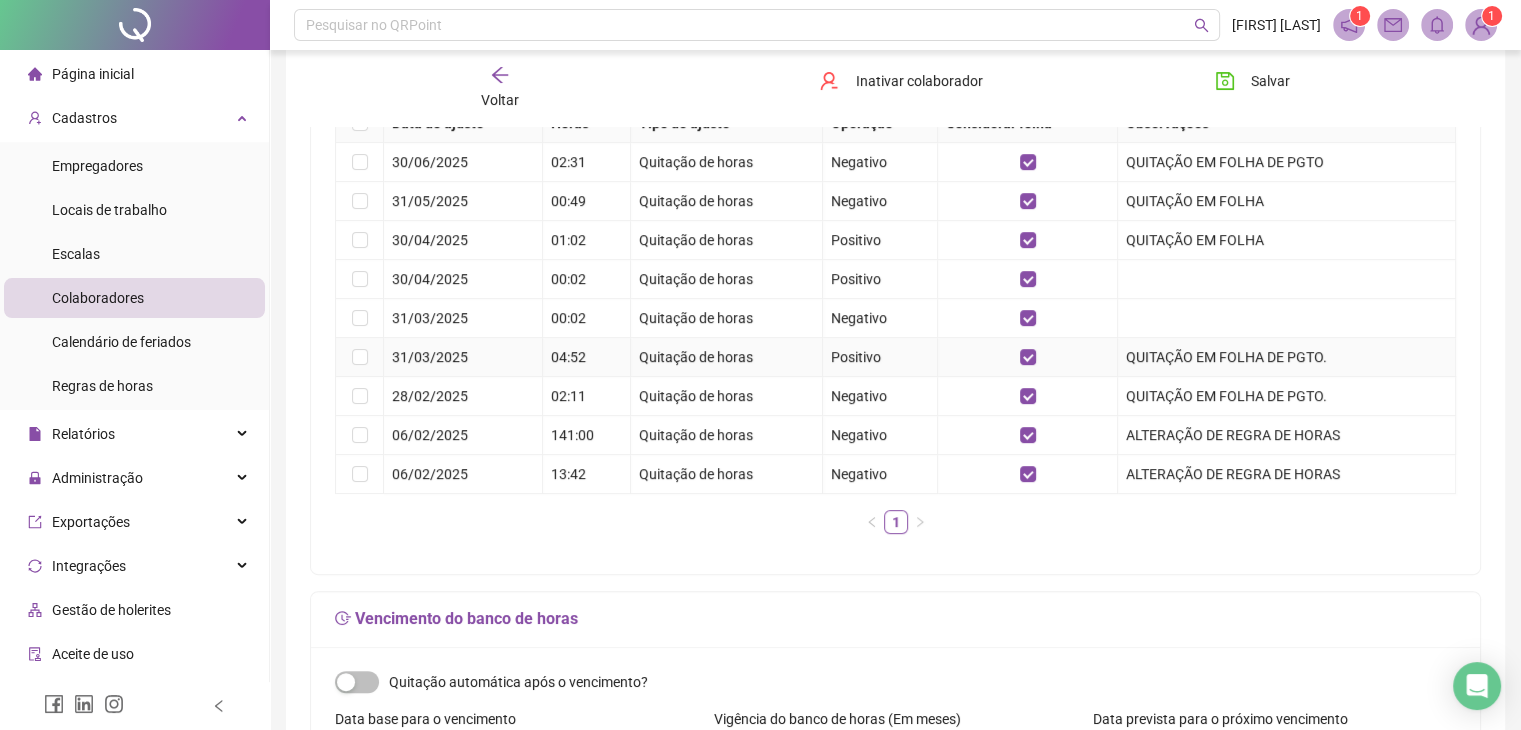 scroll, scrollTop: 300, scrollLeft: 0, axis: vertical 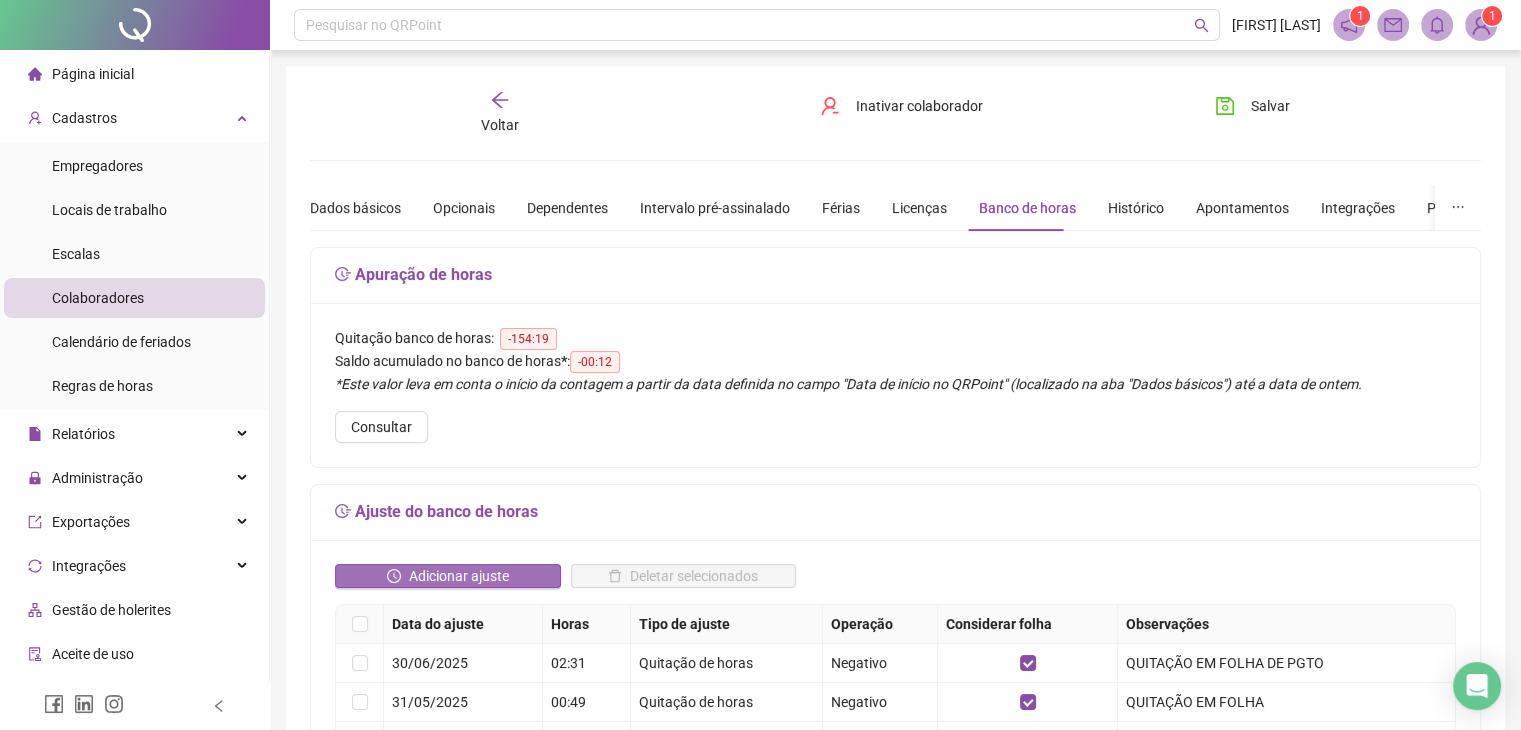 click on "Adicionar ajuste" at bounding box center (459, 576) 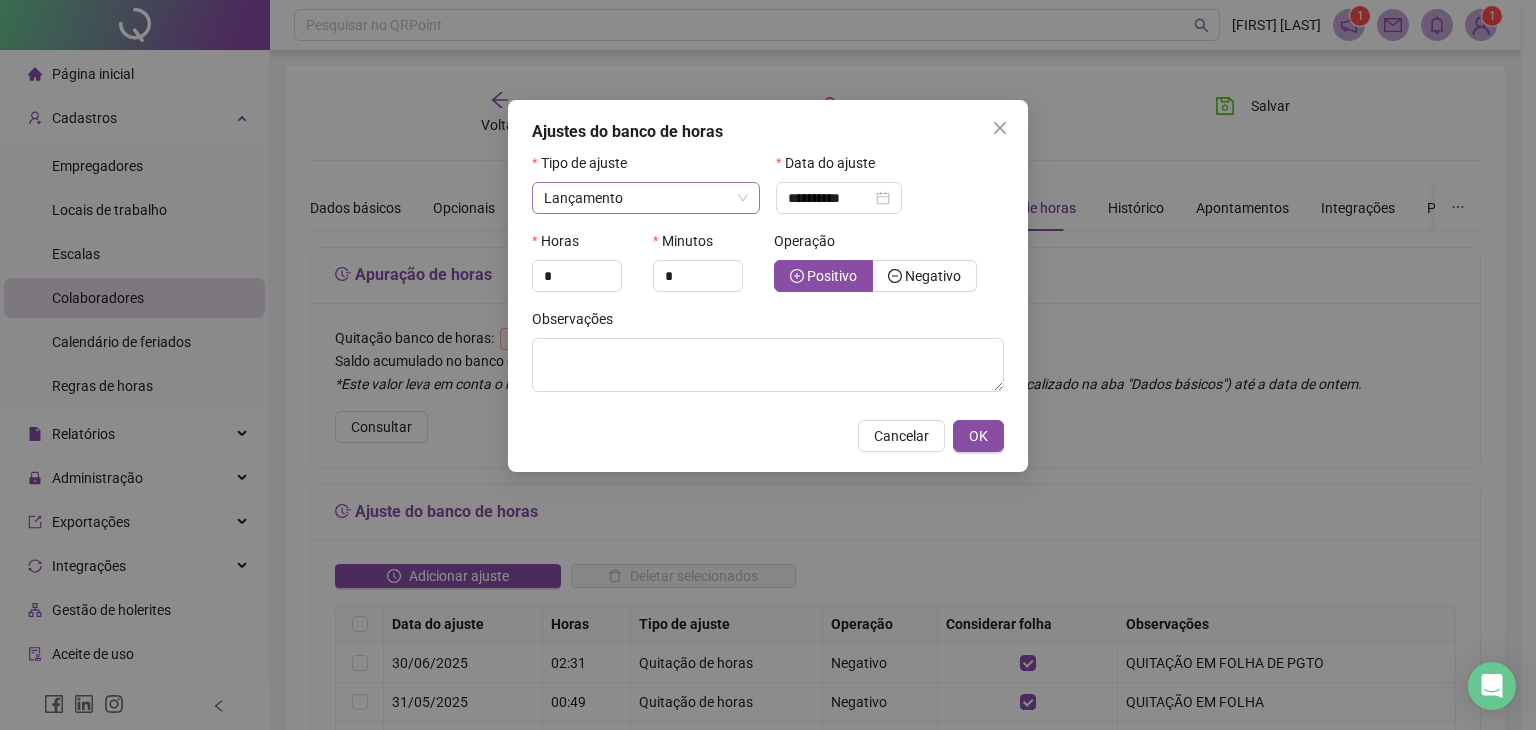 click on "Lançamento" at bounding box center [646, 198] 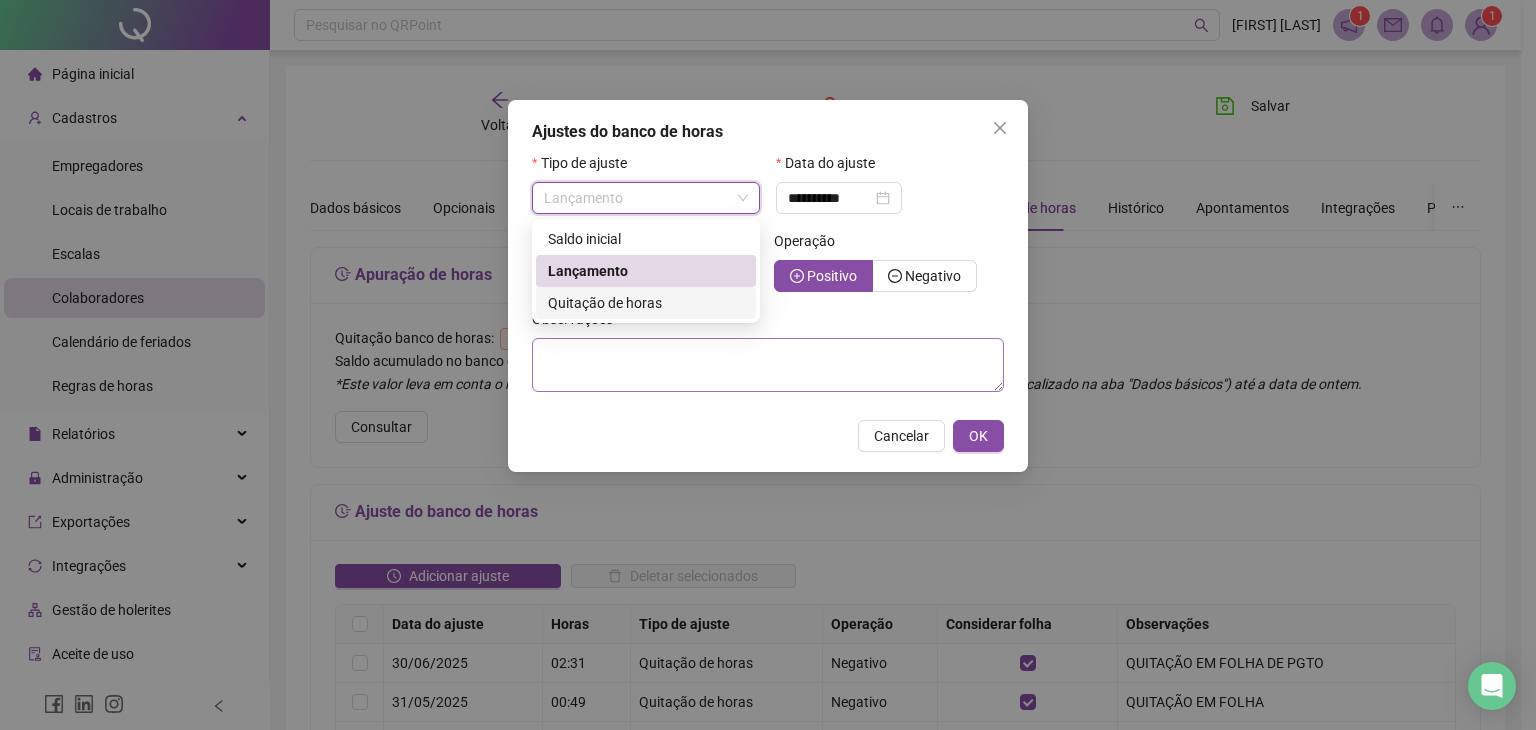 drag, startPoint x: 627, startPoint y: 310, endPoint x: 736, endPoint y: 301, distance: 109.370926 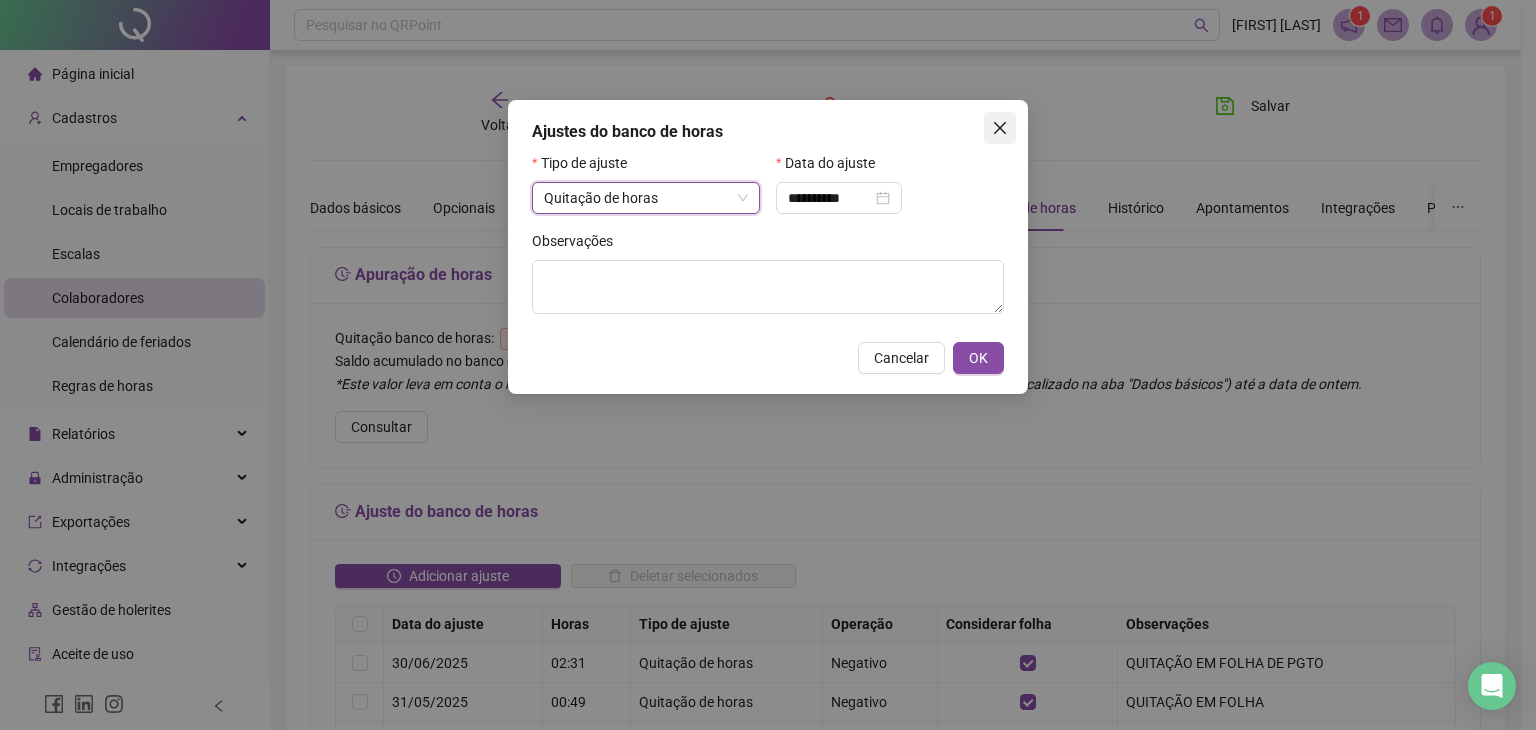 click 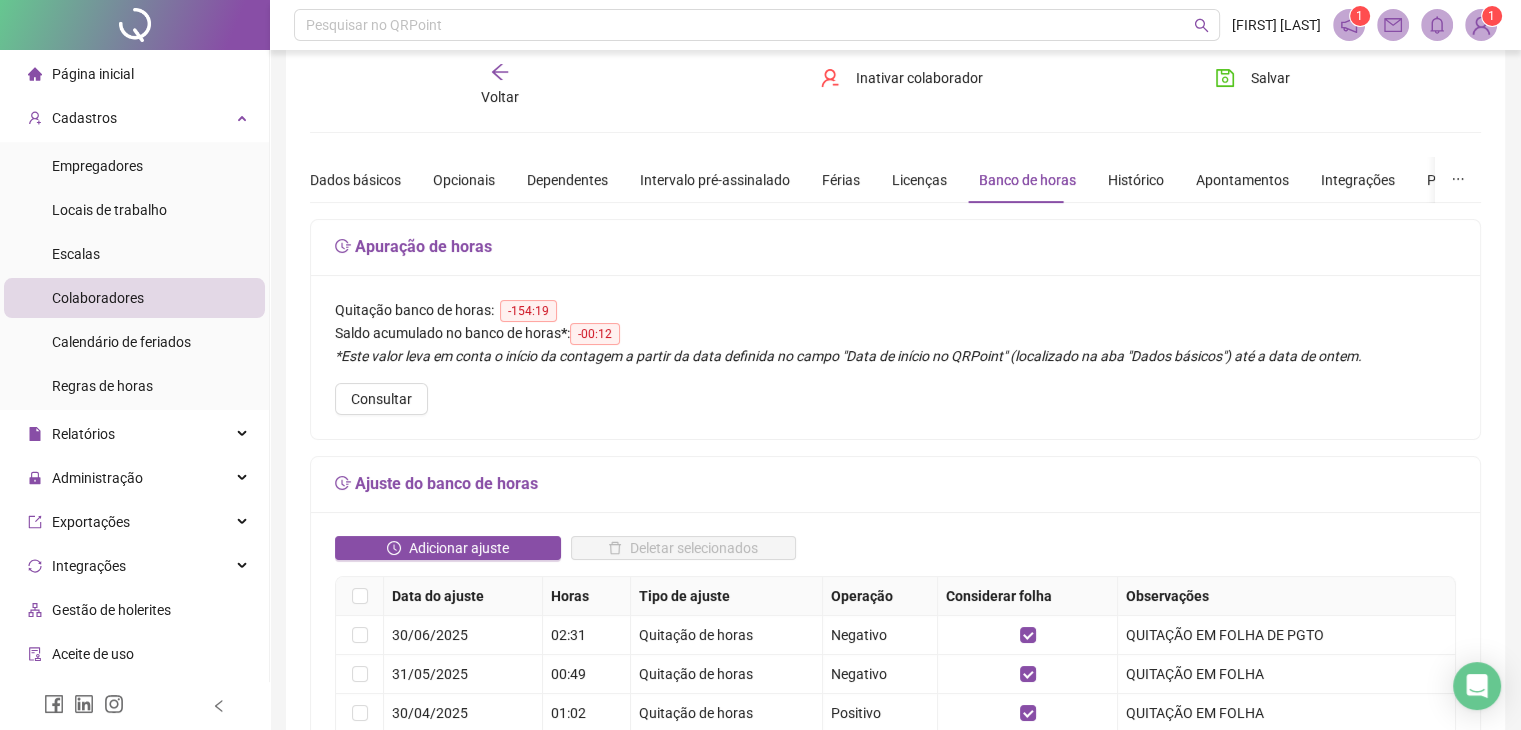 scroll, scrollTop: 0, scrollLeft: 0, axis: both 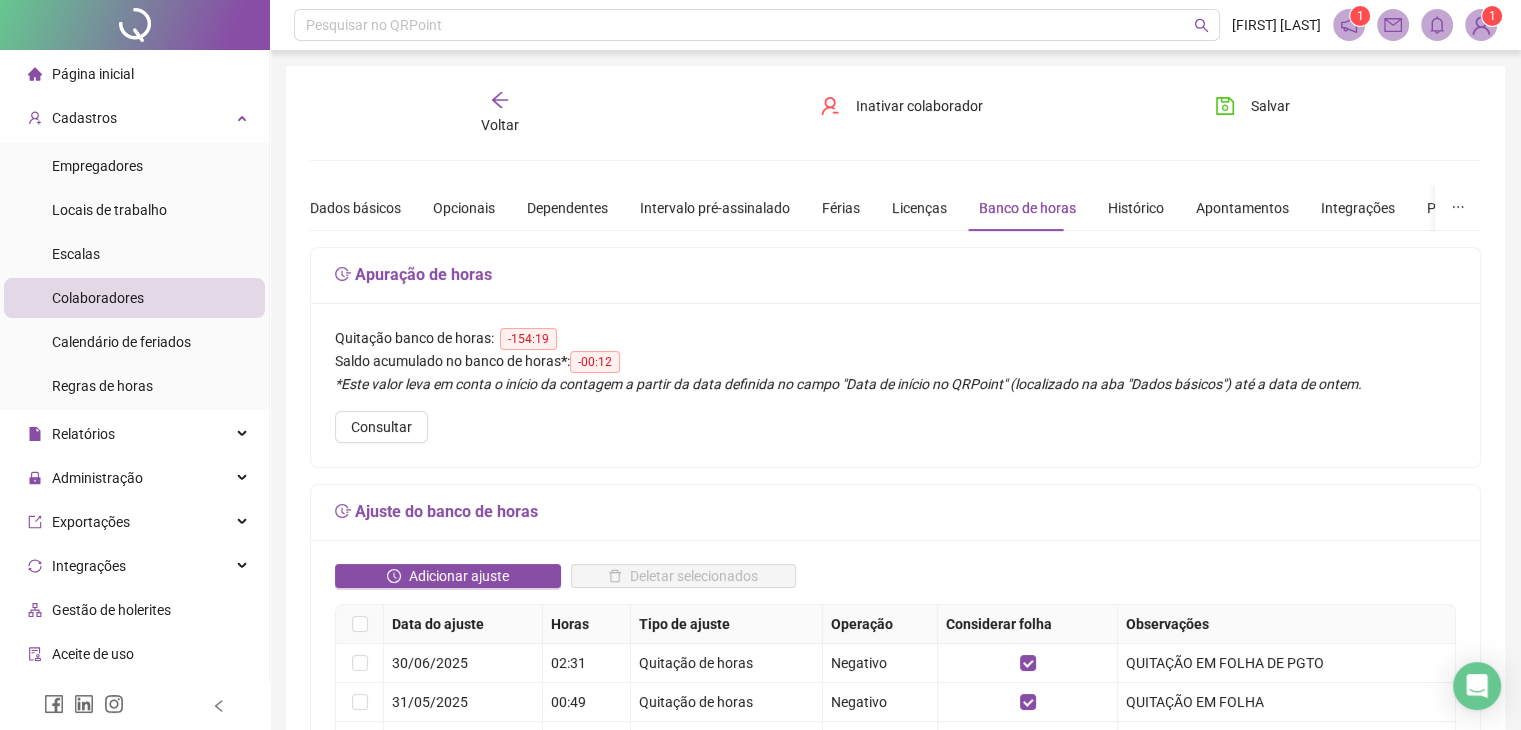 click 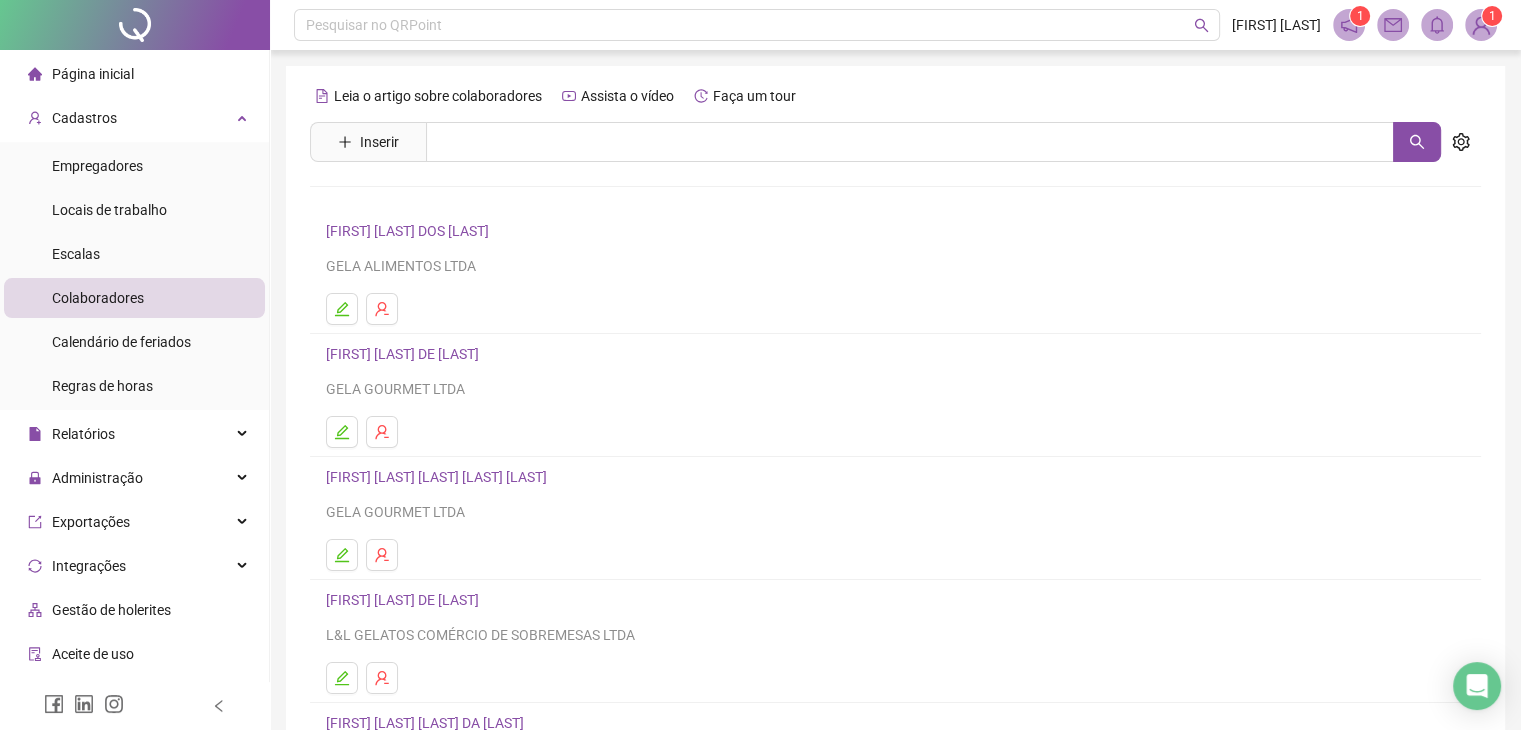 click on "ADRIANA COUTO DOS SANTOS    GELA ALIMENTOS LTDA" at bounding box center [895, 248] 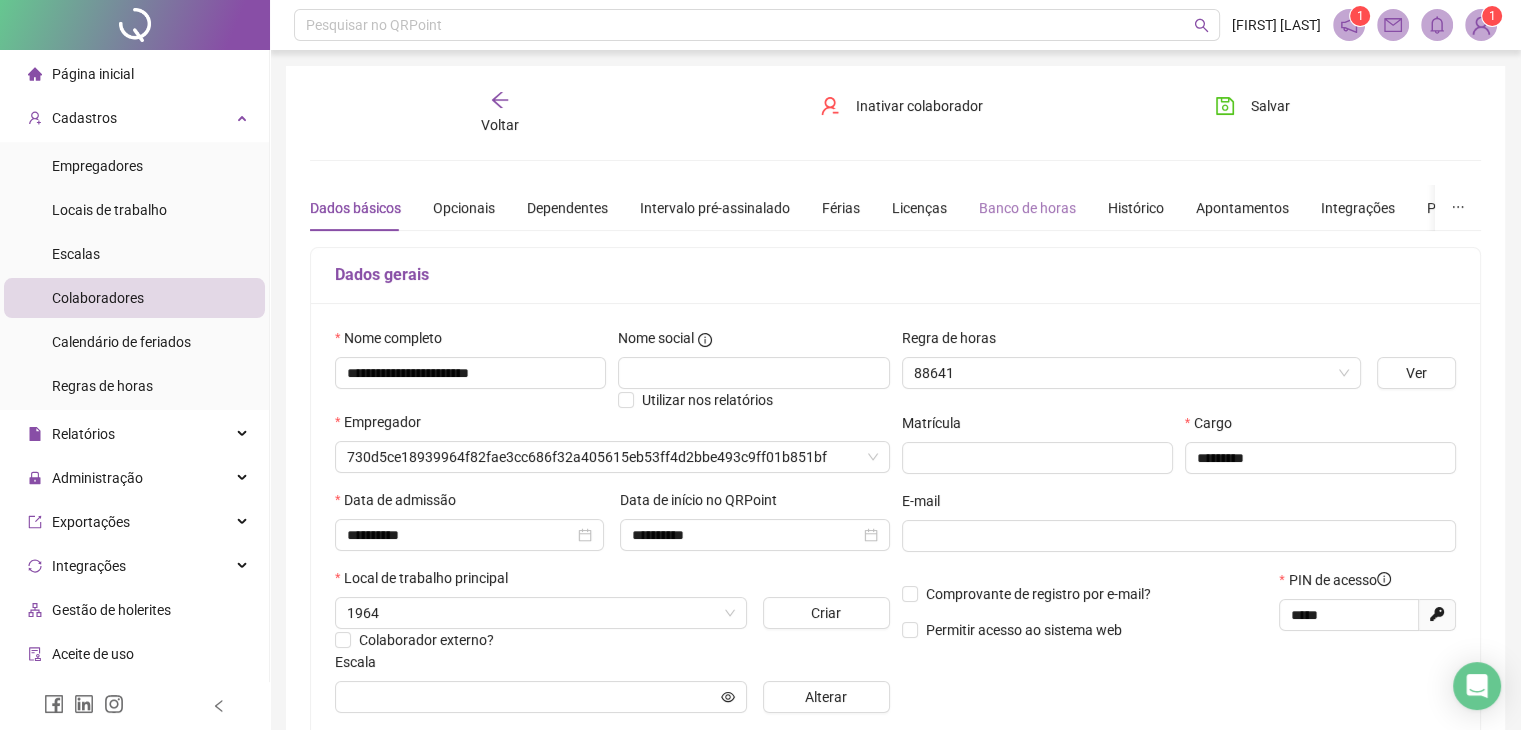 type on "**********" 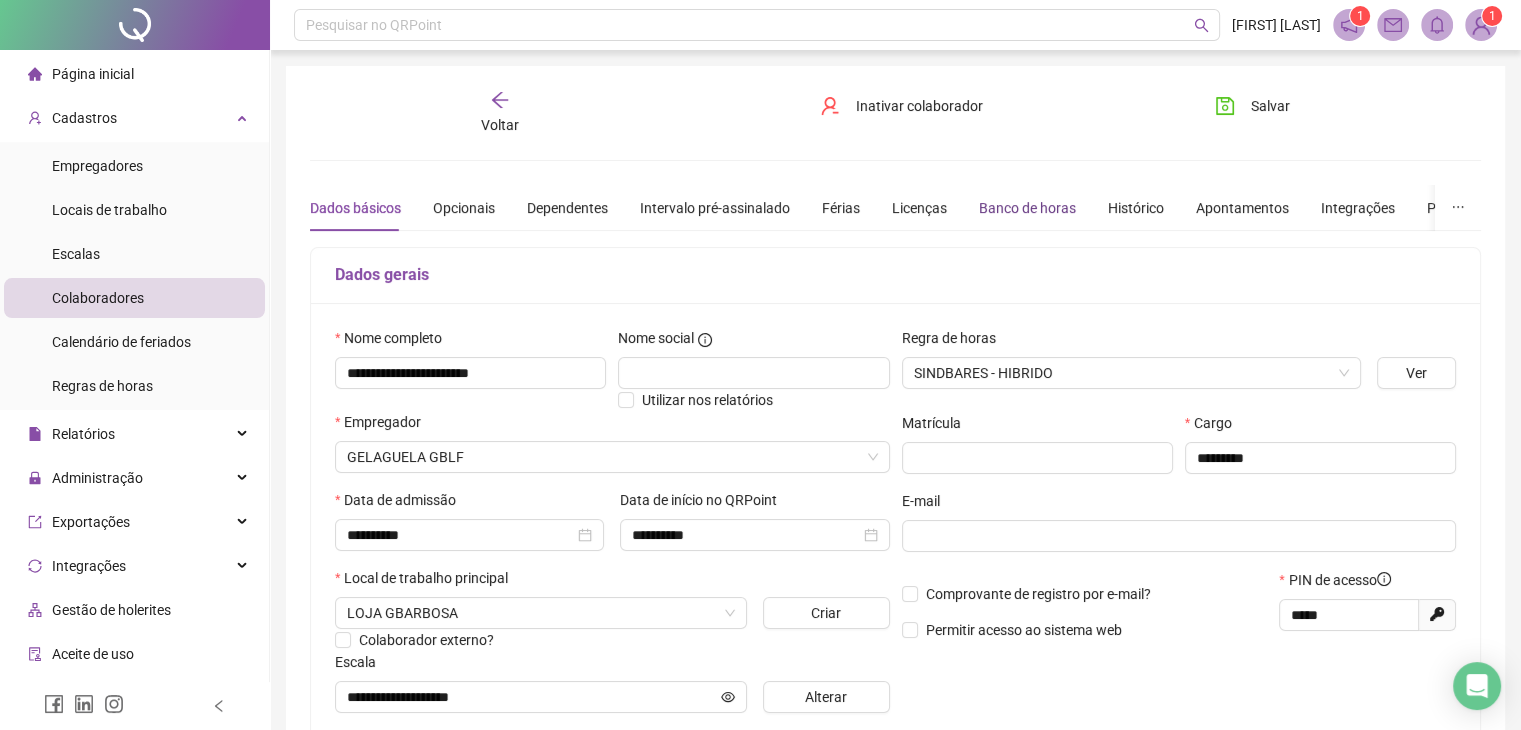 click on "Banco de horas" at bounding box center [1027, 208] 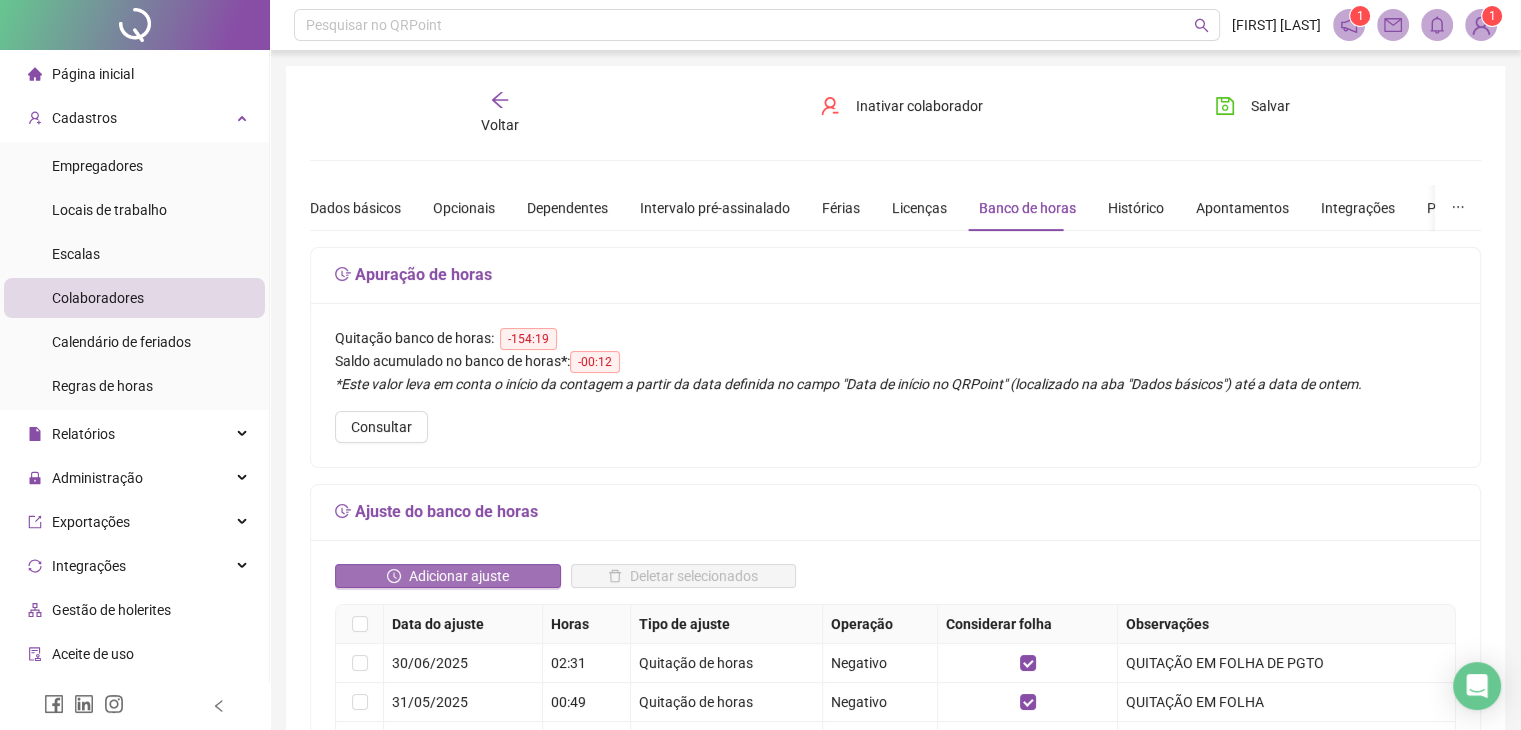 click on "Adicionar ajuste" at bounding box center [459, 576] 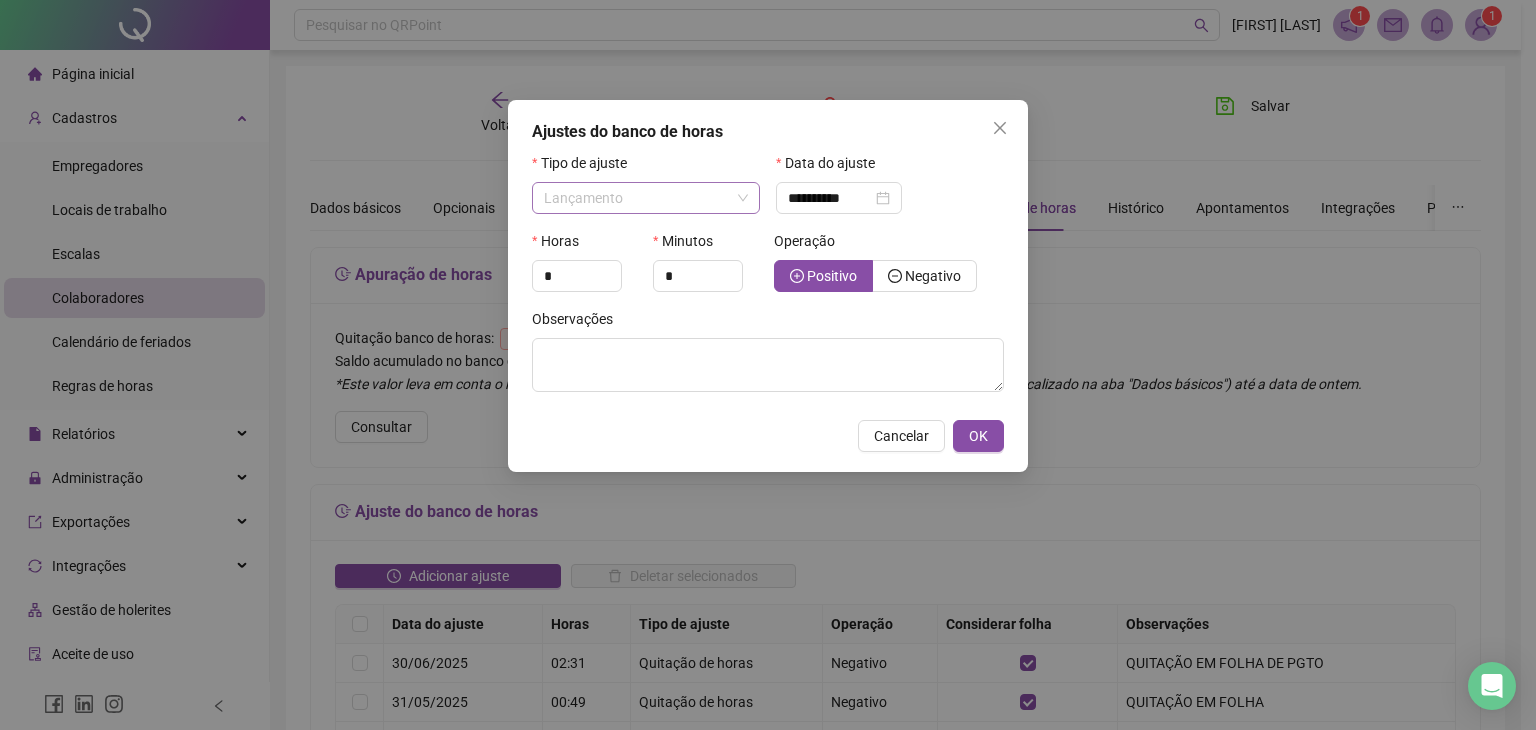 click on "Lançamento" at bounding box center [646, 198] 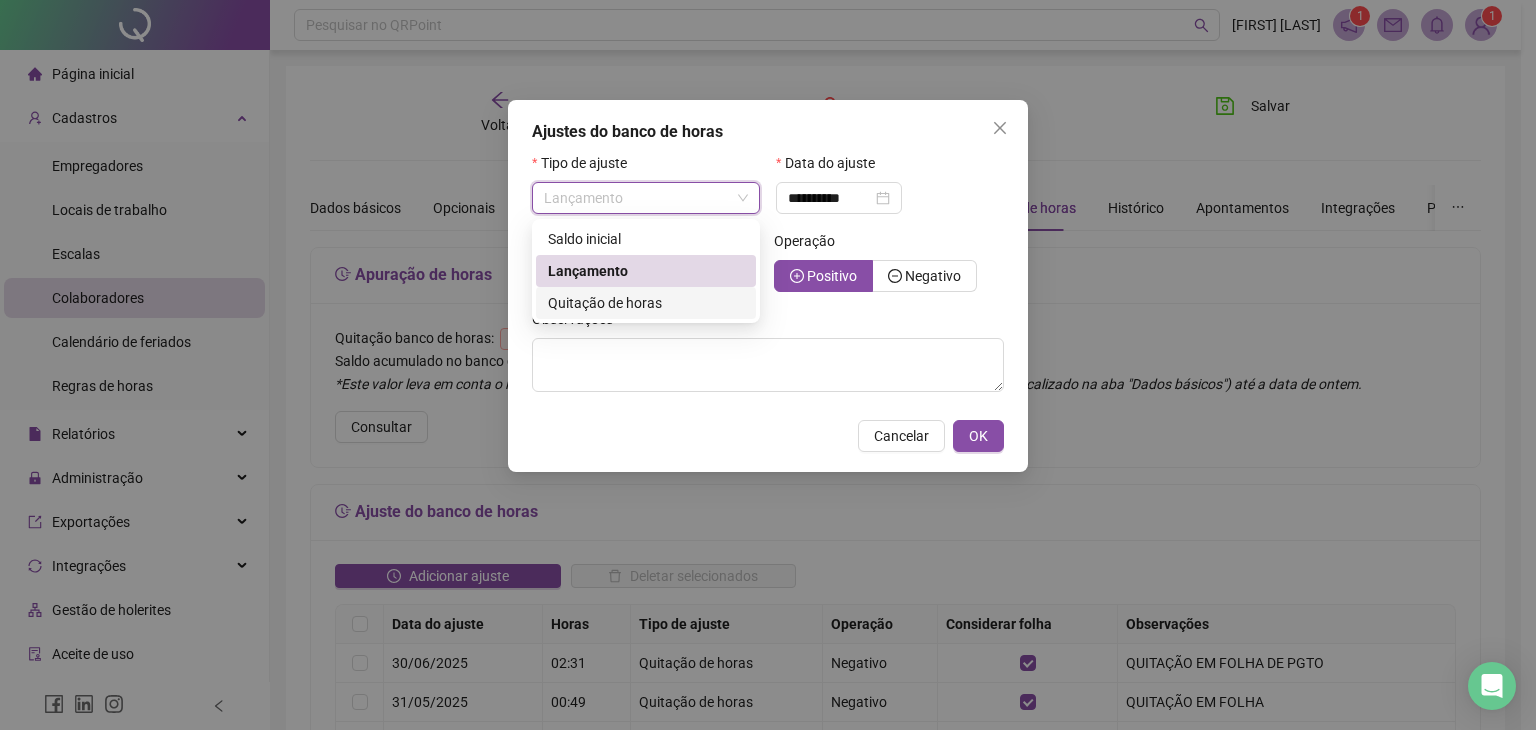 click on "Quitação de horas" at bounding box center [605, 303] 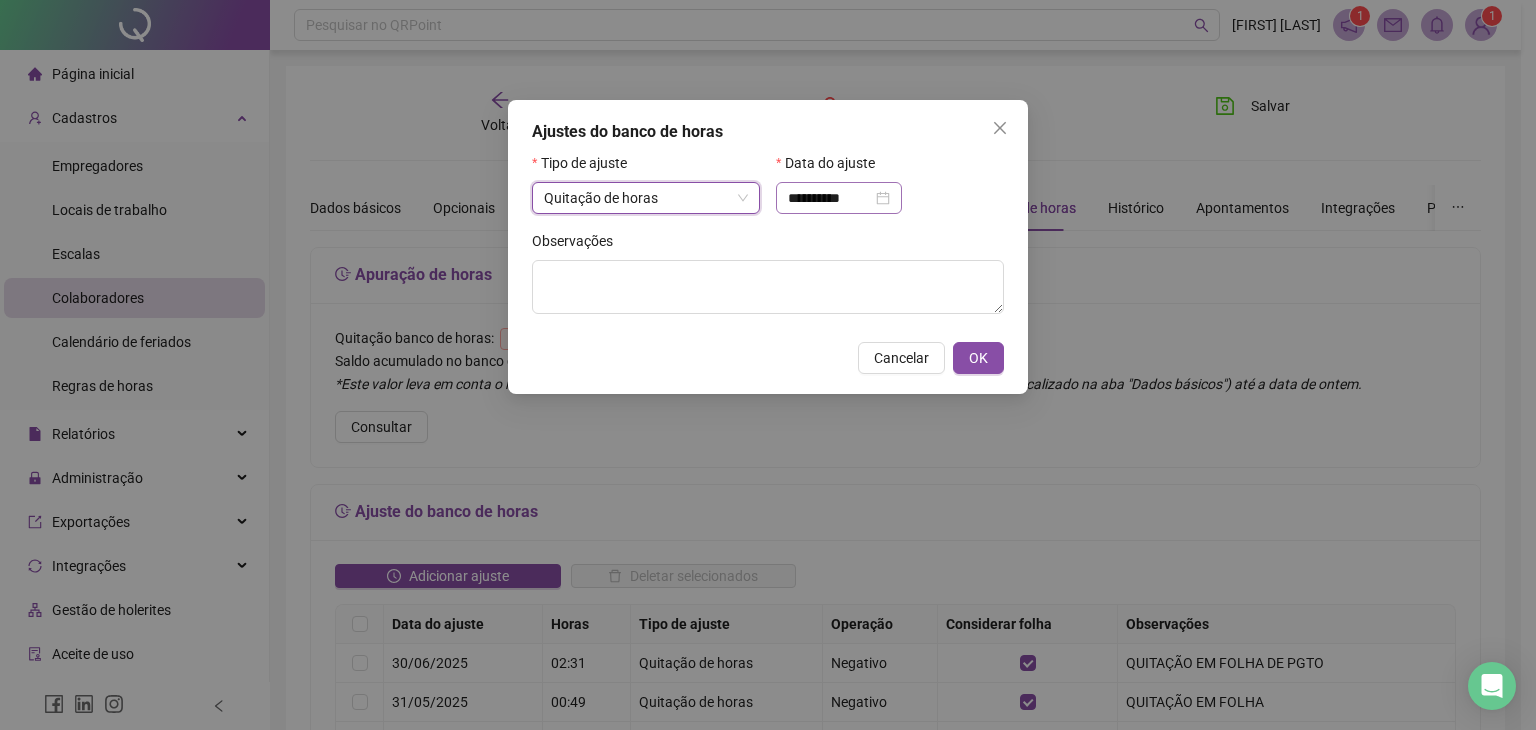 click on "**********" at bounding box center [839, 198] 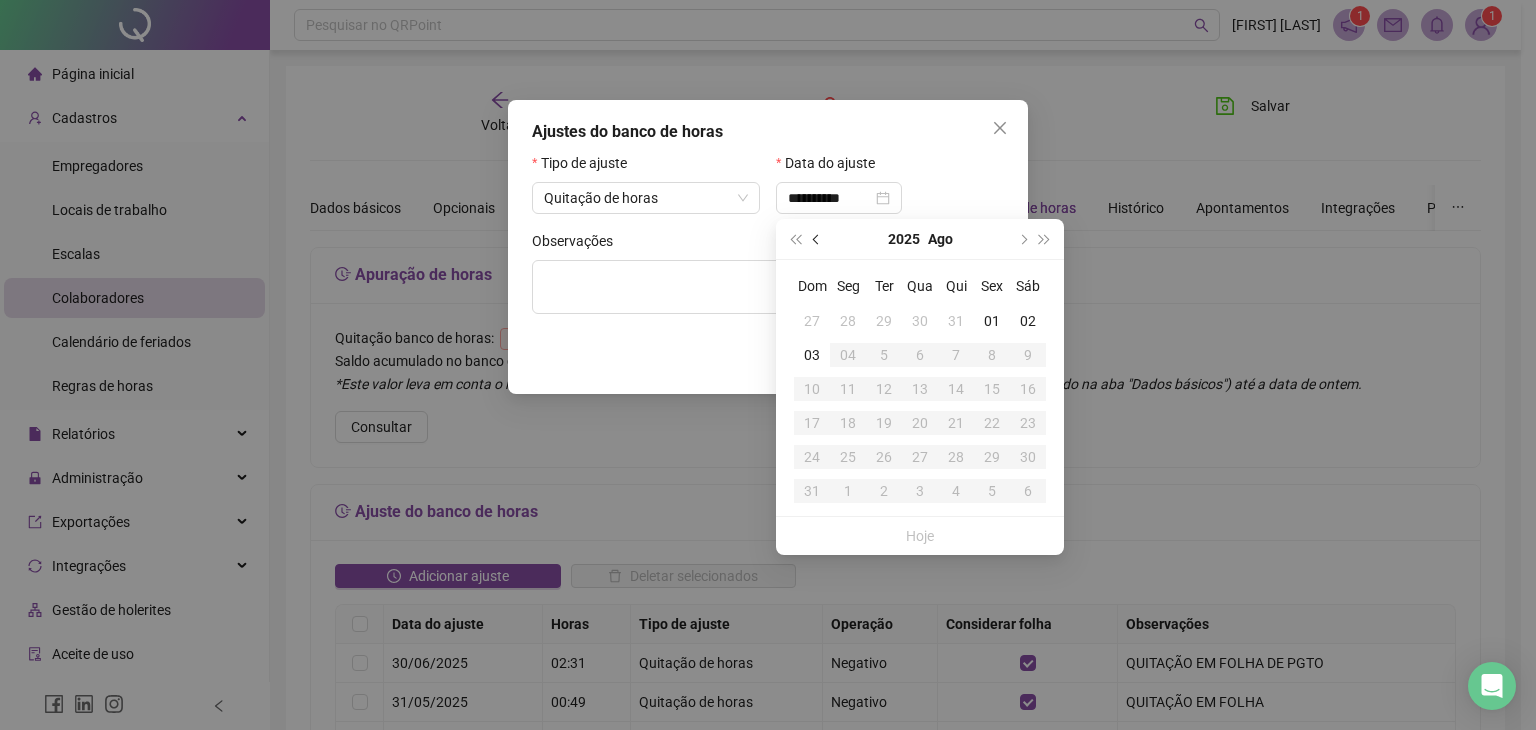 click at bounding box center [818, 239] 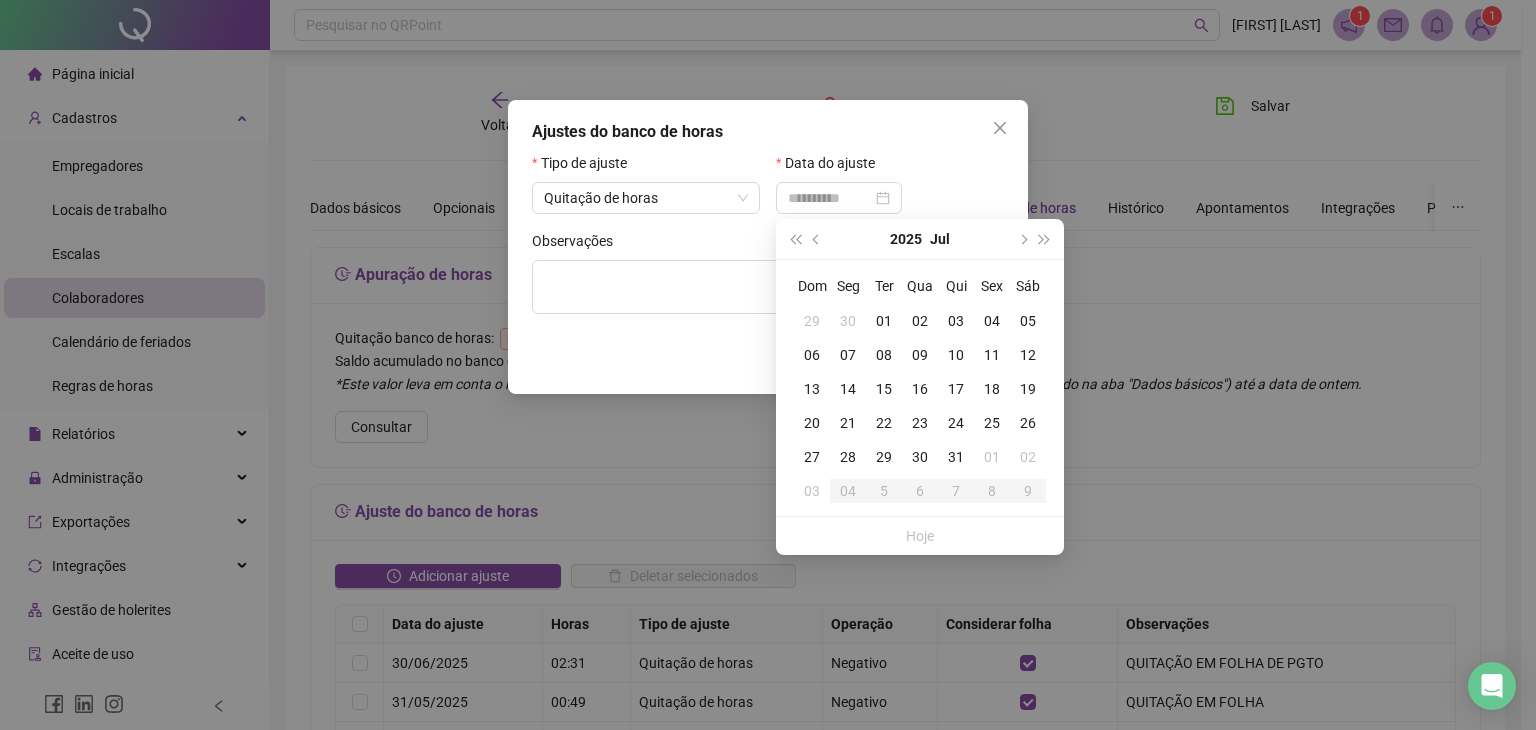type on "**********" 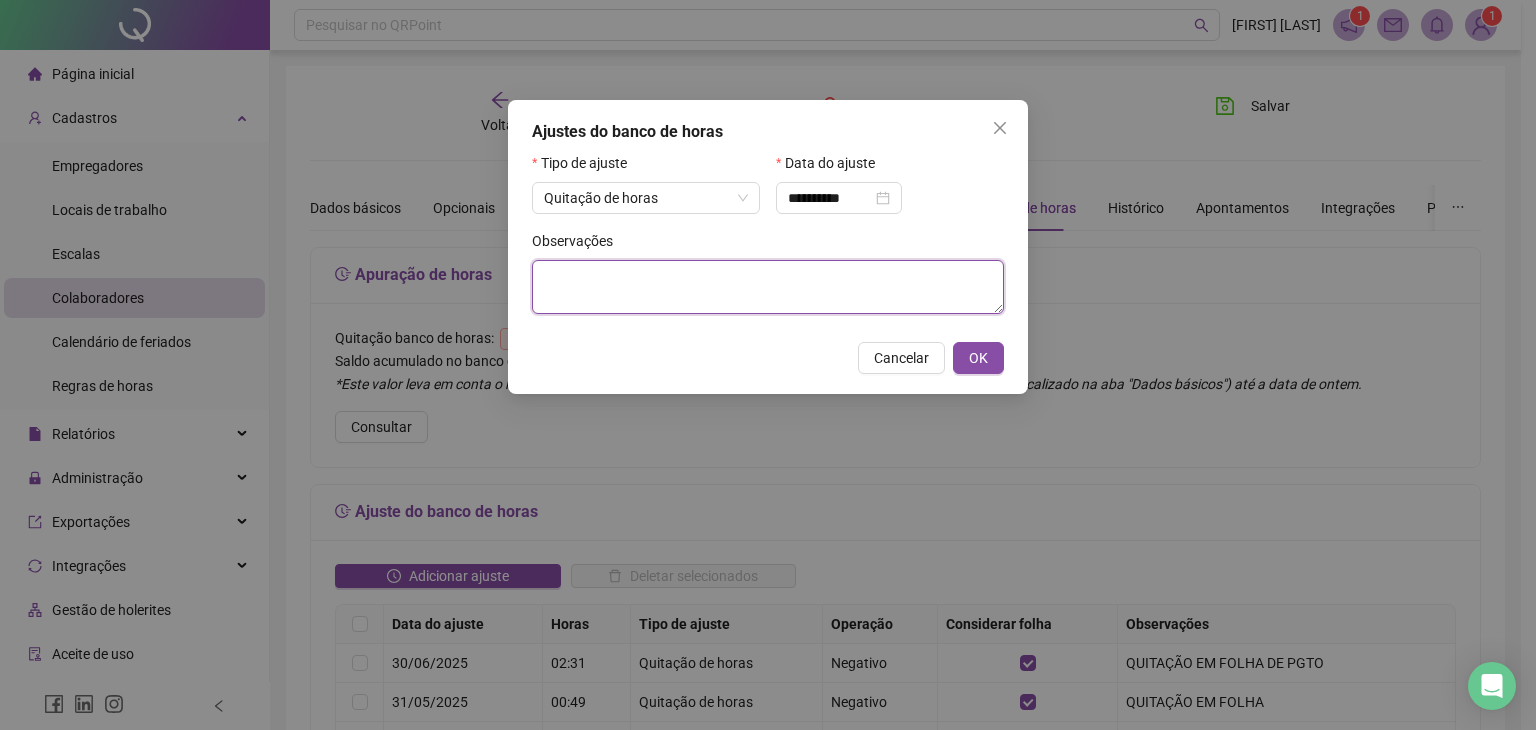 click at bounding box center (768, 287) 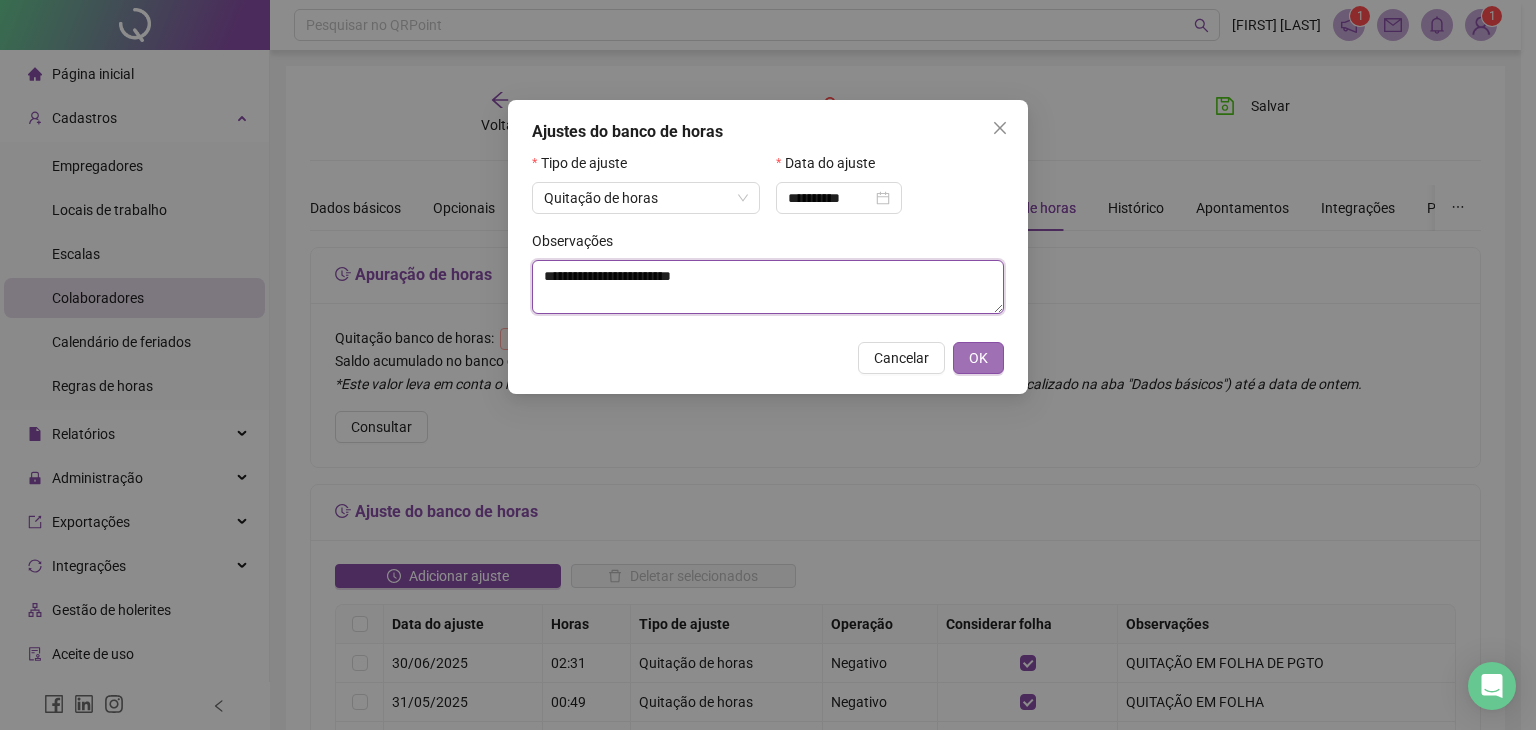 type on "**********" 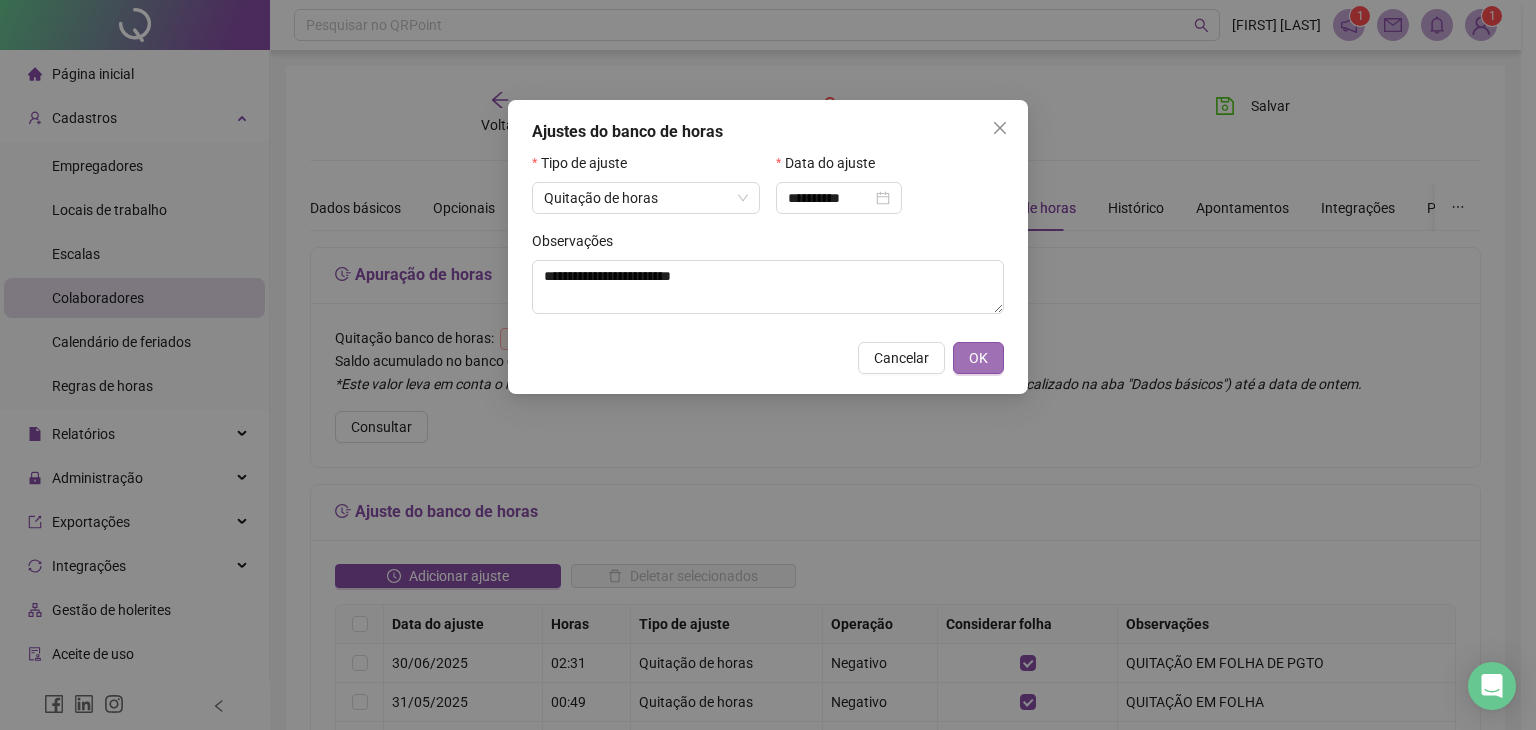 click on "OK" at bounding box center (978, 358) 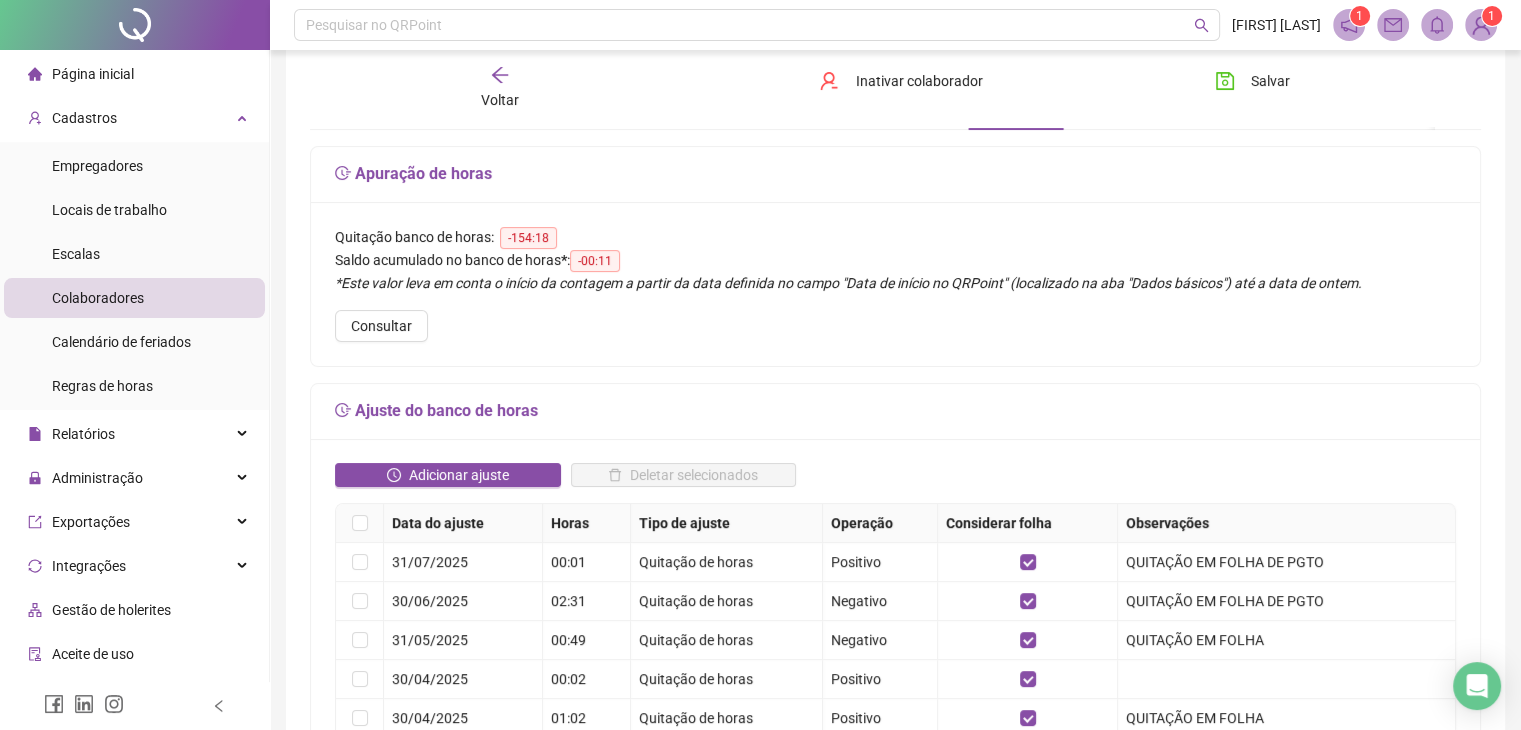 scroll, scrollTop: 200, scrollLeft: 0, axis: vertical 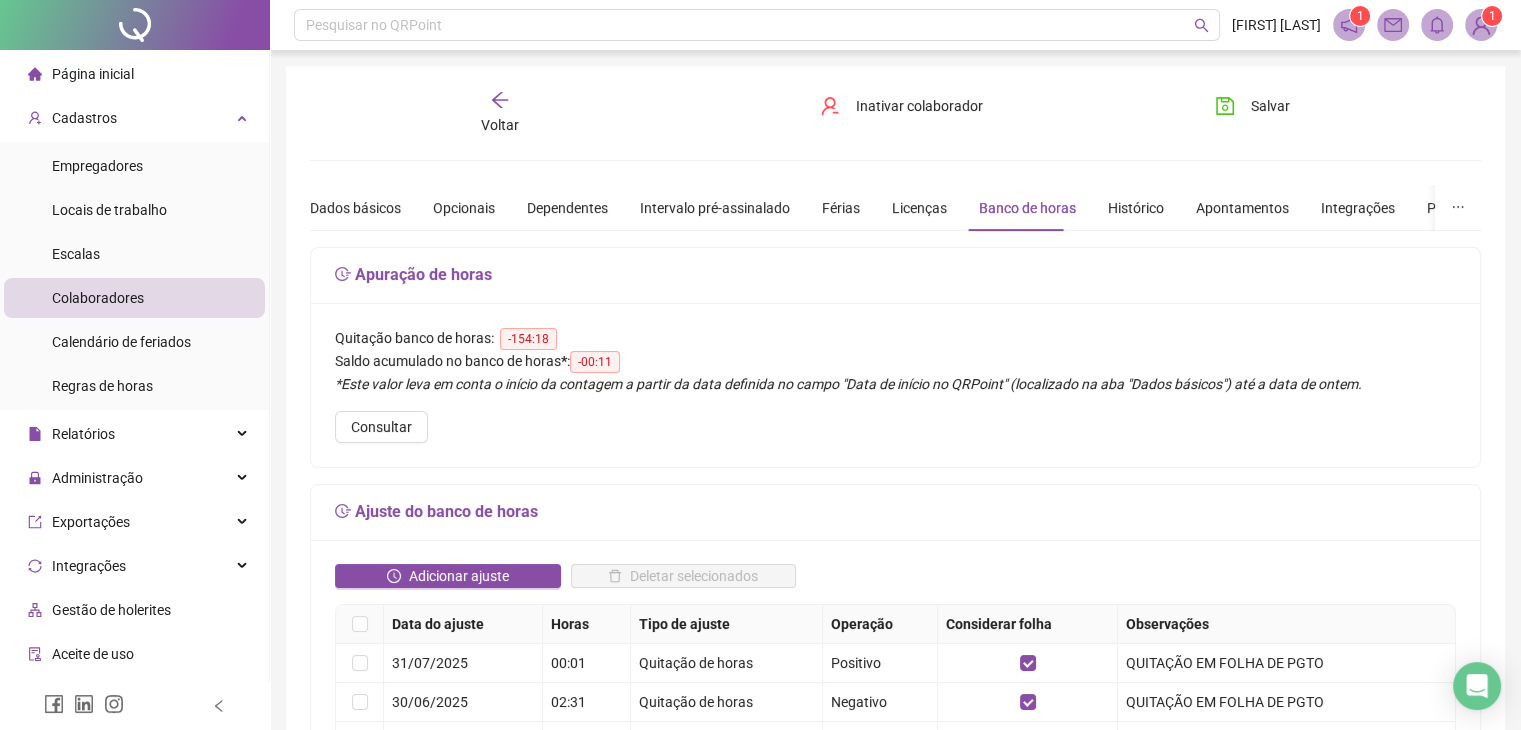 click on "Voltar" at bounding box center (500, 113) 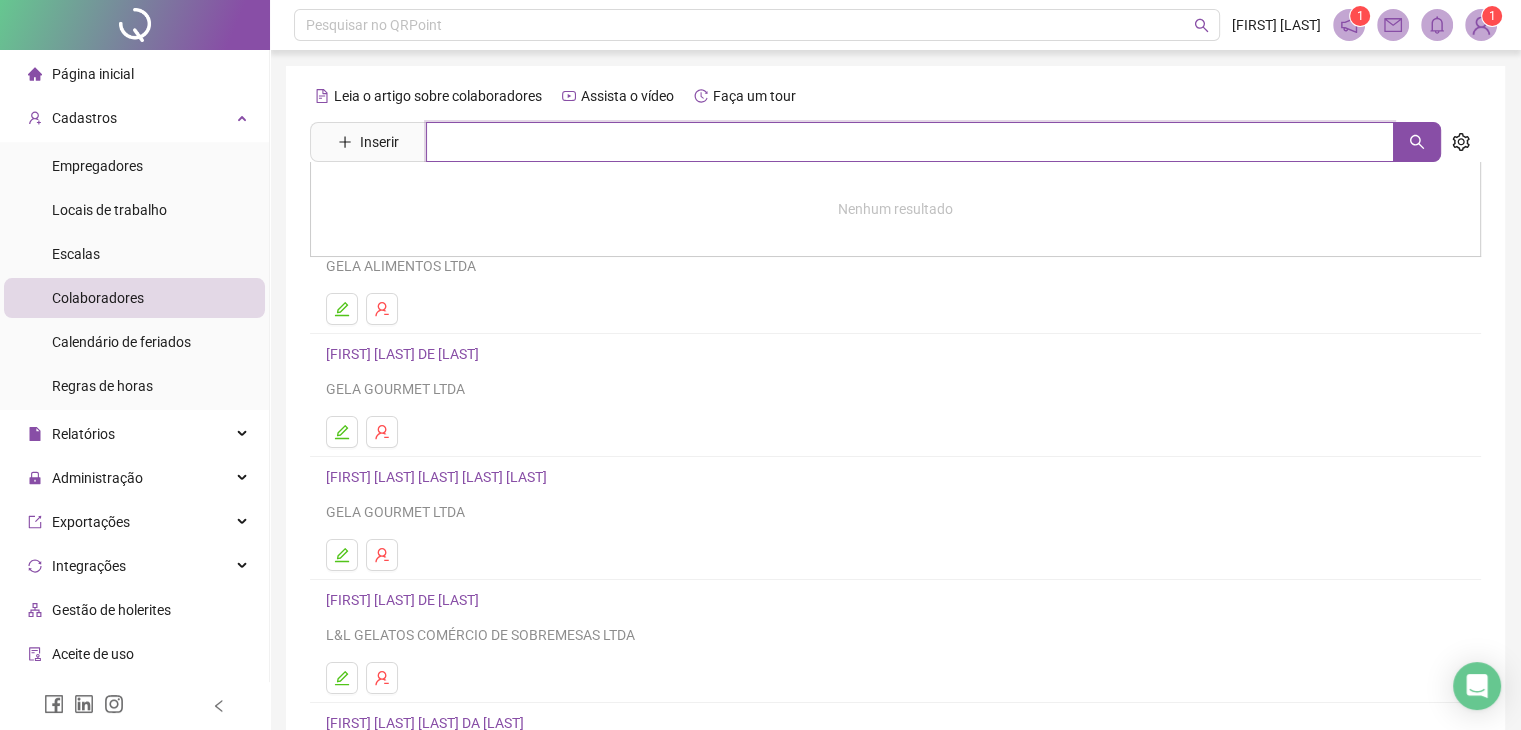 click at bounding box center (910, 142) 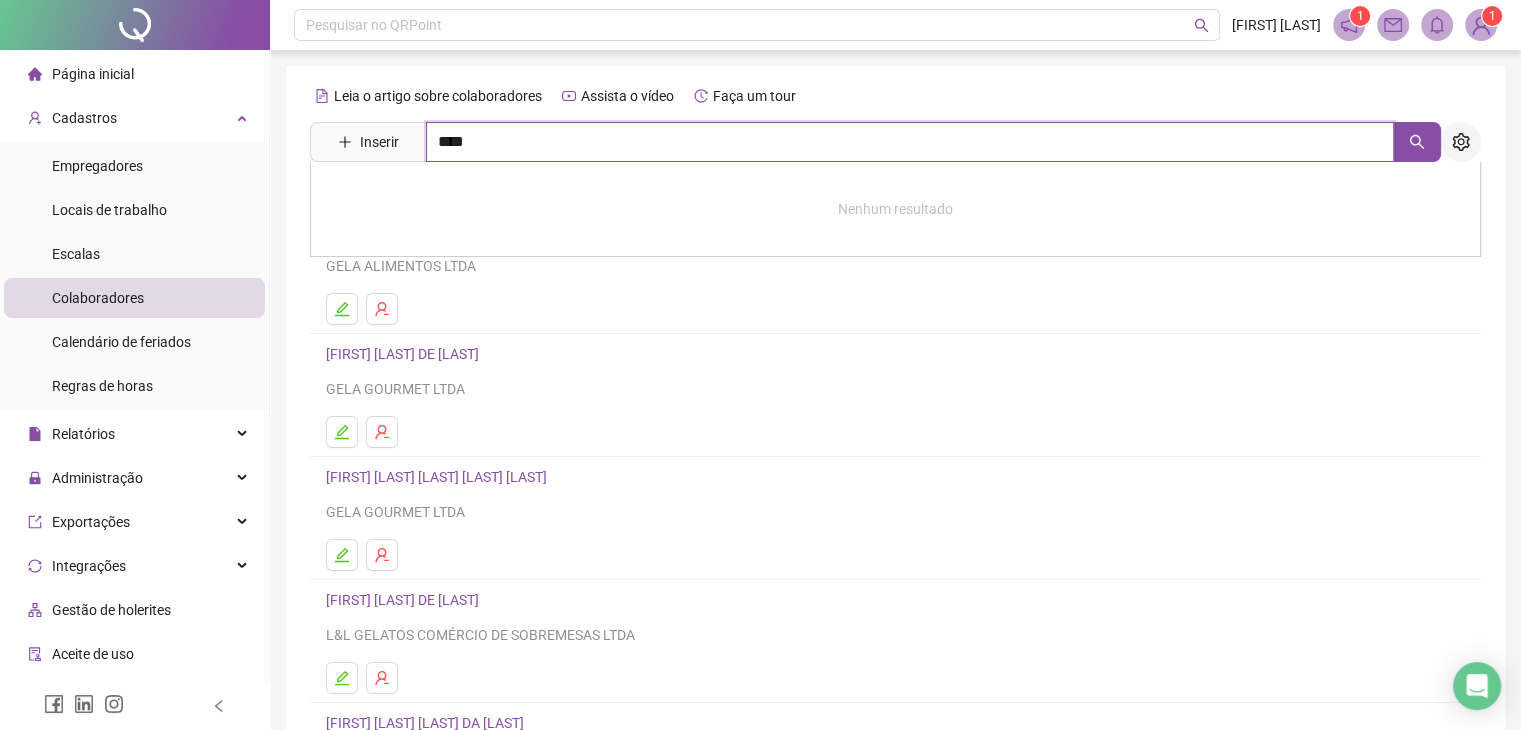 click on "Inserir ****" at bounding box center (895, 142) 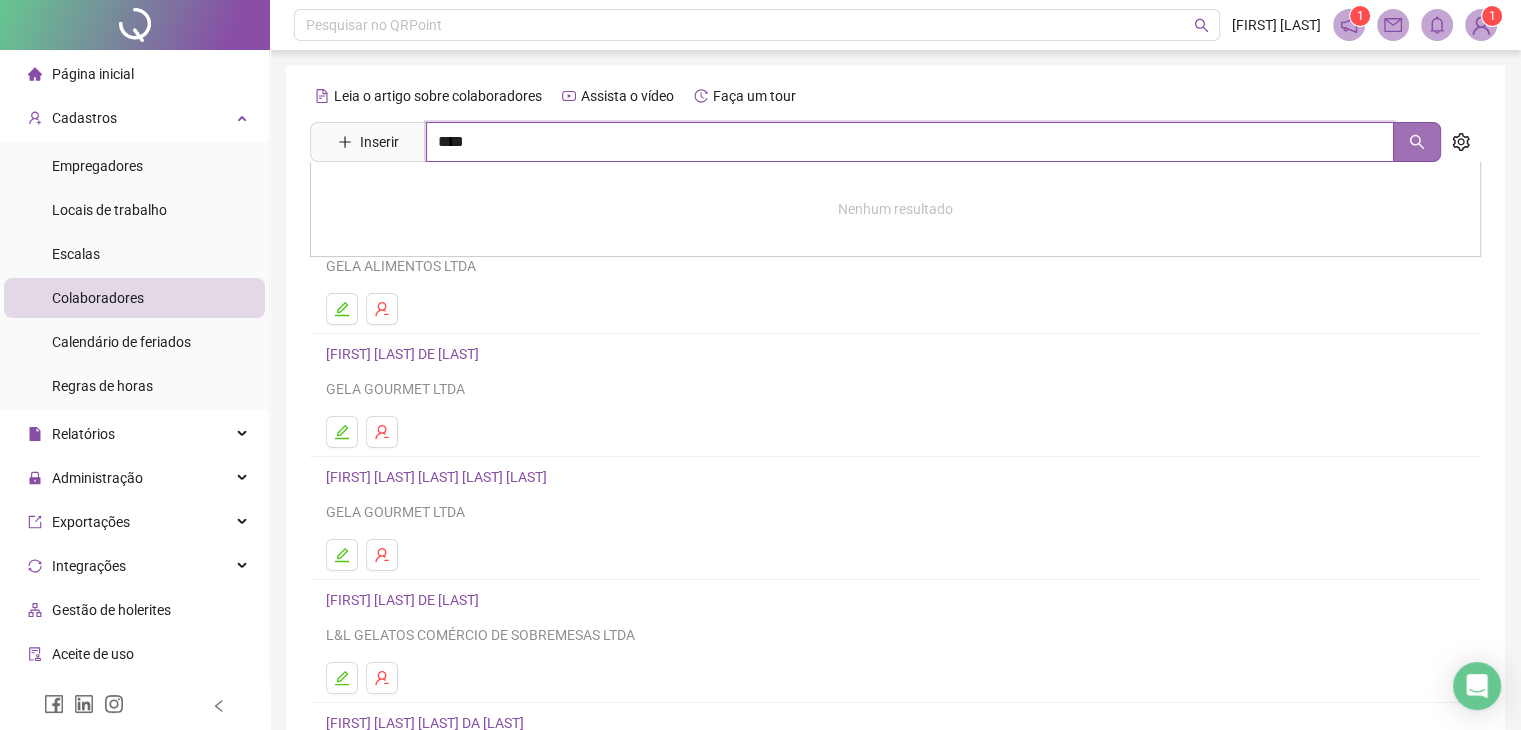 click at bounding box center (1417, 142) 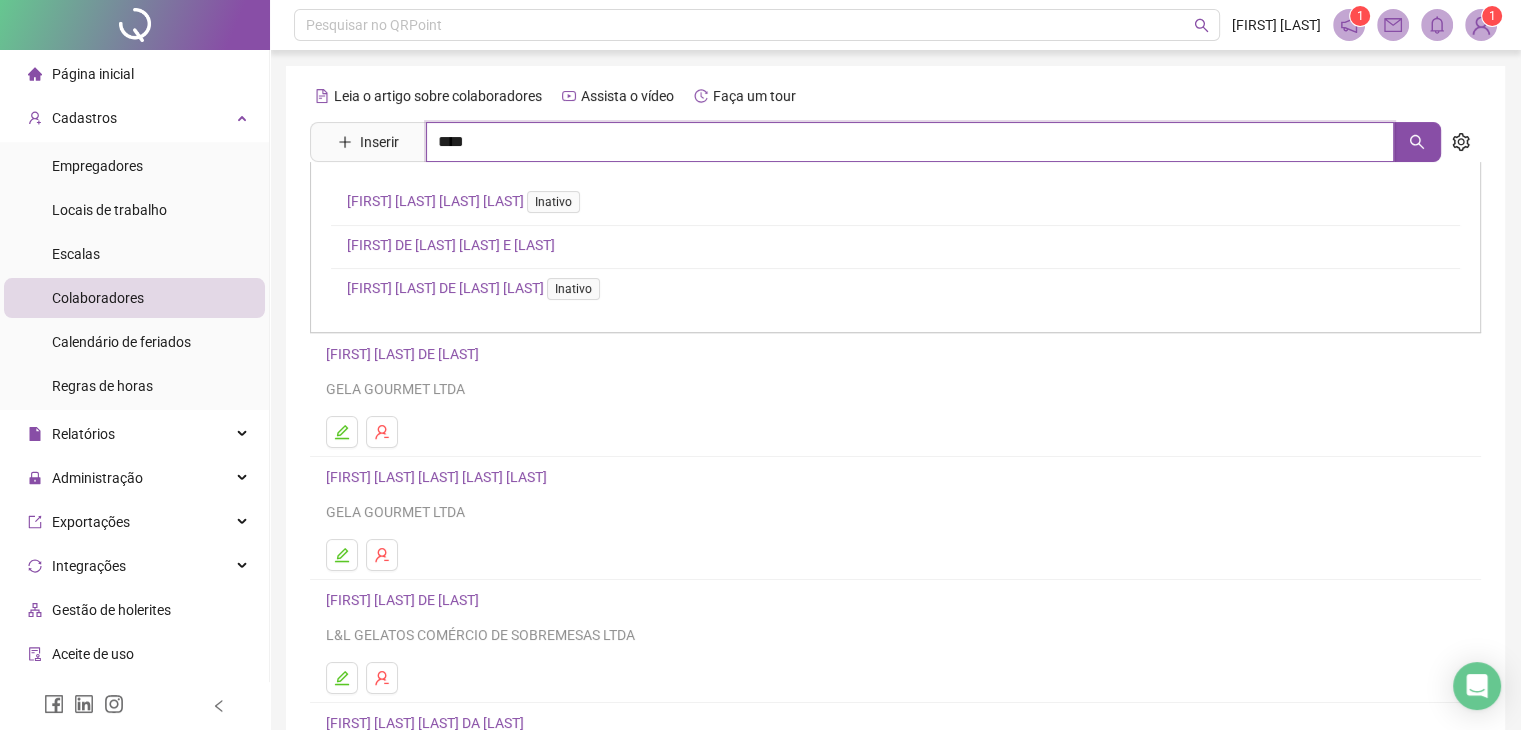 type on "****" 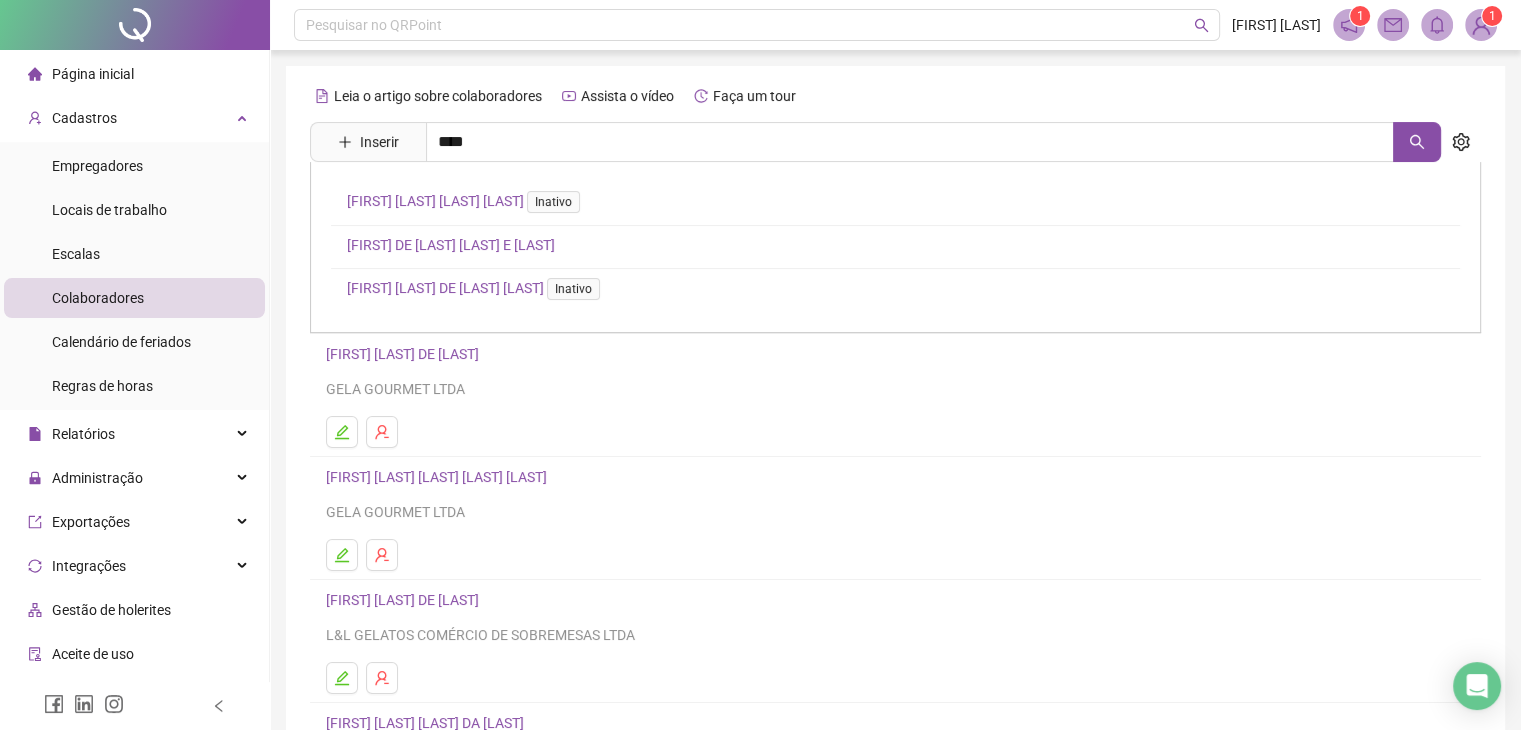 click on "[FIRST] [LAST] [LAST] [LAST]" at bounding box center [451, 245] 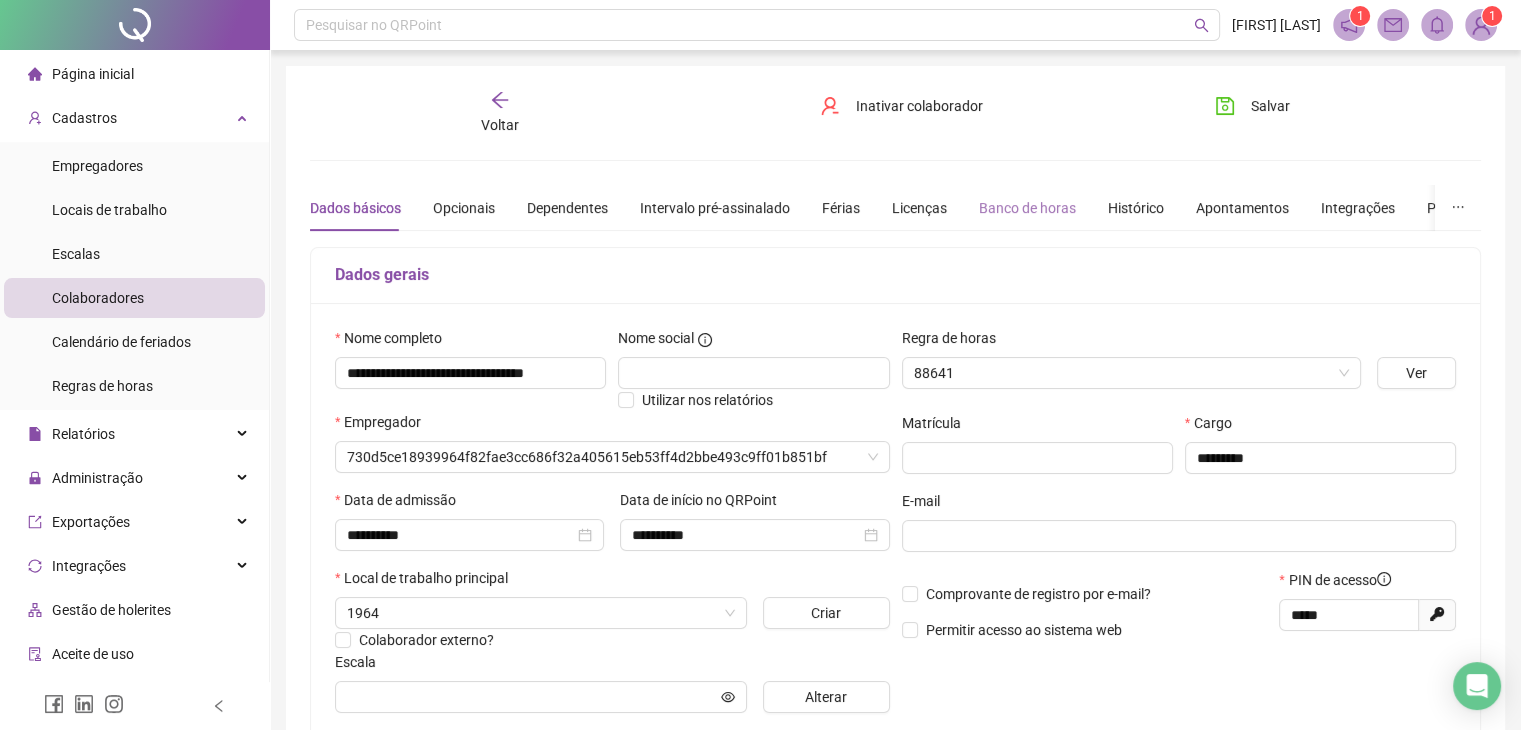 type on "**********" 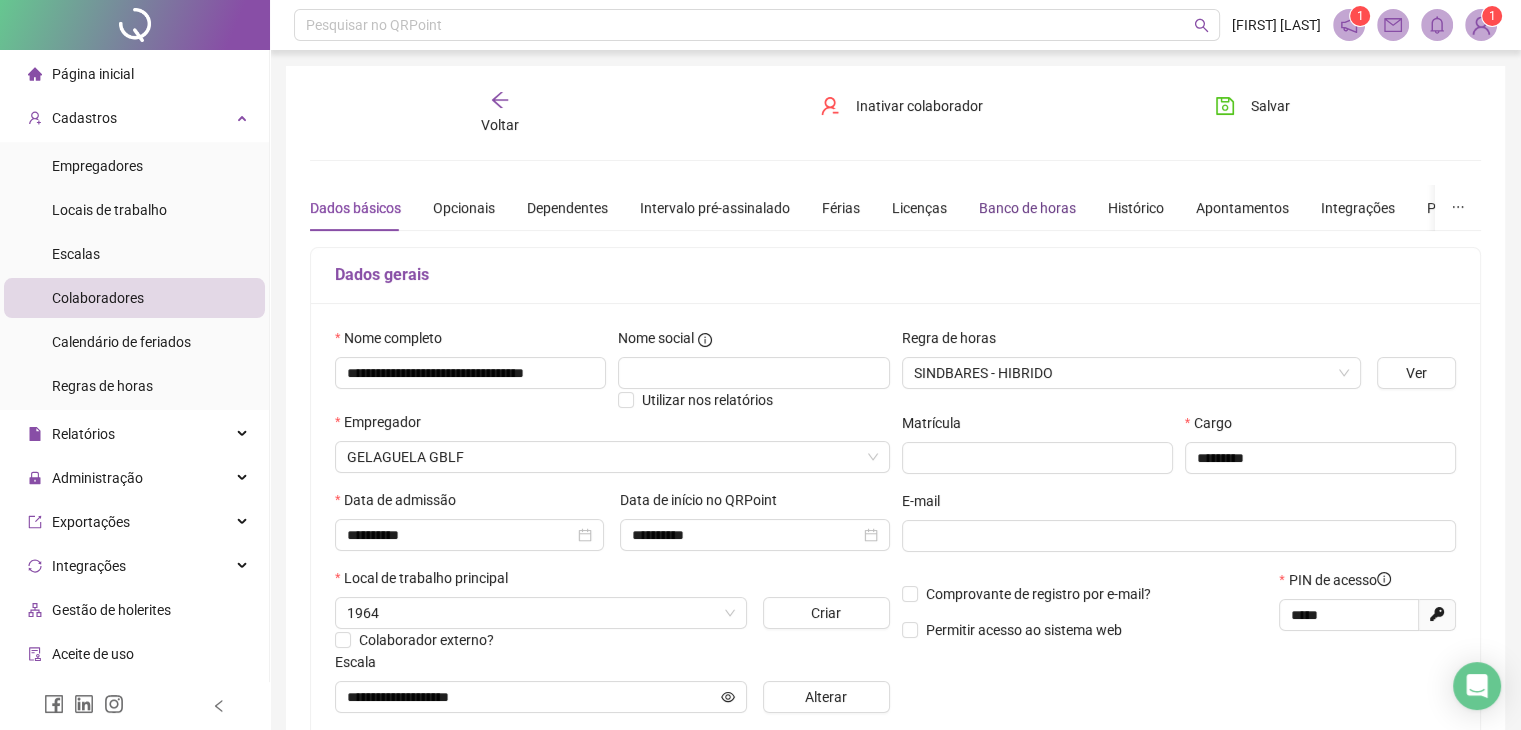 click on "Banco de horas" at bounding box center [1027, 208] 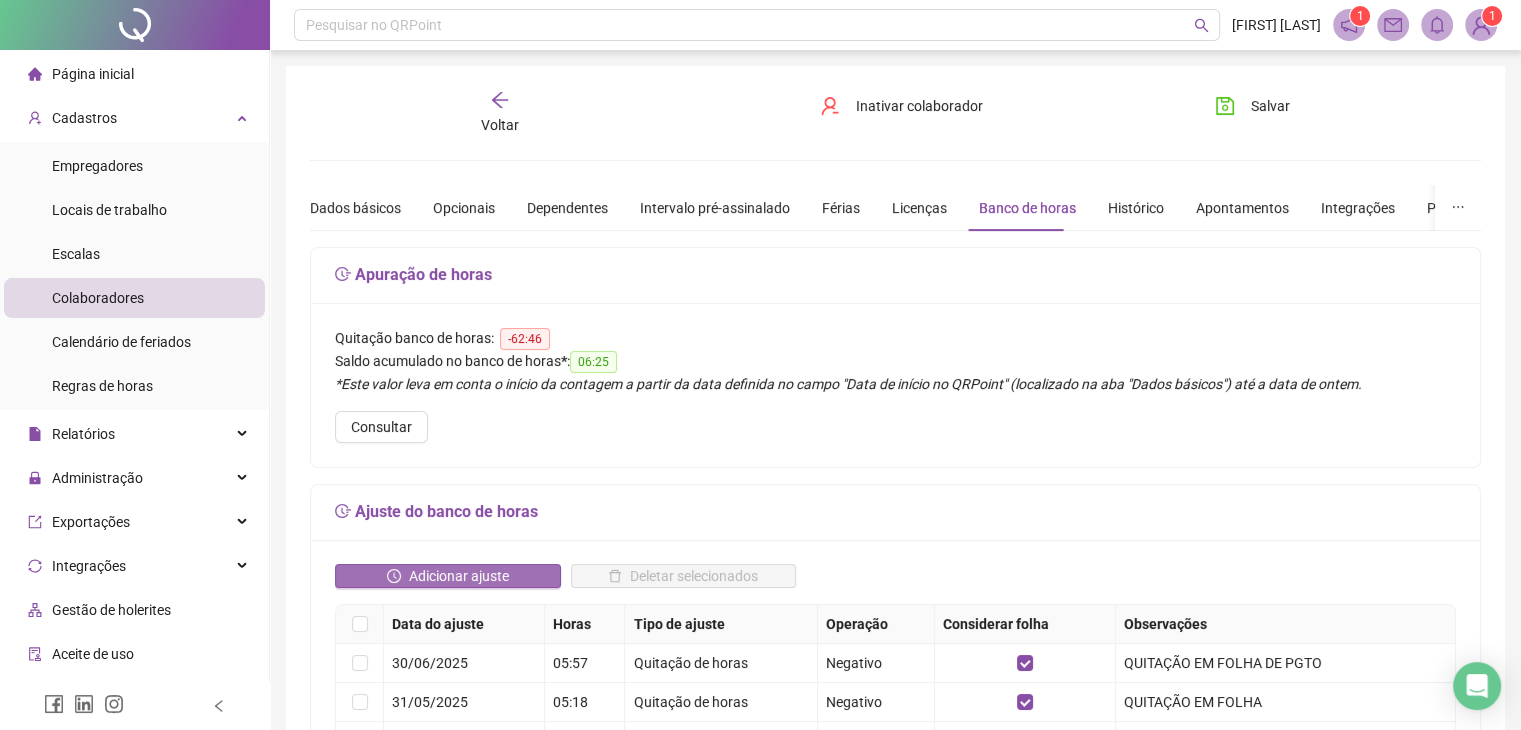 click on "Adicionar ajuste" at bounding box center (448, 576) 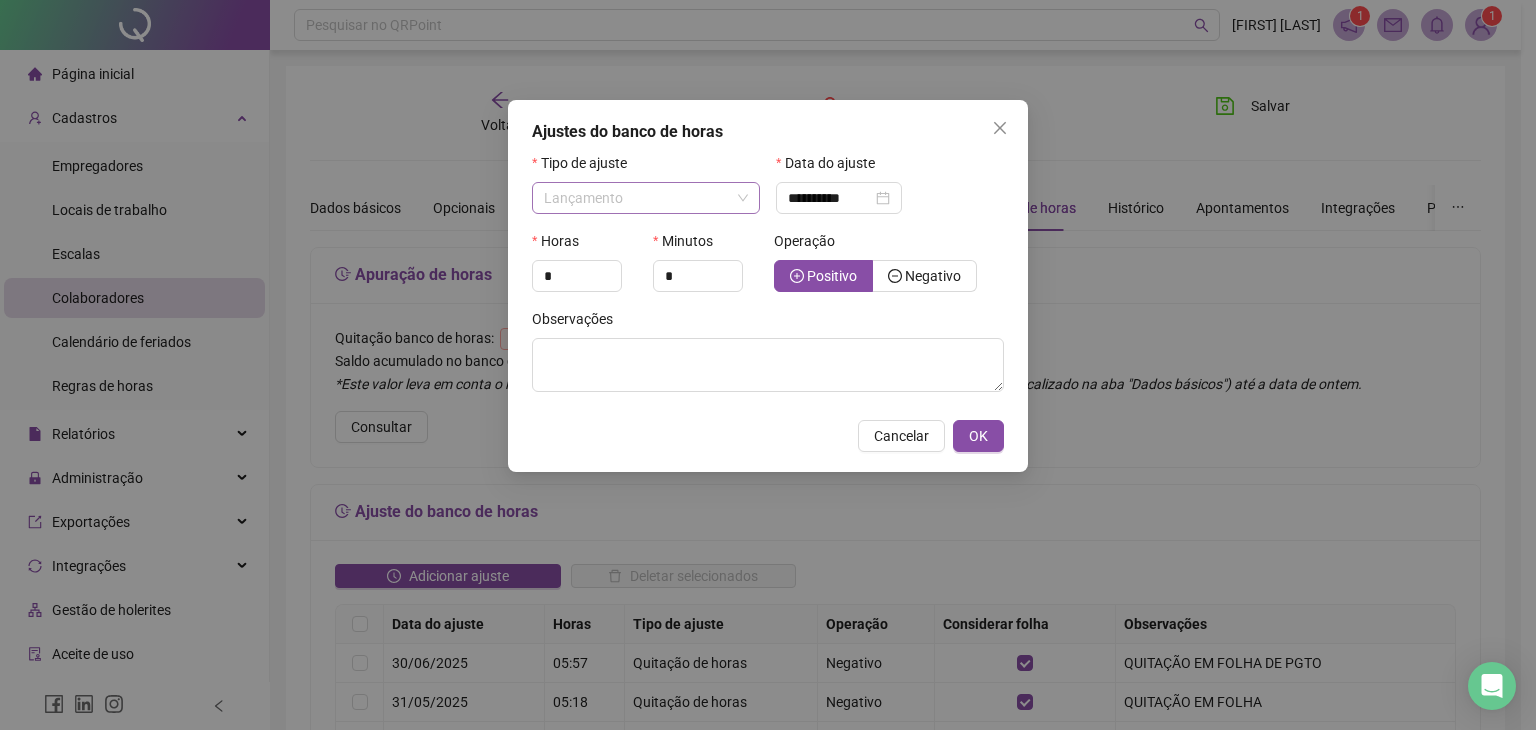 click on "Lançamento" at bounding box center [646, 198] 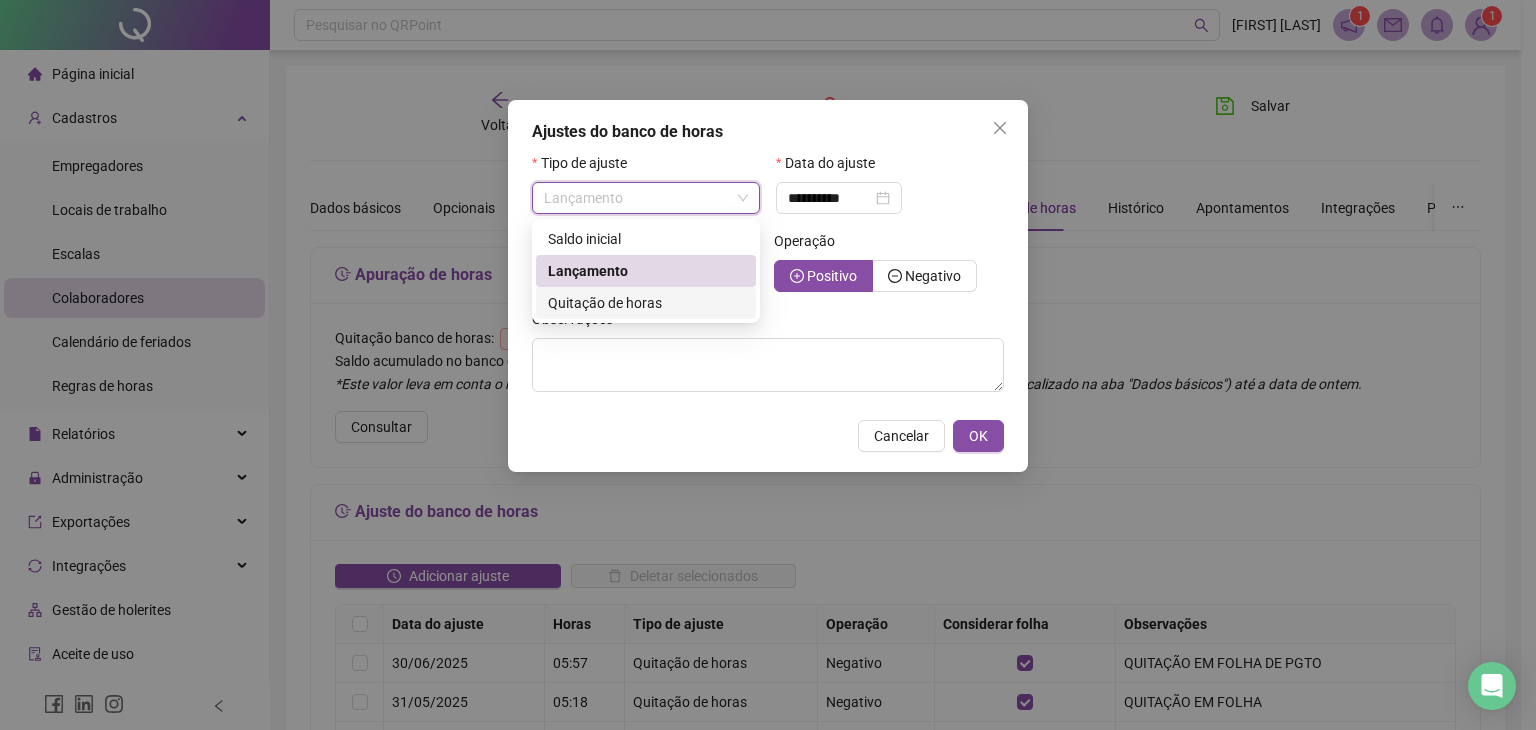 drag, startPoint x: 620, startPoint y: 308, endPoint x: 686, endPoint y: 297, distance: 66.910385 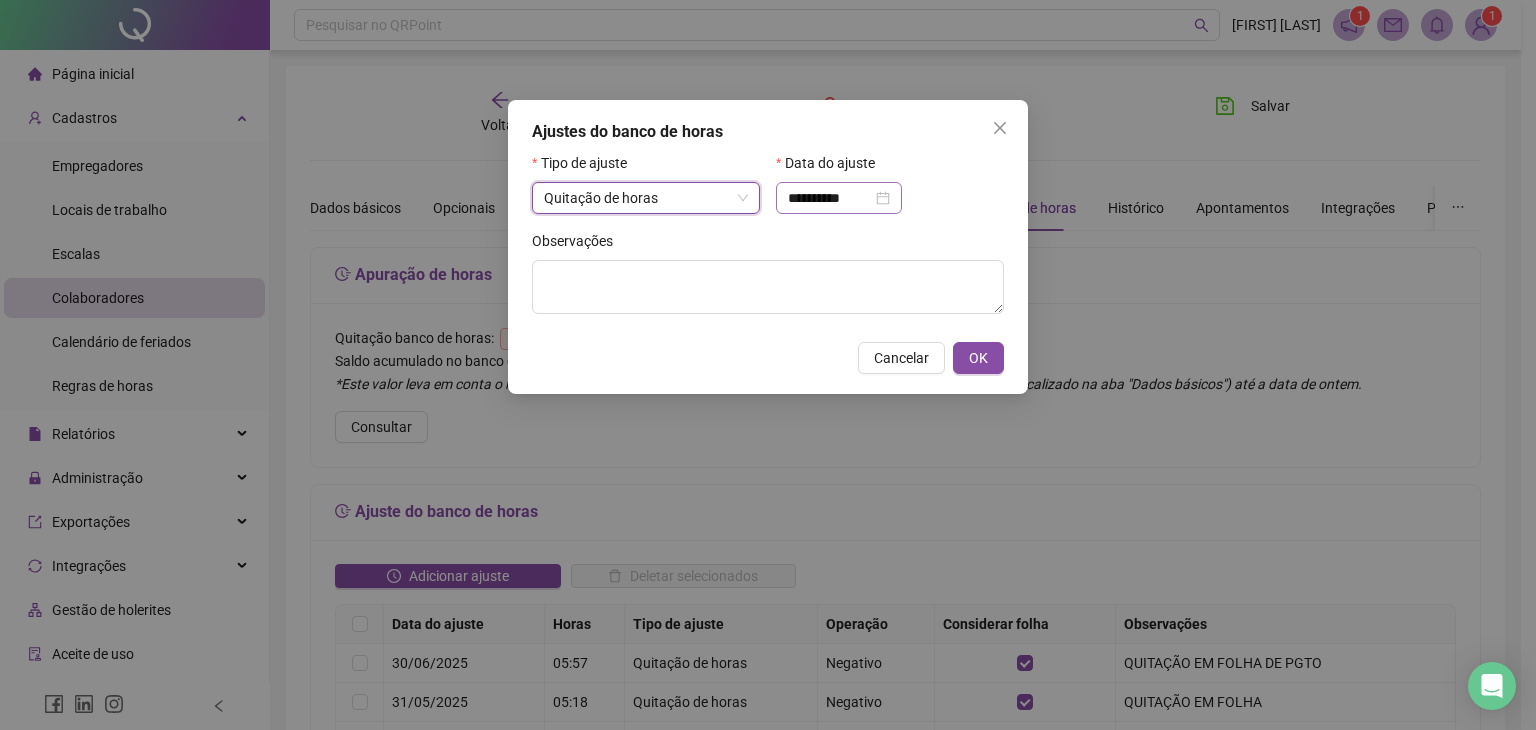 click on "**********" at bounding box center (839, 198) 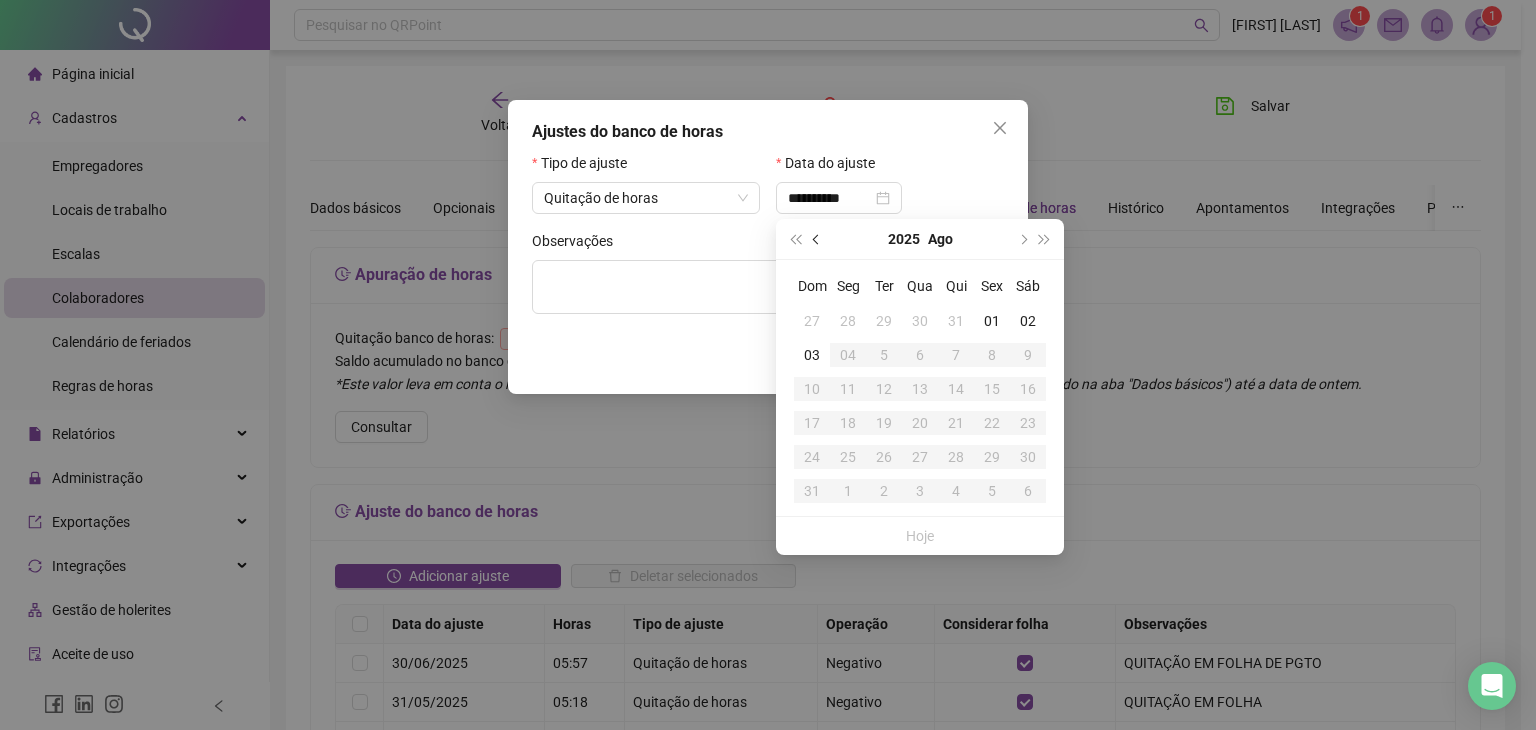 click at bounding box center (817, 239) 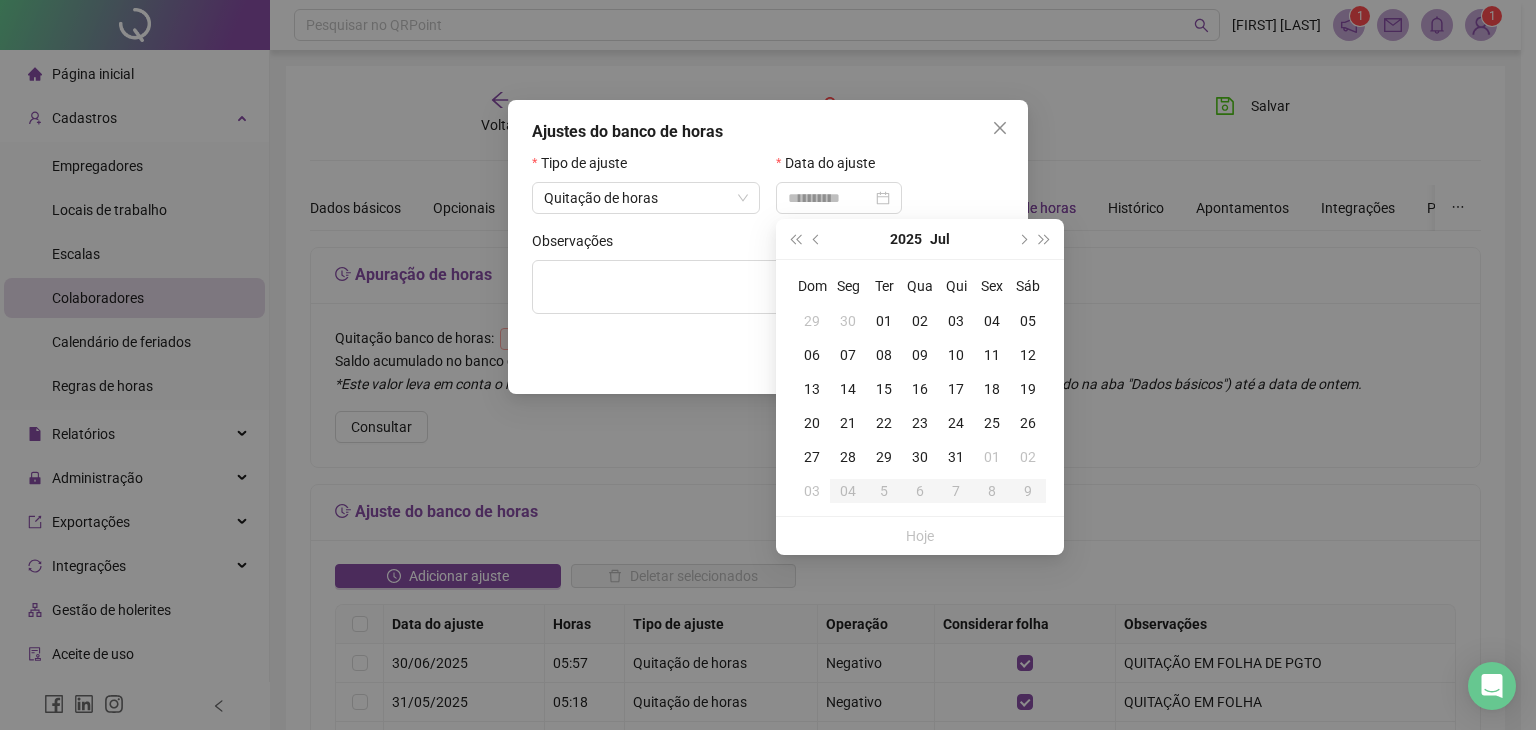 type on "**********" 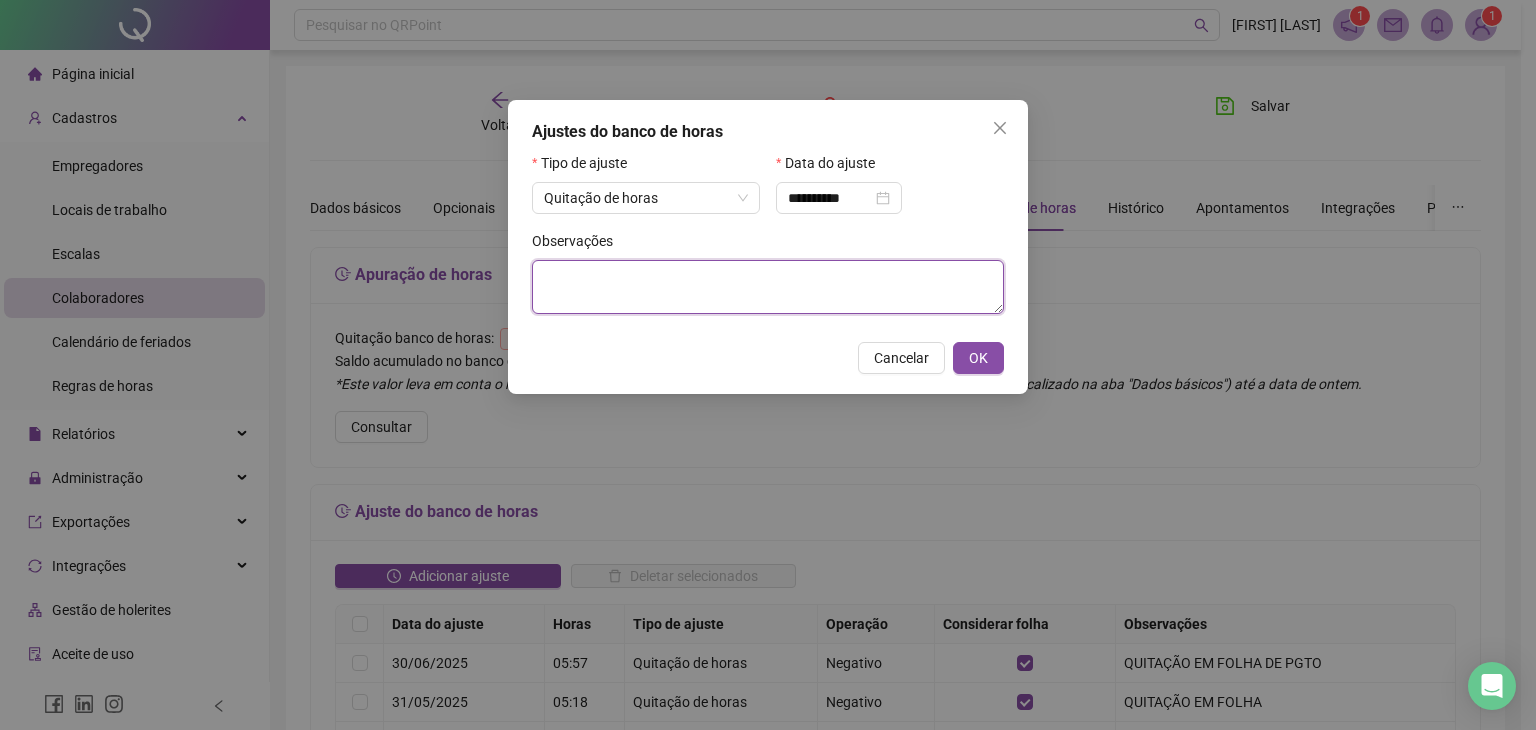 click at bounding box center (768, 287) 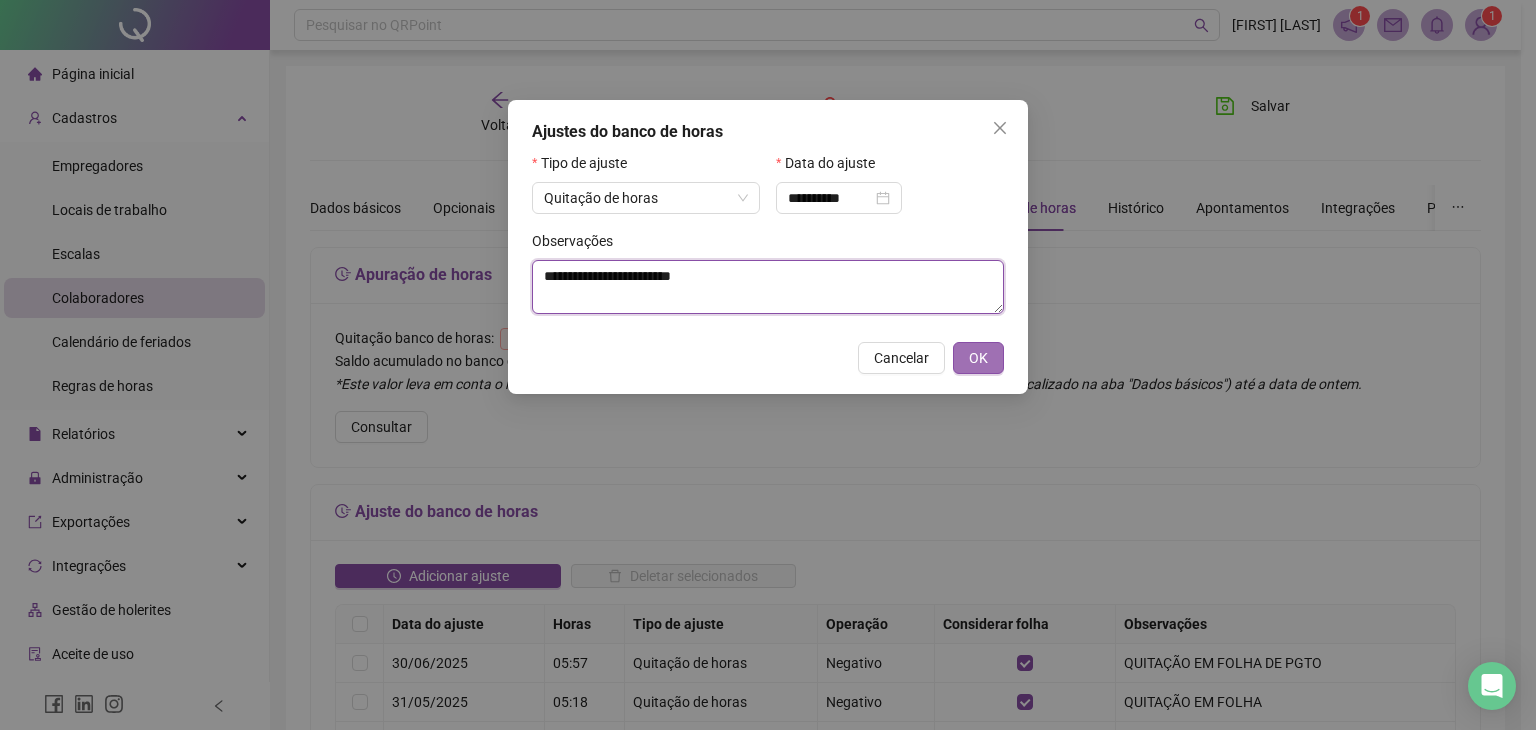 type on "**********" 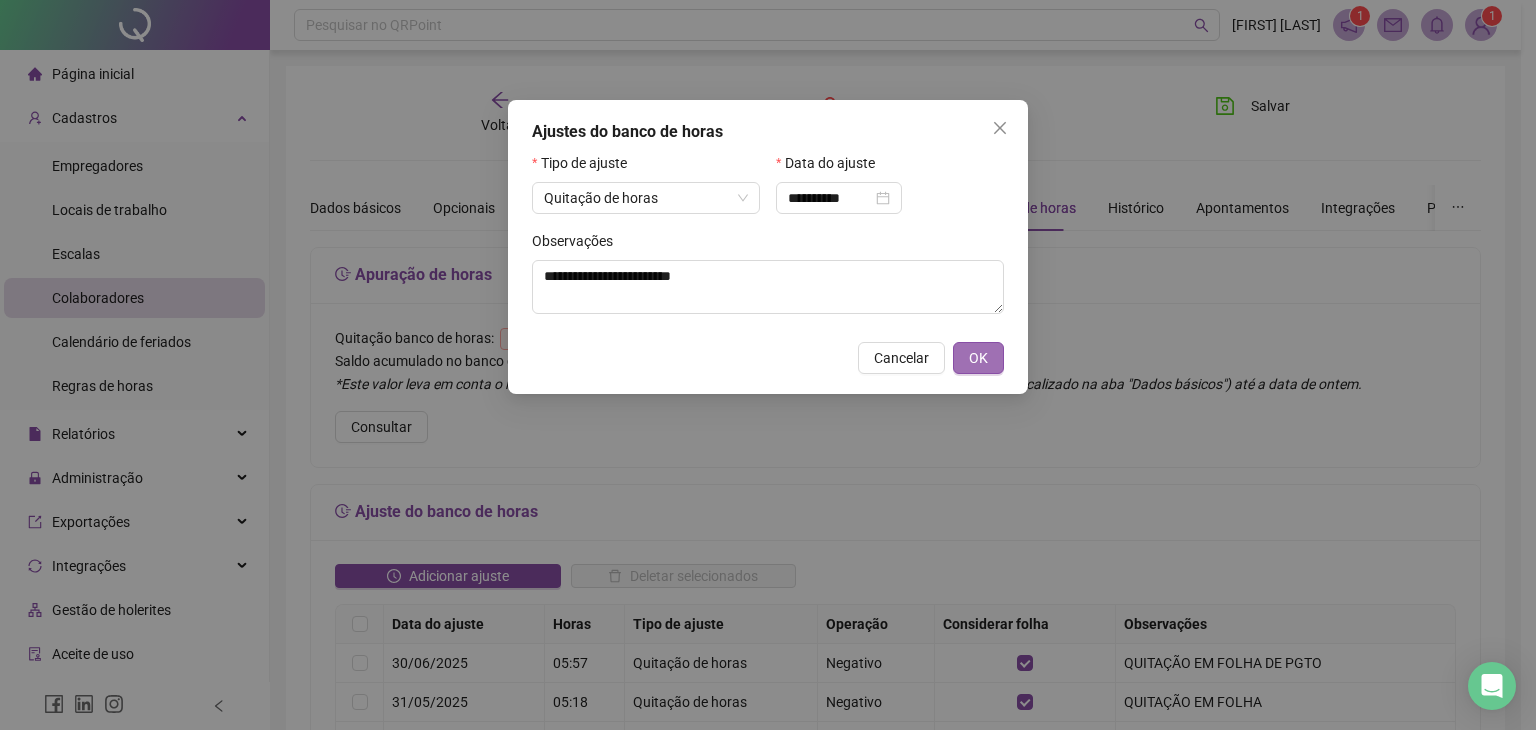 click on "OK" at bounding box center [978, 358] 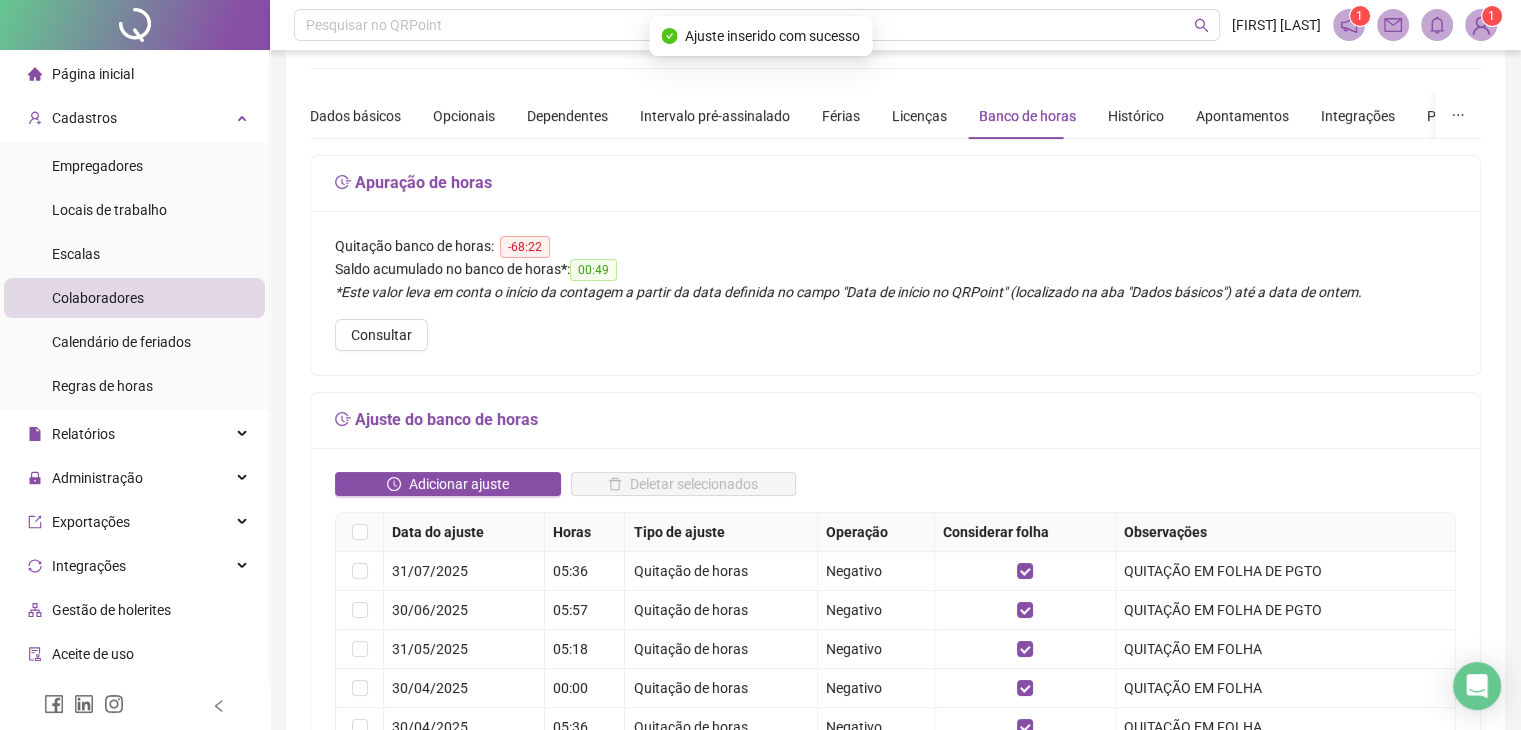 scroll, scrollTop: 200, scrollLeft: 0, axis: vertical 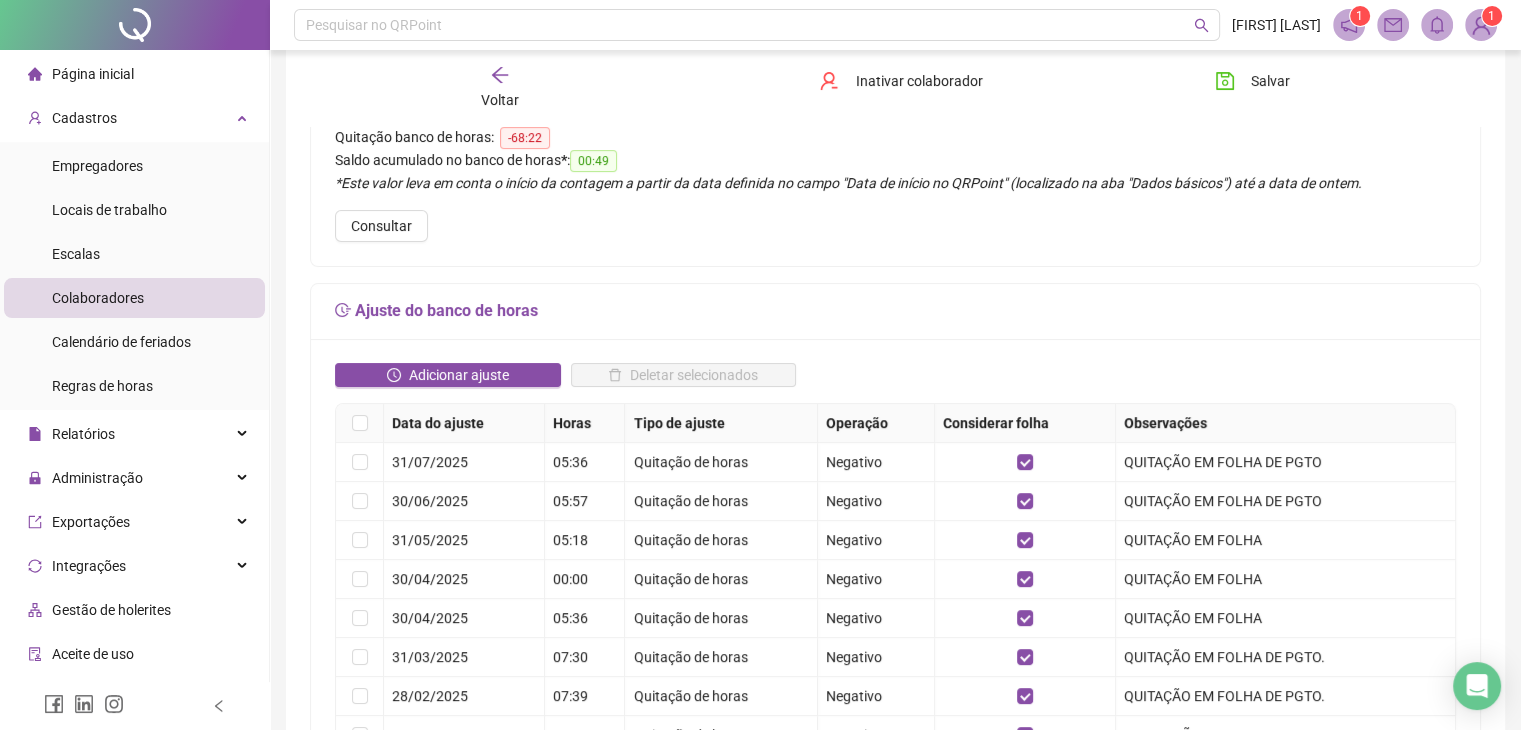 click on "Voltar" at bounding box center [500, 100] 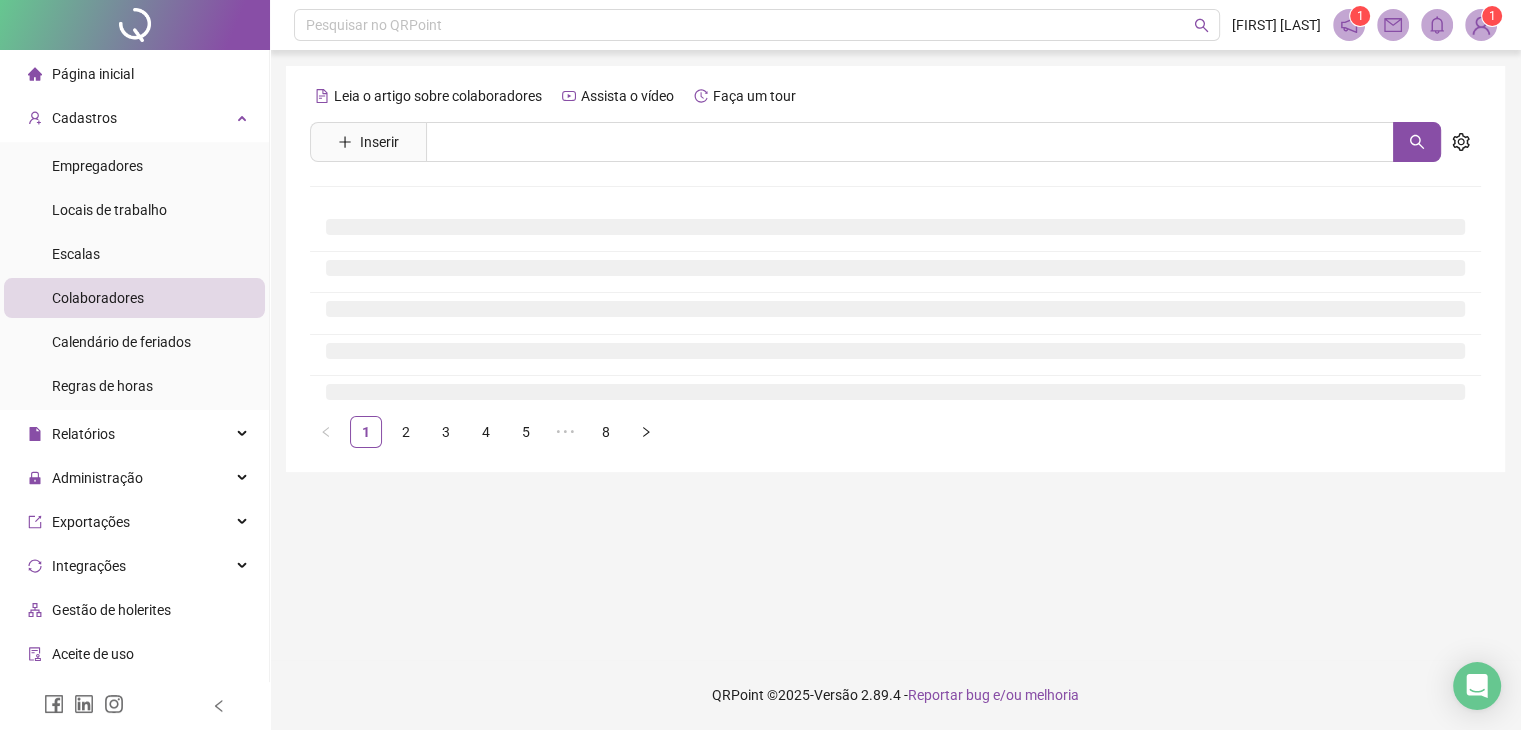 scroll, scrollTop: 0, scrollLeft: 0, axis: both 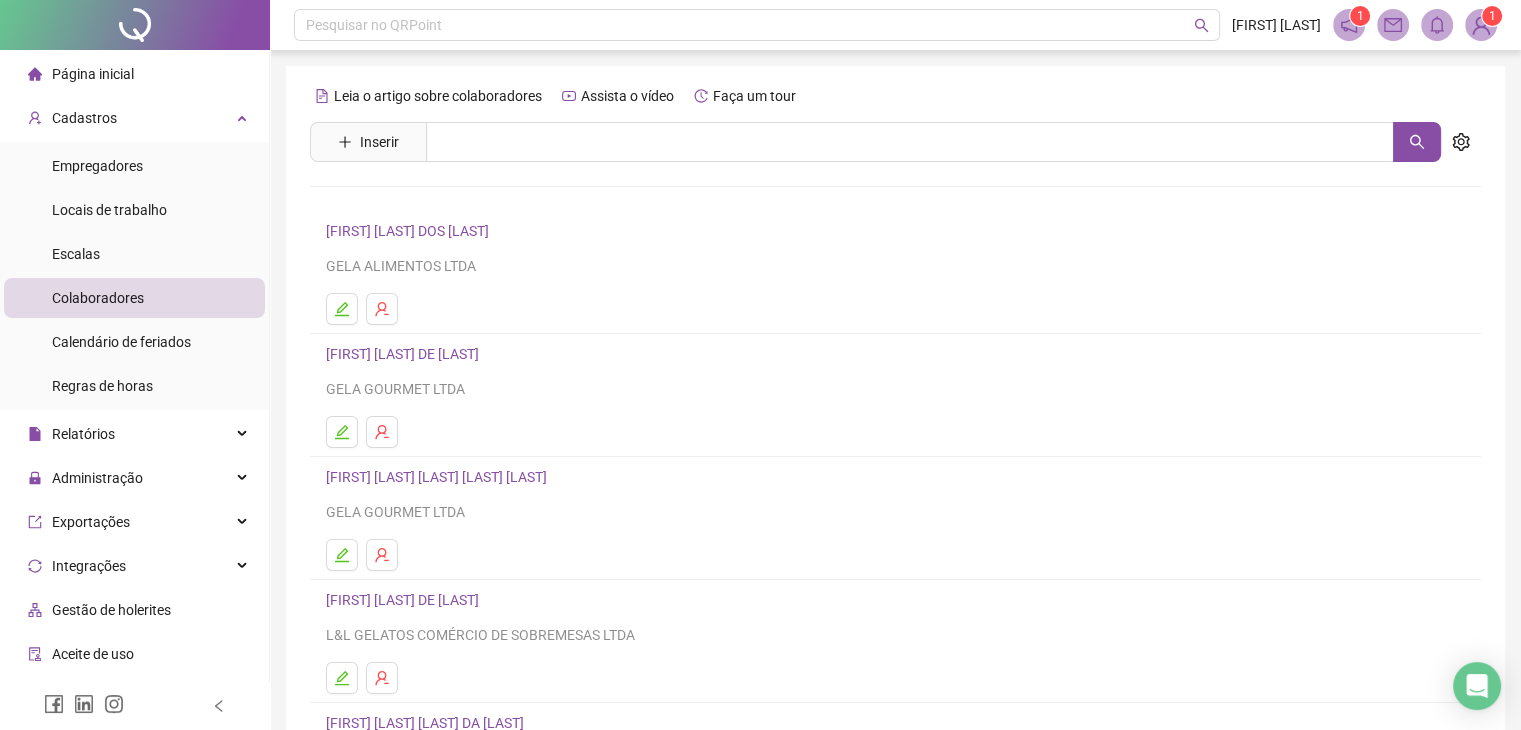 click on "[FIRST] [LAST] [LAST]" at bounding box center [405, 354] 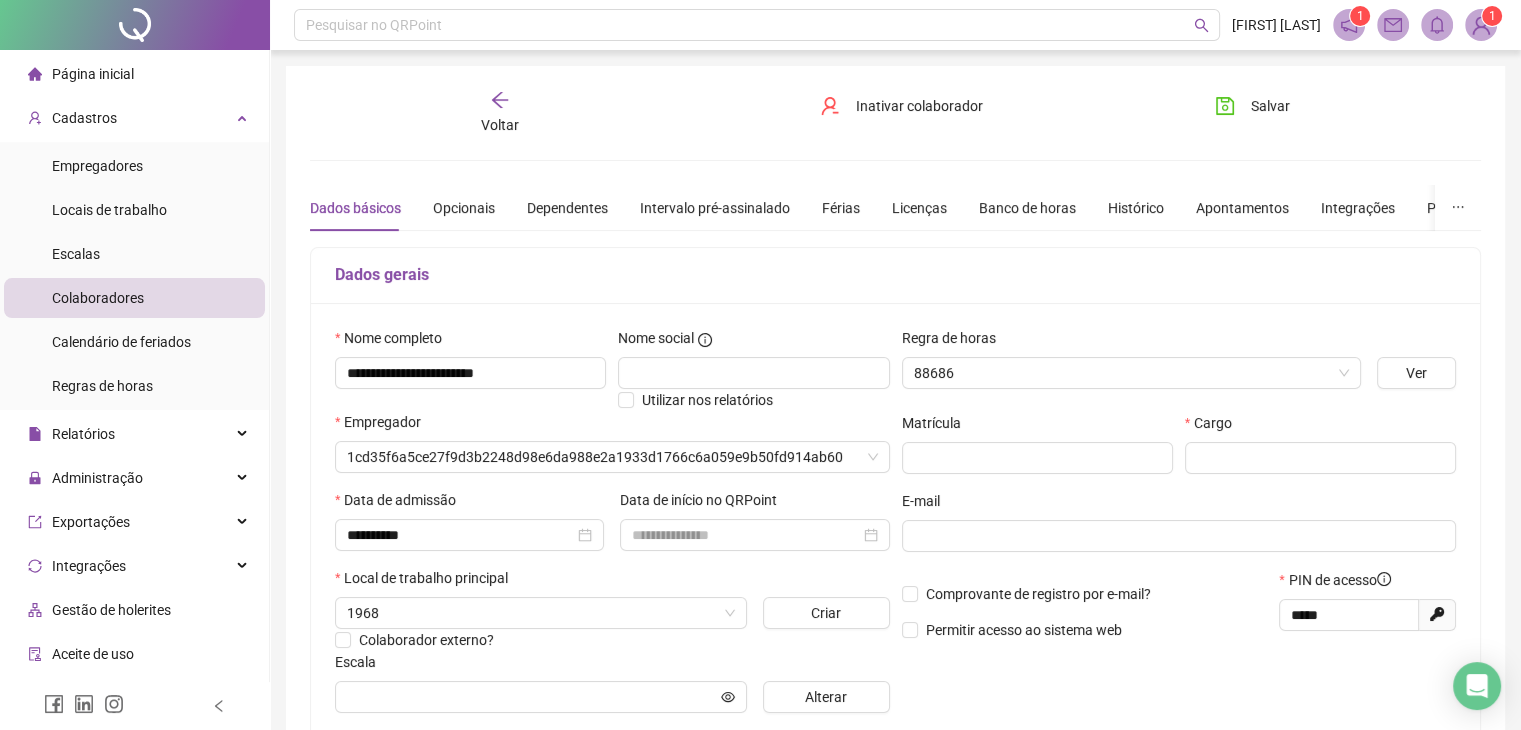type on "**********" 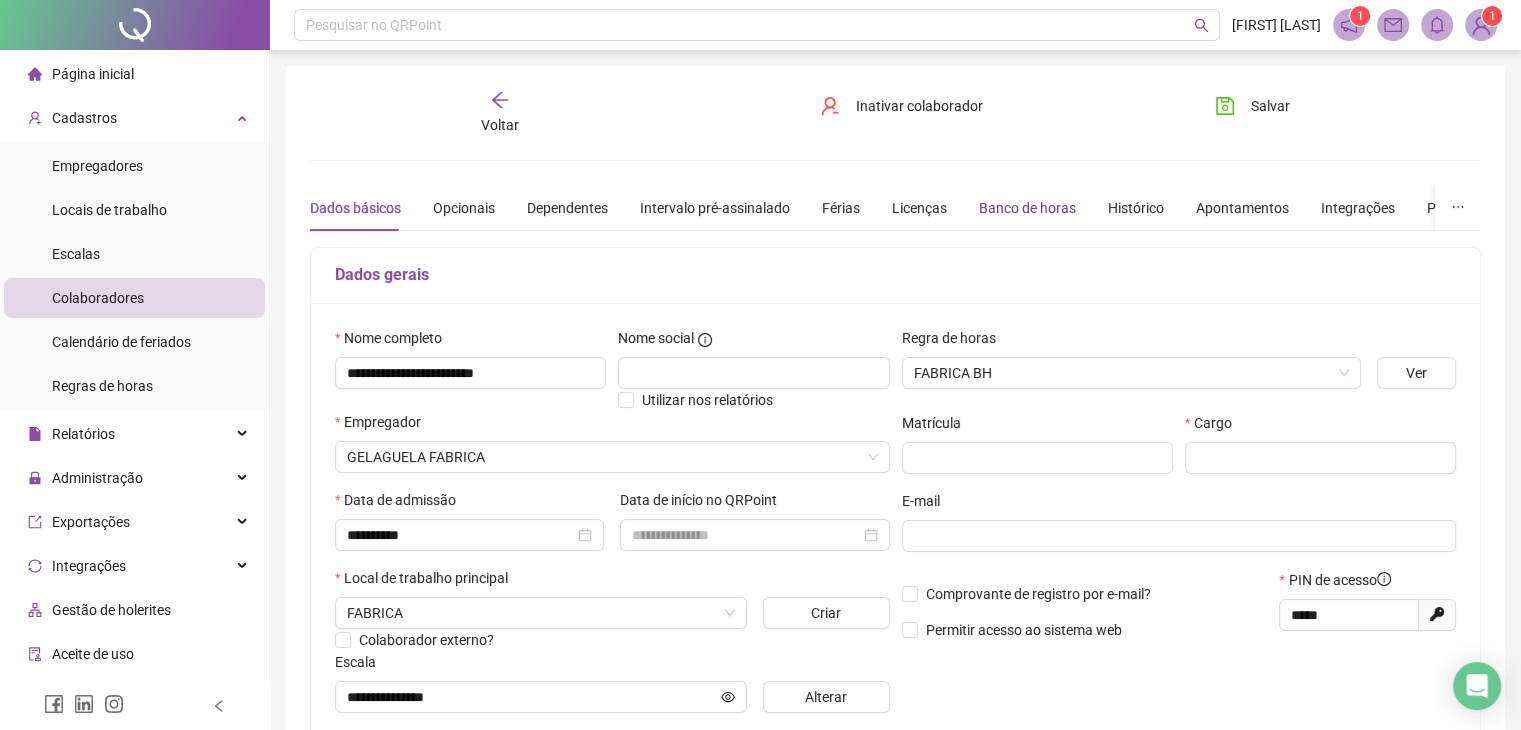 click on "Banco de horas" at bounding box center (1027, 208) 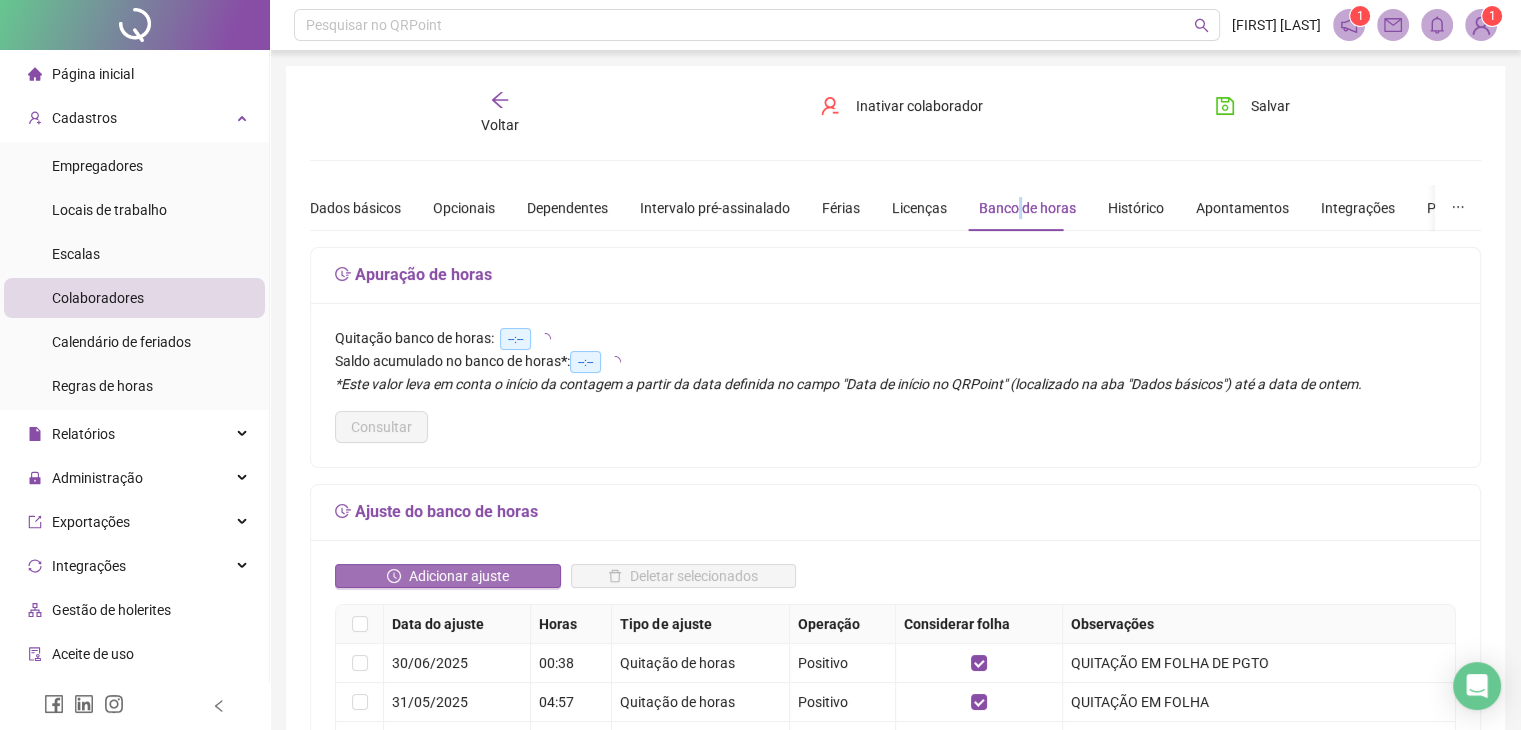 click on "Adicionar ajuste" at bounding box center (459, 576) 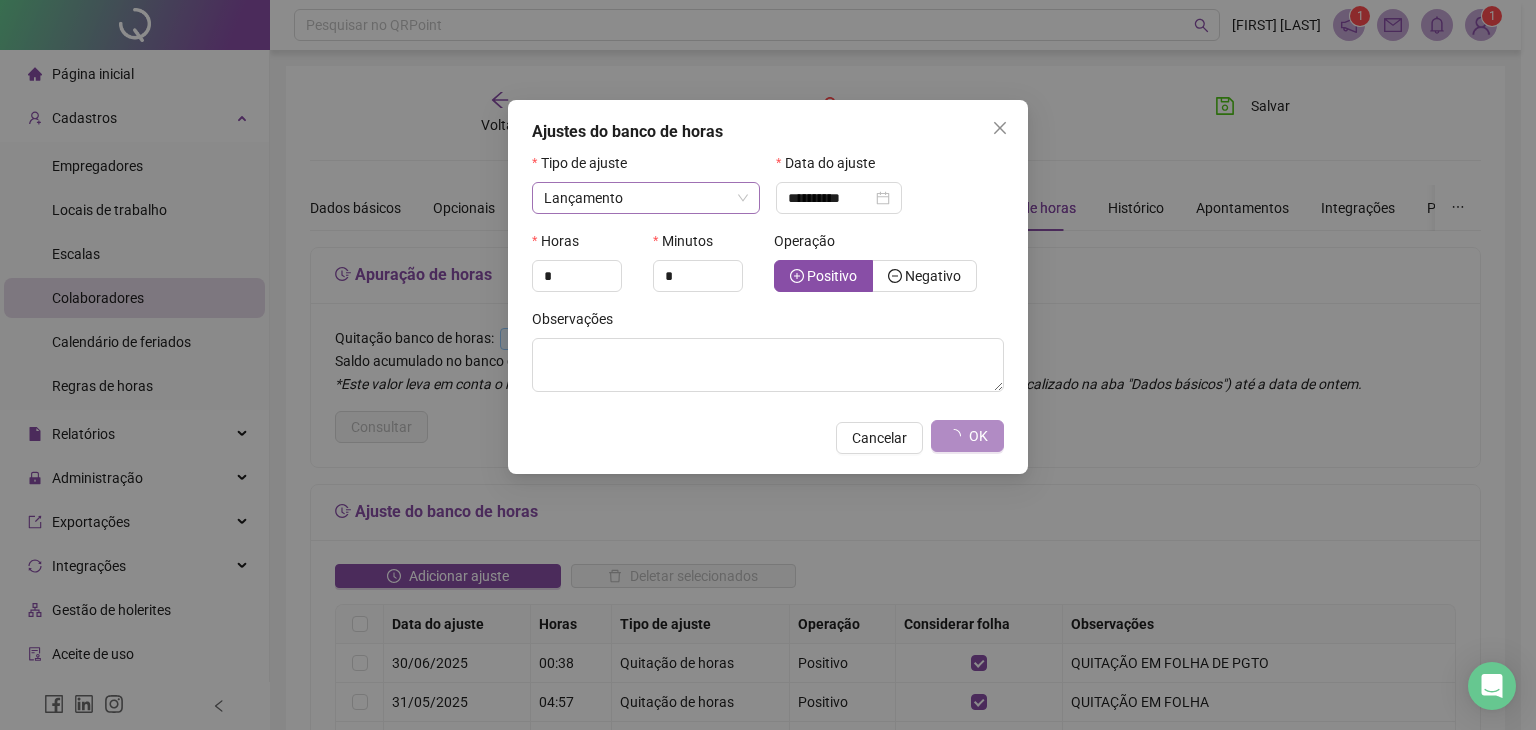 click on "Lançamento" at bounding box center (646, 198) 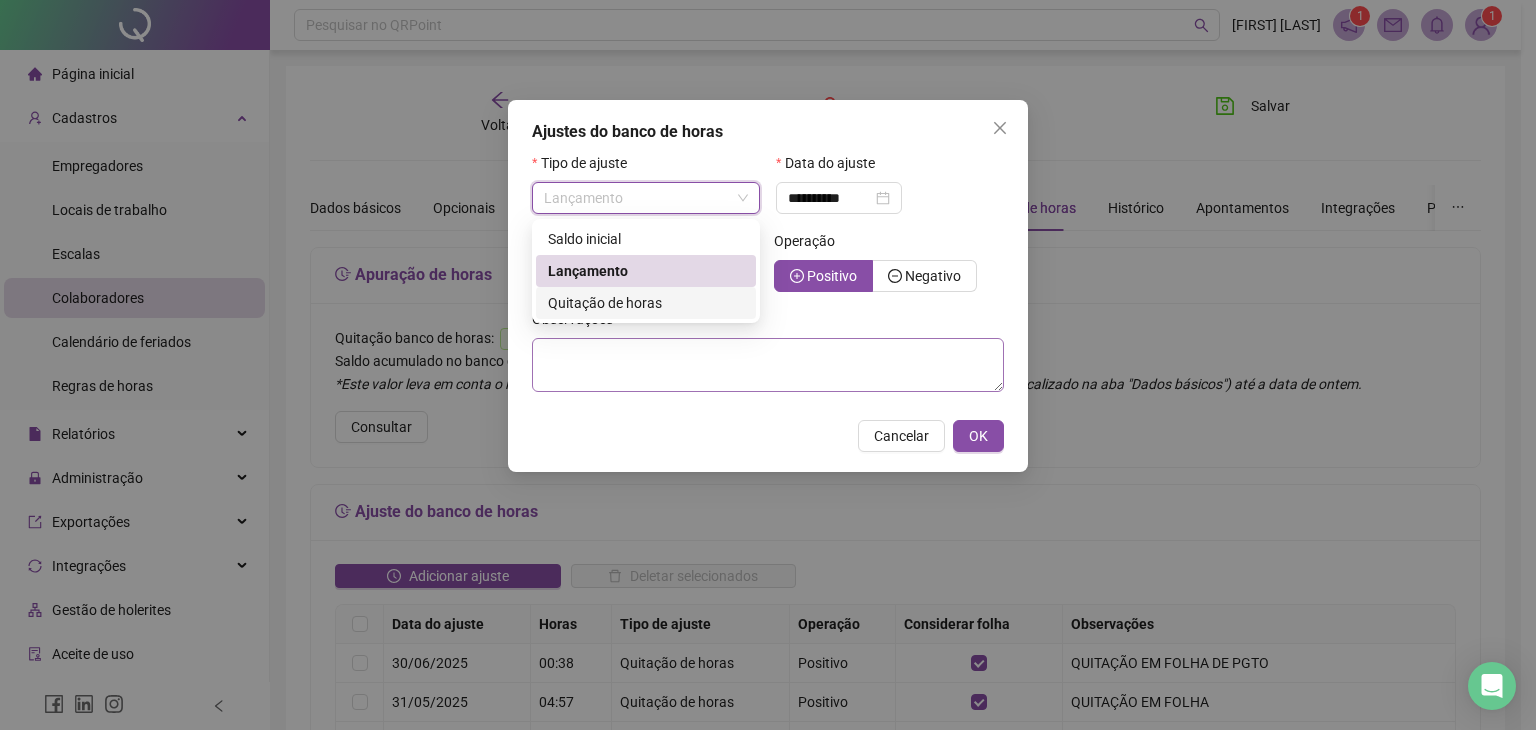 drag, startPoint x: 662, startPoint y: 304, endPoint x: 692, endPoint y: 302, distance: 30.066593 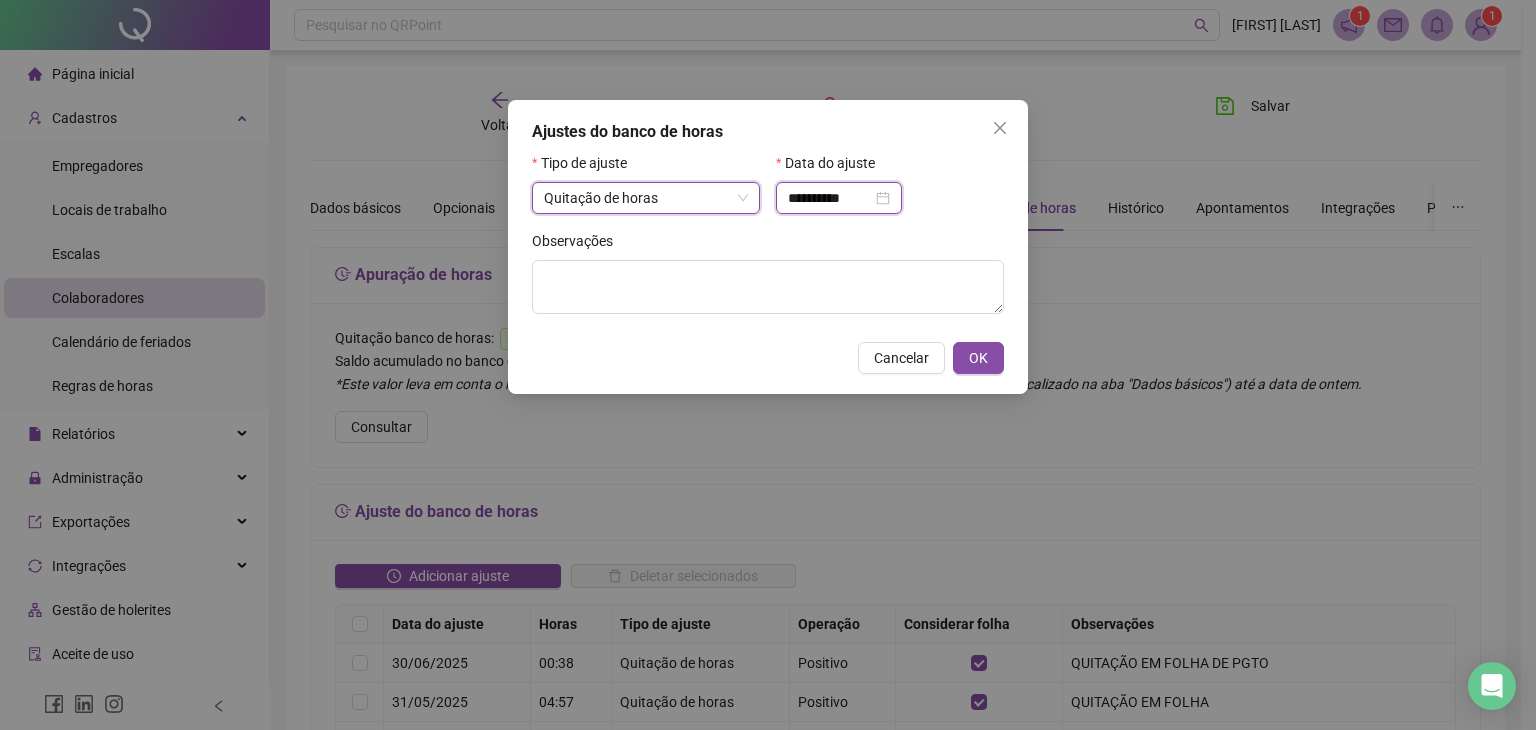 click on "**********" at bounding box center (830, 198) 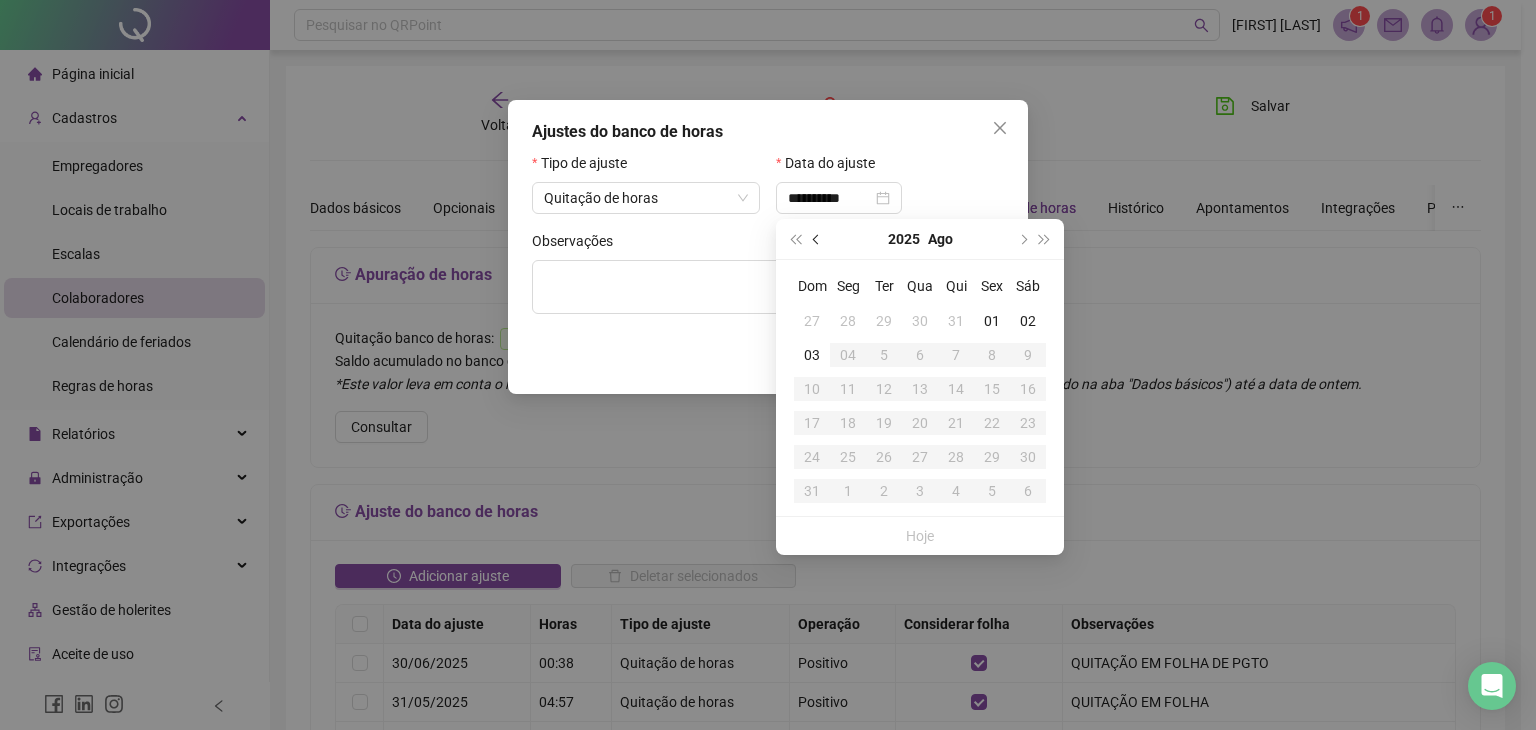 click at bounding box center [818, 239] 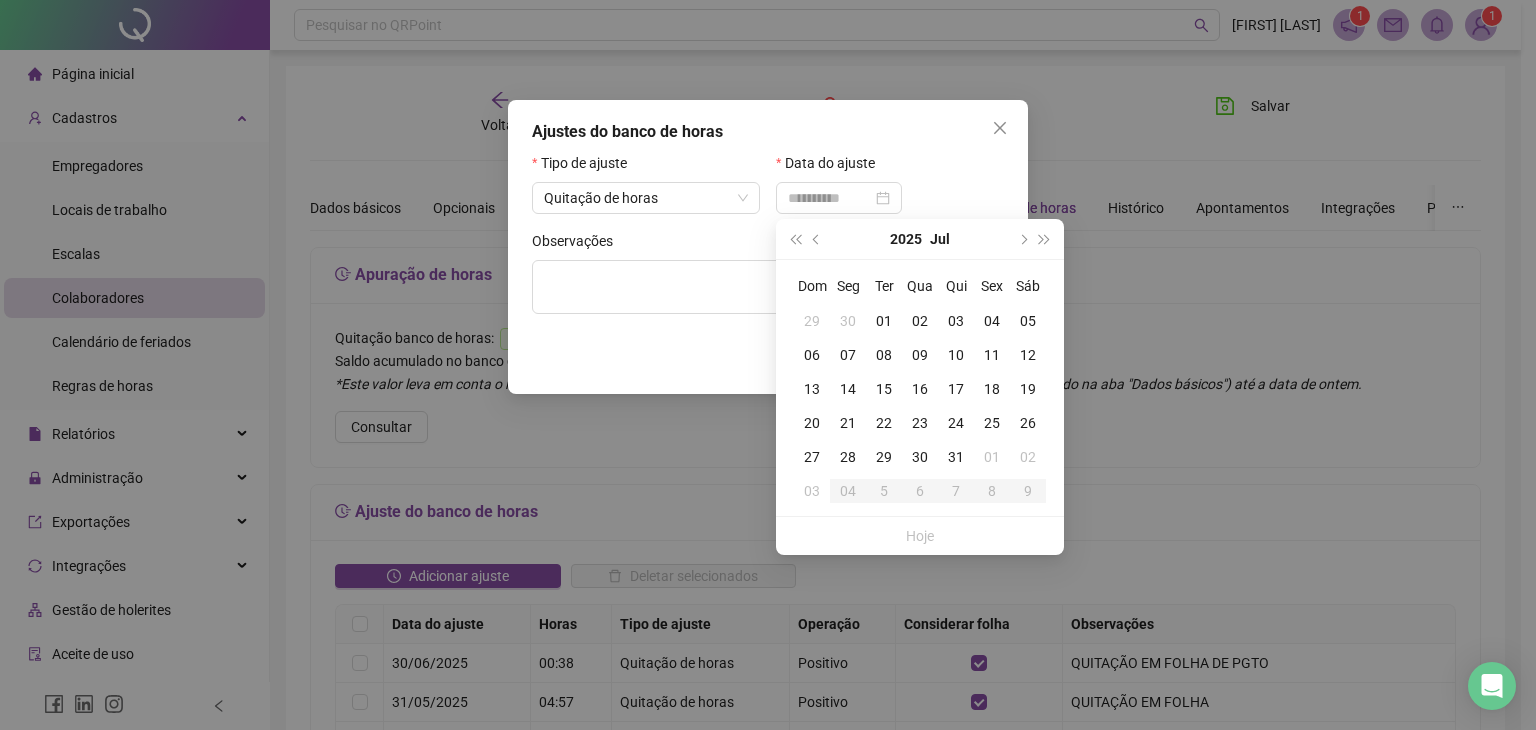 type on "**********" 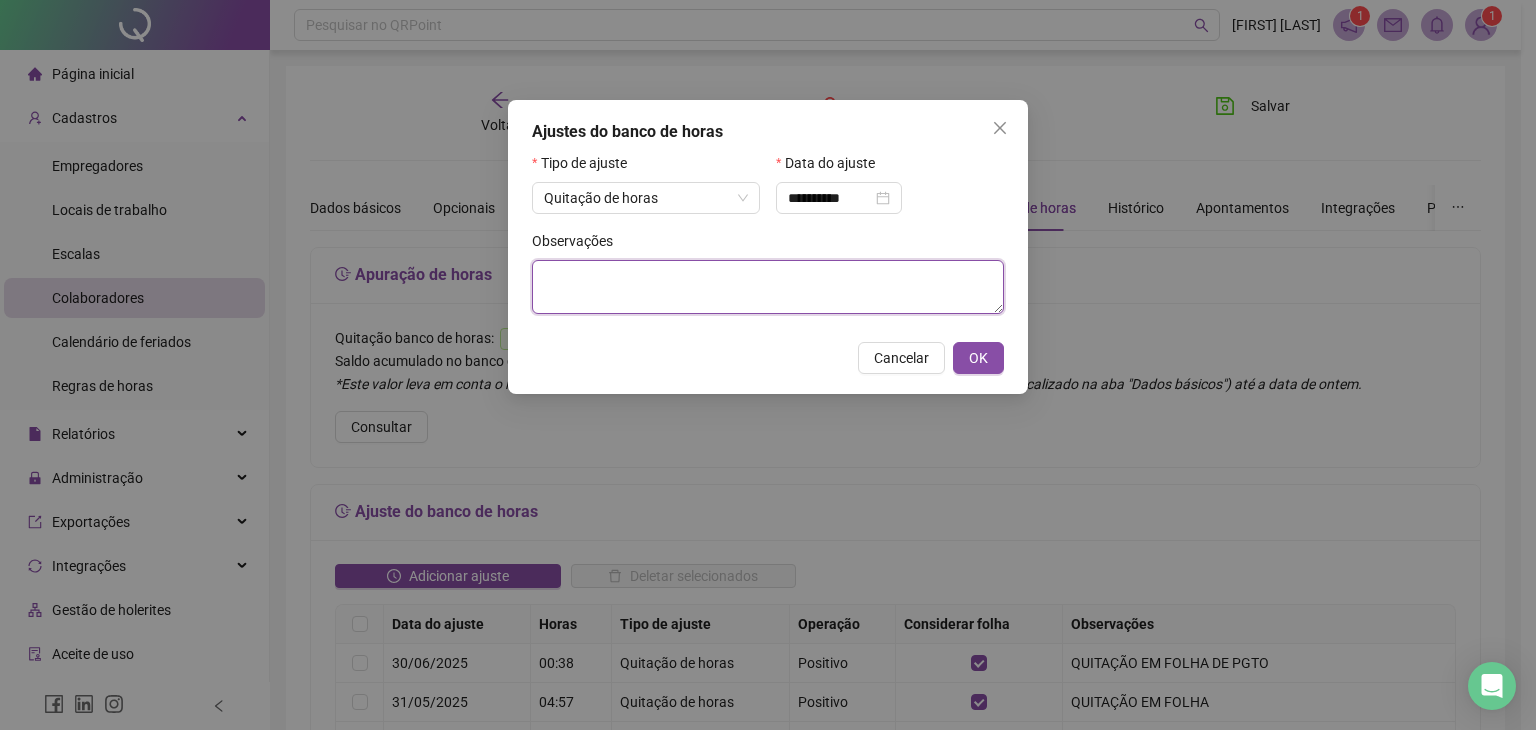click at bounding box center [768, 287] 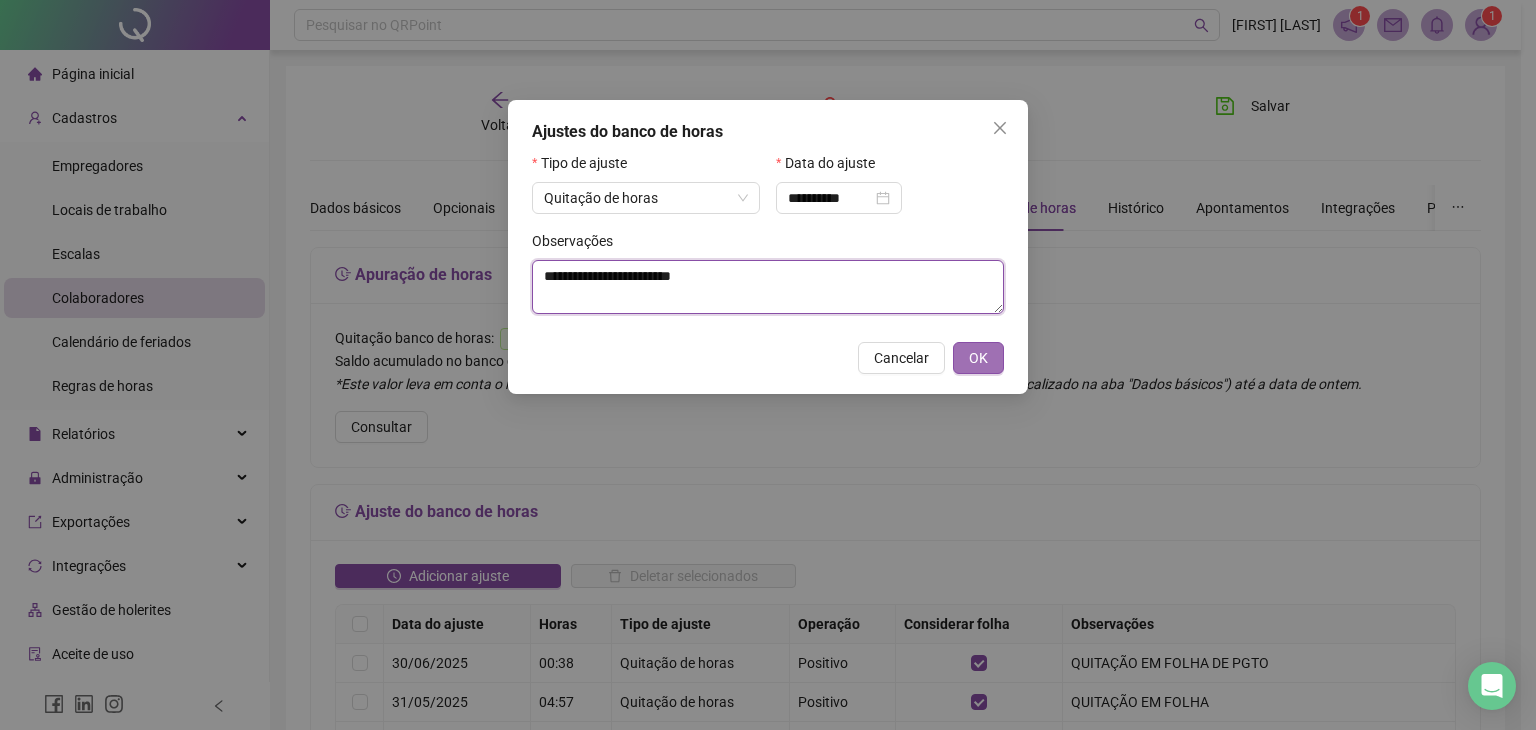 type on "**********" 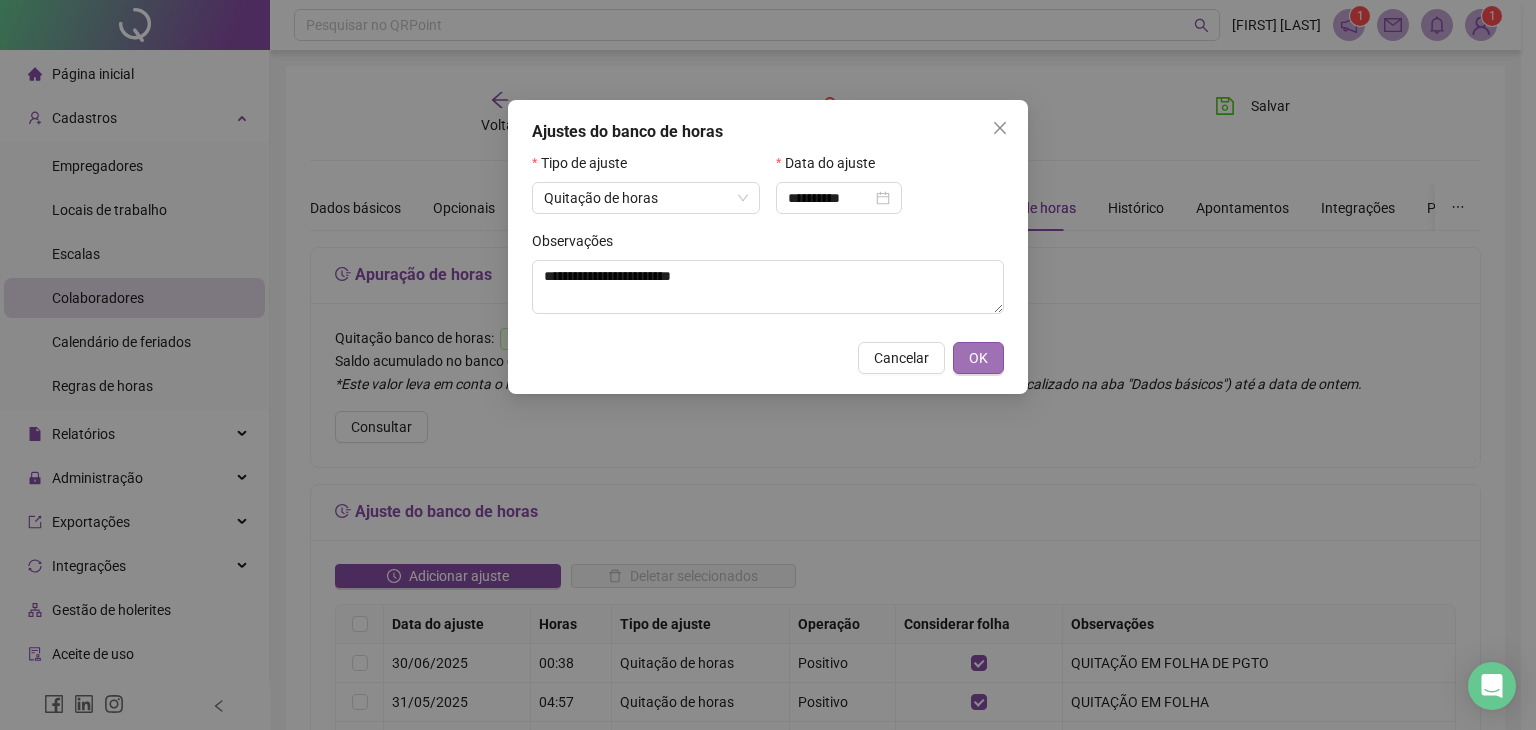 click on "OK" at bounding box center (978, 358) 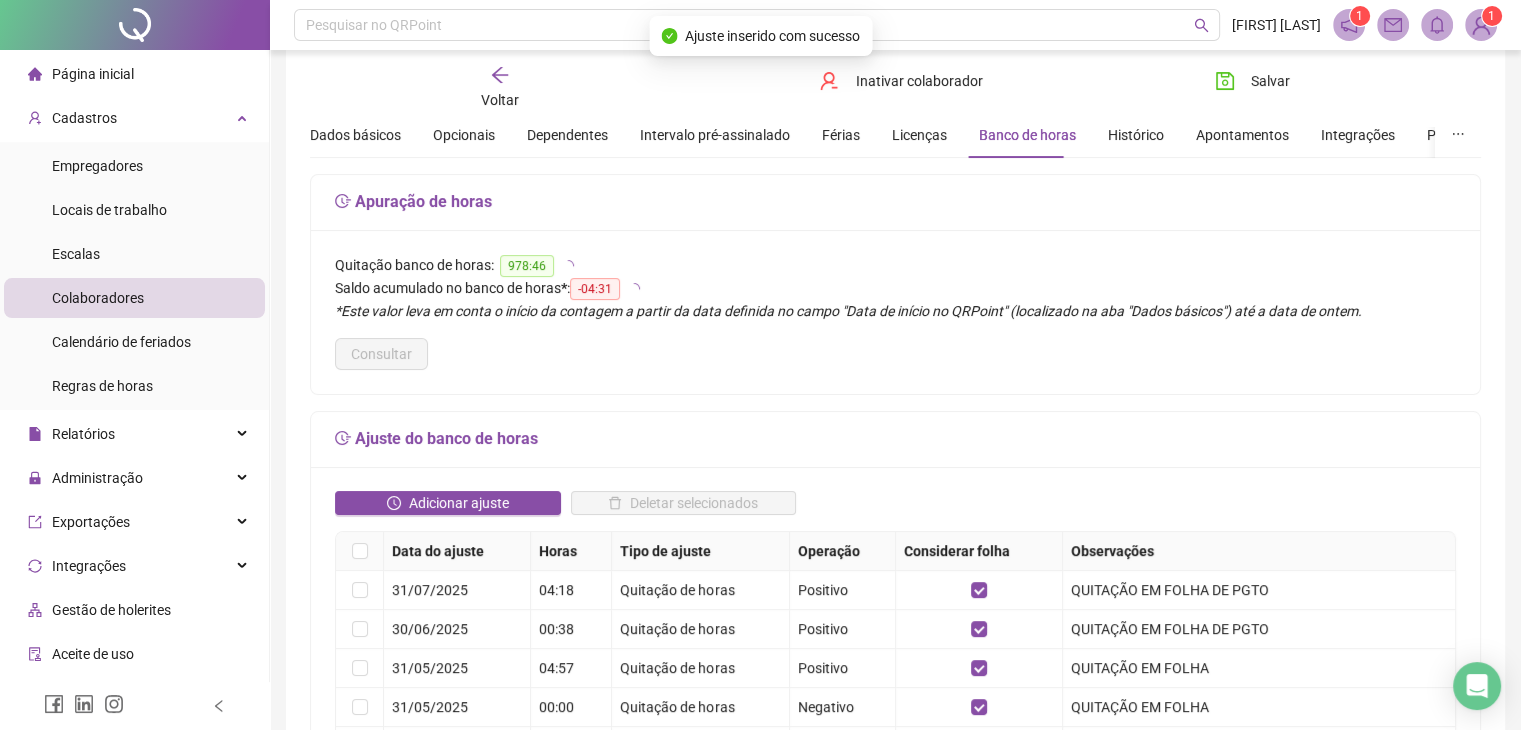 scroll, scrollTop: 100, scrollLeft: 0, axis: vertical 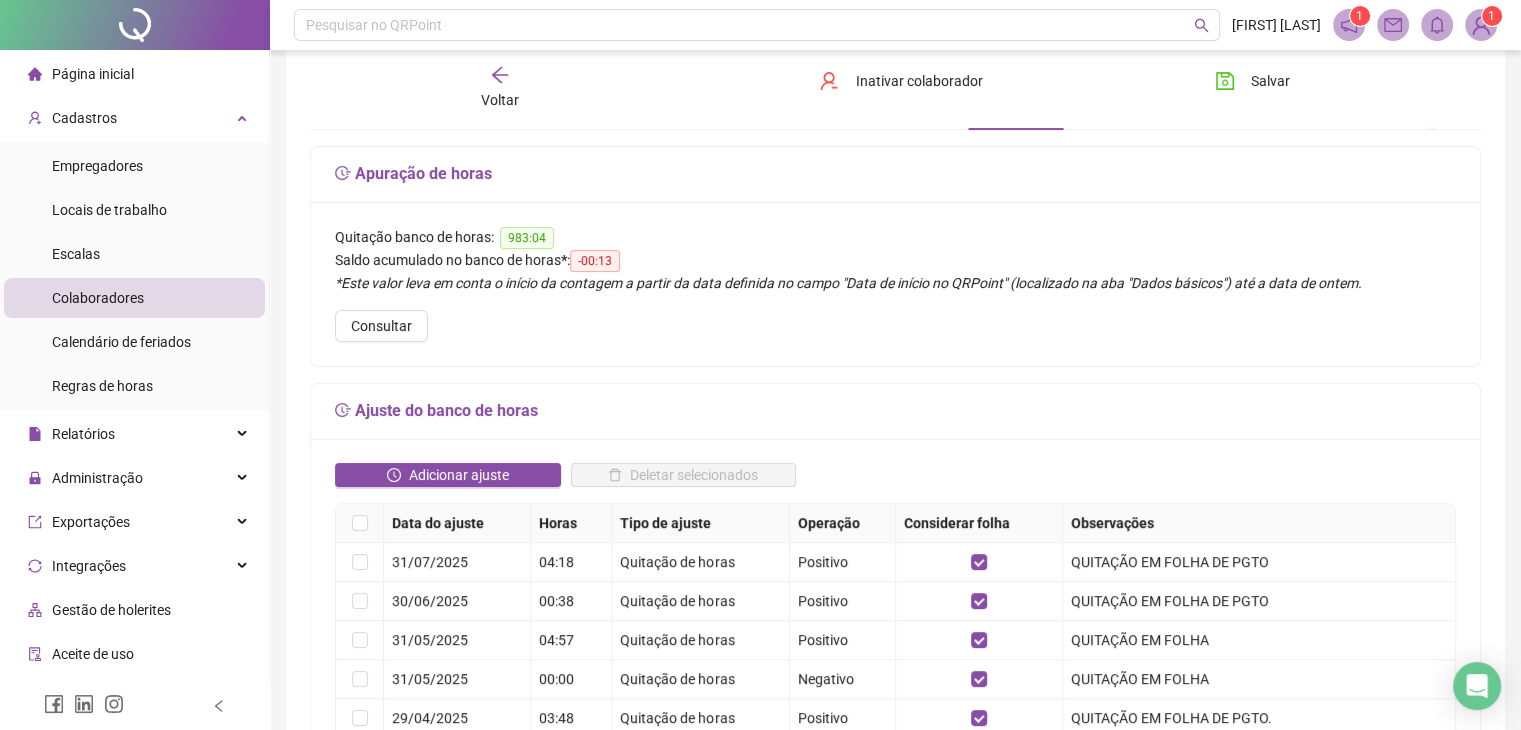 click on "Voltar" at bounding box center (500, 100) 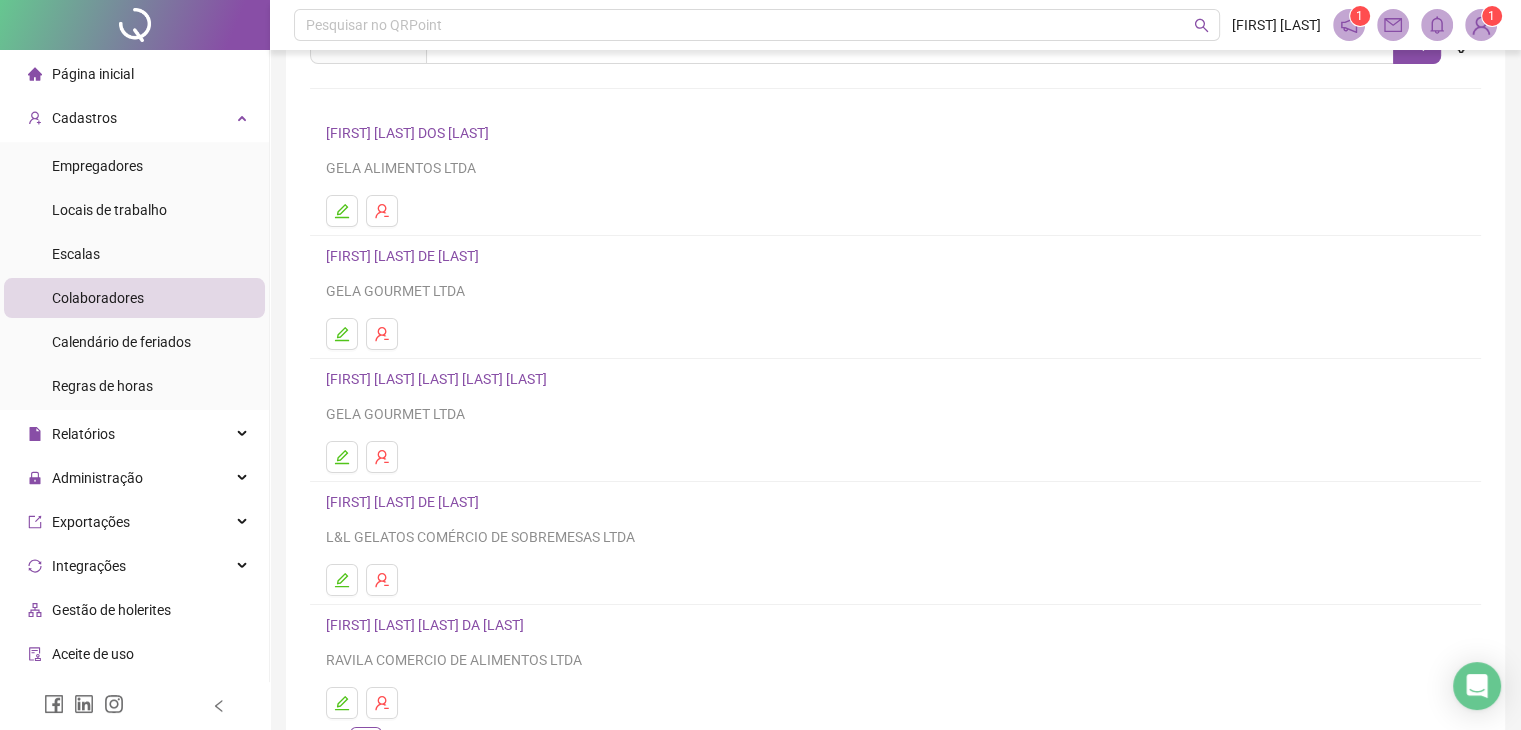 scroll, scrollTop: 0, scrollLeft: 0, axis: both 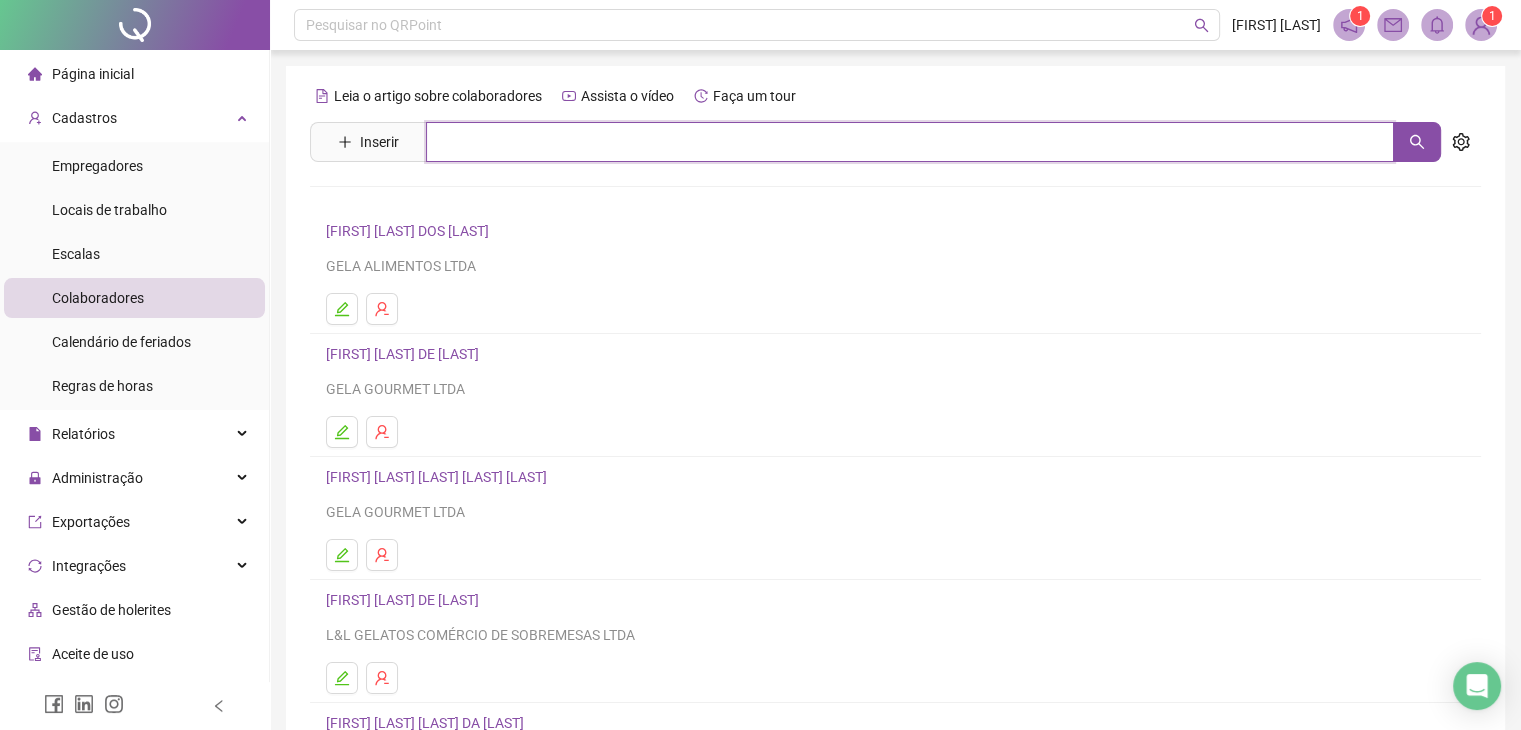 click at bounding box center [910, 142] 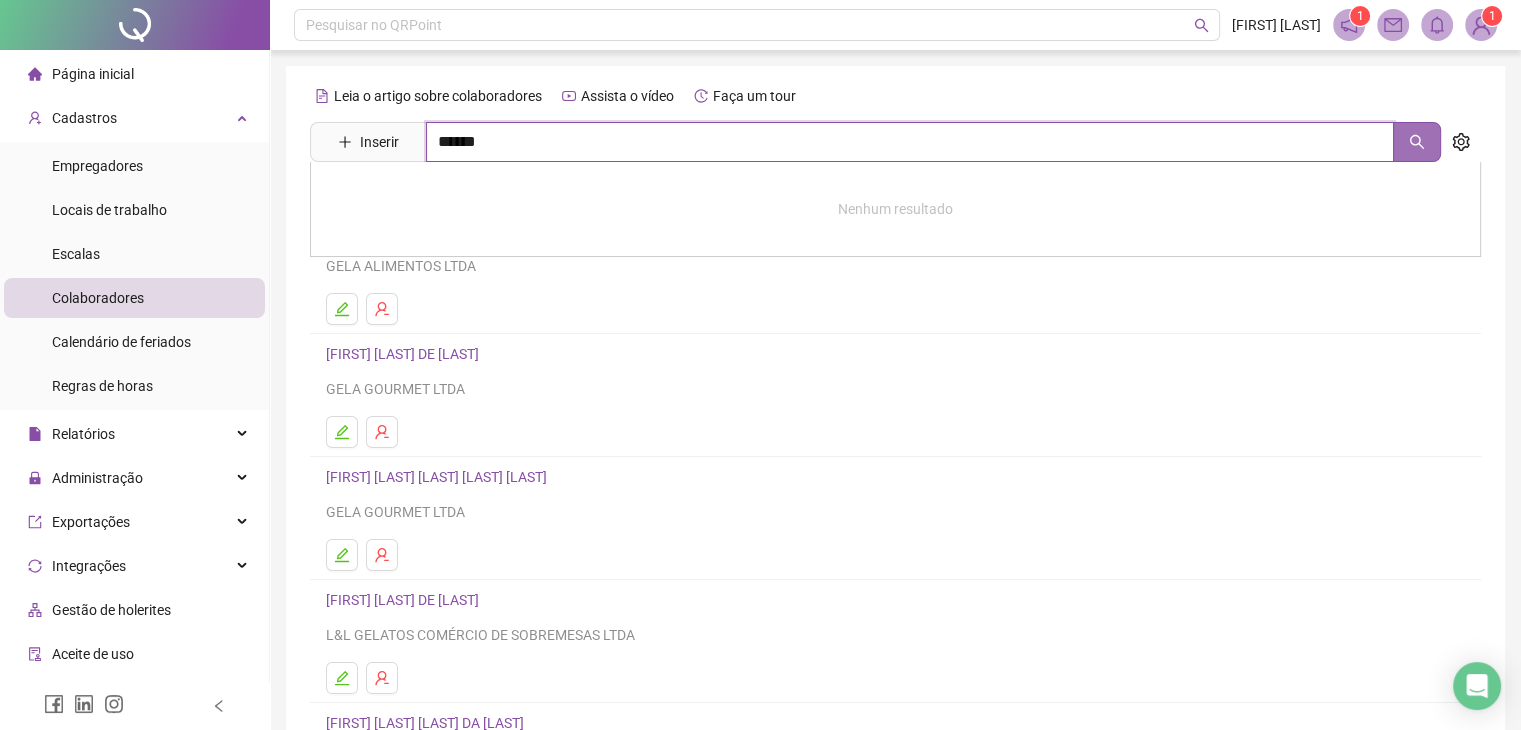 click at bounding box center (1417, 142) 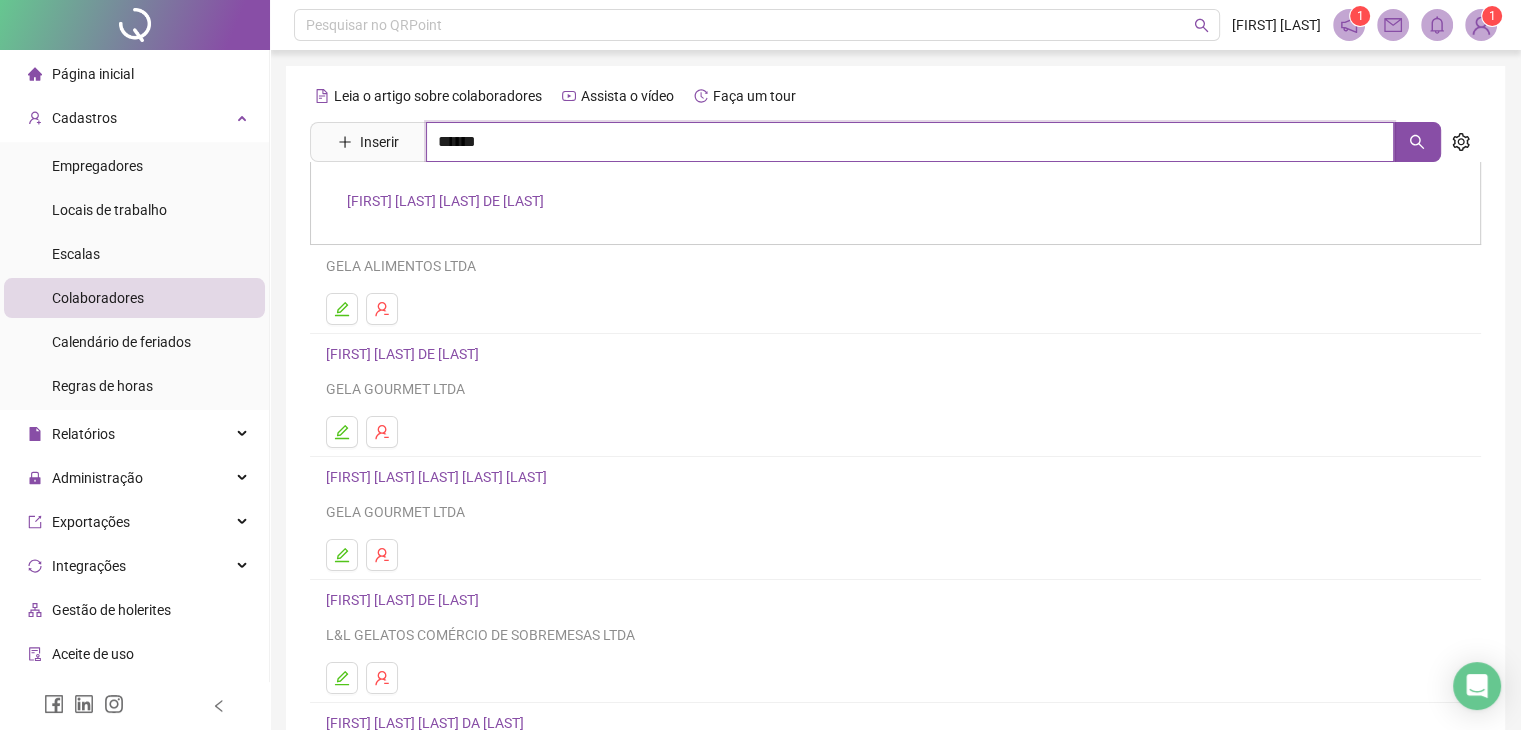 type on "******" 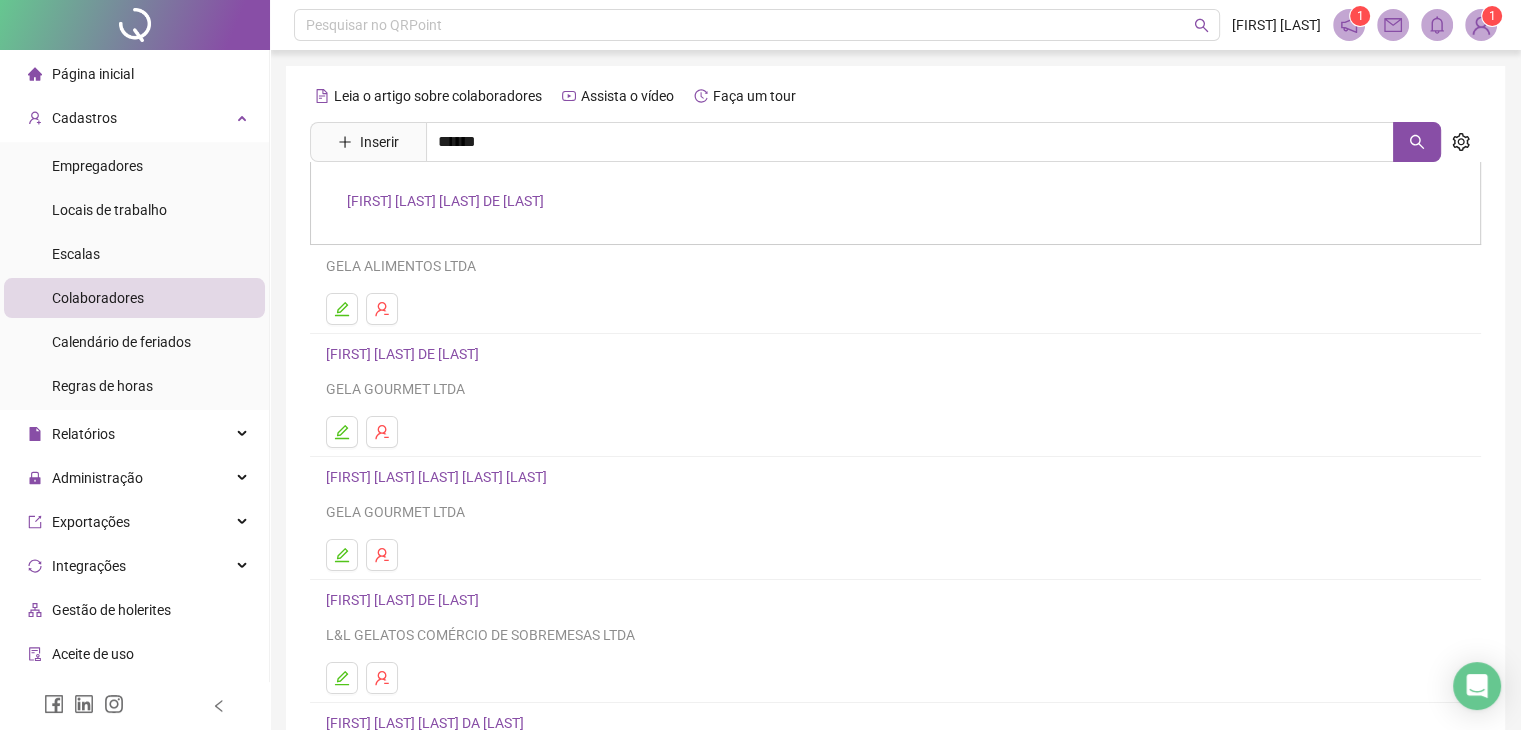 click on "[FIRST] [LAST] [LAST]" at bounding box center (445, 201) 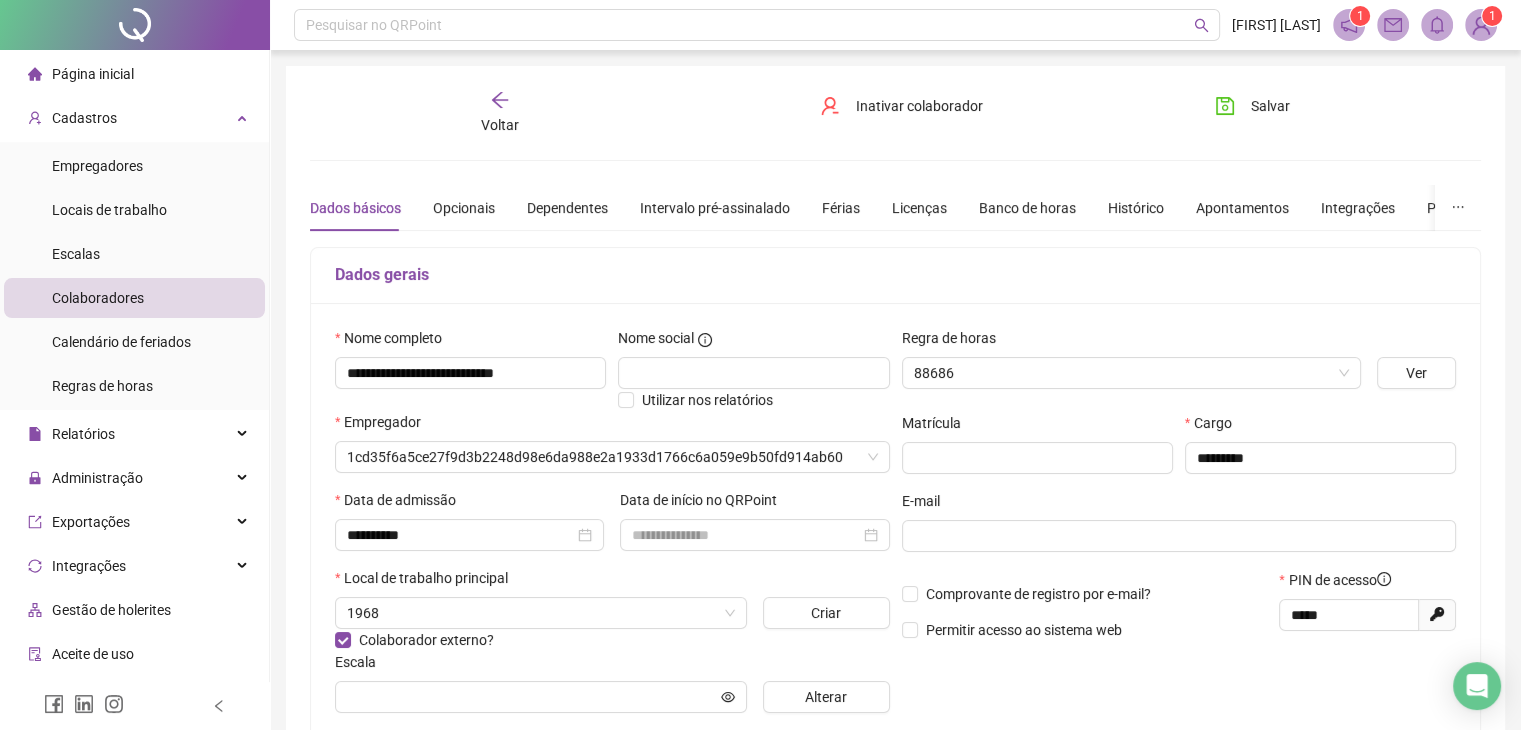 type on "**********" 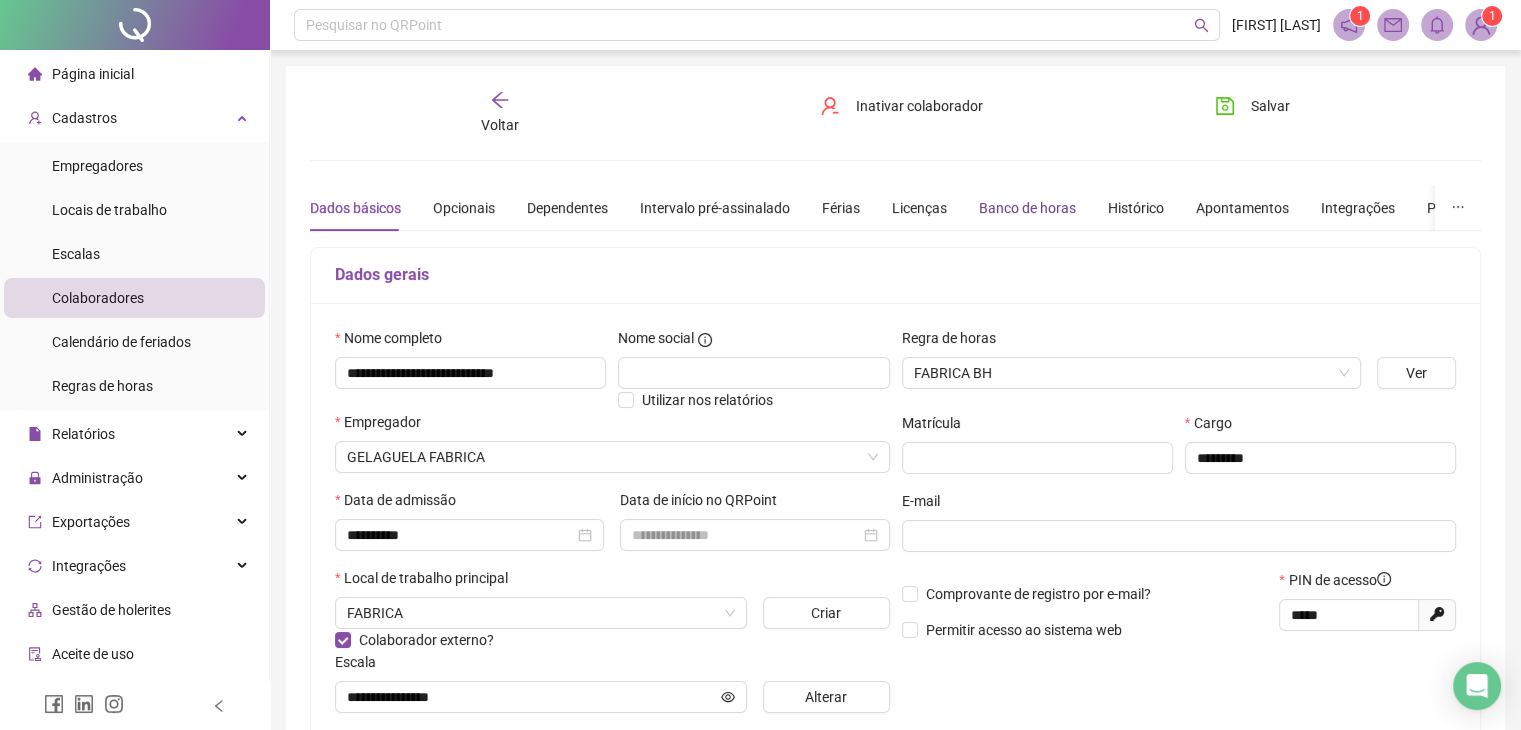 click on "Banco de horas" at bounding box center [1027, 208] 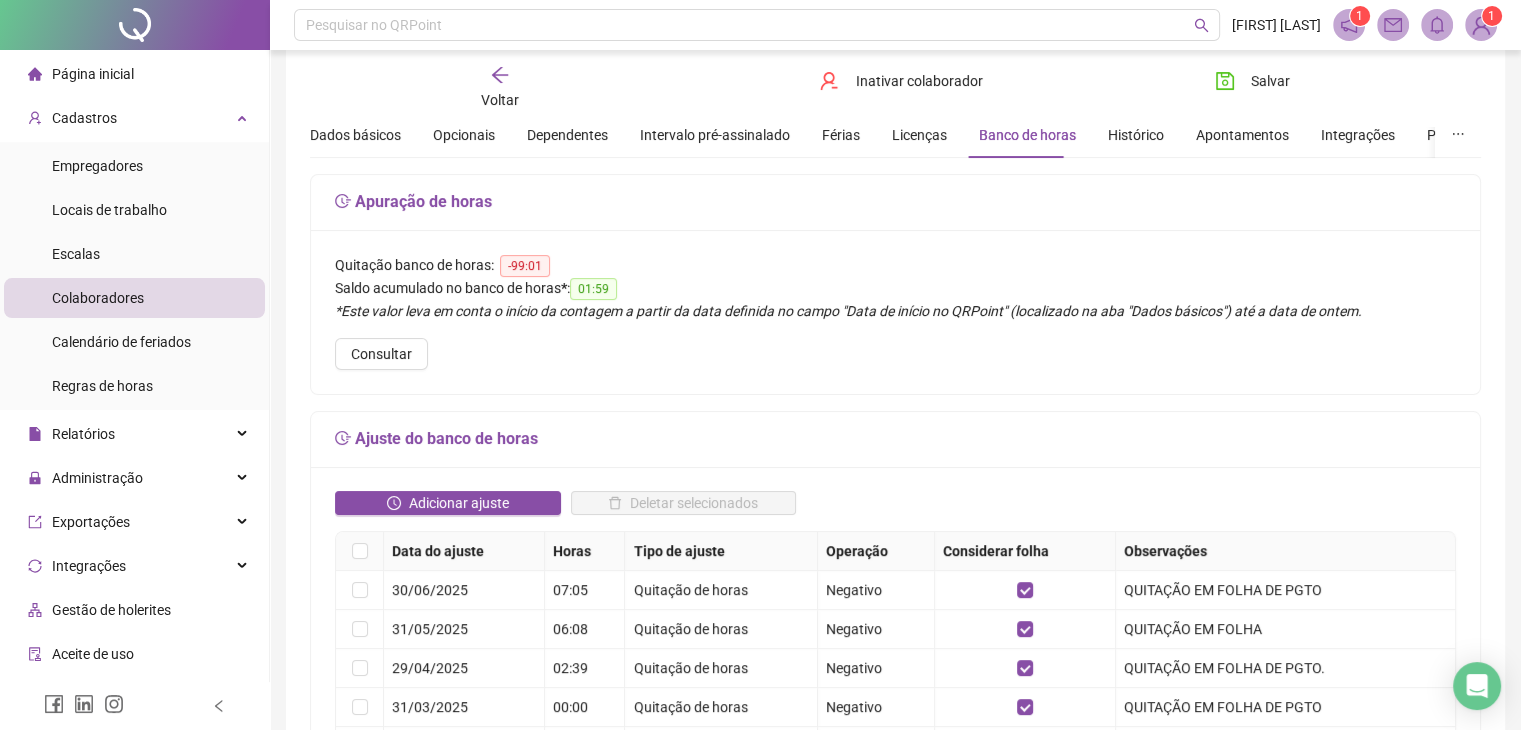 scroll, scrollTop: 100, scrollLeft: 0, axis: vertical 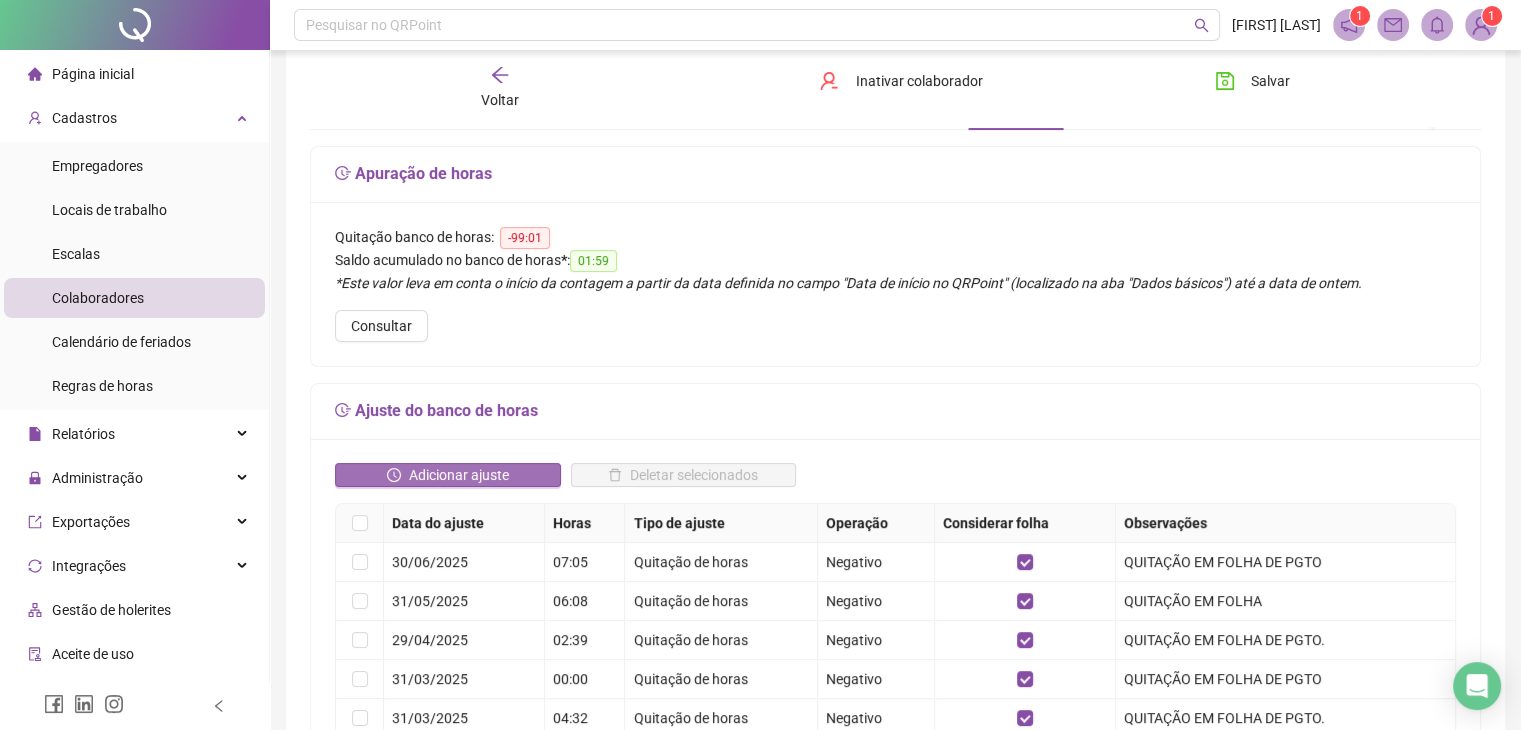 click on "Adicionar ajuste" at bounding box center (459, 475) 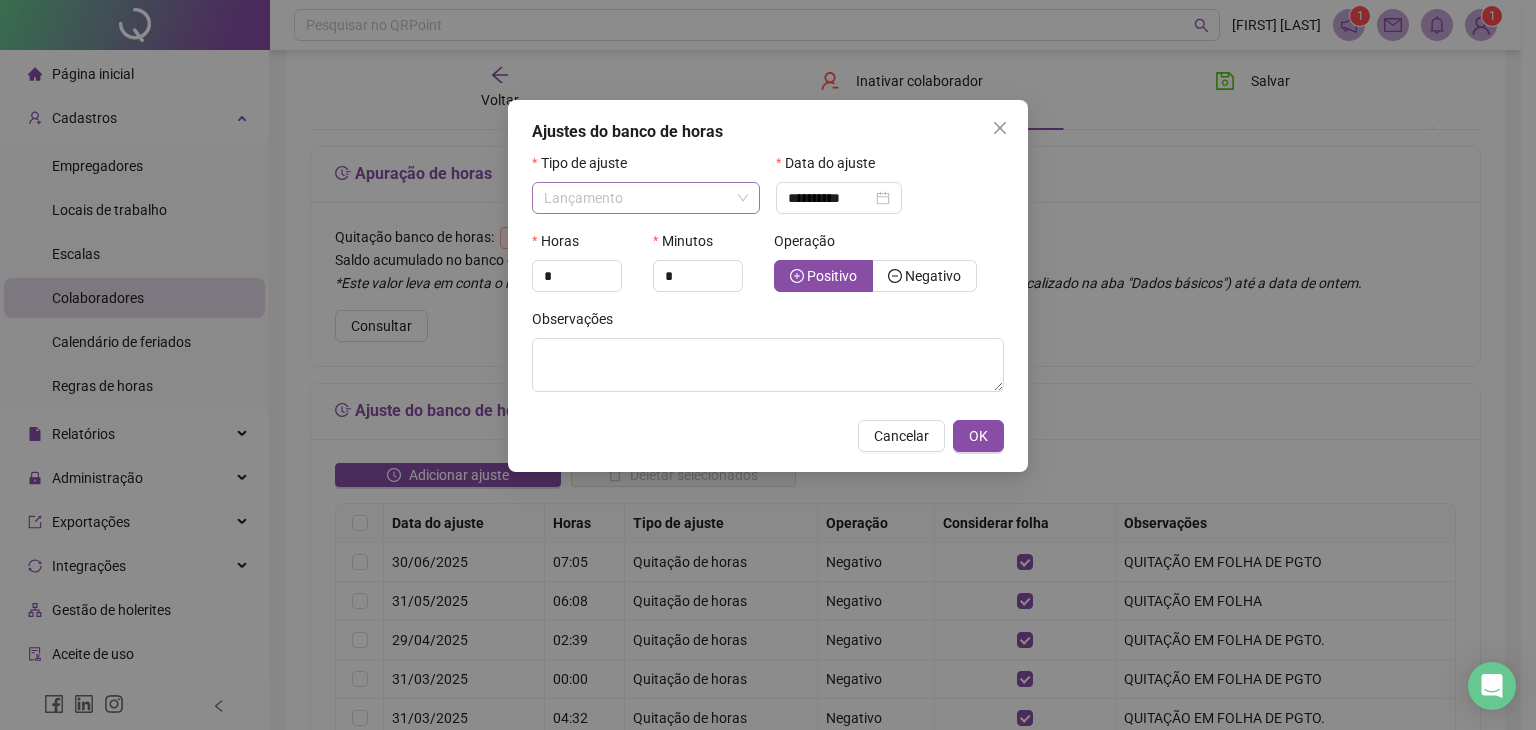 click on "Lançamento" at bounding box center (646, 198) 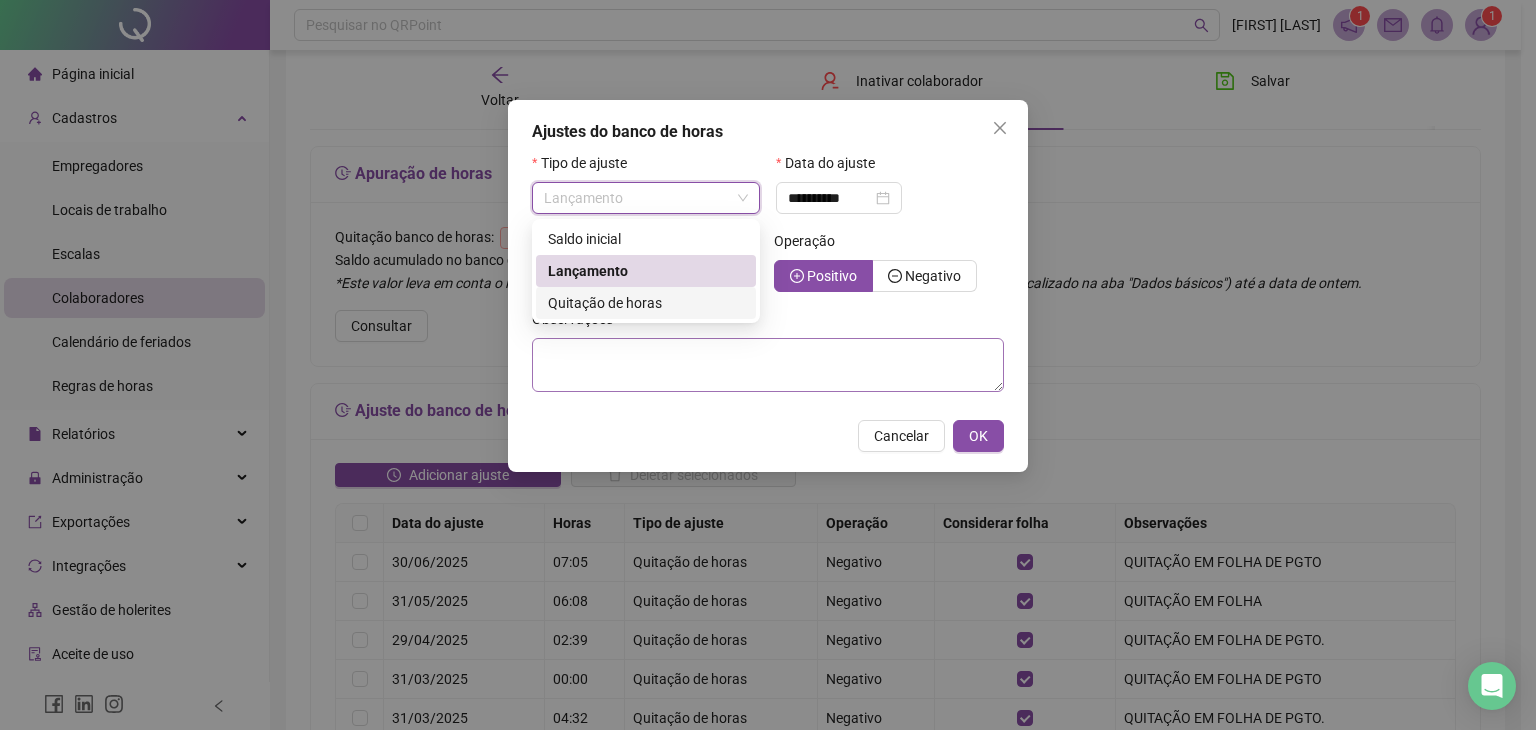 drag, startPoint x: 648, startPoint y: 305, endPoint x: 659, endPoint y: 300, distance: 12.083046 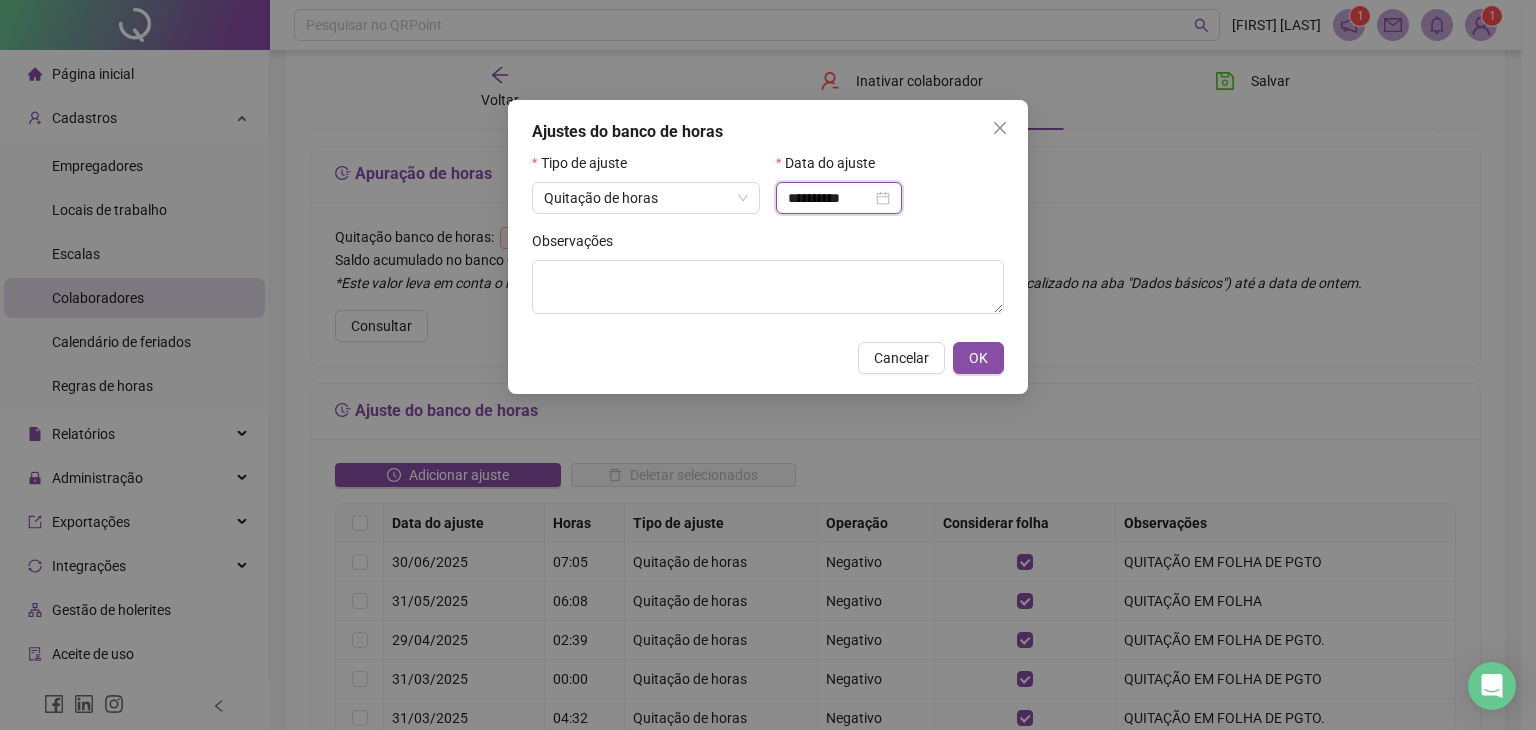 click on "**********" at bounding box center [830, 198] 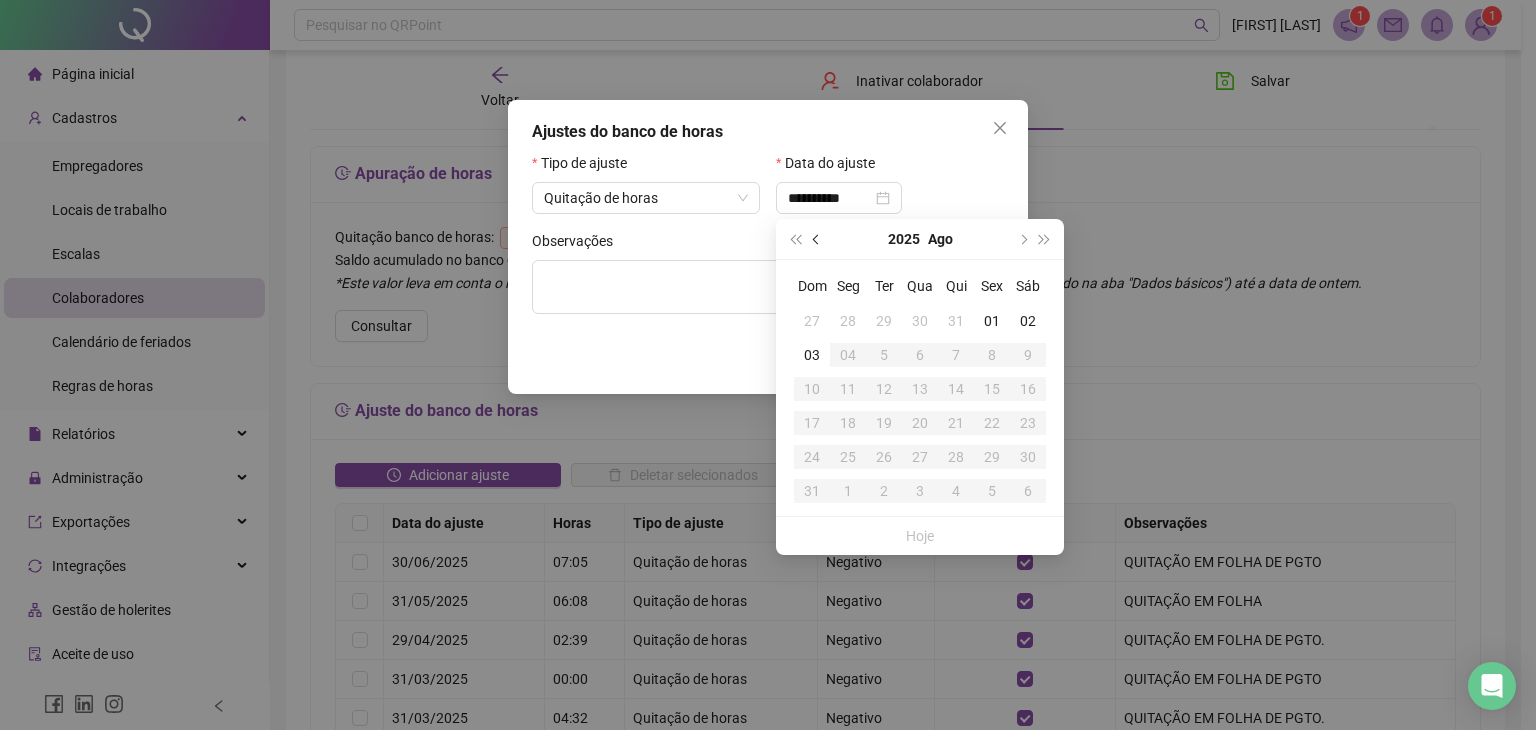 click at bounding box center (817, 239) 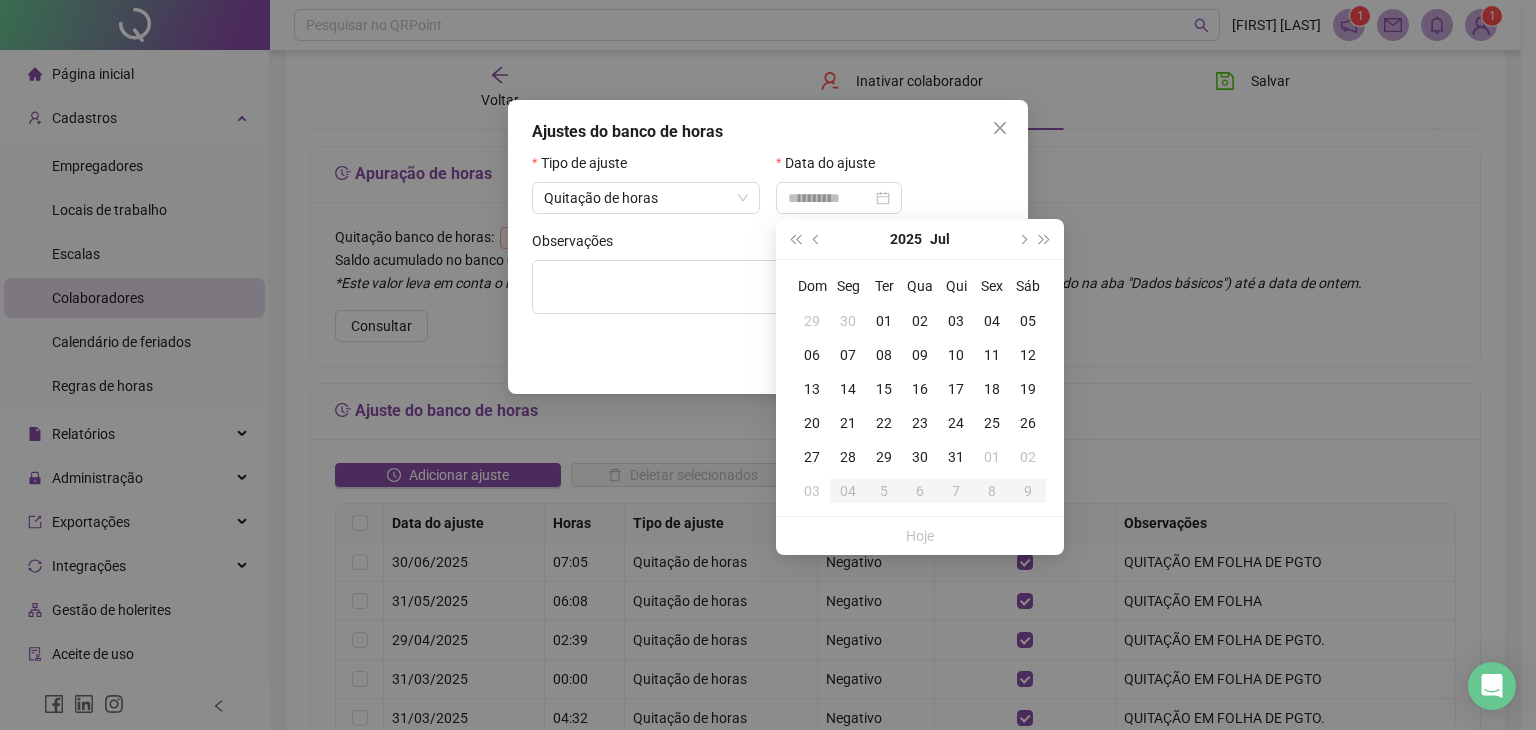 type on "**********" 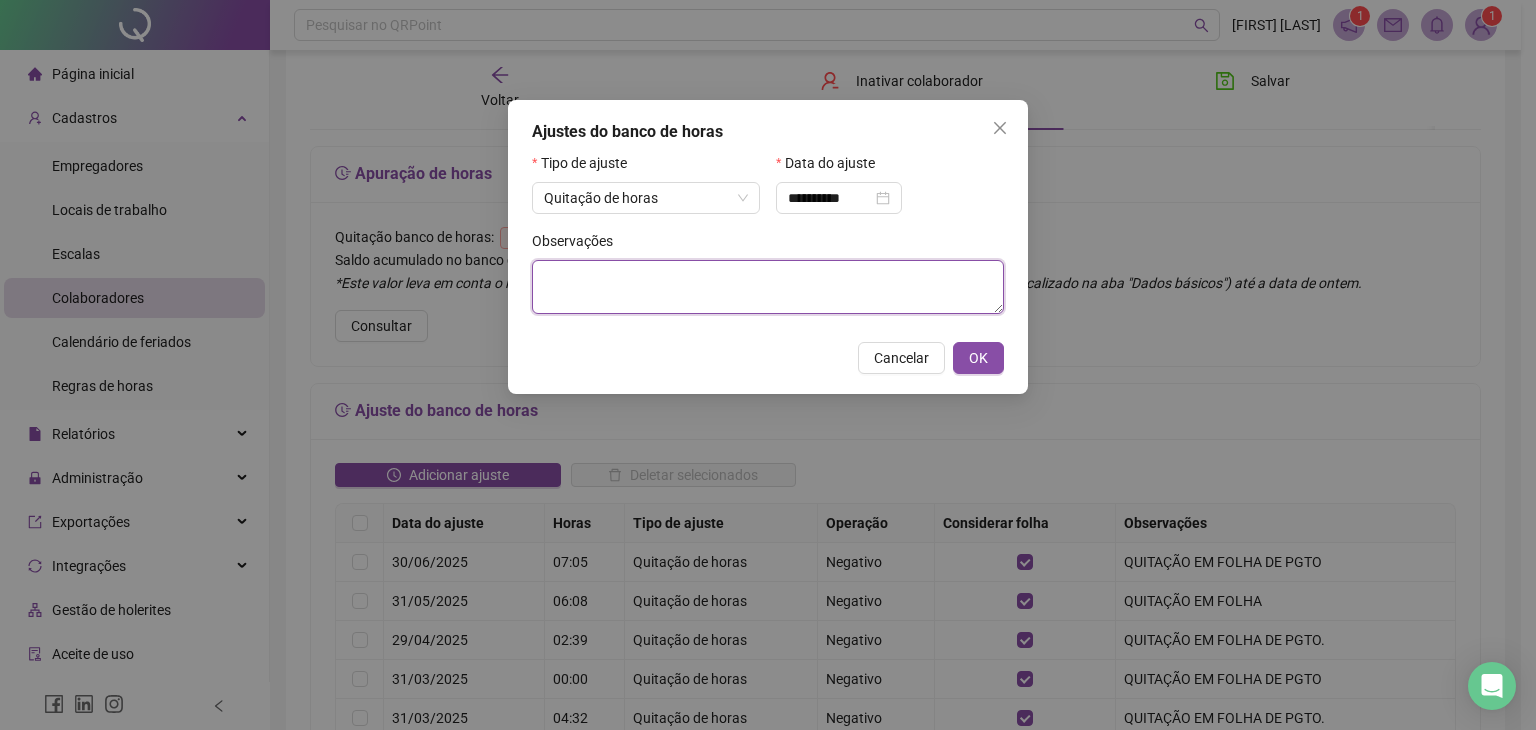 click at bounding box center [768, 287] 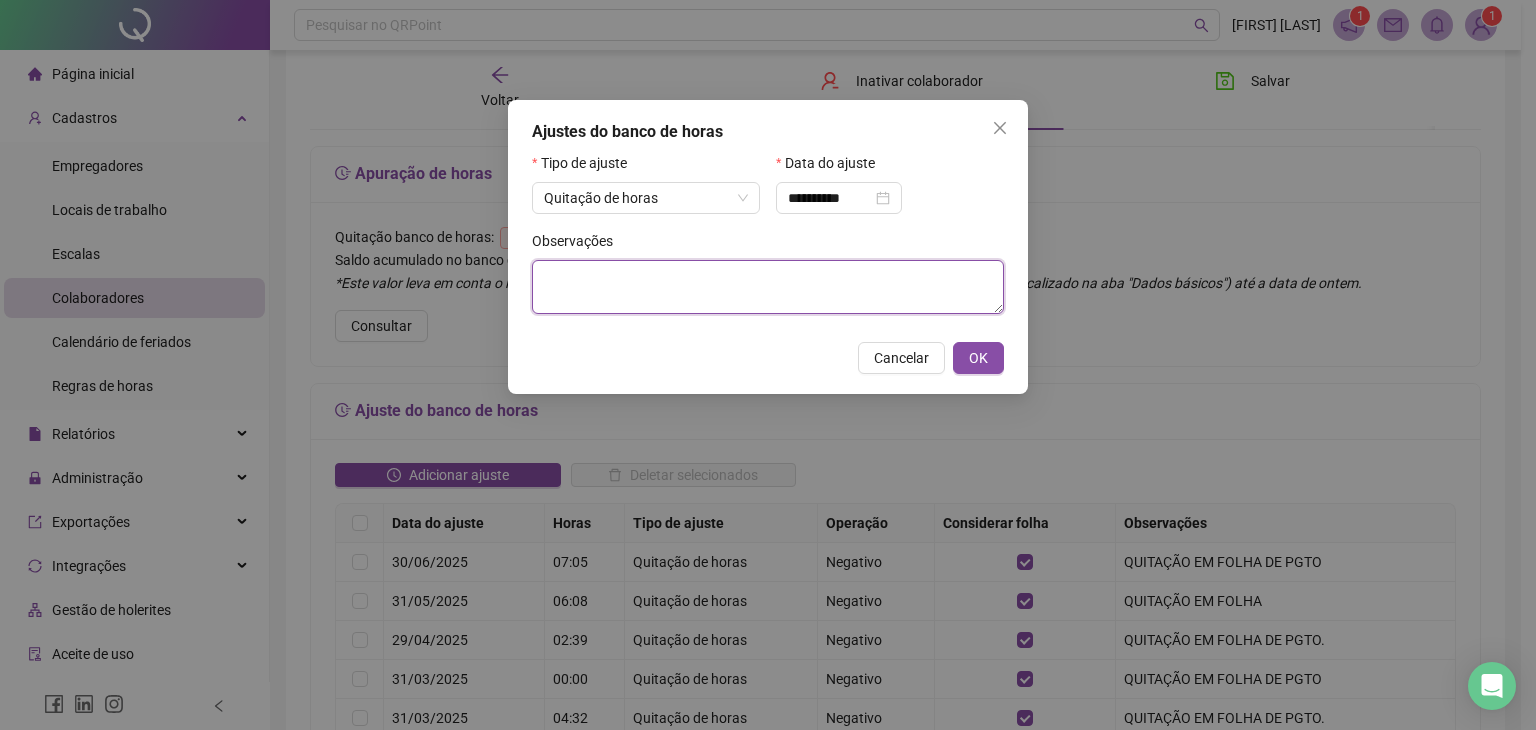 paste on "**********" 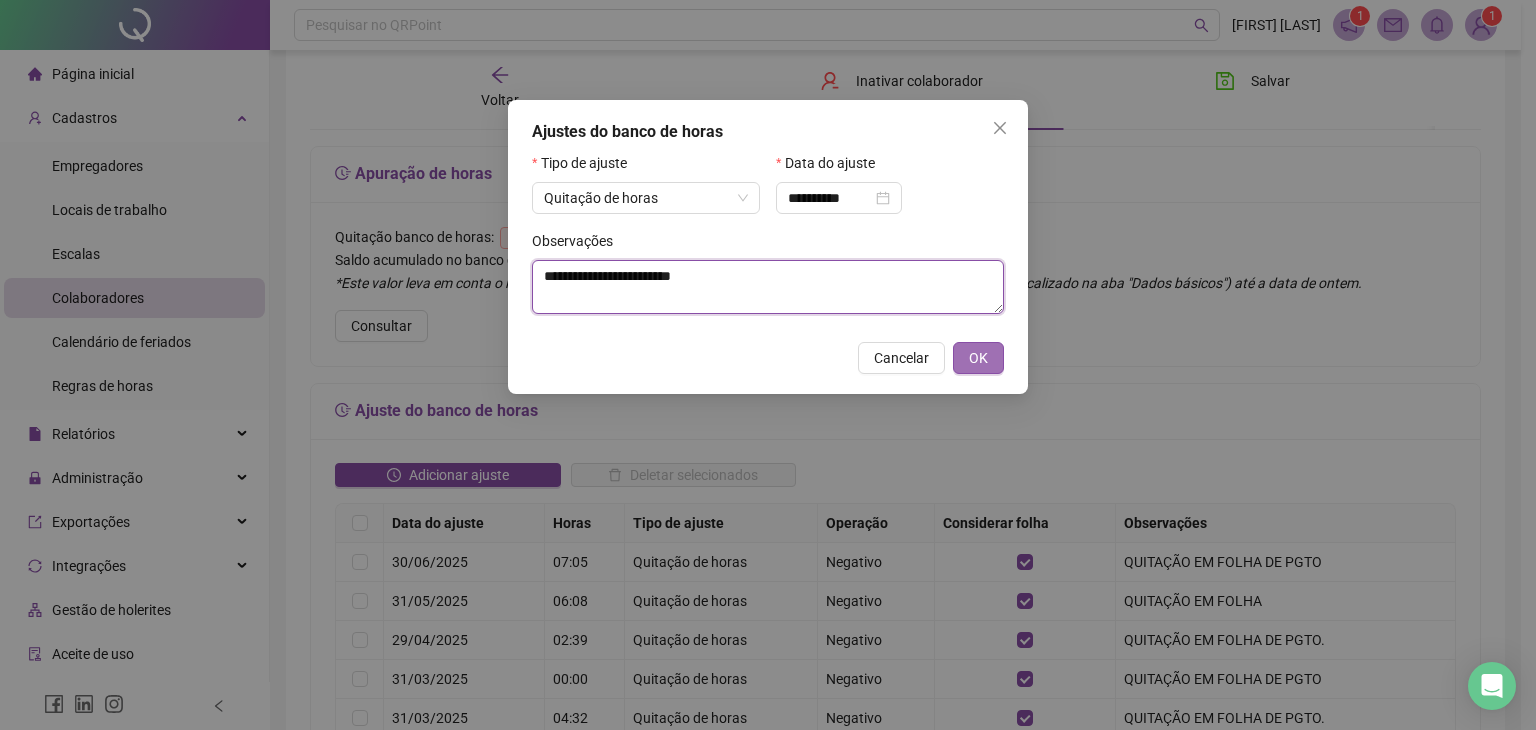 type on "**********" 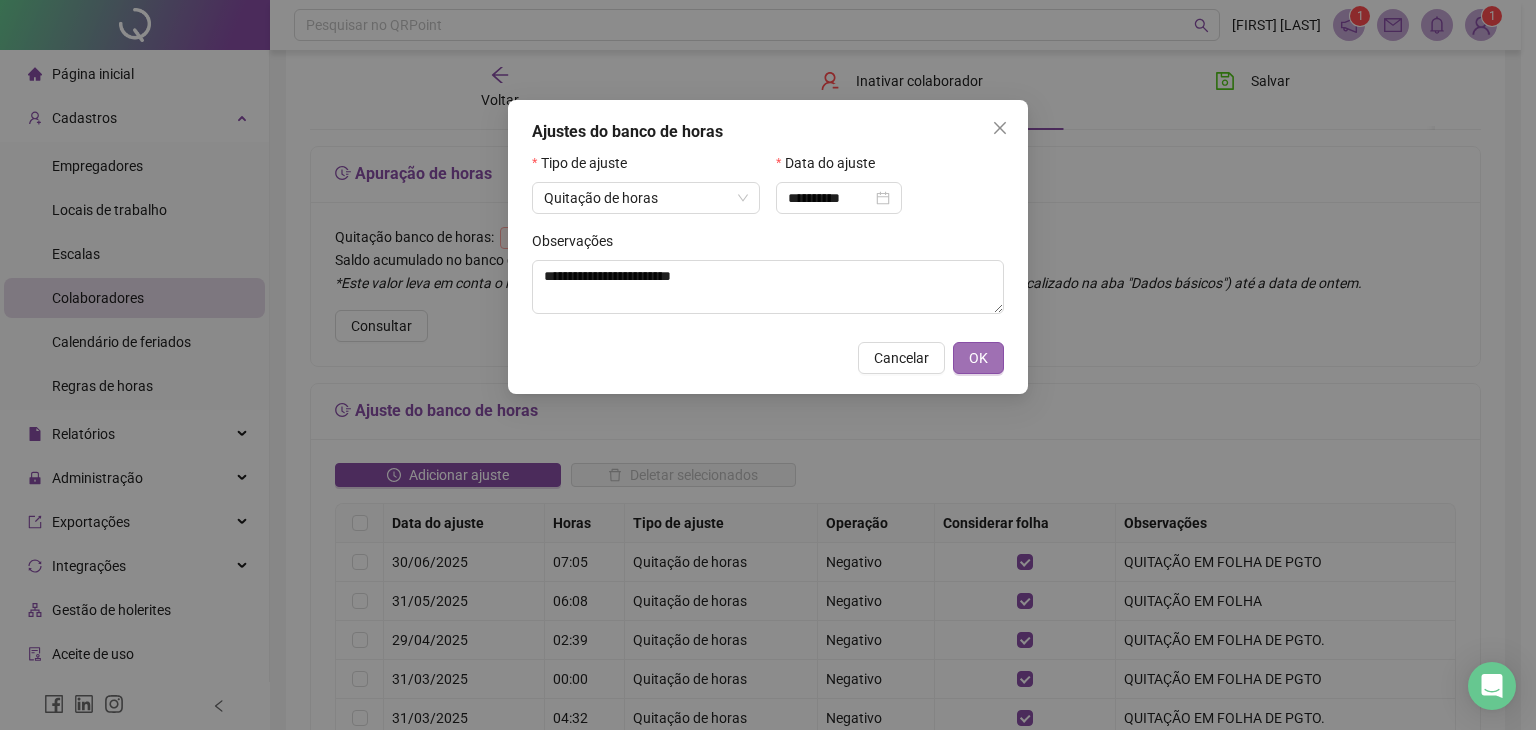 click on "OK" at bounding box center [978, 358] 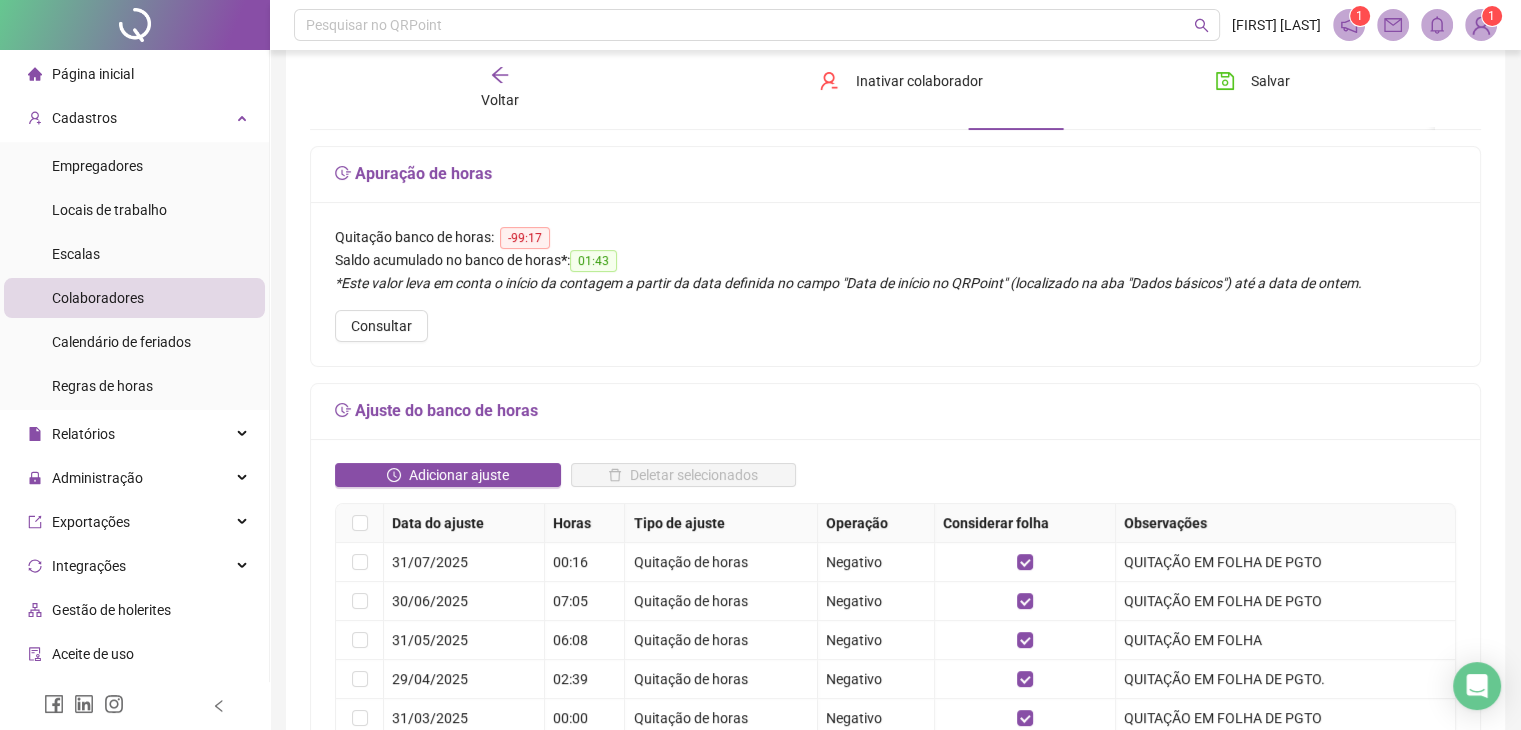 click on "Voltar" at bounding box center [500, 100] 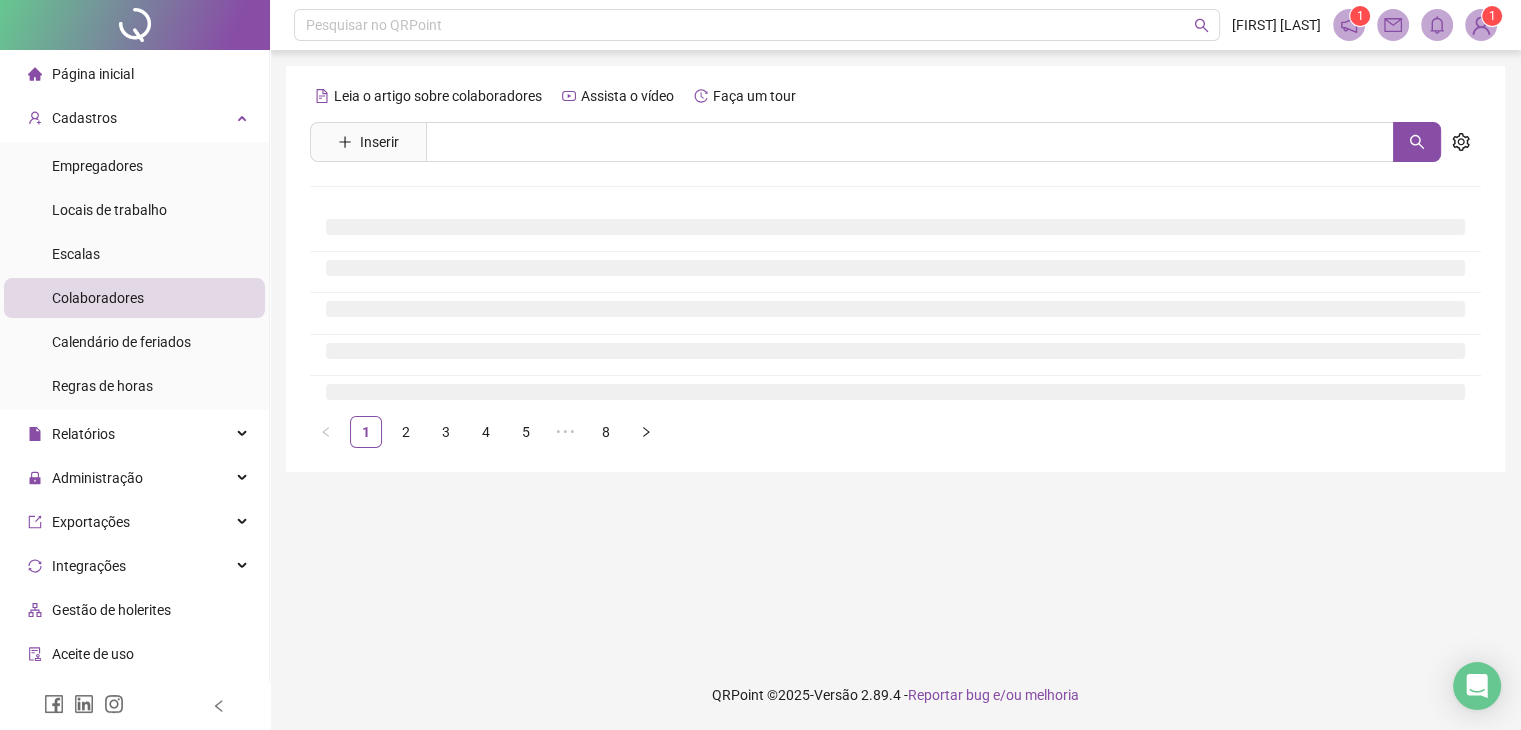 scroll, scrollTop: 0, scrollLeft: 0, axis: both 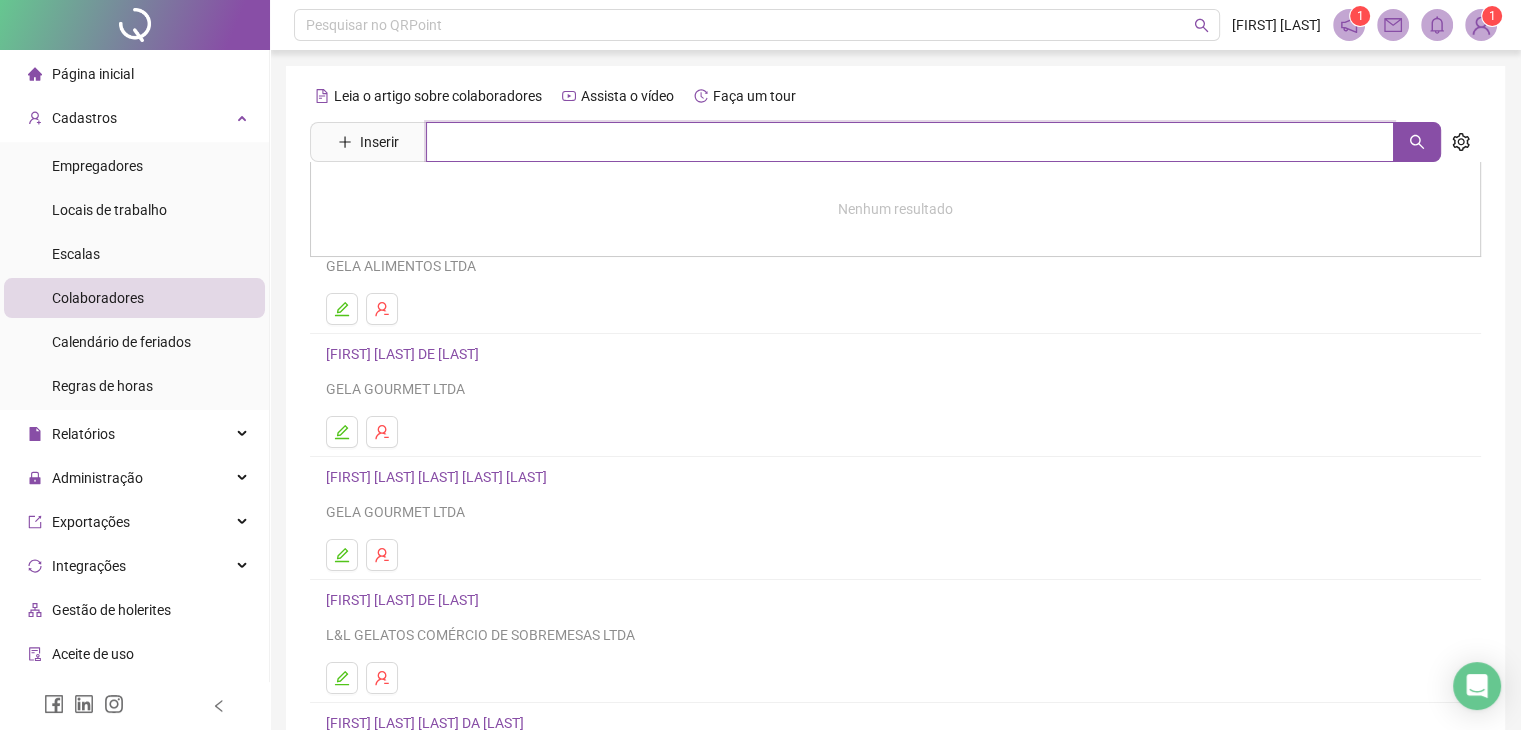 click at bounding box center (910, 142) 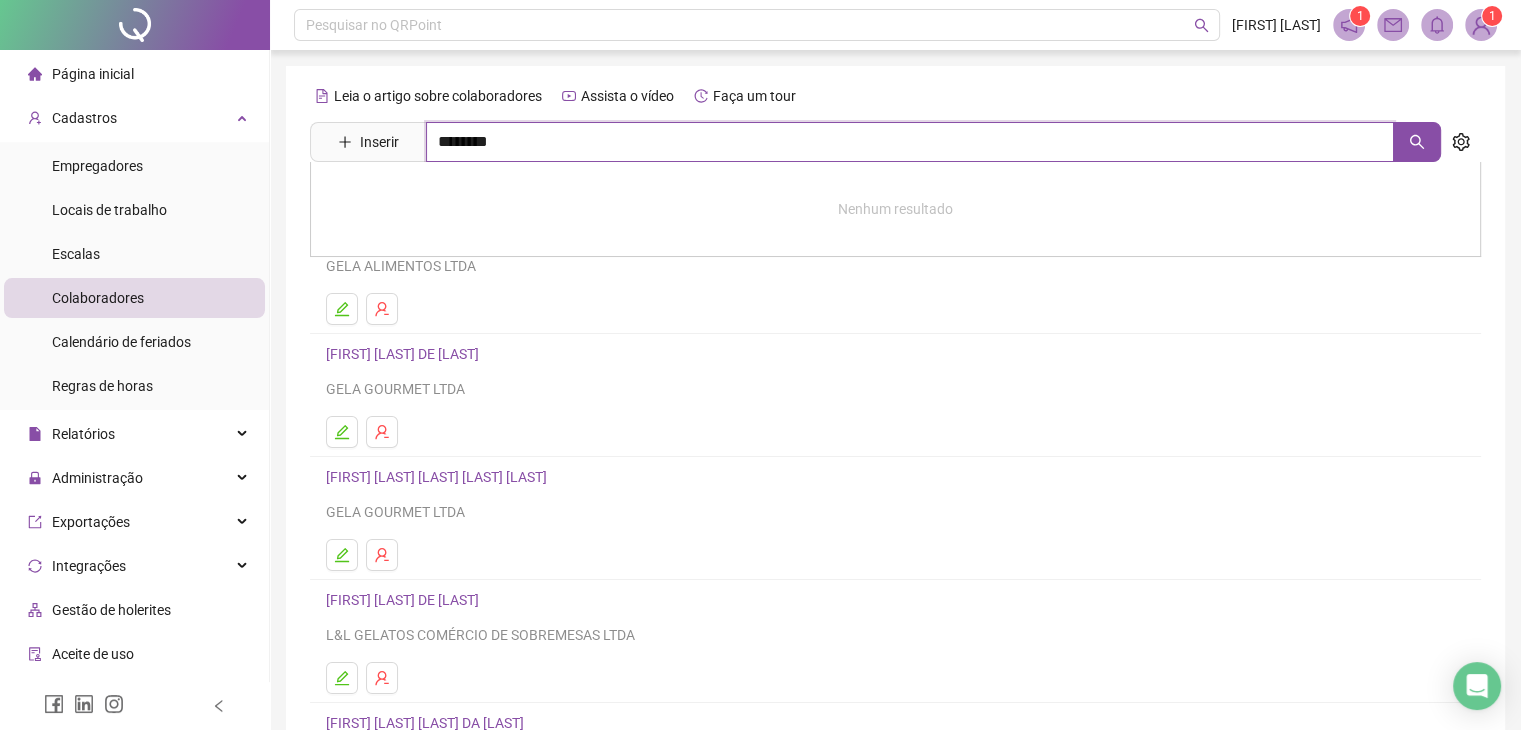 type on "********" 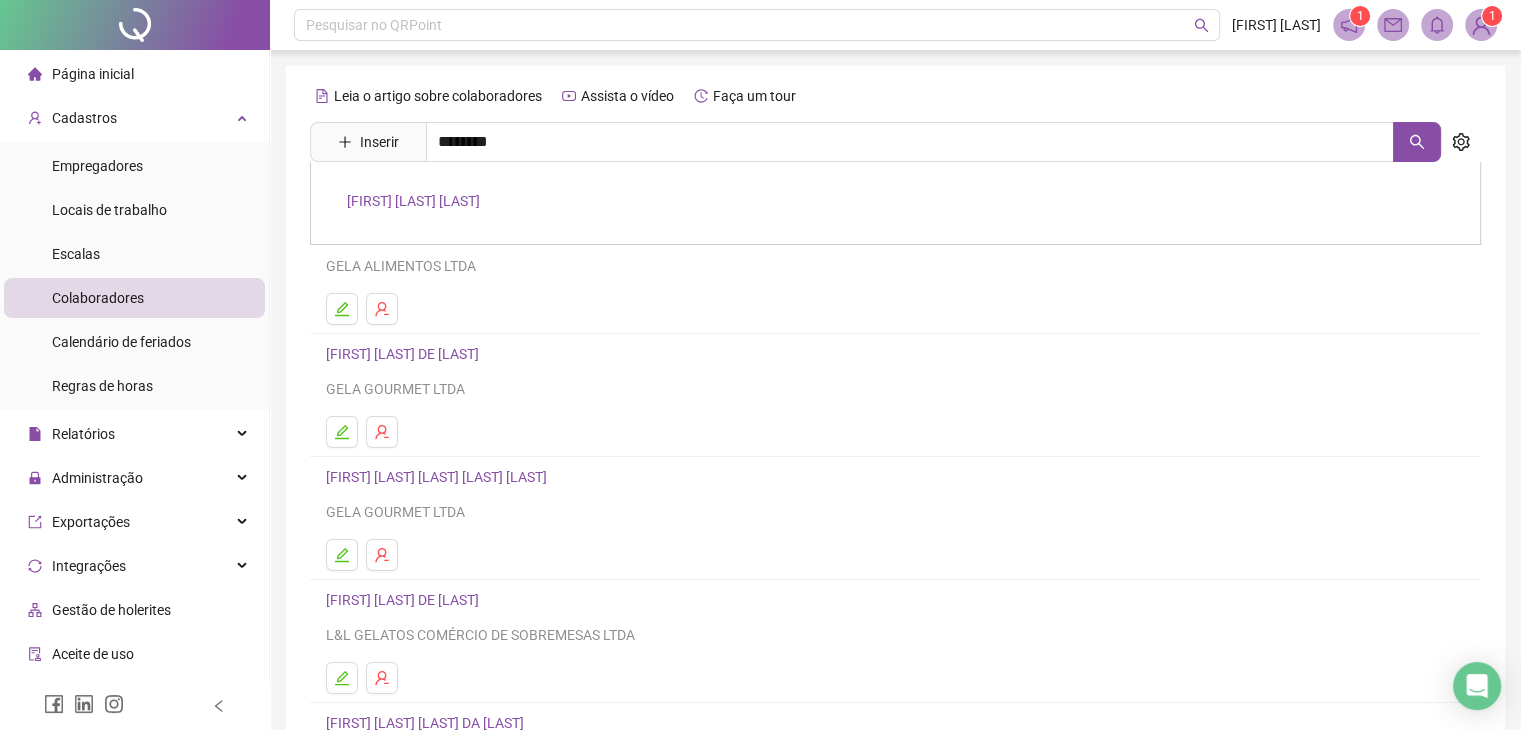 click on "[FIRST] [LAST] [LAST]" at bounding box center (413, 201) 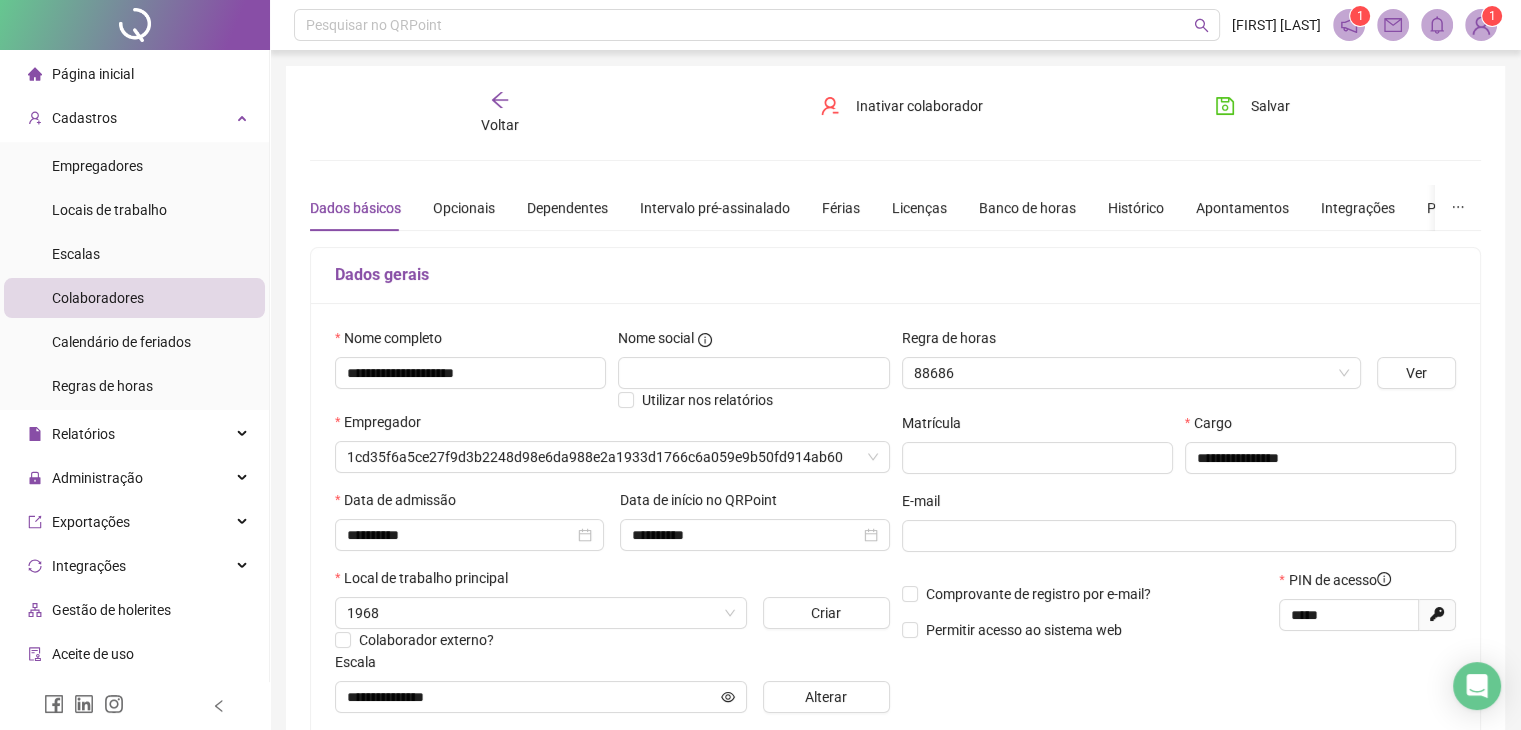 type on "**********" 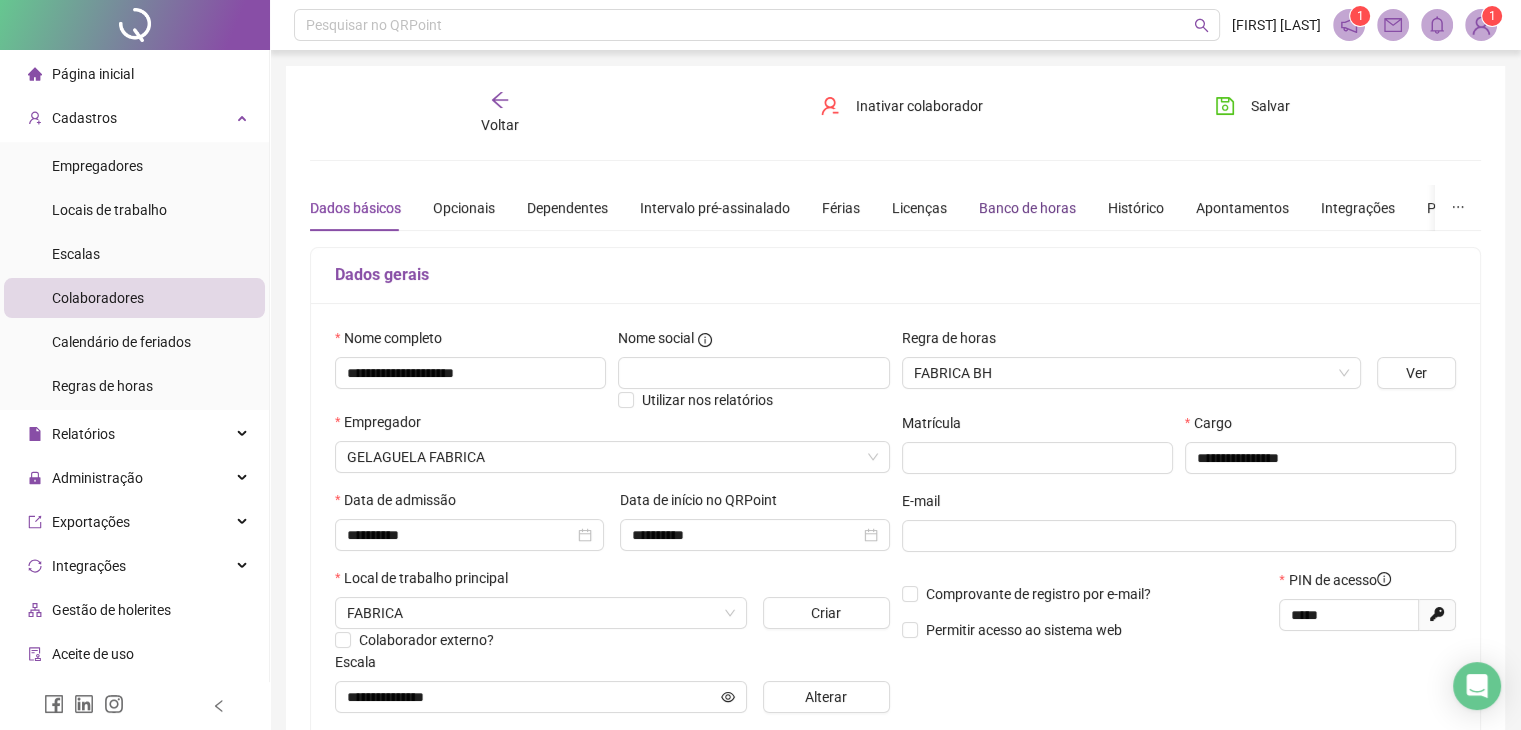 click on "Banco de horas" at bounding box center [1027, 208] 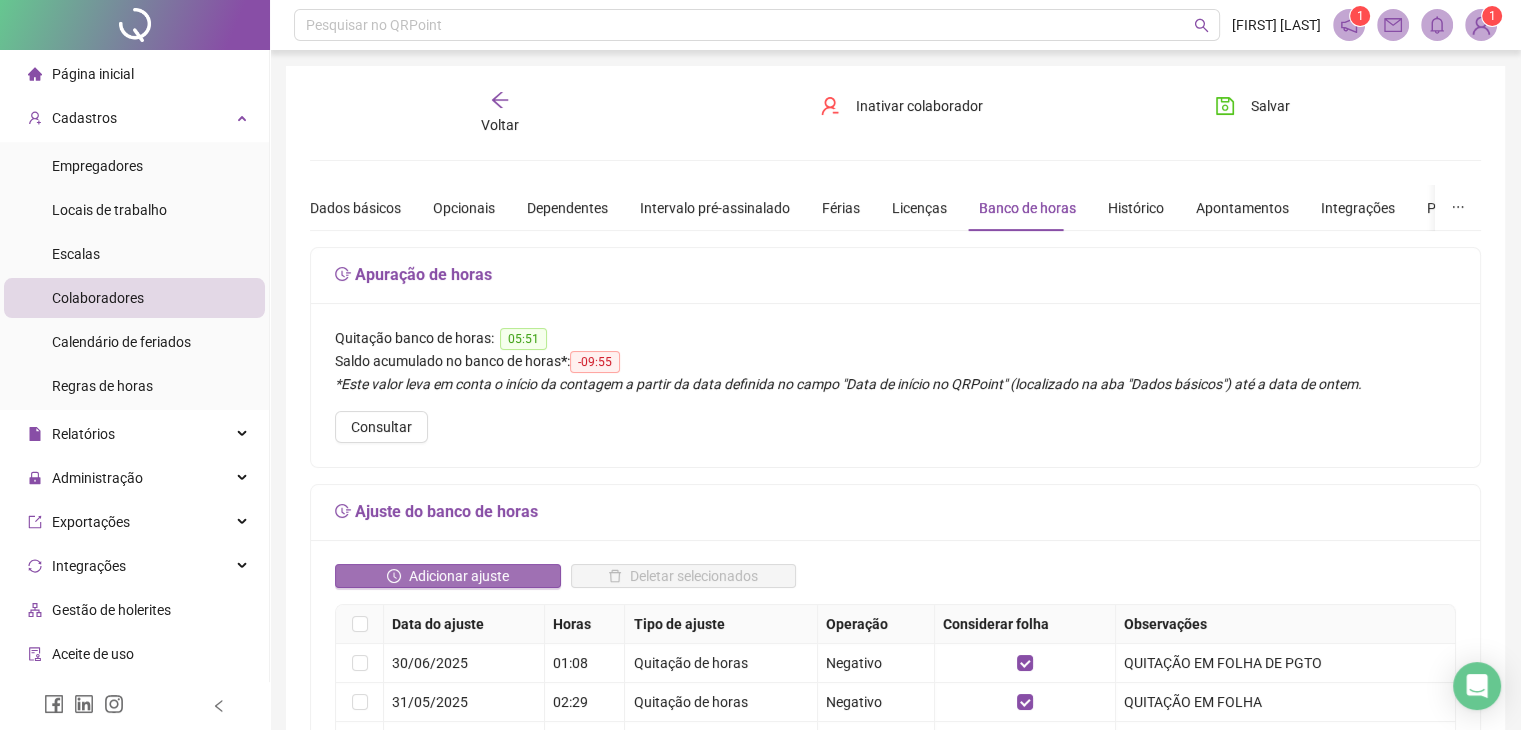 click on "Adicionar ajuste" at bounding box center [459, 576] 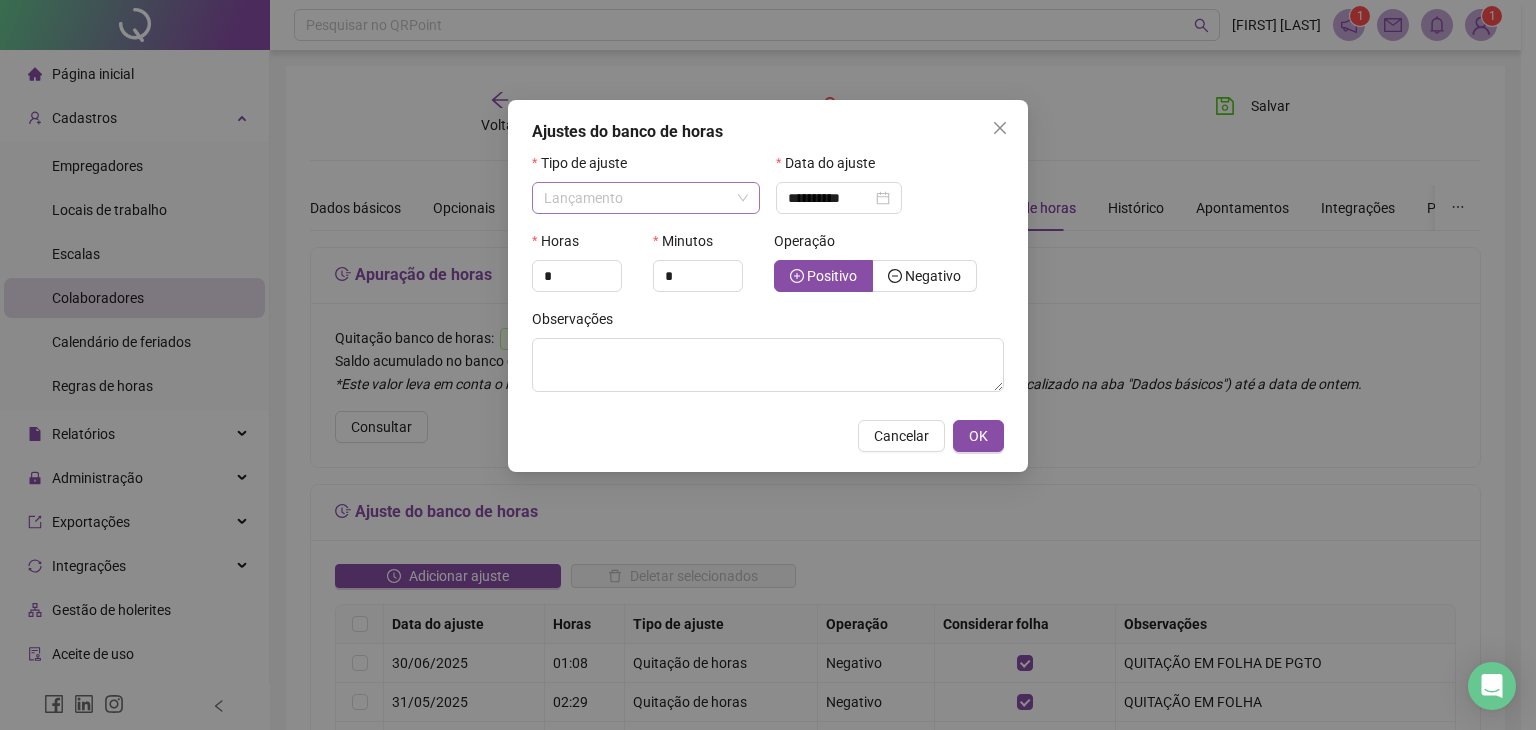 click on "Lançamento" at bounding box center [646, 198] 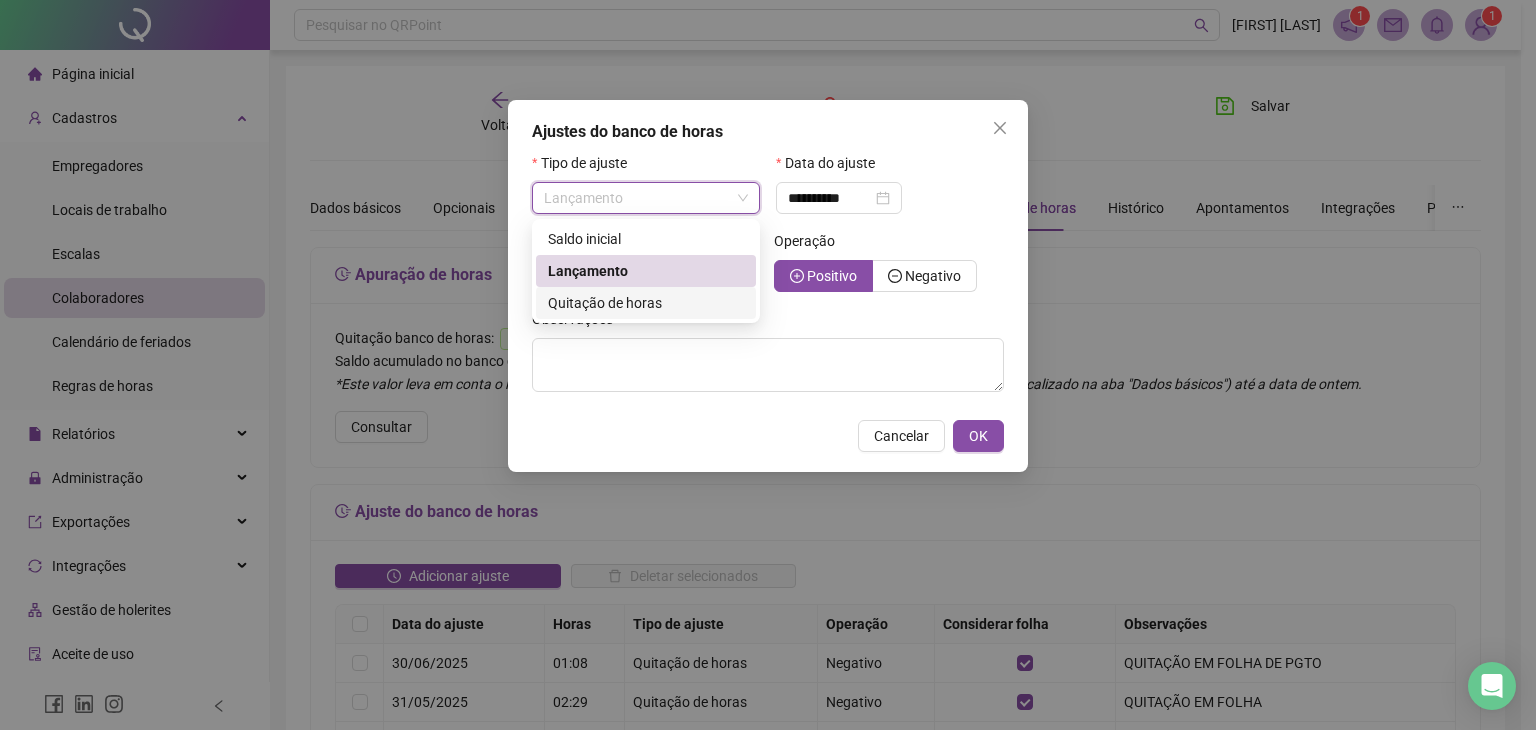 click on "Quitação de horas" at bounding box center [646, 303] 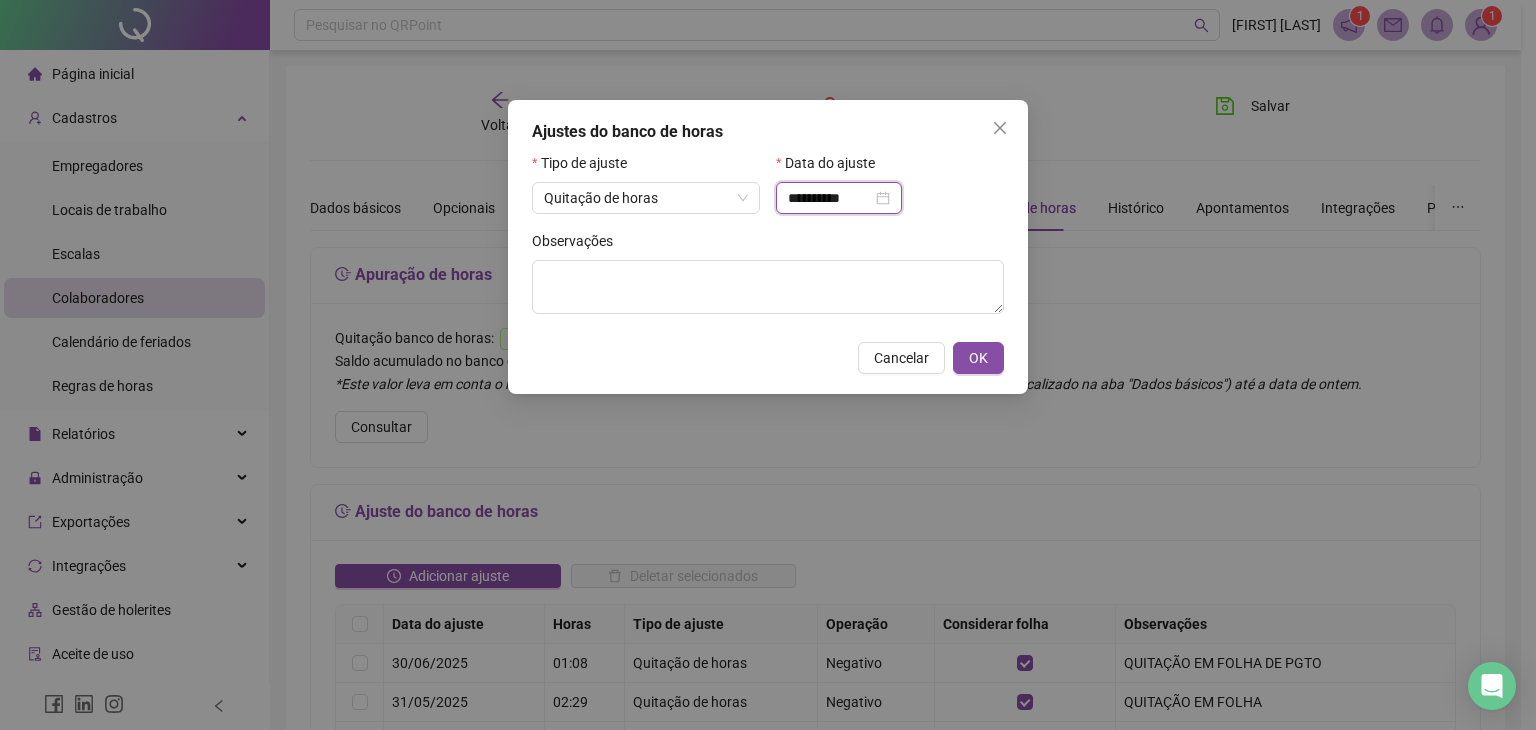 click on "**********" at bounding box center [830, 198] 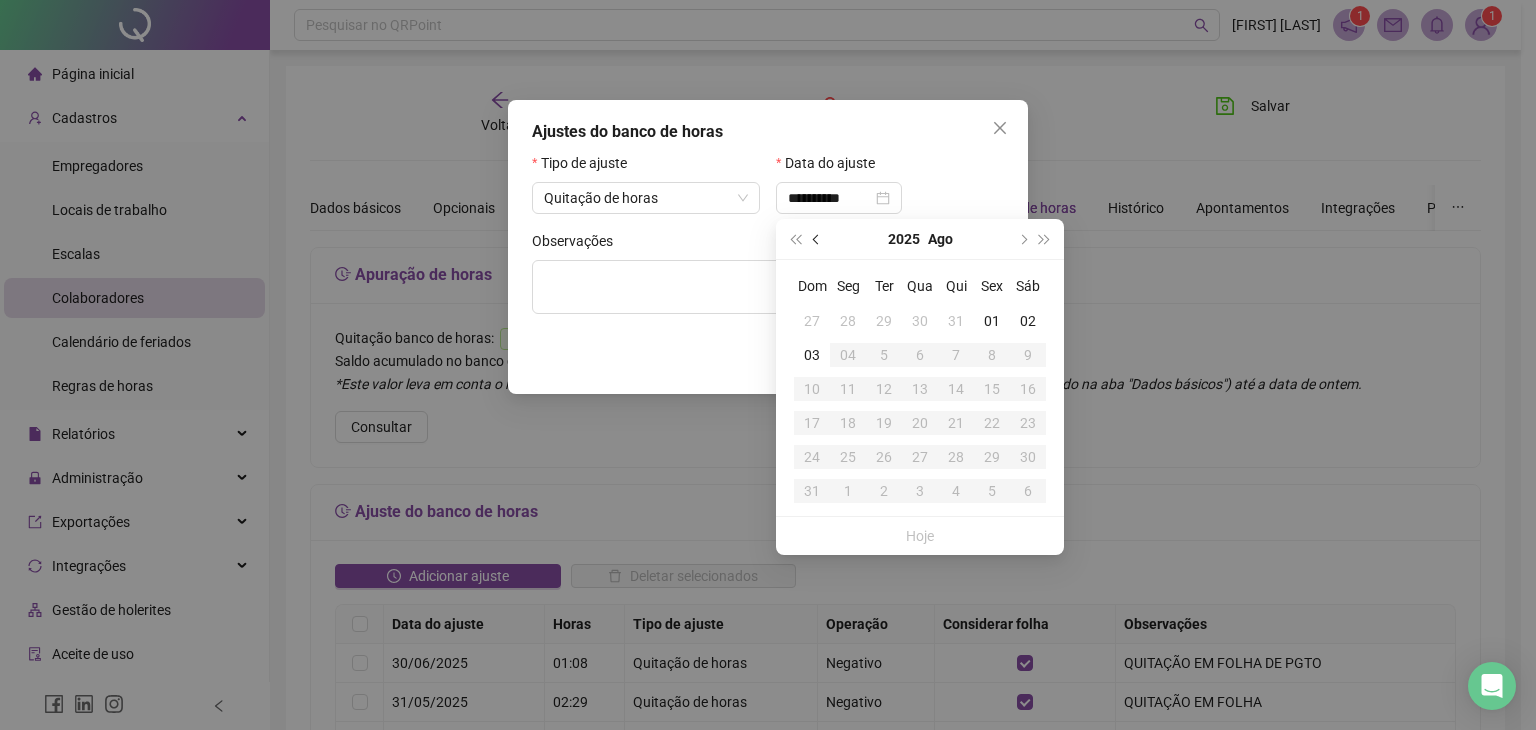 click at bounding box center [817, 239] 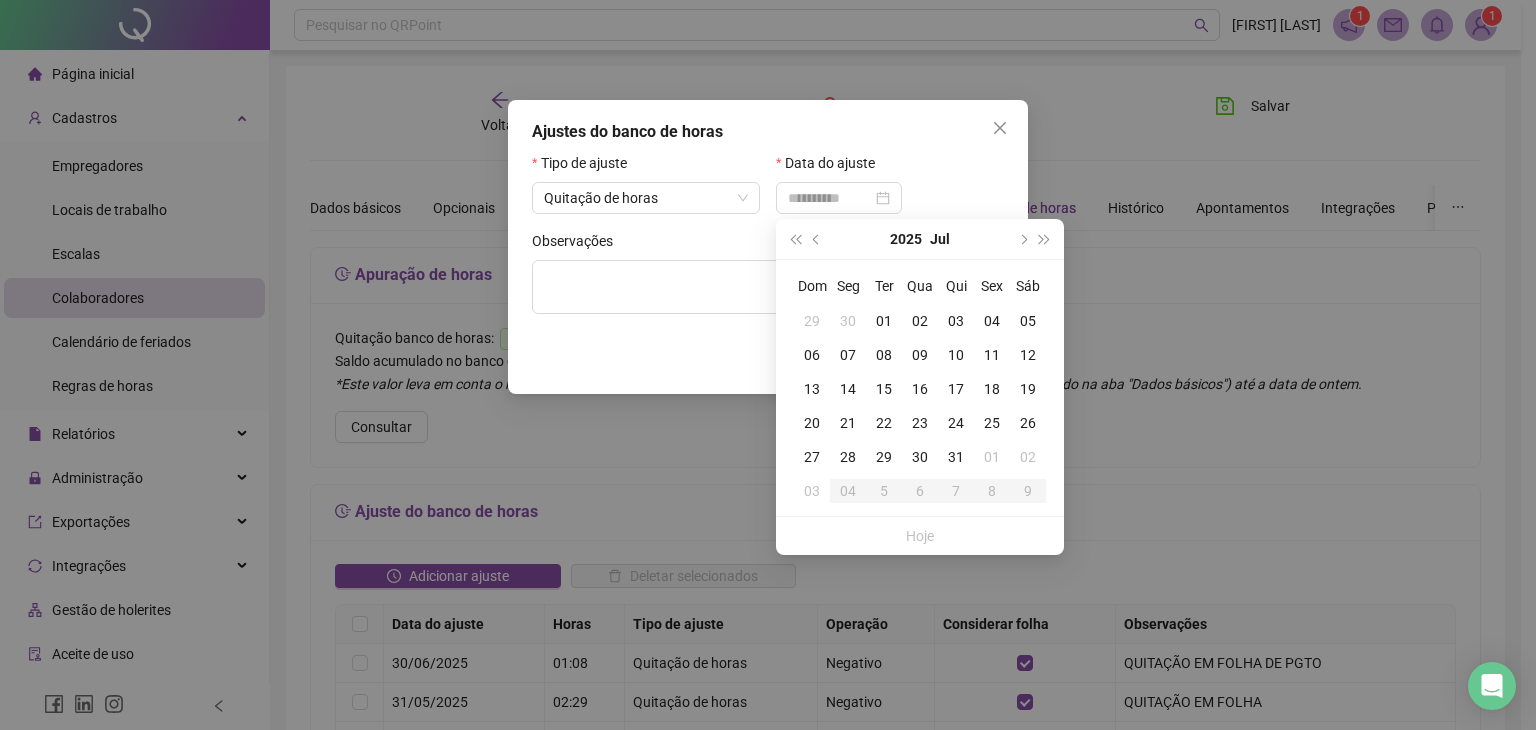 type on "**********" 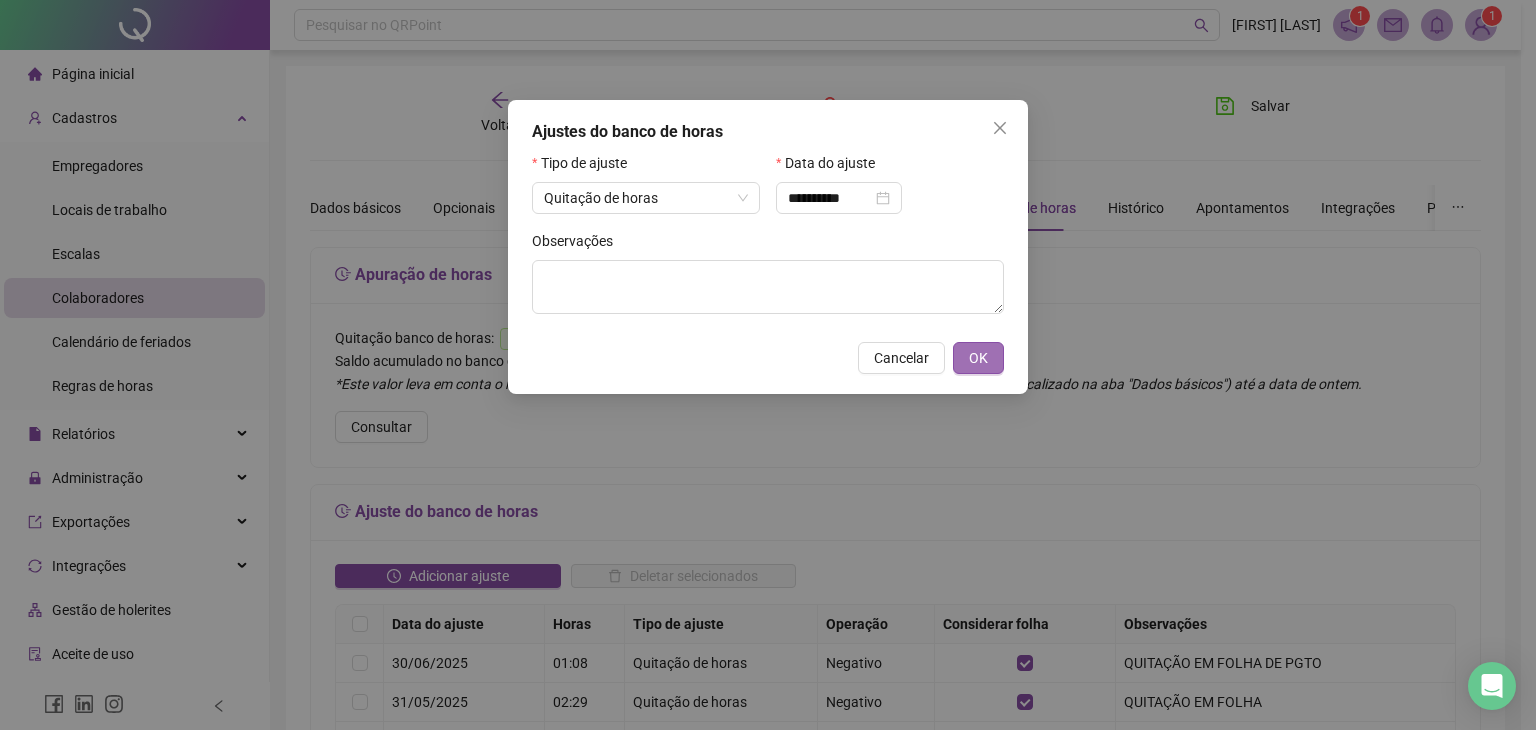 click on "OK" at bounding box center (978, 358) 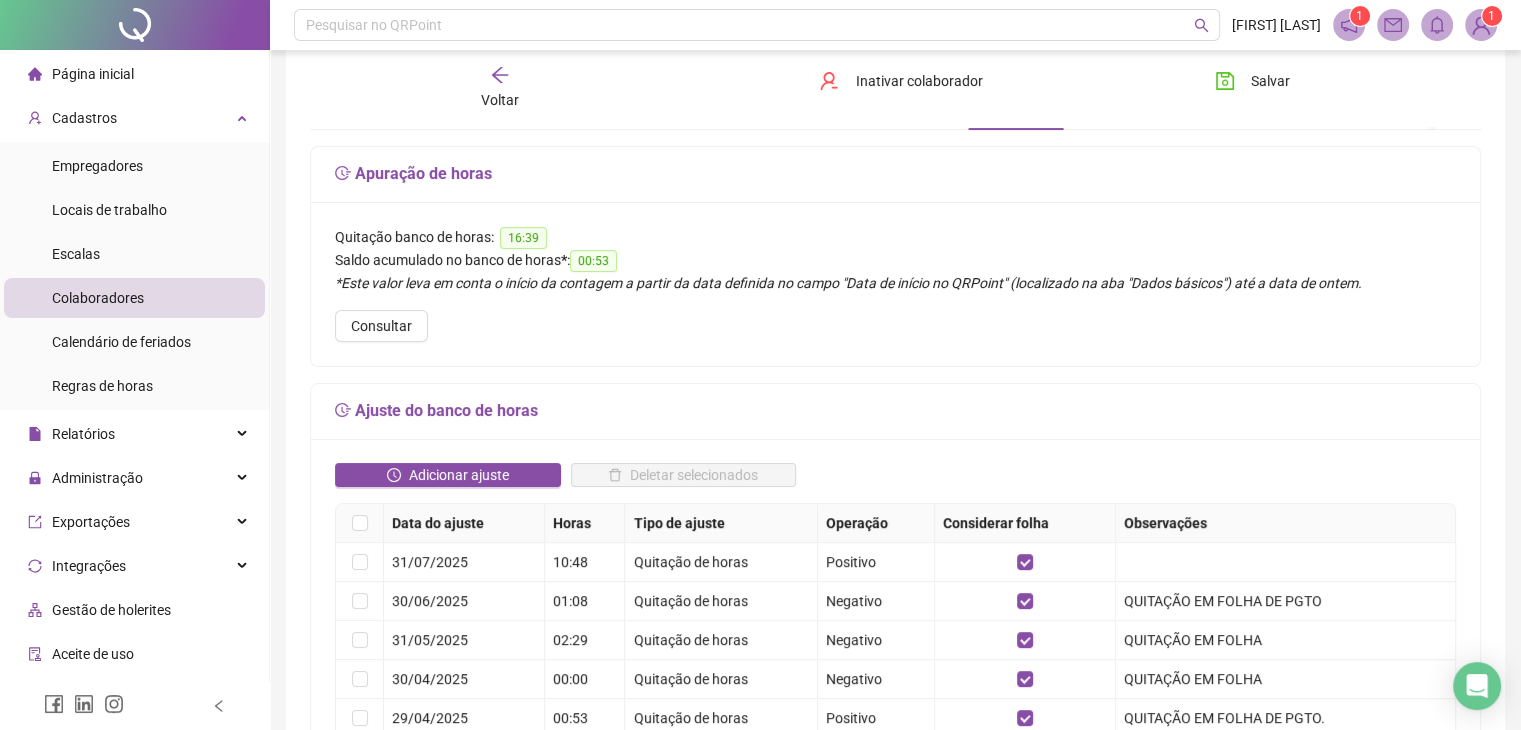 scroll, scrollTop: 0, scrollLeft: 0, axis: both 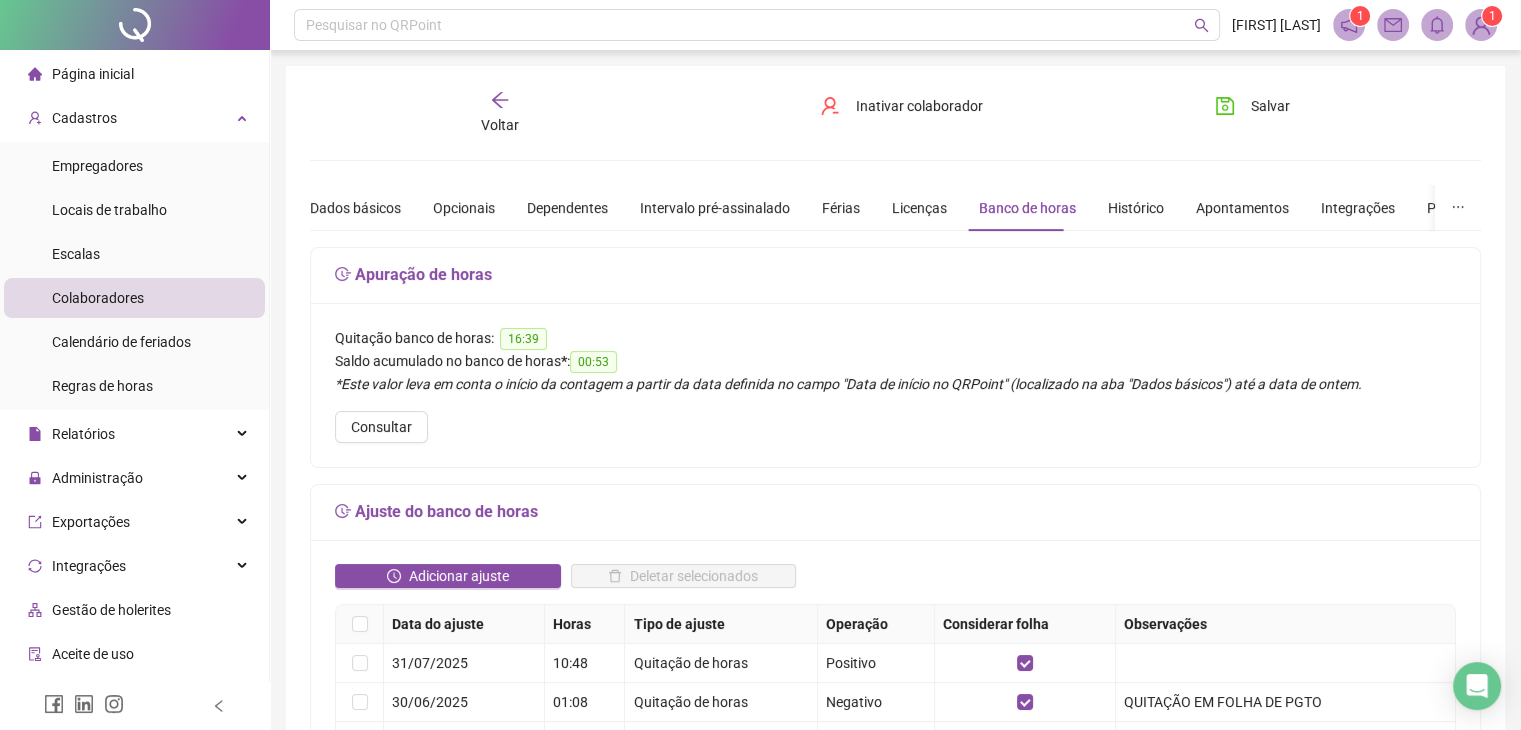 click 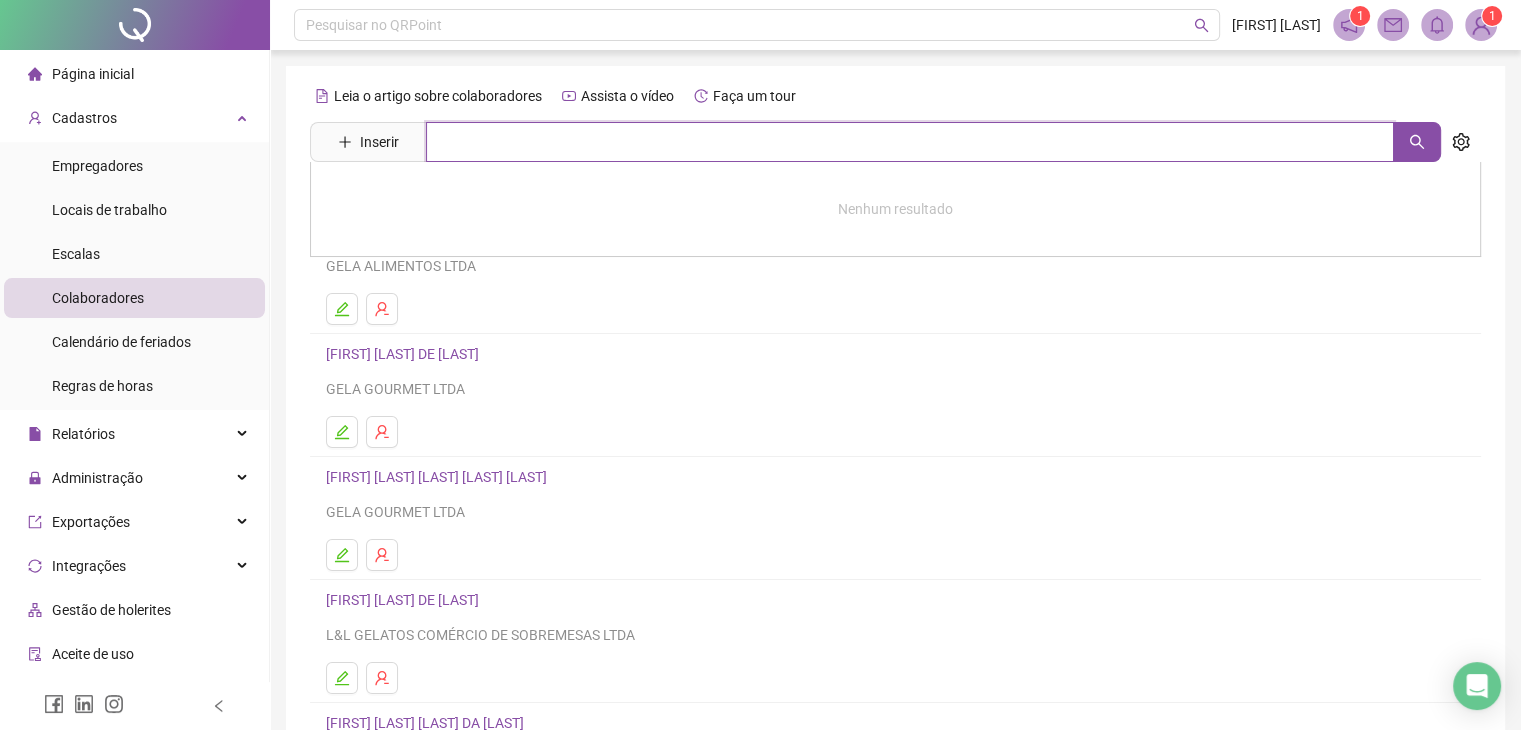 click at bounding box center [910, 142] 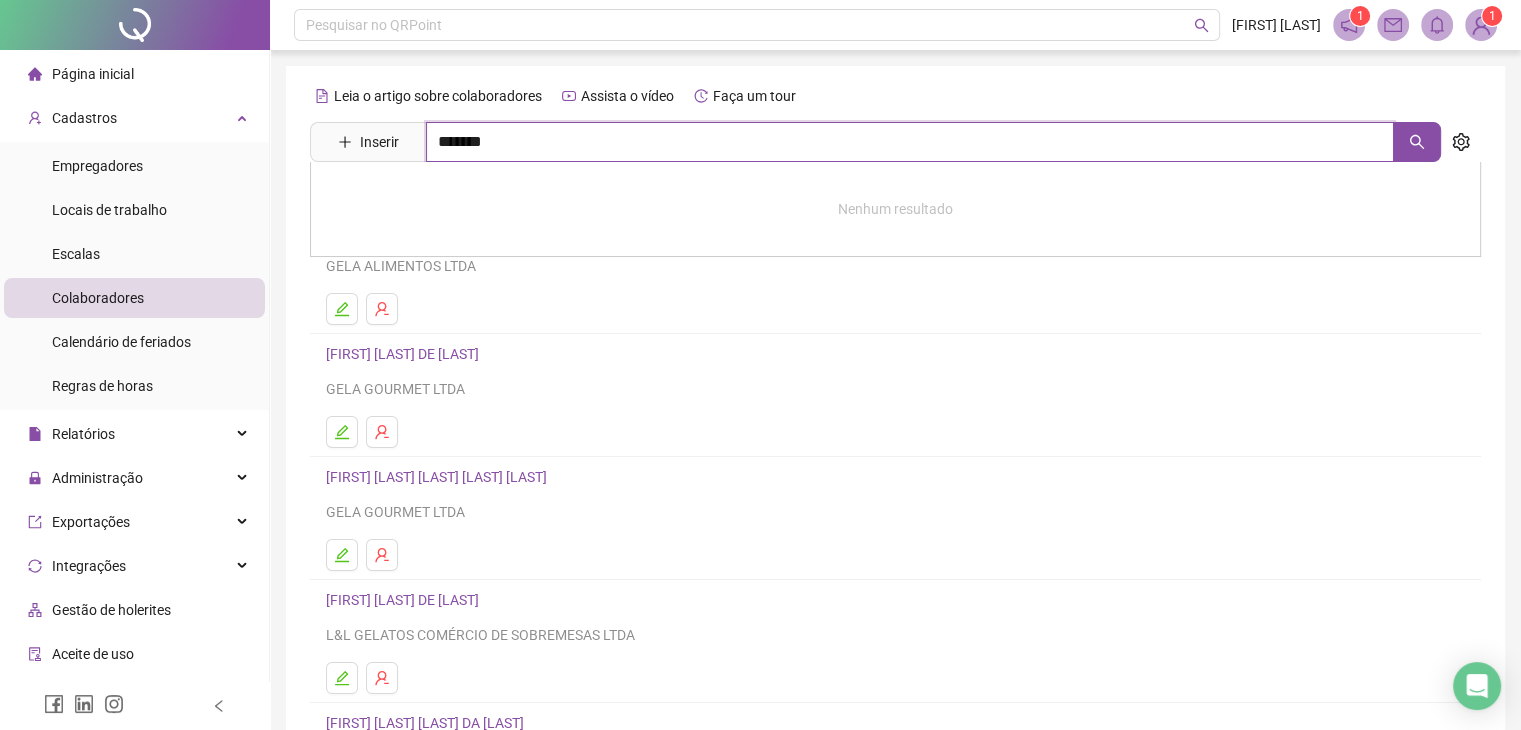 type on "*******" 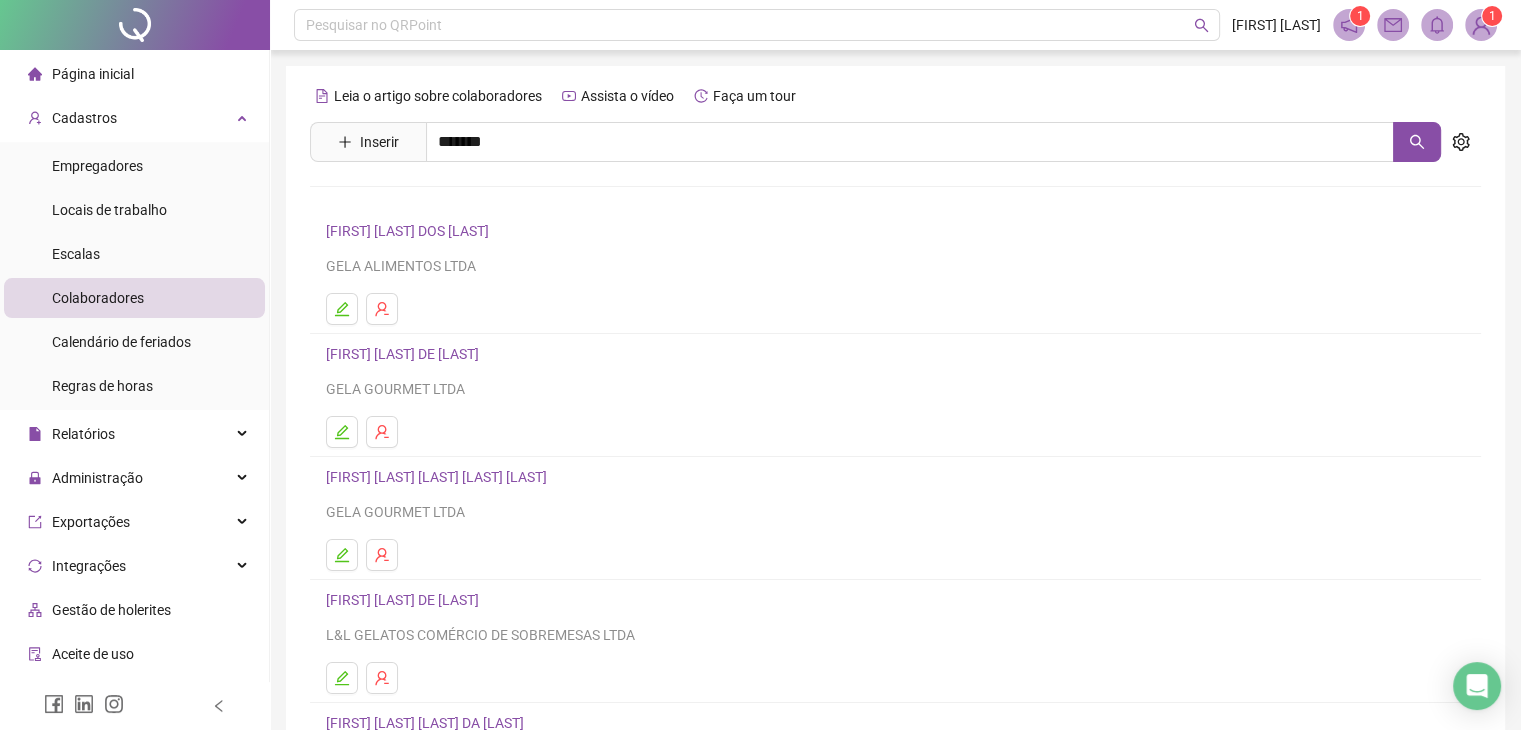 click on "[FIRST] [LAST]" at bounding box center (413, 201) 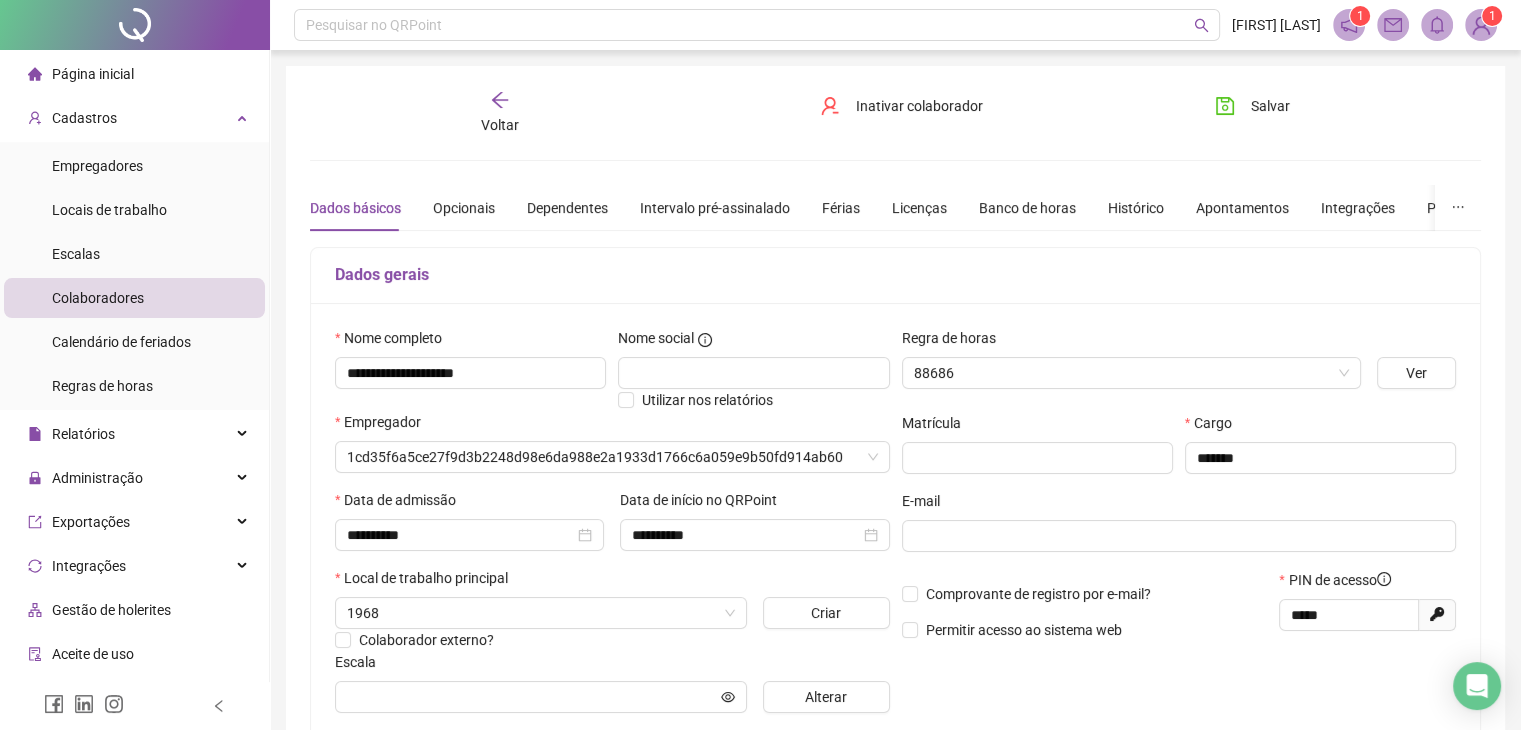 type on "**********" 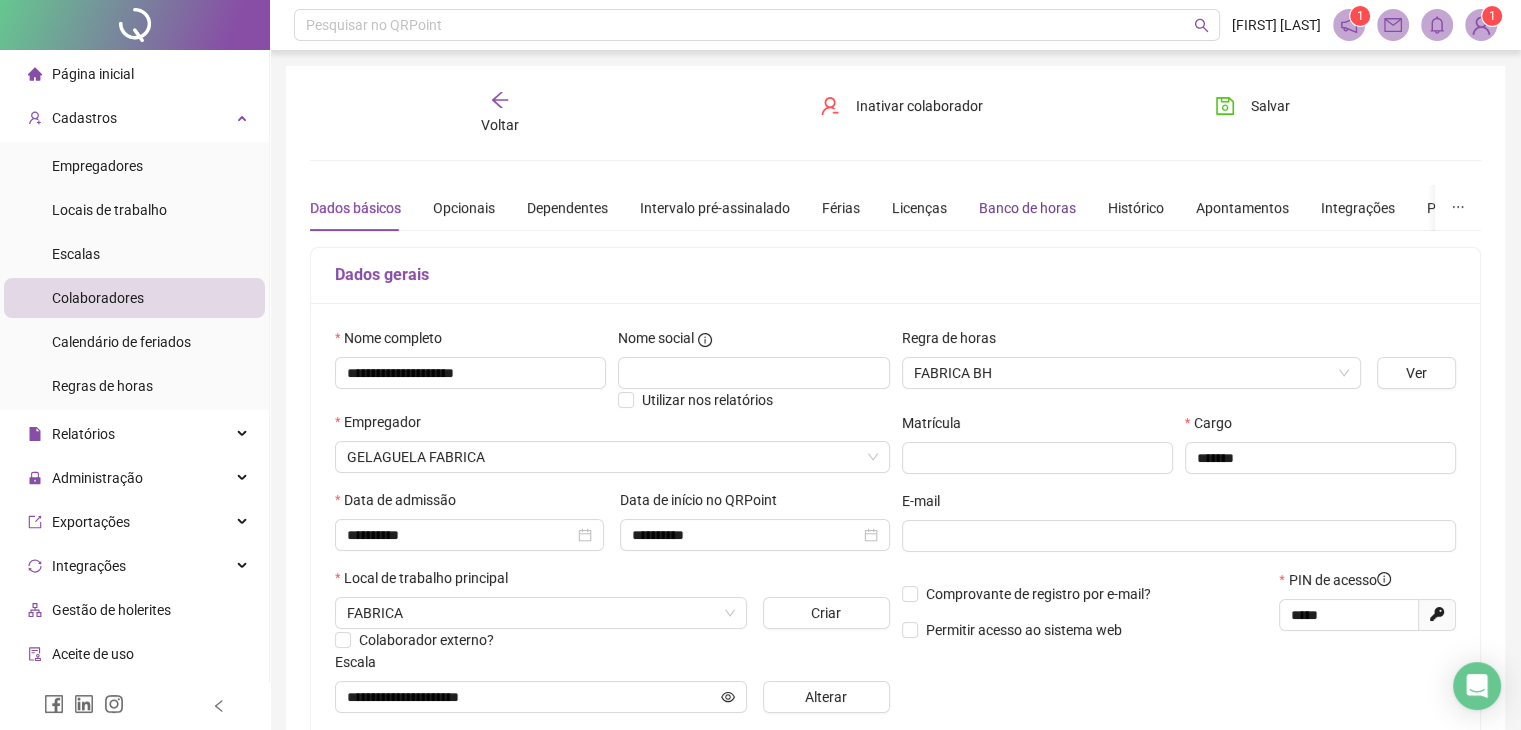 drag, startPoint x: 1021, startPoint y: 204, endPoint x: 1006, endPoint y: 205, distance: 15.033297 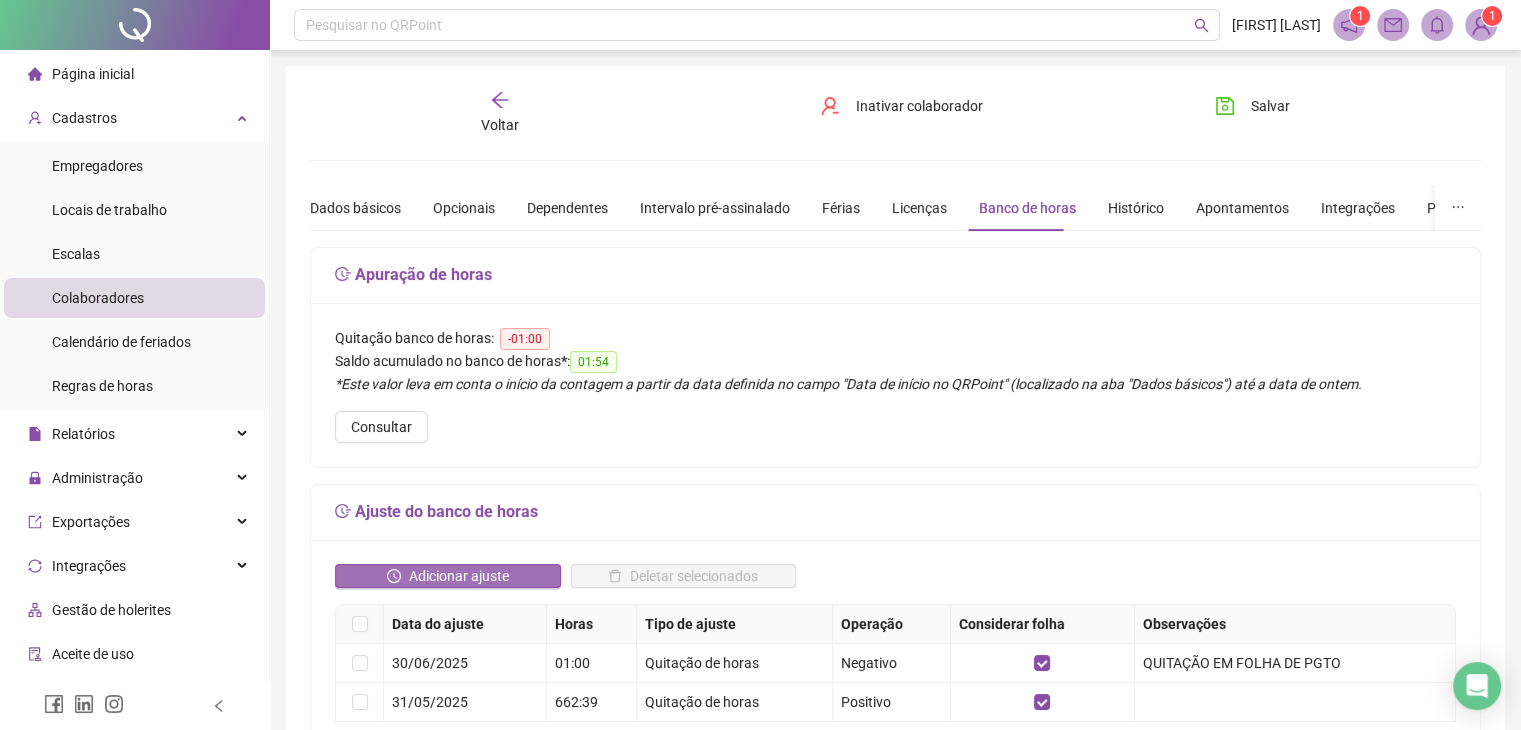click on "Adicionar ajuste" at bounding box center [459, 576] 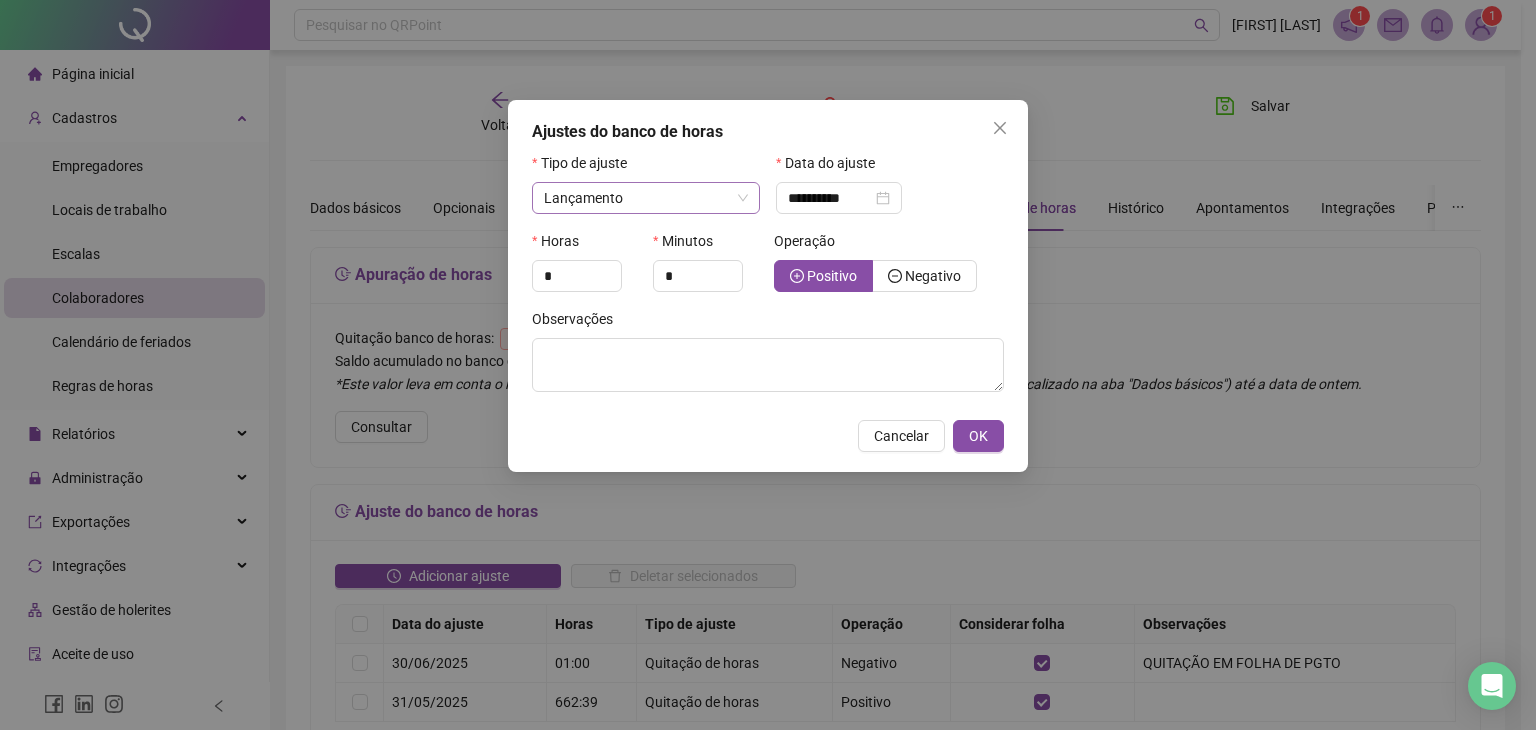 click on "Lançamento" at bounding box center [646, 198] 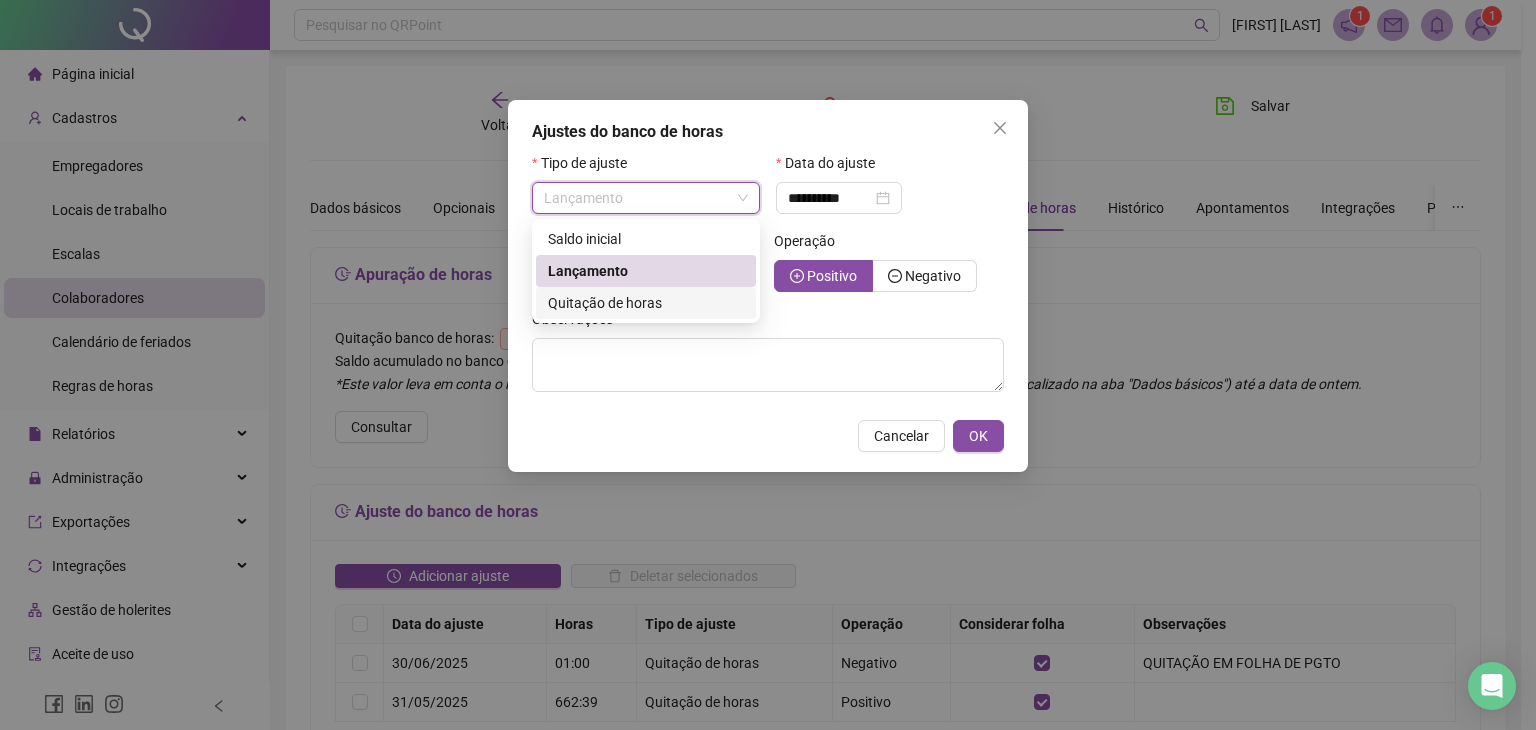 click on "Quitação de horas" at bounding box center (605, 303) 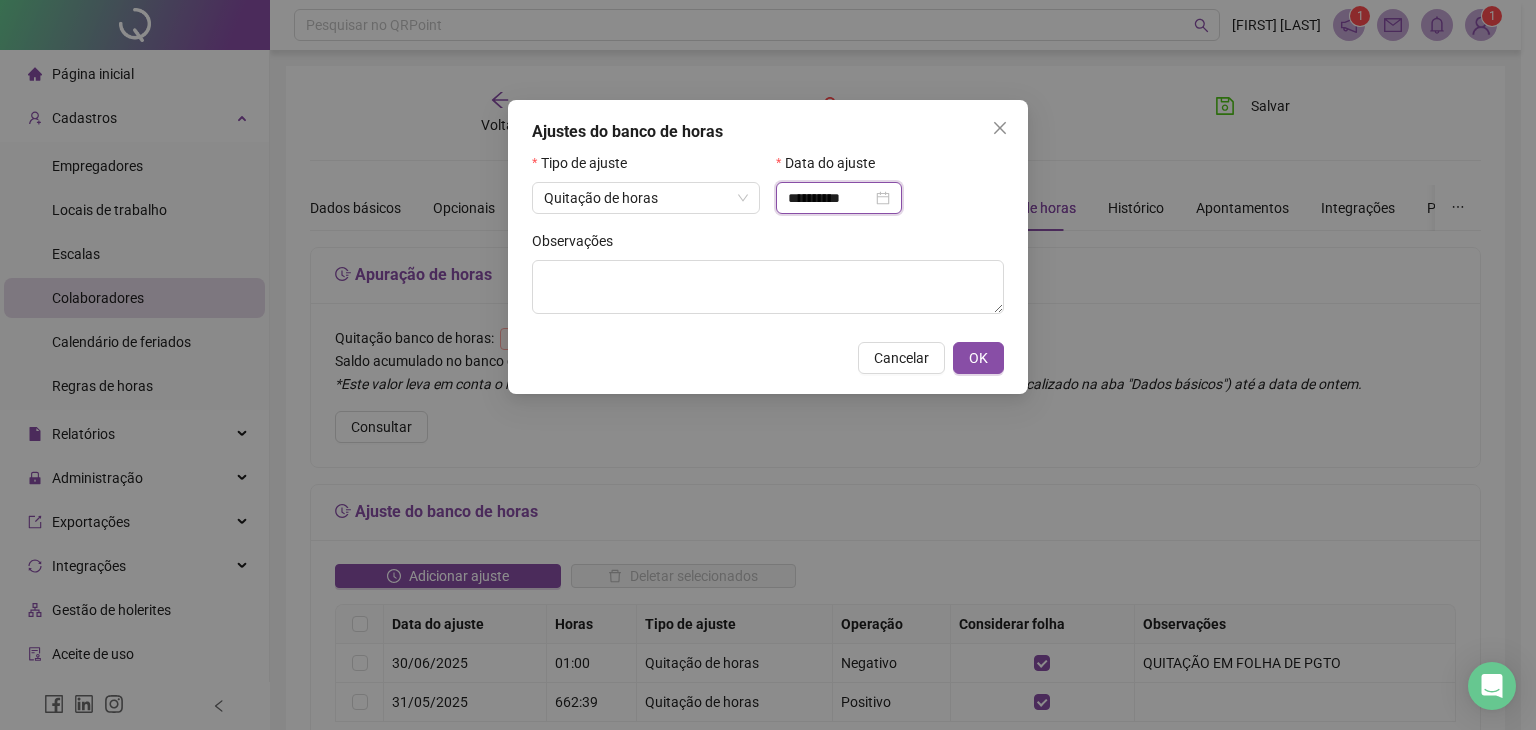 click on "**********" at bounding box center [830, 198] 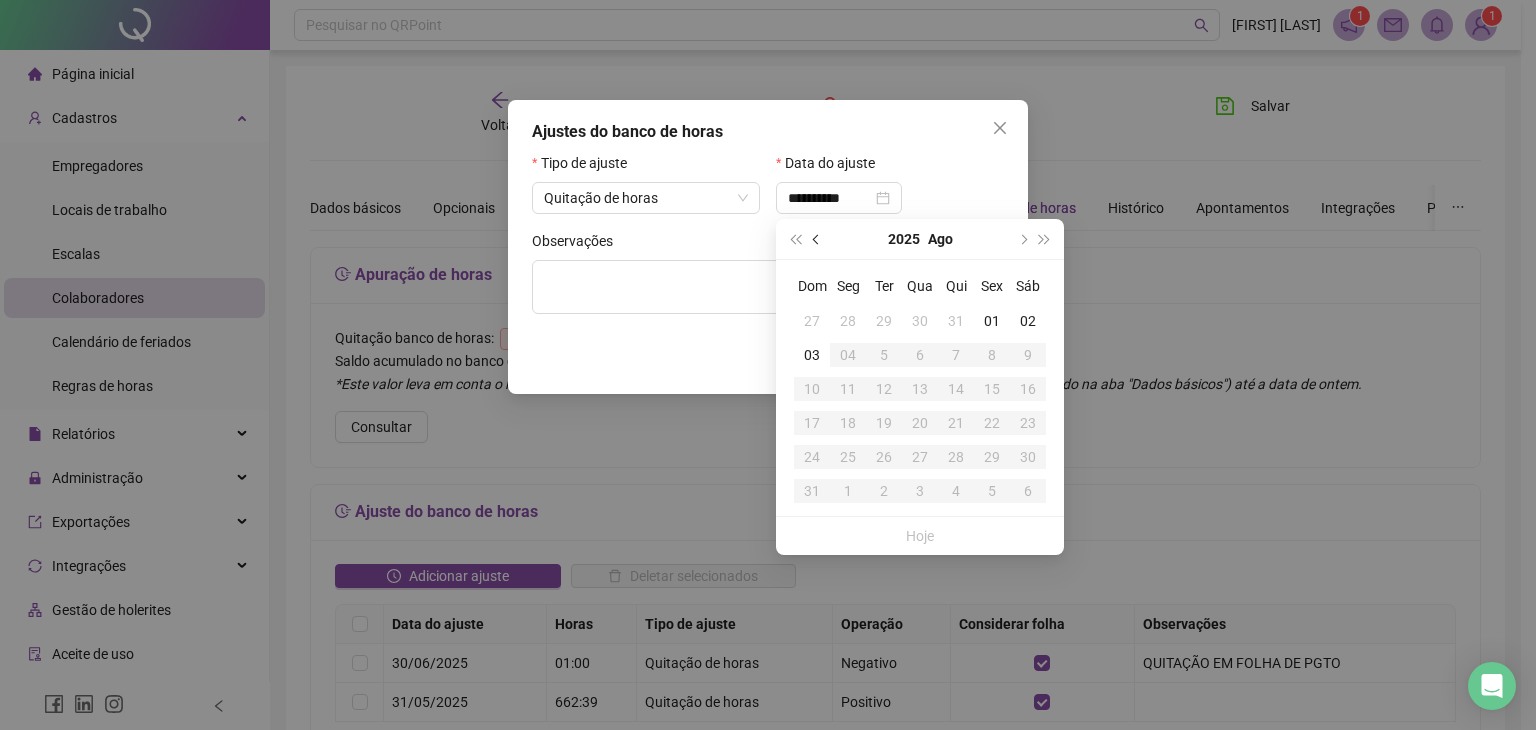 click at bounding box center [817, 239] 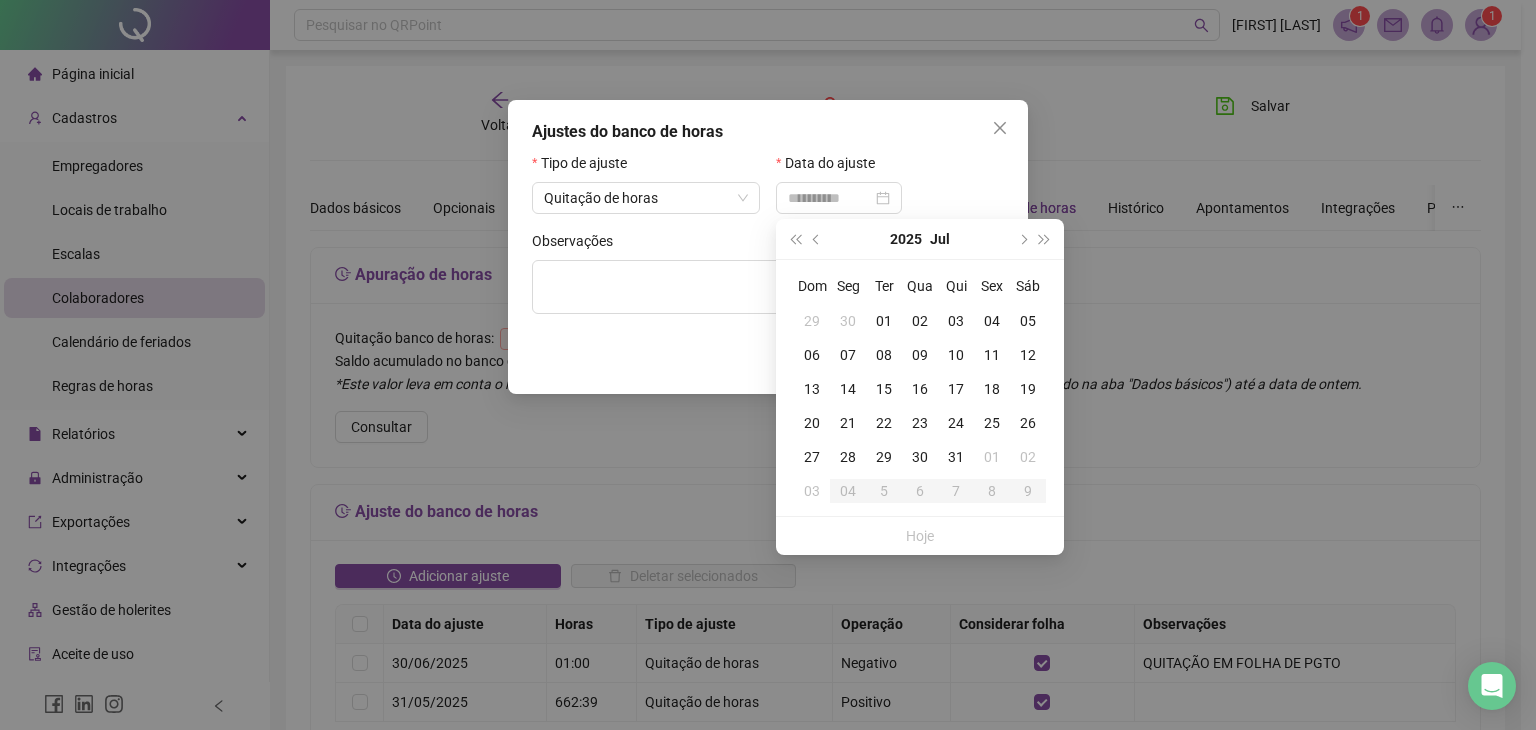 type on "**********" 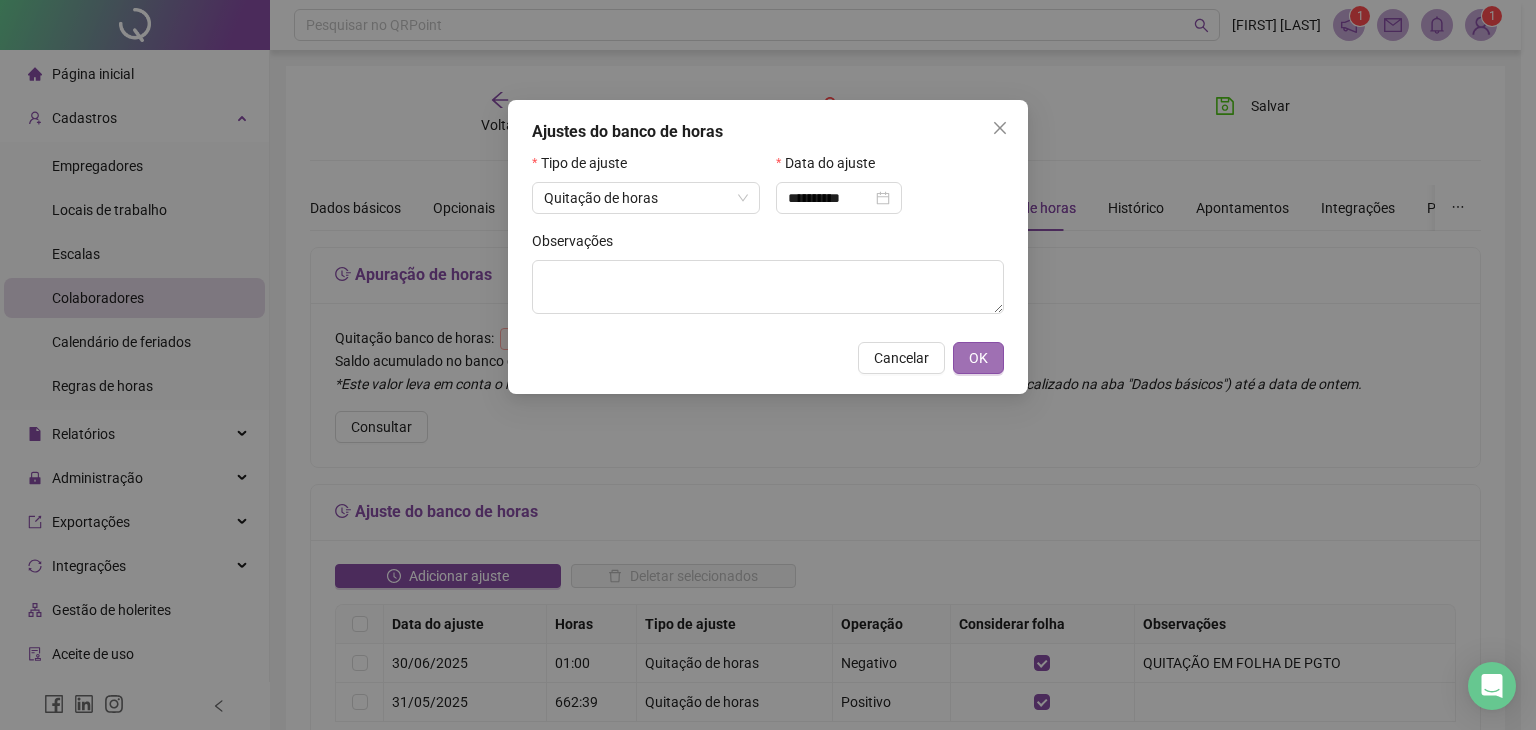 click on "OK" at bounding box center (978, 358) 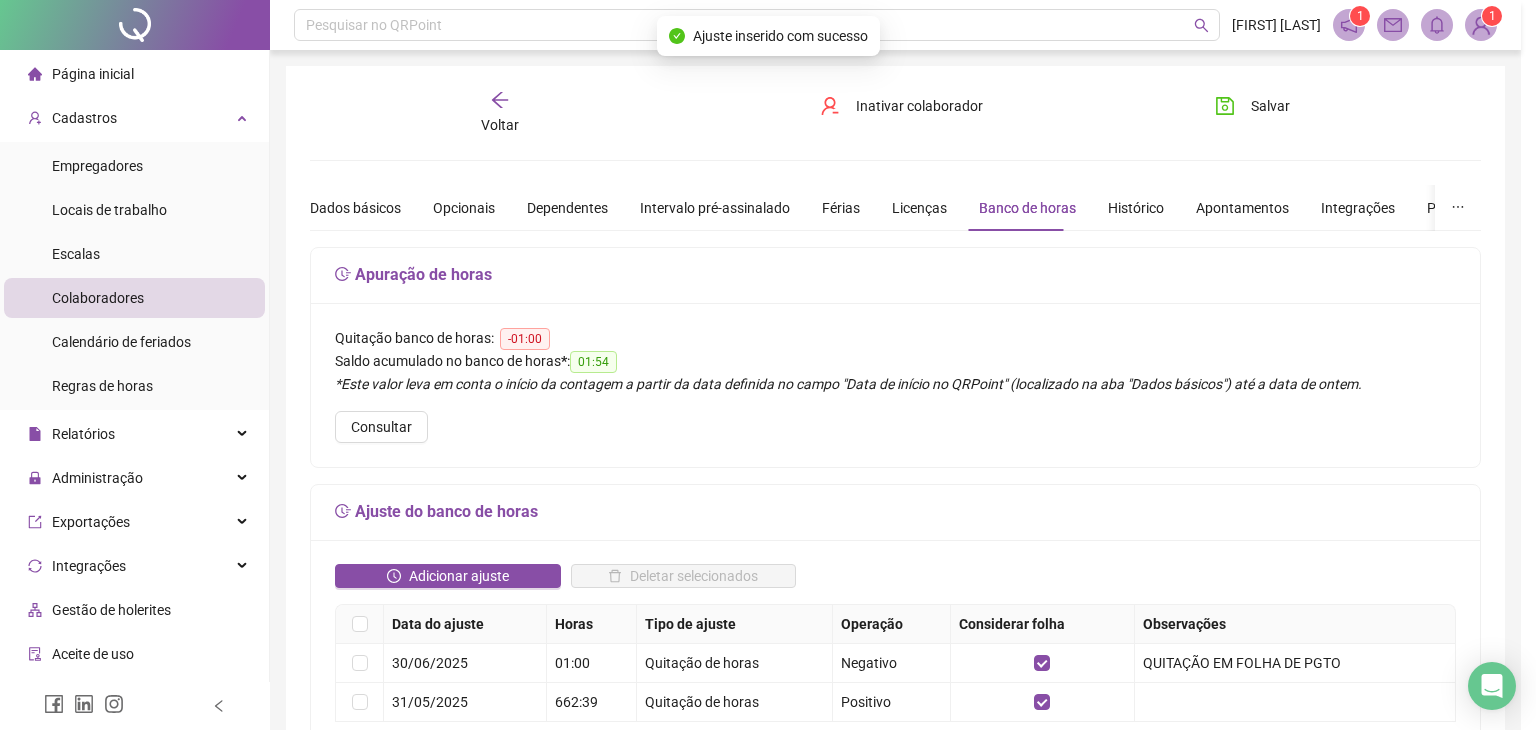 click on "**********" at bounding box center [768, 365] 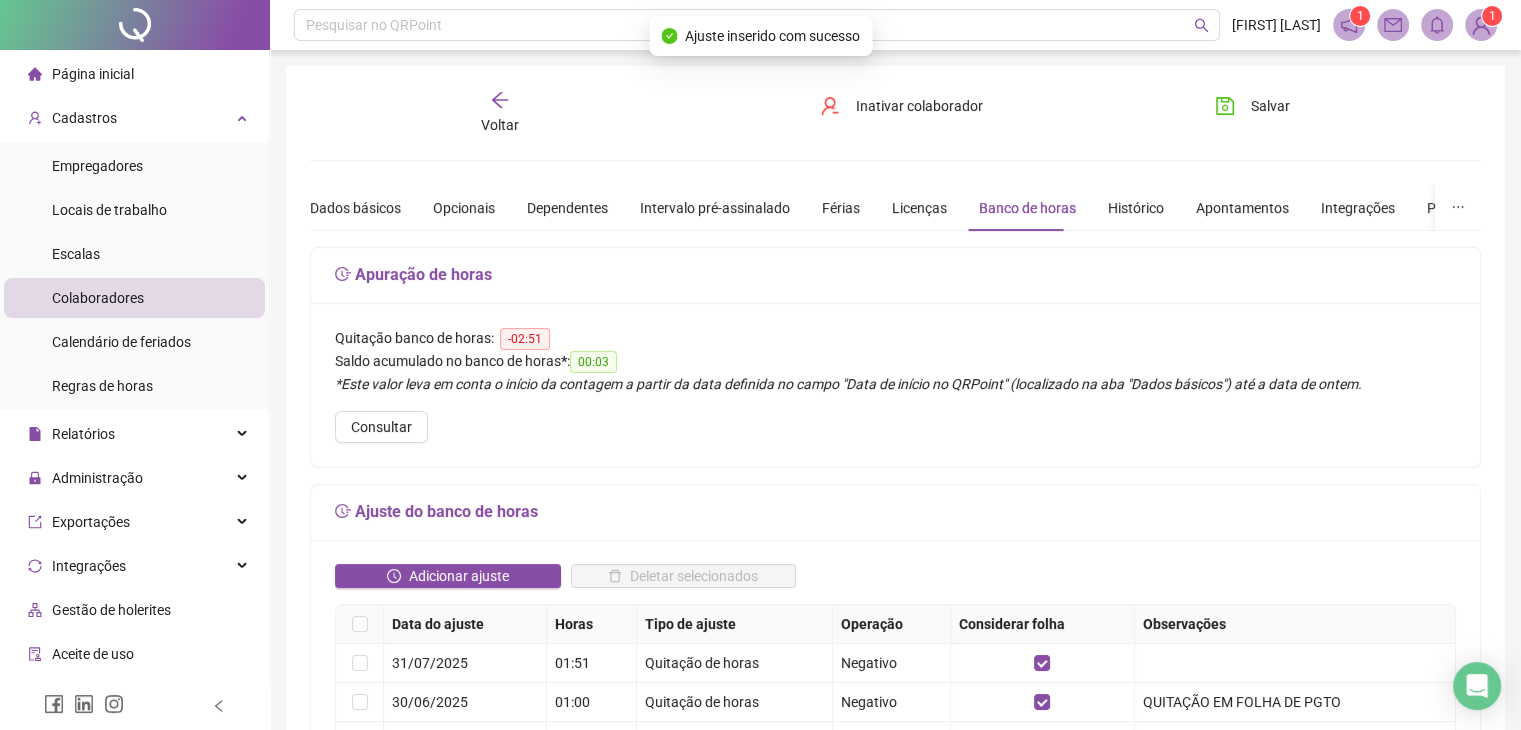 drag, startPoint x: 823, startPoint y: 284, endPoint x: 753, endPoint y: 303, distance: 72.53275 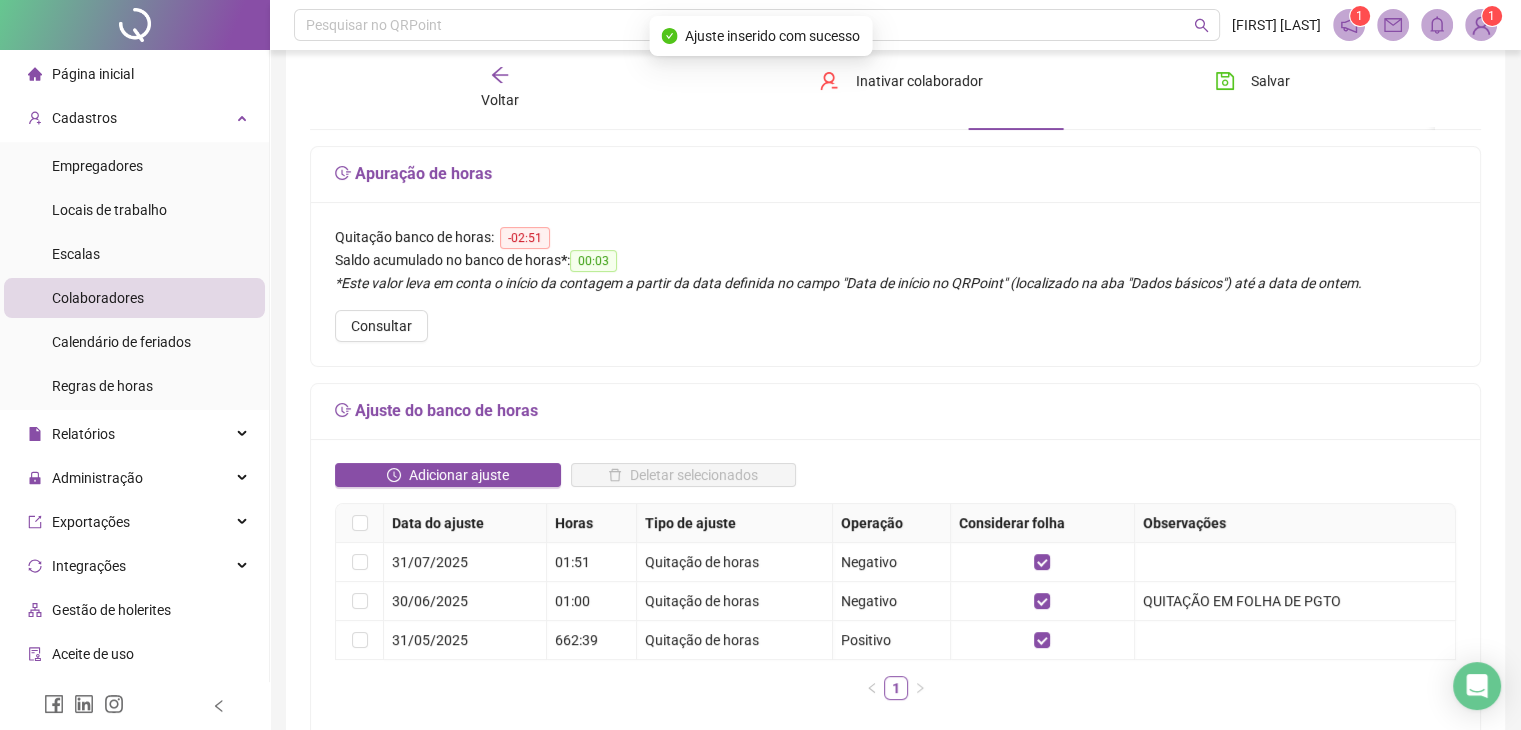 scroll, scrollTop: 200, scrollLeft: 0, axis: vertical 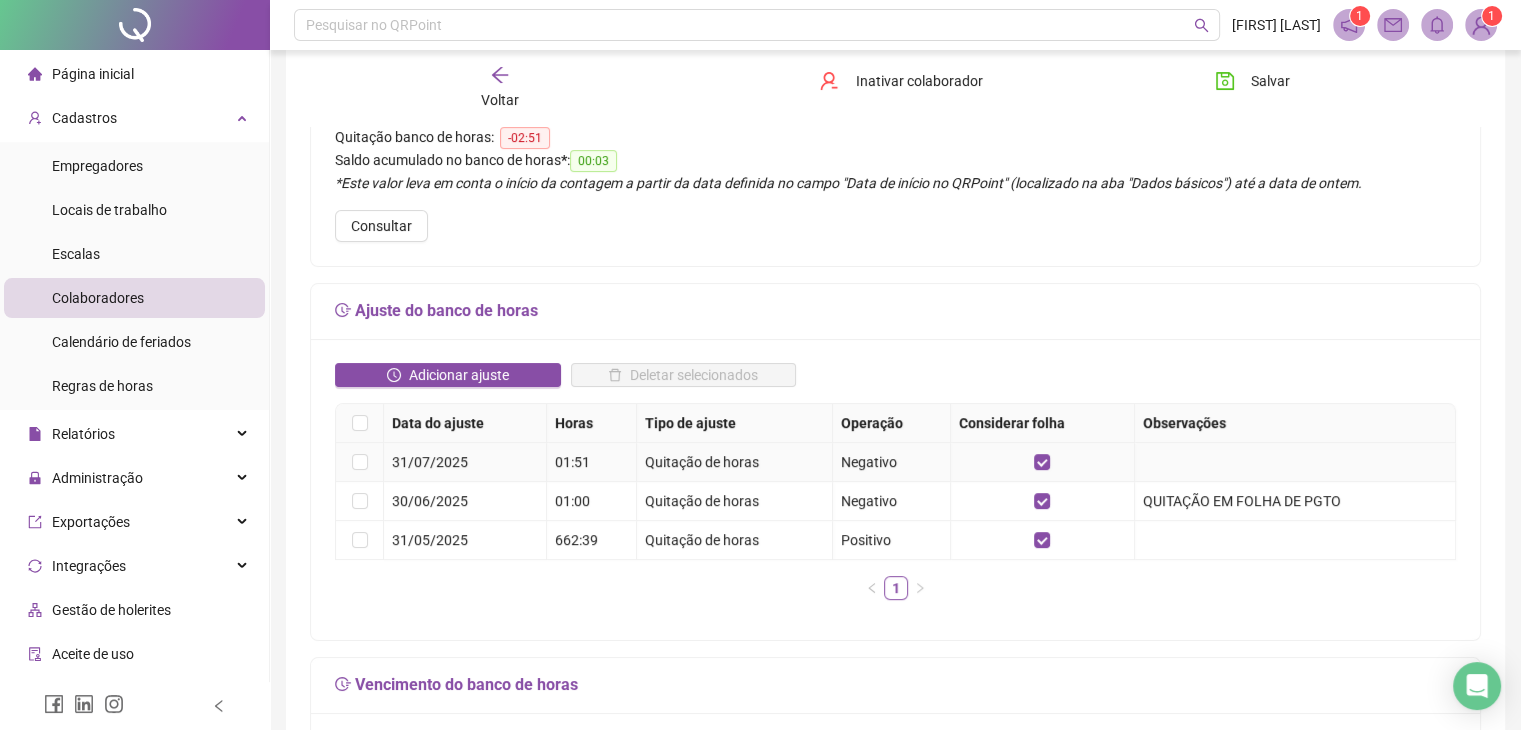 click at bounding box center (1295, 462) 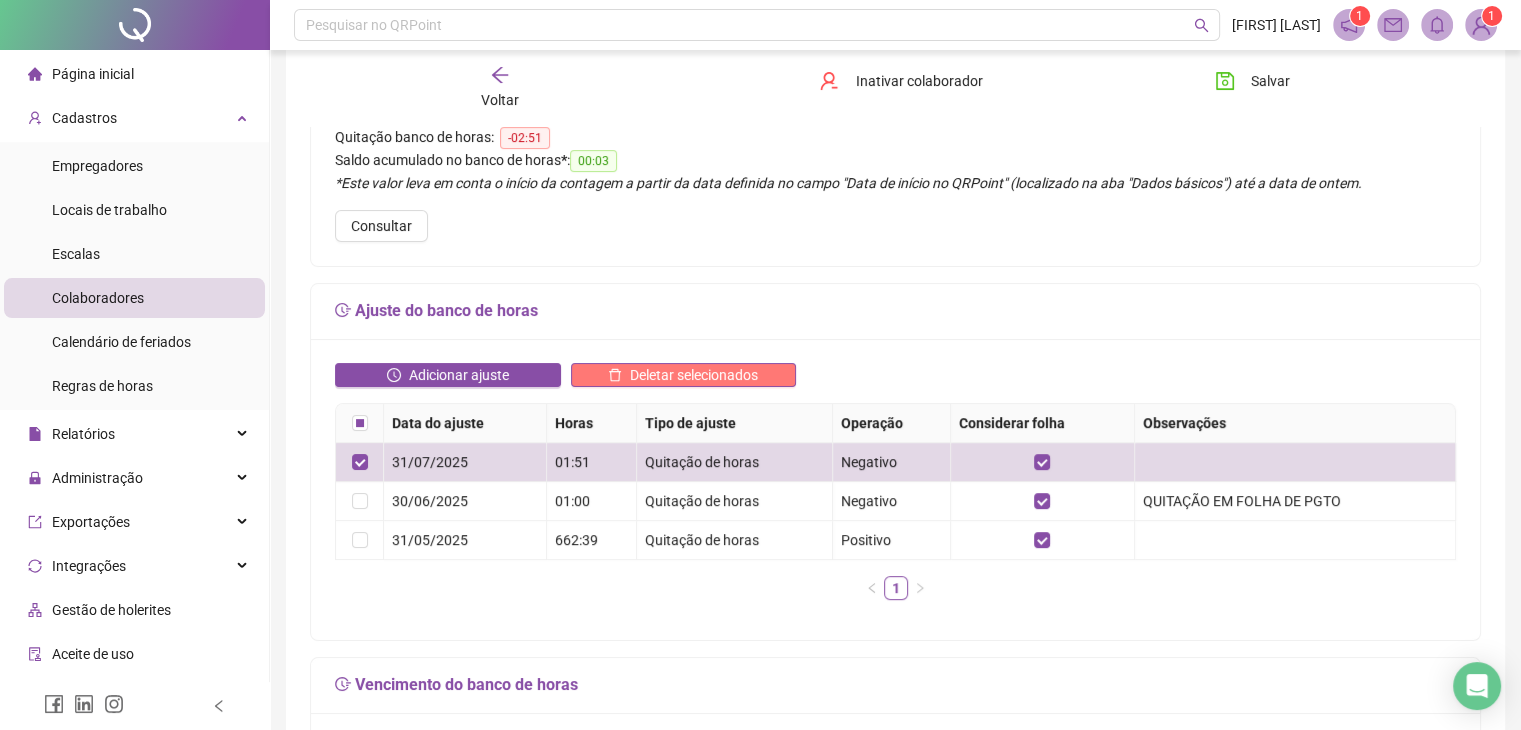 click on "Deletar selecionados" at bounding box center [694, 375] 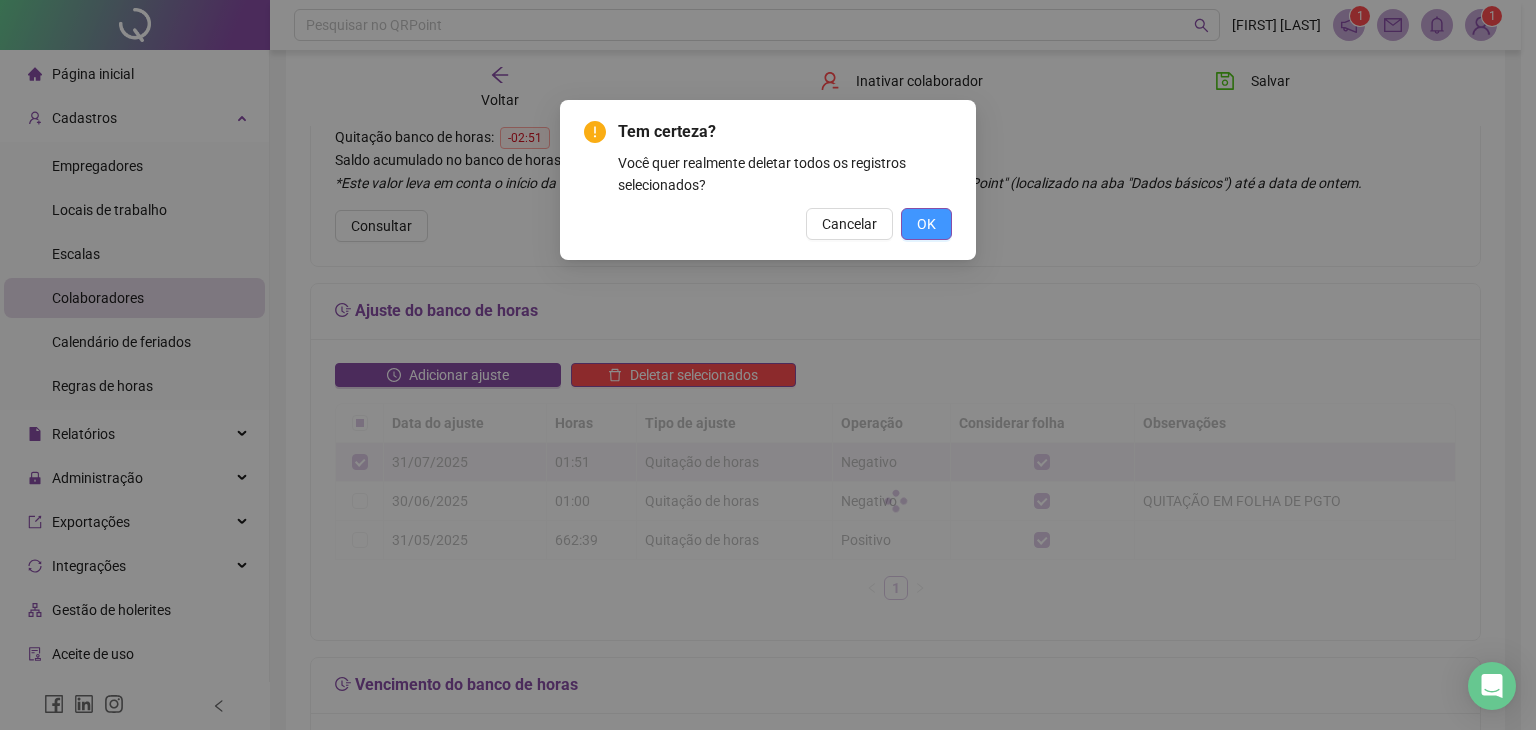 click on "OK" at bounding box center [926, 224] 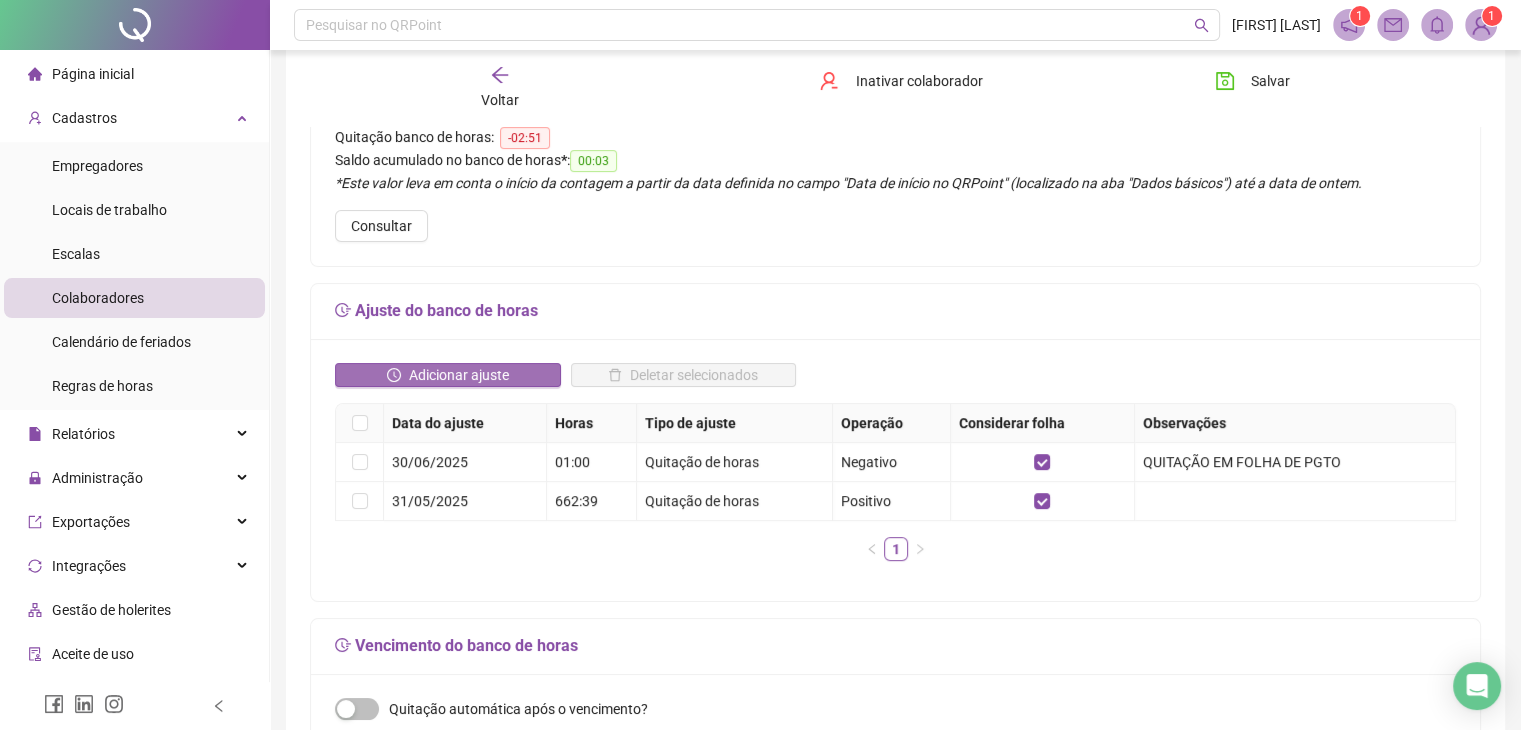 click on "Adicionar ajuste" at bounding box center (448, 375) 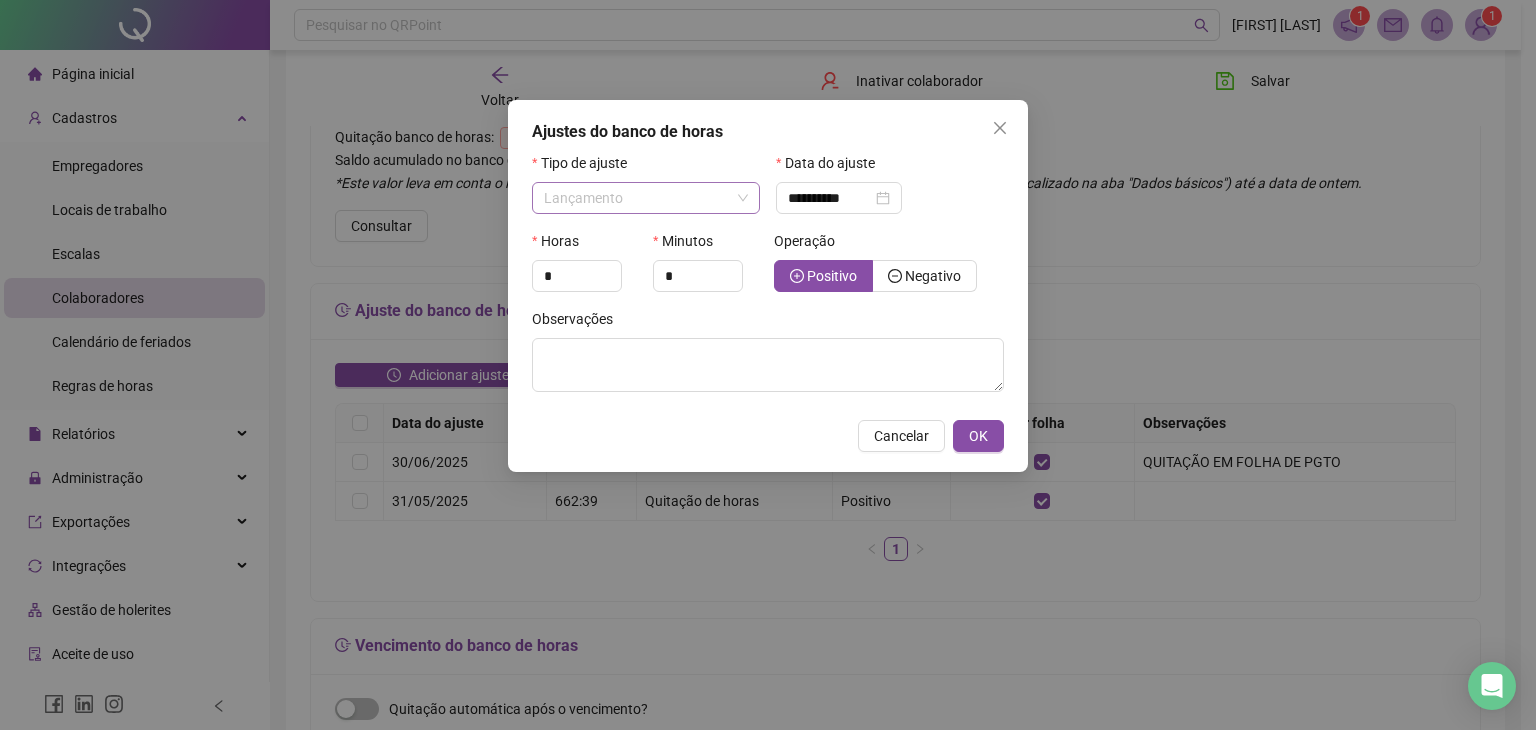 click on "Lançamento" at bounding box center [646, 198] 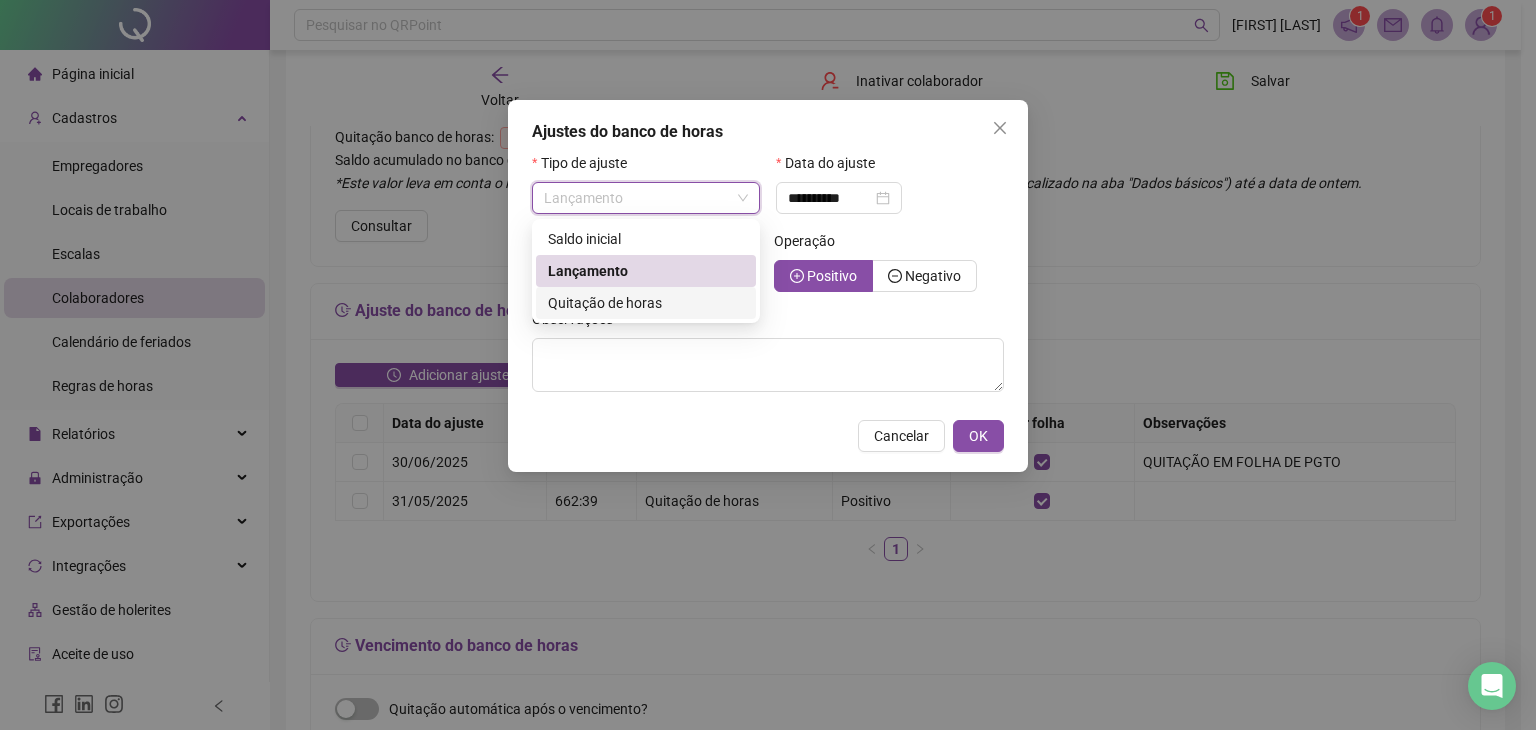 drag, startPoint x: 650, startPoint y: 301, endPoint x: 776, endPoint y: 258, distance: 133.13527 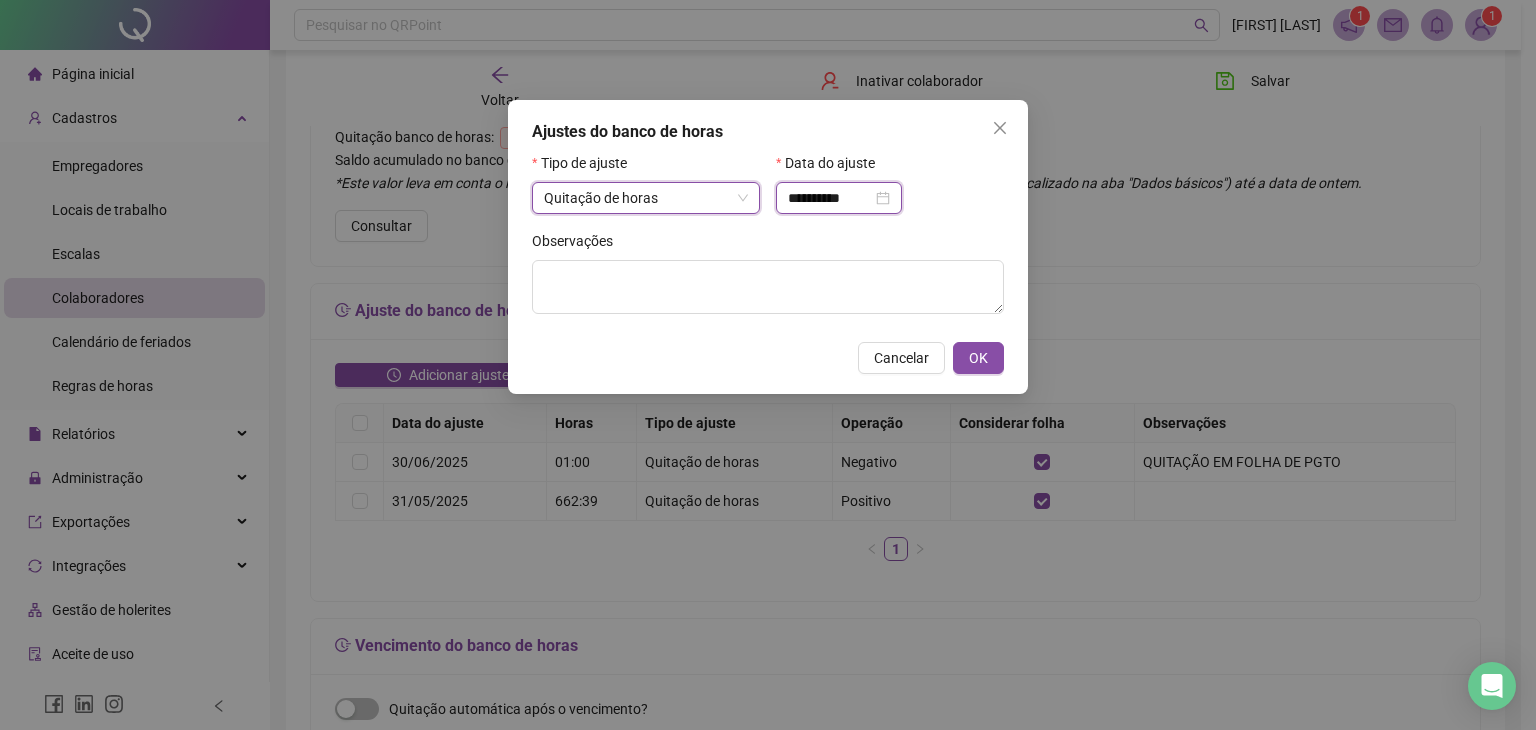 click on "**********" at bounding box center (839, 198) 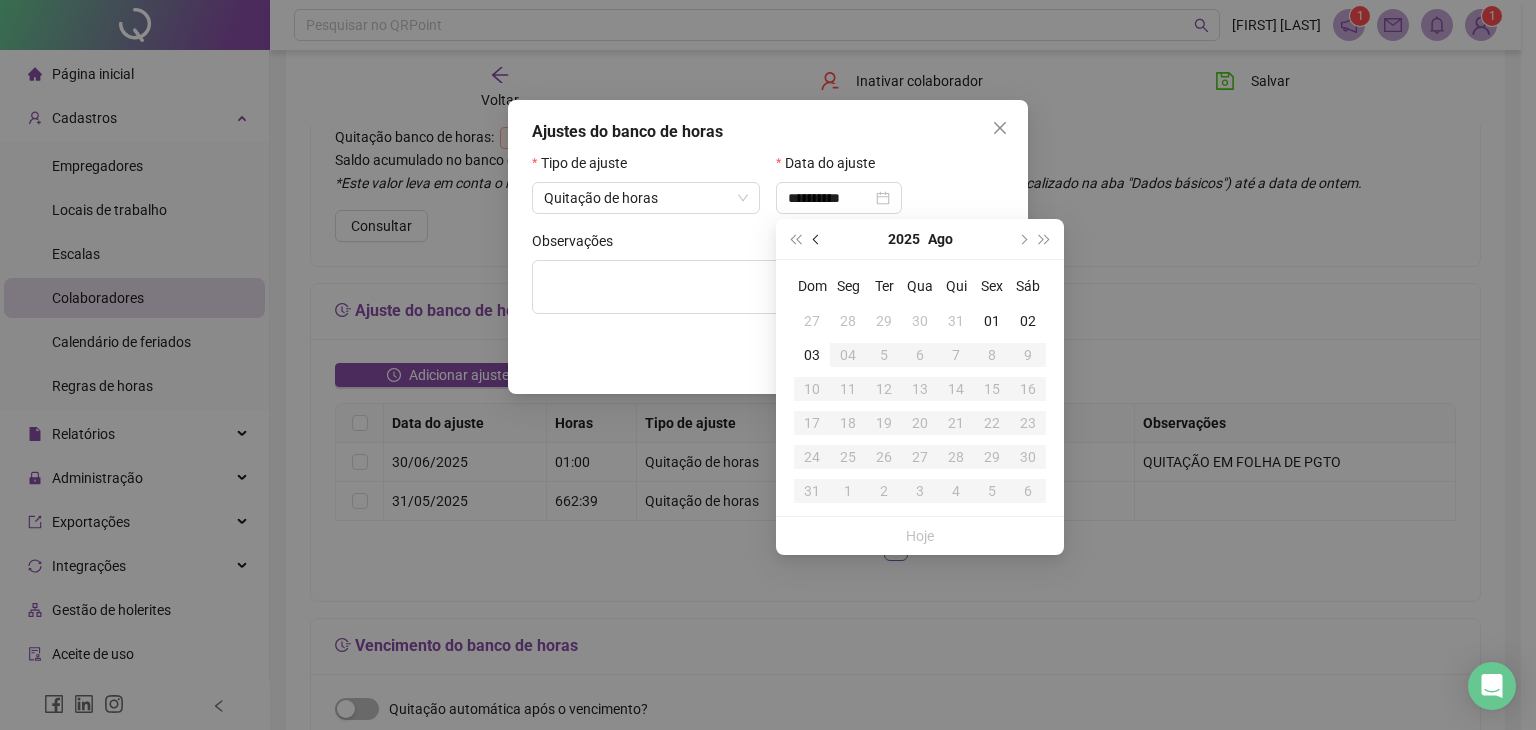 click at bounding box center (818, 239) 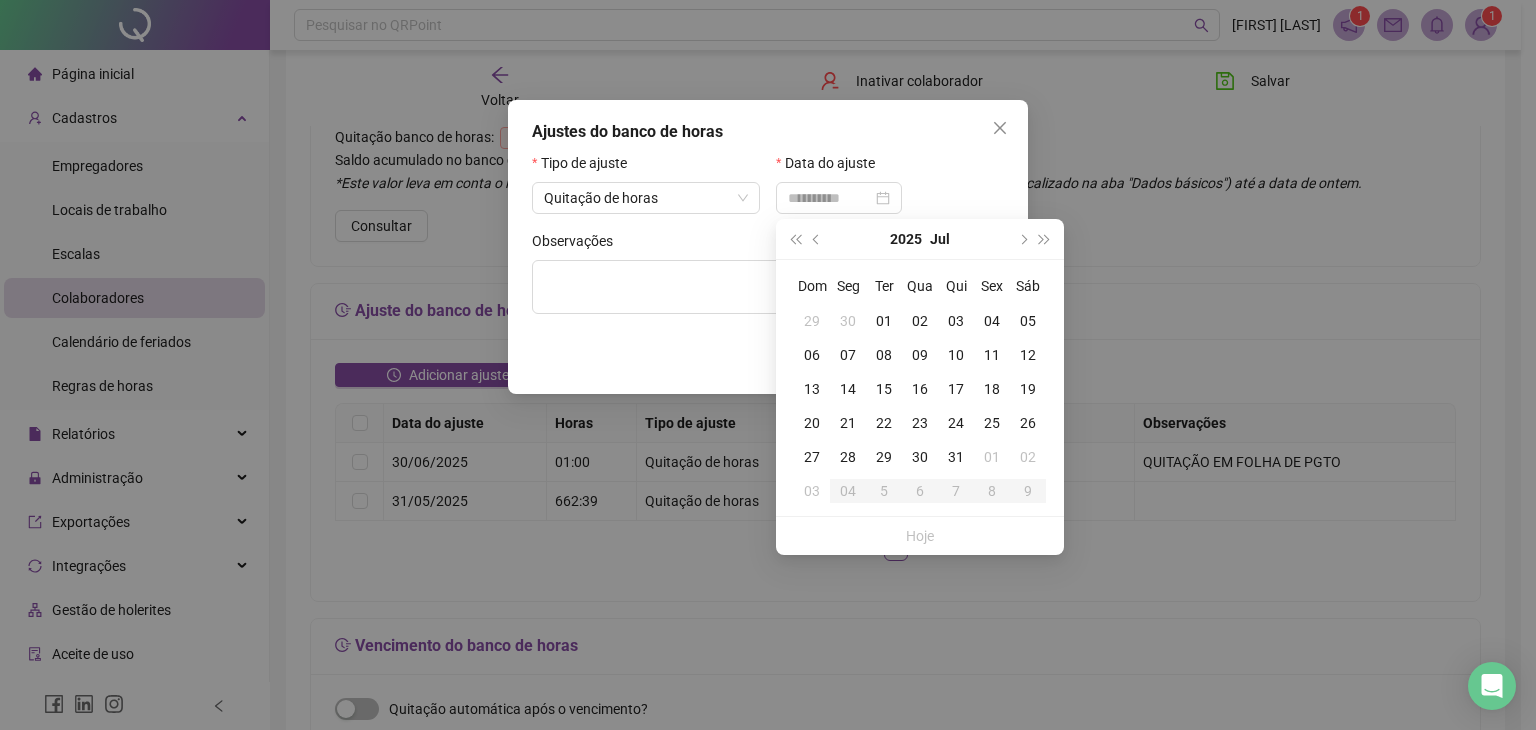 type on "**********" 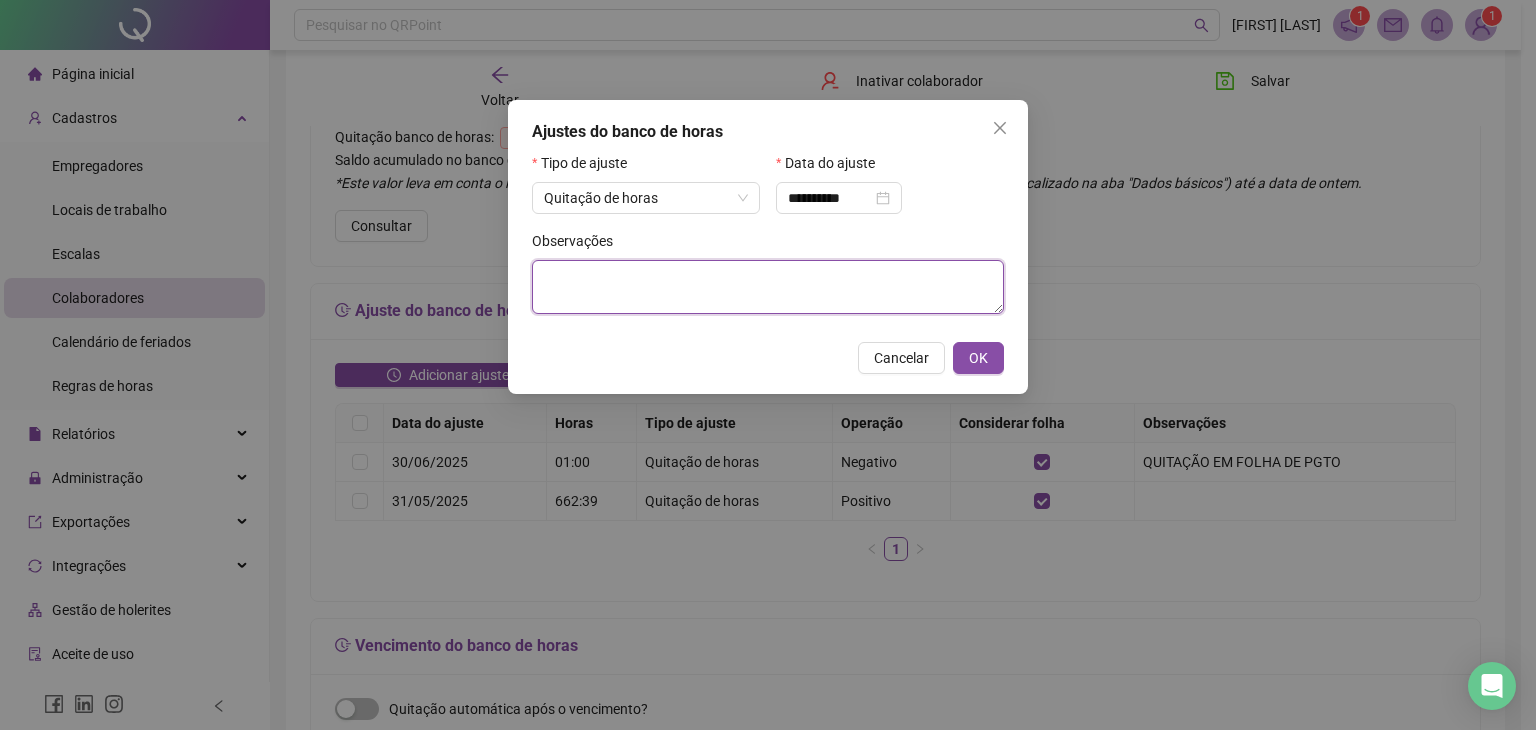 click at bounding box center (768, 287) 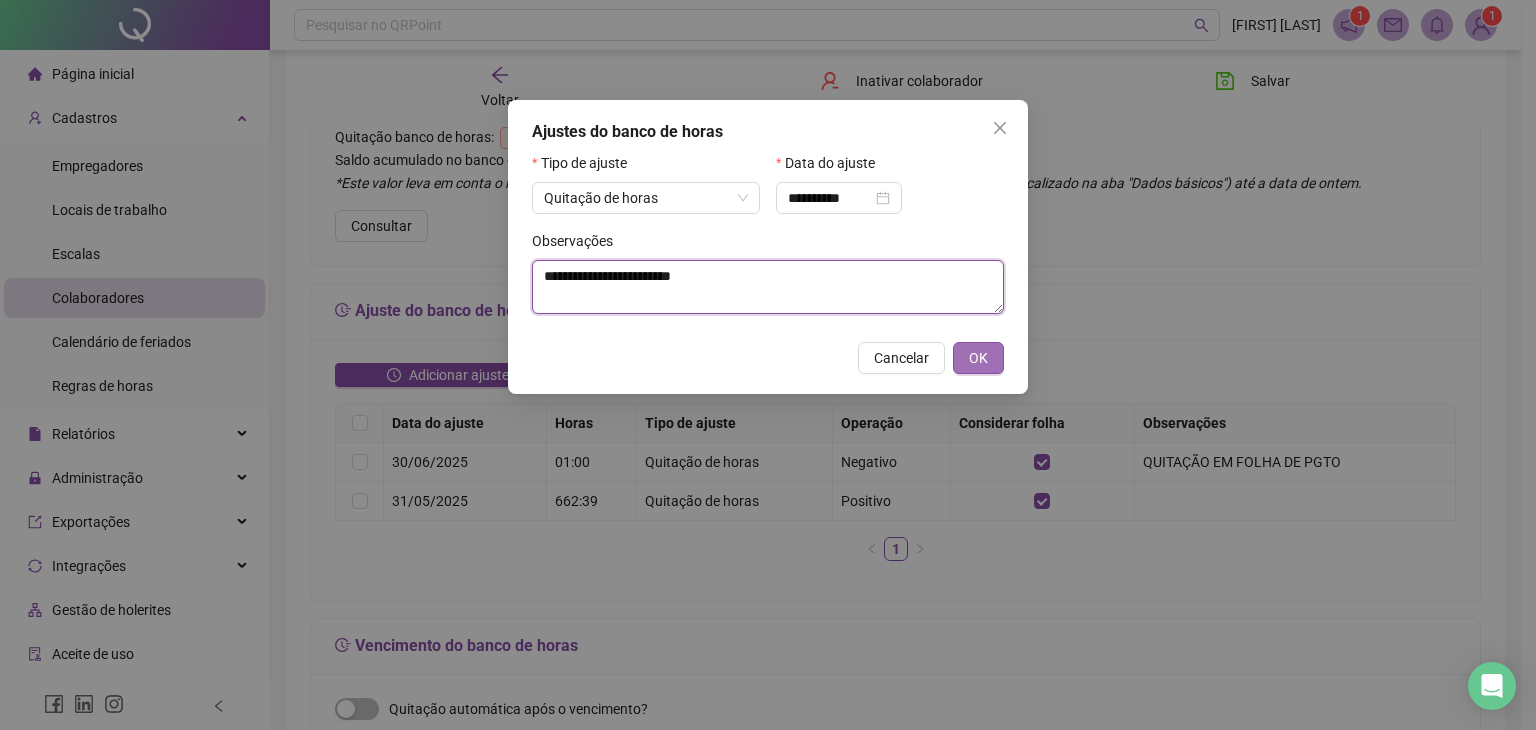 type on "**********" 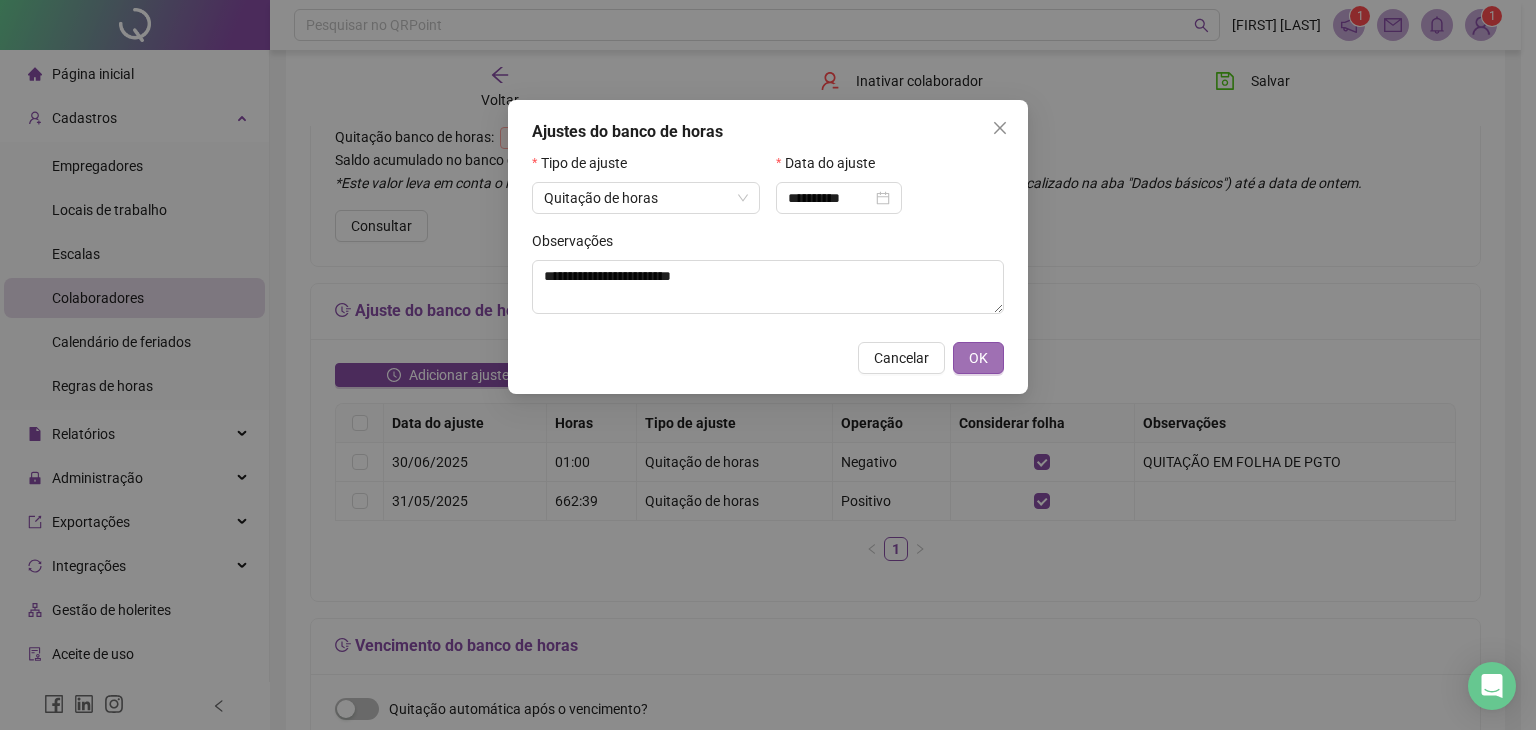 click on "OK" at bounding box center [978, 358] 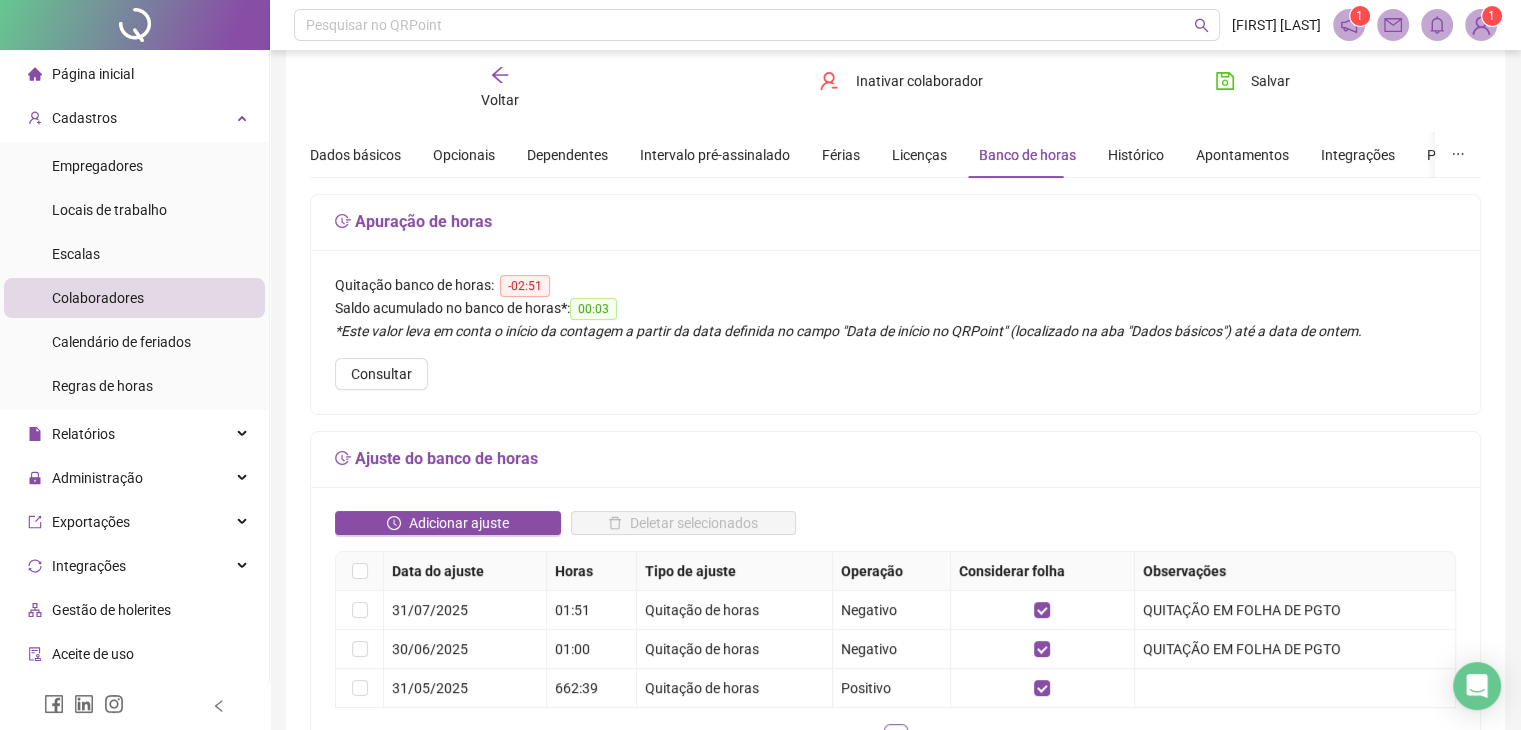 scroll, scrollTop: 0, scrollLeft: 0, axis: both 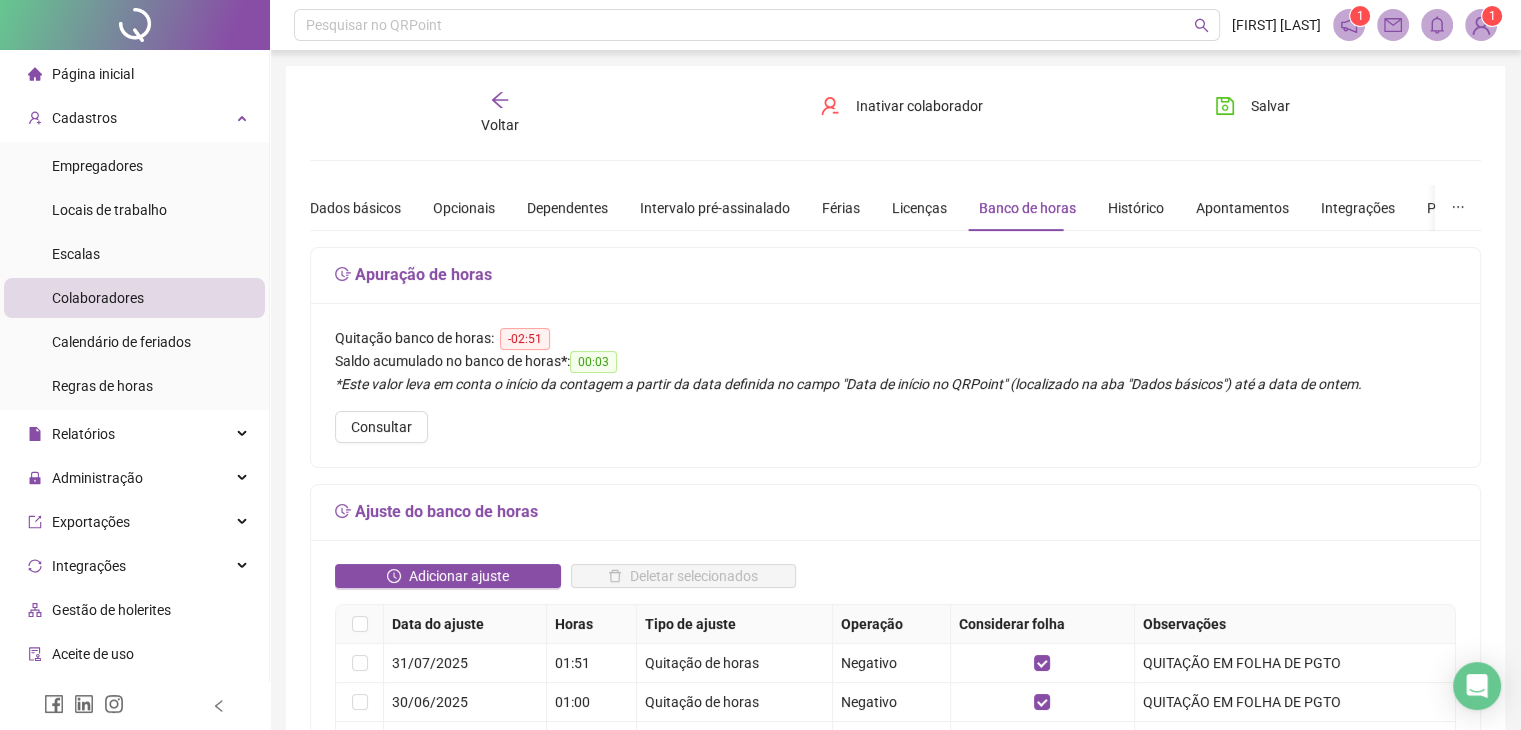 click on "Voltar" at bounding box center (500, 113) 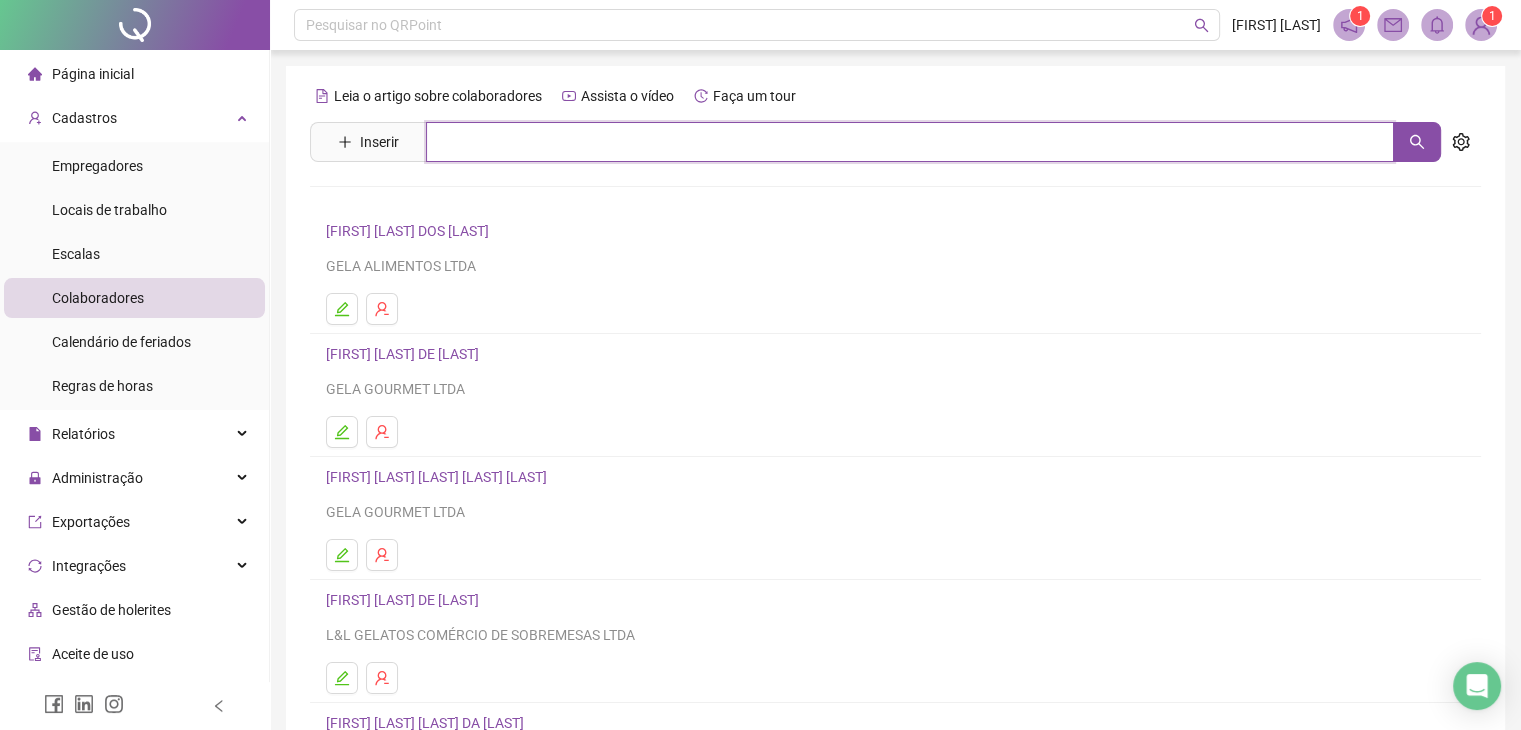 click at bounding box center [910, 142] 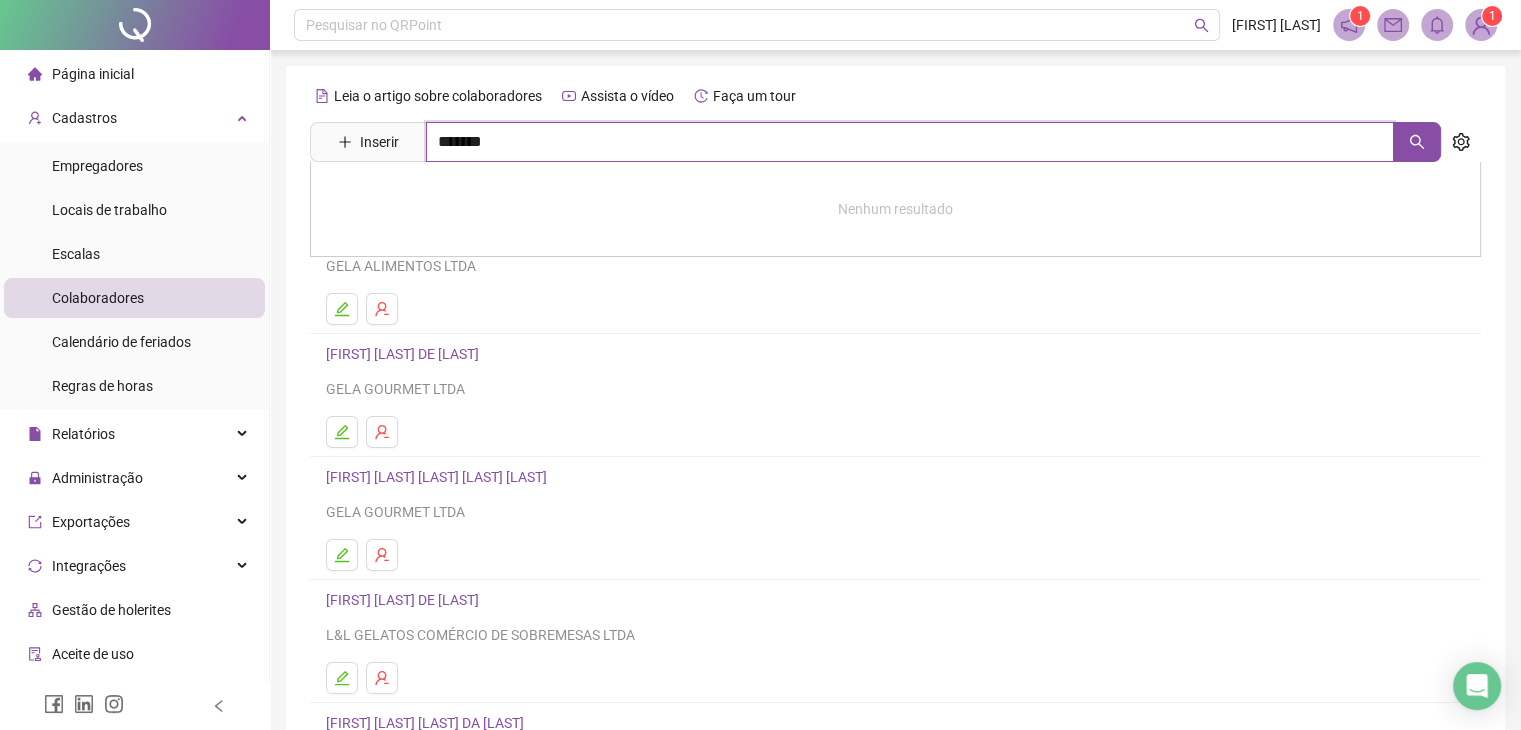 type on "*******" 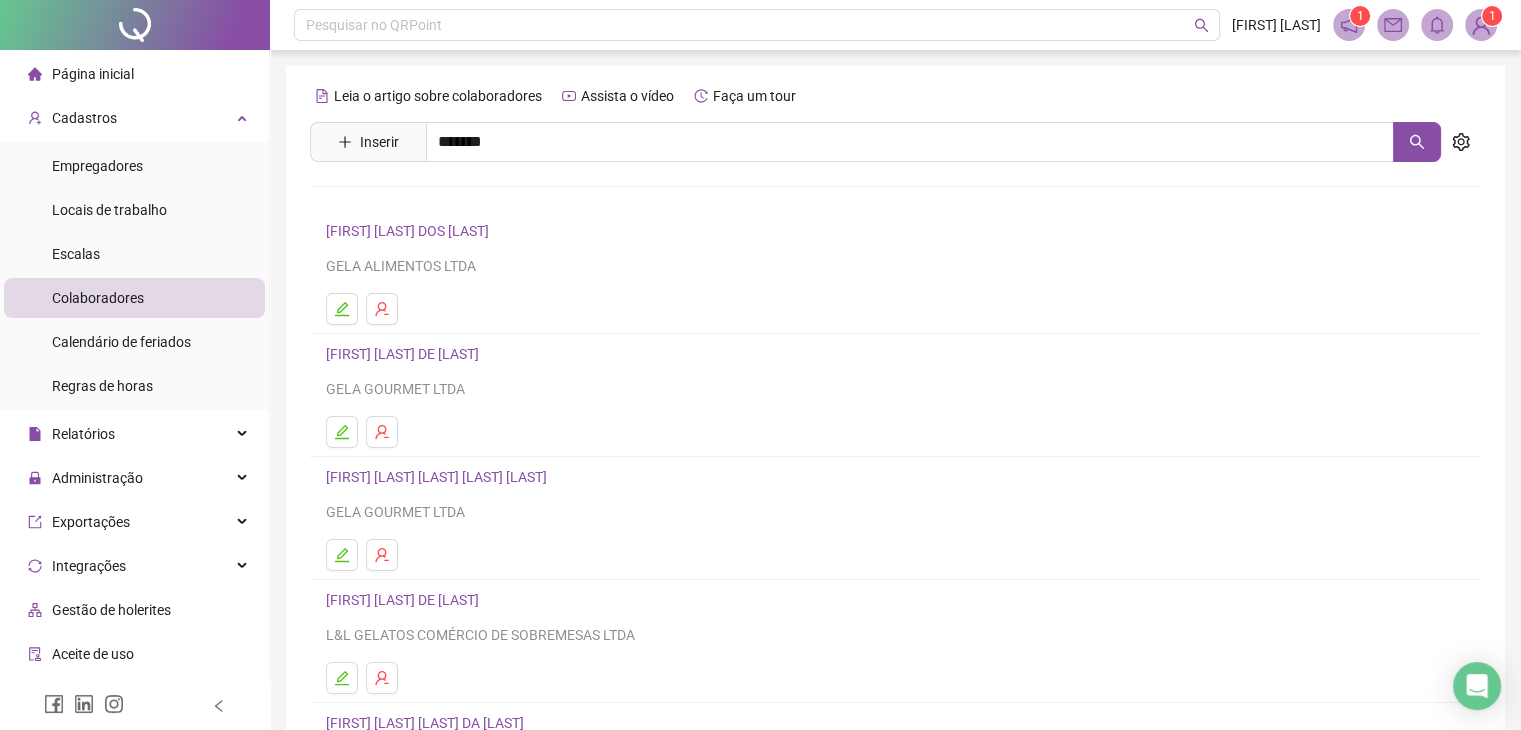 click on "[FIRST] [LAST] [LAST]" at bounding box center [413, 201] 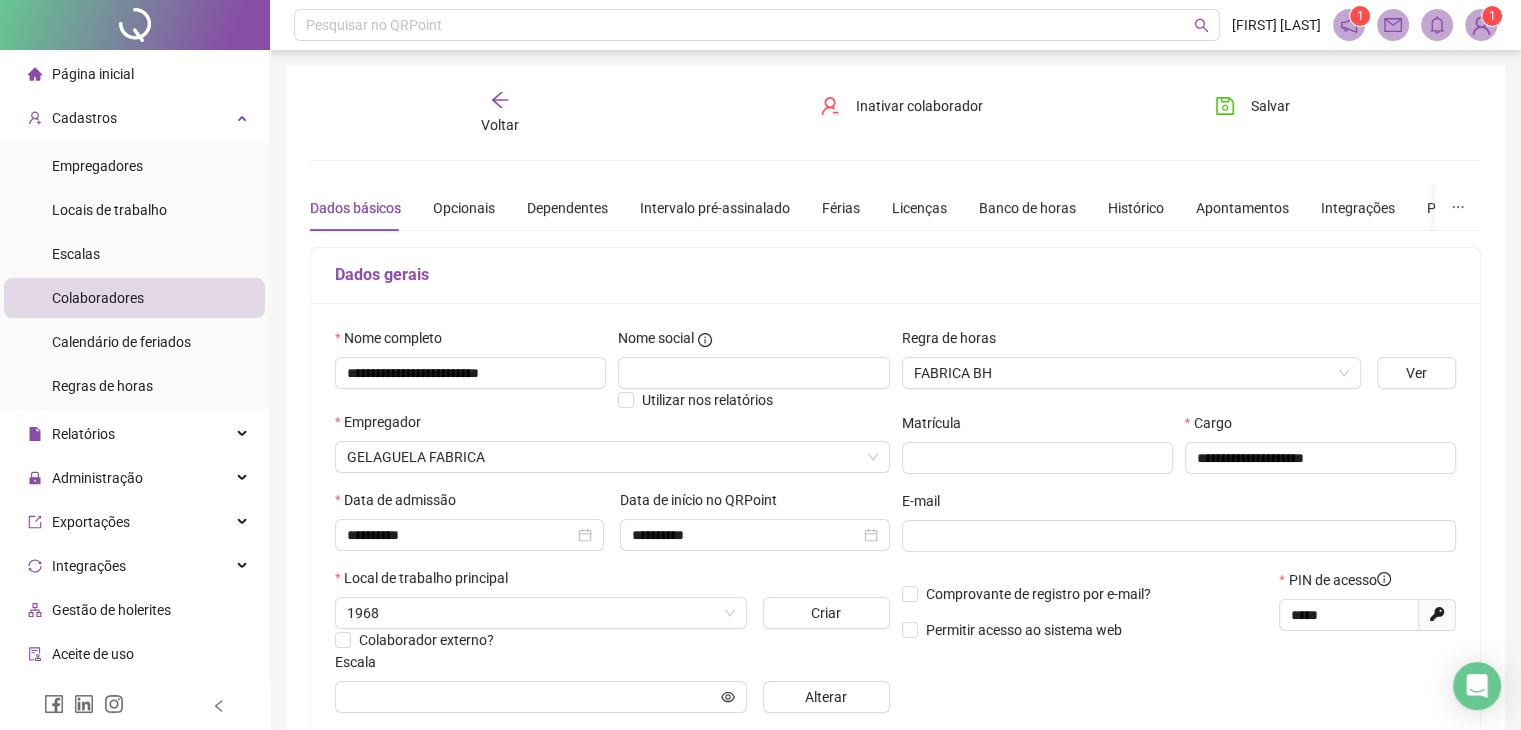type on "**********" 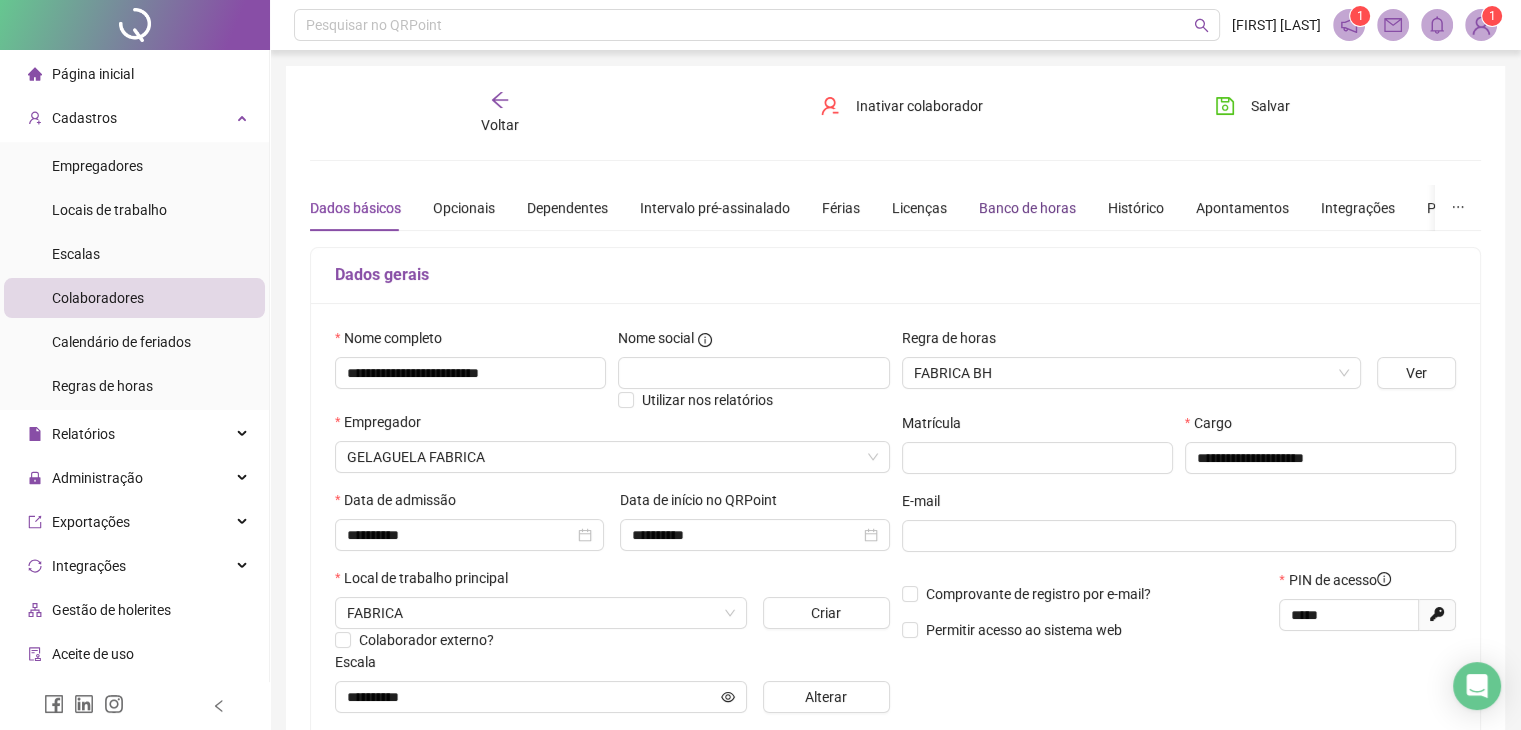 click on "Banco de horas" at bounding box center (1027, 208) 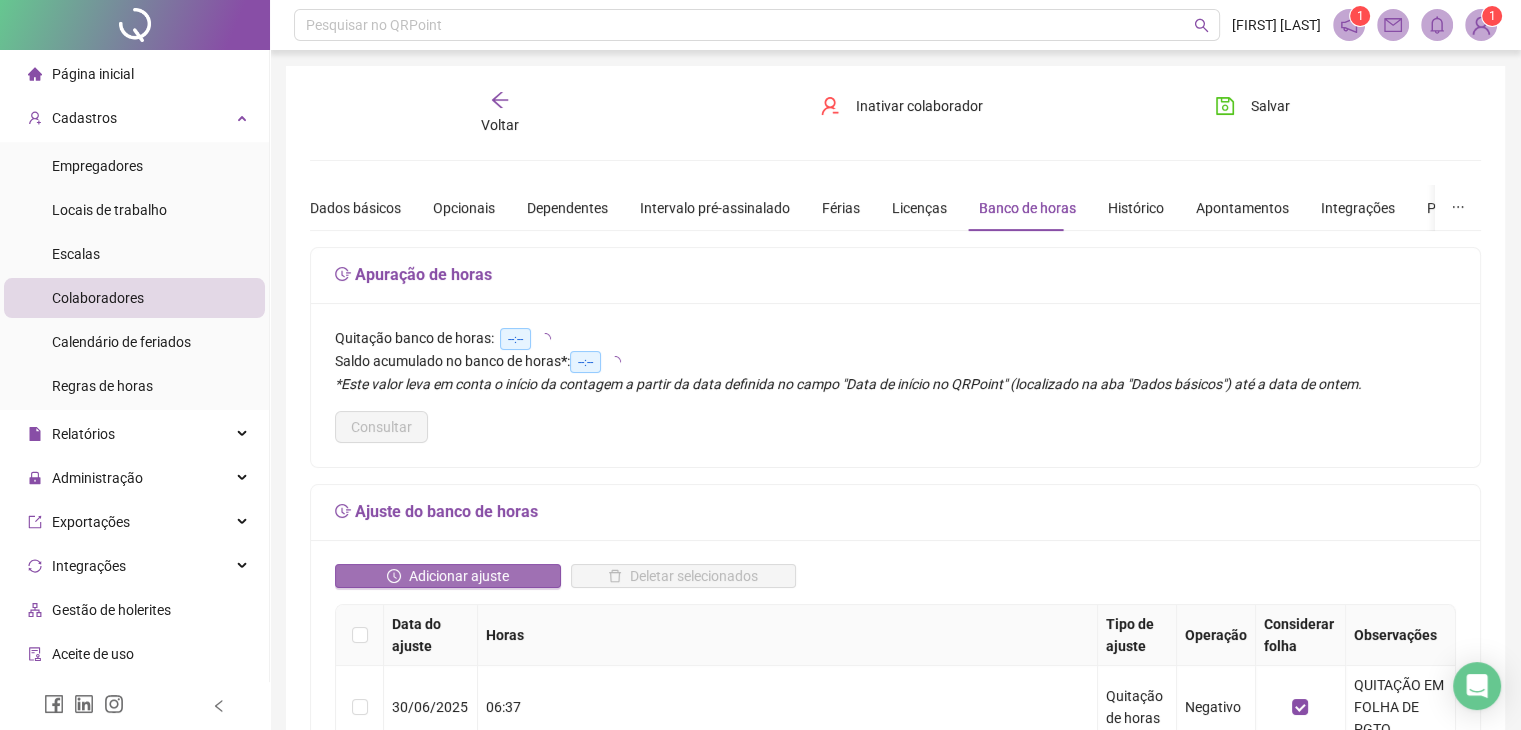 click on "Adicionar ajuste" at bounding box center (459, 576) 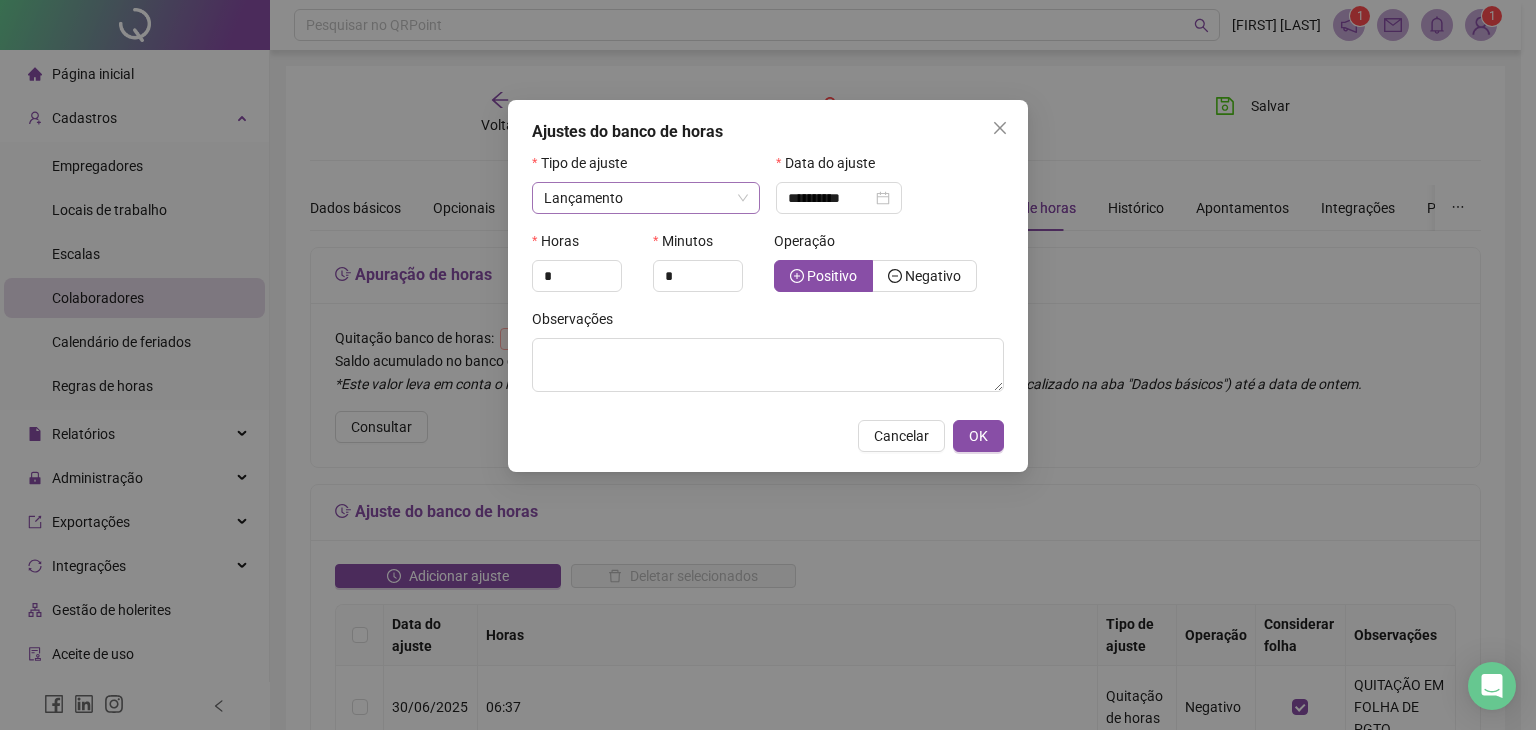 click on "Lançamento" at bounding box center (646, 198) 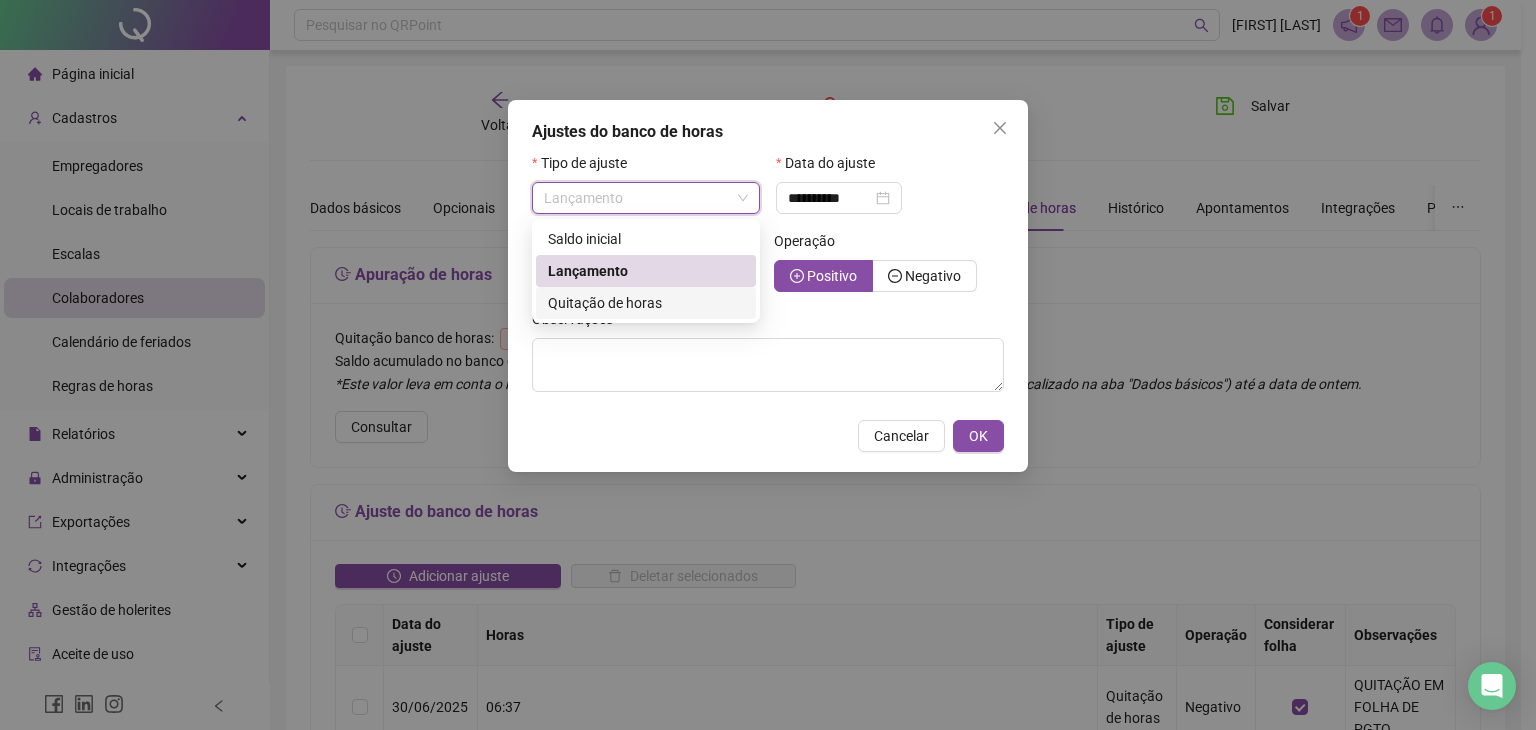drag, startPoint x: 658, startPoint y: 309, endPoint x: 659, endPoint y: 334, distance: 25.019993 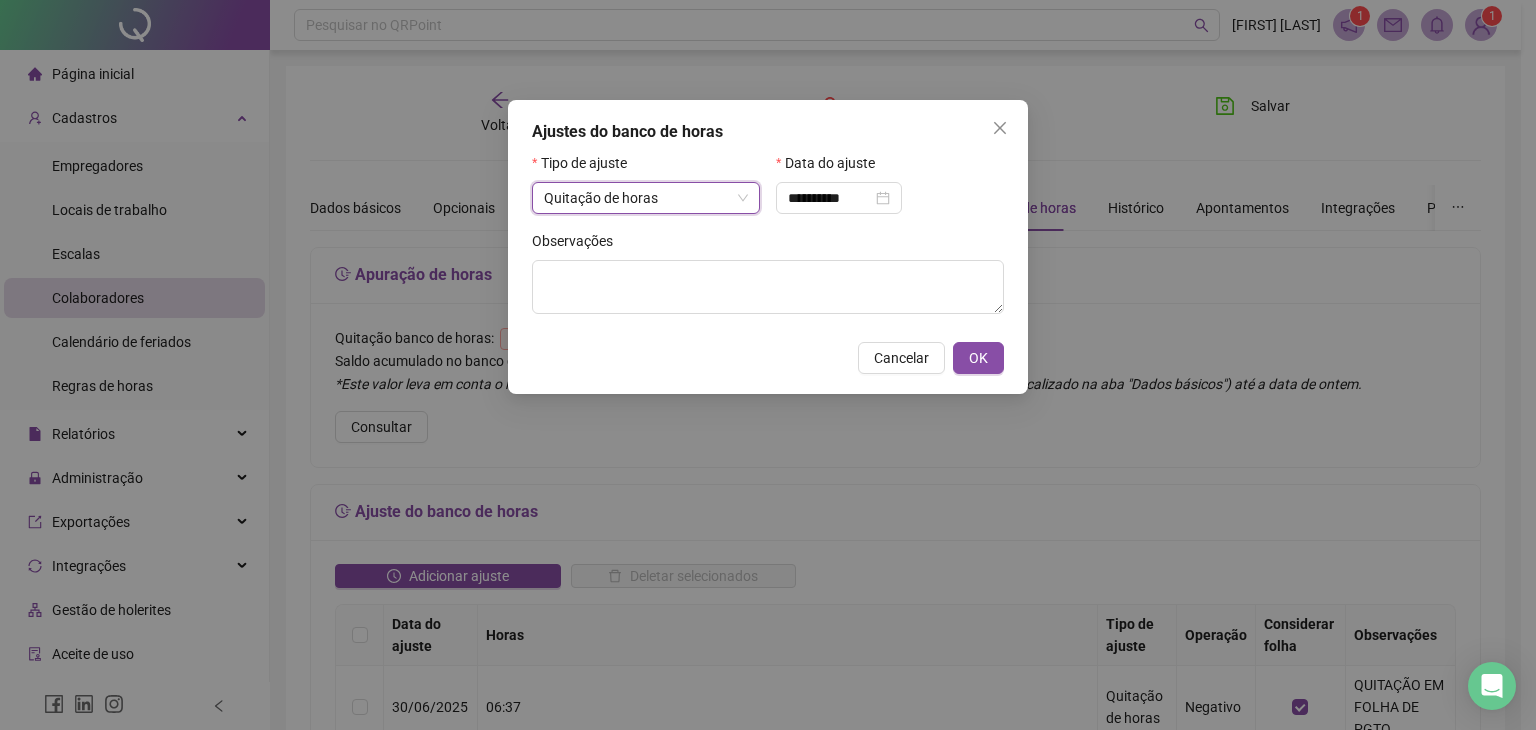 click on "**********" at bounding box center [890, 191] 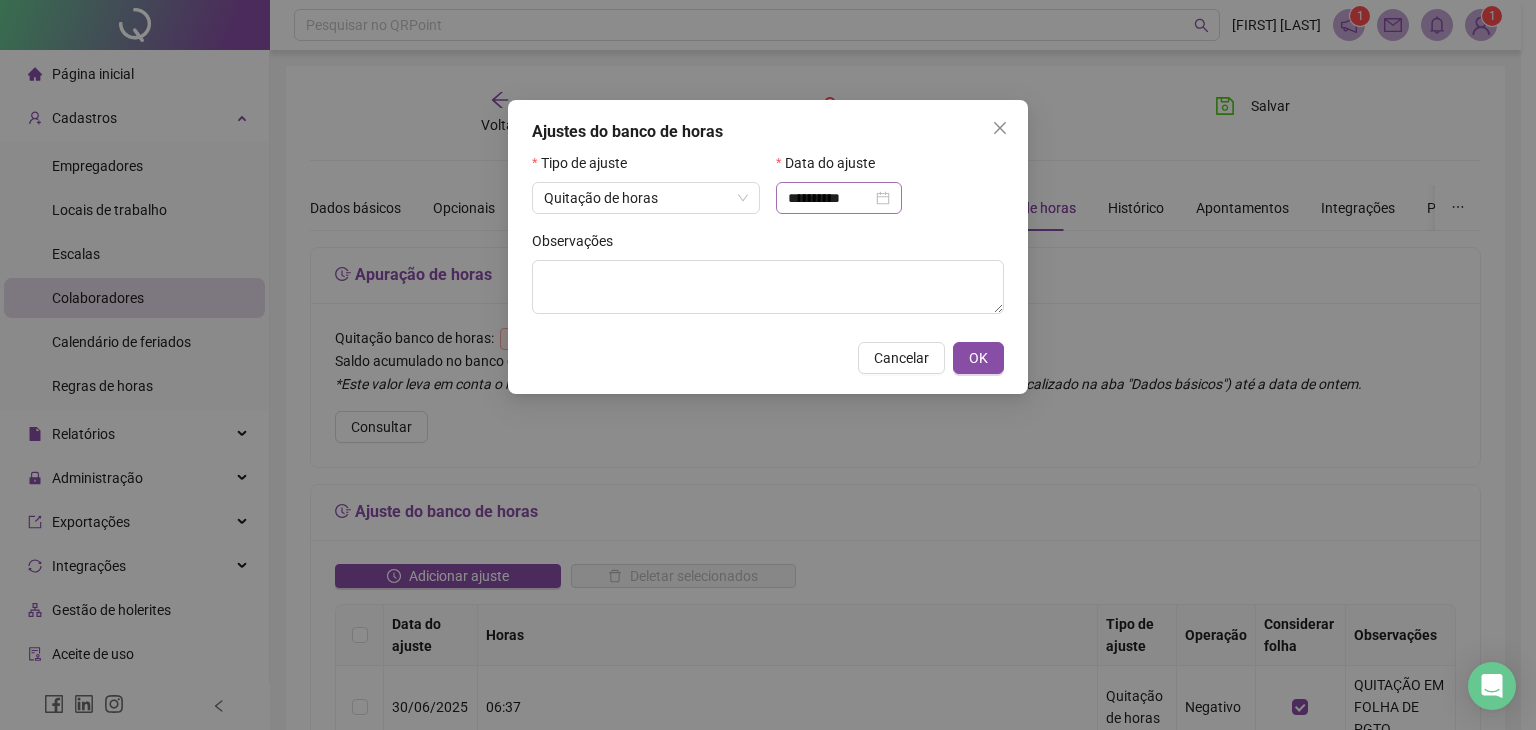 click on "**********" at bounding box center [839, 198] 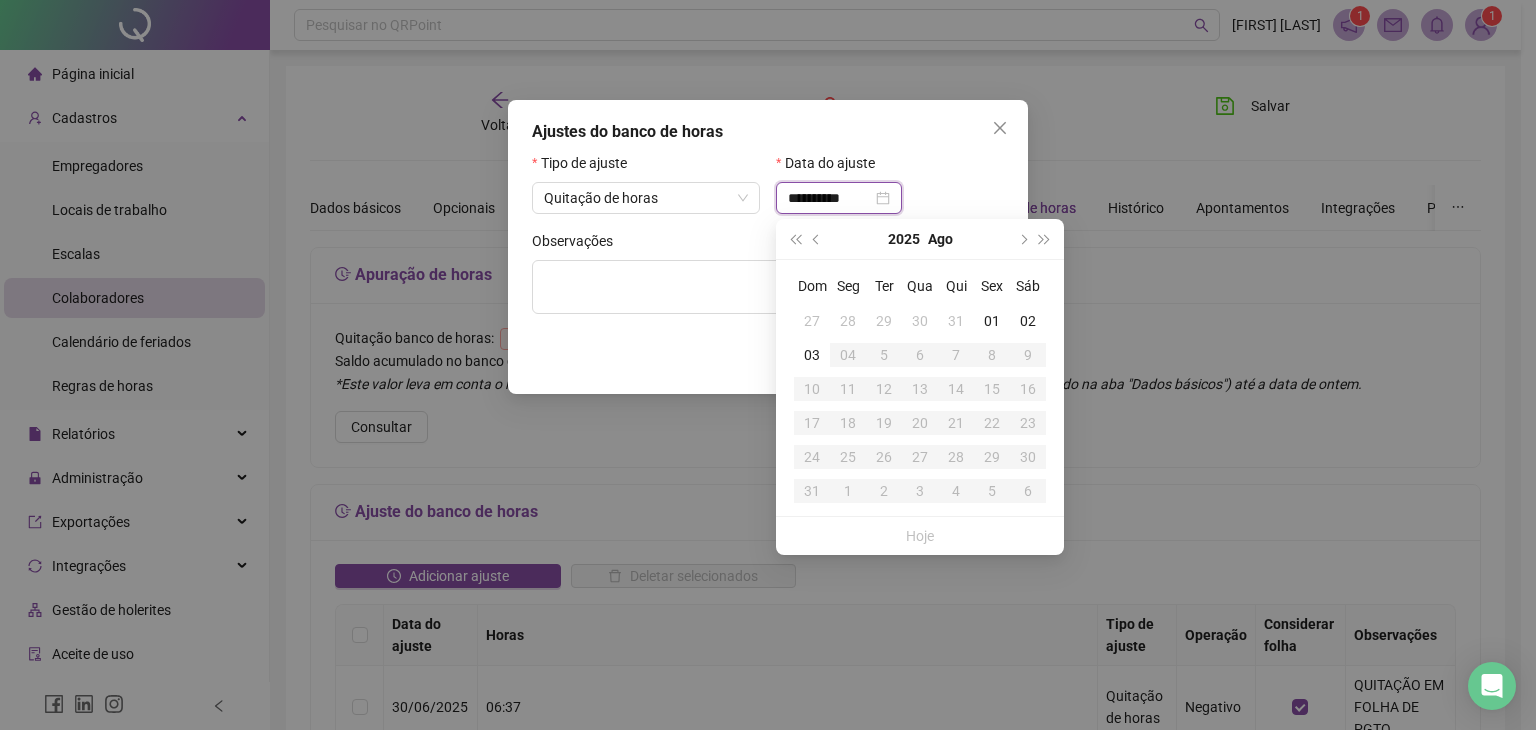 type on "**********" 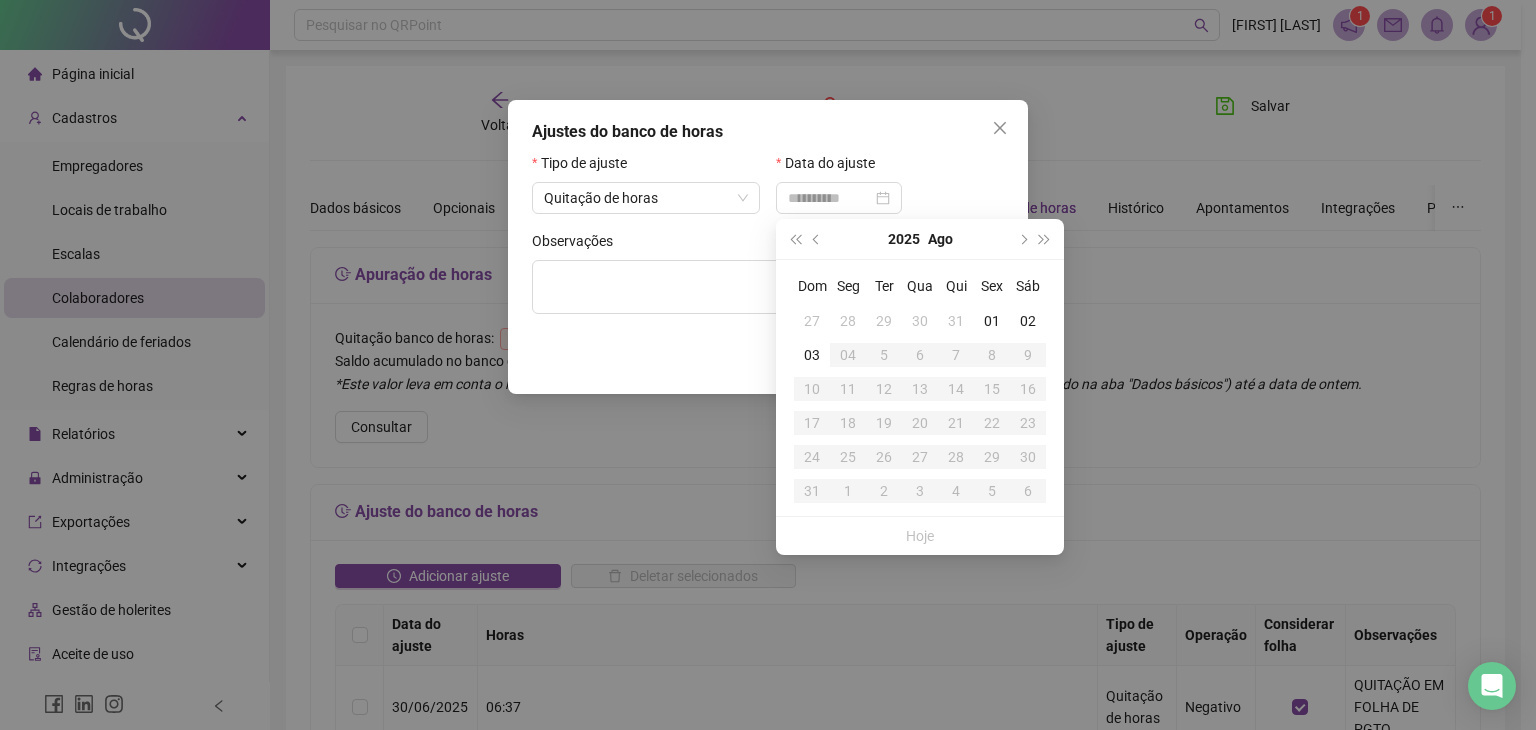 click on "31" at bounding box center (956, 321) 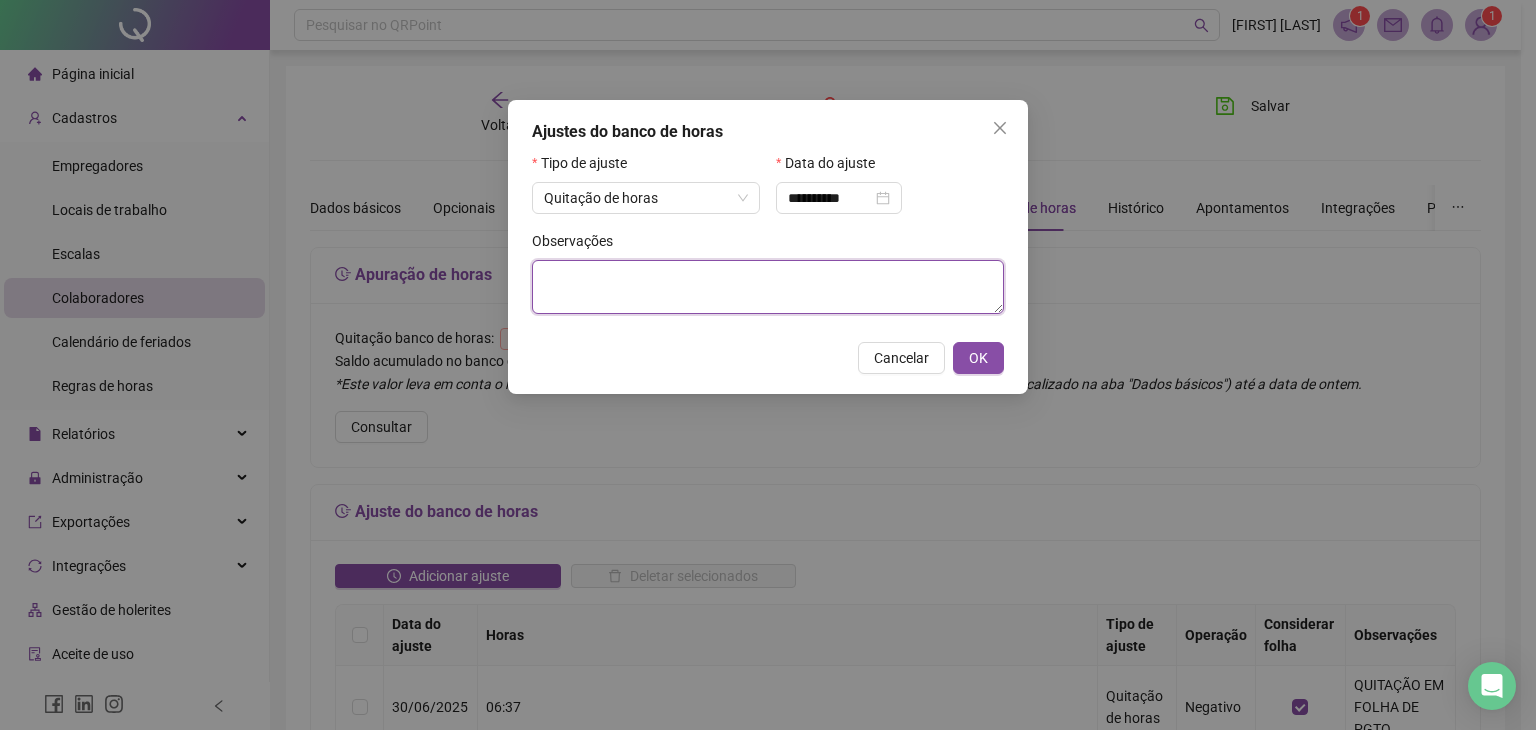 click at bounding box center (768, 287) 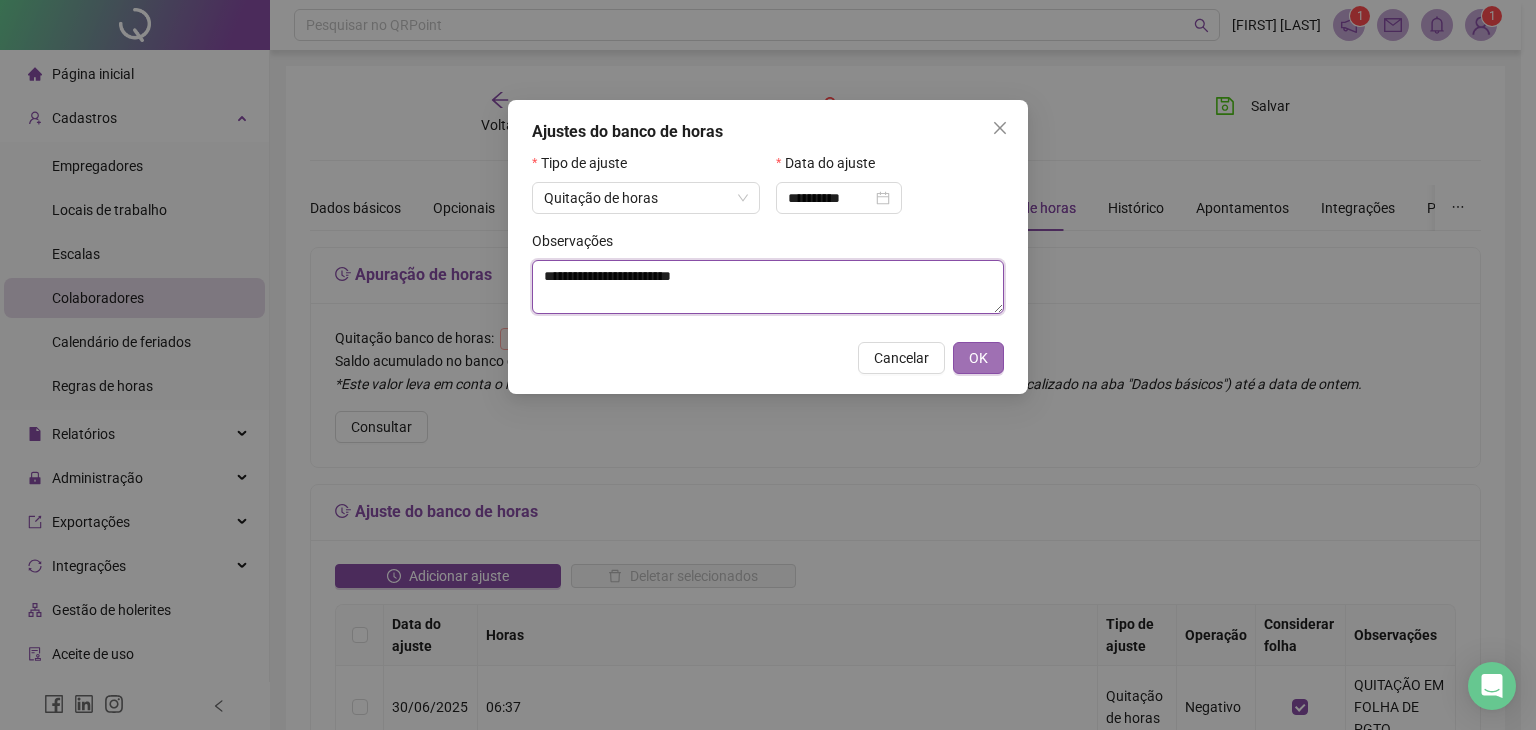 type on "**********" 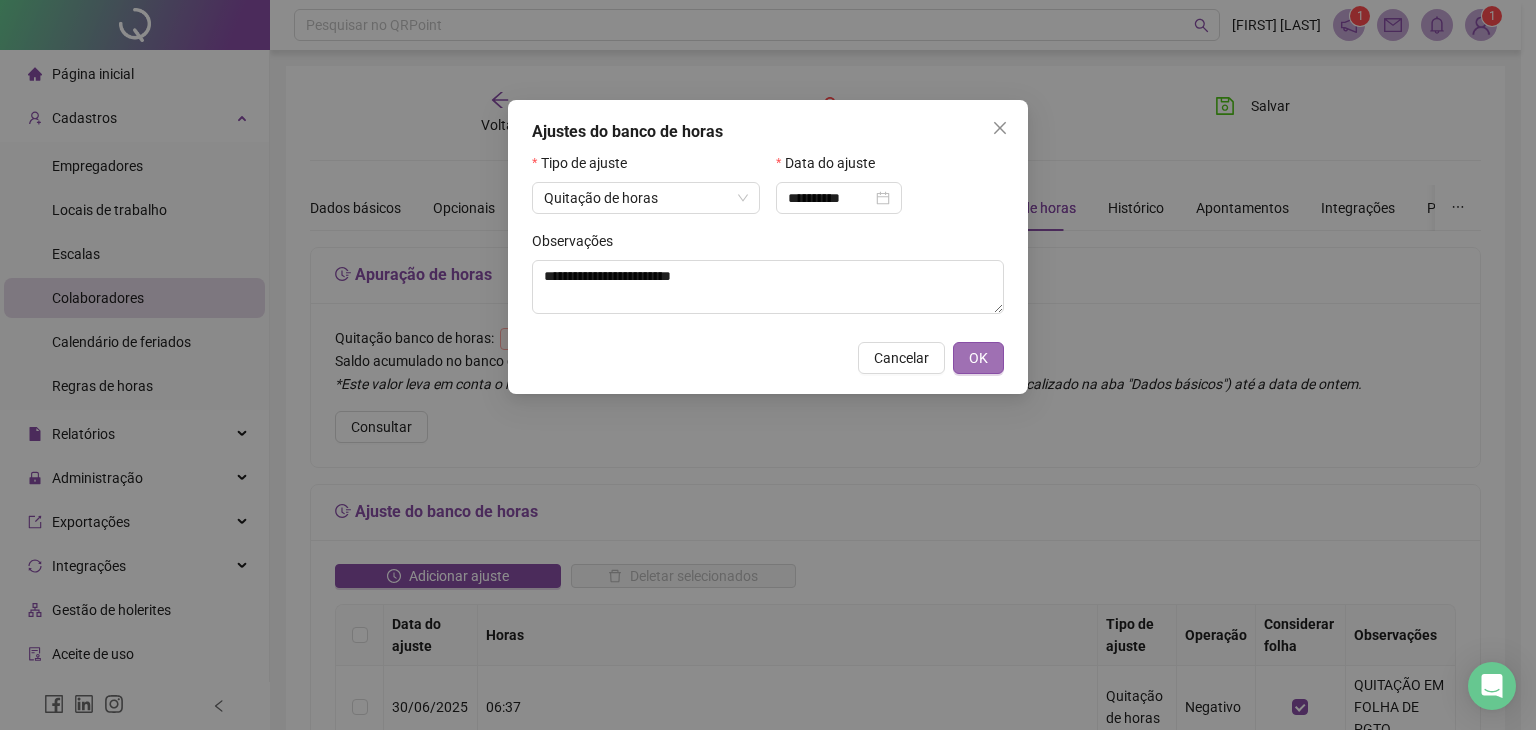 click on "OK" at bounding box center [978, 358] 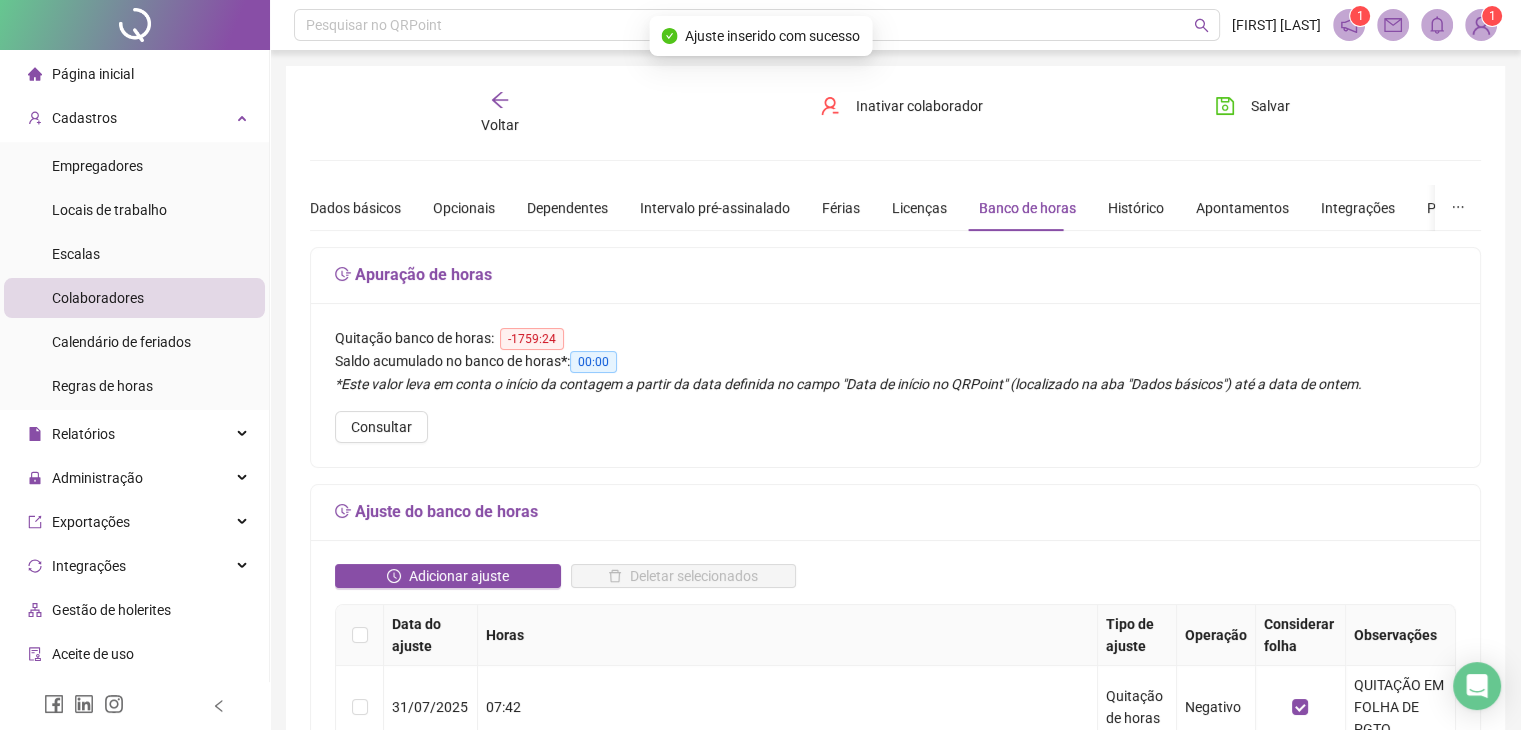 click on "Voltar" at bounding box center [500, 125] 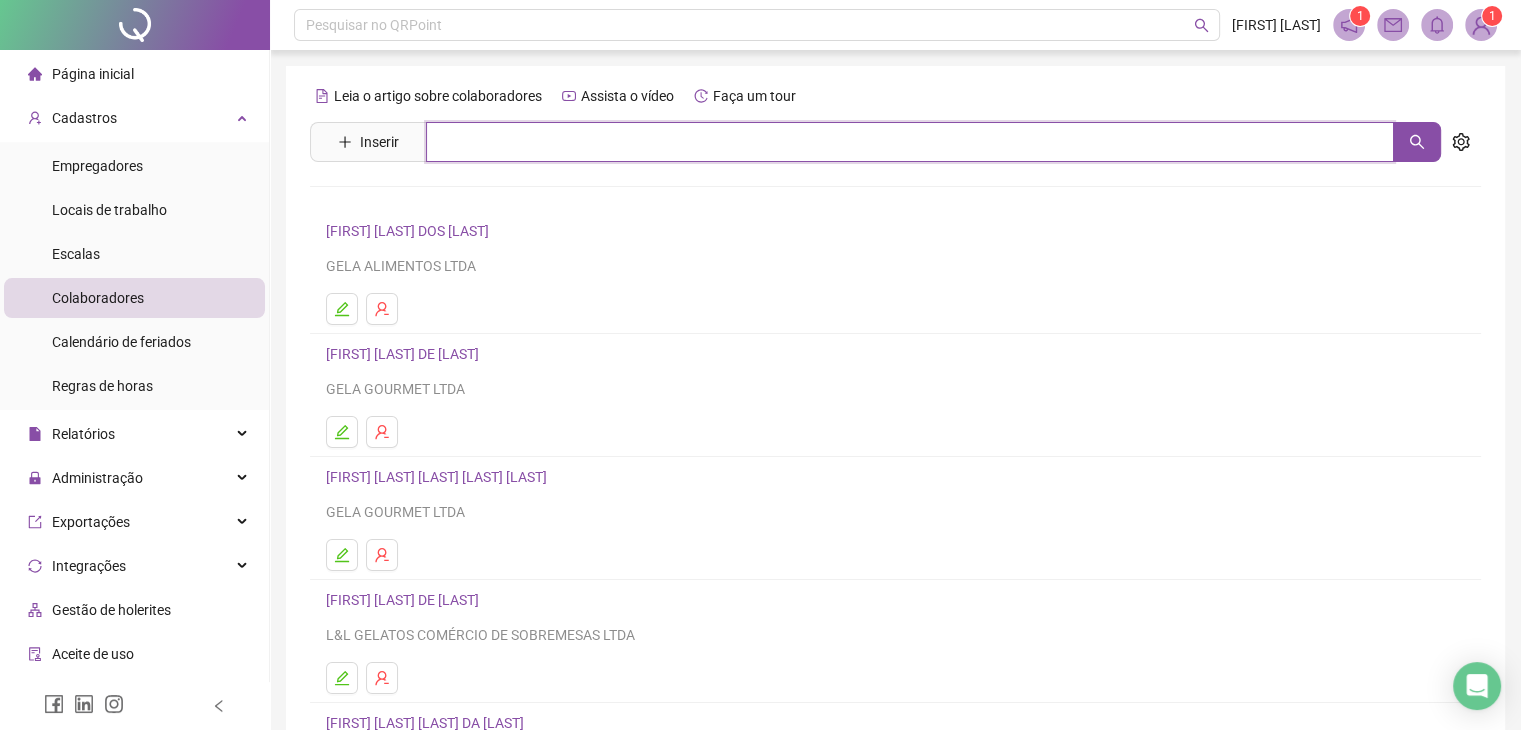 click at bounding box center [910, 142] 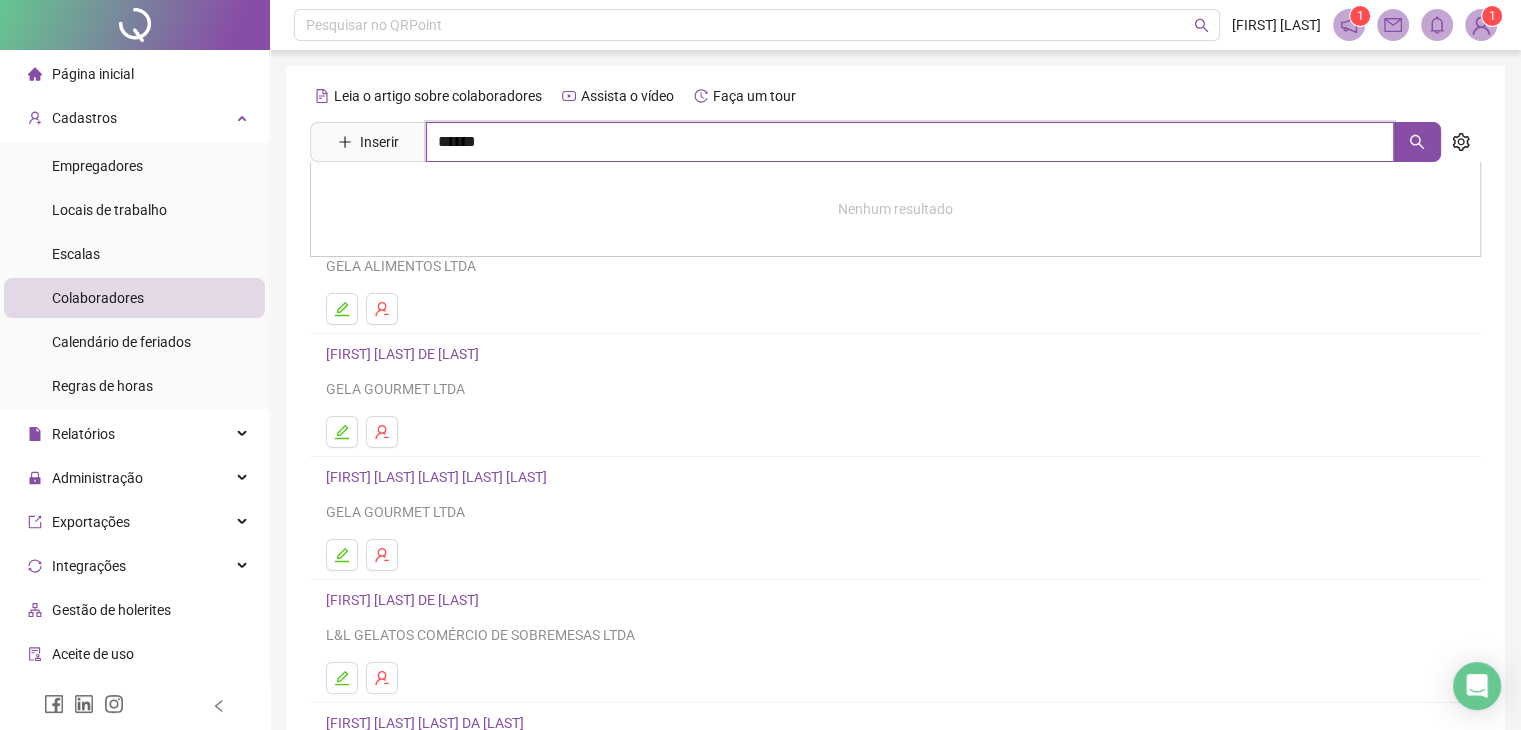 type on "******" 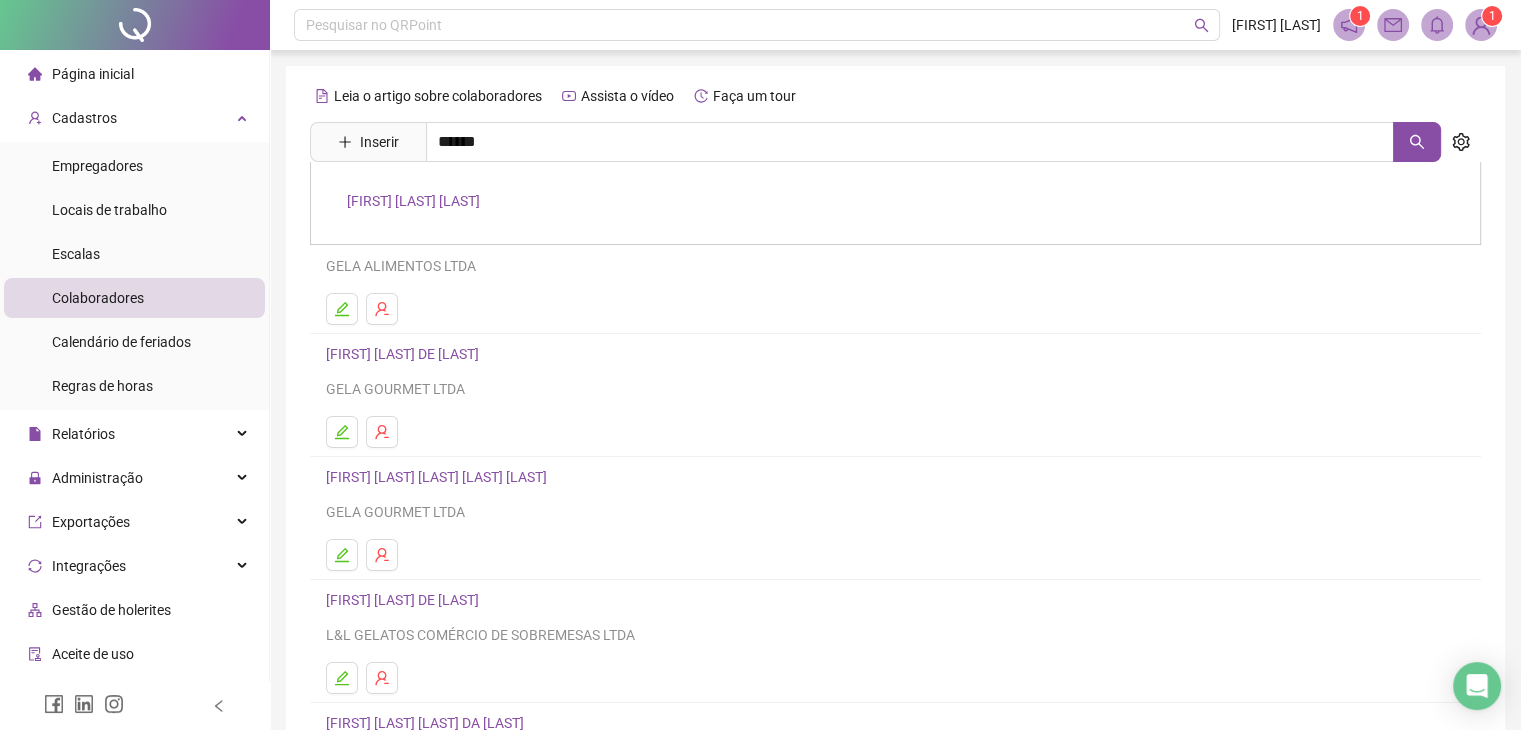 click on "[FIRST] [LAST] [LAST]" at bounding box center (413, 201) 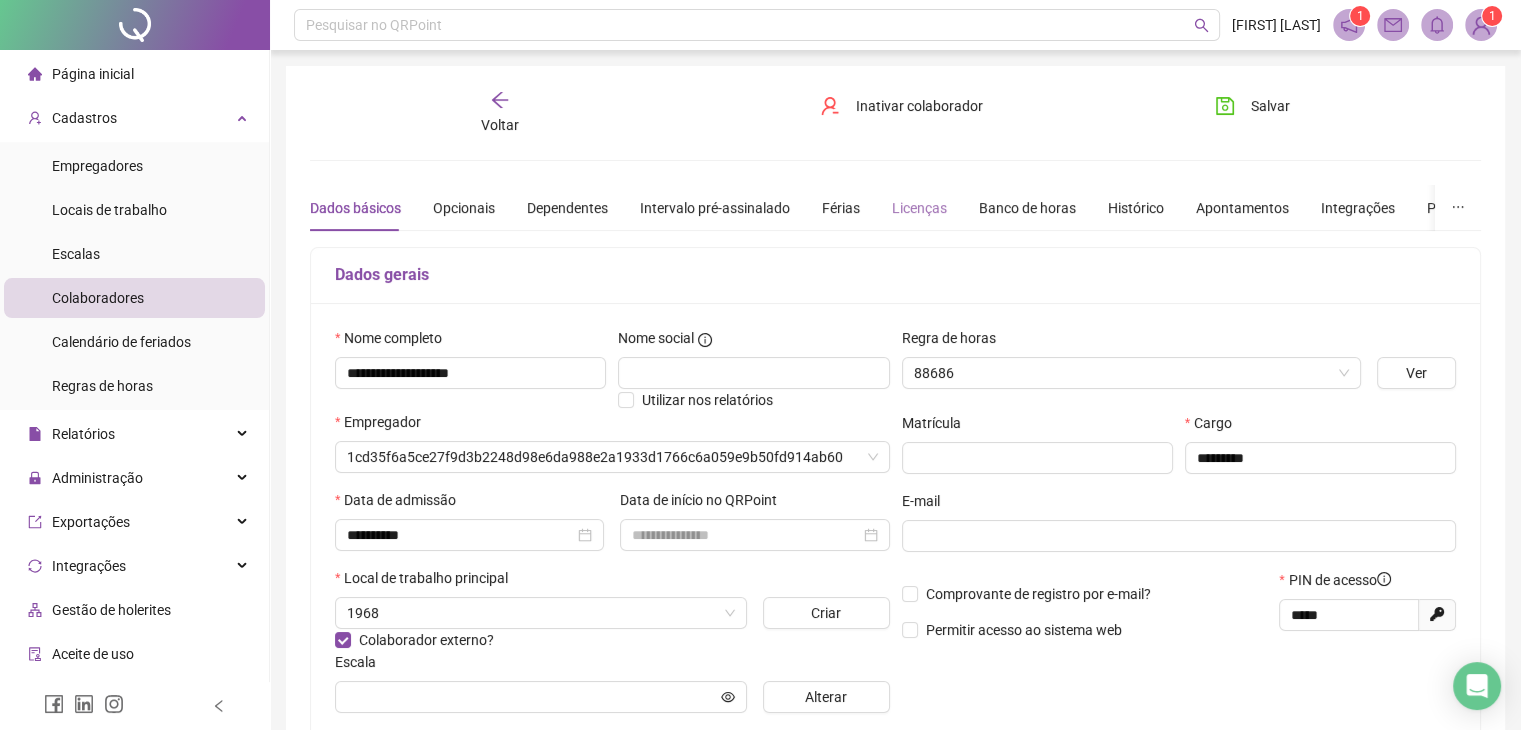 type on "**********" 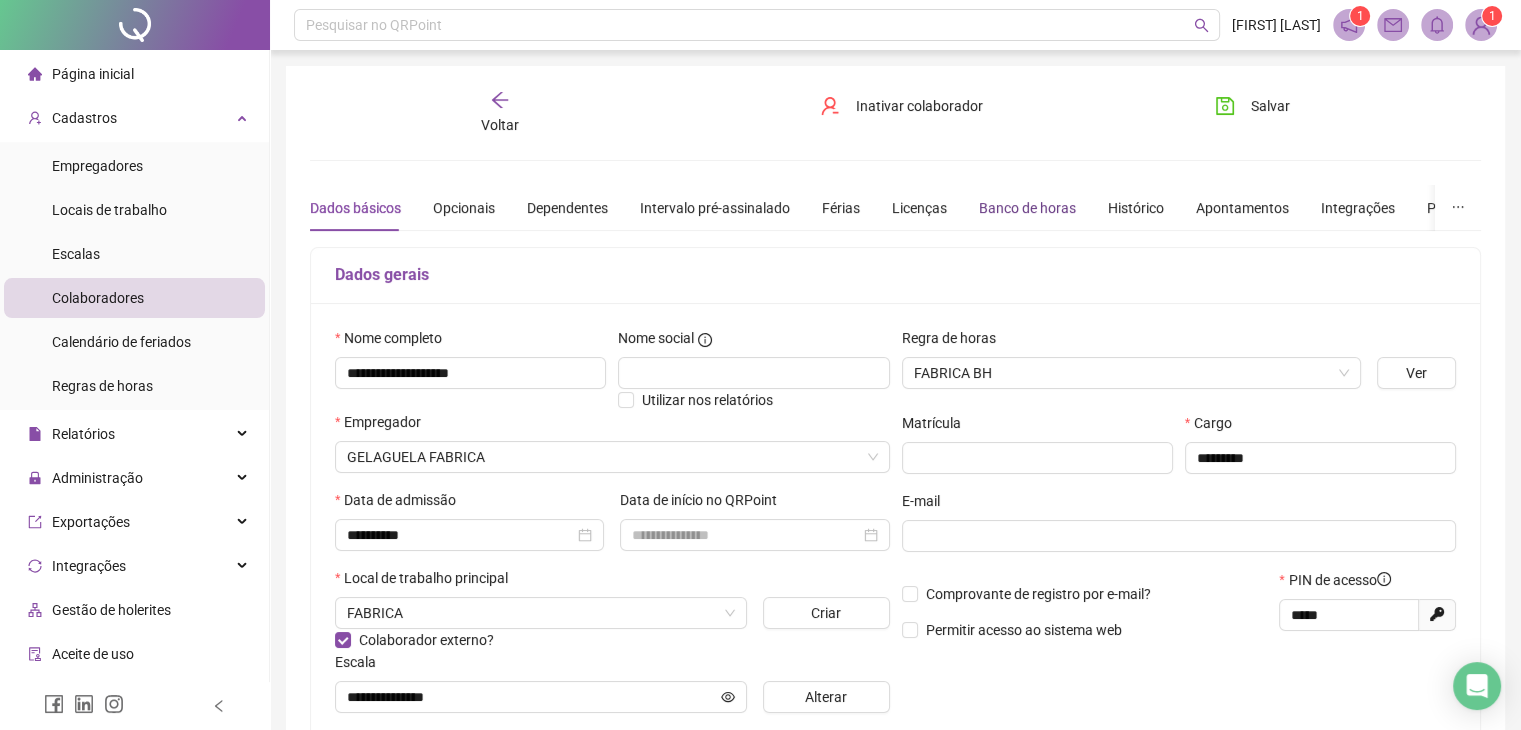 click on "Banco de horas" at bounding box center [1027, 208] 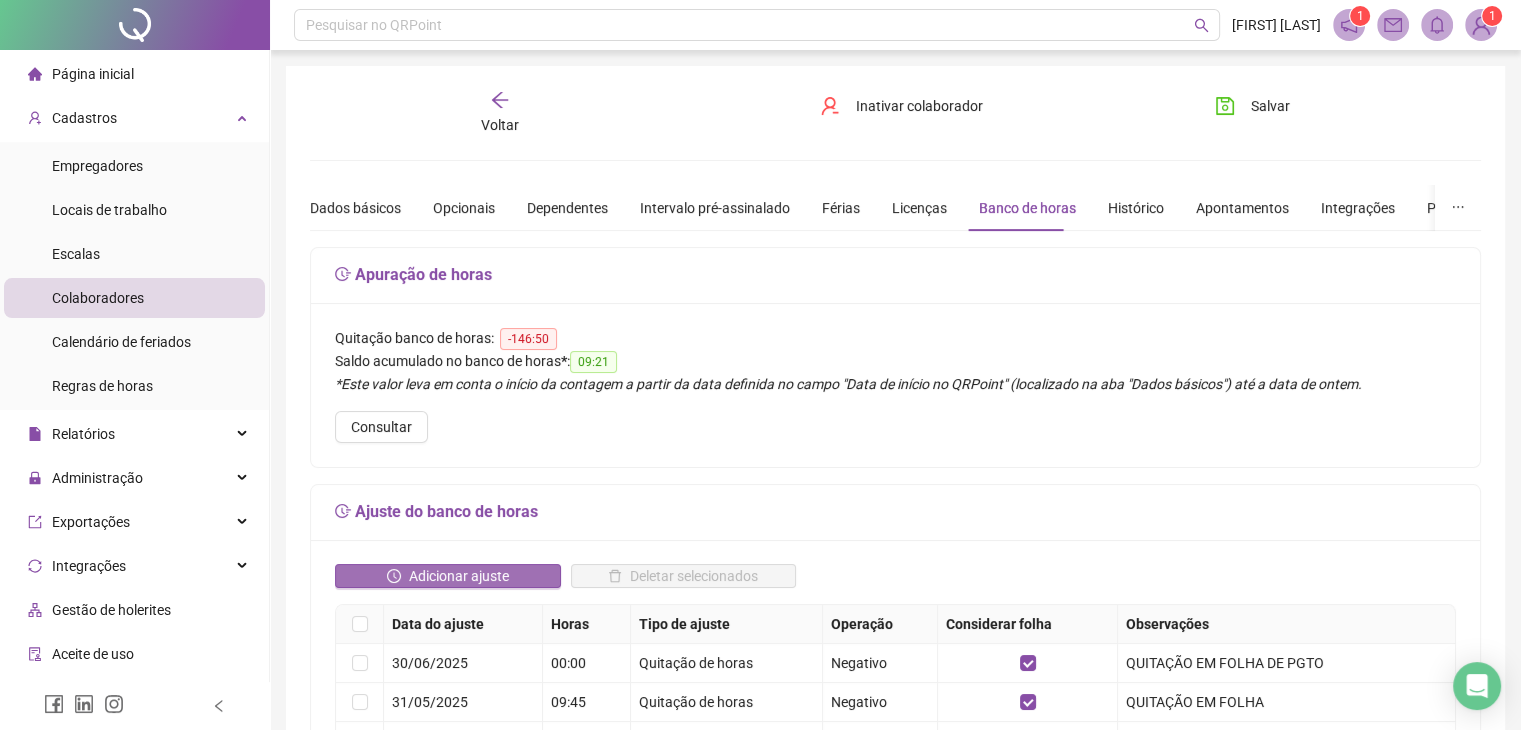 click on "Adicionar ajuste" at bounding box center (448, 576) 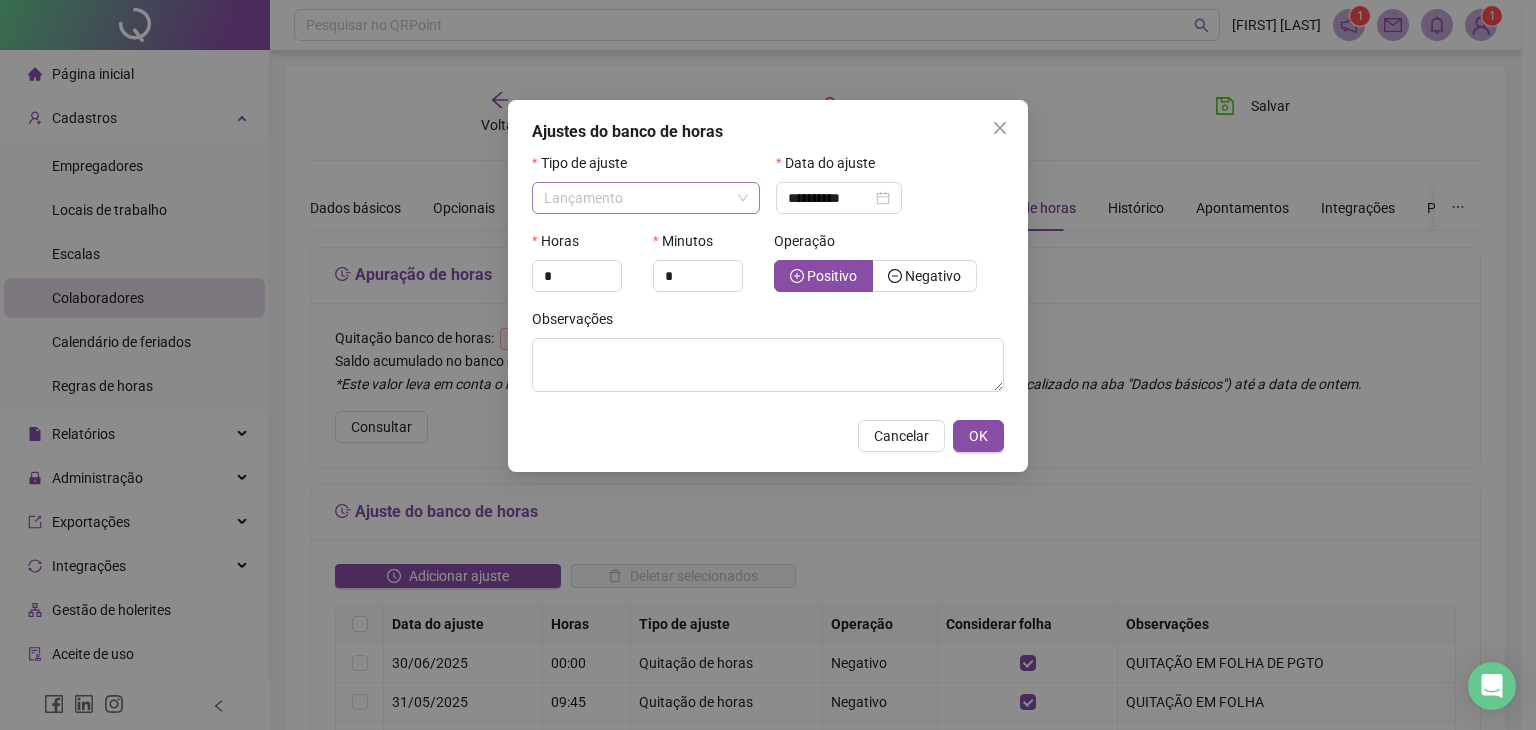 click on "Lançamento" at bounding box center (646, 198) 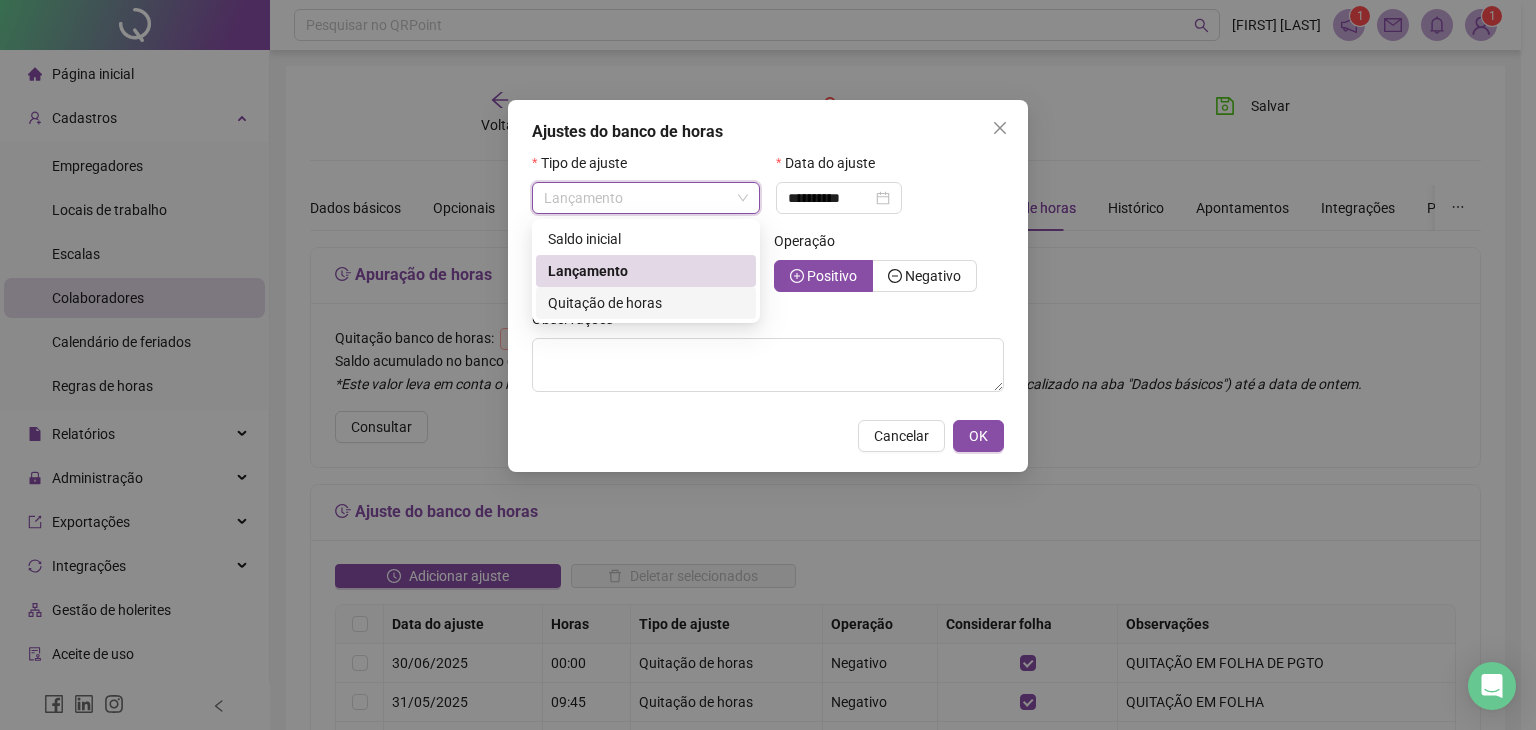drag, startPoint x: 632, startPoint y: 304, endPoint x: 737, endPoint y: 274, distance: 109.201645 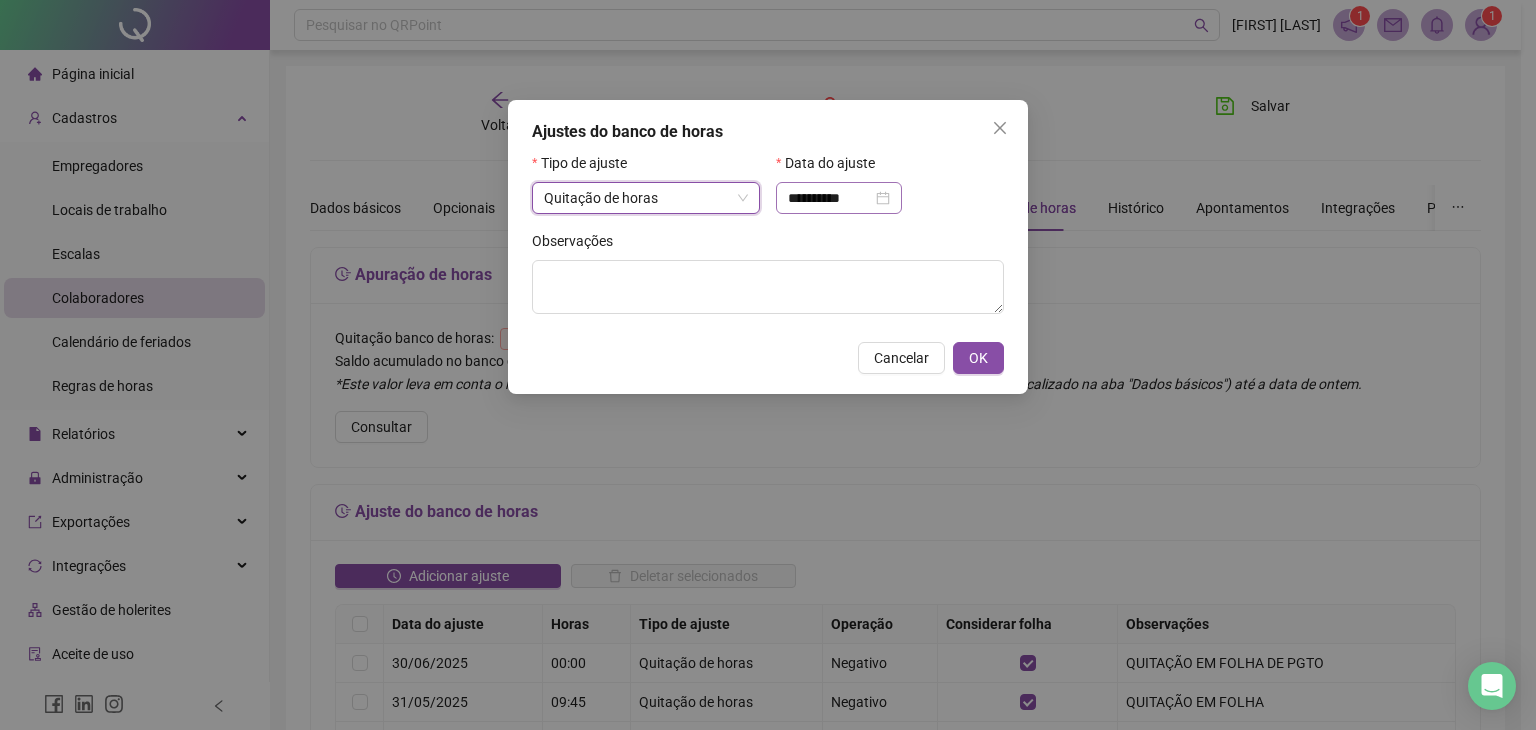click on "**********" at bounding box center [839, 198] 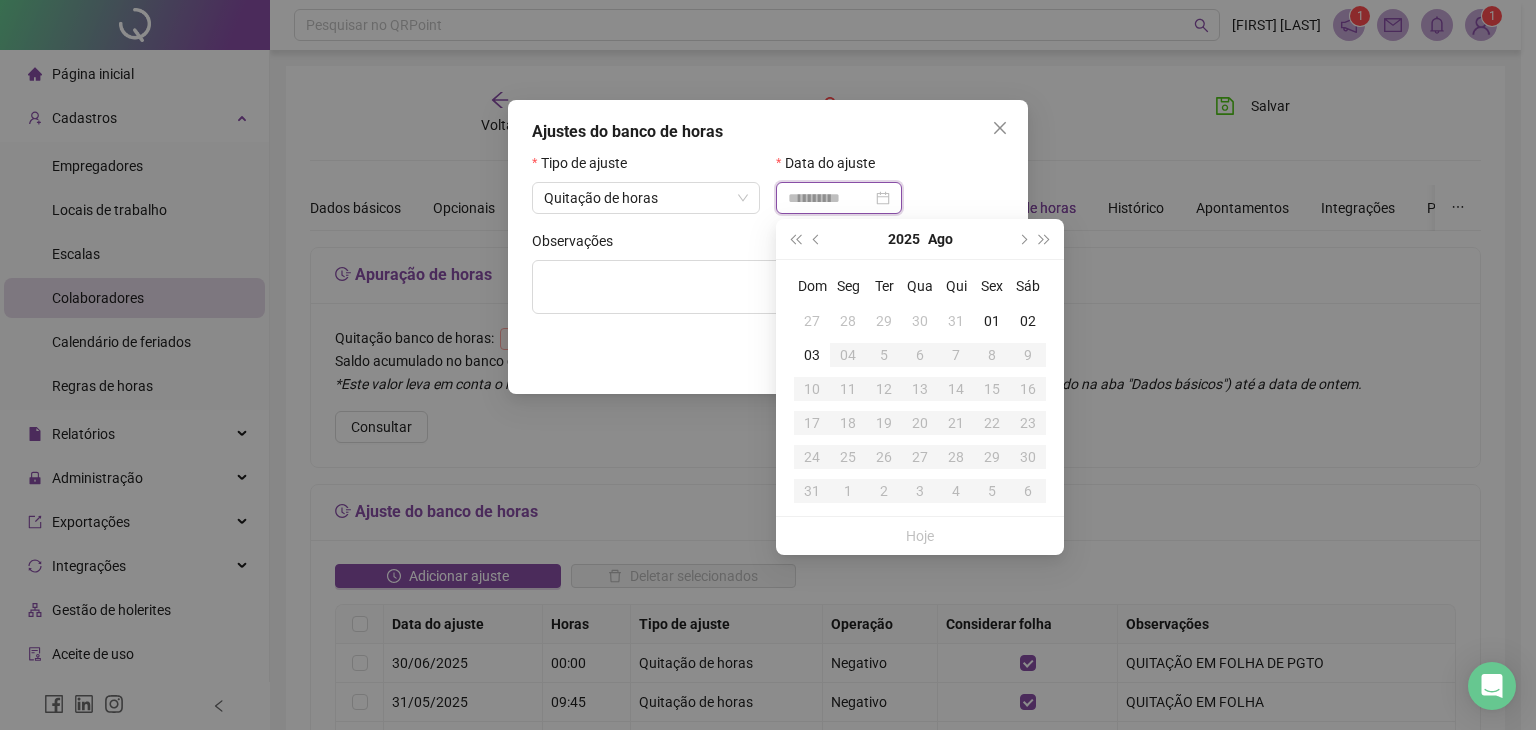 type on "**********" 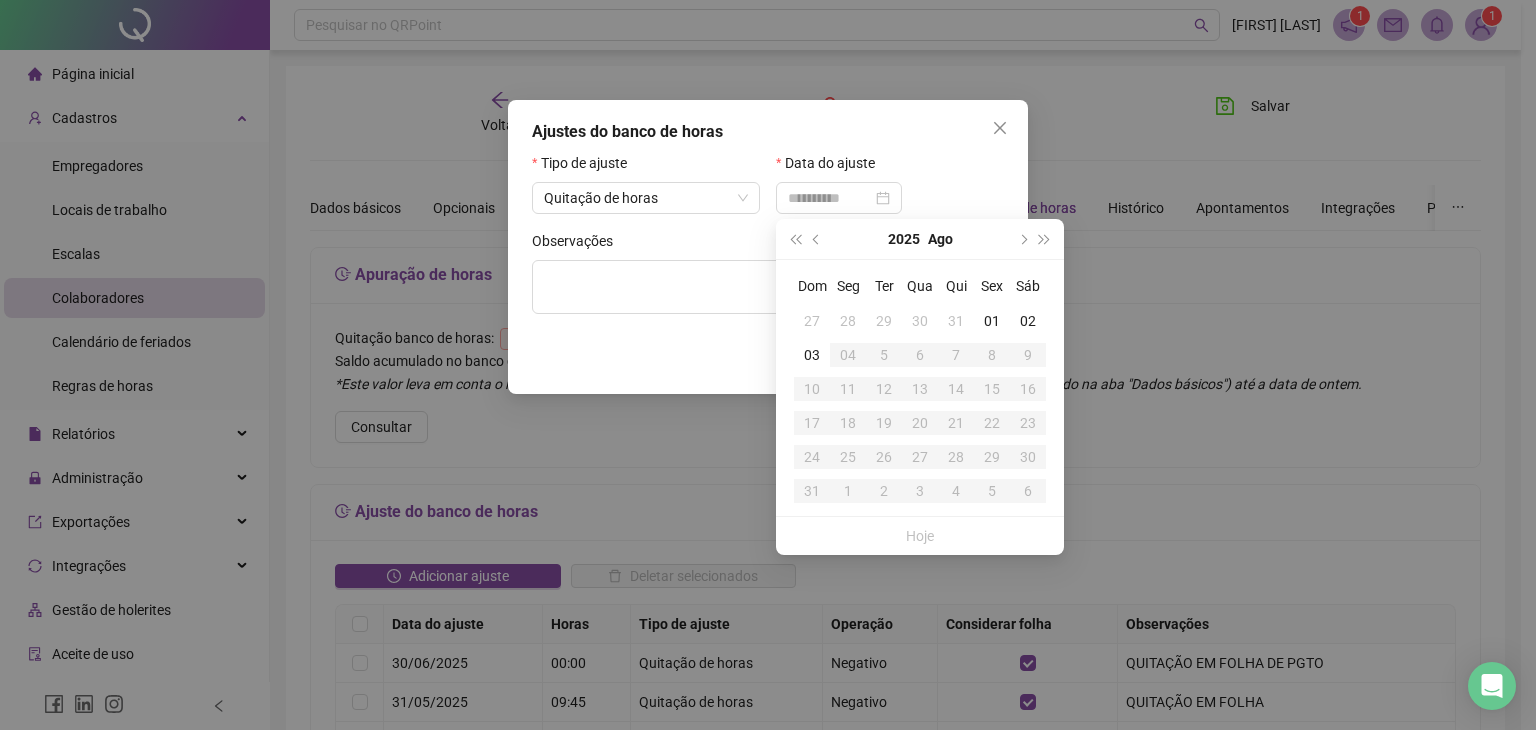 click on "31" at bounding box center (956, 321) 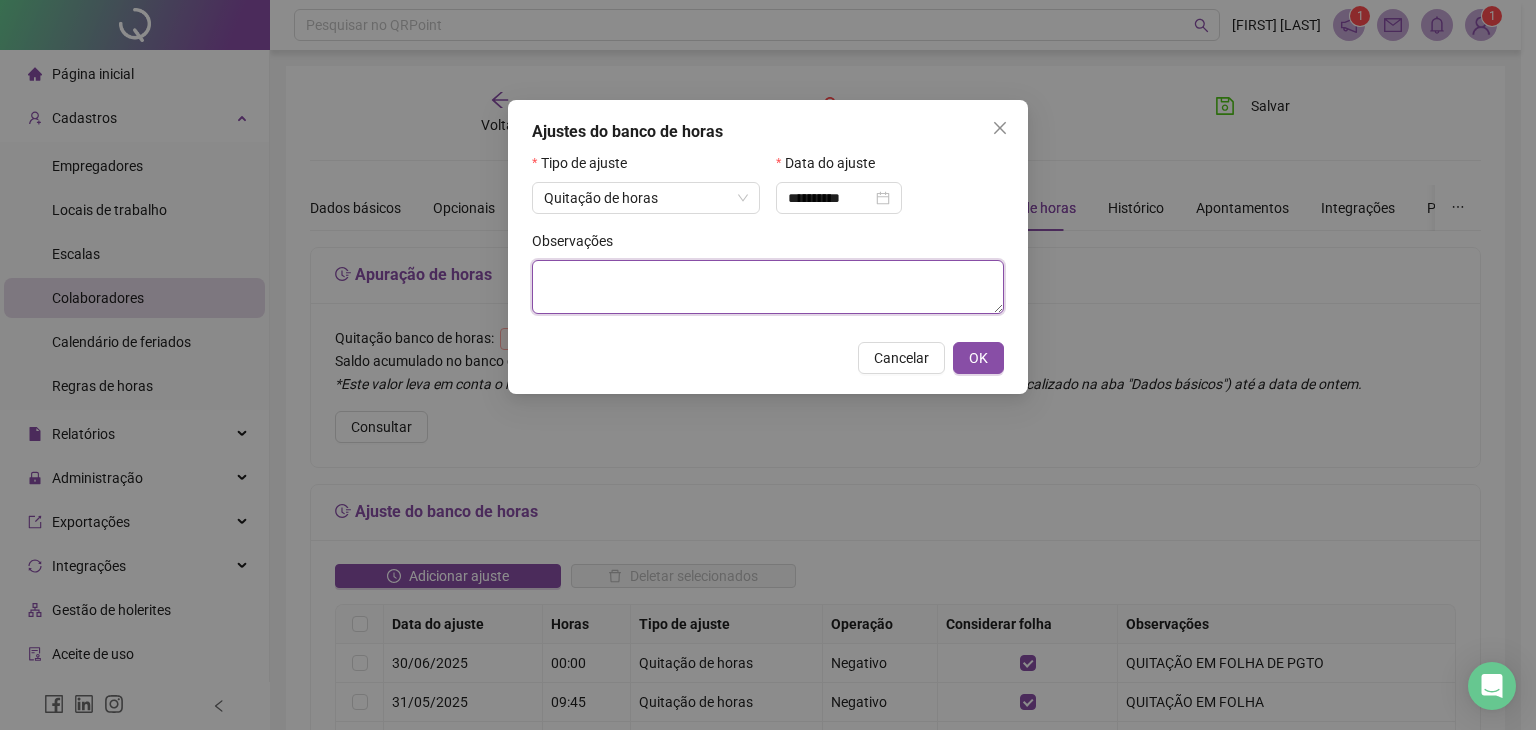 click at bounding box center [768, 287] 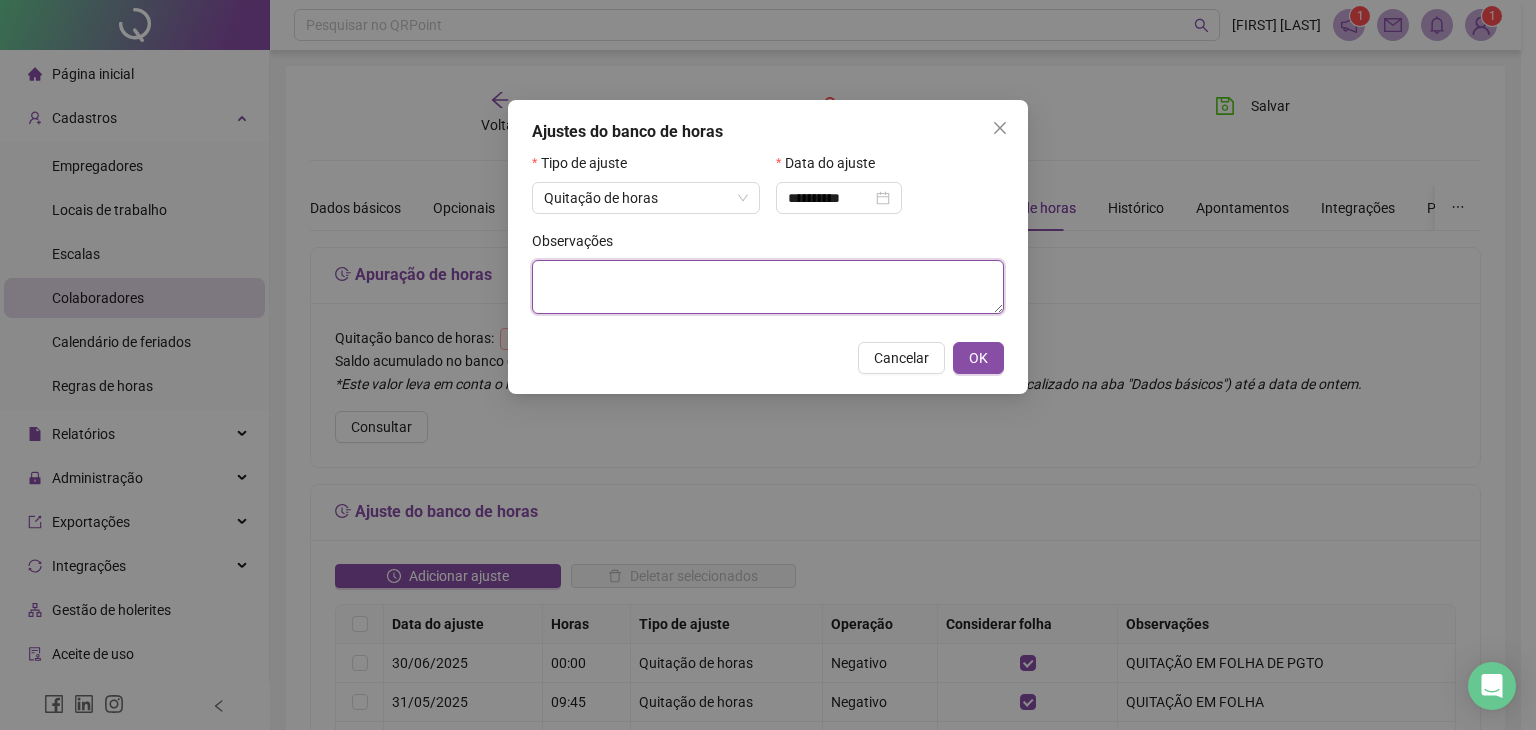 paste on "**********" 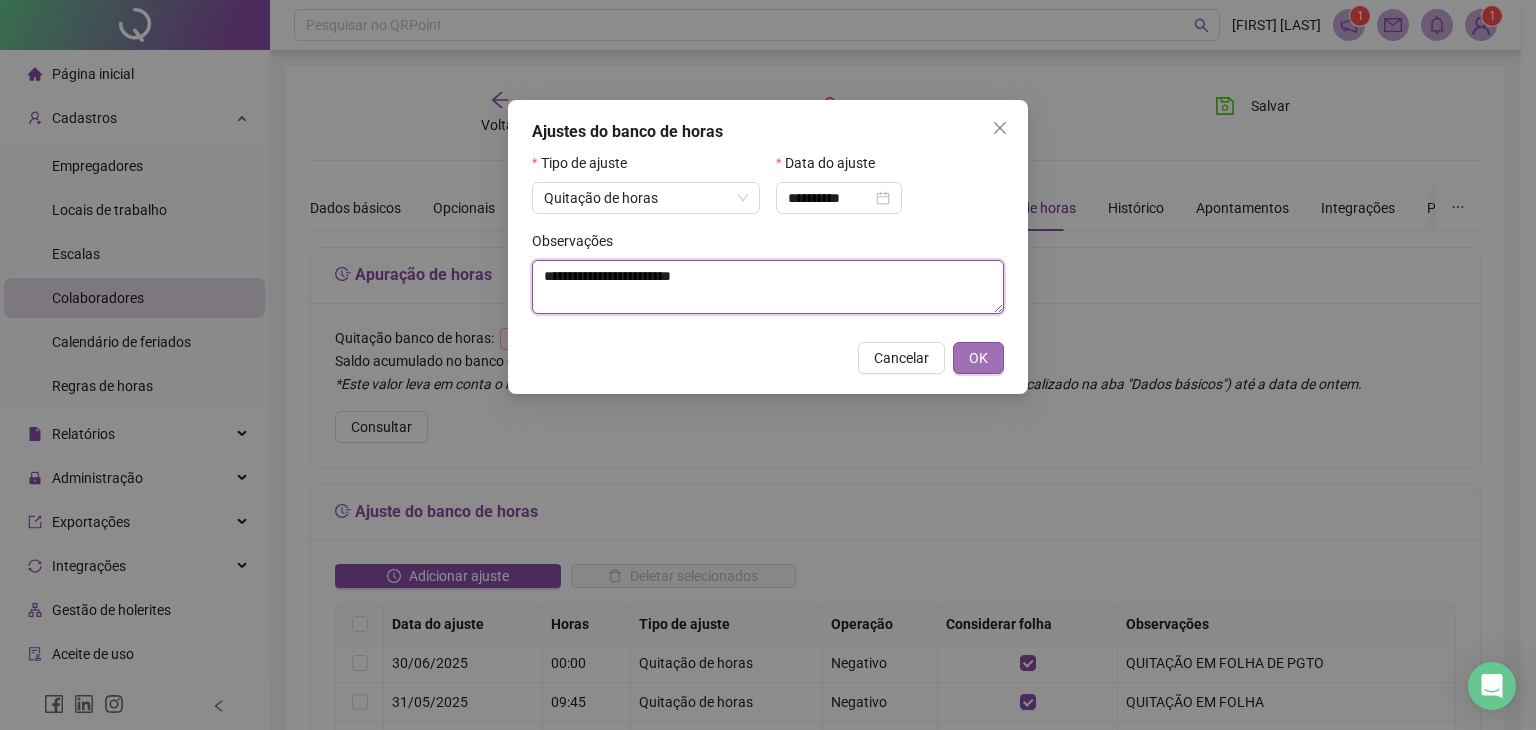 type on "**********" 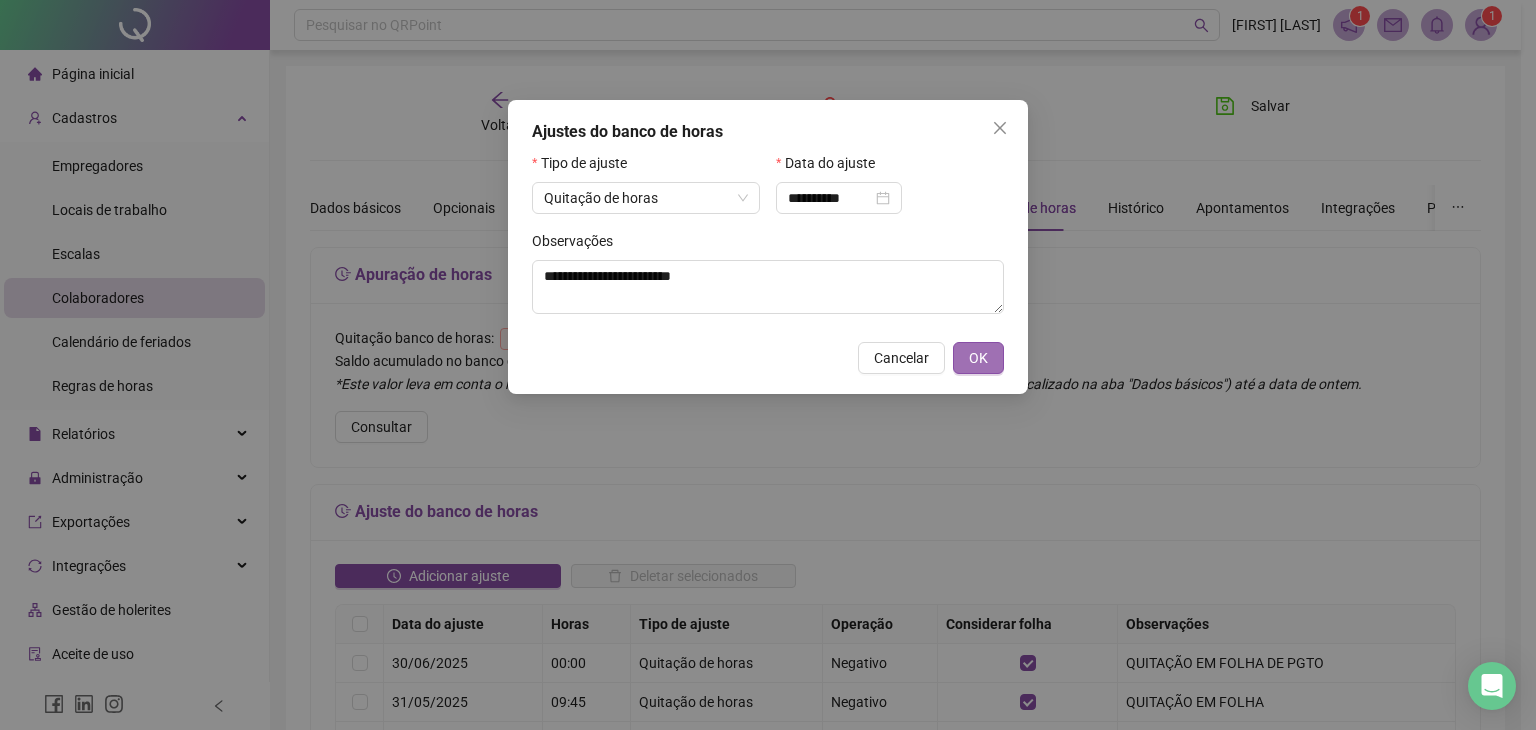 click on "OK" at bounding box center [978, 358] 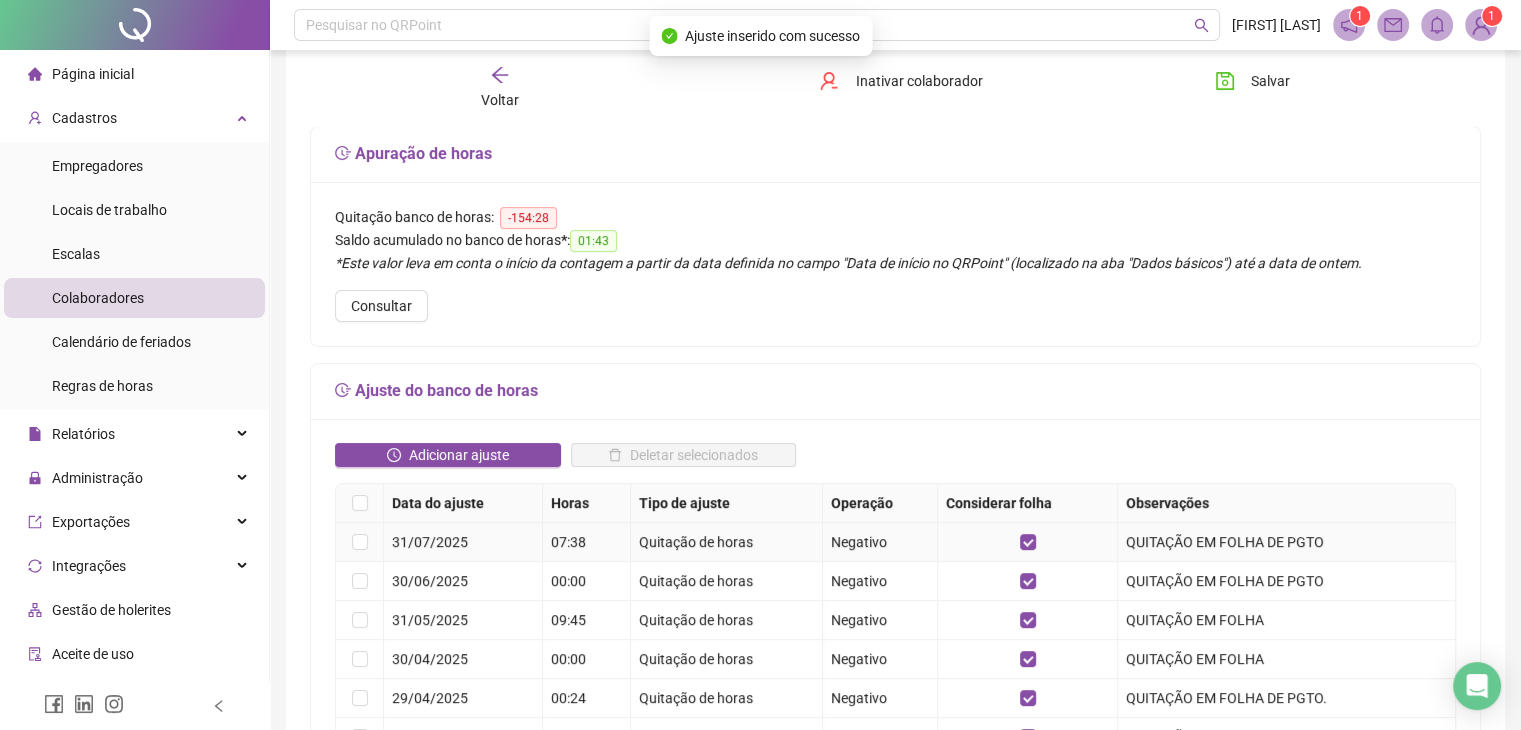 scroll, scrollTop: 0, scrollLeft: 0, axis: both 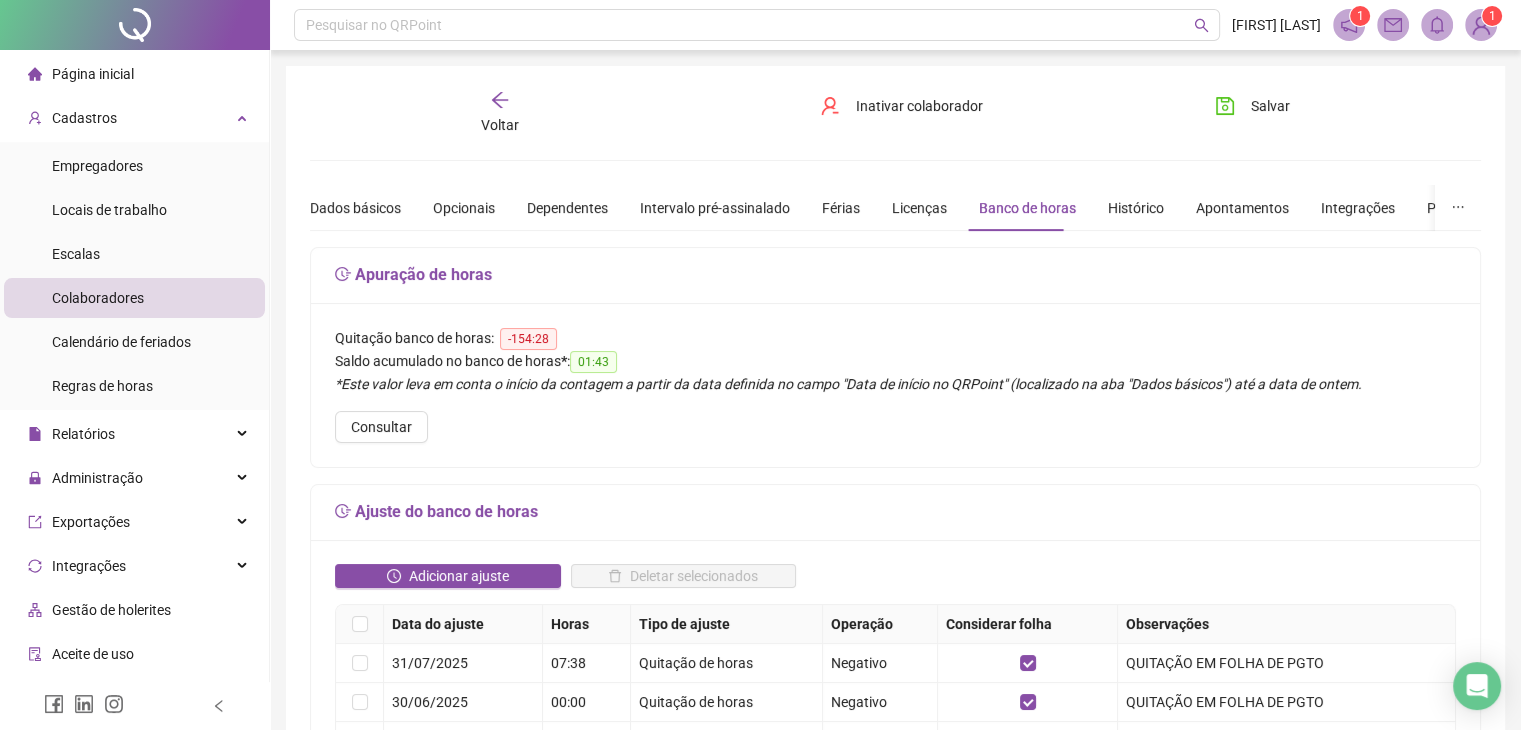 click on "**********" at bounding box center [895, 910] 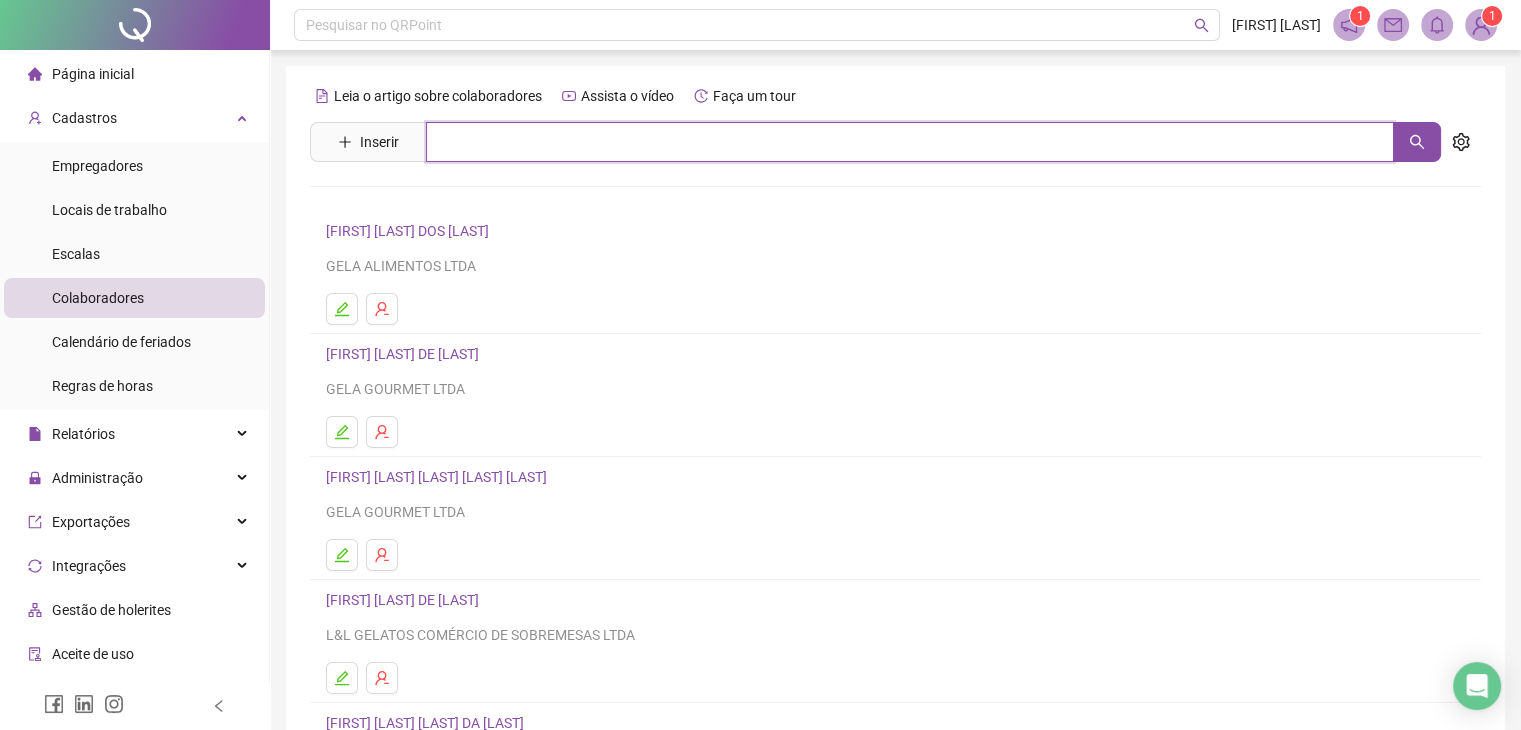 click at bounding box center (910, 142) 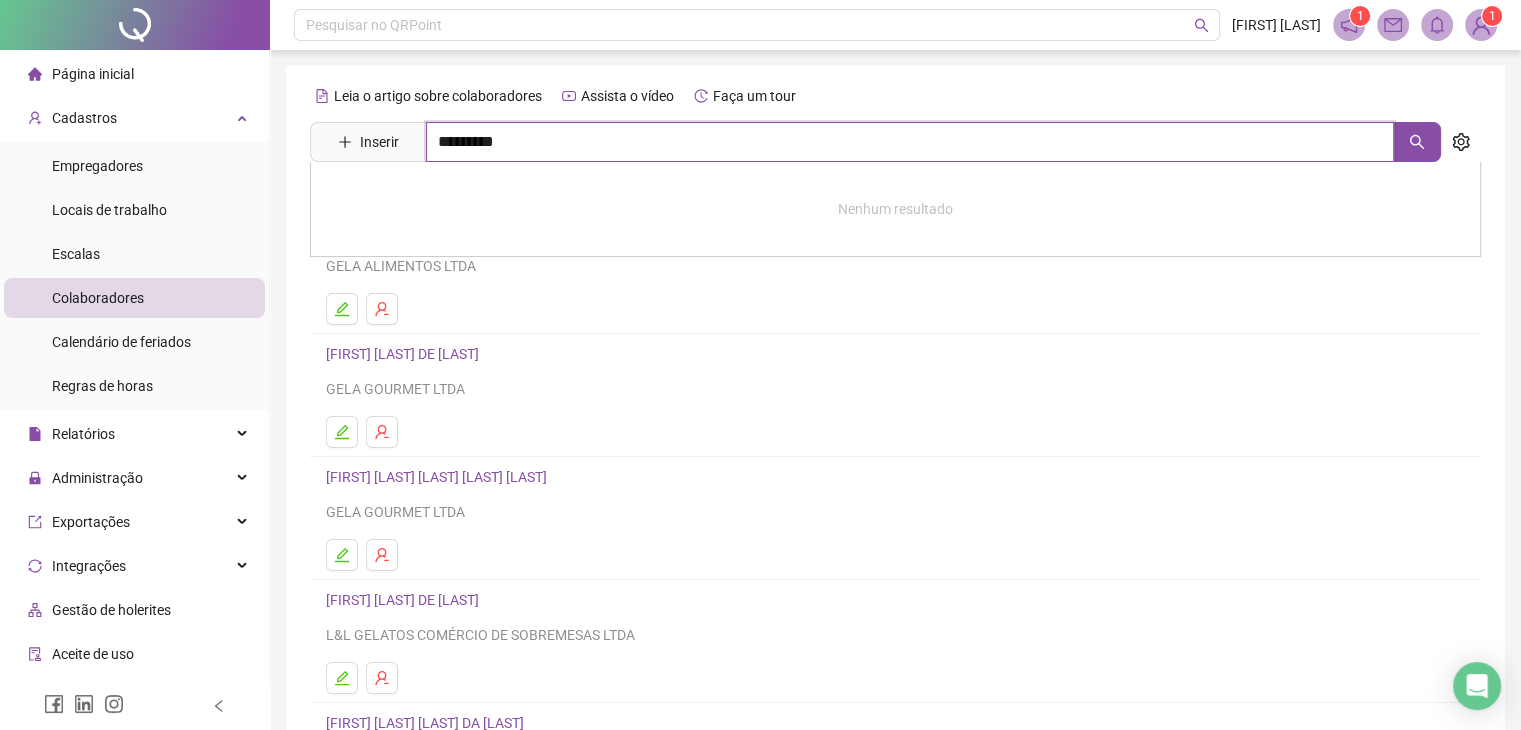 type on "*********" 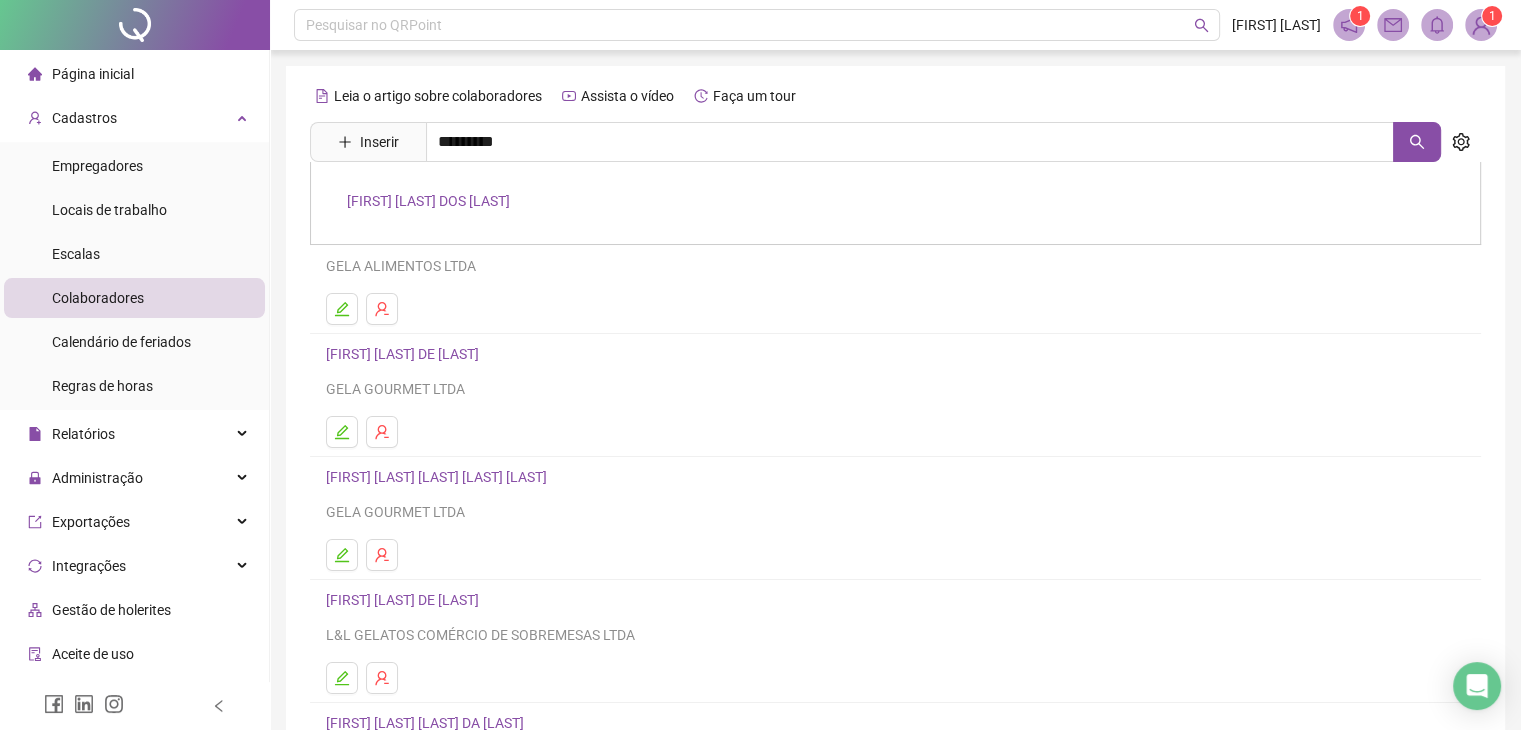click on "[FIRST] [LAST] [LAST]" at bounding box center (428, 201) 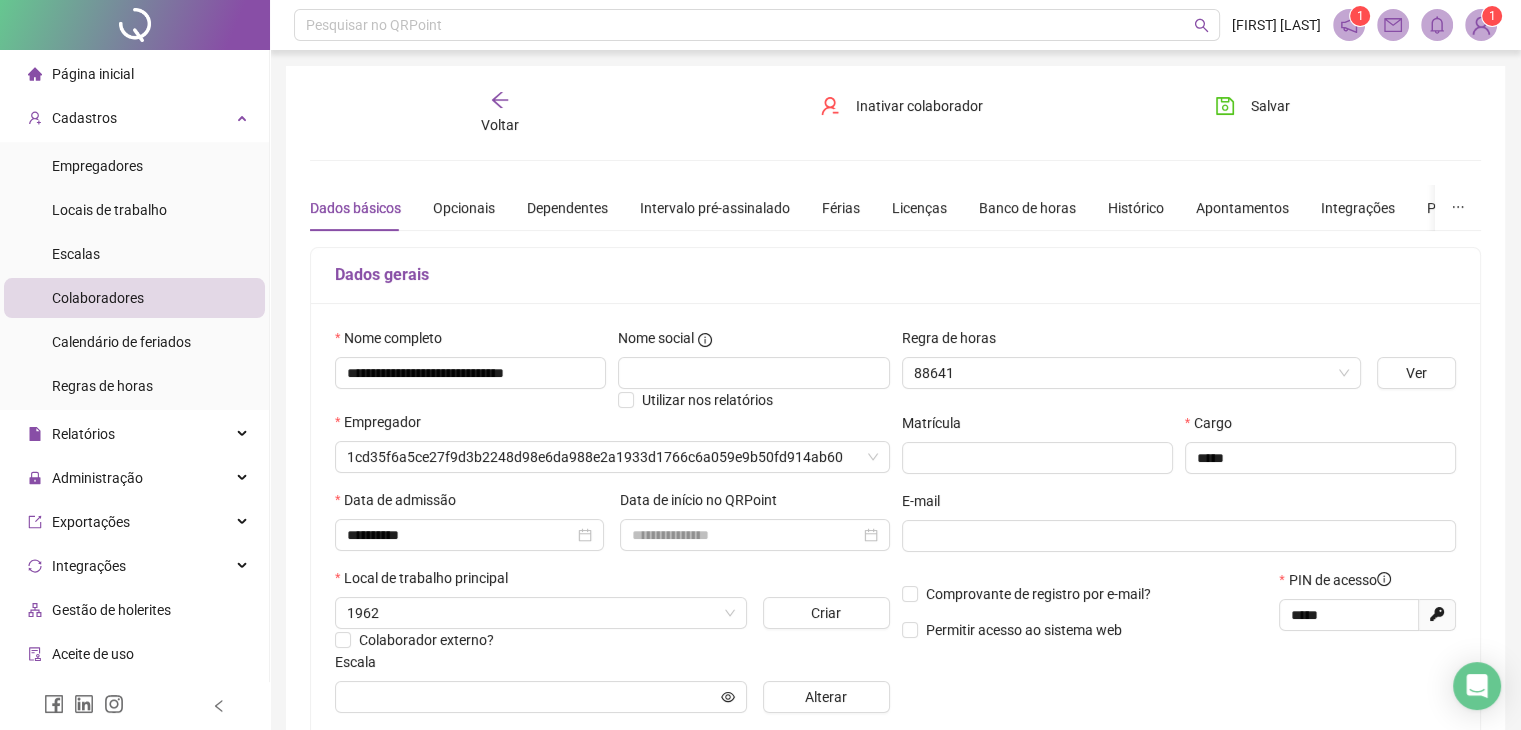 type on "*********" 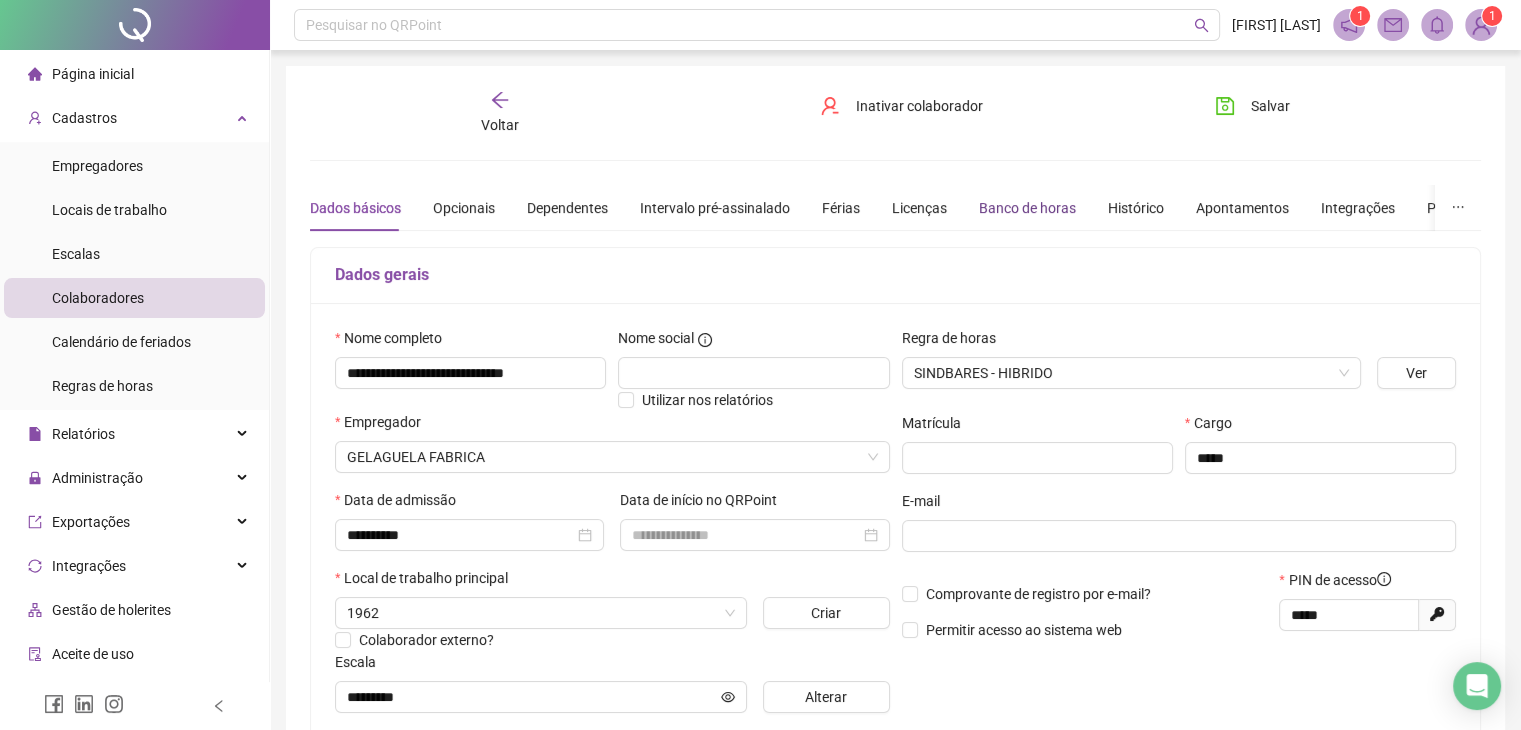 click on "Banco de horas" at bounding box center [1027, 208] 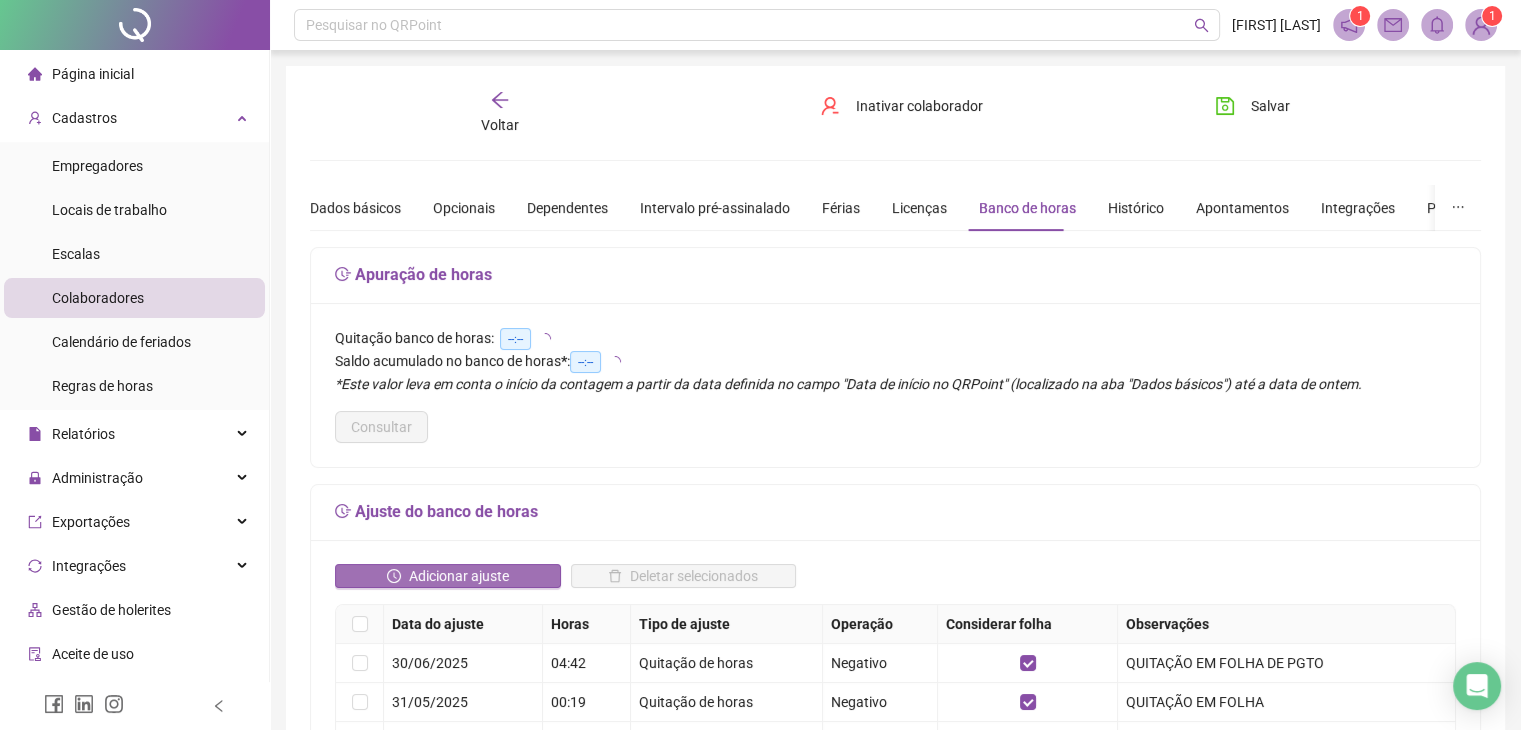 click on "Adicionar ajuste" at bounding box center [459, 576] 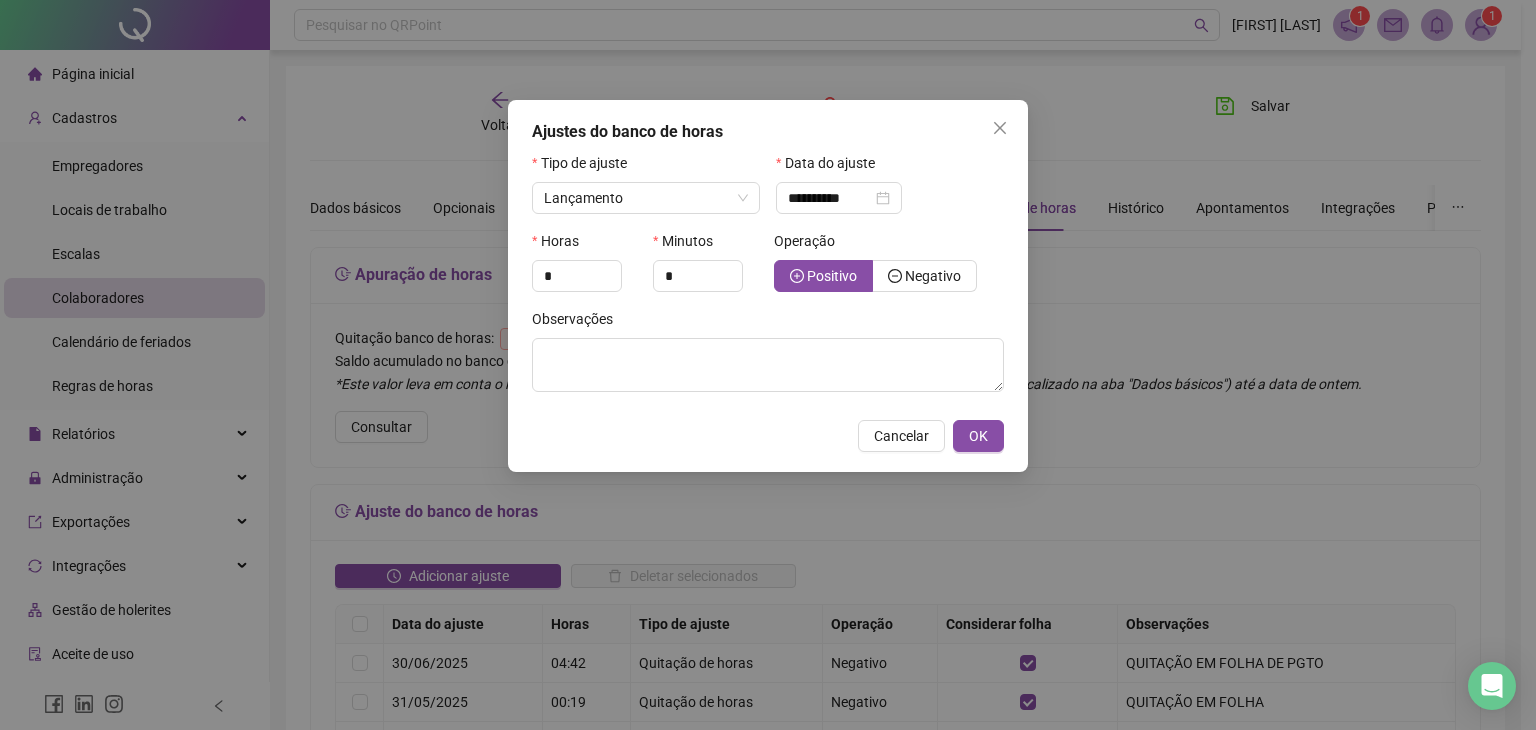 click at bounding box center (646, 222) 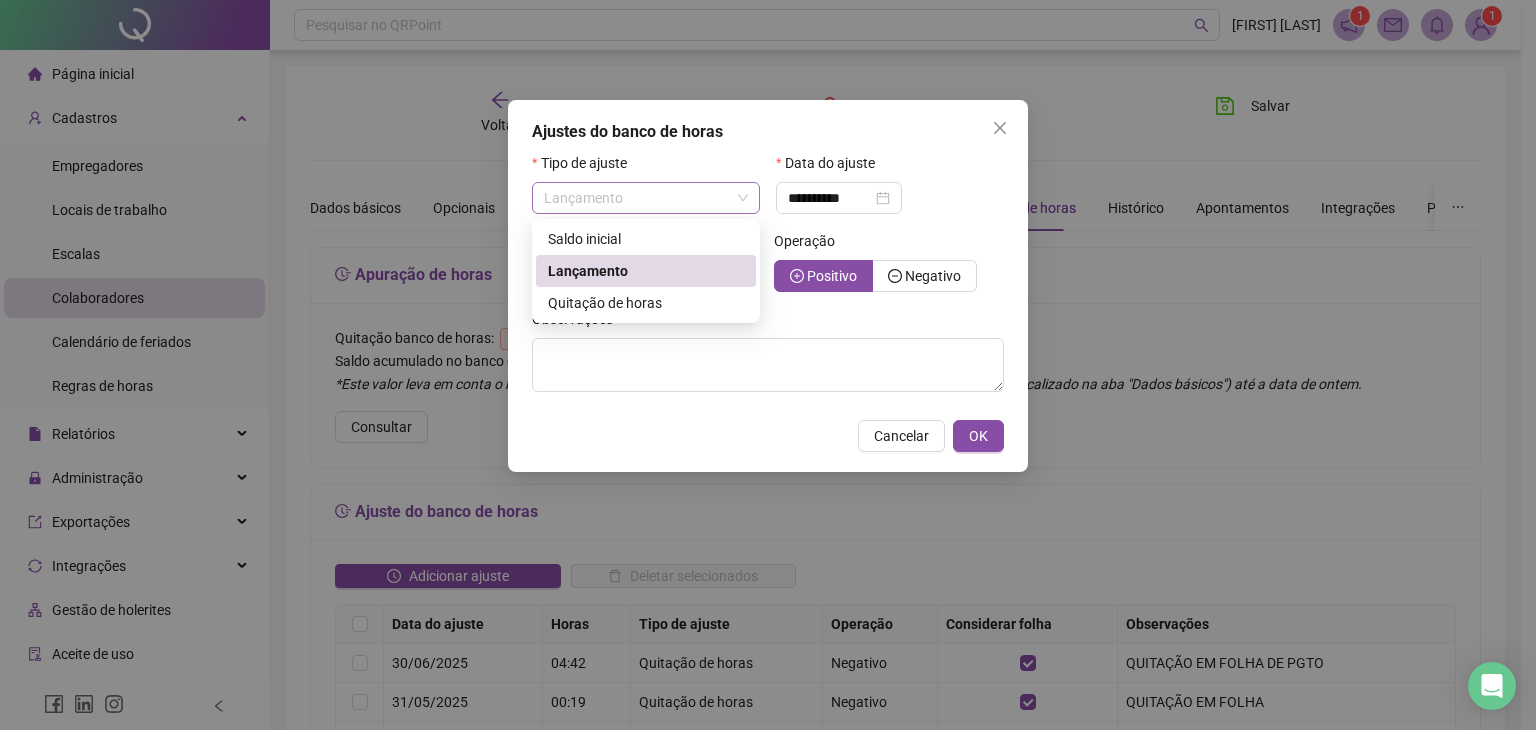 click on "Lançamento" at bounding box center [646, 198] 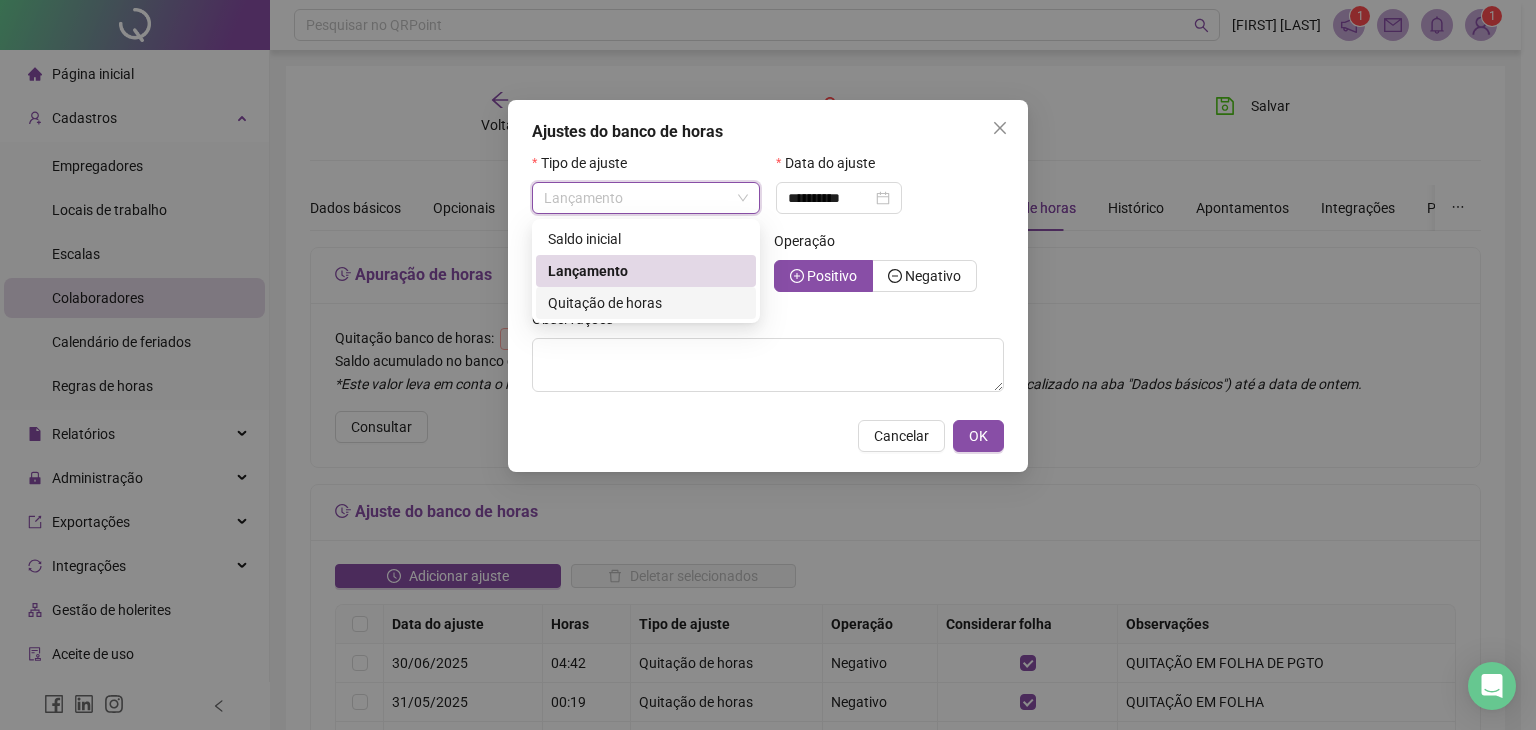 drag, startPoint x: 687, startPoint y: 301, endPoint x: 836, endPoint y: 244, distance: 159.53056 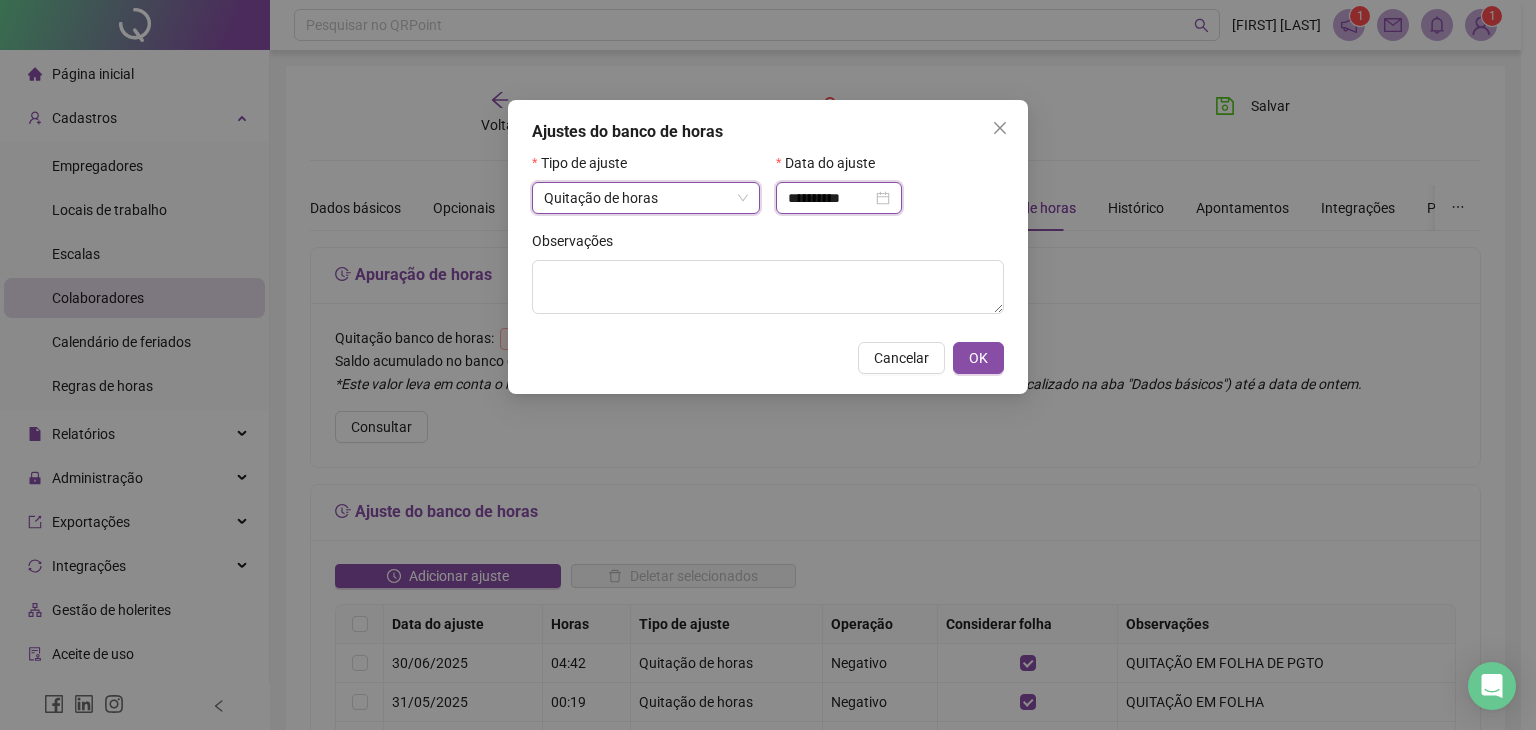 click on "**********" at bounding box center [830, 198] 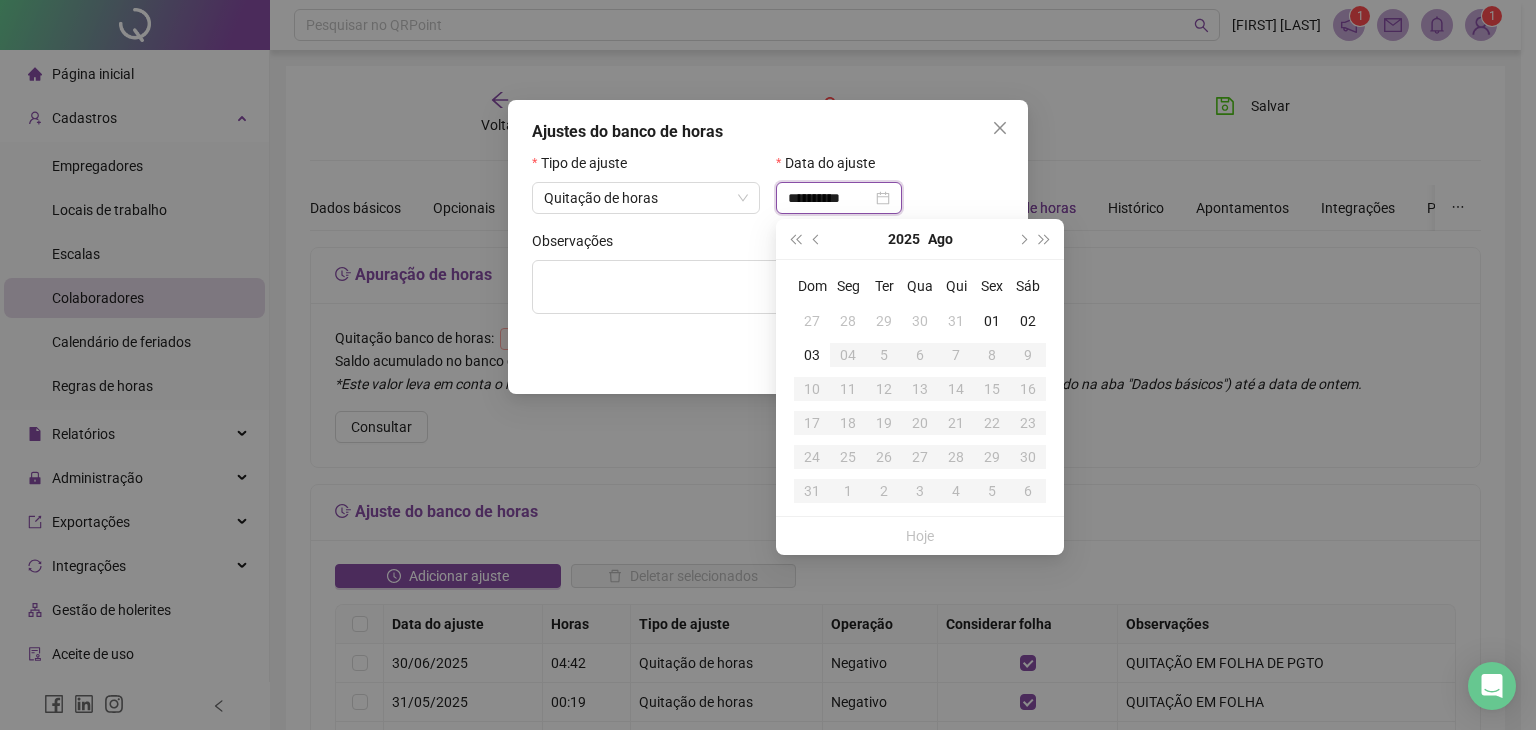 type on "**********" 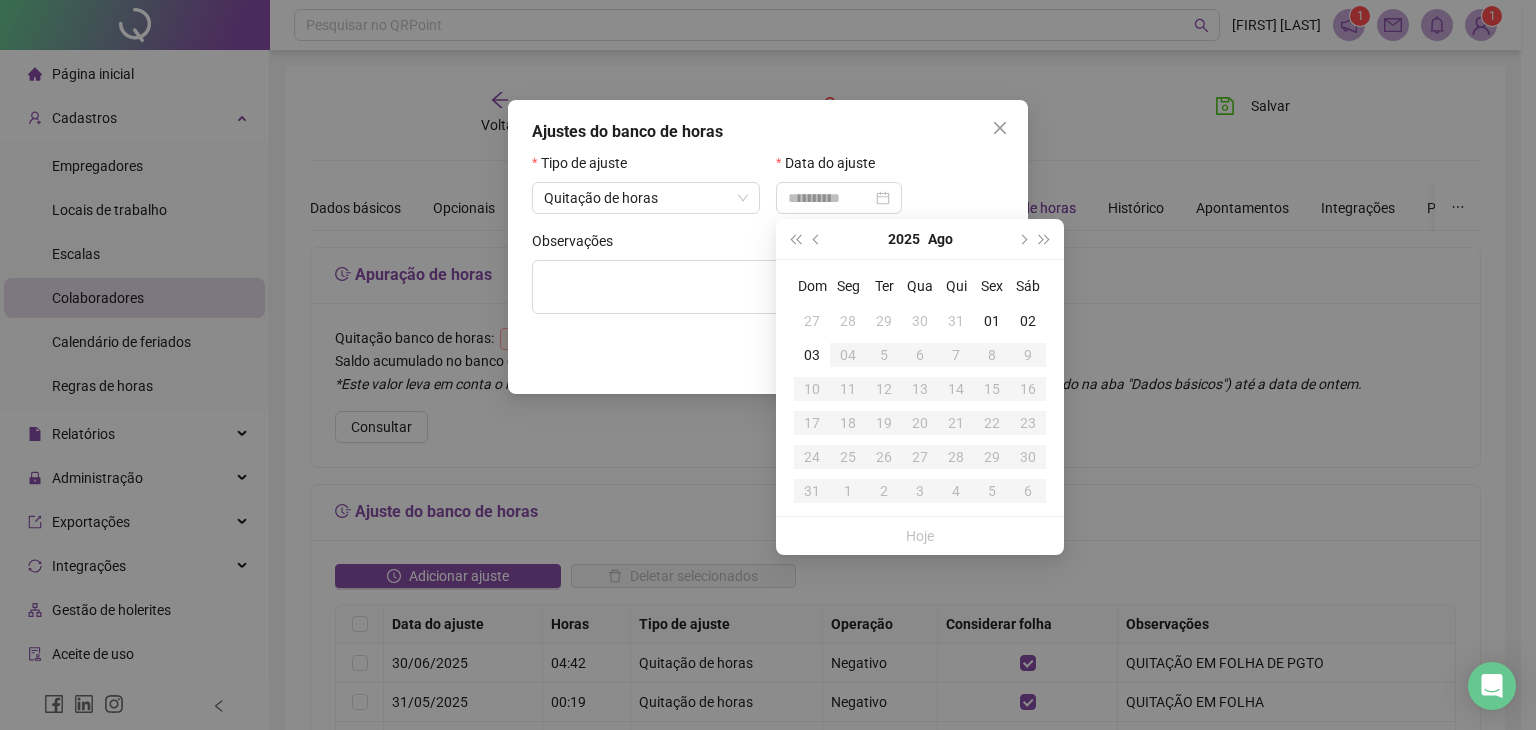 click on "31" at bounding box center (956, 321) 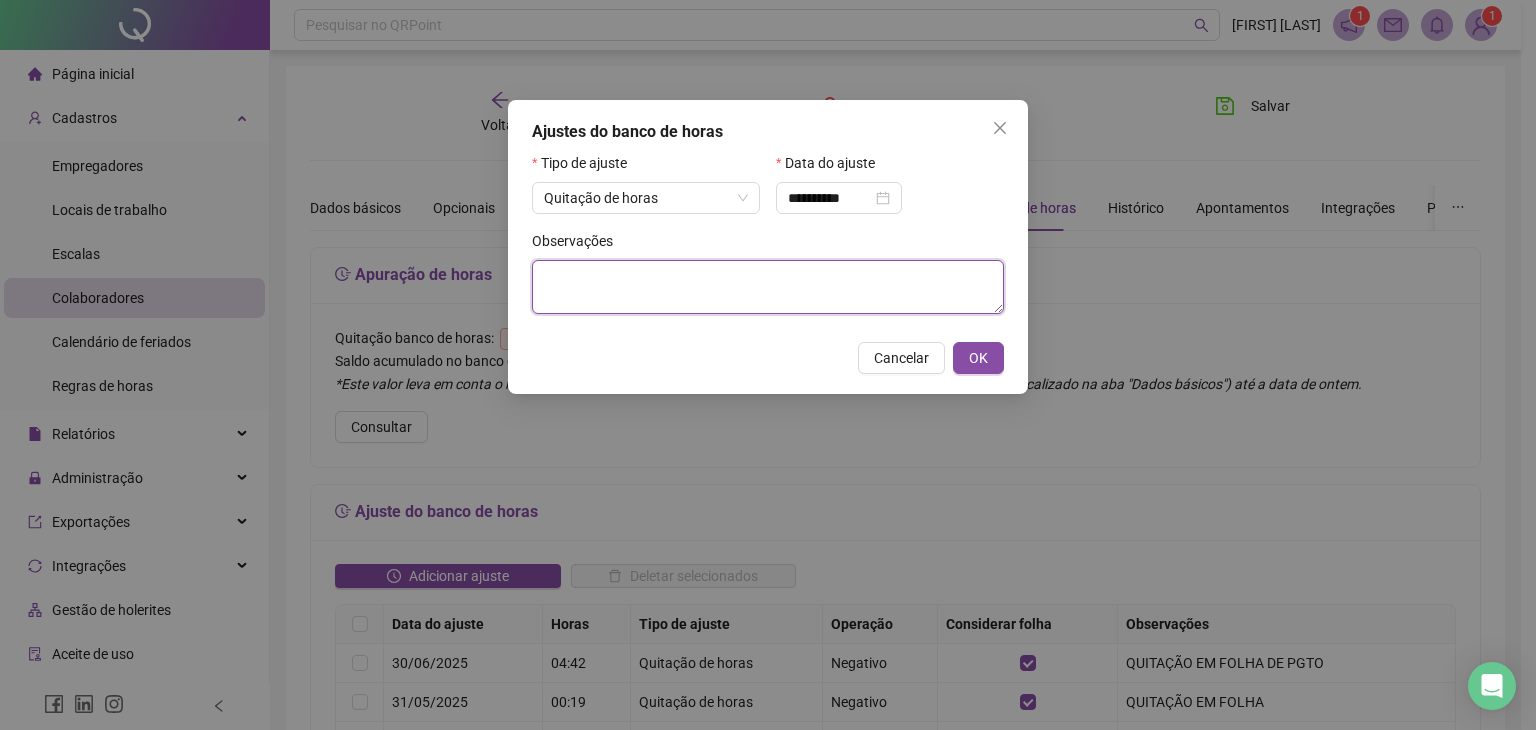 click at bounding box center (768, 287) 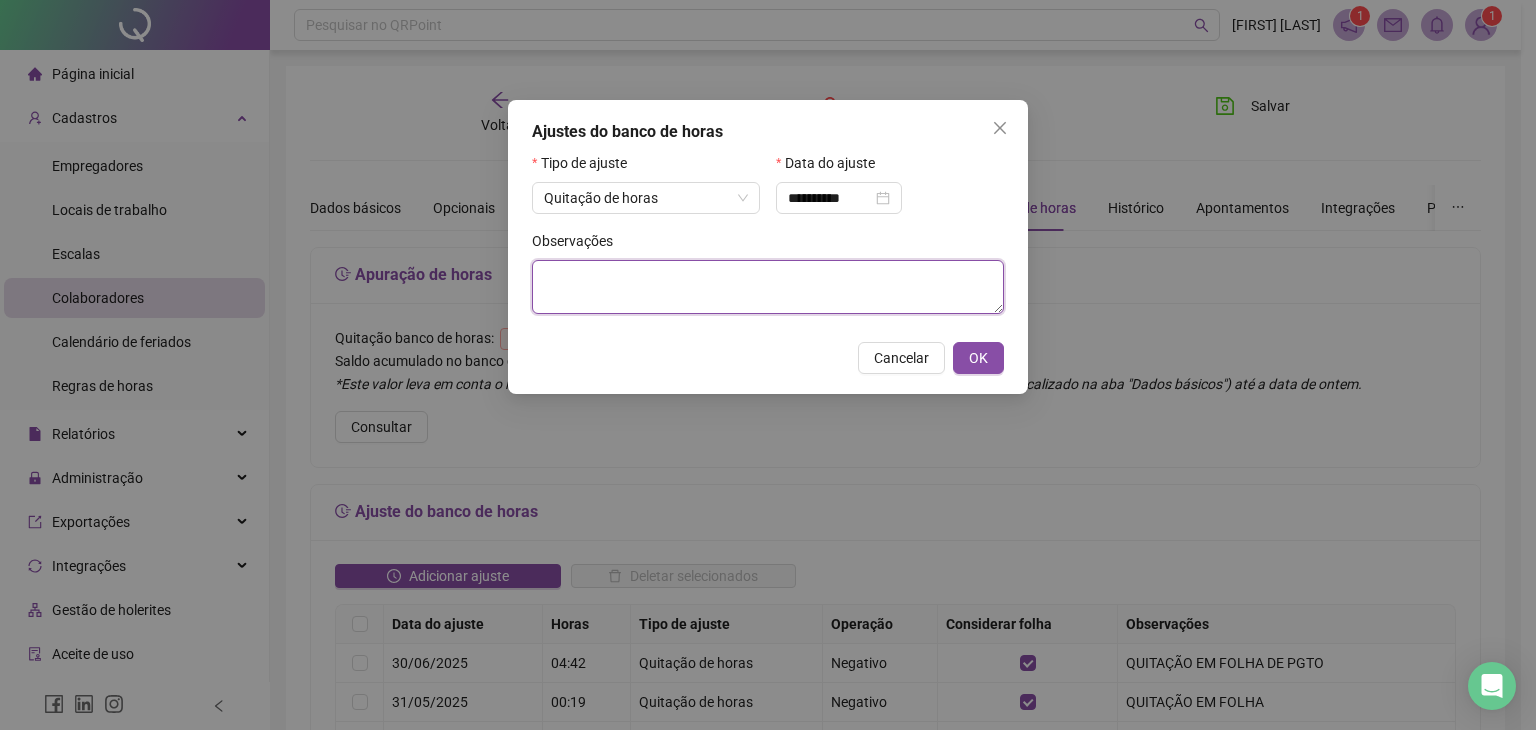 paste on "**********" 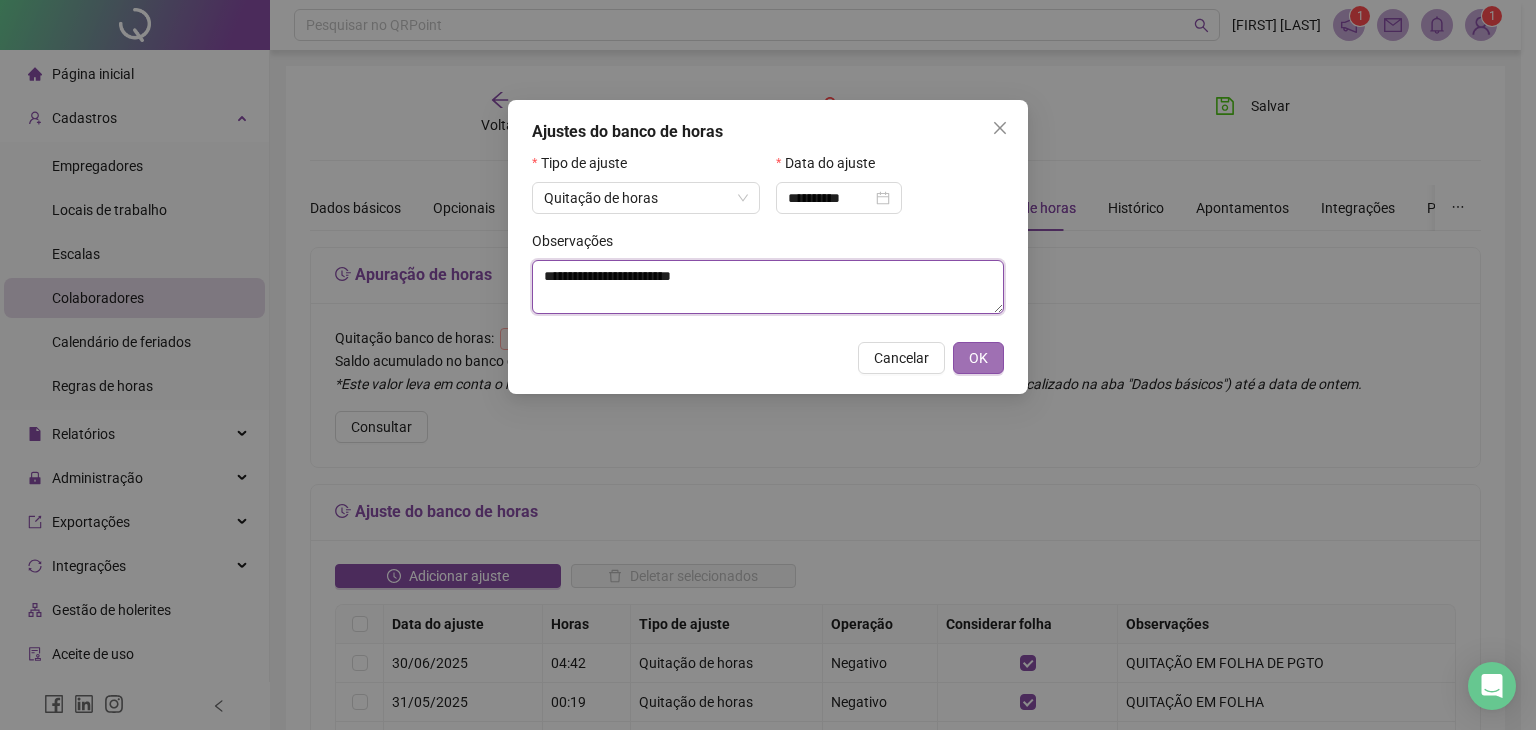 type on "**********" 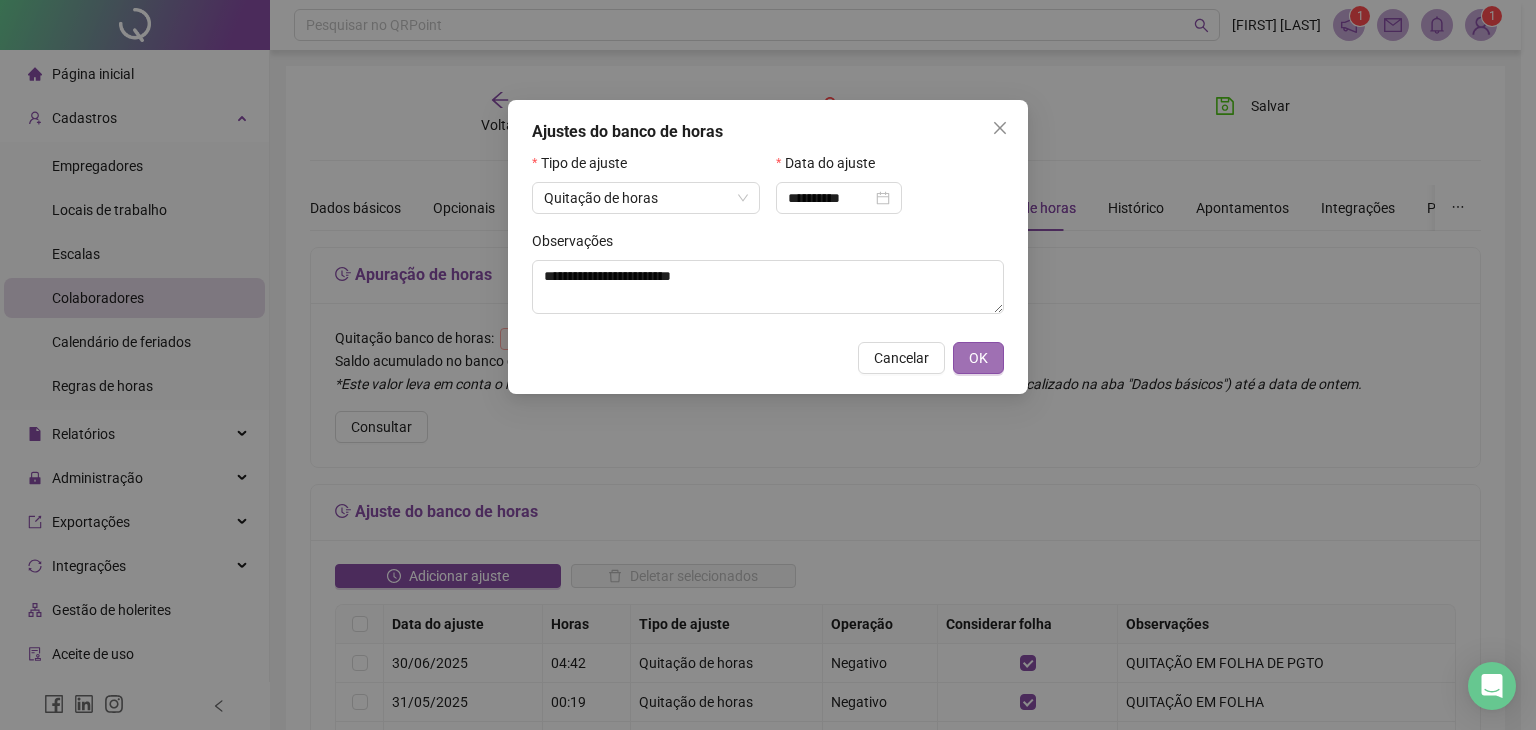 click on "OK" at bounding box center [978, 358] 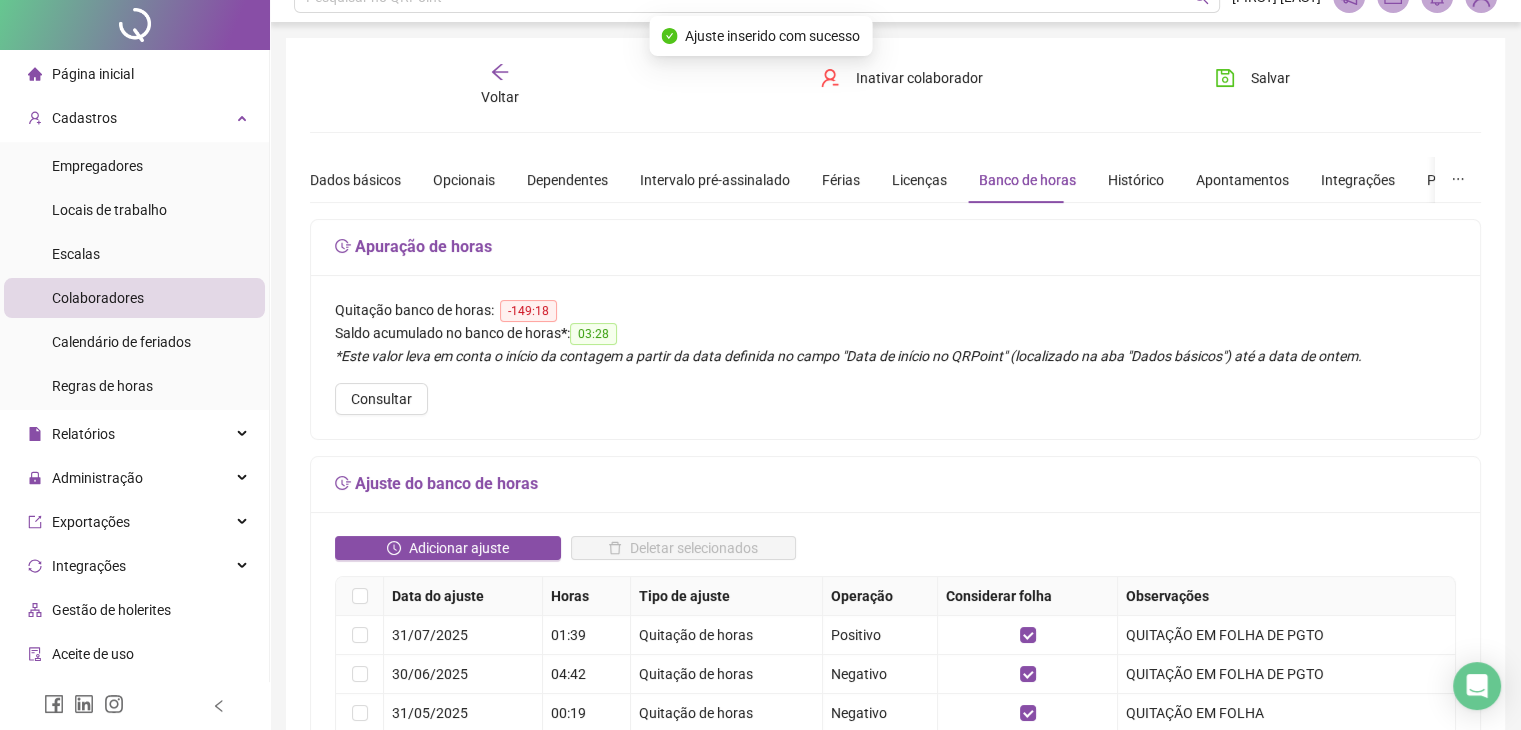 scroll, scrollTop: 0, scrollLeft: 0, axis: both 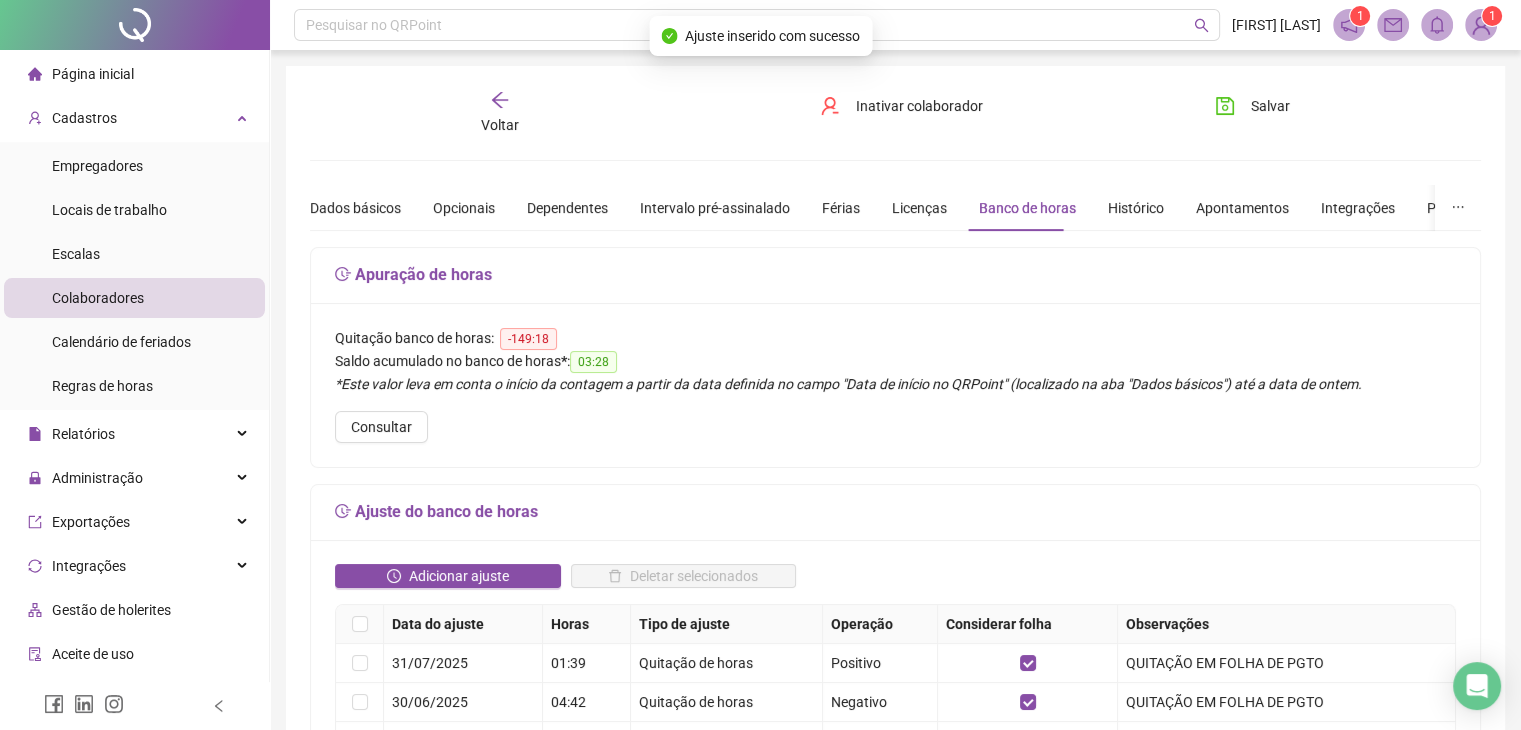 click on "Voltar" at bounding box center (500, 113) 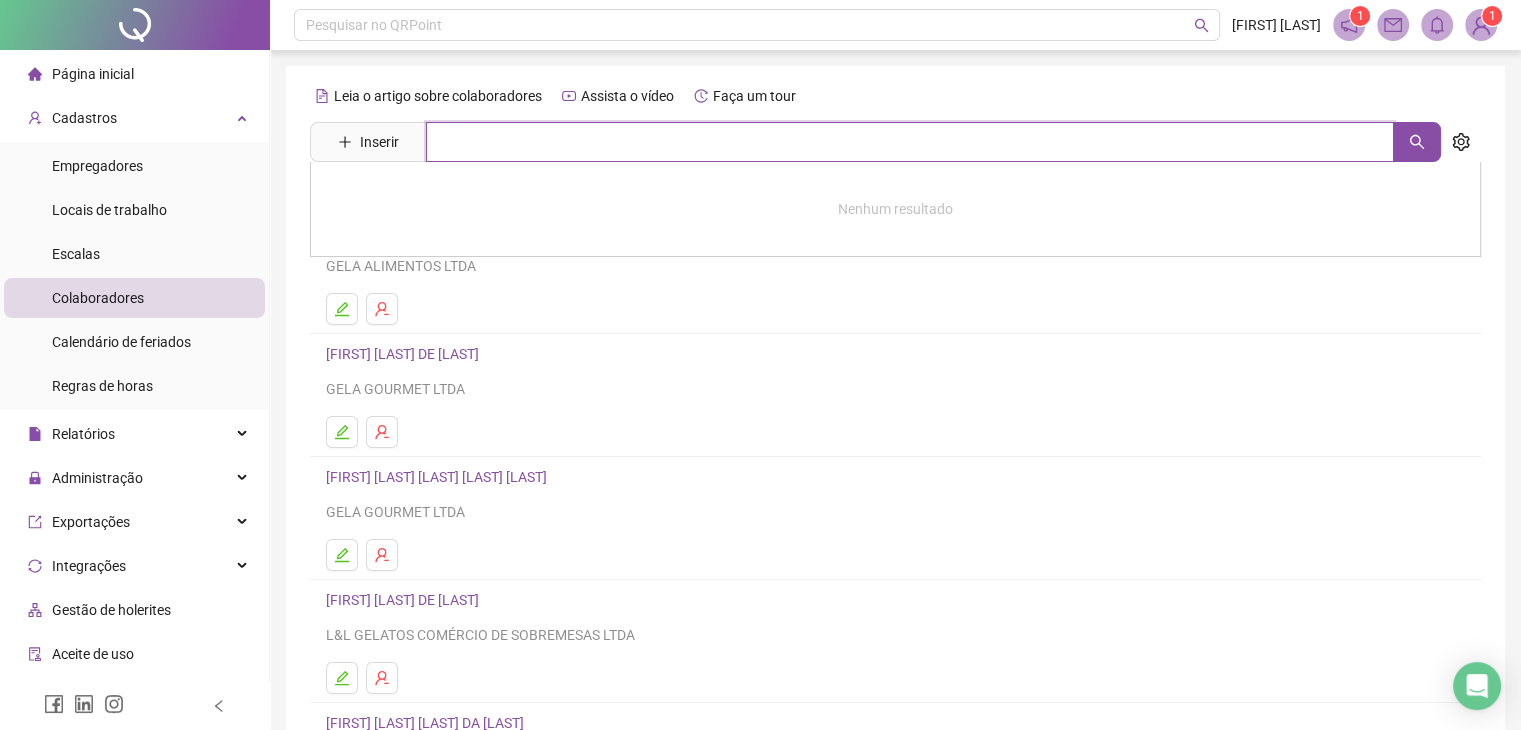 click at bounding box center (910, 142) 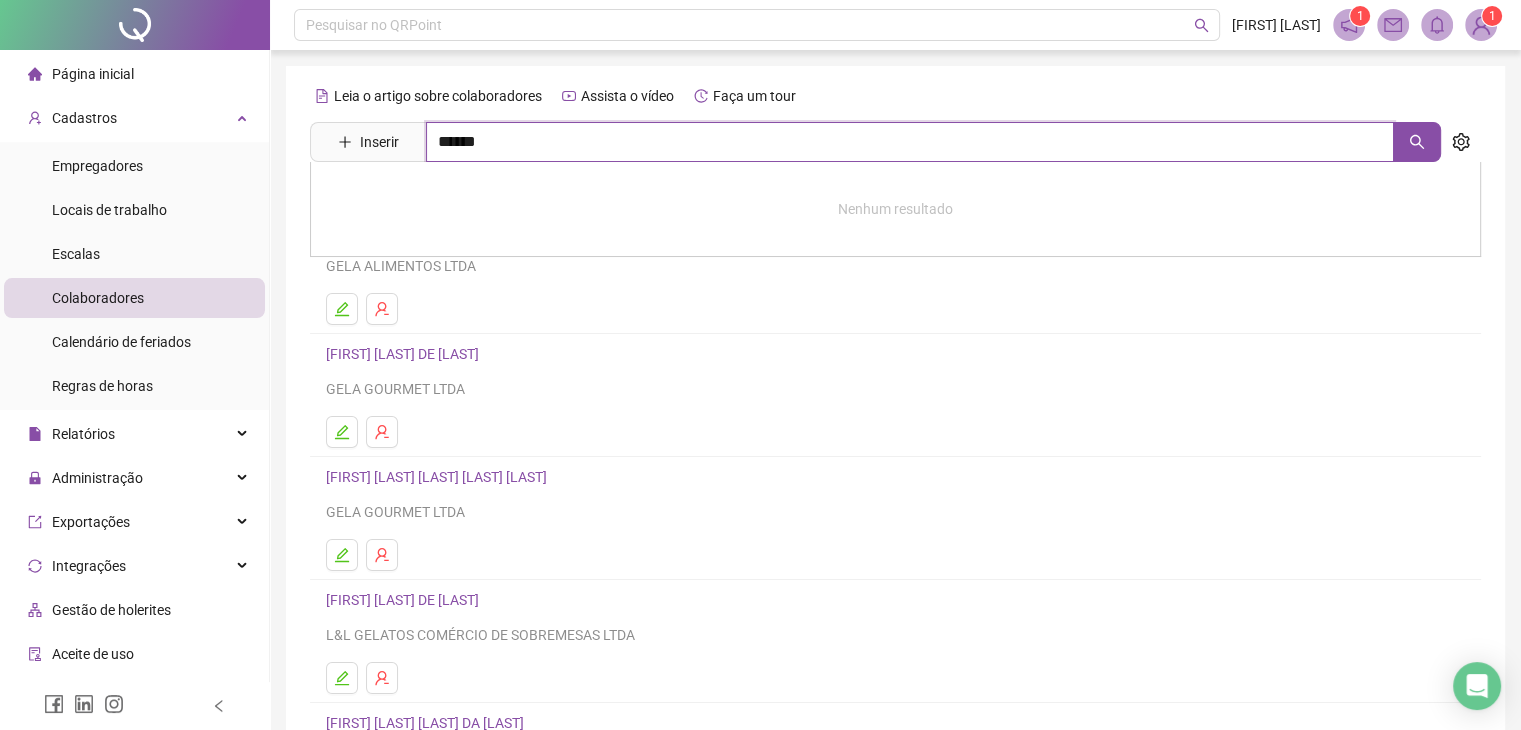 type on "******" 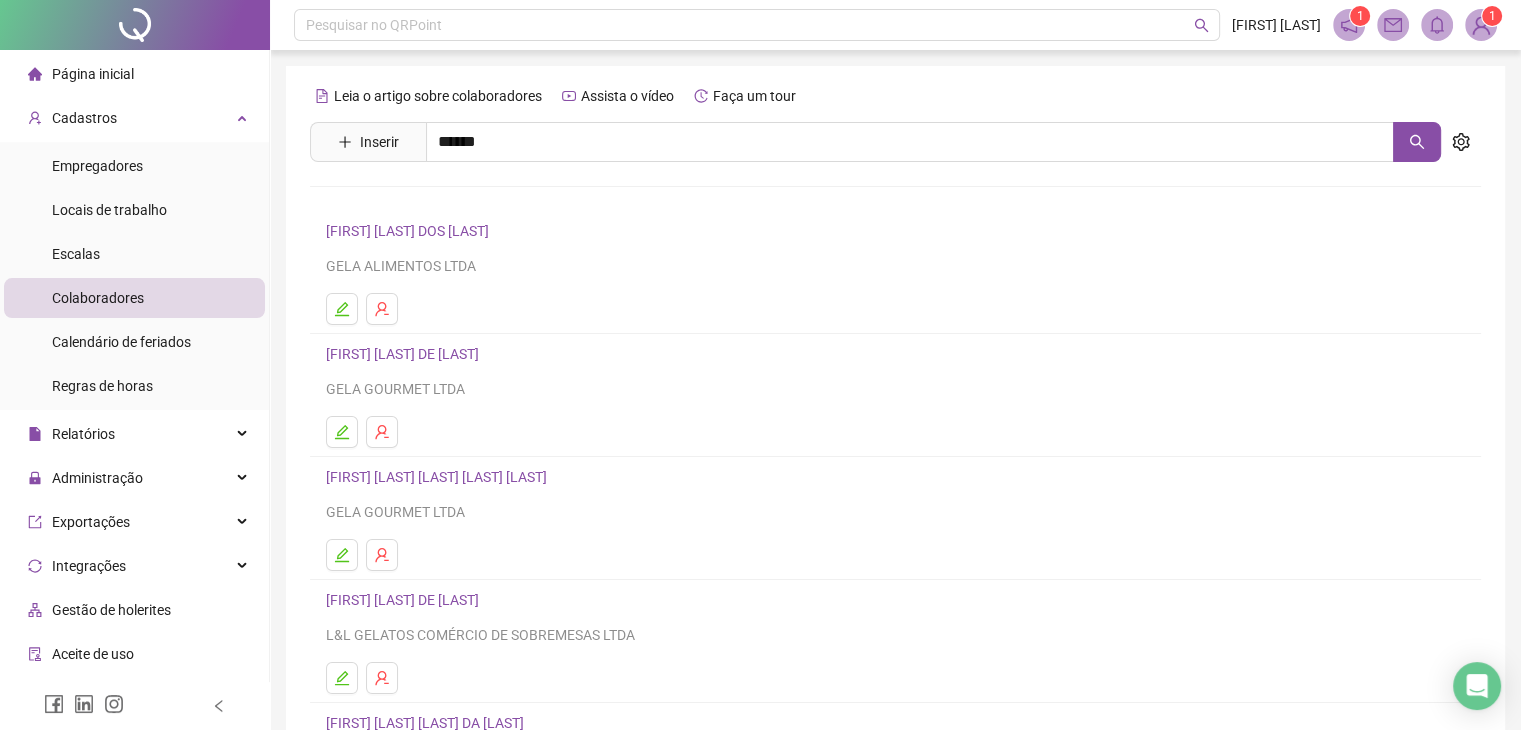 click on "[FIRST] [LAST] [LAST]" at bounding box center (413, 201) 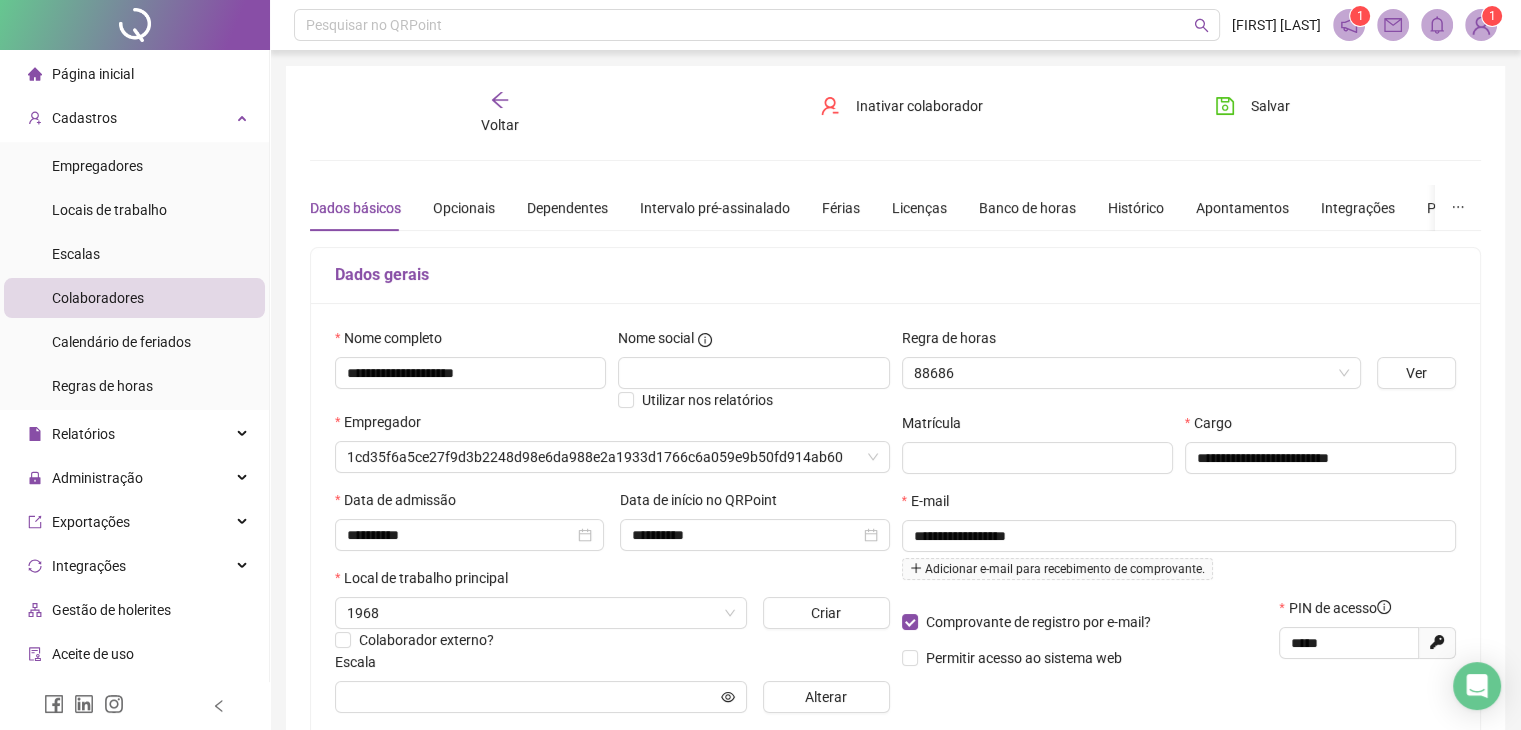 type on "**********" 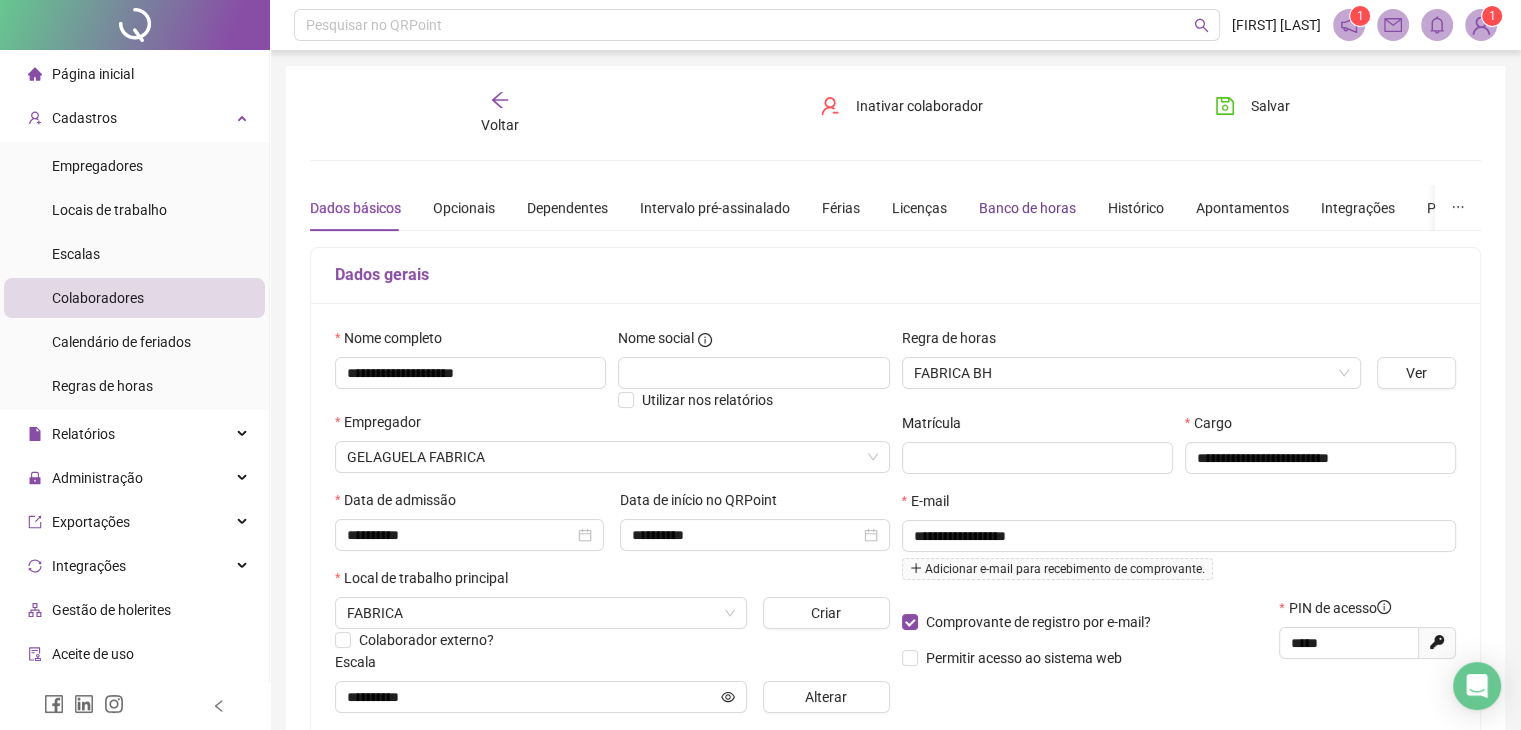 click on "Banco de horas" at bounding box center (1027, 208) 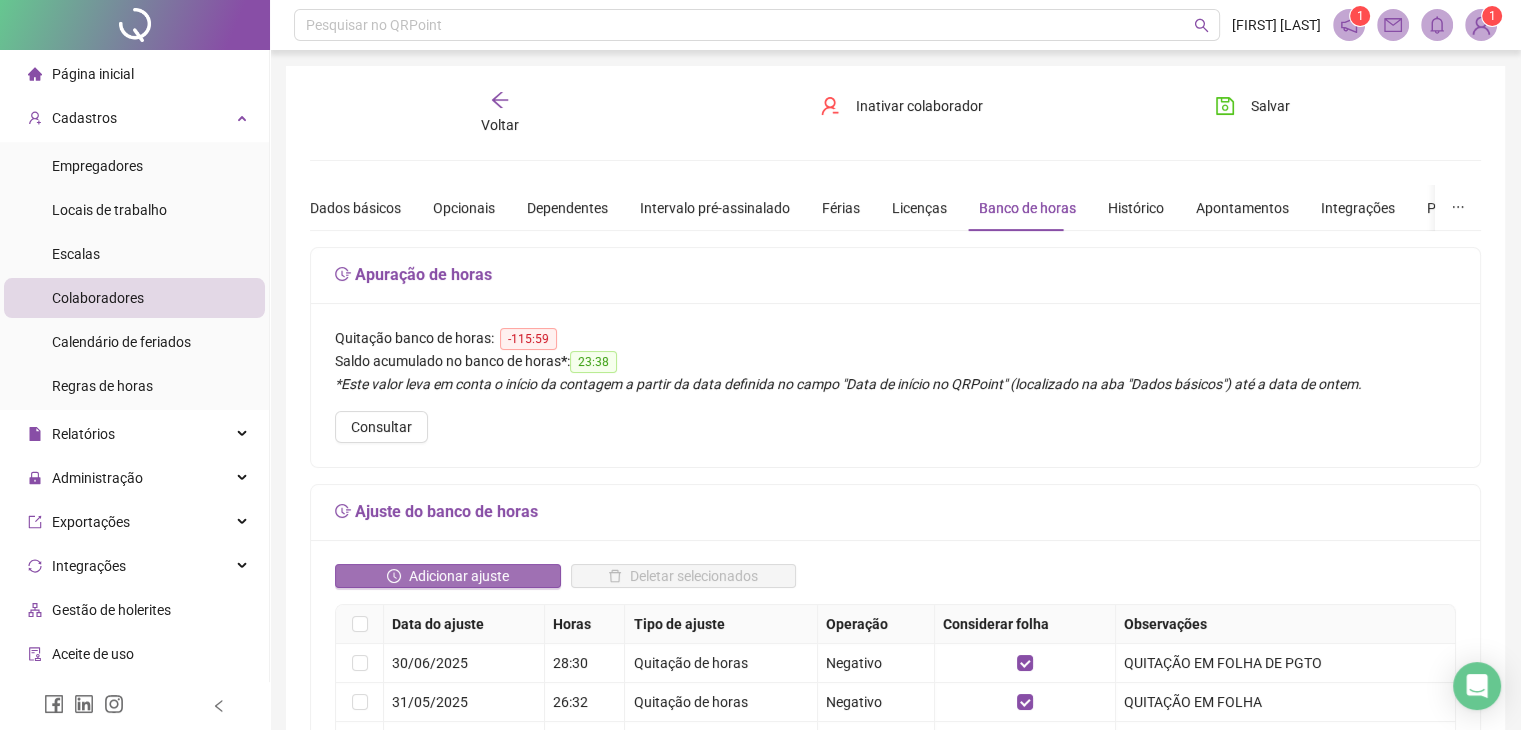 click on "Adicionar ajuste" at bounding box center [459, 576] 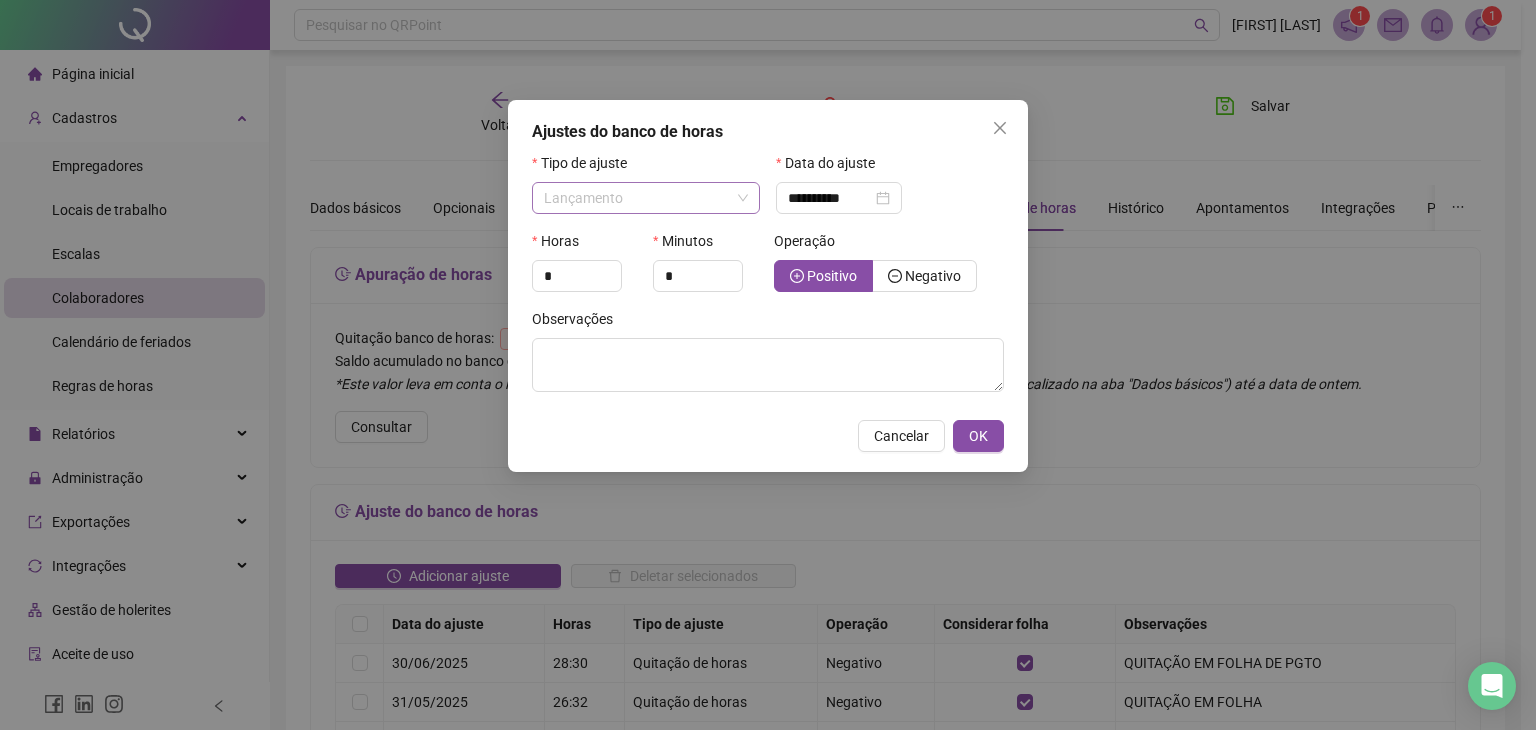 click on "Lançamento" at bounding box center [646, 198] 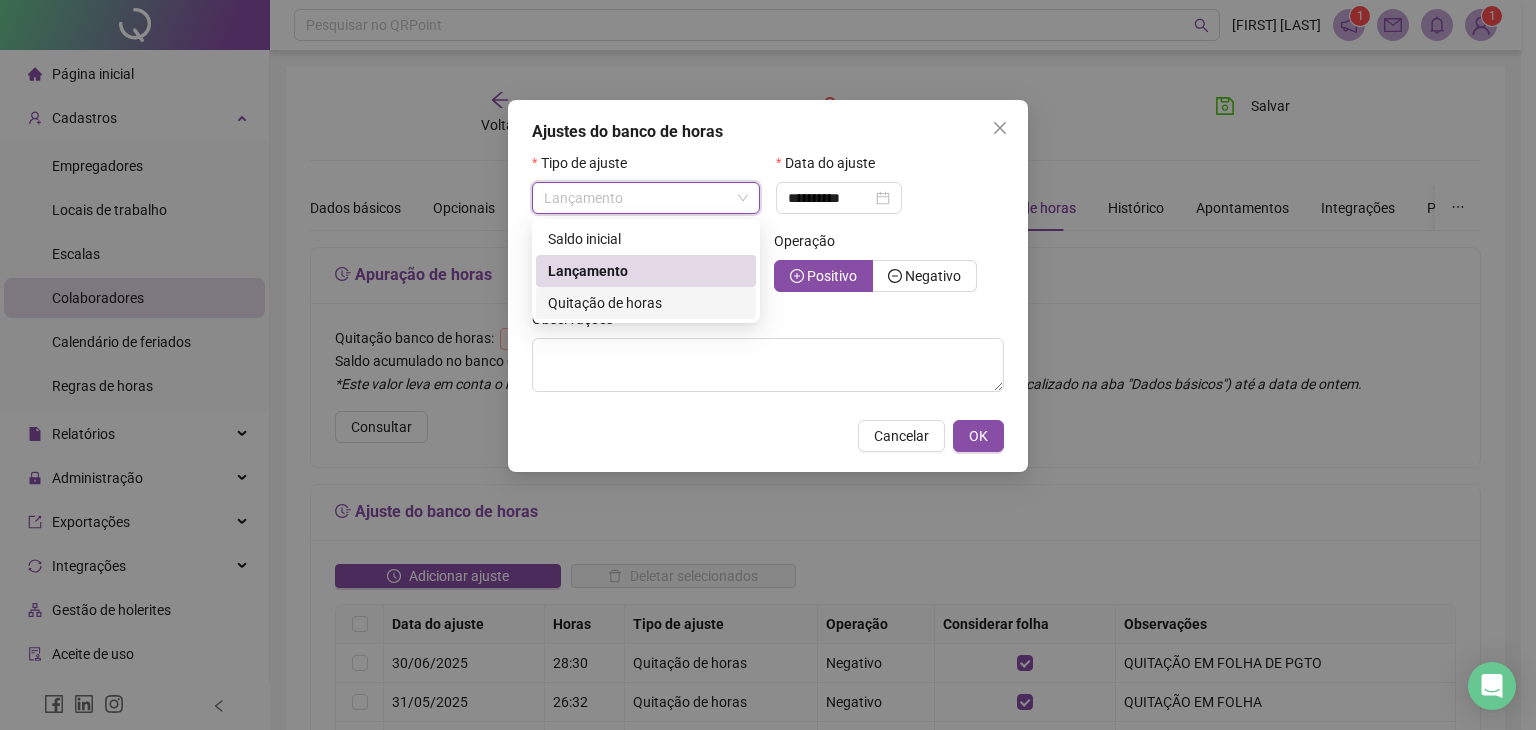 click on "Quitação de horas" at bounding box center (605, 303) 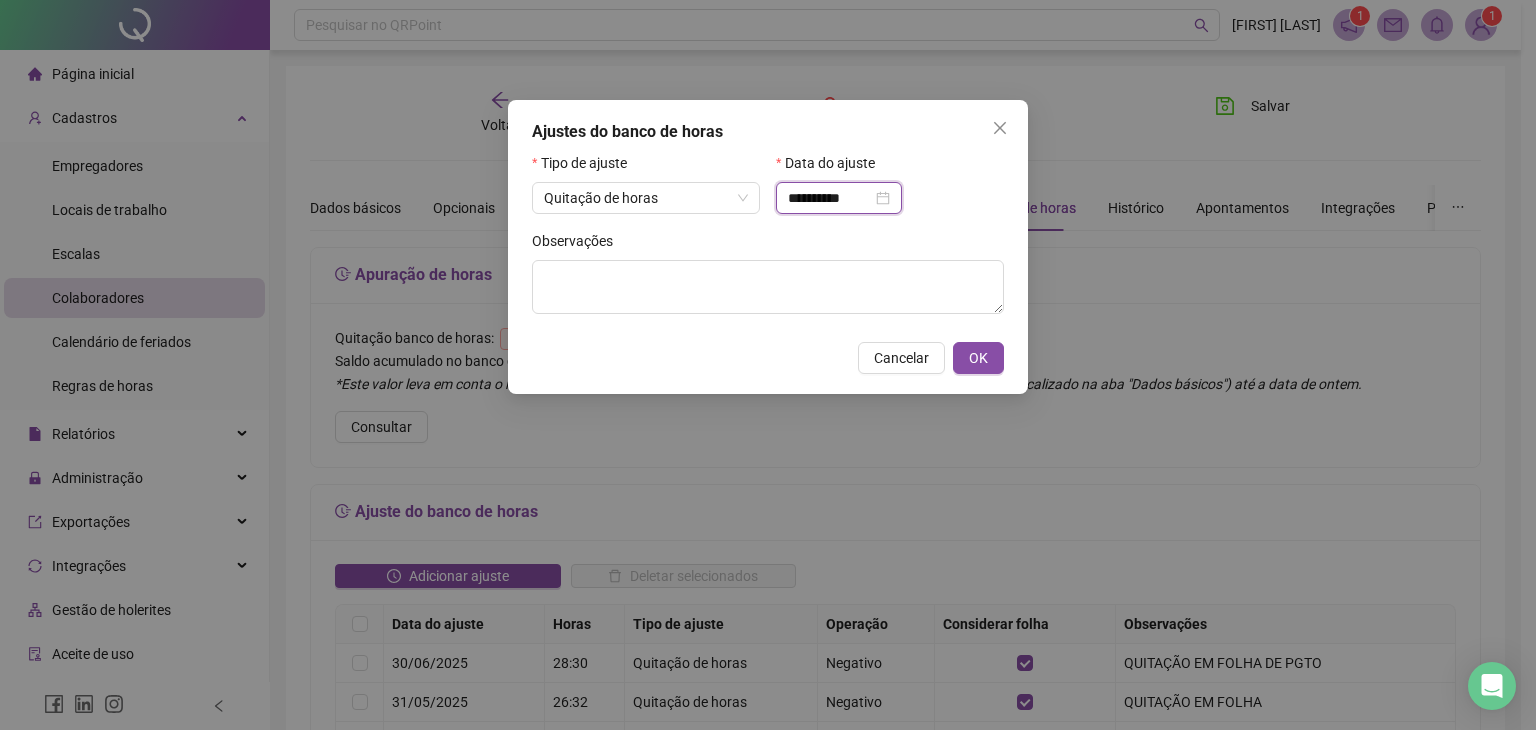 click on "**********" at bounding box center (830, 198) 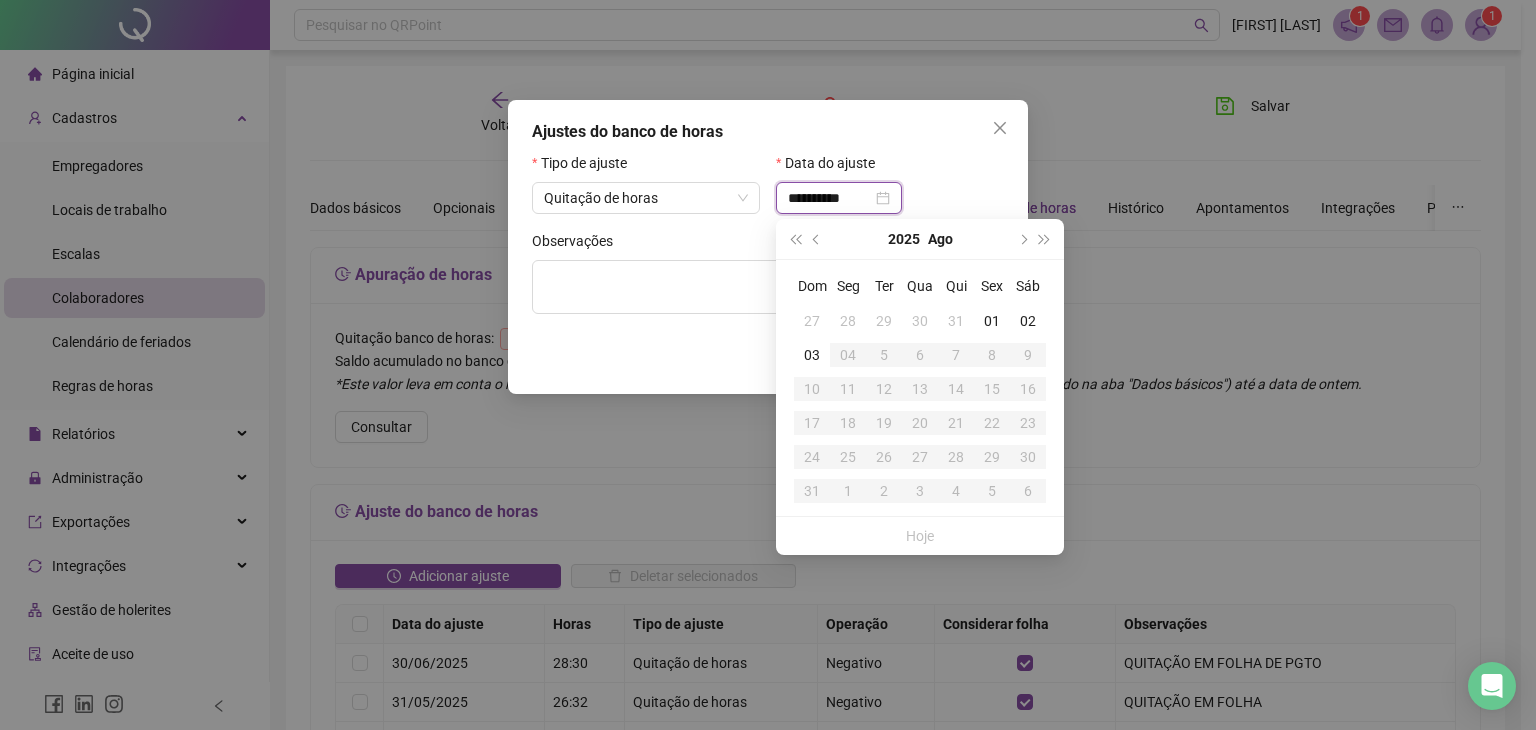 type on "**********" 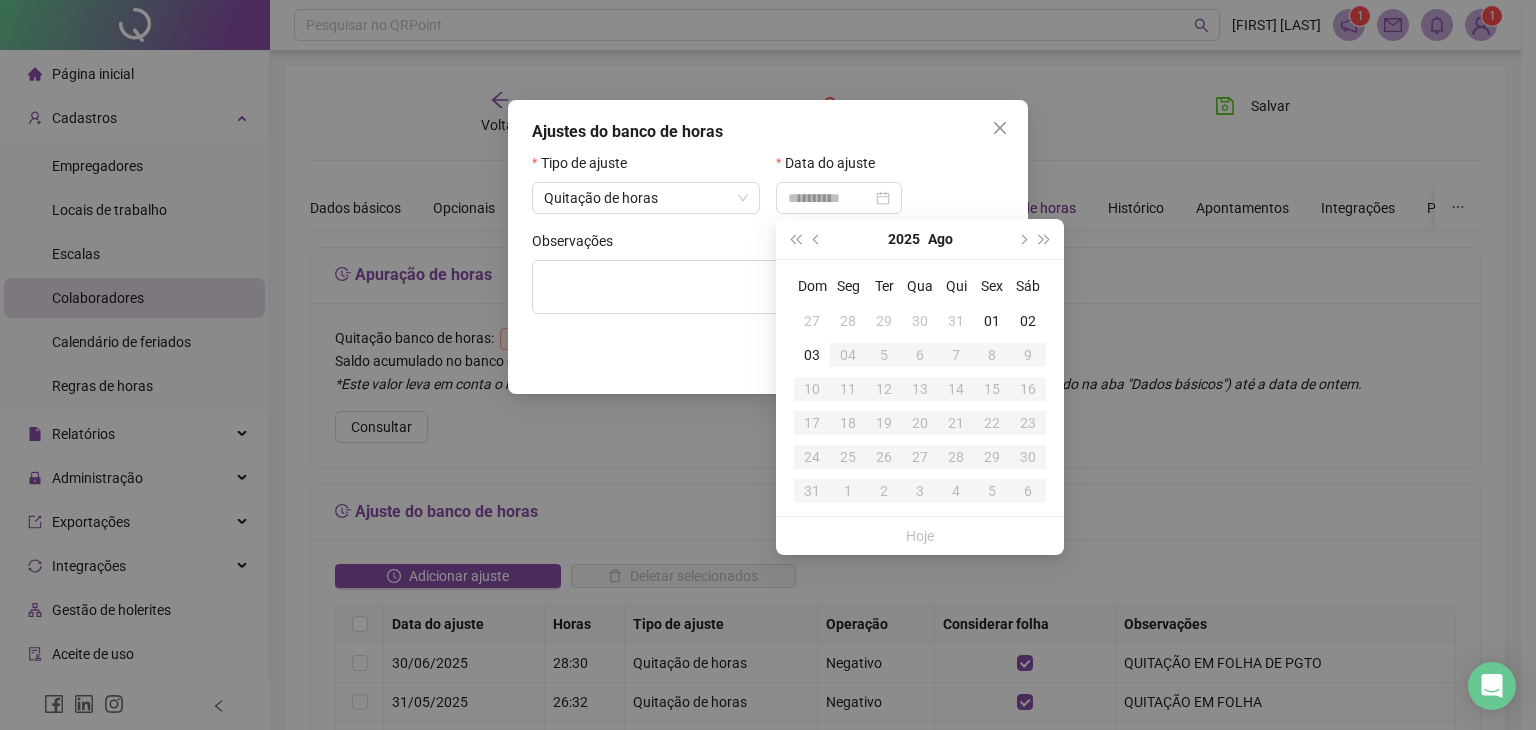 click on "31" at bounding box center [956, 321] 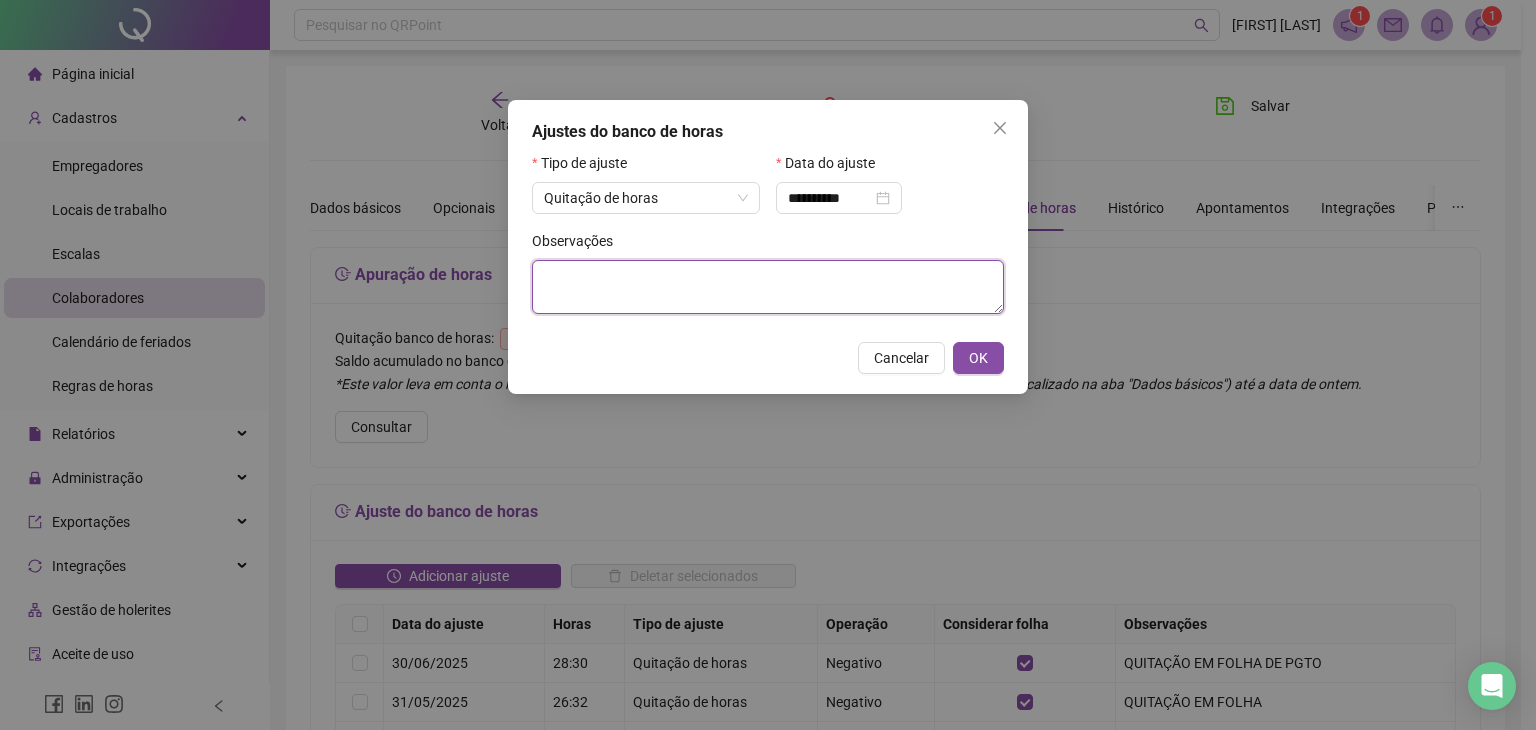 click at bounding box center (768, 287) 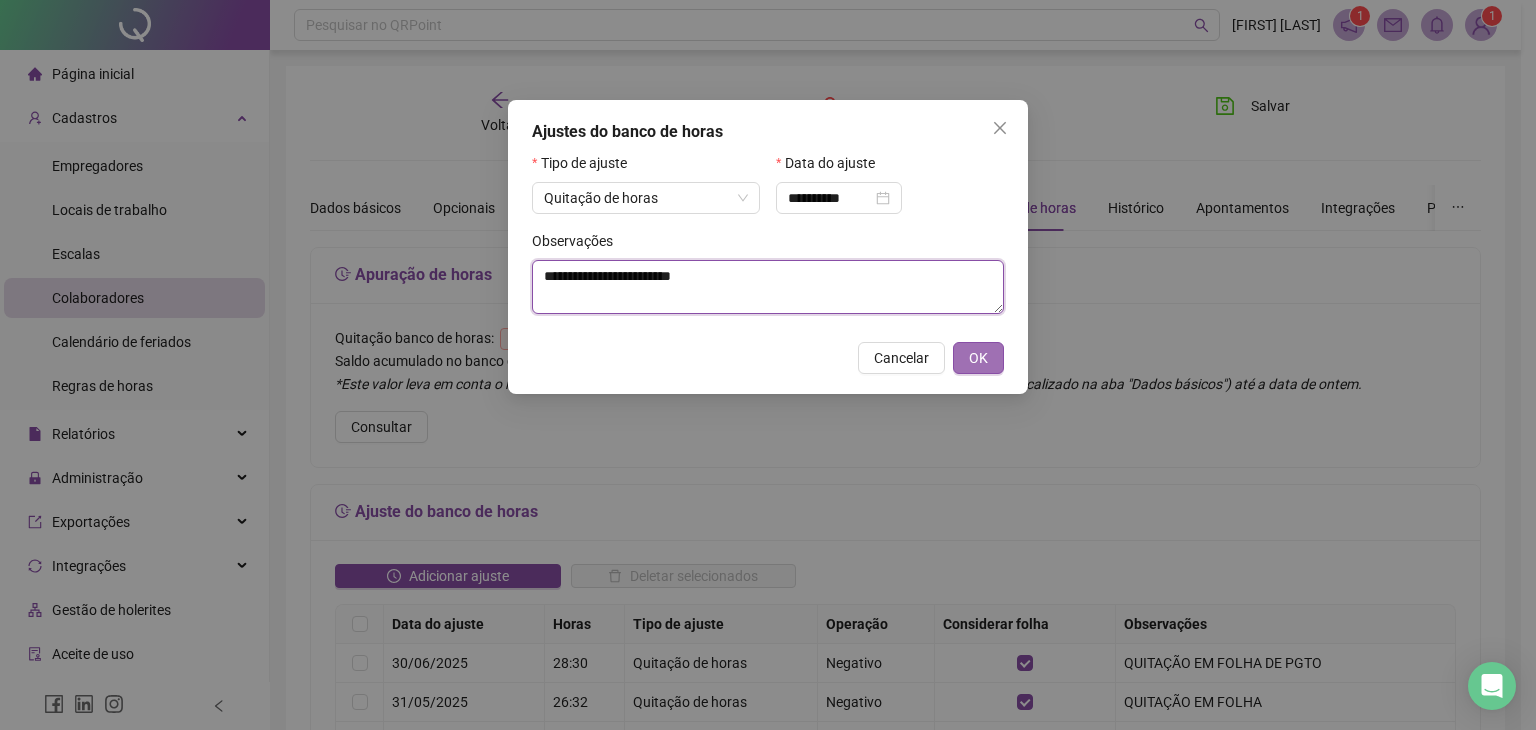 type on "**********" 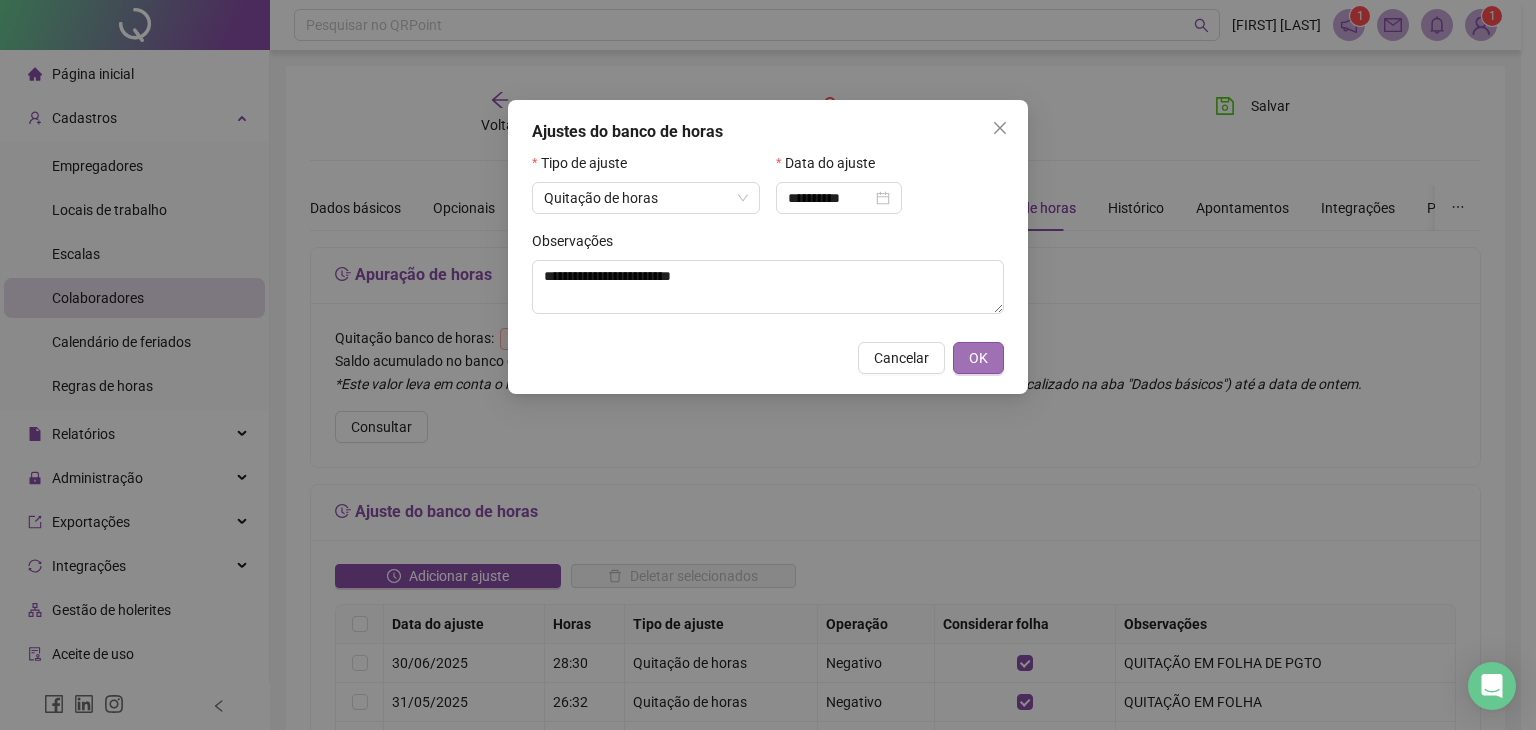click on "OK" at bounding box center [978, 358] 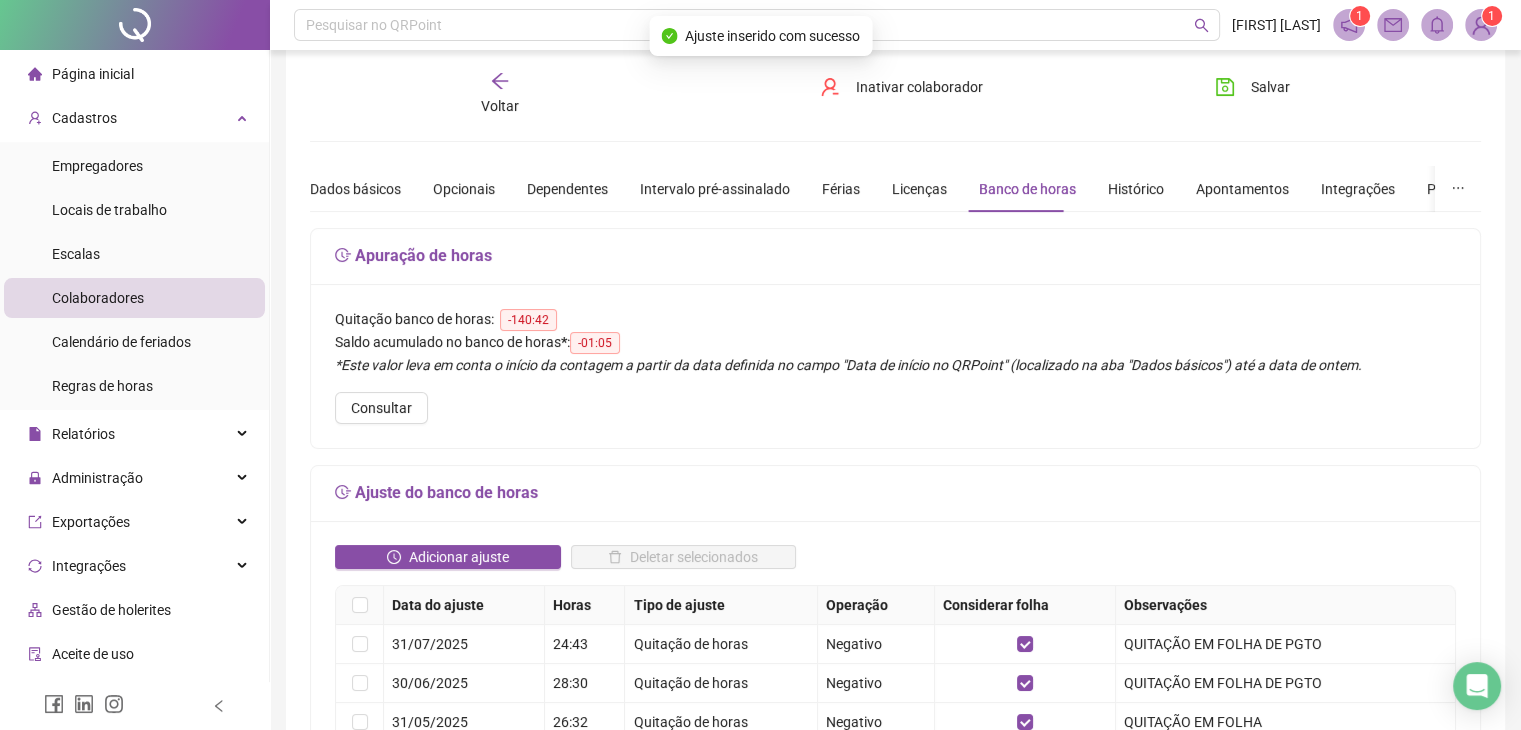 scroll, scrollTop: 0, scrollLeft: 0, axis: both 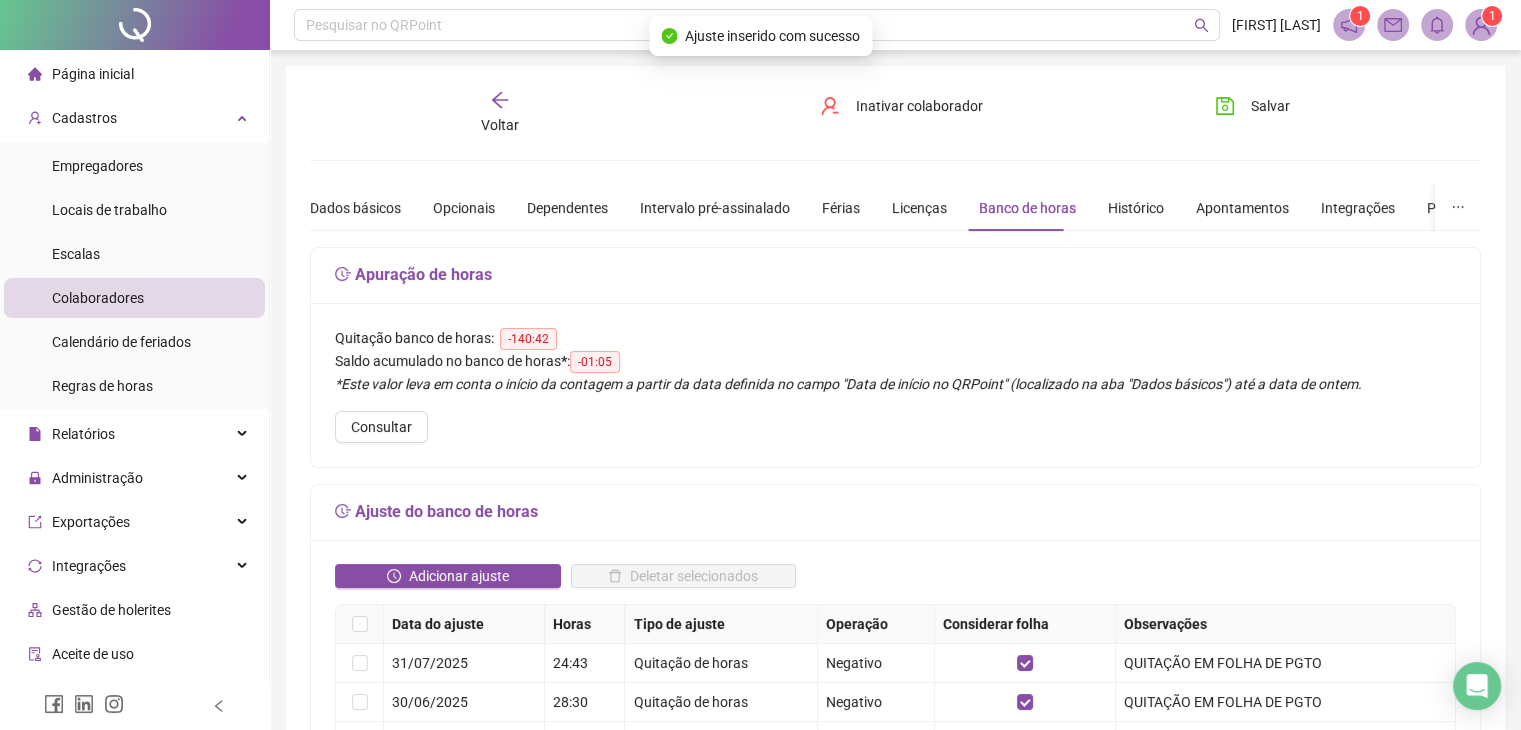 click on "Voltar" at bounding box center [500, 113] 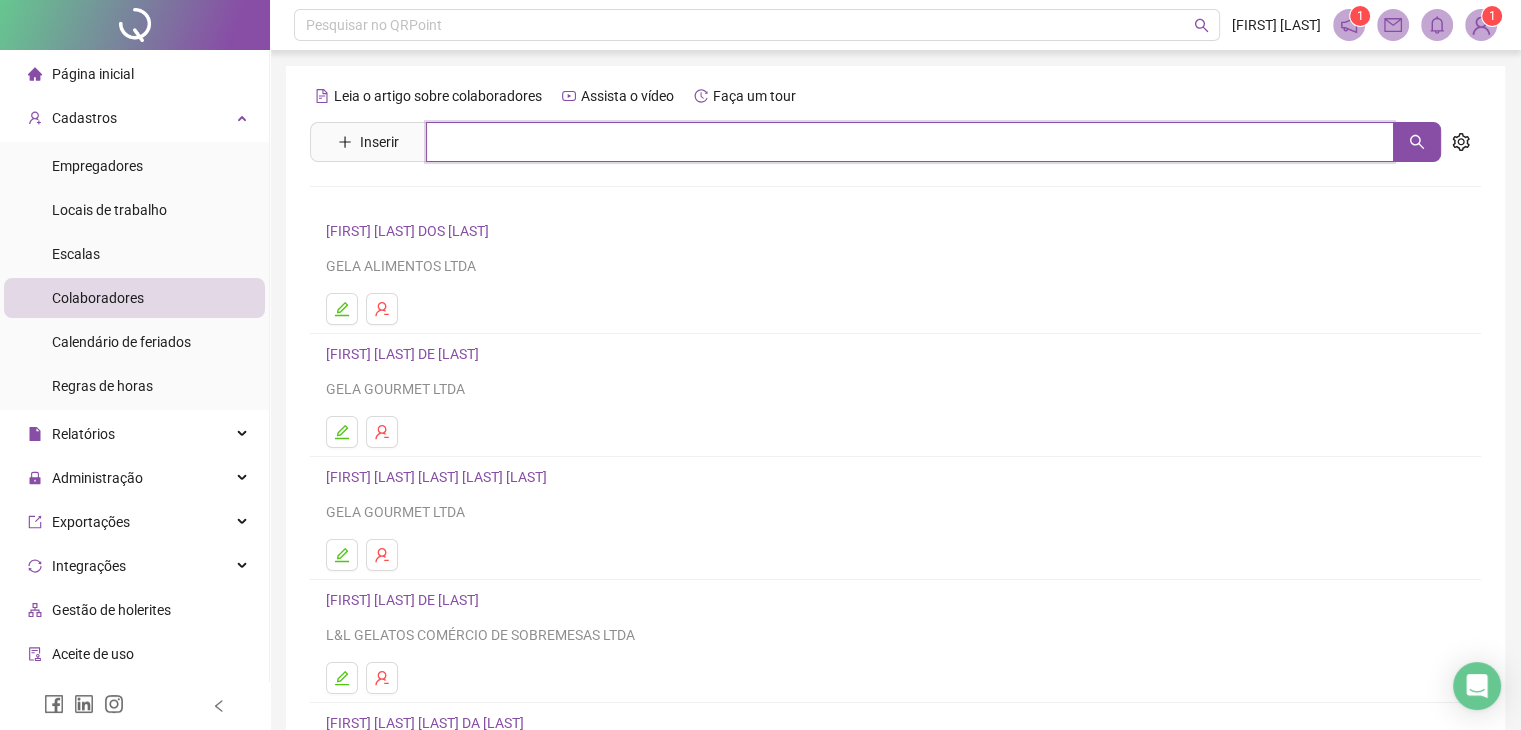 click at bounding box center [910, 142] 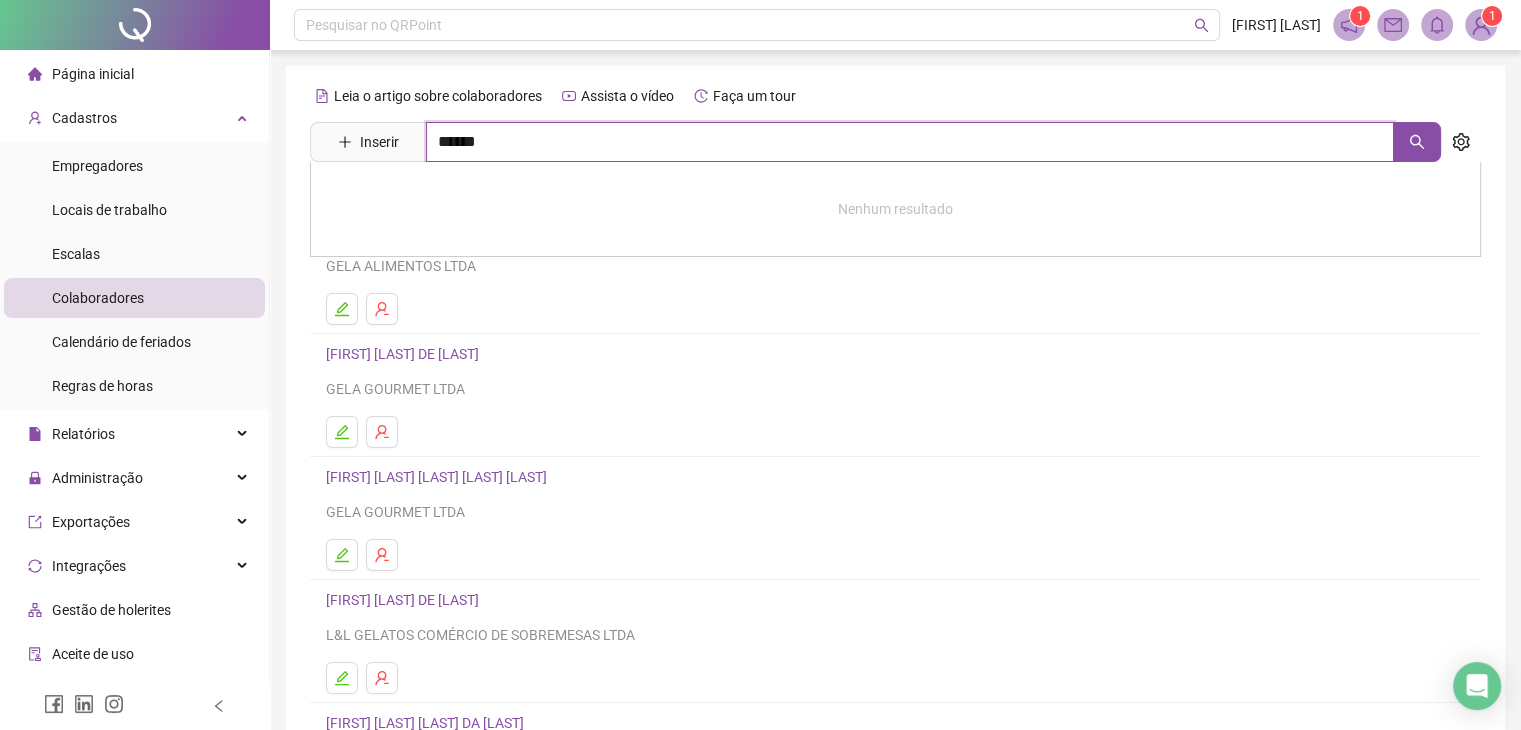 type on "******" 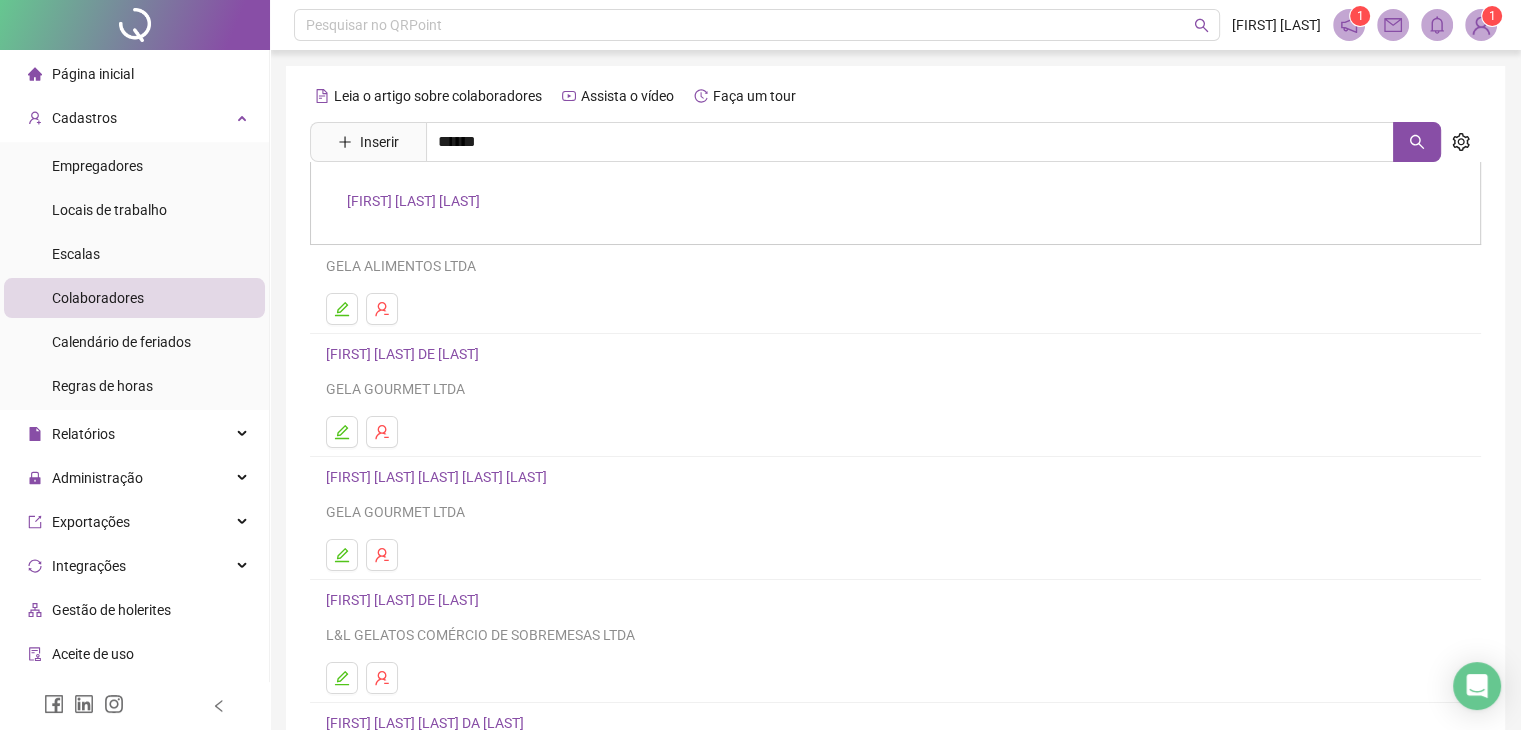 click on "[FIRST] [LAST] [LAST]" at bounding box center (895, 203) 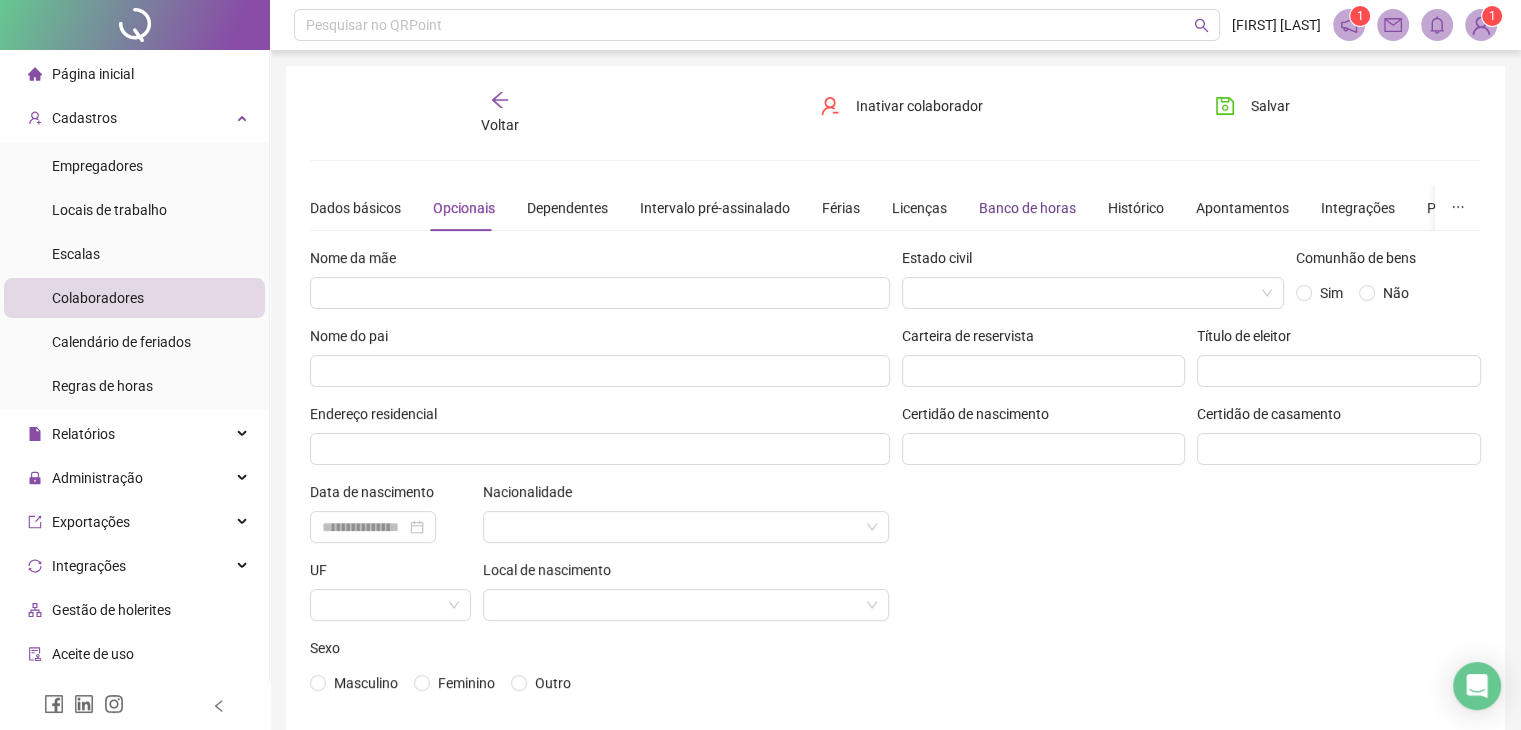 click on "Banco de horas" at bounding box center (1027, 208) 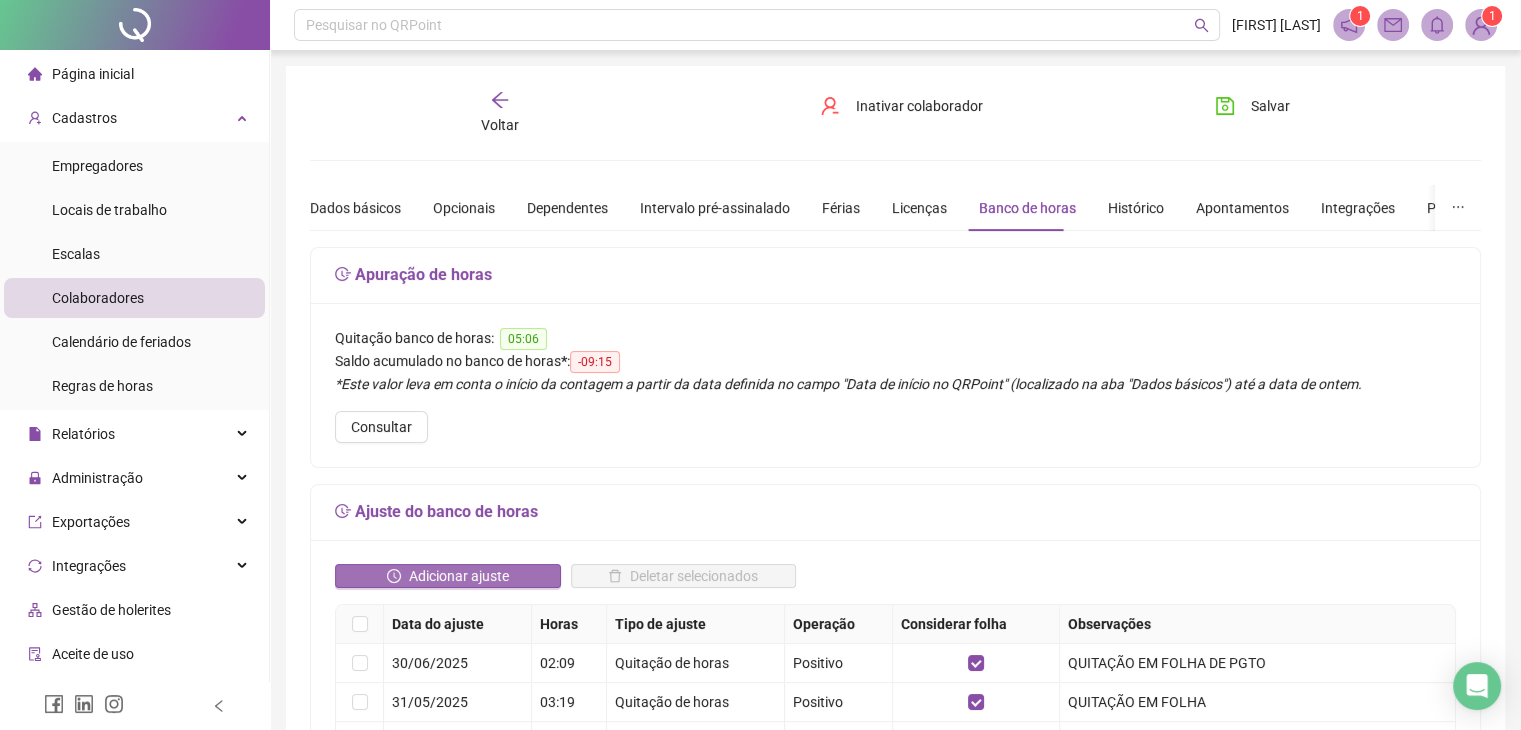 click on "Adicionar ajuste" at bounding box center (459, 576) 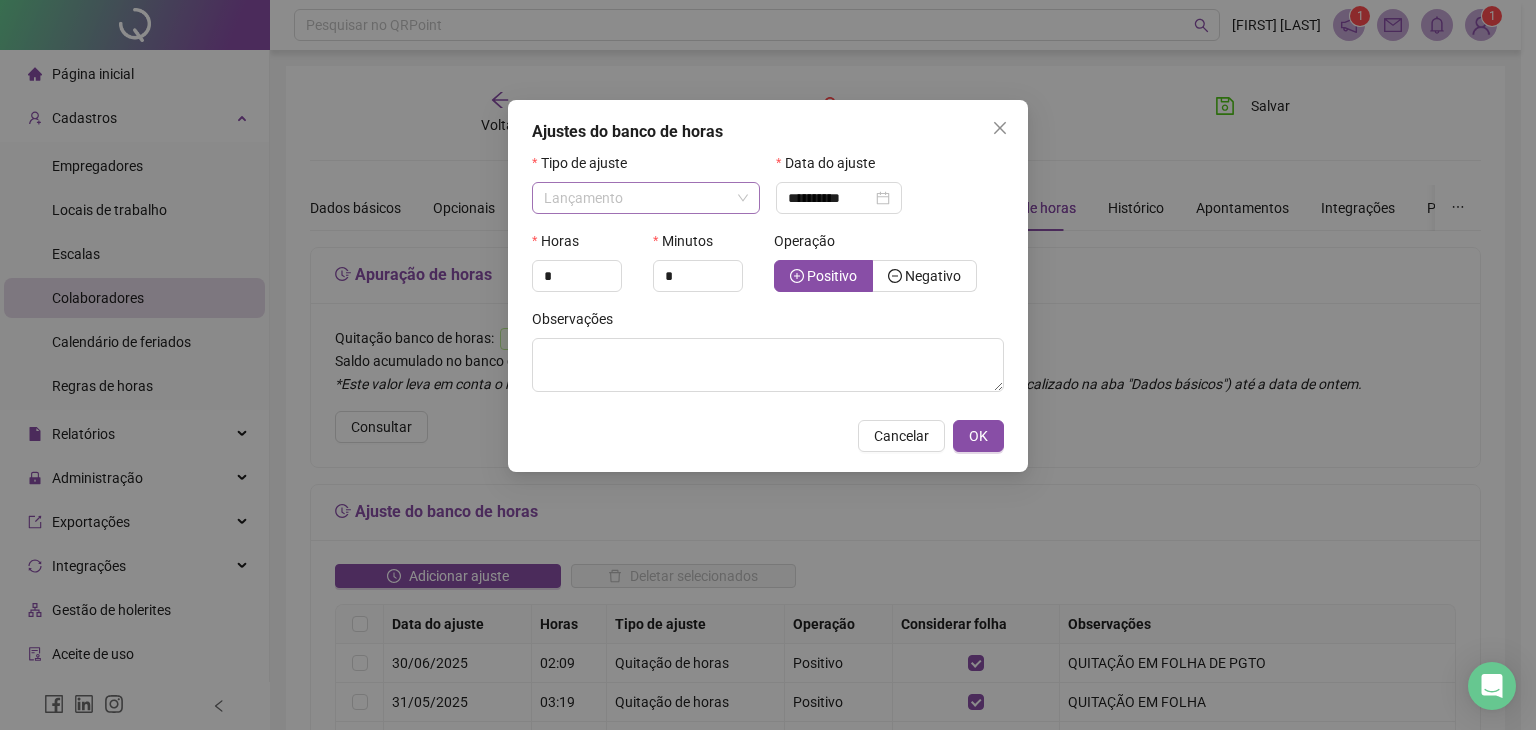 click on "Lançamento" at bounding box center [646, 198] 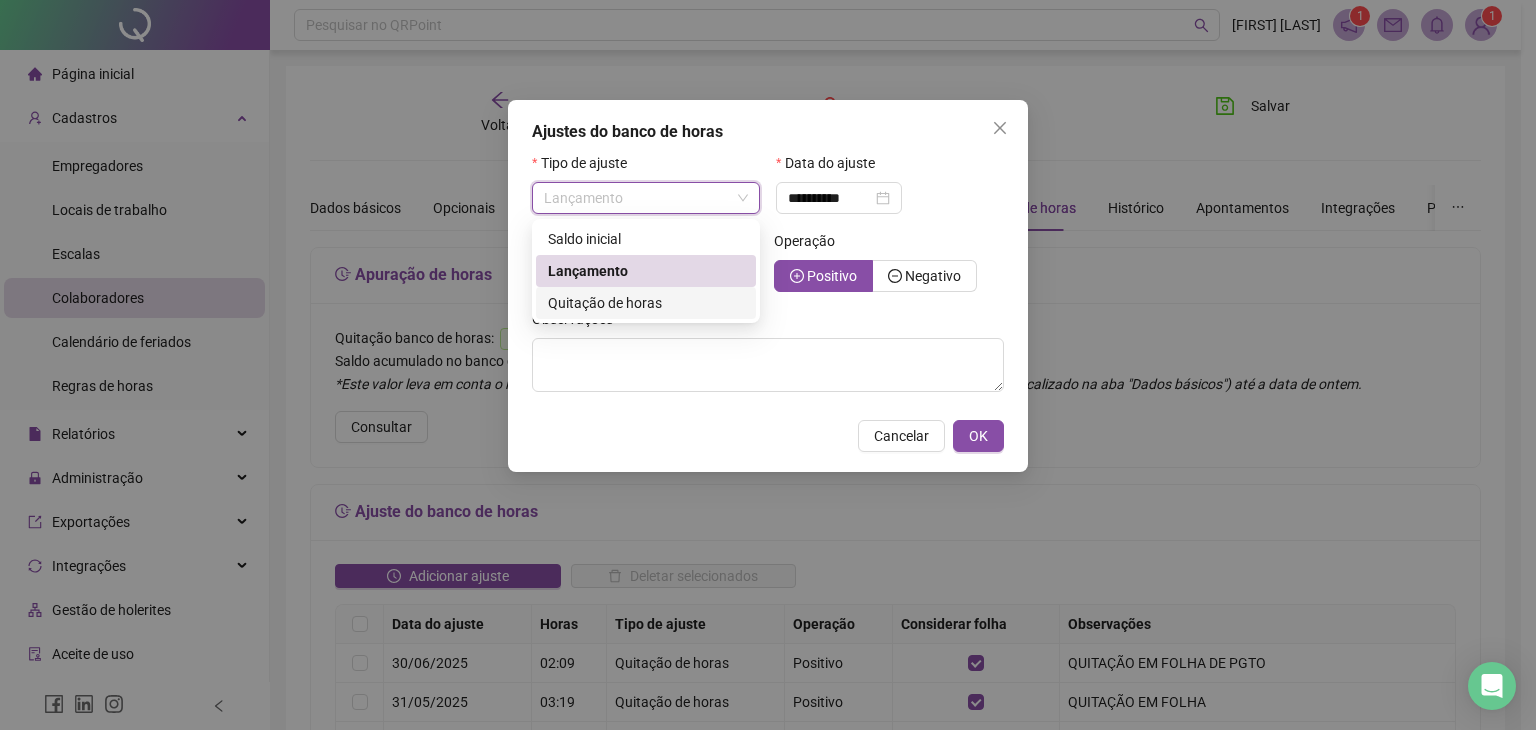 click on "Quitação de horas" at bounding box center [605, 303] 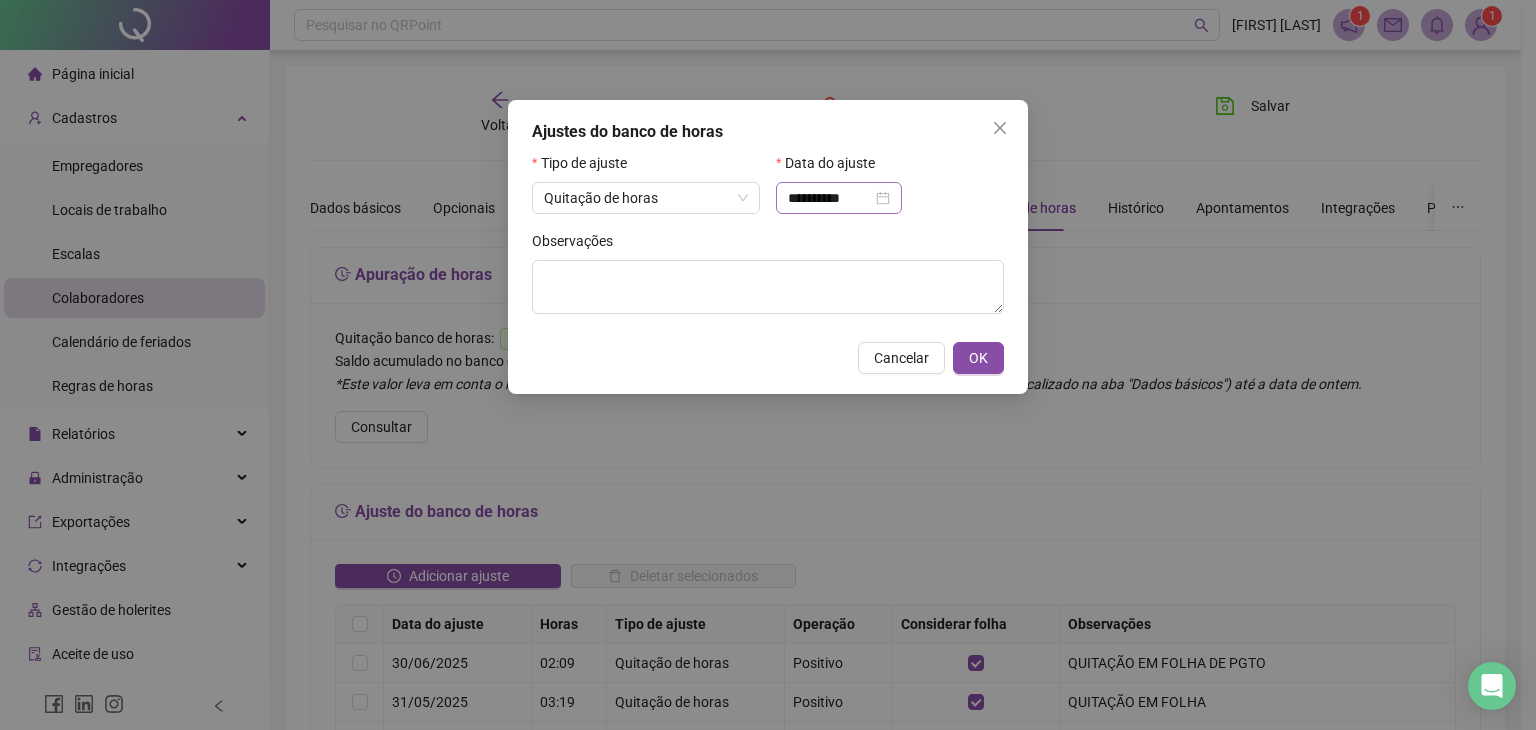 drag, startPoint x: 863, startPoint y: 217, endPoint x: 869, endPoint y: 202, distance: 16.155495 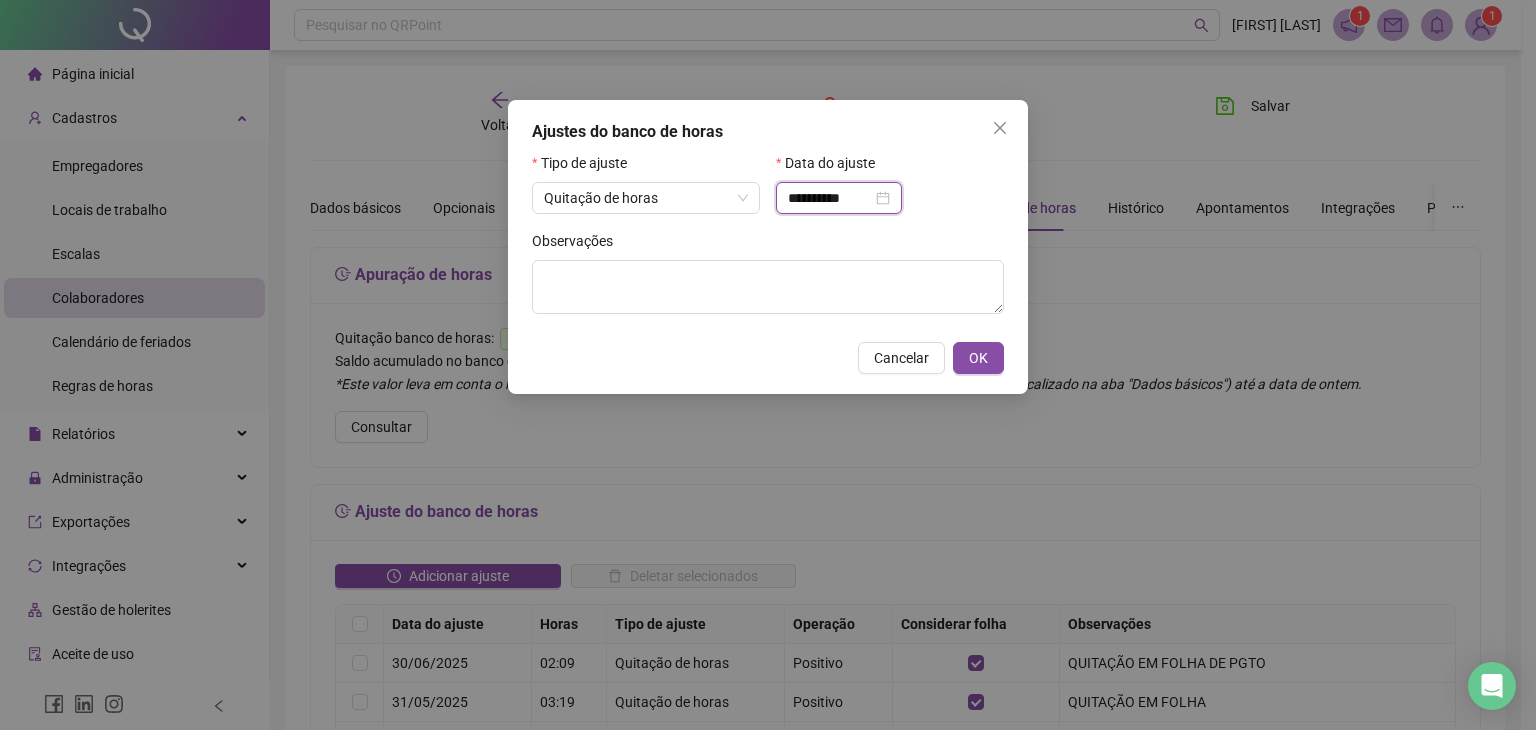 click on "**********" at bounding box center (830, 198) 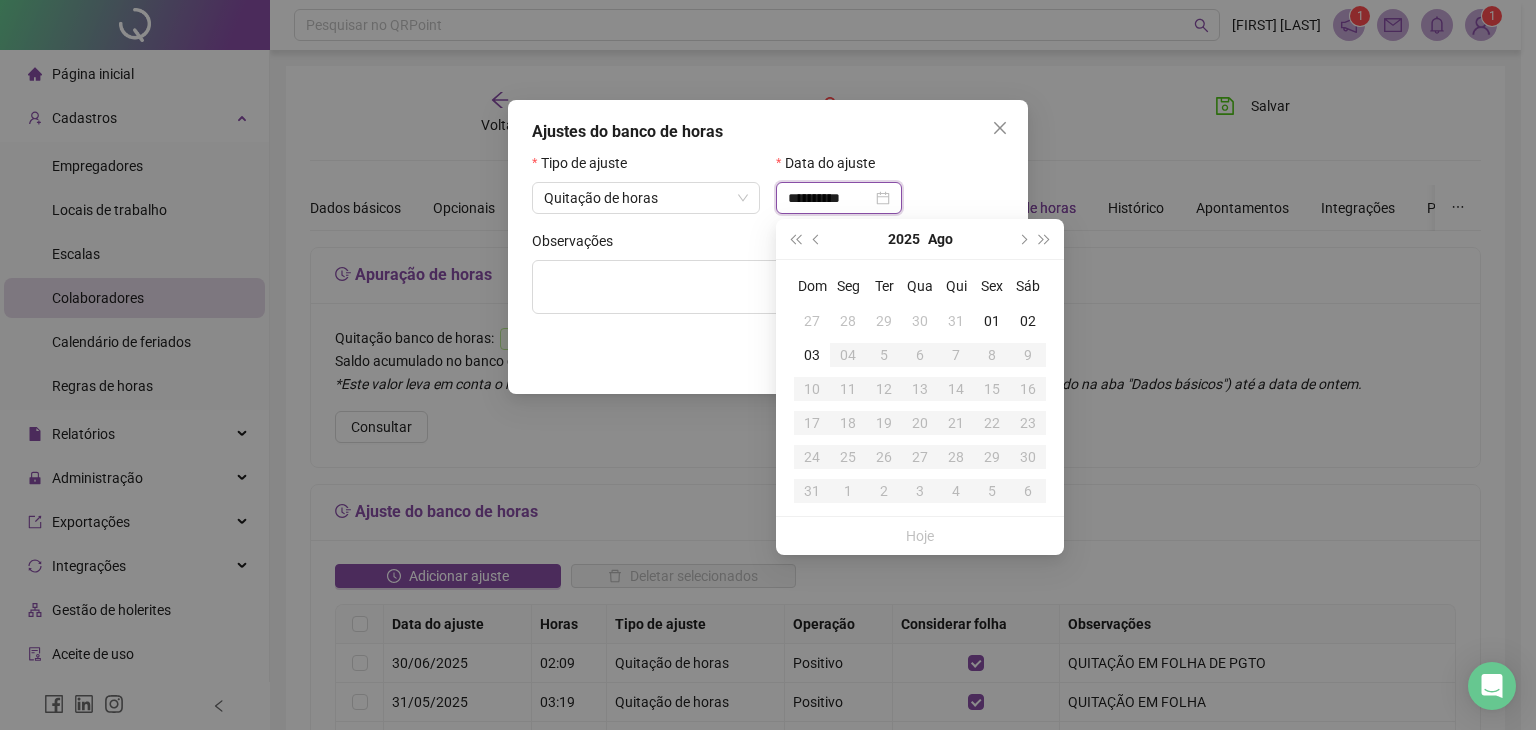 type on "**********" 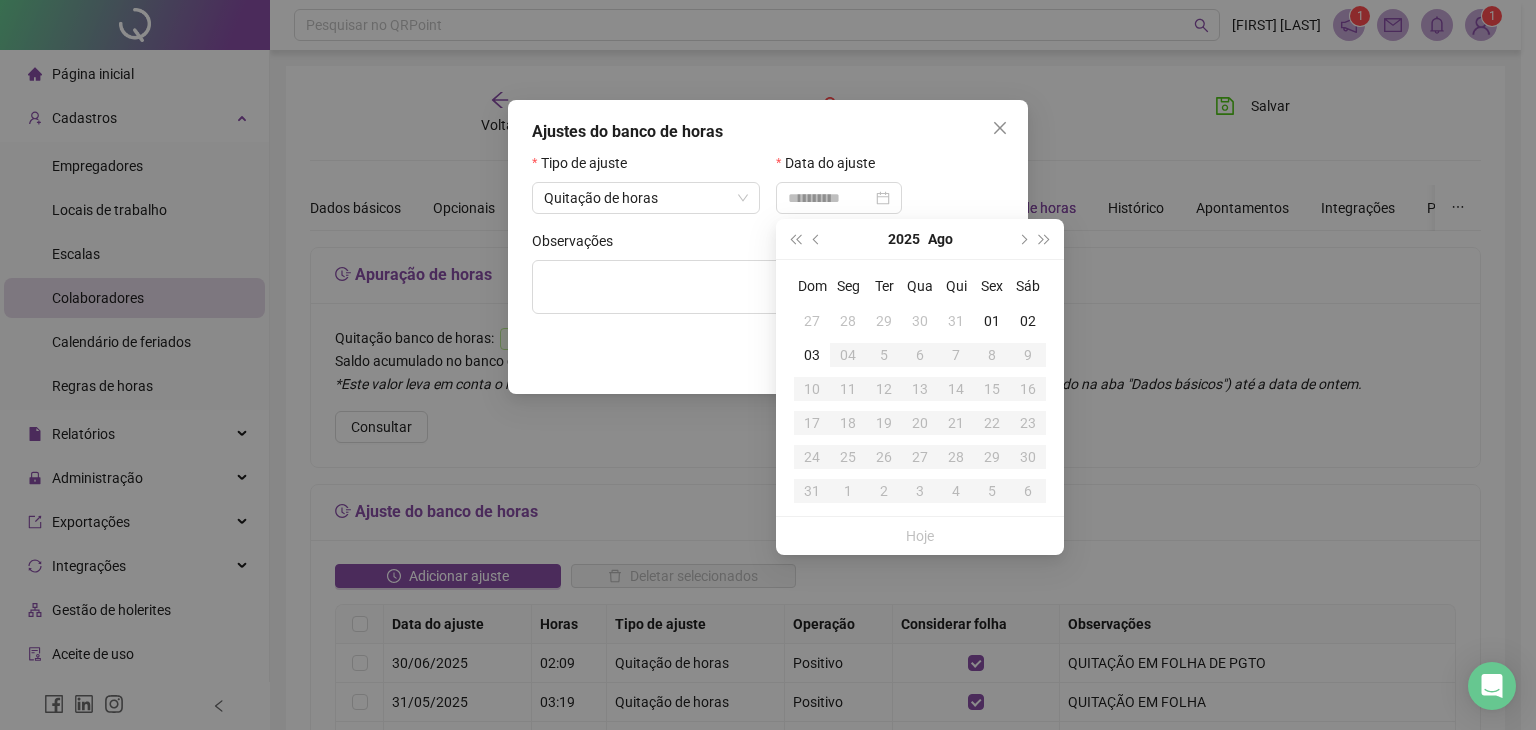 click on "31" at bounding box center [956, 321] 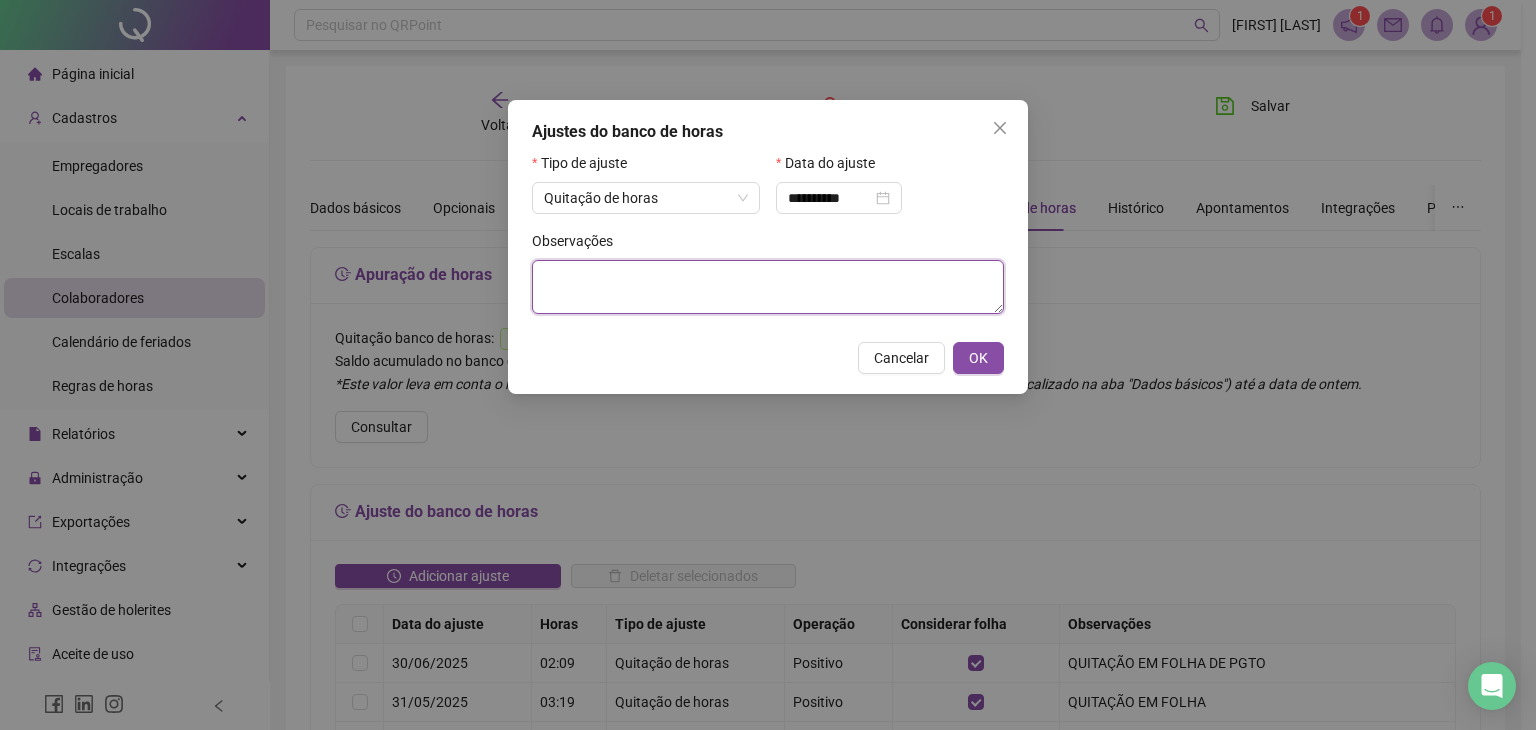 click at bounding box center (768, 287) 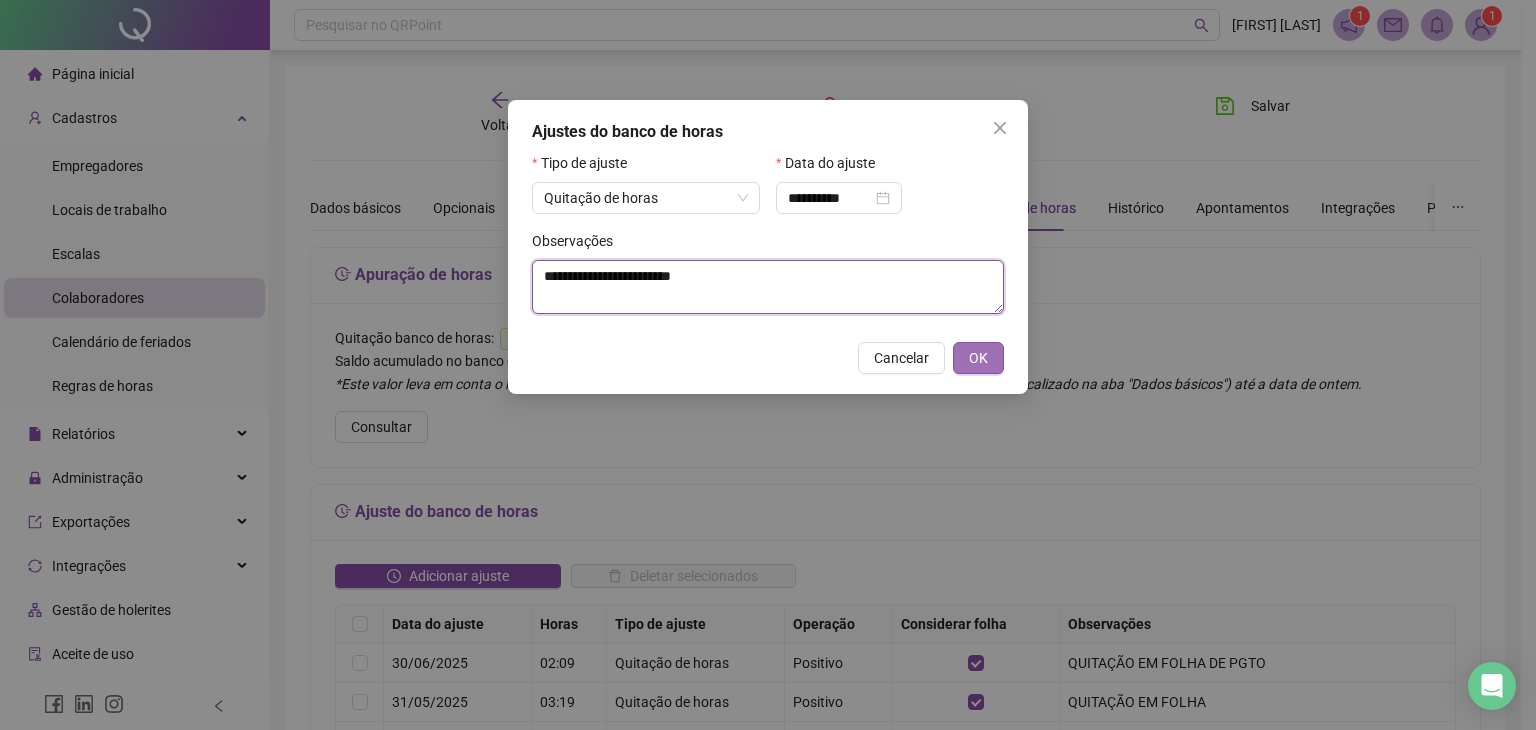 type on "**********" 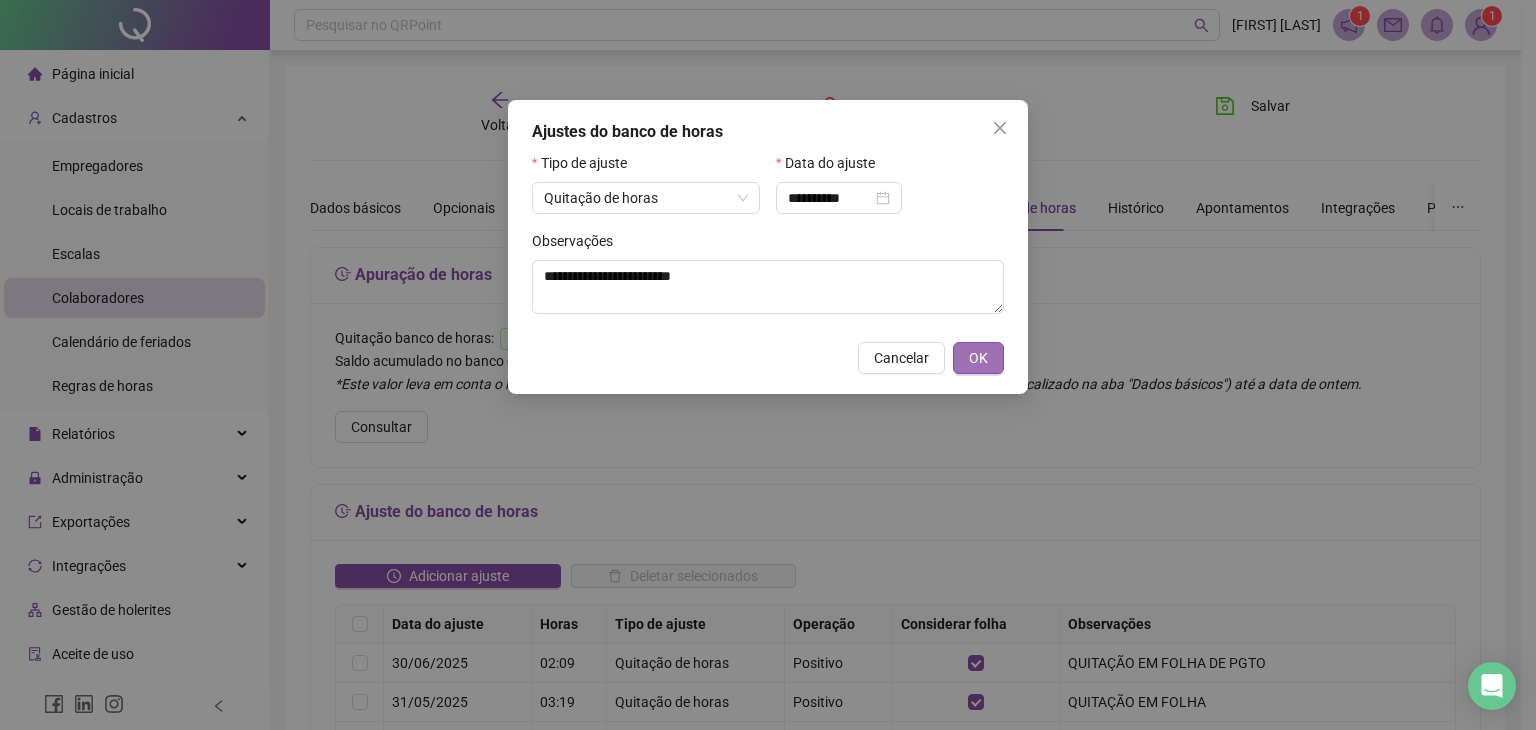 click on "OK" at bounding box center (978, 358) 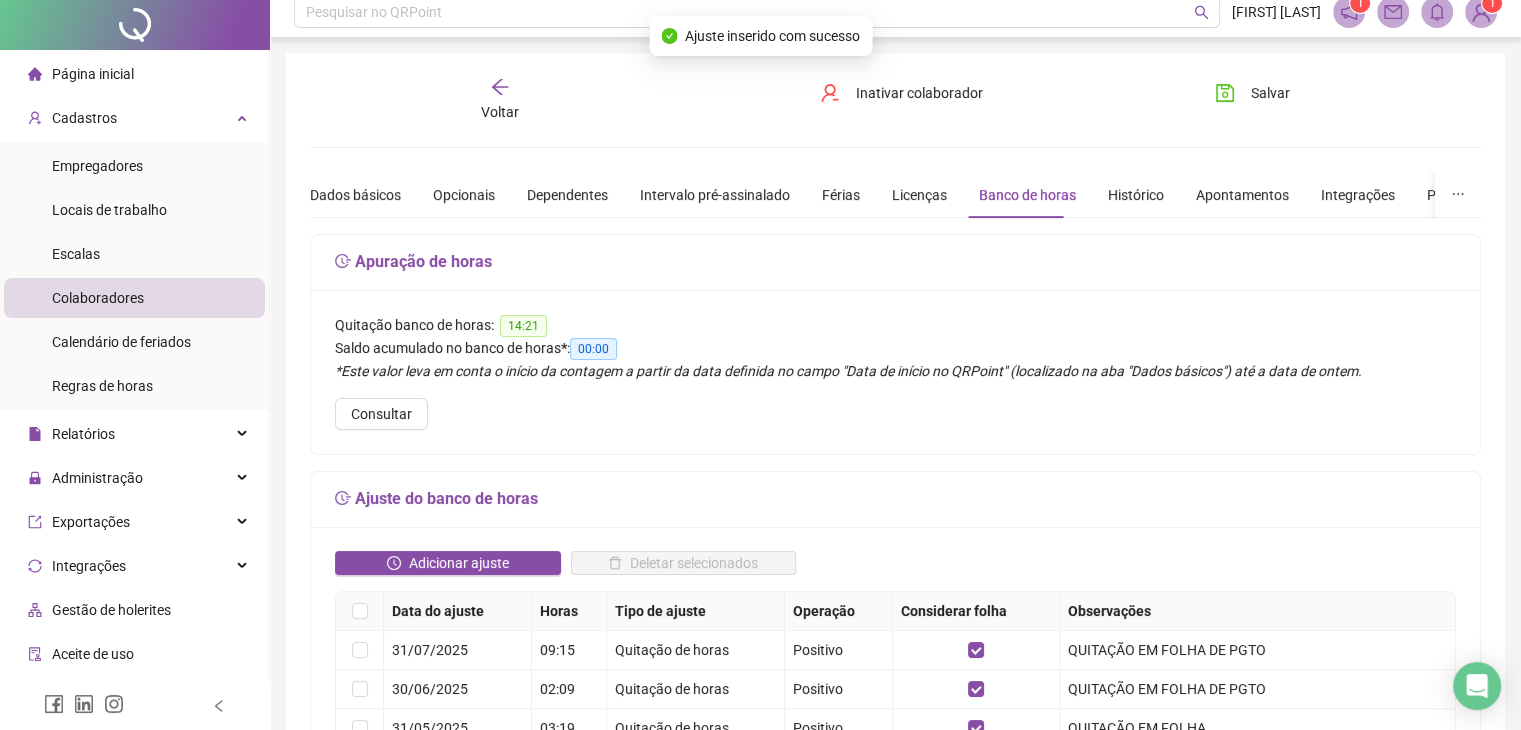 scroll, scrollTop: 0, scrollLeft: 0, axis: both 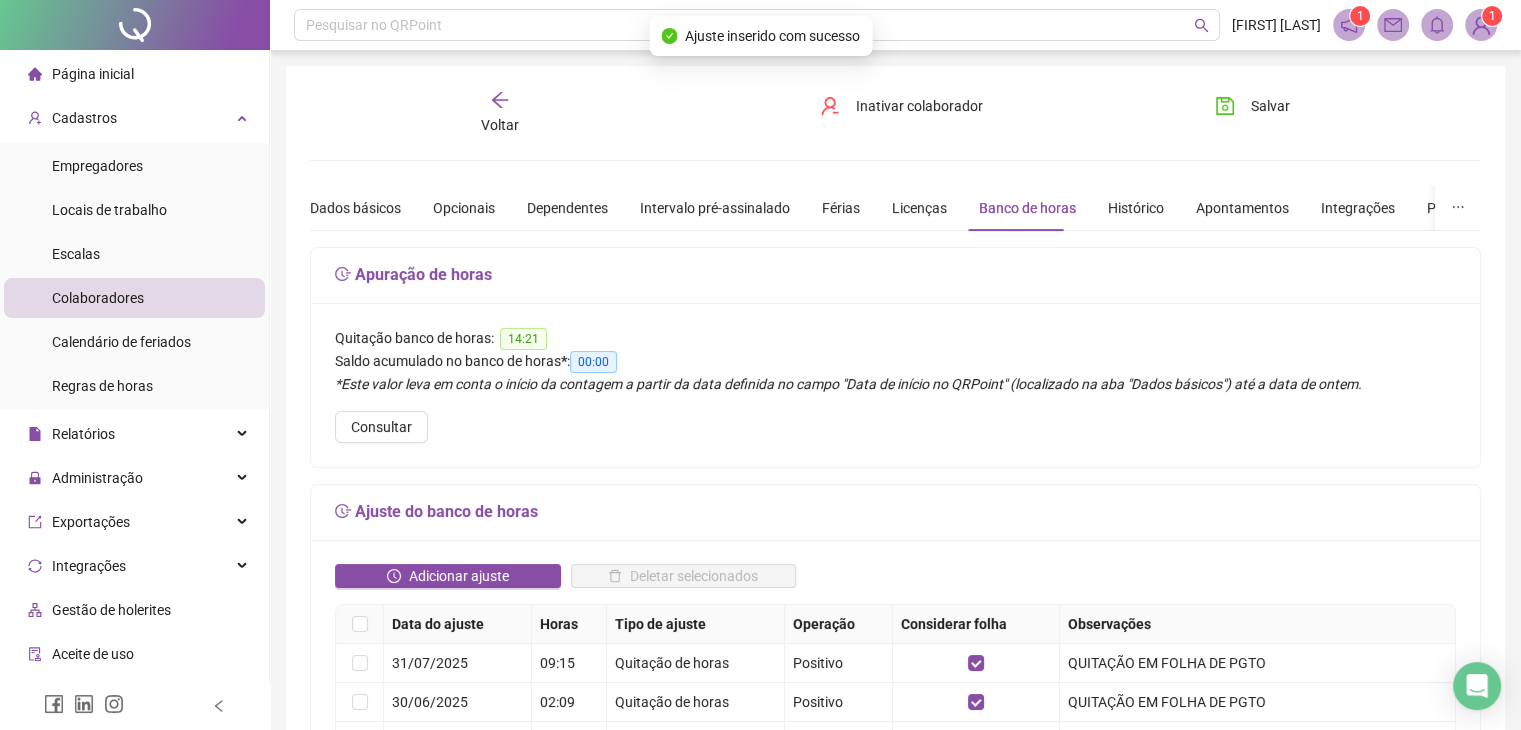 click 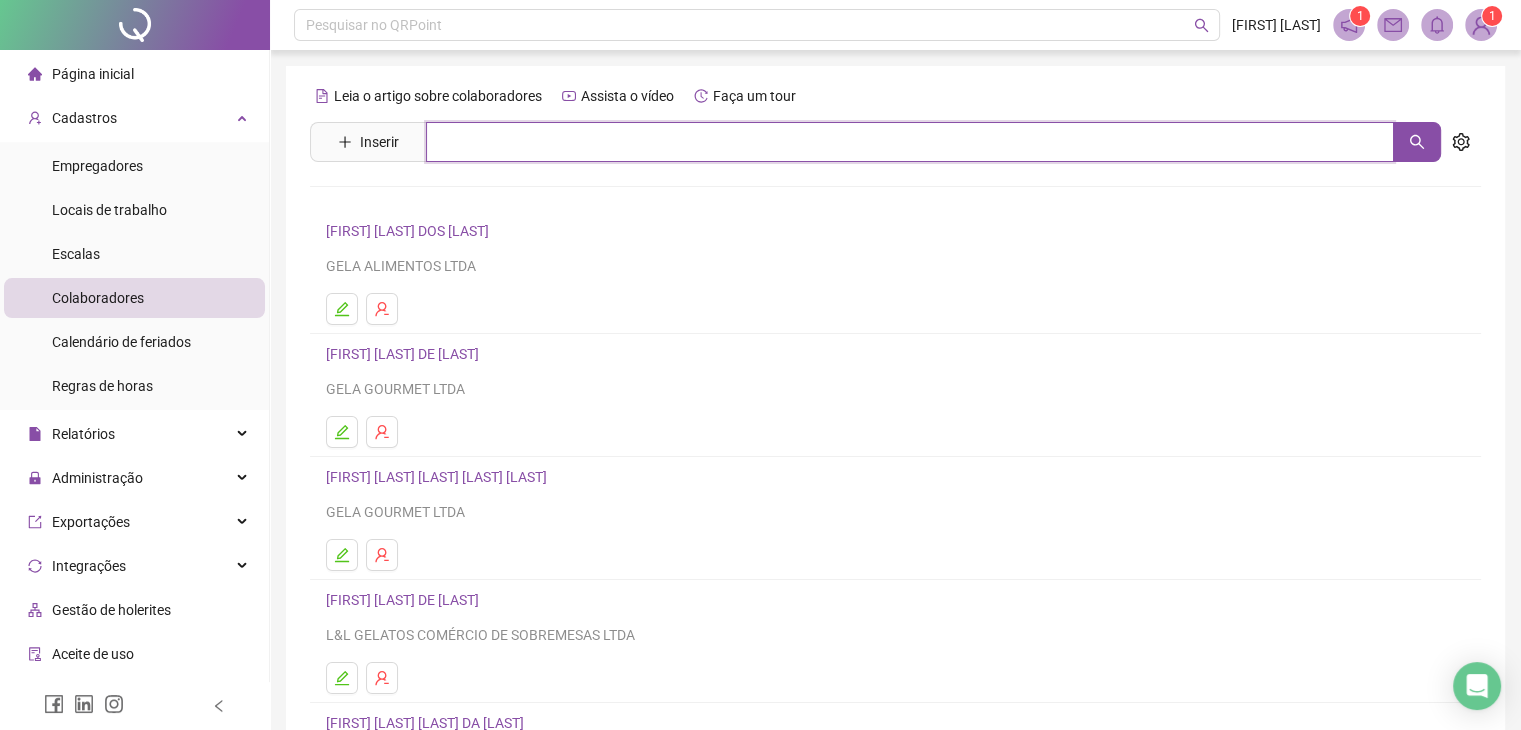 click at bounding box center (910, 142) 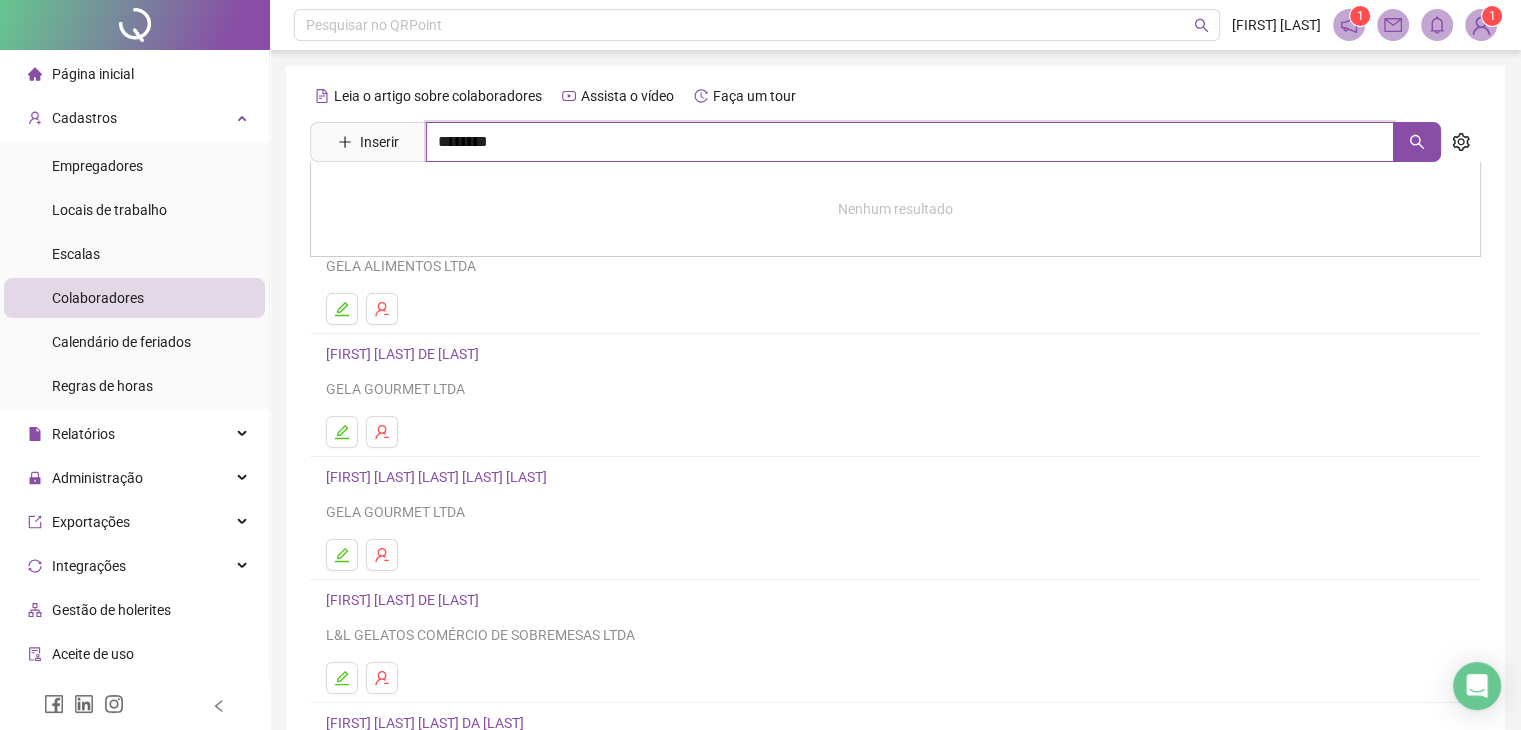 type on "********" 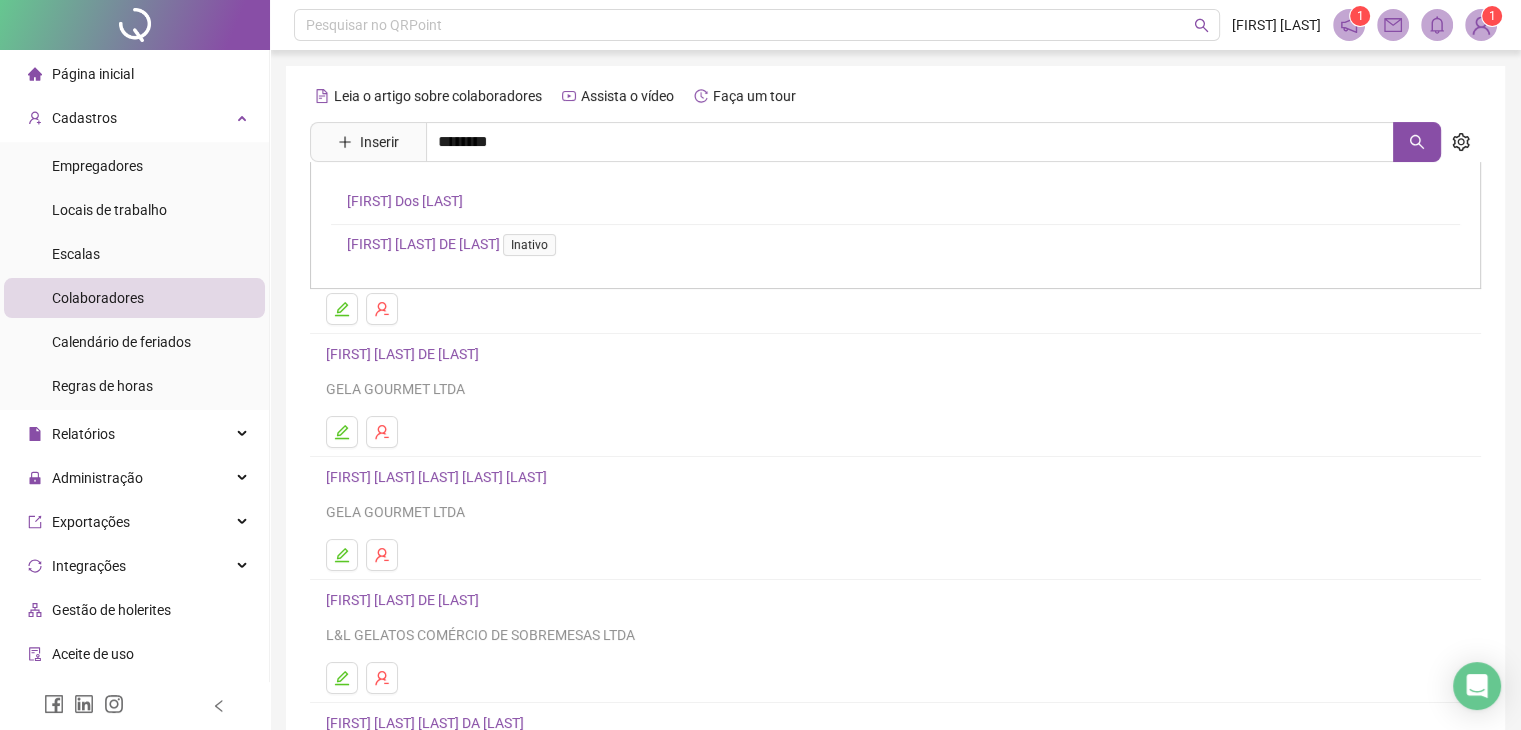 click on "[FIRST] [LAST]" at bounding box center [405, 201] 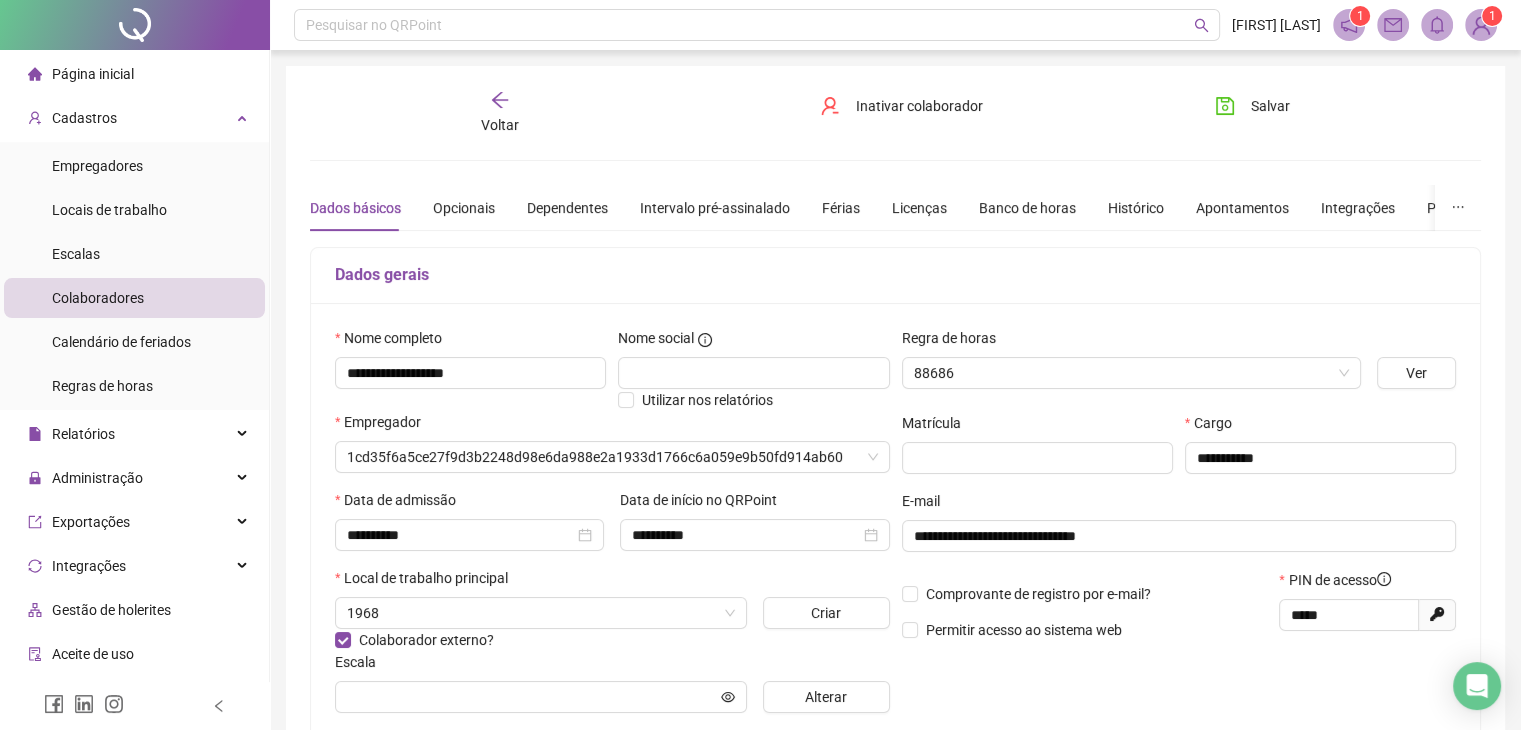 type on "**********" 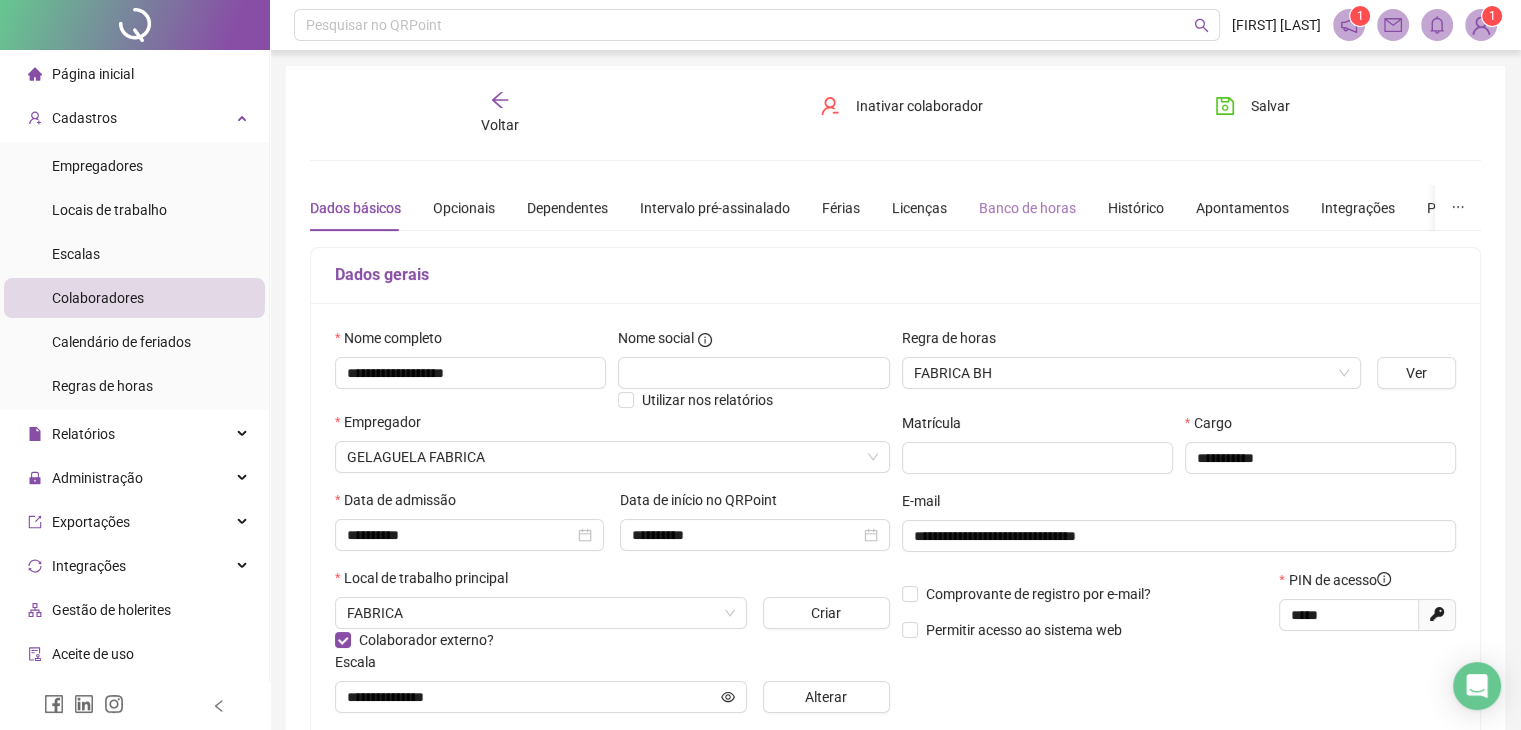 click on "Banco de horas" at bounding box center [1027, 208] 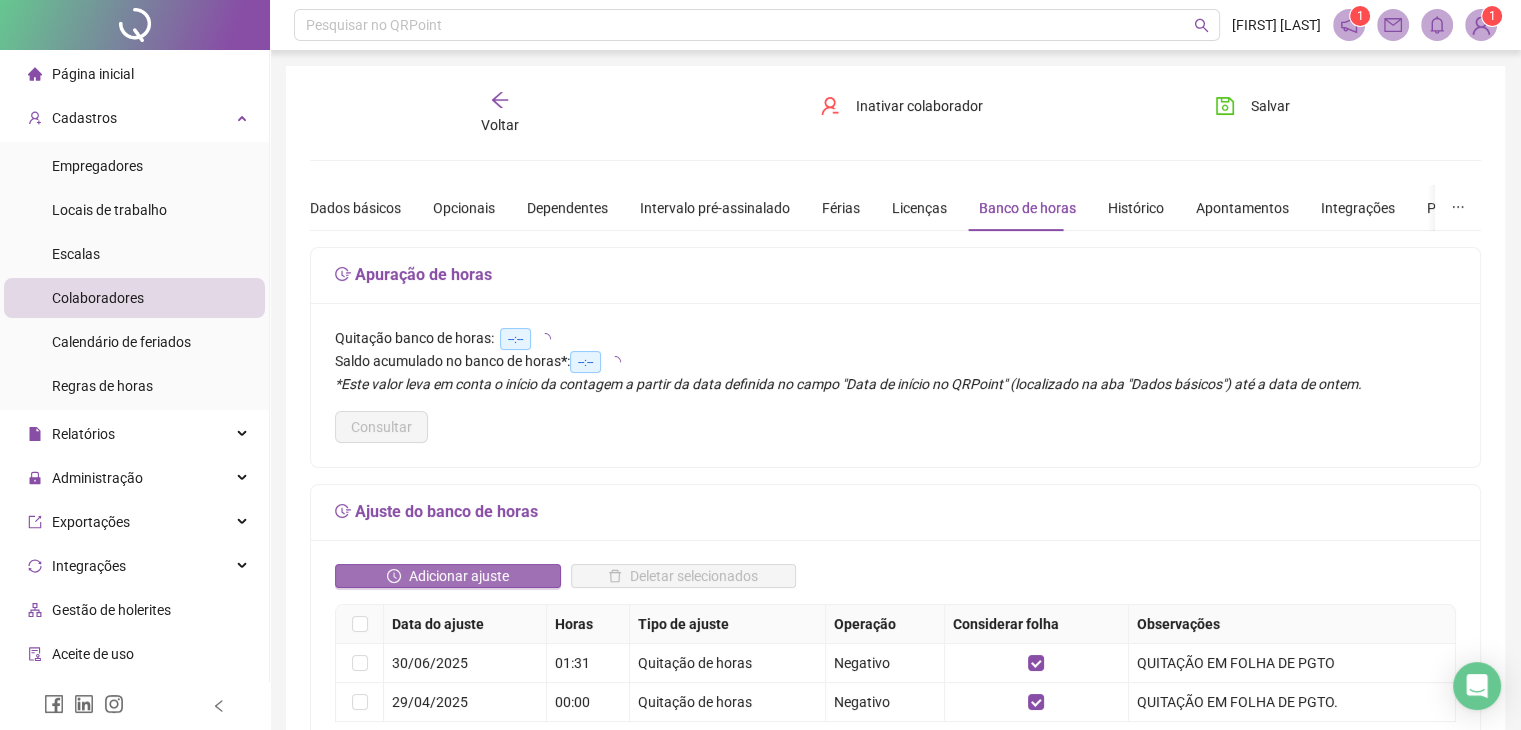click on "Adicionar ajuste" at bounding box center (459, 576) 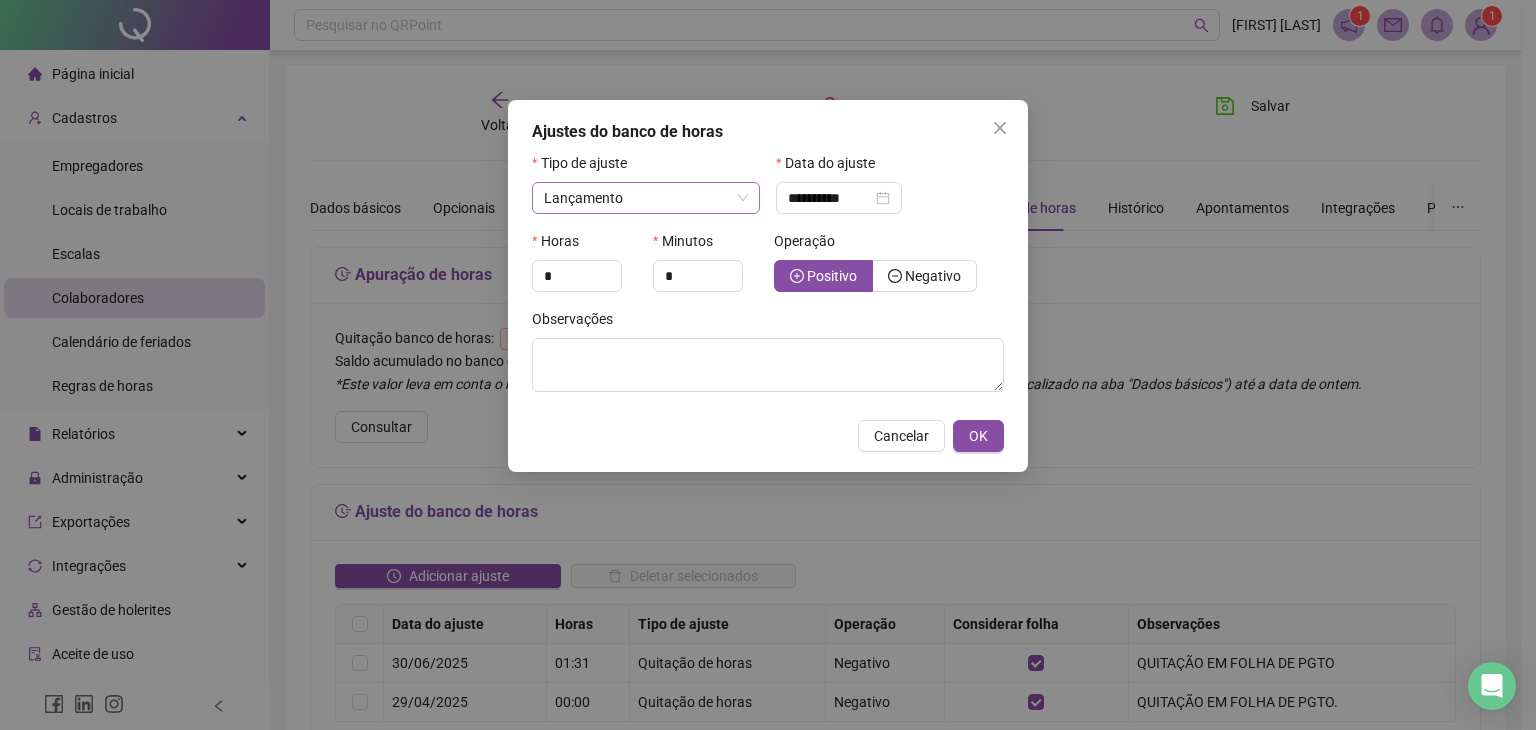 click on "Lançamento" at bounding box center (646, 198) 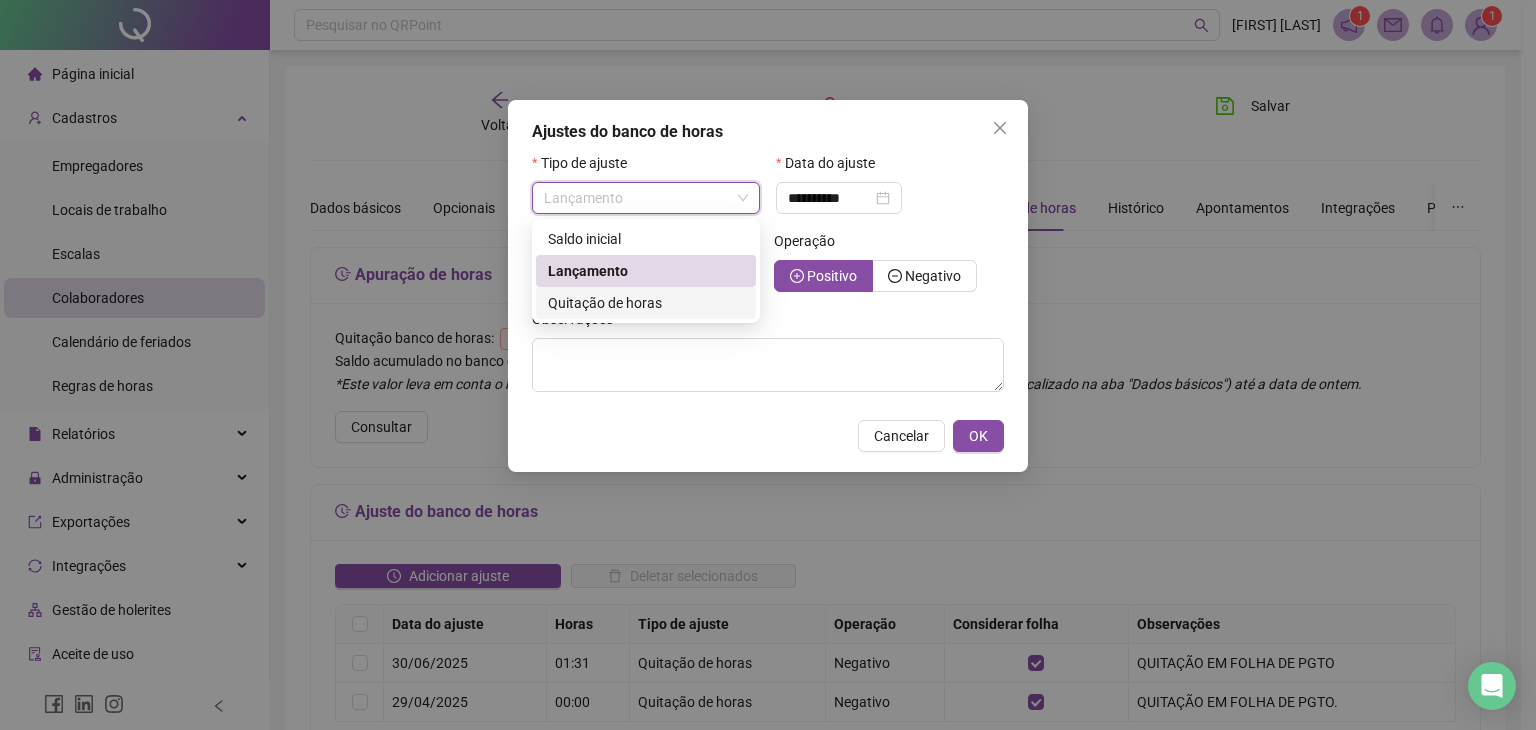 click on "Quitação de horas" at bounding box center (605, 303) 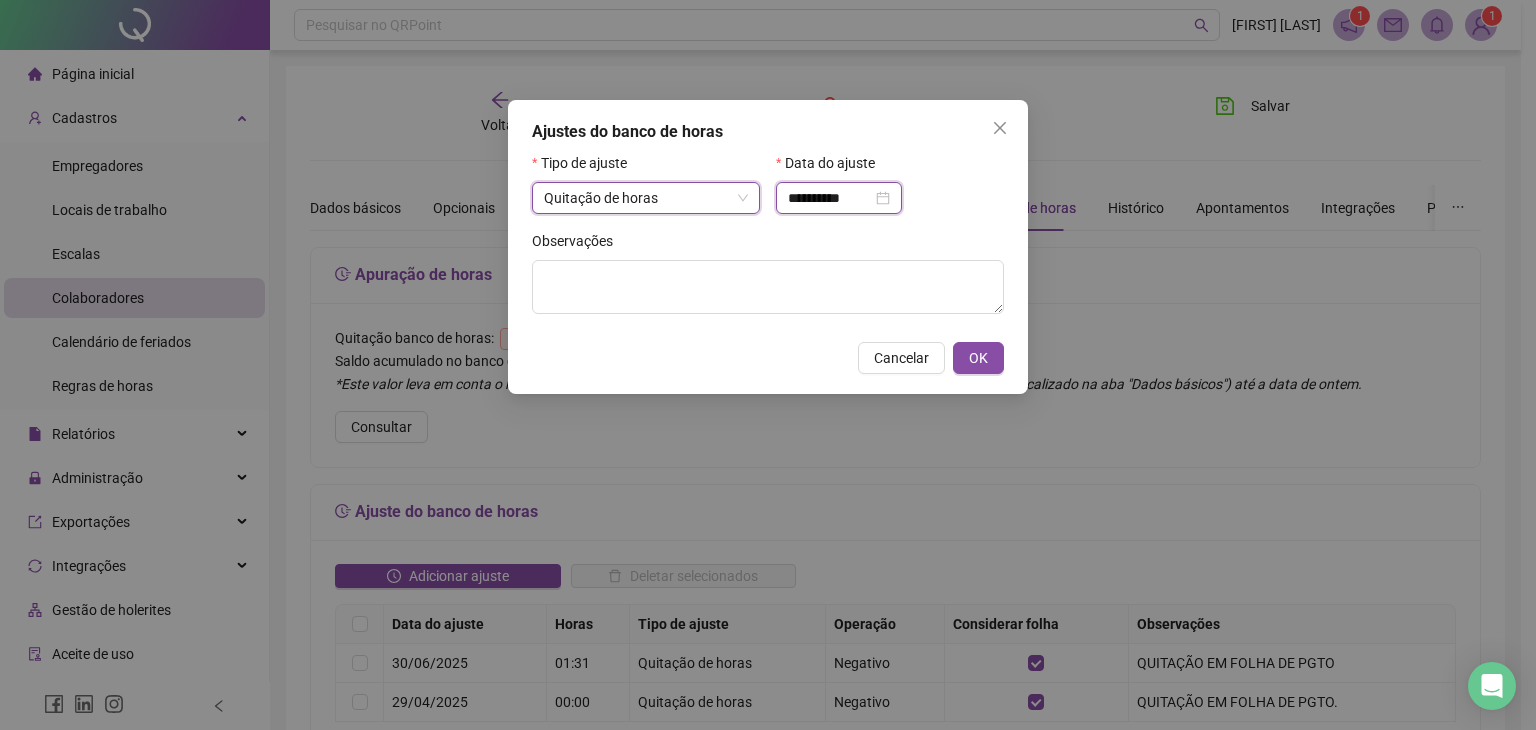 click on "**********" at bounding box center [830, 198] 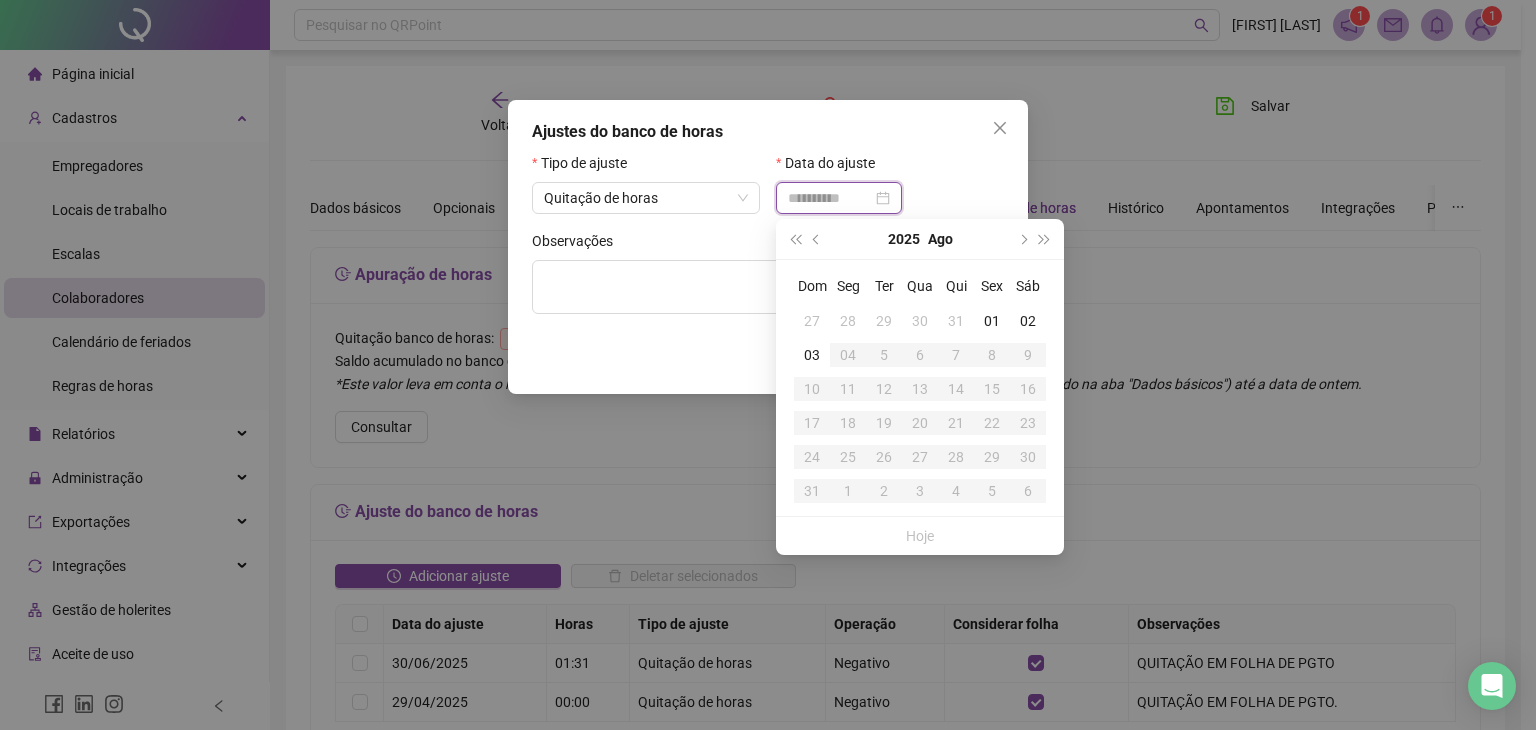 type on "**********" 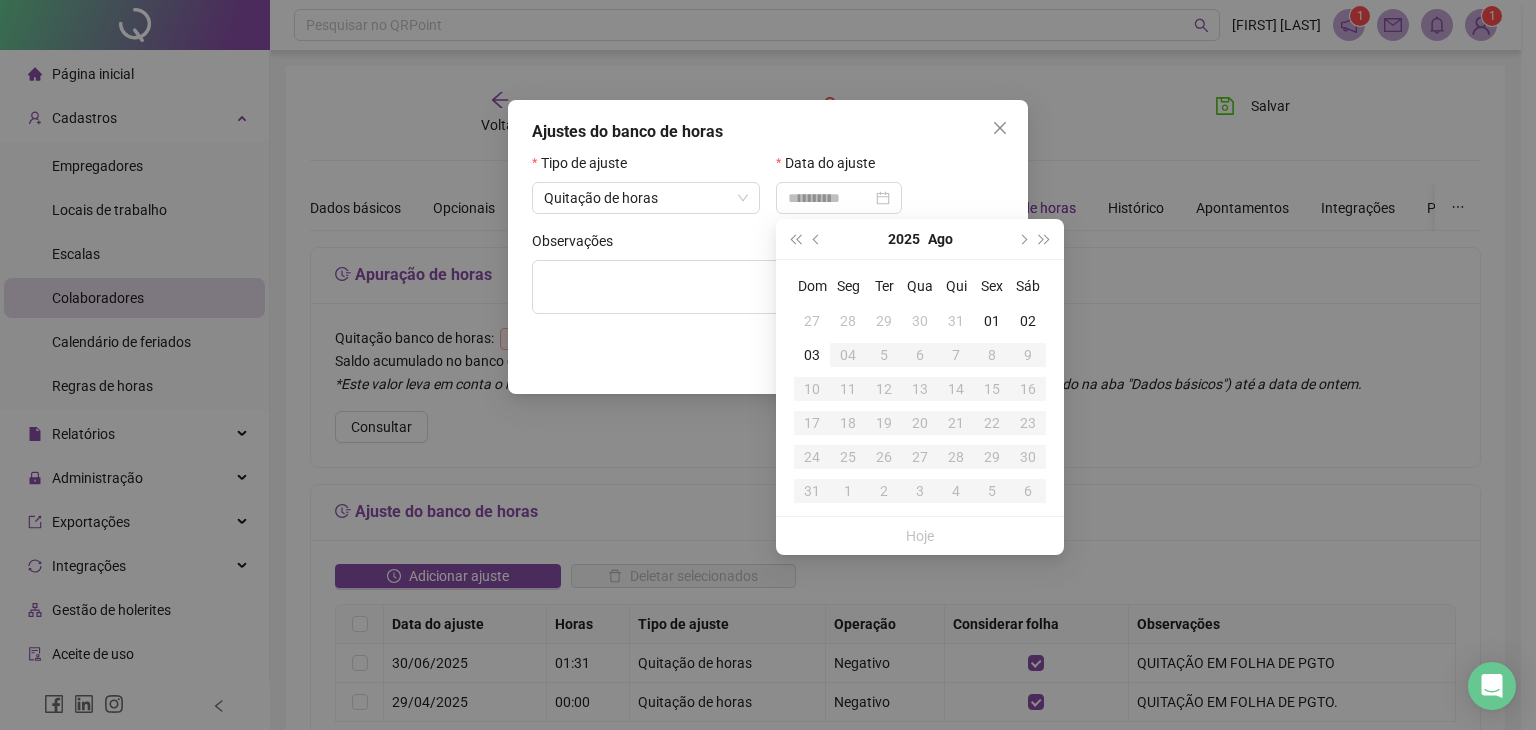 drag, startPoint x: 960, startPoint y: 316, endPoint x: 928, endPoint y: 316, distance: 32 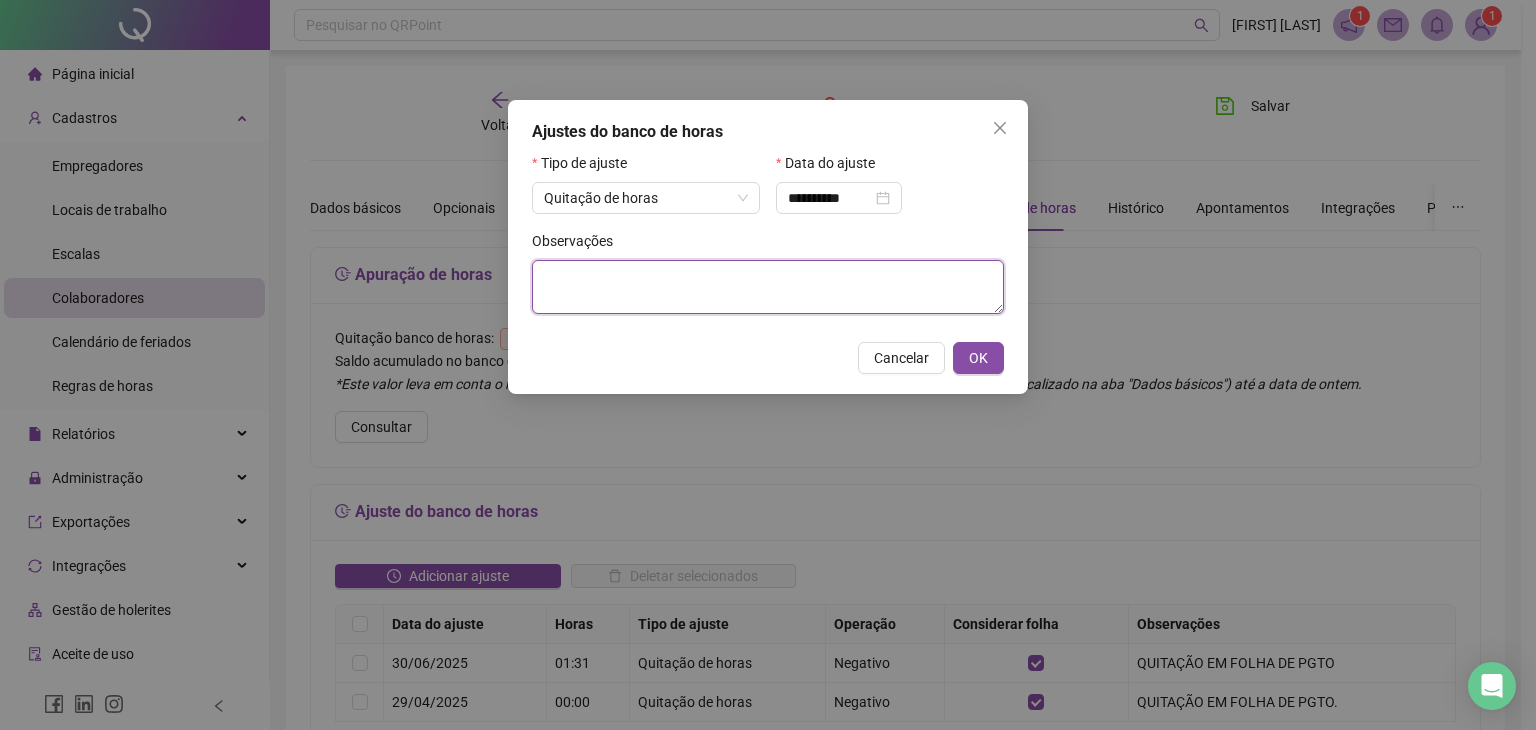 click at bounding box center (768, 287) 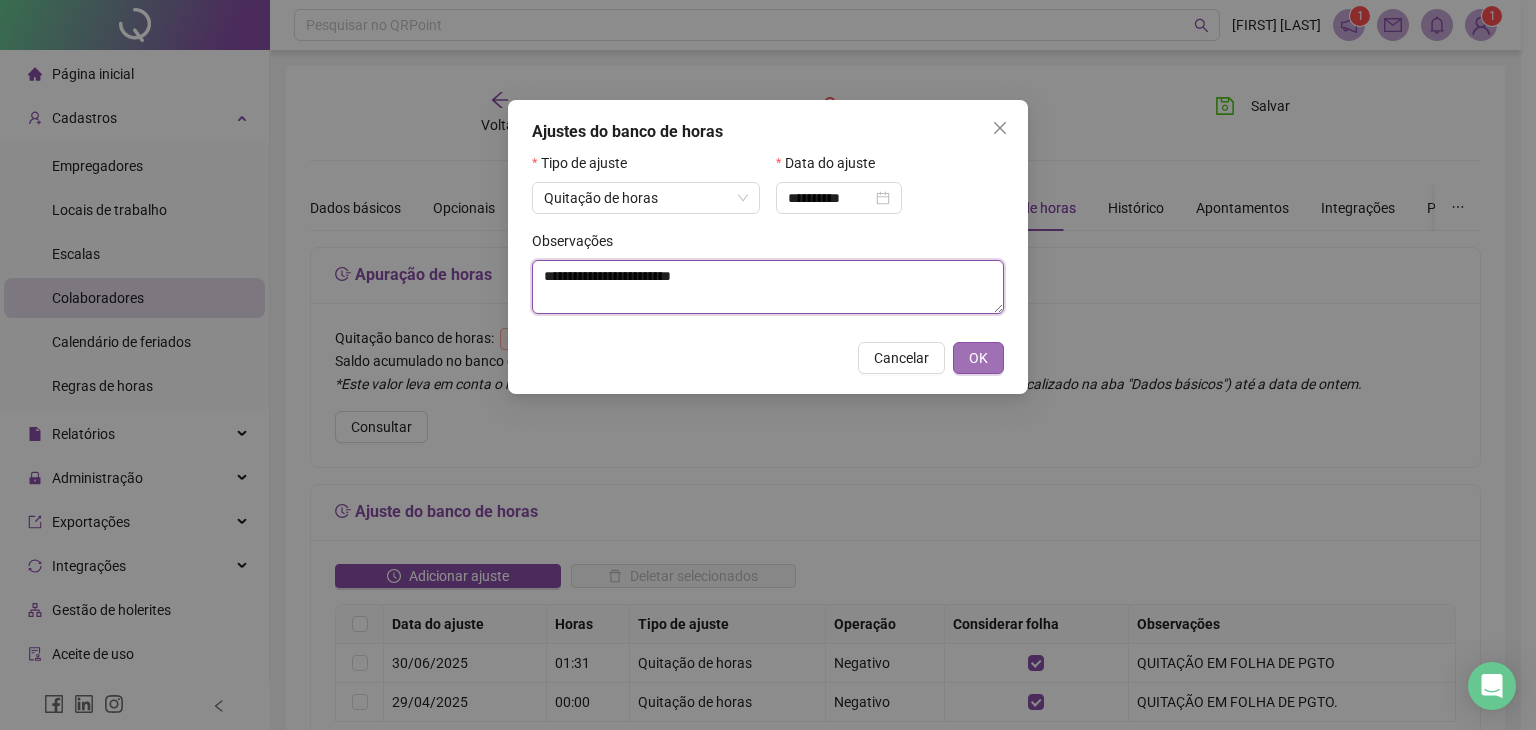 type on "**********" 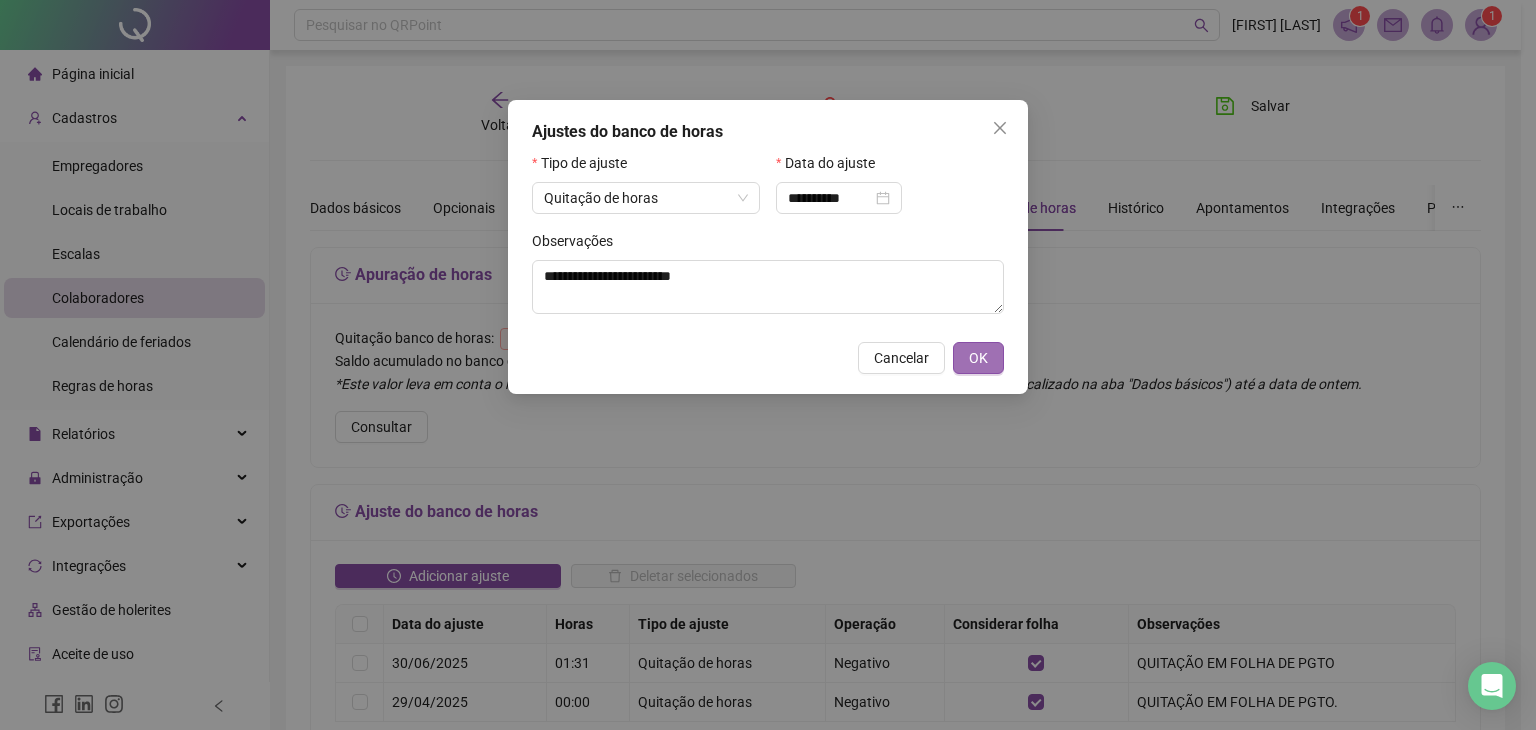 click on "OK" at bounding box center [978, 358] 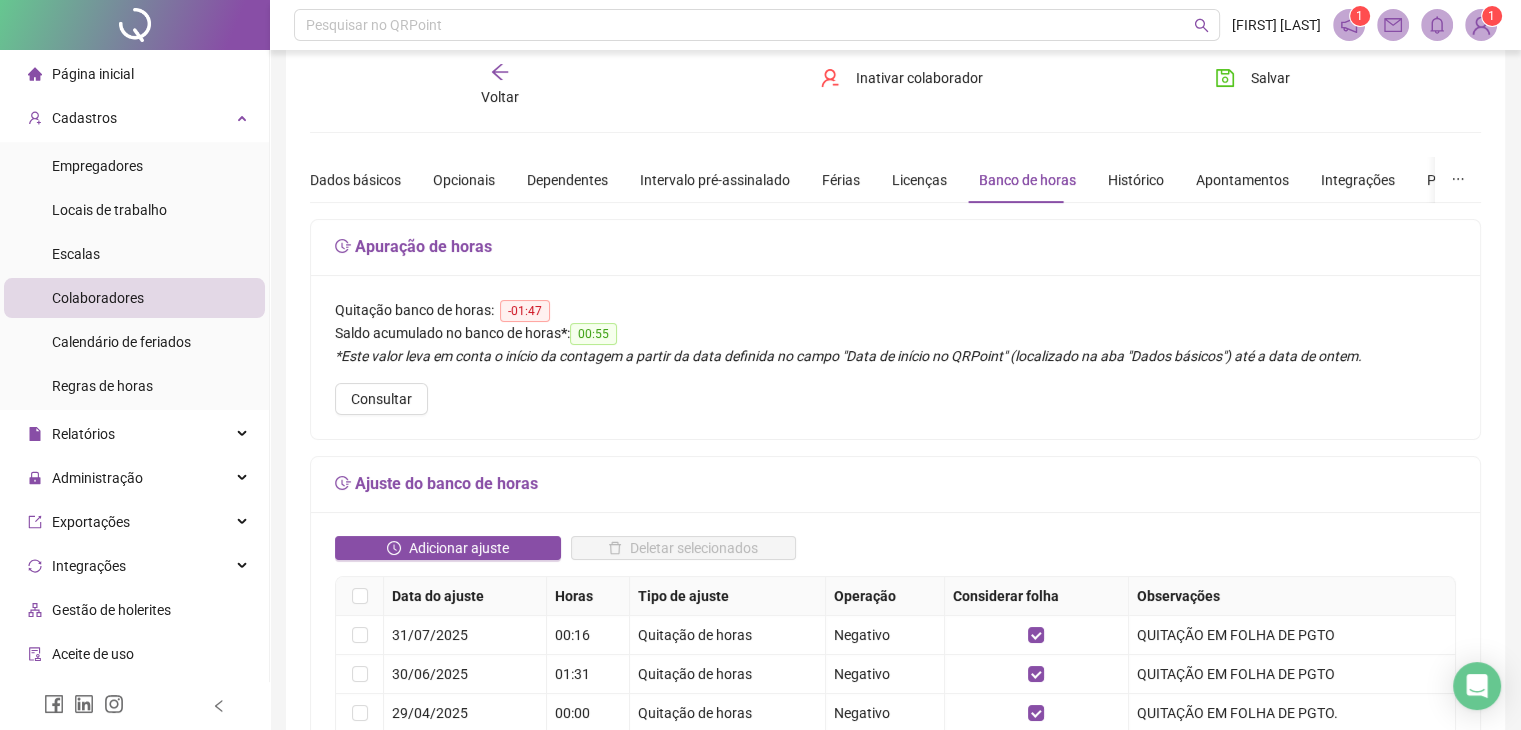 scroll, scrollTop: 0, scrollLeft: 0, axis: both 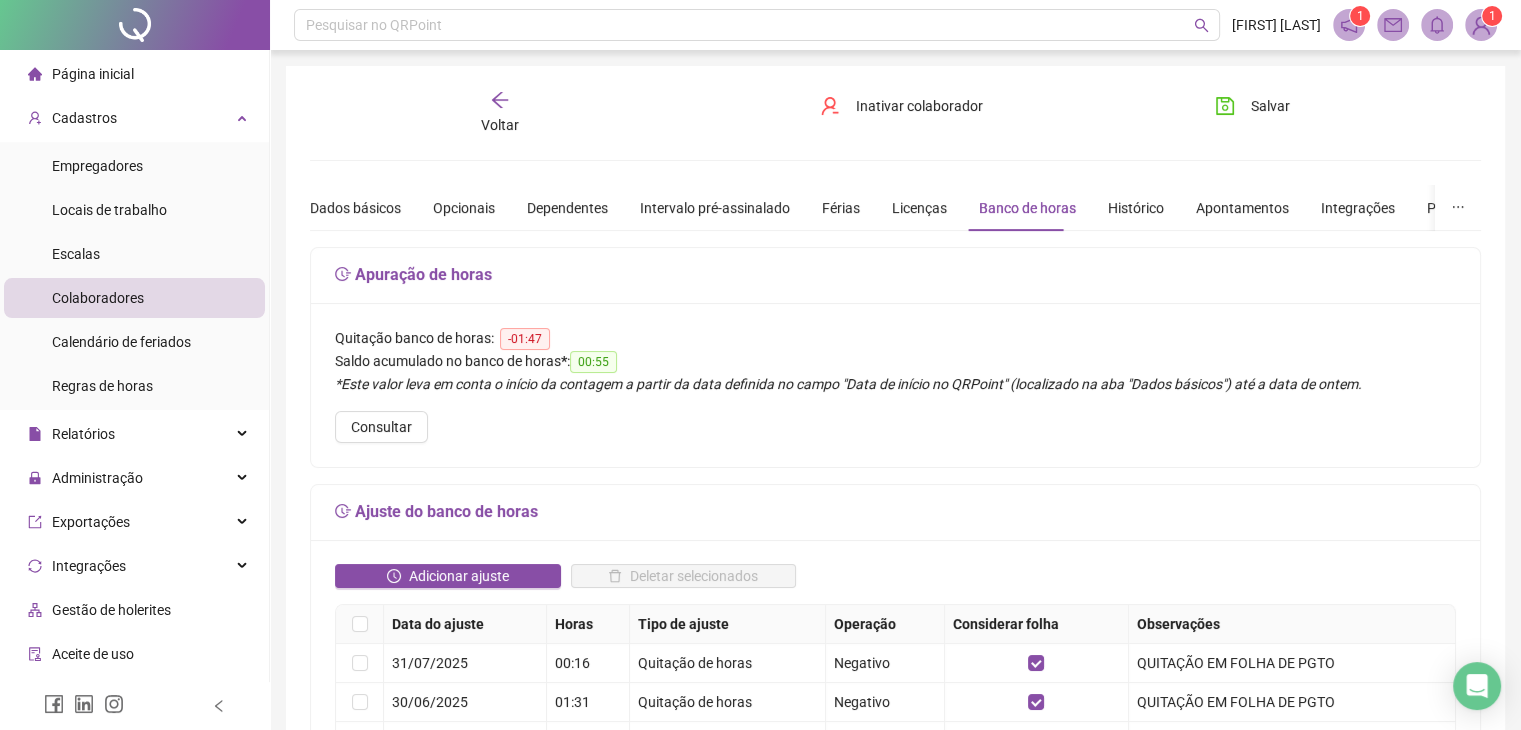 click 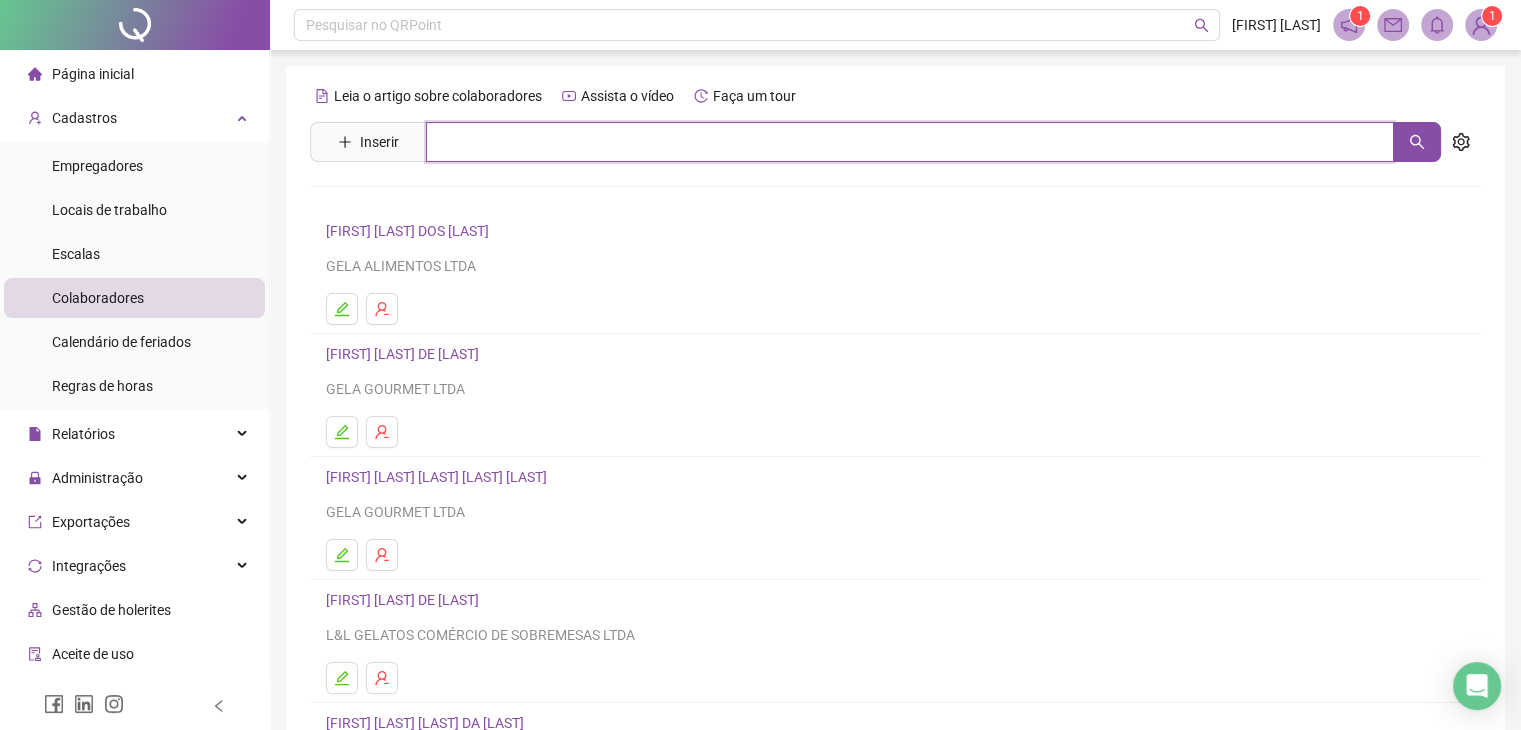 click at bounding box center [910, 142] 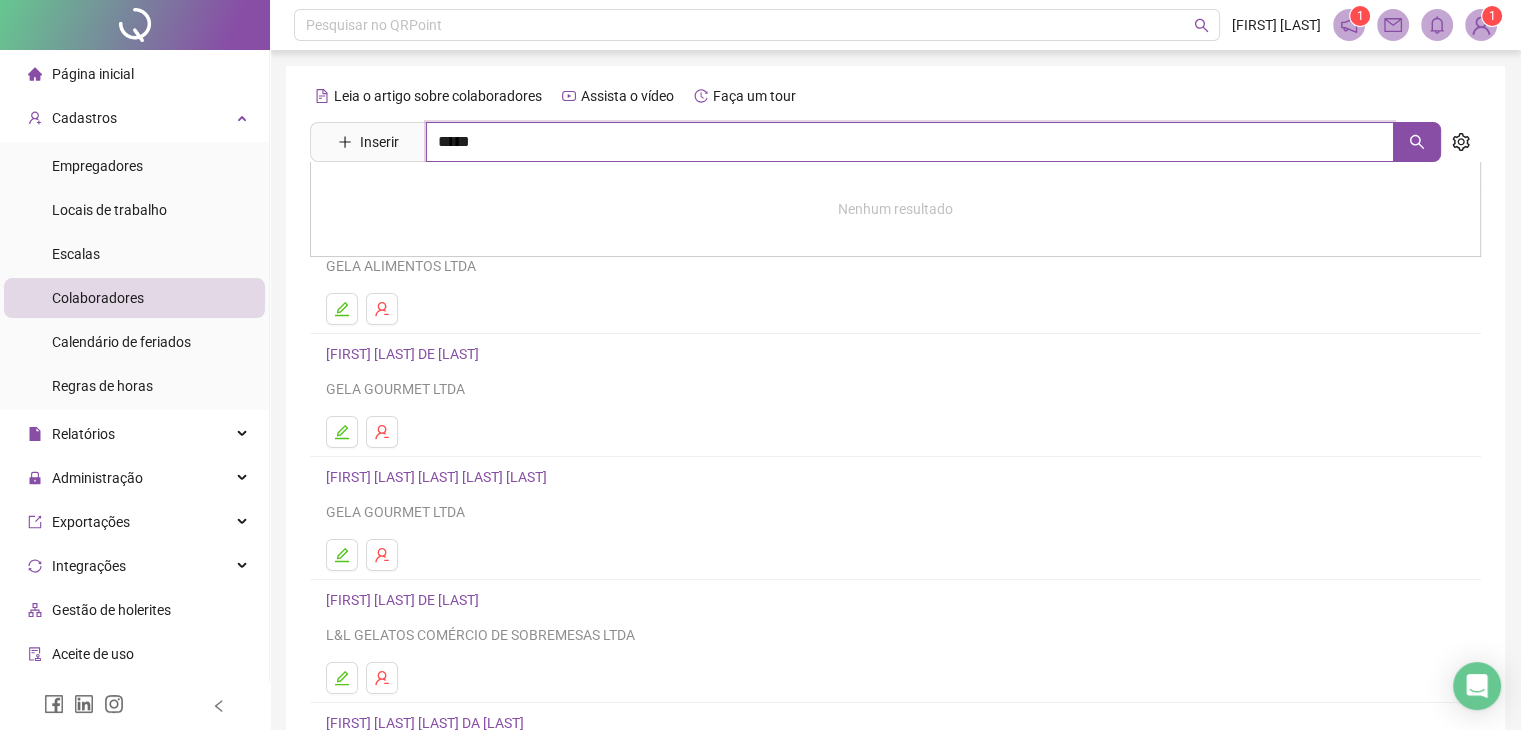 type on "*****" 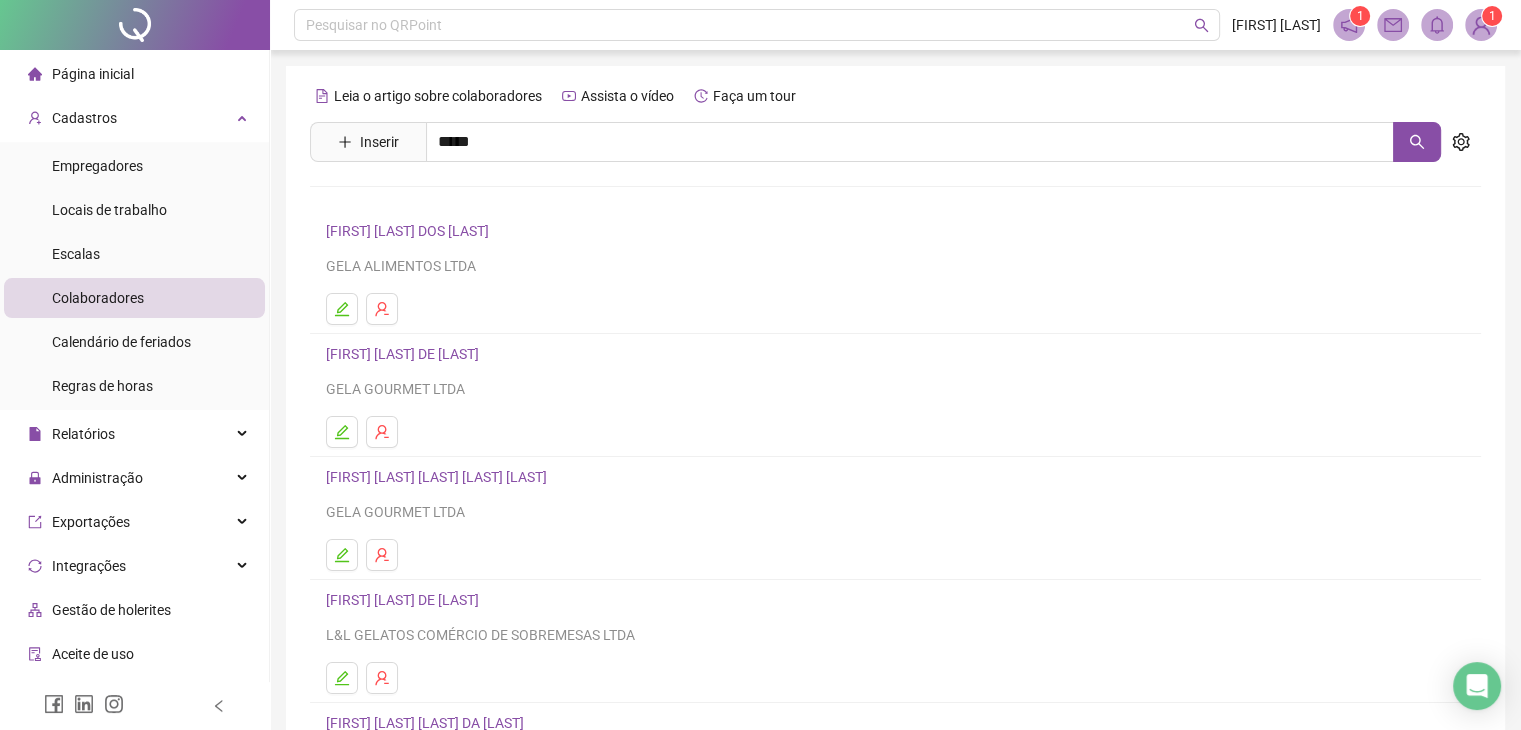 click on "[FIRST] [LAST] [LAST]" at bounding box center (423, 245) 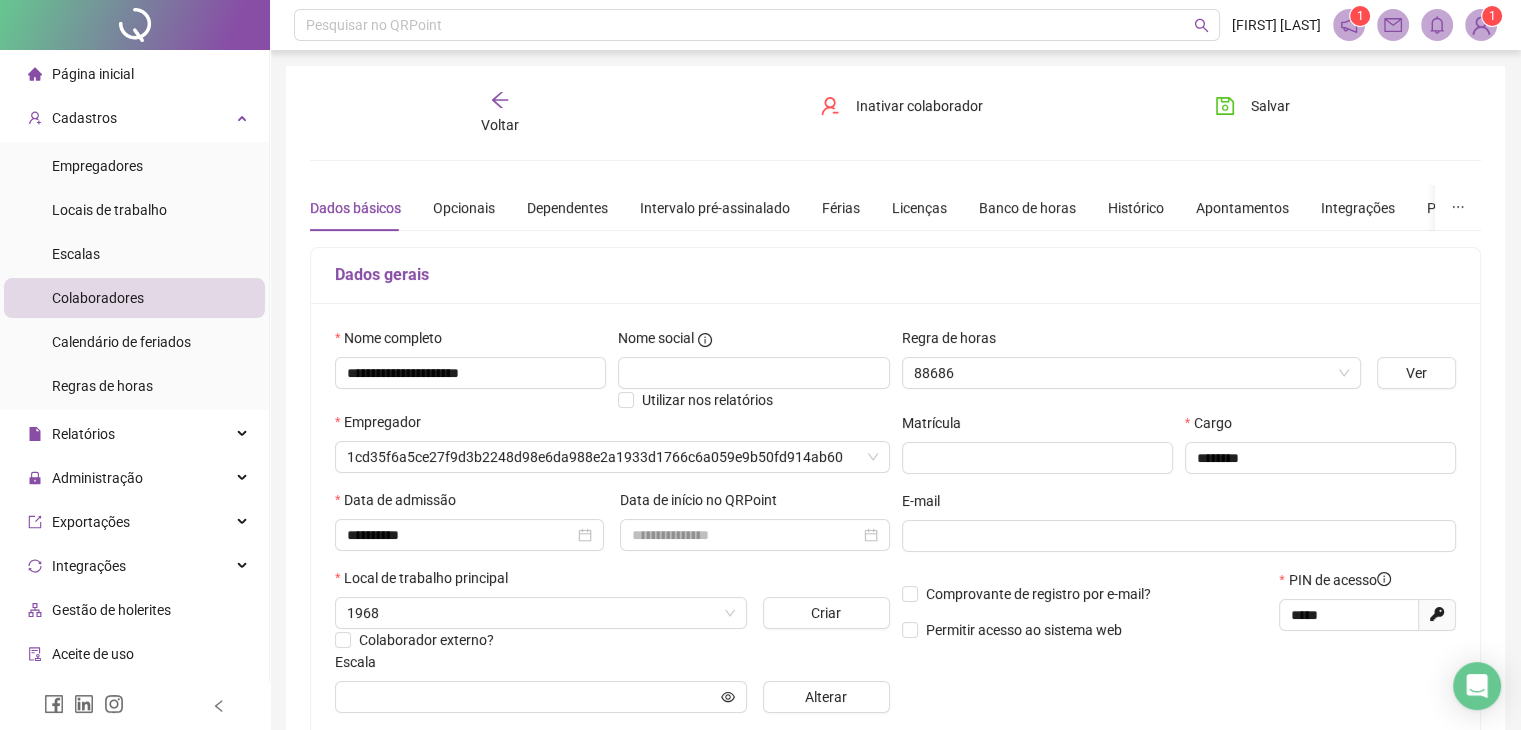type on "**********" 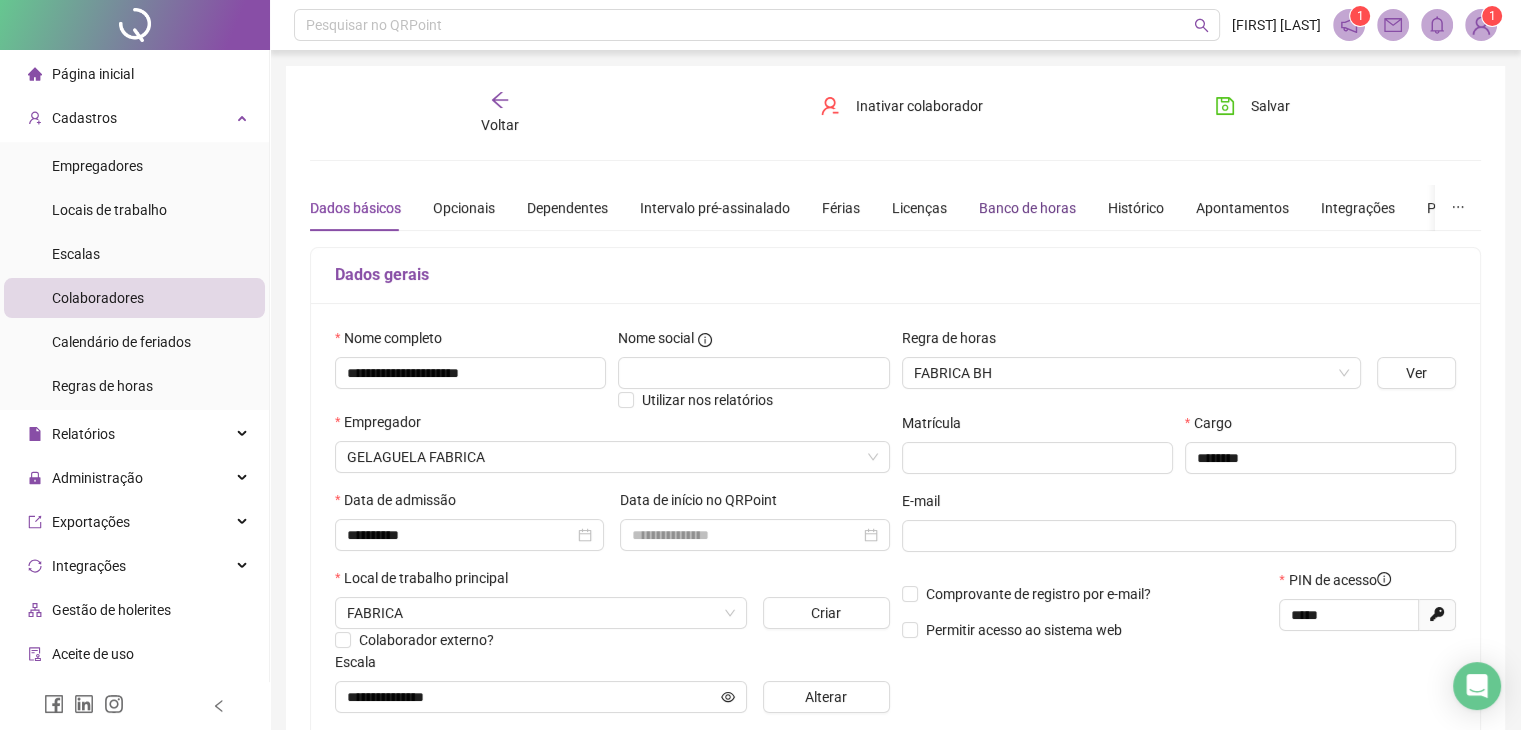click on "Banco de horas" at bounding box center (1027, 208) 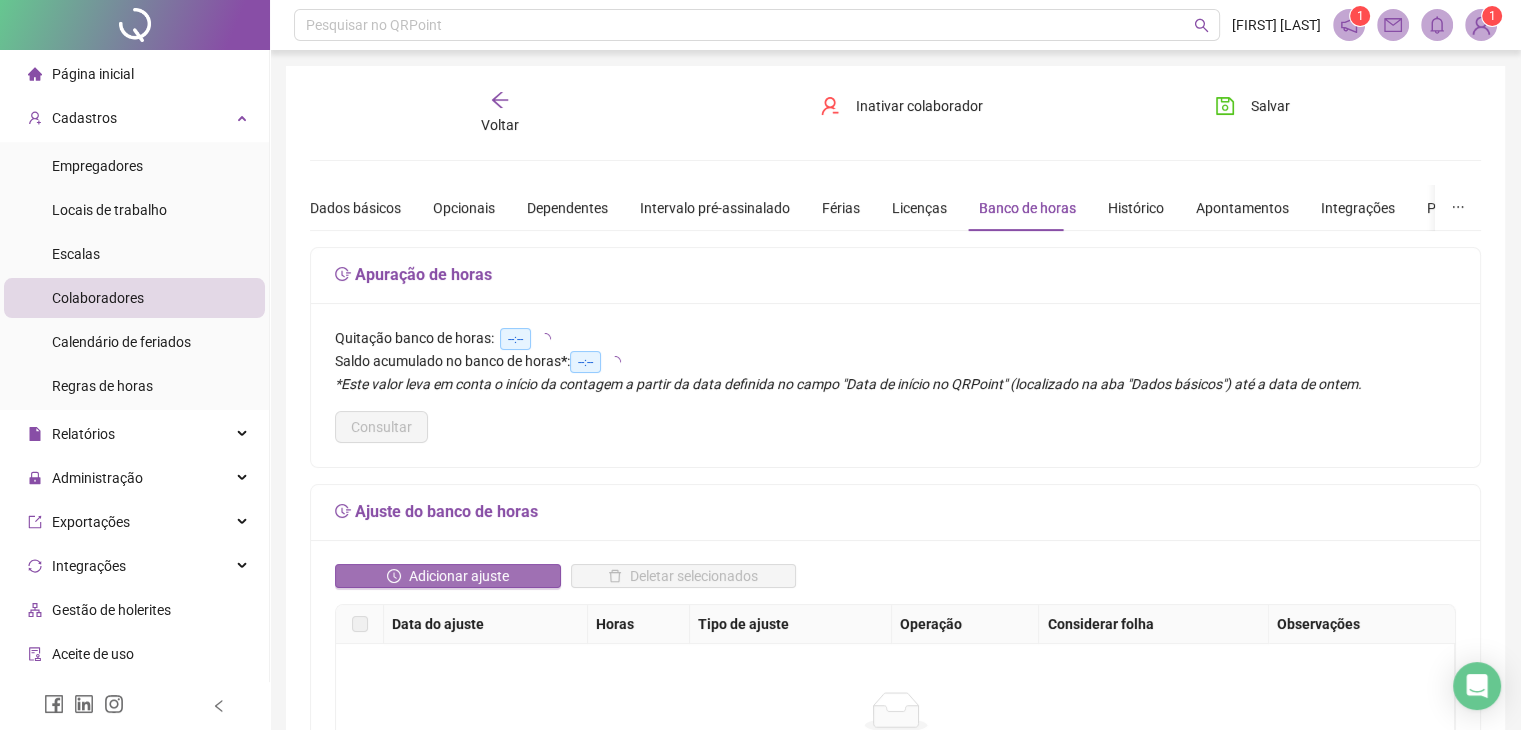 click on "Adicionar ajuste" at bounding box center [459, 576] 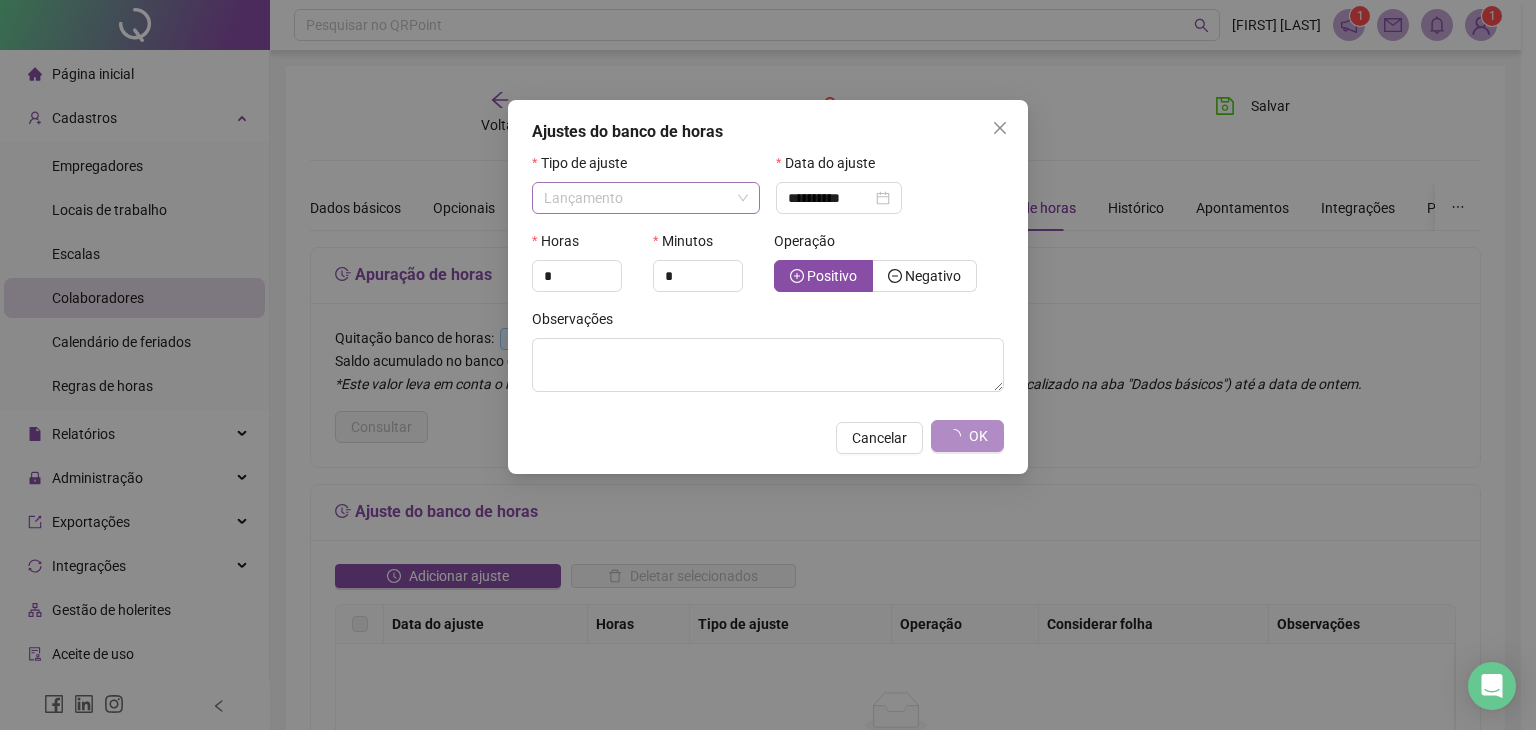 click on "Lançamento" at bounding box center [646, 198] 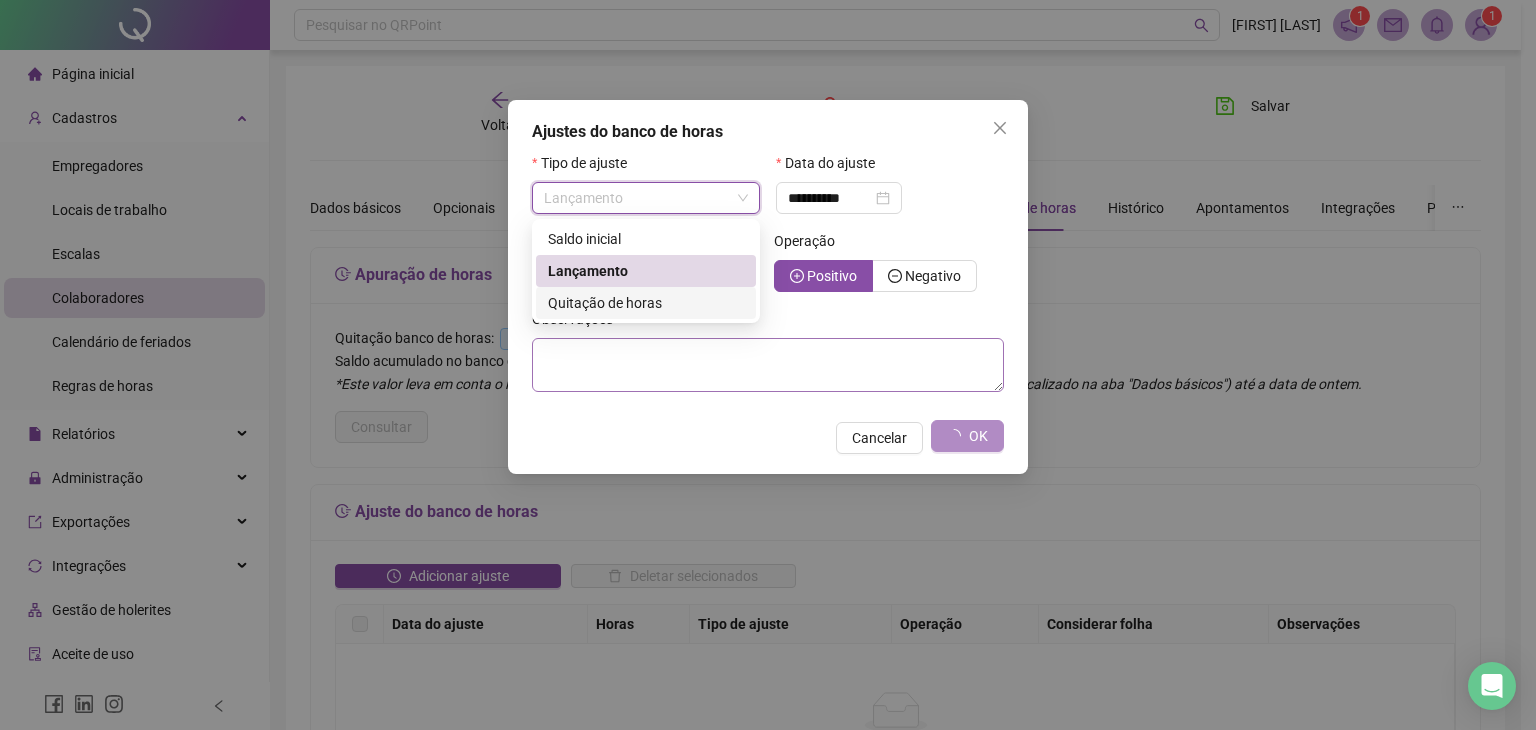drag, startPoint x: 647, startPoint y: 305, endPoint x: 737, endPoint y: 273, distance: 95.51963 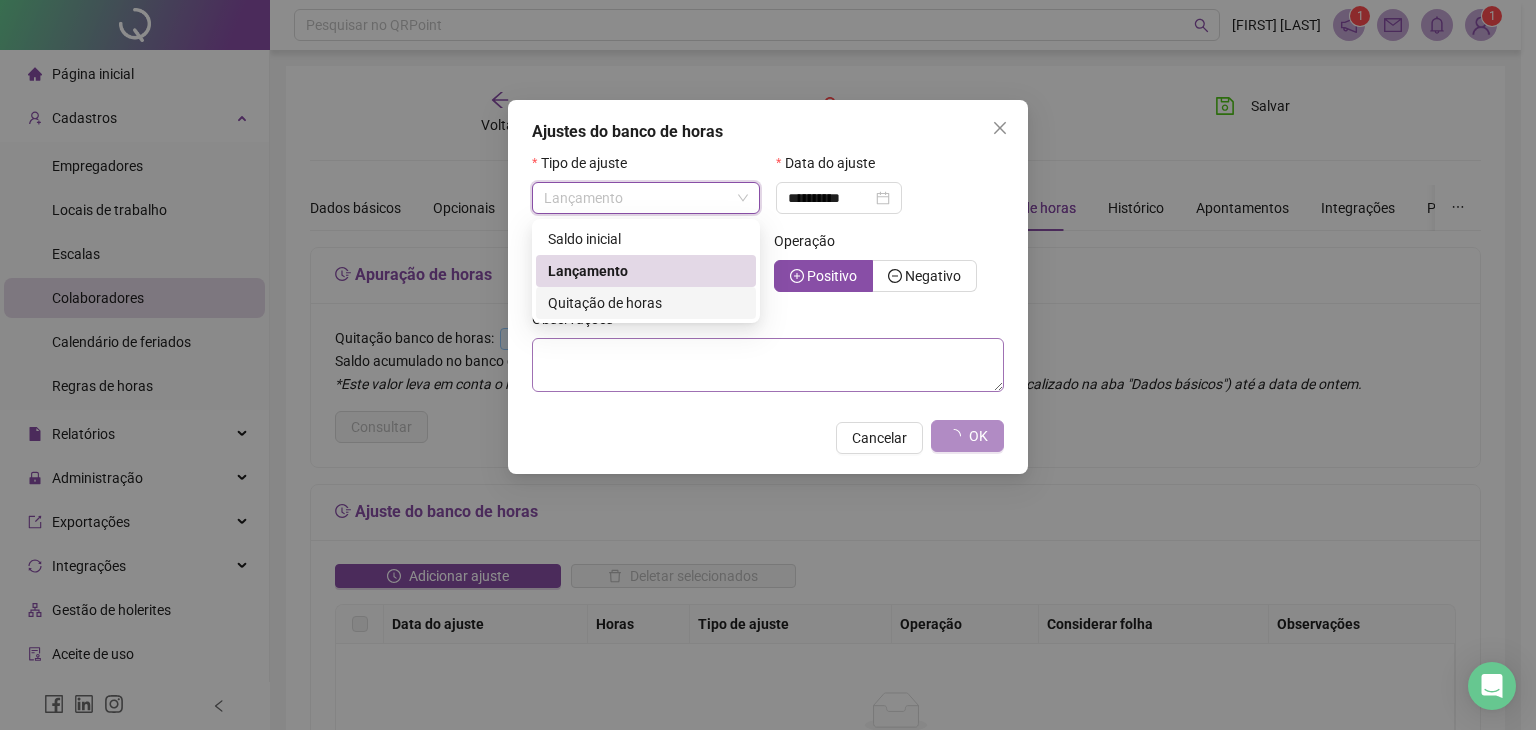 click on "Quitação de horas" at bounding box center [605, 303] 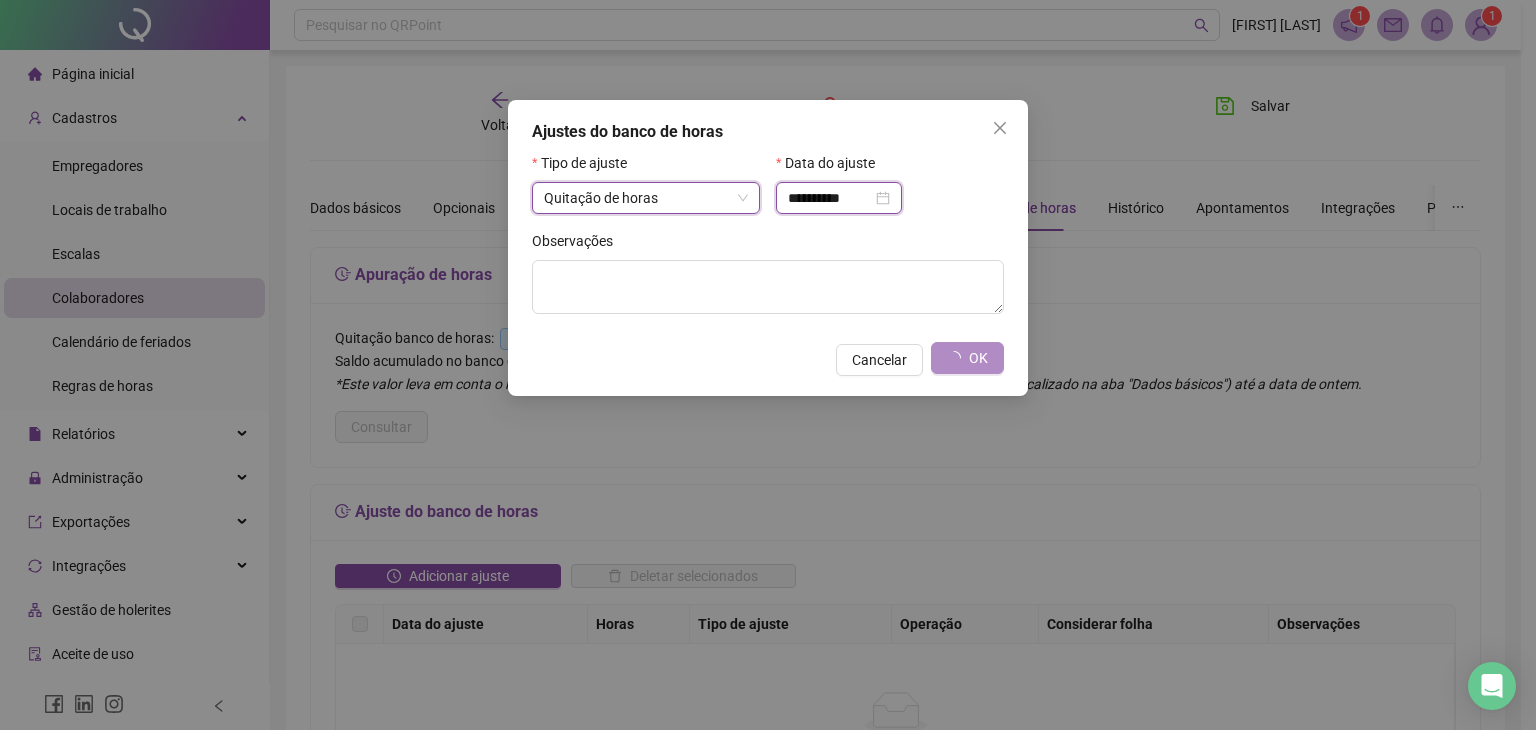 click on "**********" at bounding box center (830, 198) 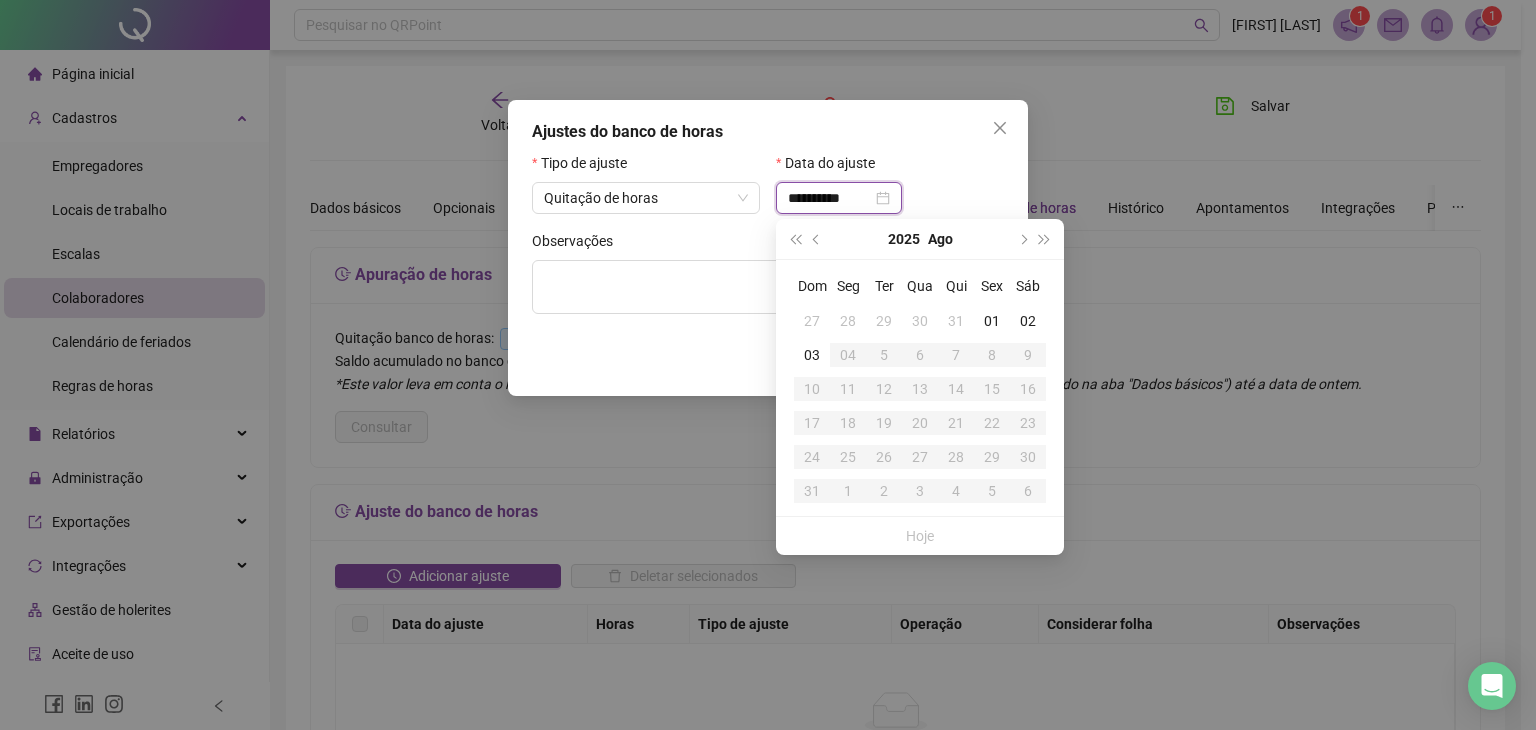 type on "**********" 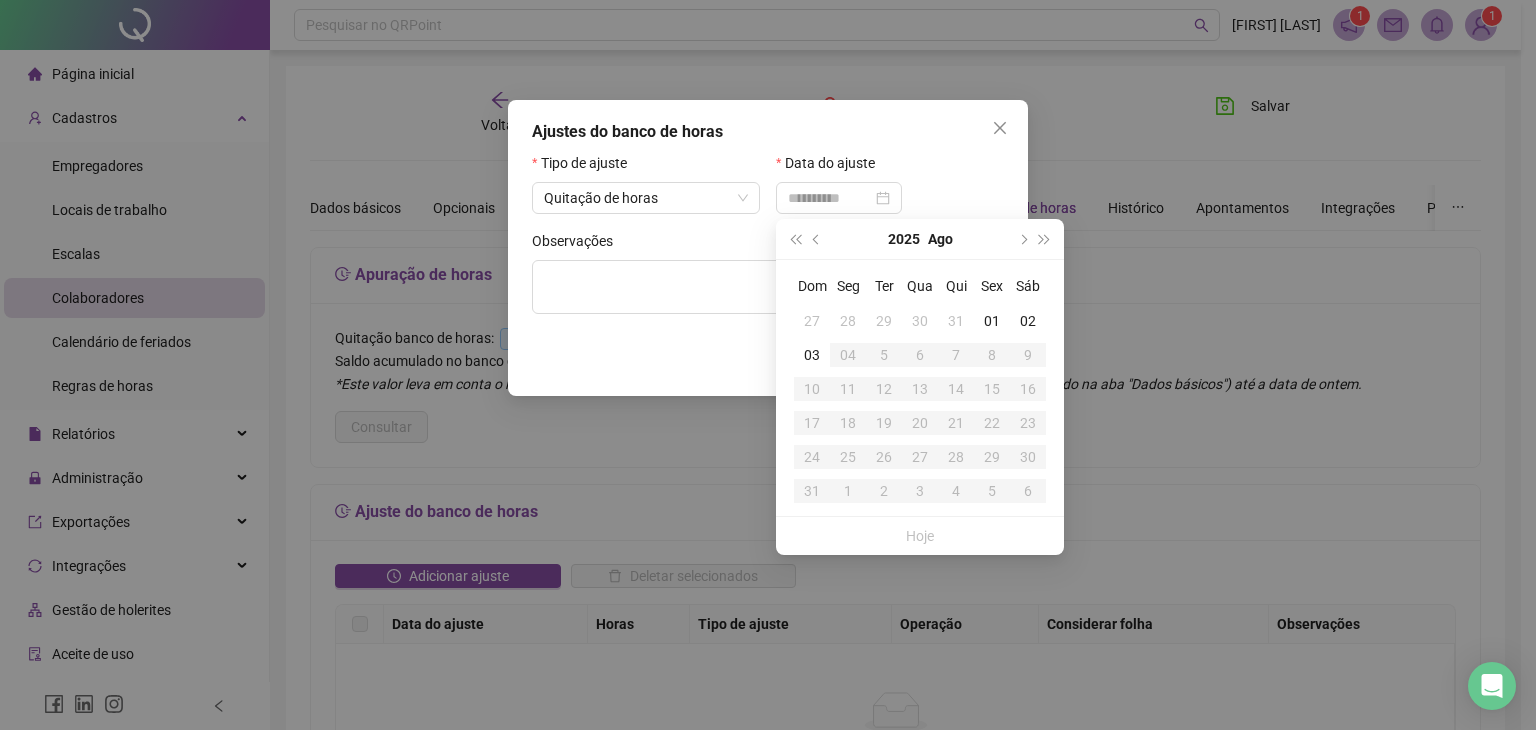 click on "31" at bounding box center (956, 321) 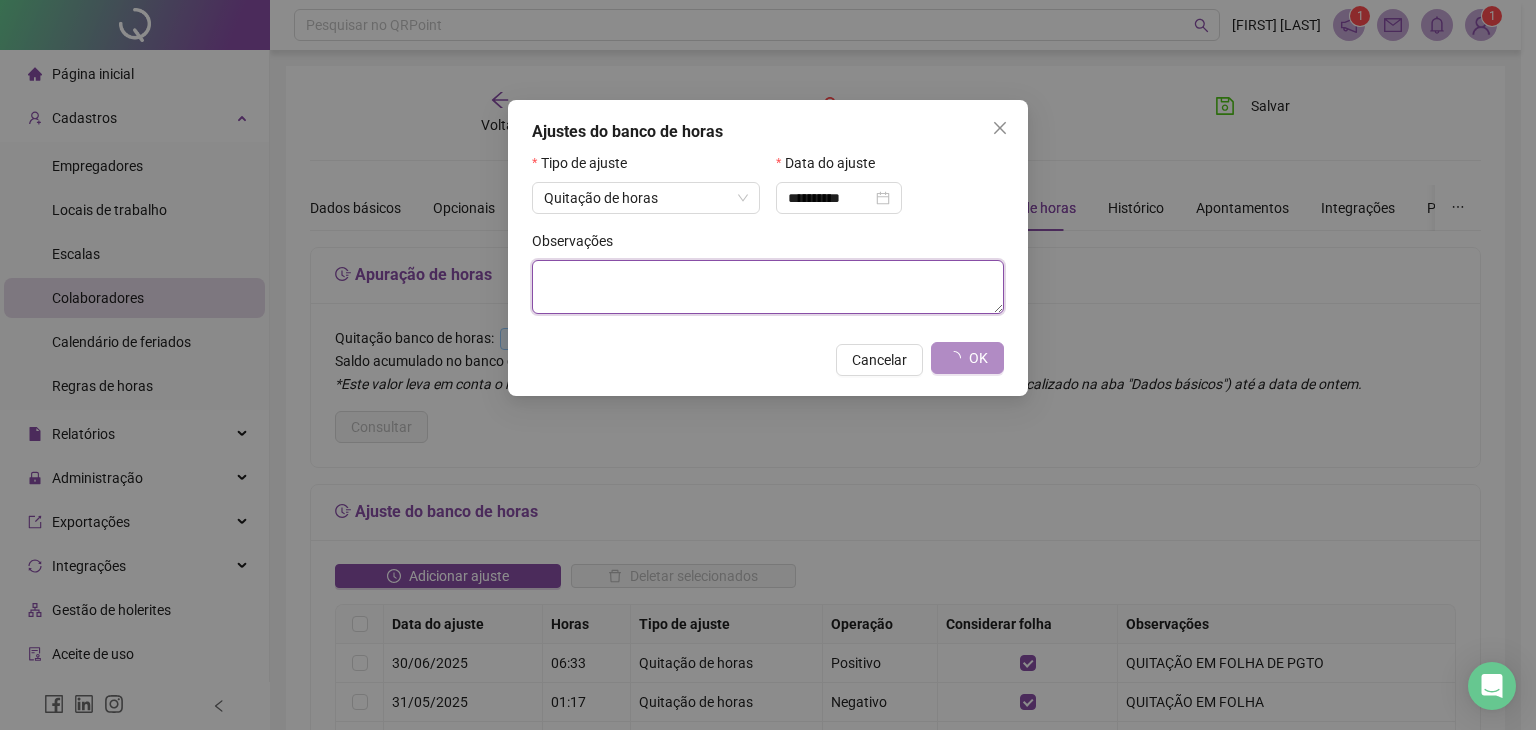 click at bounding box center [768, 287] 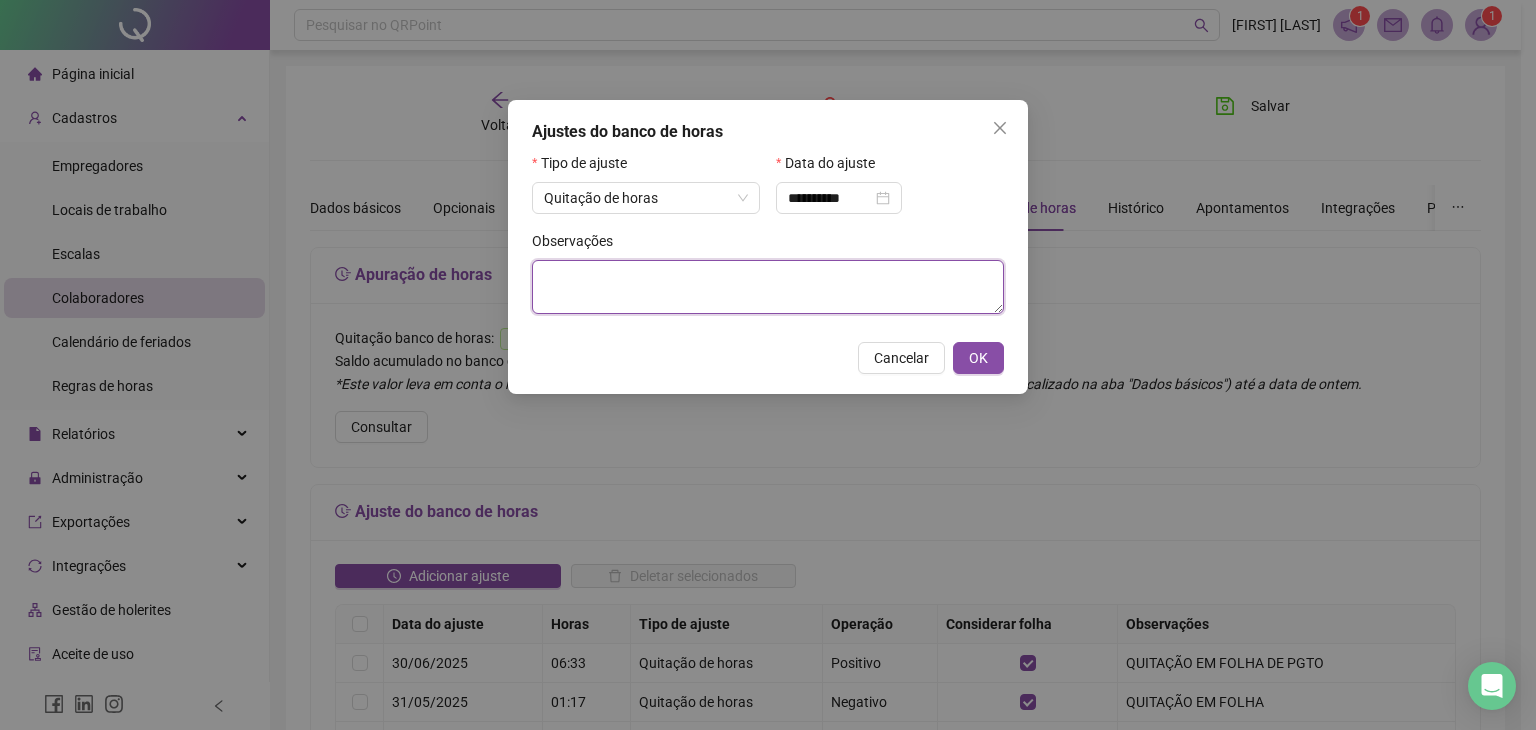 paste on "**********" 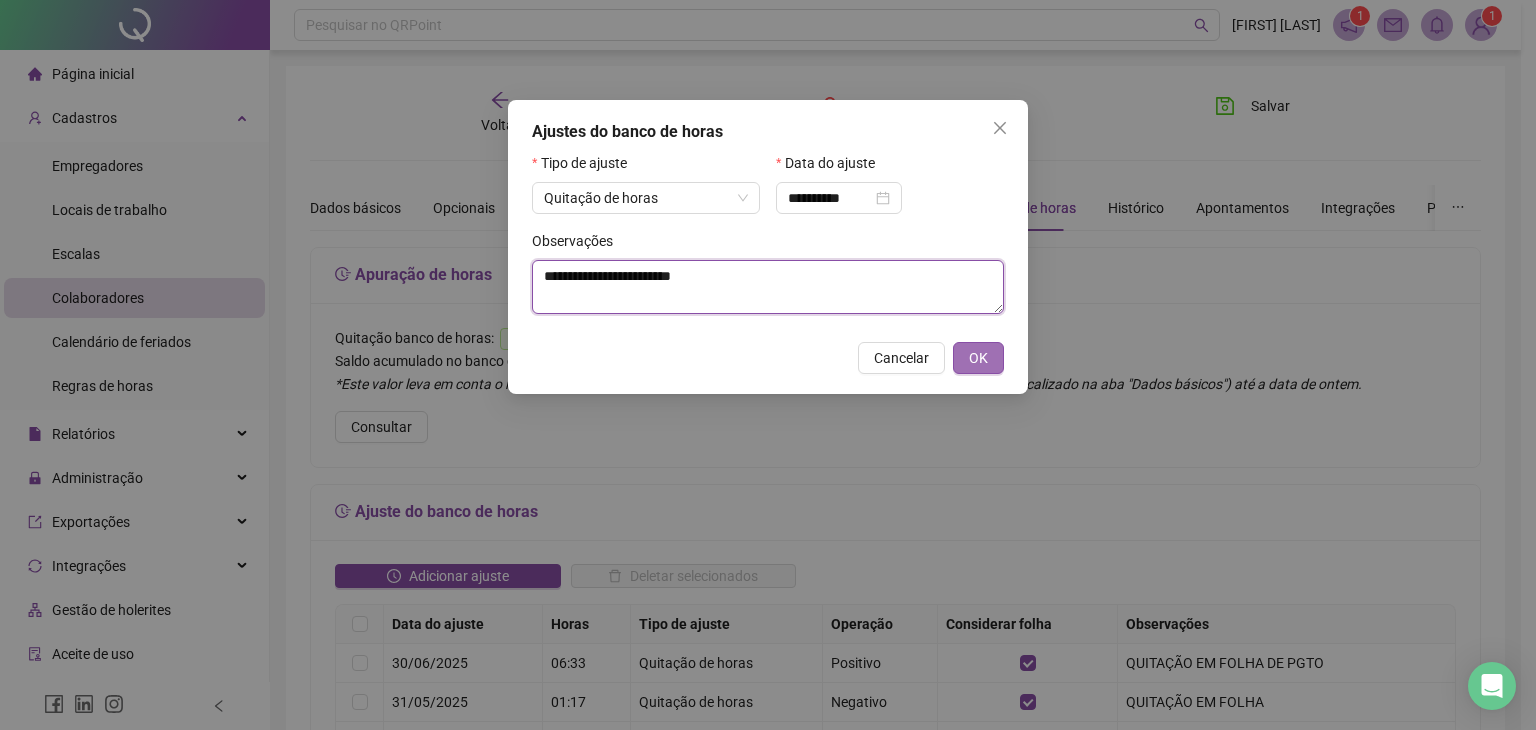 type on "**********" 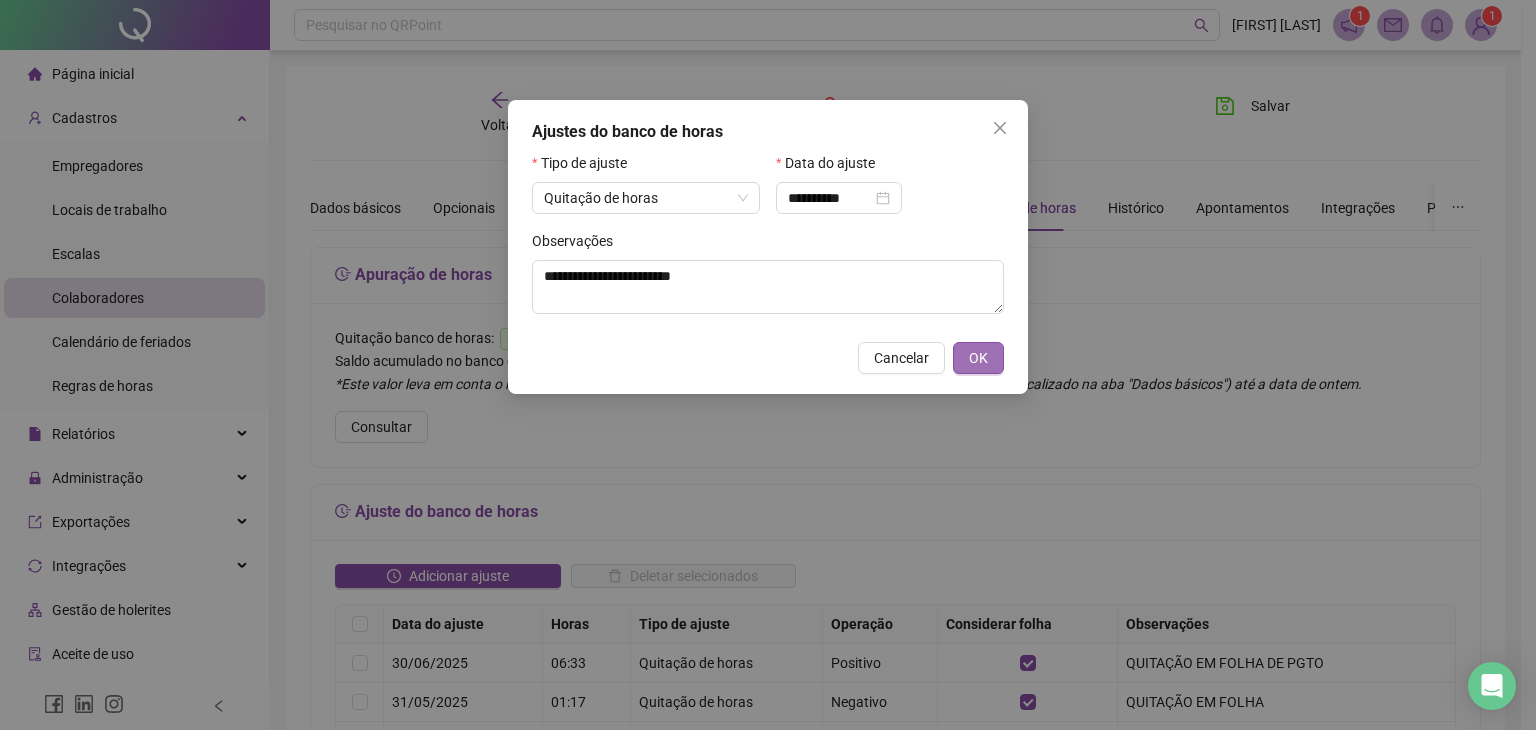 click on "OK" at bounding box center [978, 358] 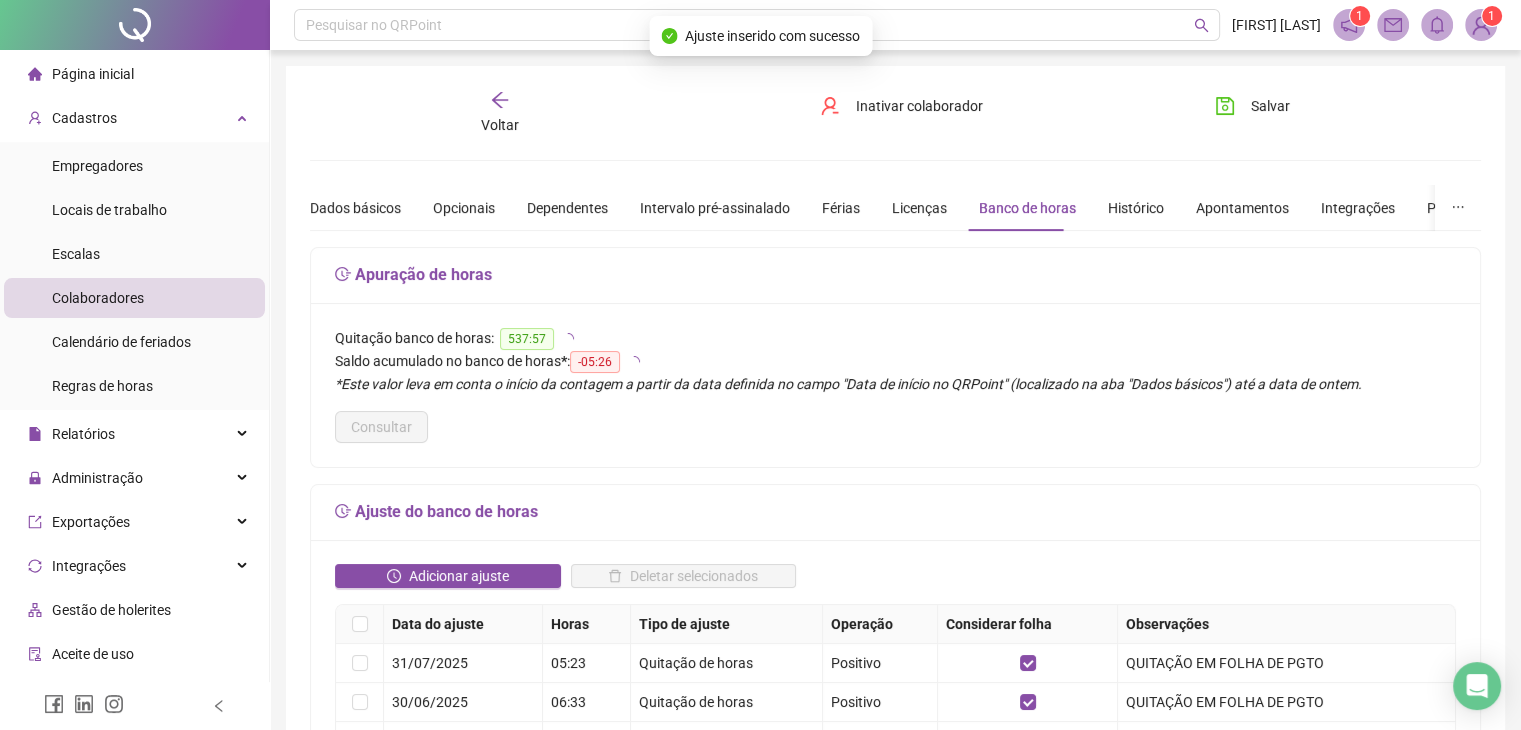 scroll, scrollTop: 100, scrollLeft: 0, axis: vertical 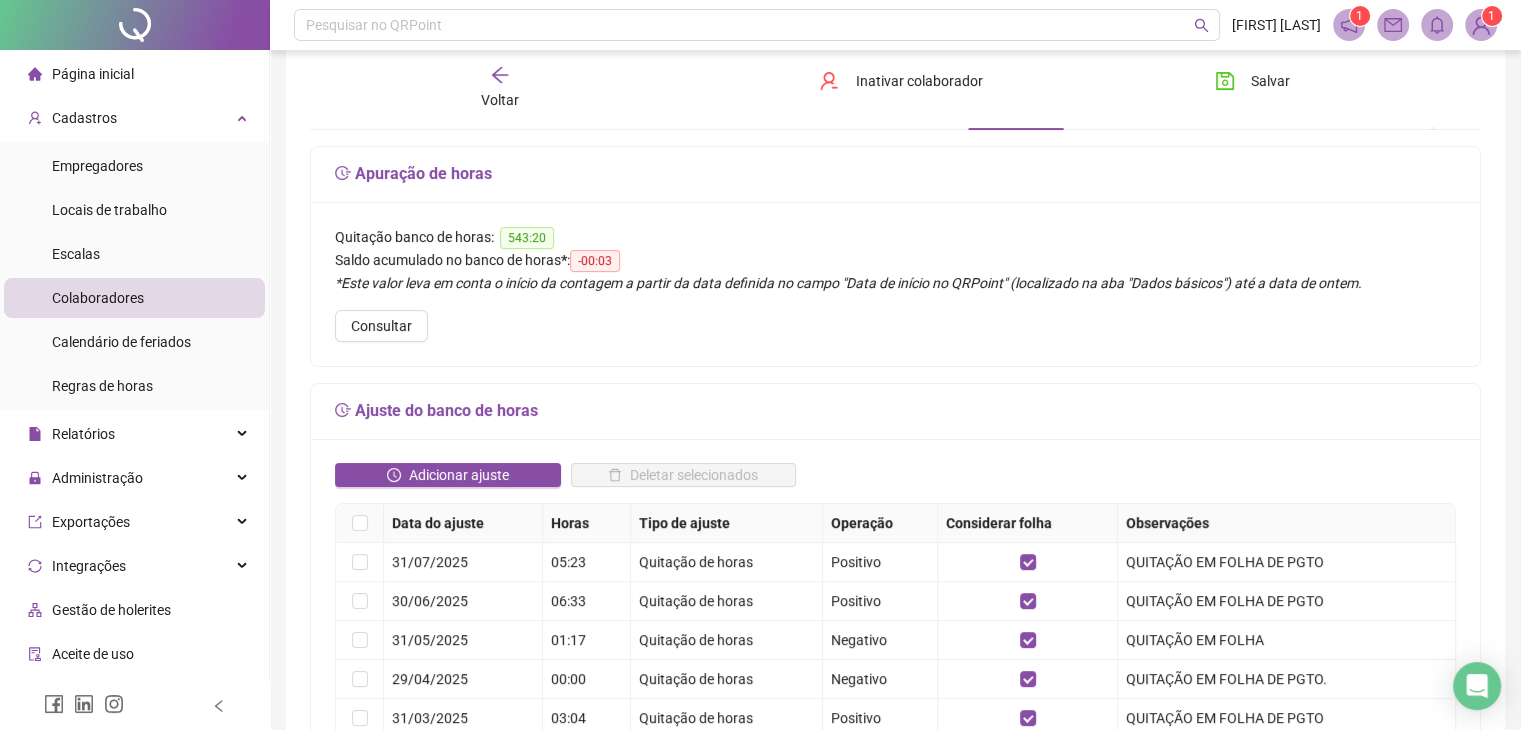 click on "Voltar" at bounding box center (500, 88) 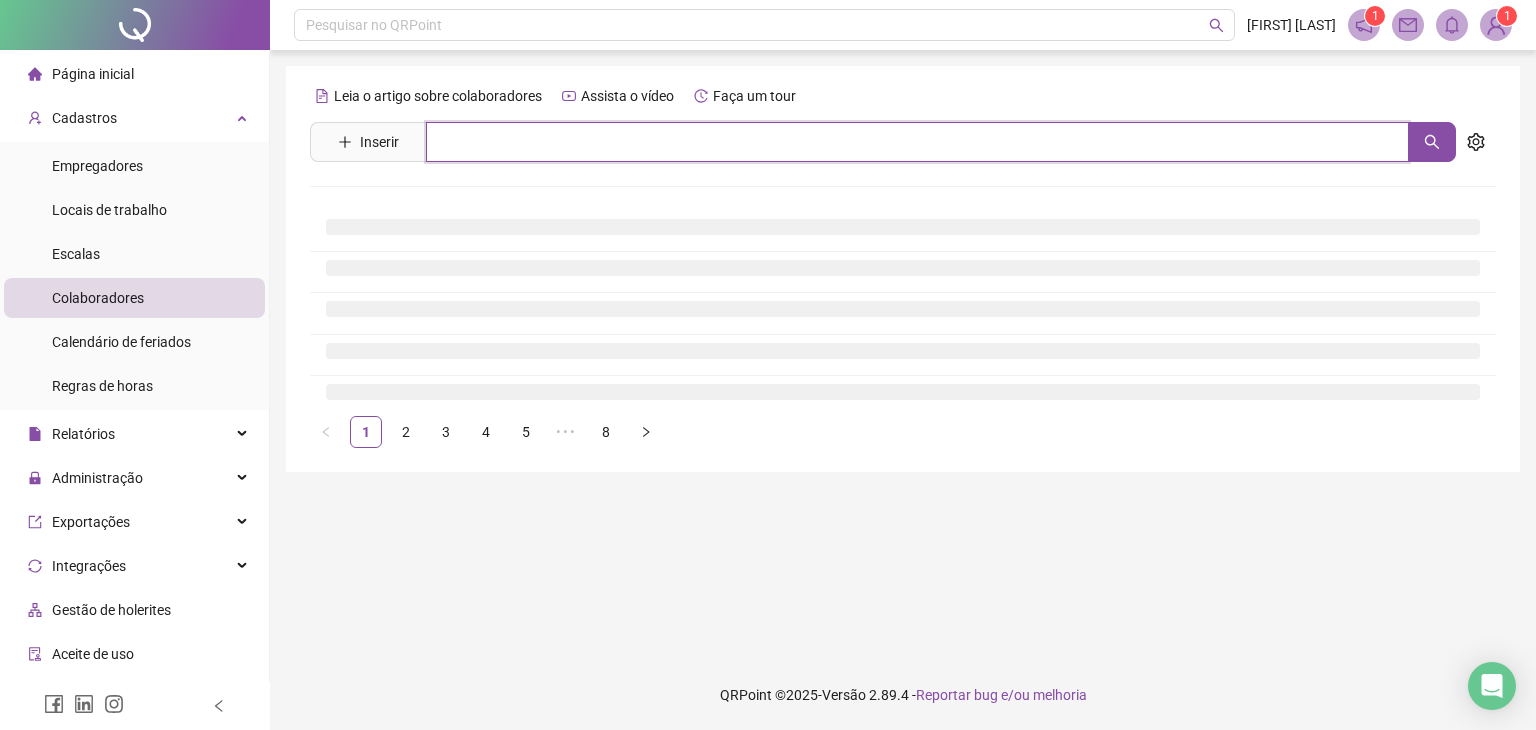 click at bounding box center (917, 142) 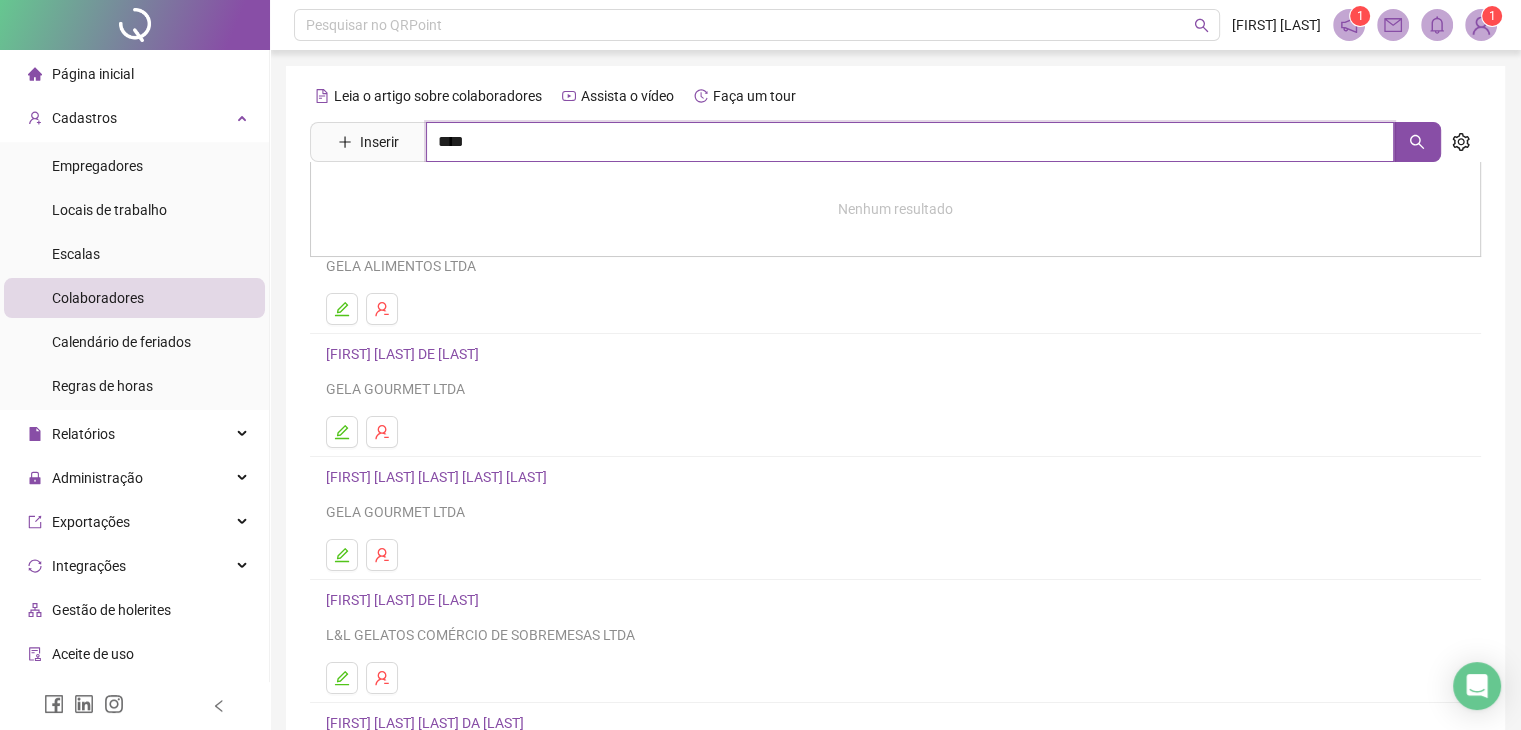 type on "****" 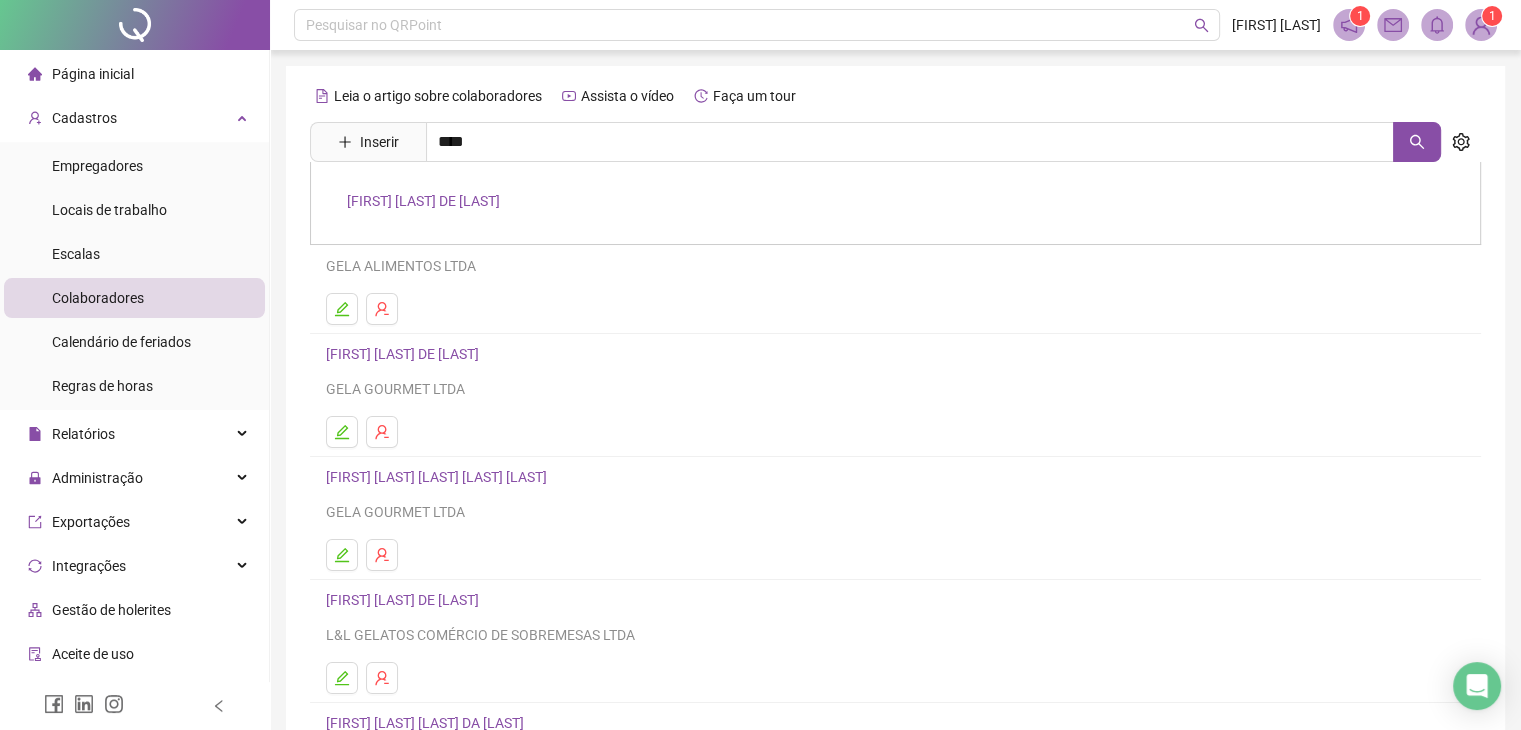 click on "[FIRST] [LAST] [LAST]" at bounding box center (423, 201) 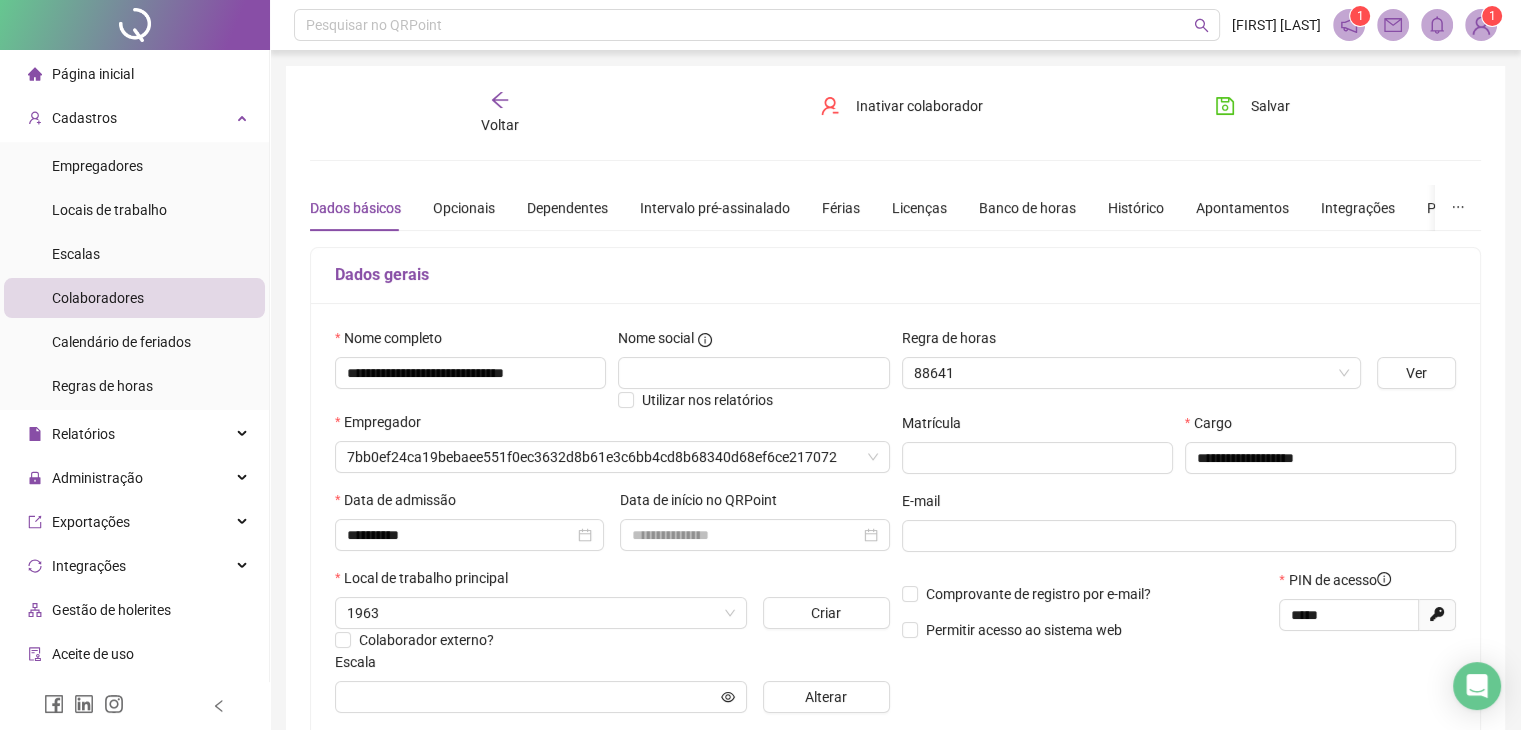 type on "**********" 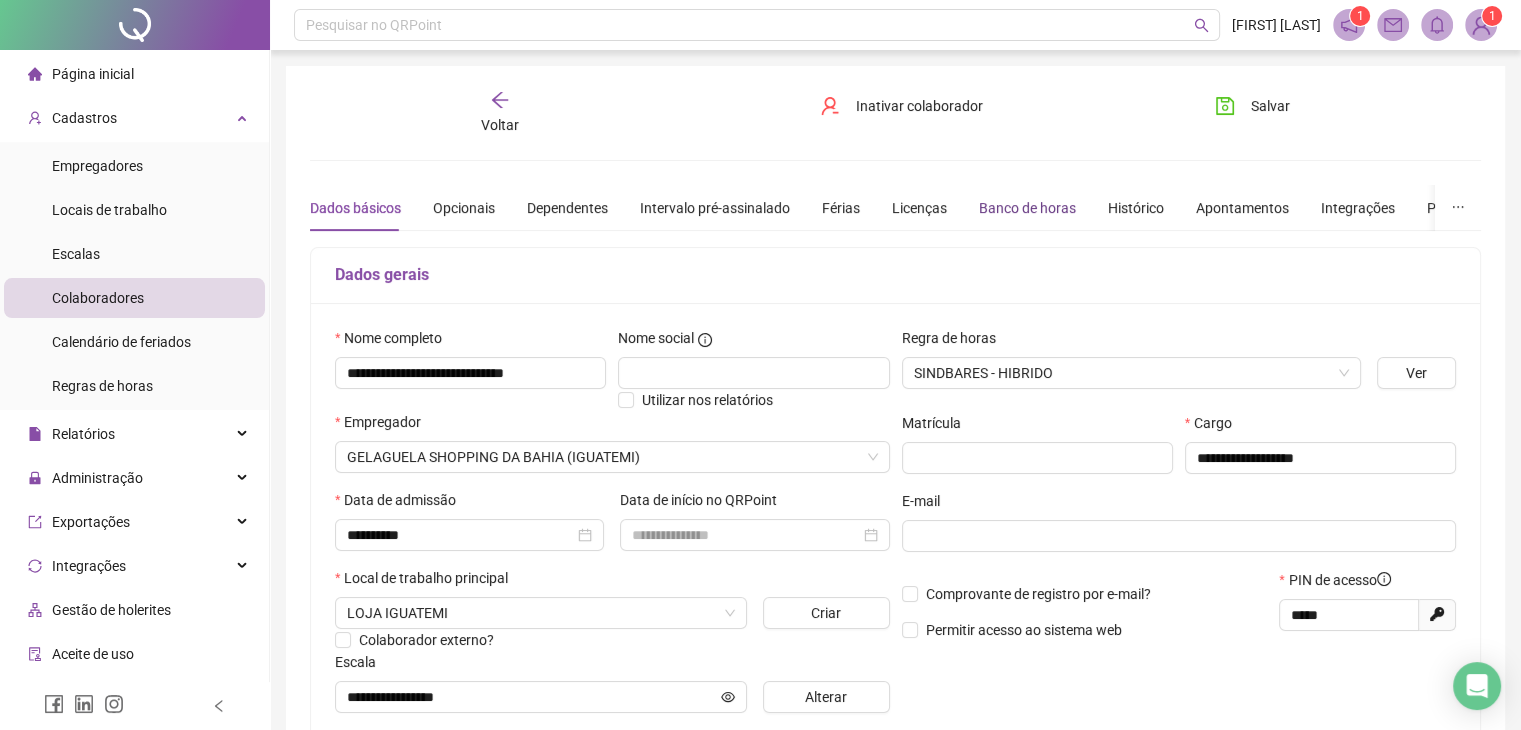 click on "Banco de horas" at bounding box center [1027, 208] 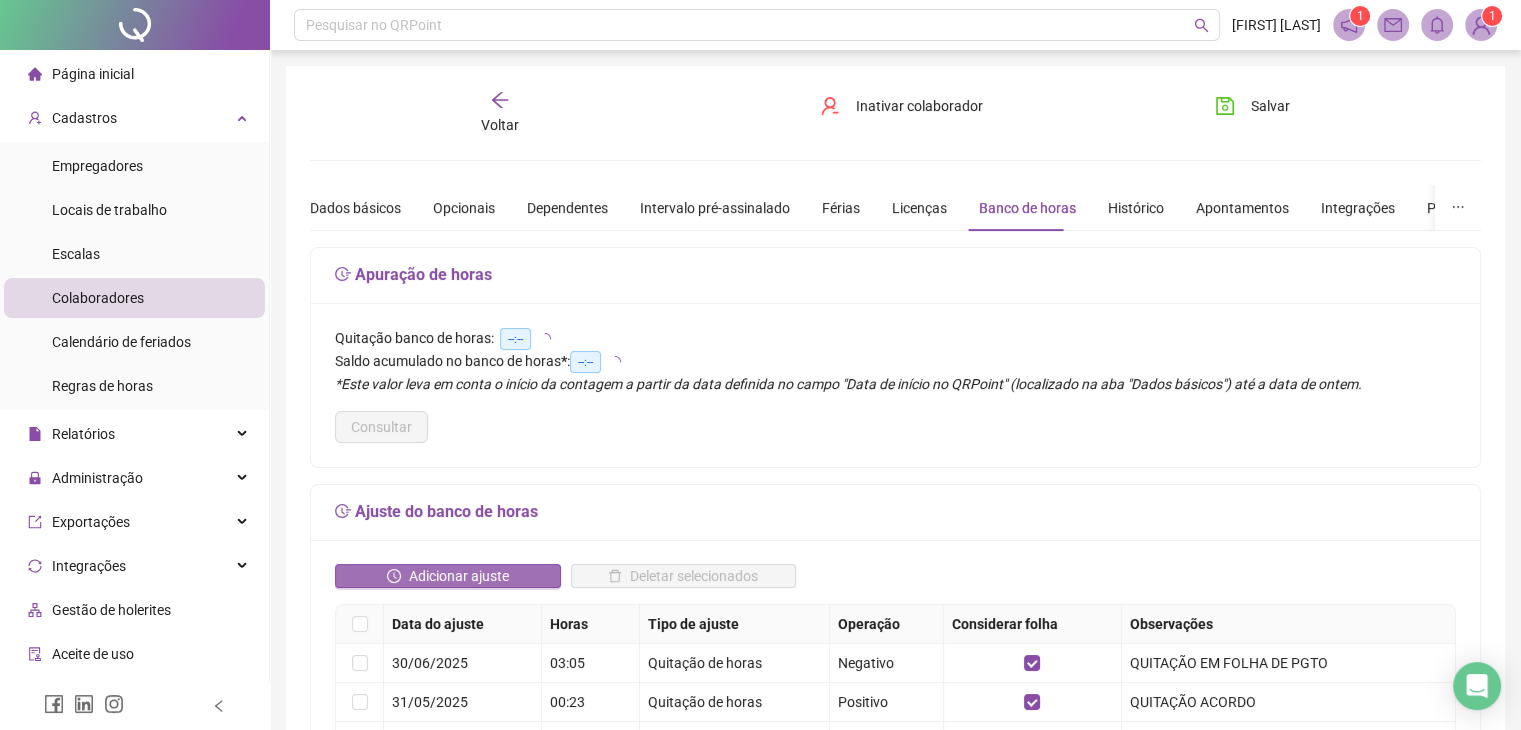 click on "Adicionar ajuste" at bounding box center [459, 576] 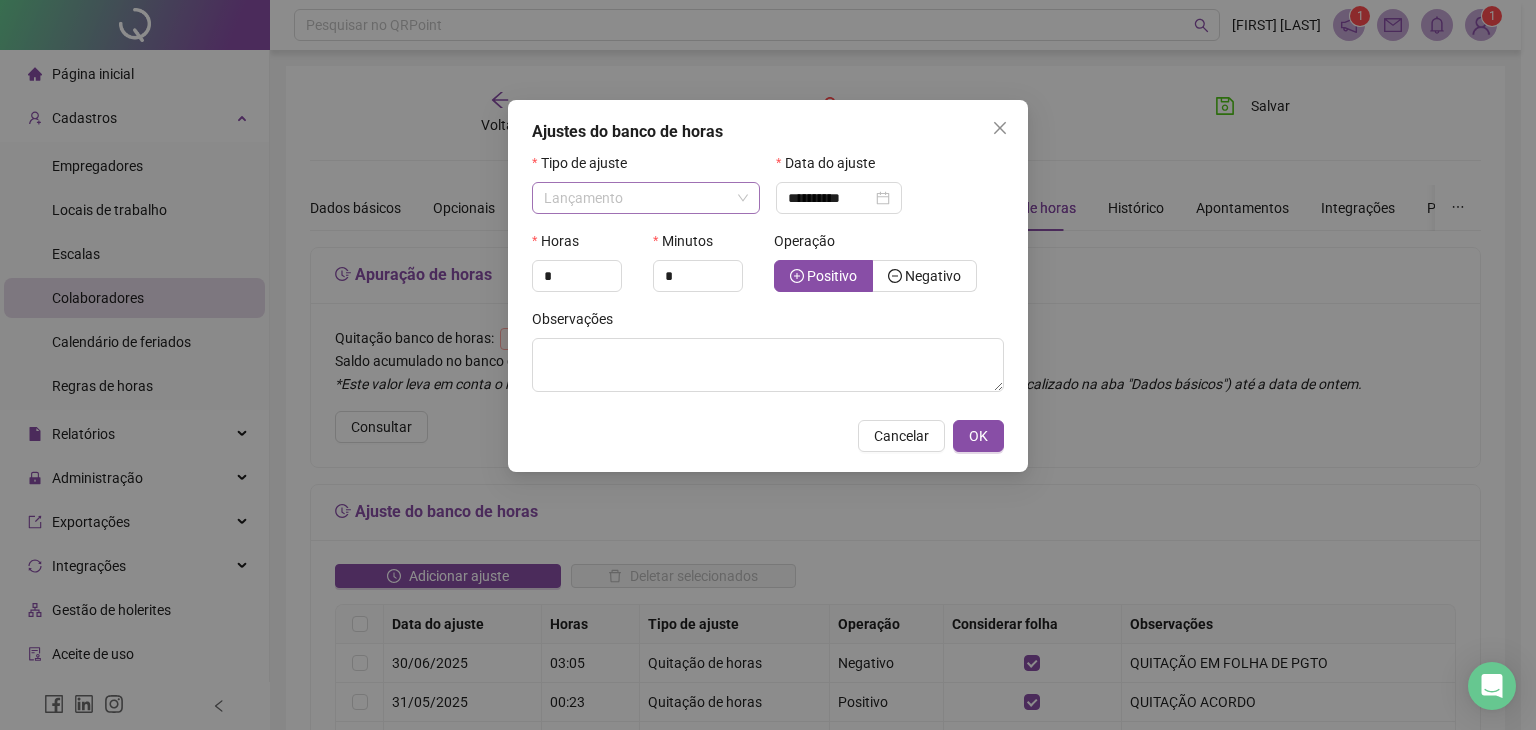 click on "Lançamento" at bounding box center (646, 198) 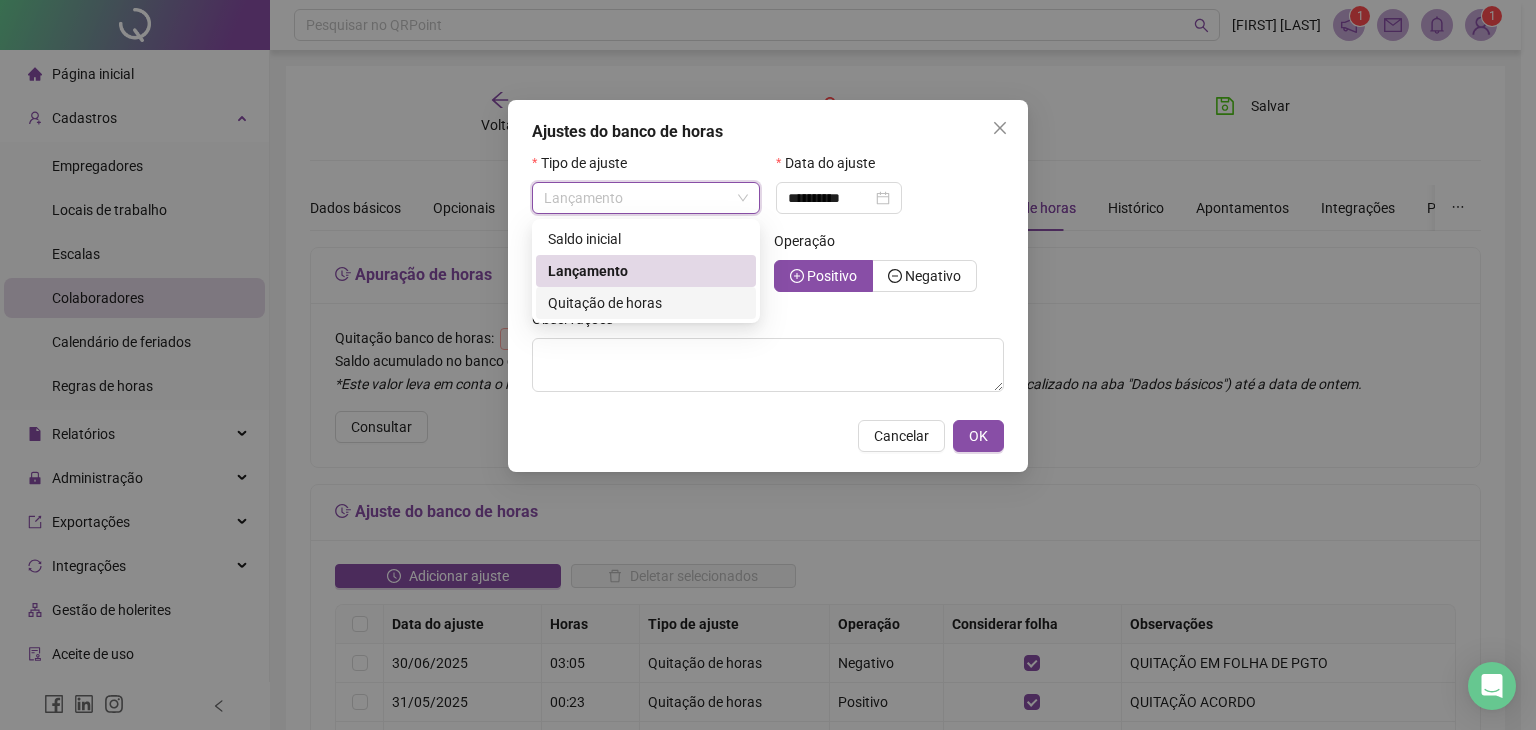 click on "Quitação de horas" at bounding box center [646, 303] 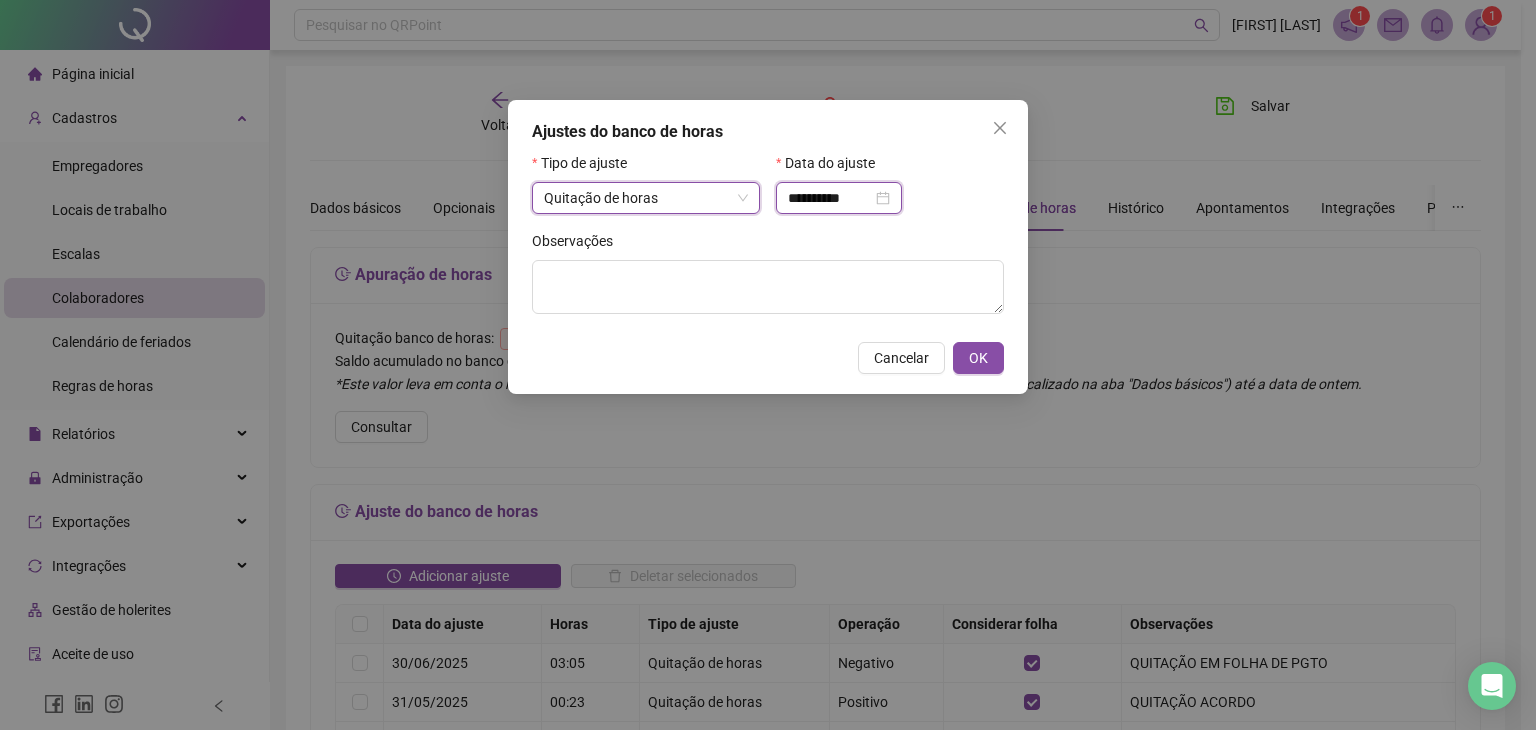 click on "**********" at bounding box center (830, 198) 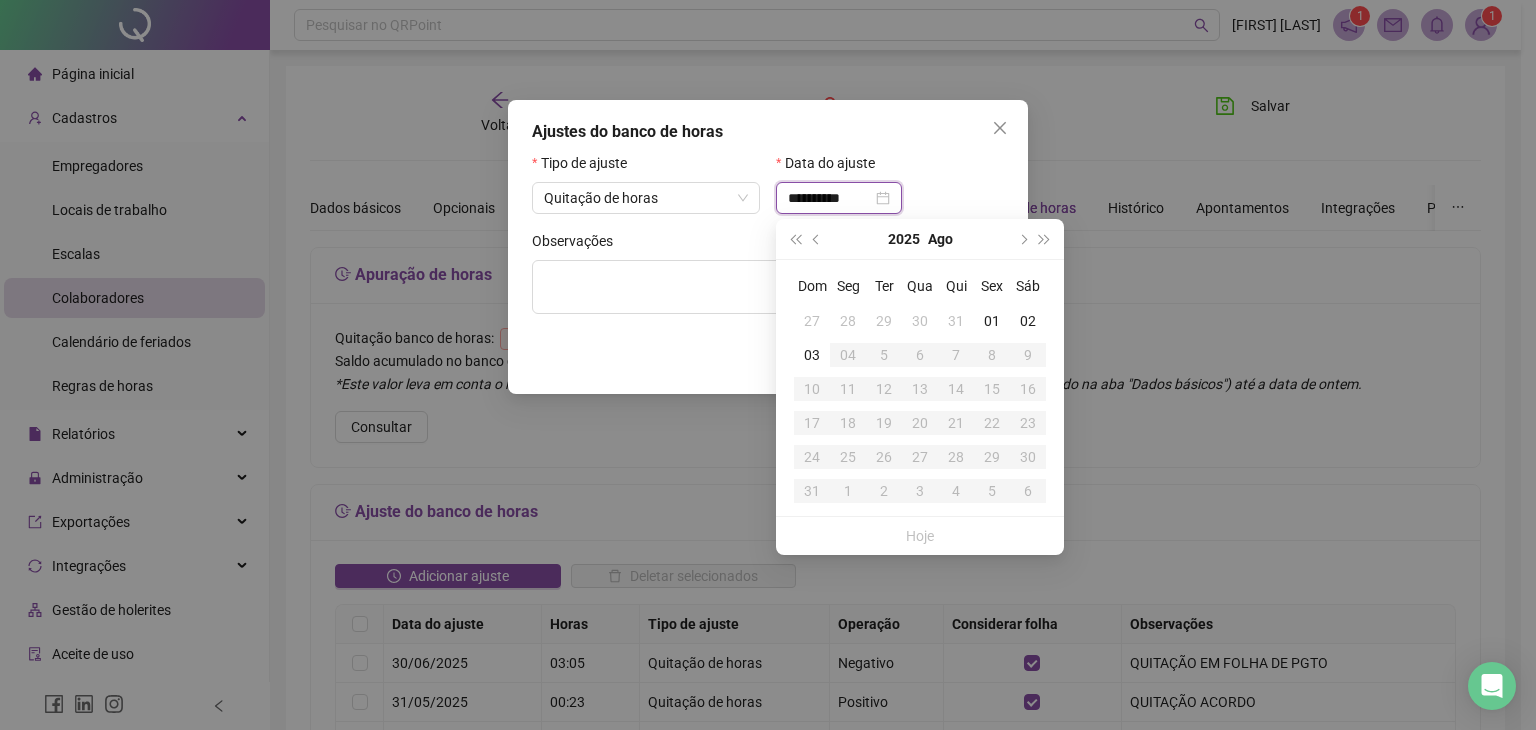 type on "**********" 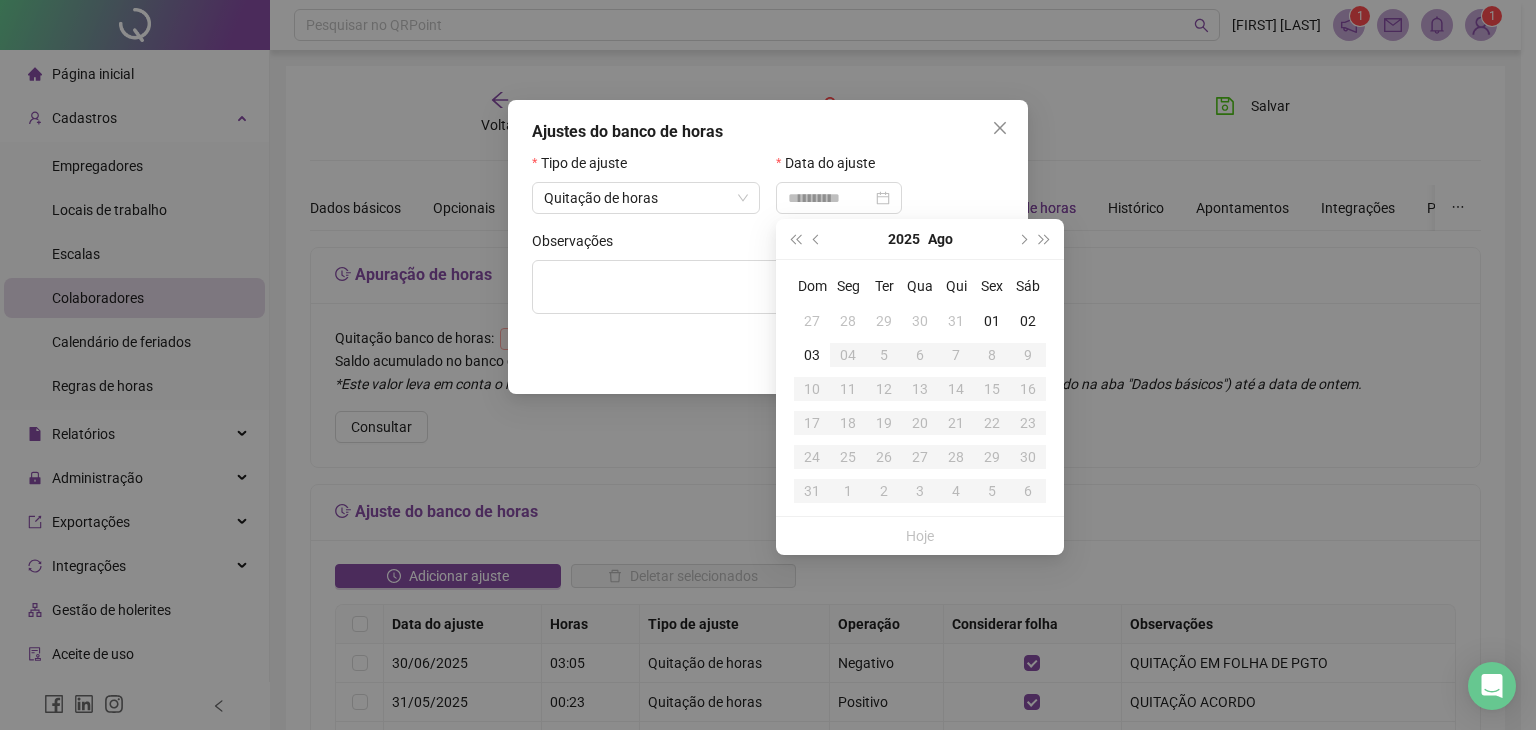 click on "31" at bounding box center [956, 321] 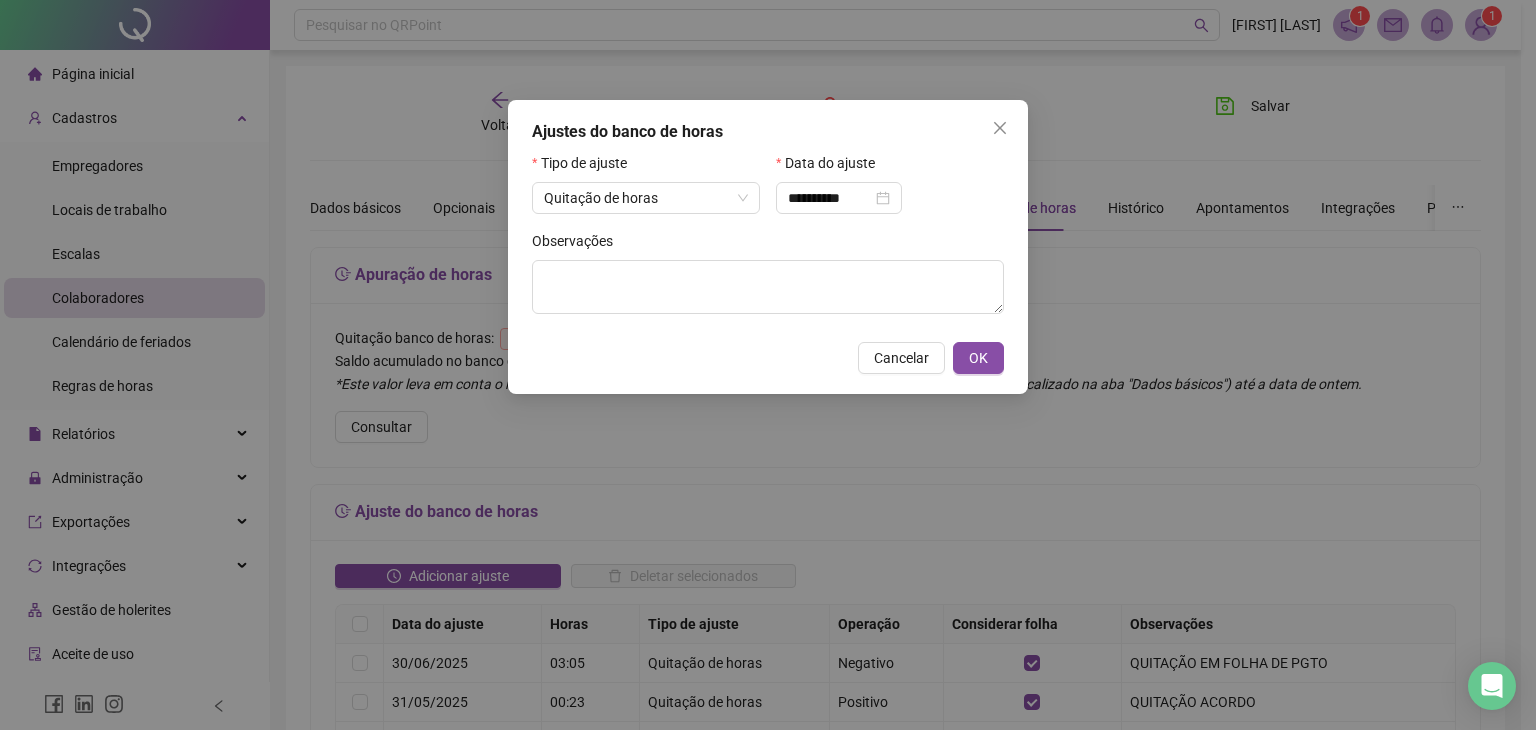 click on "Observações" at bounding box center (768, 245) 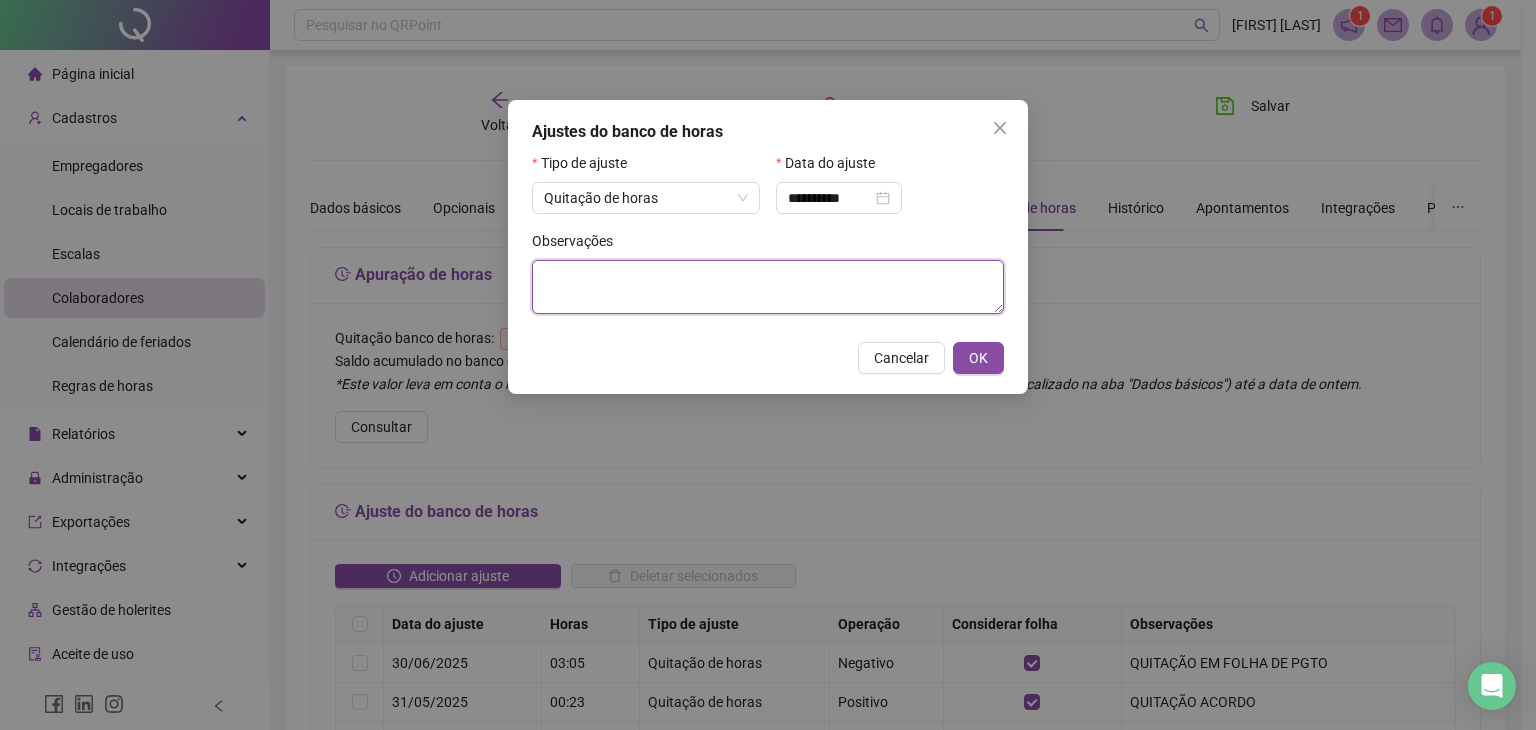 click at bounding box center (768, 287) 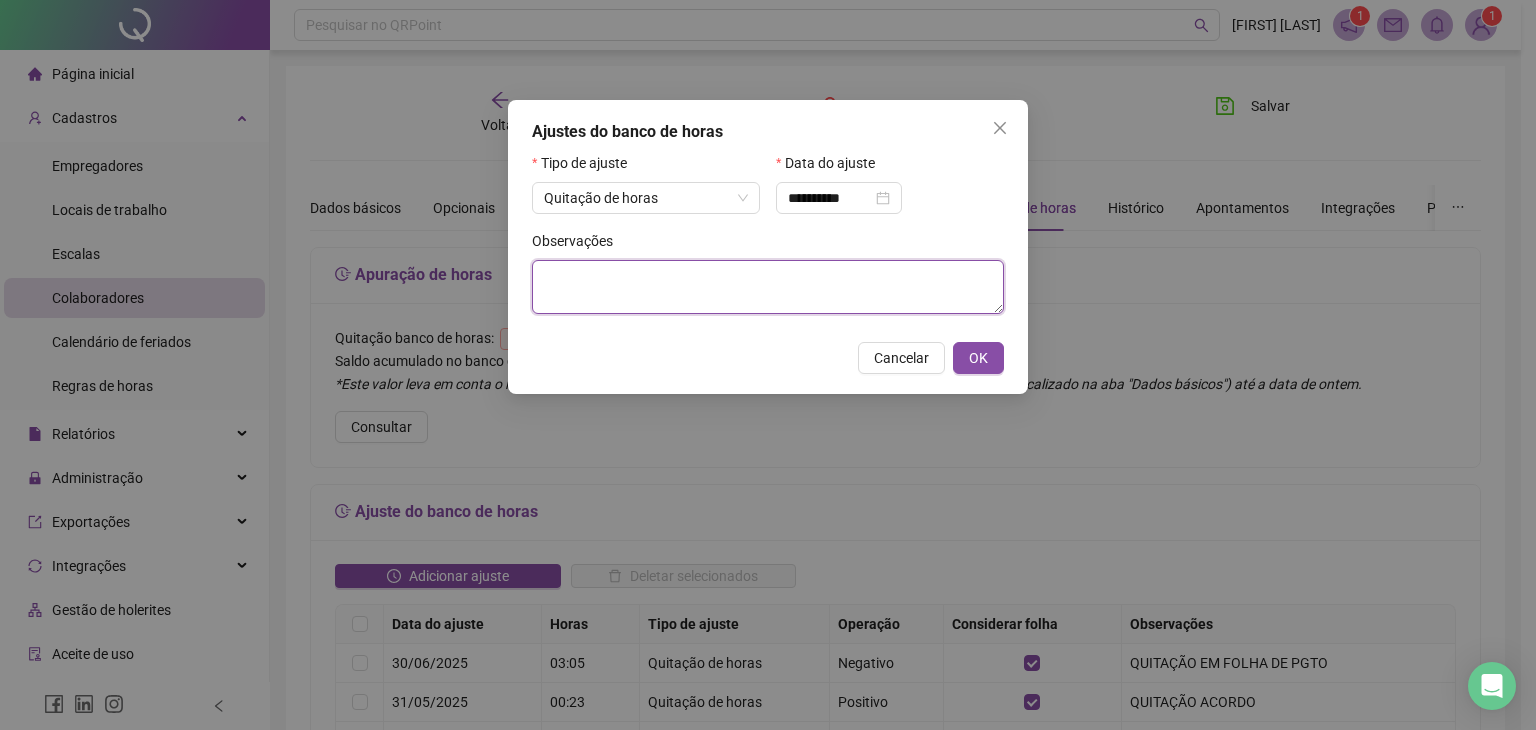 paste on "**********" 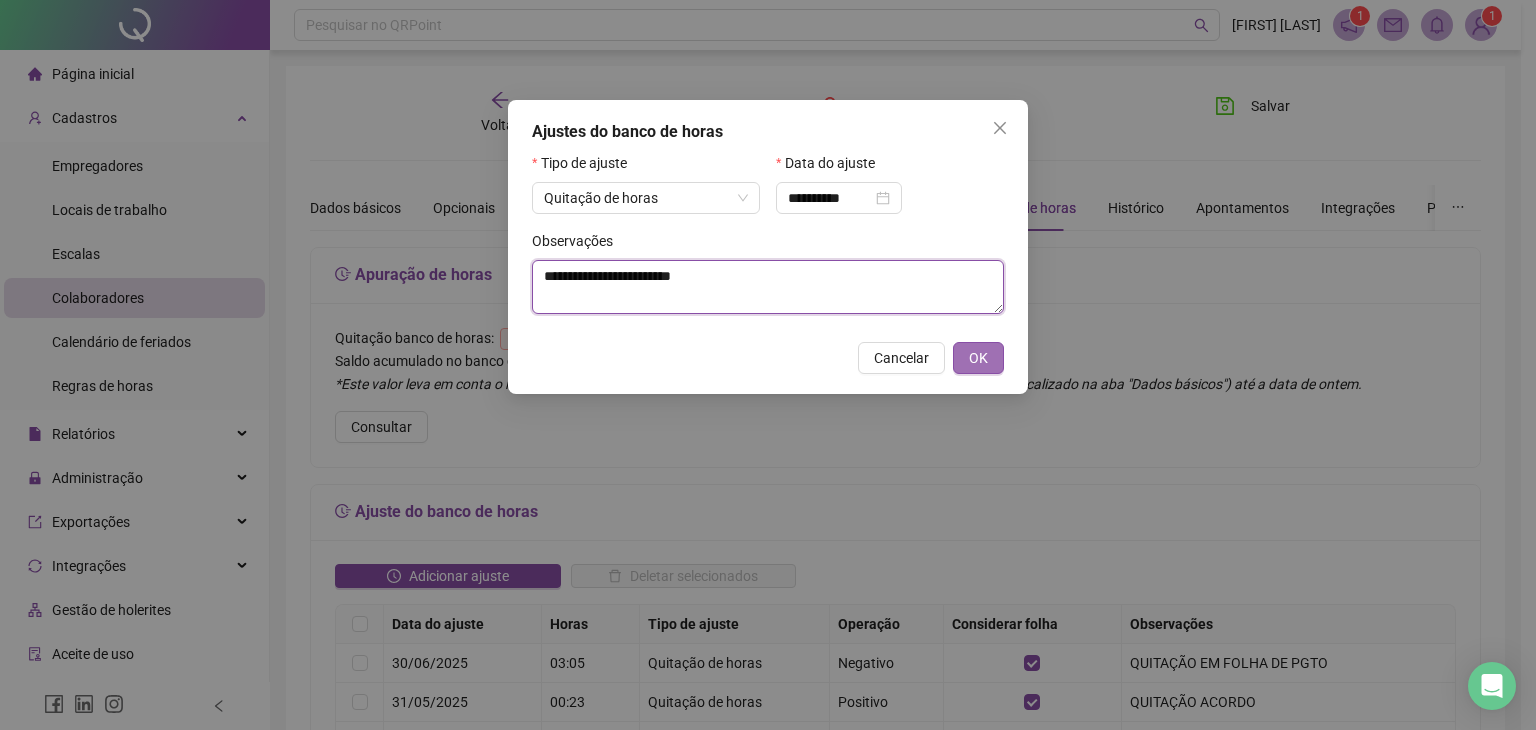 type on "**********" 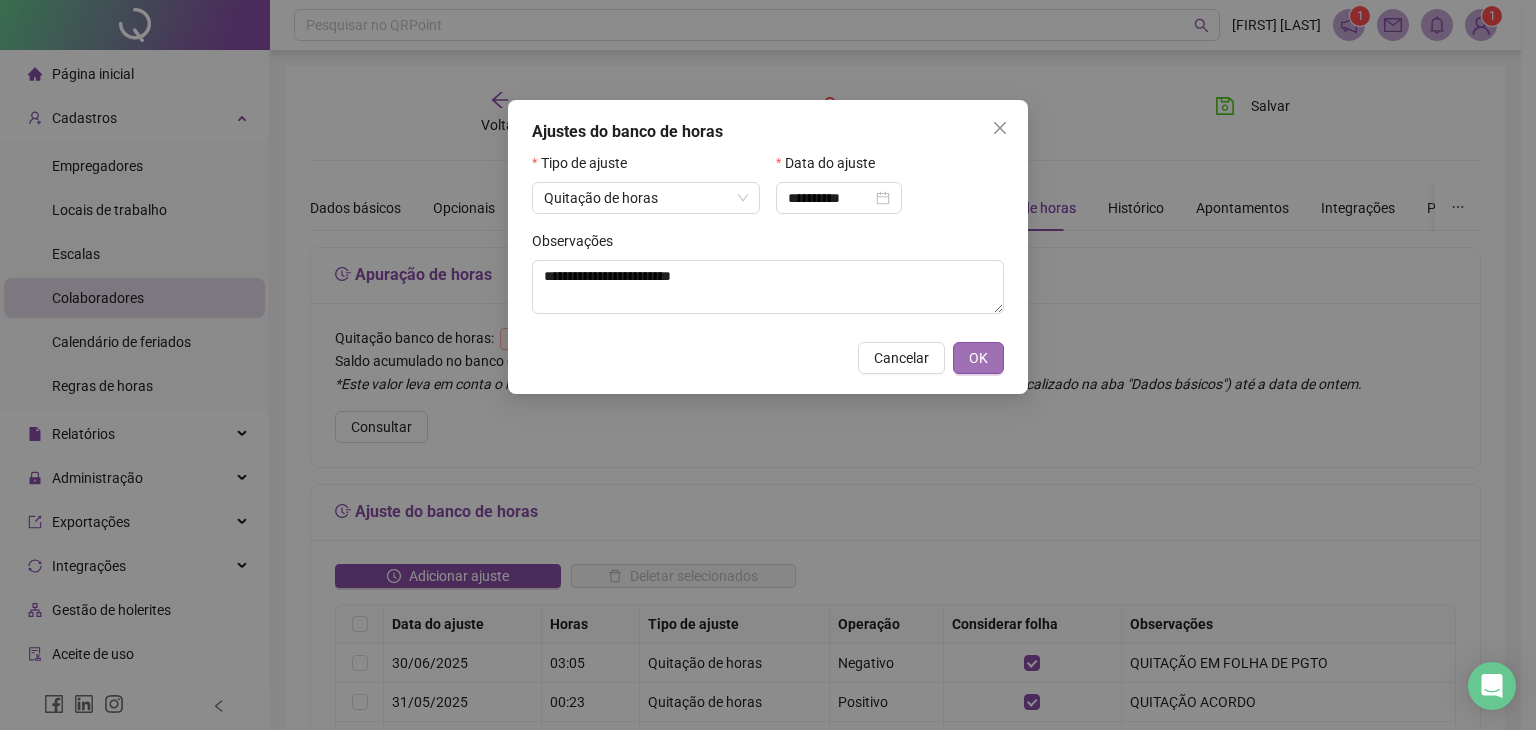 click on "OK" at bounding box center [978, 358] 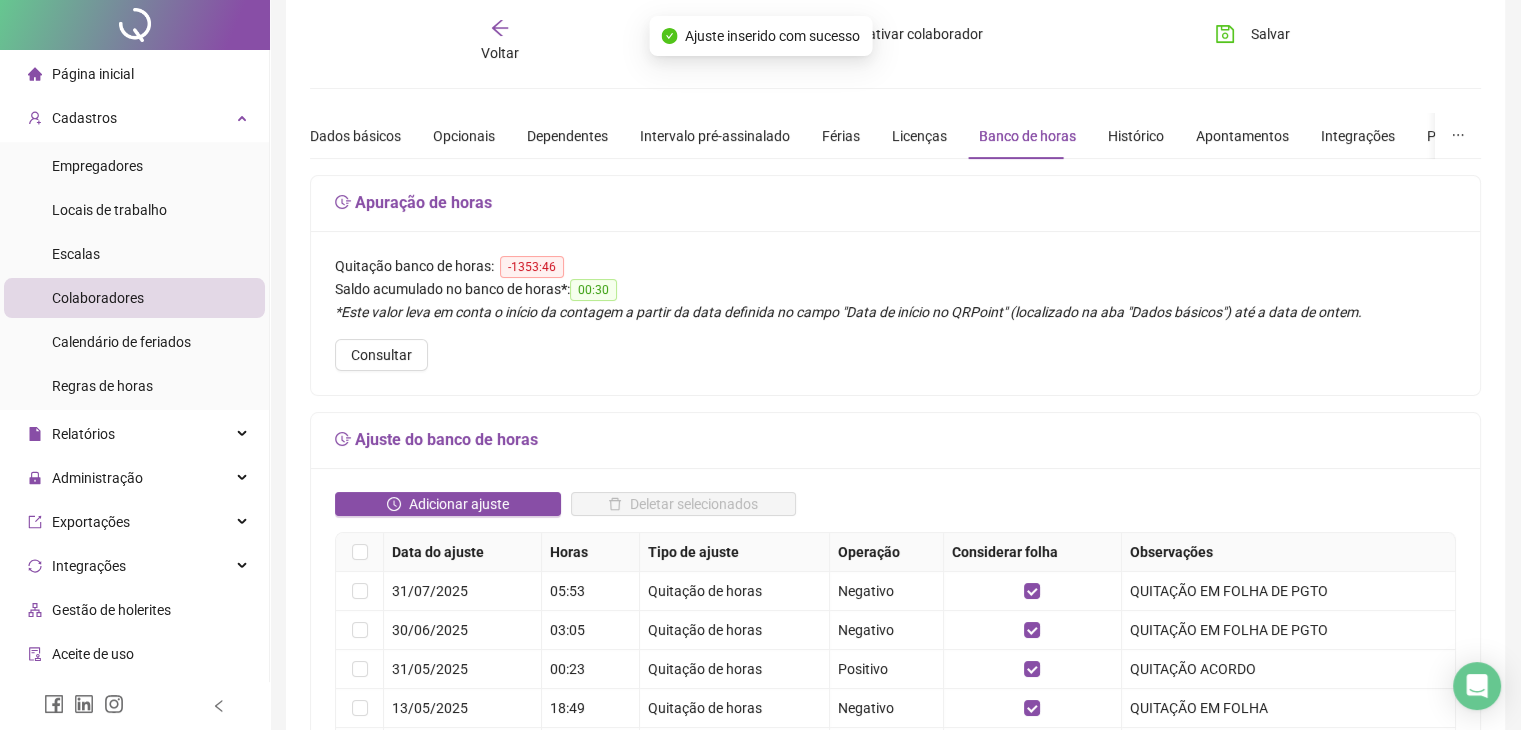 scroll, scrollTop: 100, scrollLeft: 0, axis: vertical 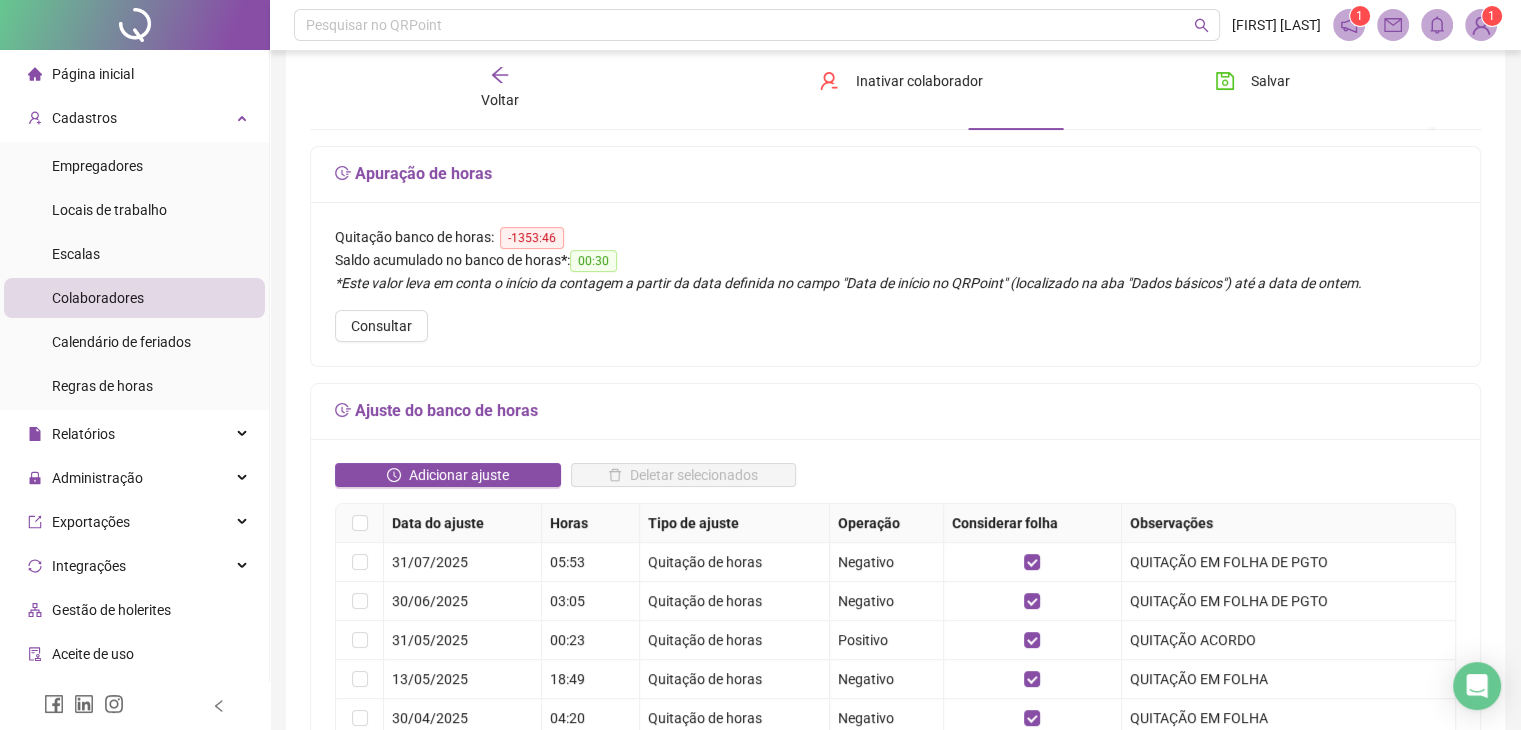 click on "Voltar" at bounding box center (500, 88) 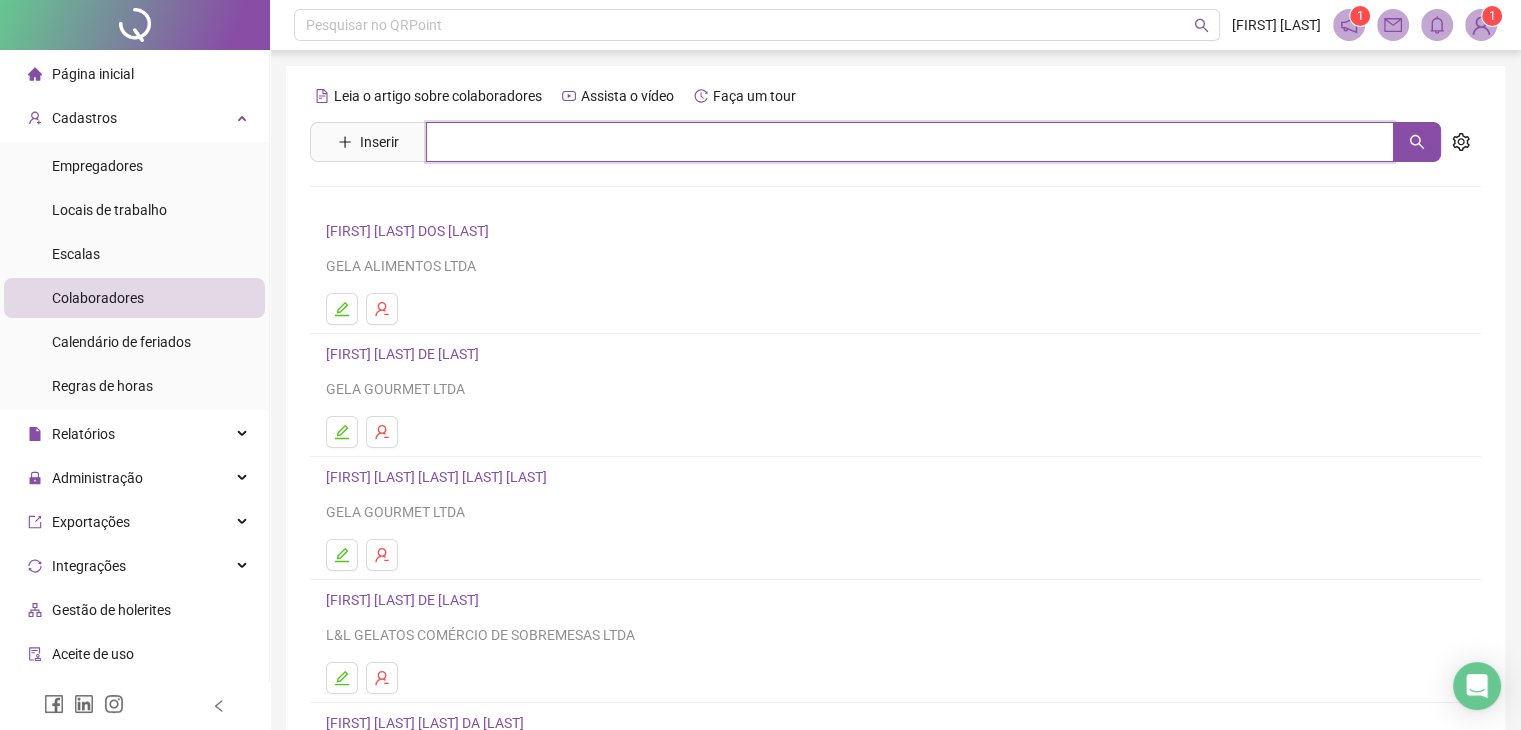 click at bounding box center (910, 142) 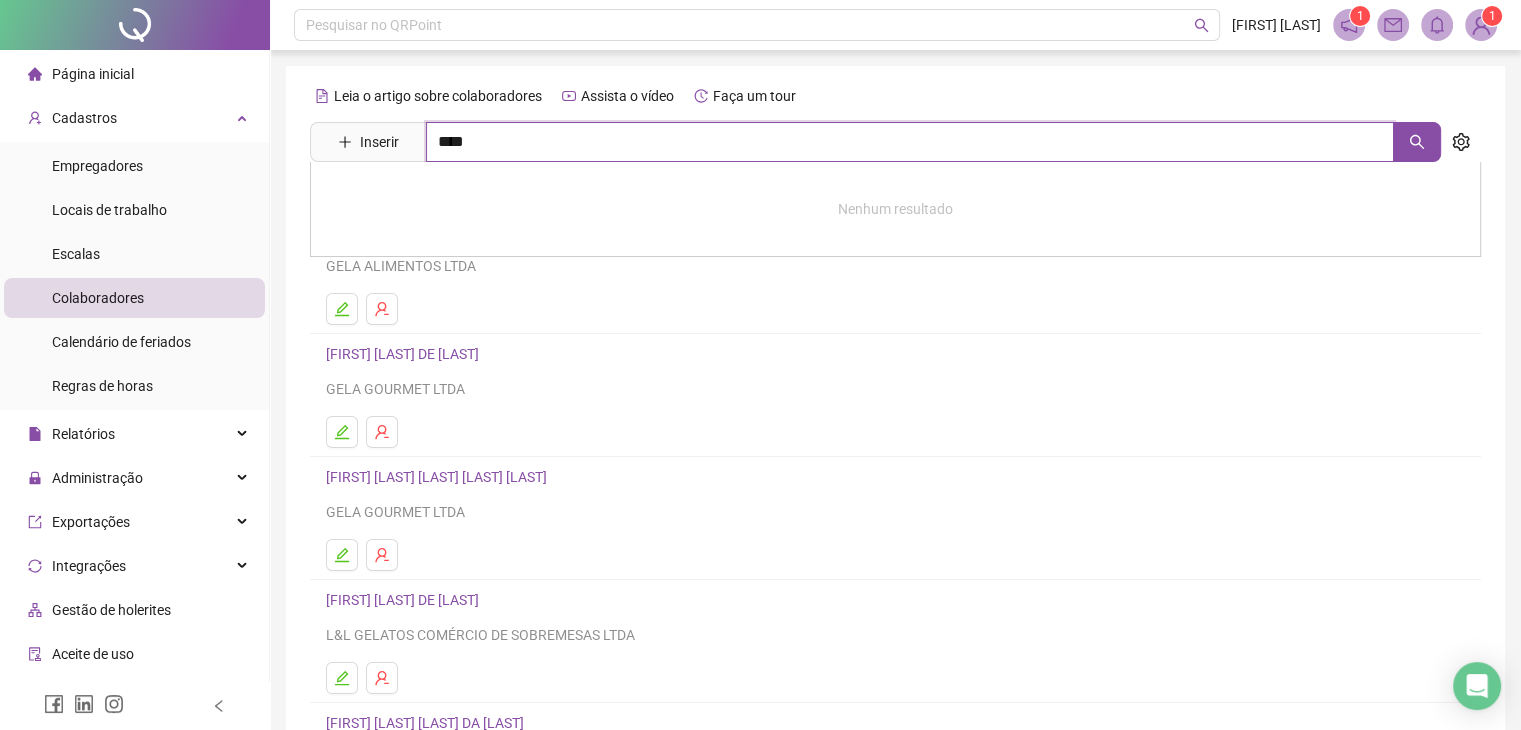 type on "****" 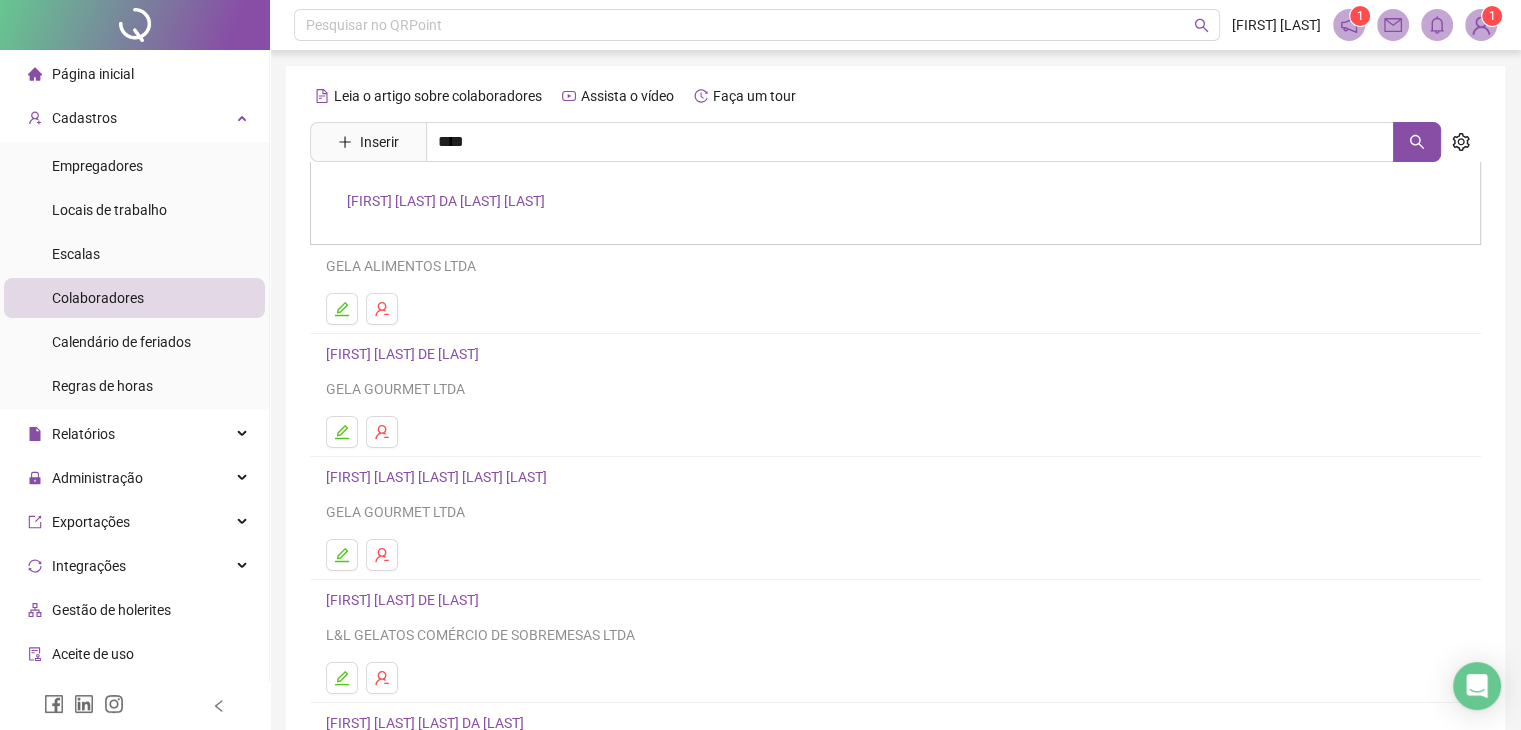 click on "[FIRST] [LAST] [LAST]" at bounding box center (446, 201) 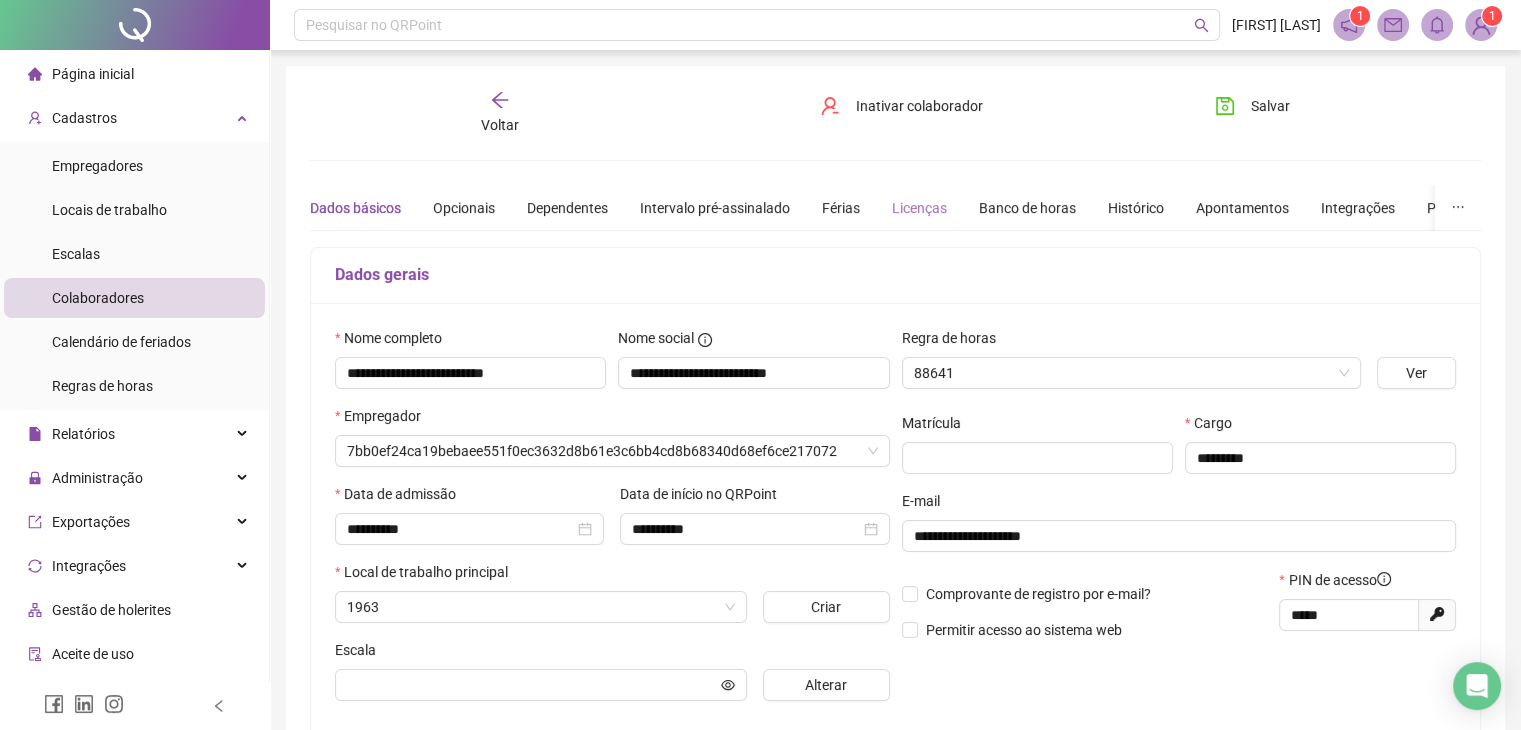 type on "**********" 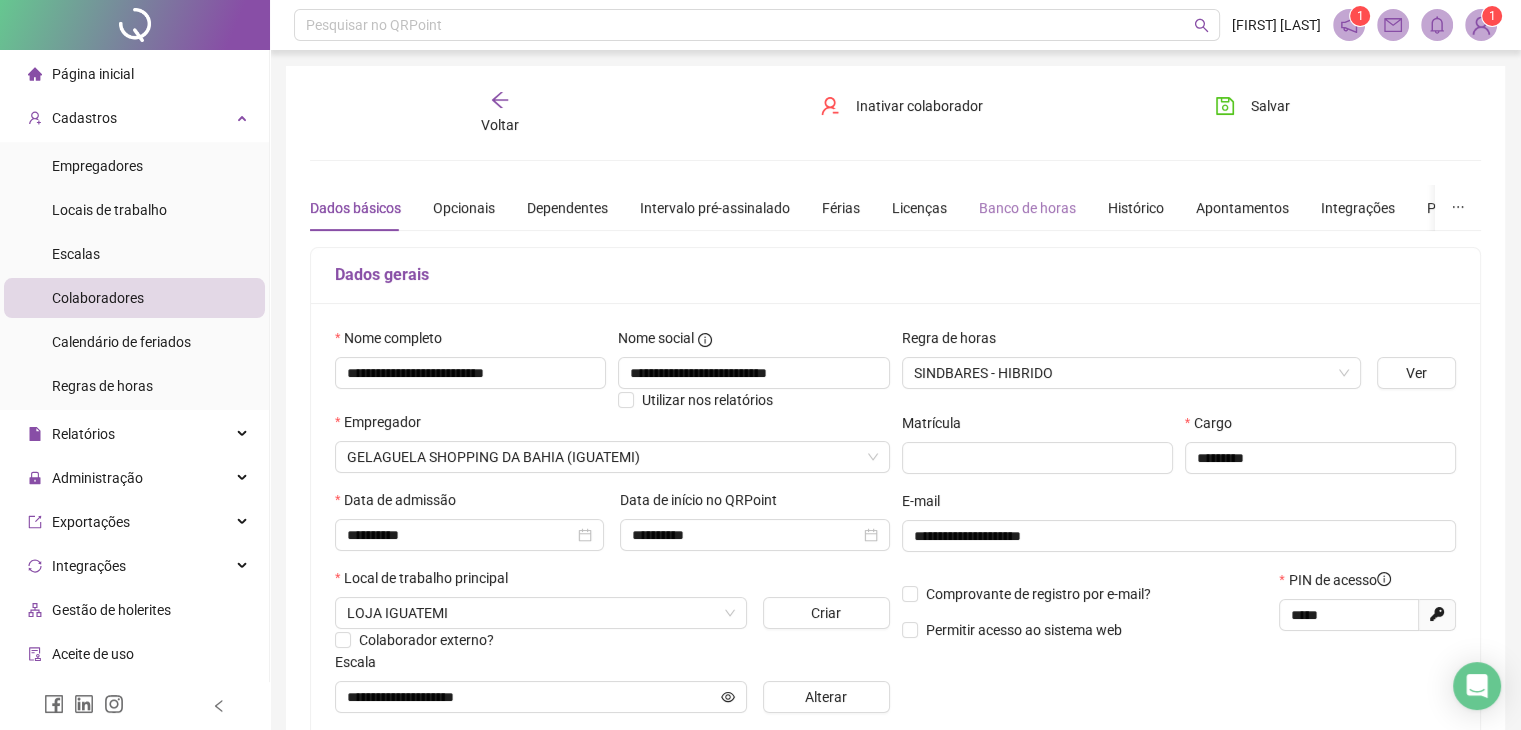 click on "Banco de horas" at bounding box center [1027, 208] 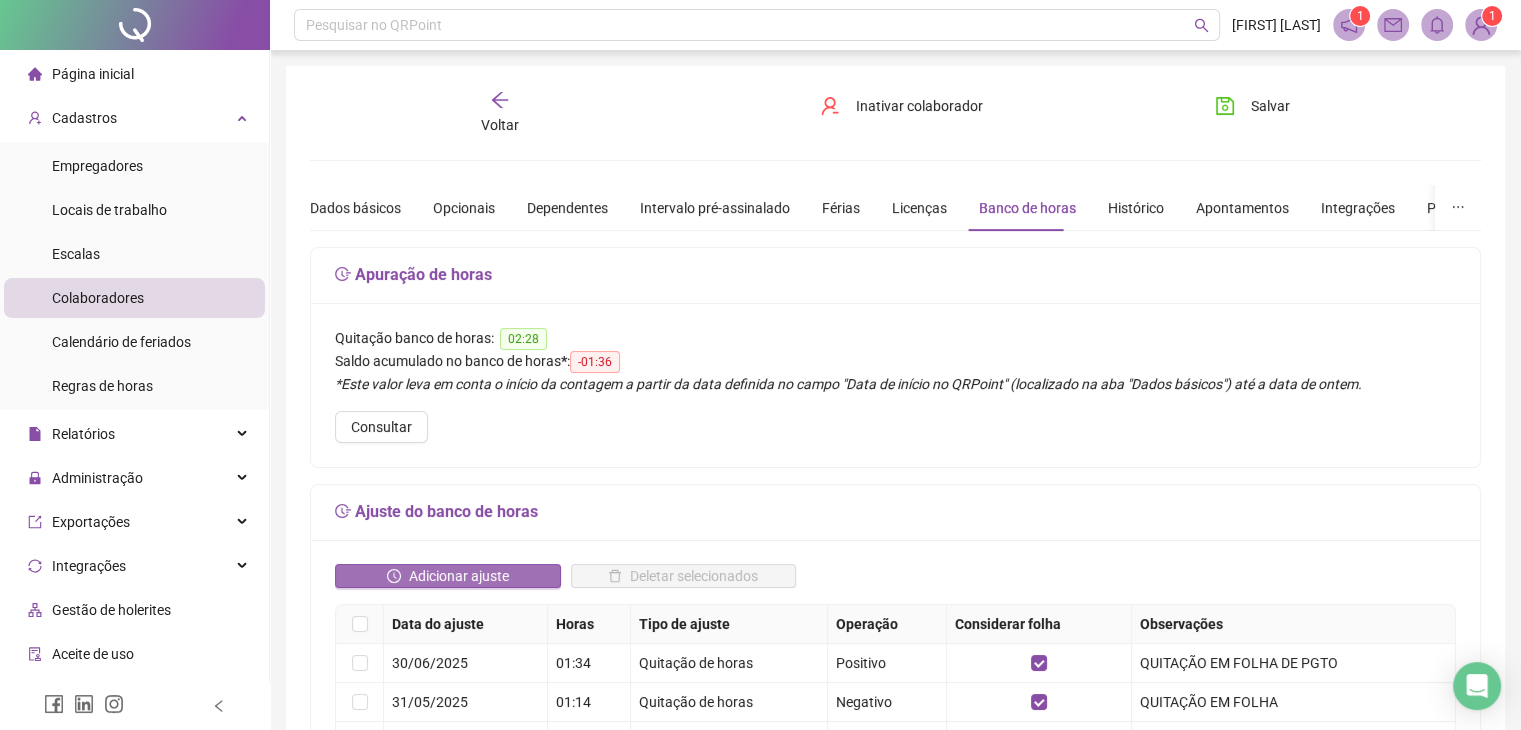 click on "Adicionar ajuste" at bounding box center [459, 576] 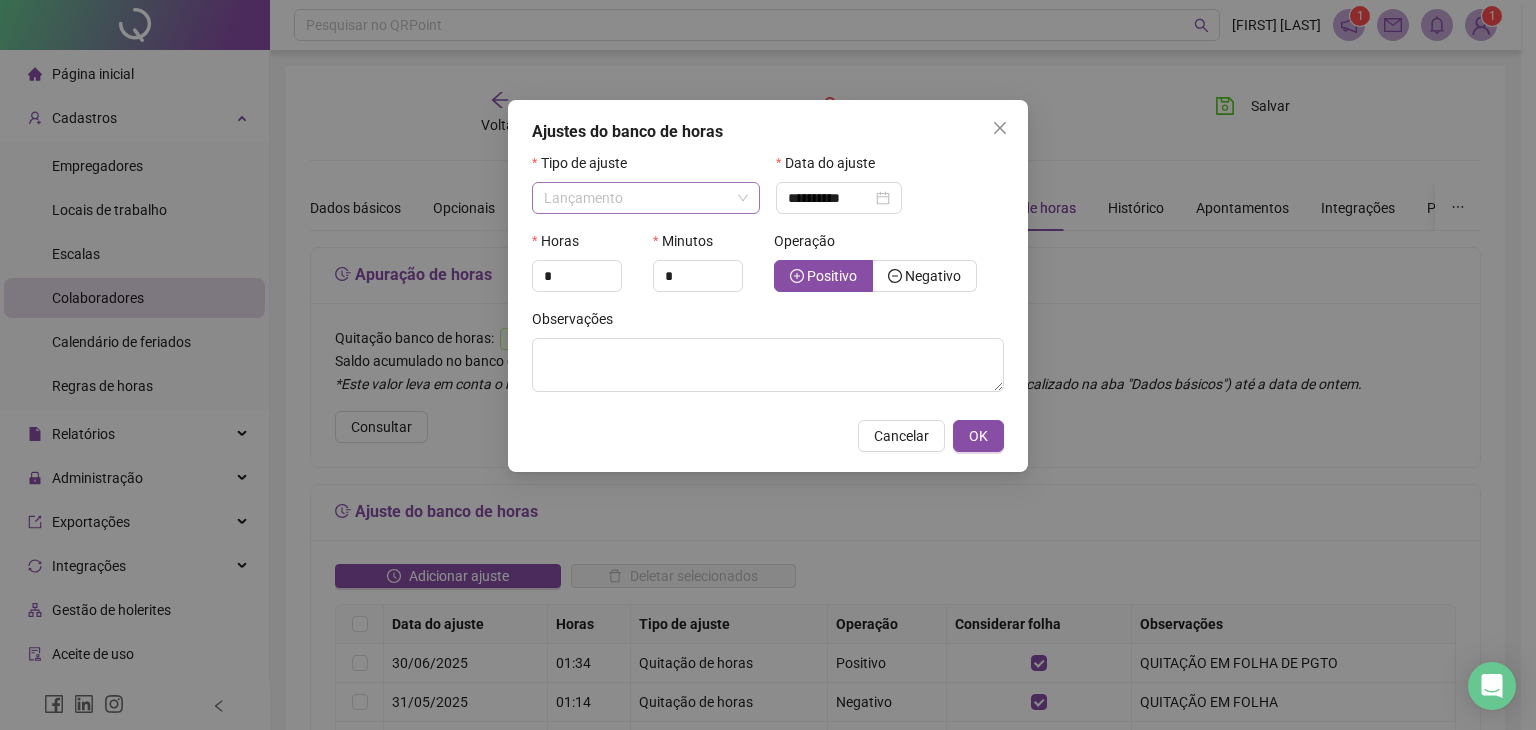 click on "Lançamento" at bounding box center [646, 198] 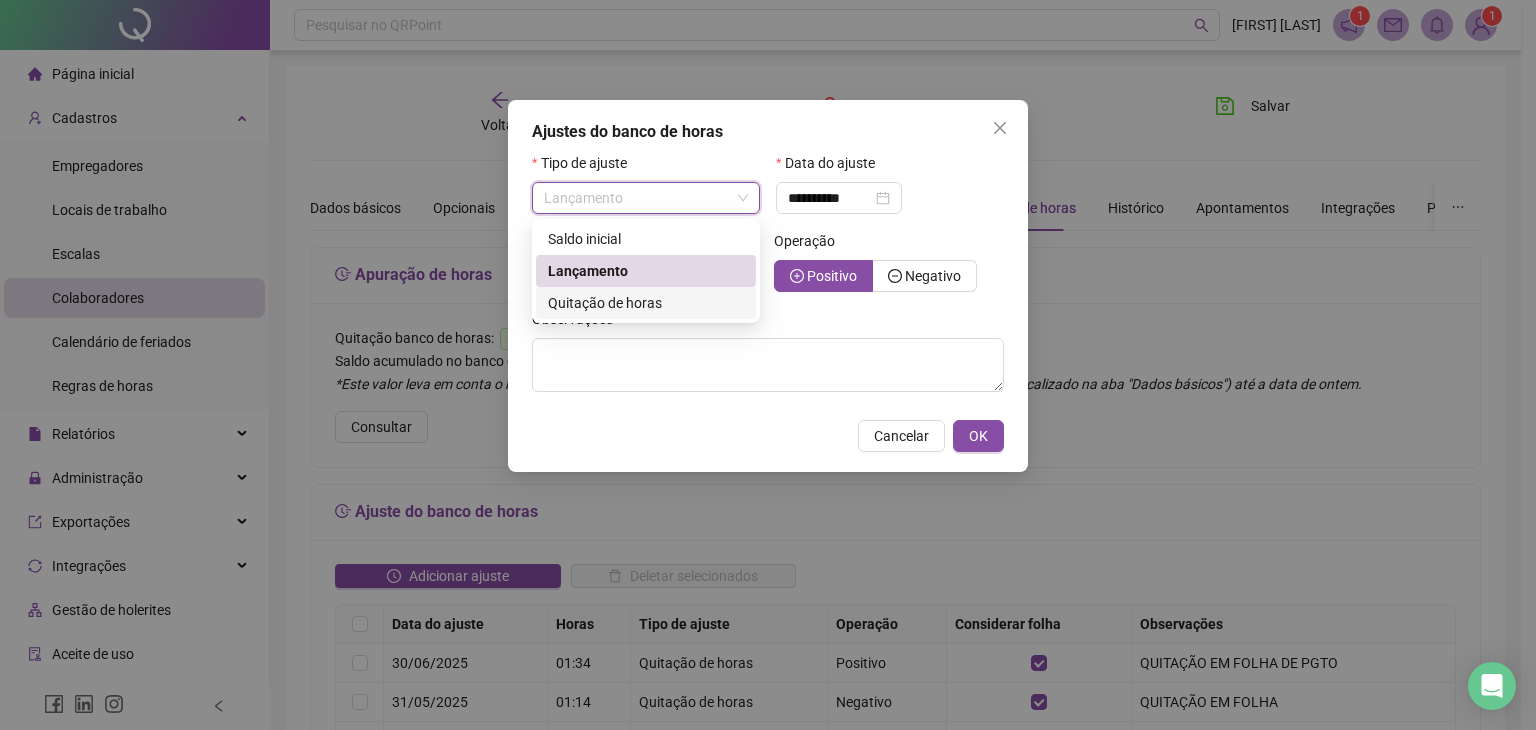 drag, startPoint x: 631, startPoint y: 296, endPoint x: 777, endPoint y: 253, distance: 152.20053 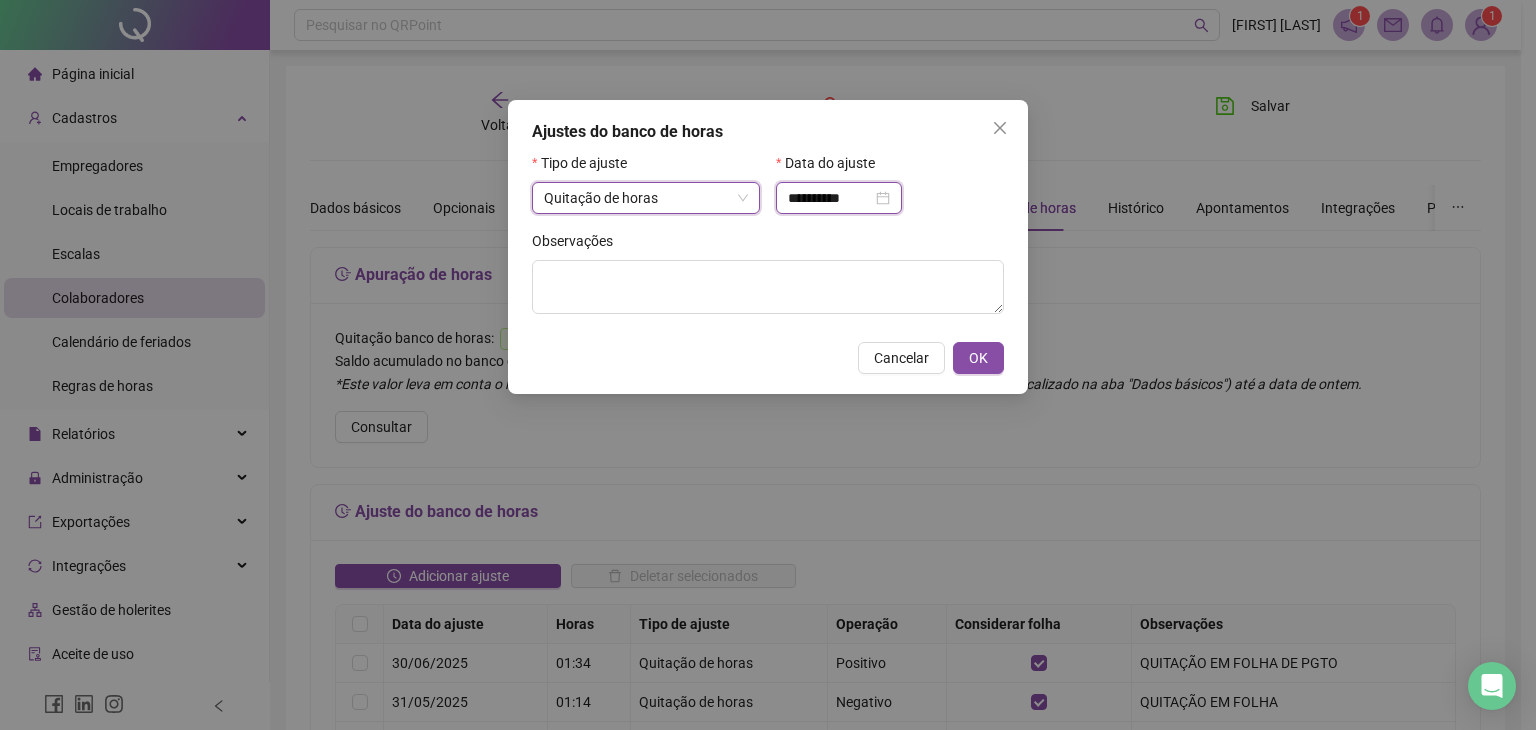 click on "**********" at bounding box center [830, 198] 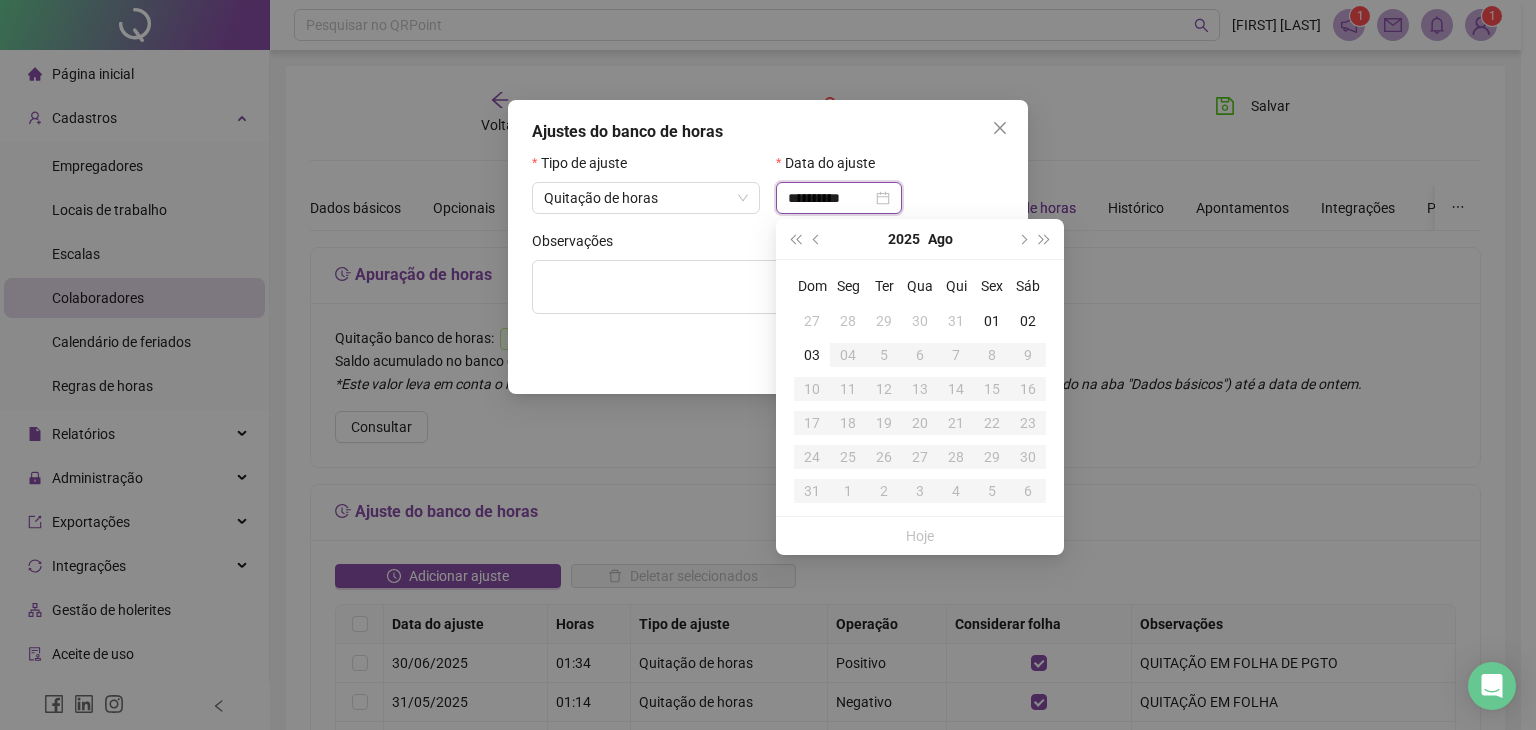 type on "**********" 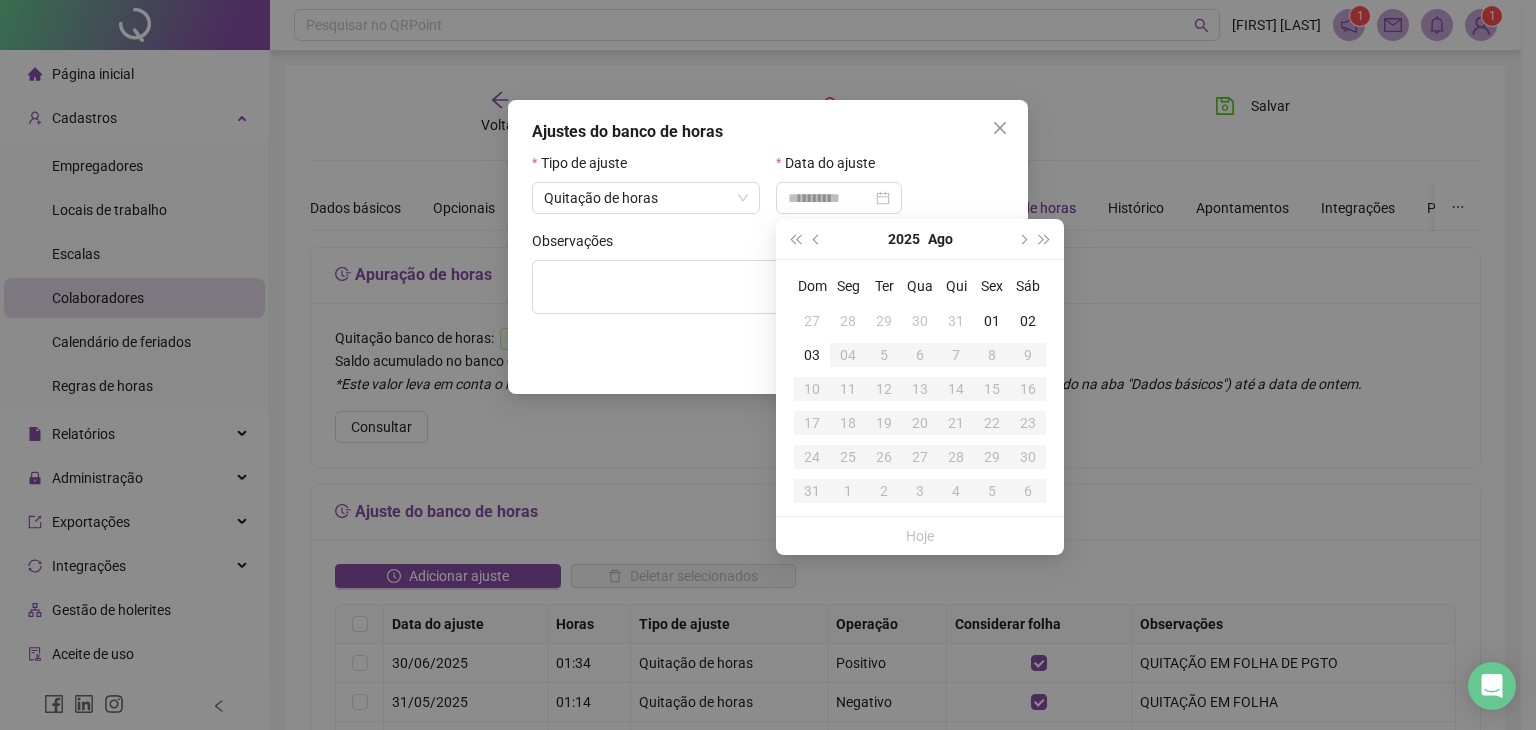 click on "31" at bounding box center (956, 321) 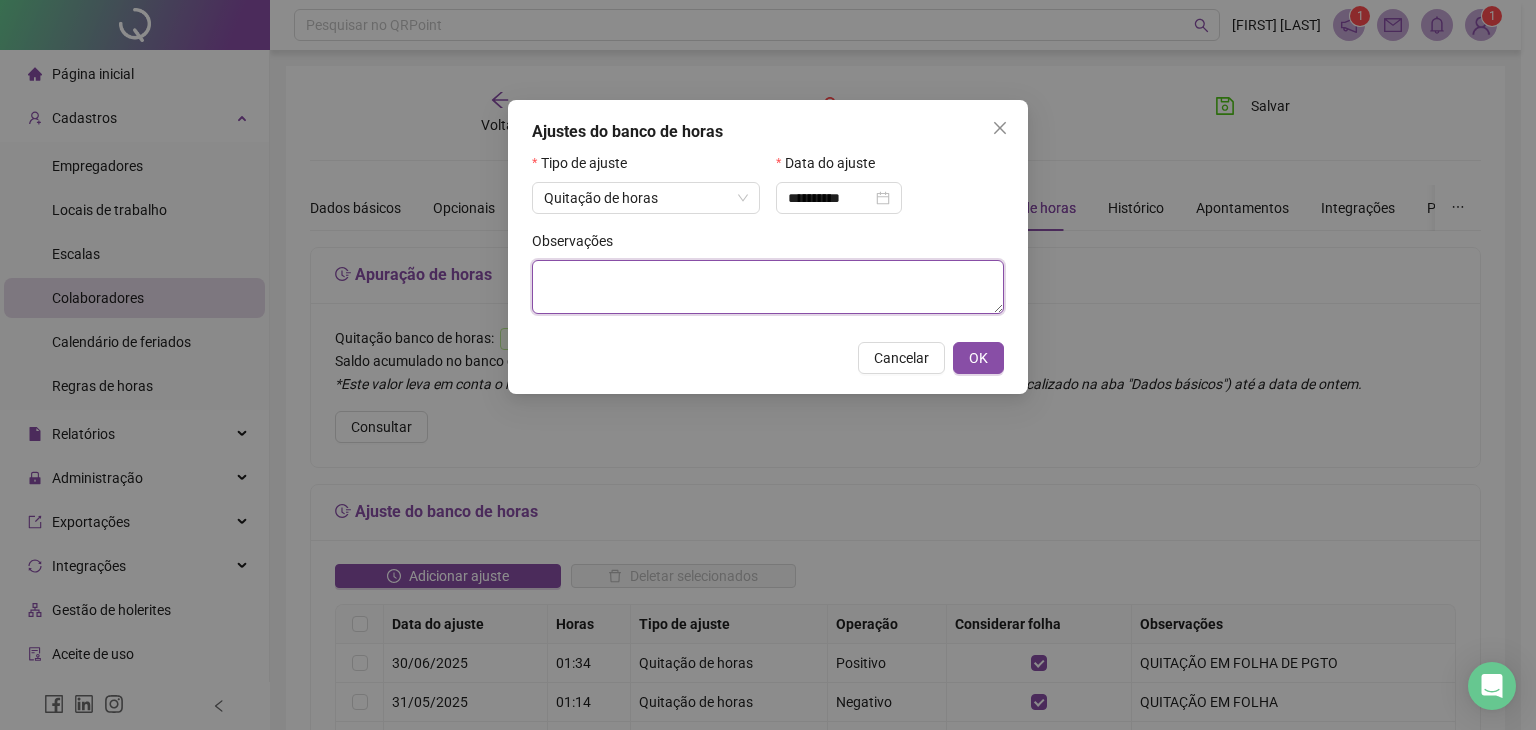 click at bounding box center (768, 287) 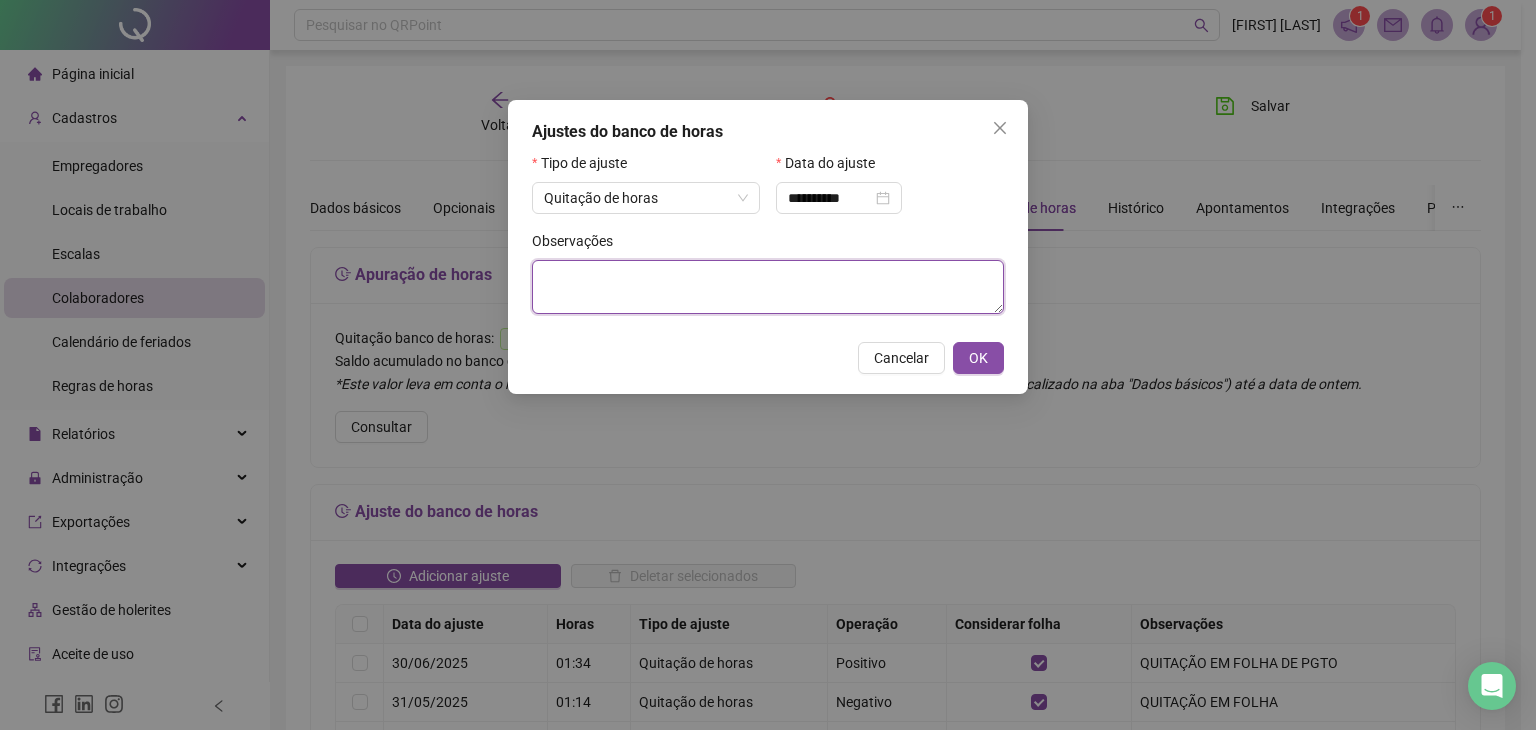 paste on "**********" 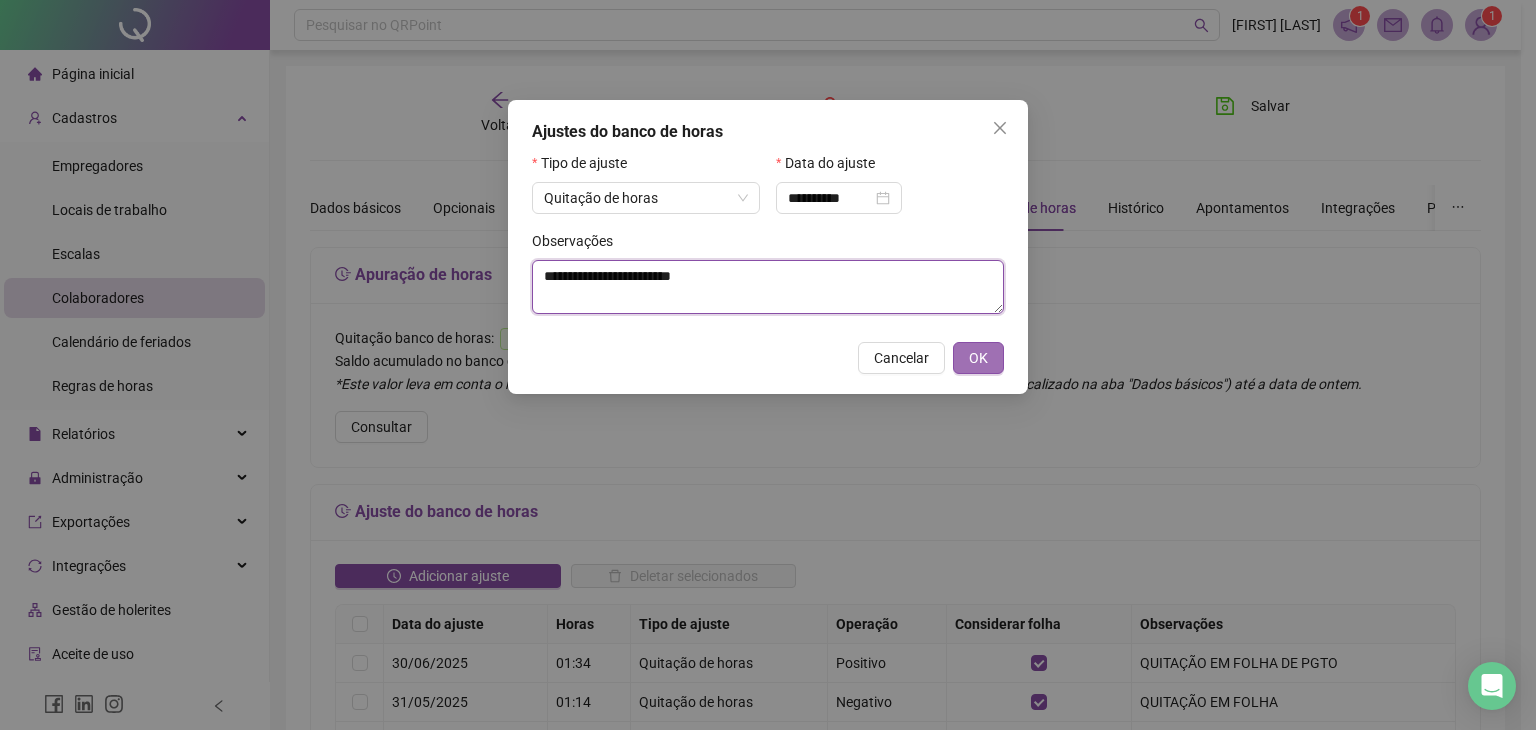 type on "**********" 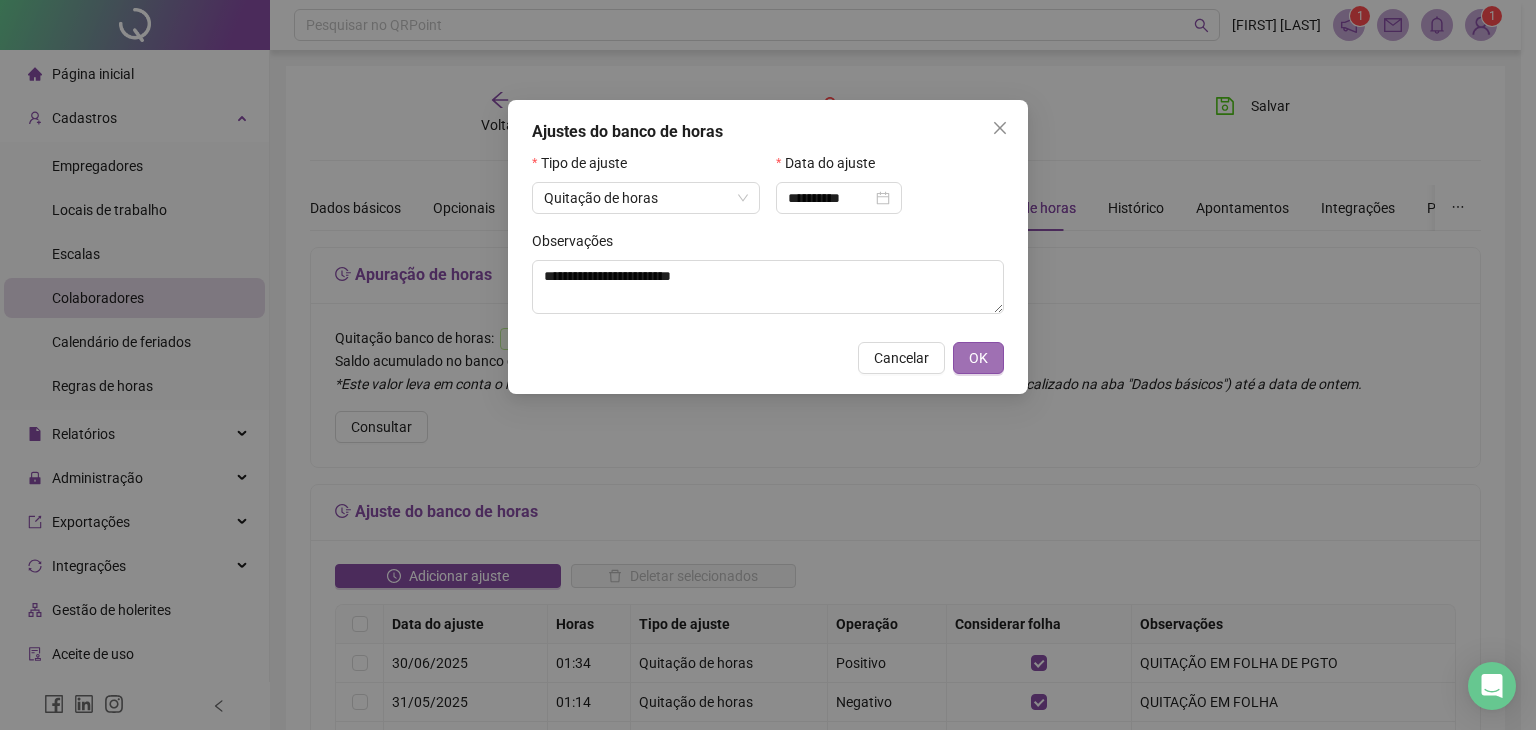 click on "OK" at bounding box center [978, 358] 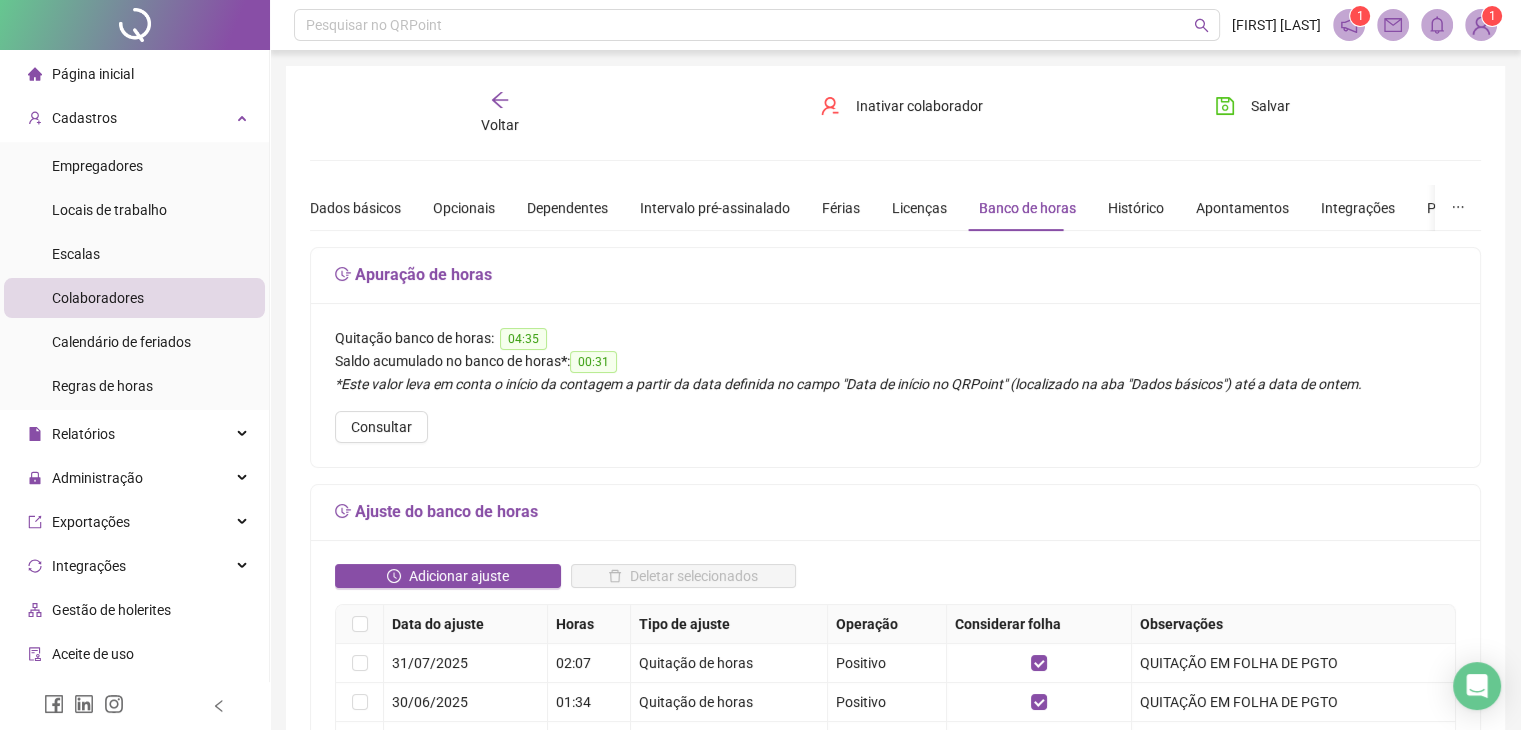 click on "Voltar" at bounding box center [500, 113] 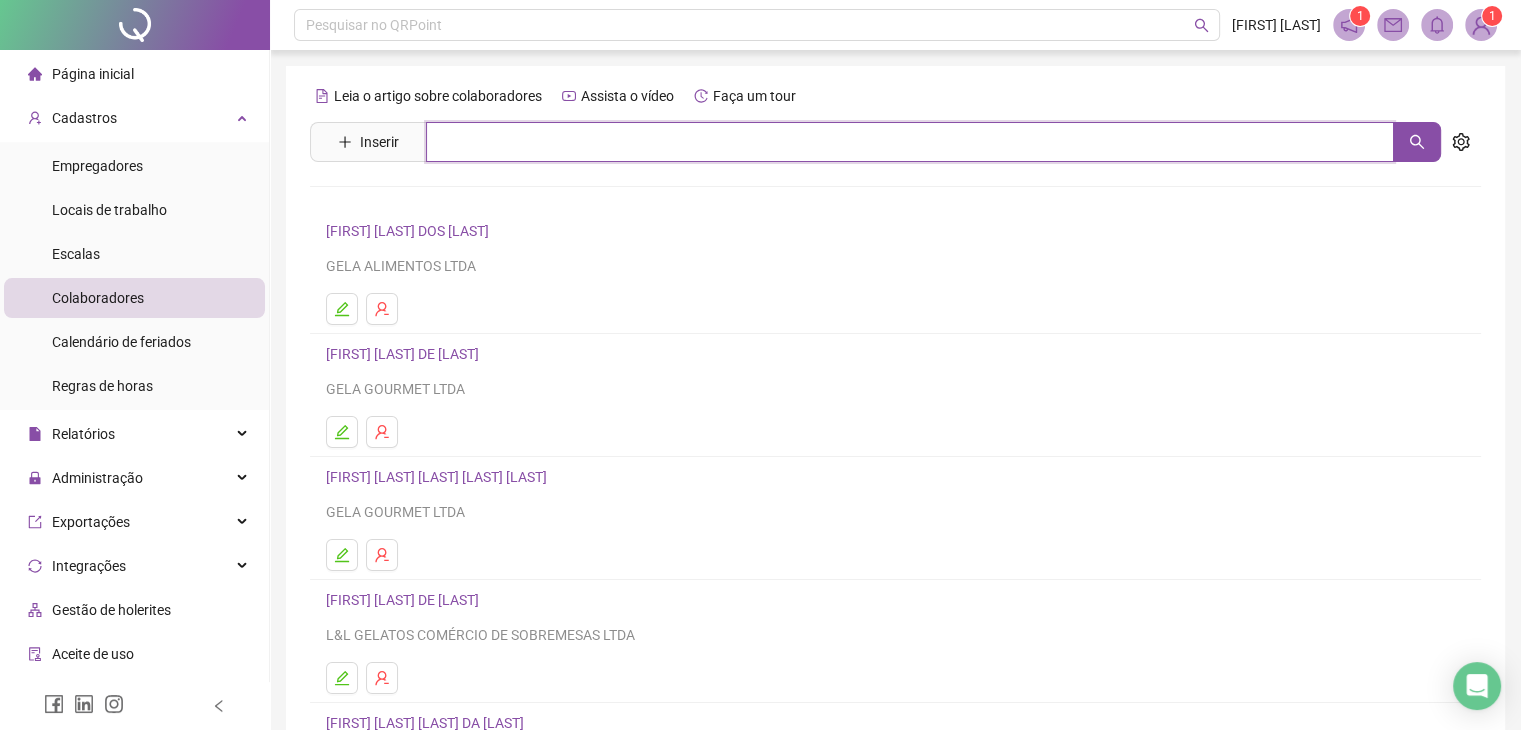 click at bounding box center [910, 142] 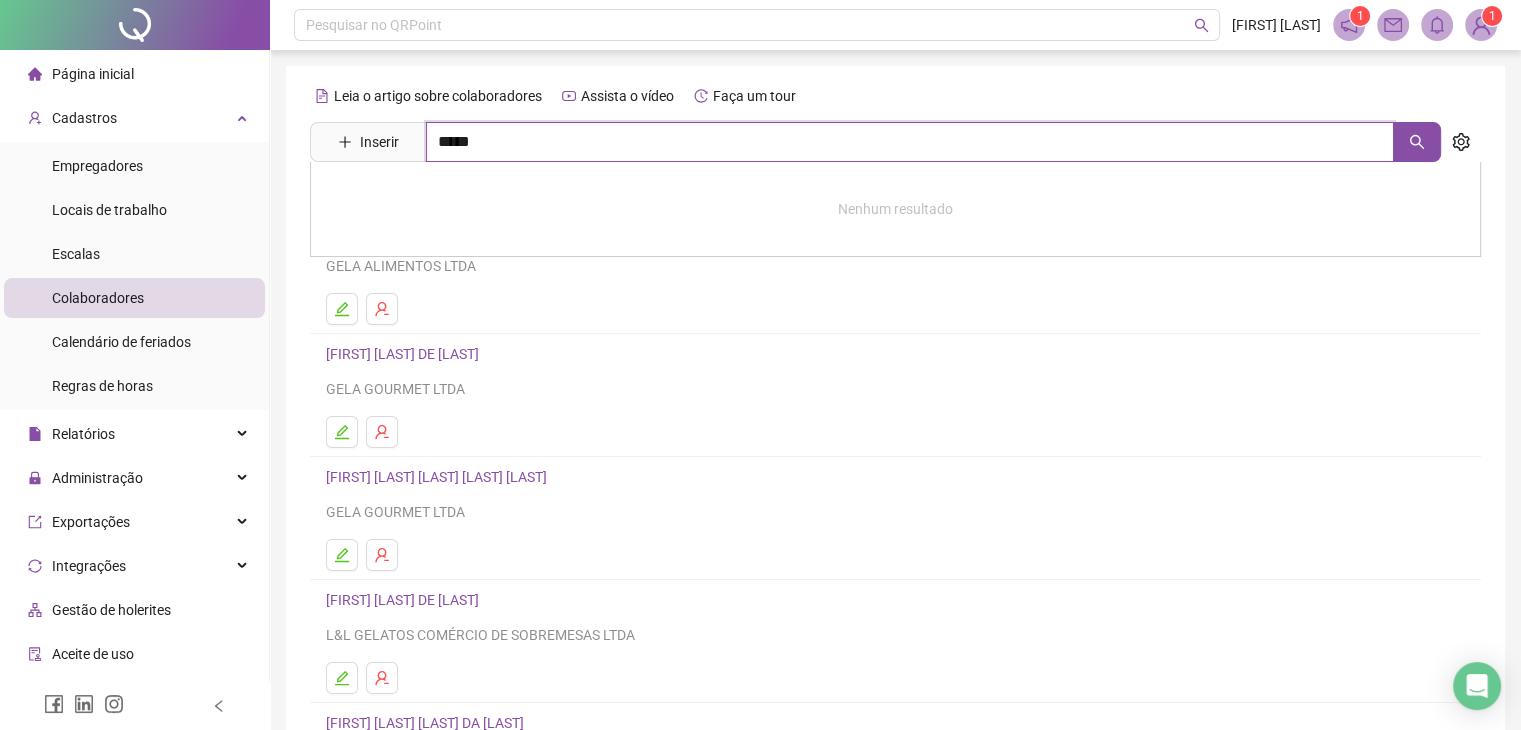 type on "*****" 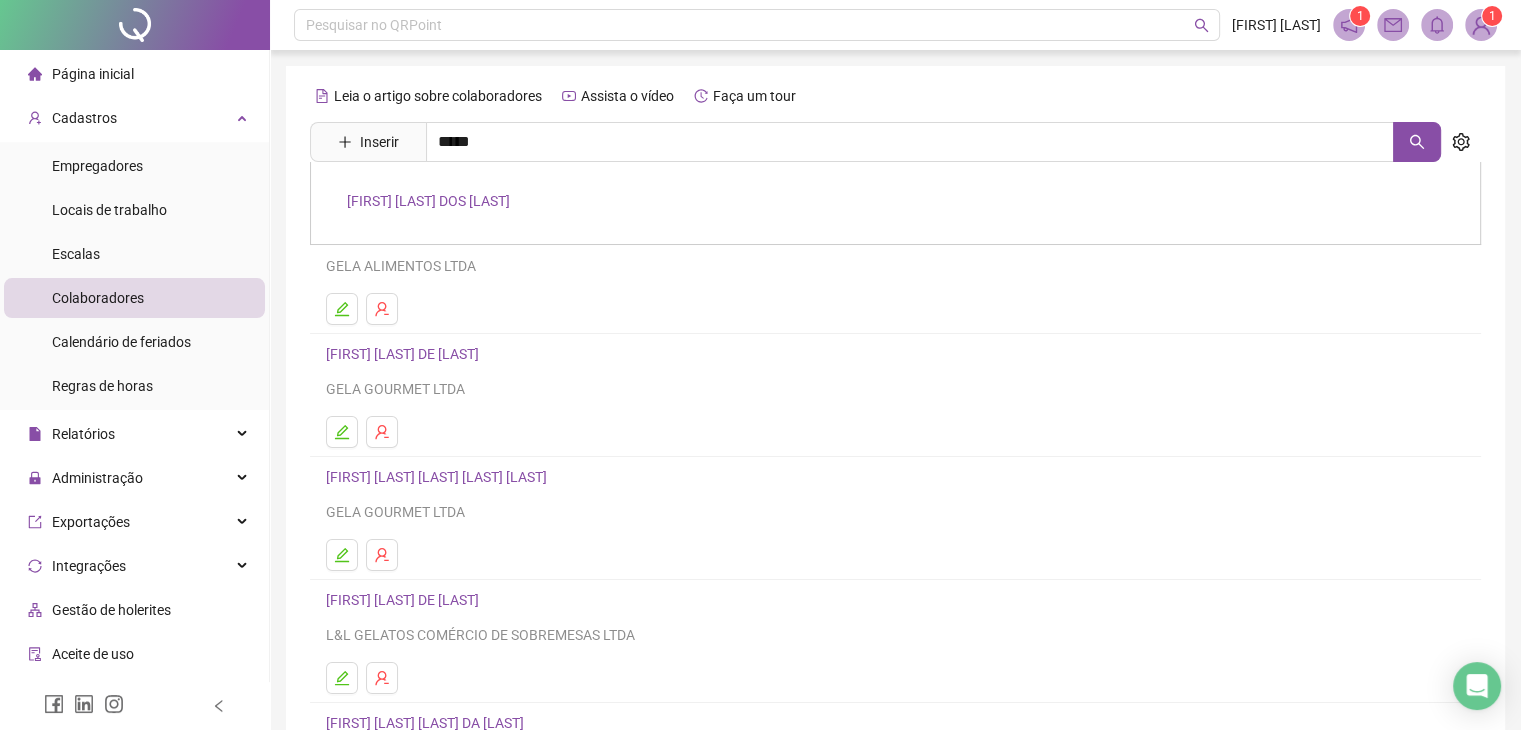 click on "[FIRST] [LAST] [LAST]" at bounding box center (428, 201) 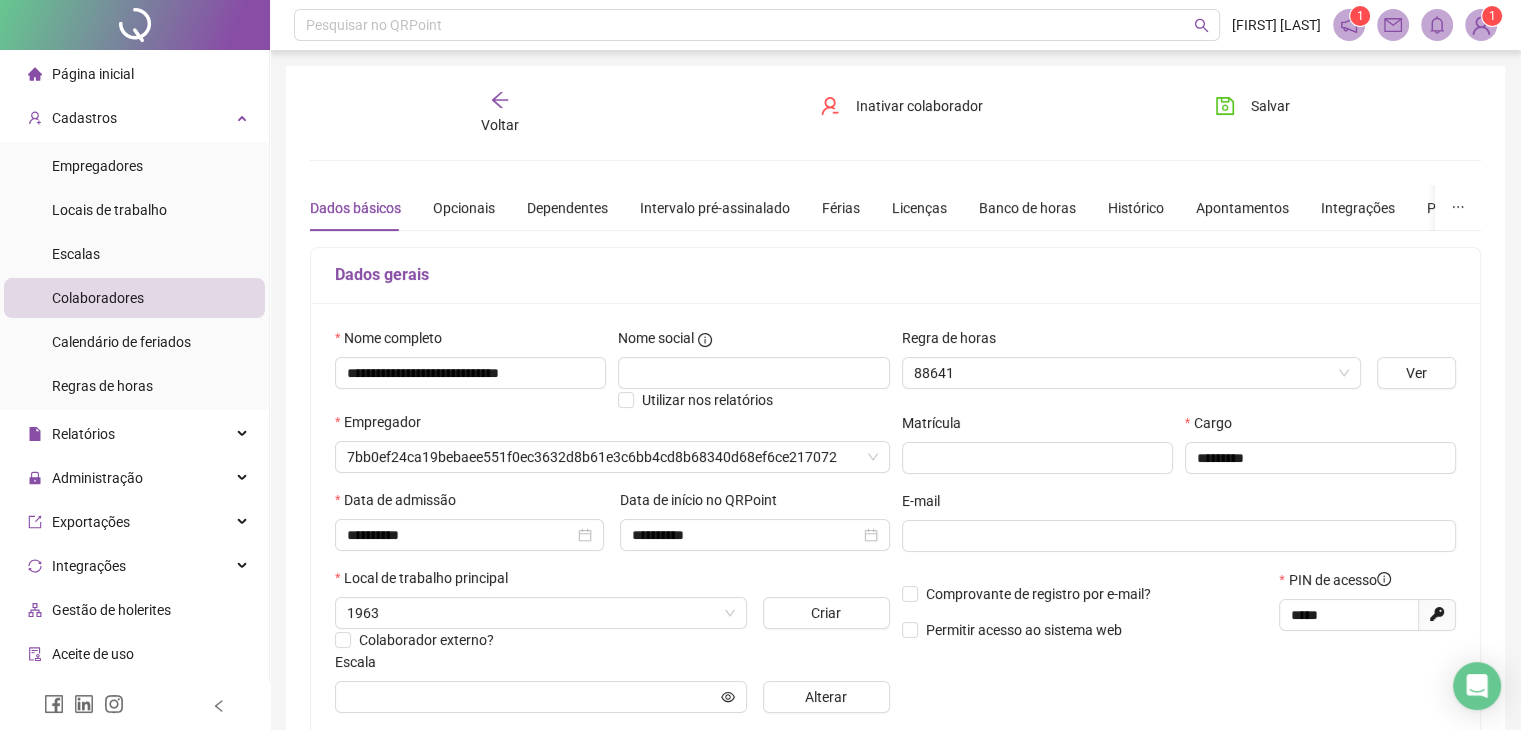 type on "**********" 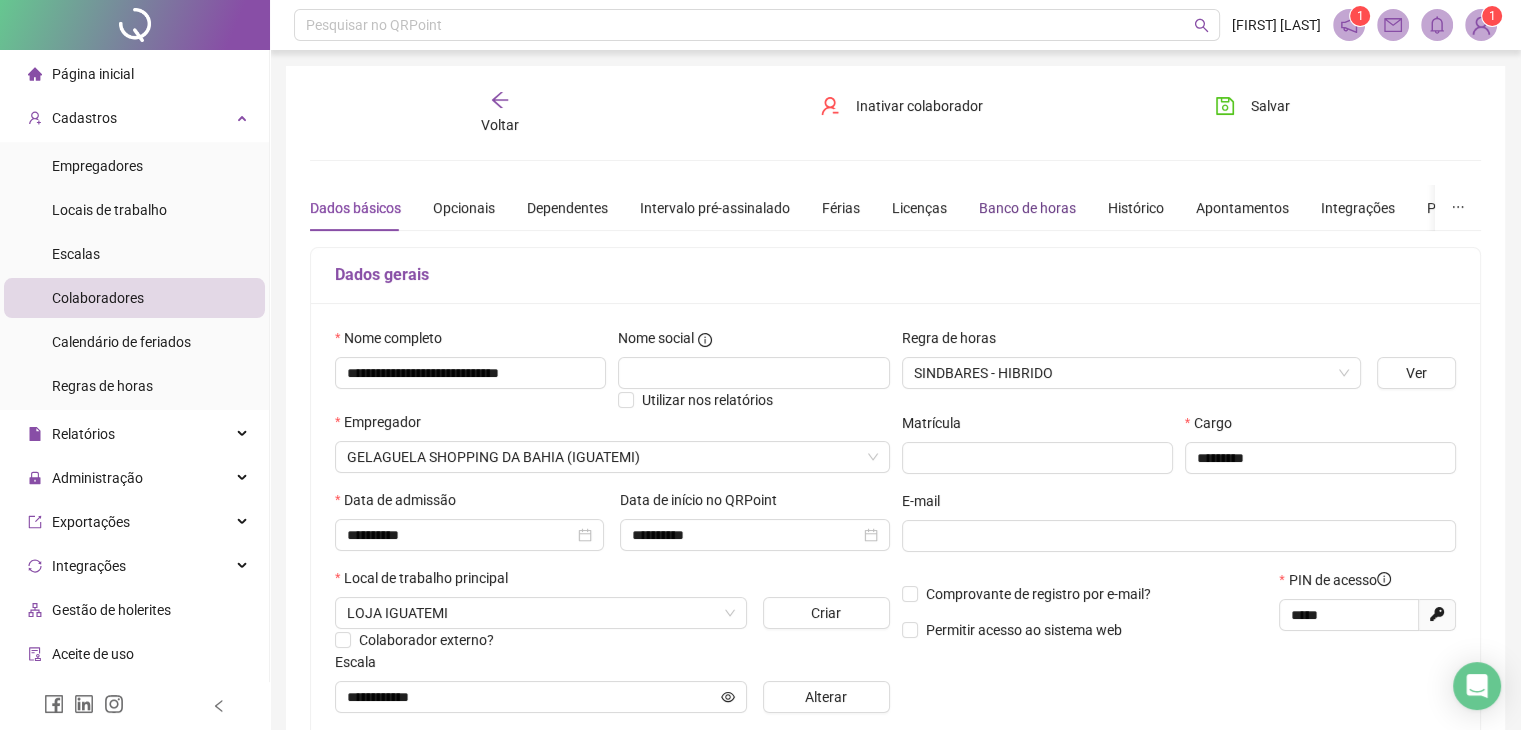 click on "Banco de horas" at bounding box center (1027, 208) 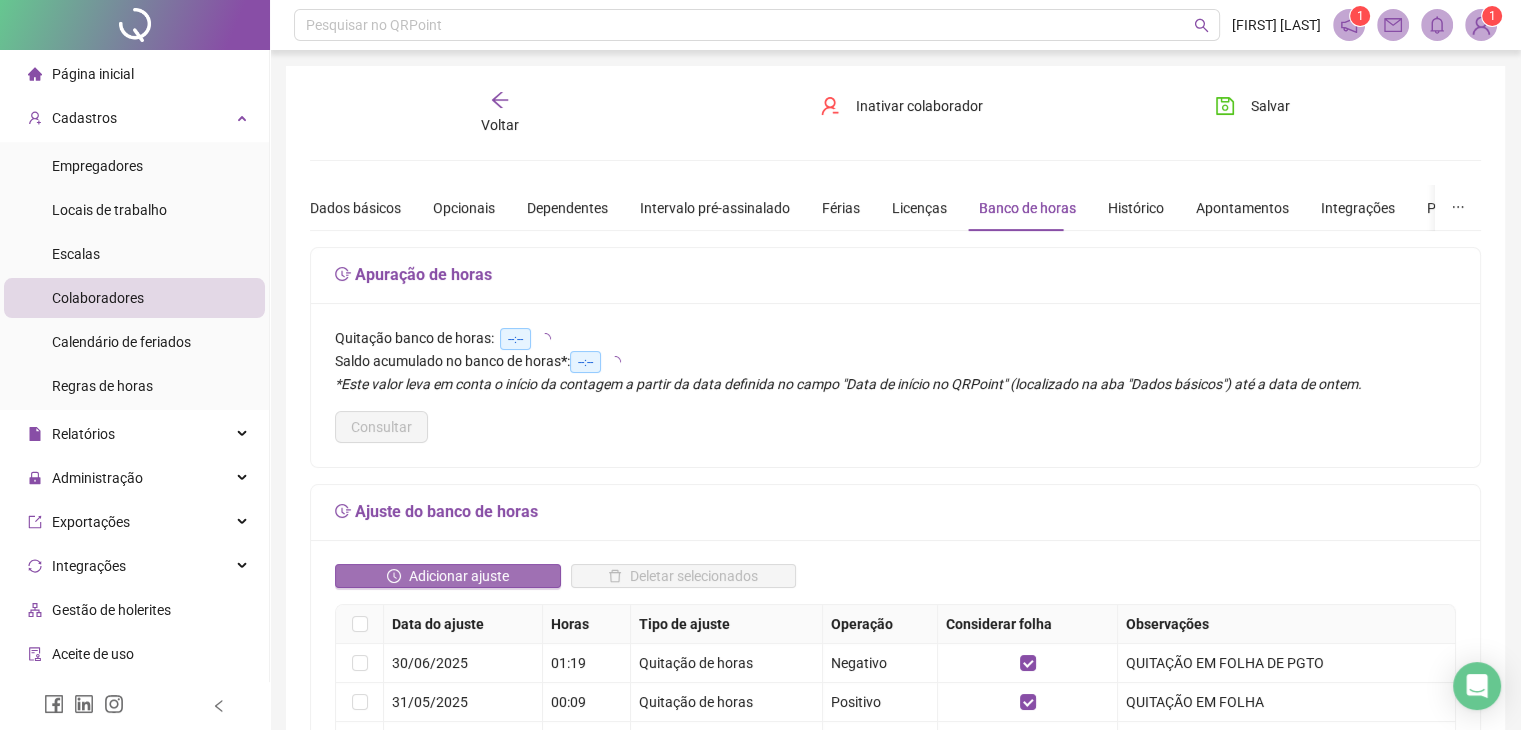 click on "Adicionar ajuste" at bounding box center (459, 576) 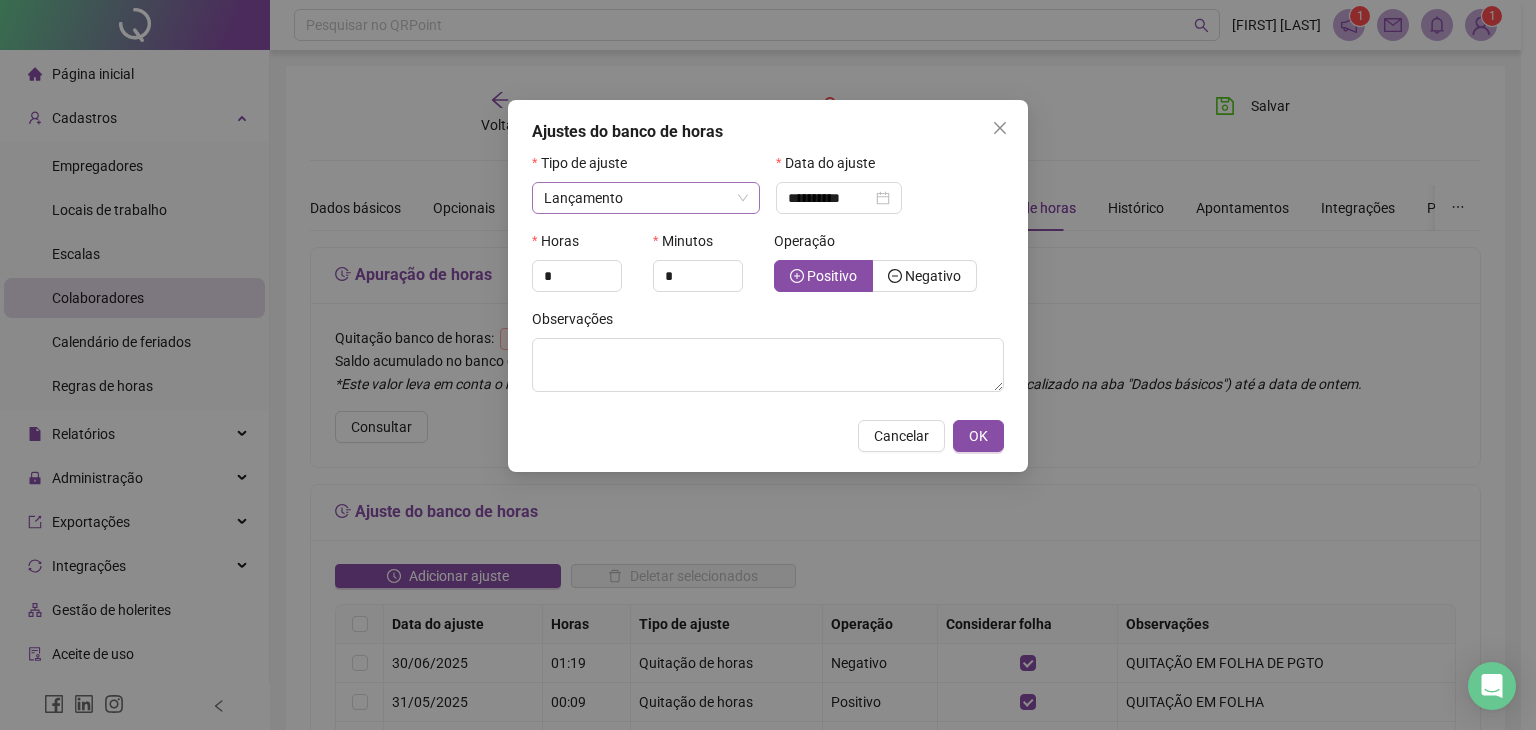 click on "Lançamento" at bounding box center (646, 198) 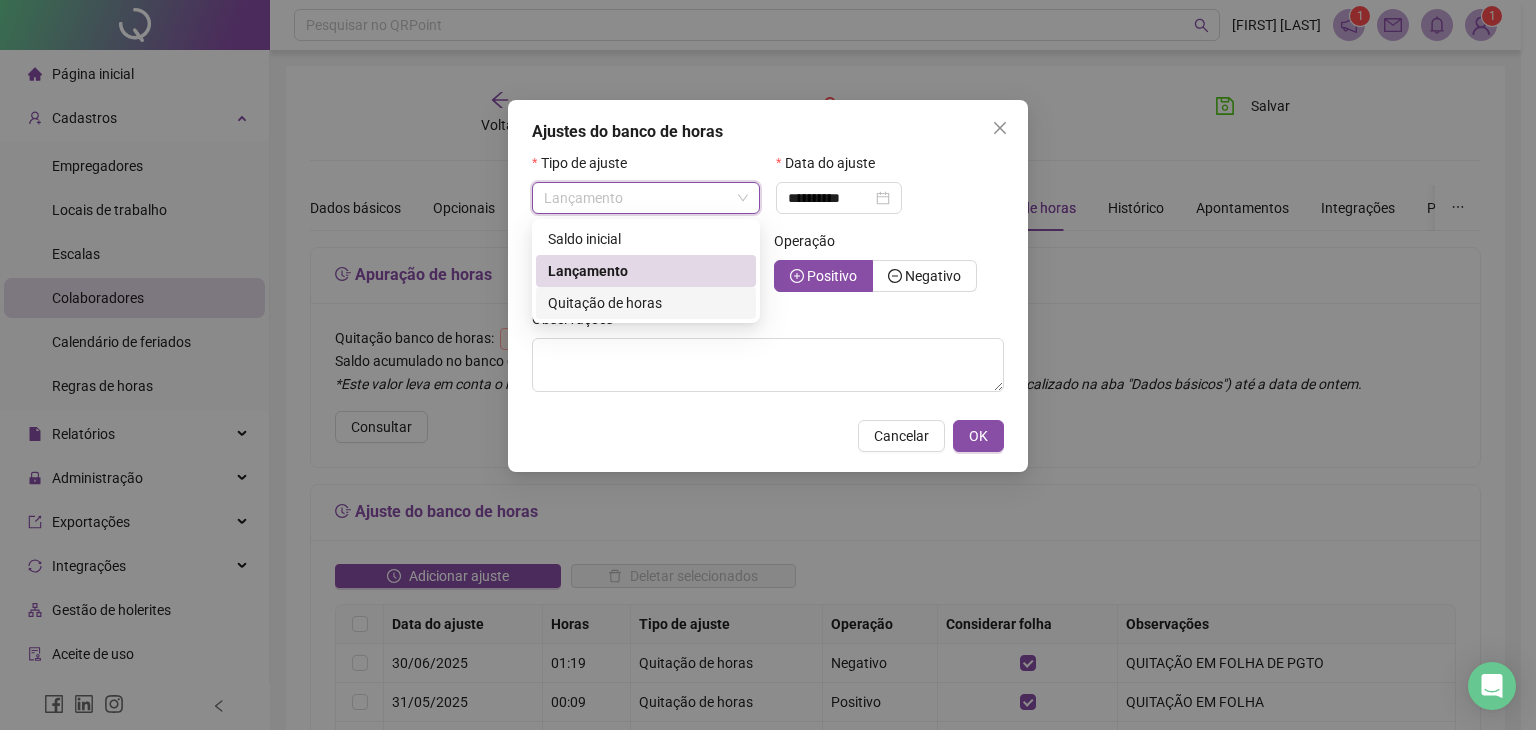 click on "Quitação de horas" at bounding box center (646, 303) 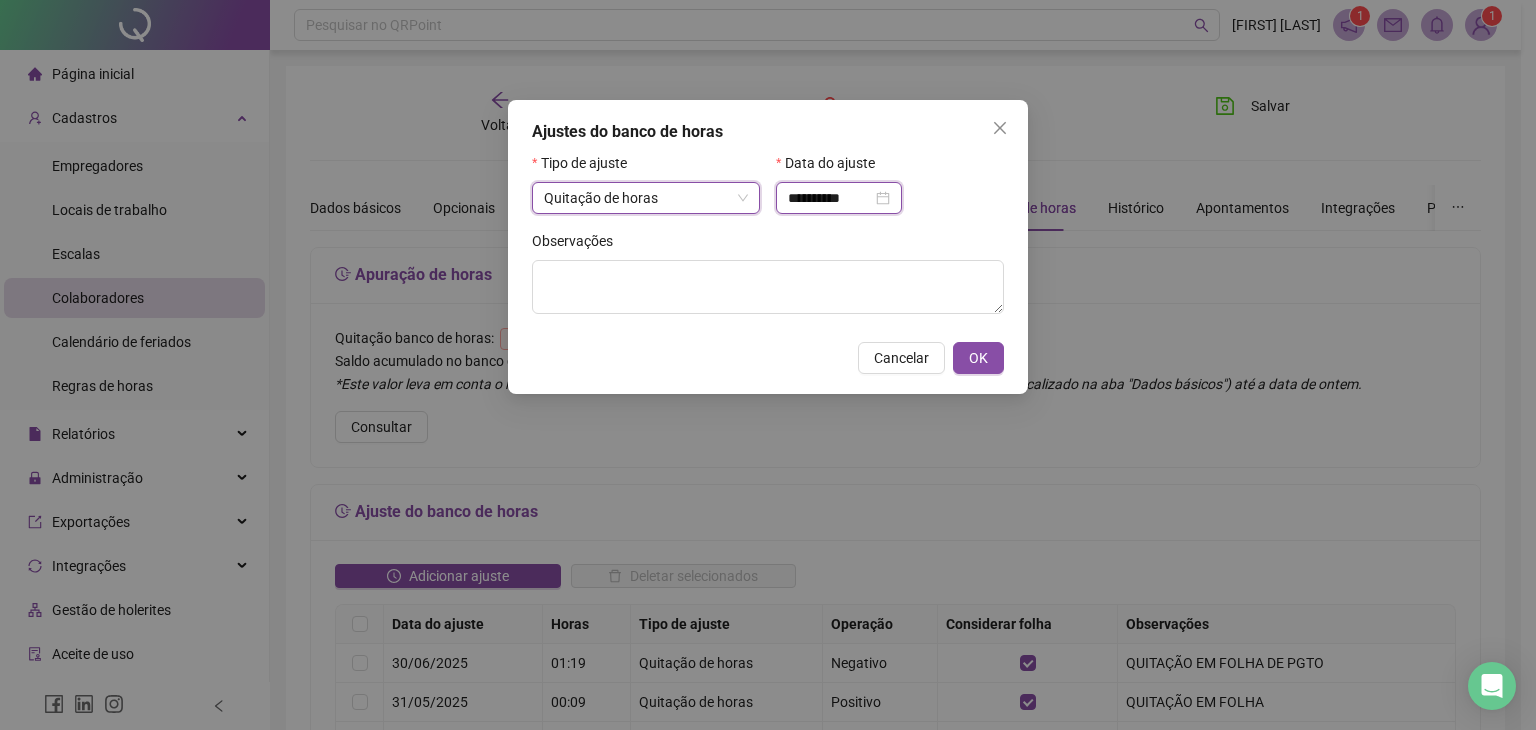 click on "**********" at bounding box center [830, 198] 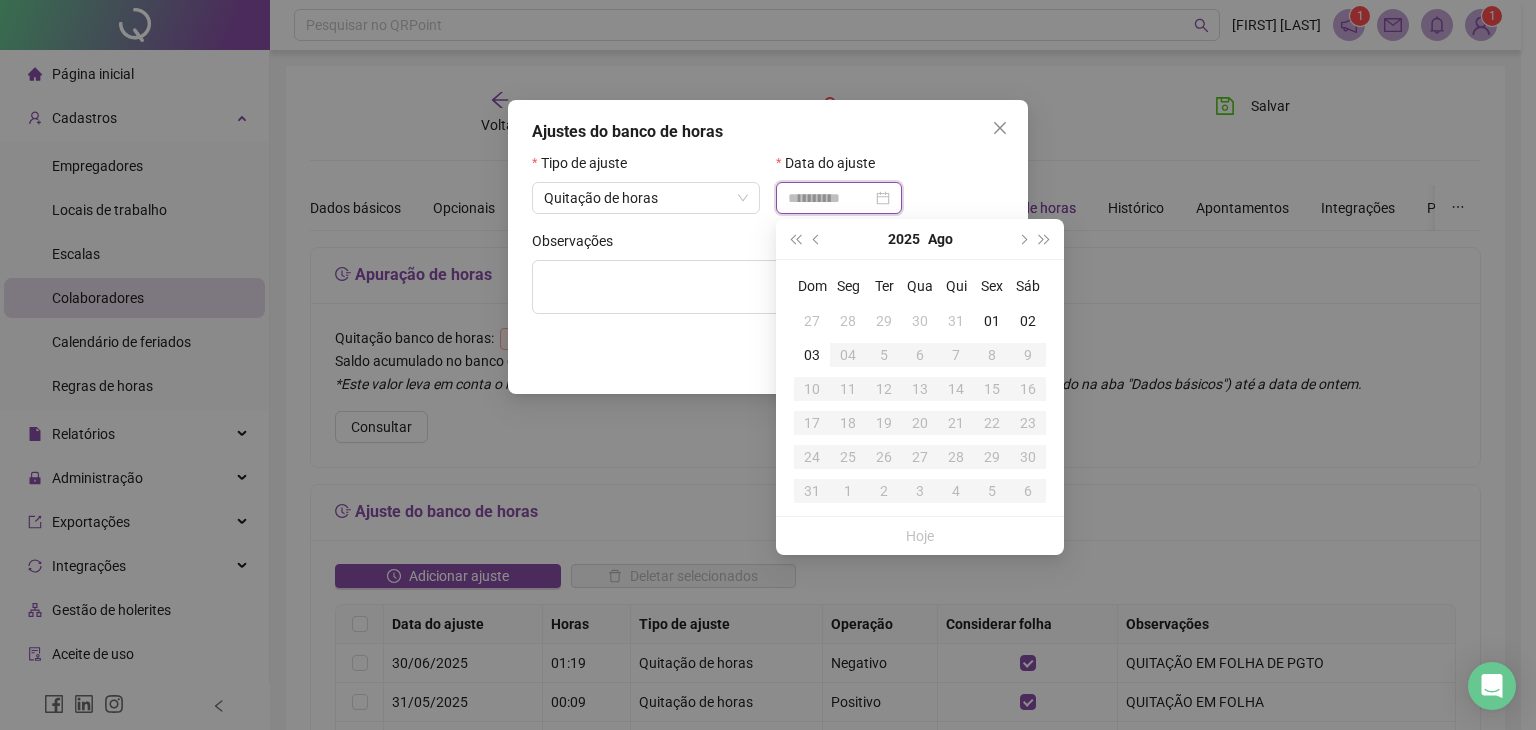 type on "**********" 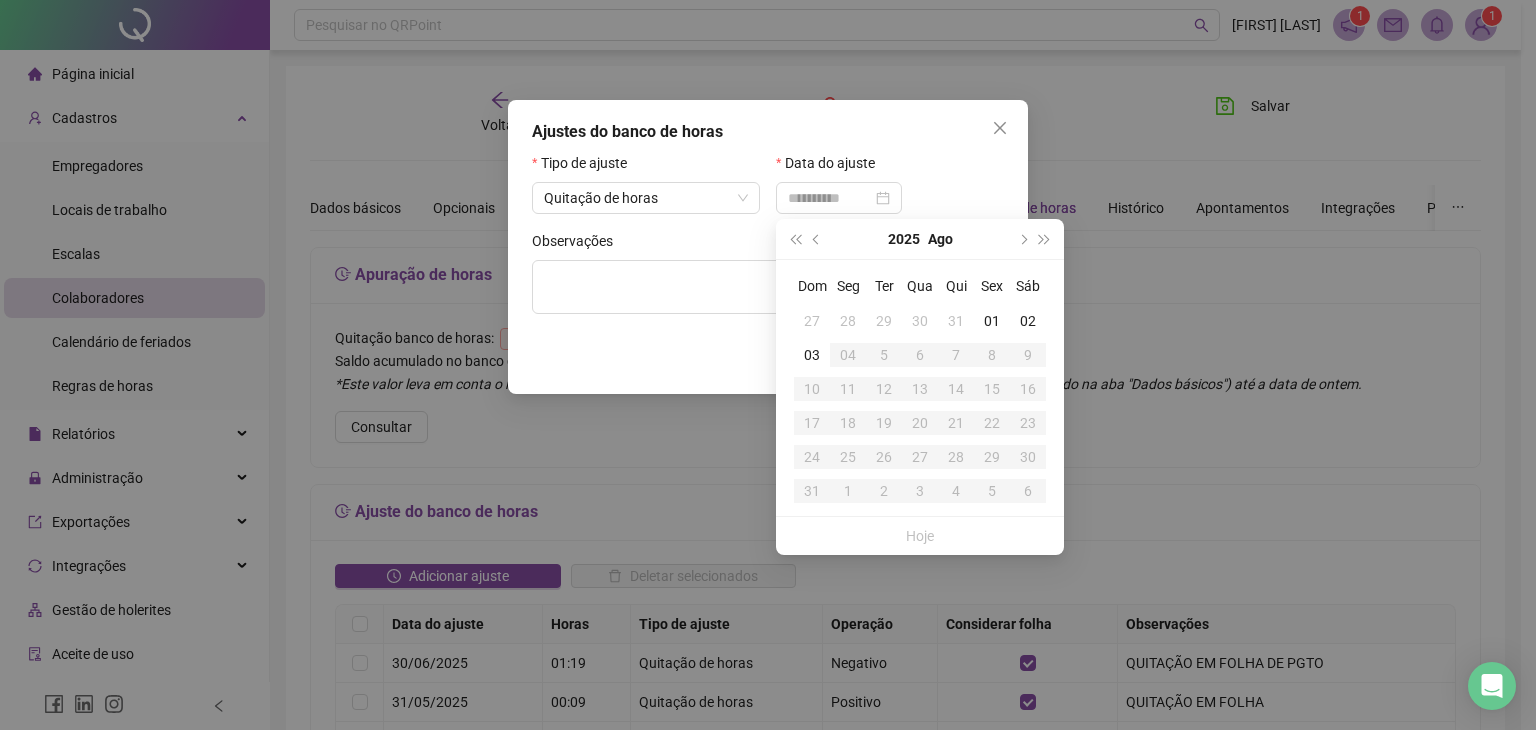 click on "31" at bounding box center [956, 321] 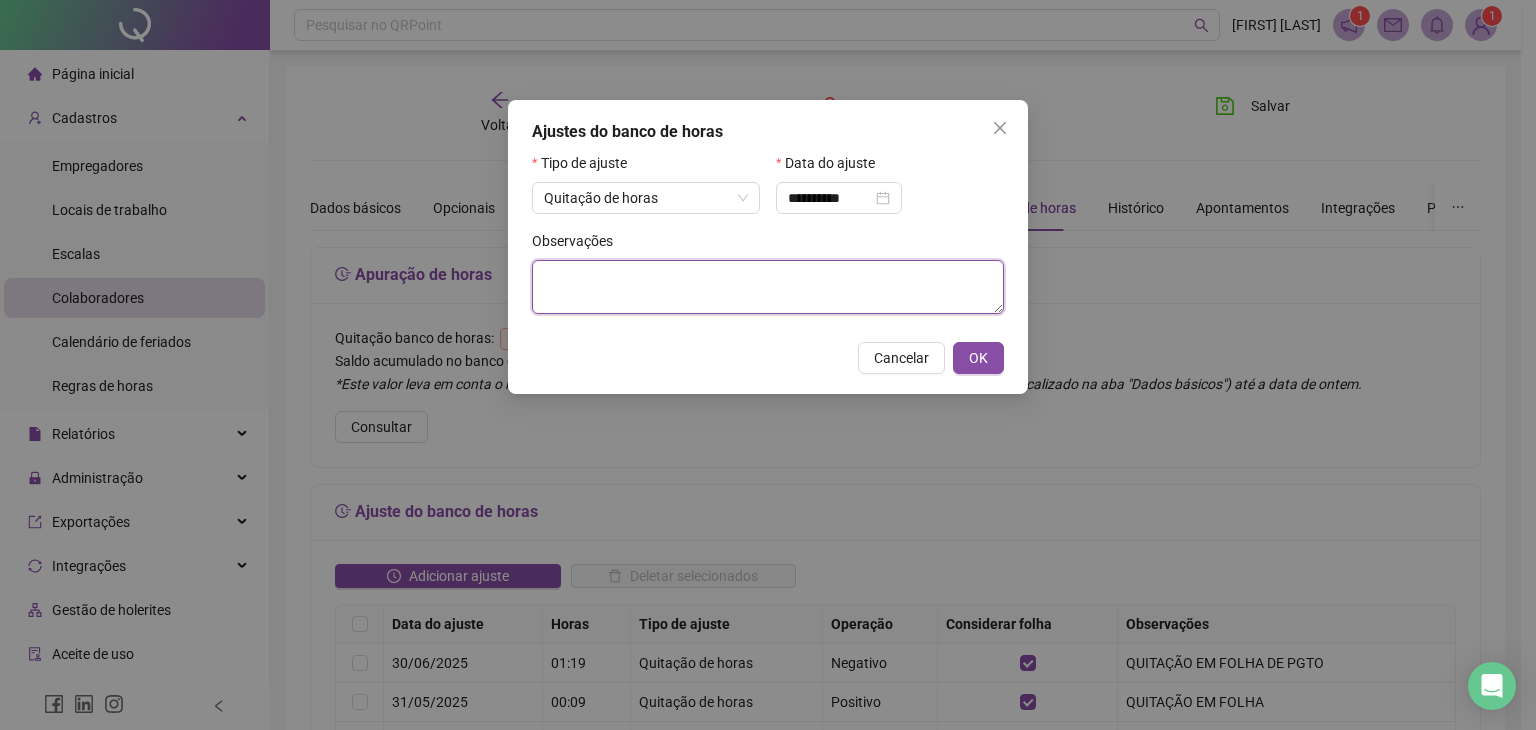 click at bounding box center [768, 287] 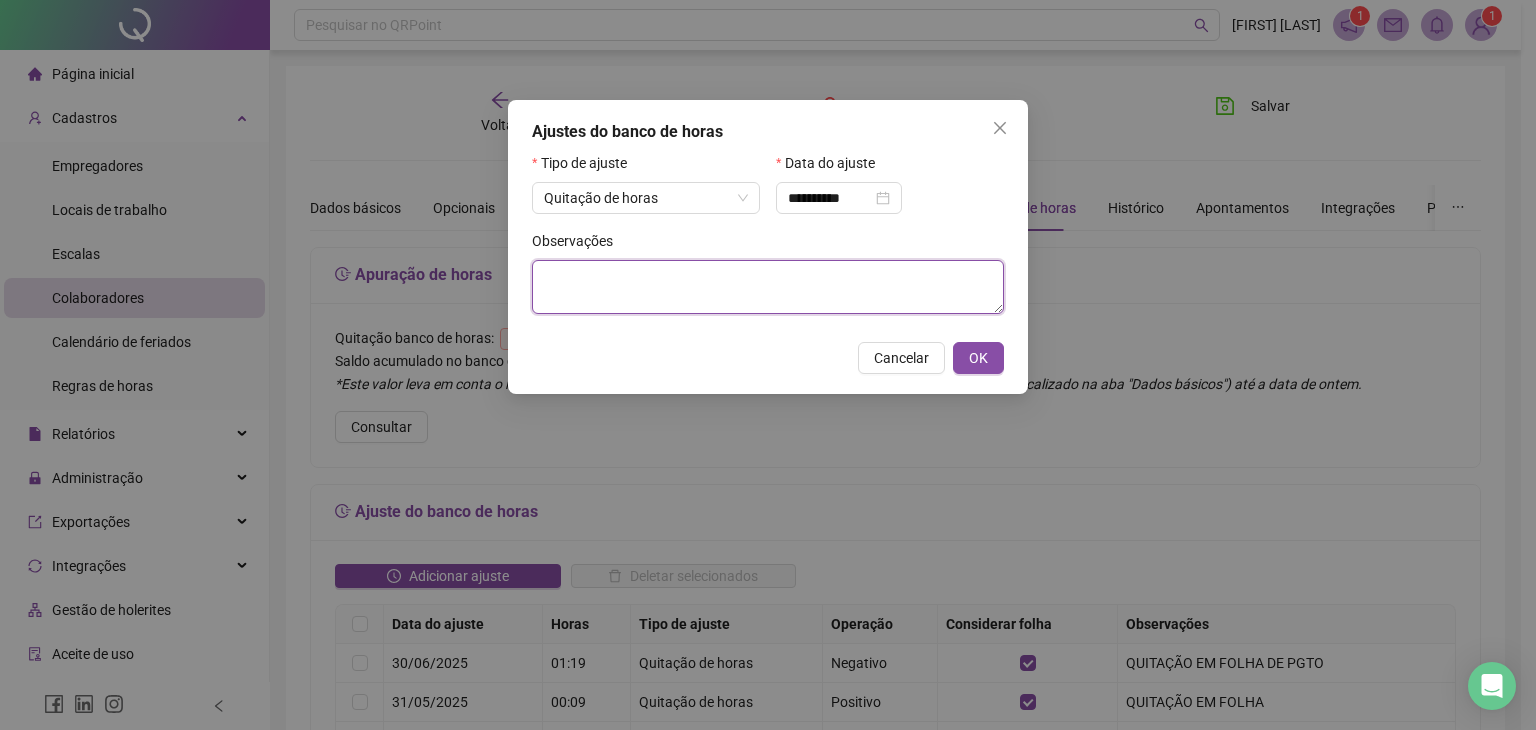 paste on "**********" 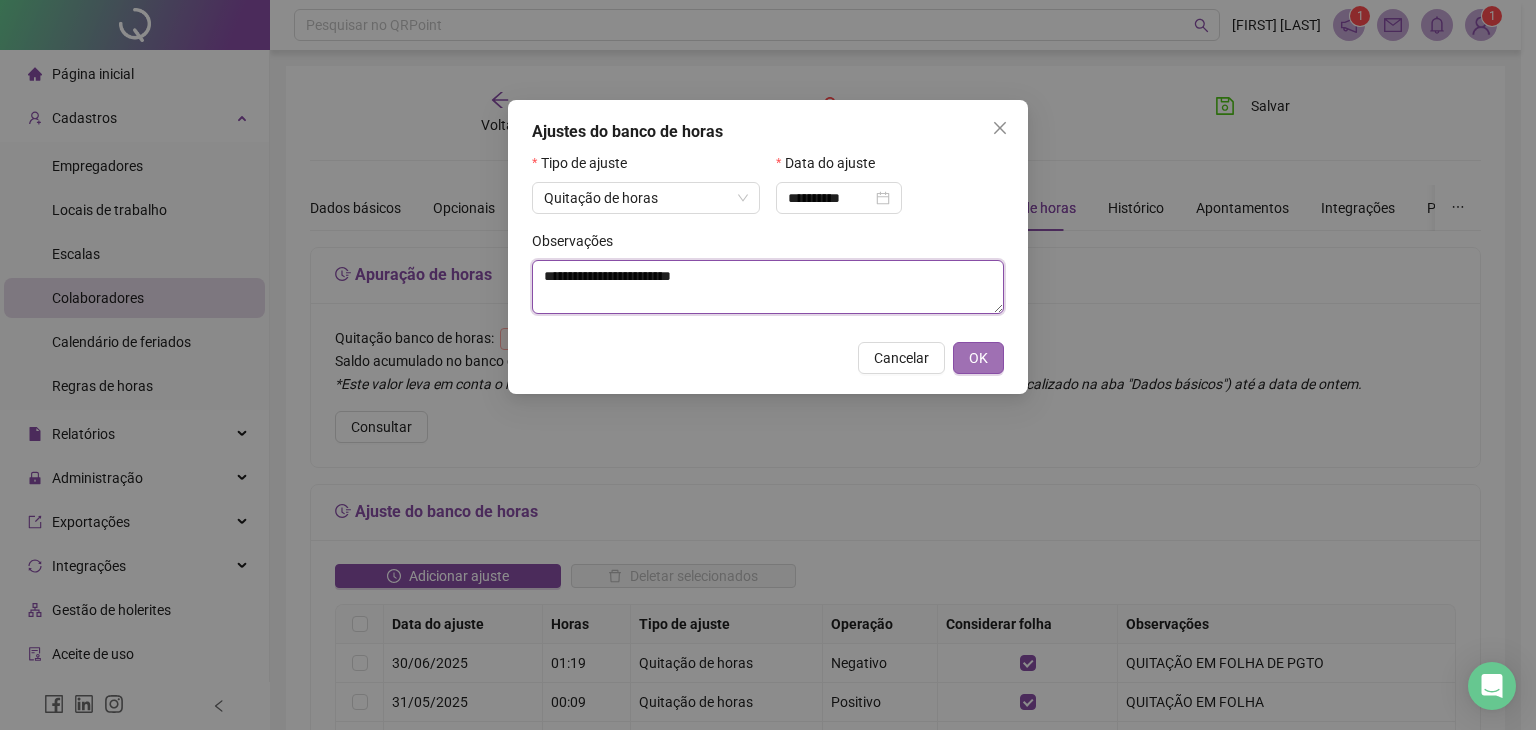 type on "**********" 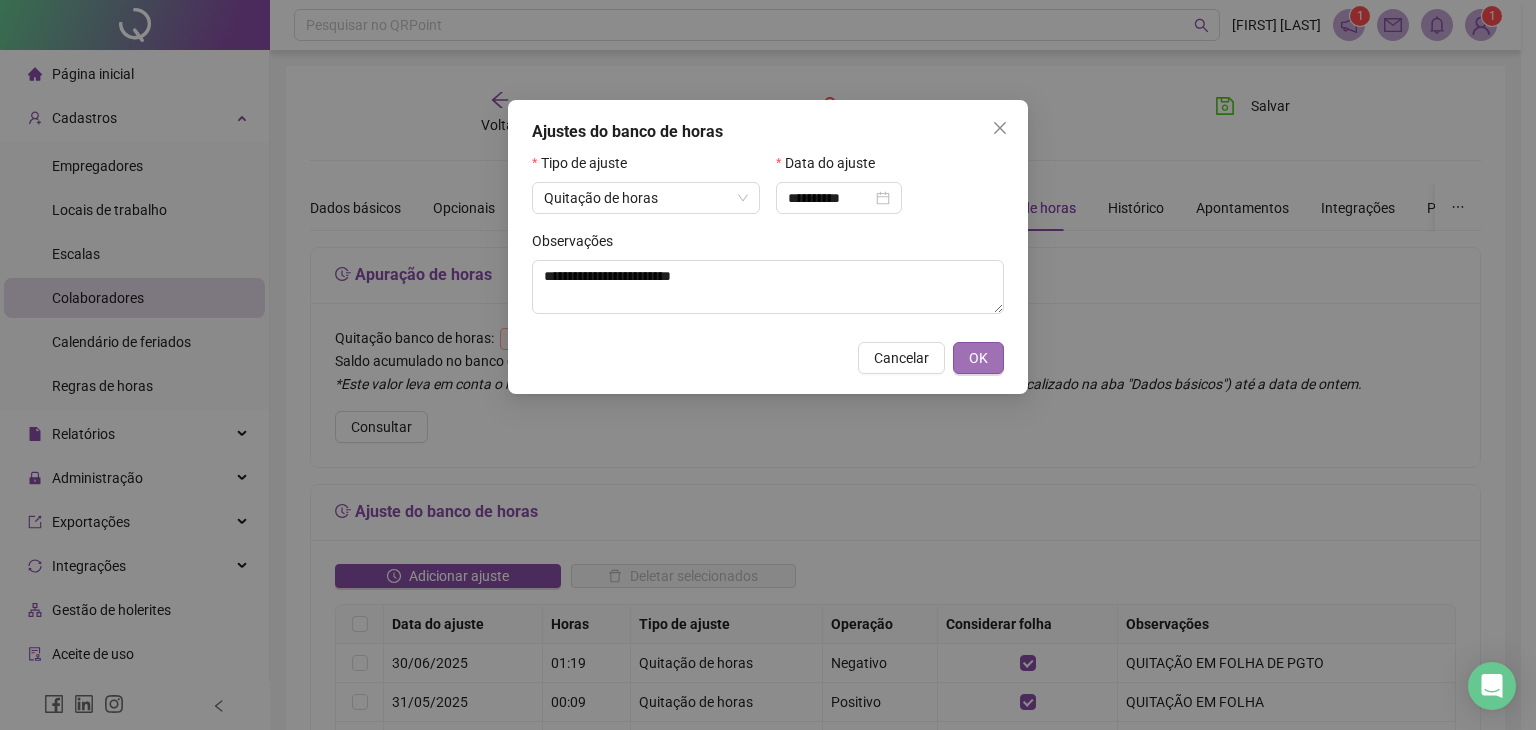 click on "OK" at bounding box center (978, 358) 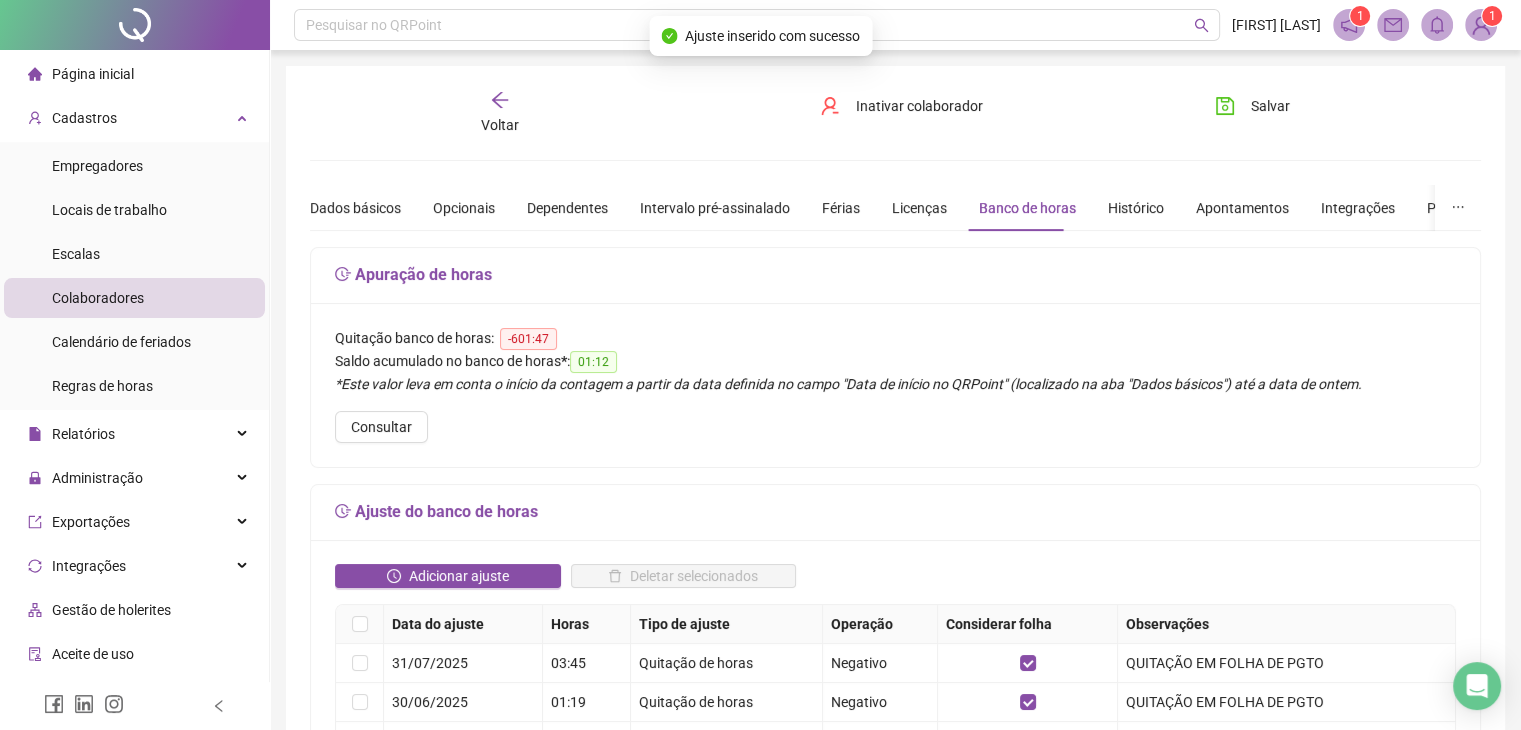 click on "Voltar" at bounding box center (500, 113) 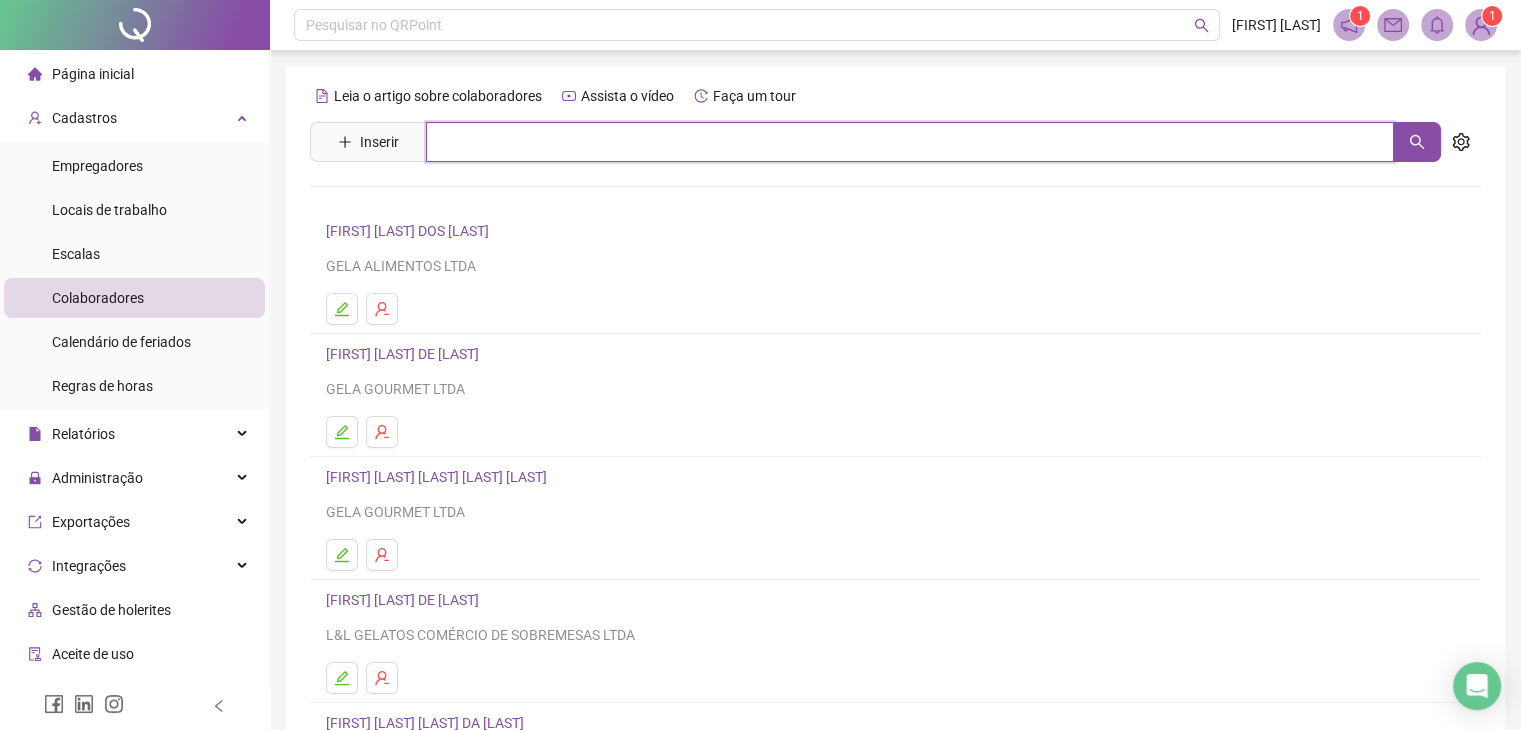 click at bounding box center [910, 142] 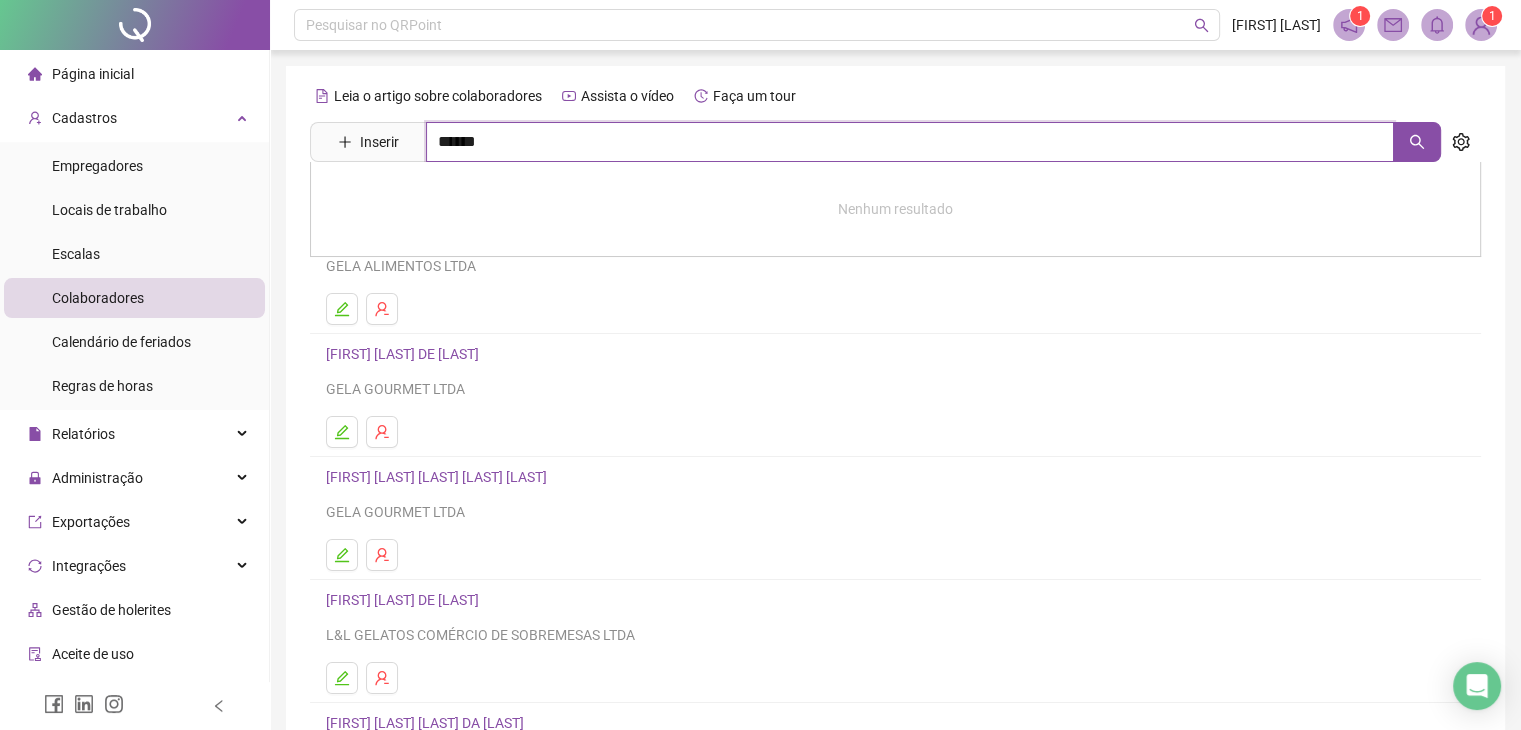 type on "******" 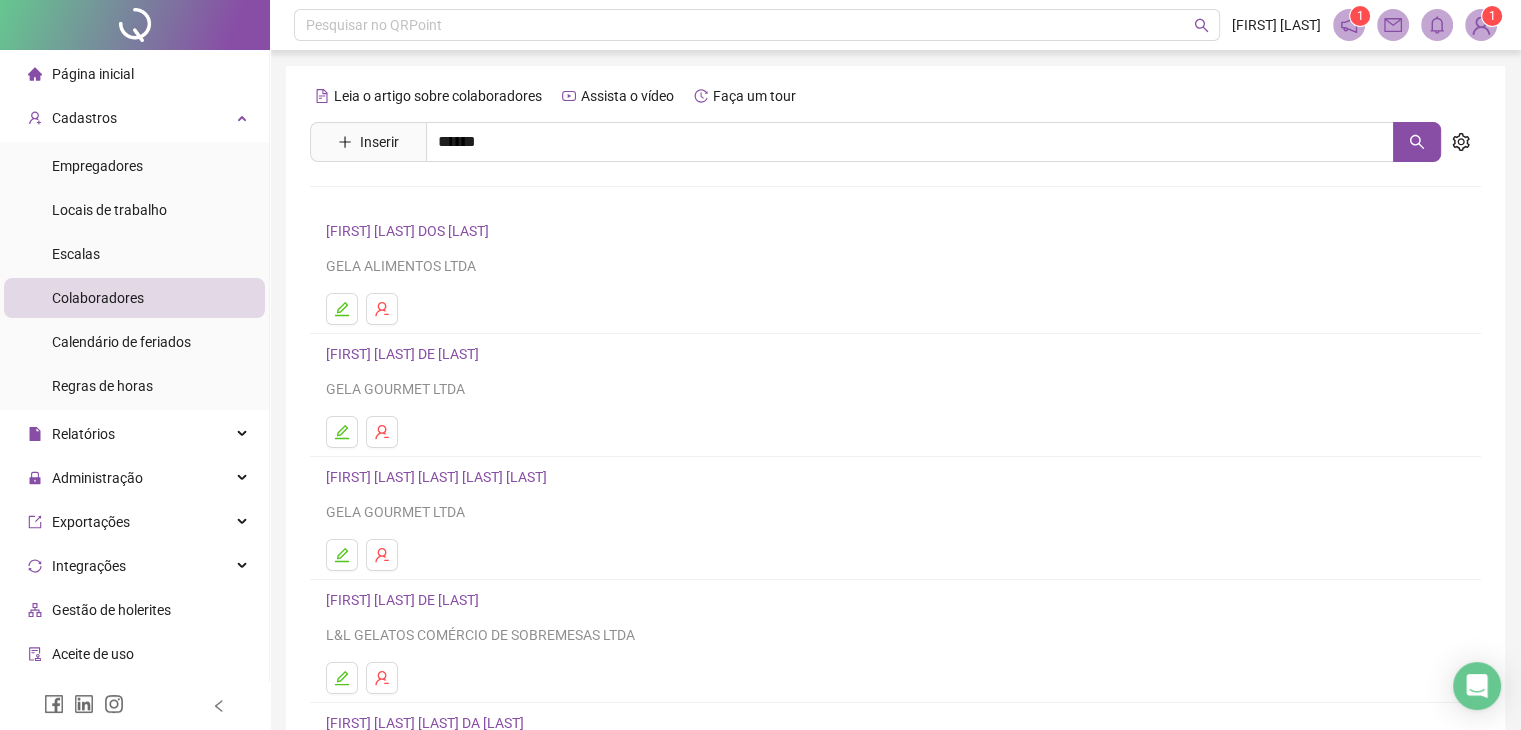 click on "[FIRST] [LAST] [LAST]" at bounding box center [423, 201] 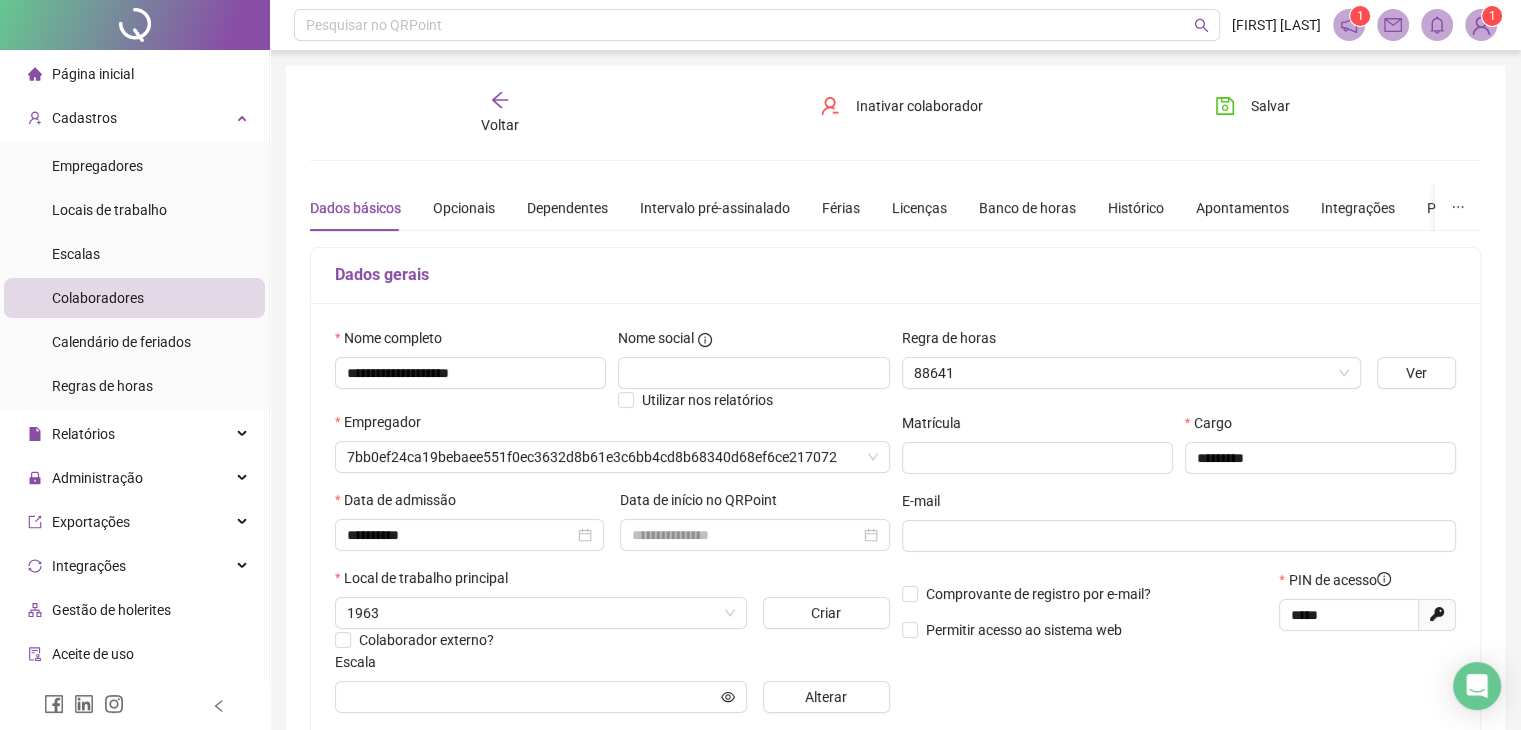 type on "**********" 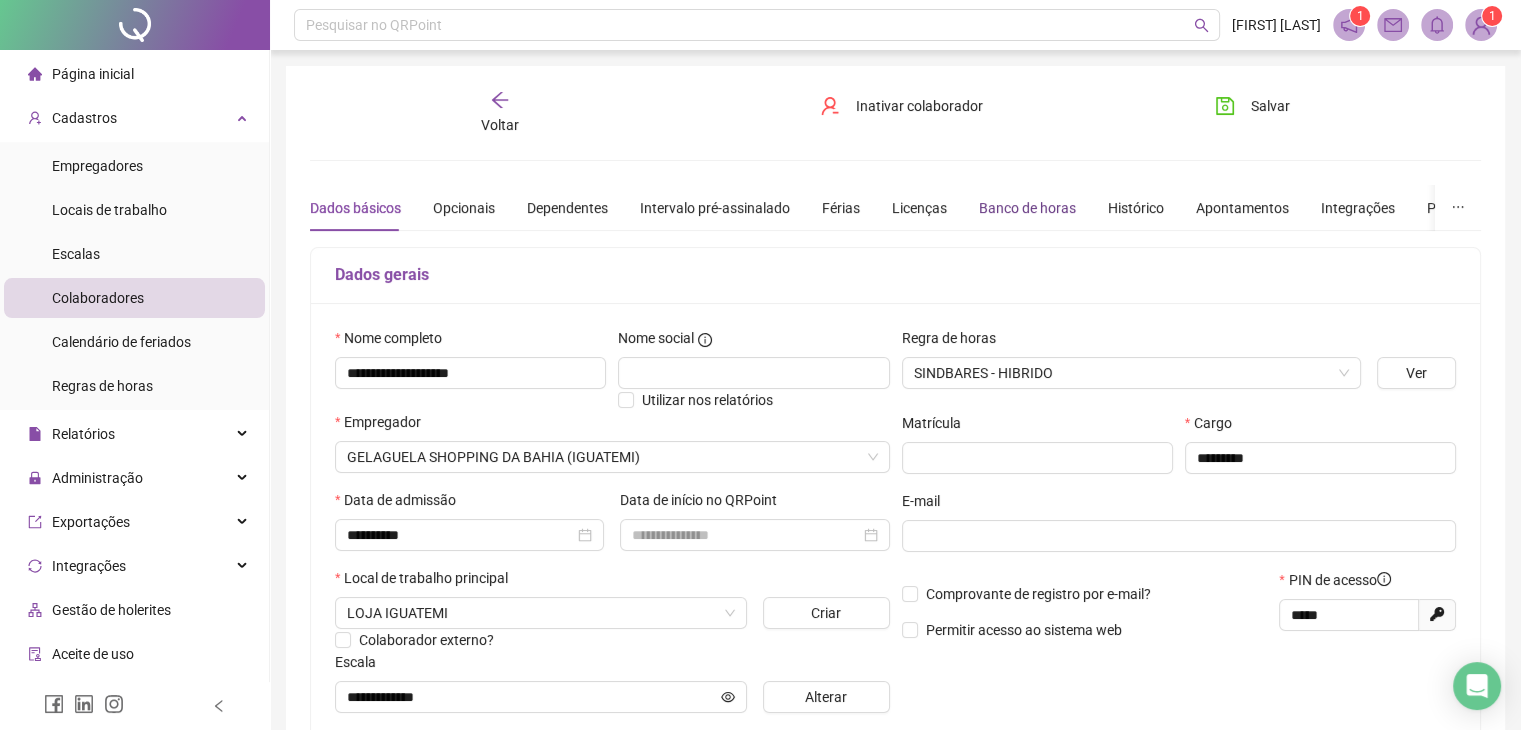 click on "Banco de horas" at bounding box center (1027, 208) 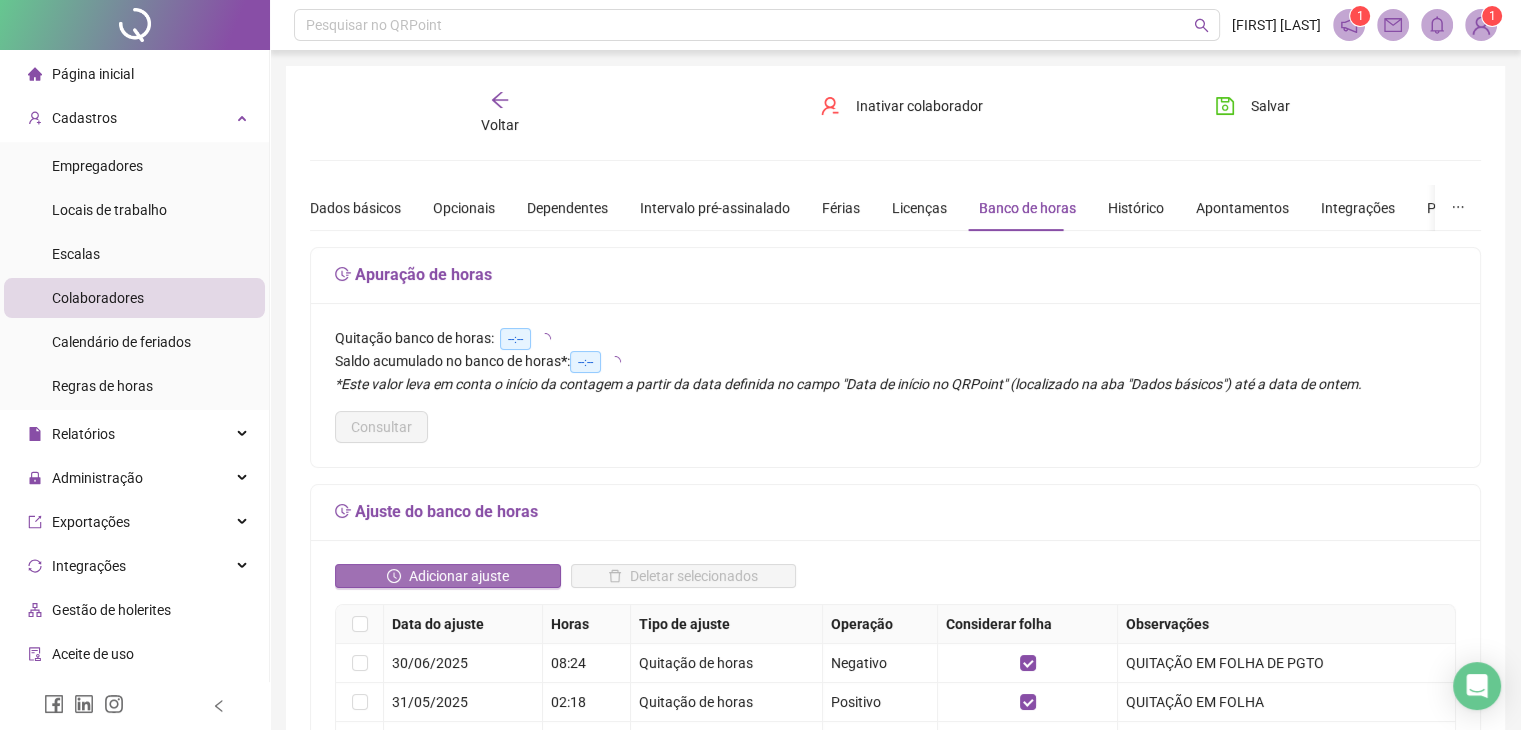 click on "Adicionar ajuste" at bounding box center (459, 576) 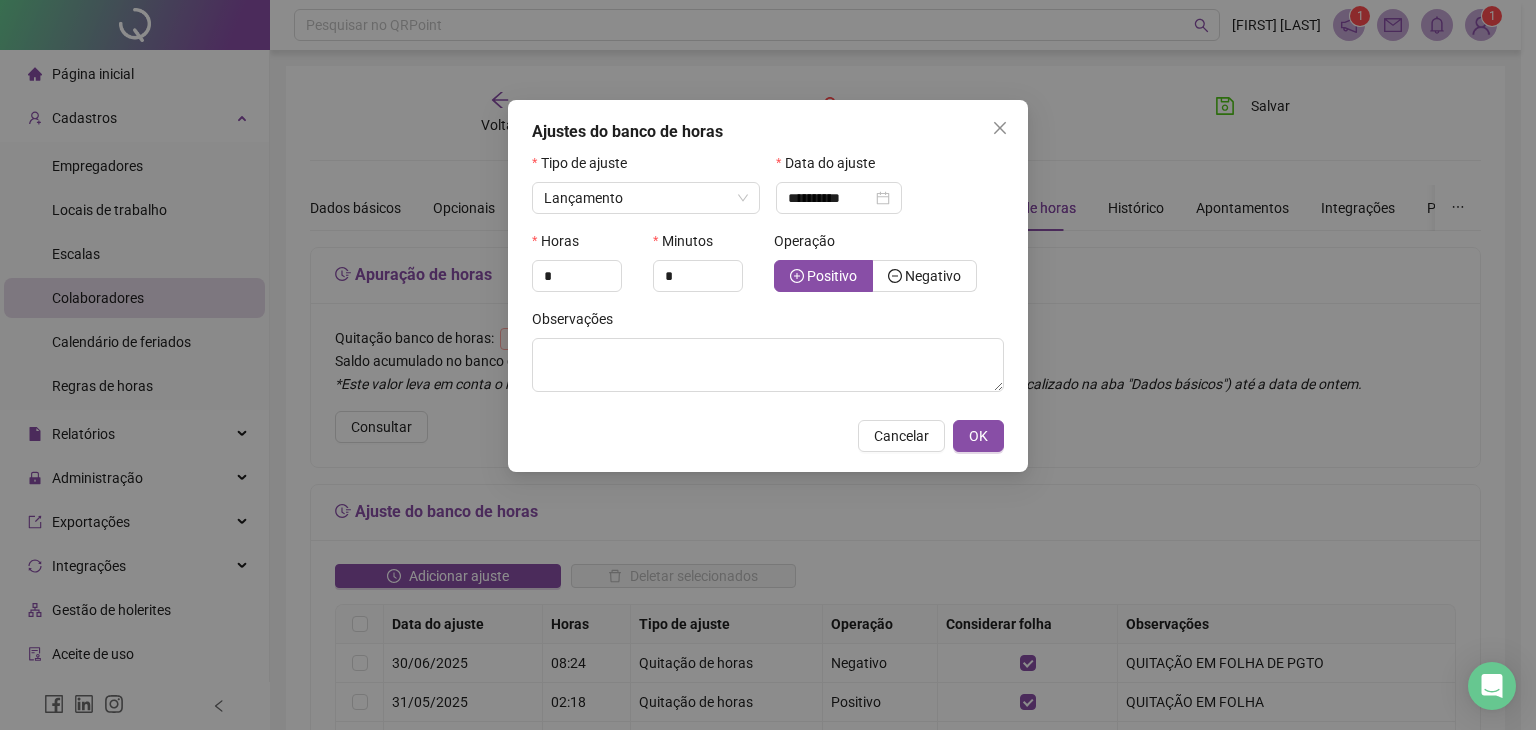 click on "Tipo de ajuste" at bounding box center (646, 167) 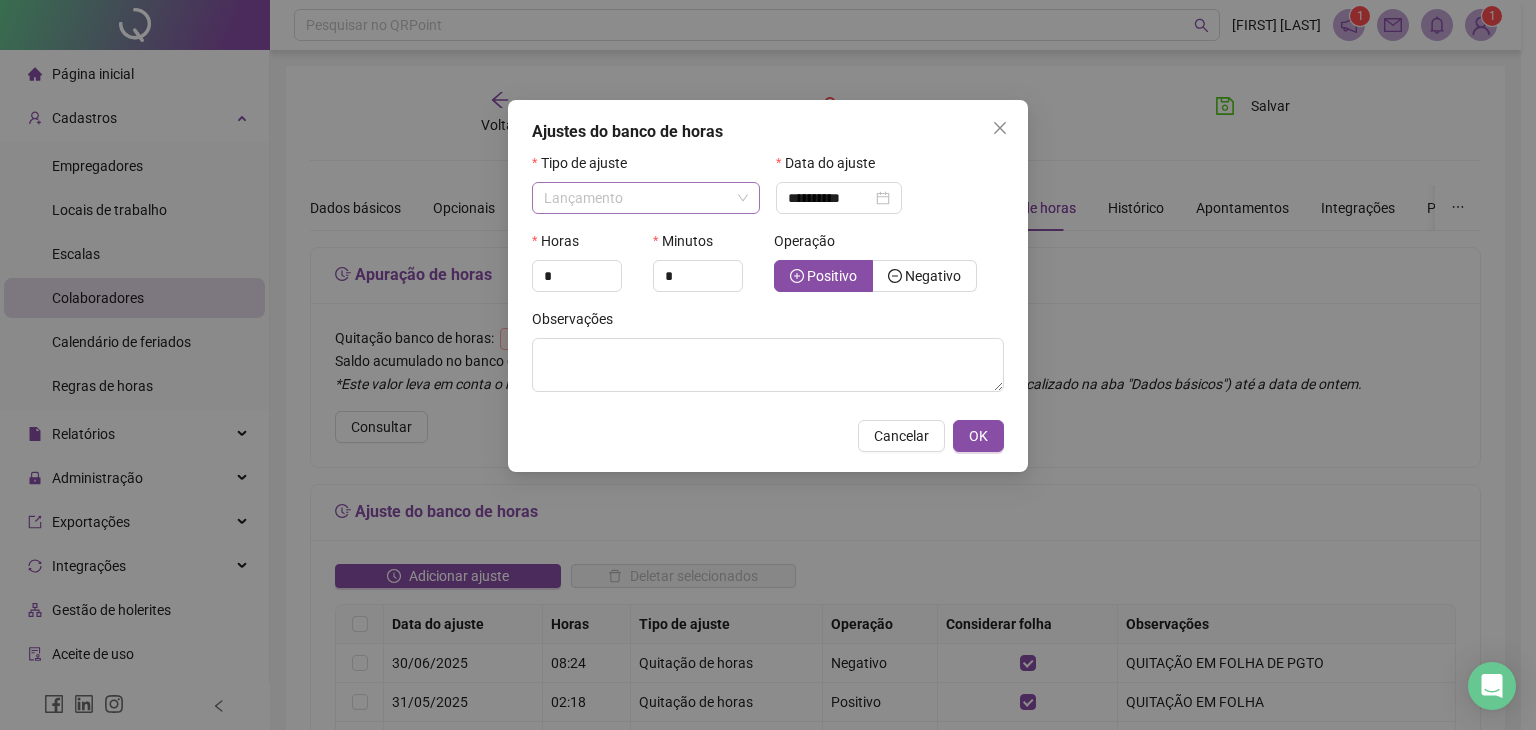 click on "Lançamento" at bounding box center (646, 198) 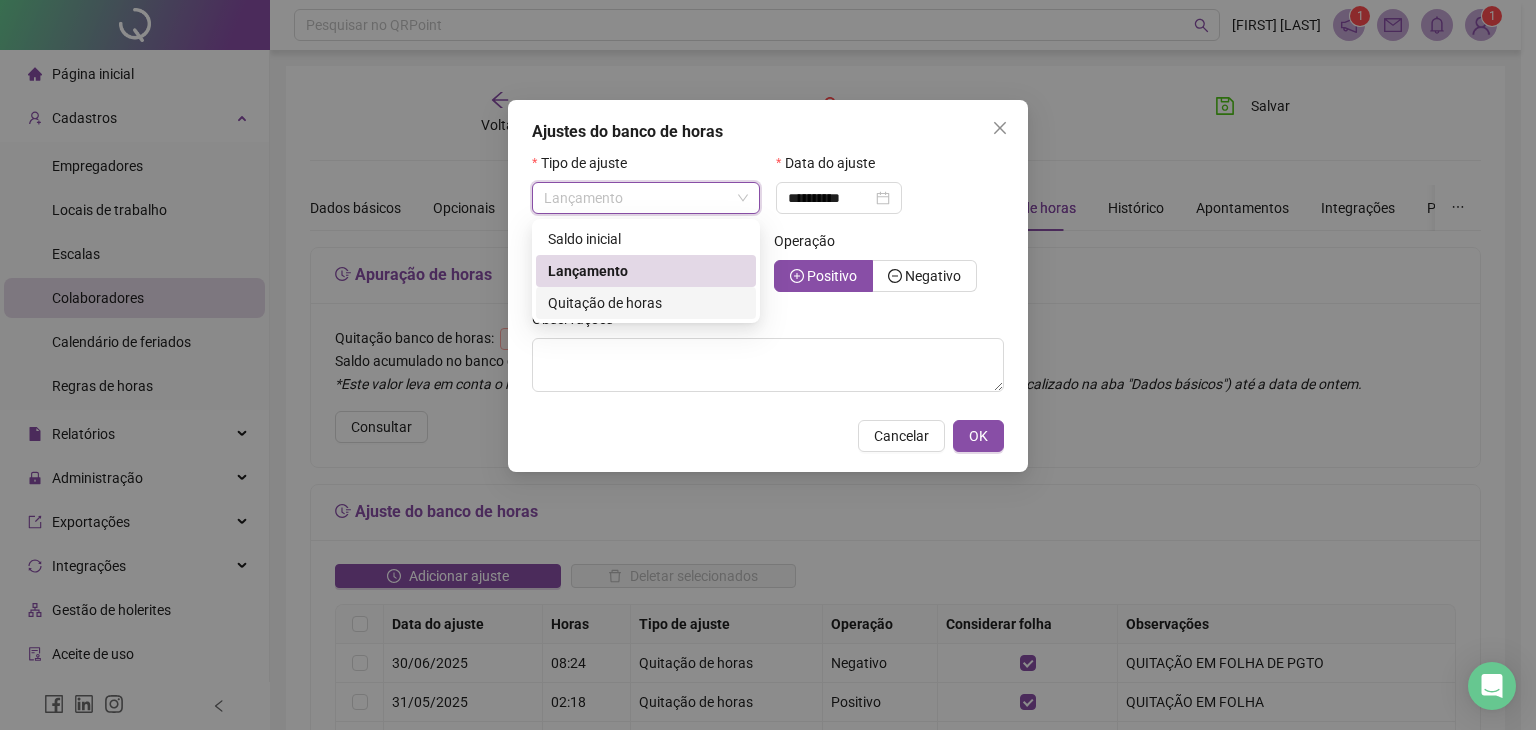 click on "Quitação de horas" at bounding box center [605, 303] 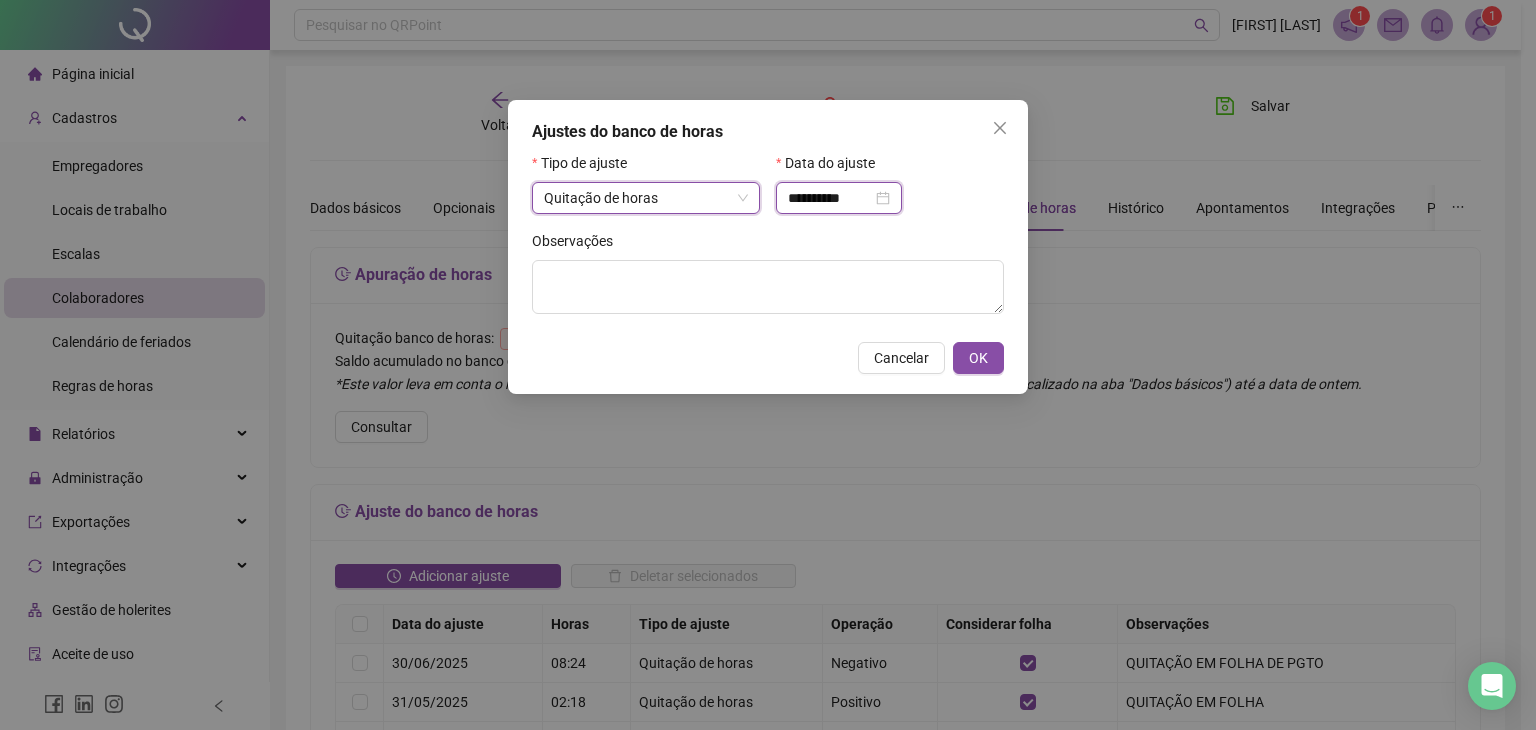 click on "**********" at bounding box center [830, 198] 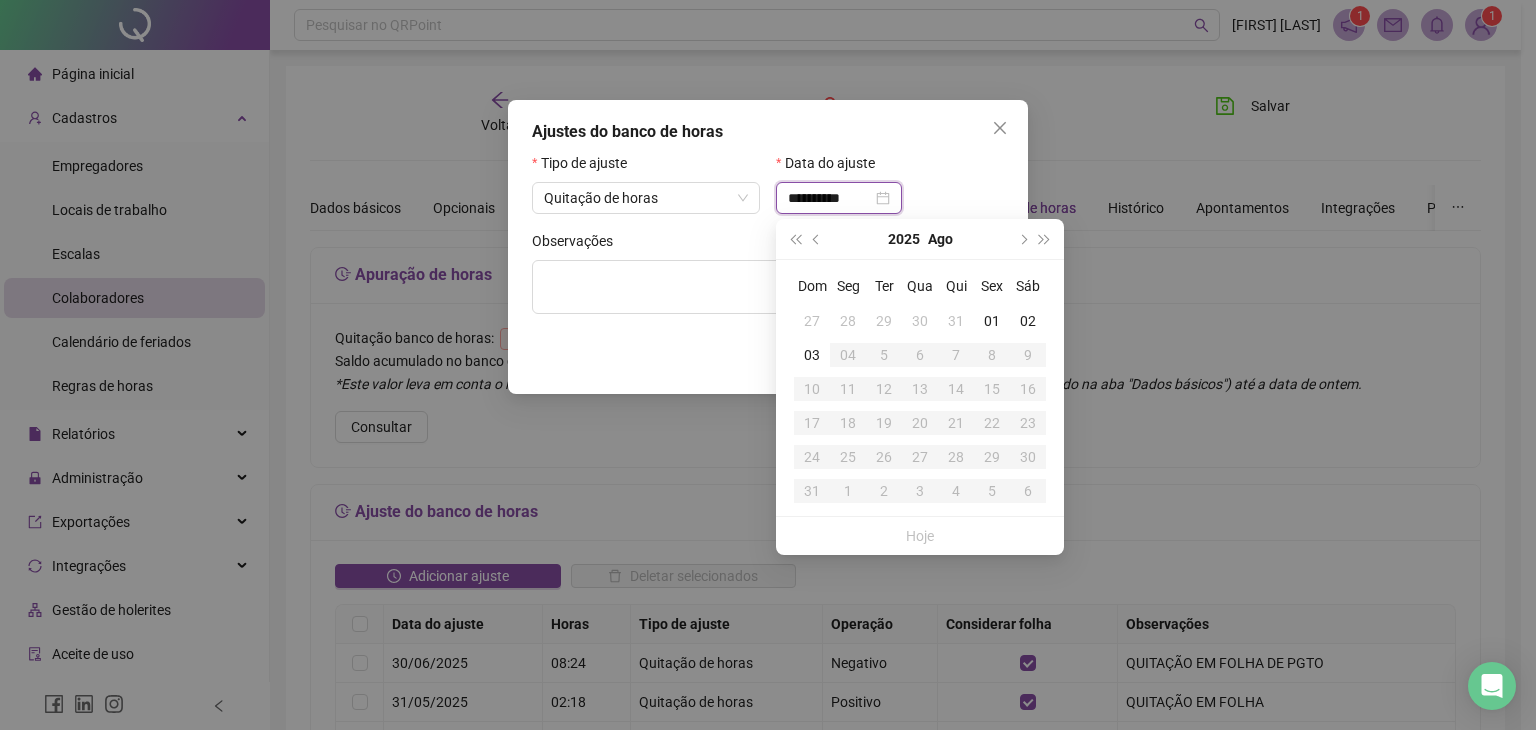 type on "**********" 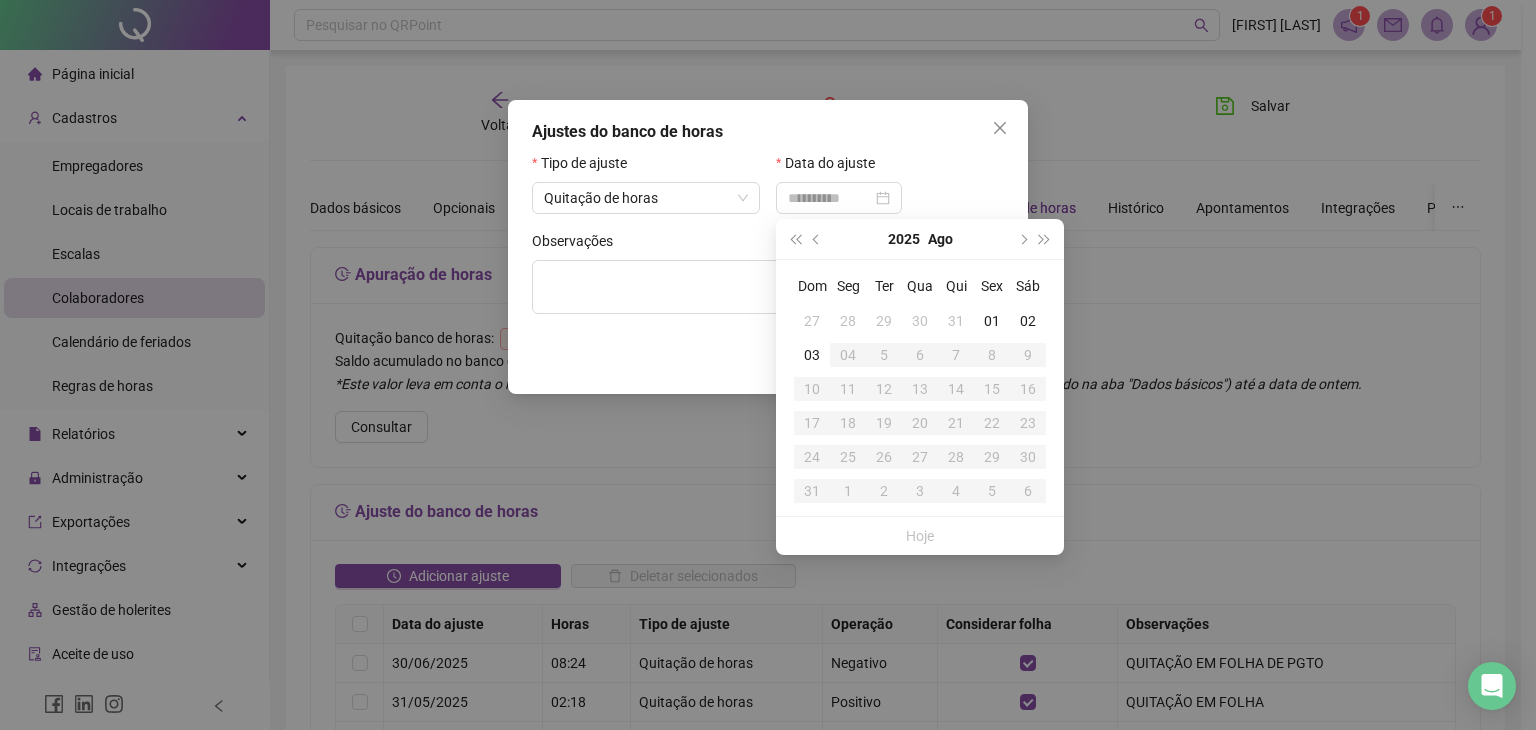 click on "31" at bounding box center (956, 321) 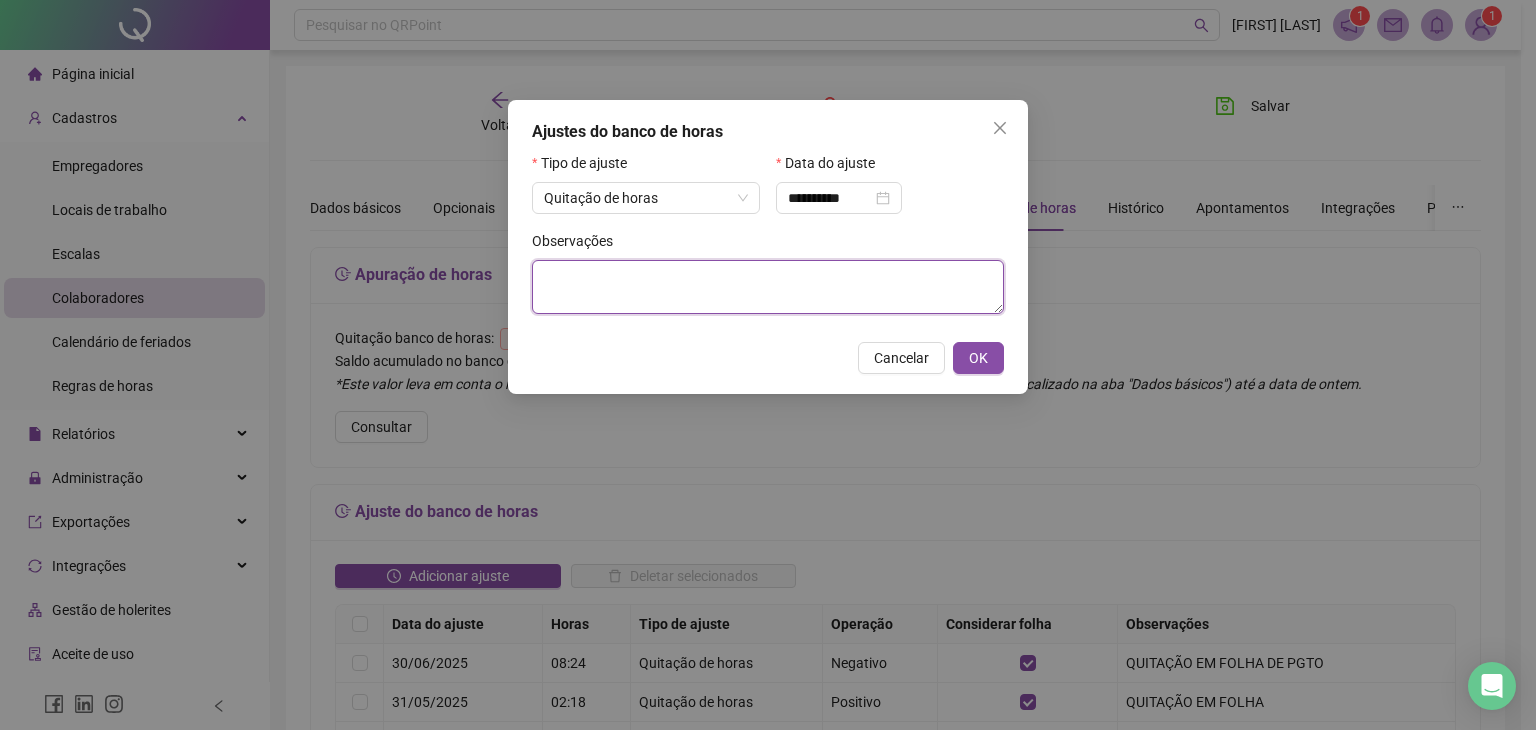 click at bounding box center (768, 287) 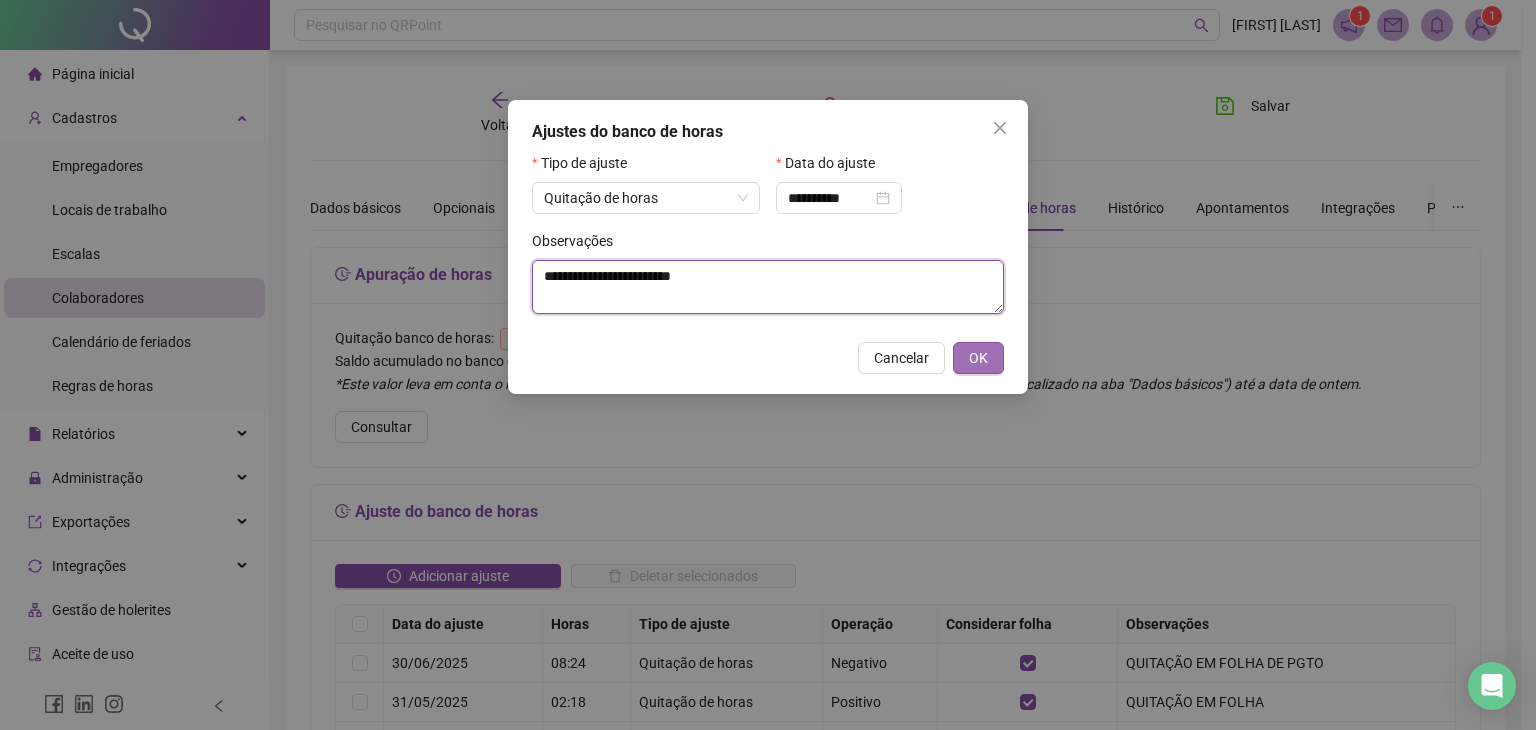 type on "**********" 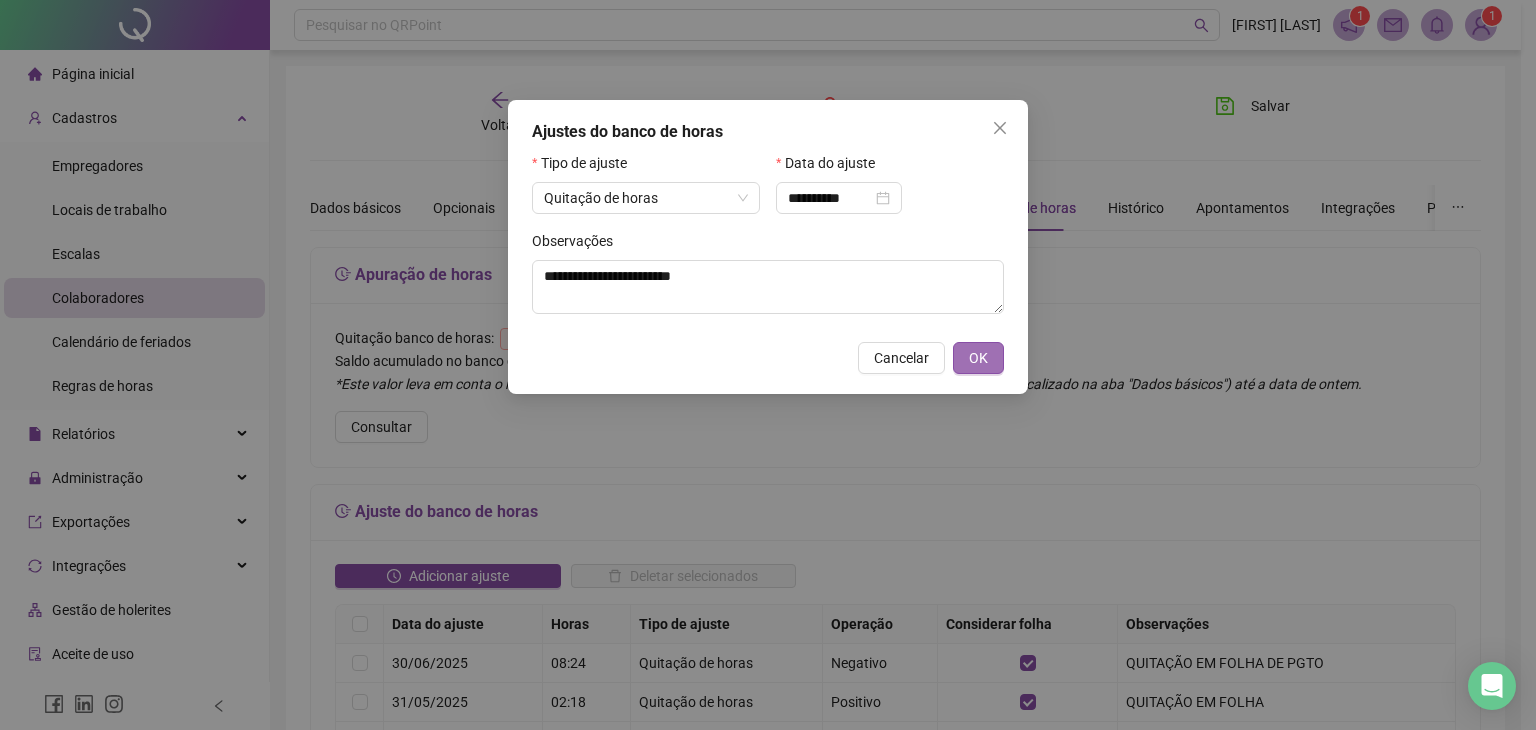 click on "OK" at bounding box center (978, 358) 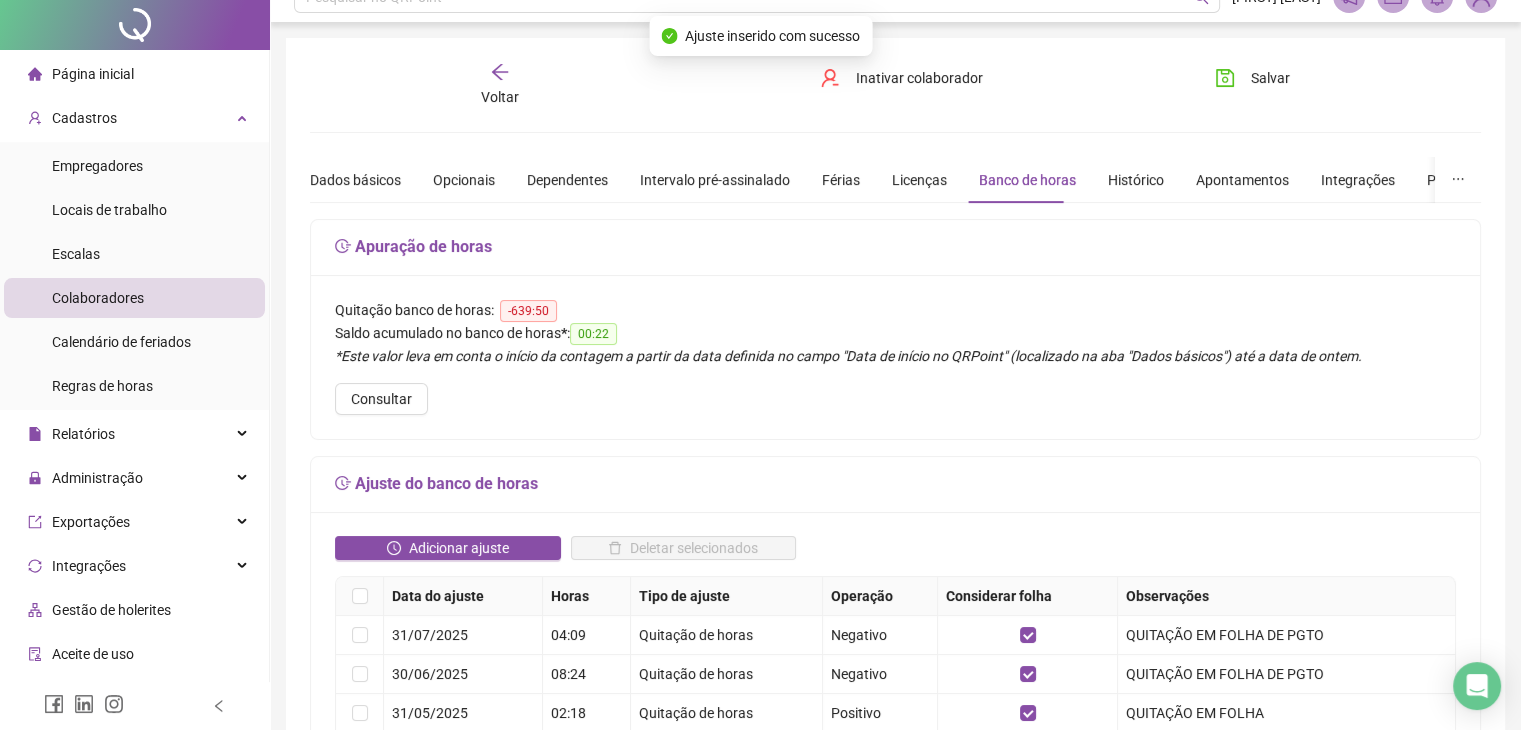 scroll, scrollTop: 0, scrollLeft: 0, axis: both 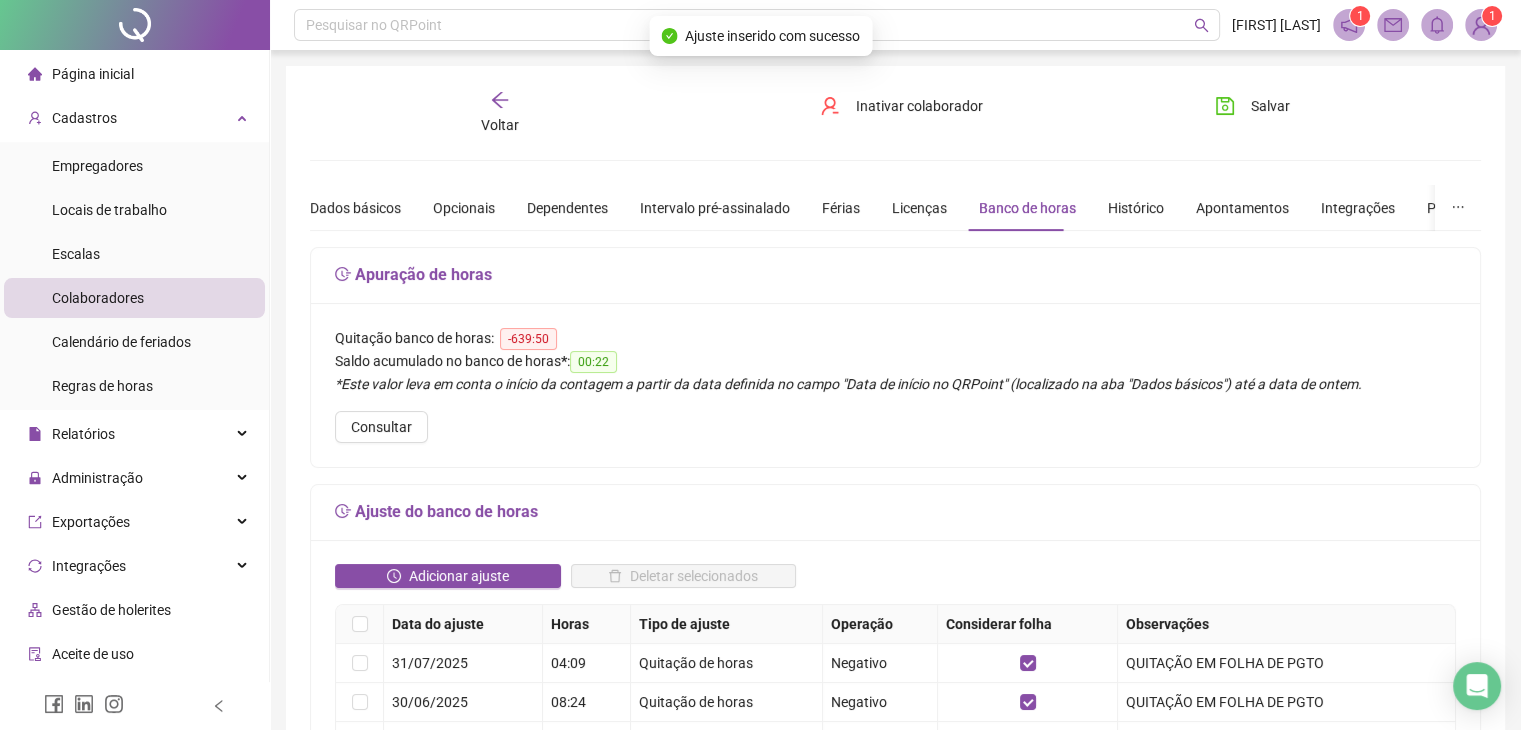 click 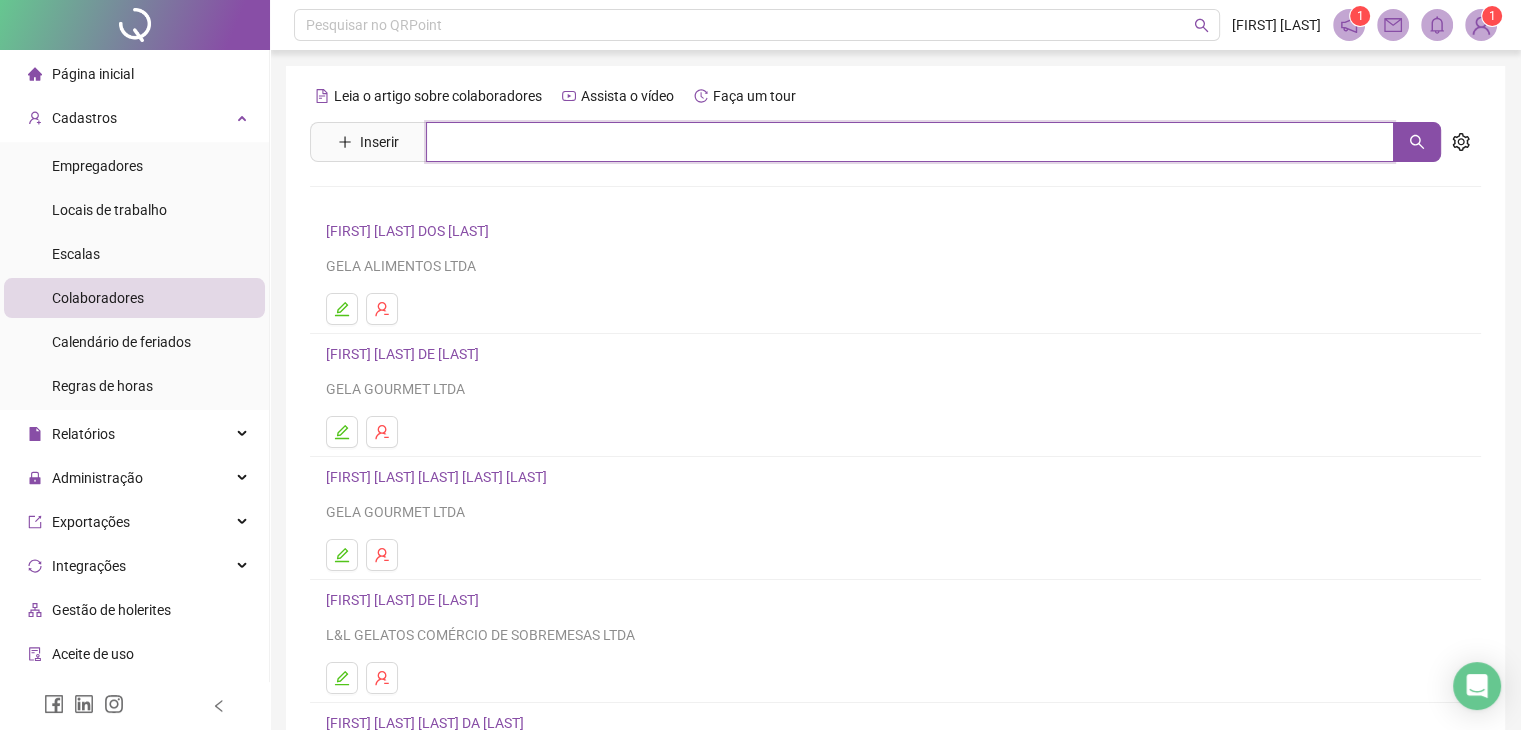 click at bounding box center [910, 142] 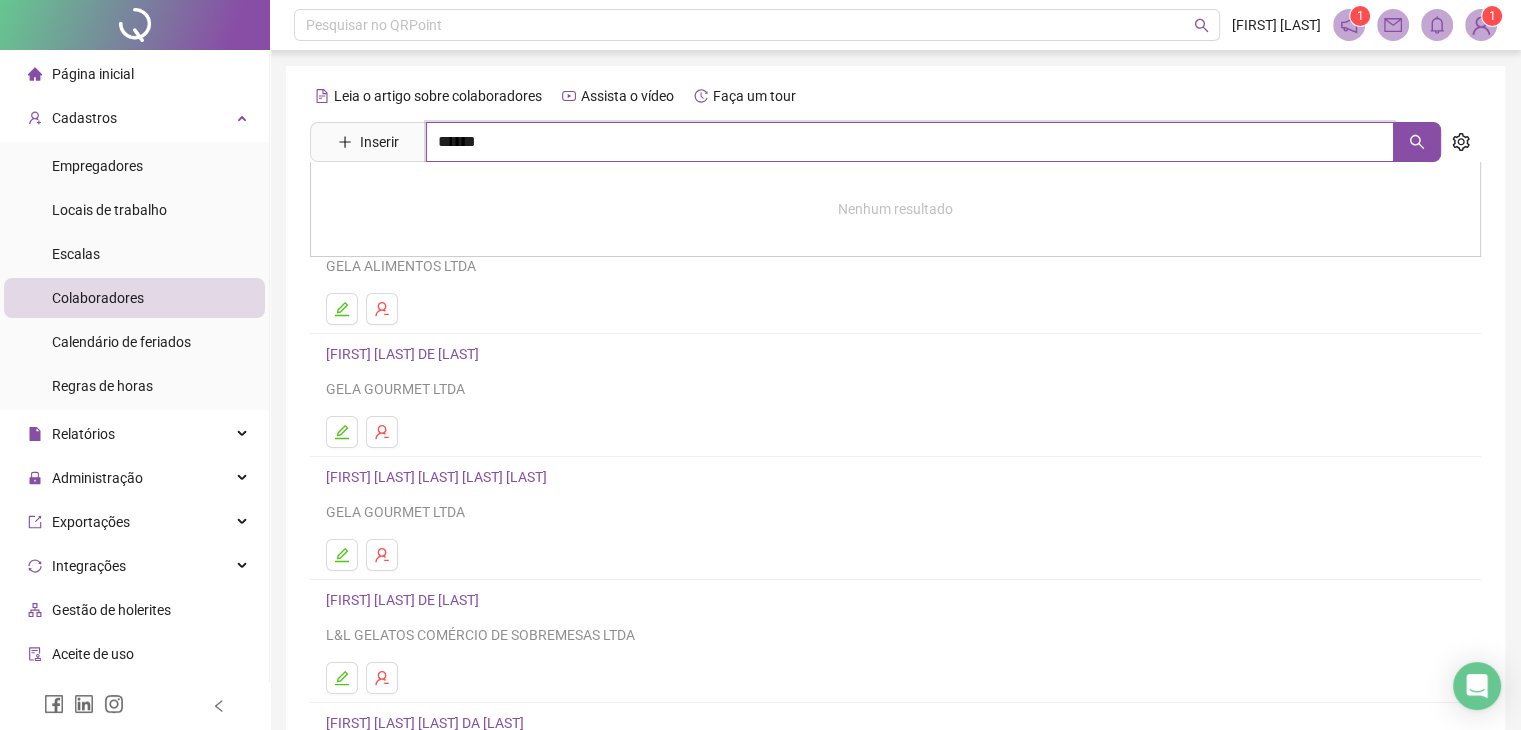 type on "******" 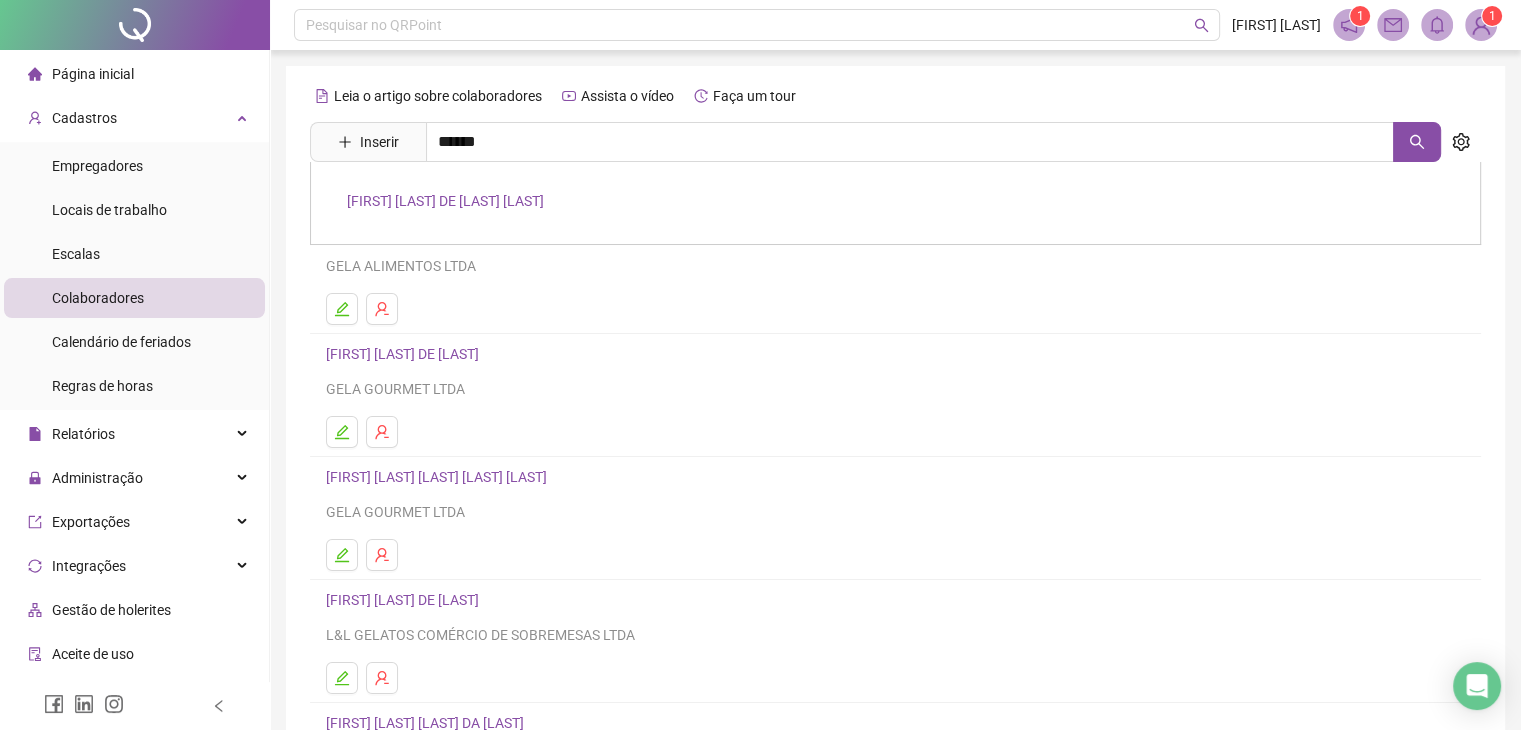 click on "[FIRST] [LAST] [LAST]" at bounding box center [445, 201] 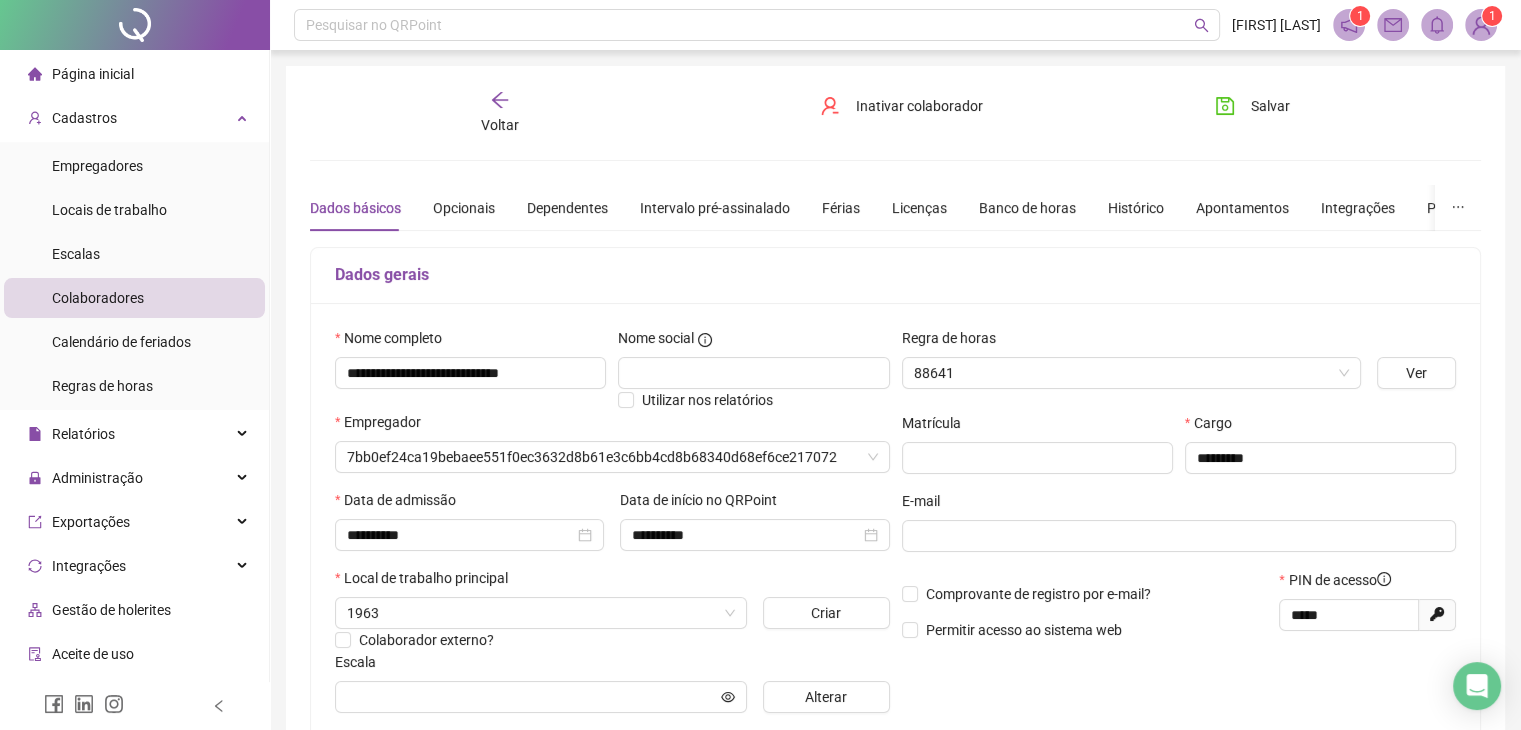 type on "**********" 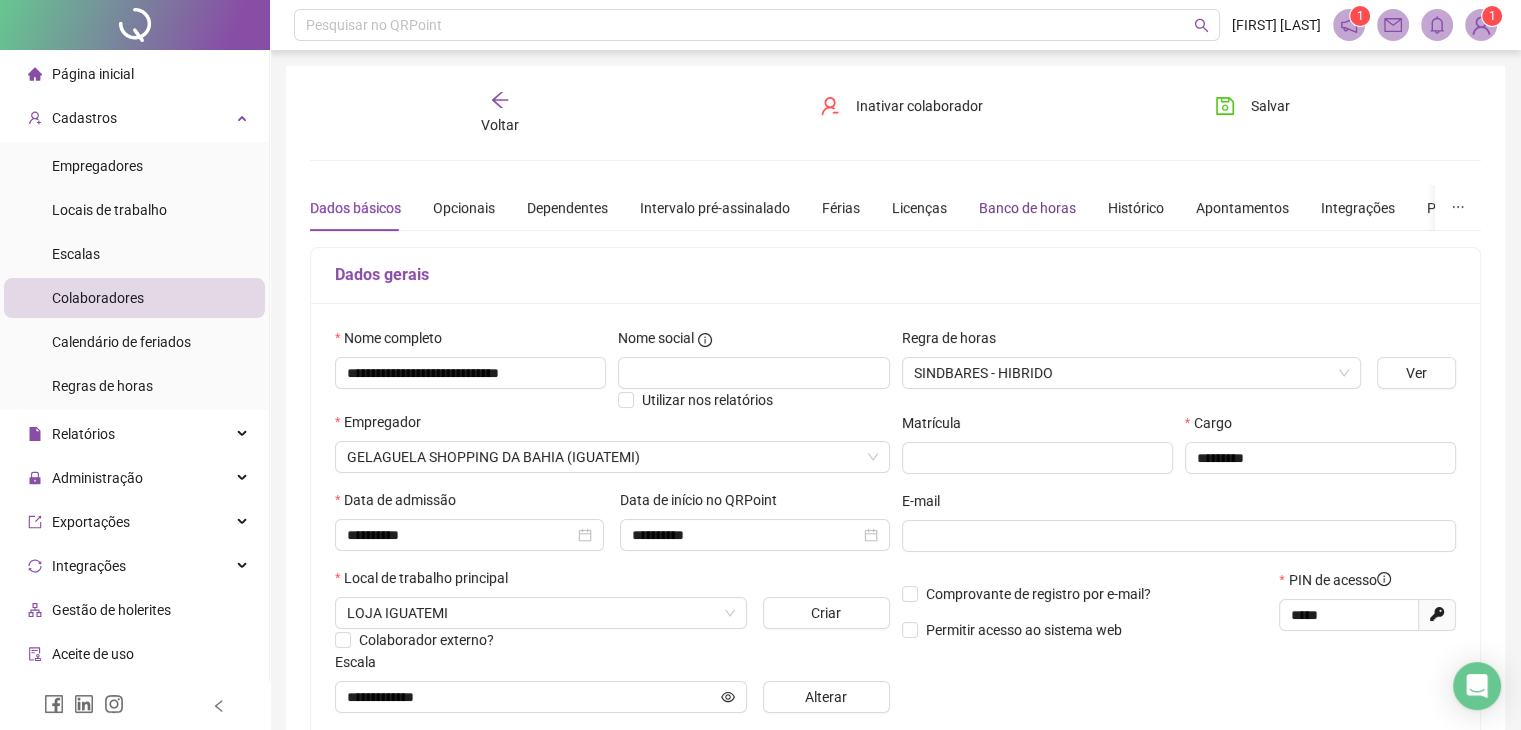 click on "Banco de horas" at bounding box center (1027, 208) 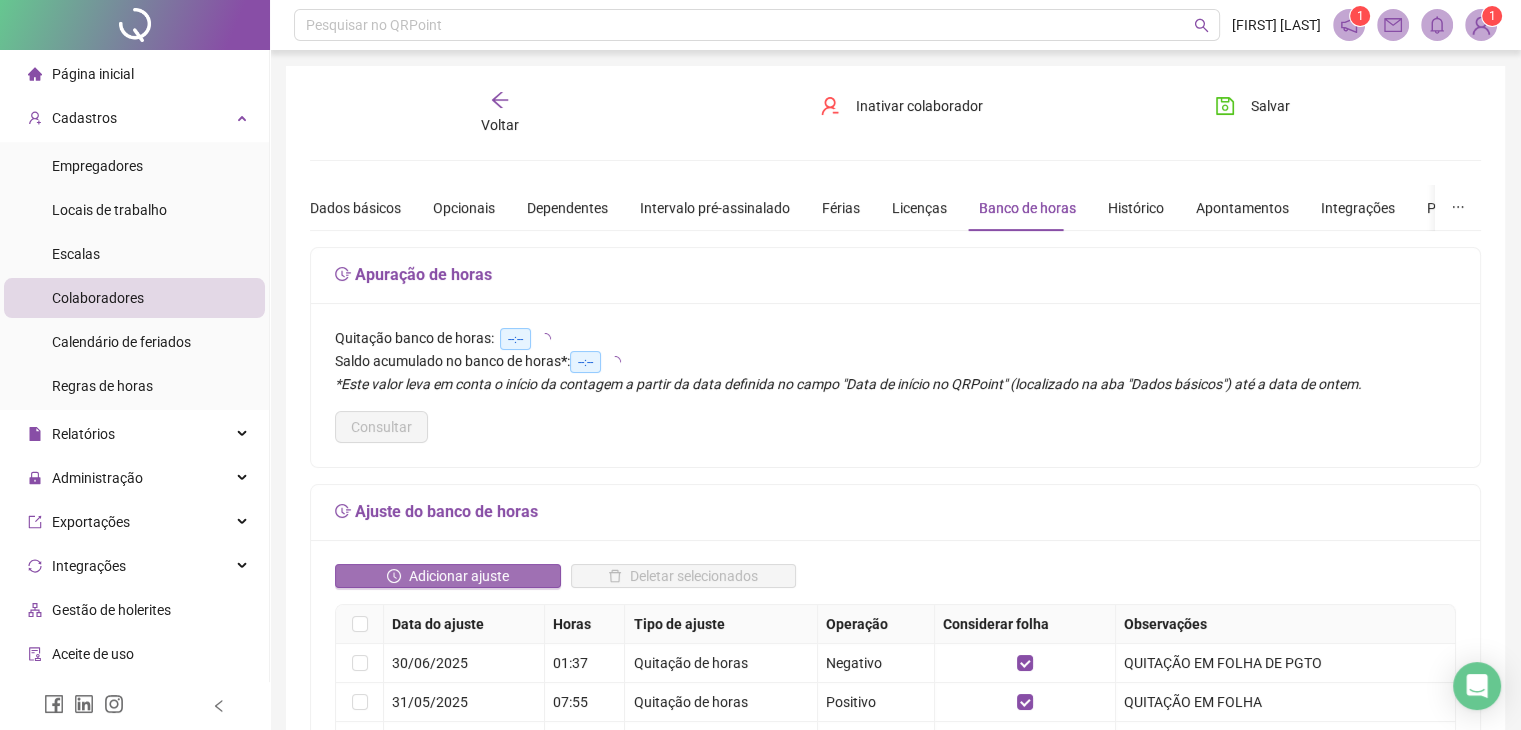 click on "Adicionar ajuste" at bounding box center [459, 576] 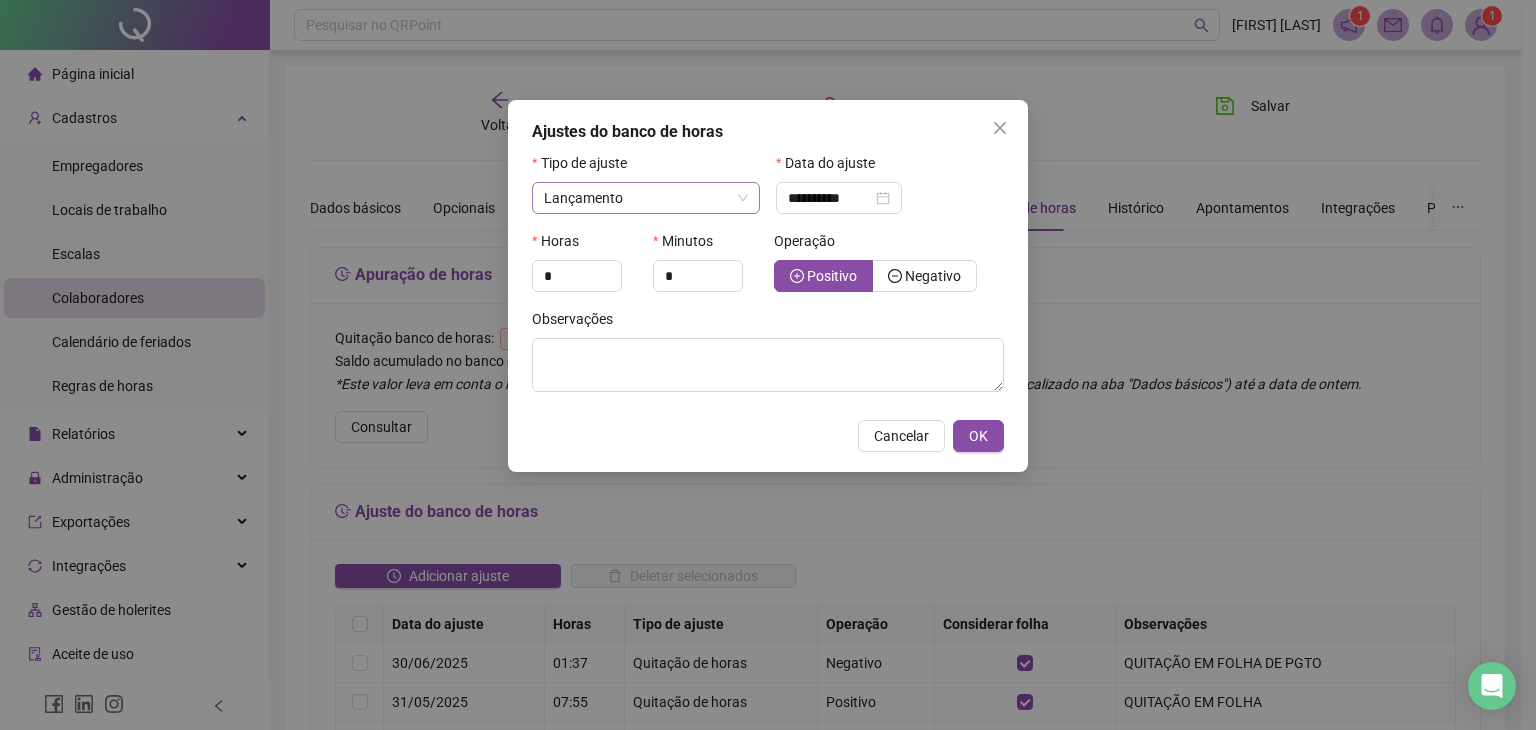 click on "Lançamento" at bounding box center (646, 198) 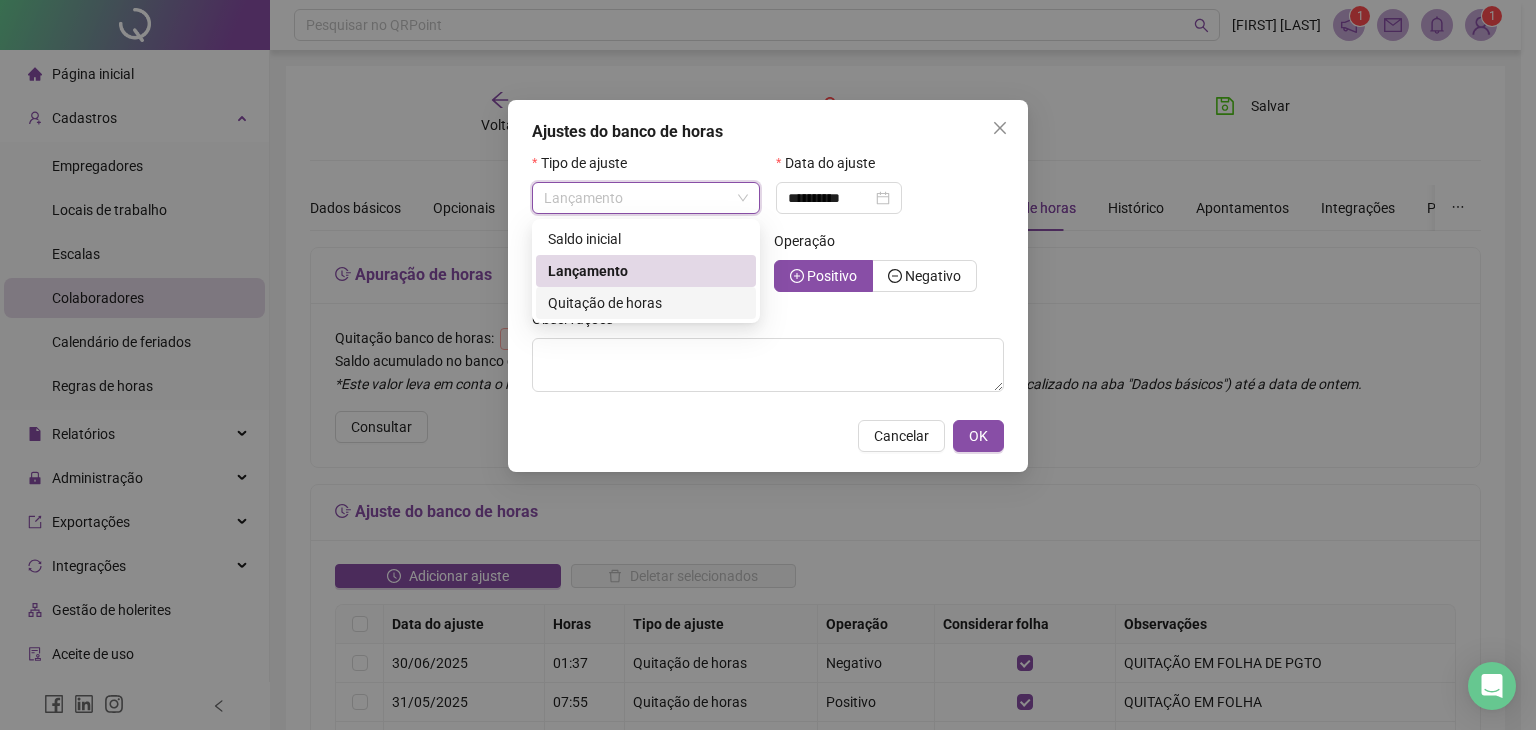 click on "Quitação de horas" at bounding box center (605, 303) 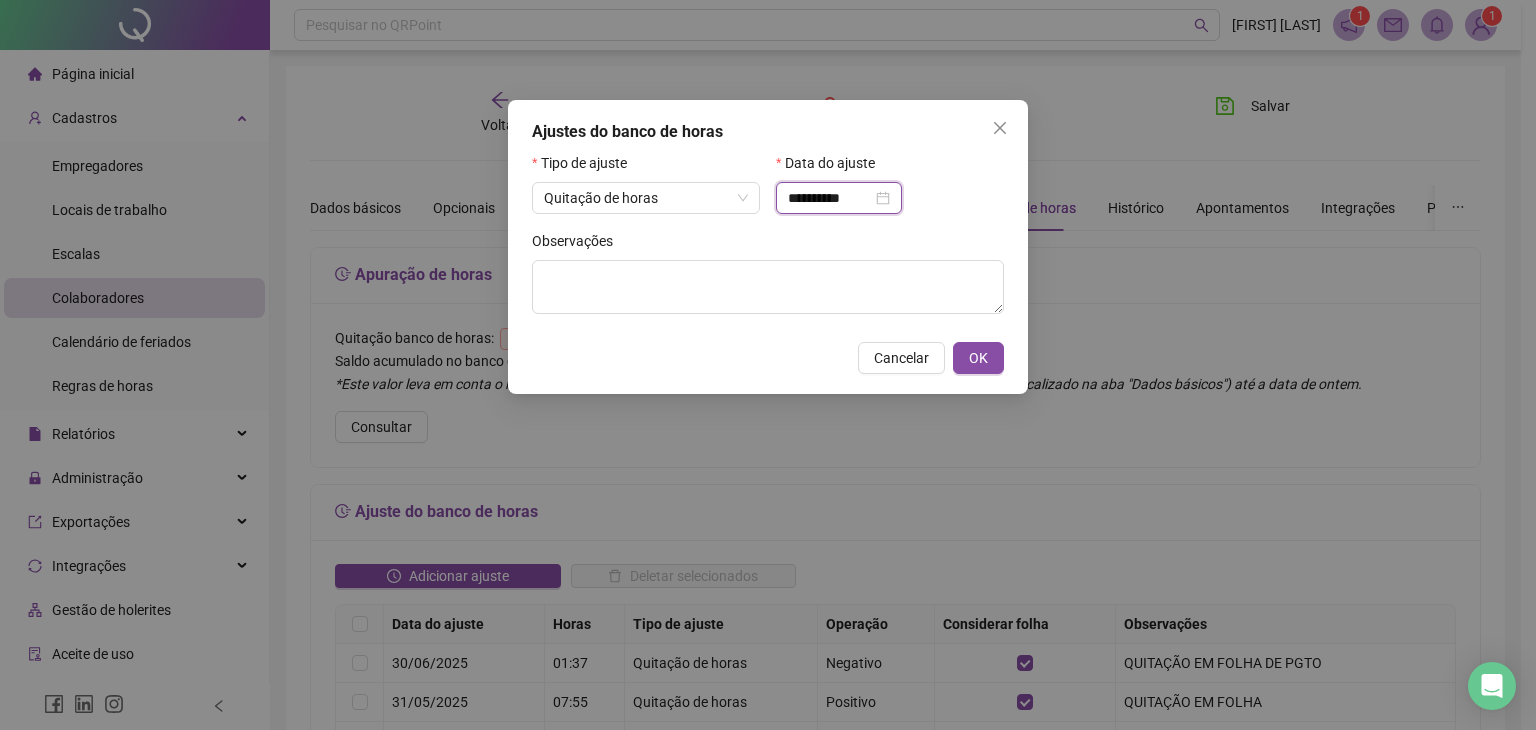 click on "**********" at bounding box center (830, 198) 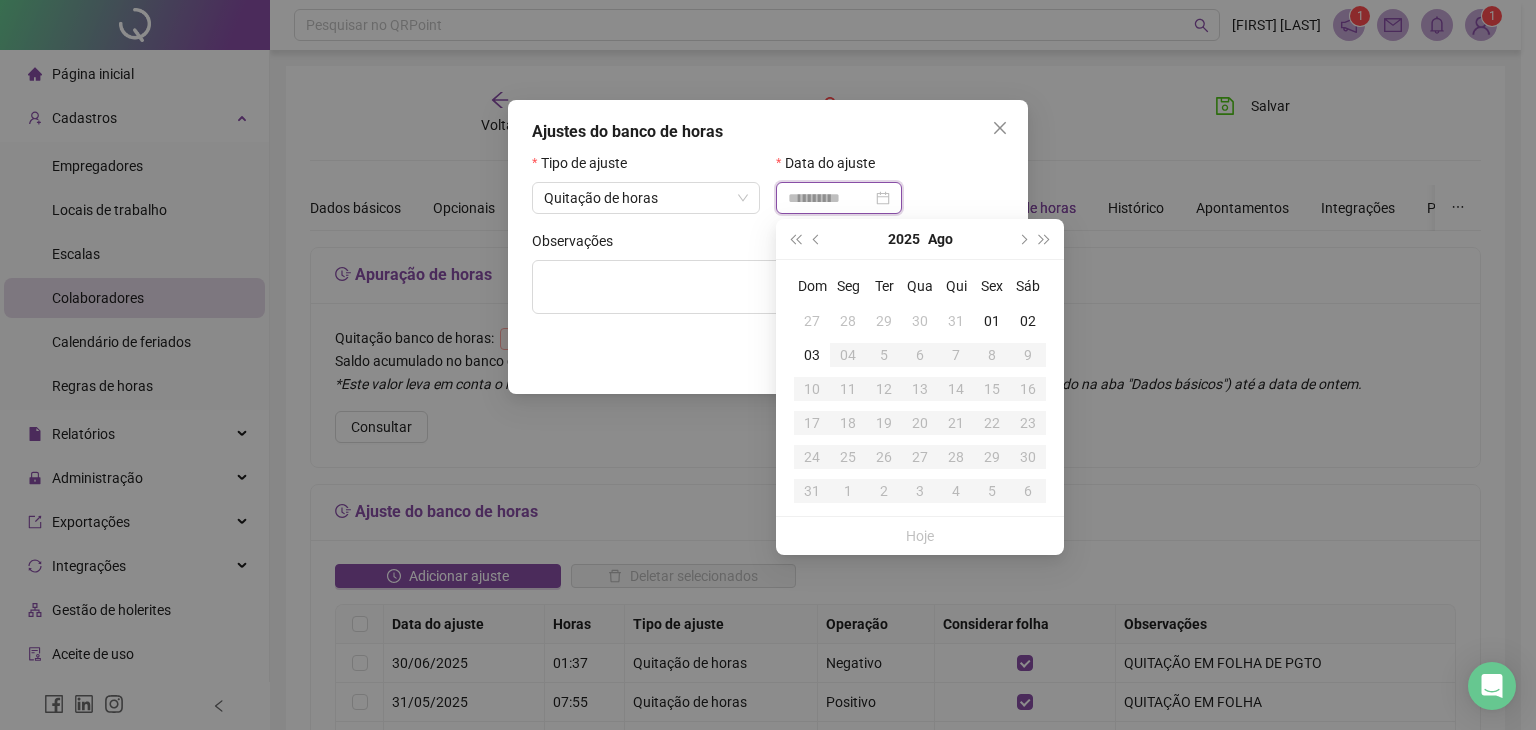 type on "**********" 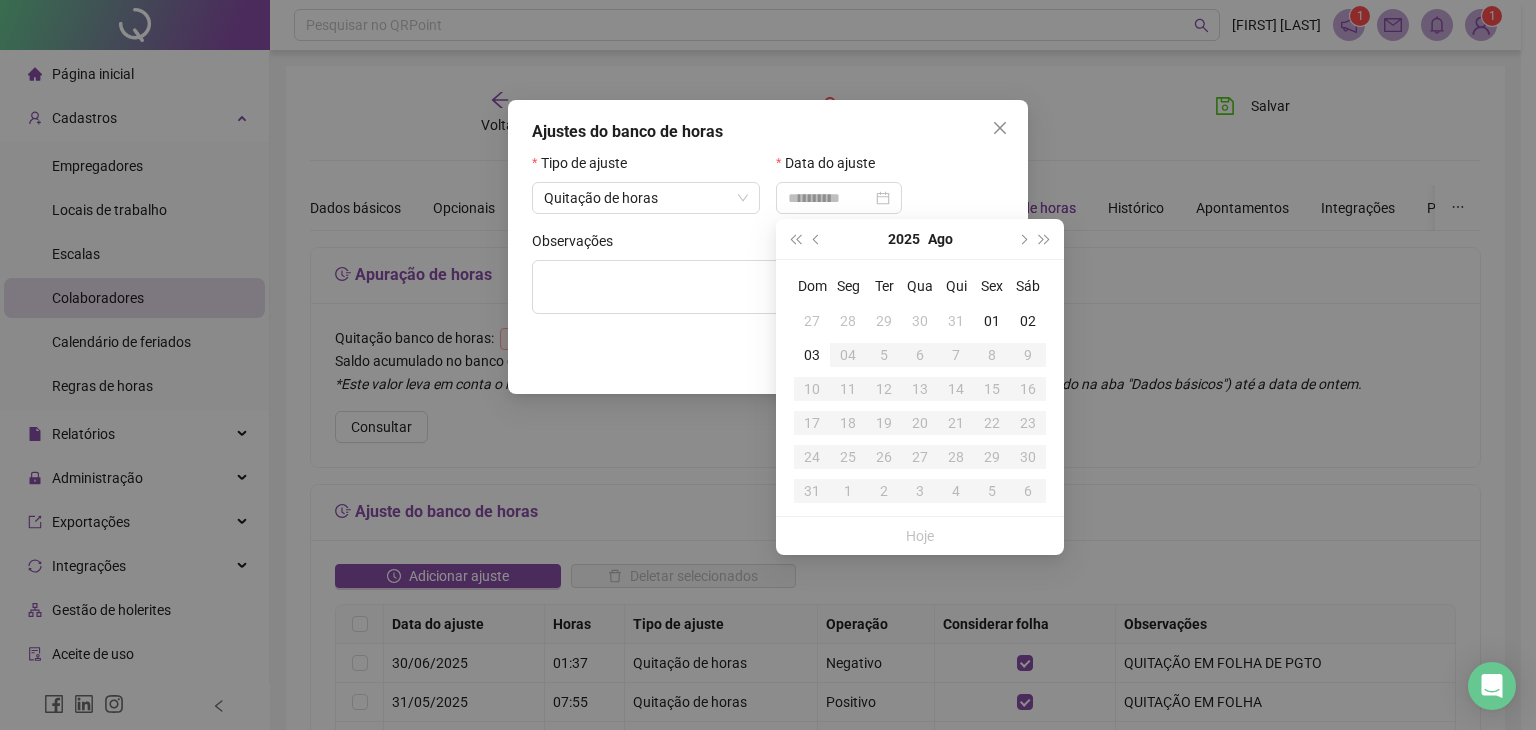 click on "31" at bounding box center [956, 321] 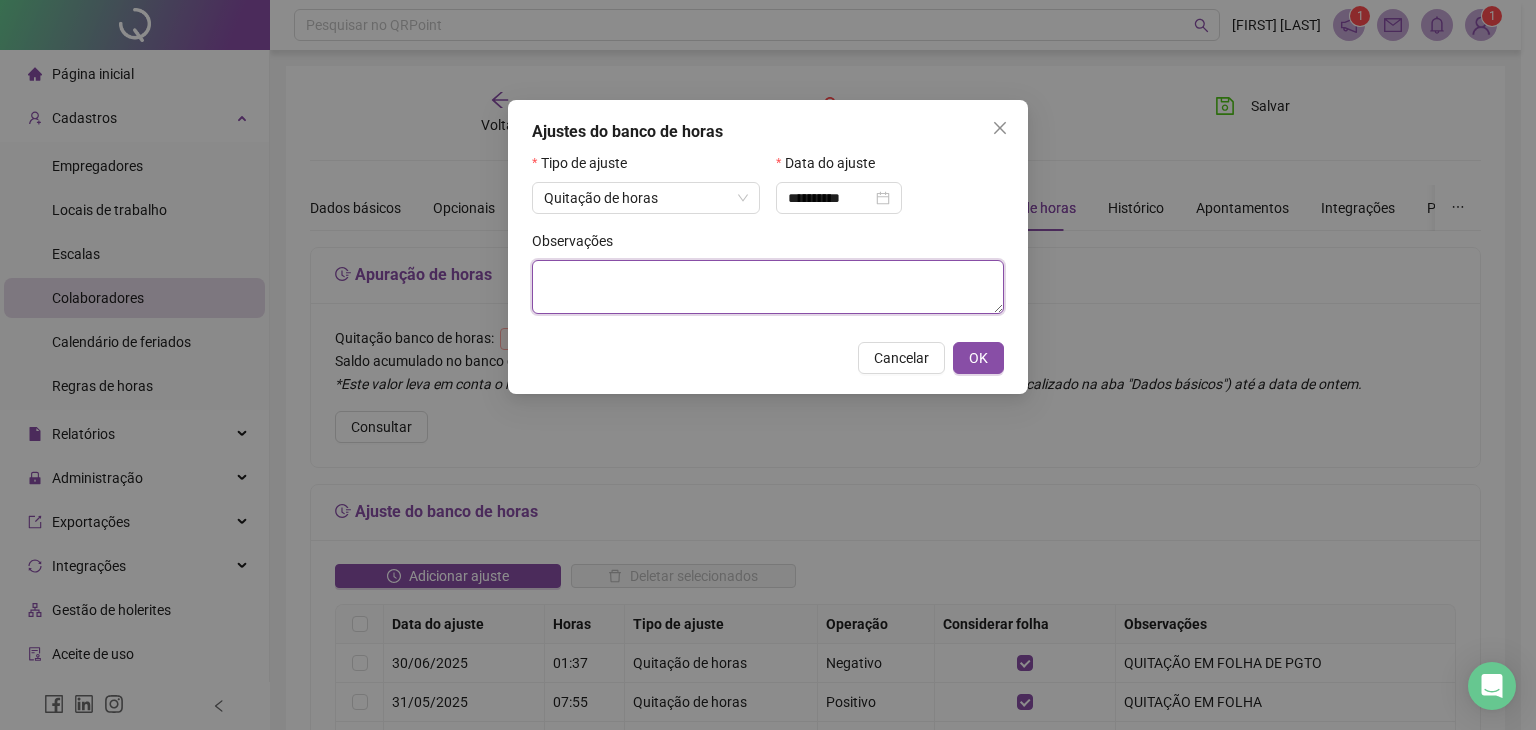 click at bounding box center [768, 287] 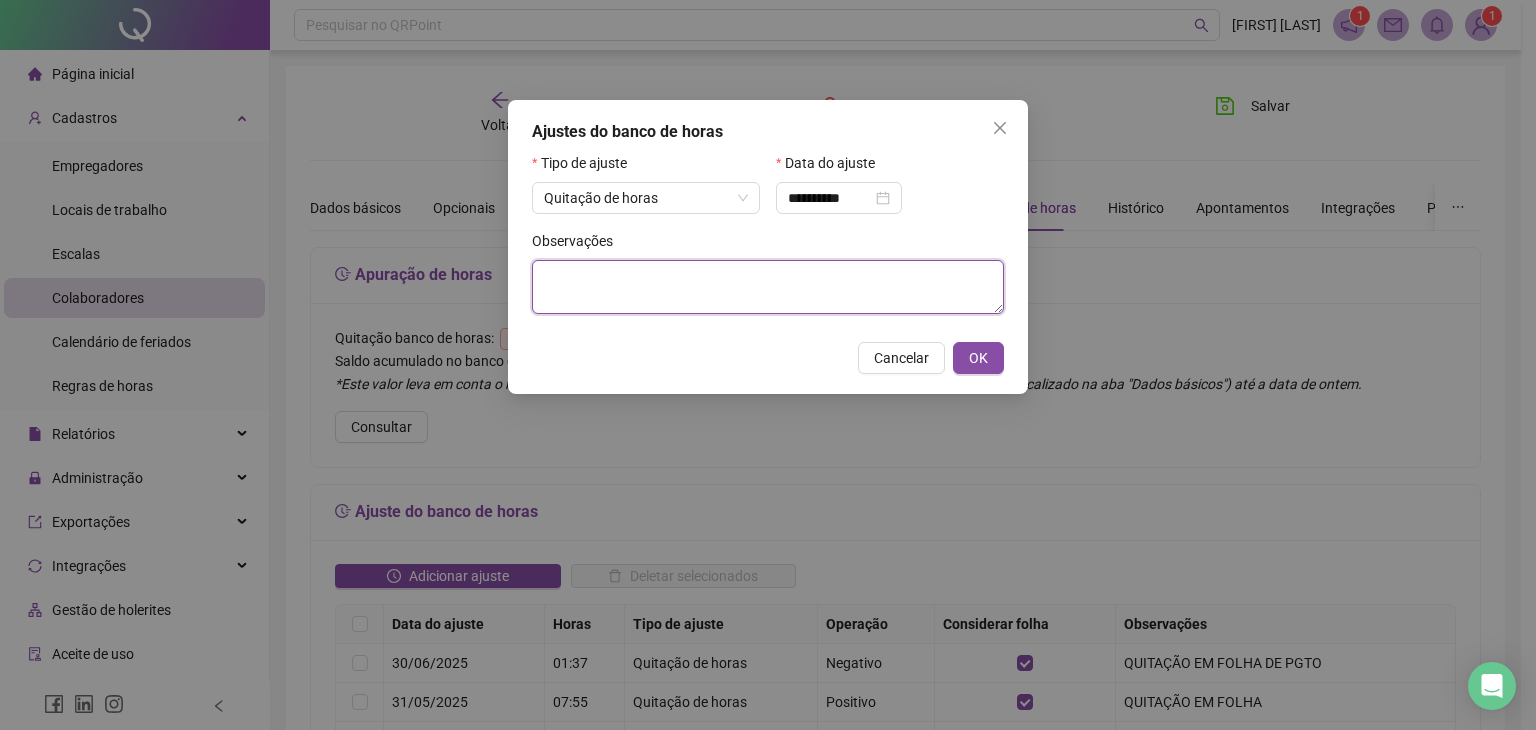 paste on "**********" 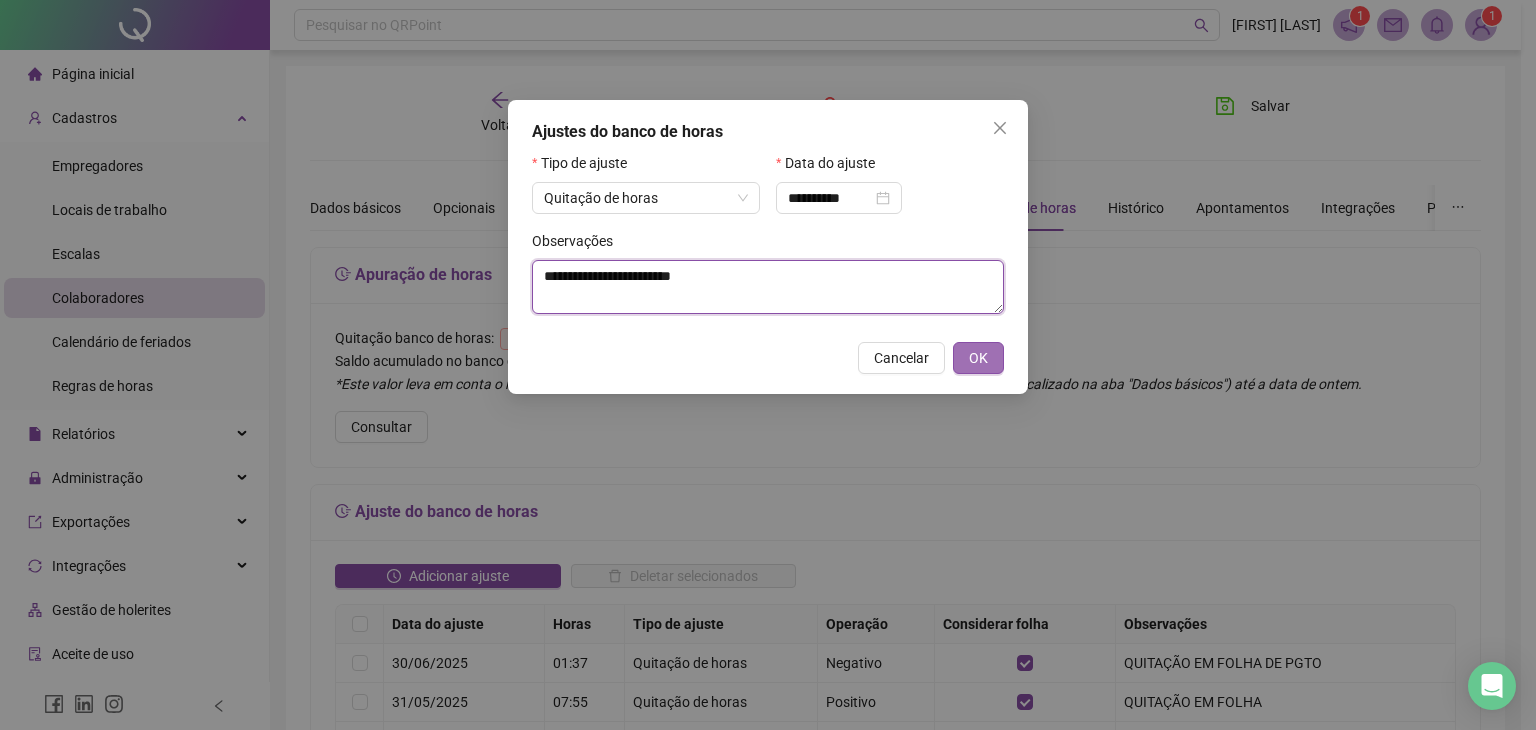 type on "**********" 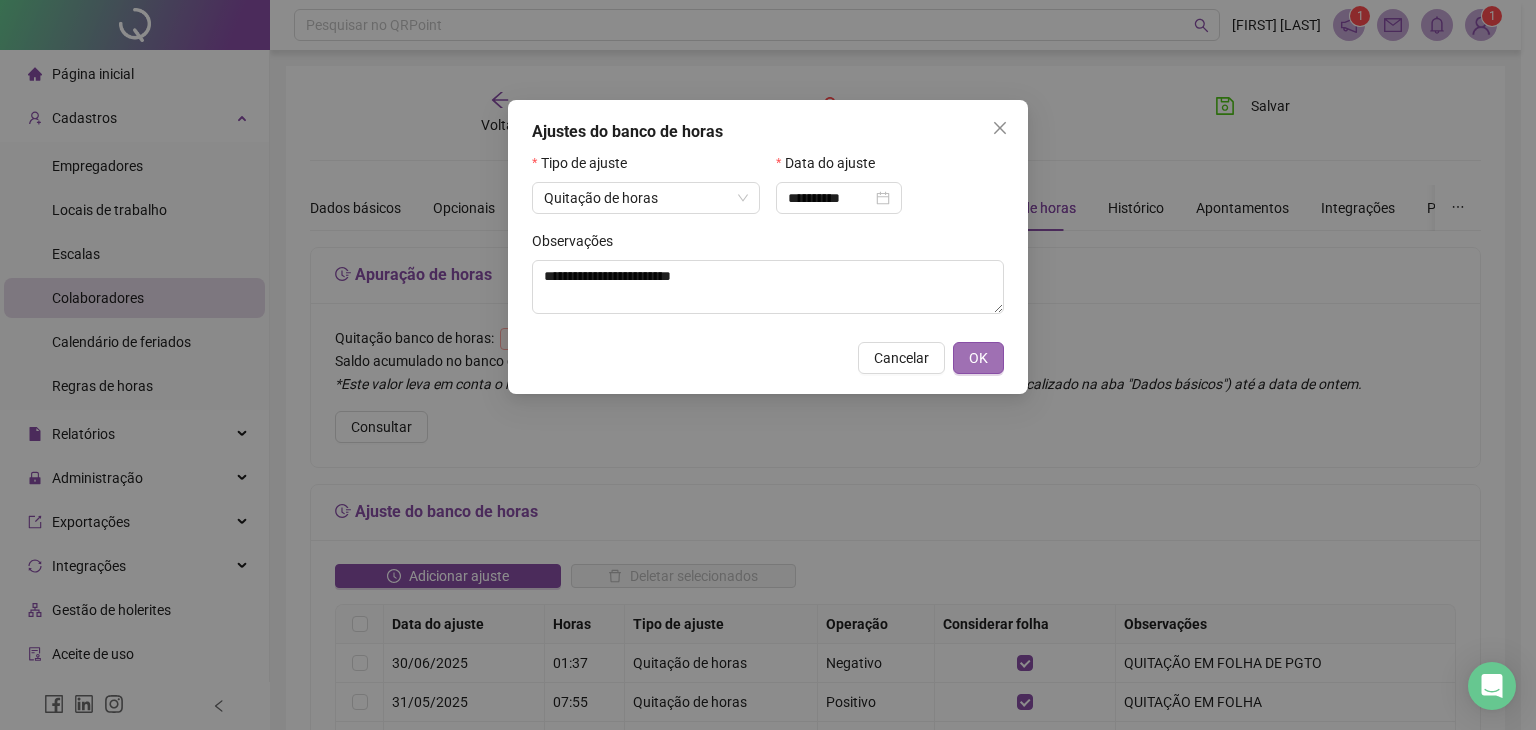 click on "OK" at bounding box center [978, 358] 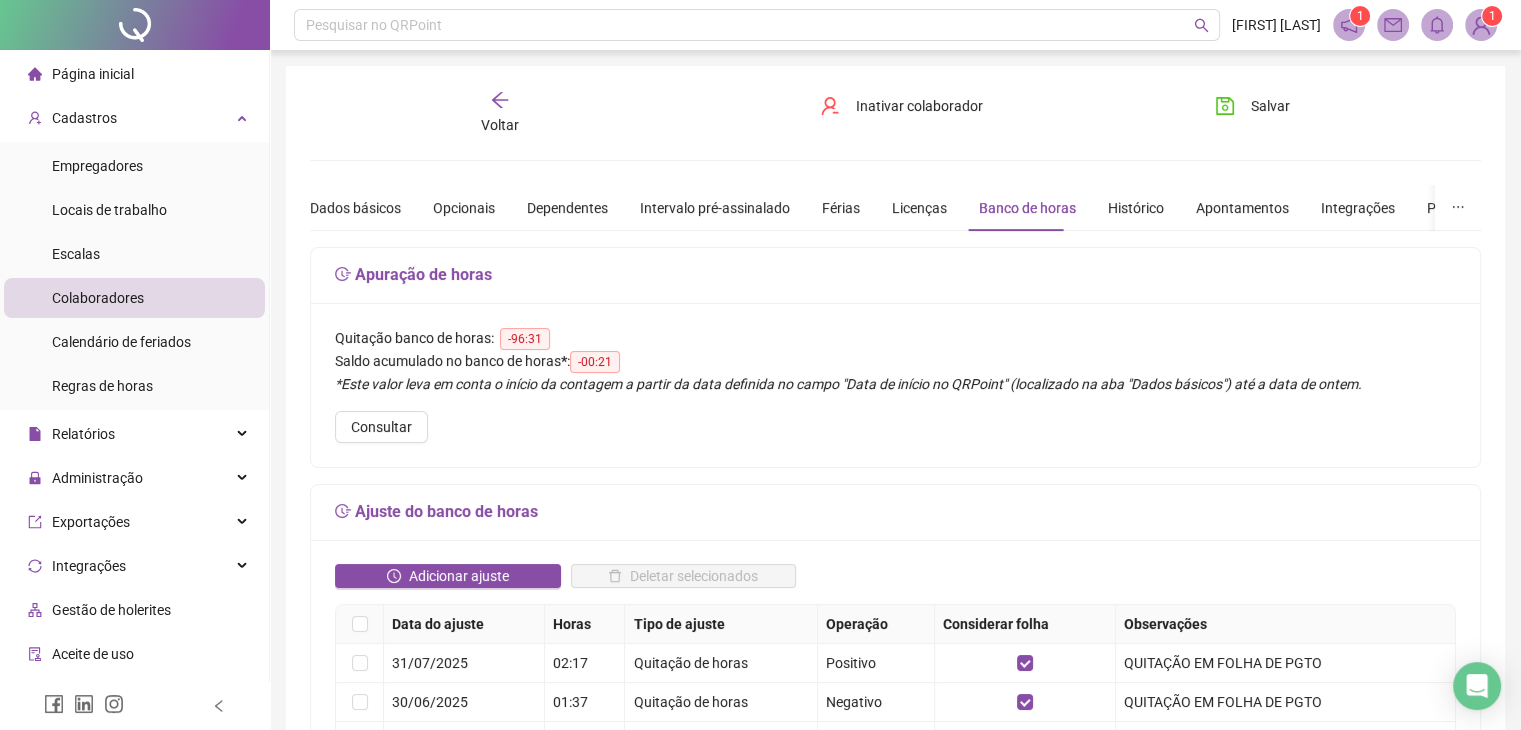 click 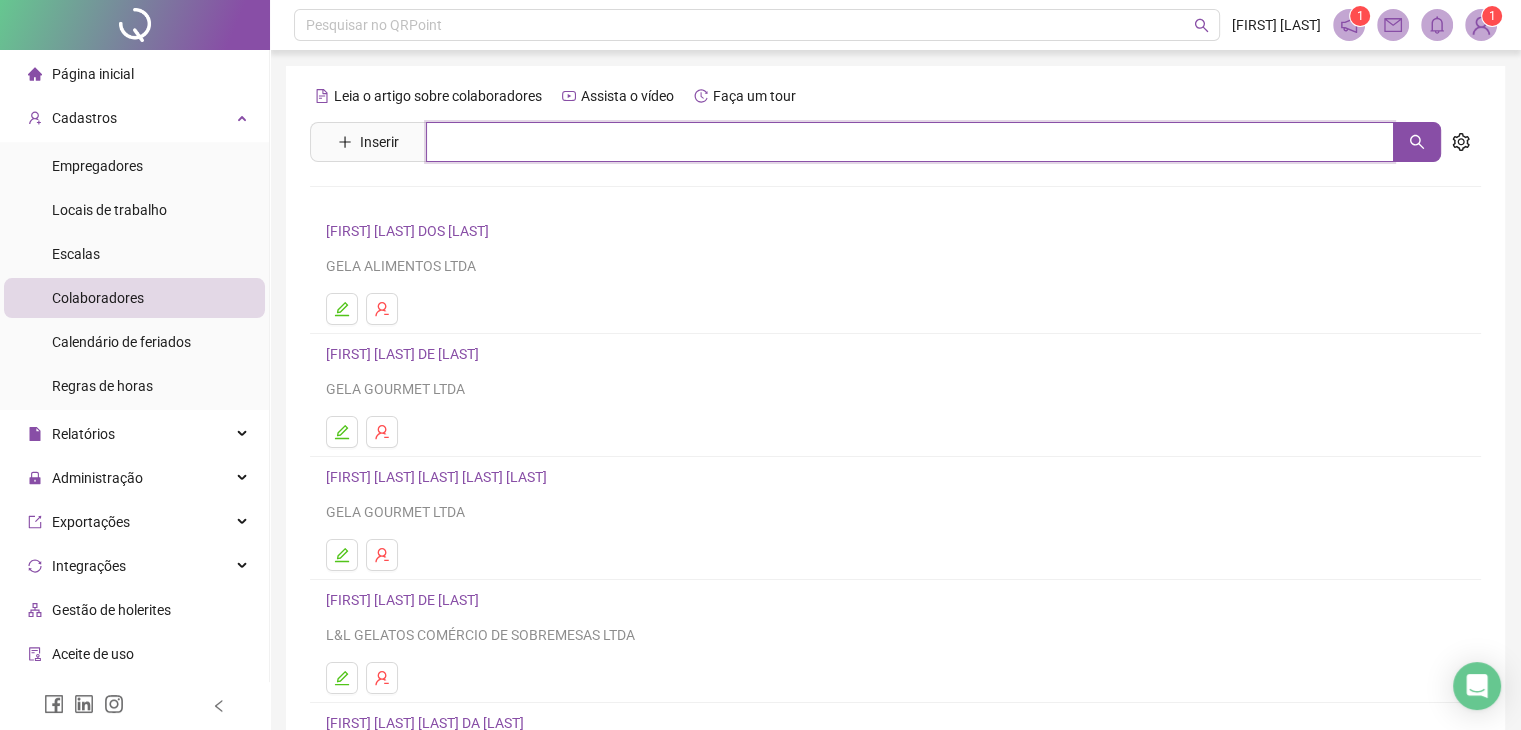 click at bounding box center [910, 142] 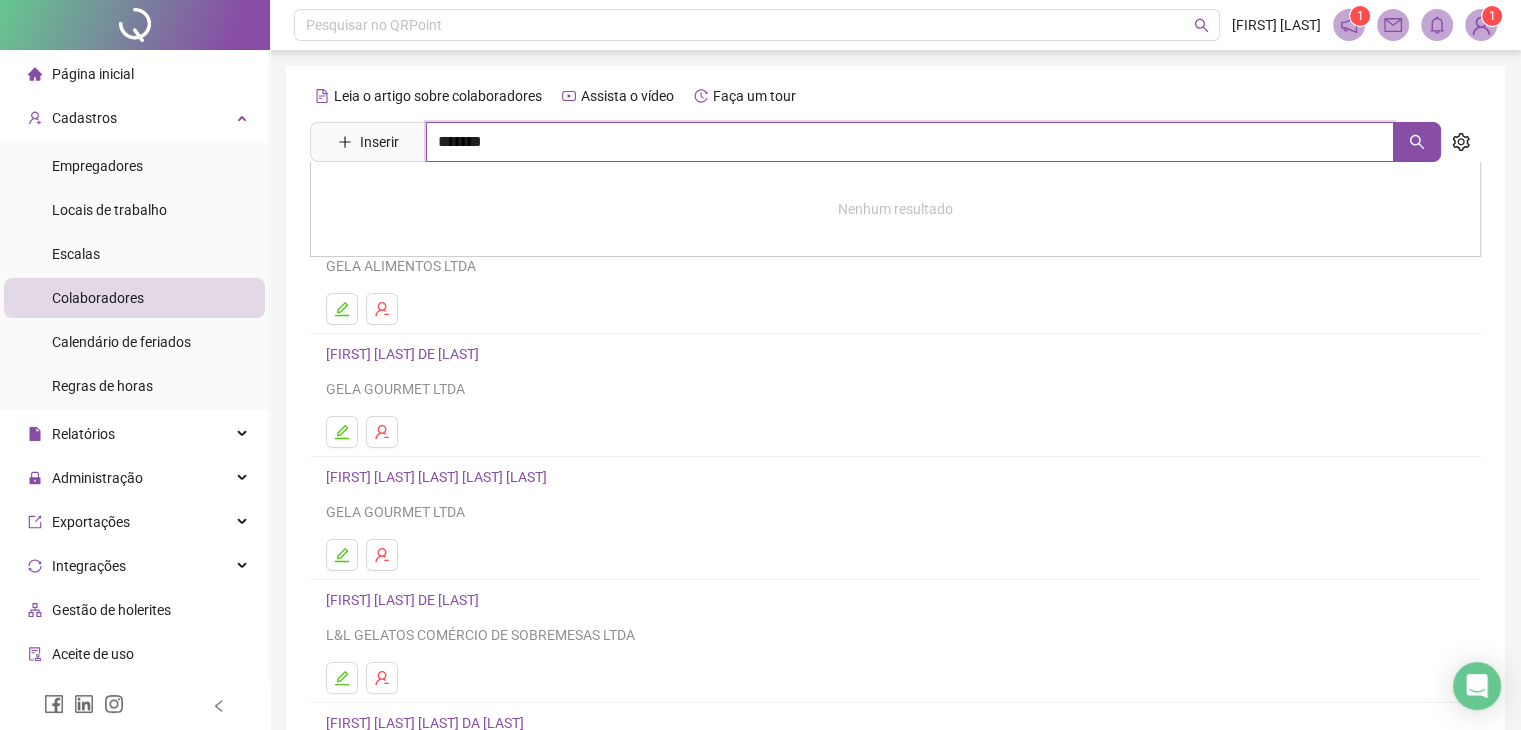 type on "*******" 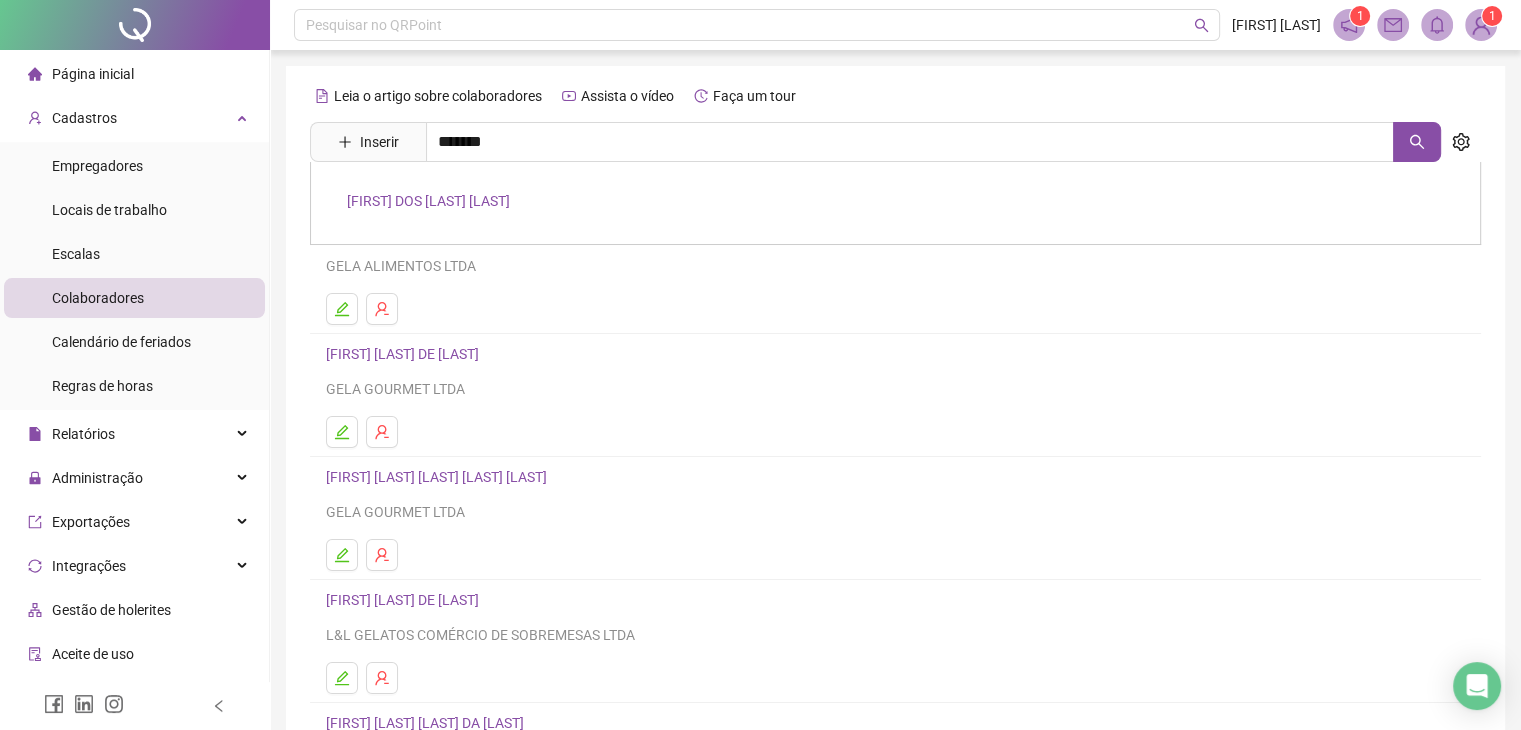click on "[FIRST] [LAST] [LAST]" at bounding box center (428, 201) 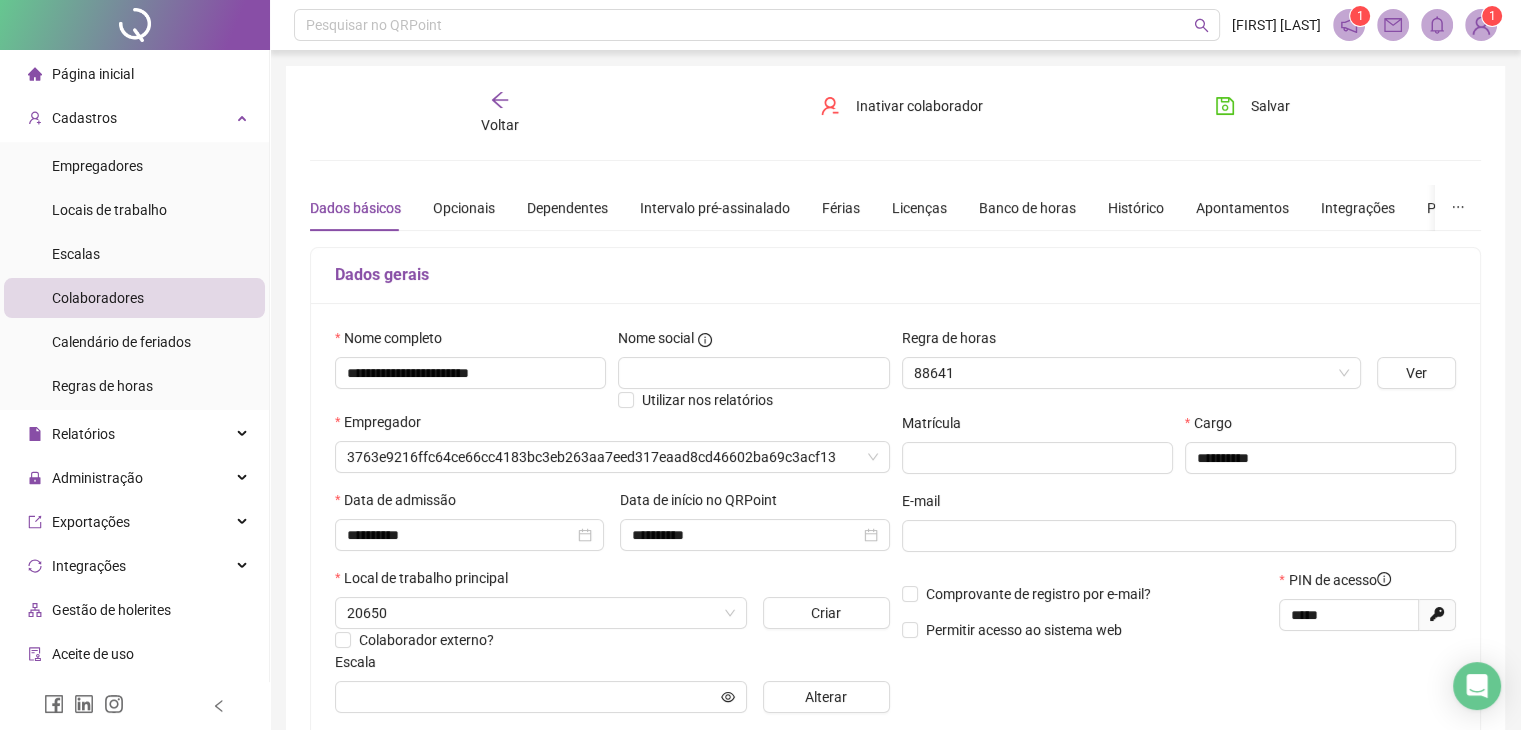 type on "**********" 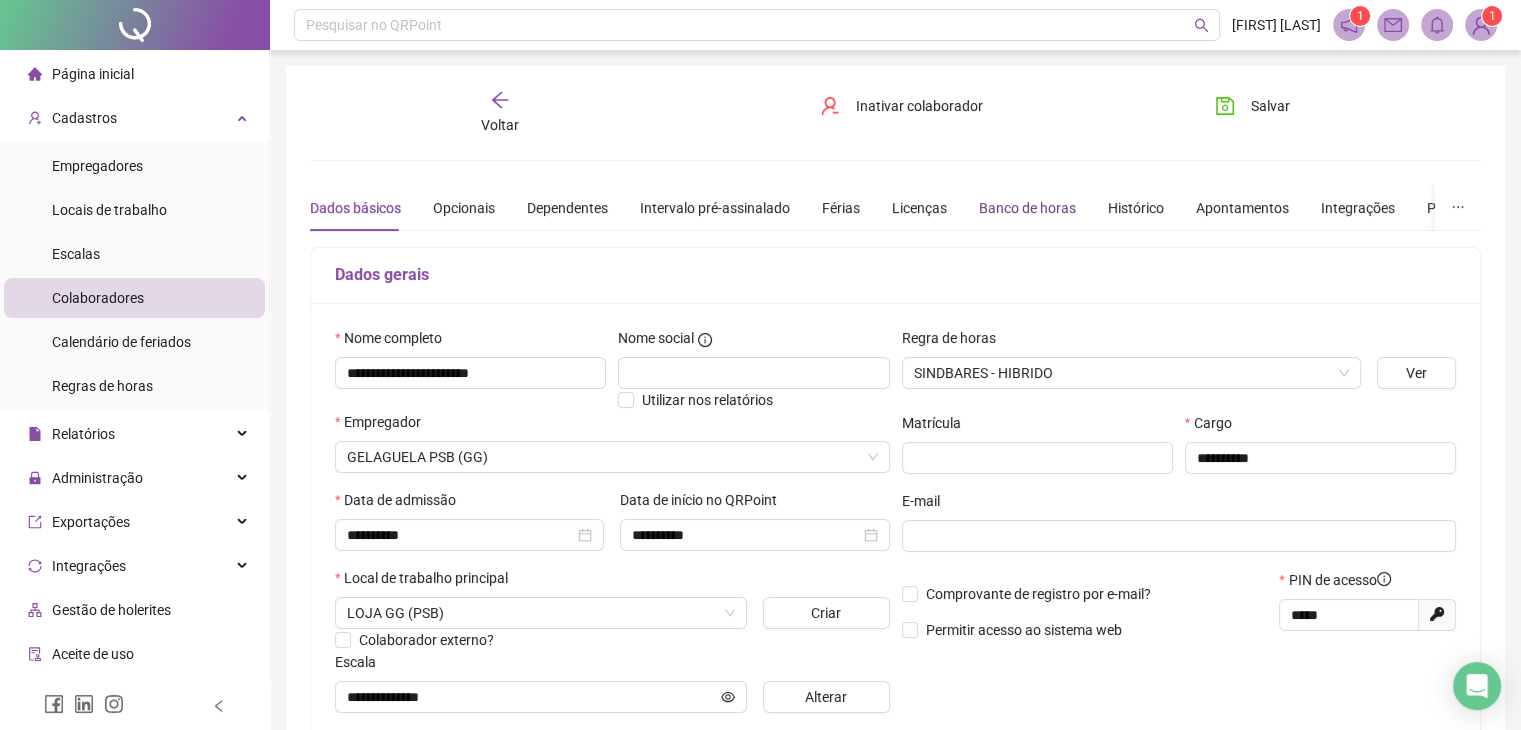 click on "Banco de horas" at bounding box center [1027, 208] 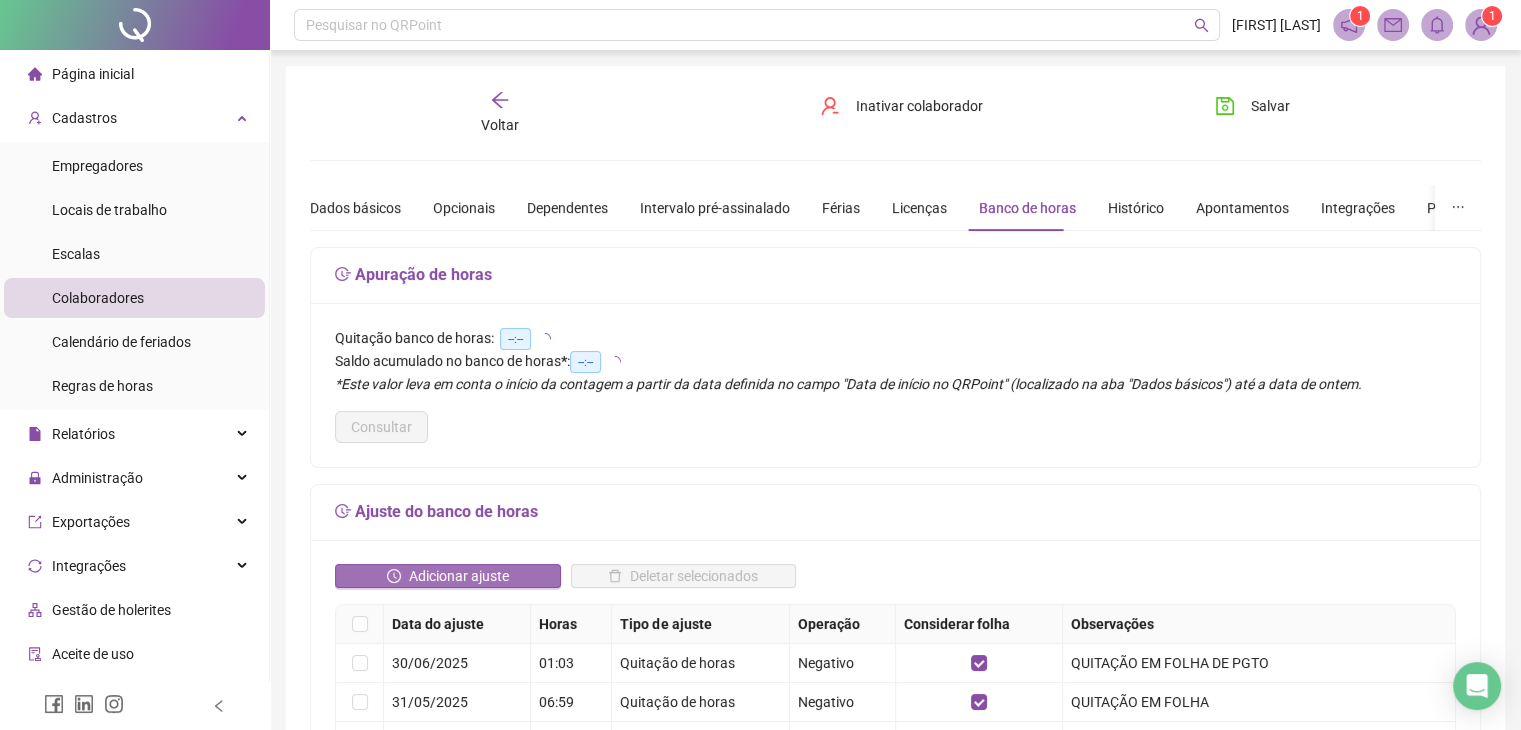 click on "Adicionar ajuste" at bounding box center [448, 576] 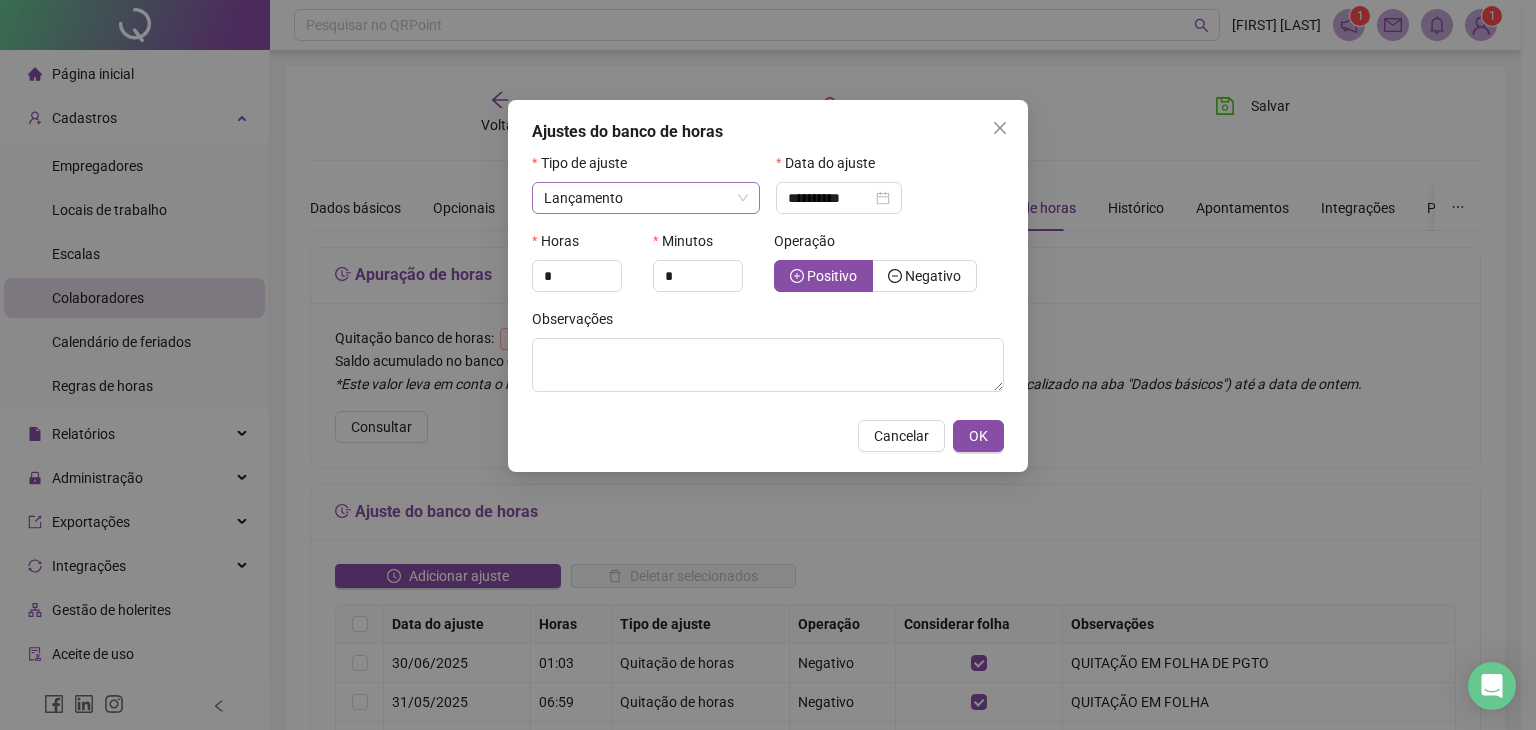 click on "Lançamento" at bounding box center (583, 198) 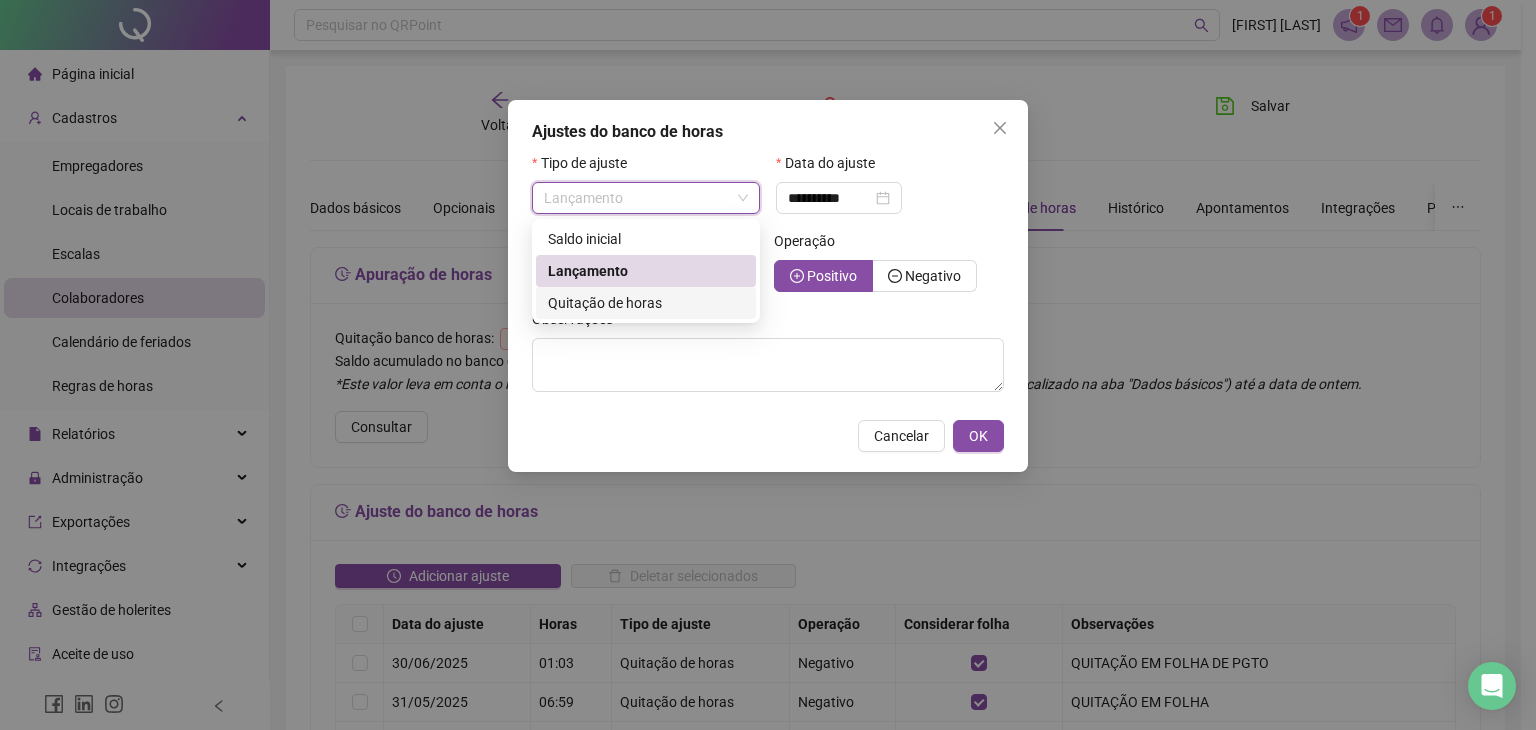 click on "Quitação de horas" at bounding box center (605, 303) 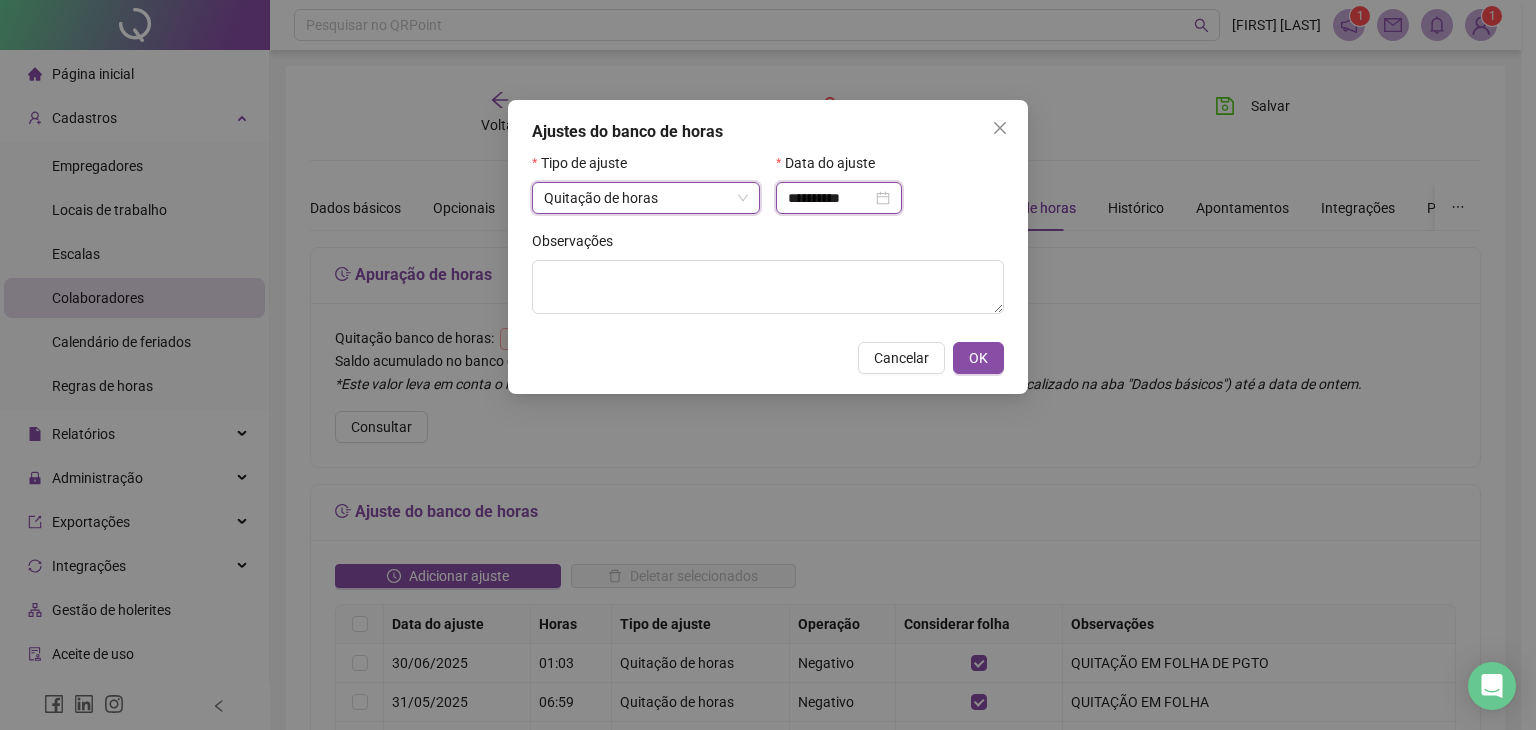 click on "**********" at bounding box center (830, 198) 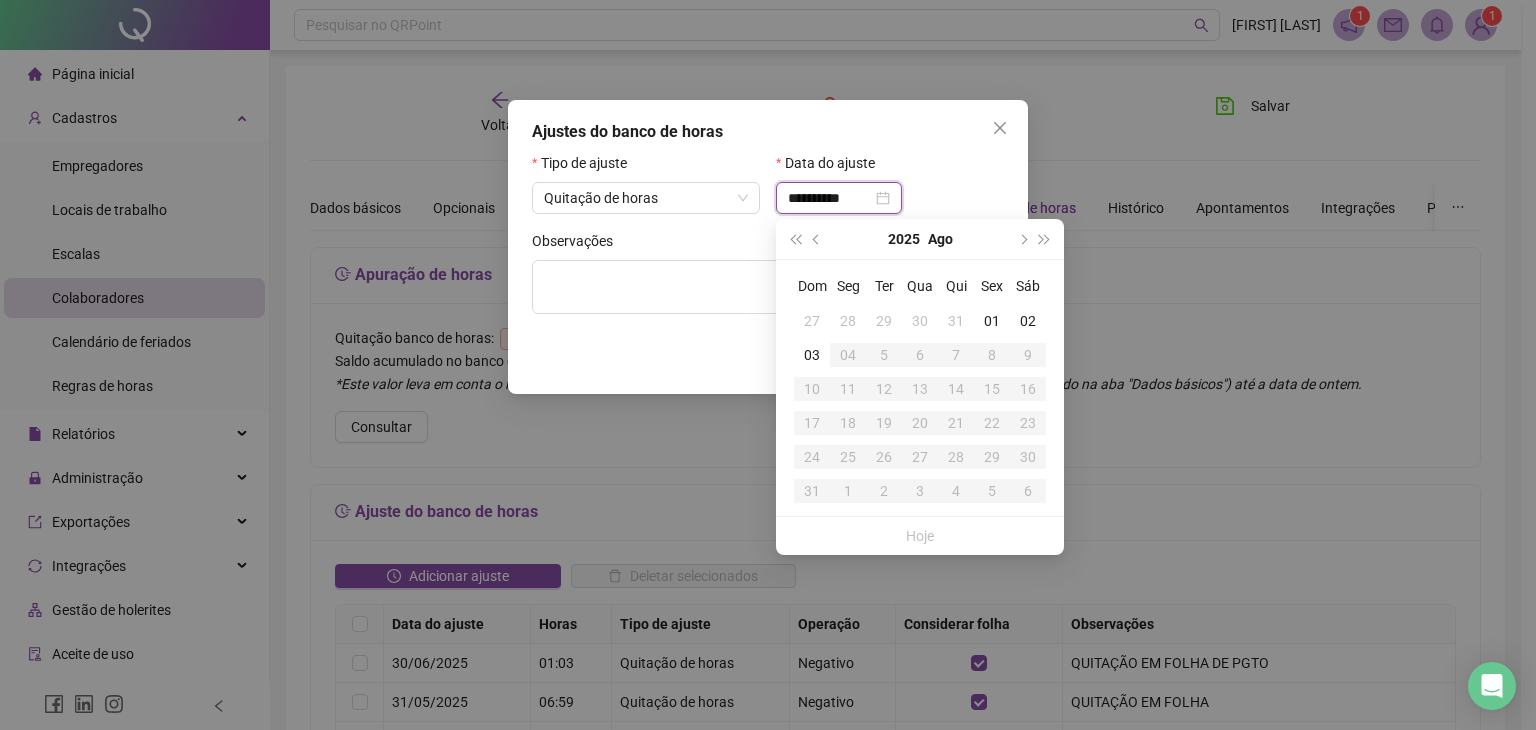 type on "**********" 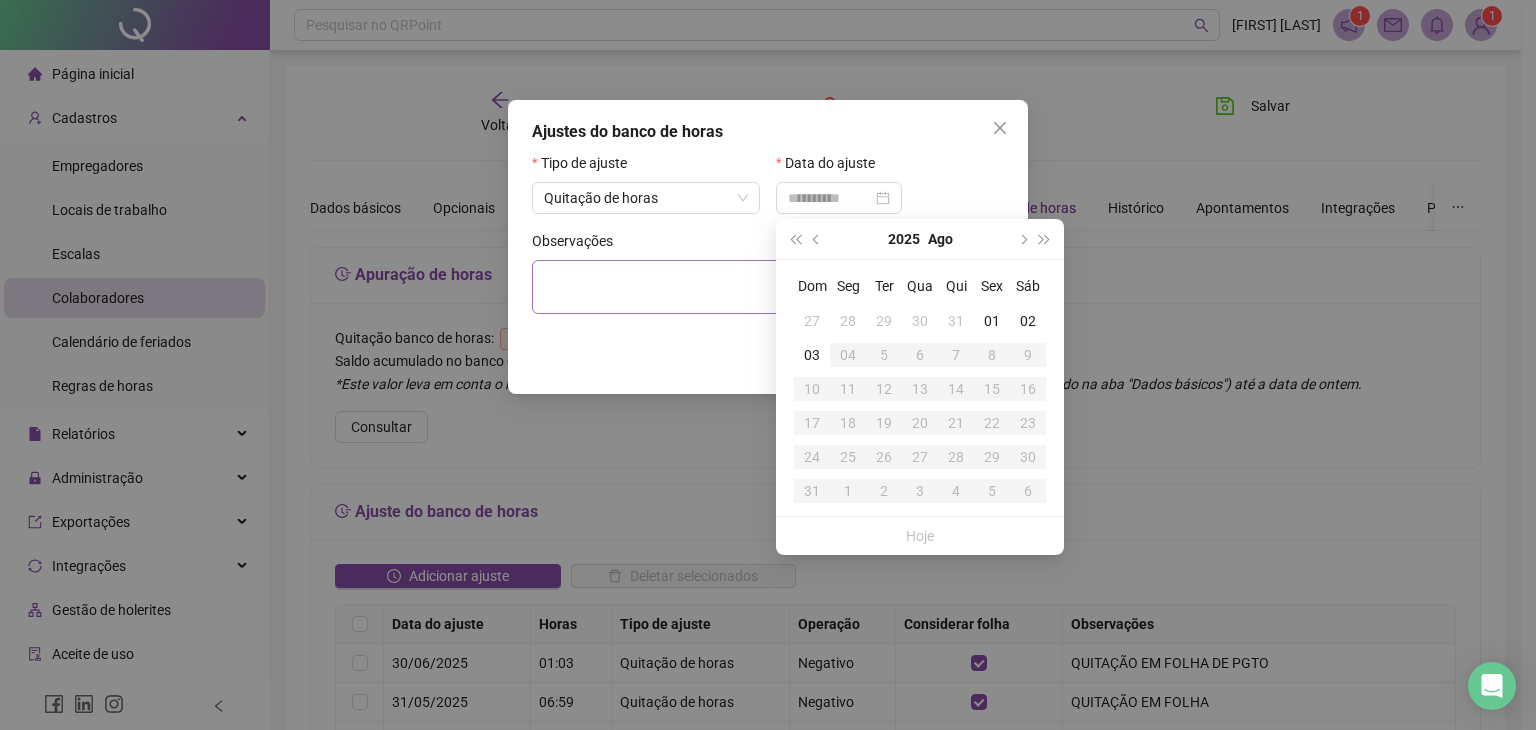 drag, startPoint x: 957, startPoint y: 329, endPoint x: 792, endPoint y: 293, distance: 168.88162 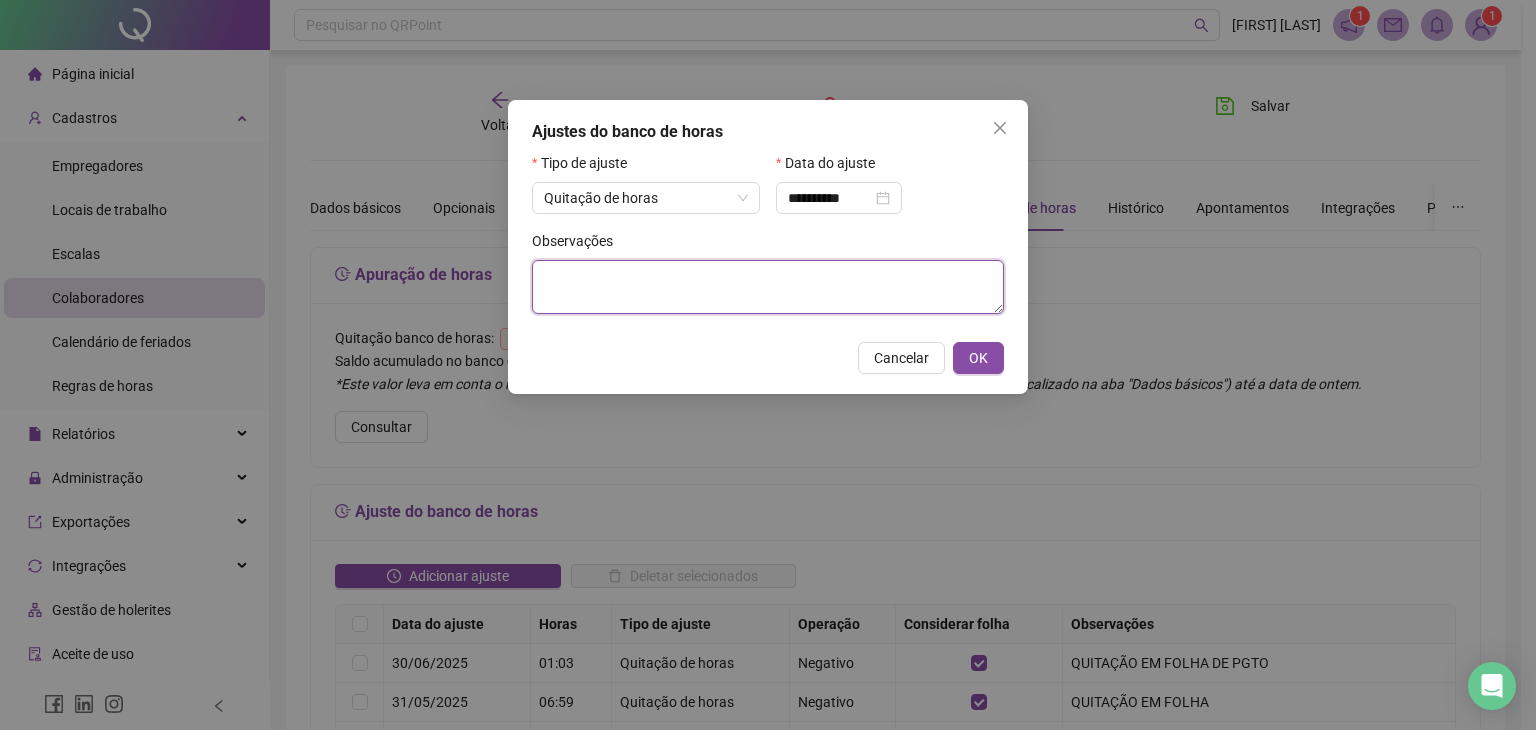 click at bounding box center (768, 287) 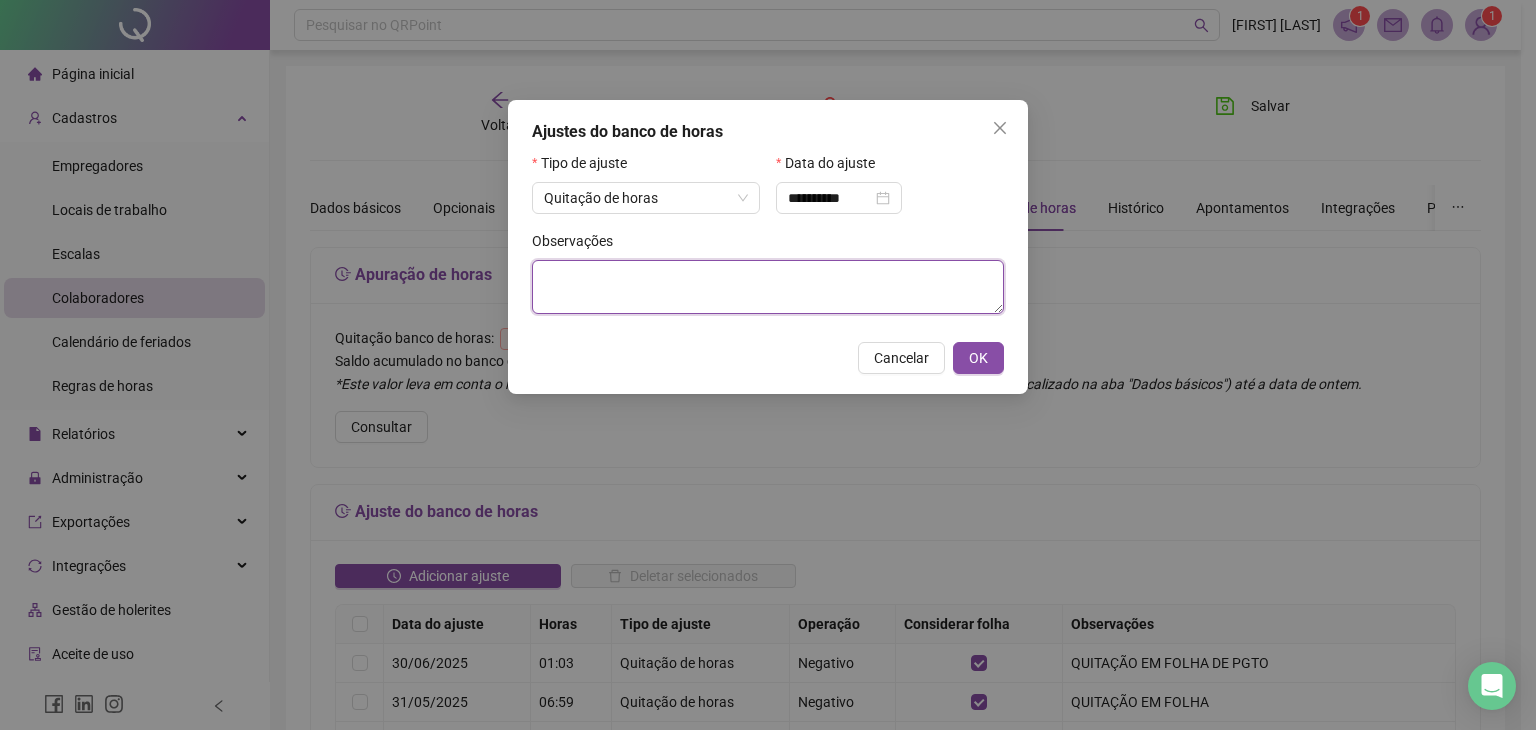 paste on "**********" 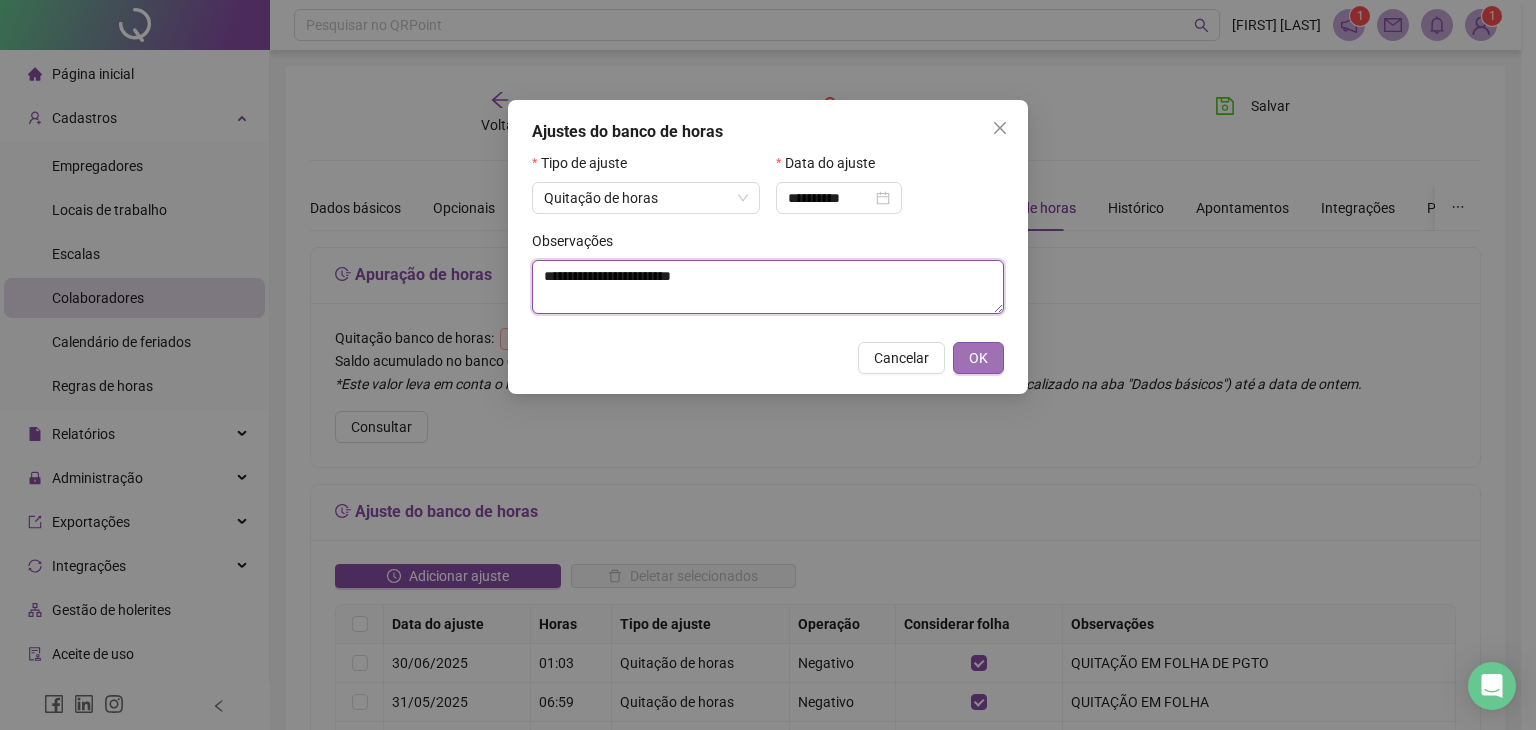 type on "**********" 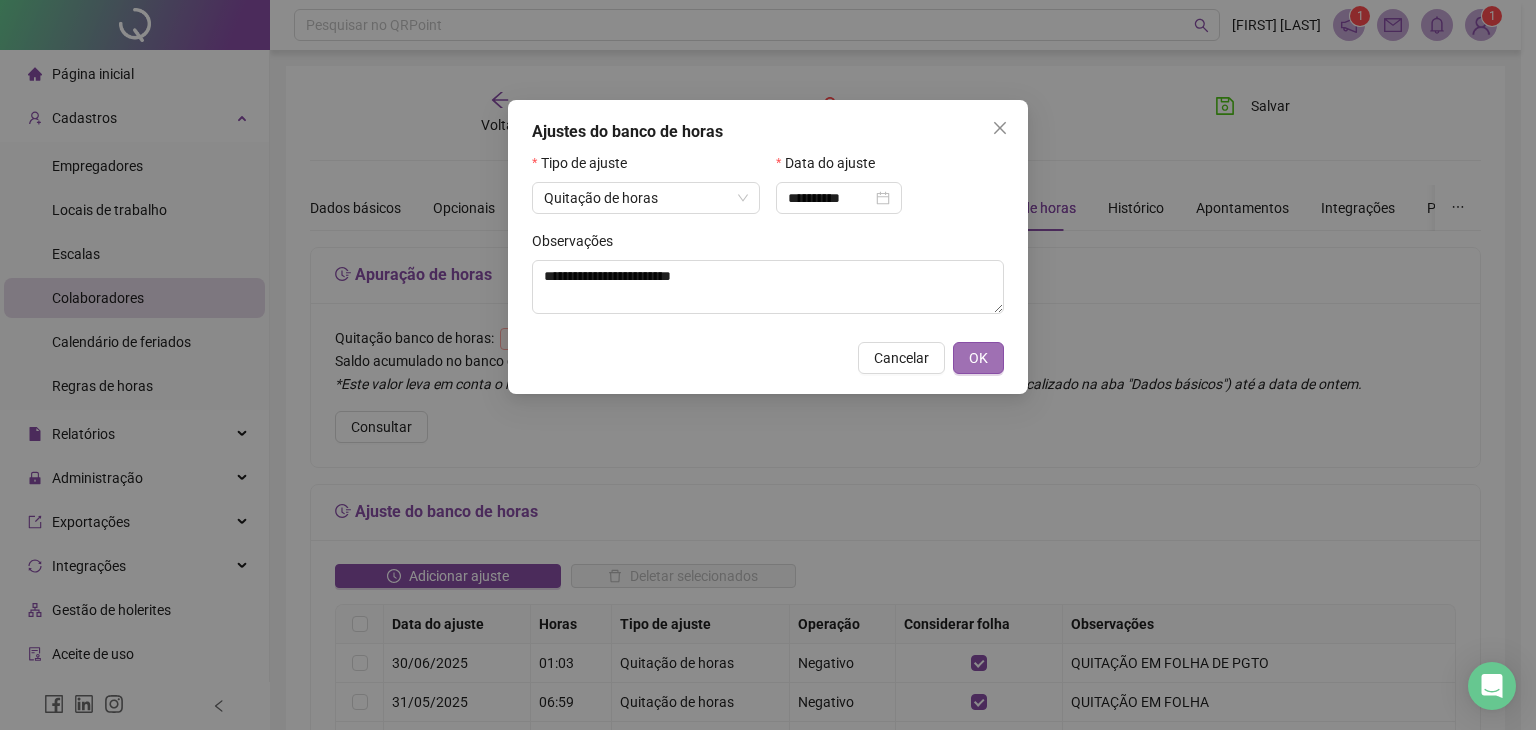 click on "OK" at bounding box center (978, 358) 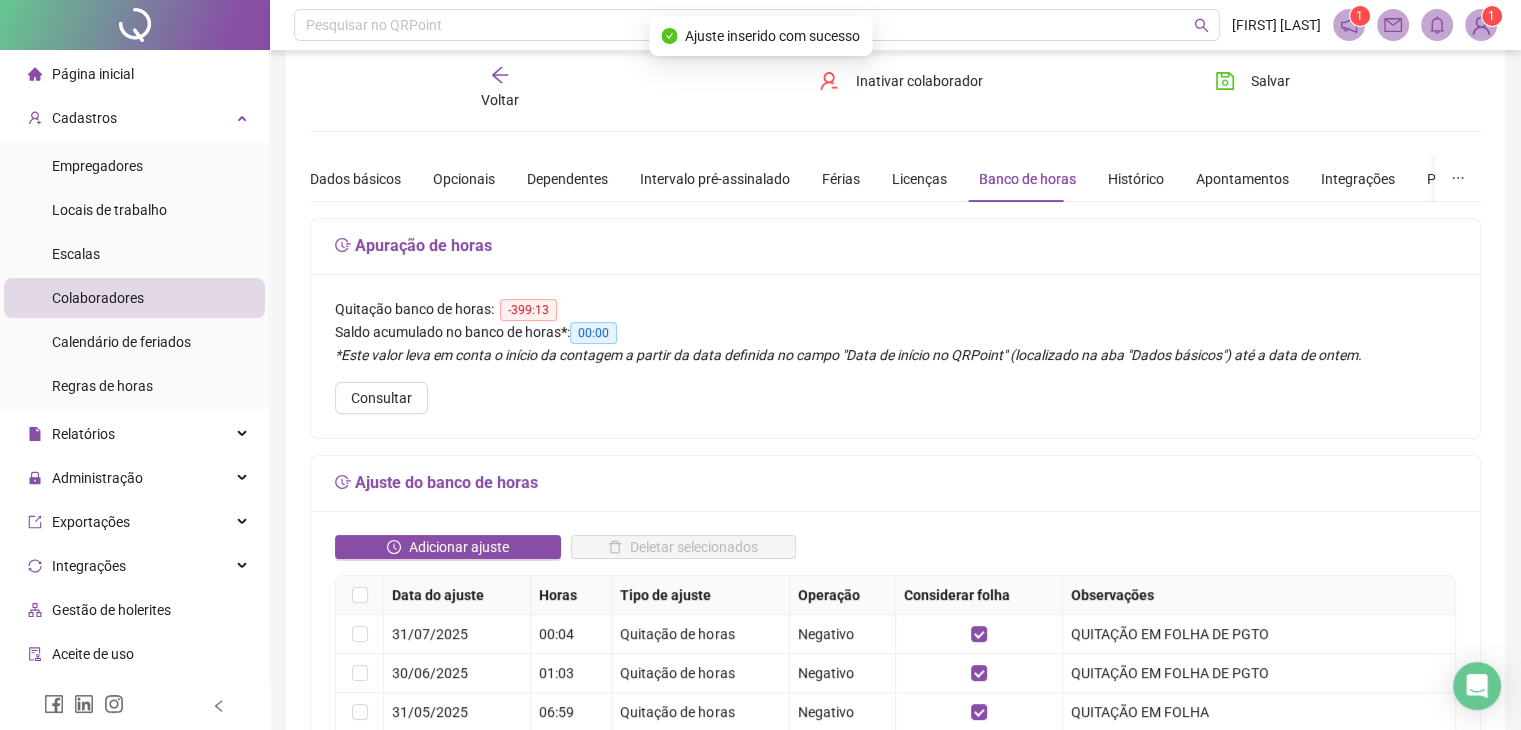 scroll, scrollTop: 0, scrollLeft: 0, axis: both 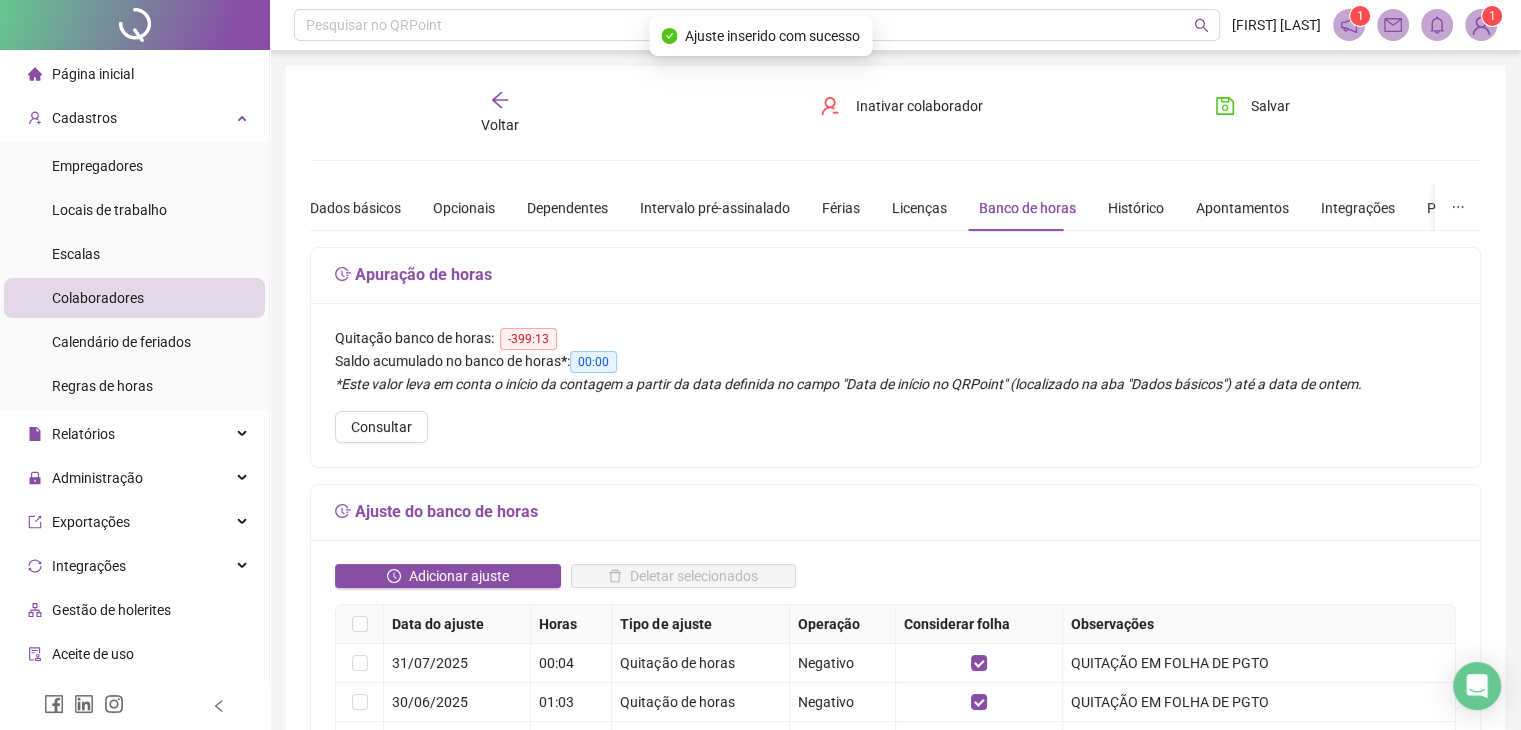 click on "Voltar" at bounding box center [500, 125] 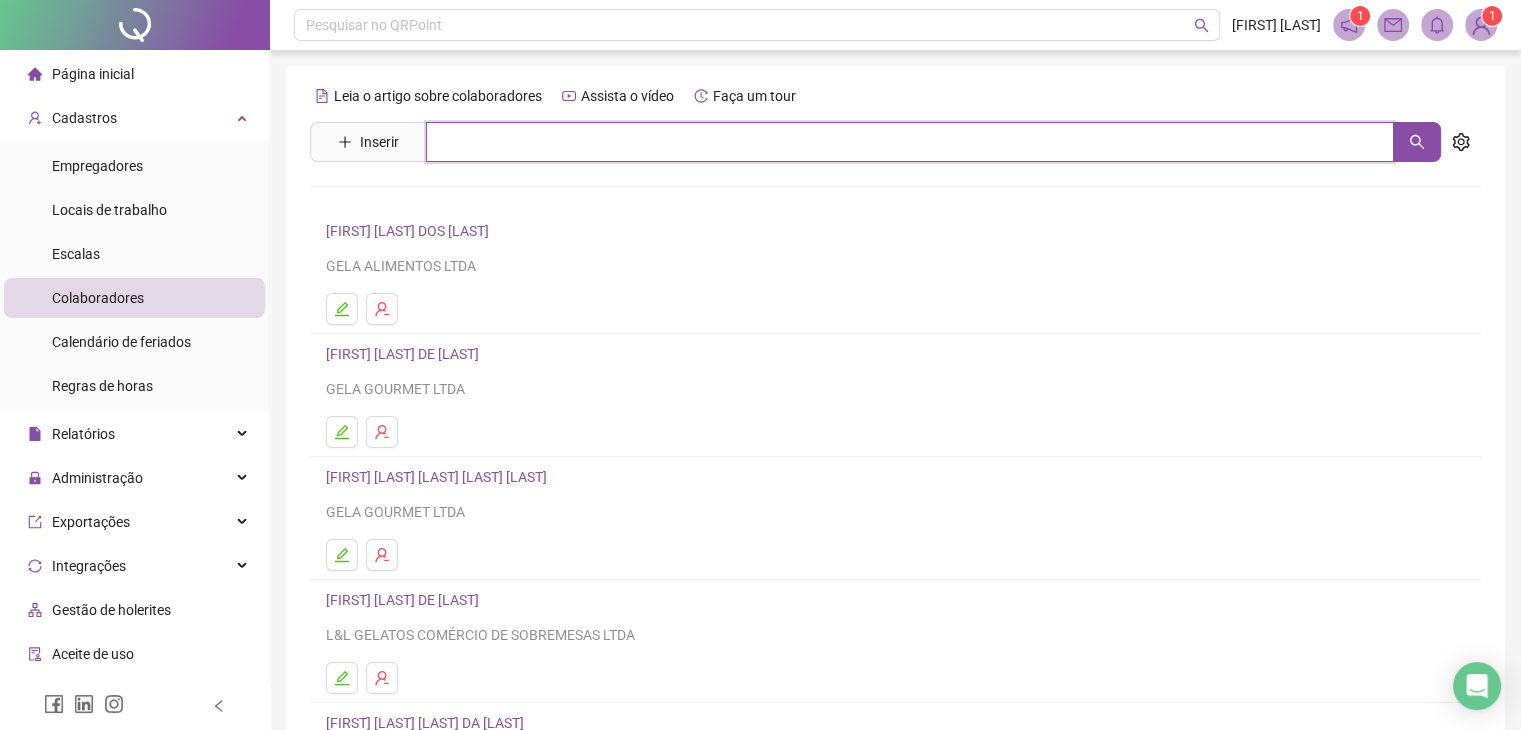 click at bounding box center [910, 142] 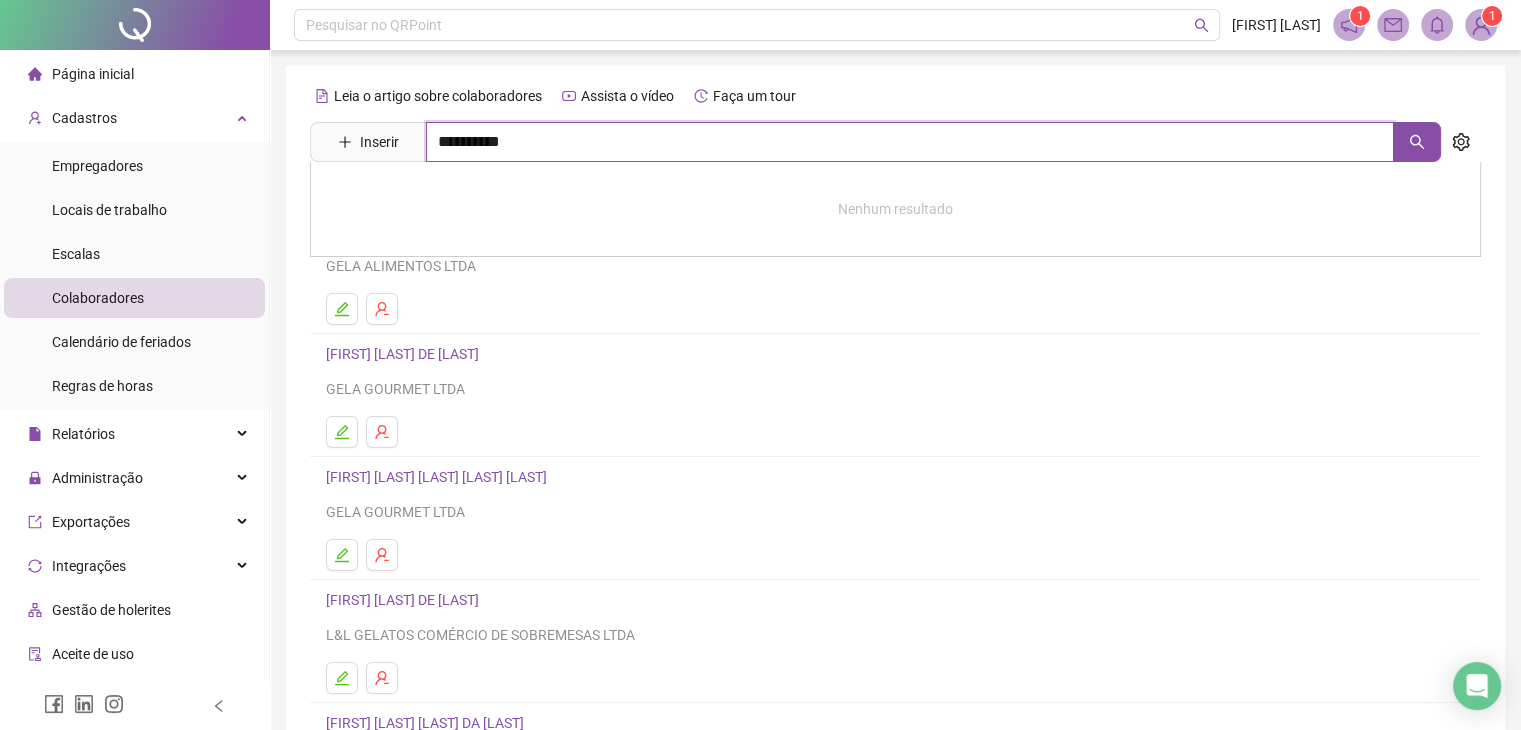 type on "**********" 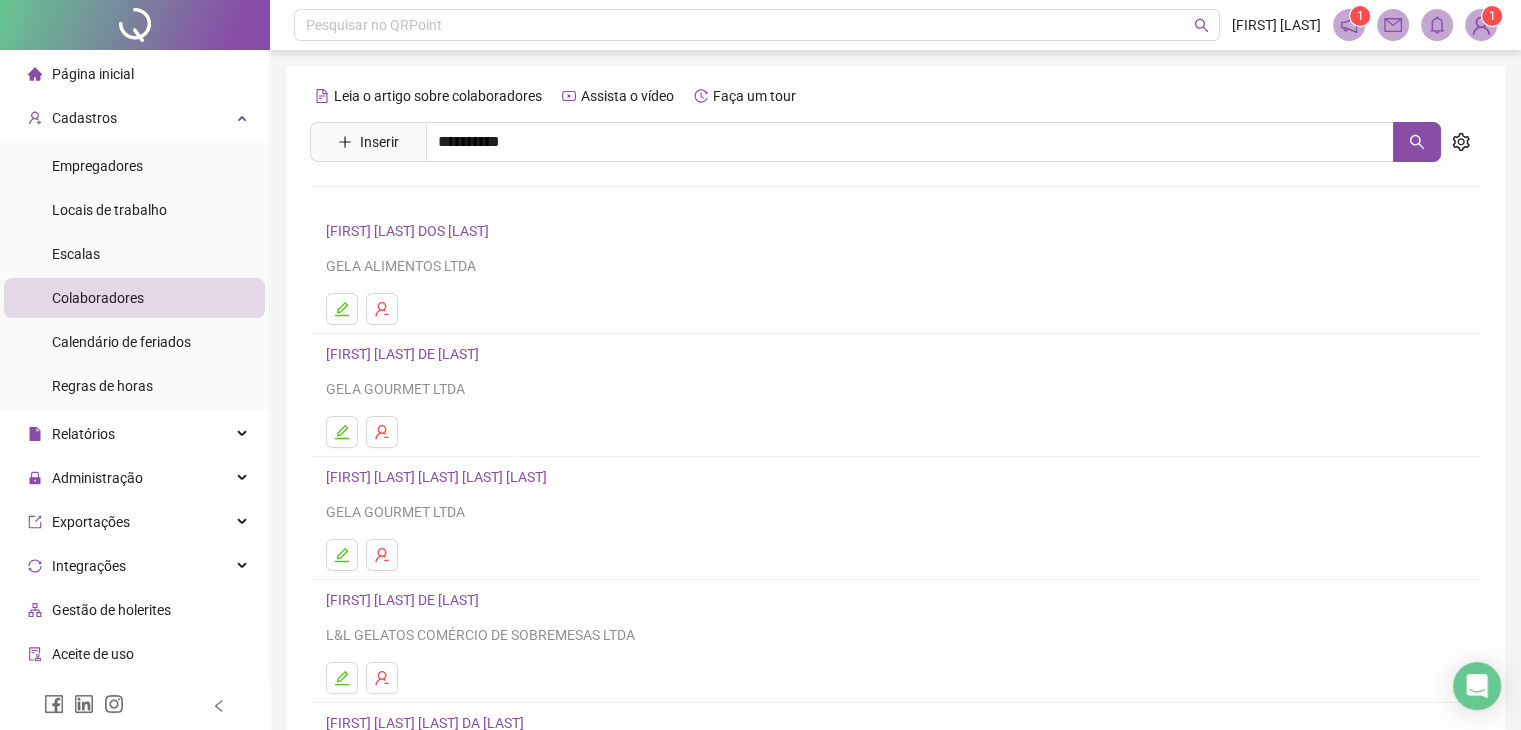 click on "[FIRST] [LAST] [LAST]" at bounding box center [428, 201] 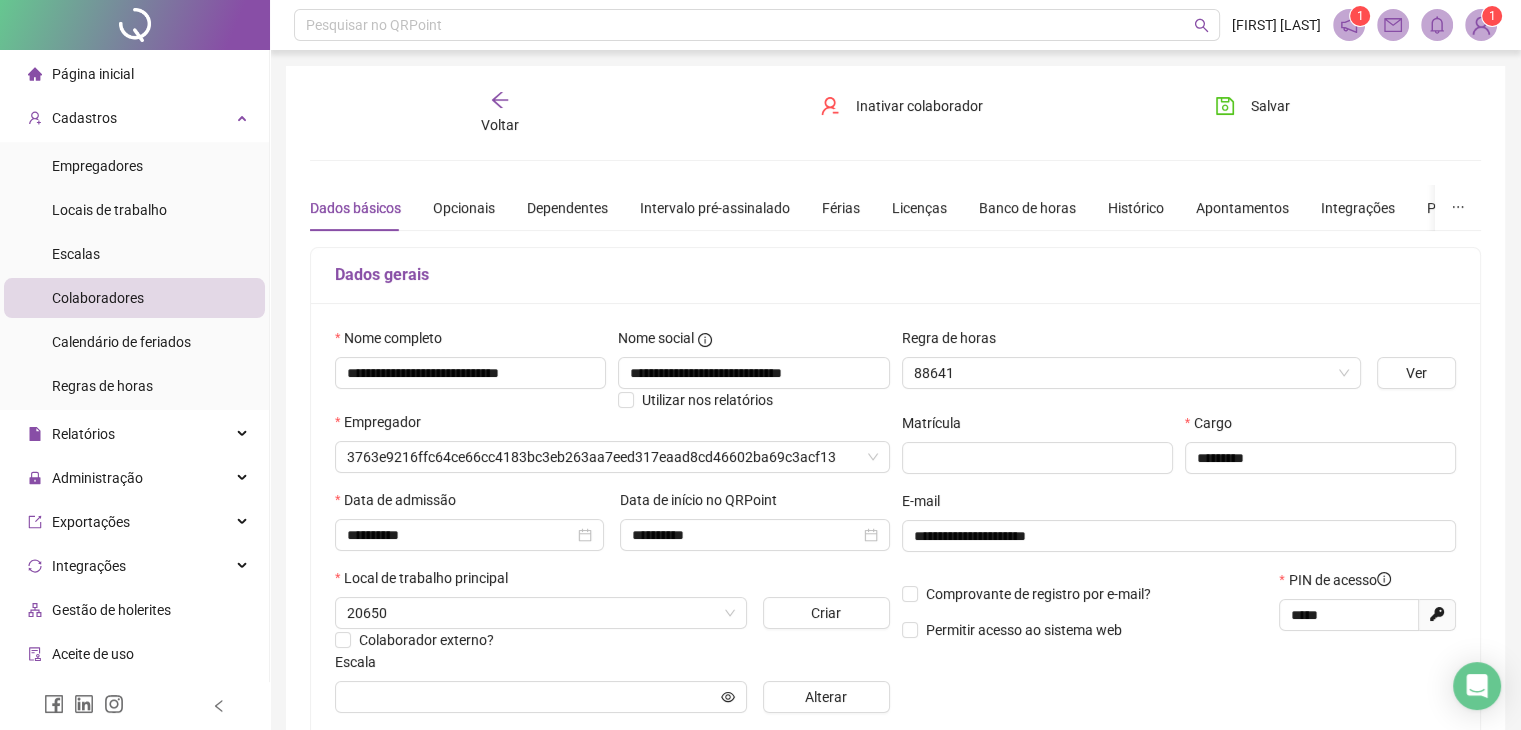 type on "**********" 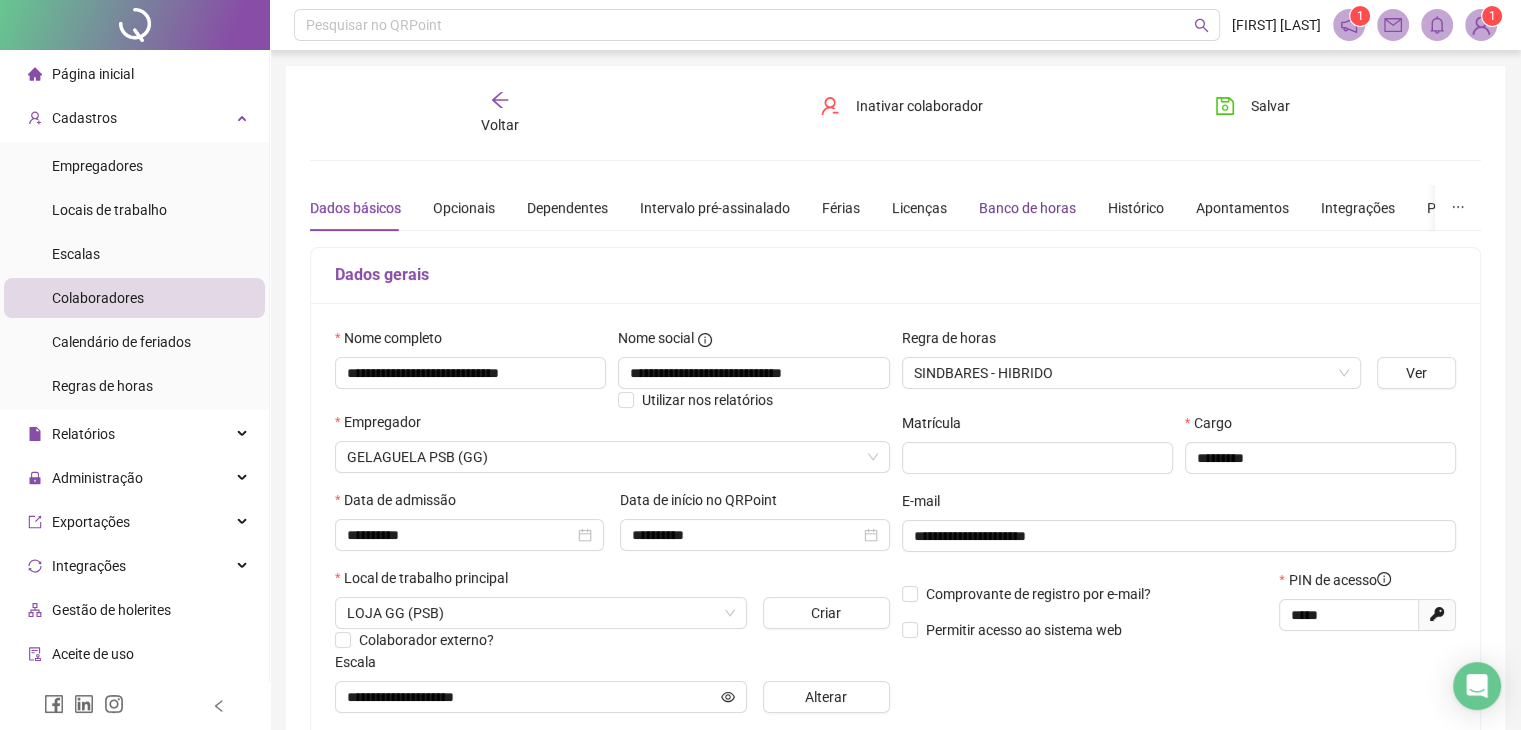 click on "Banco de horas" at bounding box center [1027, 208] 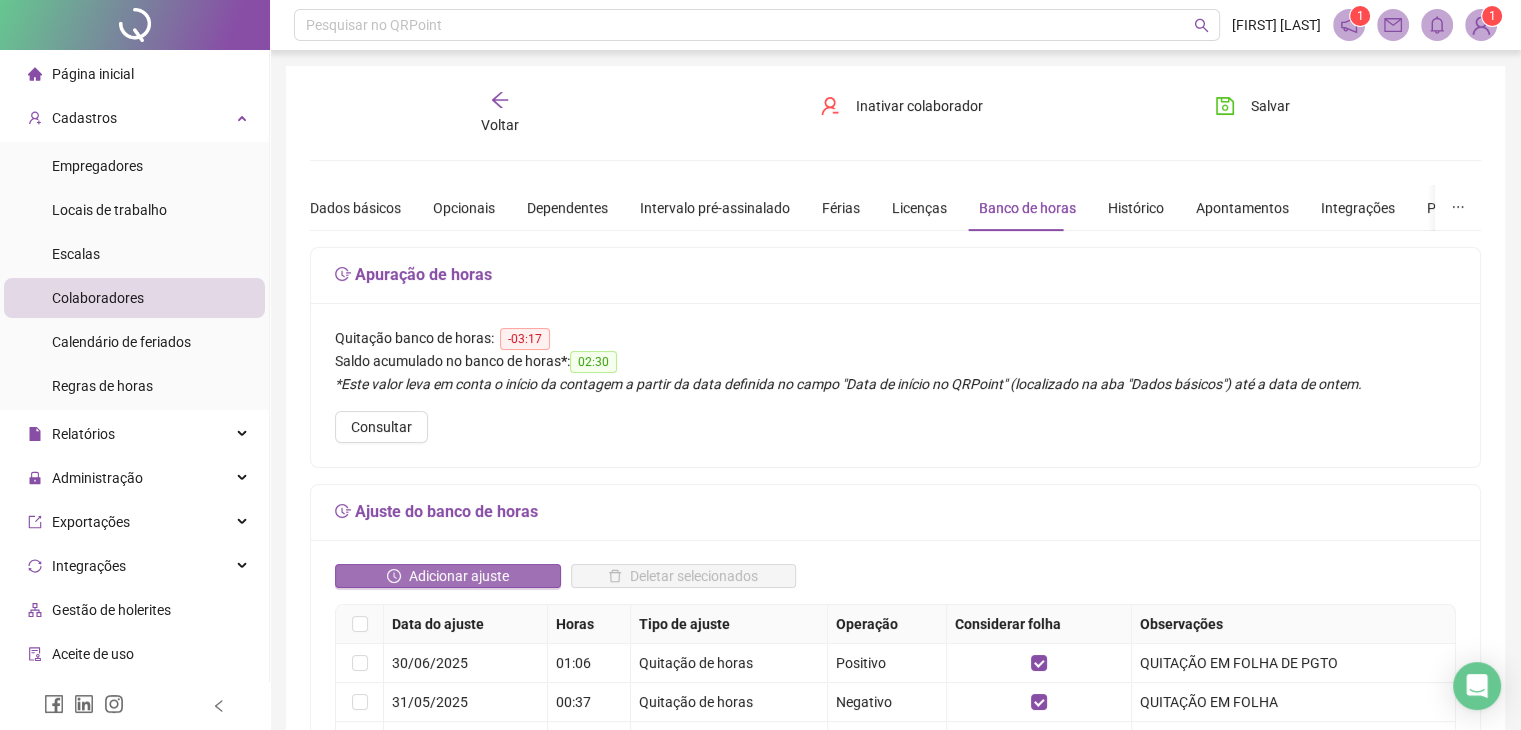 click on "Adicionar ajuste" at bounding box center (448, 576) 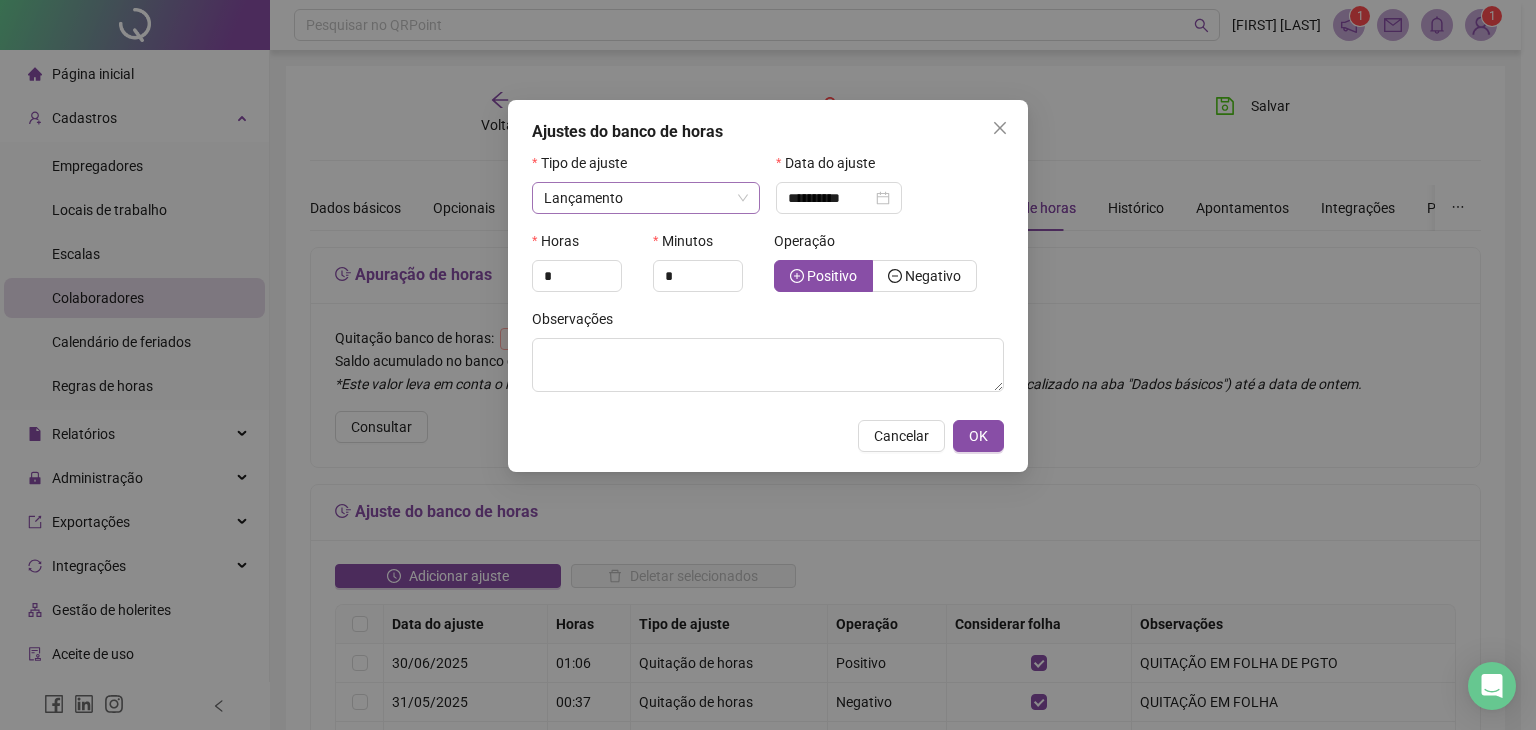 click on "Lançamento" at bounding box center [646, 198] 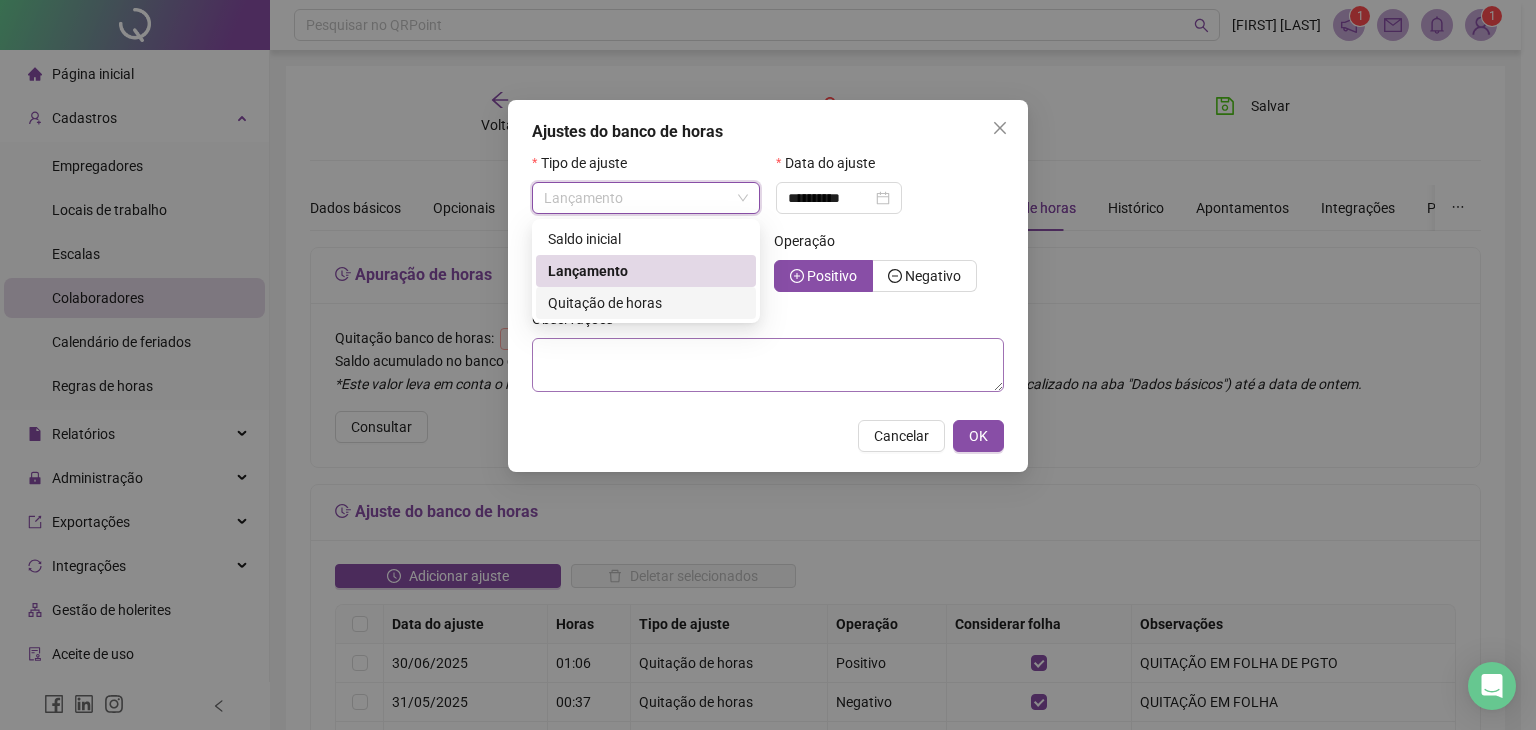 drag, startPoint x: 680, startPoint y: 300, endPoint x: 704, endPoint y: 297, distance: 24.186773 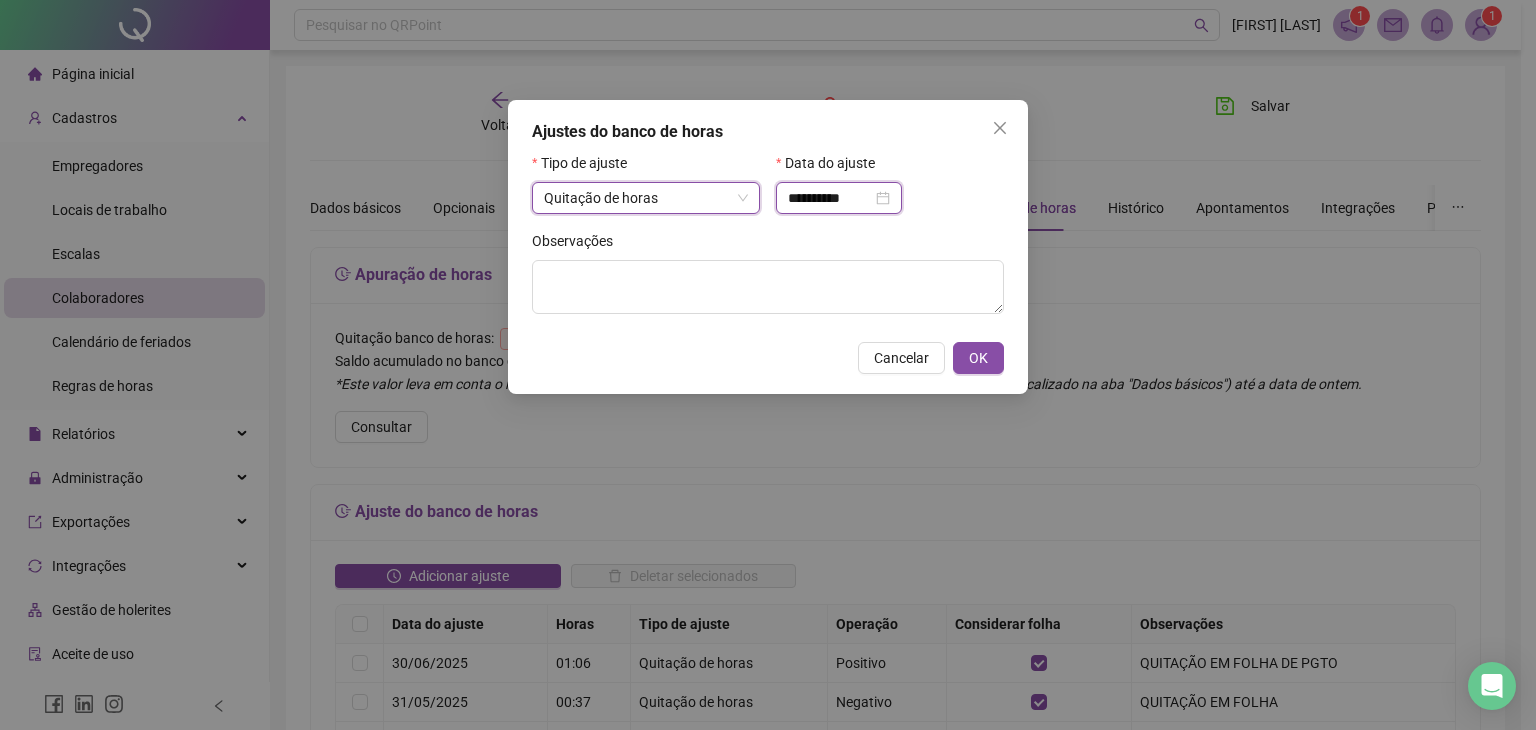 click on "**********" at bounding box center [830, 198] 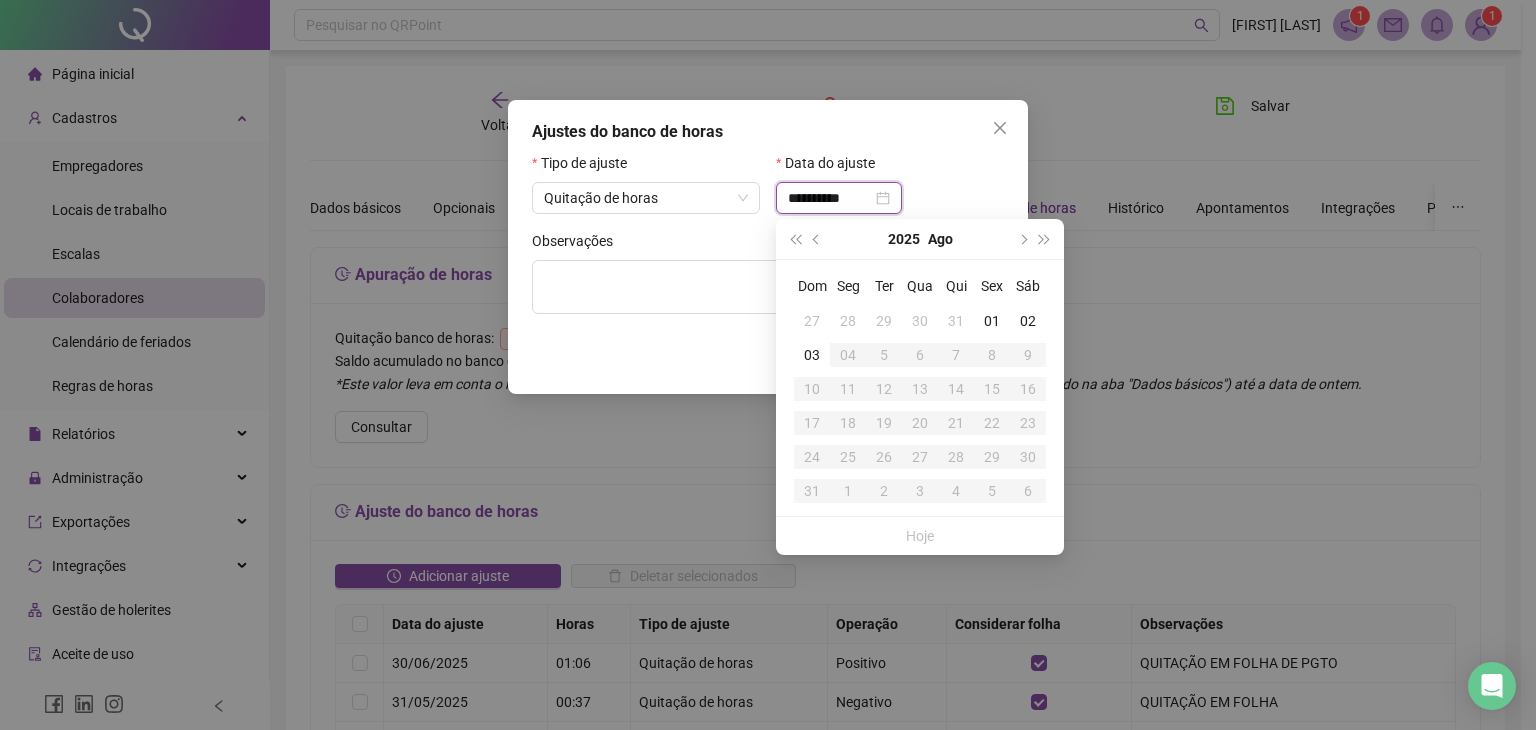 type on "**********" 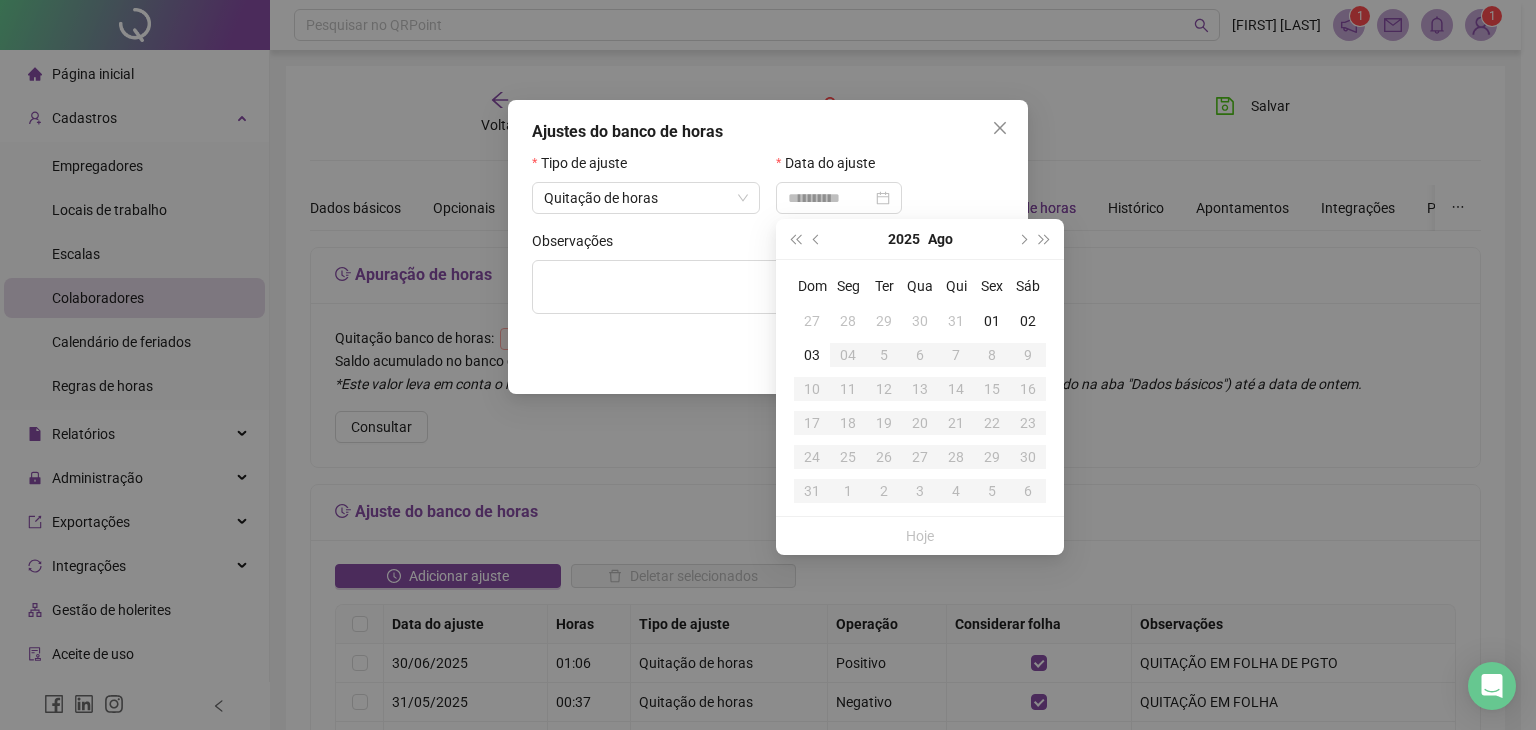 click on "31" at bounding box center (956, 321) 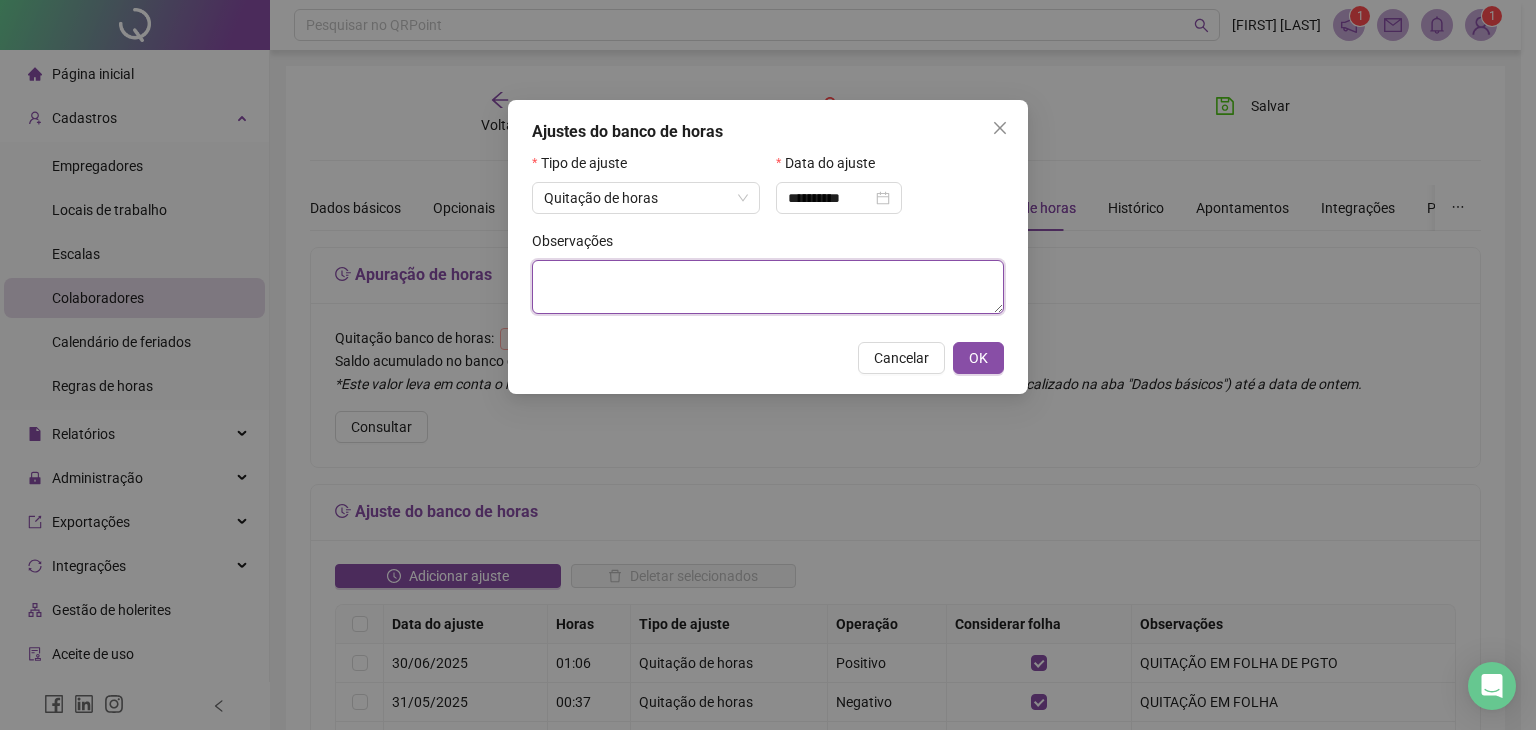 click at bounding box center (768, 287) 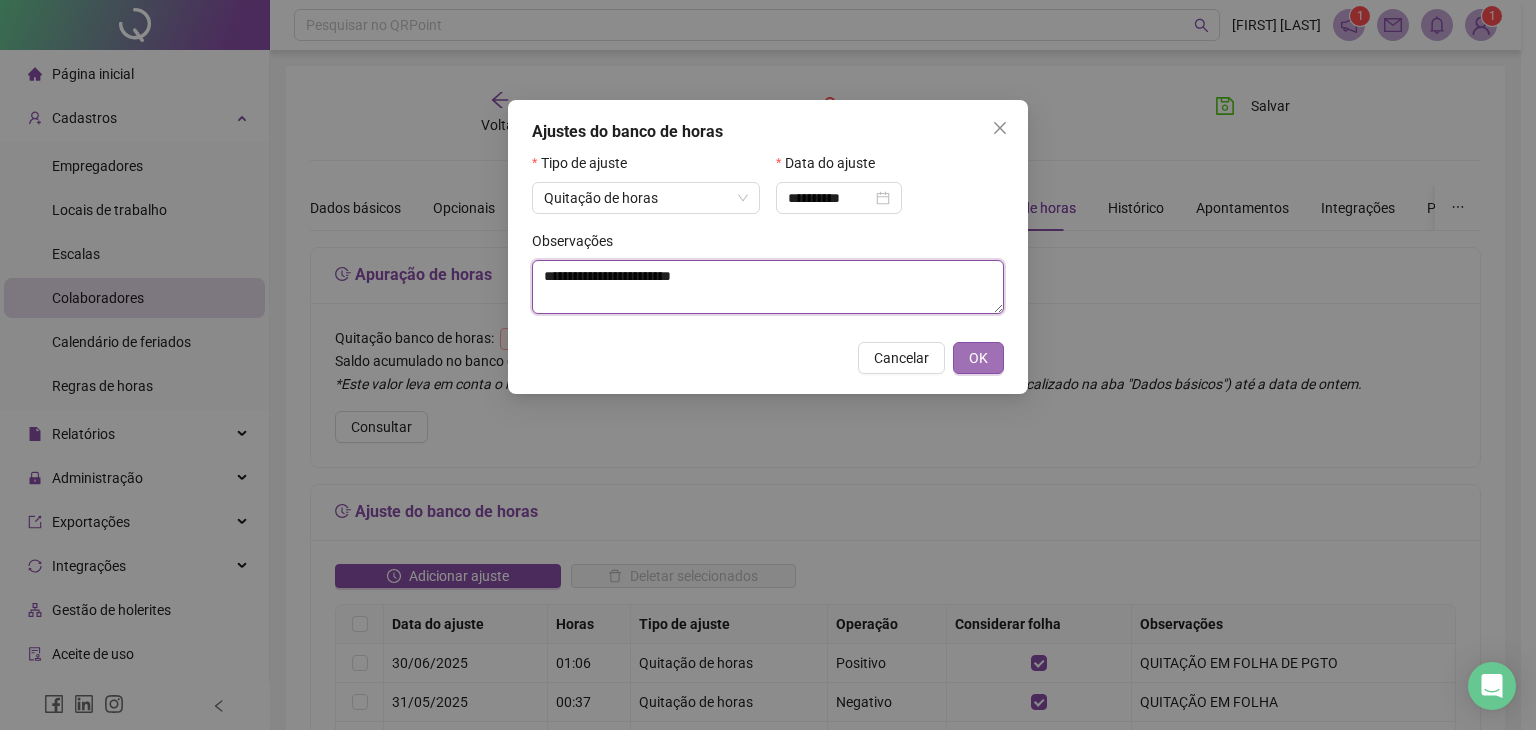 type on "**********" 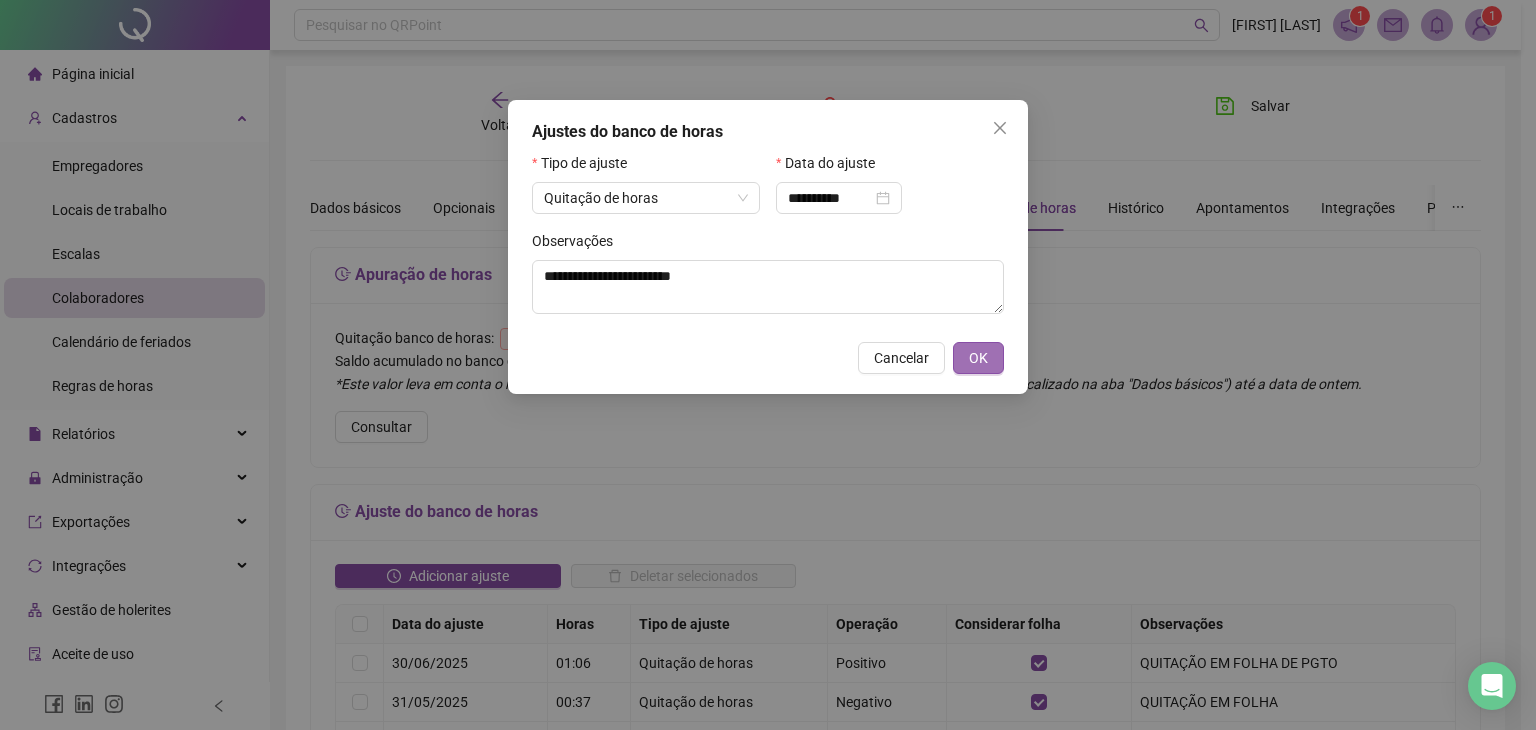 click on "OK" at bounding box center (978, 358) 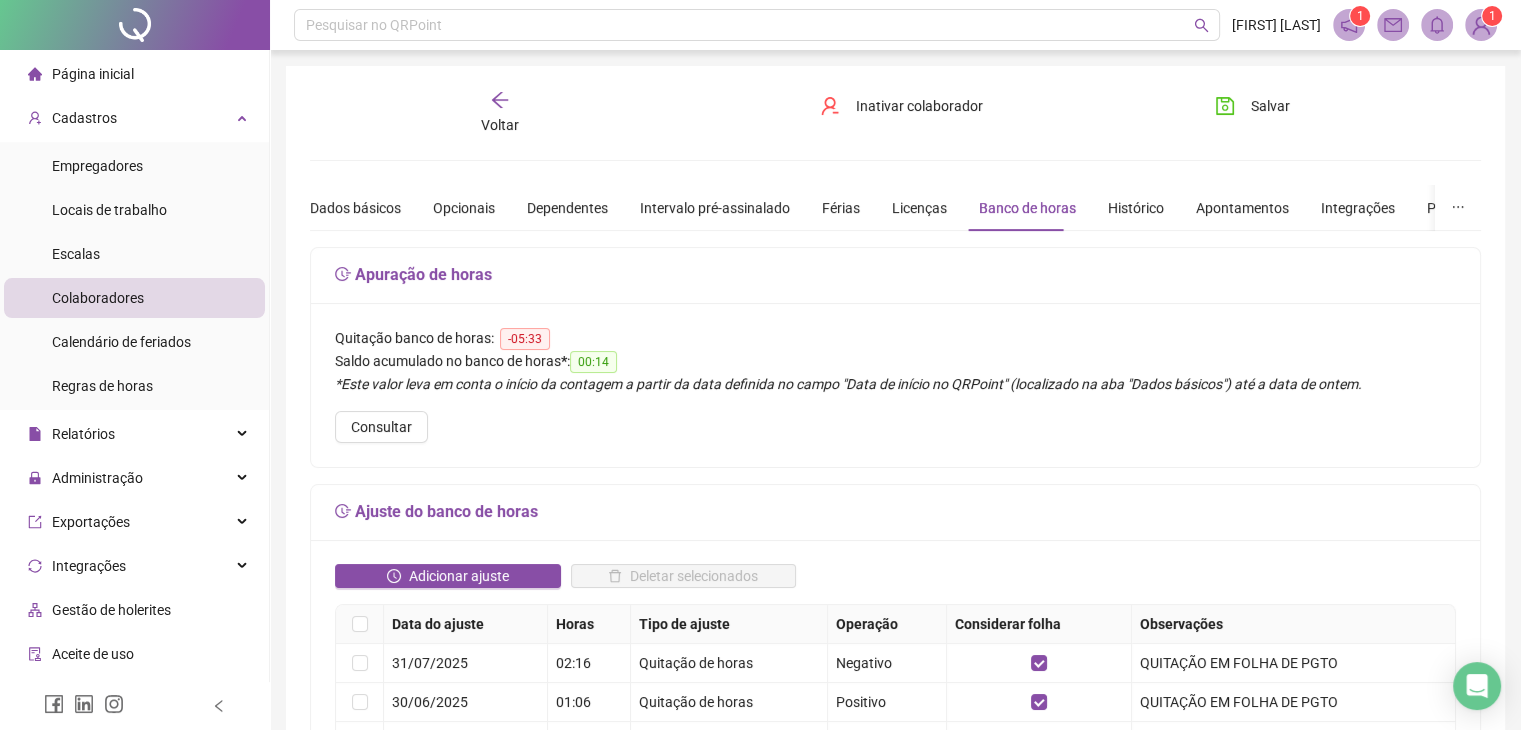 click on "Voltar" at bounding box center (500, 113) 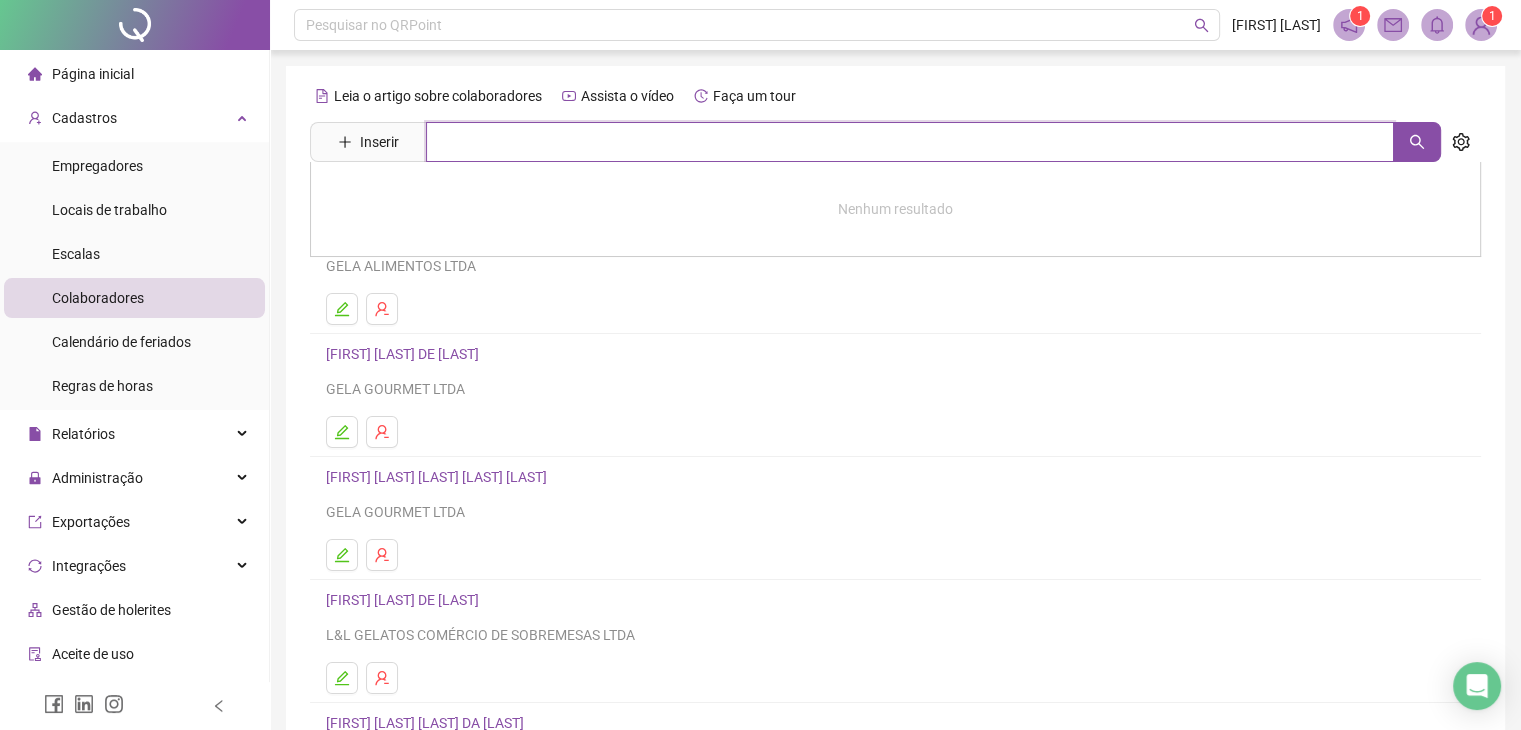 click at bounding box center (910, 142) 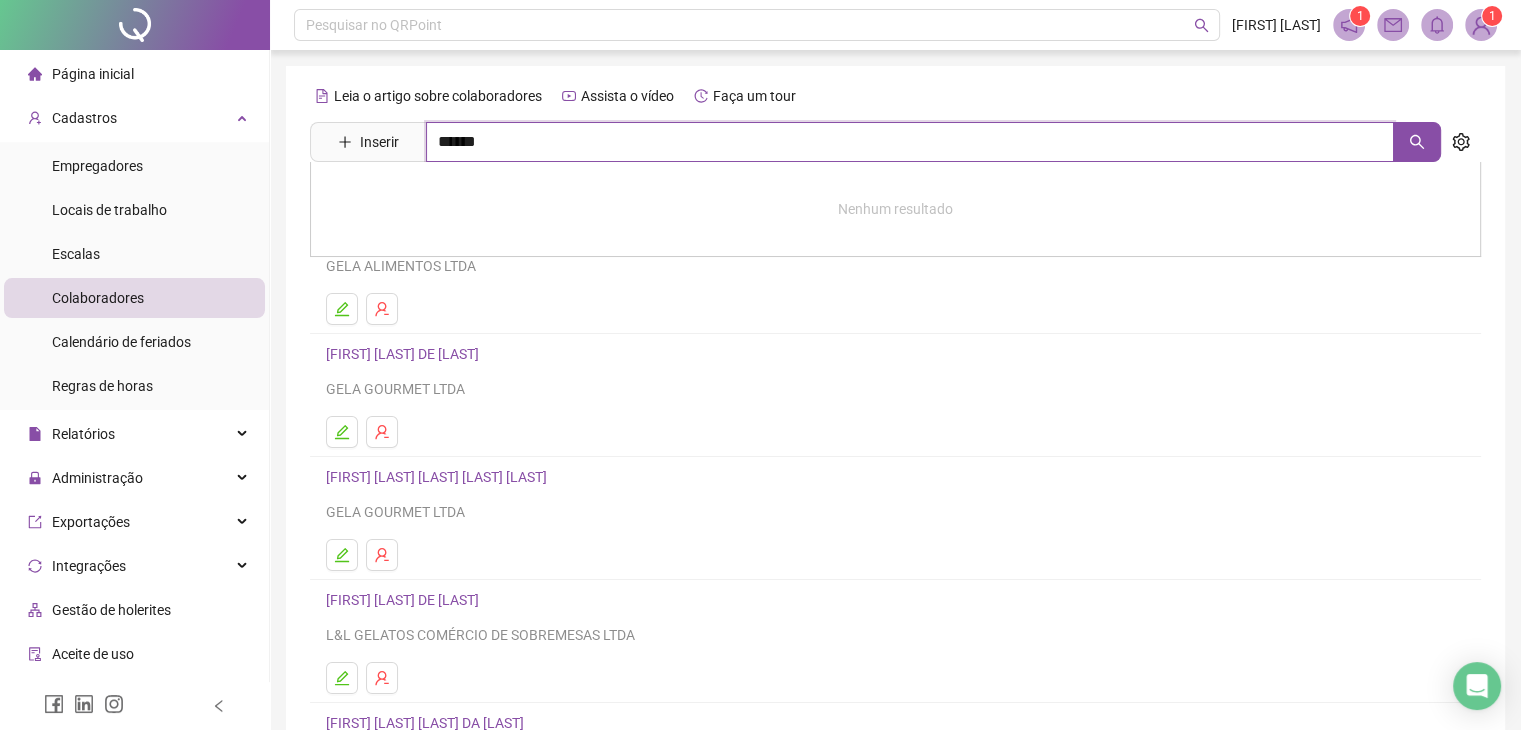 type on "******" 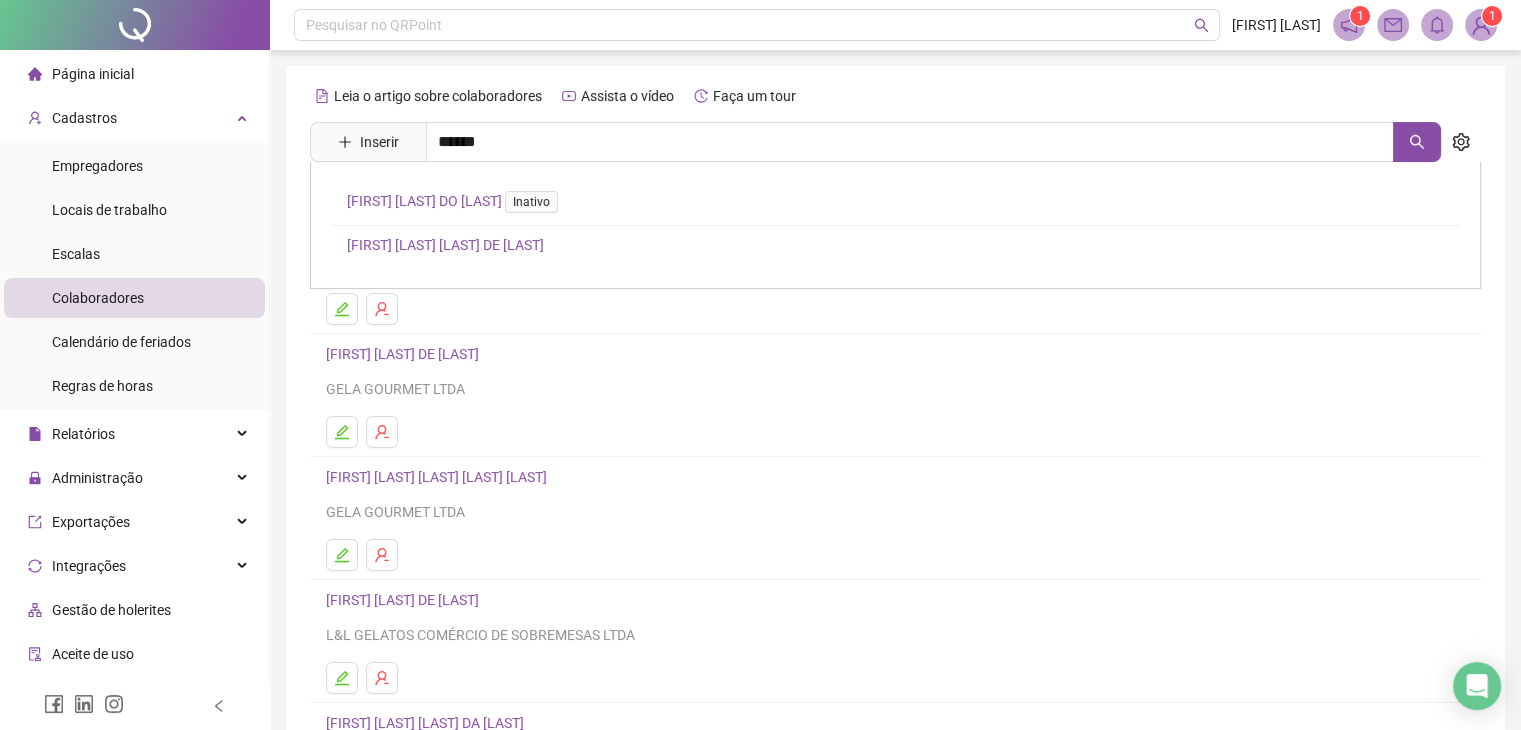 click on "[FIRST] [LAST] [LAST]" at bounding box center [445, 245] 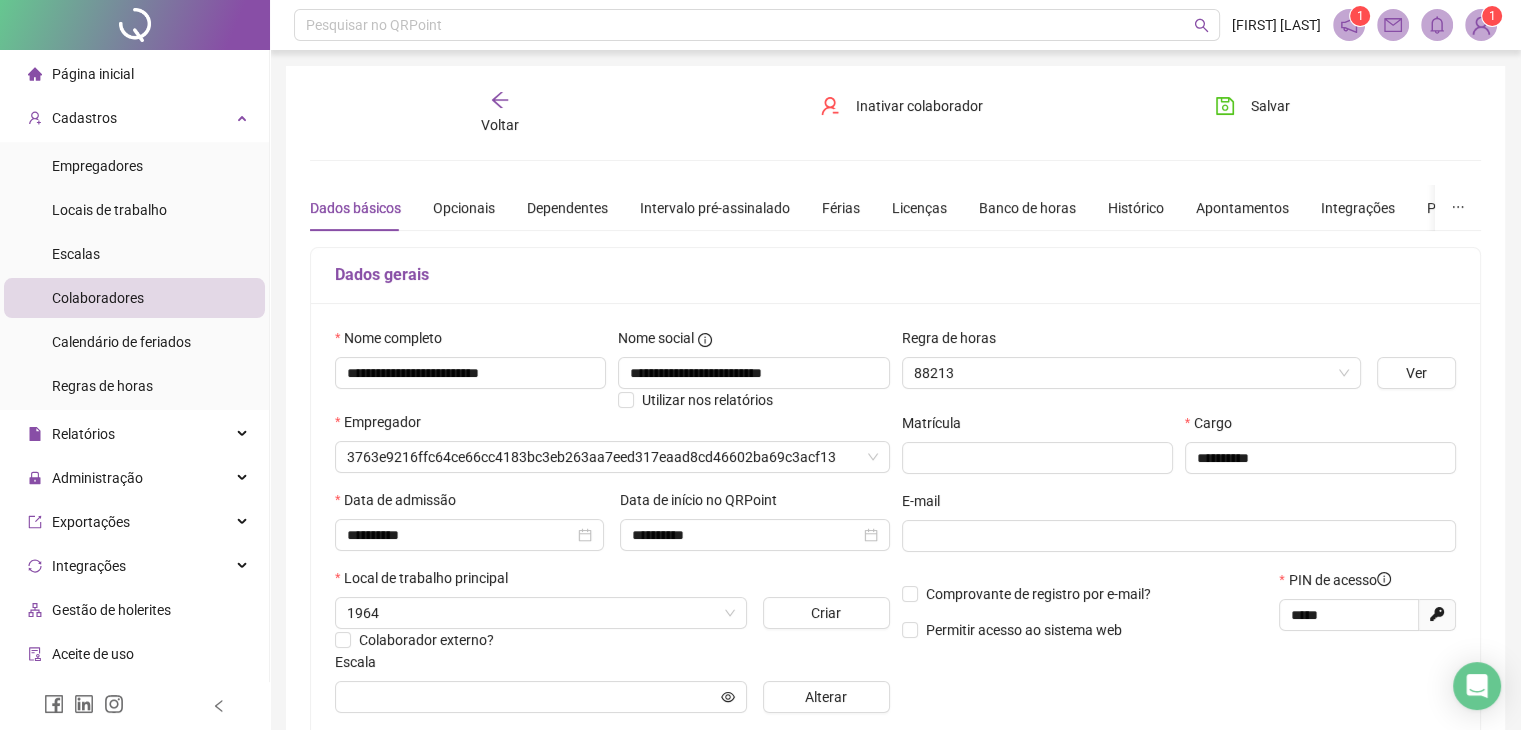 type on "**********" 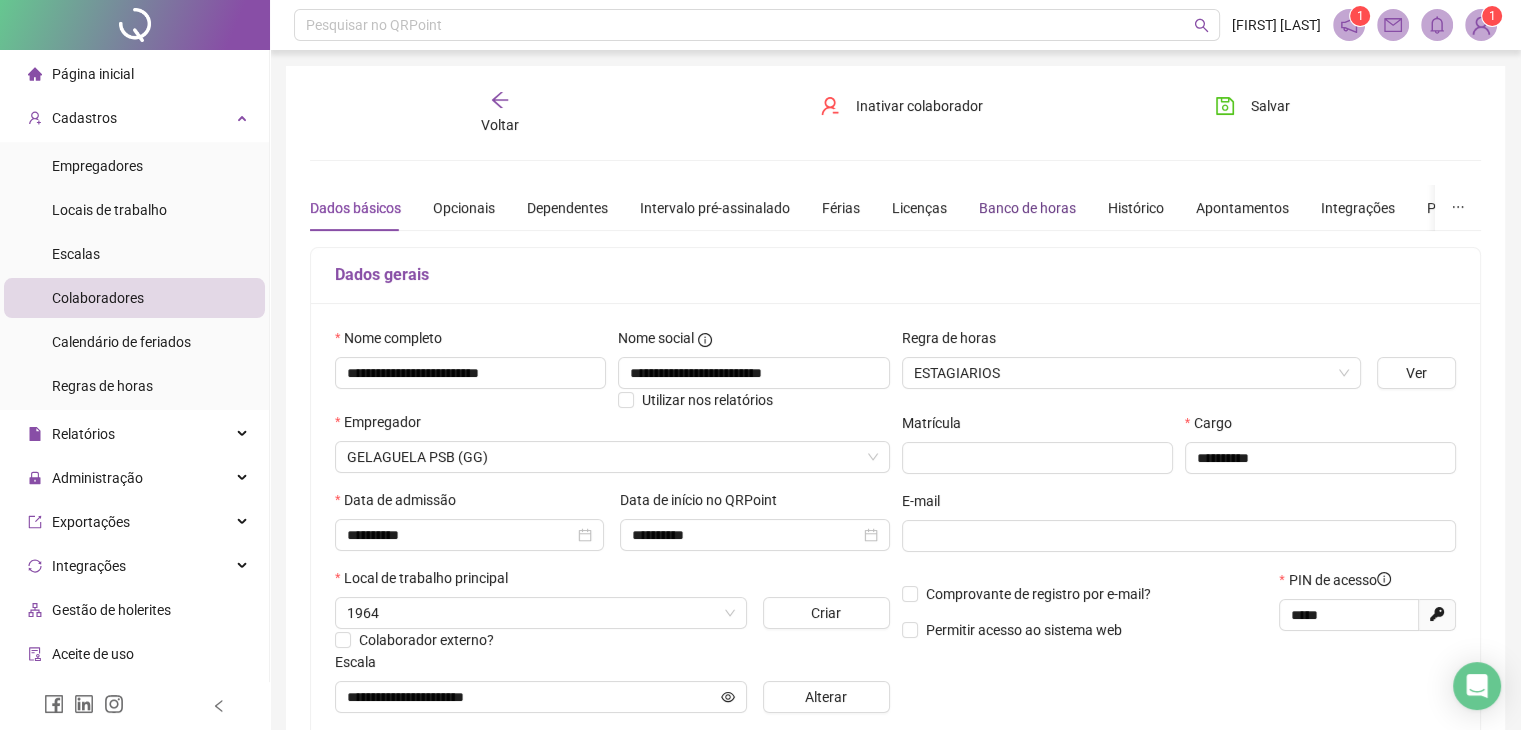 click on "Banco de horas" at bounding box center [1027, 208] 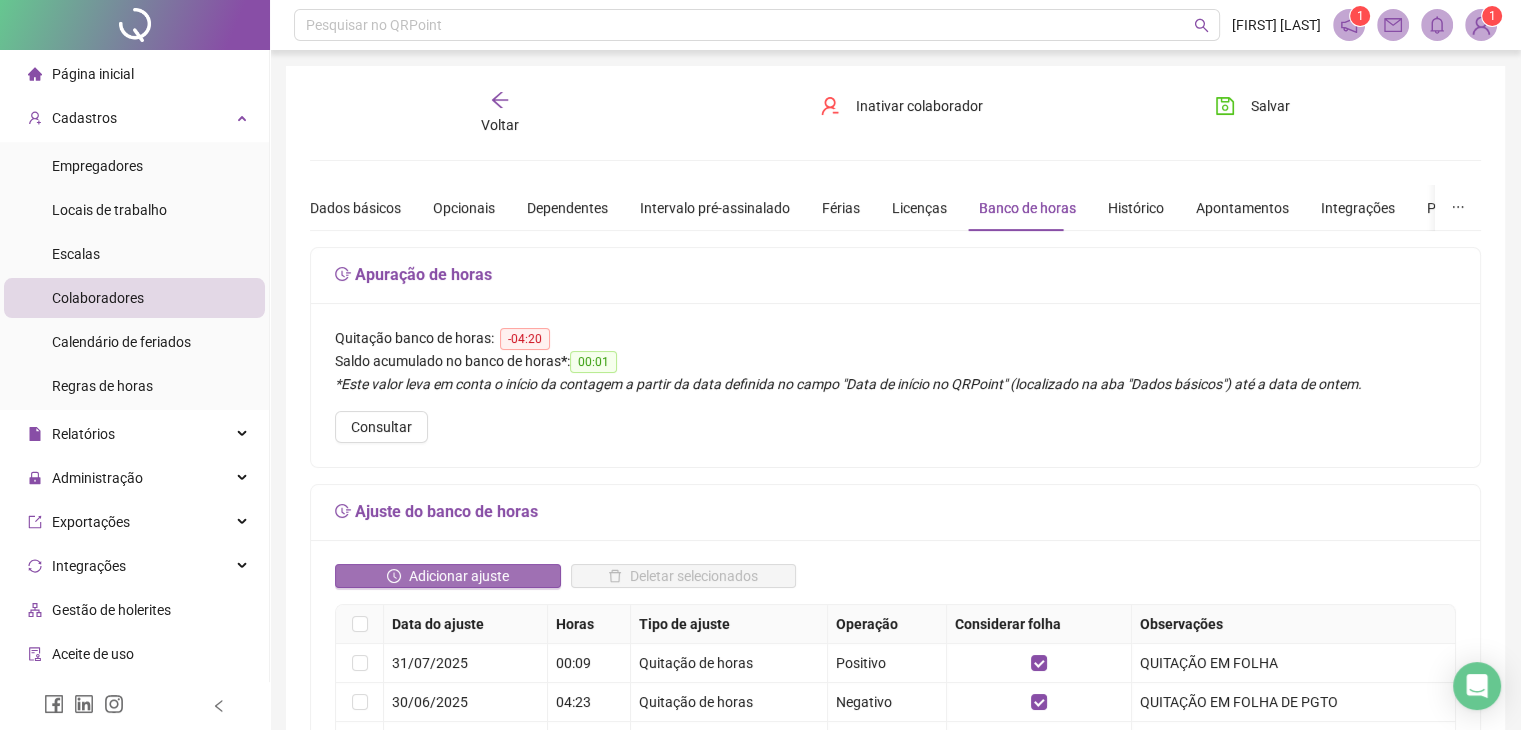 click on "Adicionar ajuste" at bounding box center [448, 576] 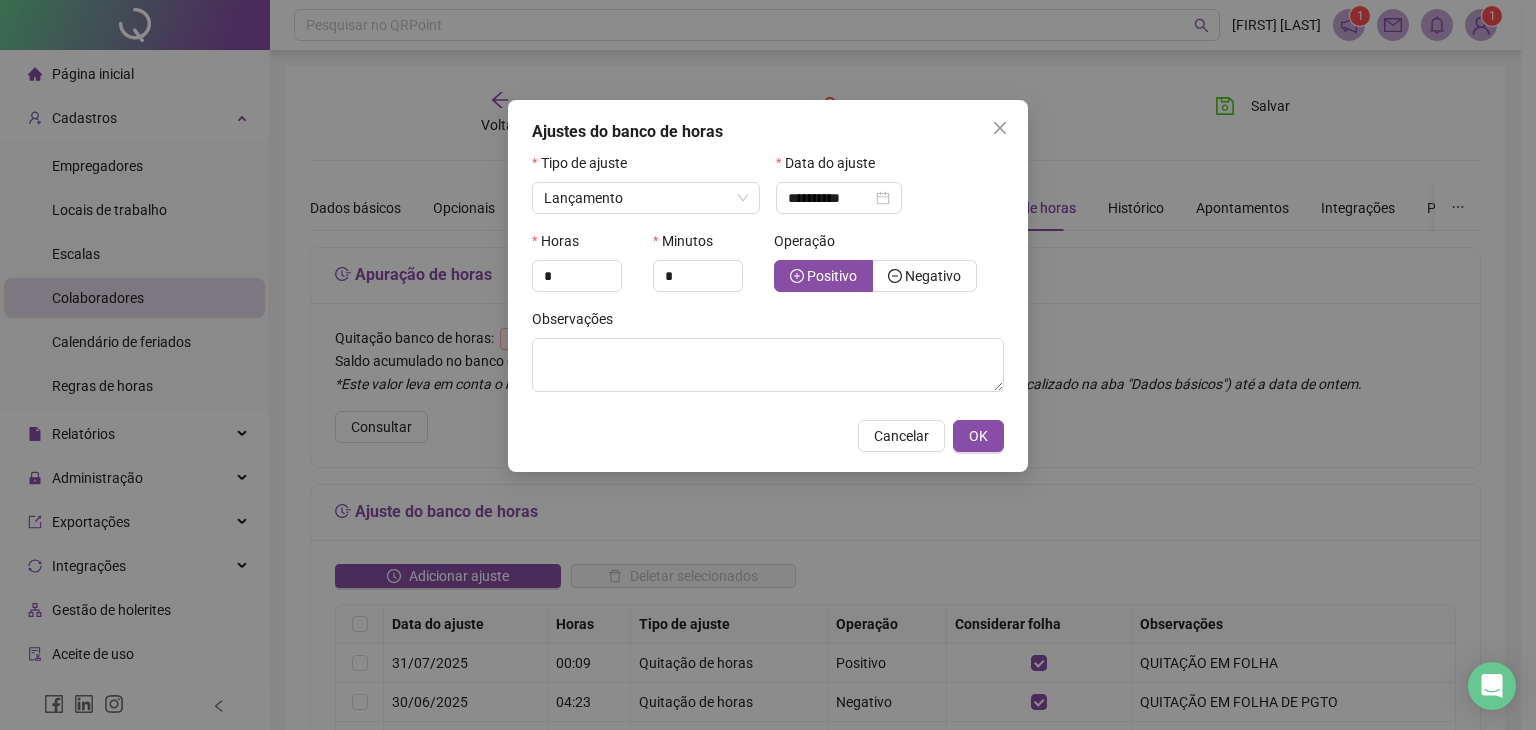 click on "Tipo de ajuste" at bounding box center (646, 167) 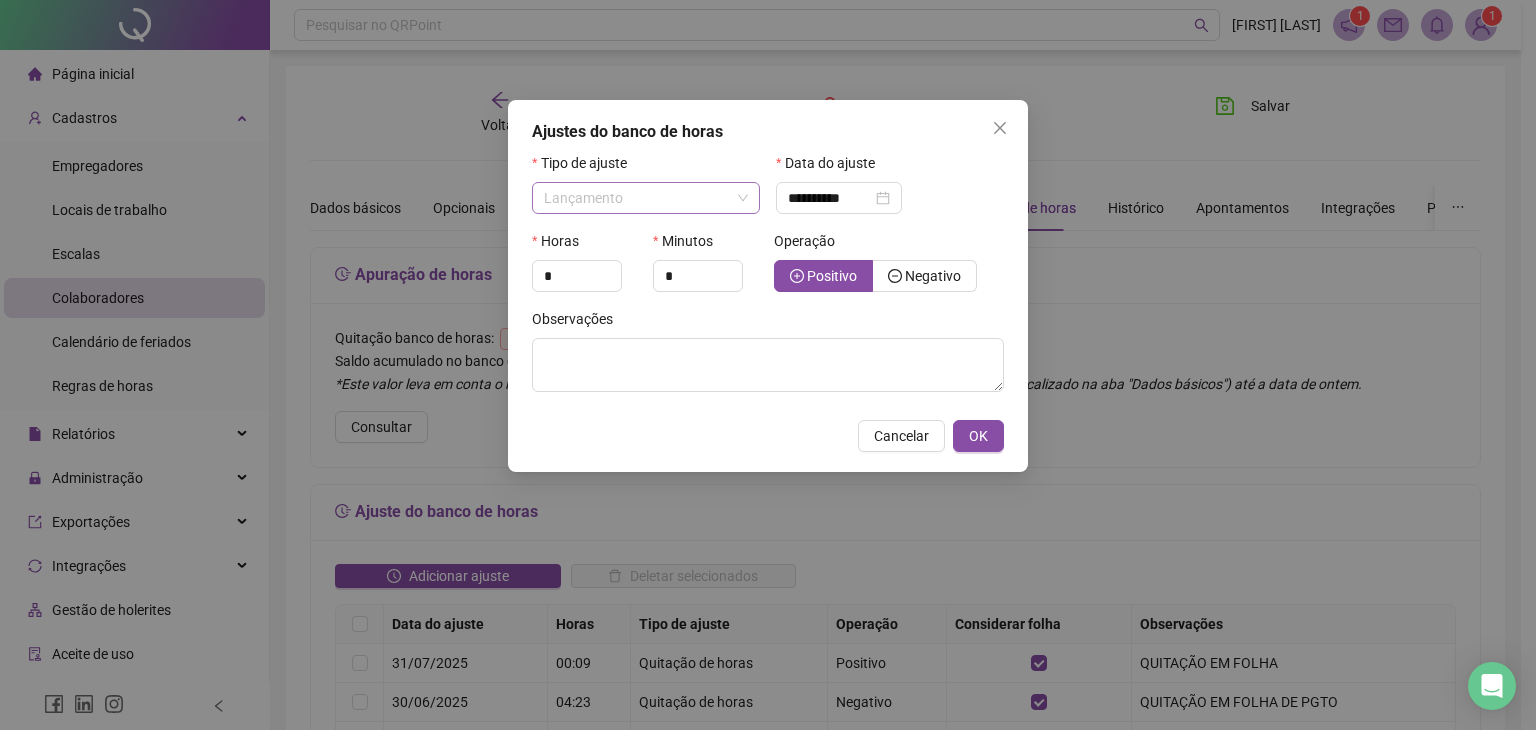 click on "Lançamento" at bounding box center (646, 198) 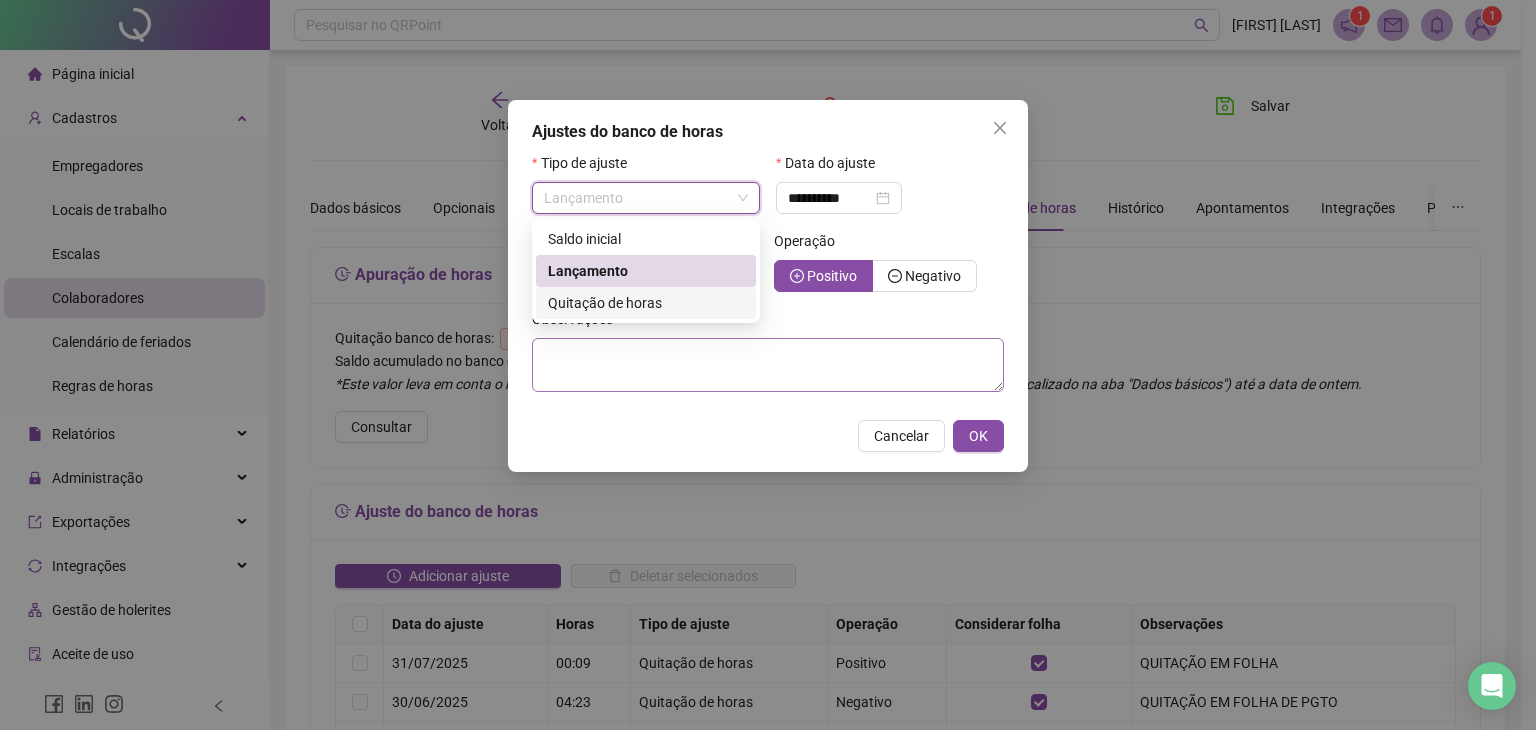 drag, startPoint x: 617, startPoint y: 304, endPoint x: 716, endPoint y: 277, distance: 102.61579 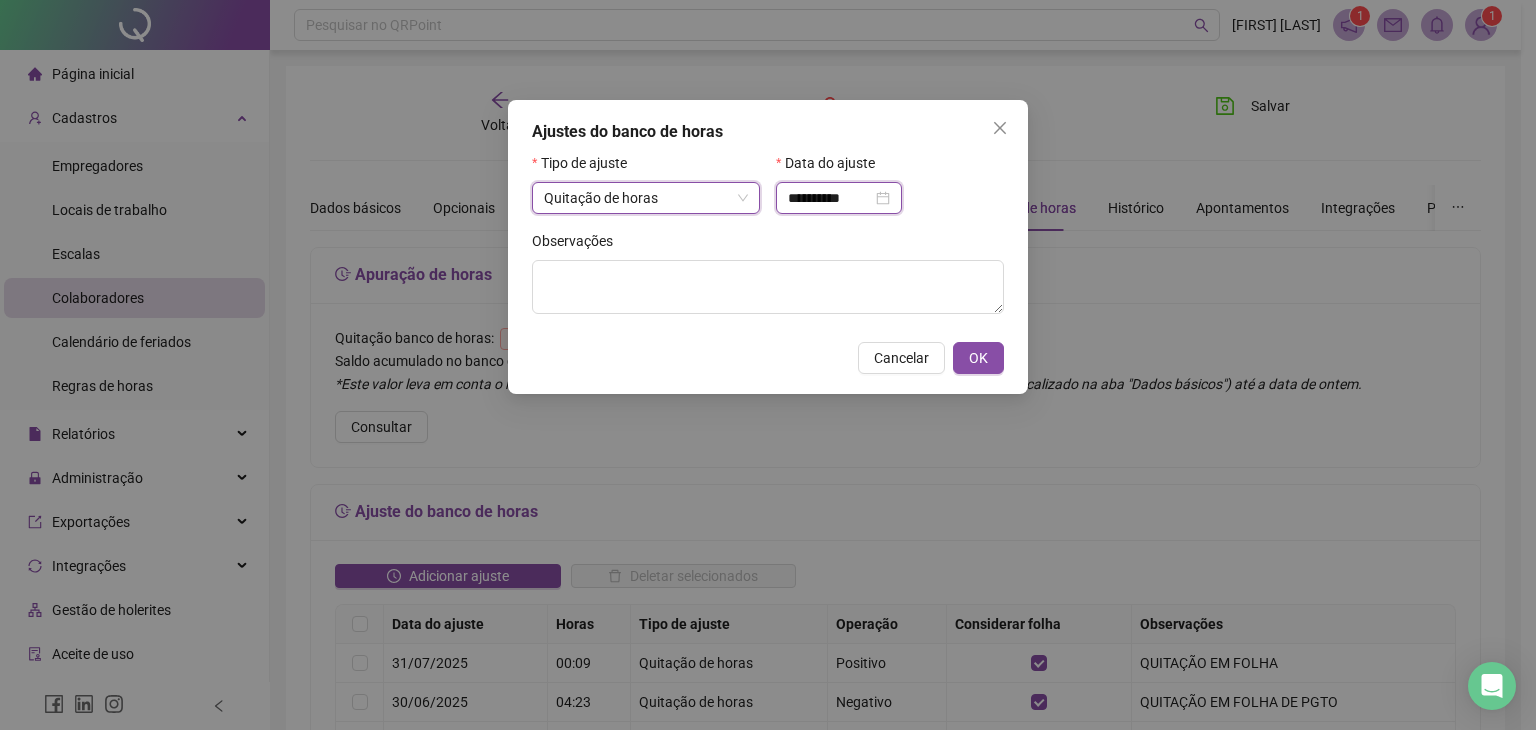 click on "**********" at bounding box center (830, 198) 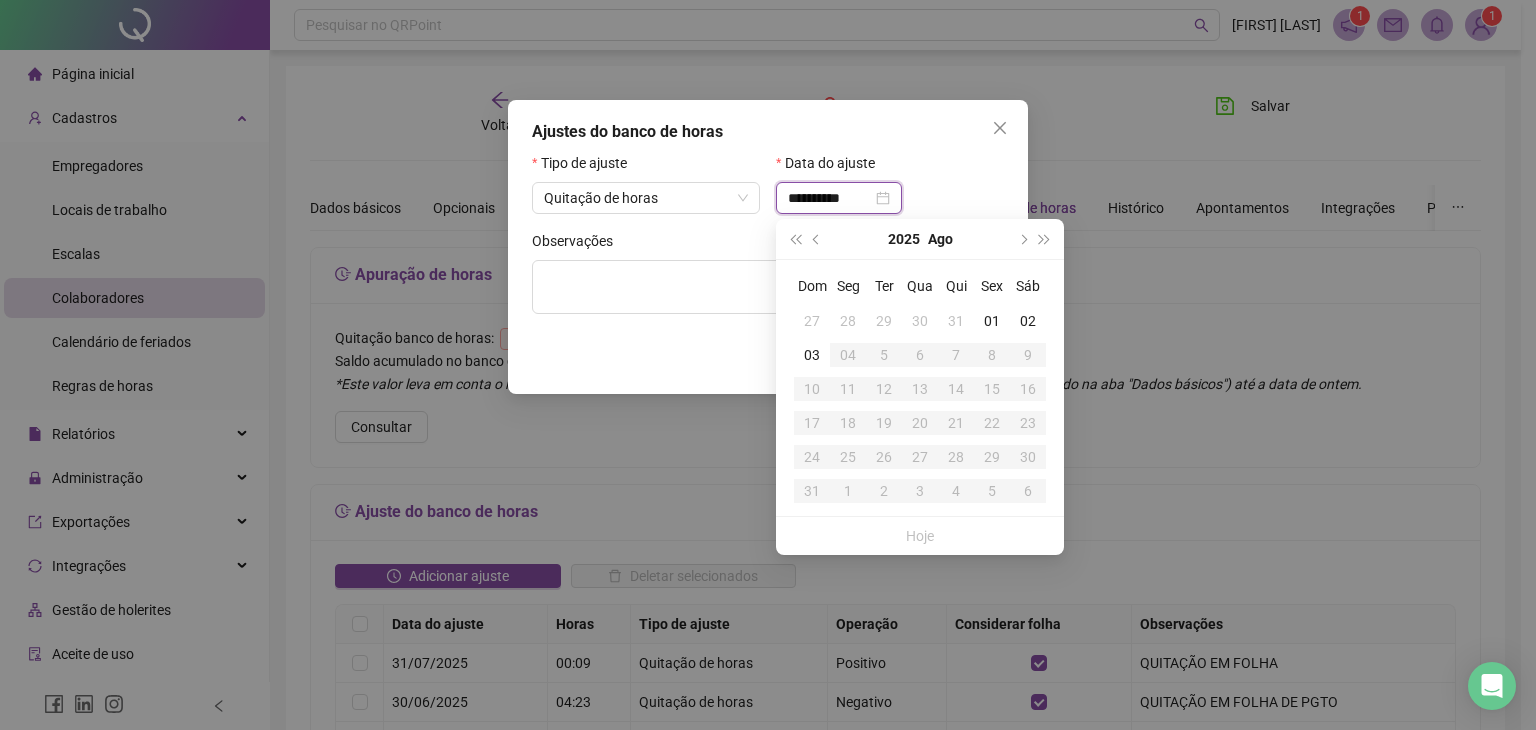 type on "**********" 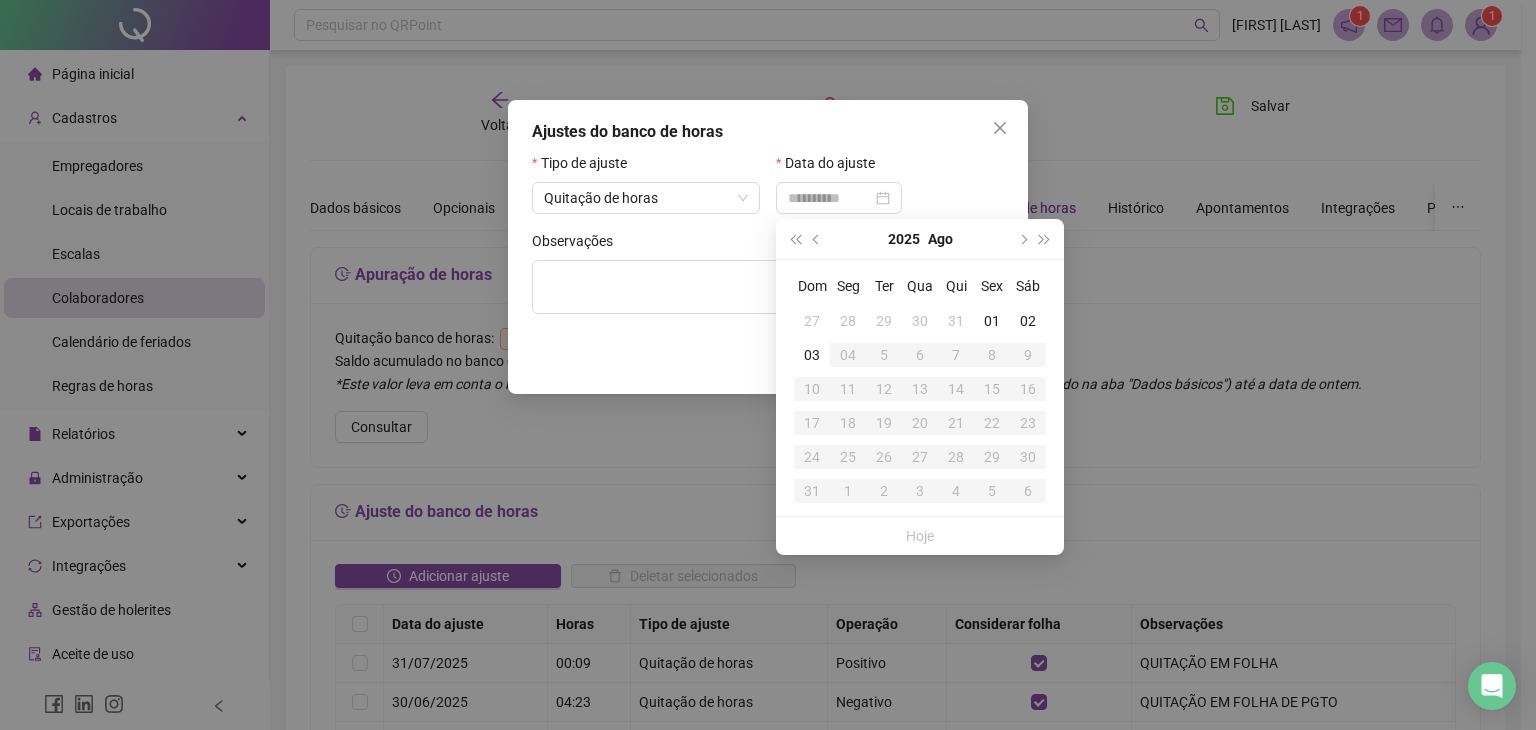 click on "31" at bounding box center (956, 321) 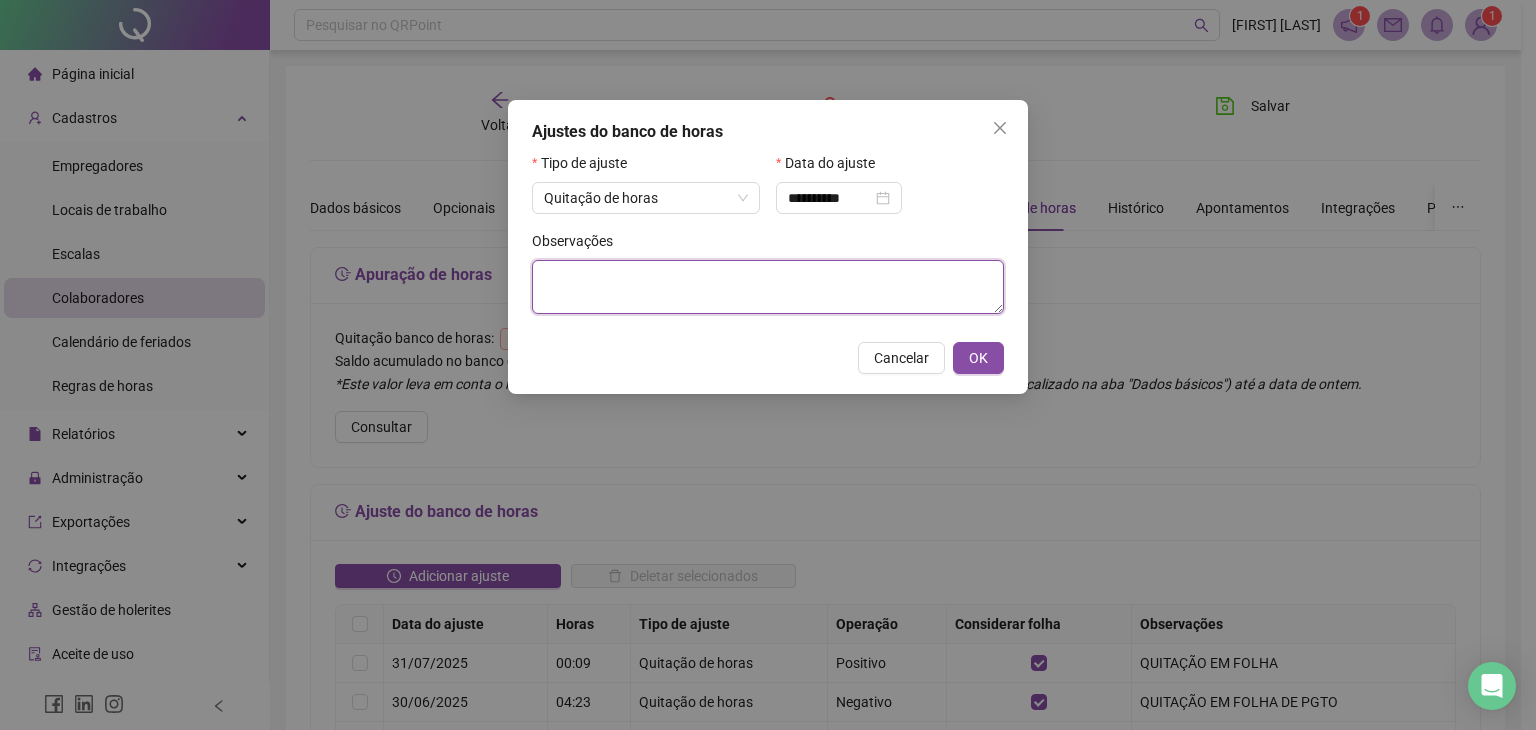 click at bounding box center (768, 287) 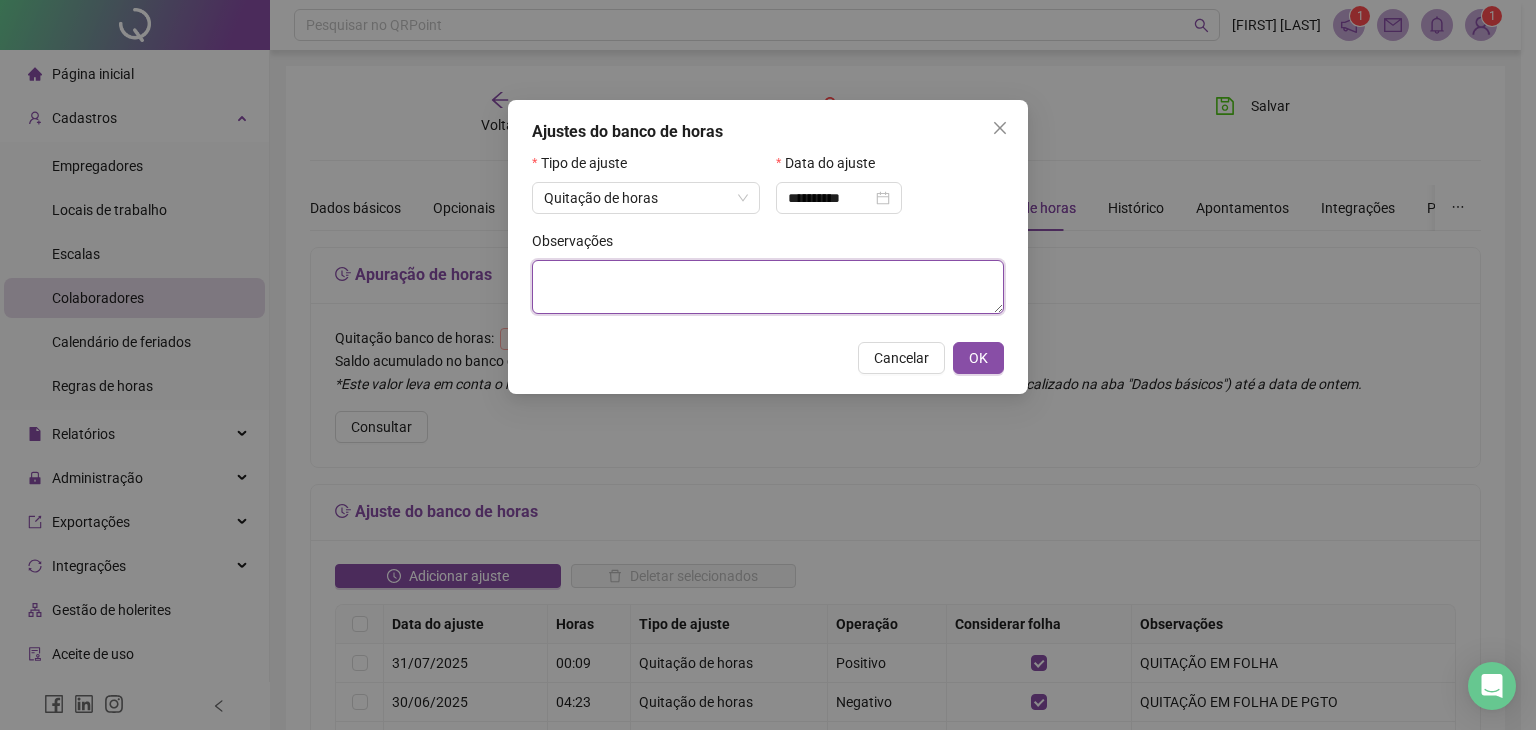 paste on "**********" 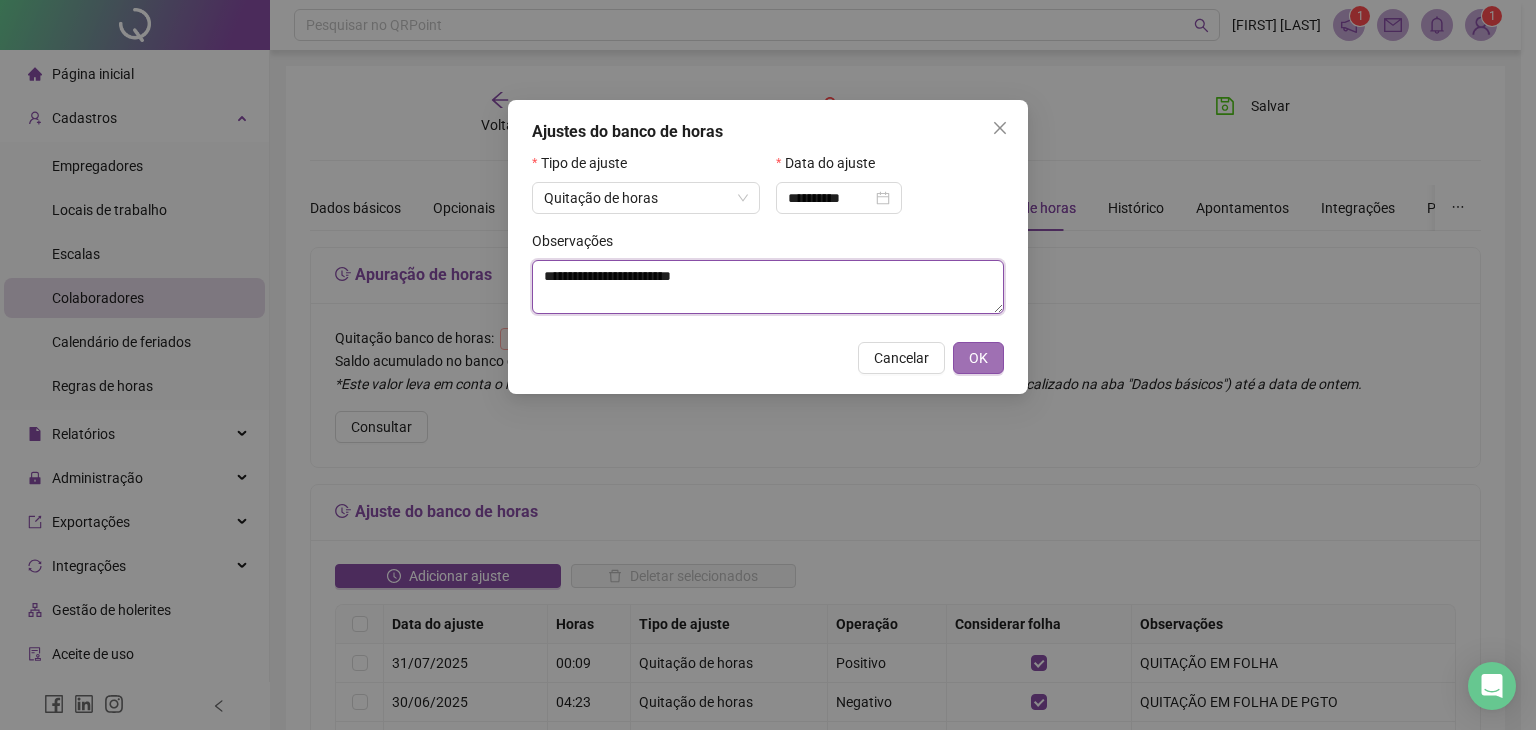 type on "**********" 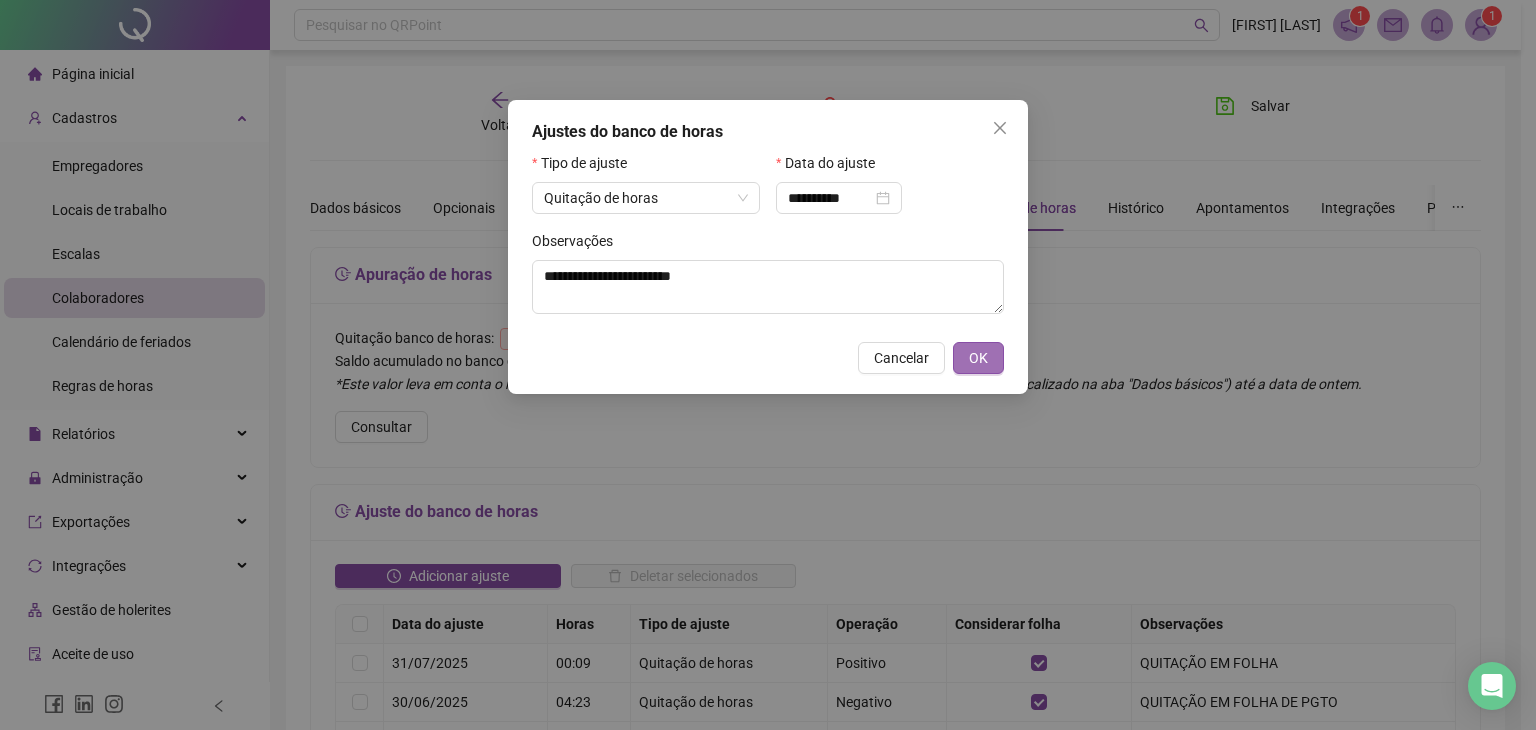 click on "OK" at bounding box center (978, 358) 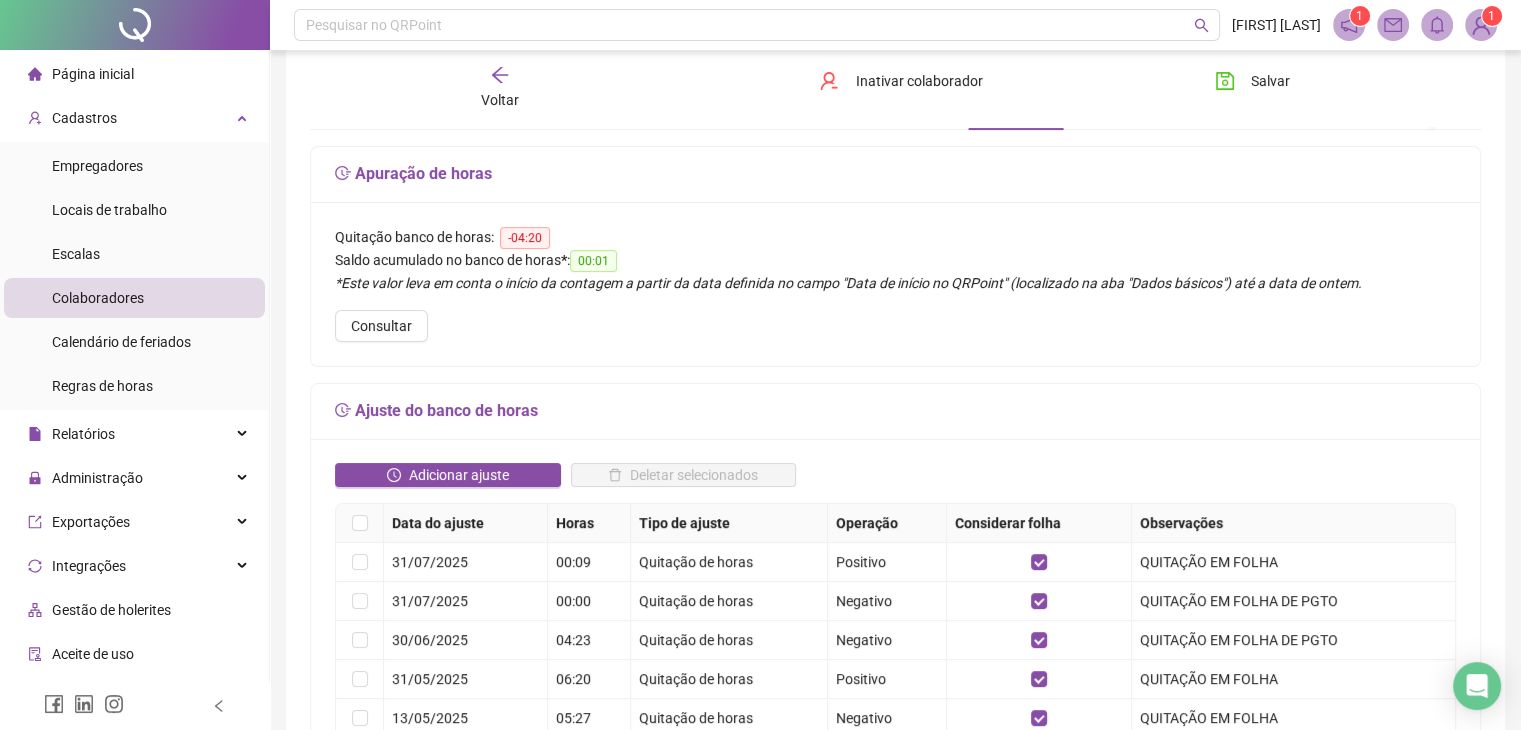 scroll, scrollTop: 0, scrollLeft: 0, axis: both 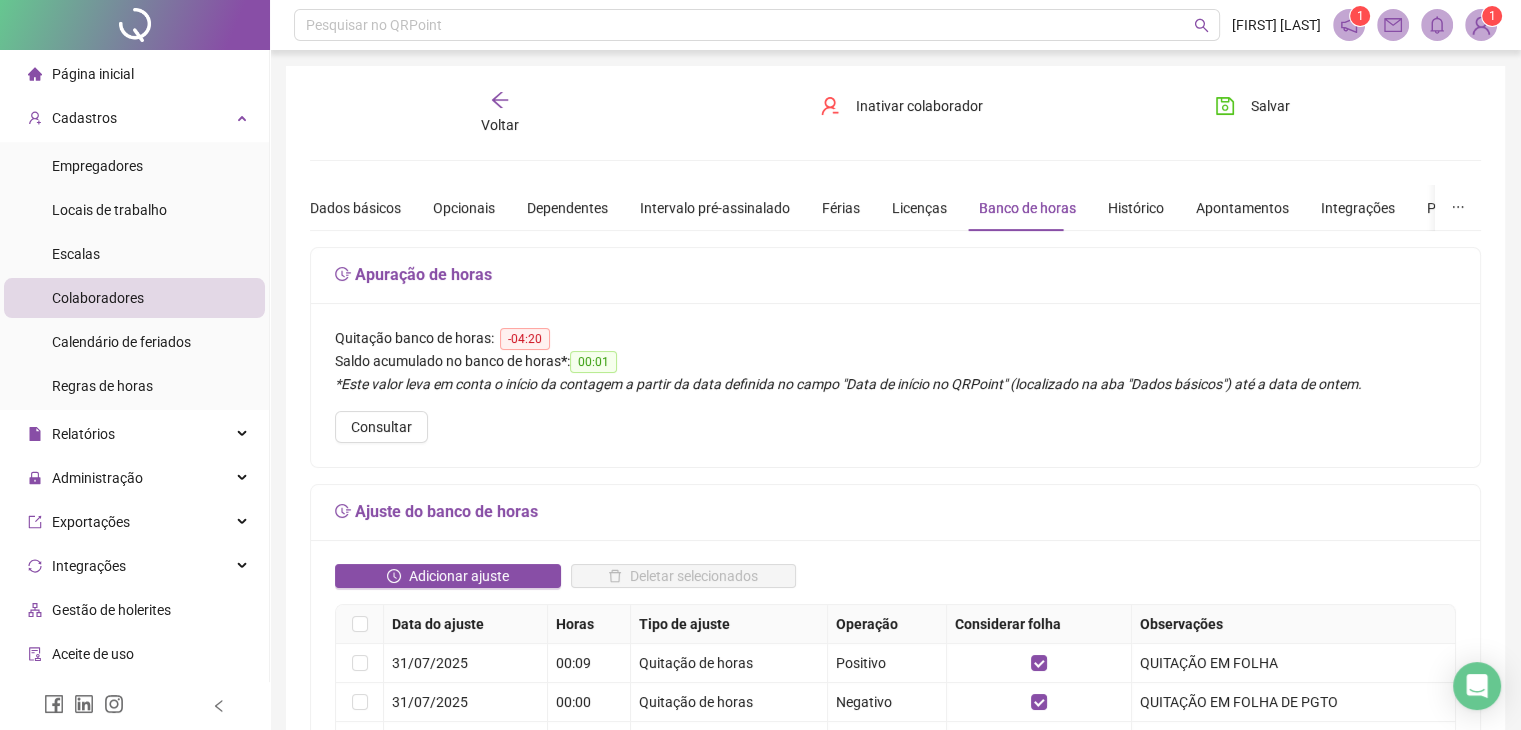 click 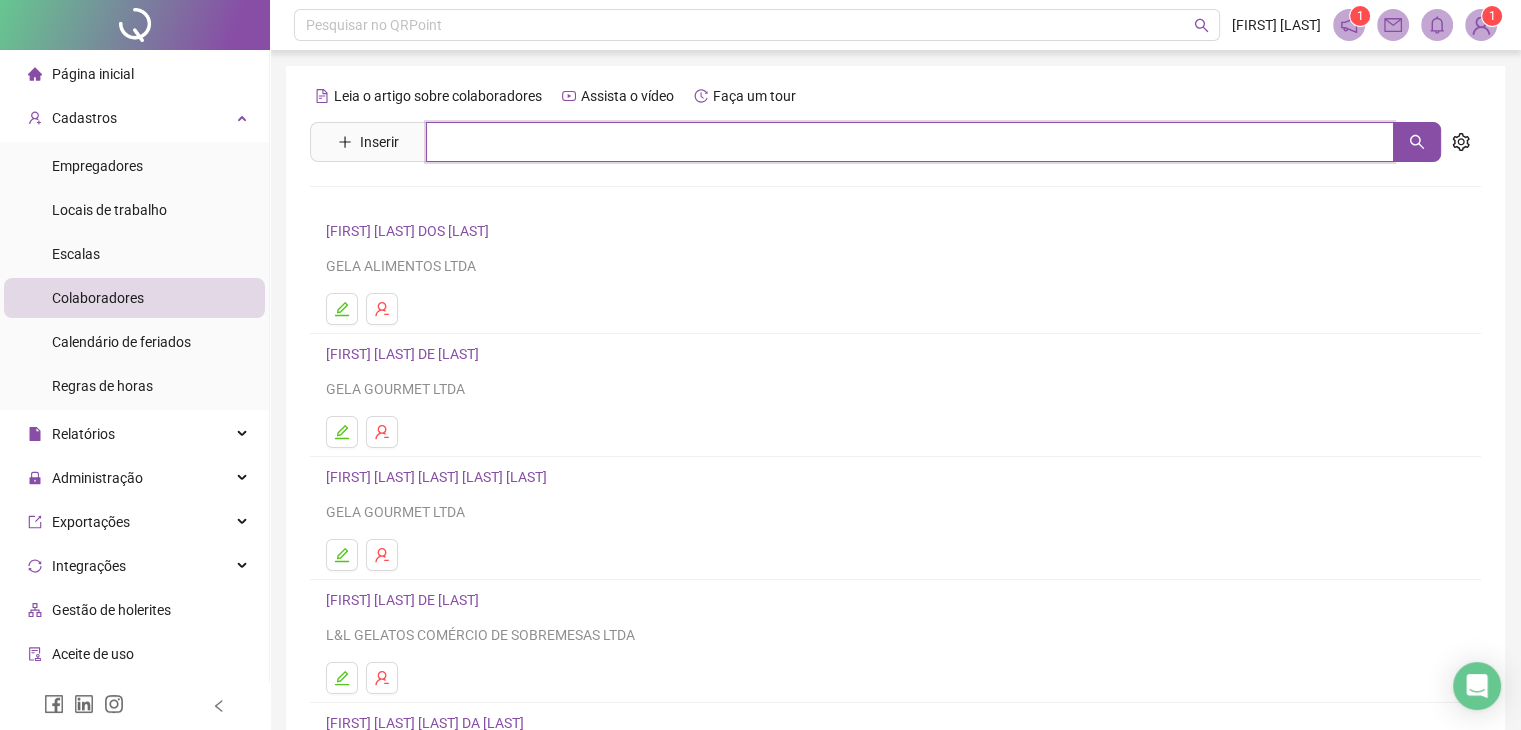 click at bounding box center [910, 142] 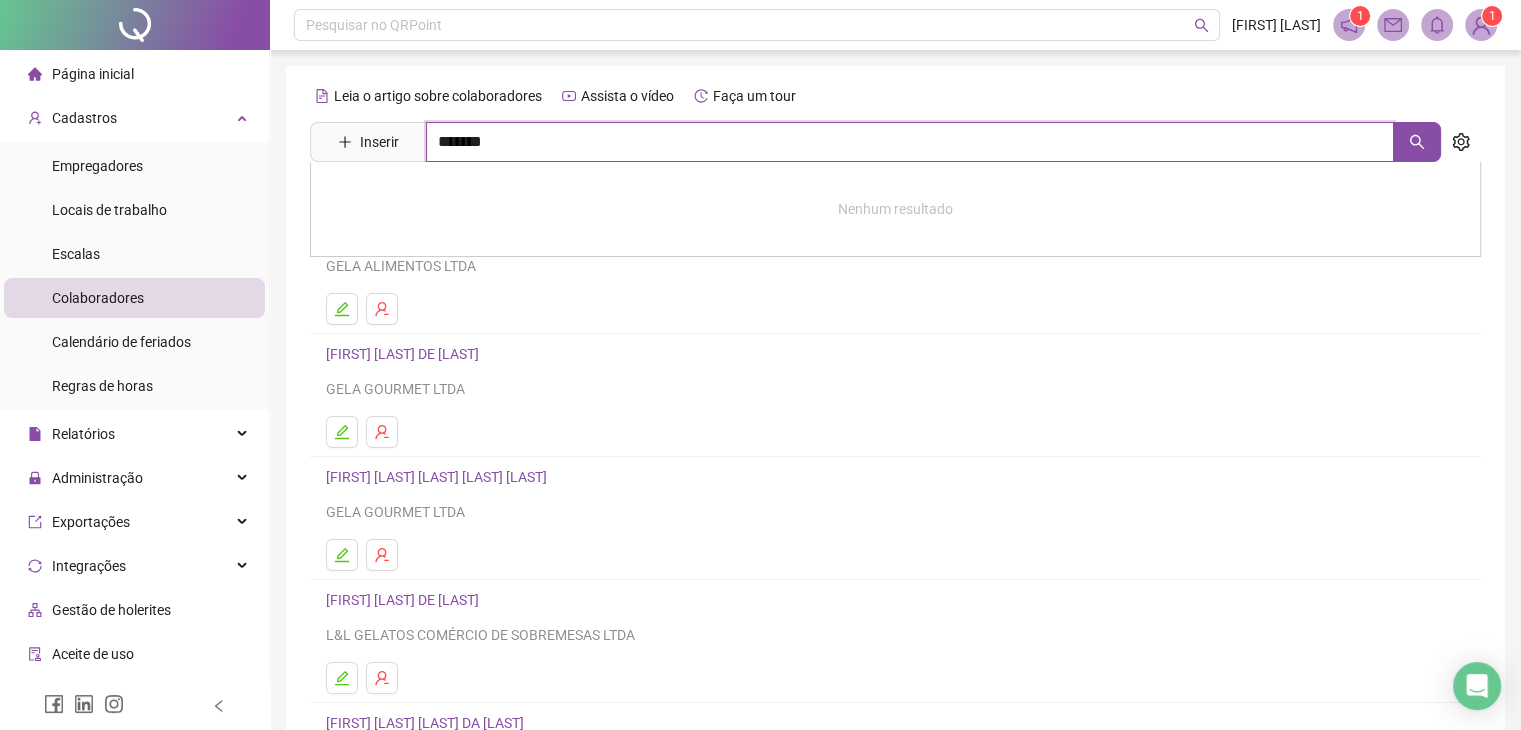 type on "*******" 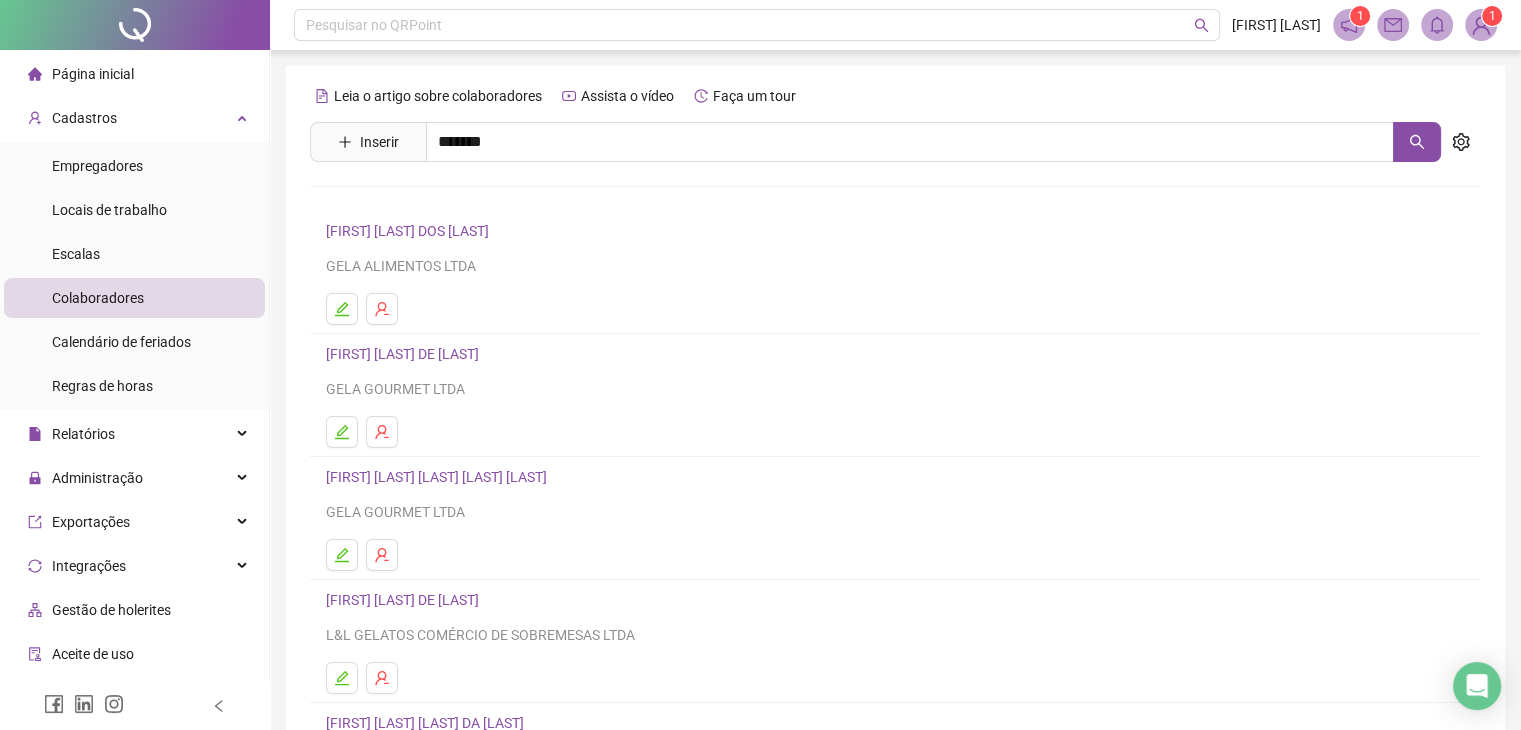 click on "[FIRST] [LAST]" at bounding box center (423, 244) 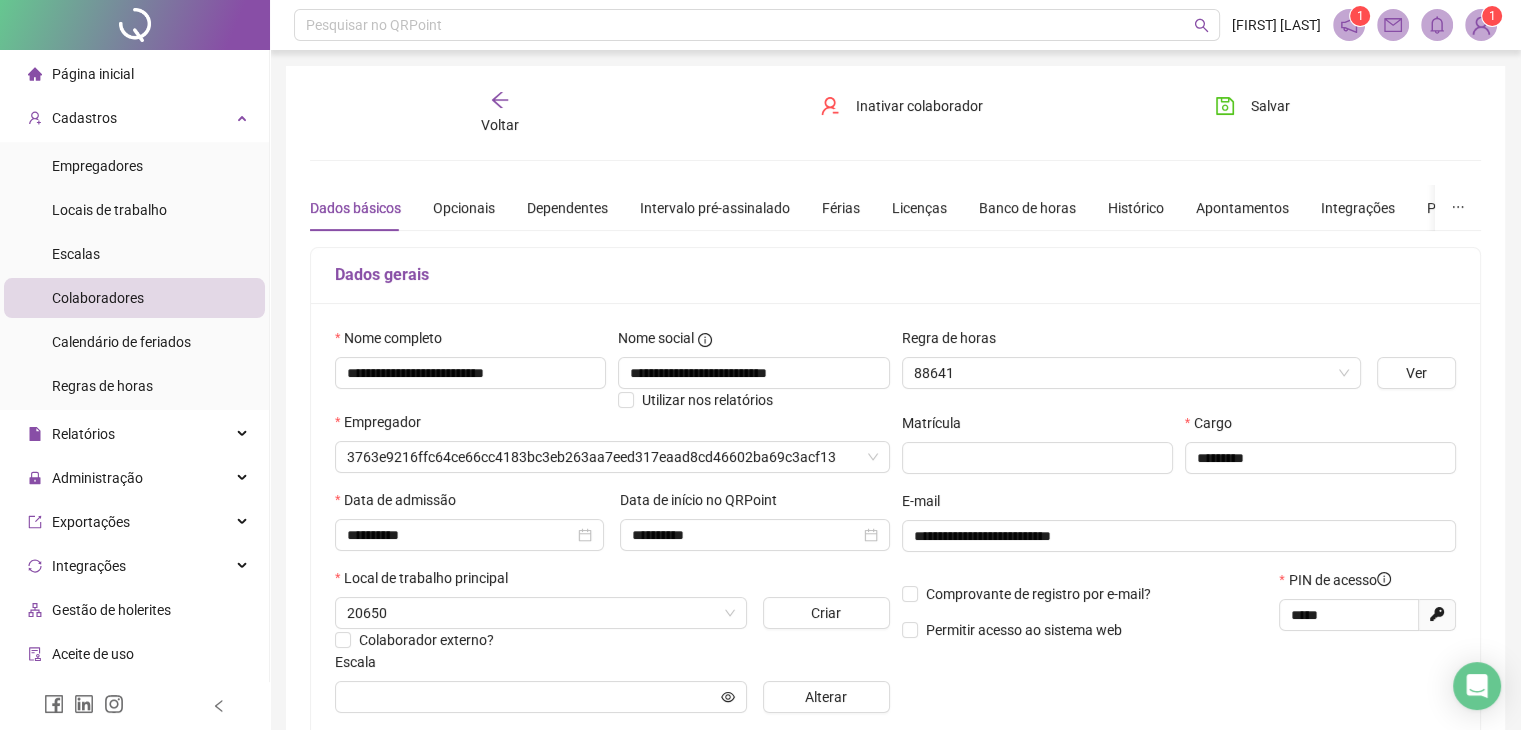 type on "**********" 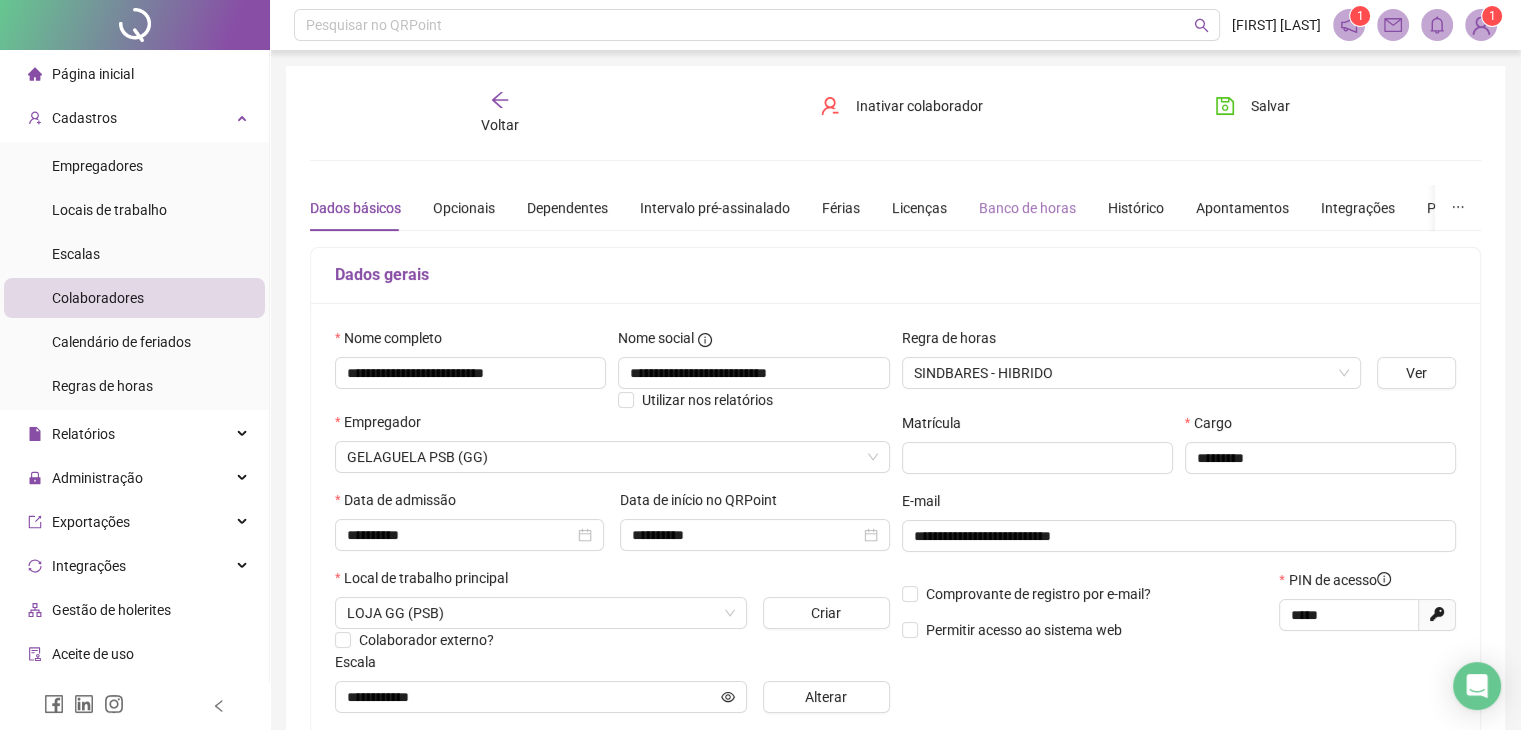 click on "Banco de horas" at bounding box center [1027, 208] 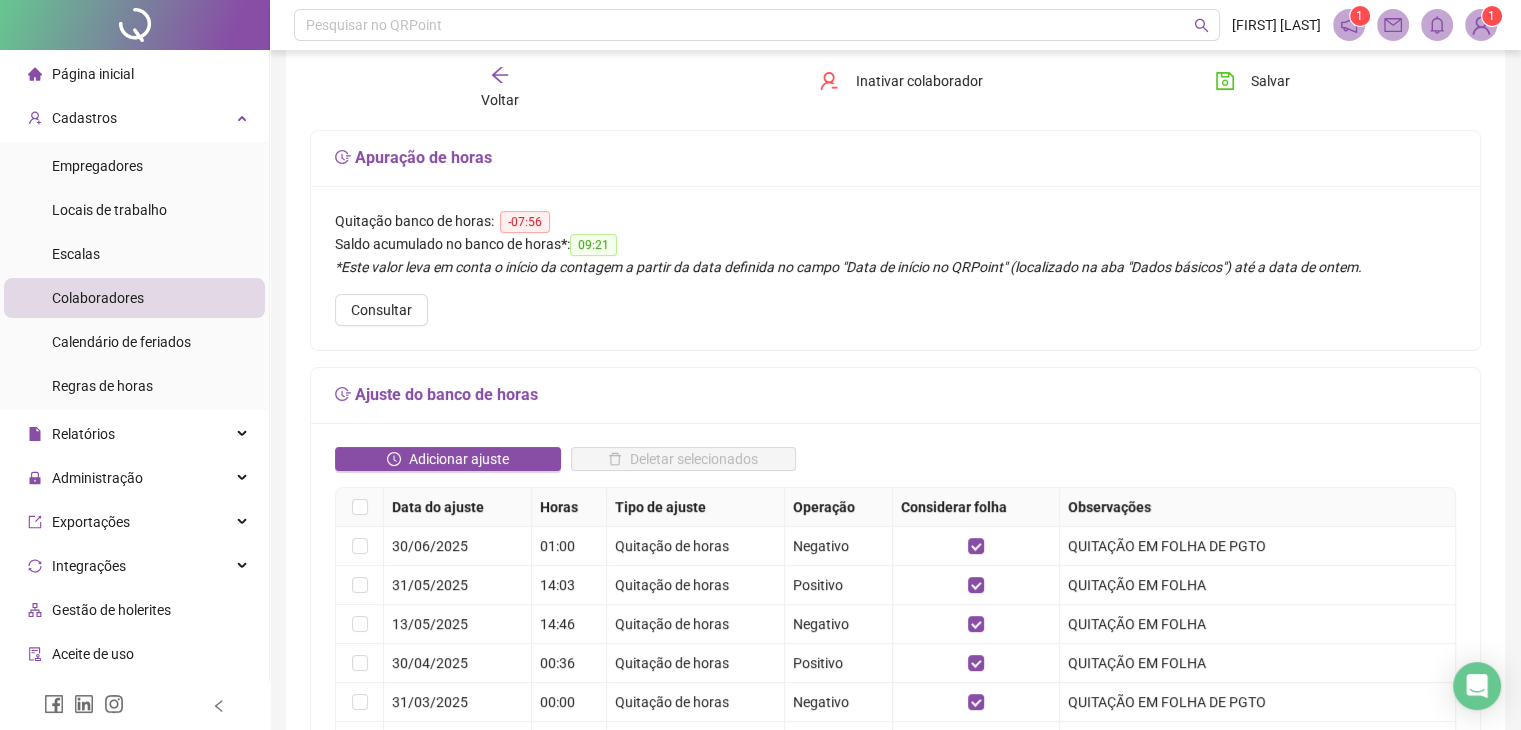 scroll, scrollTop: 200, scrollLeft: 0, axis: vertical 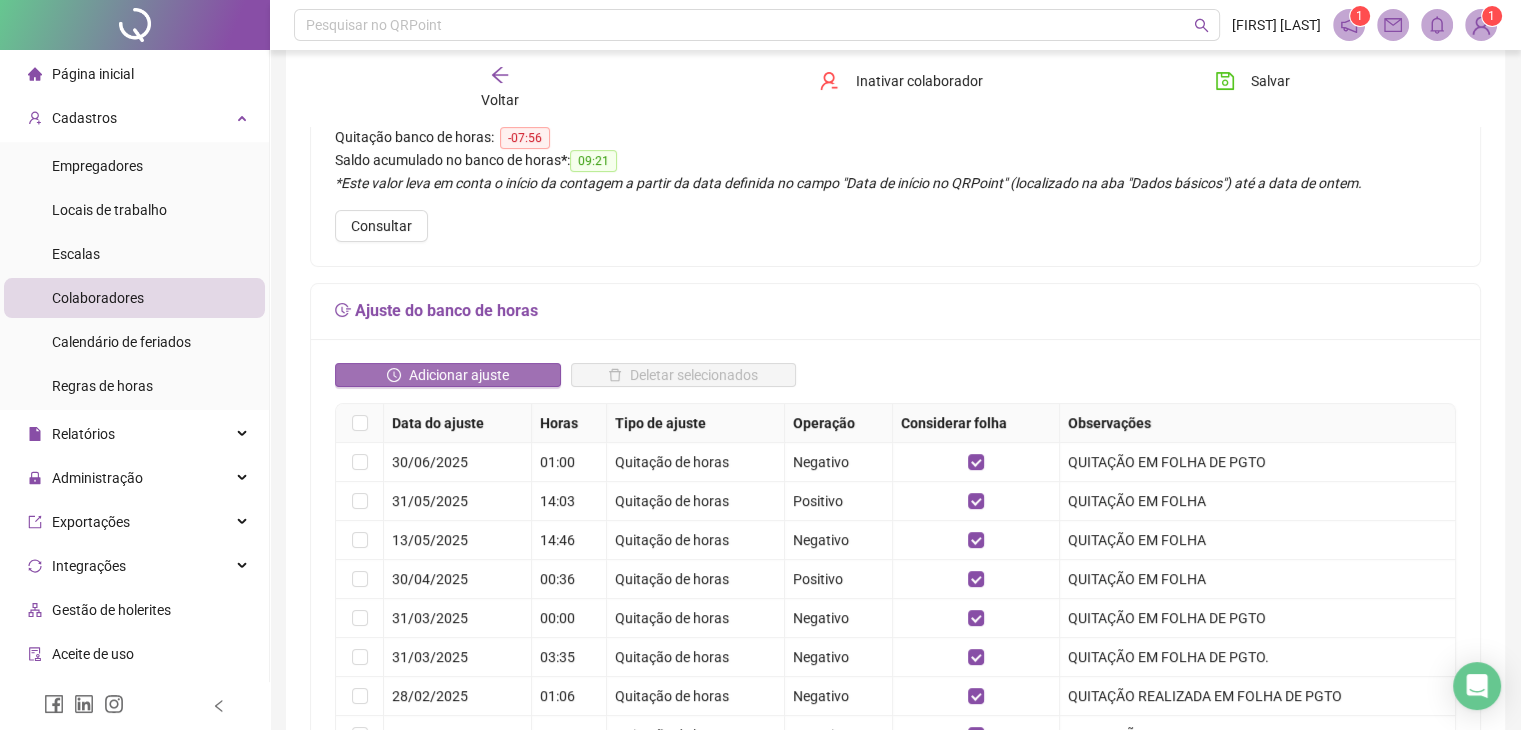 click on "Adicionar ajuste" at bounding box center [448, 375] 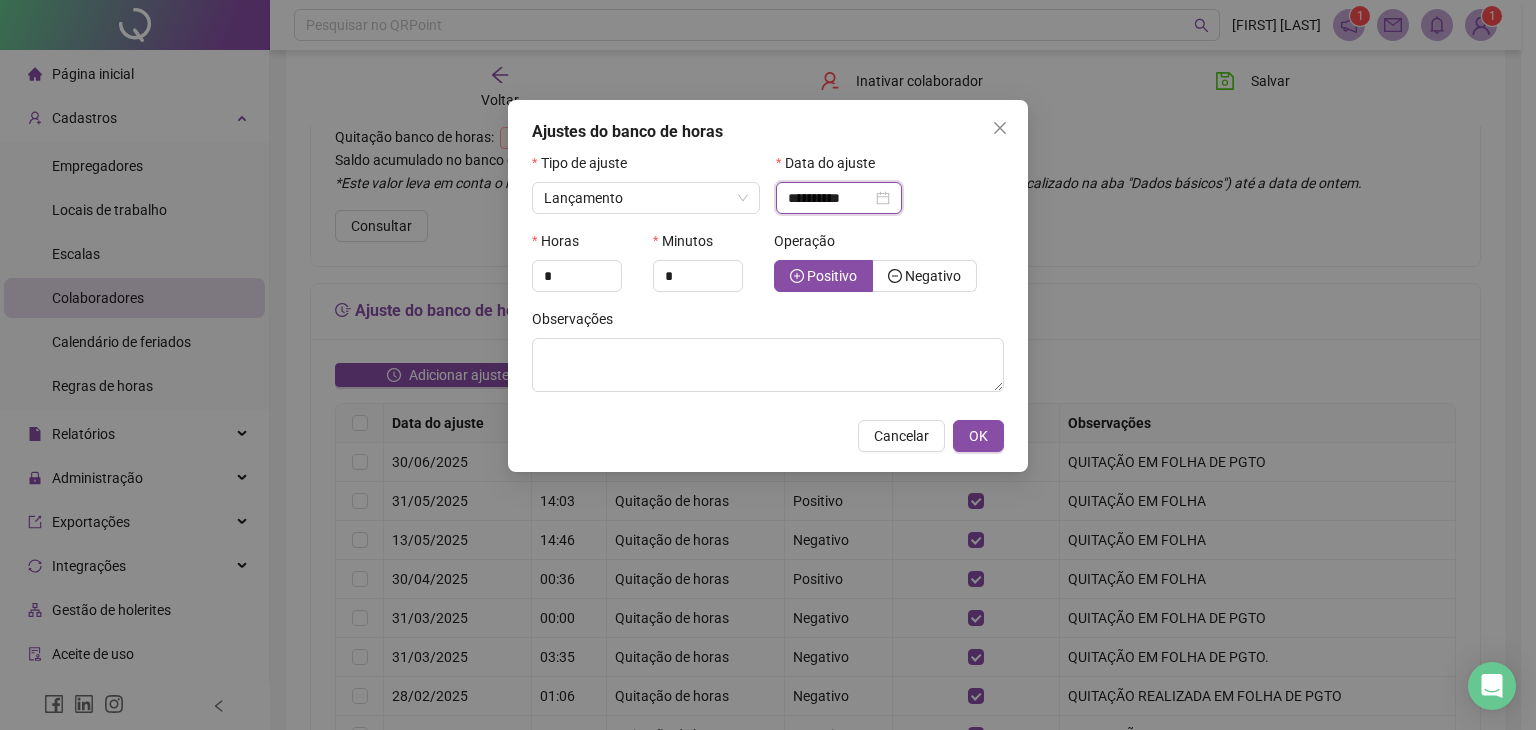 click on "**********" at bounding box center (830, 198) 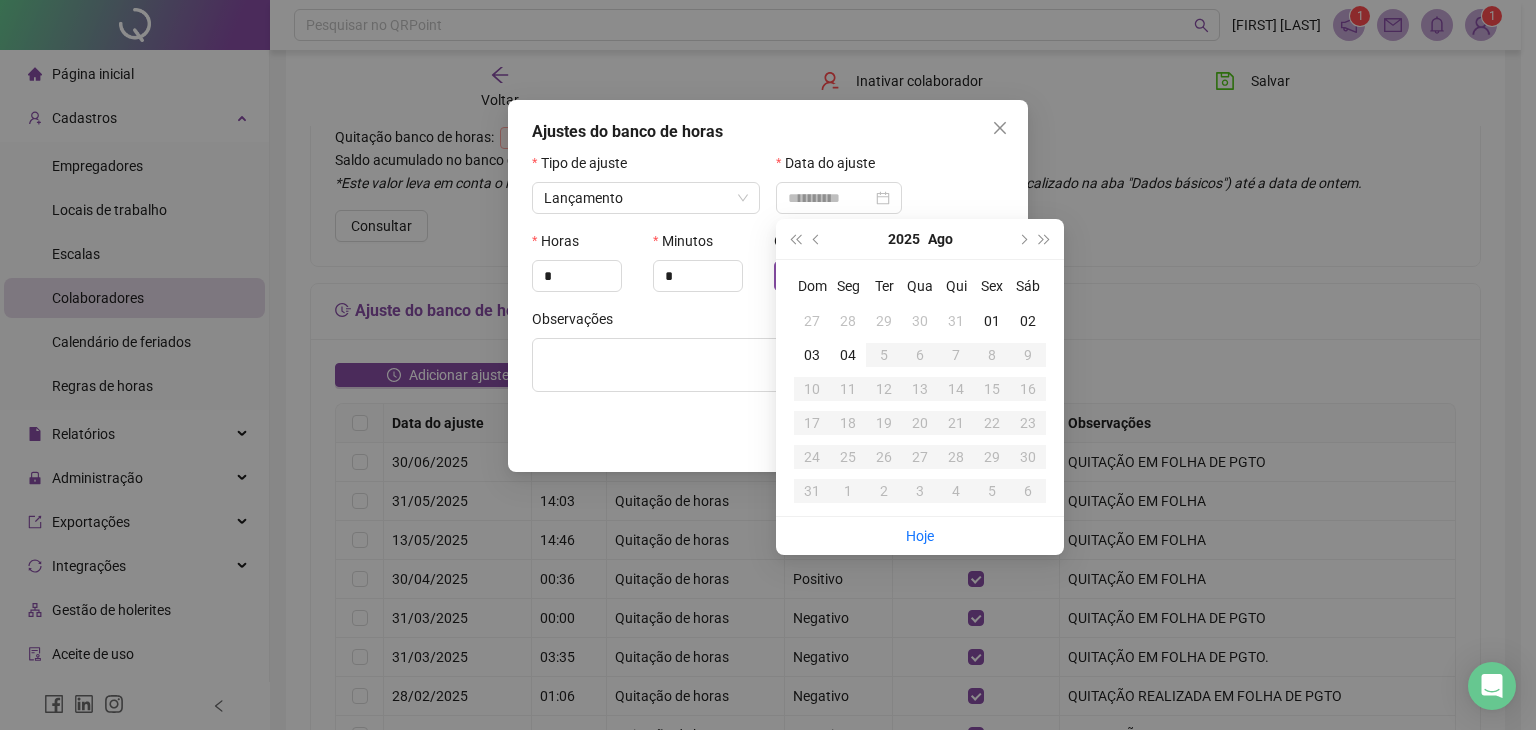 click on "31" at bounding box center [956, 321] 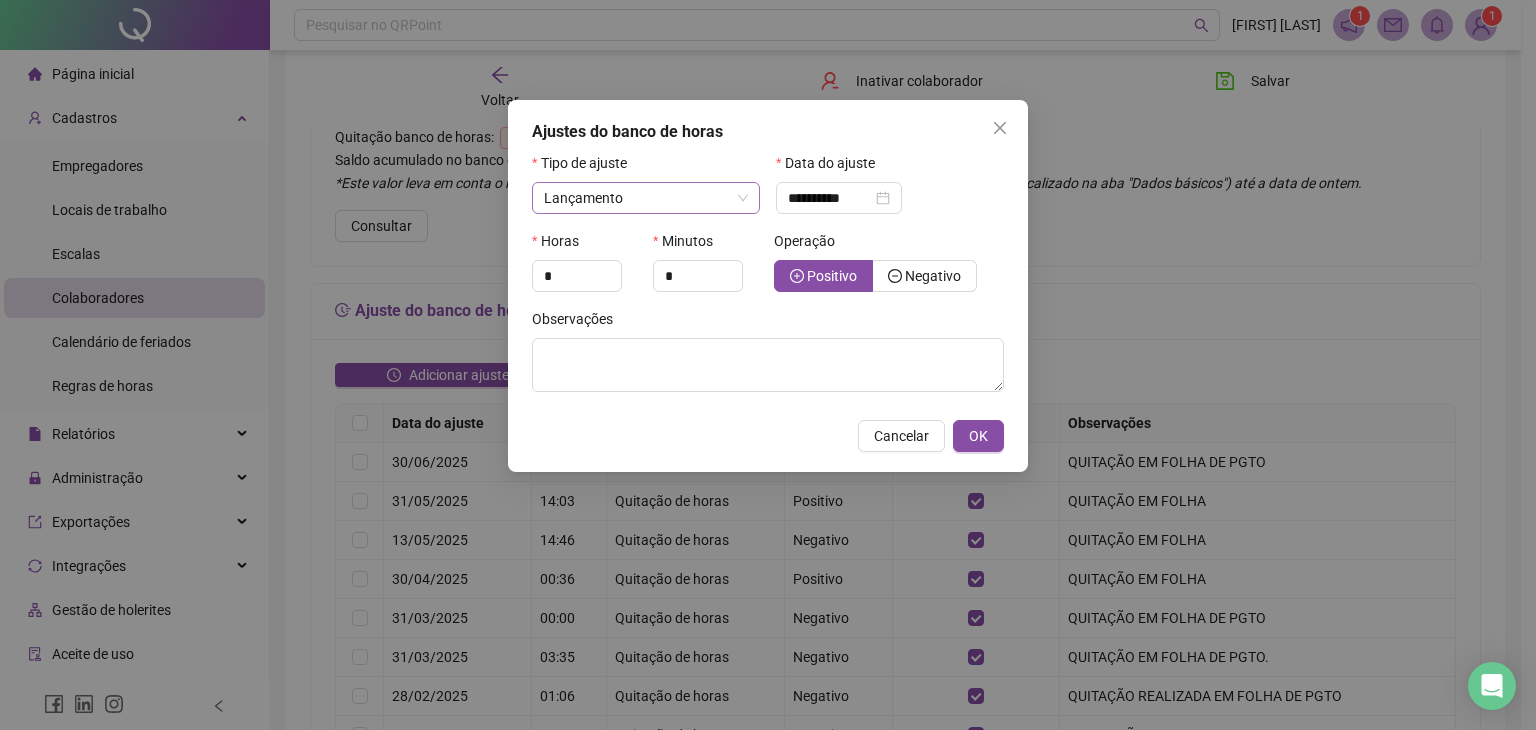 click on "Lançamento" at bounding box center [646, 198] 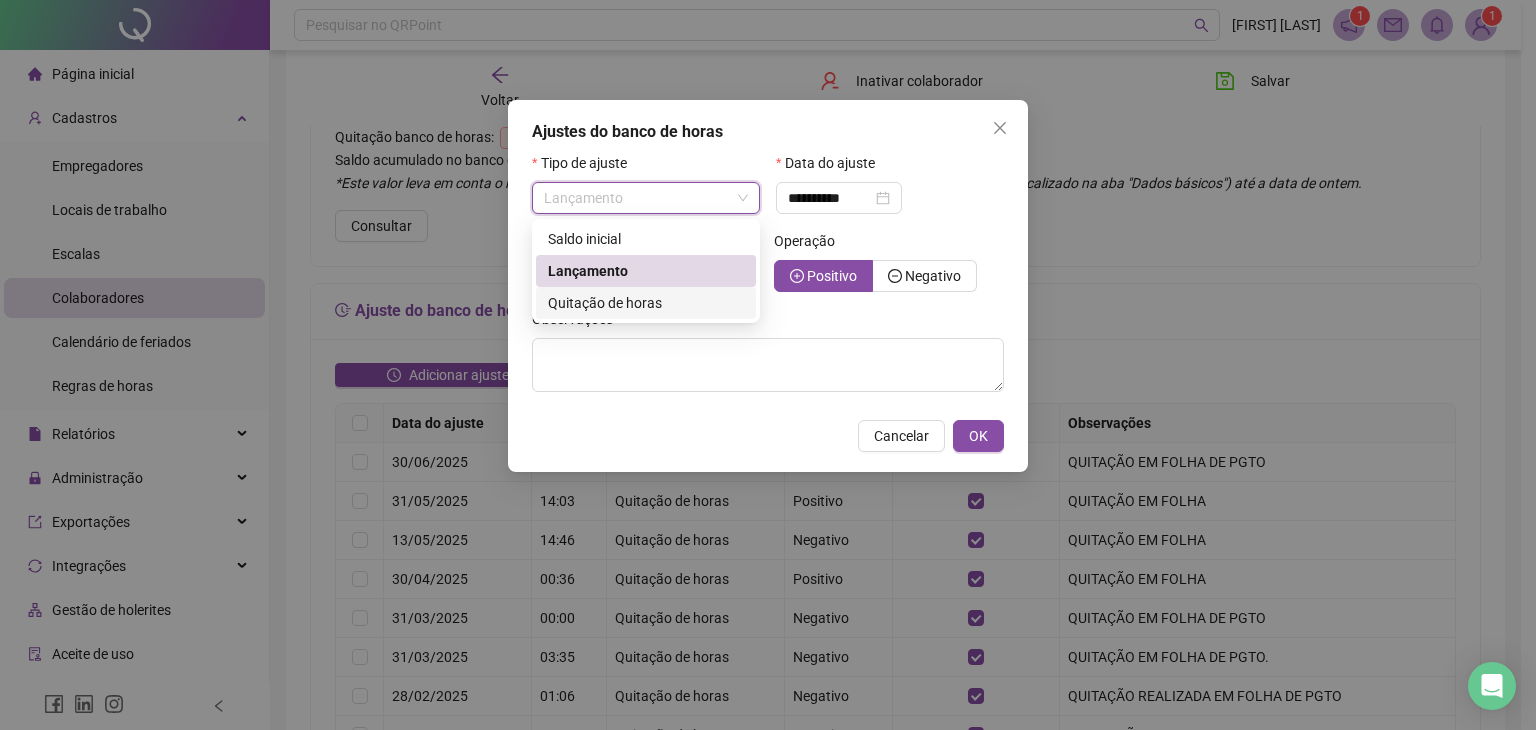 click on "Quitação de horas" at bounding box center (605, 303) 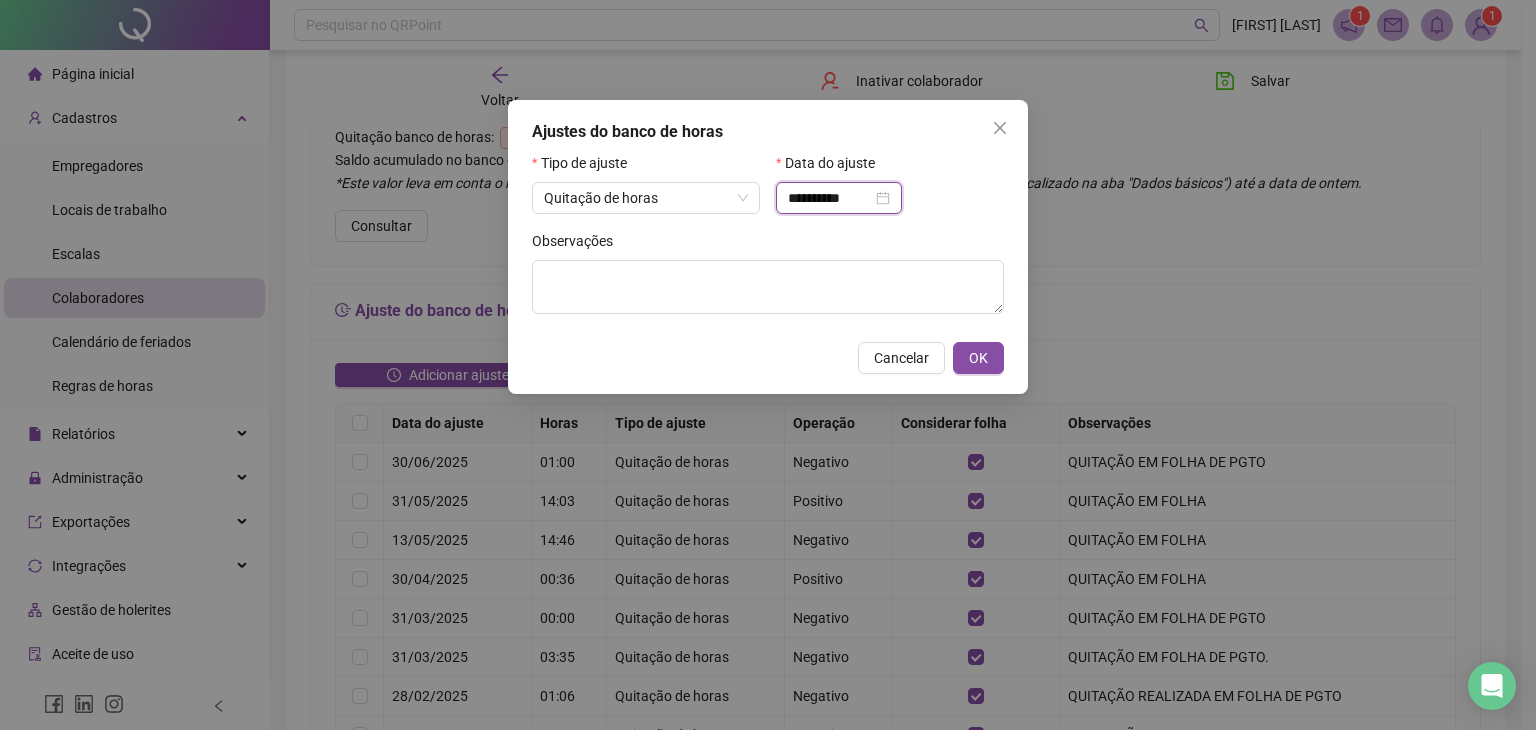 click on "**********" at bounding box center (830, 198) 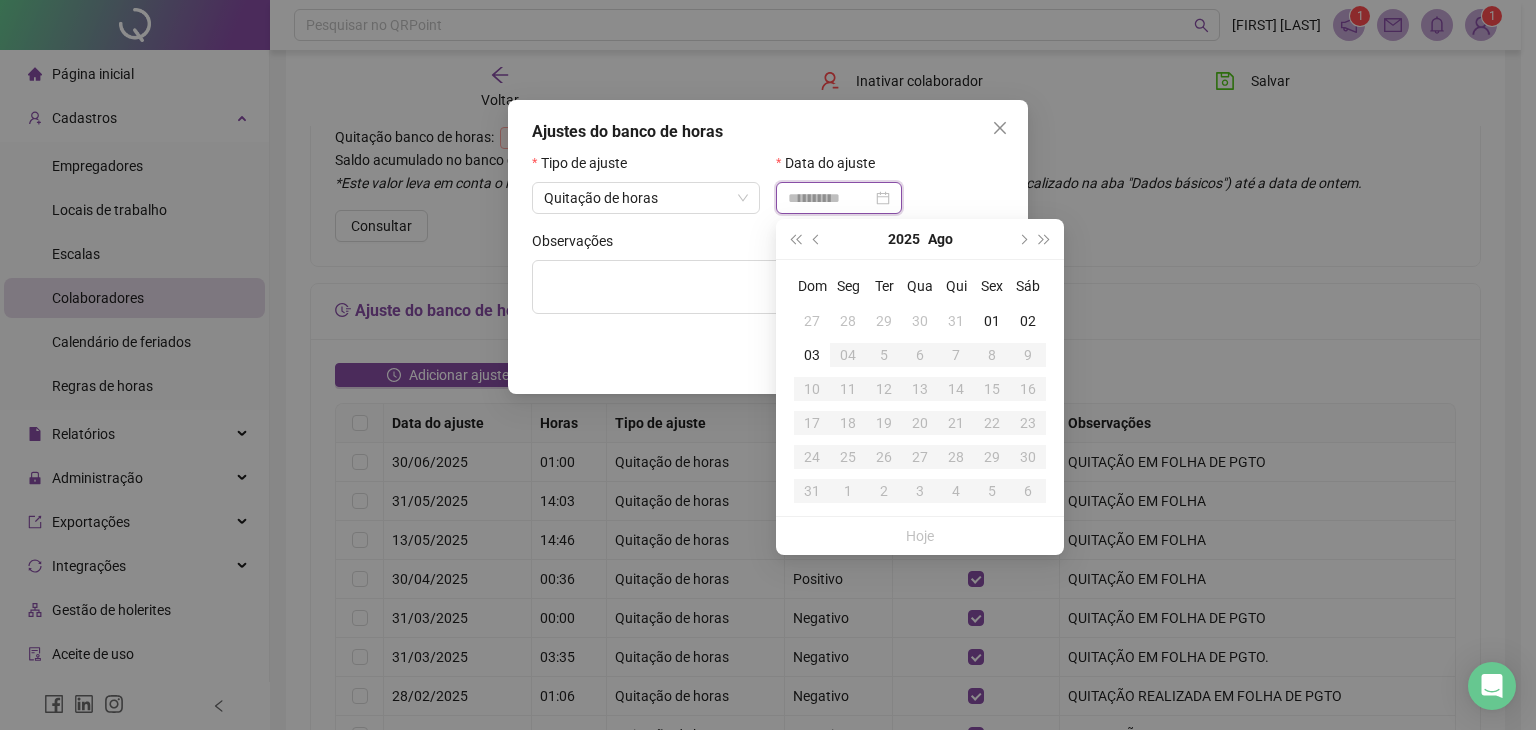 type on "**********" 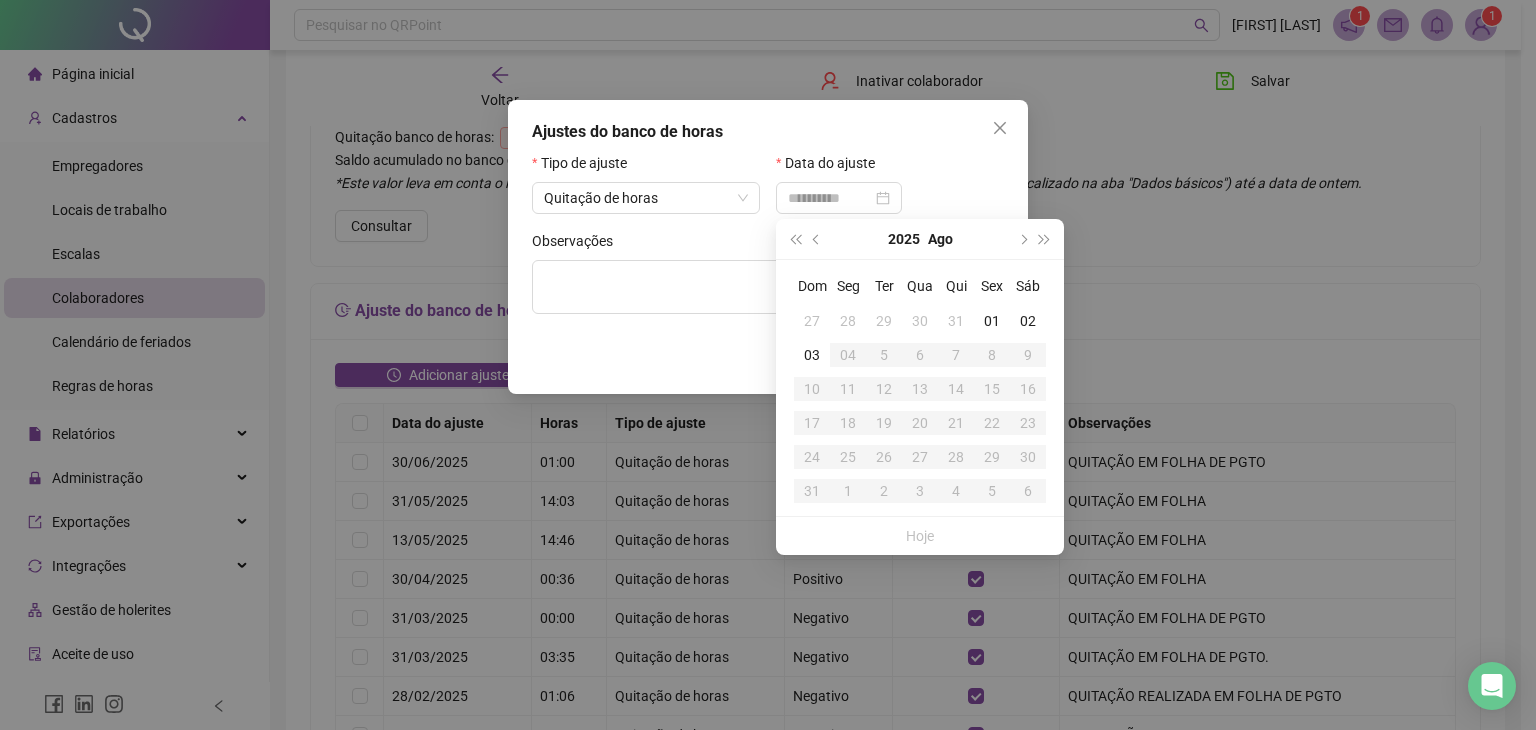 drag, startPoint x: 947, startPoint y: 318, endPoint x: 929, endPoint y: 316, distance: 18.110771 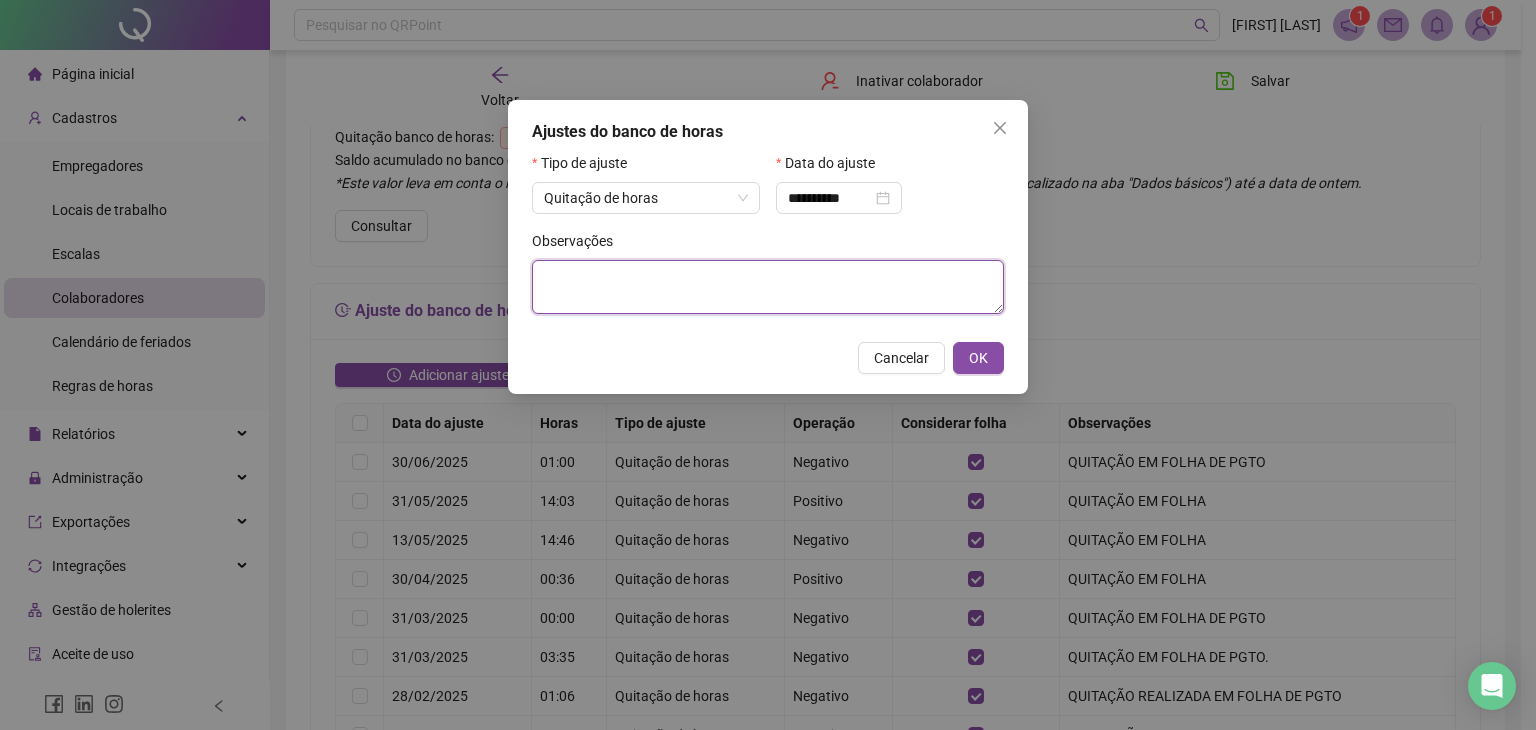 click at bounding box center [768, 287] 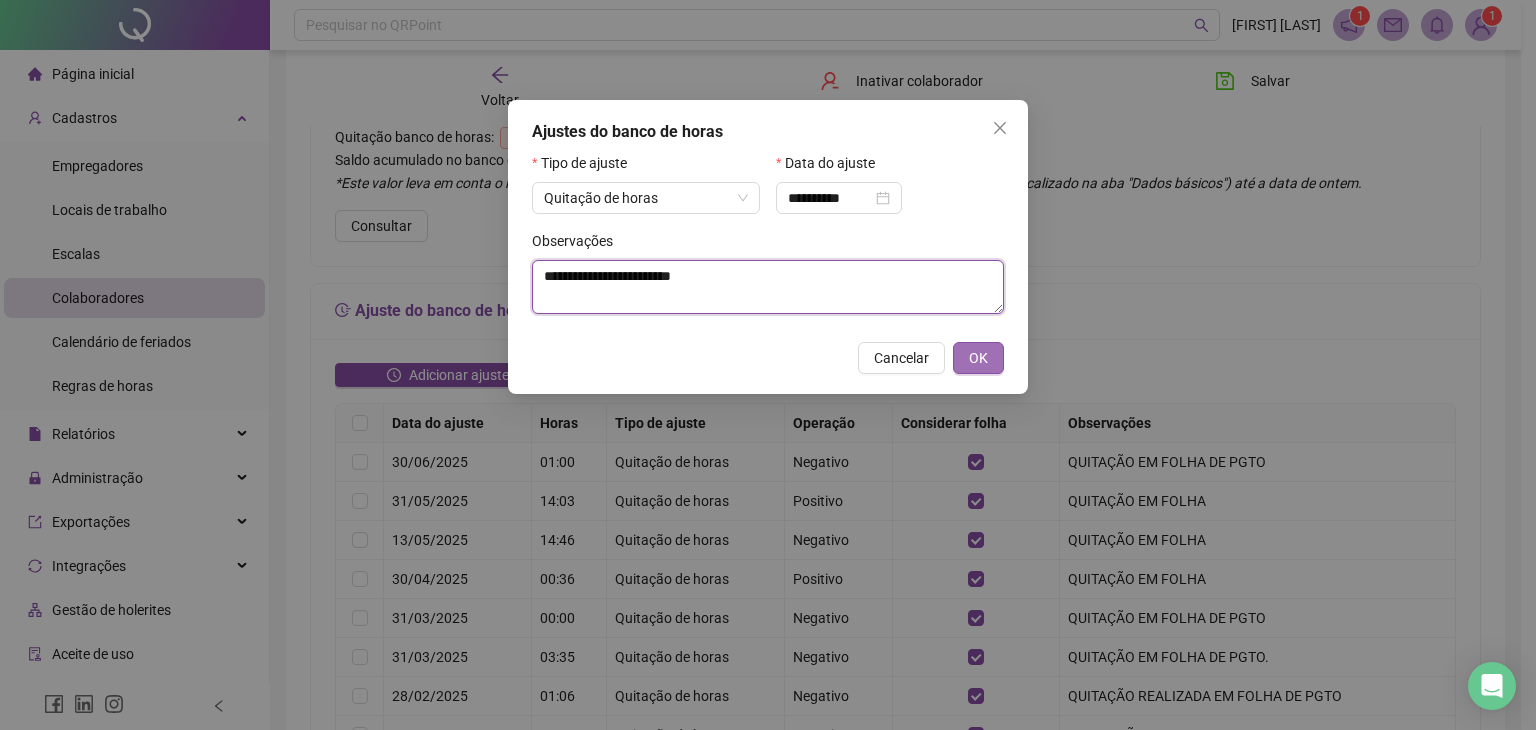 type on "**********" 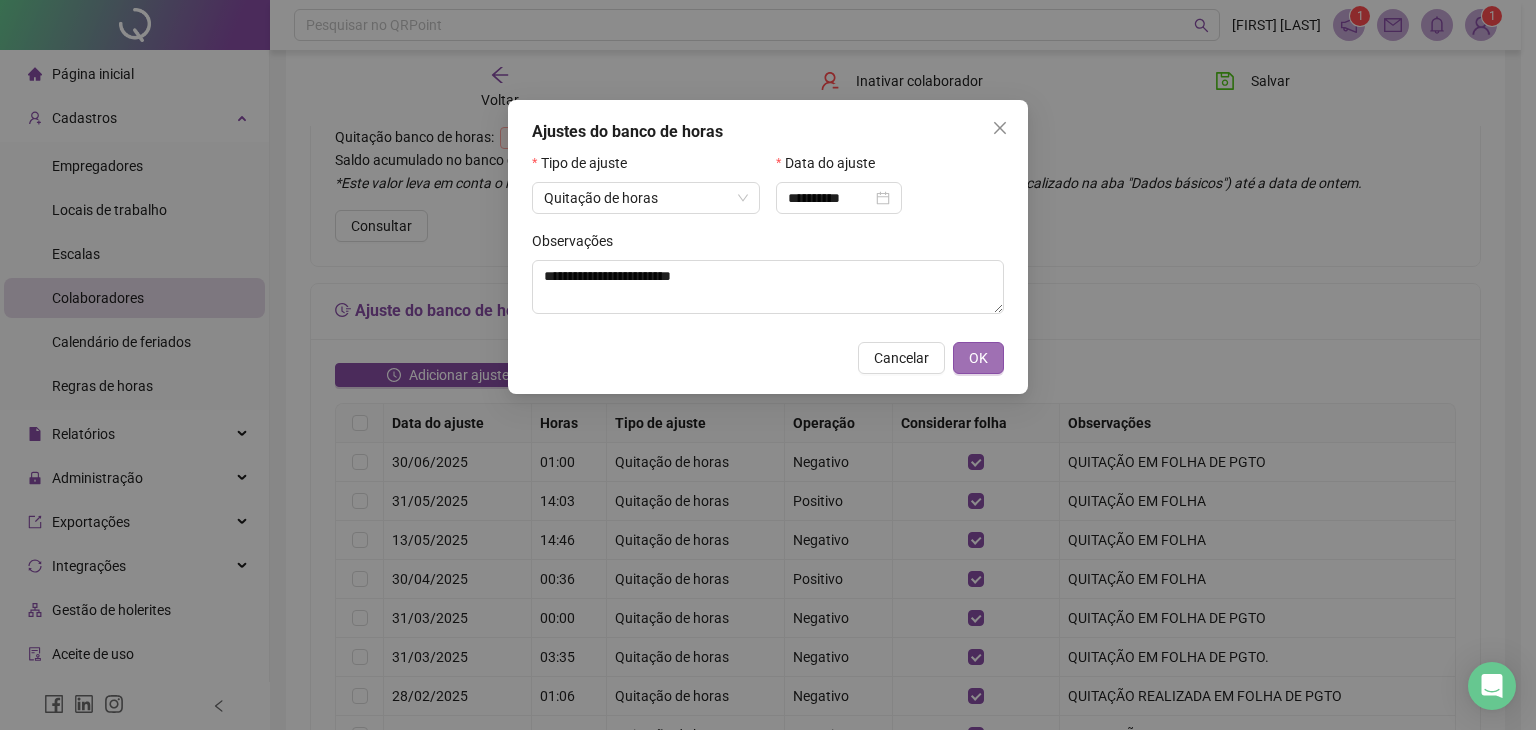 click on "OK" at bounding box center (978, 358) 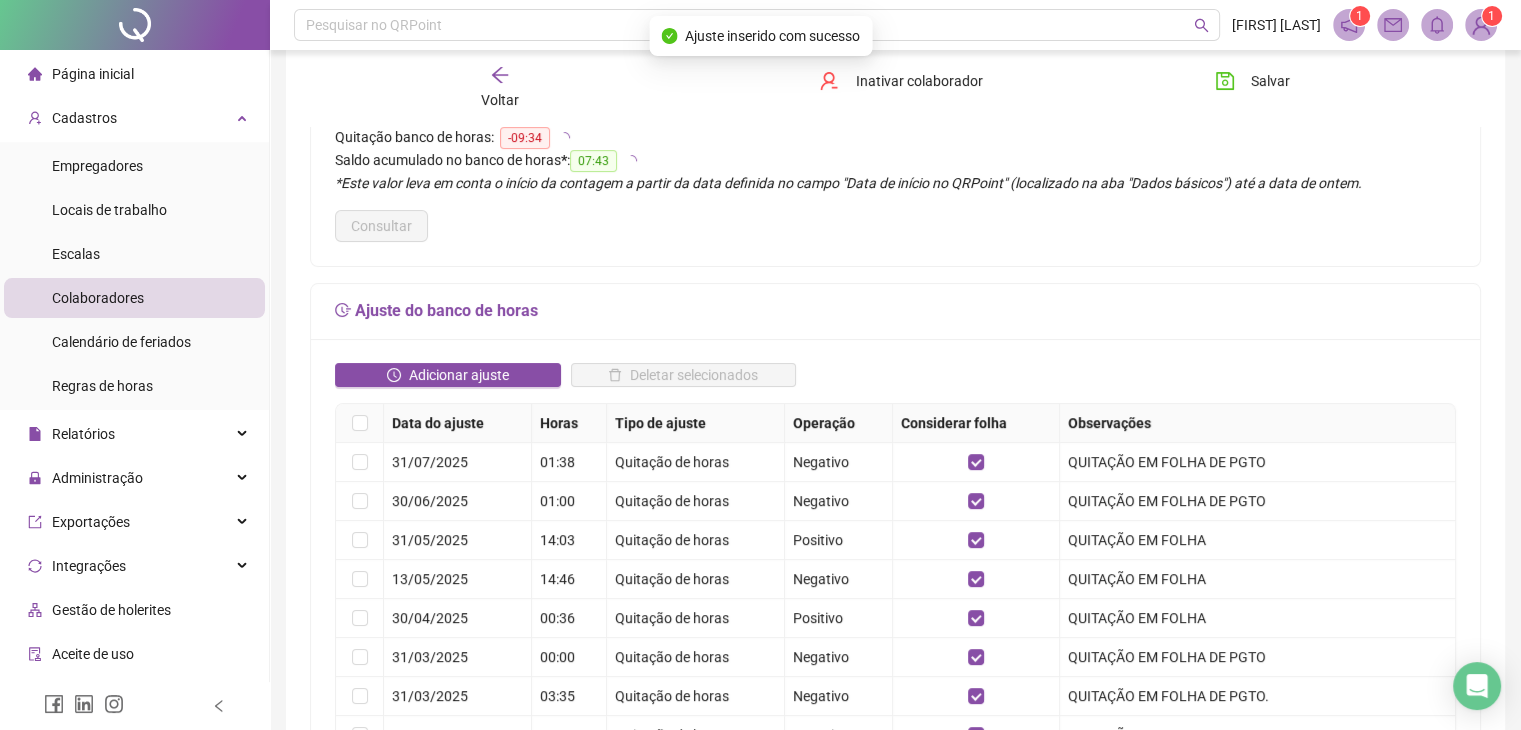 click on "Voltar" at bounding box center [500, 100] 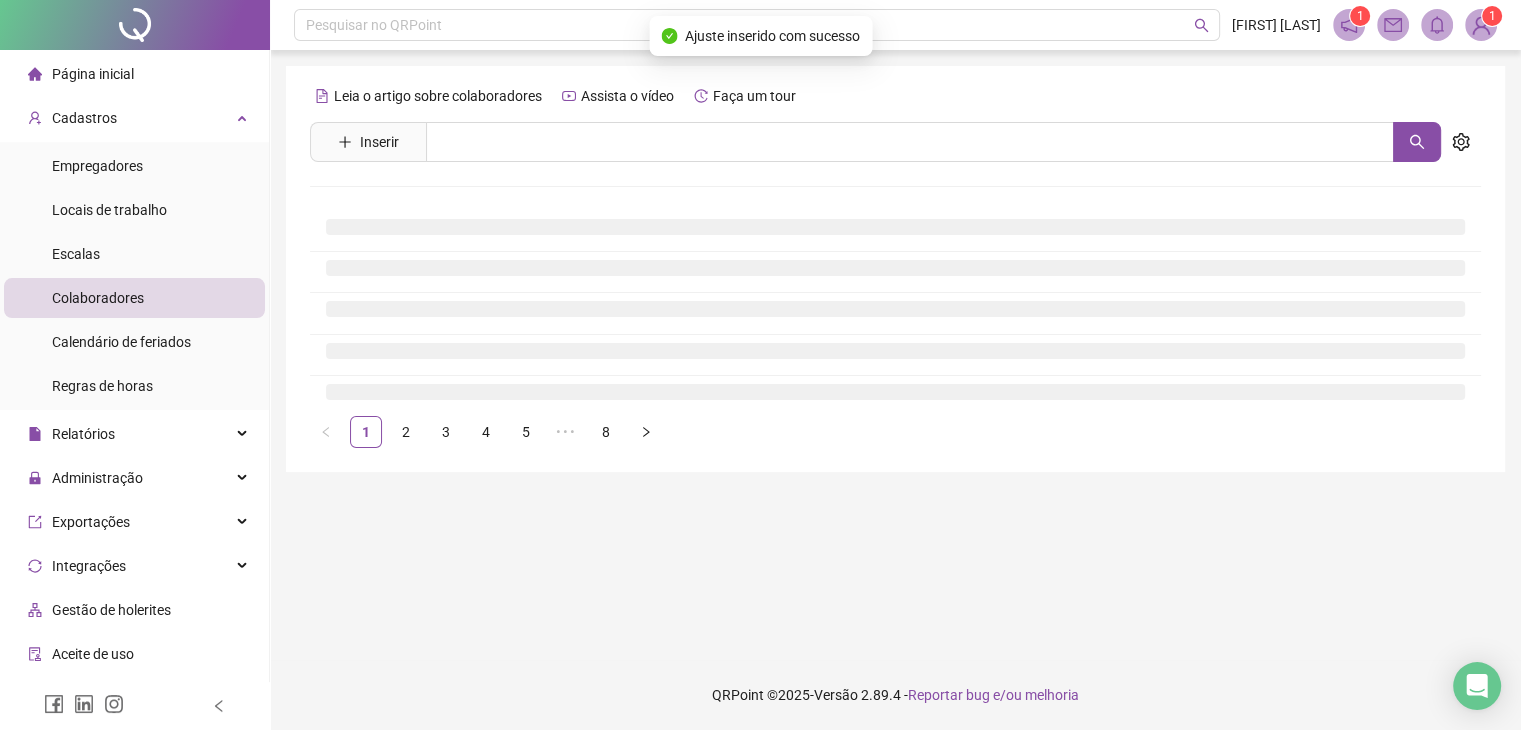 scroll, scrollTop: 0, scrollLeft: 0, axis: both 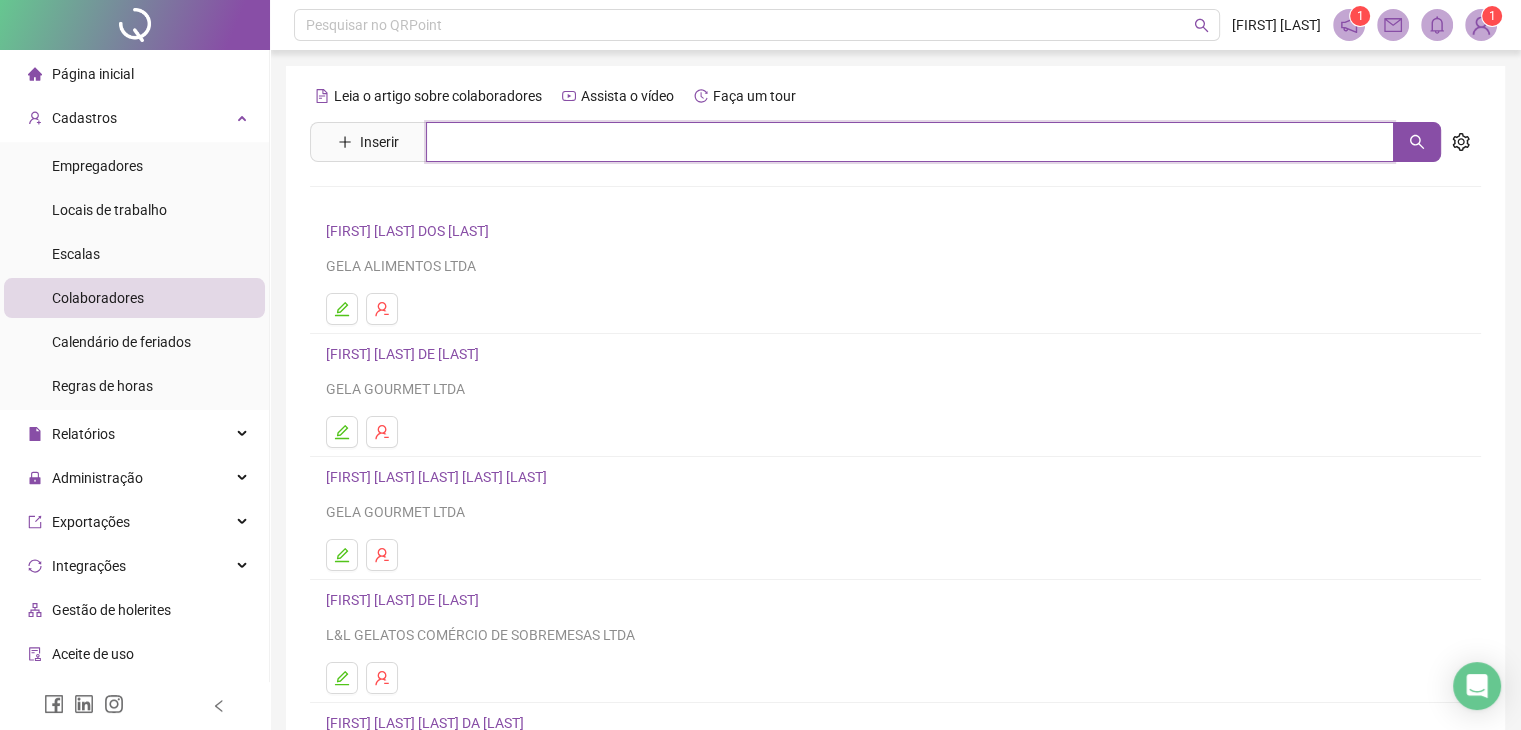 click at bounding box center (910, 142) 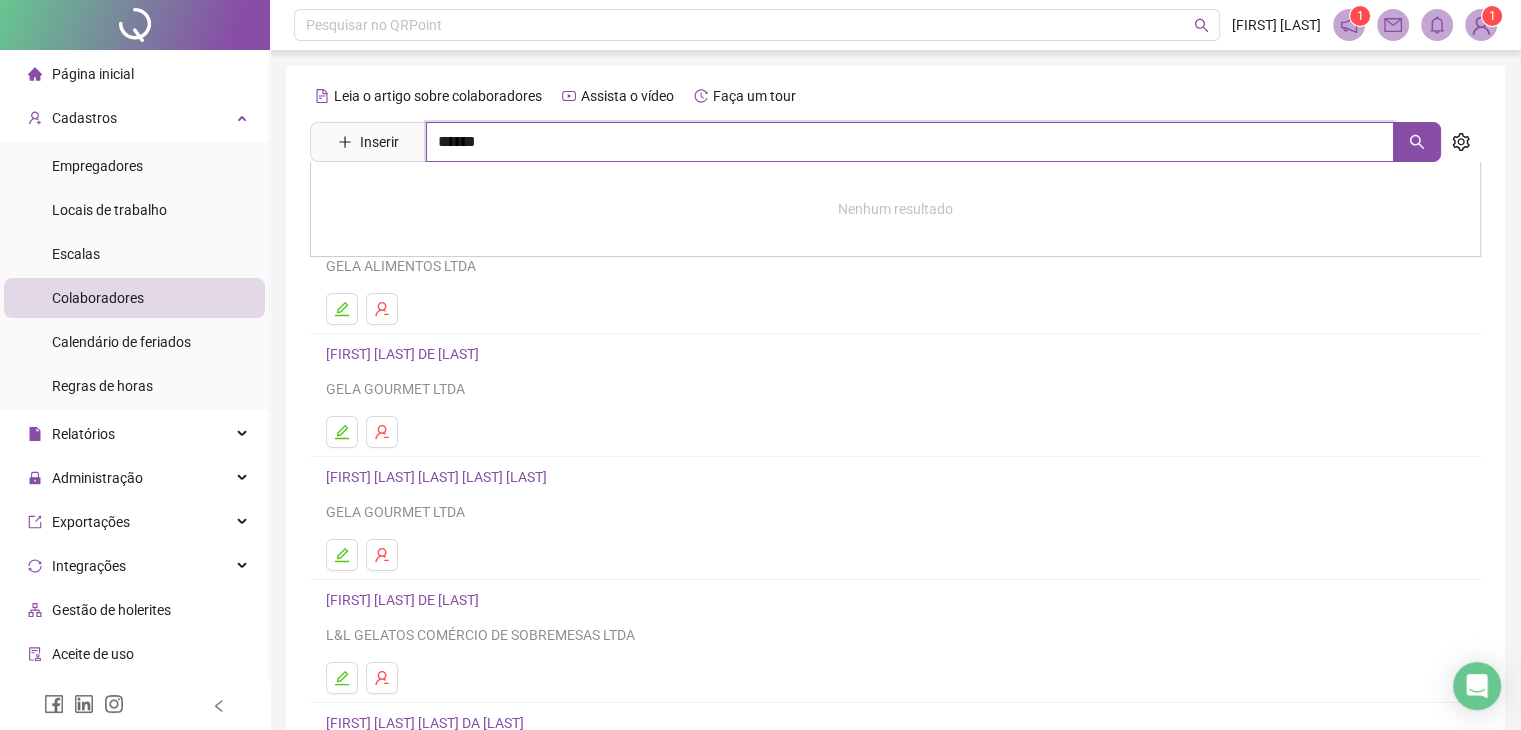 type on "******" 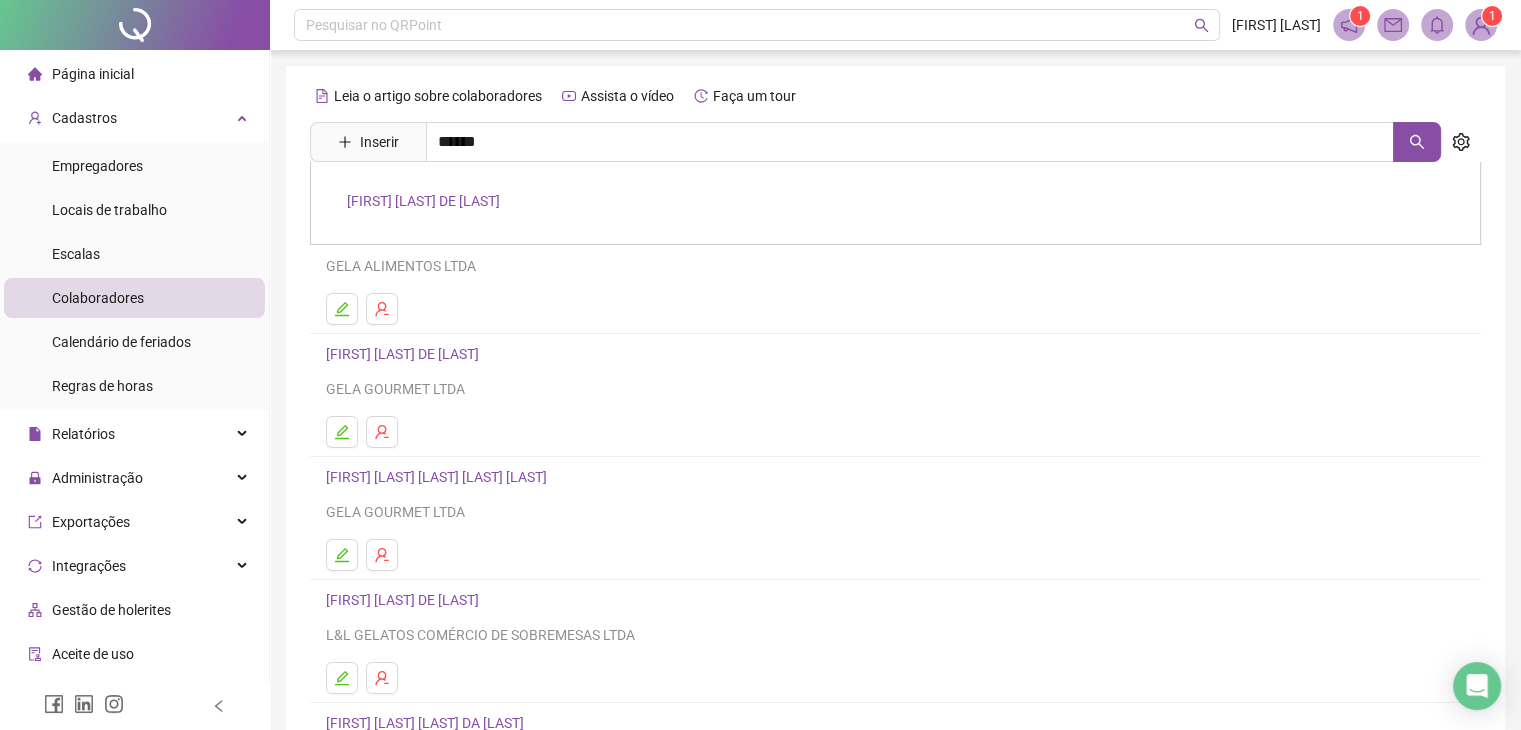 click on "[FIRST] [LAST] [LAST]" at bounding box center [423, 201] 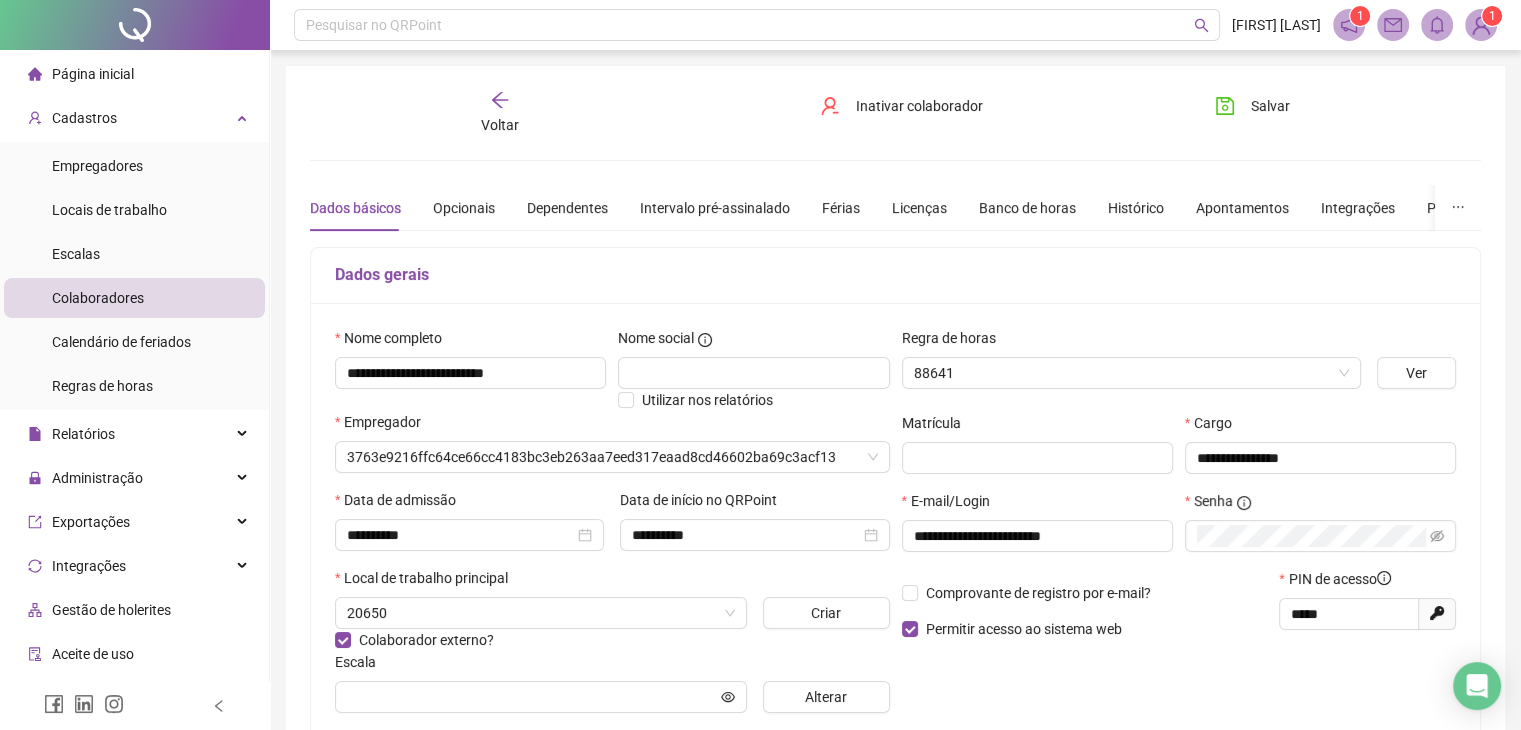 type on "**********" 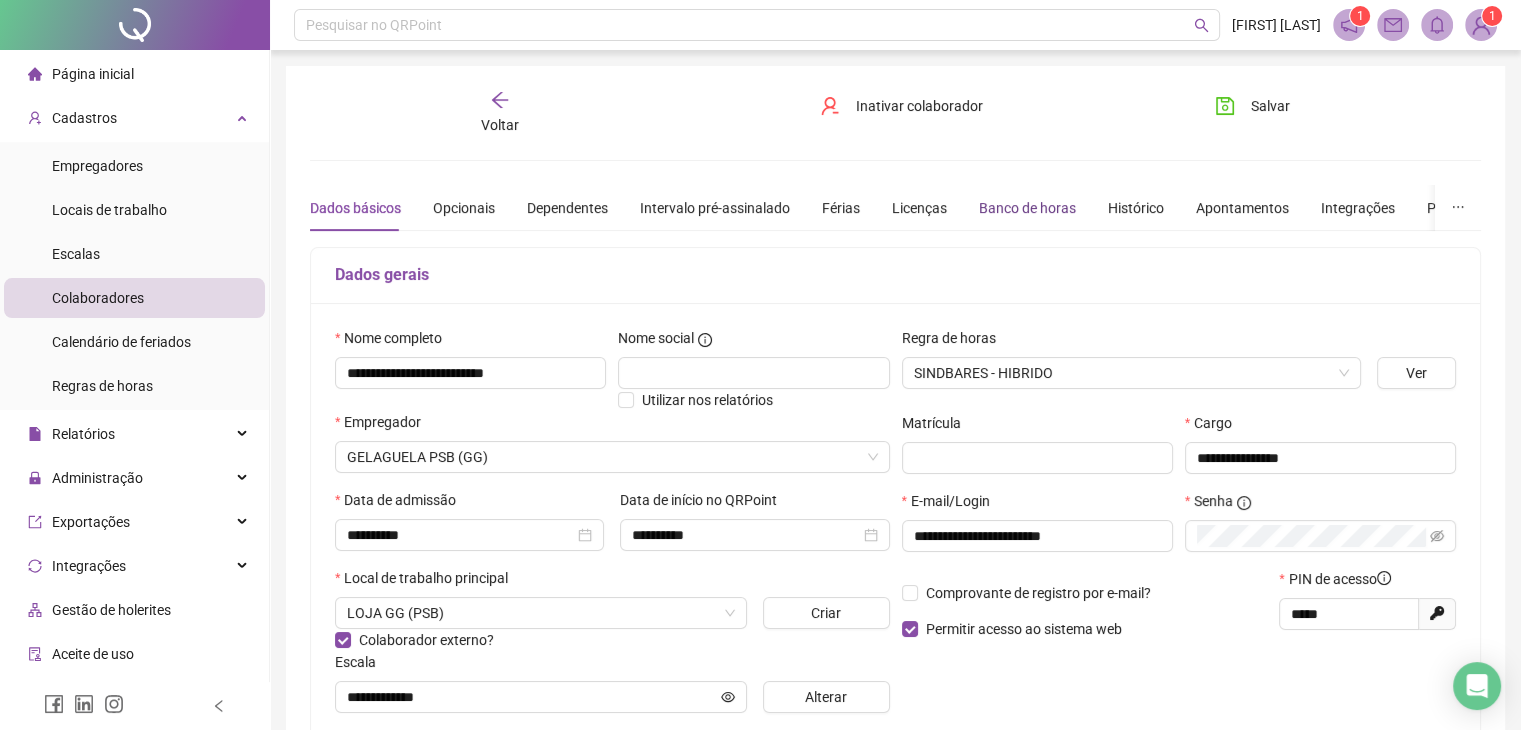 click on "Banco de horas" at bounding box center [1027, 208] 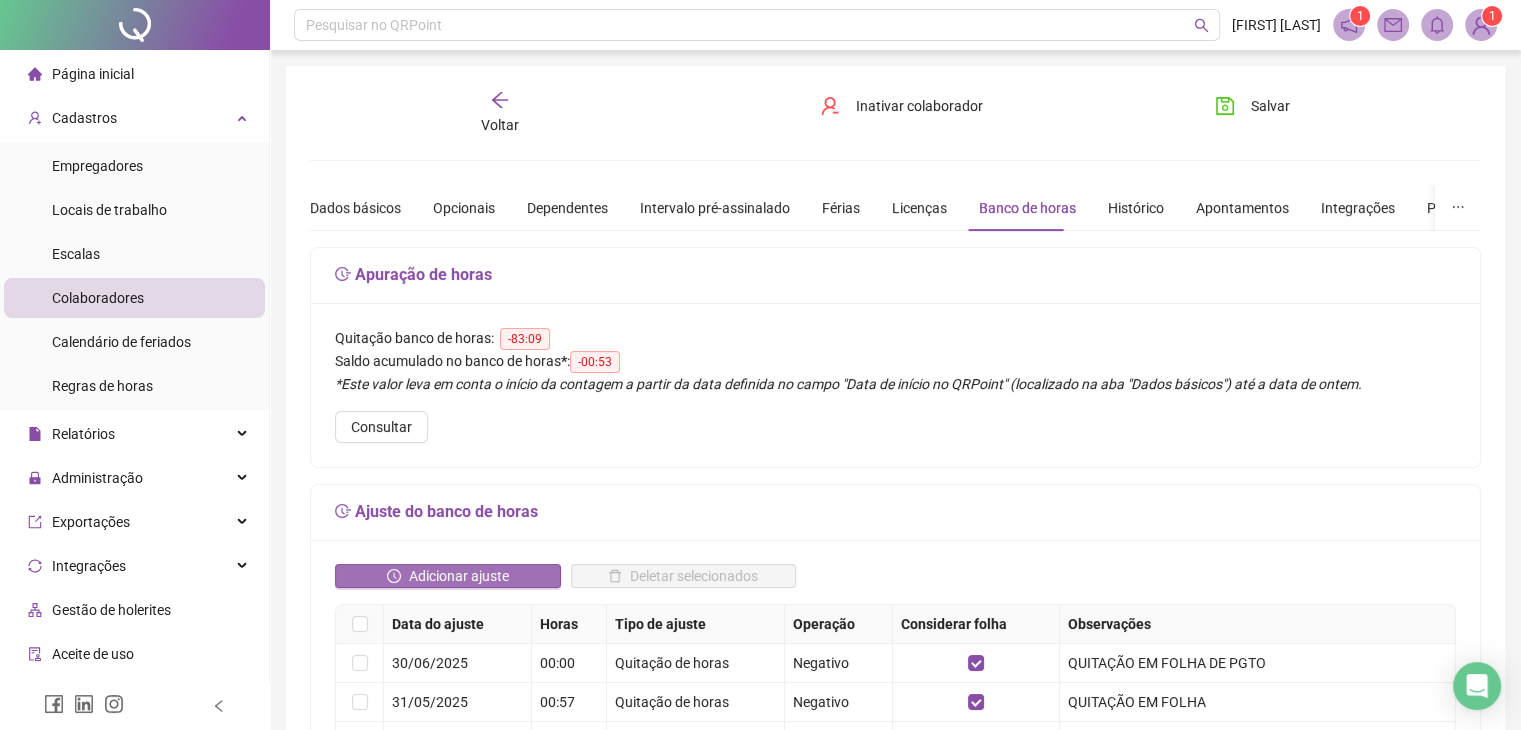click on "Adicionar ajuste" at bounding box center [459, 576] 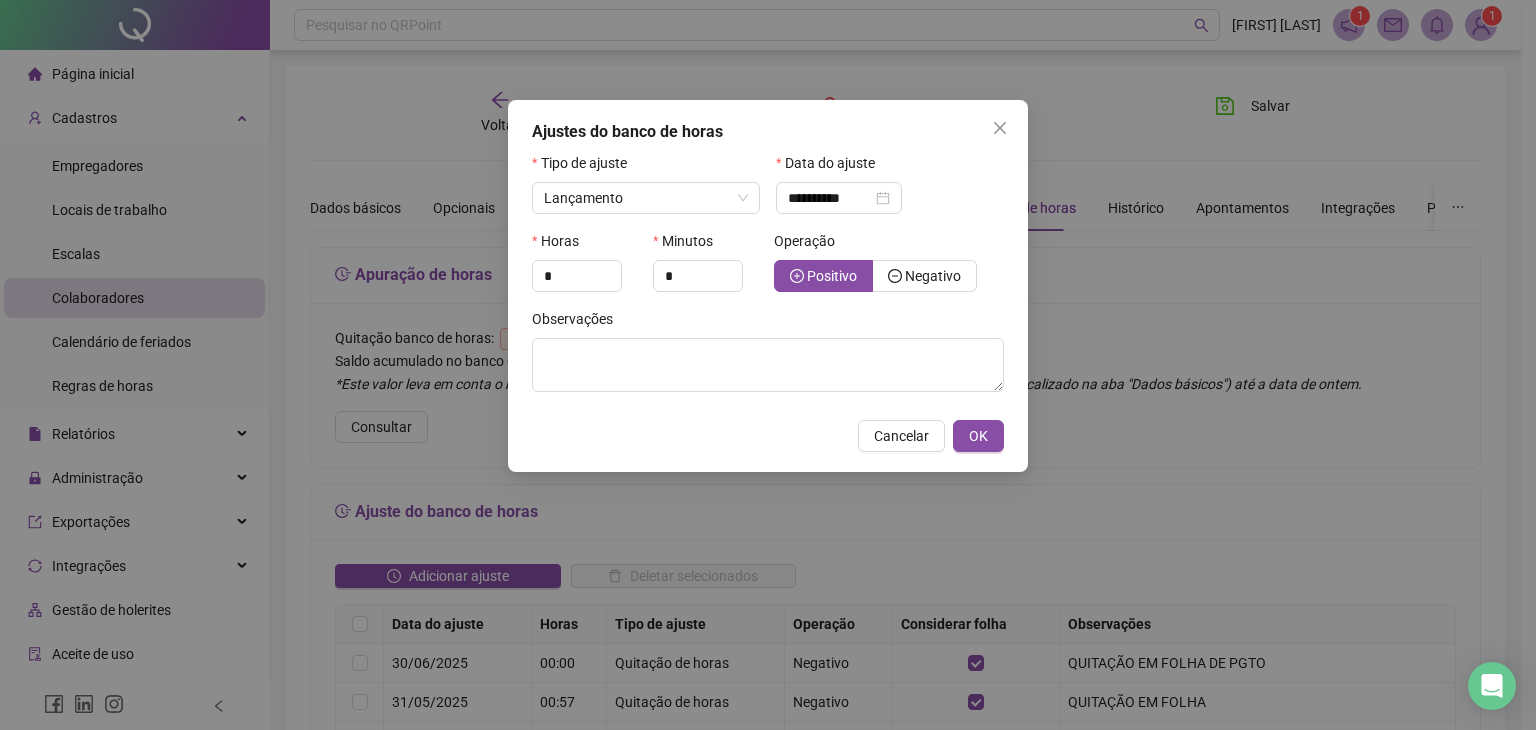 click on "Lançamento" at bounding box center [646, 198] 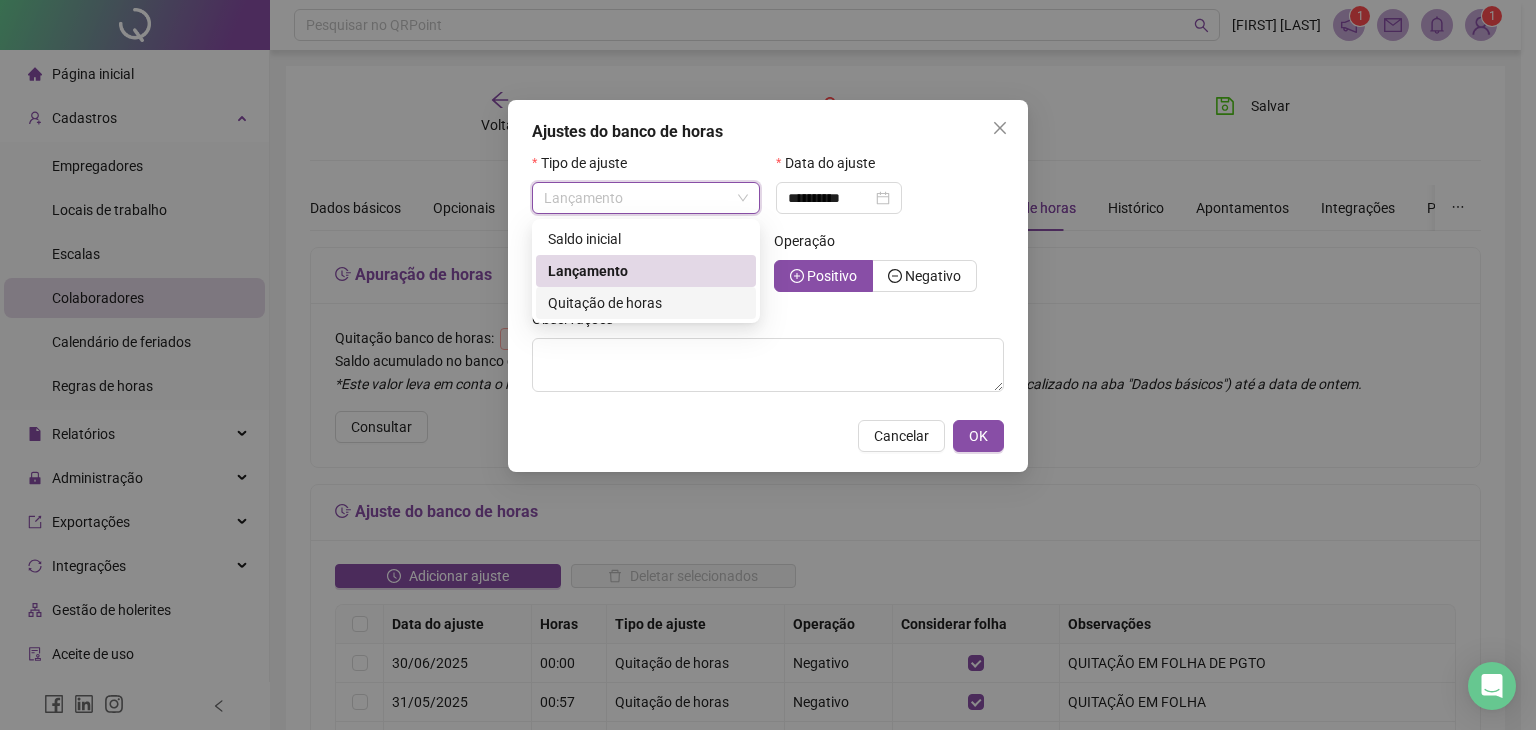 click on "Quitação de horas" at bounding box center [605, 303] 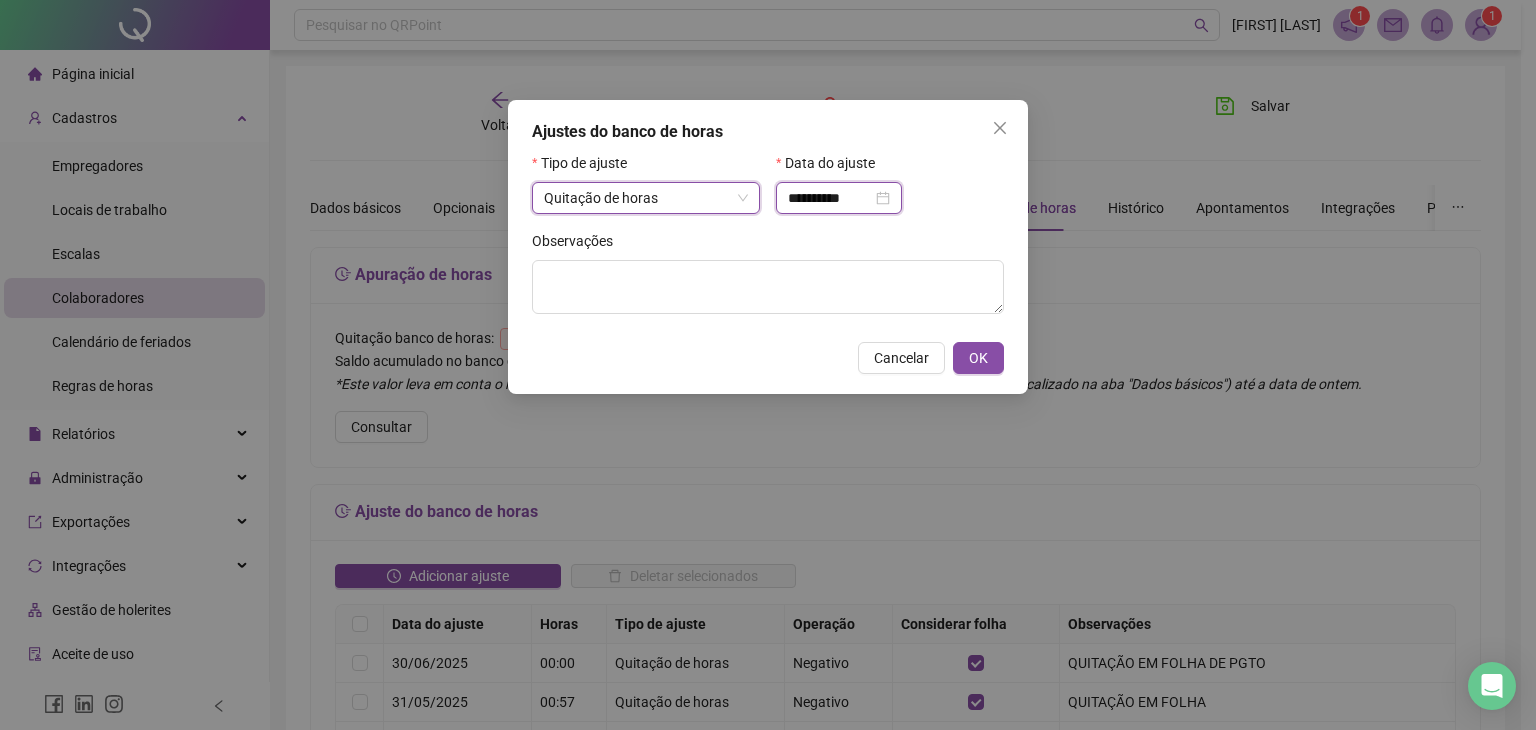 click on "**********" at bounding box center [830, 198] 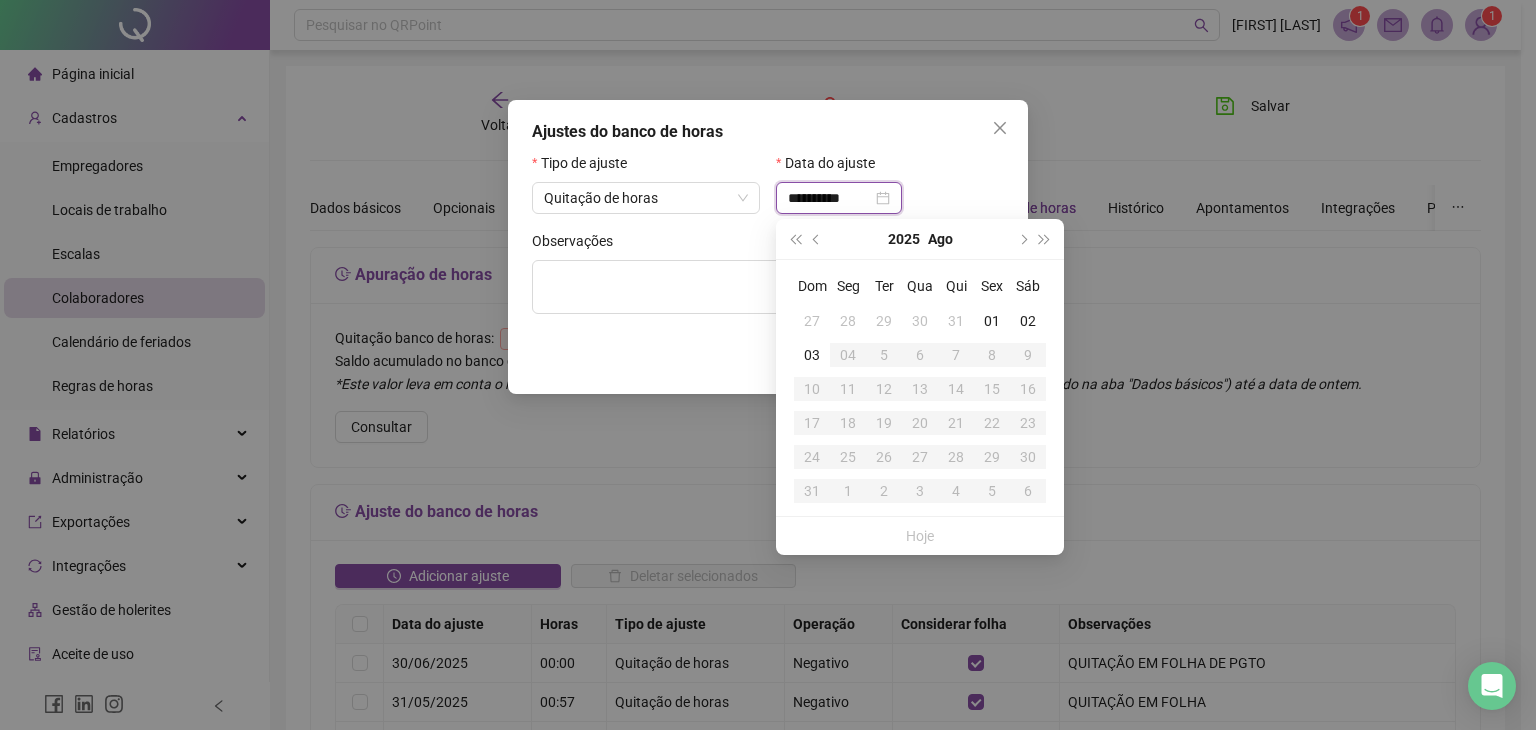 type on "**********" 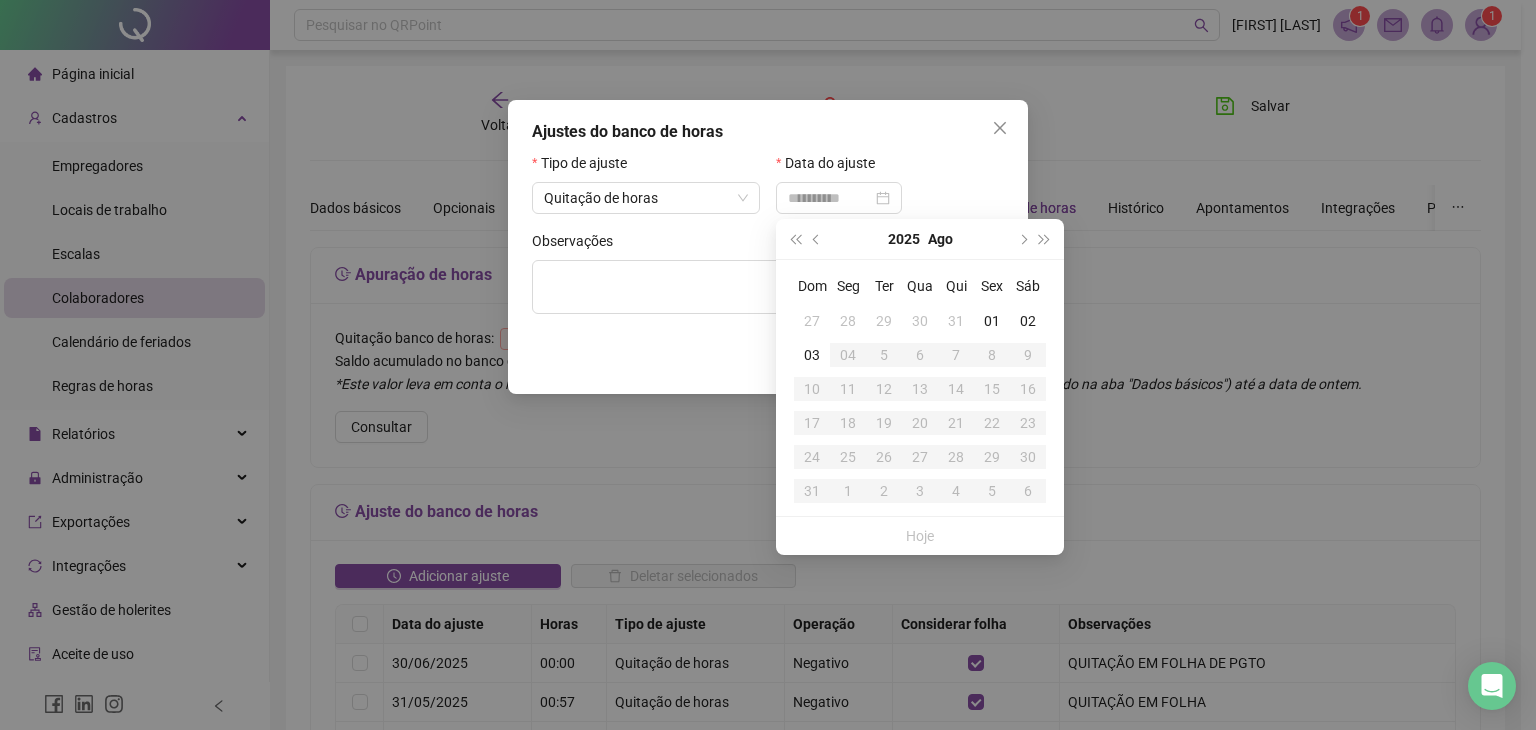 click on "31" at bounding box center [956, 321] 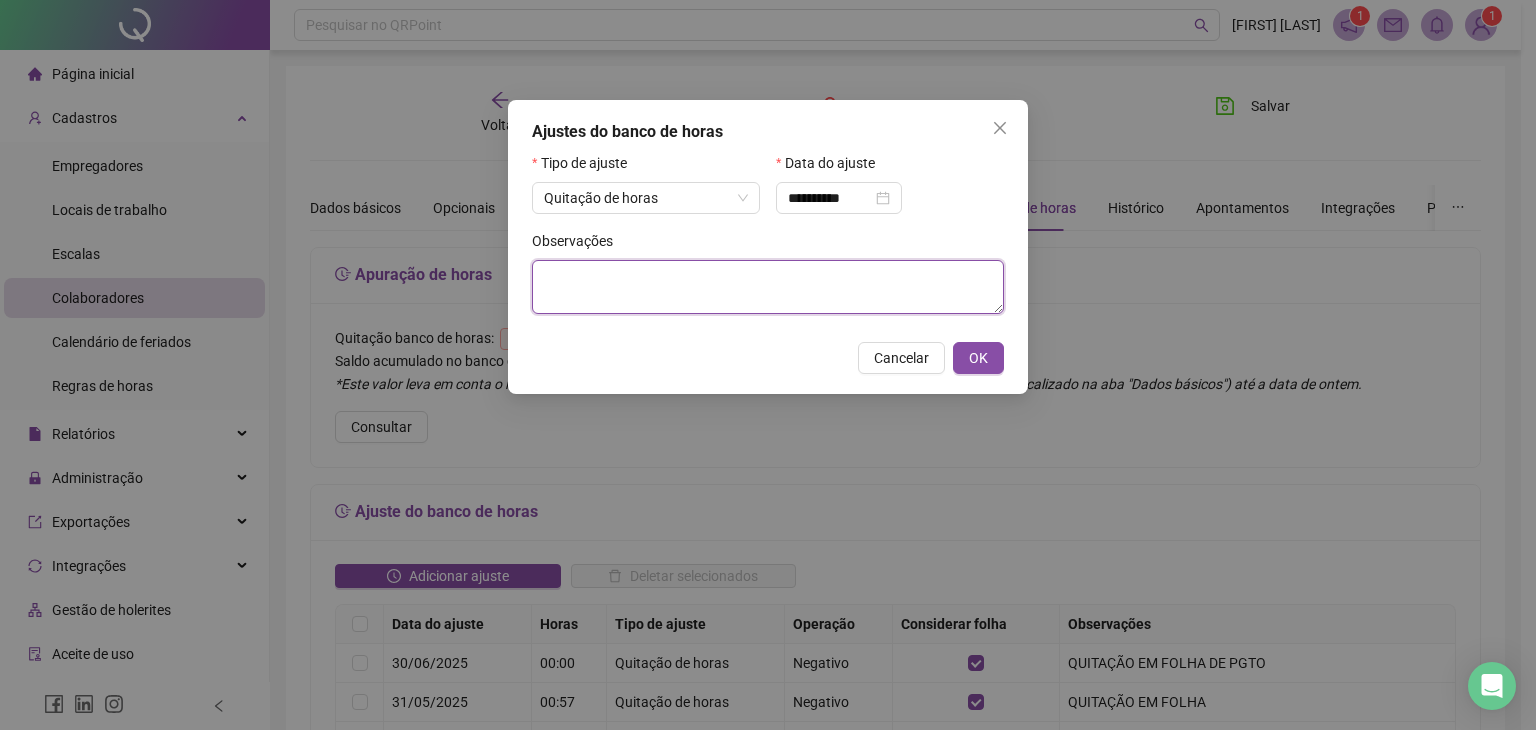 click at bounding box center (768, 287) 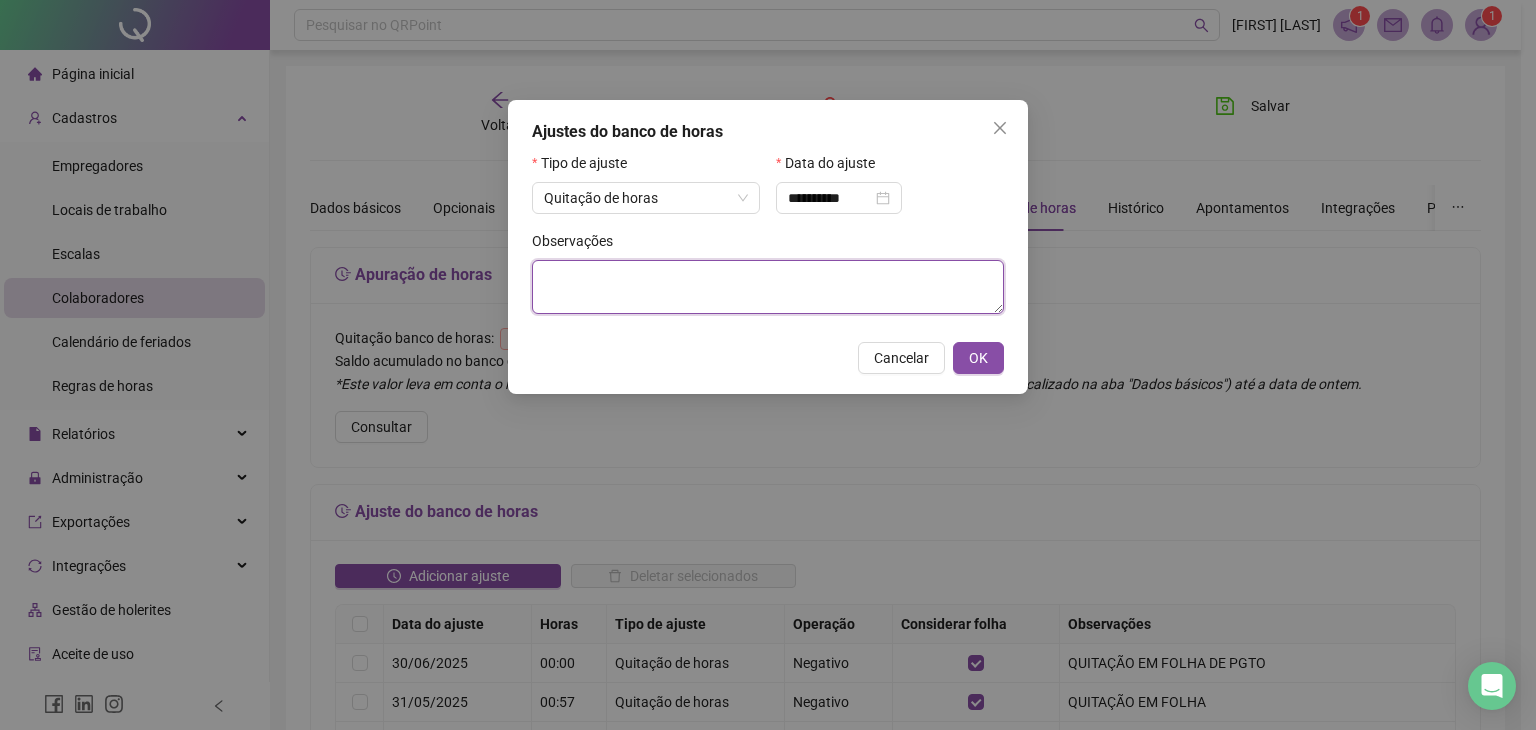 paste on "**********" 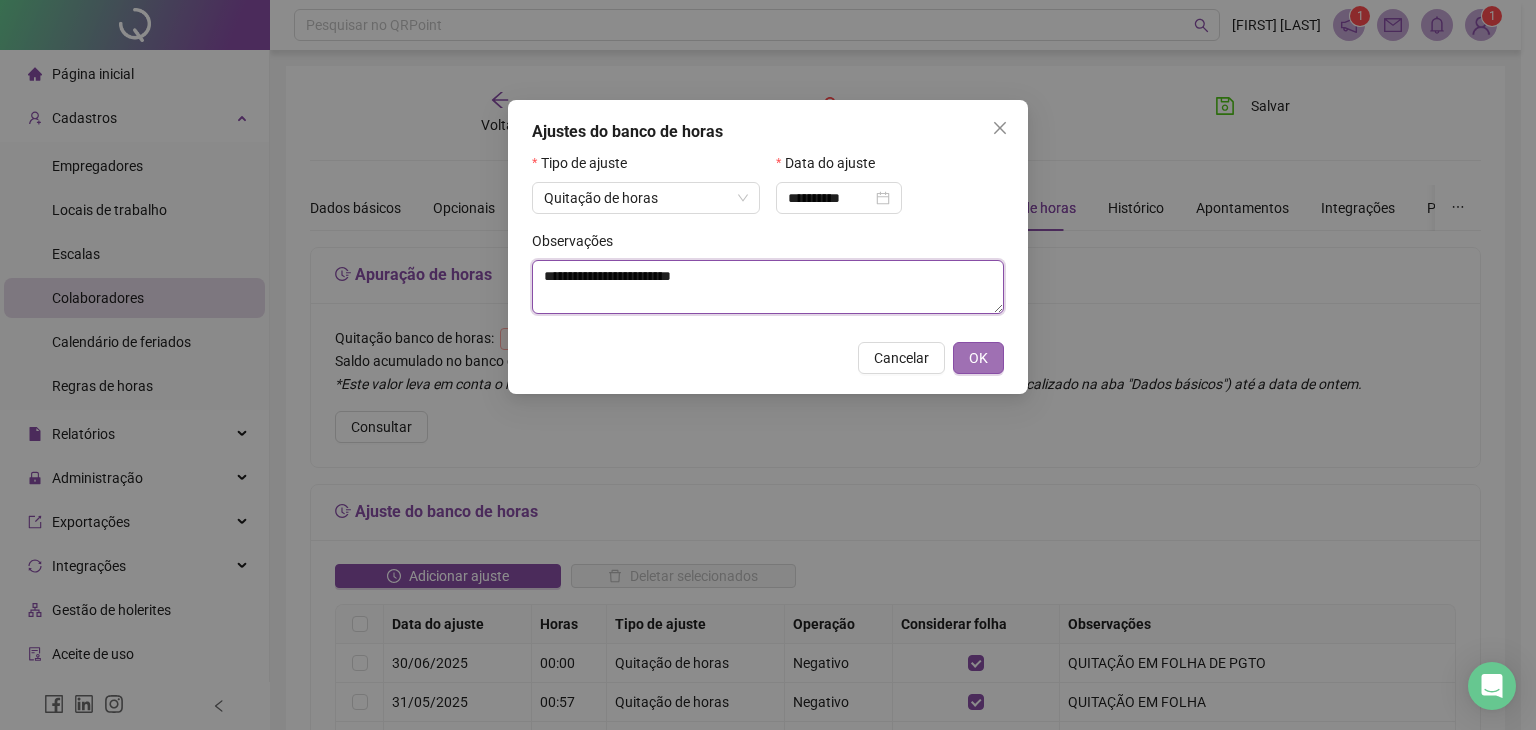 type on "**********" 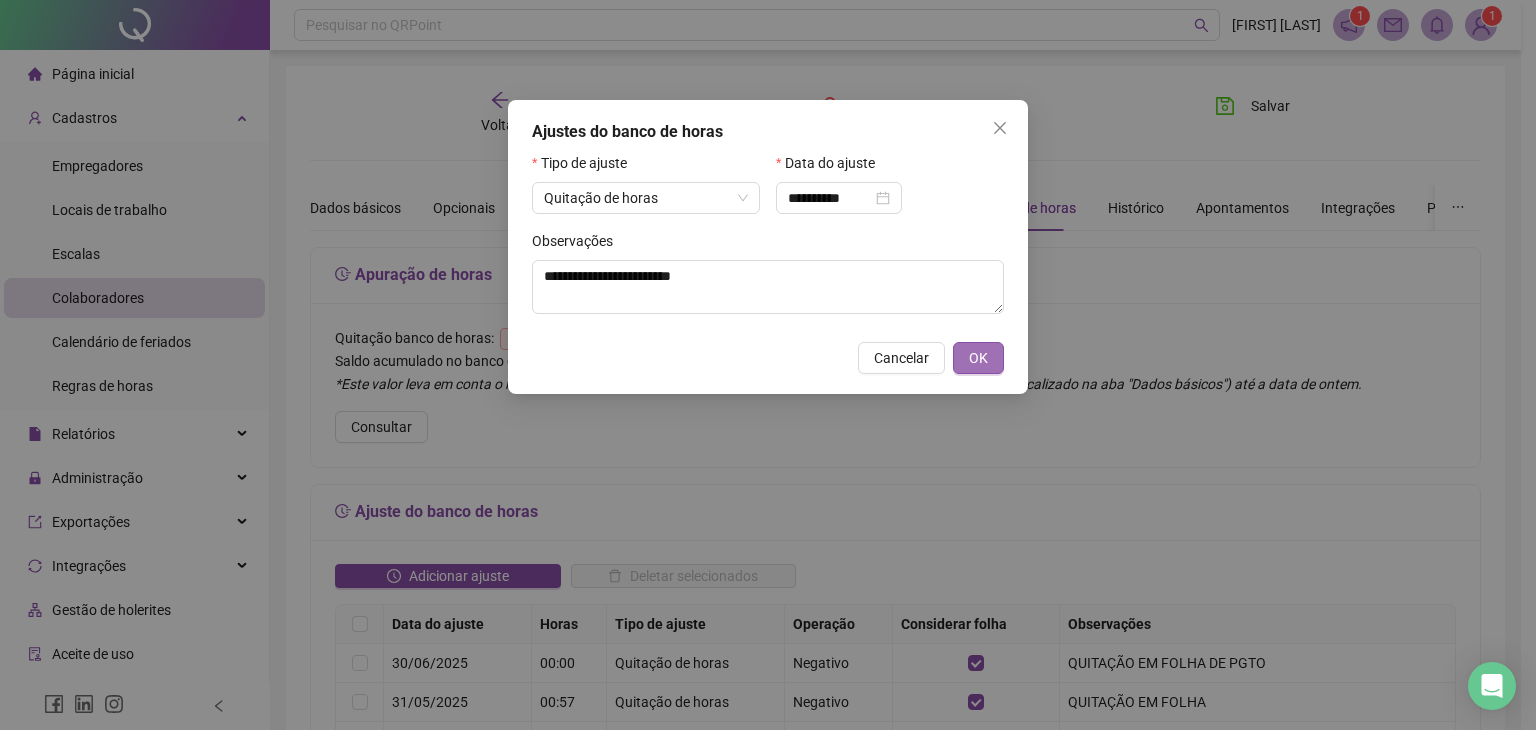click on "OK" at bounding box center [978, 358] 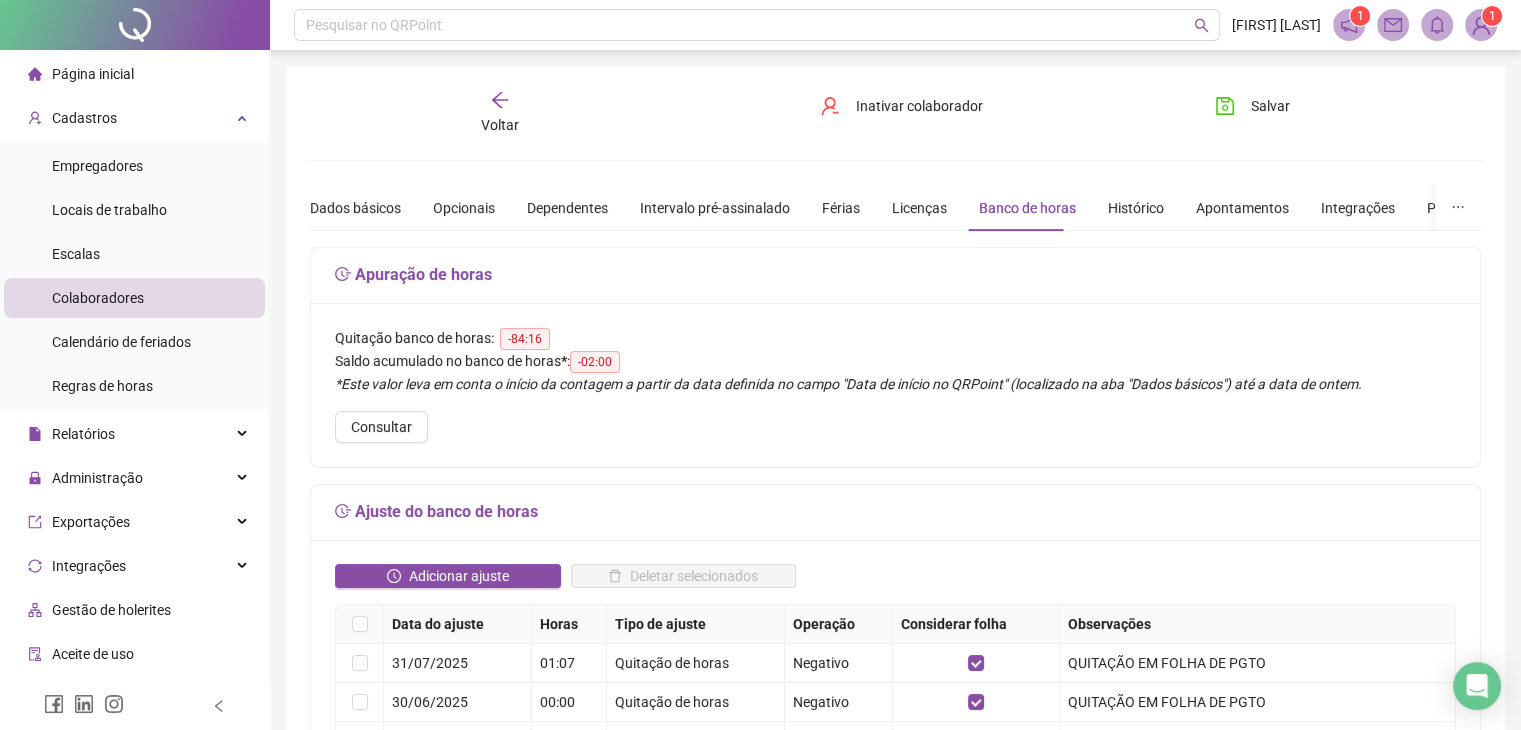 click on "Voltar" at bounding box center (500, 125) 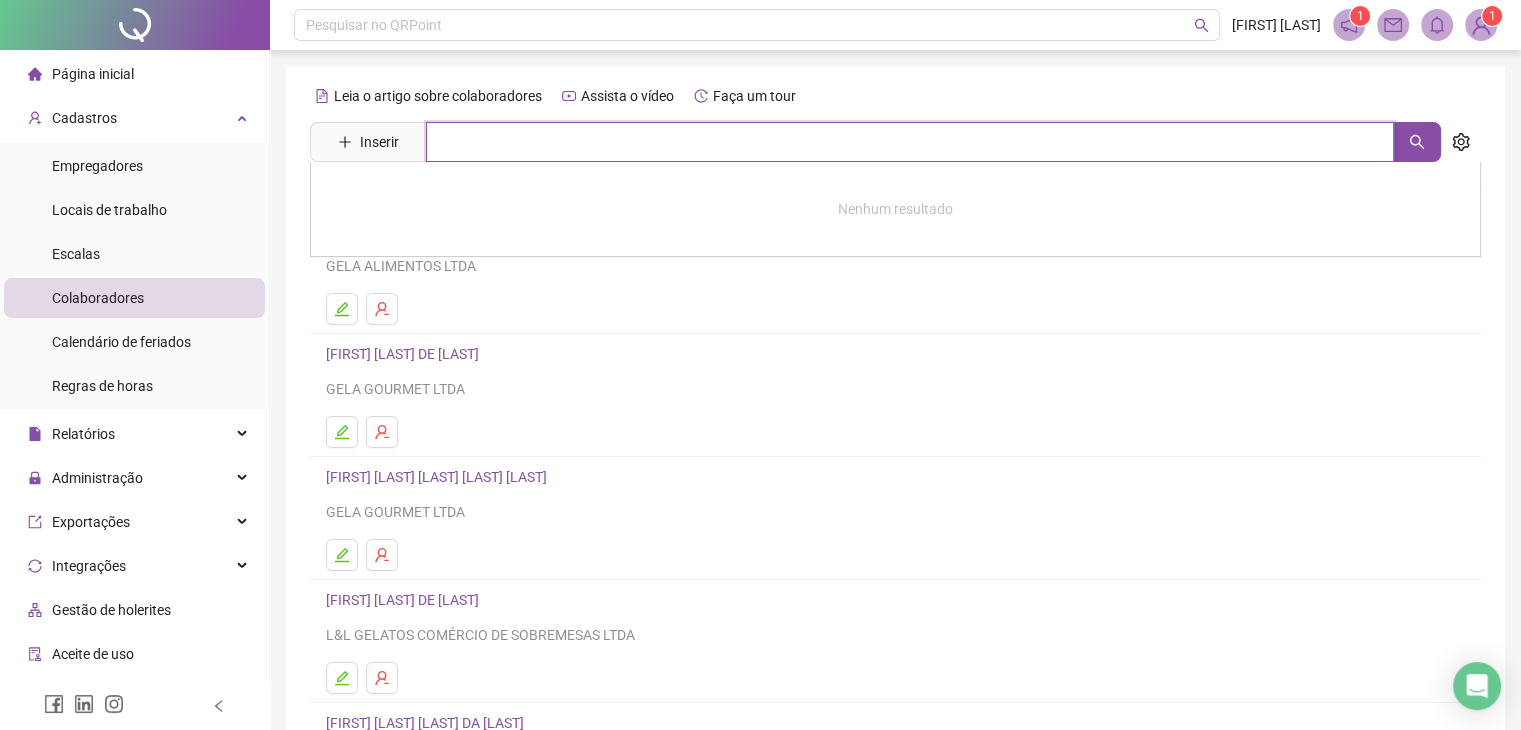 drag, startPoint x: 520, startPoint y: 143, endPoint x: 518, endPoint y: 188, distance: 45.044422 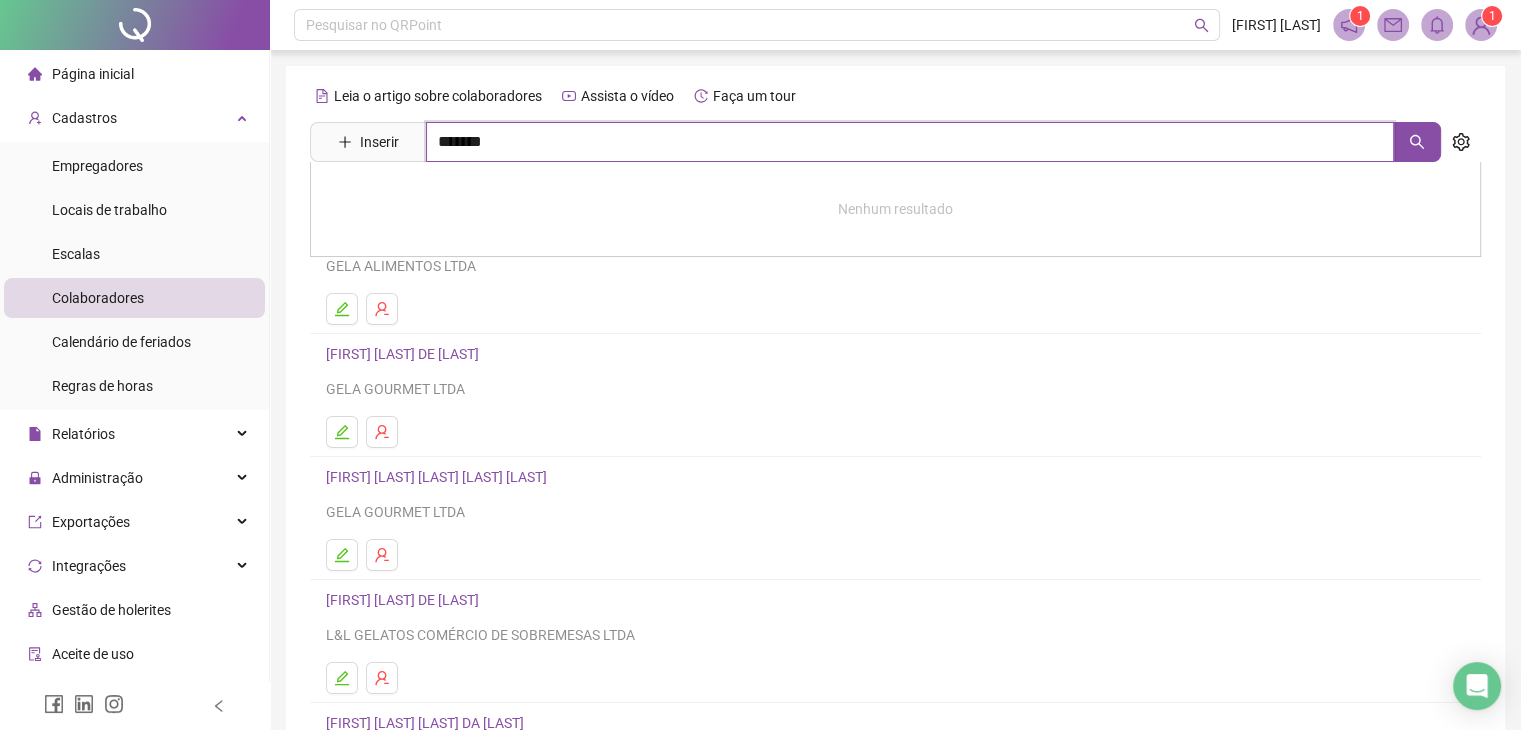 type on "*******" 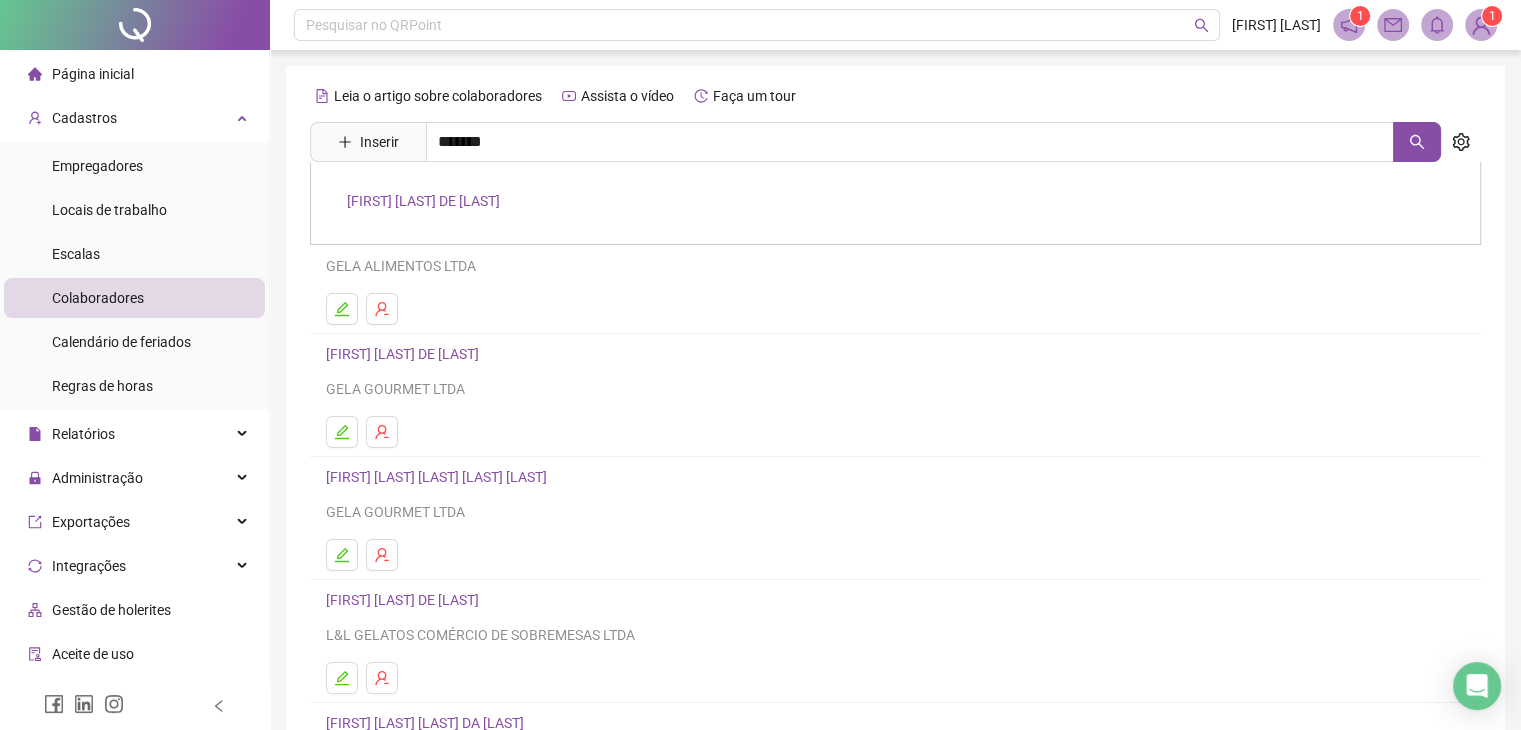 click on "[FIRST] [LAST] [LAST]" at bounding box center (423, 201) 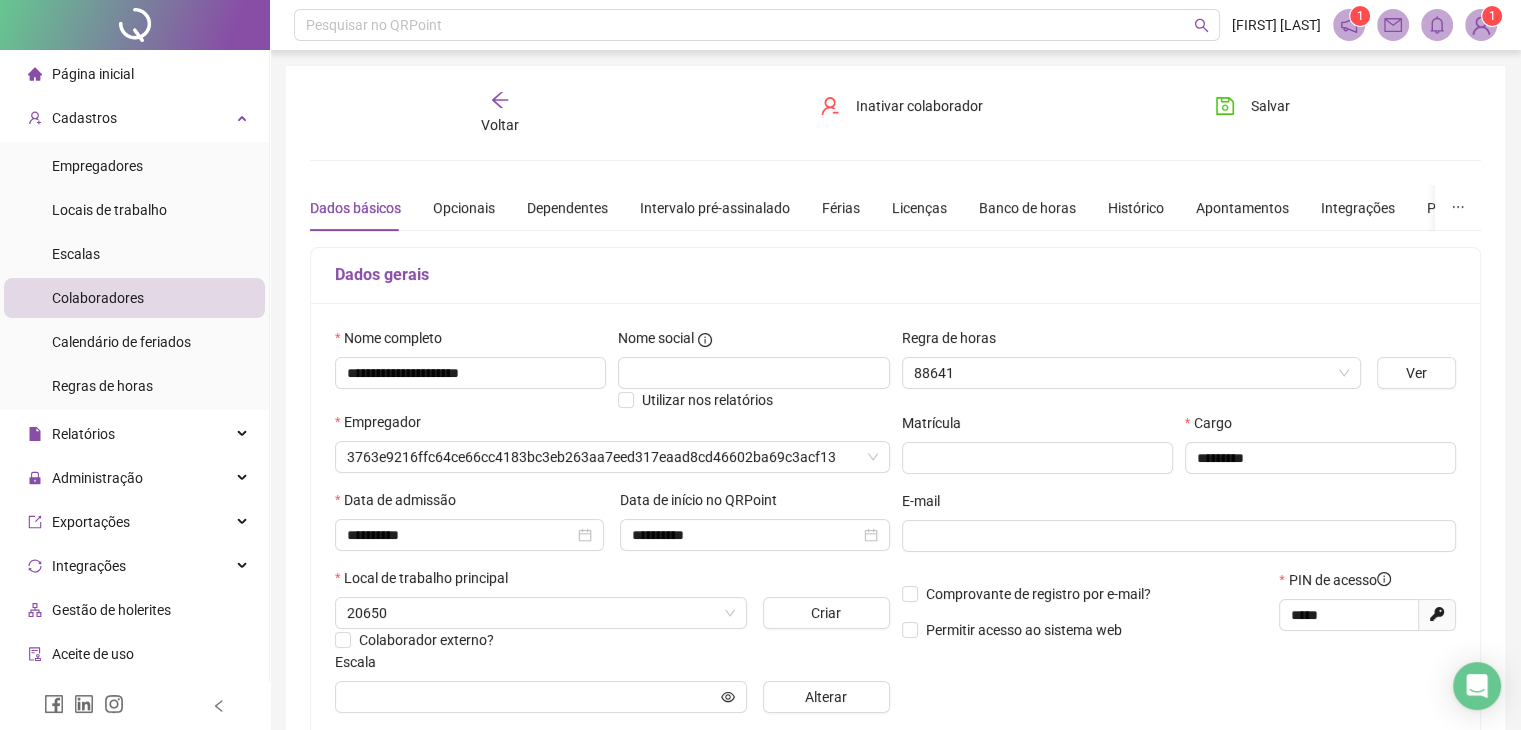 type on "**********" 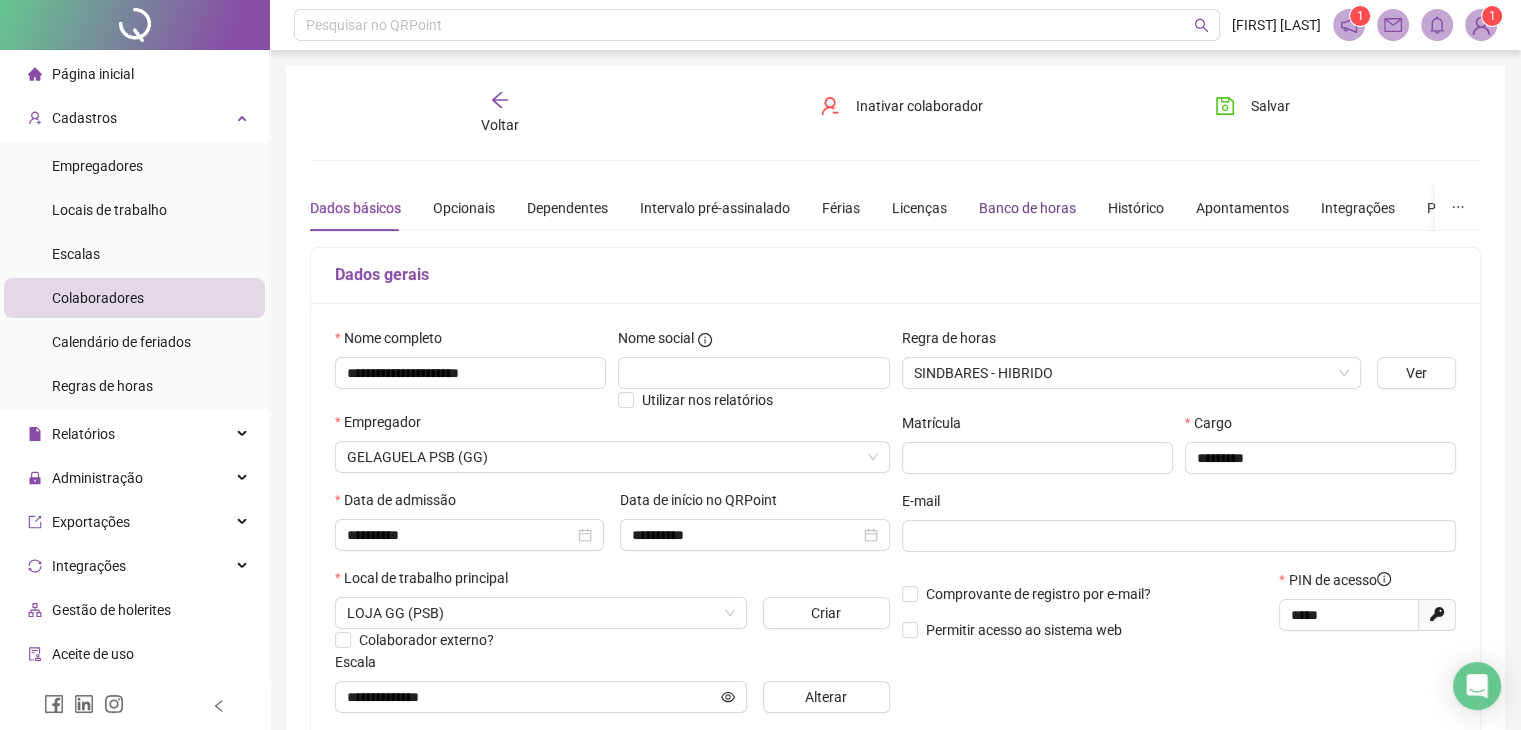 click on "Banco de horas" at bounding box center (1027, 208) 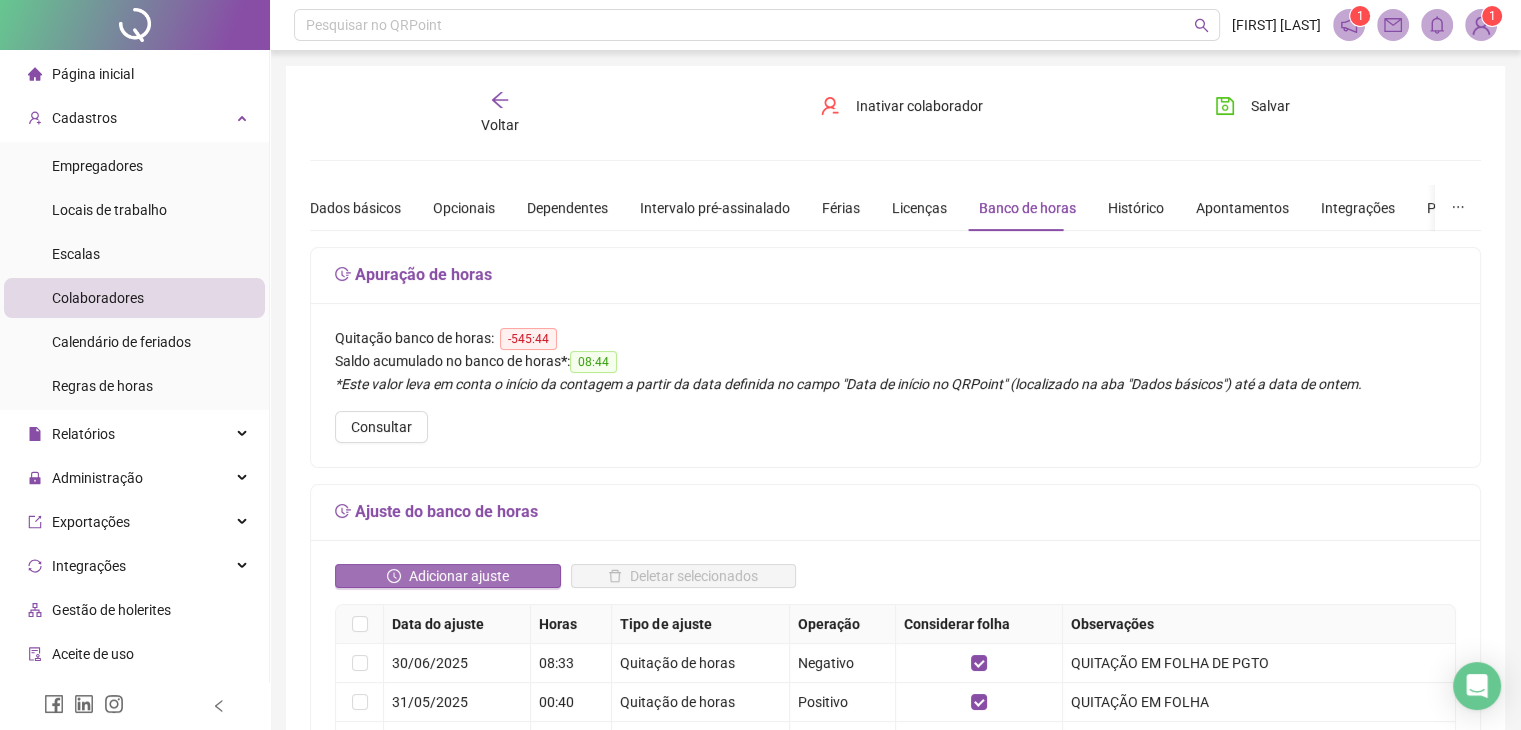 click on "Adicionar ajuste" at bounding box center (459, 576) 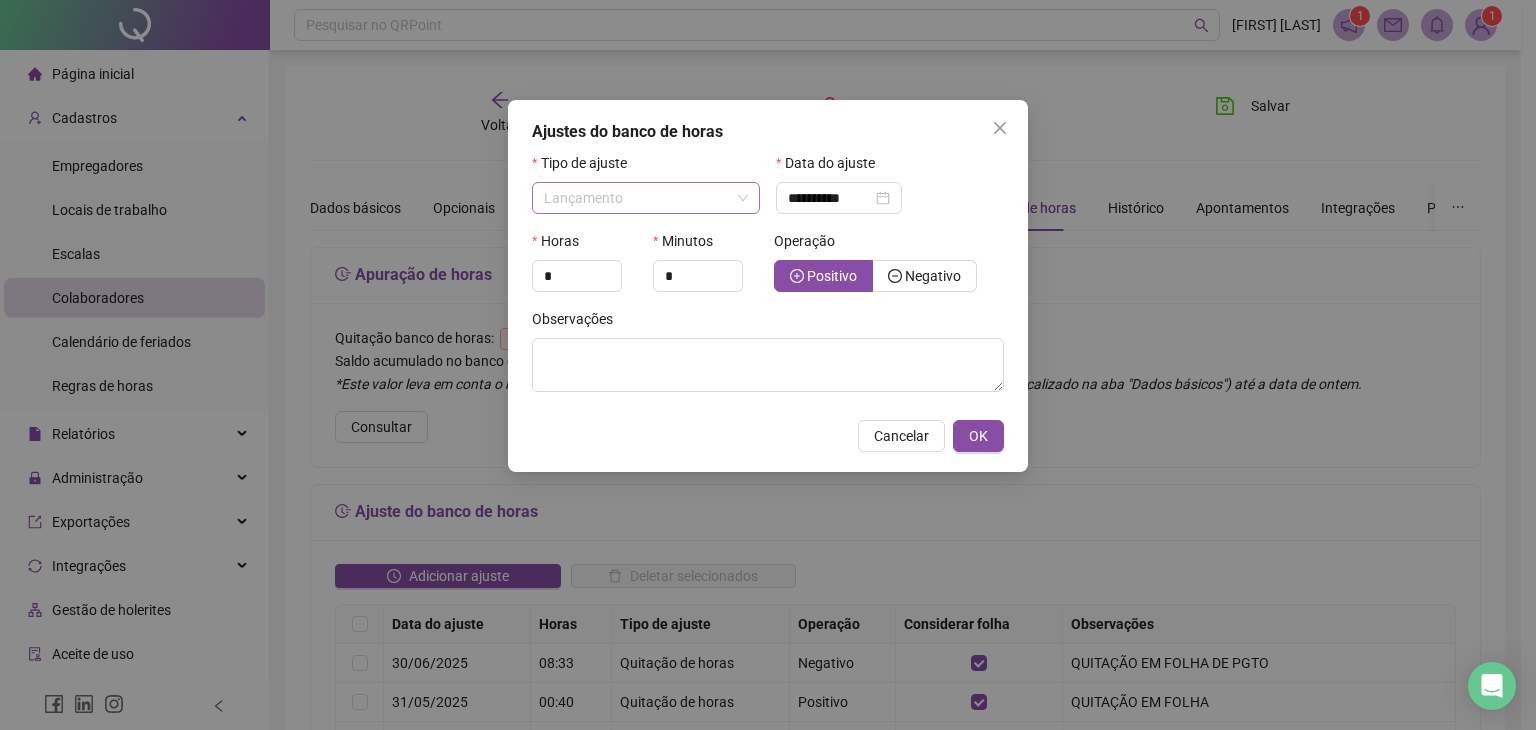 click on "Lançamento" at bounding box center [646, 198] 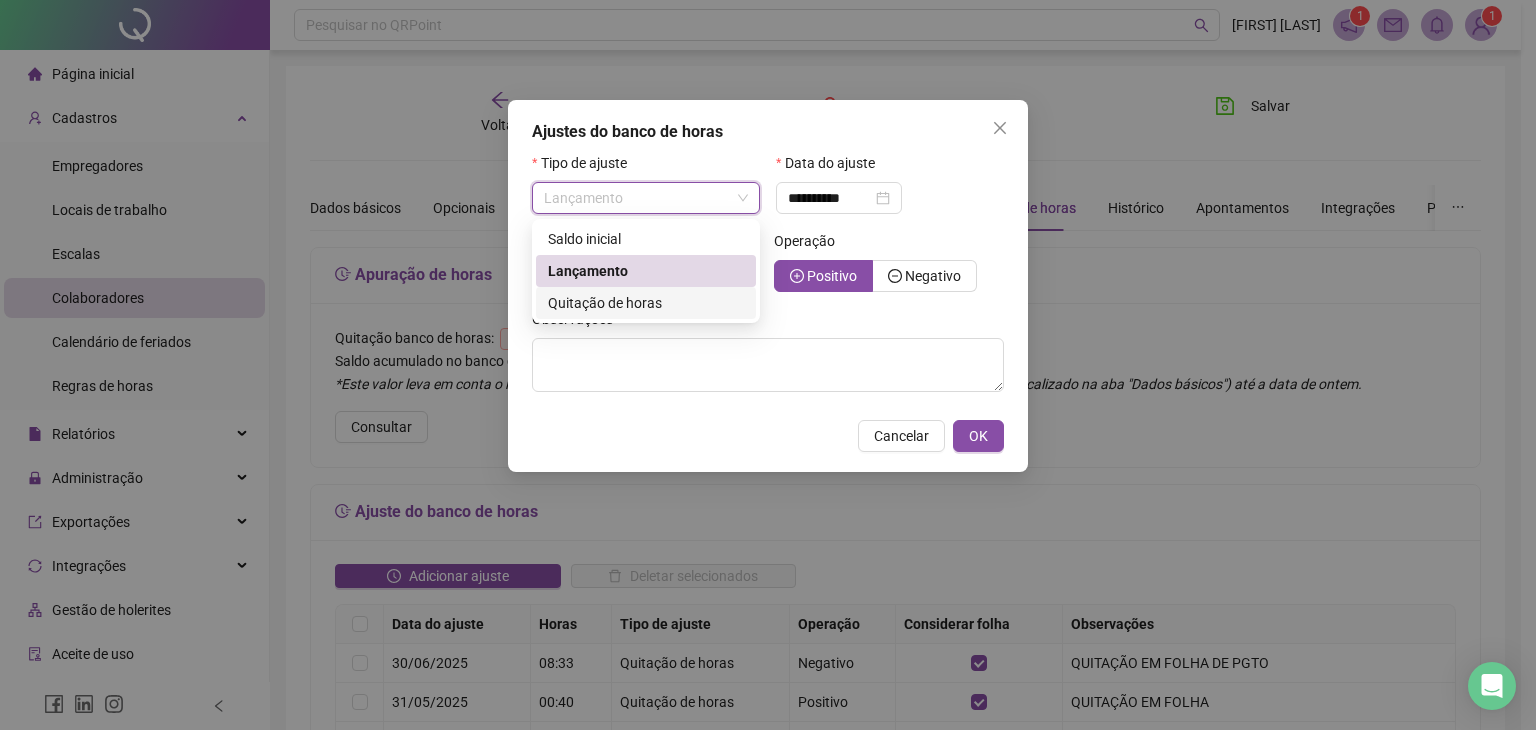 click on "Quitação de horas" at bounding box center (605, 303) 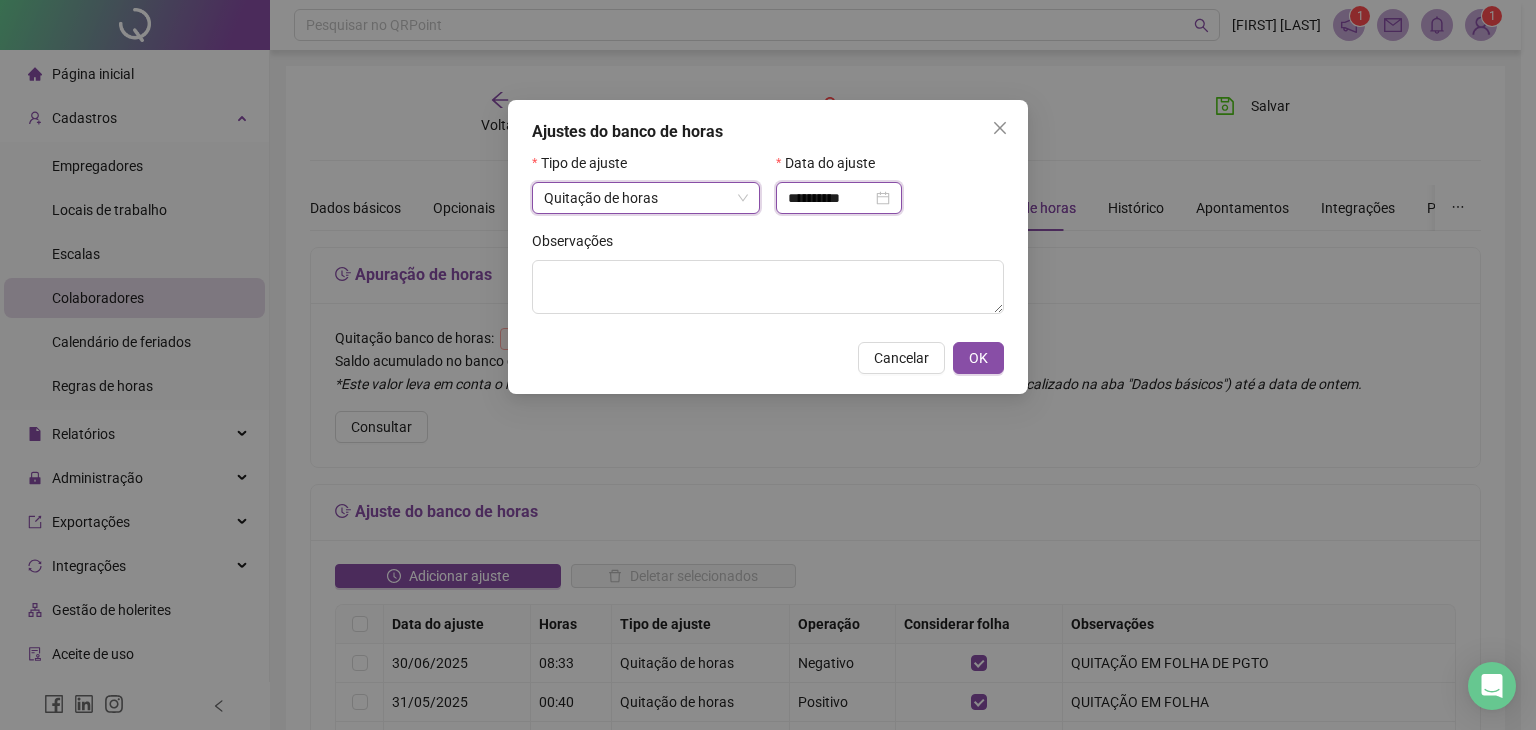 click on "**********" at bounding box center [830, 198] 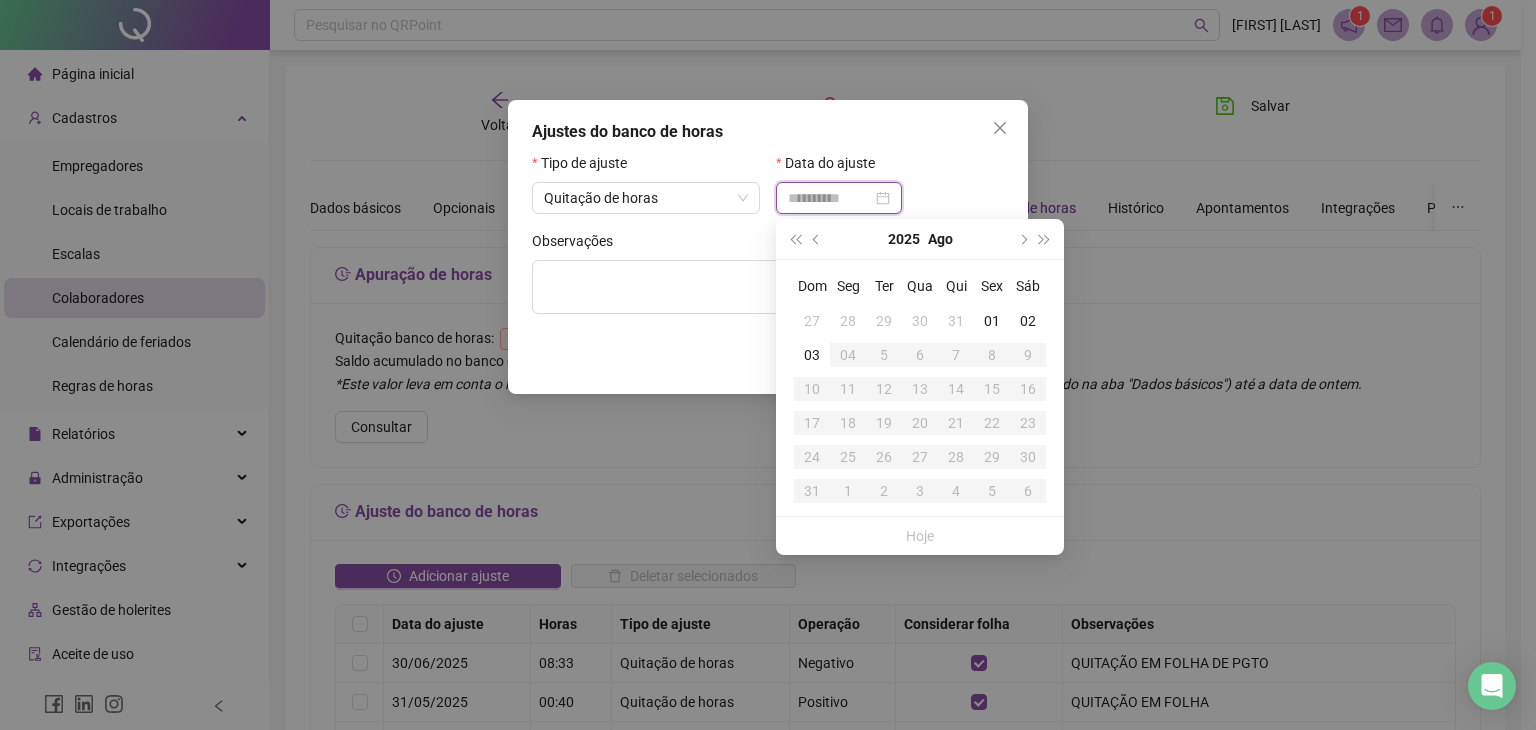 type on "**********" 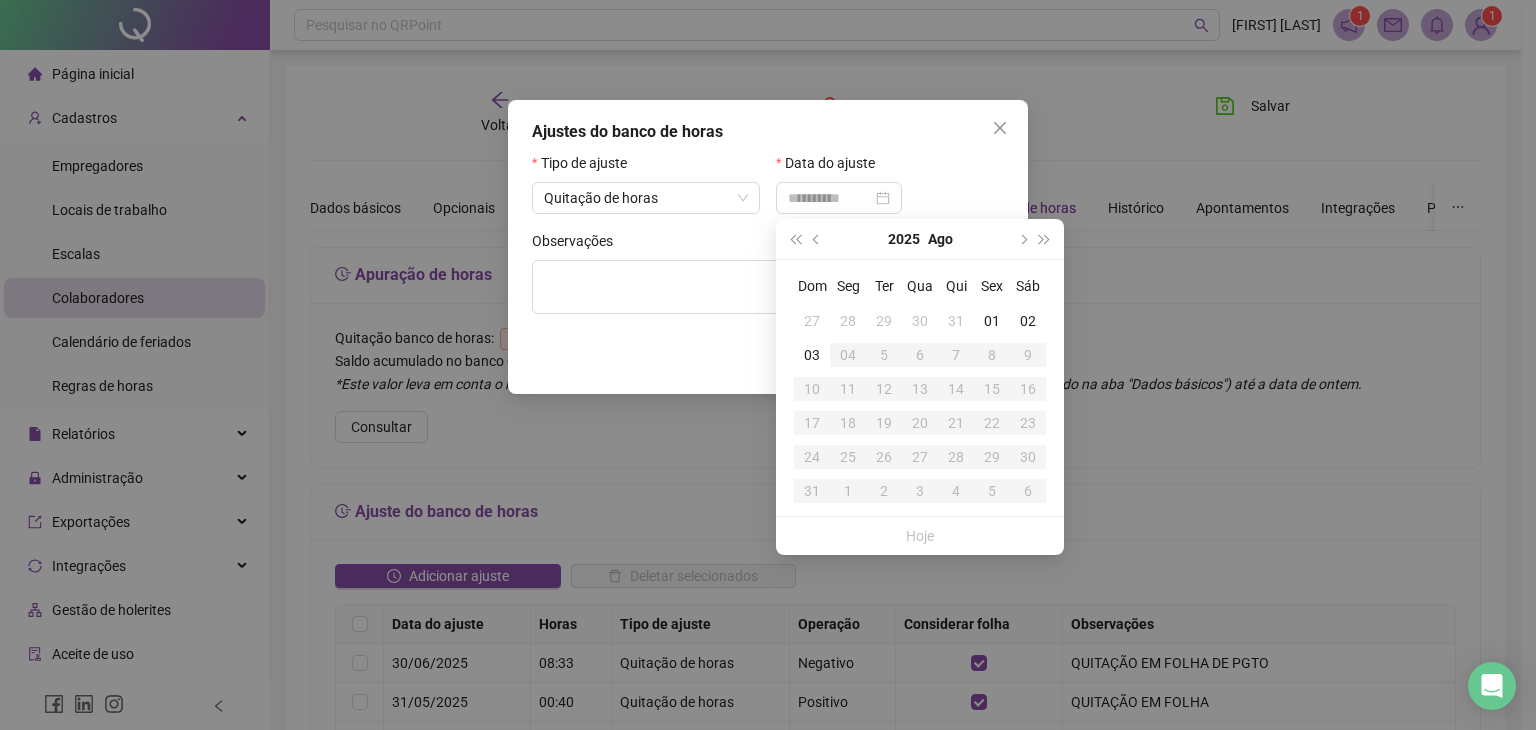click on "31" at bounding box center [956, 321] 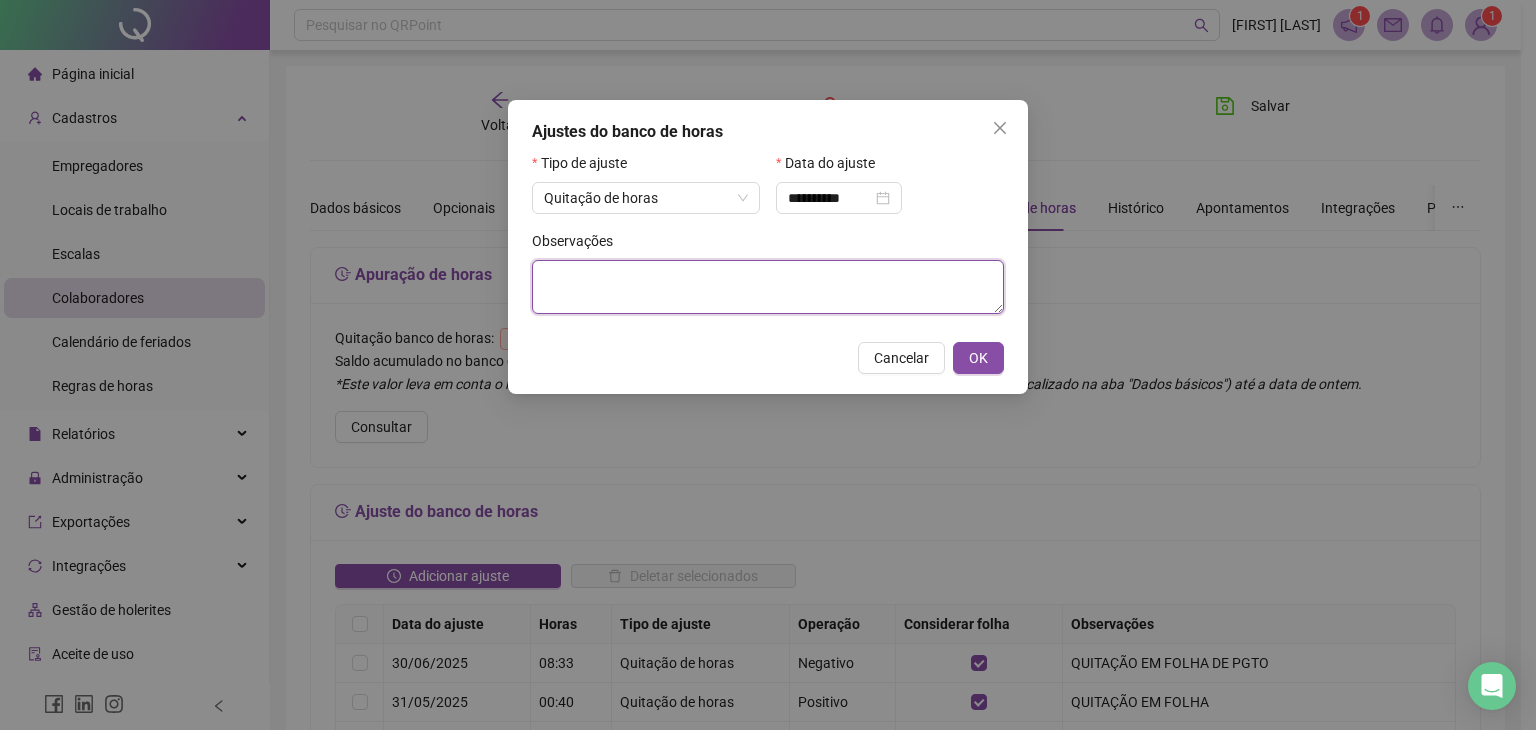 click at bounding box center [768, 287] 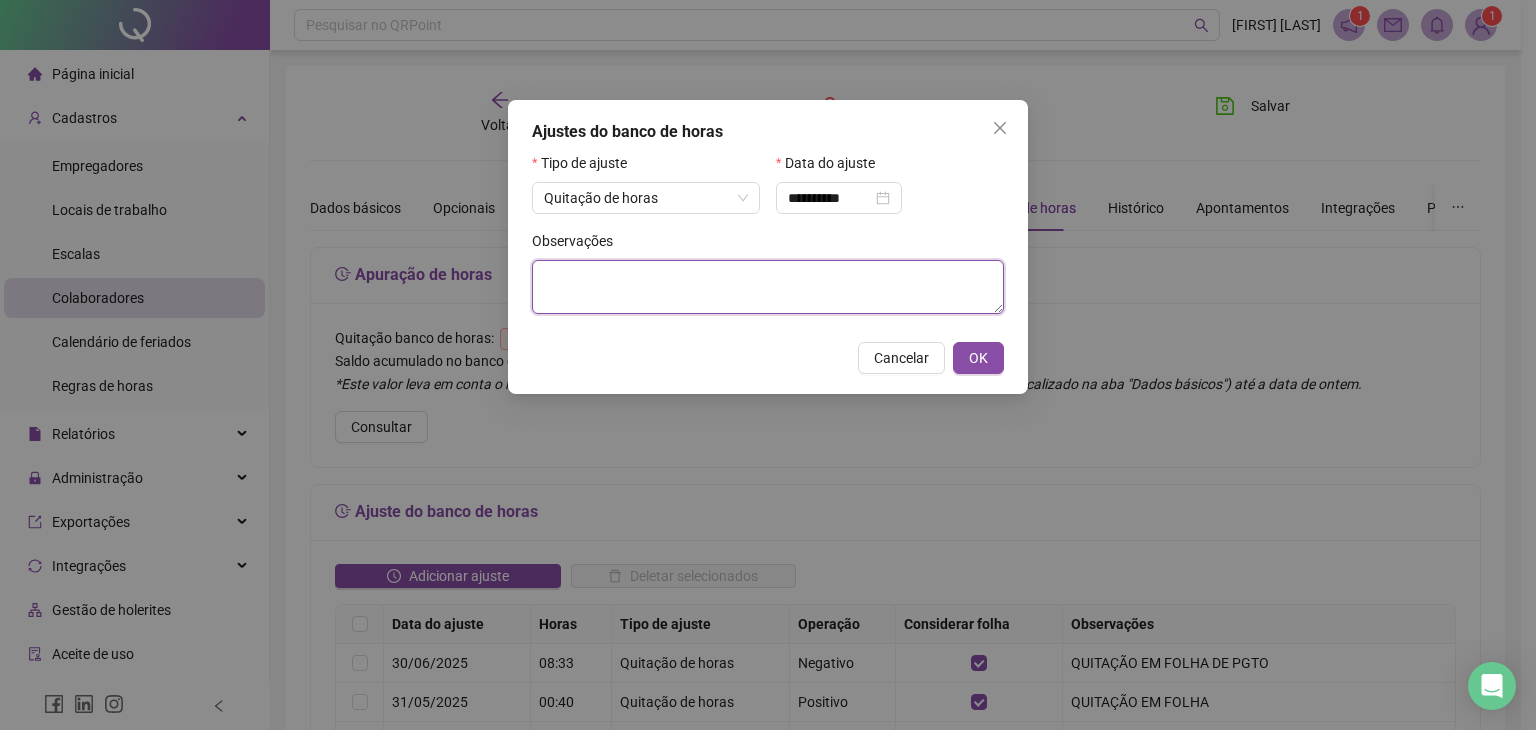 paste on "**********" 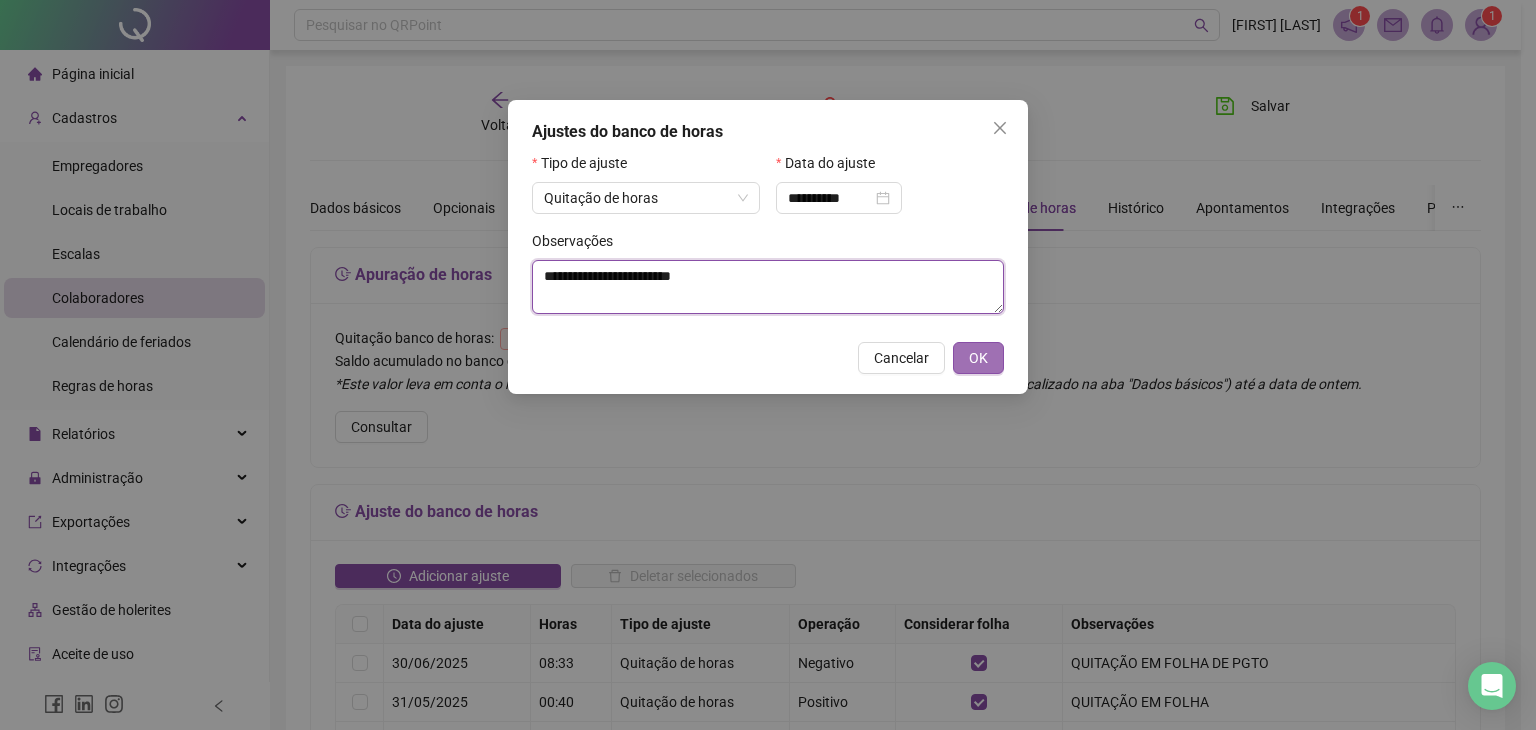 type on "**********" 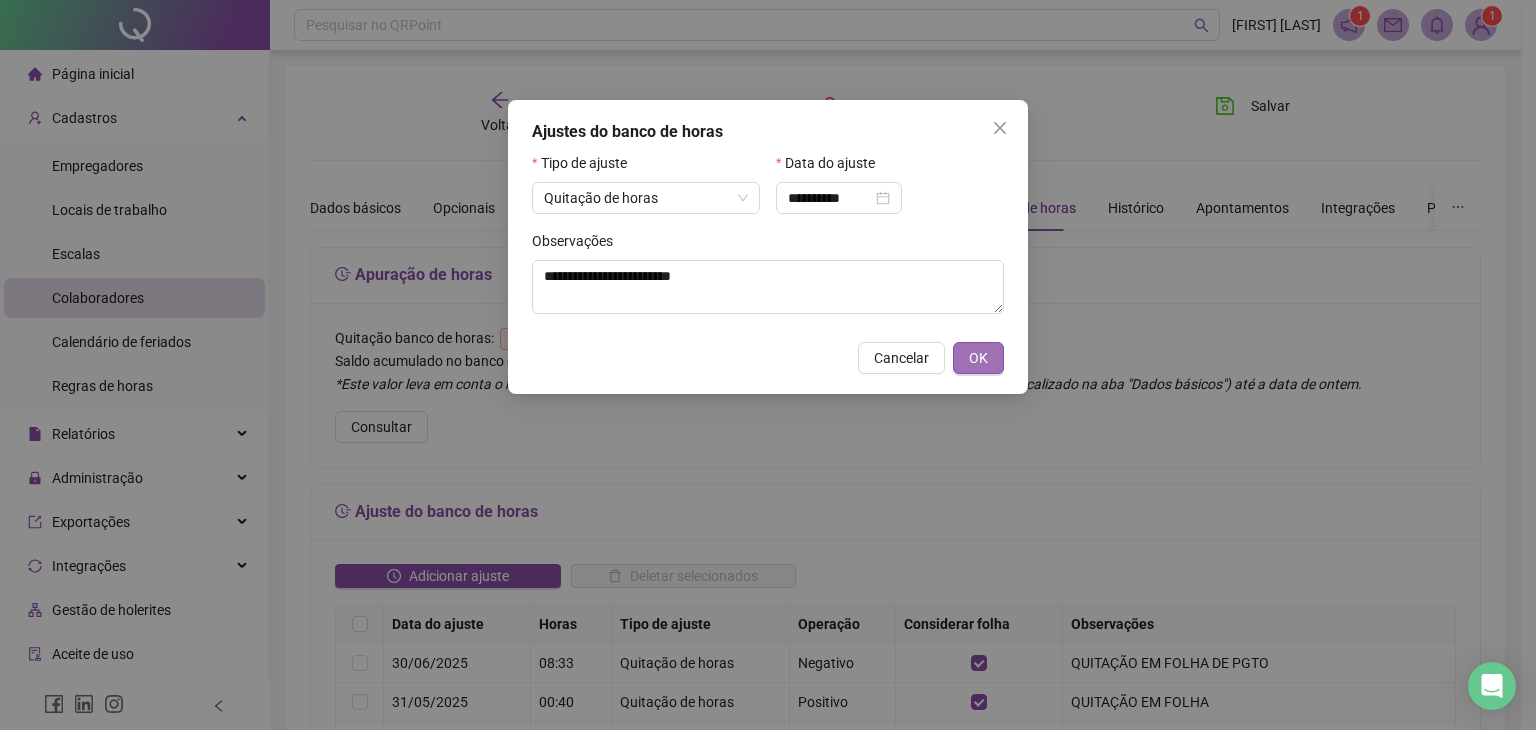 click on "OK" at bounding box center (978, 358) 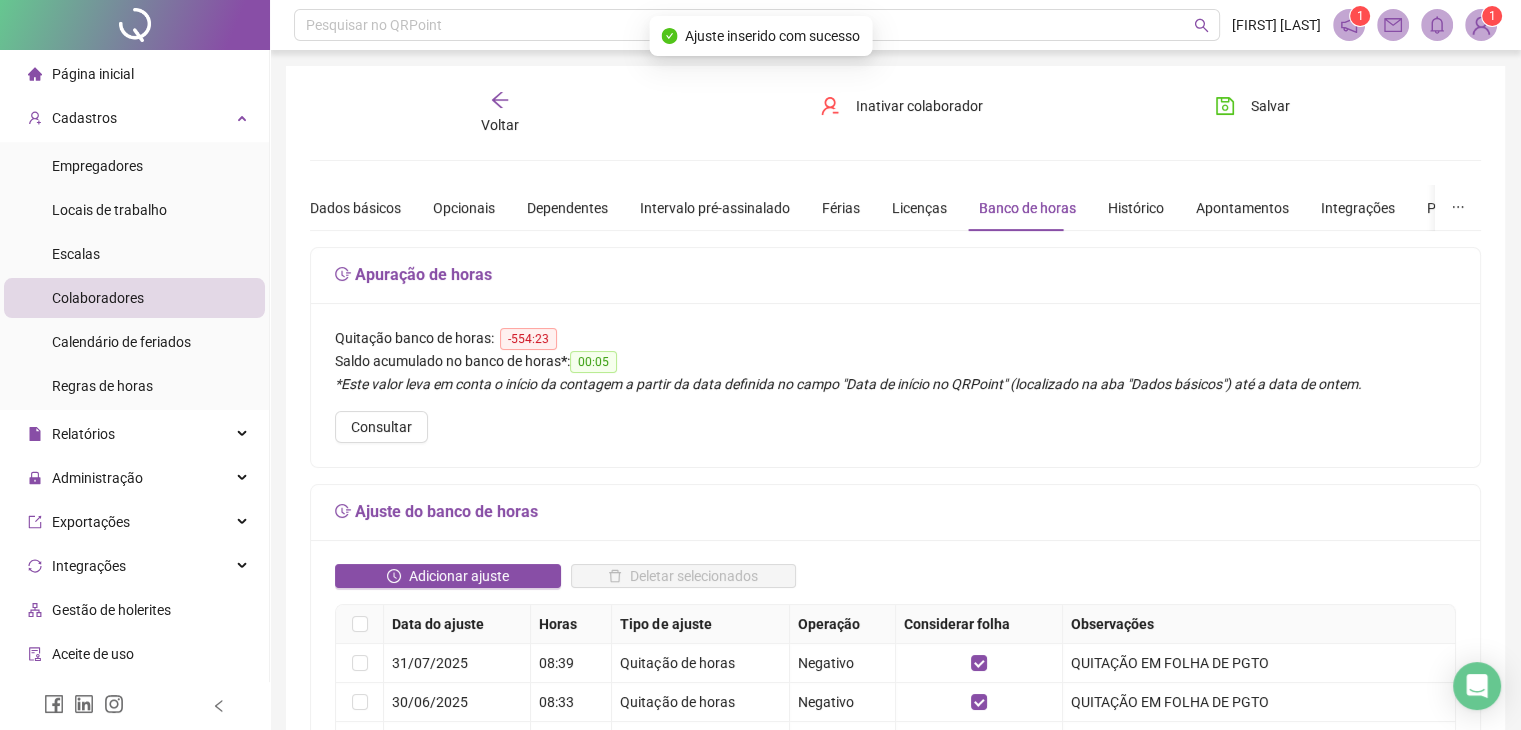 click on "Voltar" at bounding box center (500, 125) 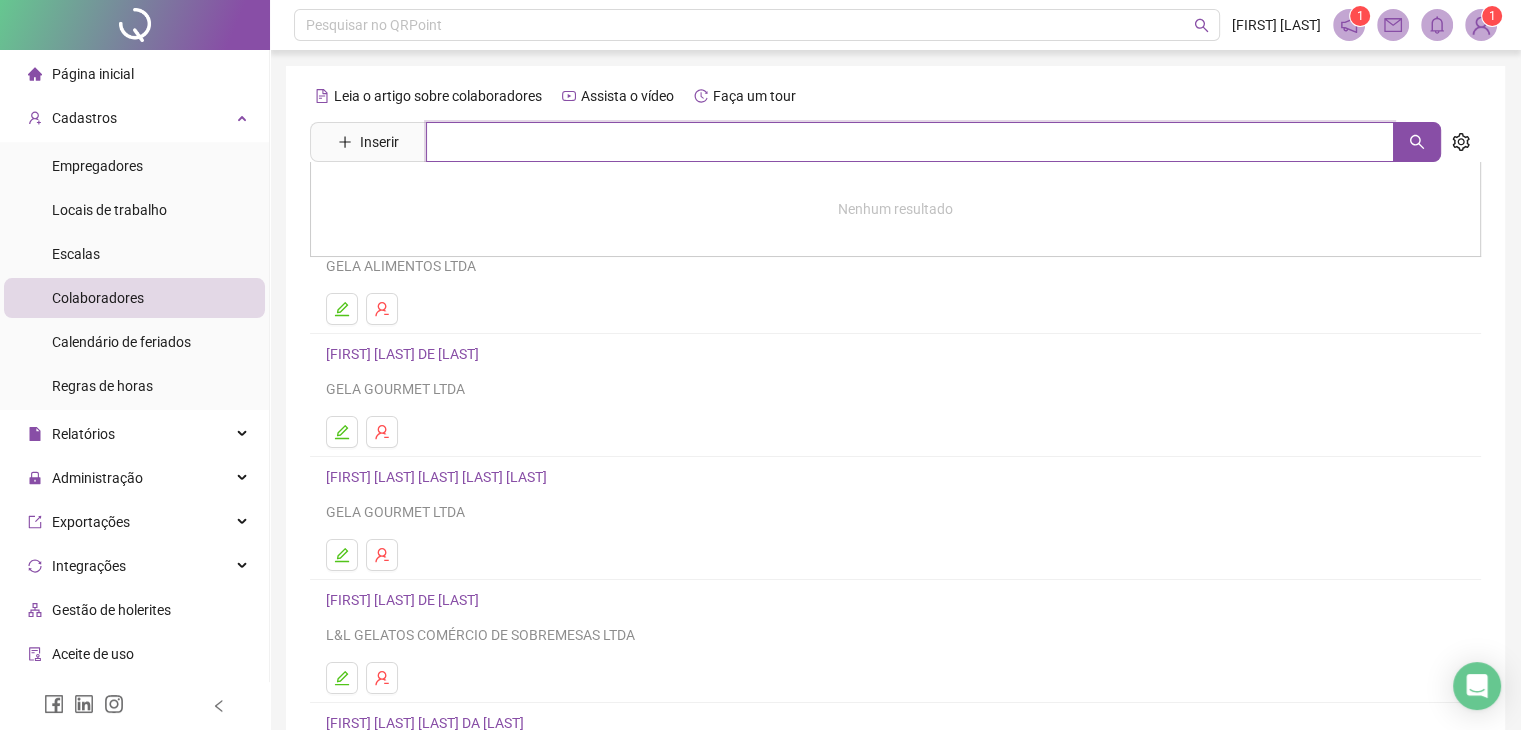 click at bounding box center (910, 142) 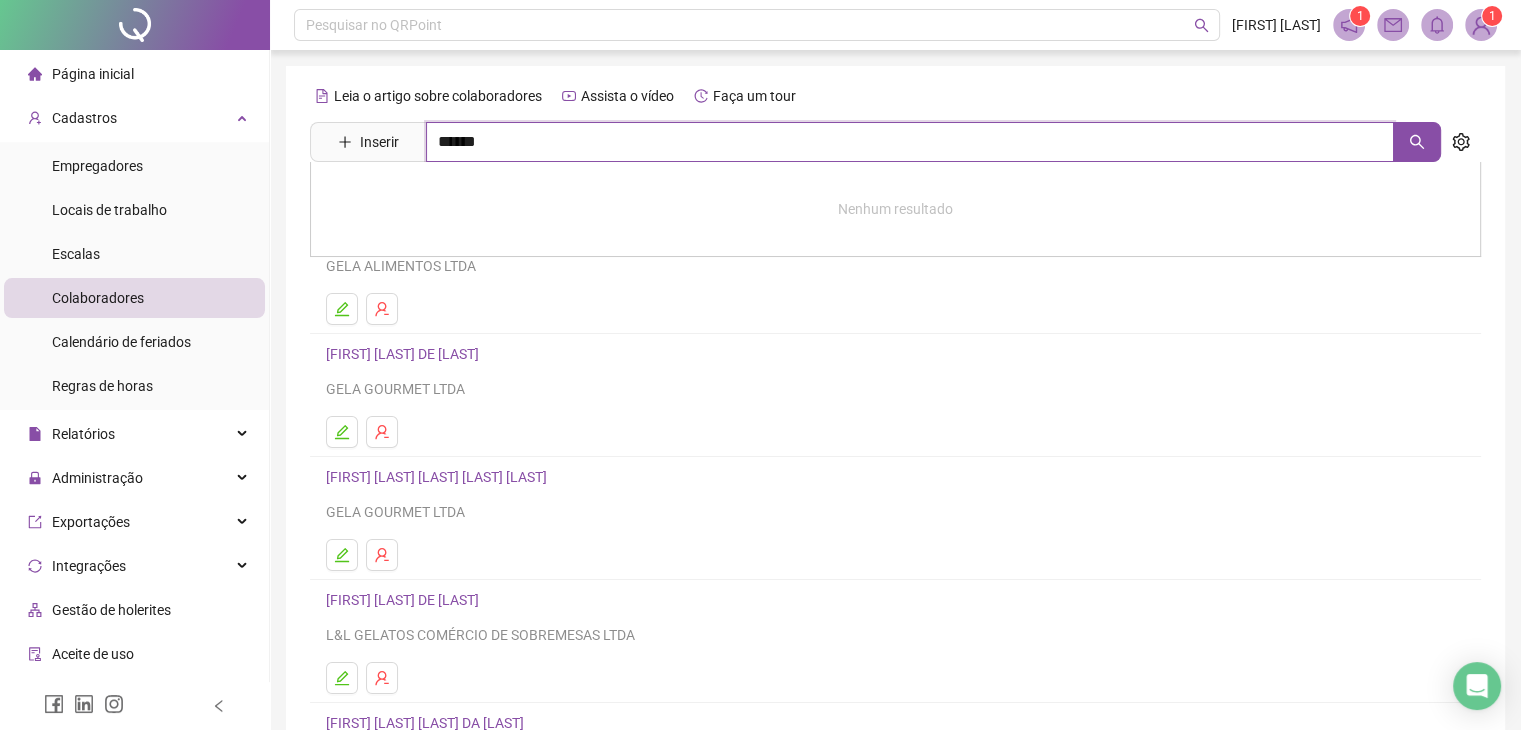 type on "******" 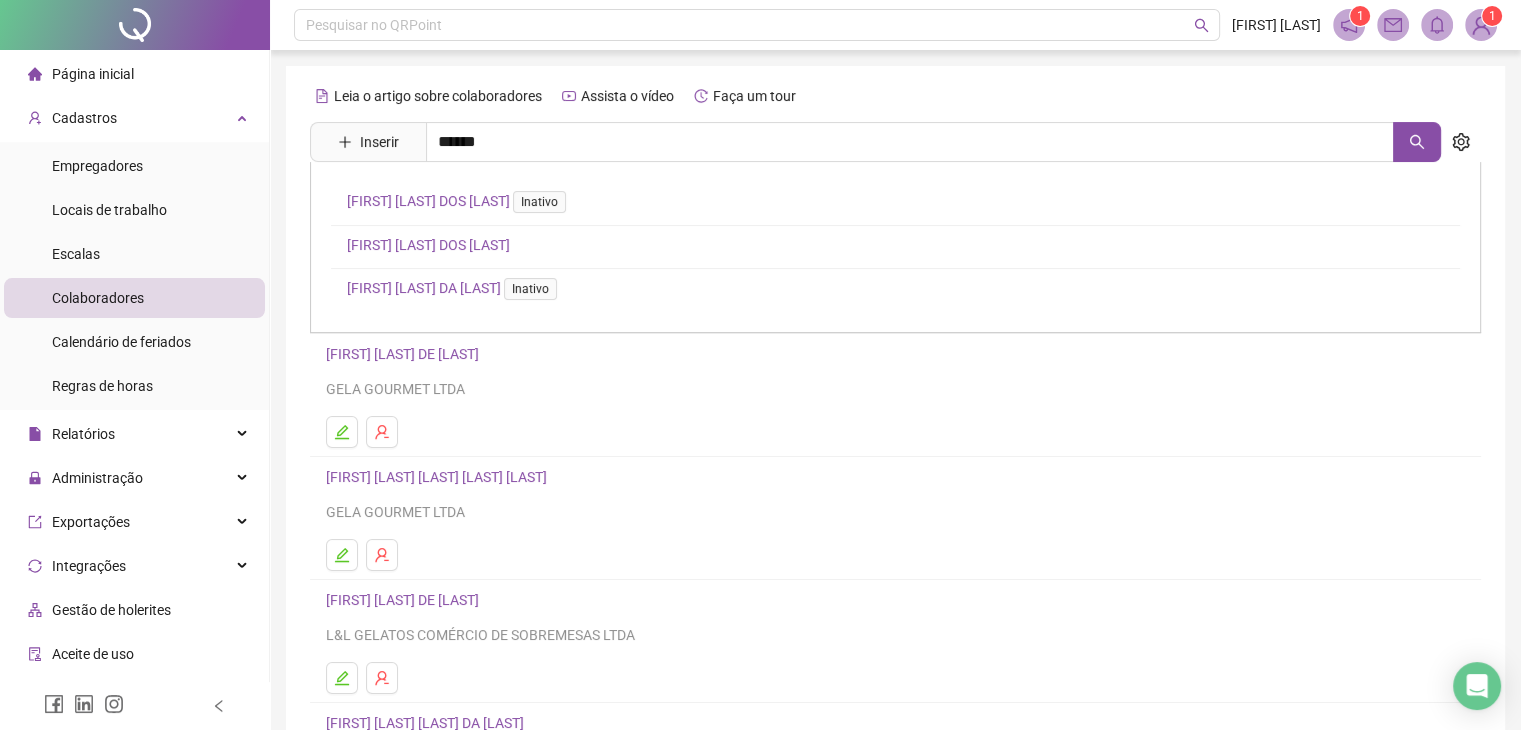 click on "[FIRST] [LAST] [LAST]" at bounding box center [428, 245] 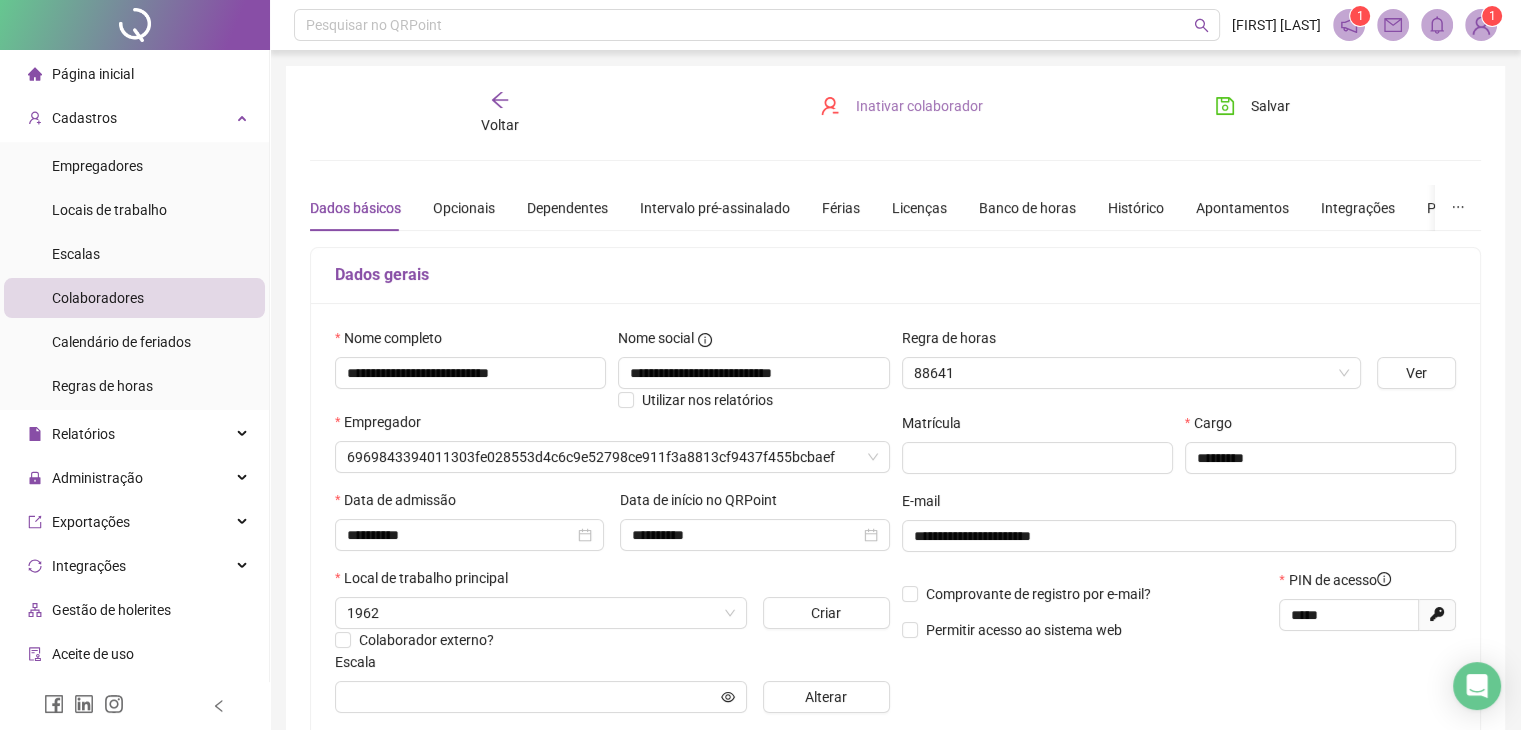 type on "**********" 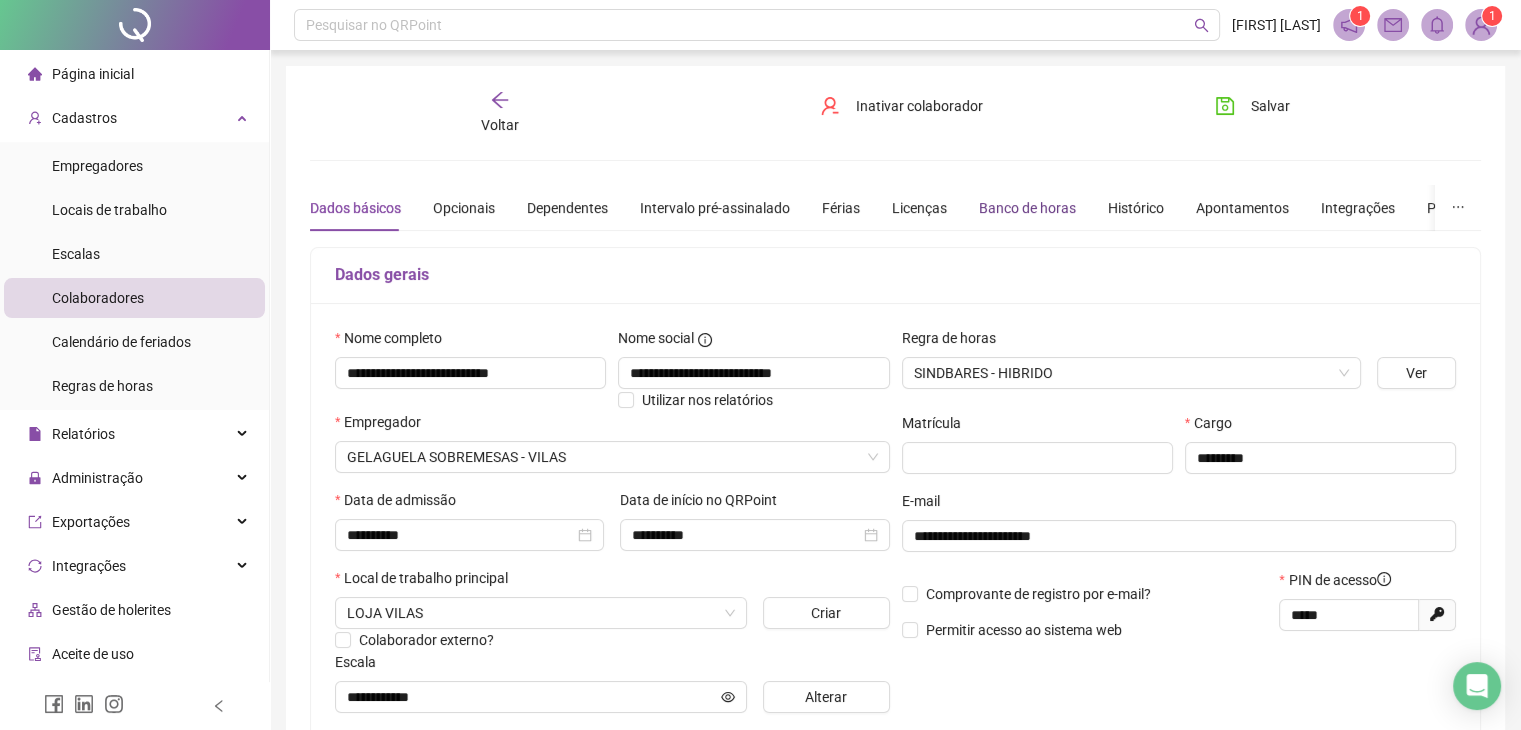 click on "Banco de horas" at bounding box center [1027, 208] 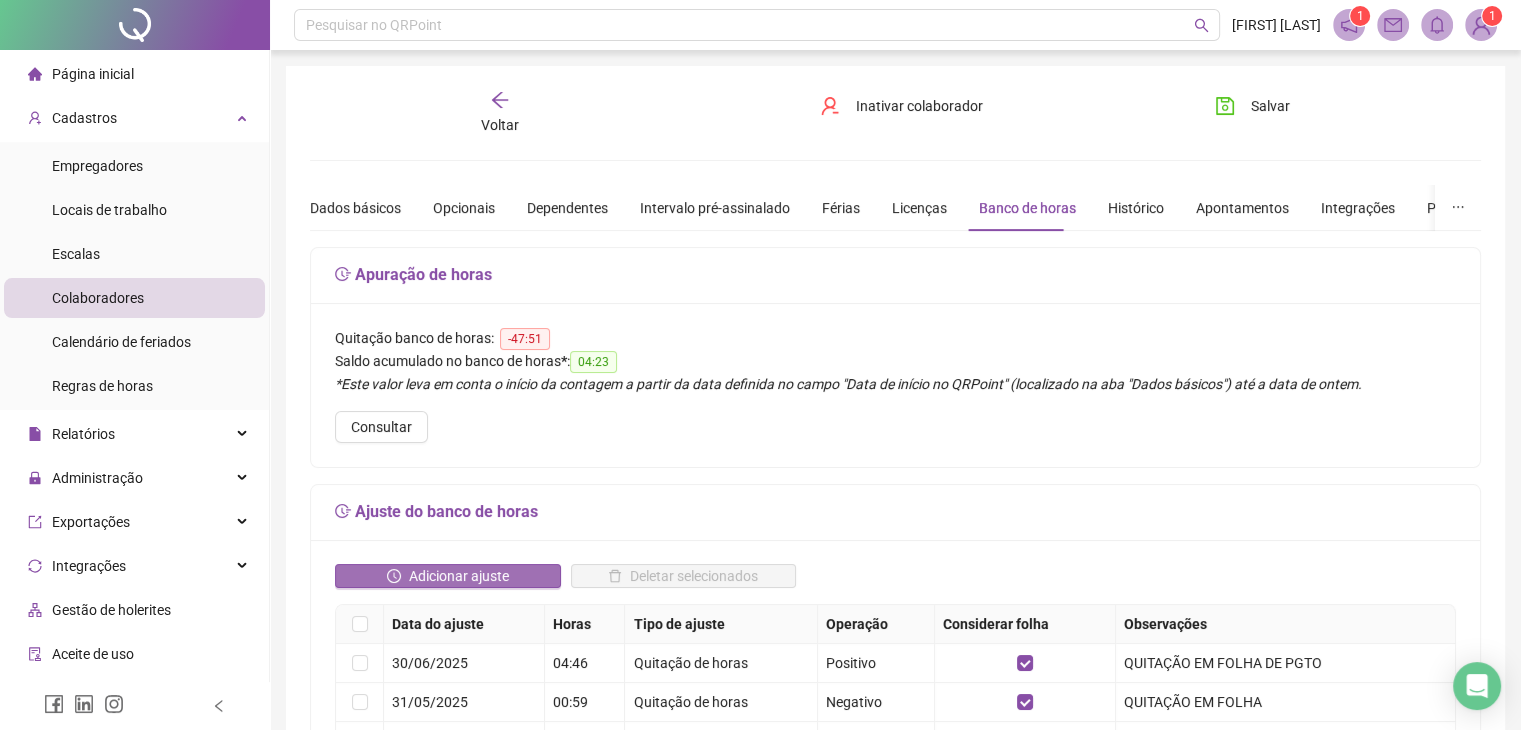 click on "Adicionar ajuste" at bounding box center (459, 576) 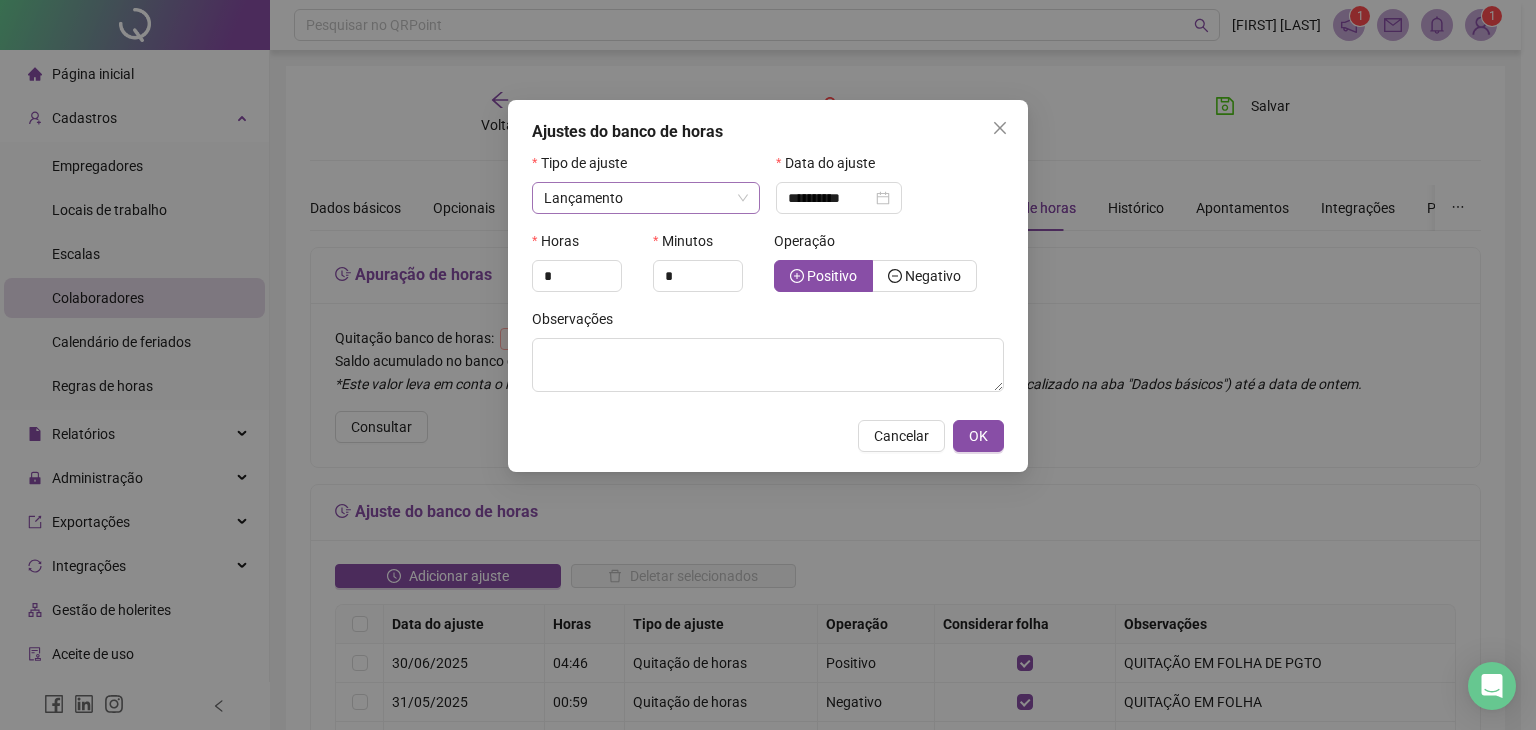 click on "Lançamento" at bounding box center [646, 198] 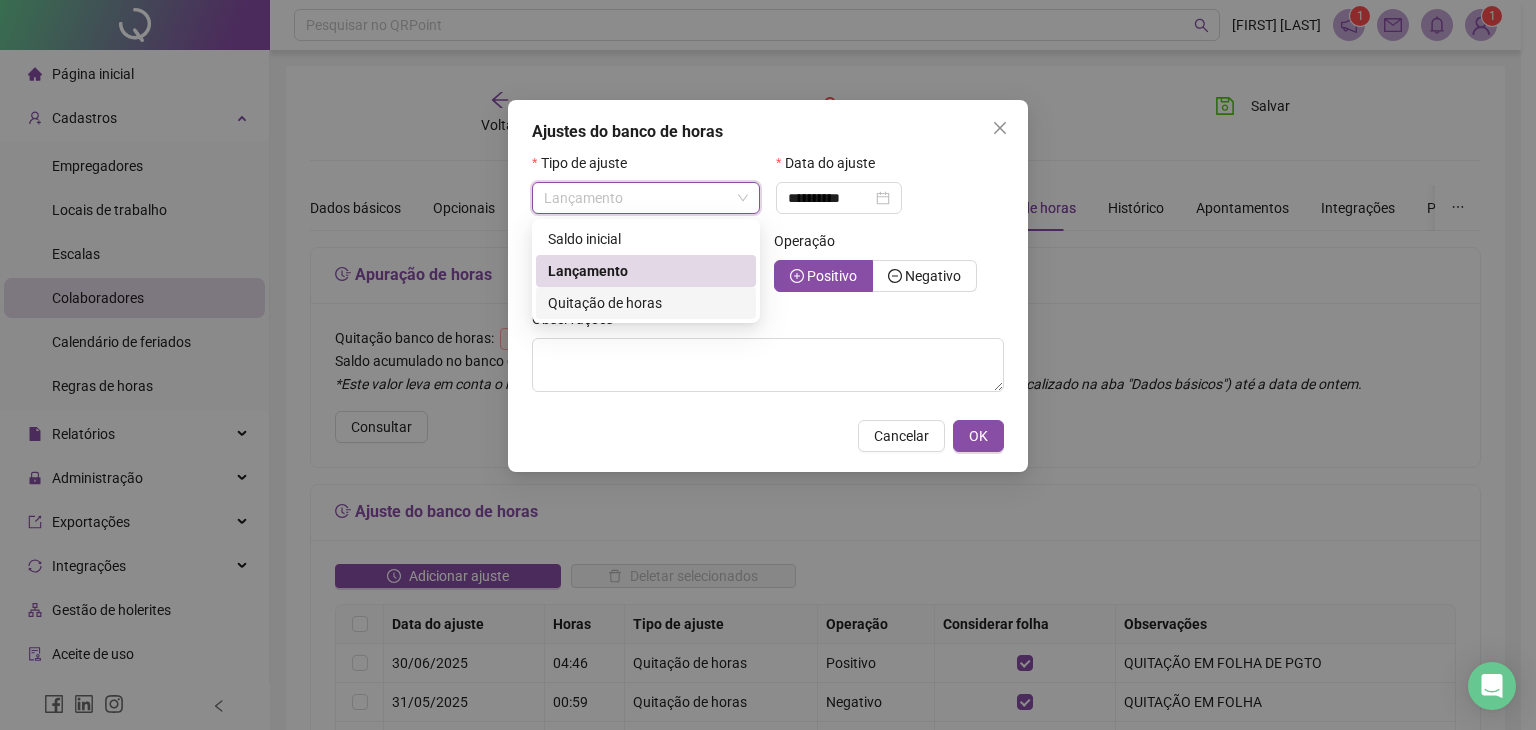 click on "Quitação de horas" at bounding box center [646, 303] 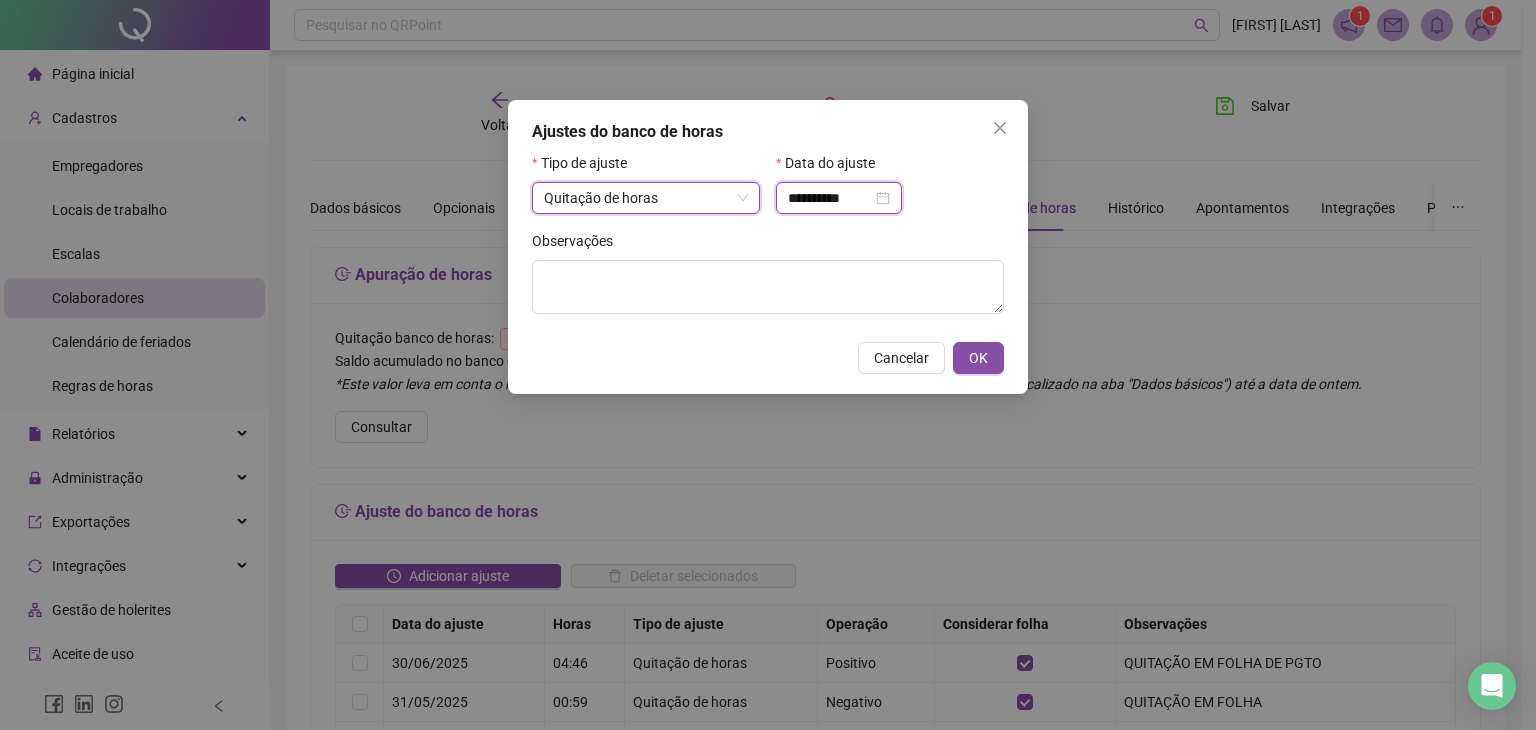 click on "**********" at bounding box center (830, 198) 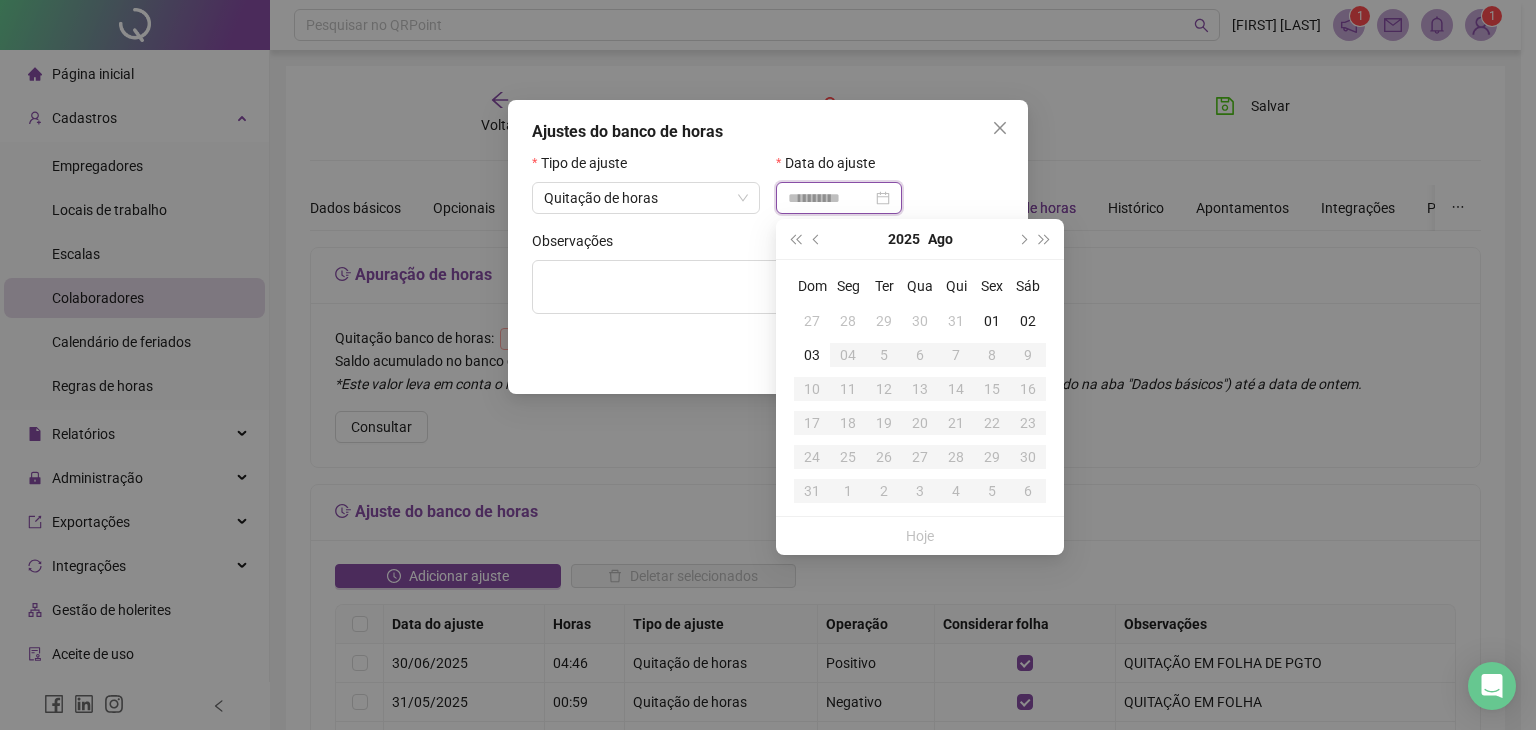 type on "**********" 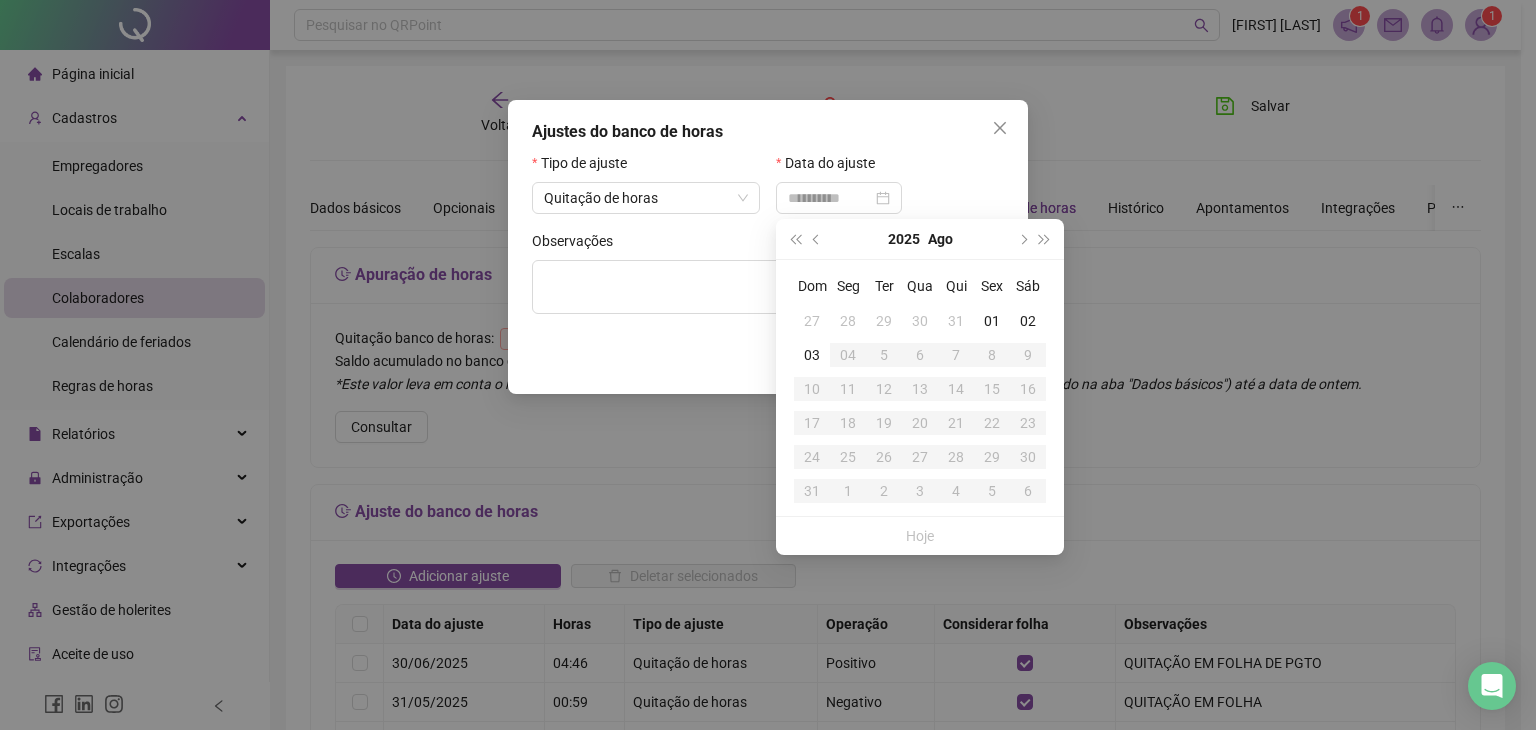 click on "31" at bounding box center (956, 321) 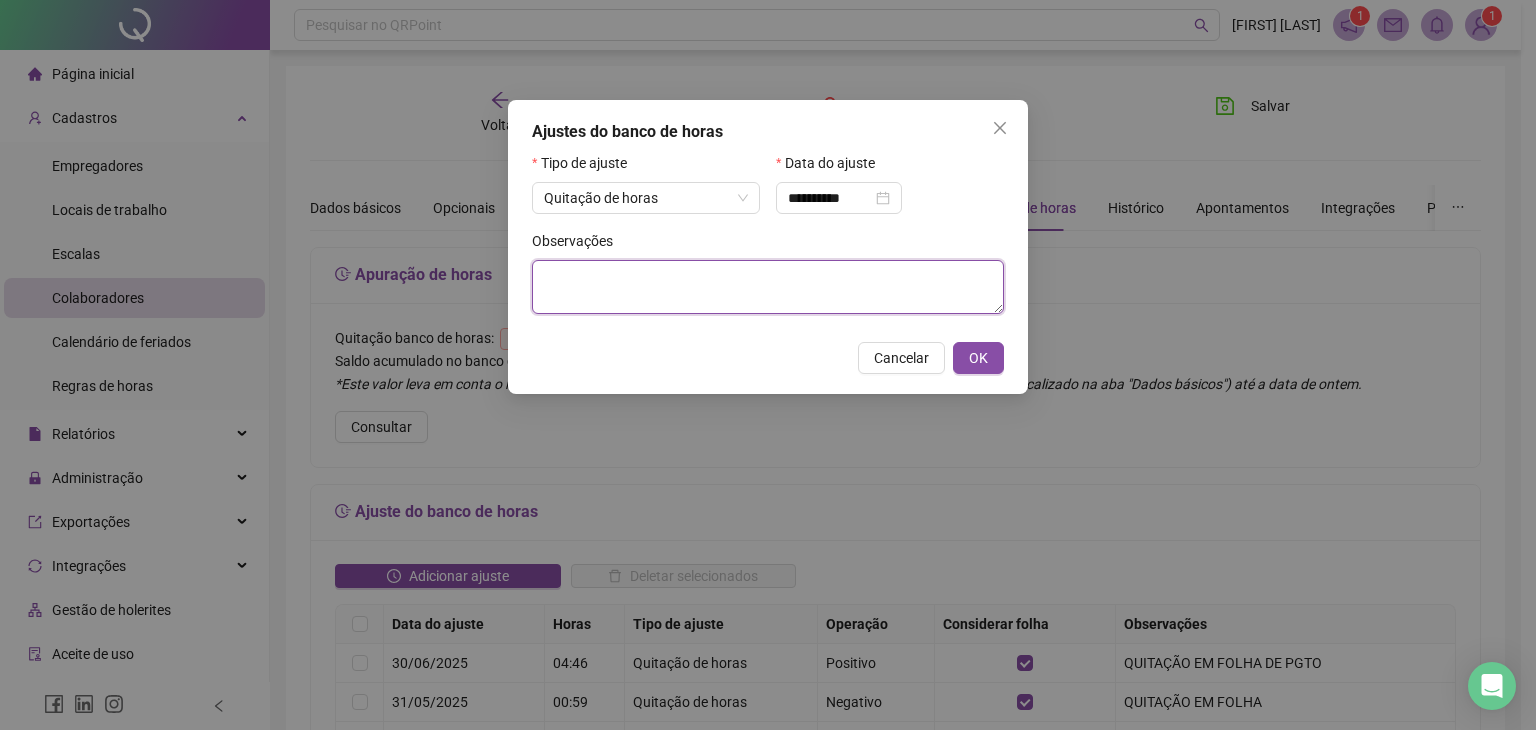 click at bounding box center (768, 287) 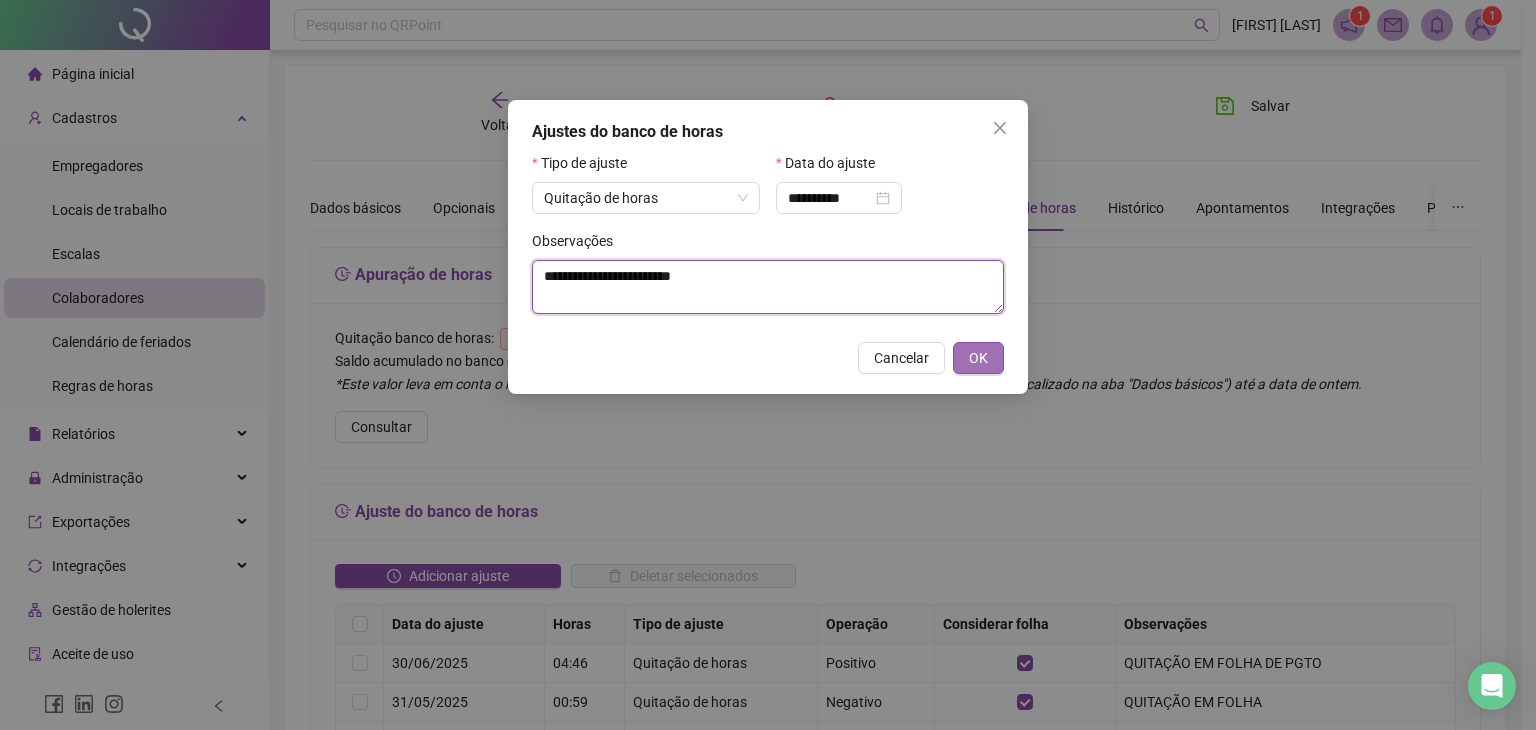 type on "**********" 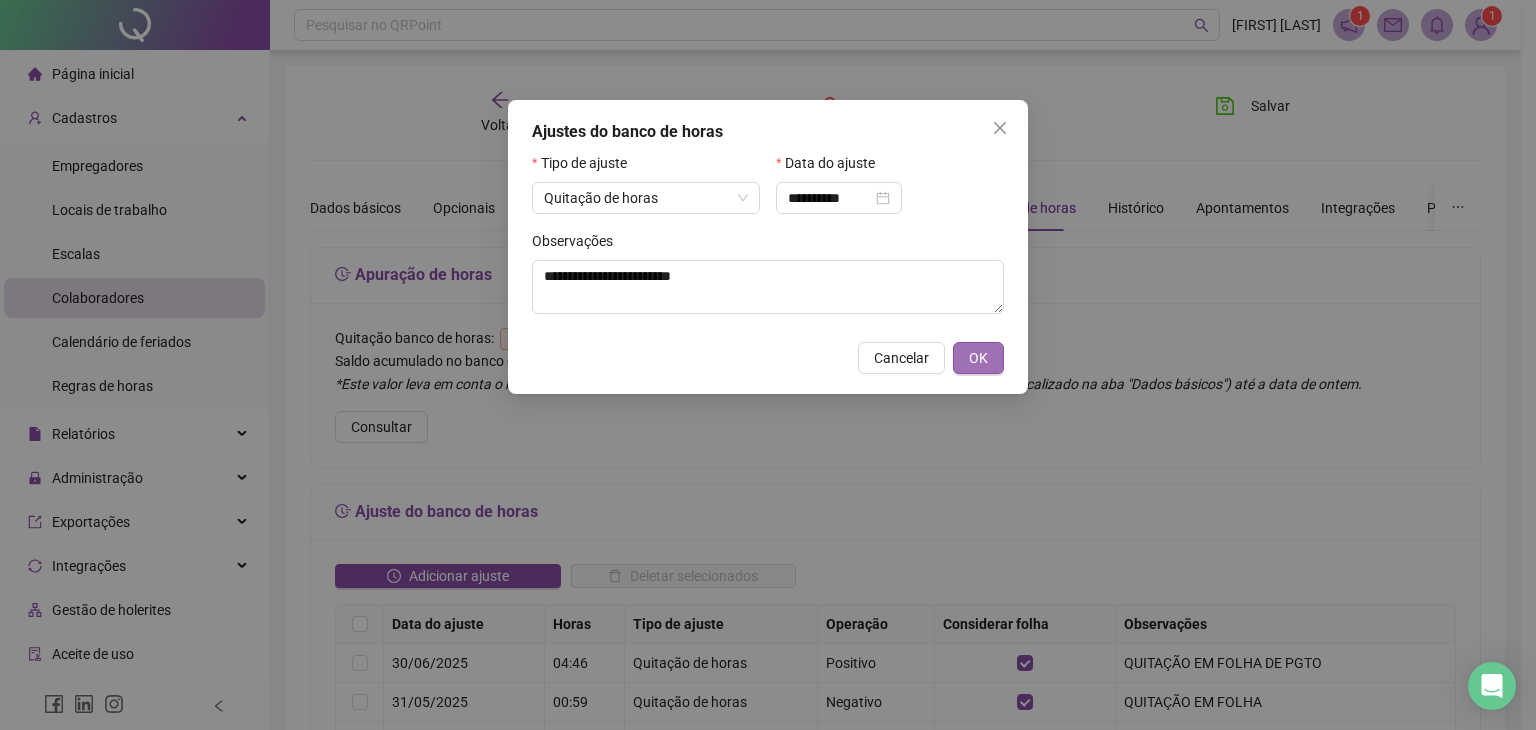 click on "OK" at bounding box center (978, 358) 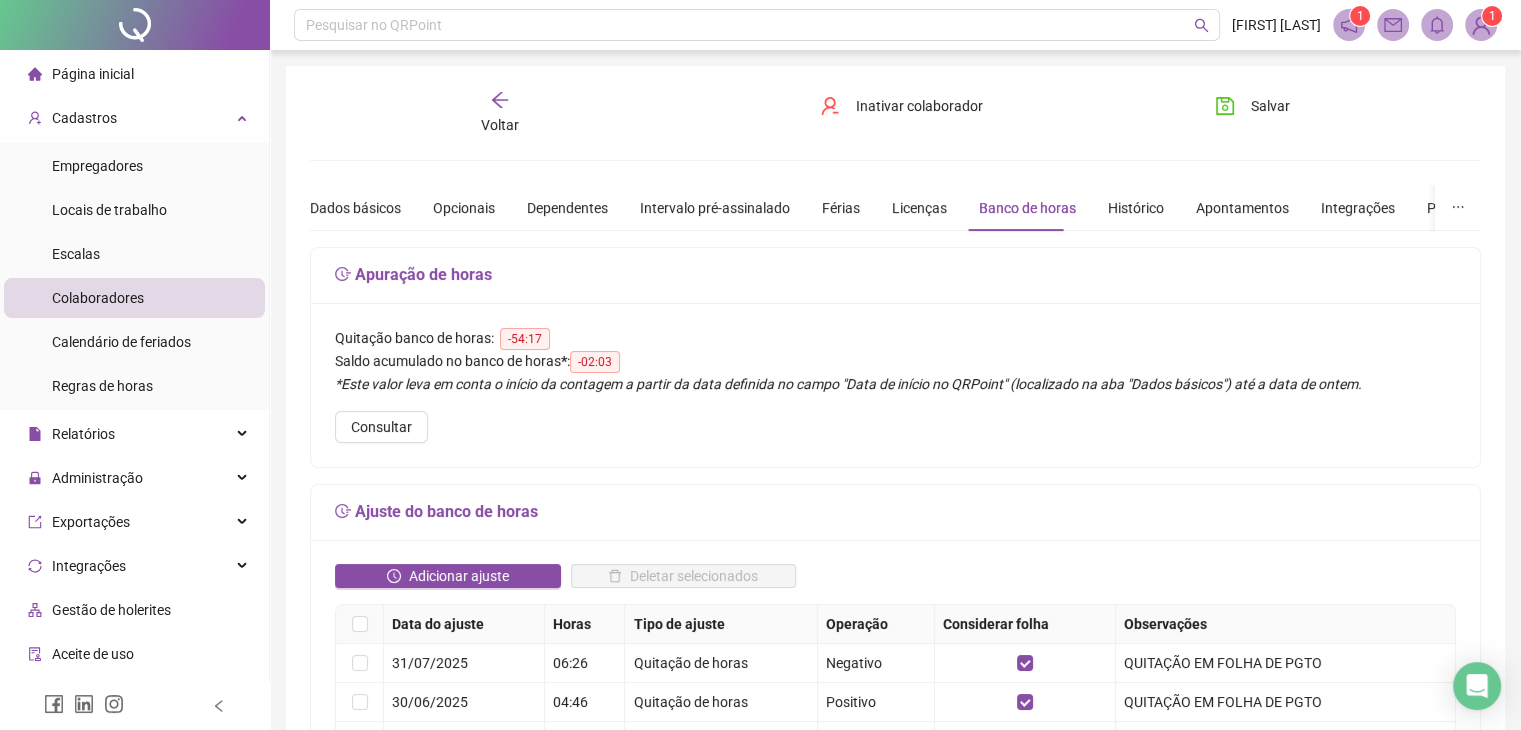 click on "Voltar" at bounding box center (500, 113) 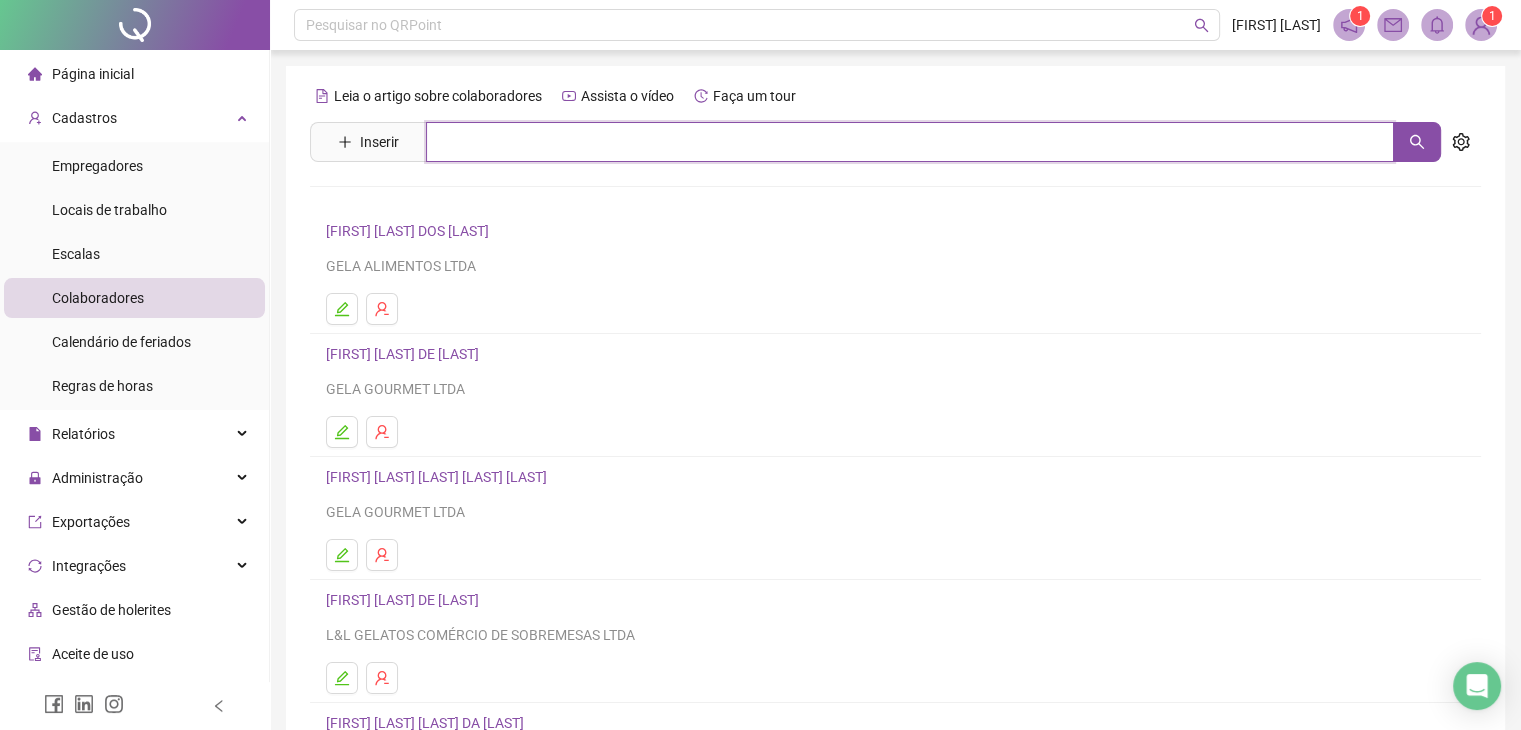 click at bounding box center (910, 142) 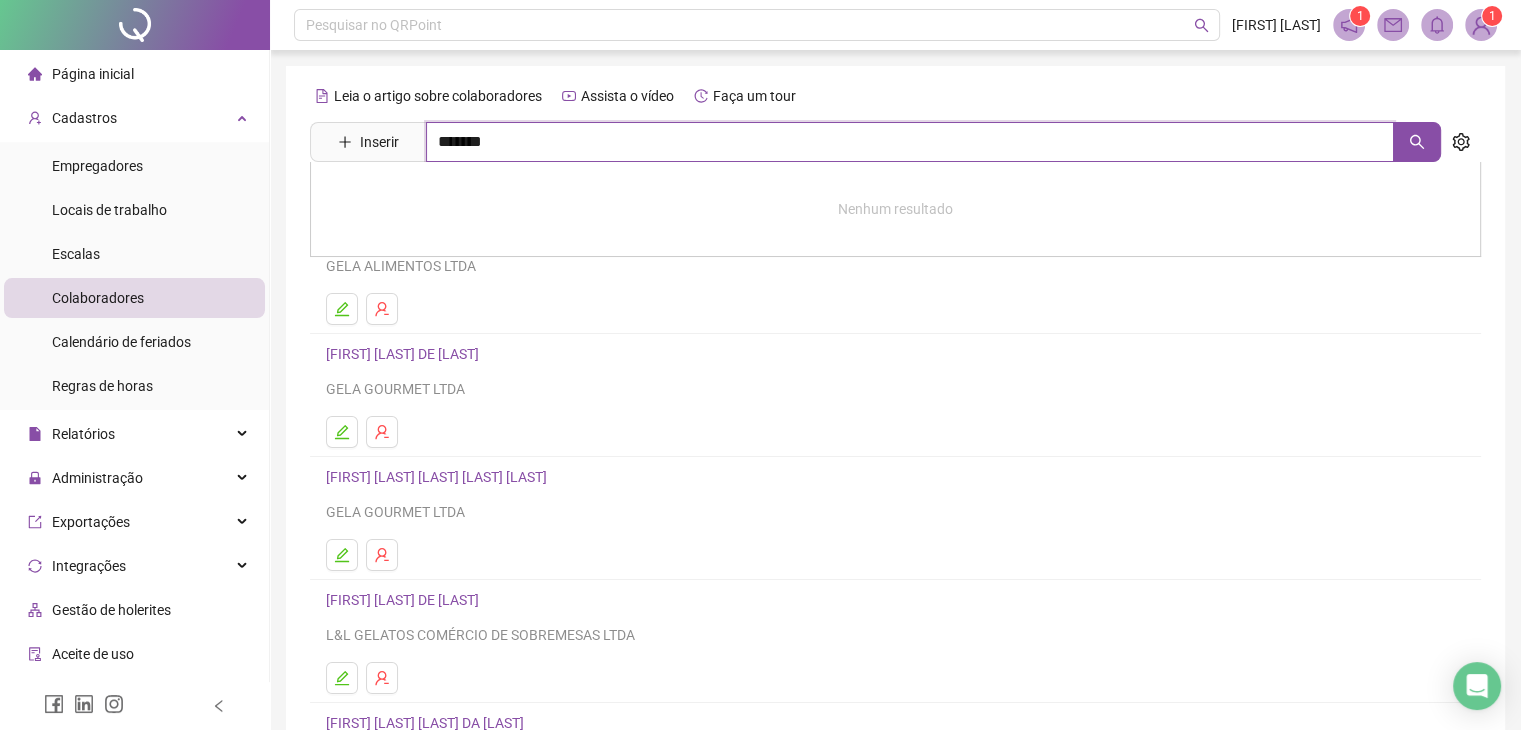 type on "*******" 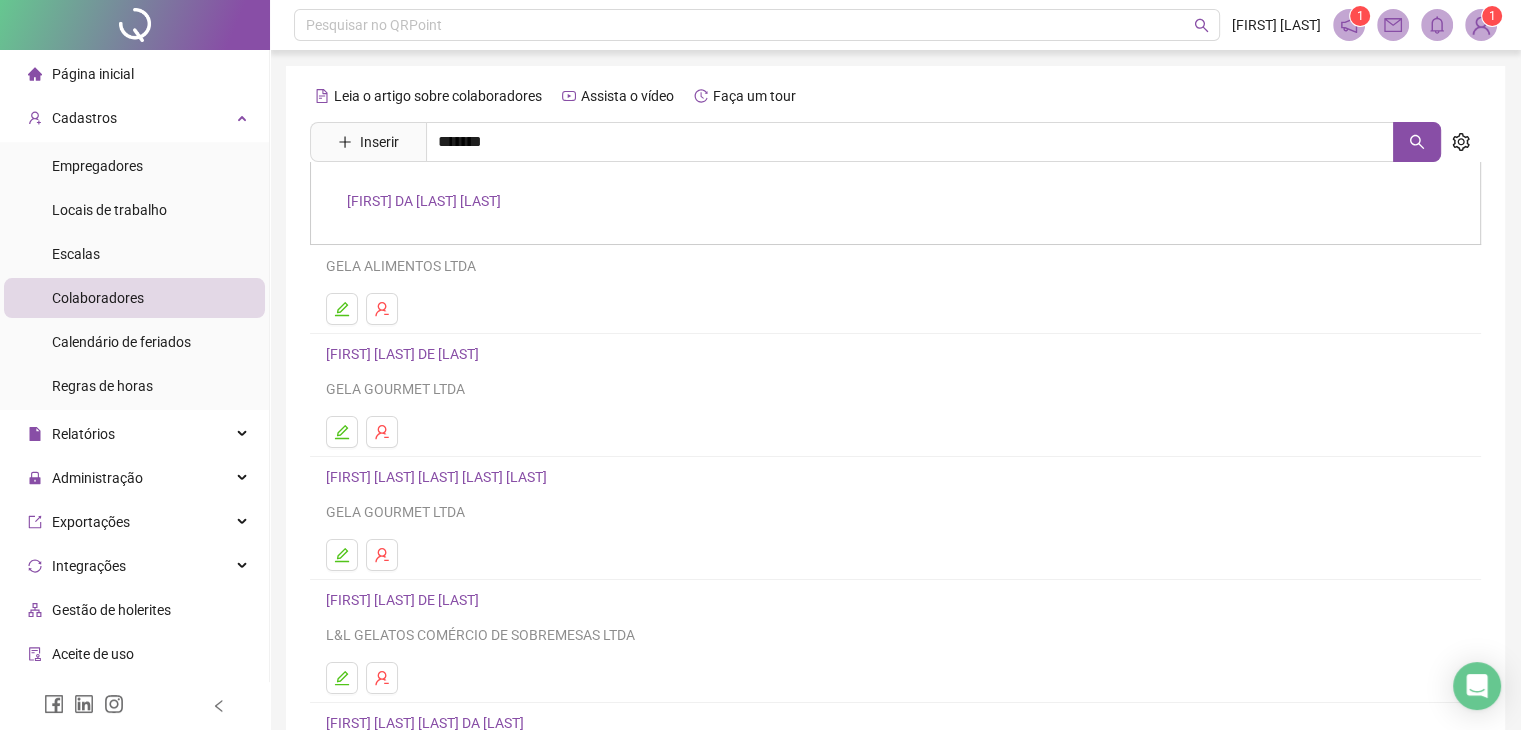 click on "[FIRST] [LAST] [LAST]" at bounding box center (424, 201) 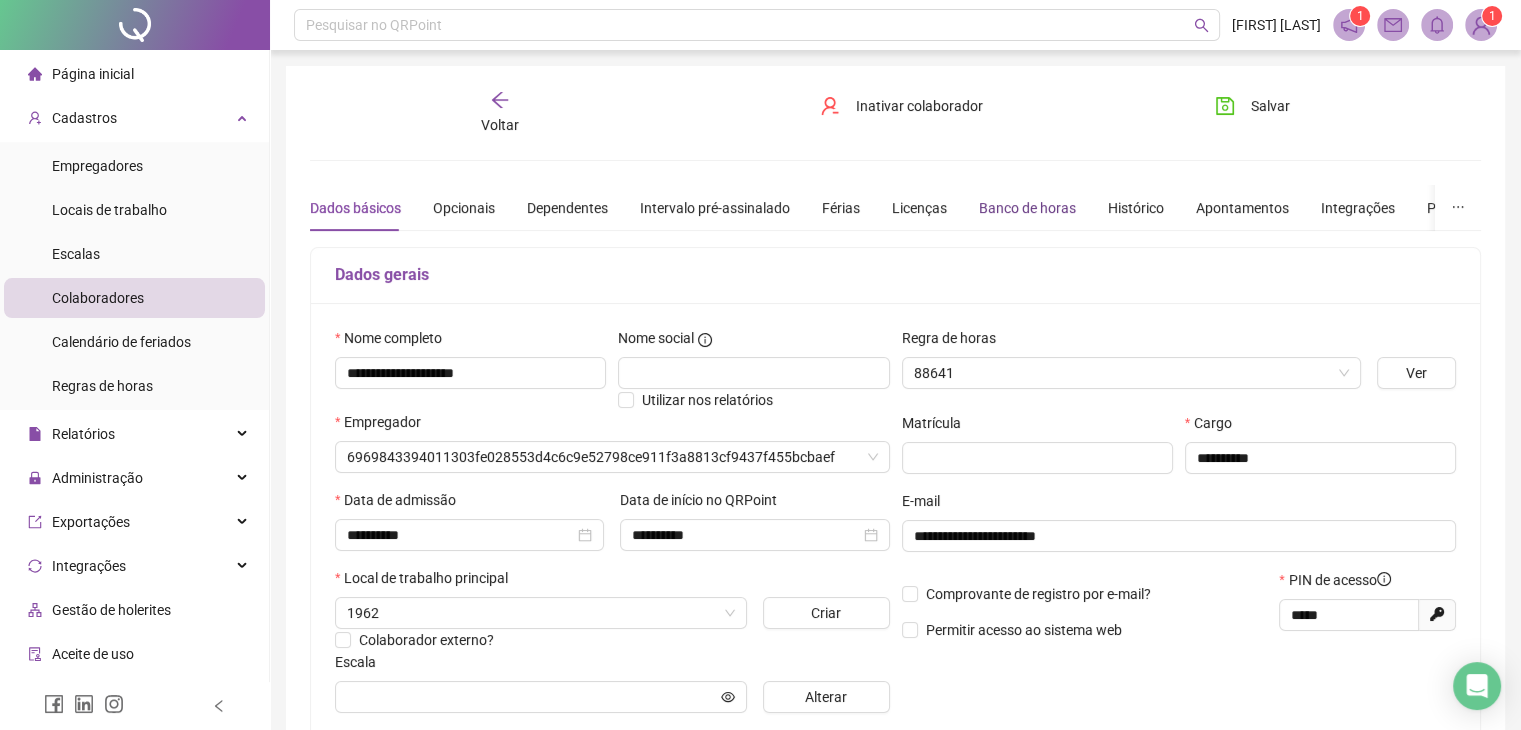 click on "Banco de horas" at bounding box center (1027, 208) 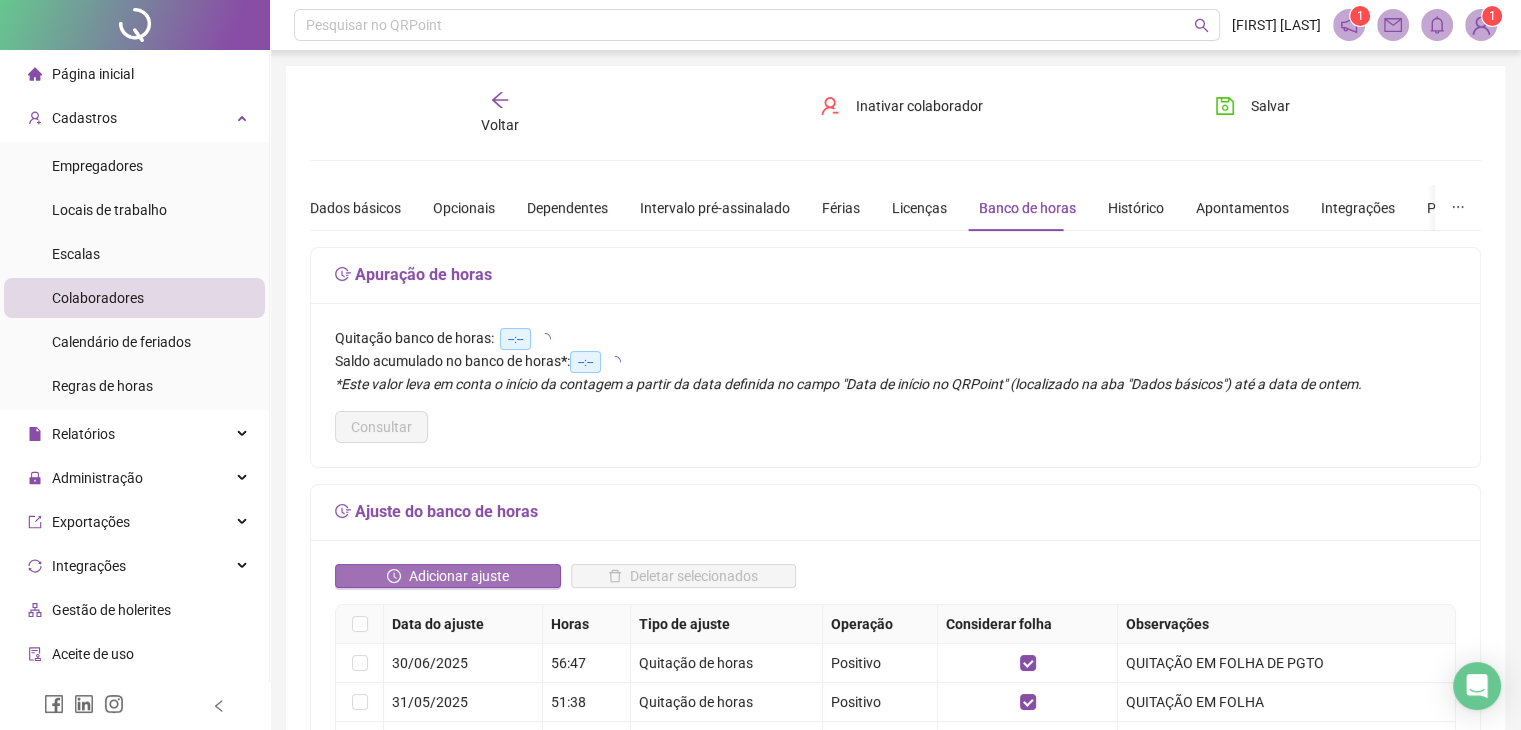click on "Adicionar ajuste" at bounding box center (448, 576) 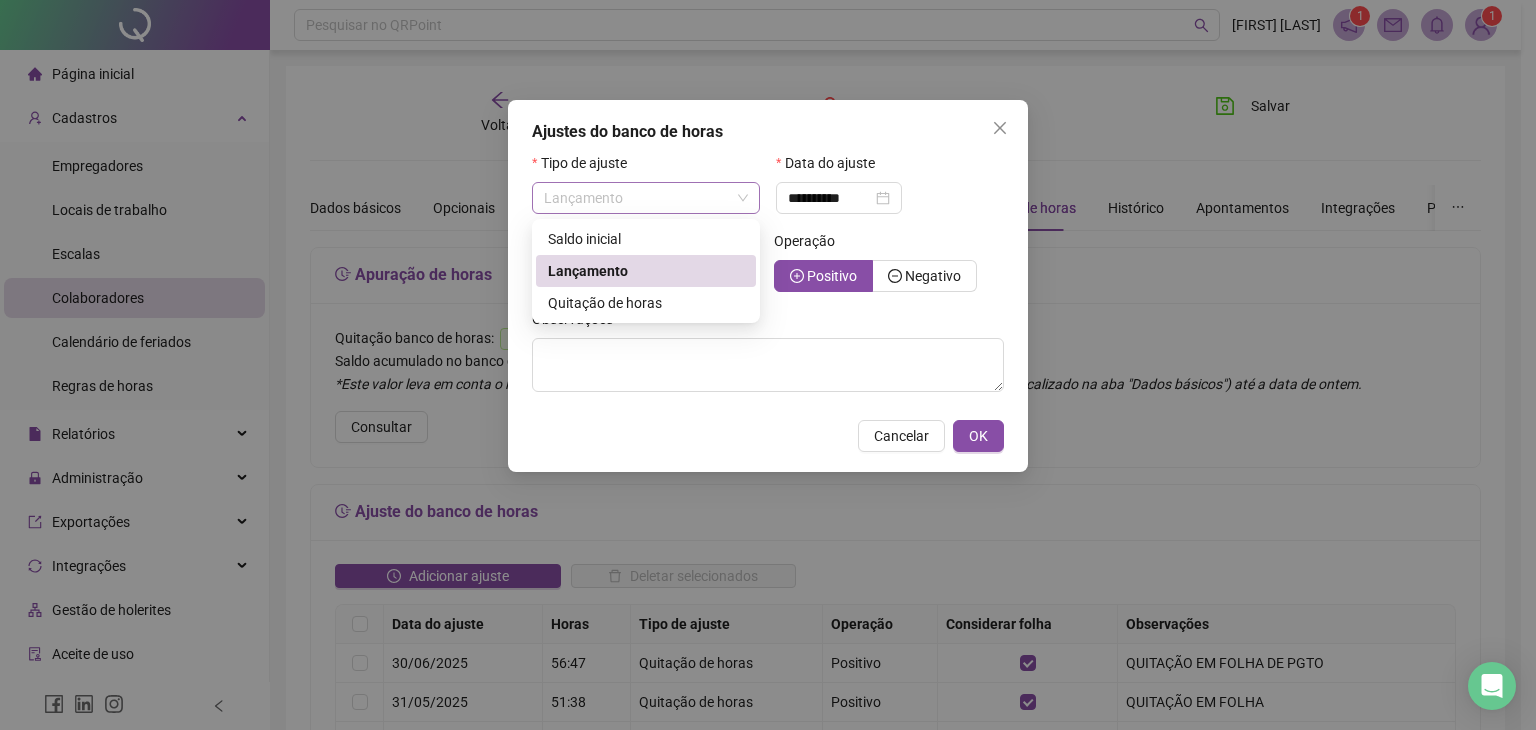 click on "Lançamento" at bounding box center [646, 198] 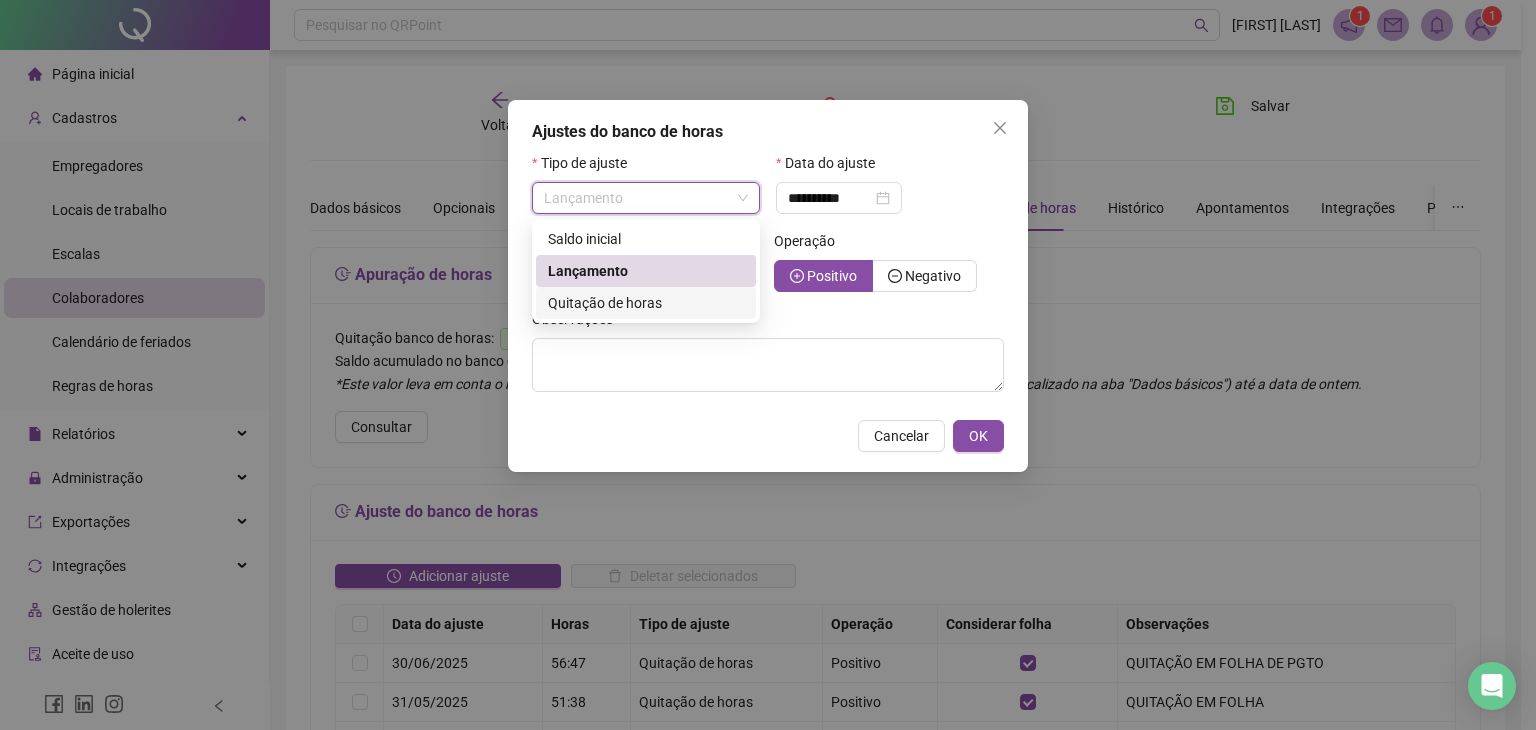 click on "Quitação de horas" at bounding box center (605, 303) 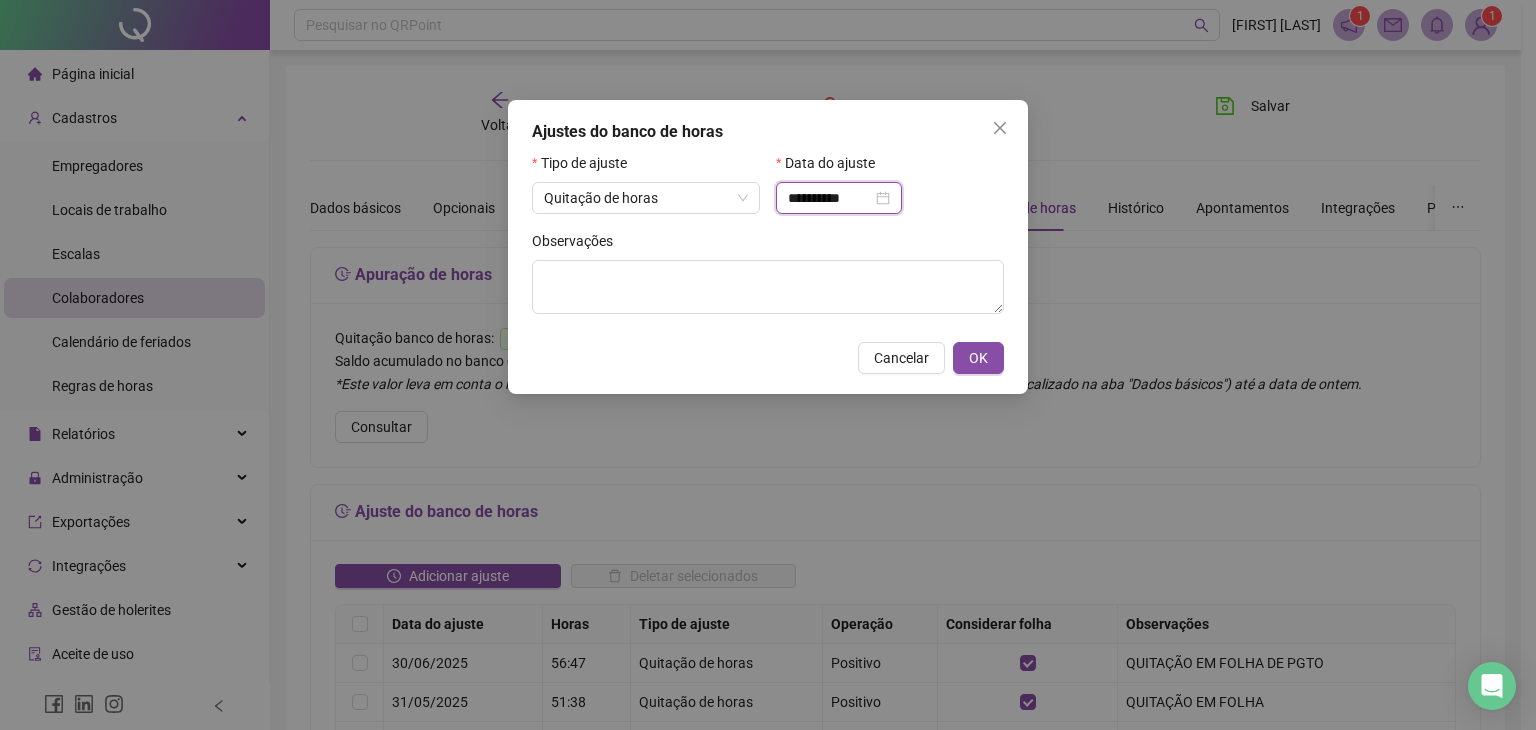 click on "**********" at bounding box center (830, 198) 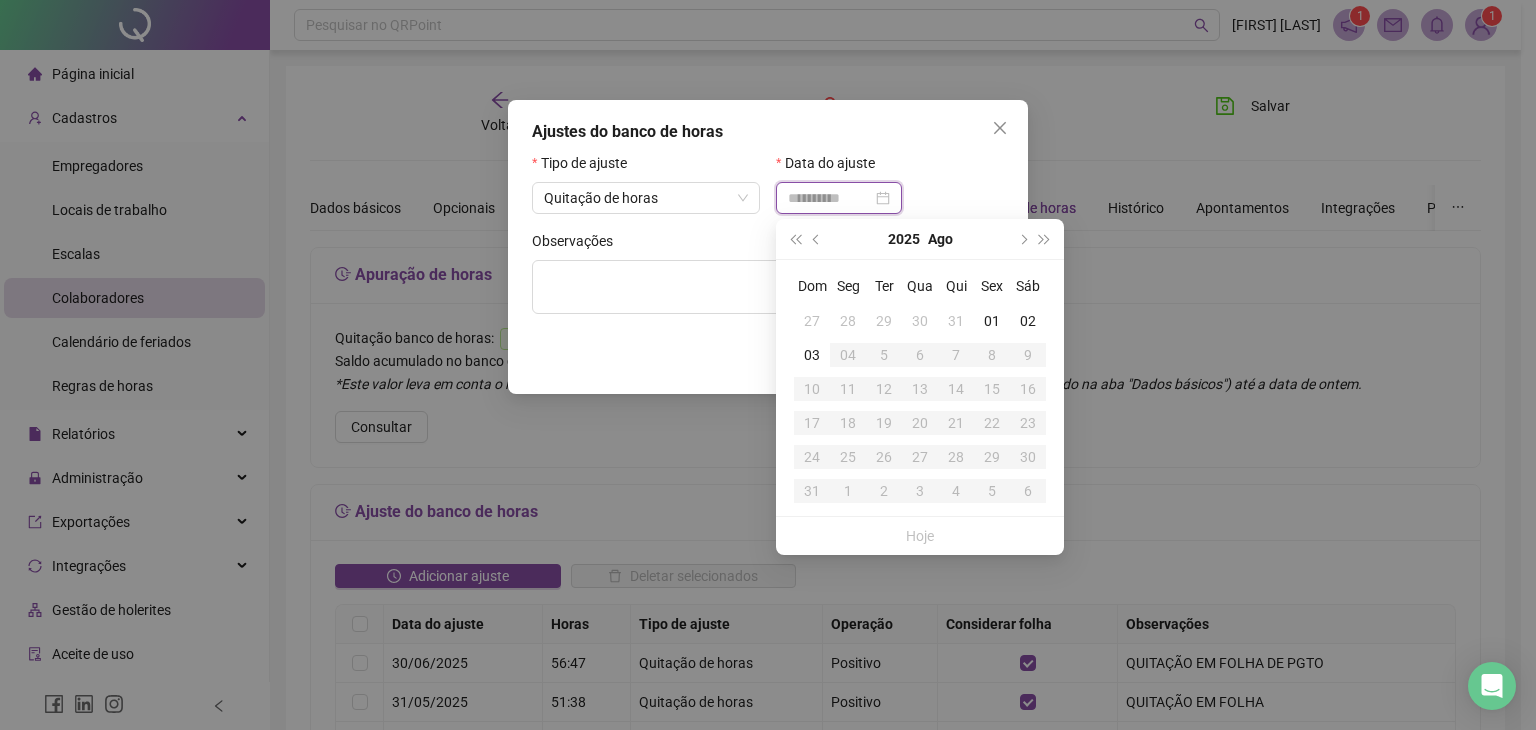 type on "**********" 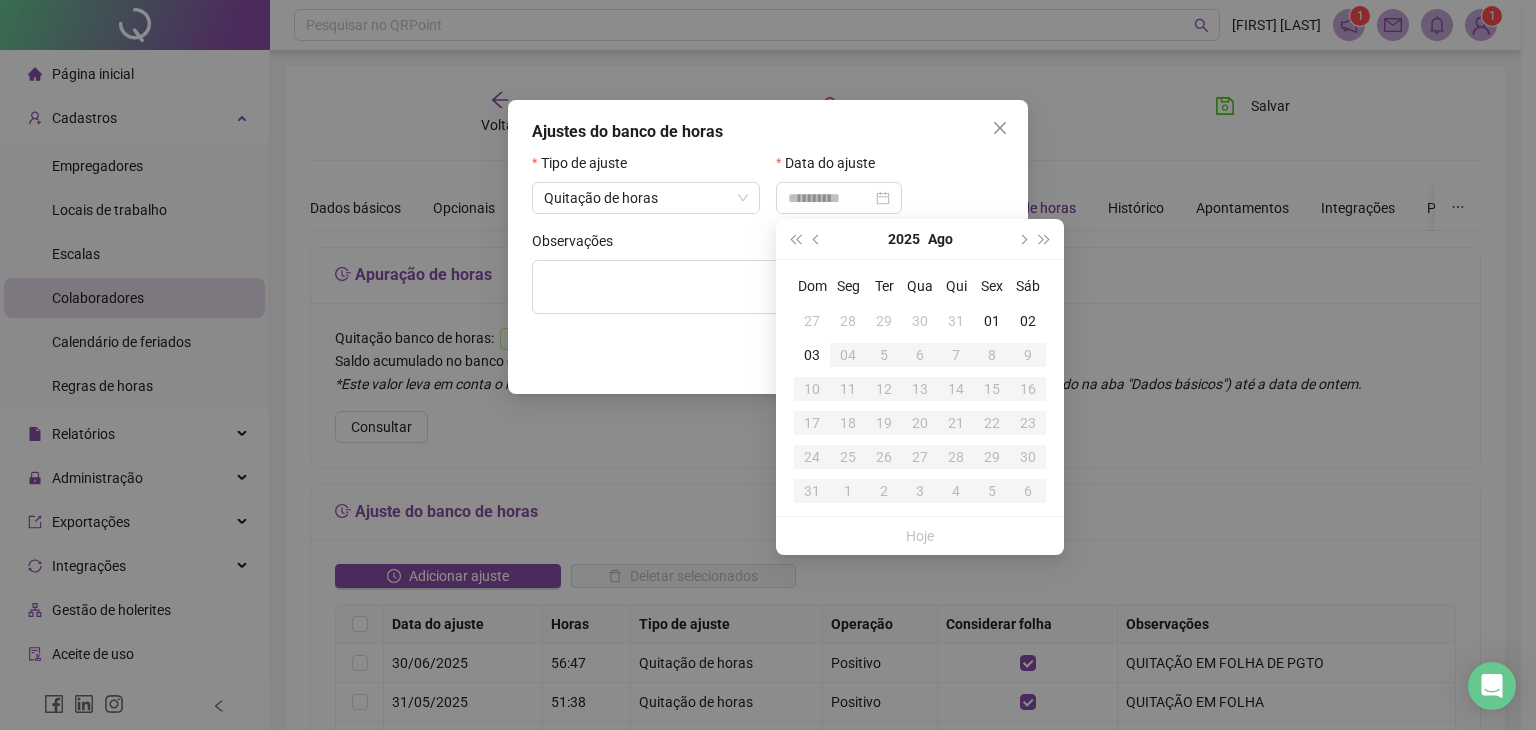 click on "31" at bounding box center [956, 321] 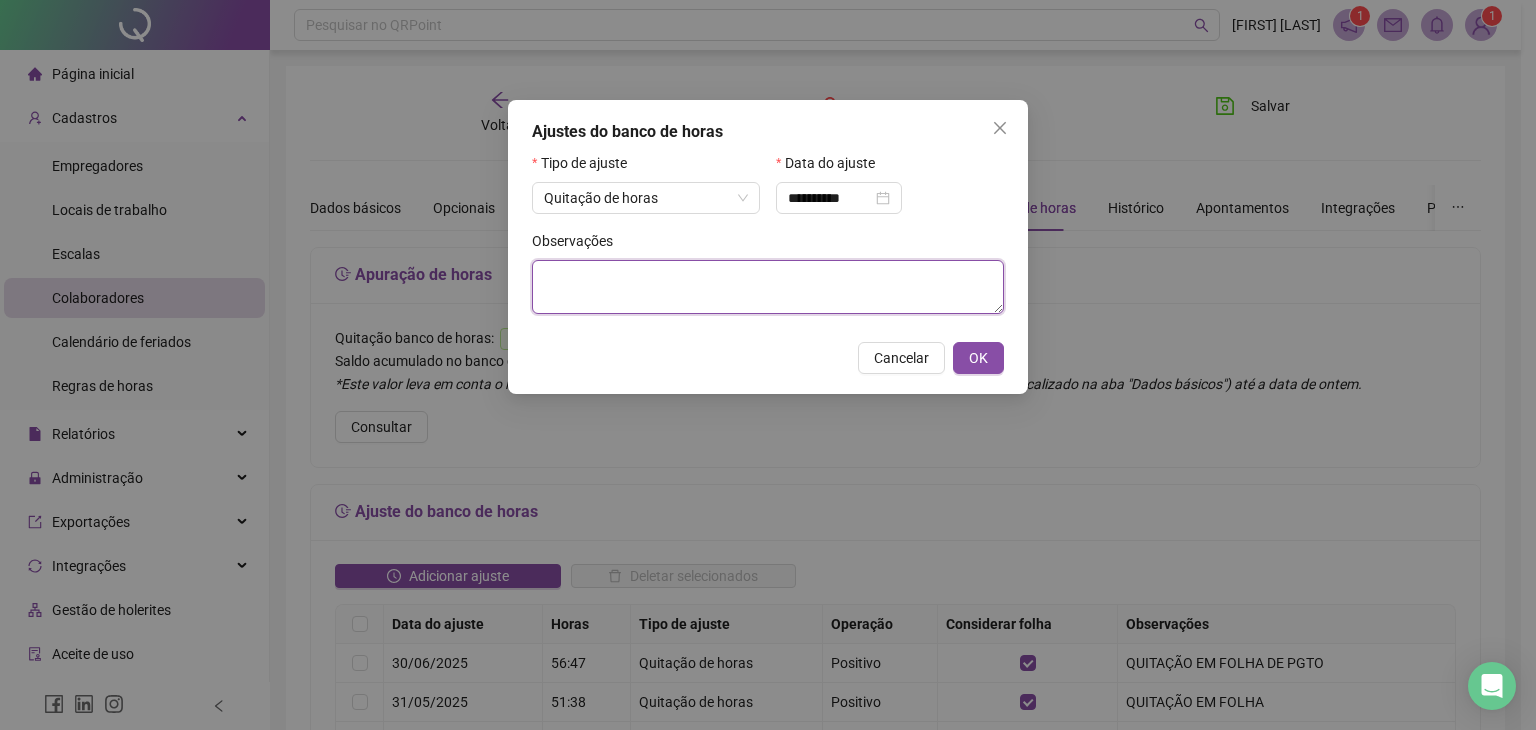 click at bounding box center [768, 287] 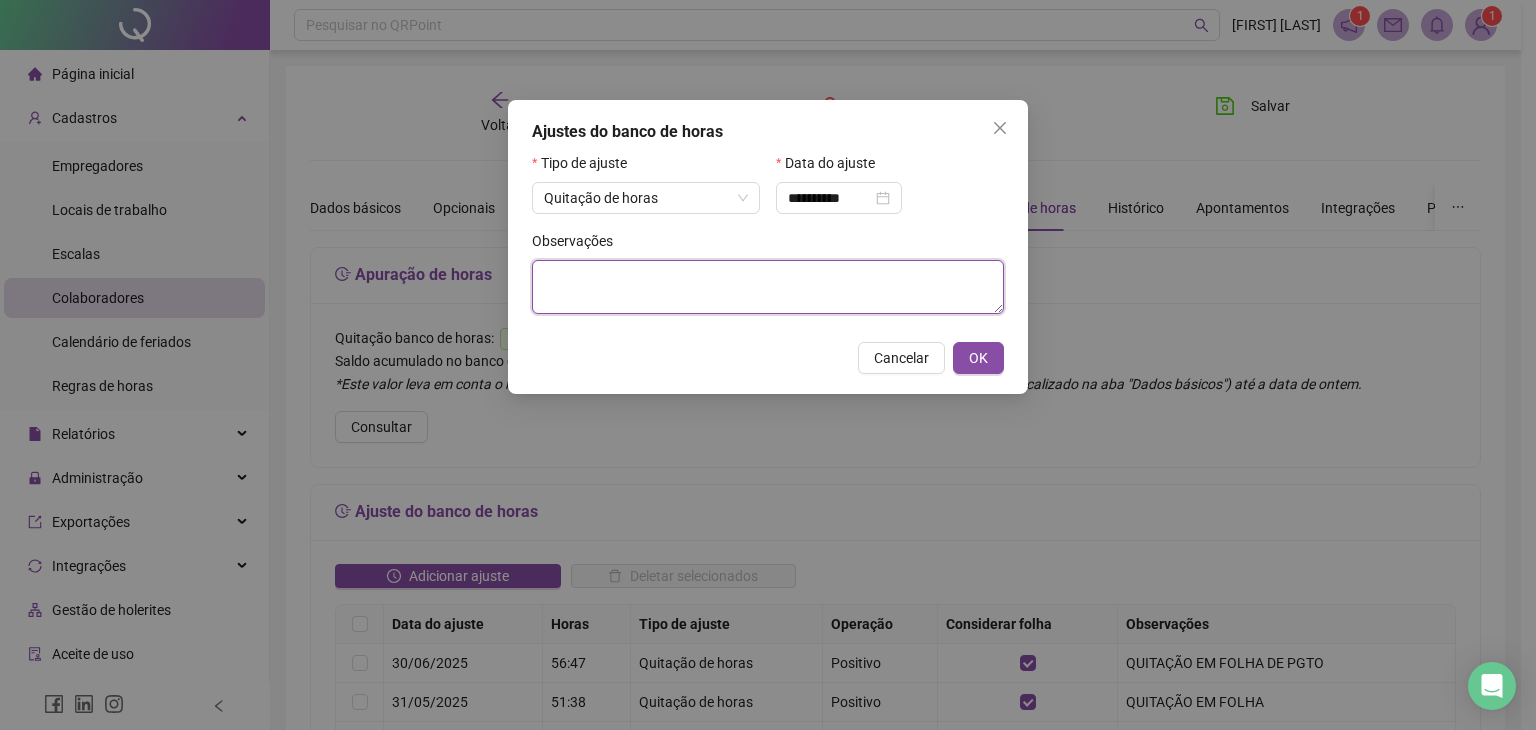 paste on "**********" 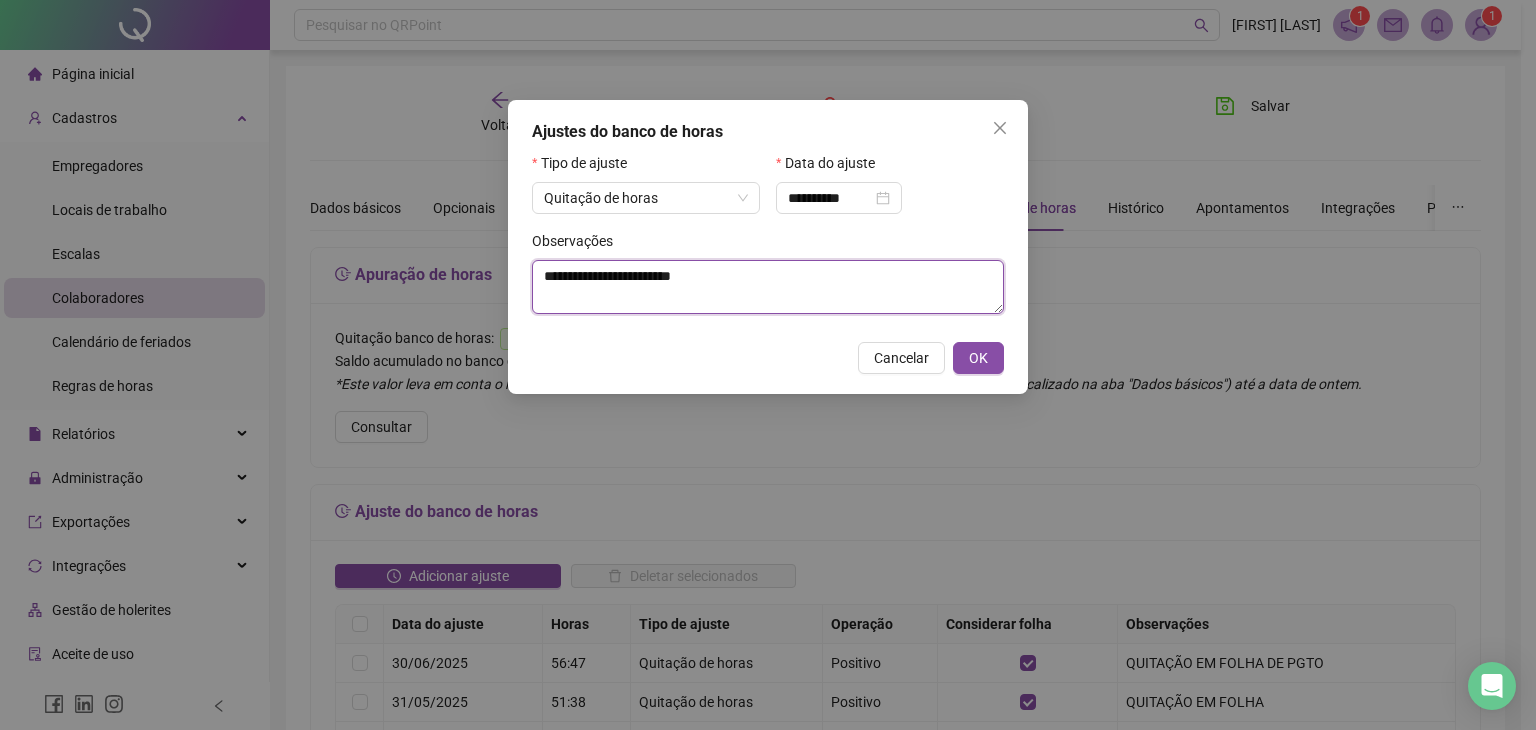 type on "**********" 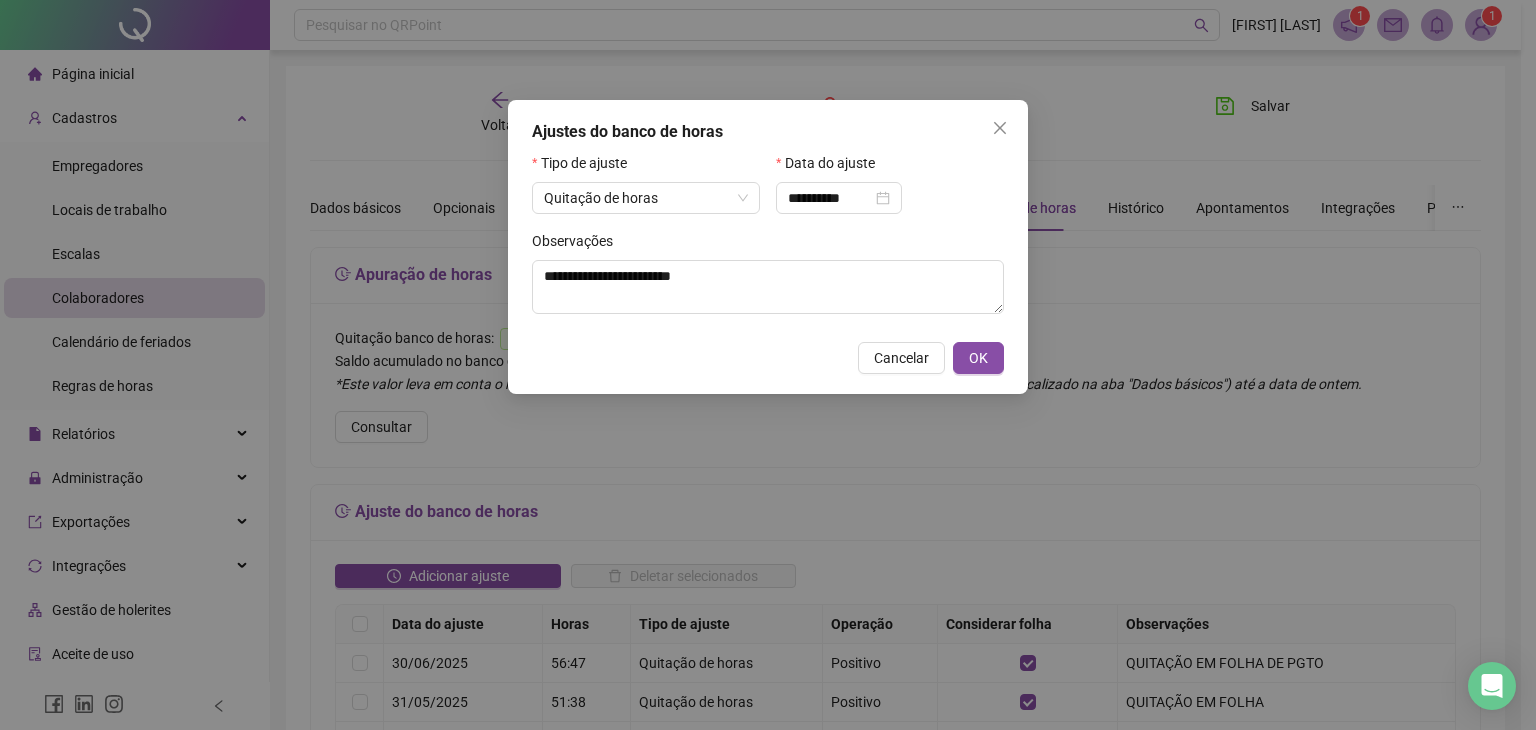 click on "Cancelar OK" at bounding box center [768, 358] 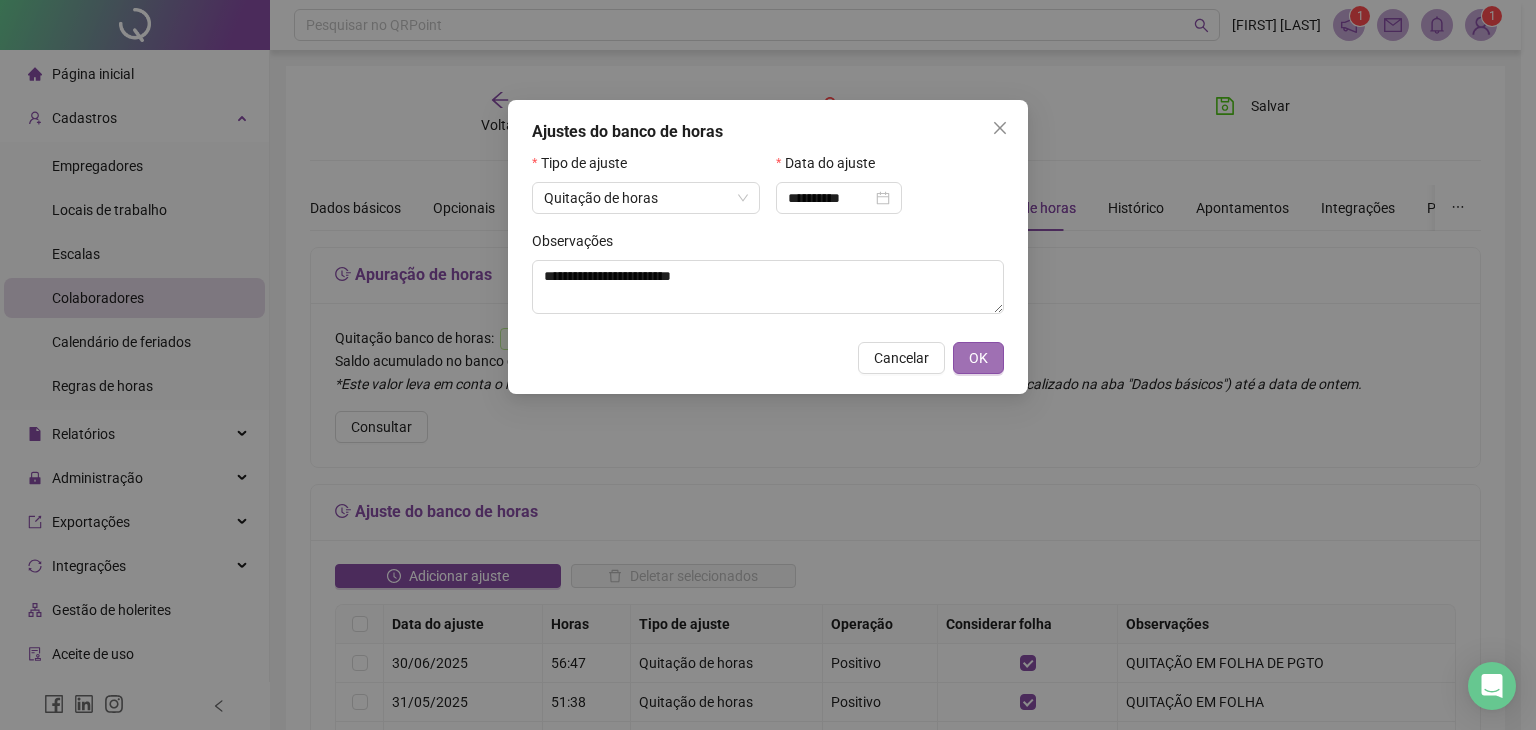 click on "OK" at bounding box center [978, 358] 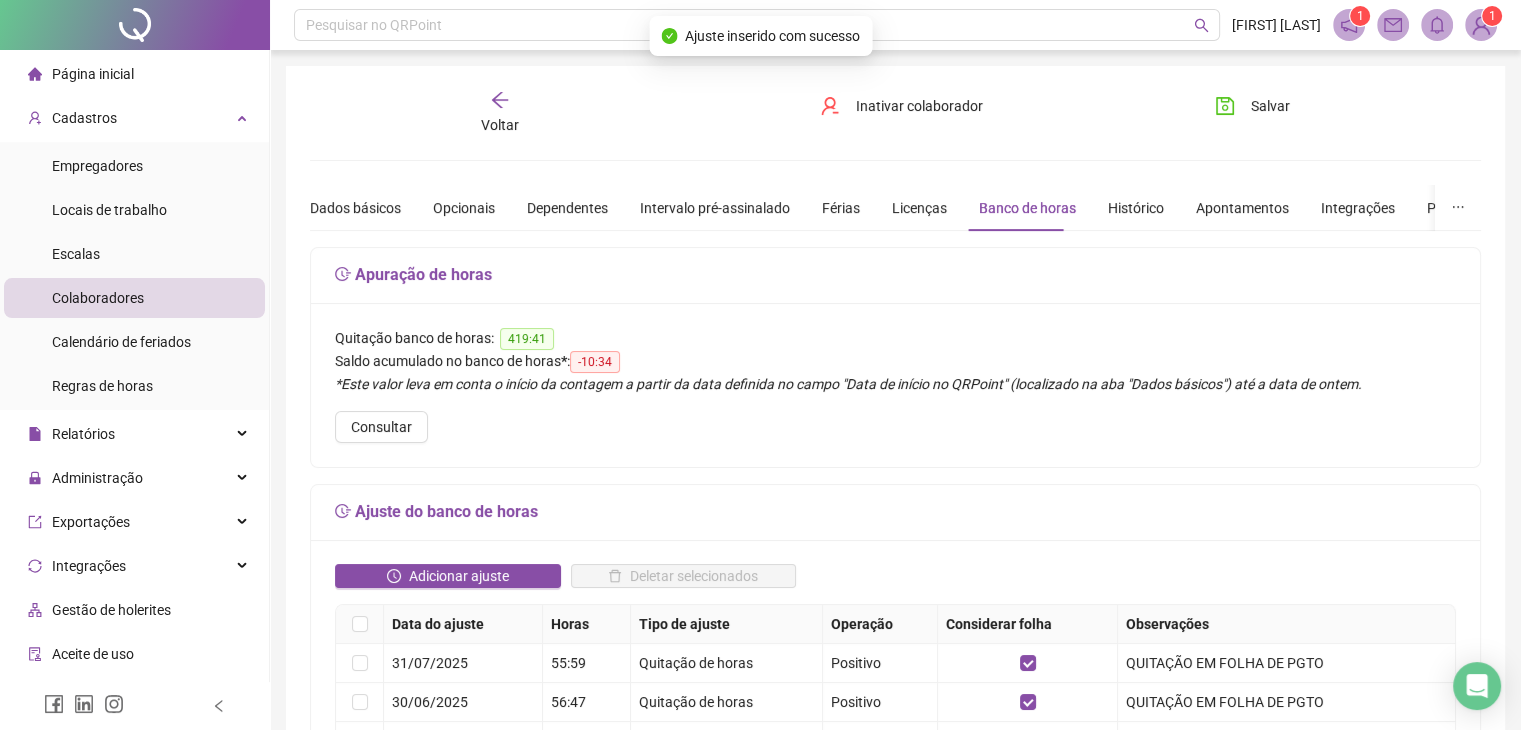 click on "Voltar" at bounding box center (500, 125) 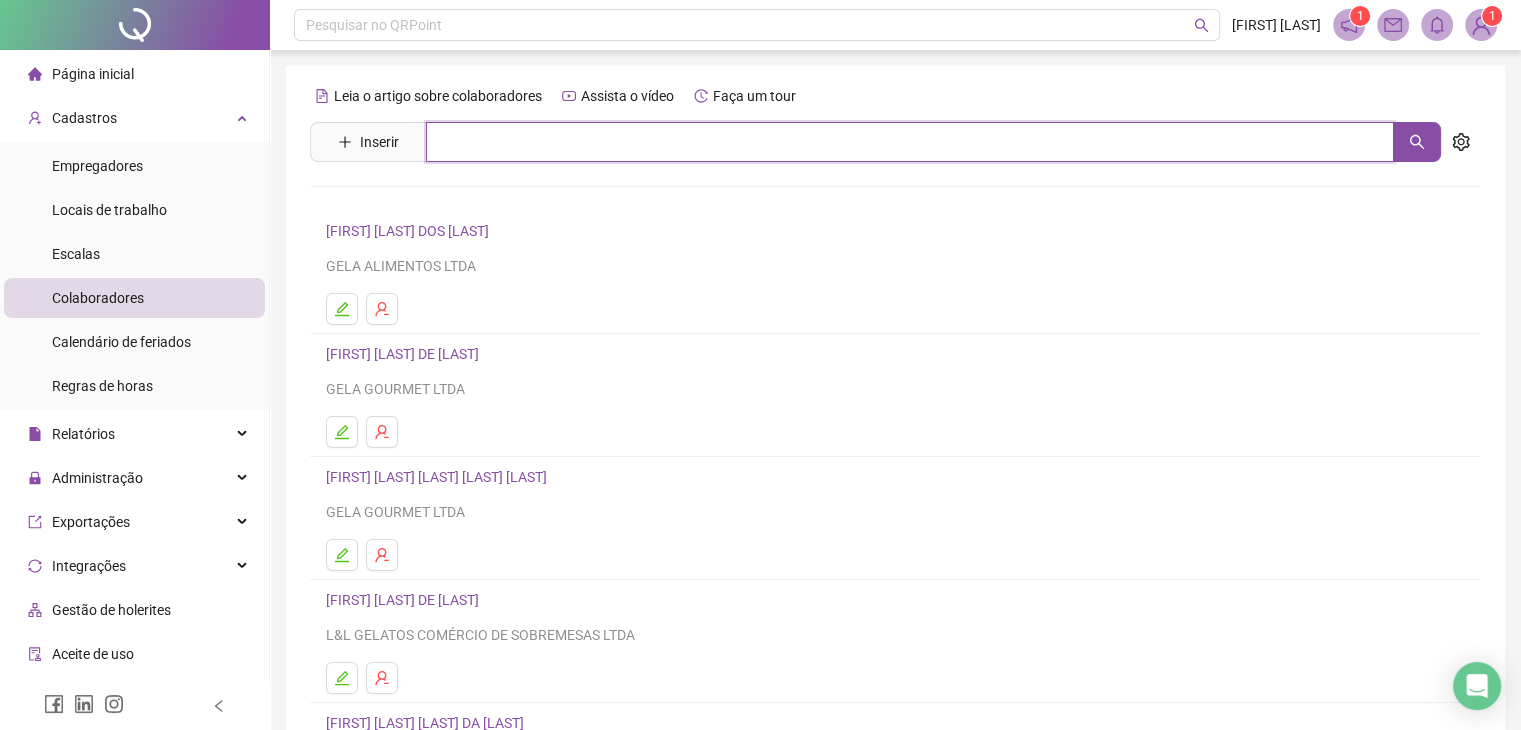 click at bounding box center (910, 142) 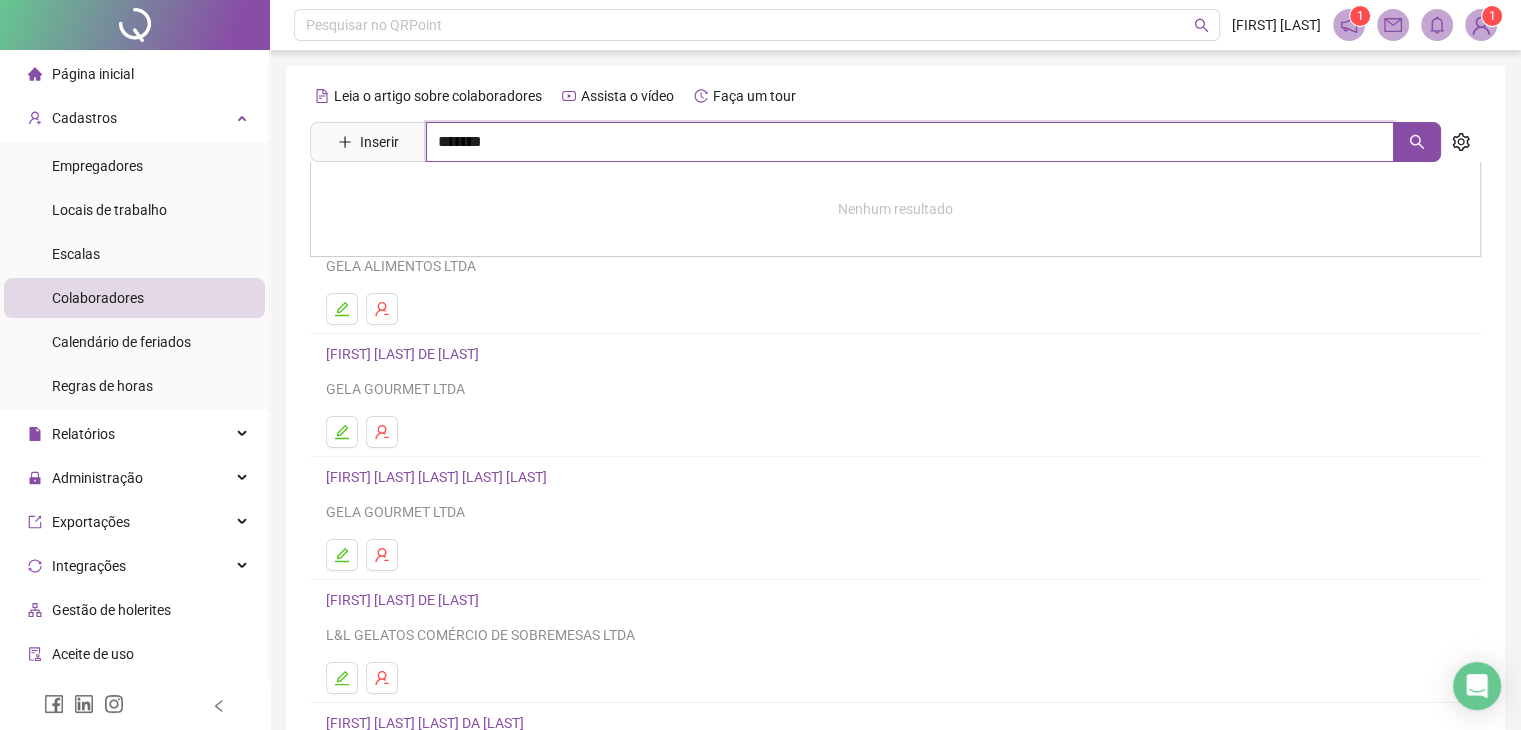 type on "*******" 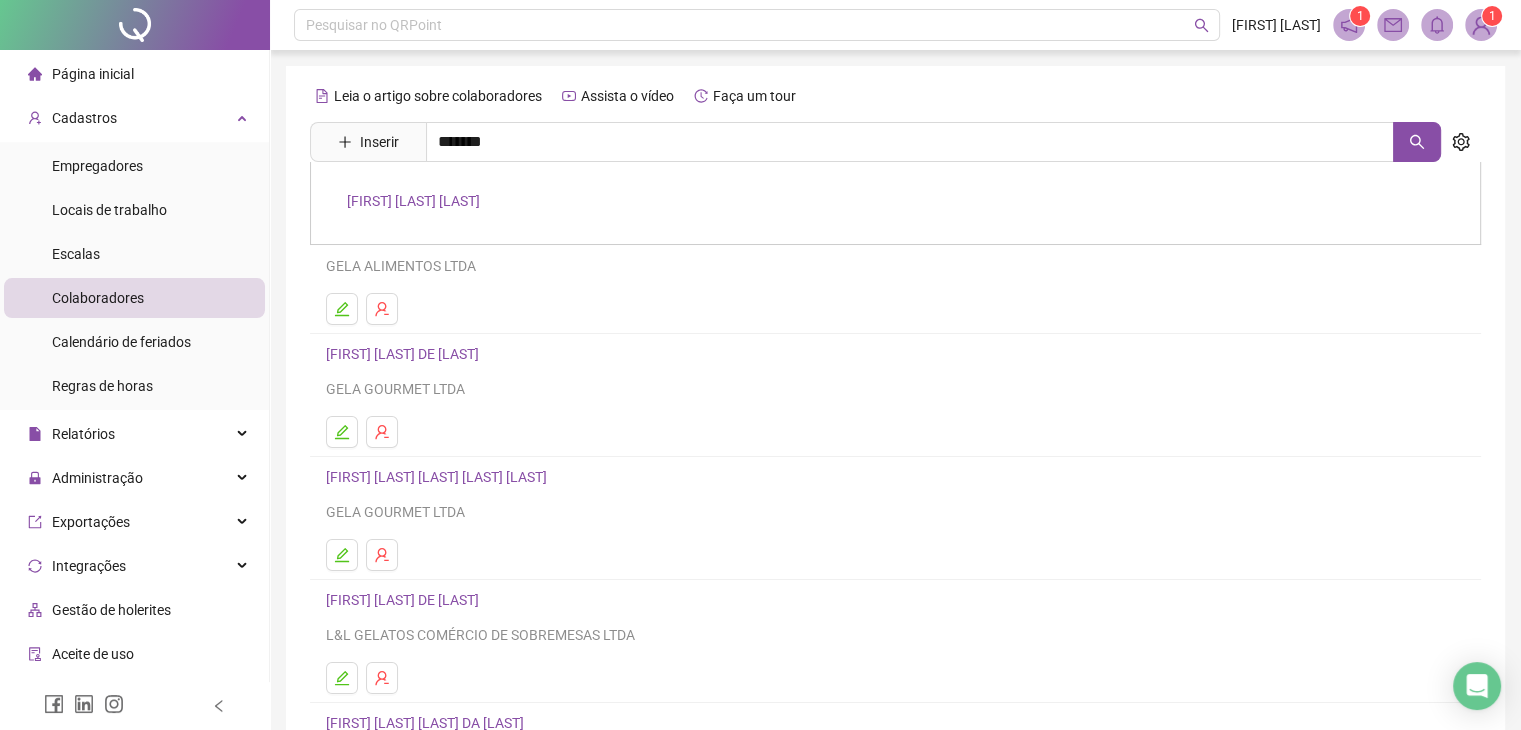 click on "[FIRST] [LAST] [LAST]" at bounding box center (413, 201) 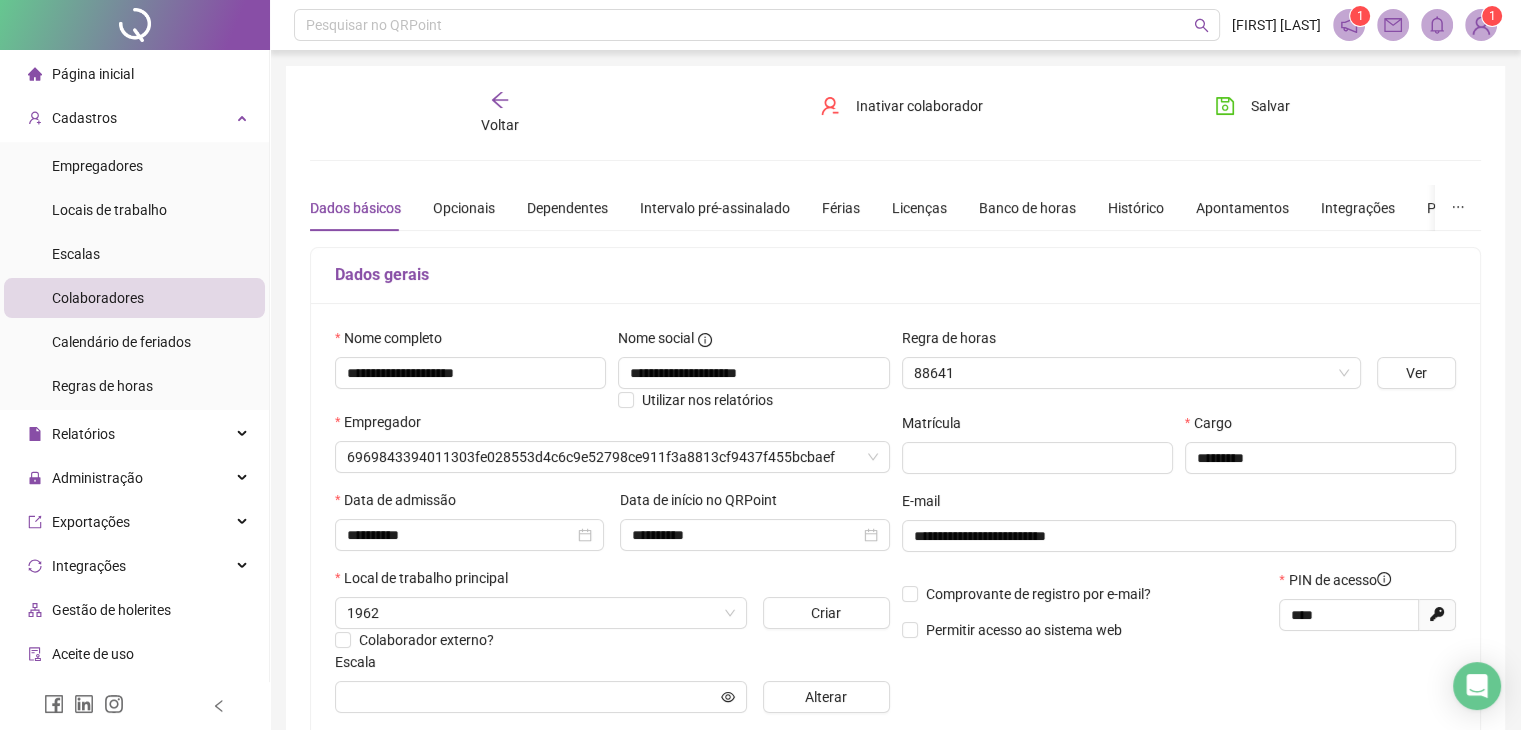 type on "**********" 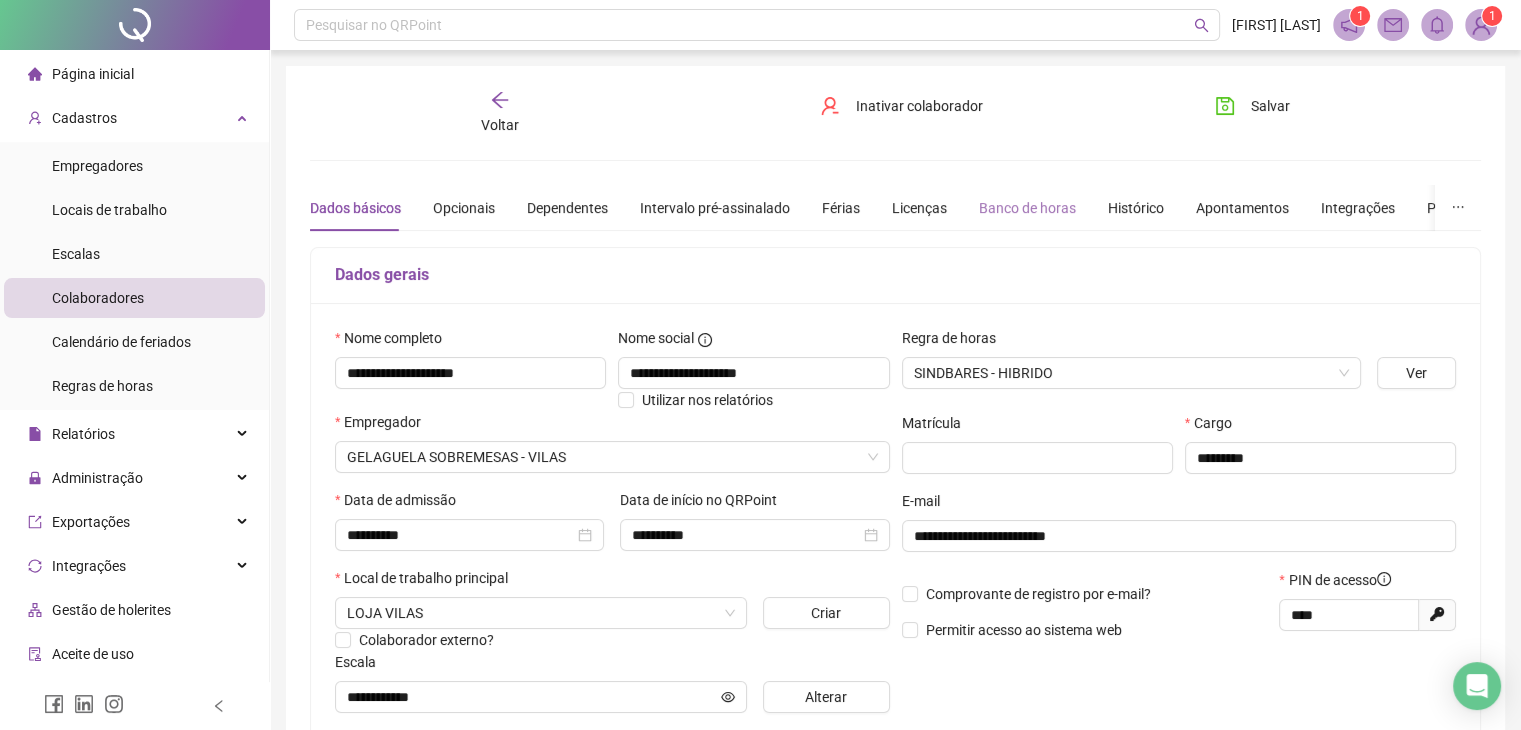 click on "Banco de horas" at bounding box center [1027, 208] 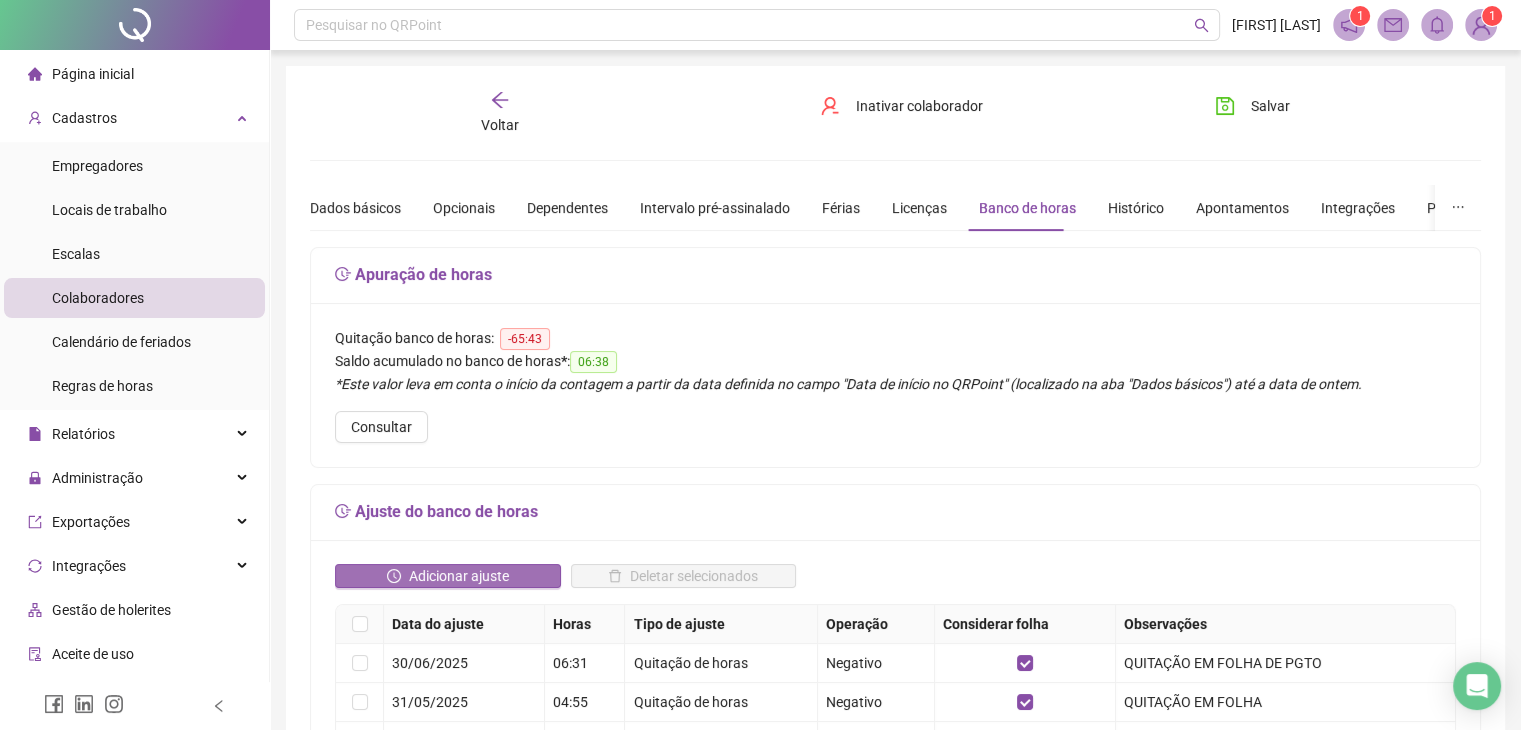 click on "Adicionar ajuste" at bounding box center (459, 576) 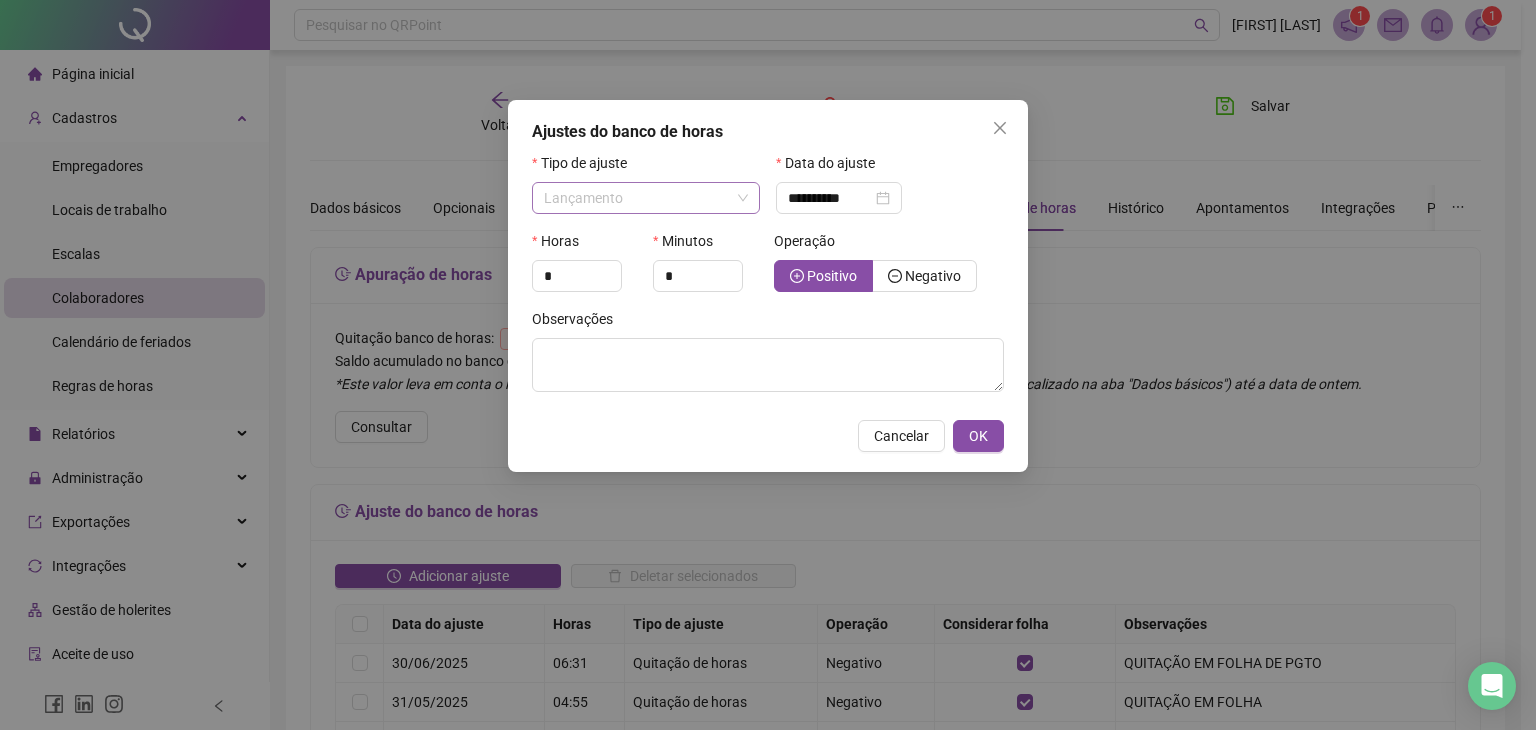 click on "Lançamento" at bounding box center (646, 198) 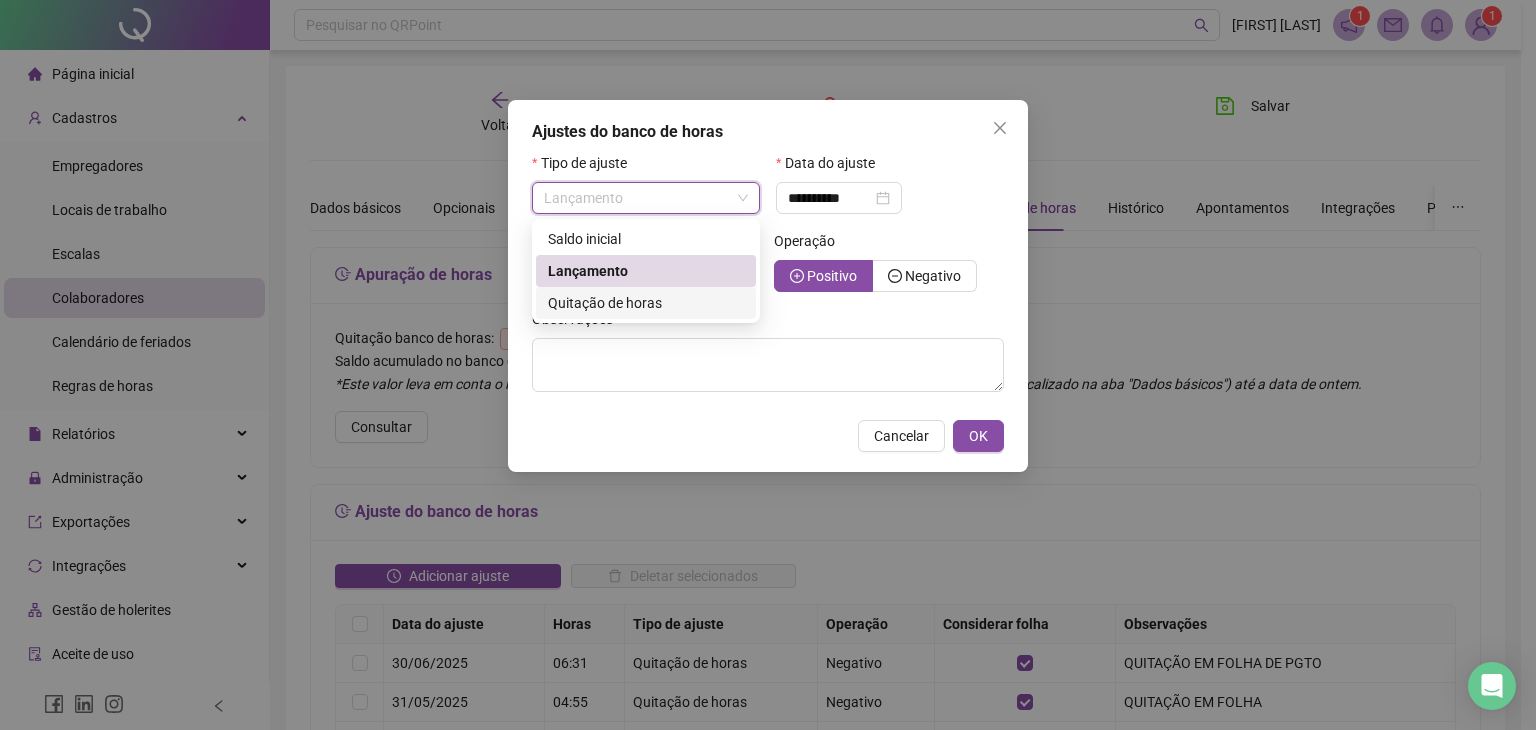 click on "Quitação de horas" at bounding box center (646, 303) 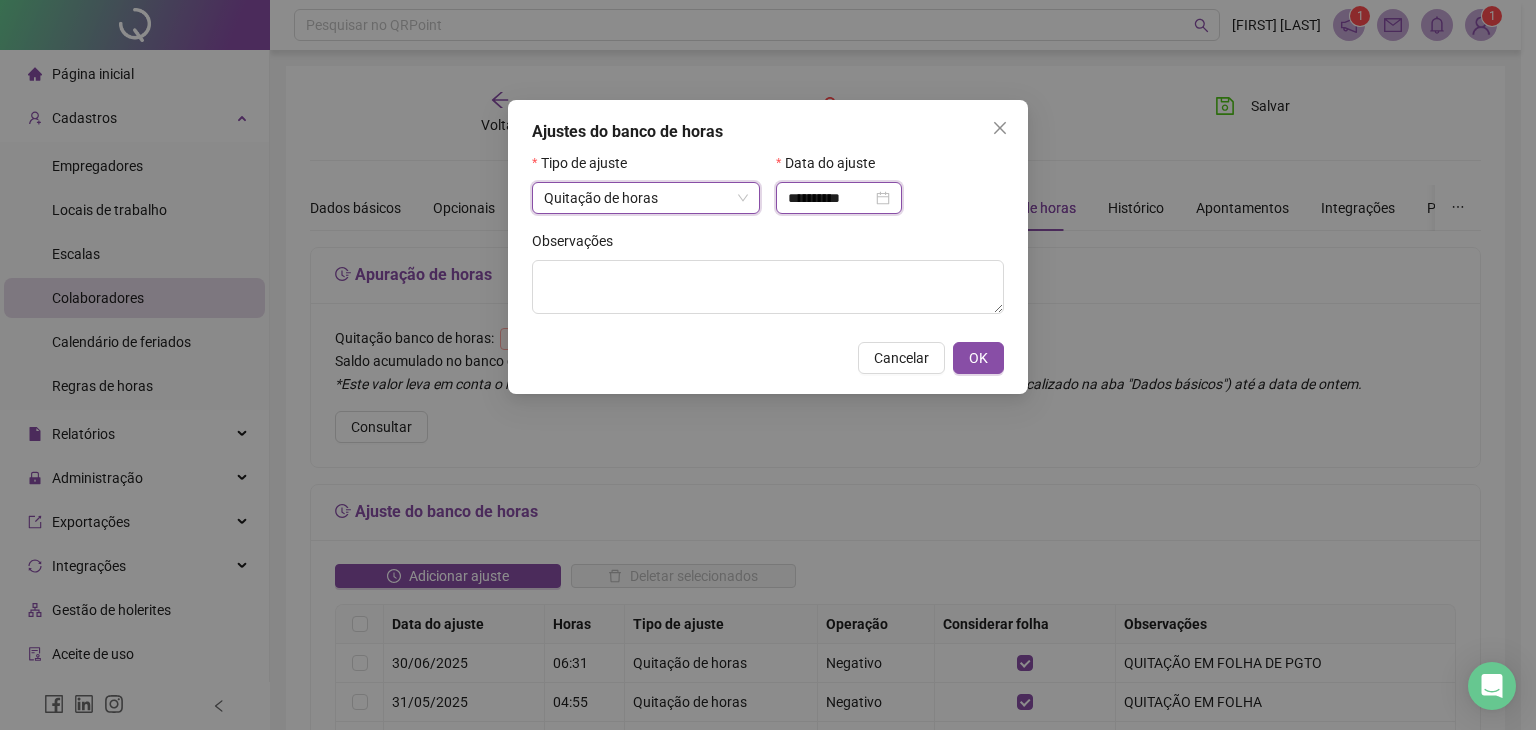 click on "**********" at bounding box center (830, 198) 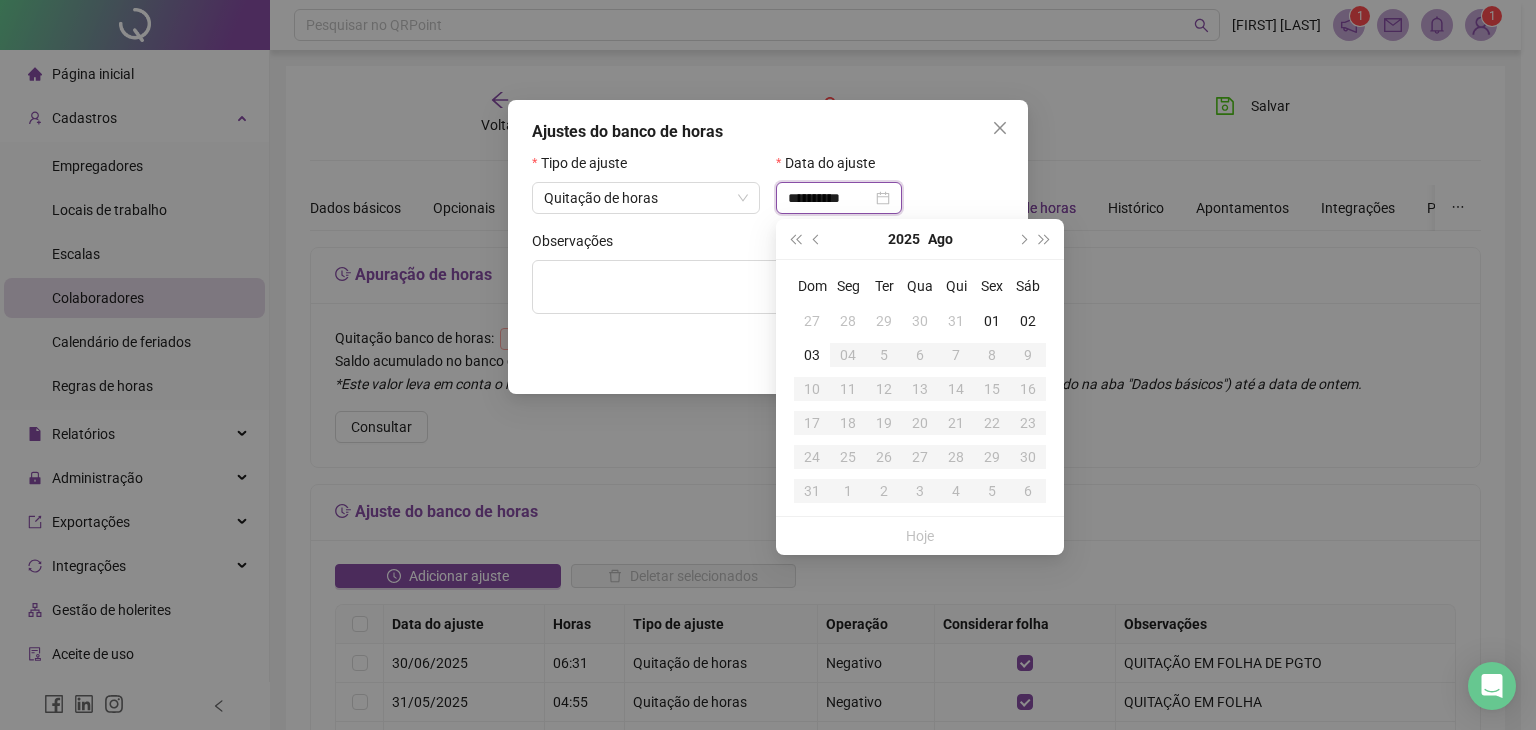 type on "**********" 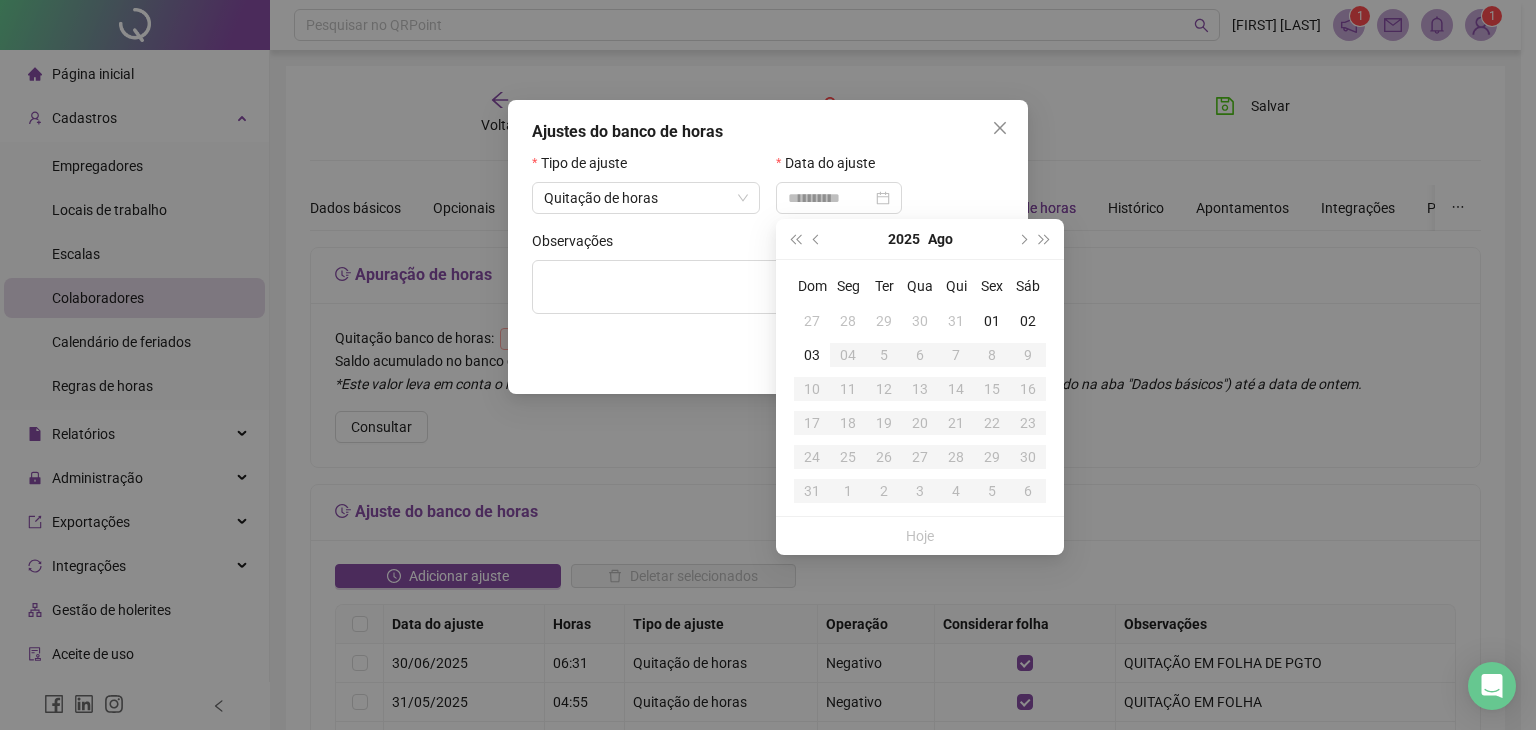 click on "31" at bounding box center [956, 321] 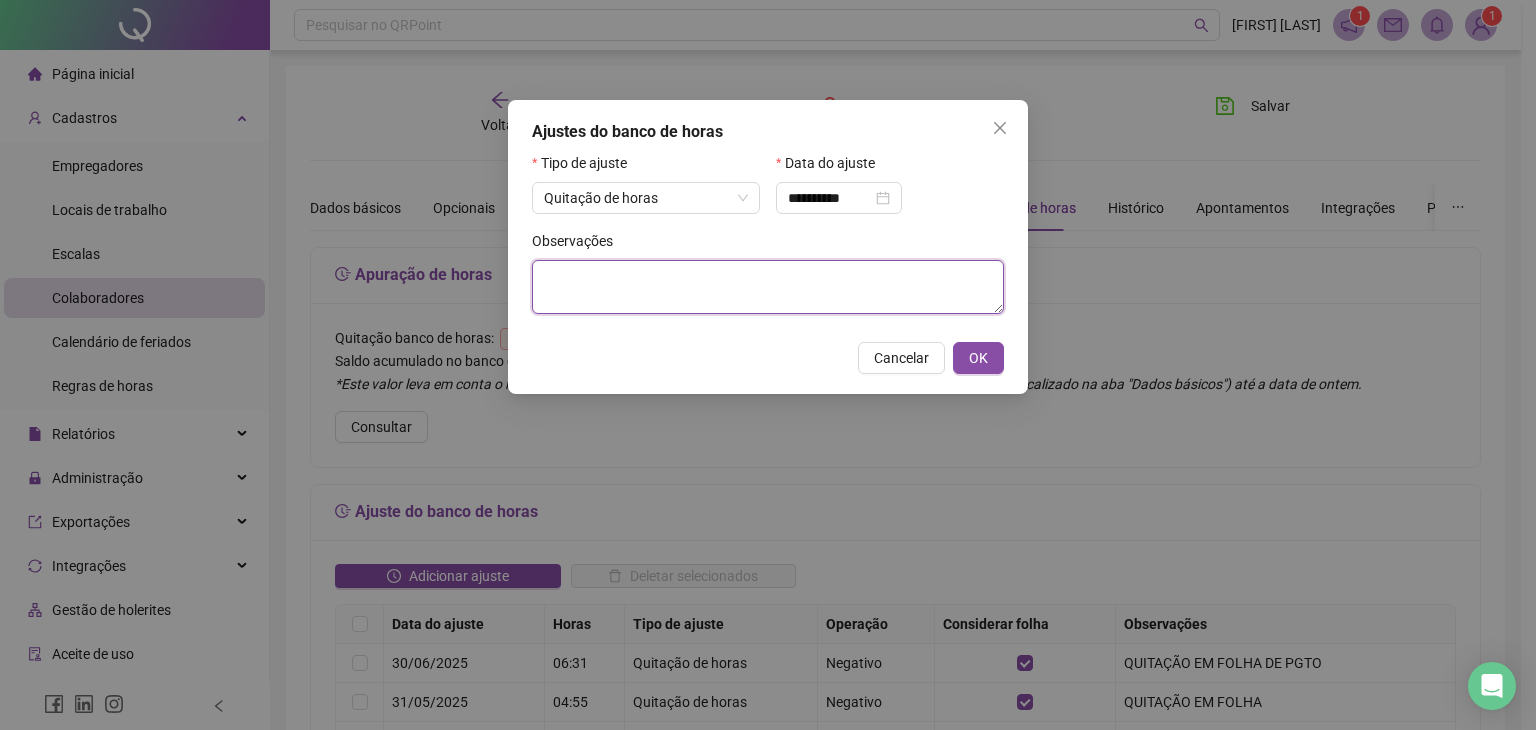 click at bounding box center (768, 287) 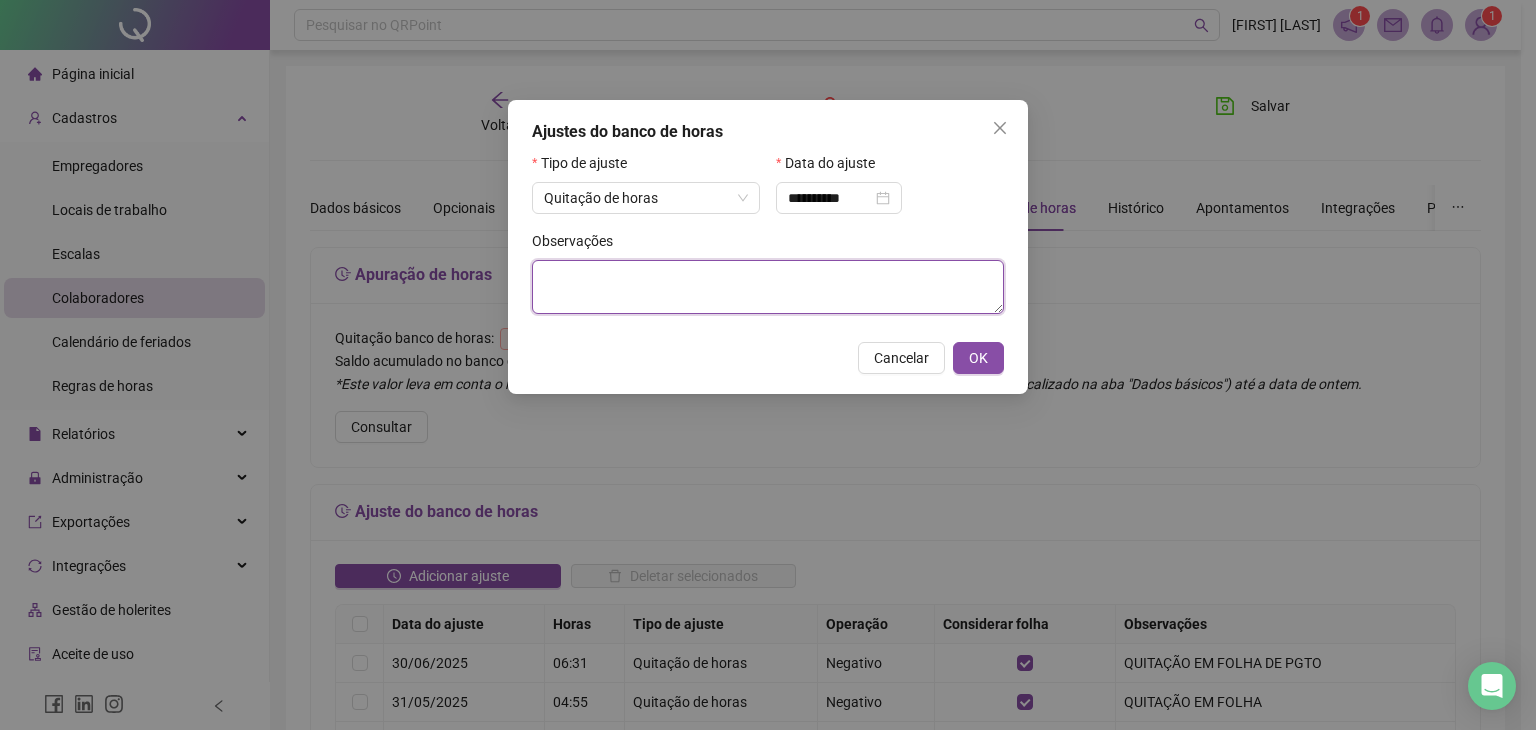 paste on "**********" 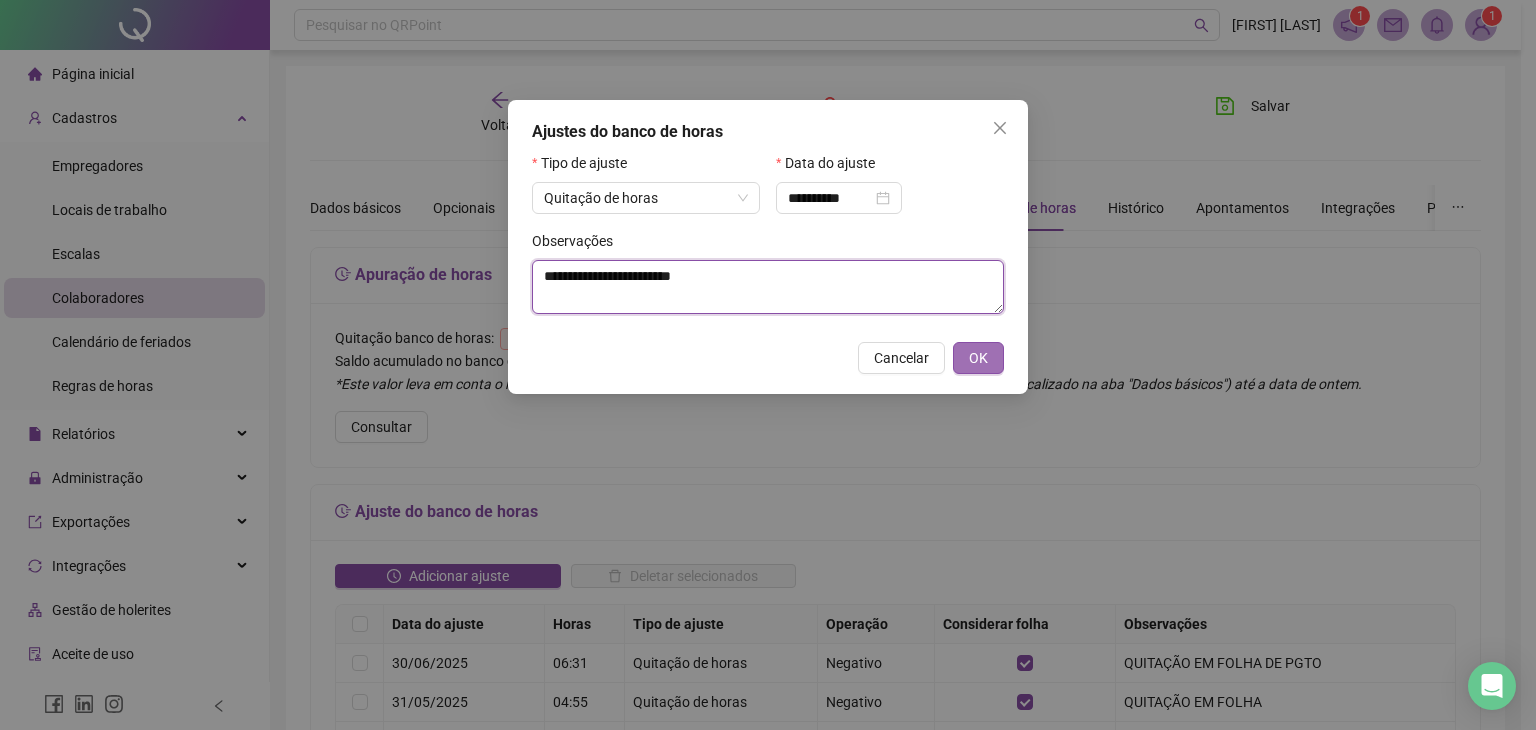 type on "**********" 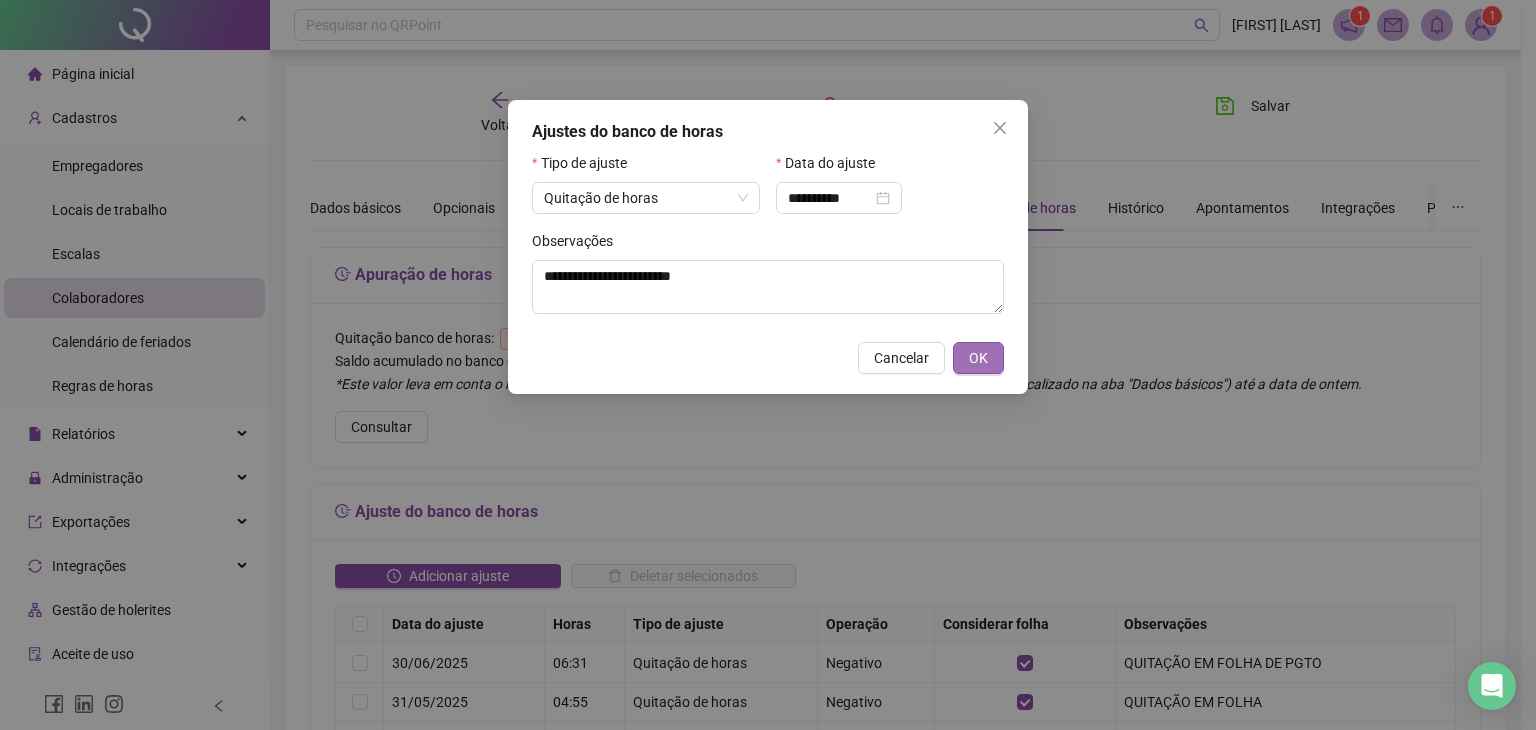 click on "OK" at bounding box center (978, 358) 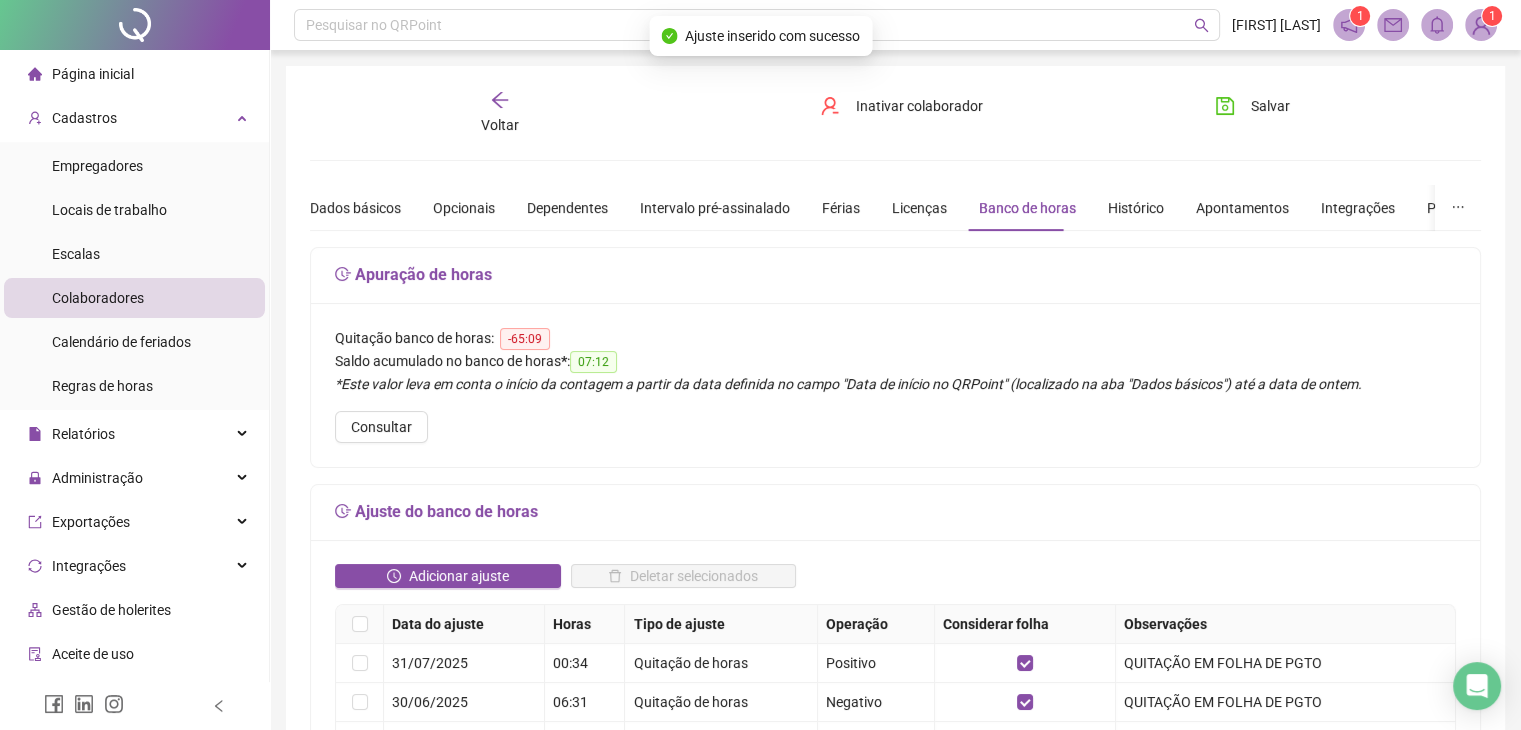 click on "Voltar" at bounding box center [500, 125] 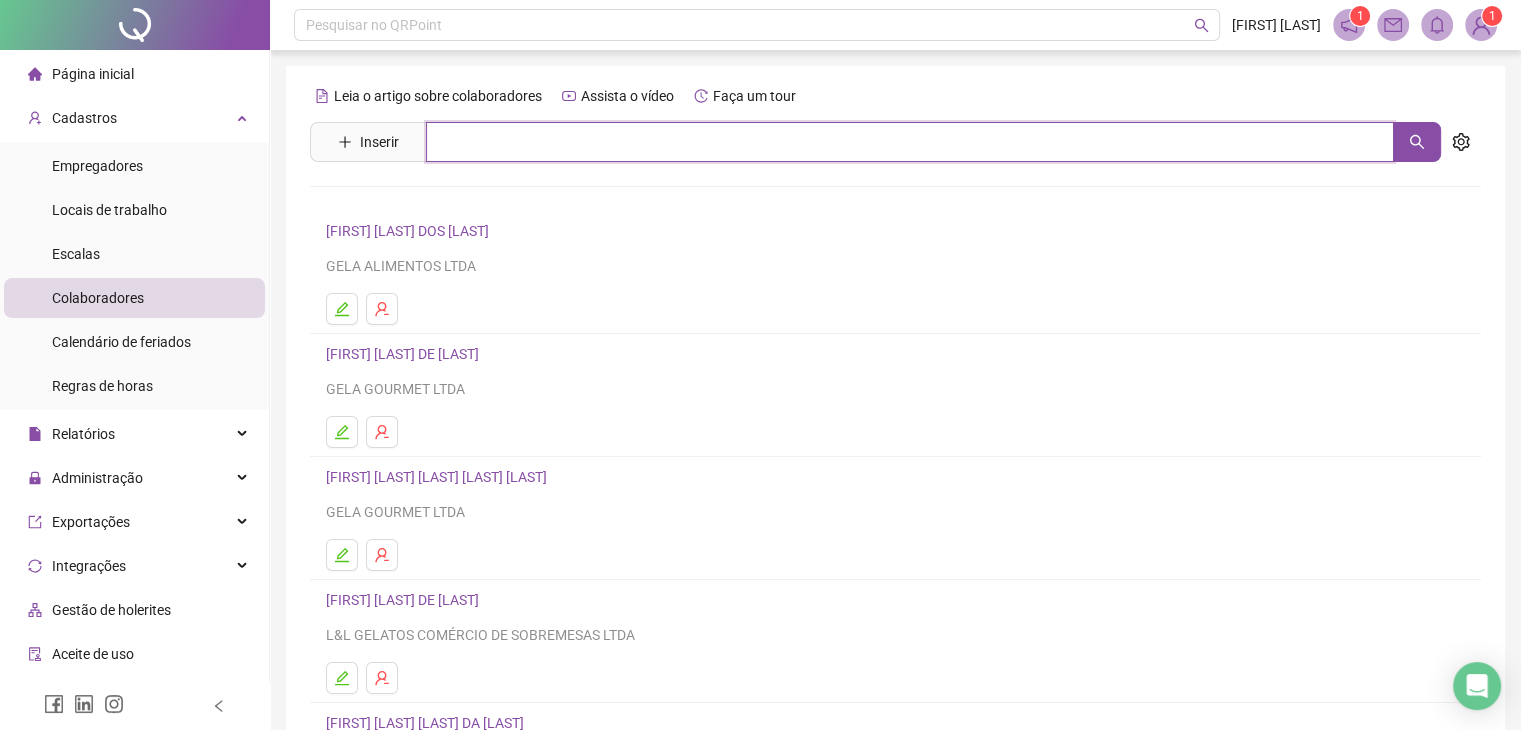 click at bounding box center [910, 142] 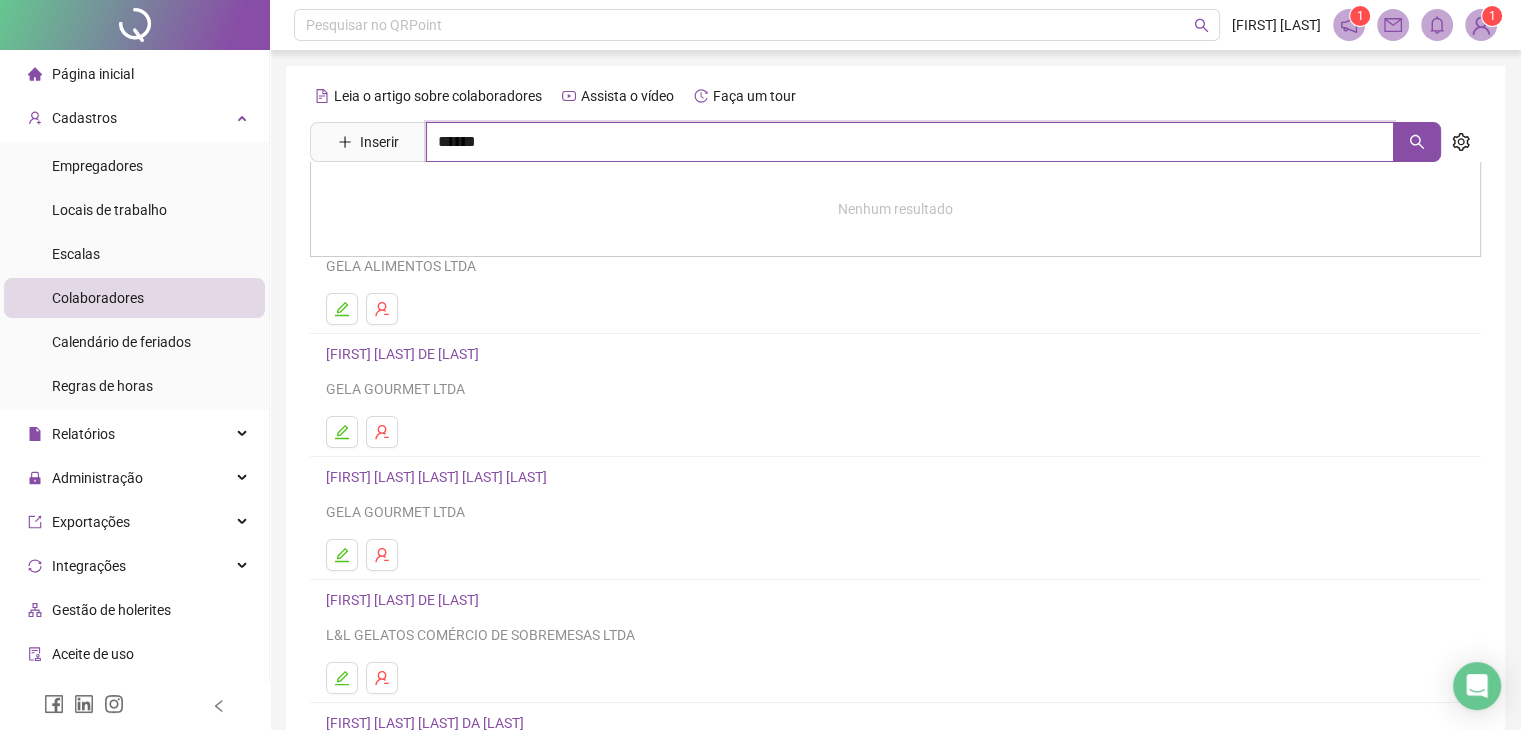type on "******" 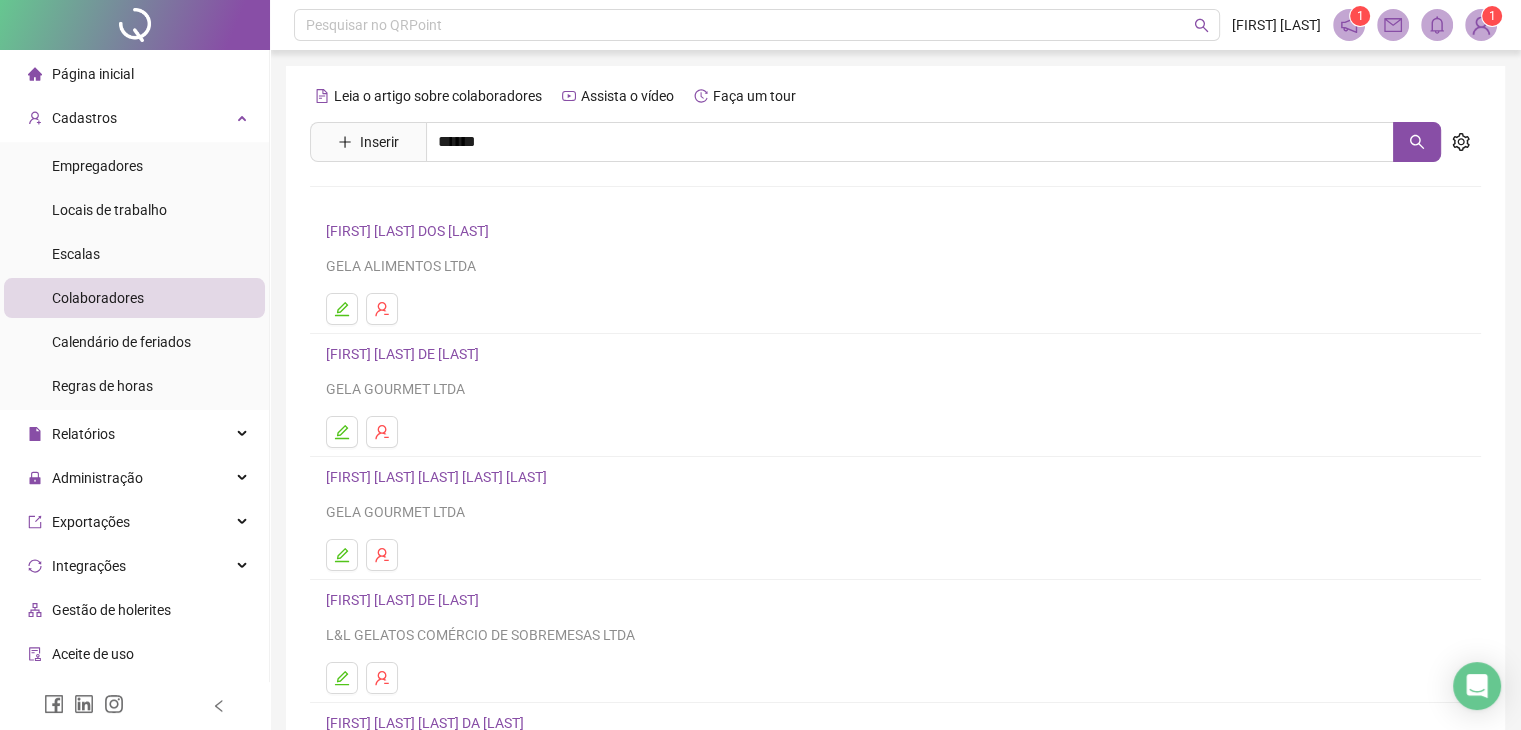 click on "[FIRST] [LAST] [LAST]" at bounding box center [423, 201] 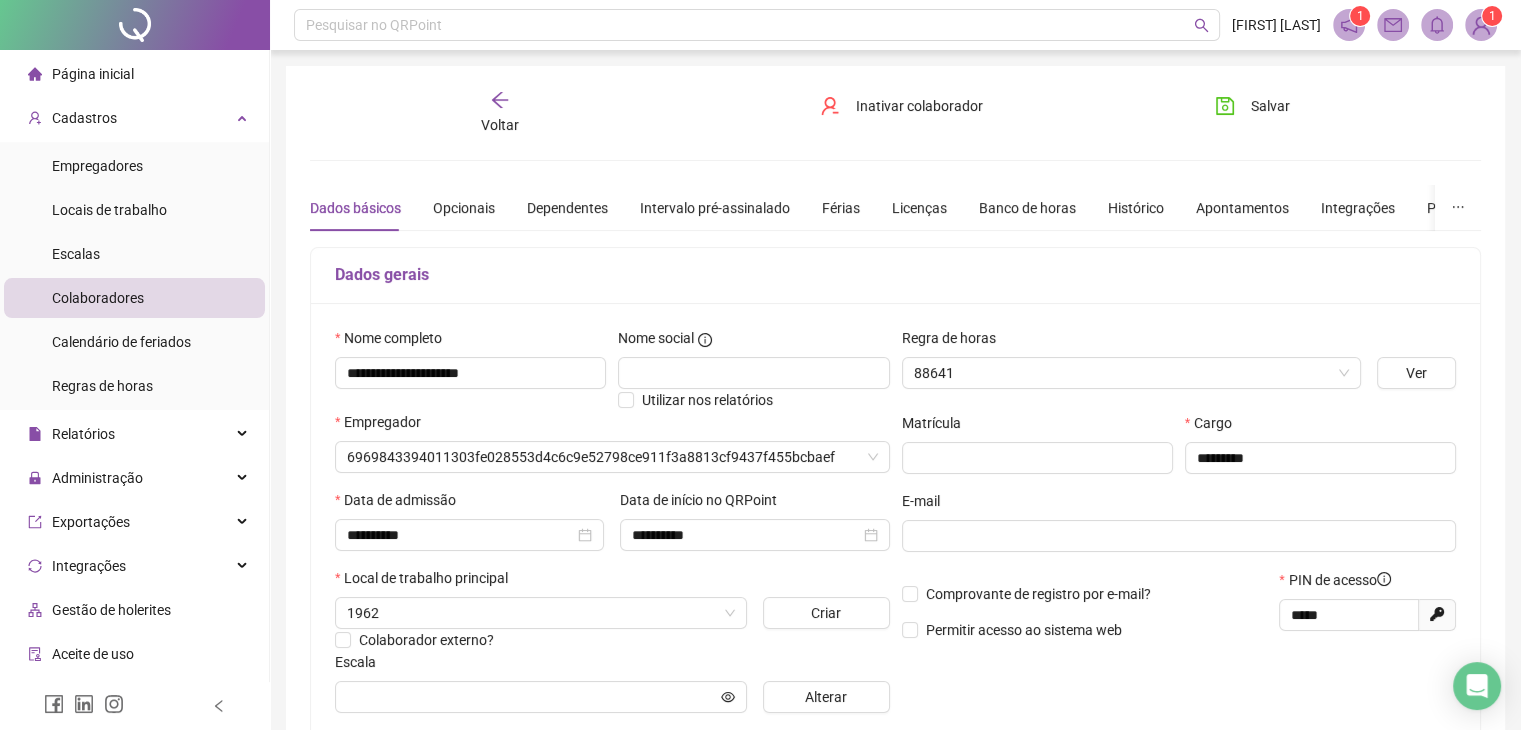 type on "**********" 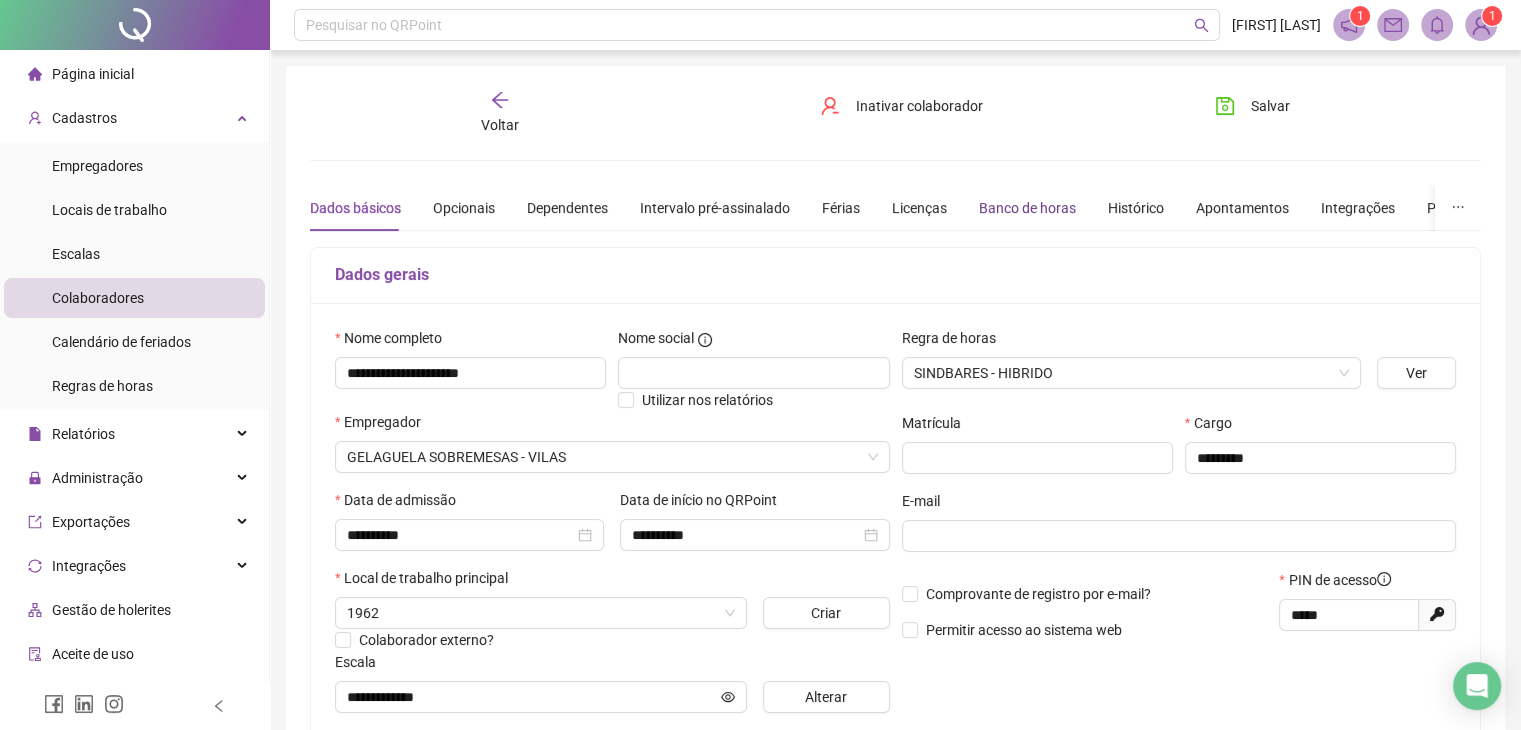 click on "Banco de horas" at bounding box center (1027, 208) 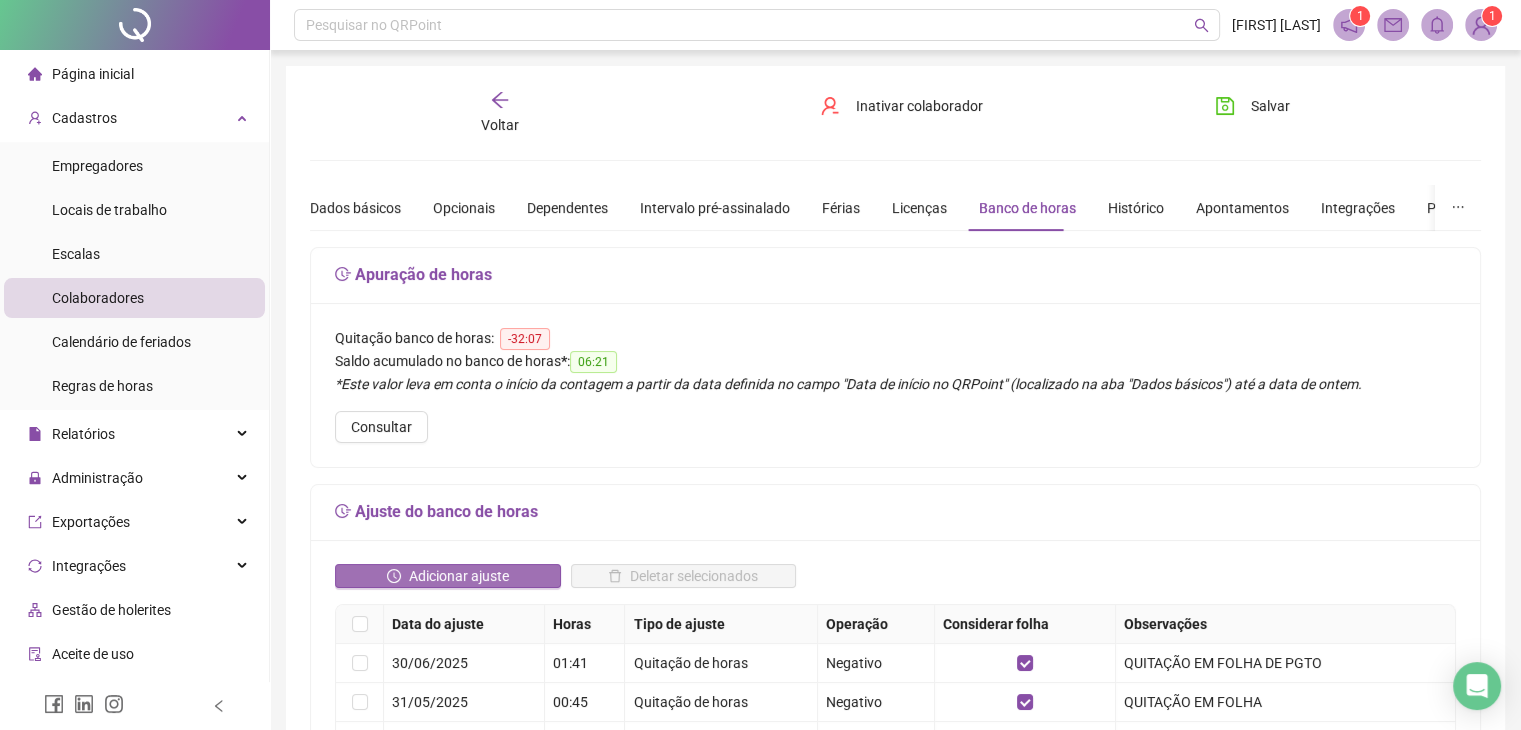 click on "Adicionar ajuste" at bounding box center (459, 576) 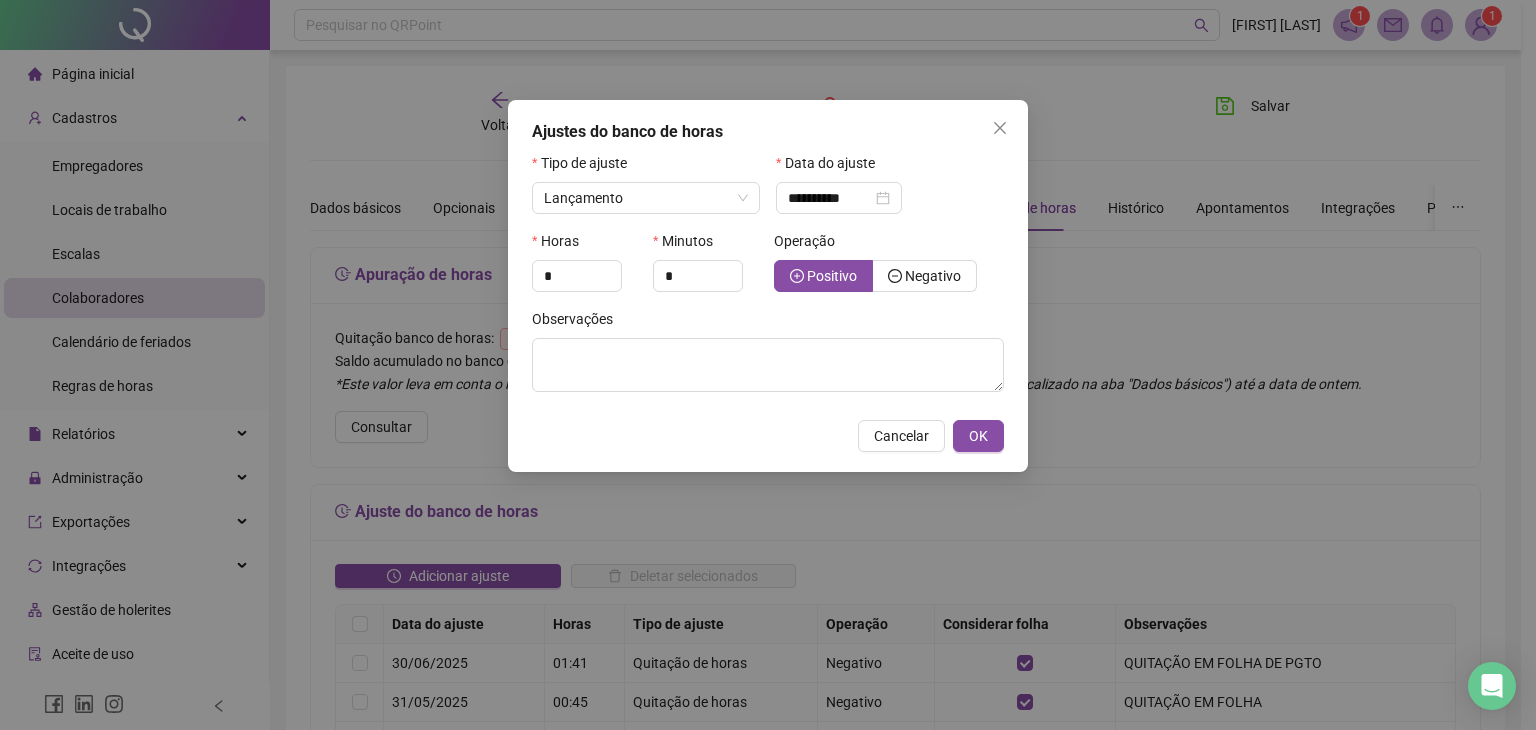 click on "Tipo de ajuste" at bounding box center (586, 163) 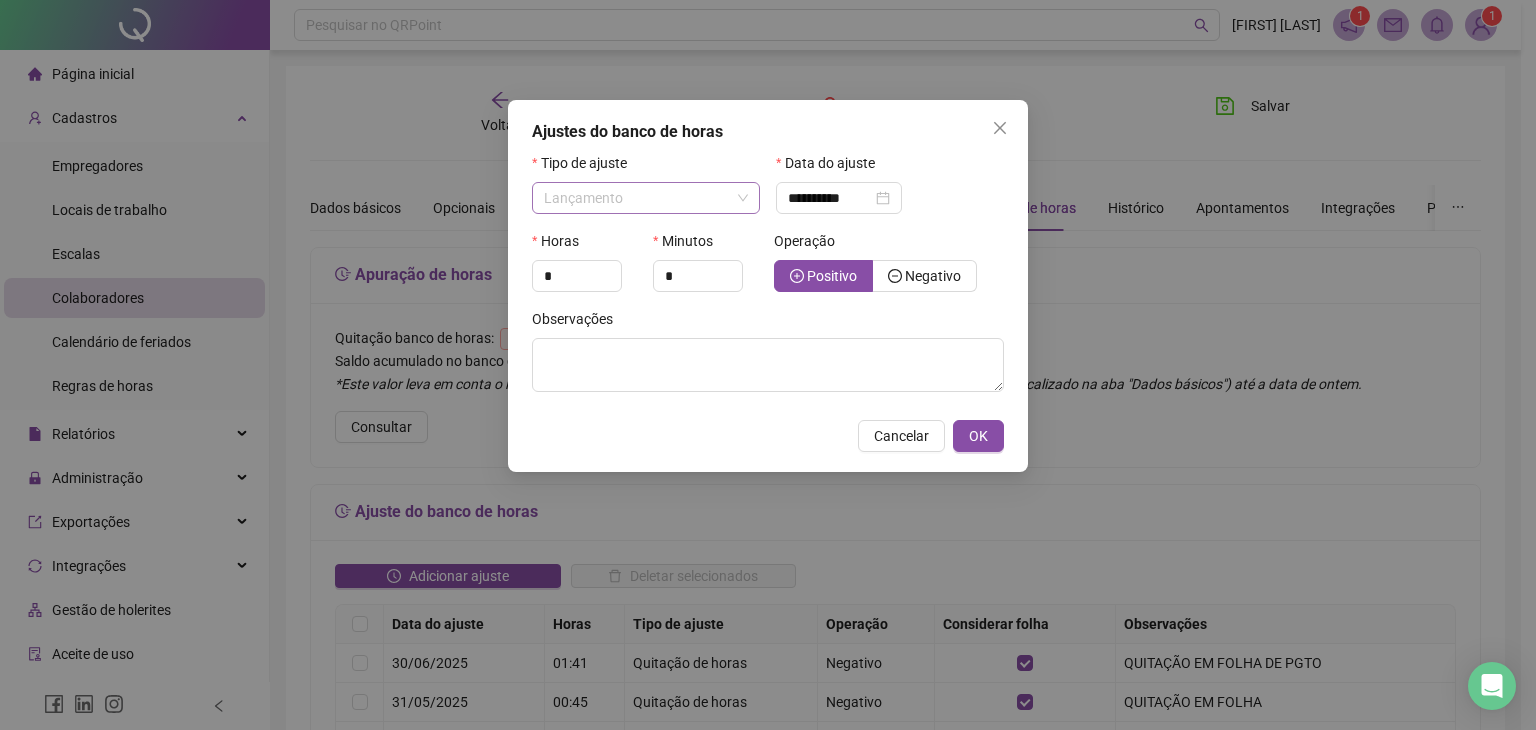 click on "Lançamento" at bounding box center [646, 198] 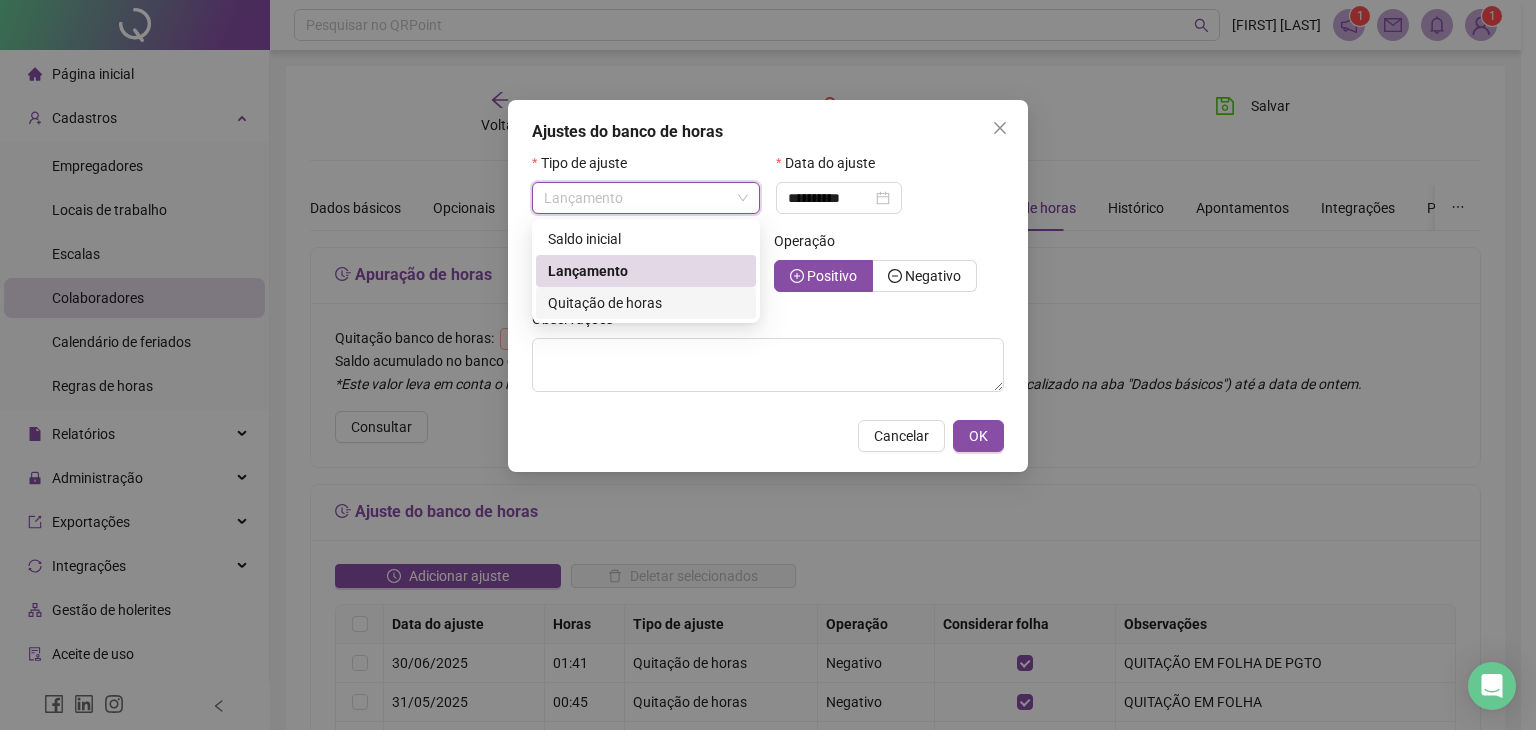 click on "Quitação de horas" at bounding box center (605, 303) 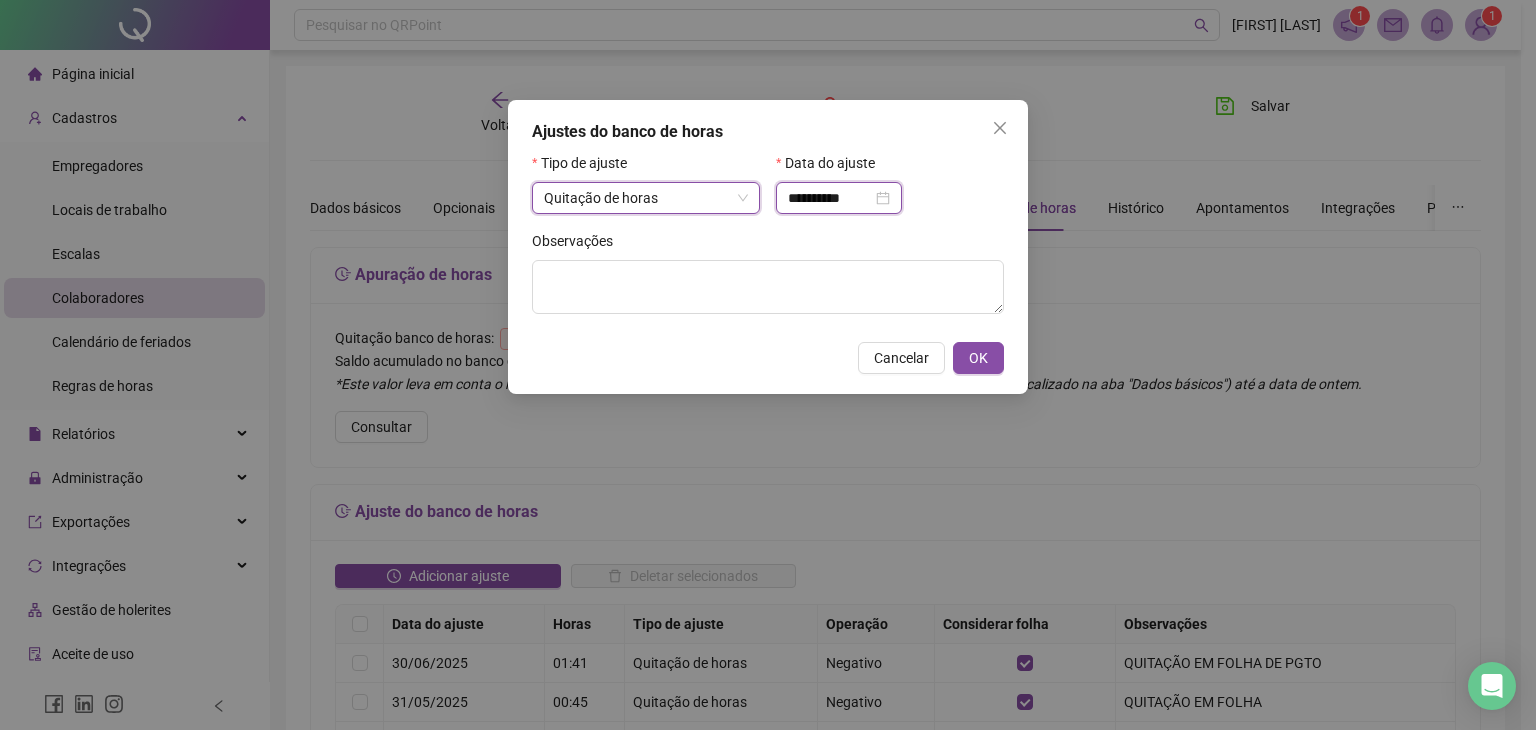 click on "**********" at bounding box center [830, 198] 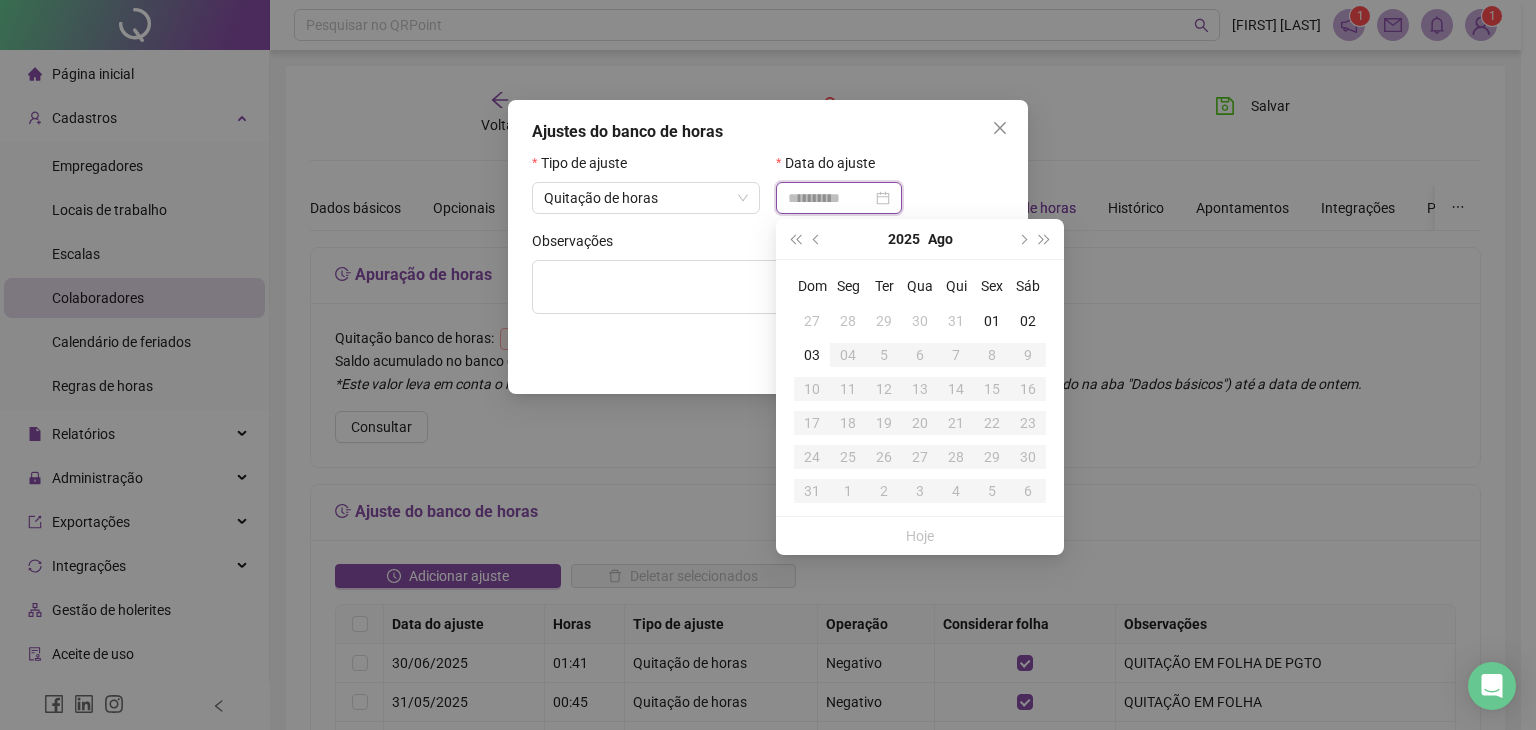 type on "**********" 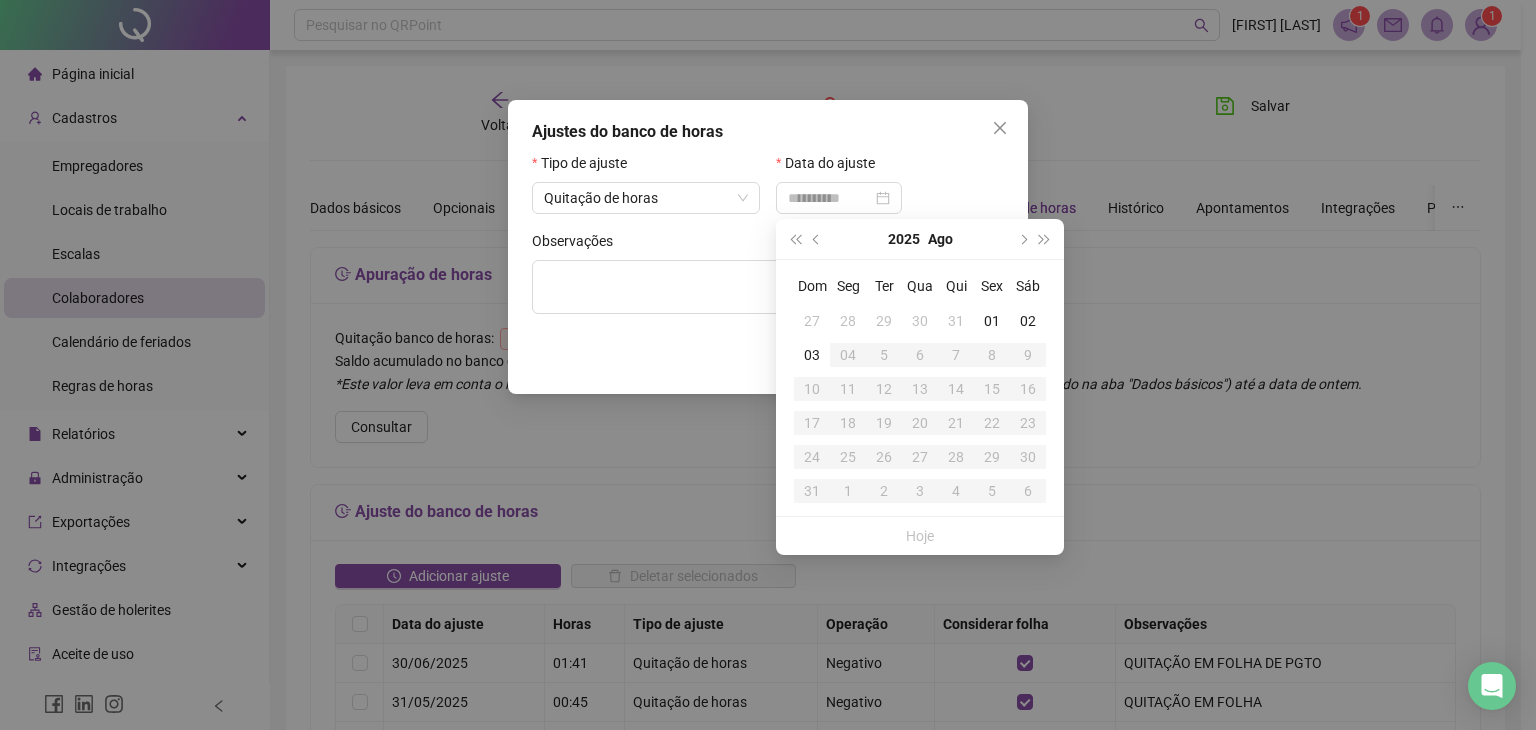 click on "31" at bounding box center (956, 321) 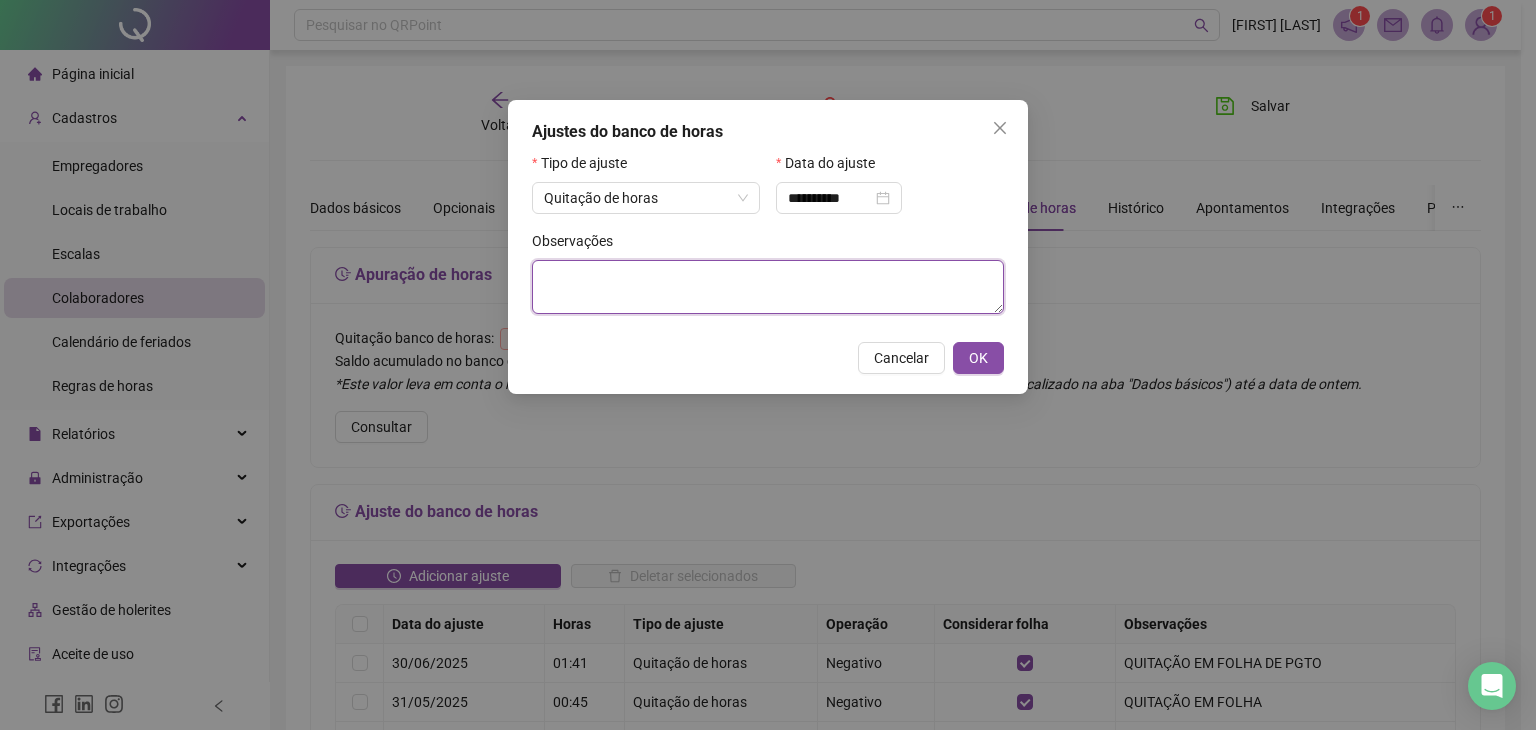 click at bounding box center (768, 287) 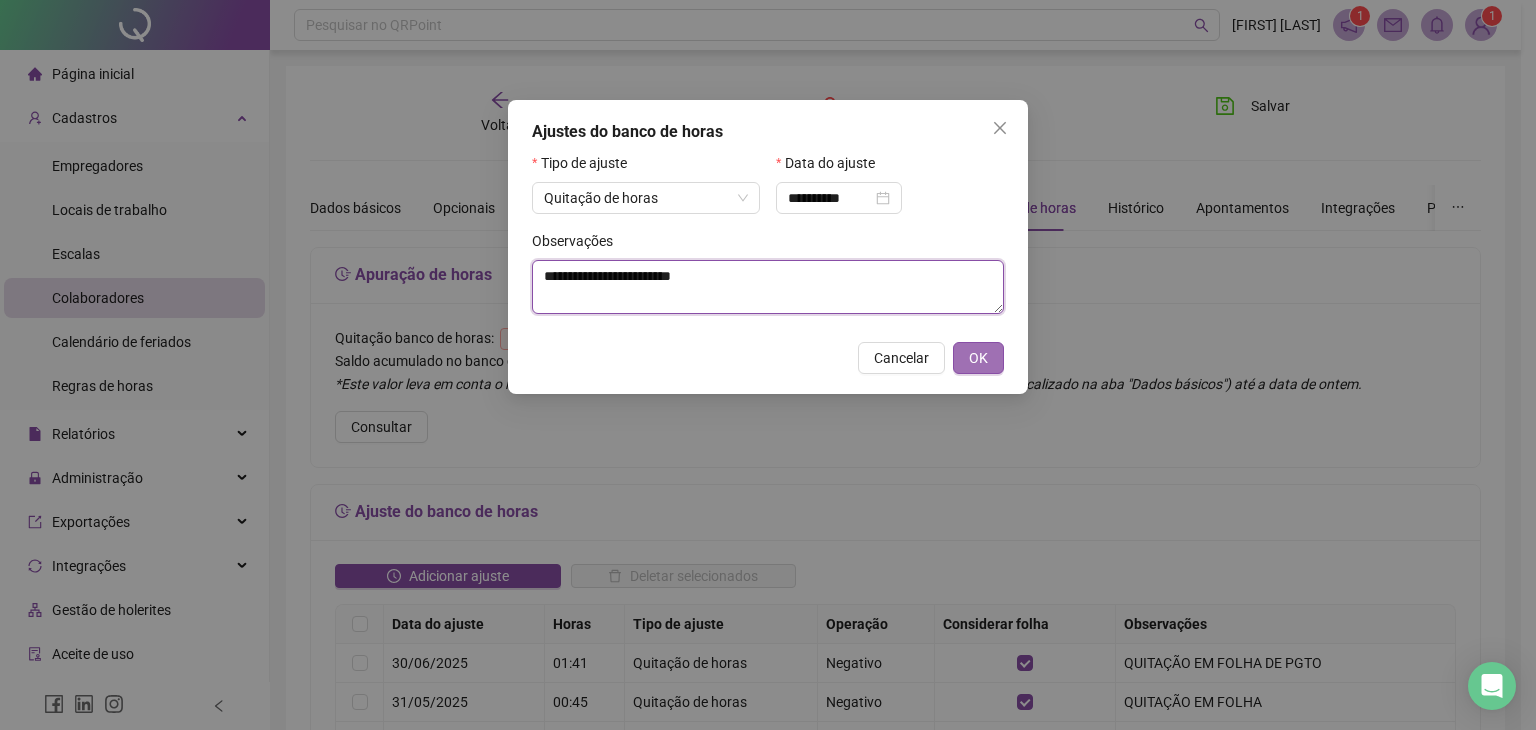 type on "**********" 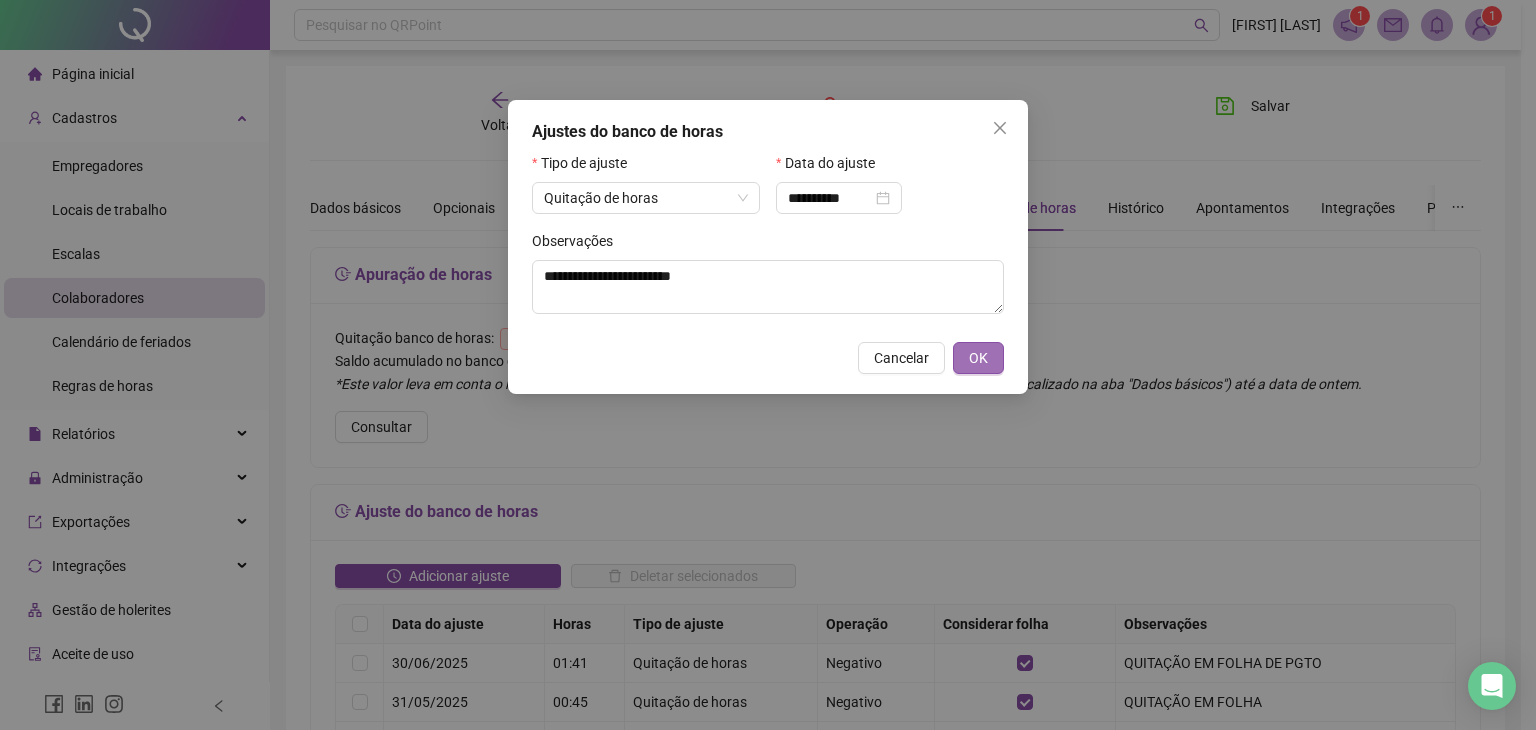 click on "OK" at bounding box center (978, 358) 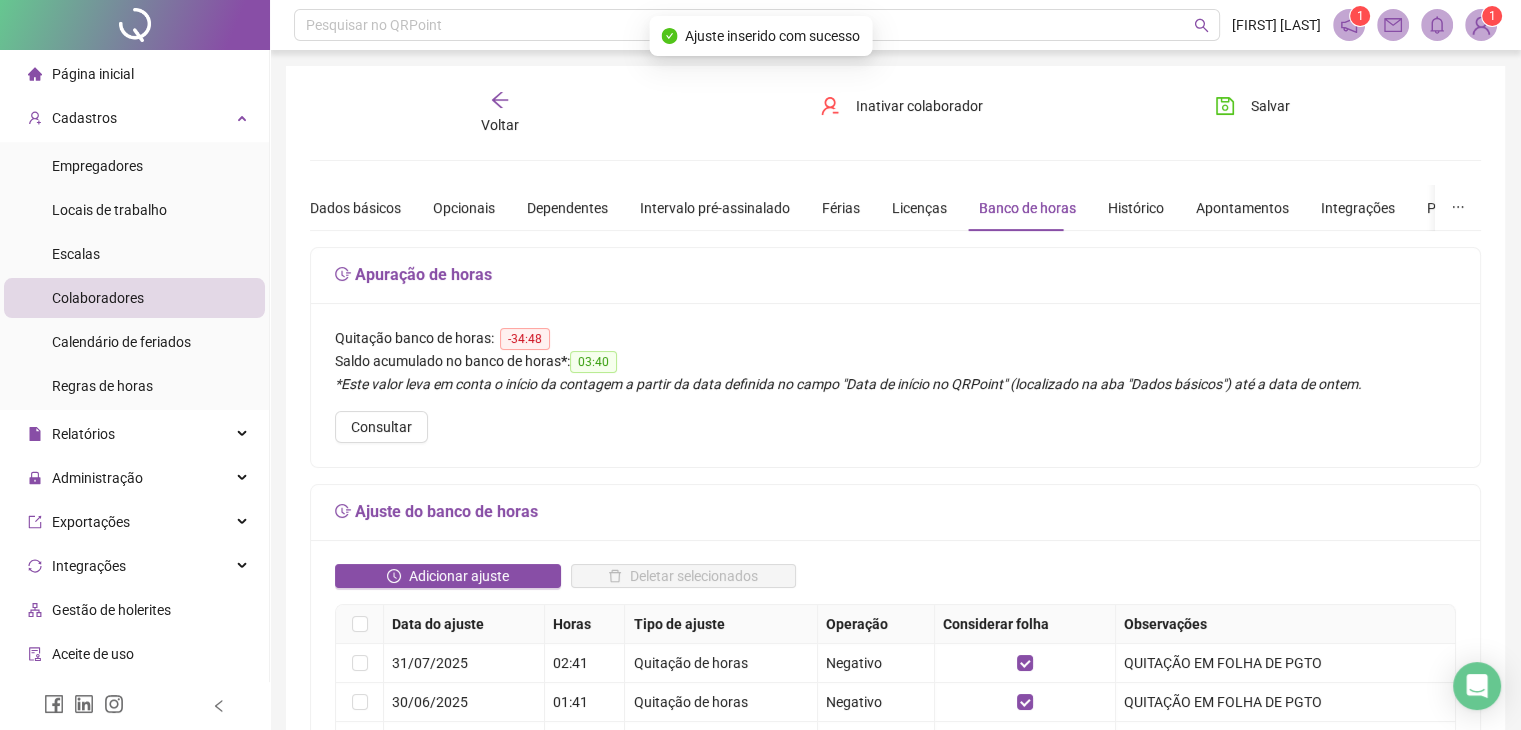 click on "Voltar" at bounding box center [500, 113] 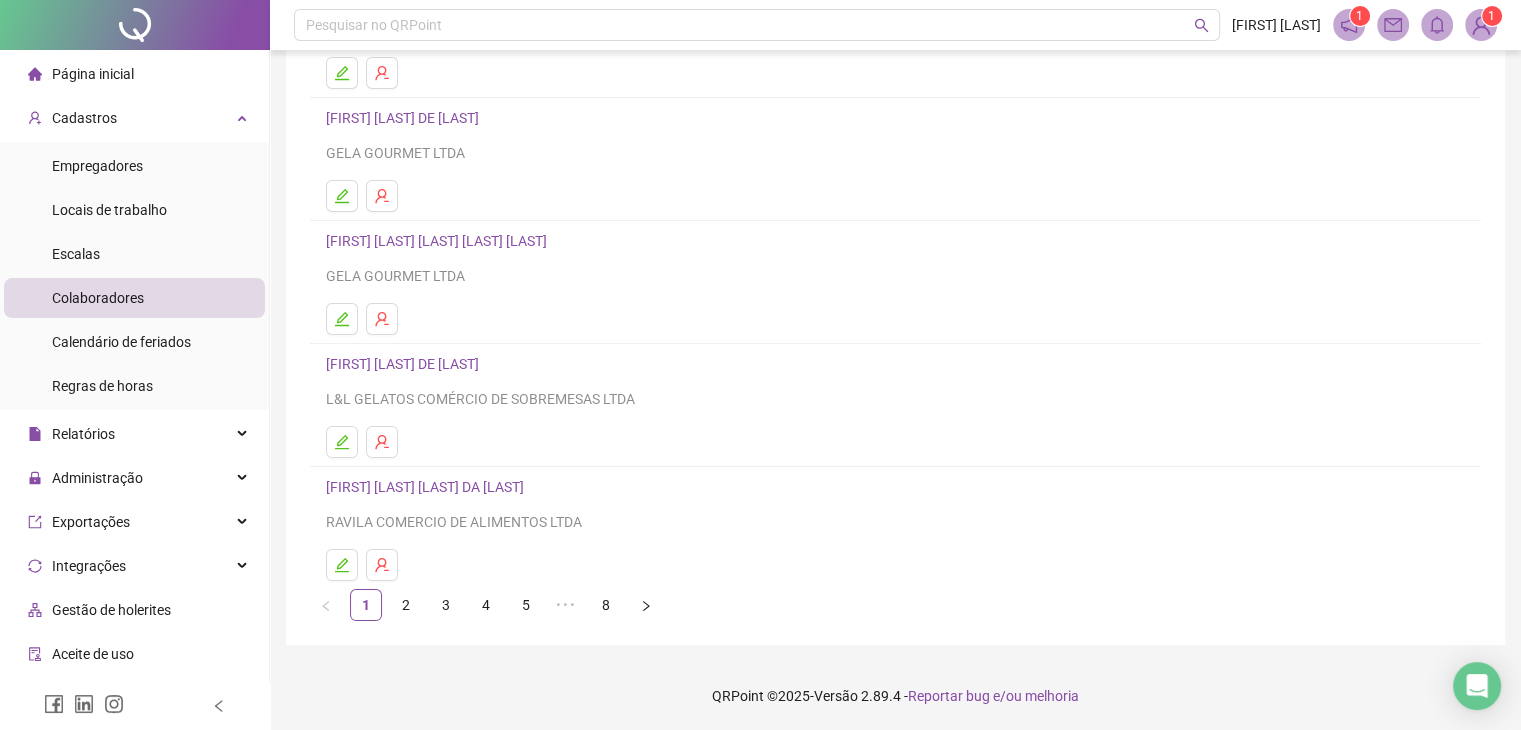 scroll, scrollTop: 0, scrollLeft: 0, axis: both 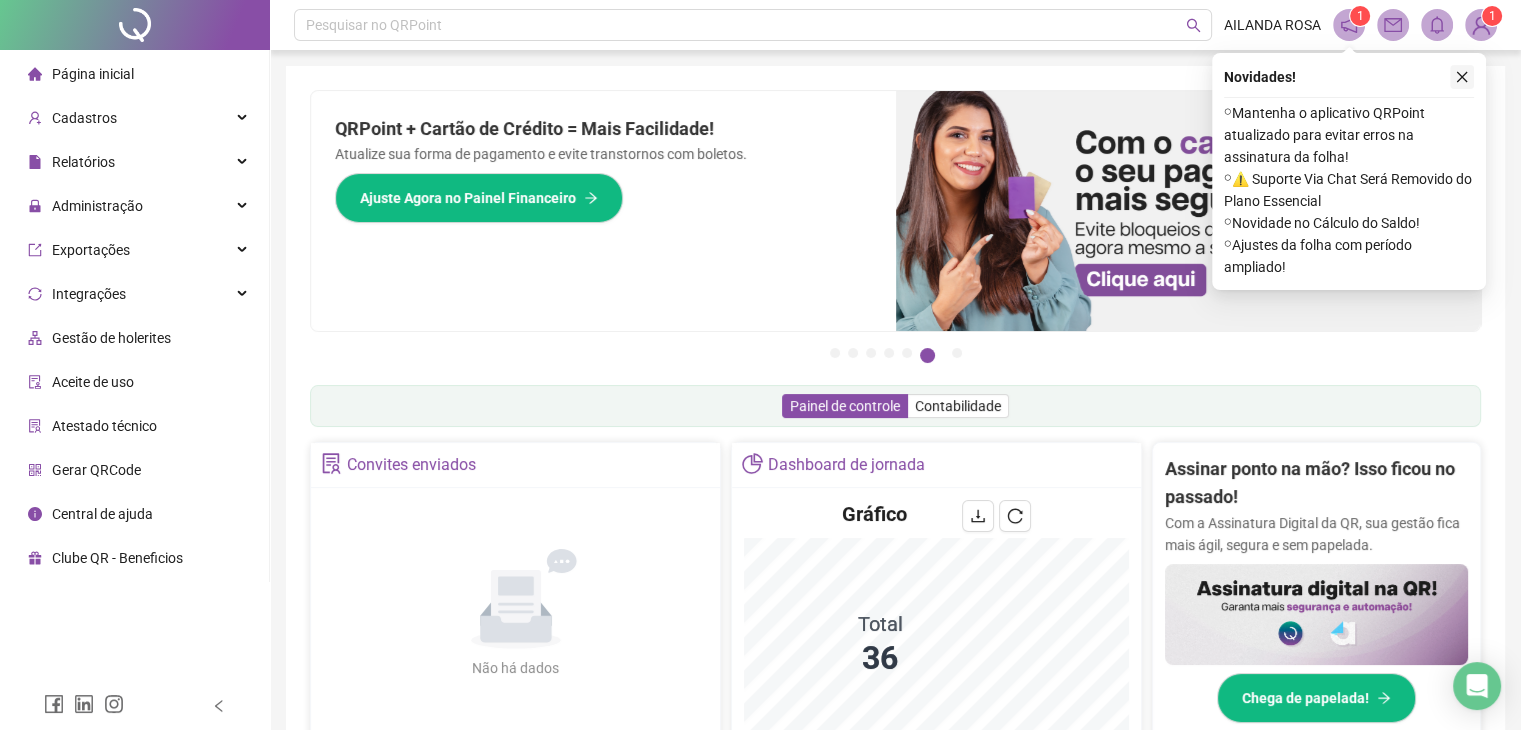 click at bounding box center [1462, 77] 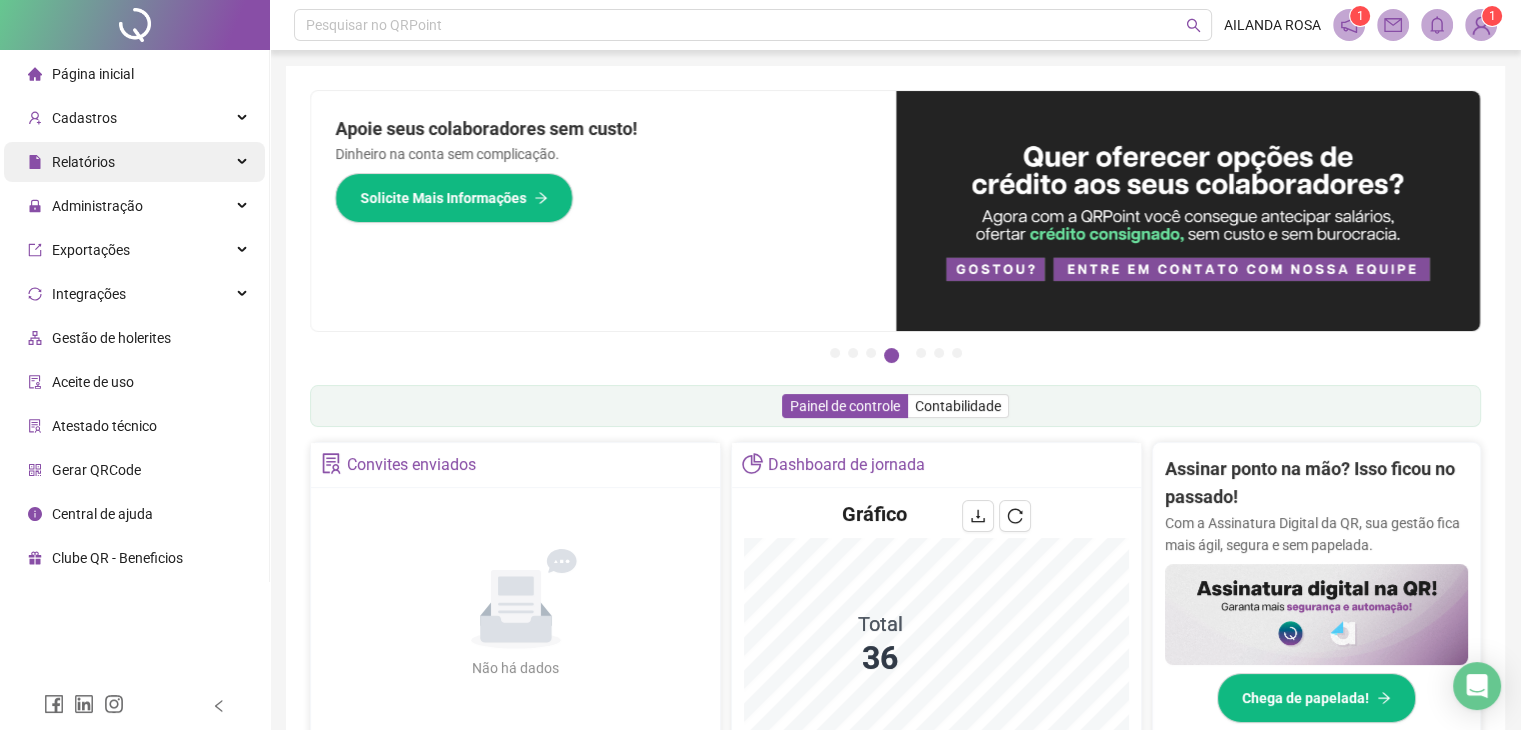 click on "Relatórios" at bounding box center (134, 162) 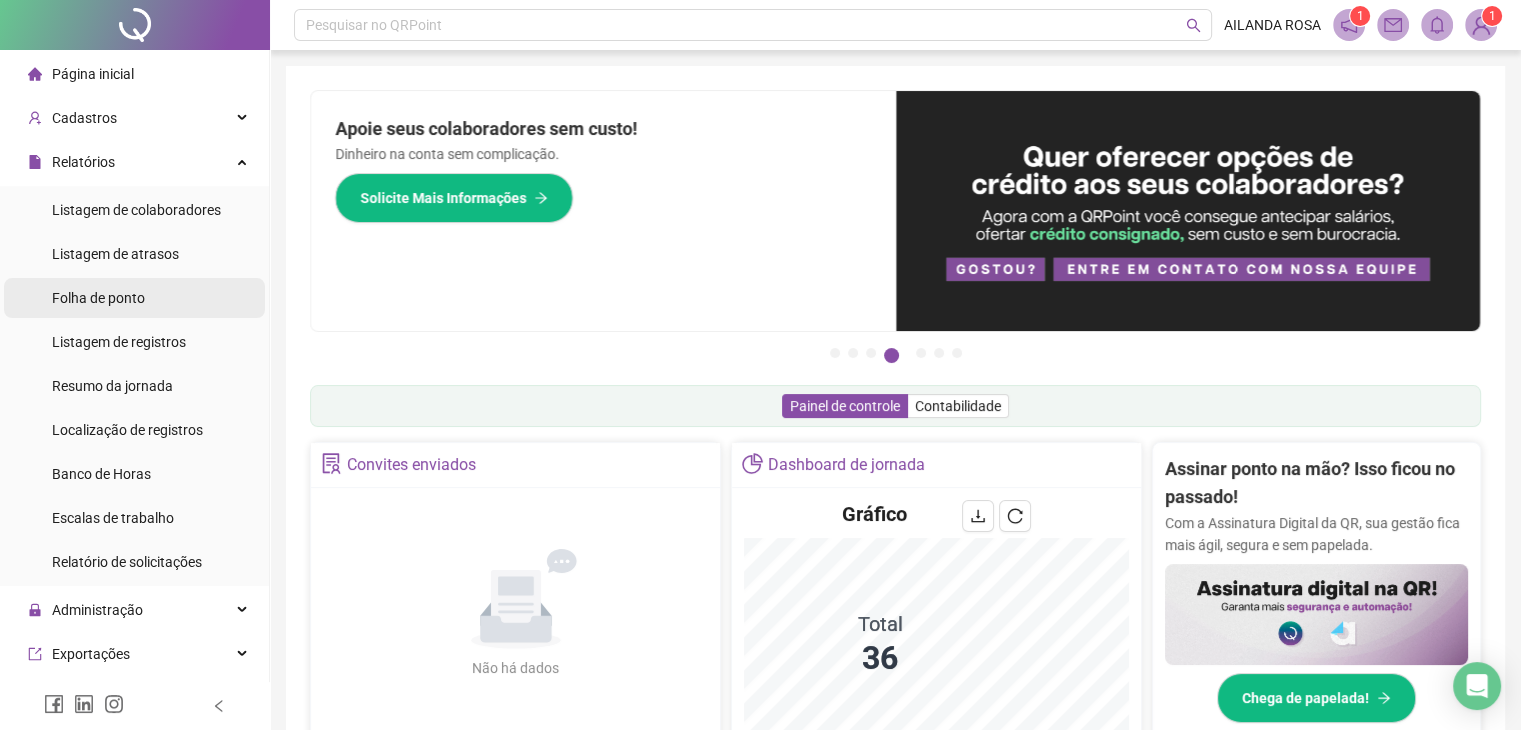 click on "Folha de ponto" at bounding box center (134, 298) 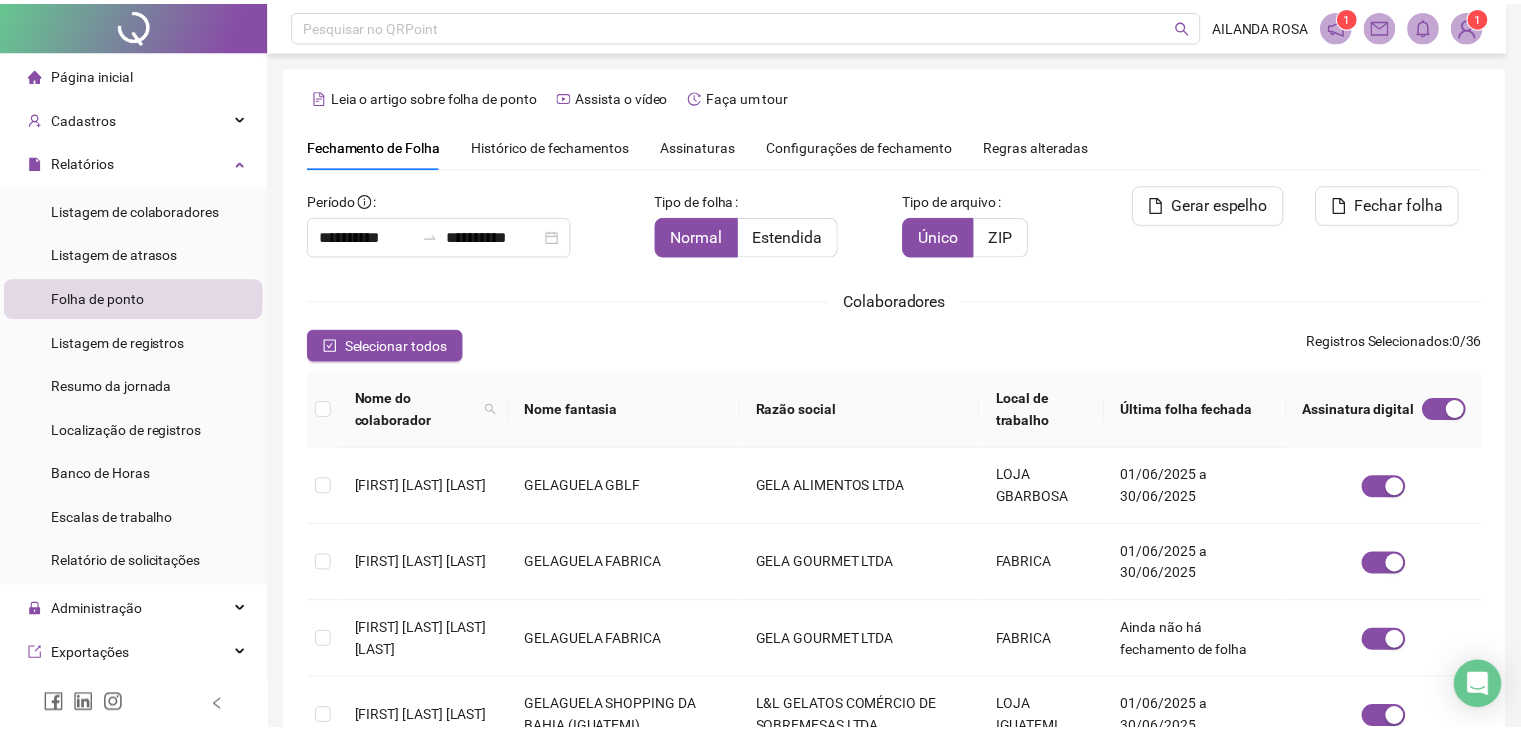scroll, scrollTop: 44, scrollLeft: 0, axis: vertical 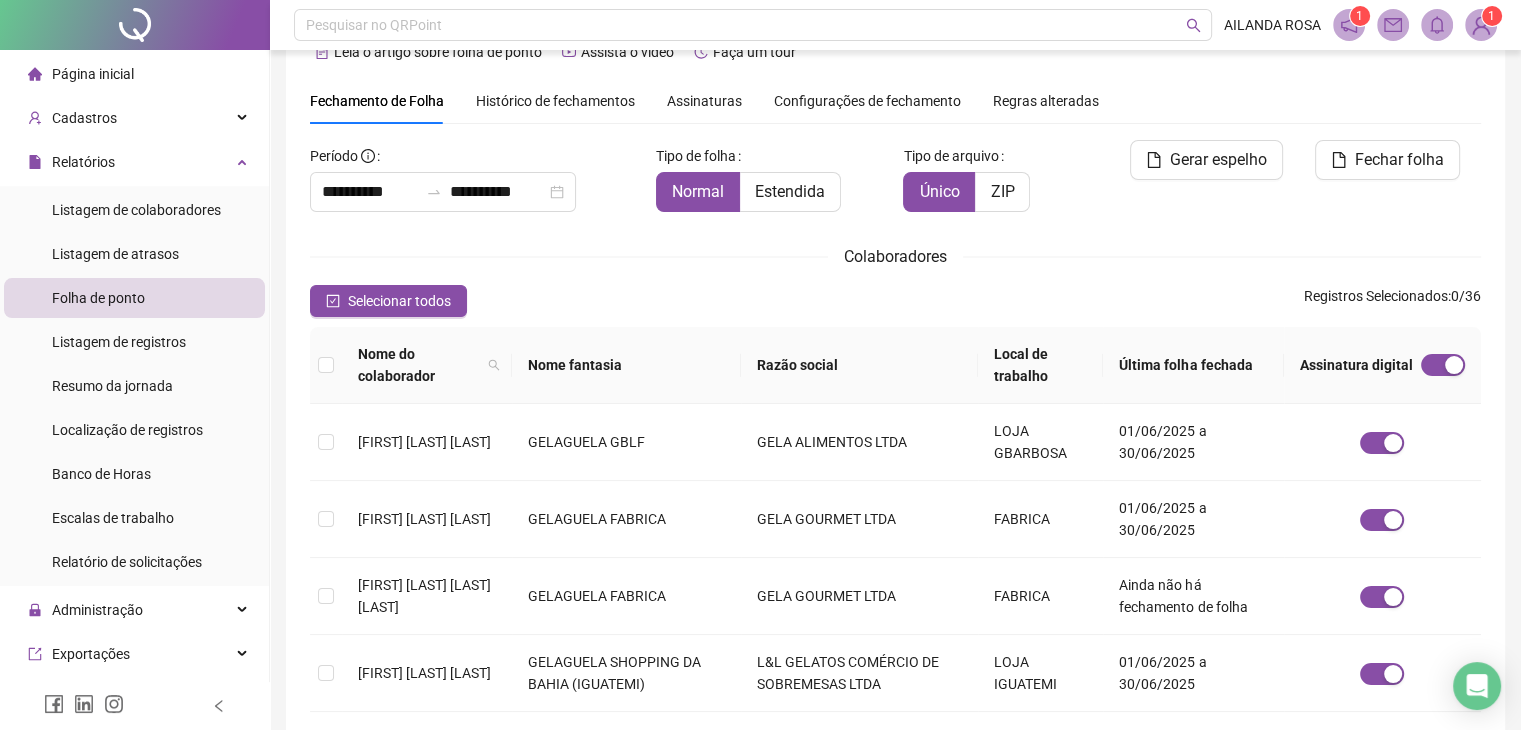 click on "Assinaturas" at bounding box center [704, 101] 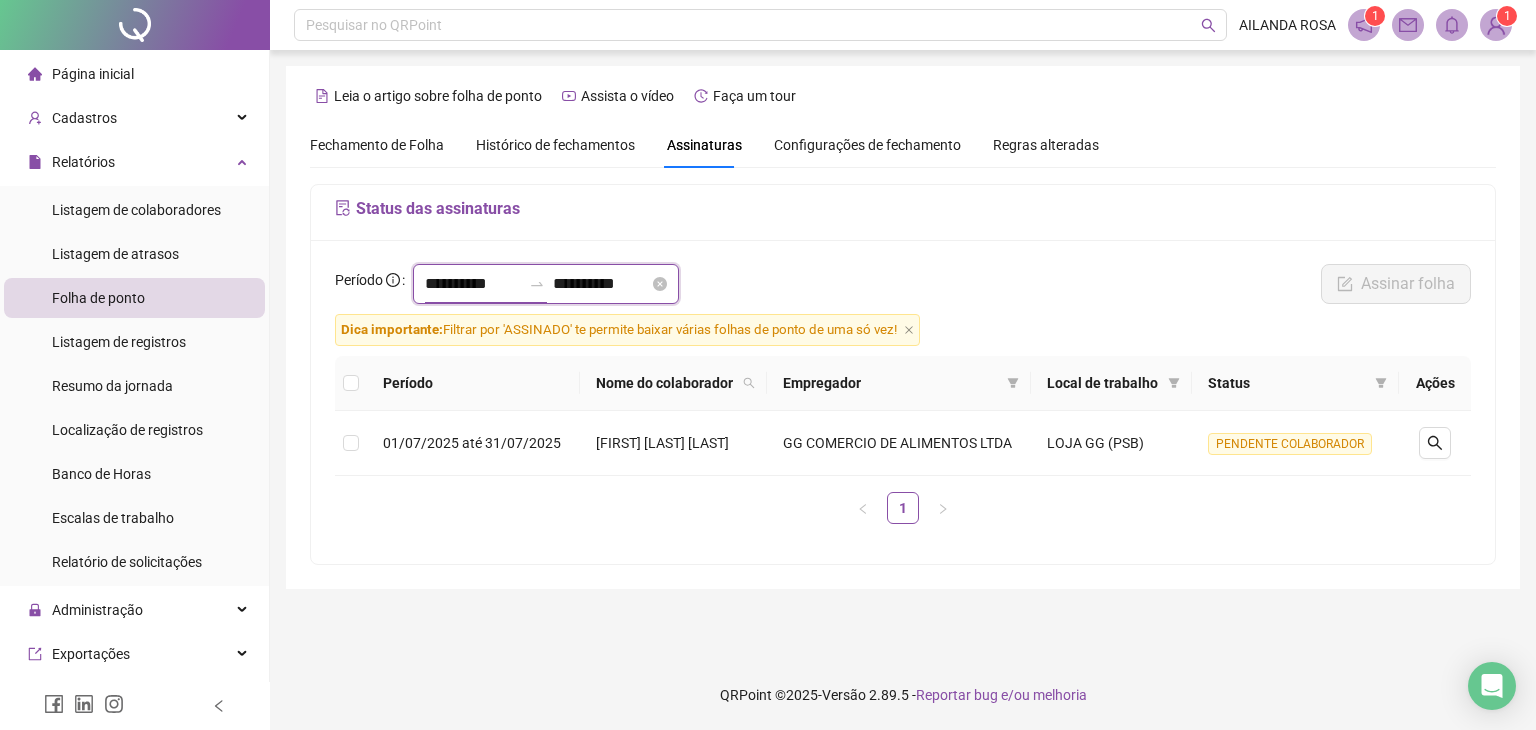 click on "**********" at bounding box center [473, 284] 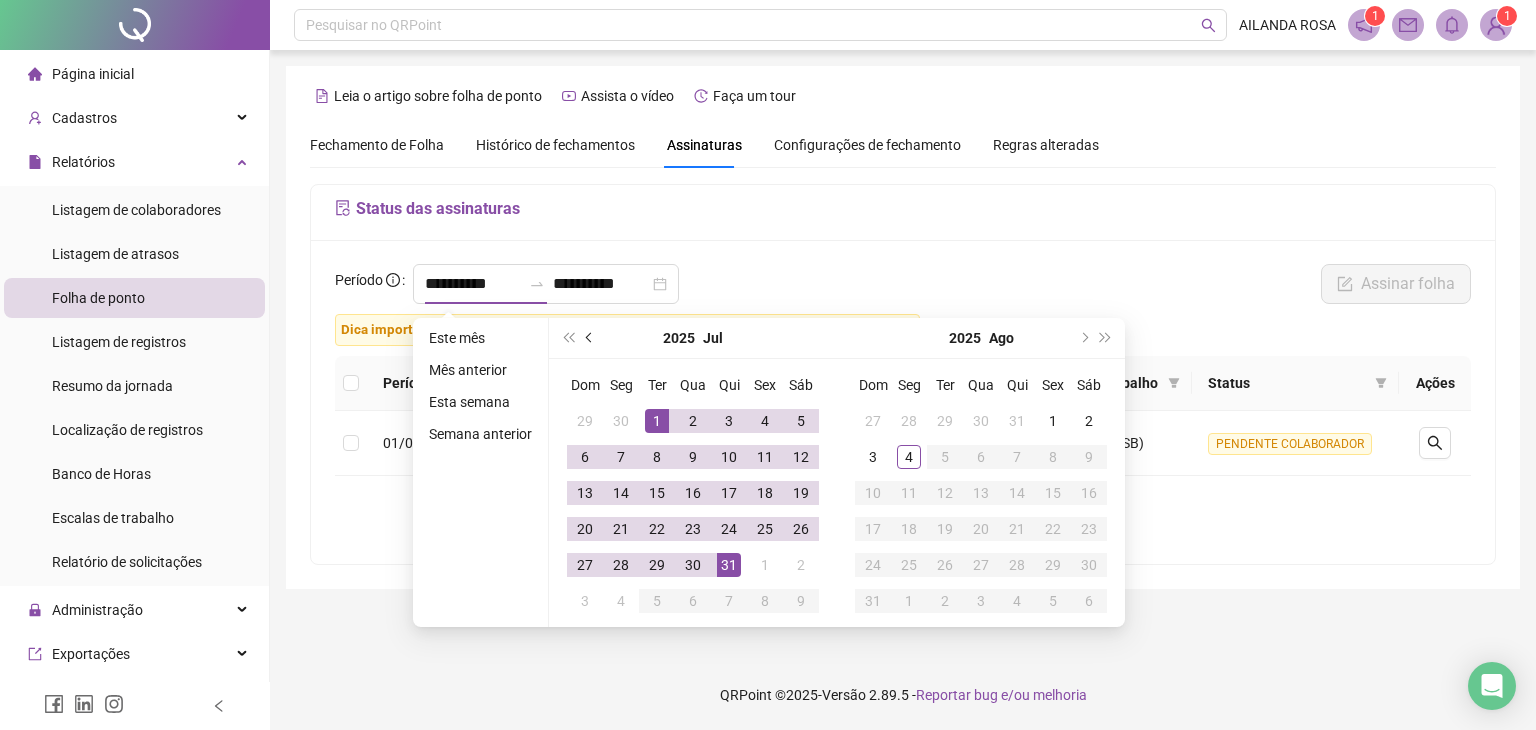click at bounding box center (591, 338) 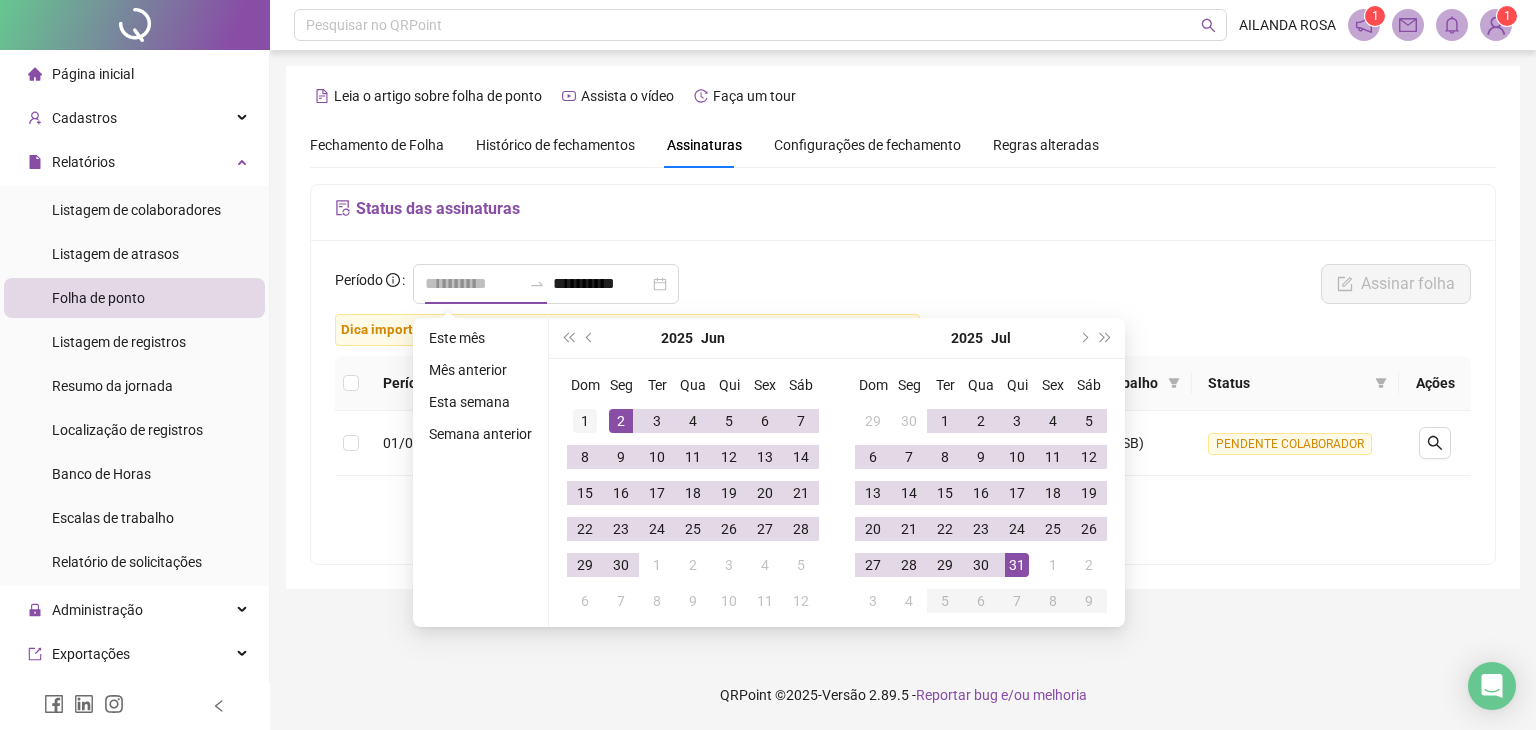 type on "**********" 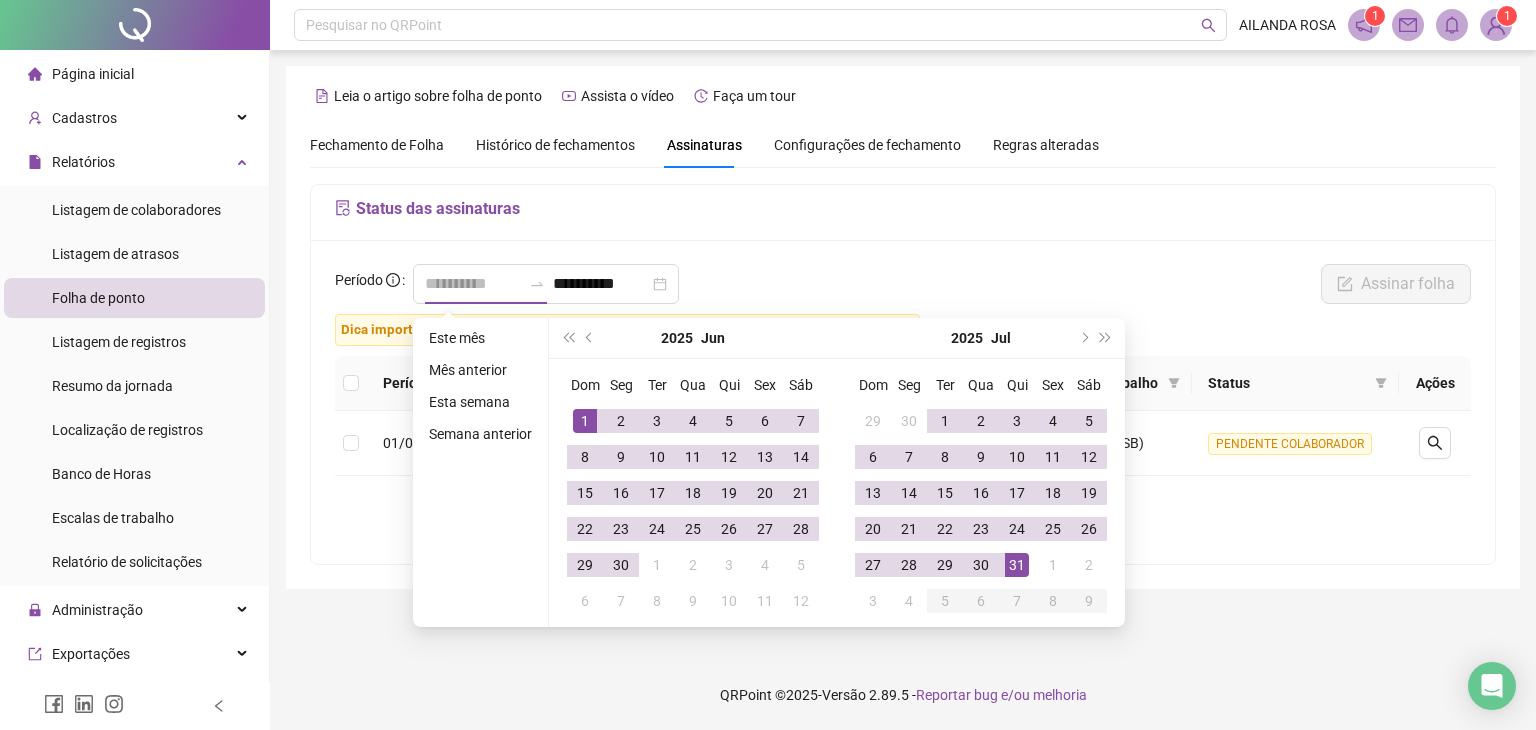 drag, startPoint x: 577, startPoint y: 410, endPoint x: 589, endPoint y: 452, distance: 43.68066 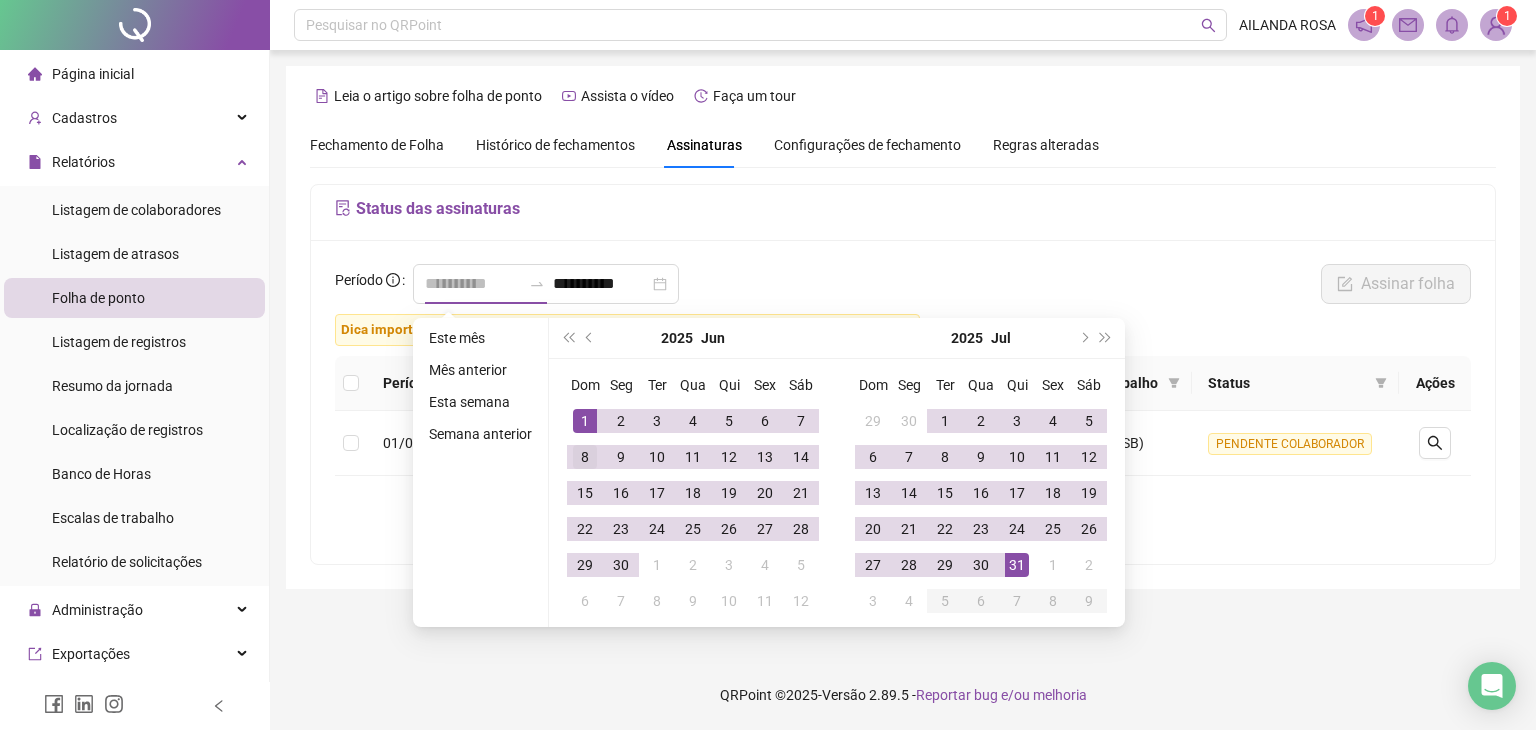 click on "1" at bounding box center (585, 421) 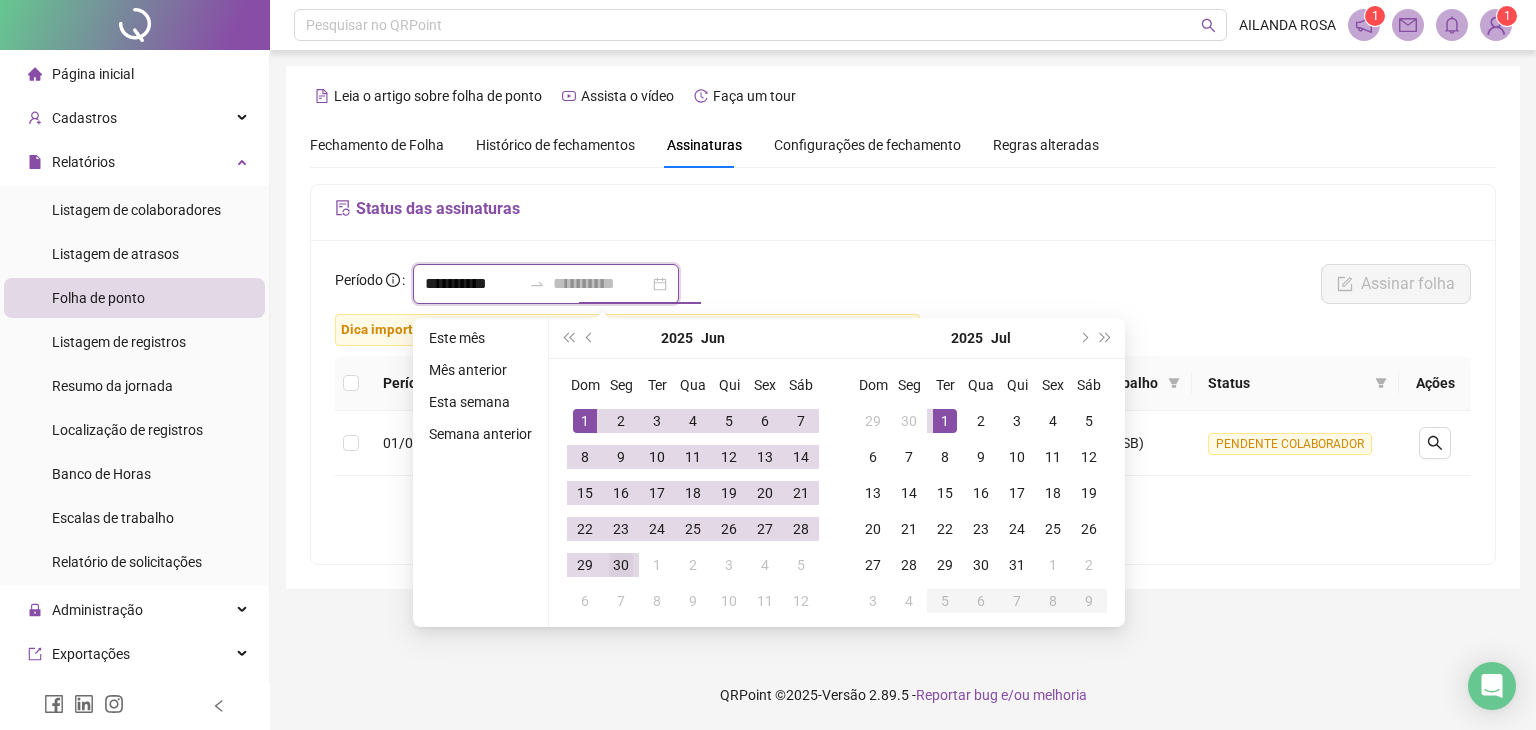 type on "**********" 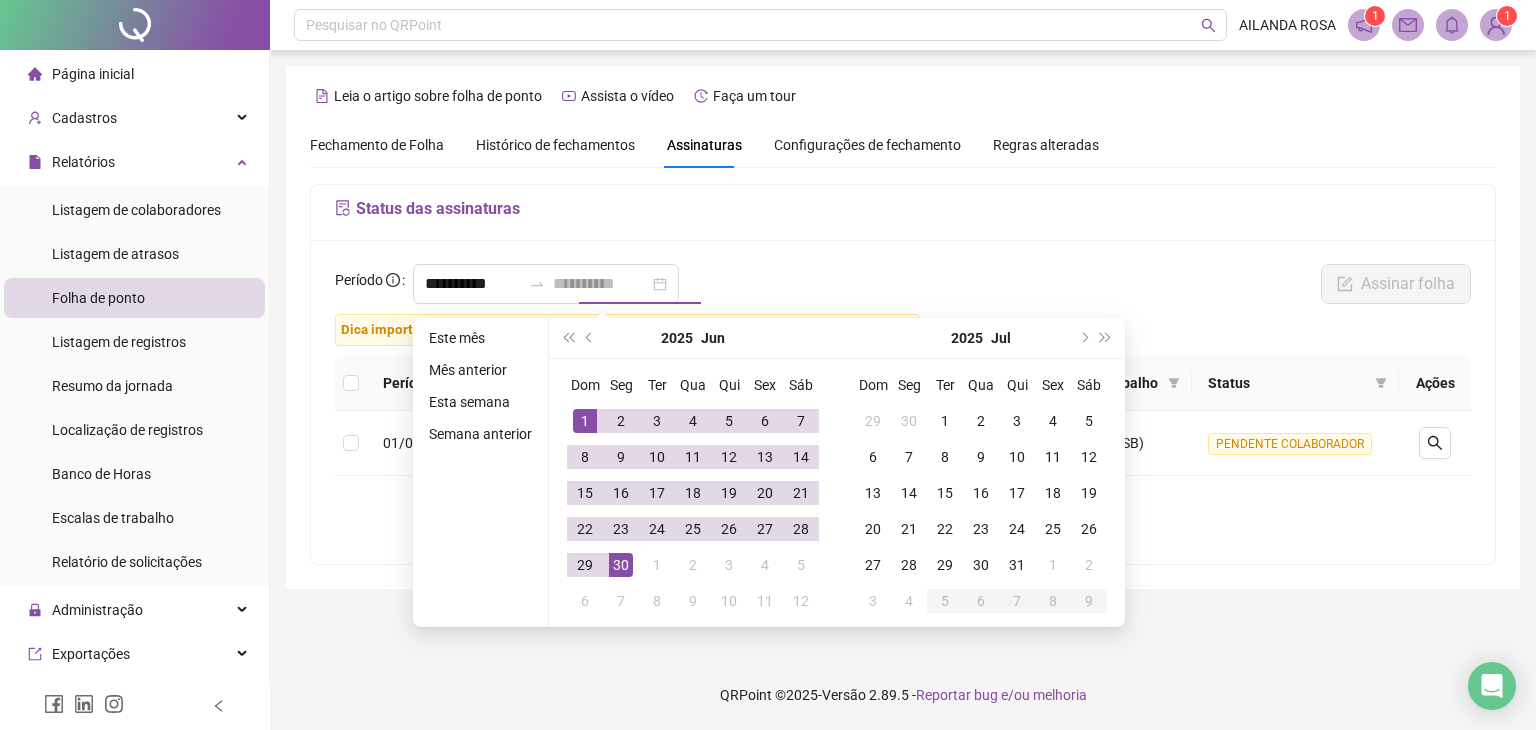 click on "30" at bounding box center (621, 565) 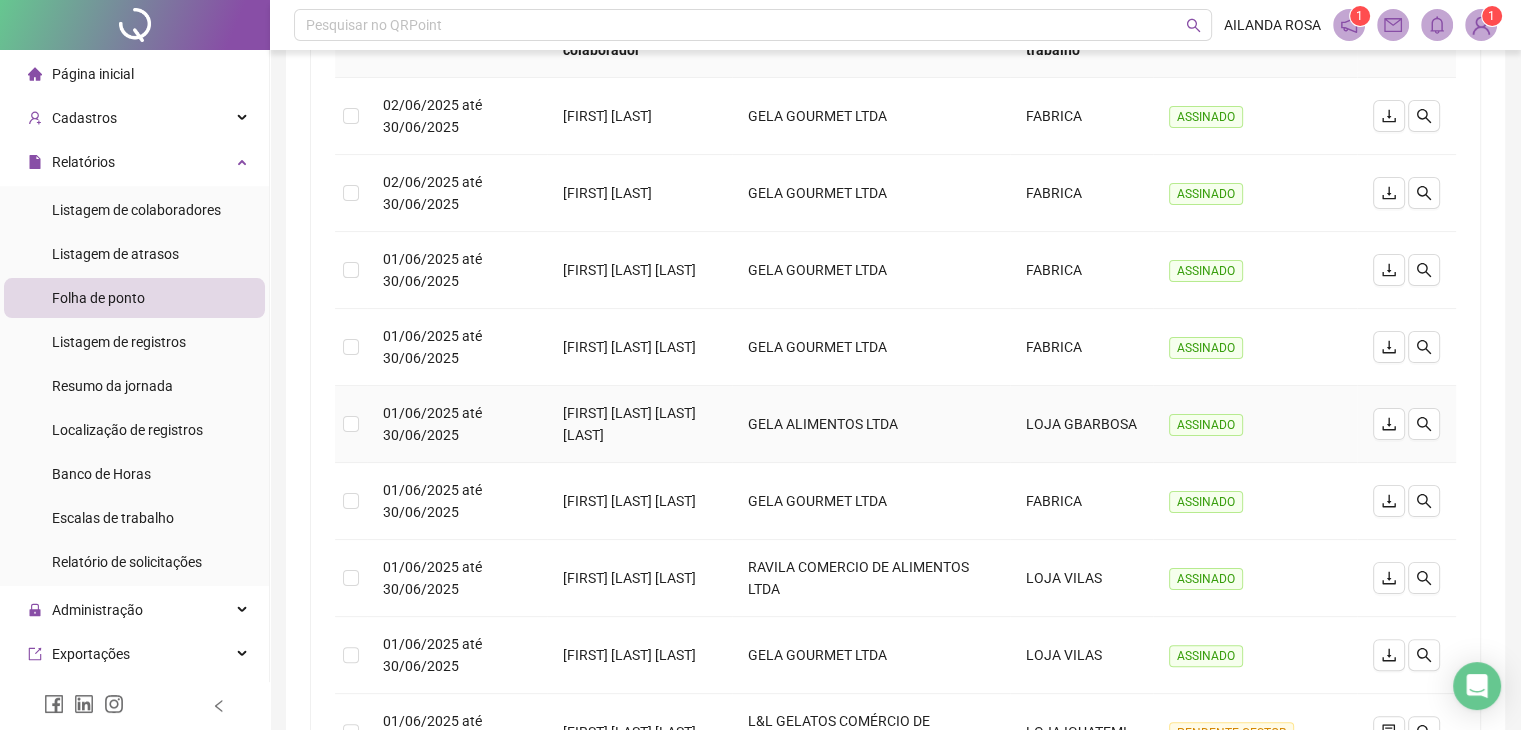 scroll, scrollTop: 0, scrollLeft: 0, axis: both 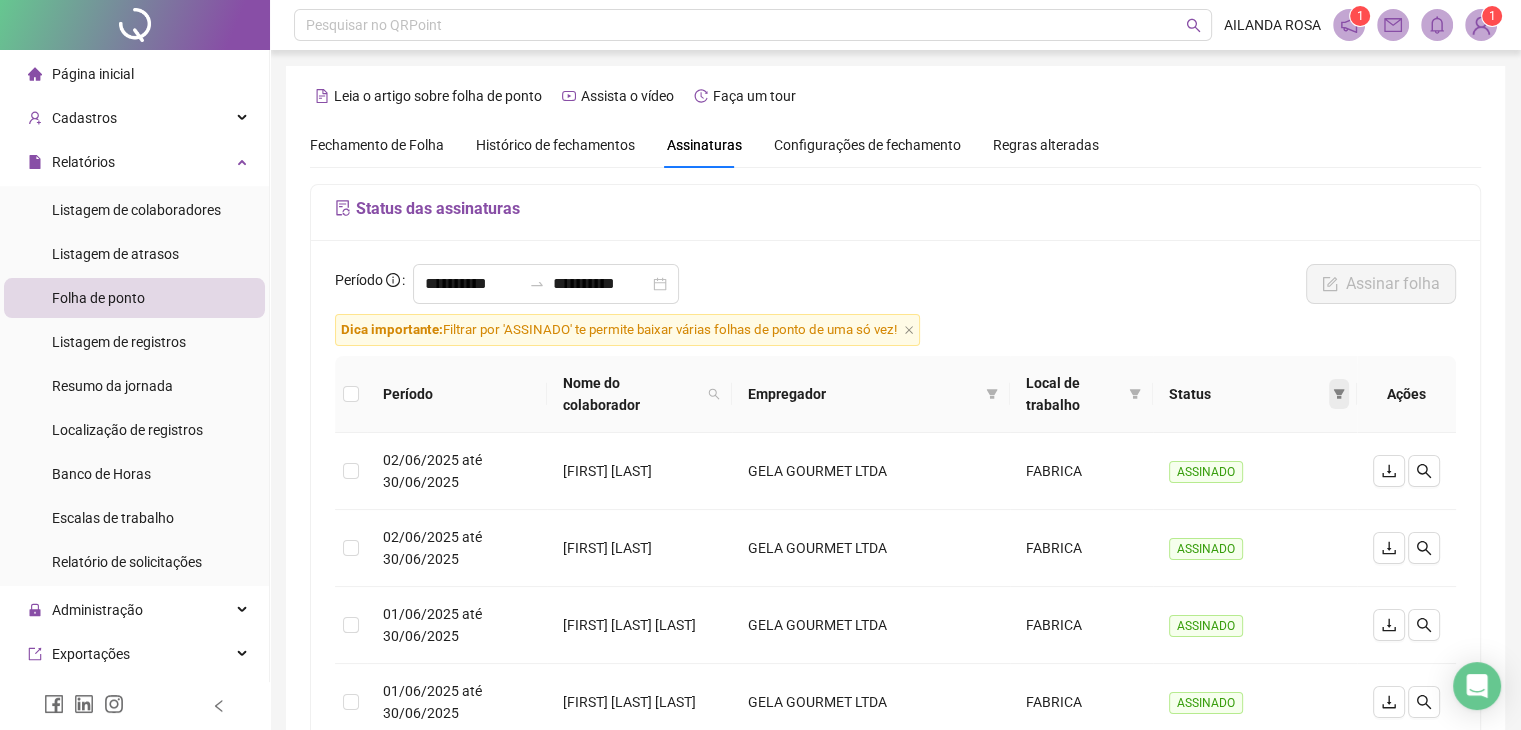 click at bounding box center (1339, 394) 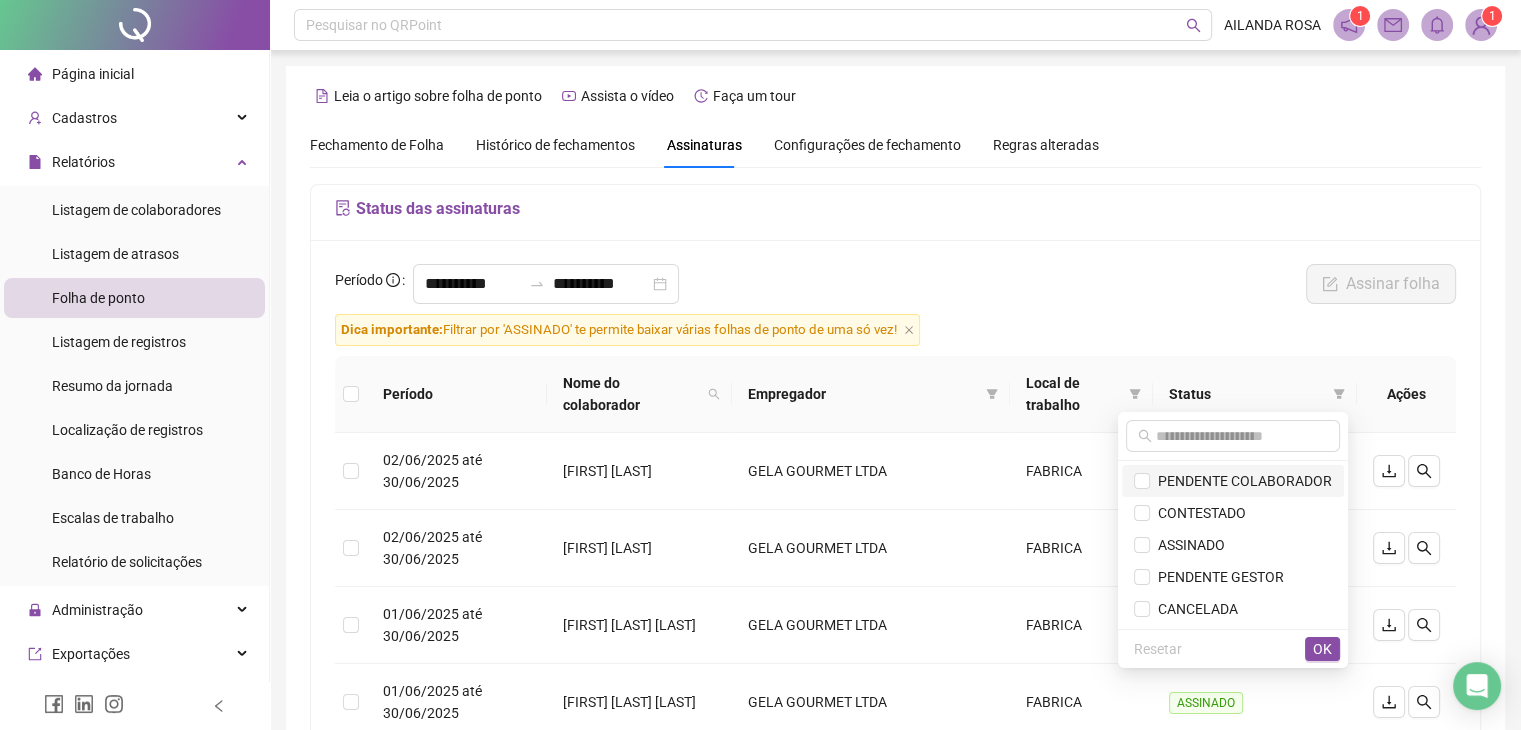 click on "PENDENTE COLABORADOR" at bounding box center (1241, 481) 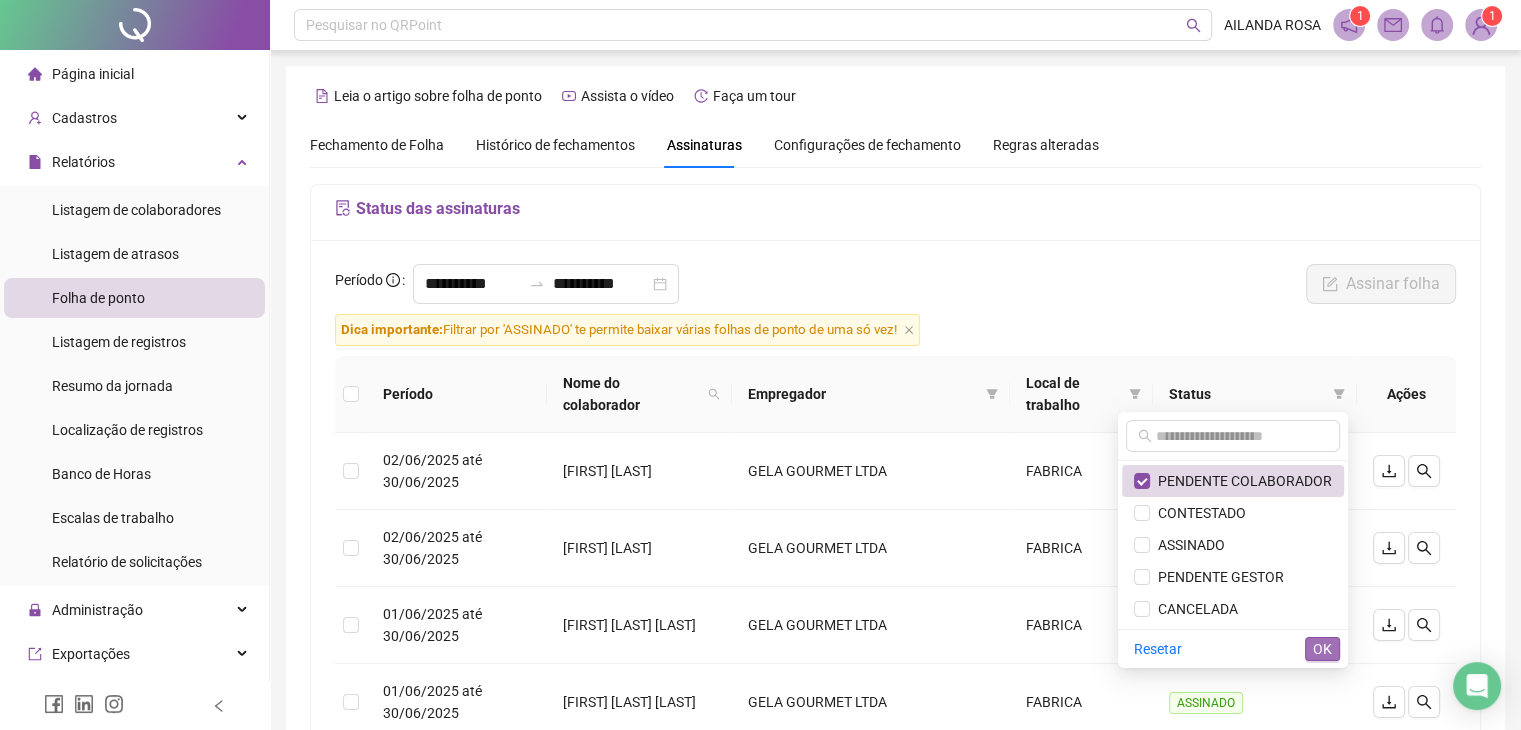 click on "OK" at bounding box center (1322, 649) 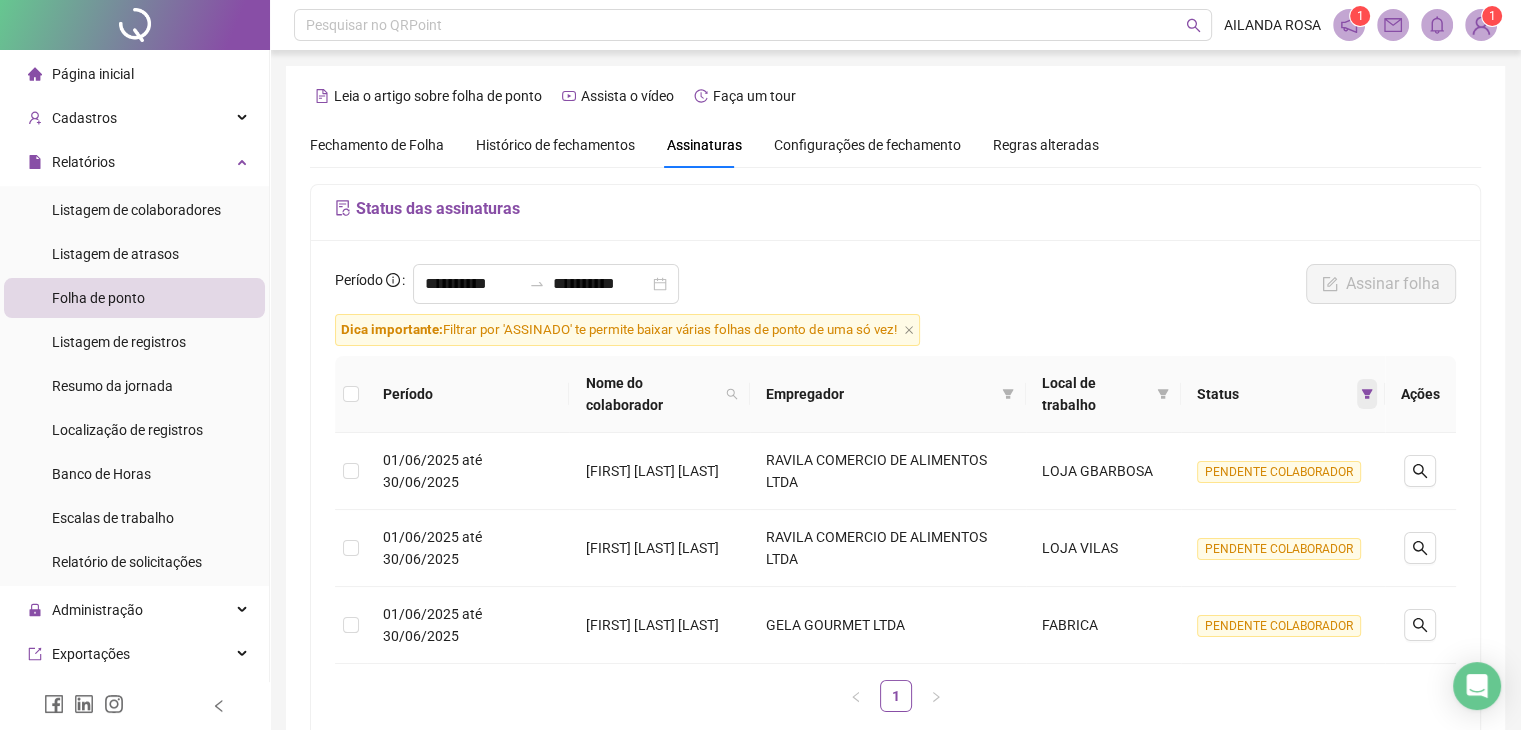 click 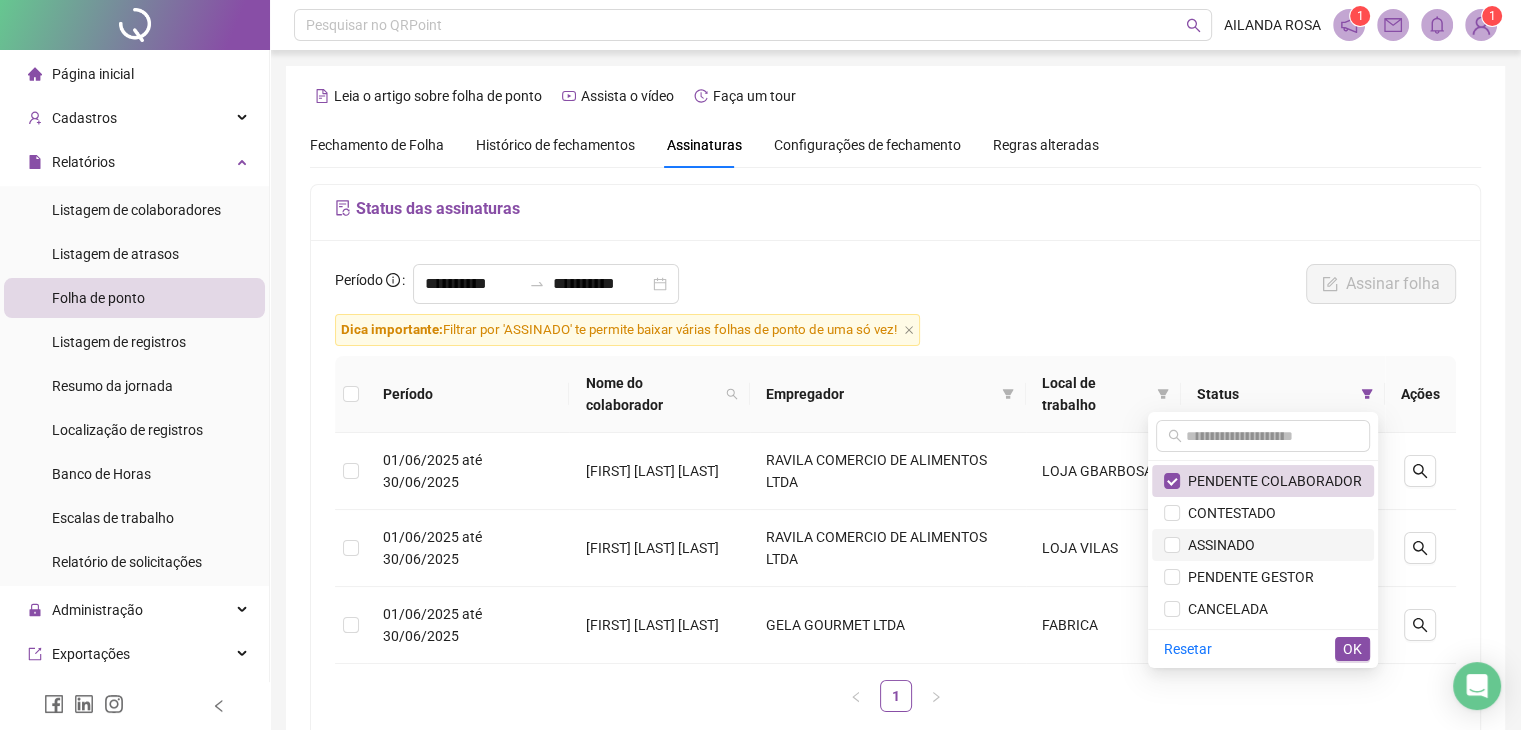 click on "ASSINADO" at bounding box center [1217, 545] 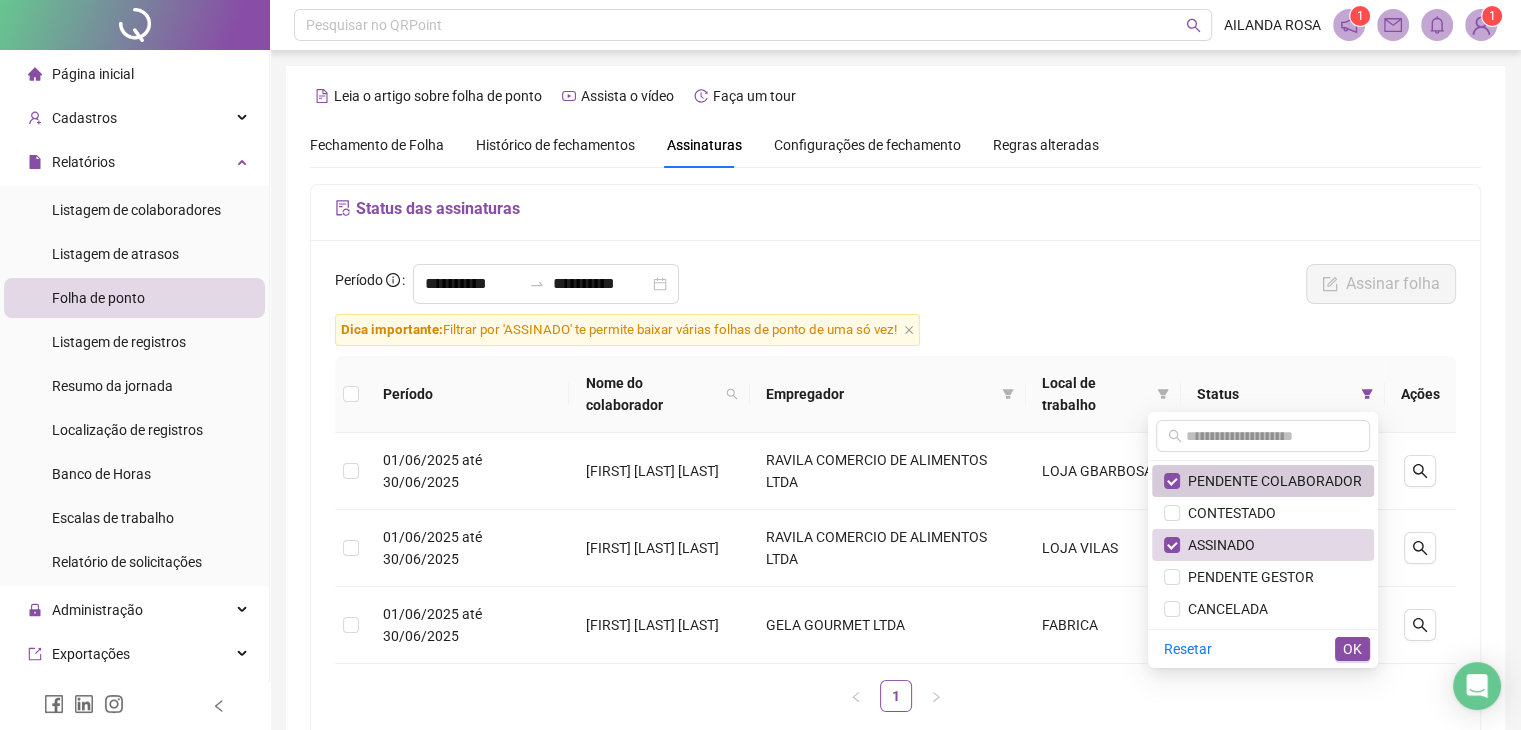 click on "PENDENTE COLABORADOR" at bounding box center [1271, 481] 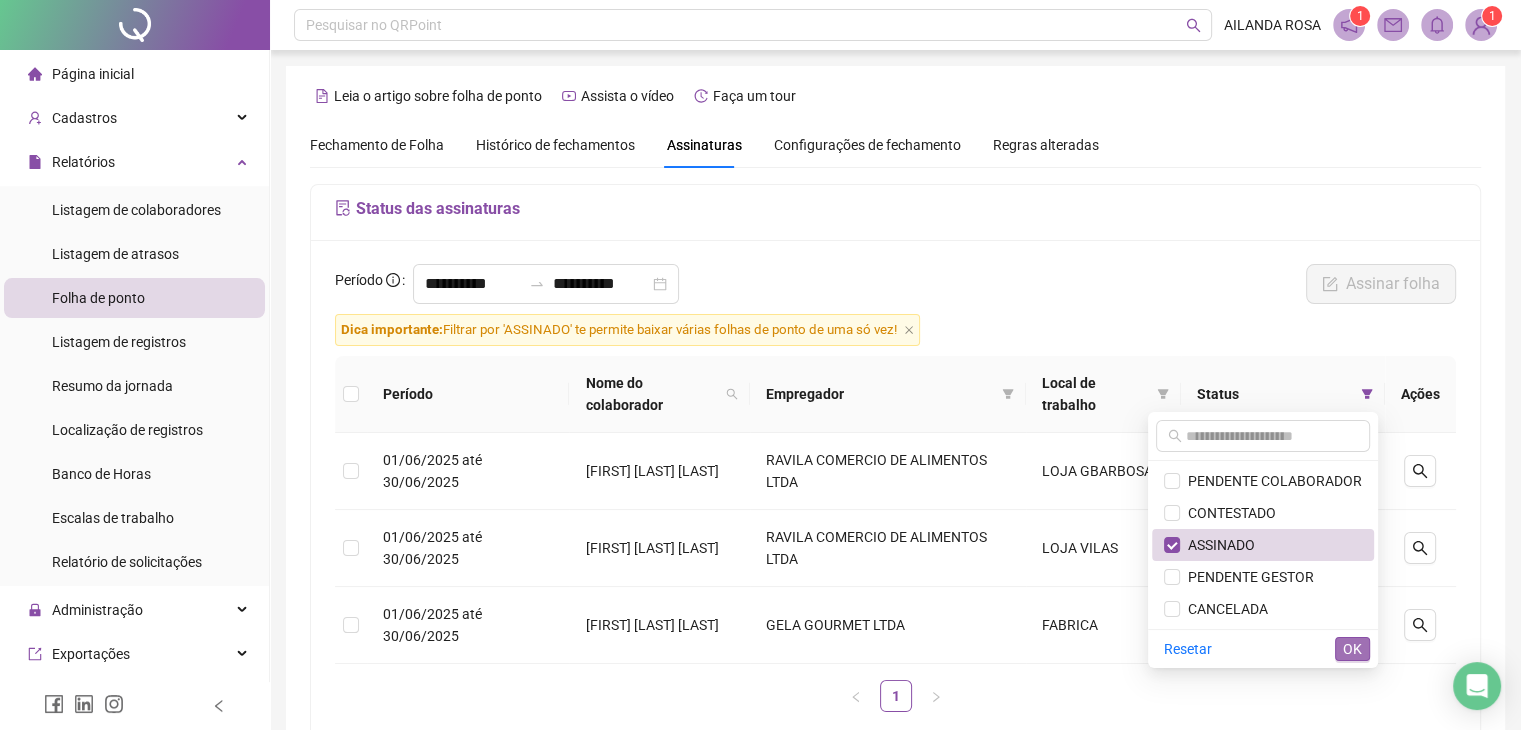 click on "OK" at bounding box center (1352, 649) 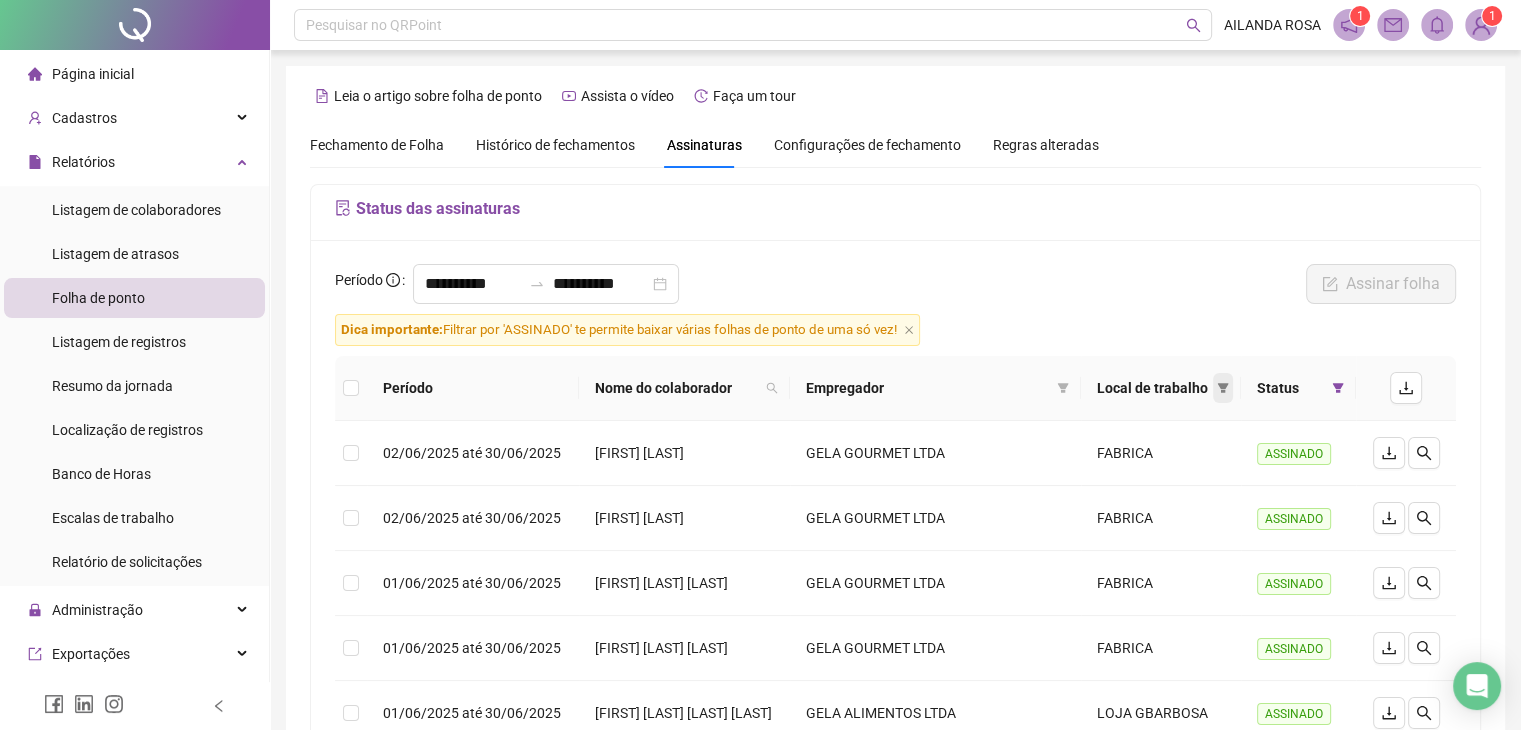 click 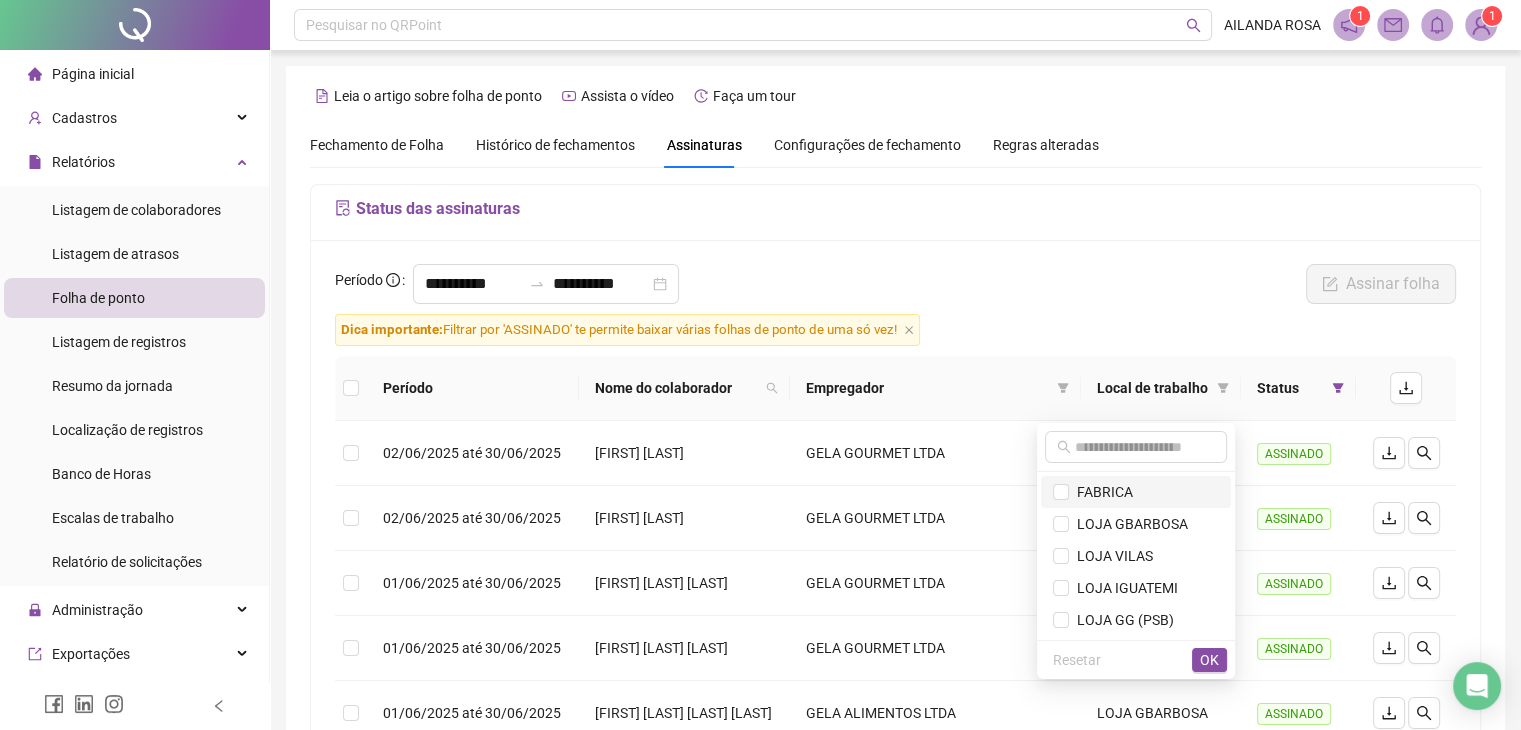 click on "FABRICA" at bounding box center (1136, 492) 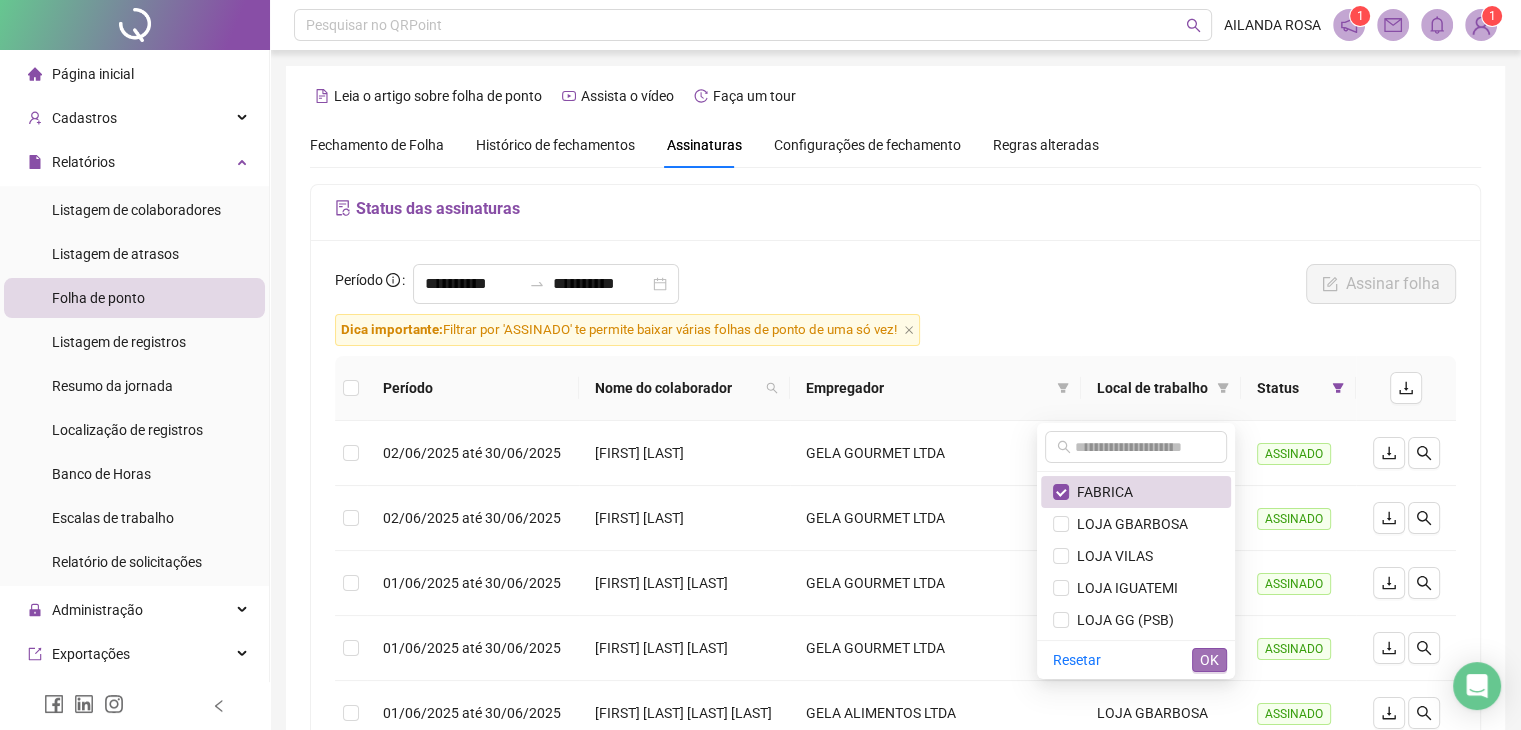 click on "OK" at bounding box center (1209, 660) 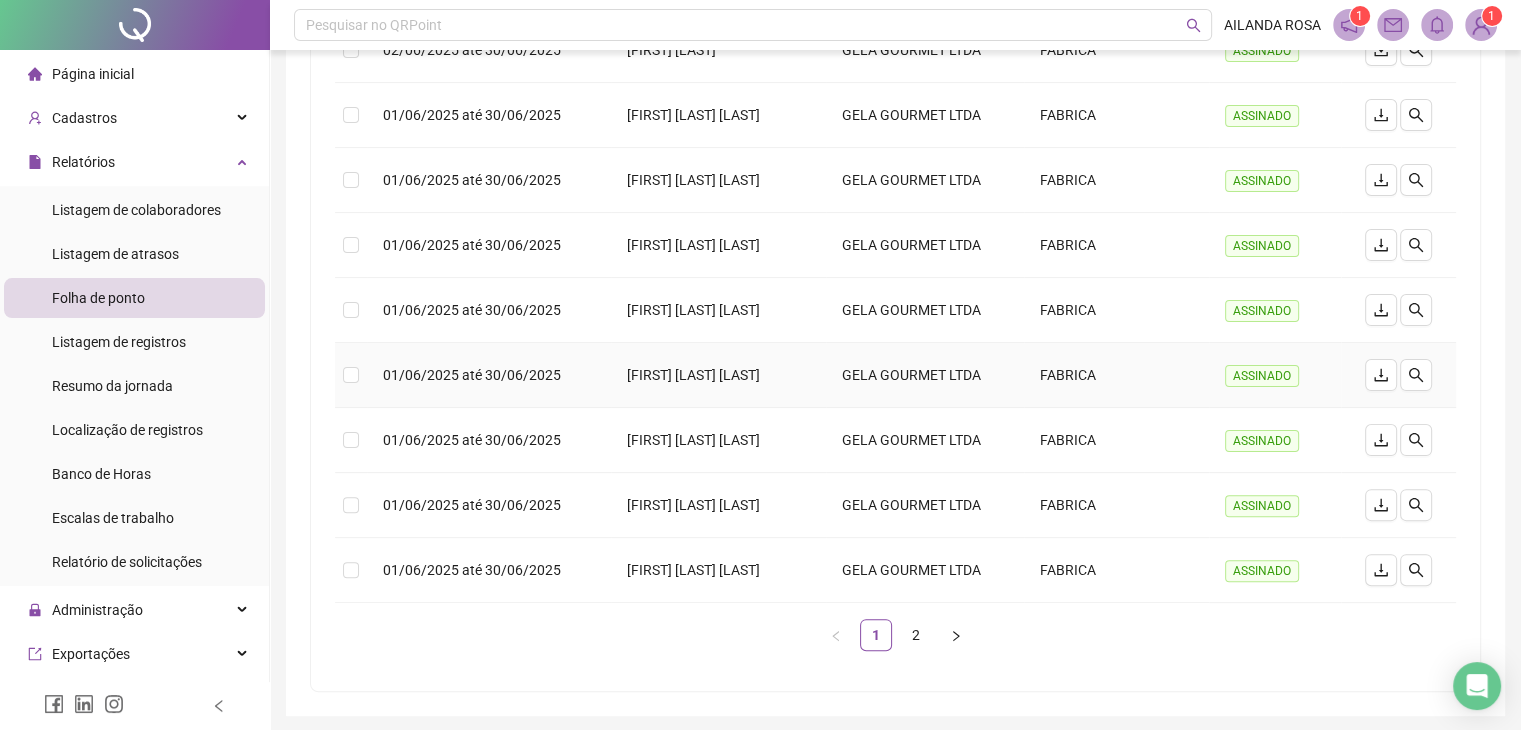 scroll, scrollTop: 536, scrollLeft: 0, axis: vertical 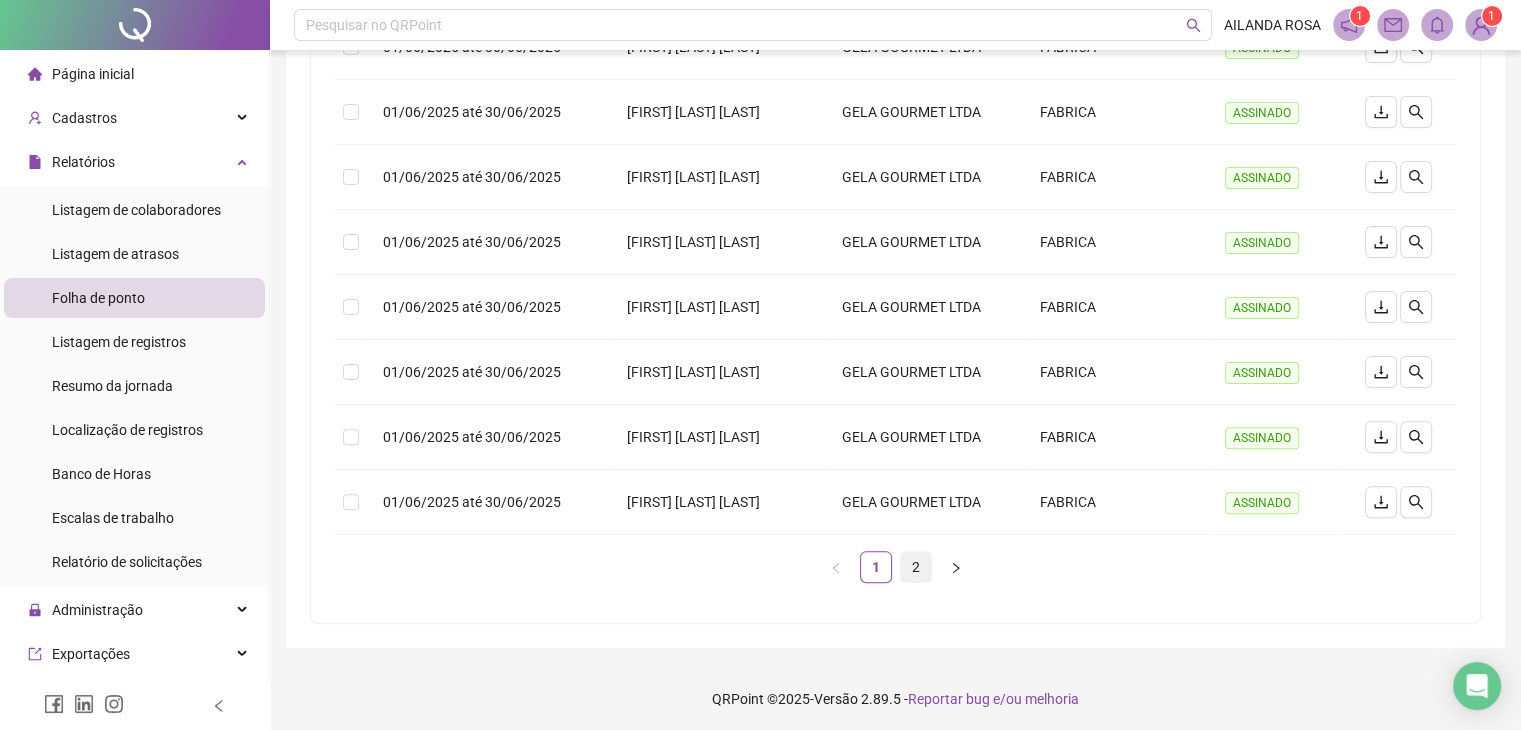click on "2" at bounding box center (916, 567) 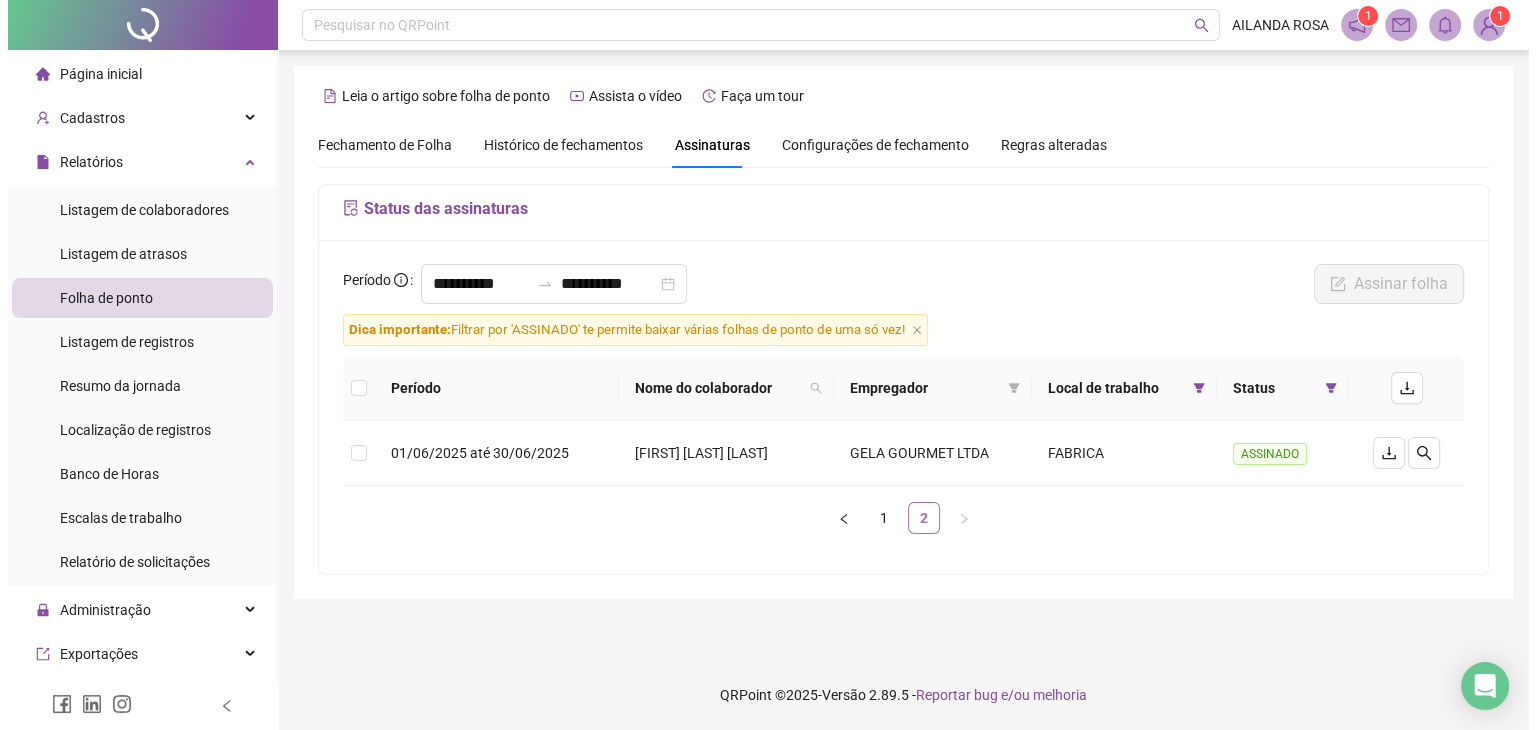 scroll, scrollTop: 0, scrollLeft: 0, axis: both 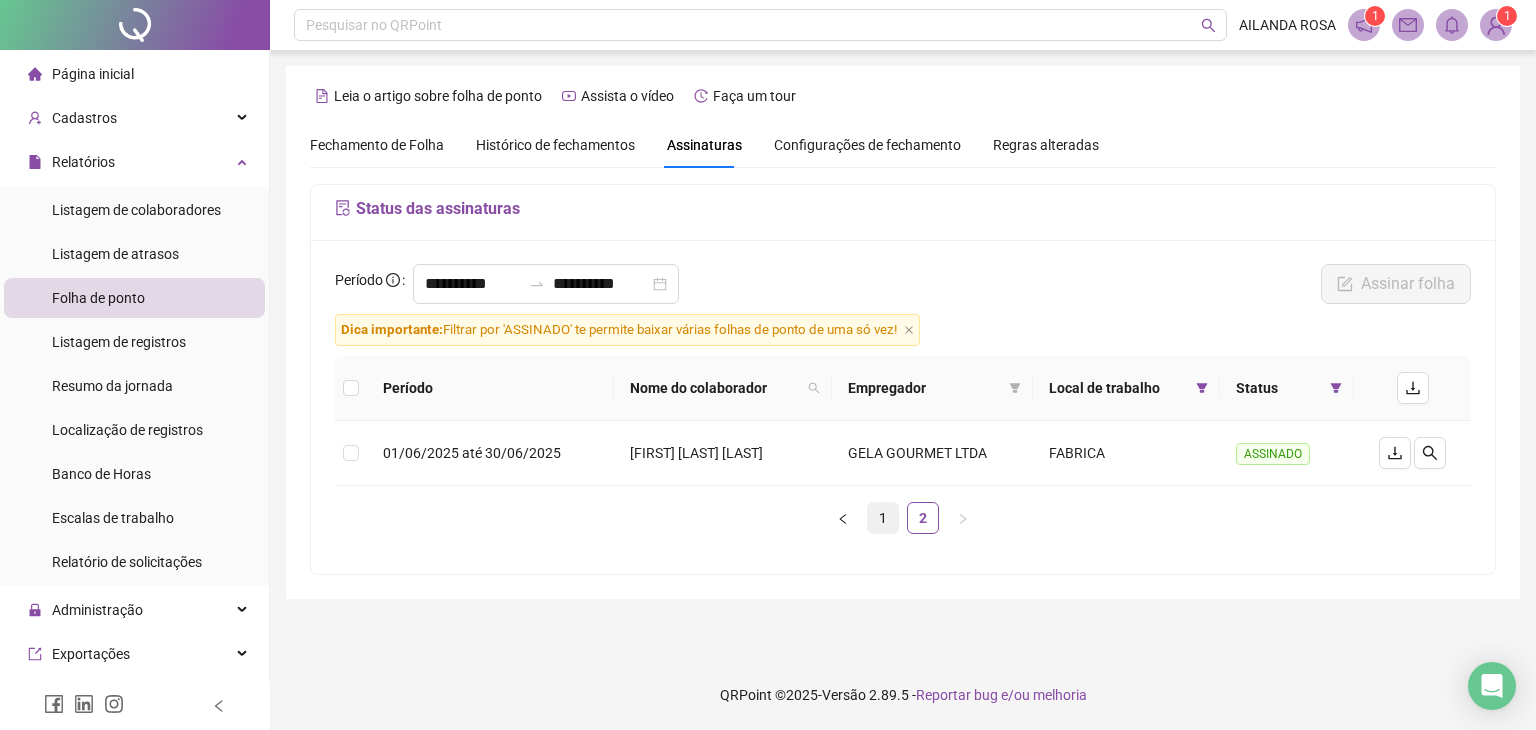 click on "1" at bounding box center (883, 518) 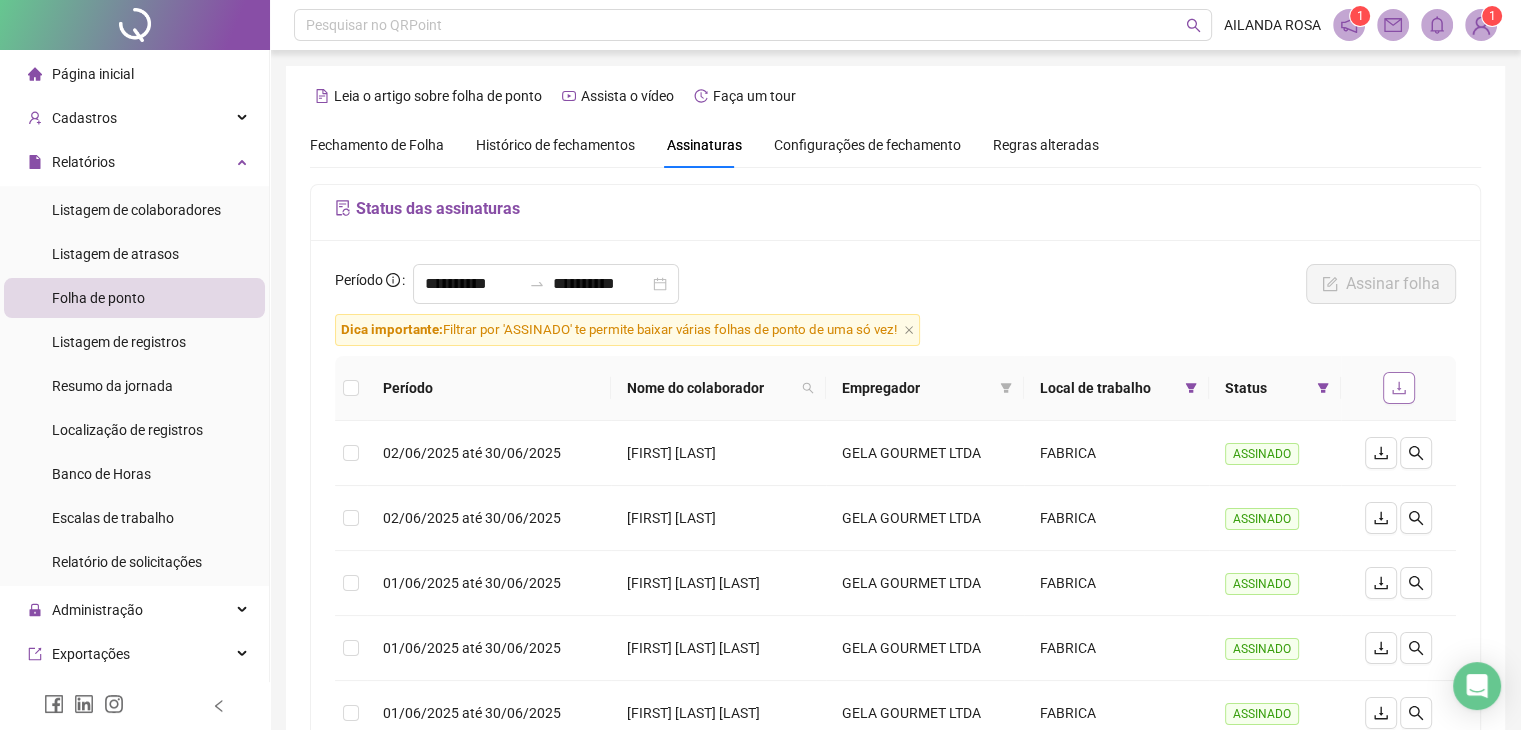 click 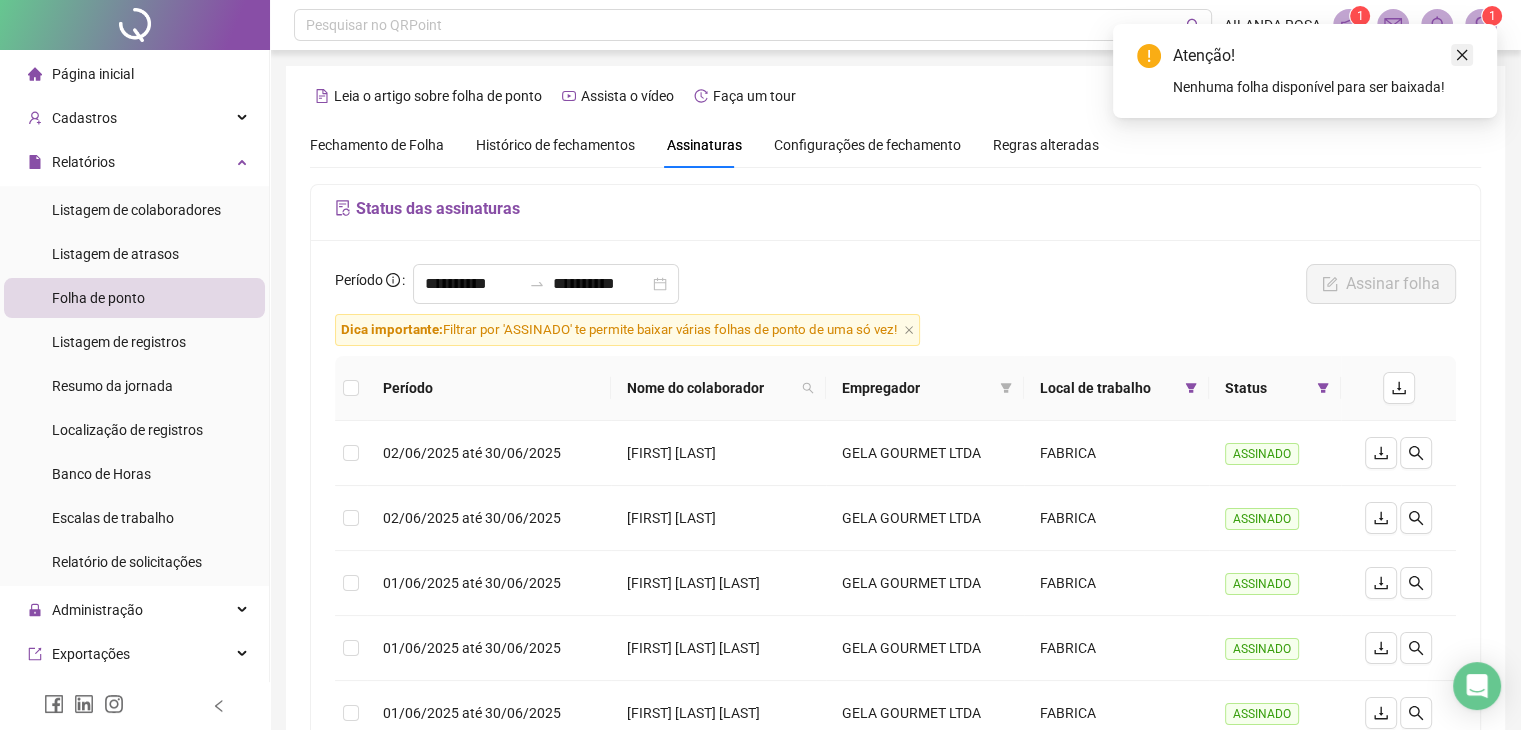 click 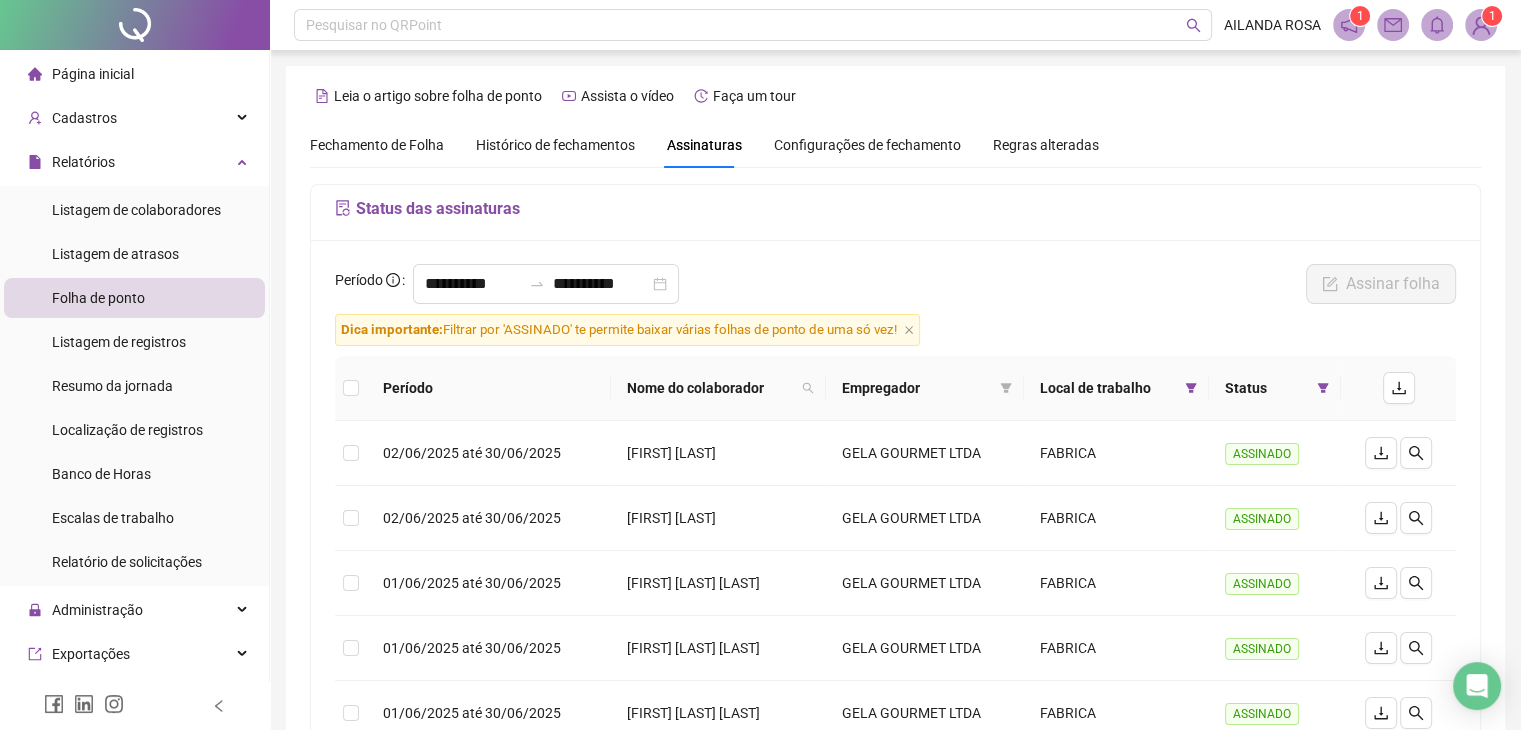 click on "1" at bounding box center (1349, 25) 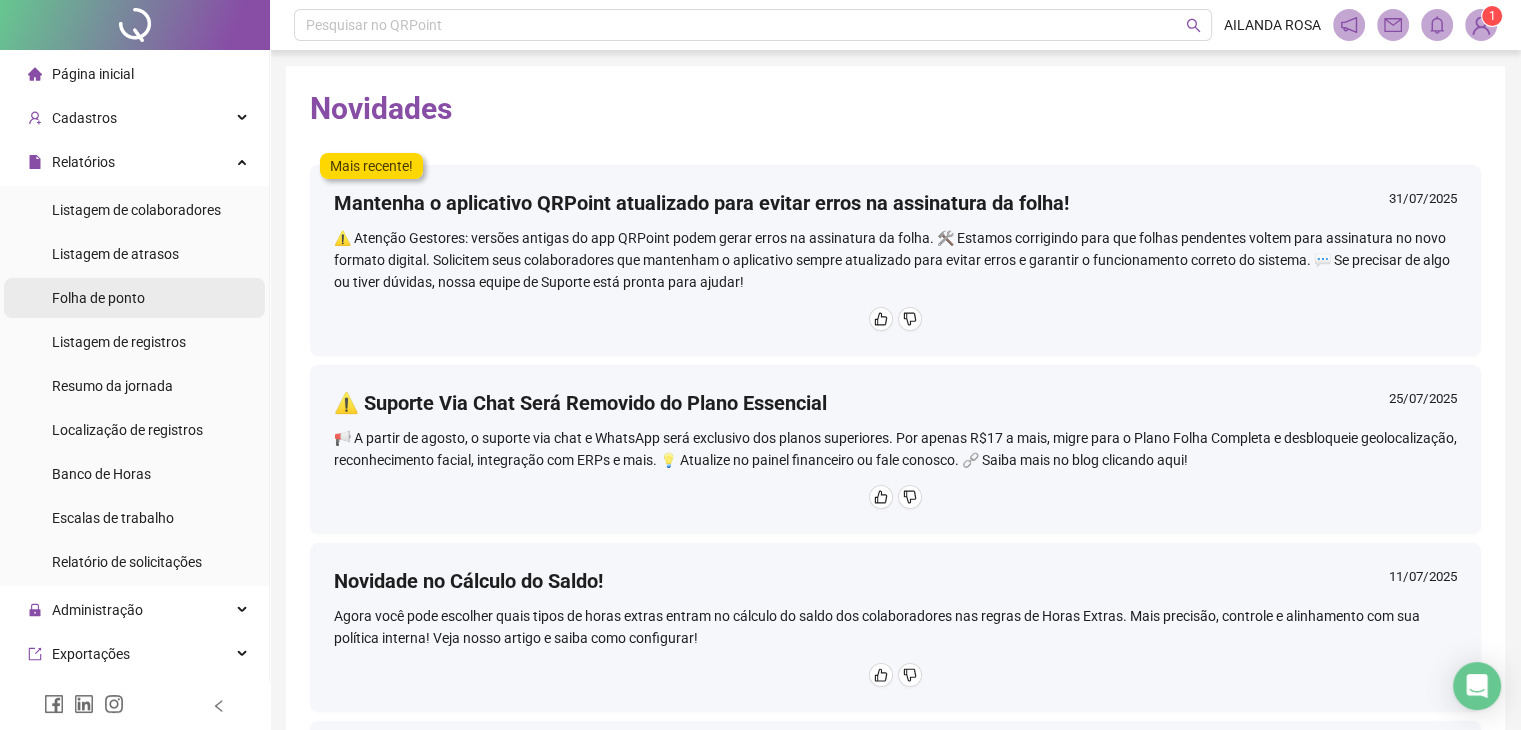 click on "Folha de ponto" at bounding box center (98, 298) 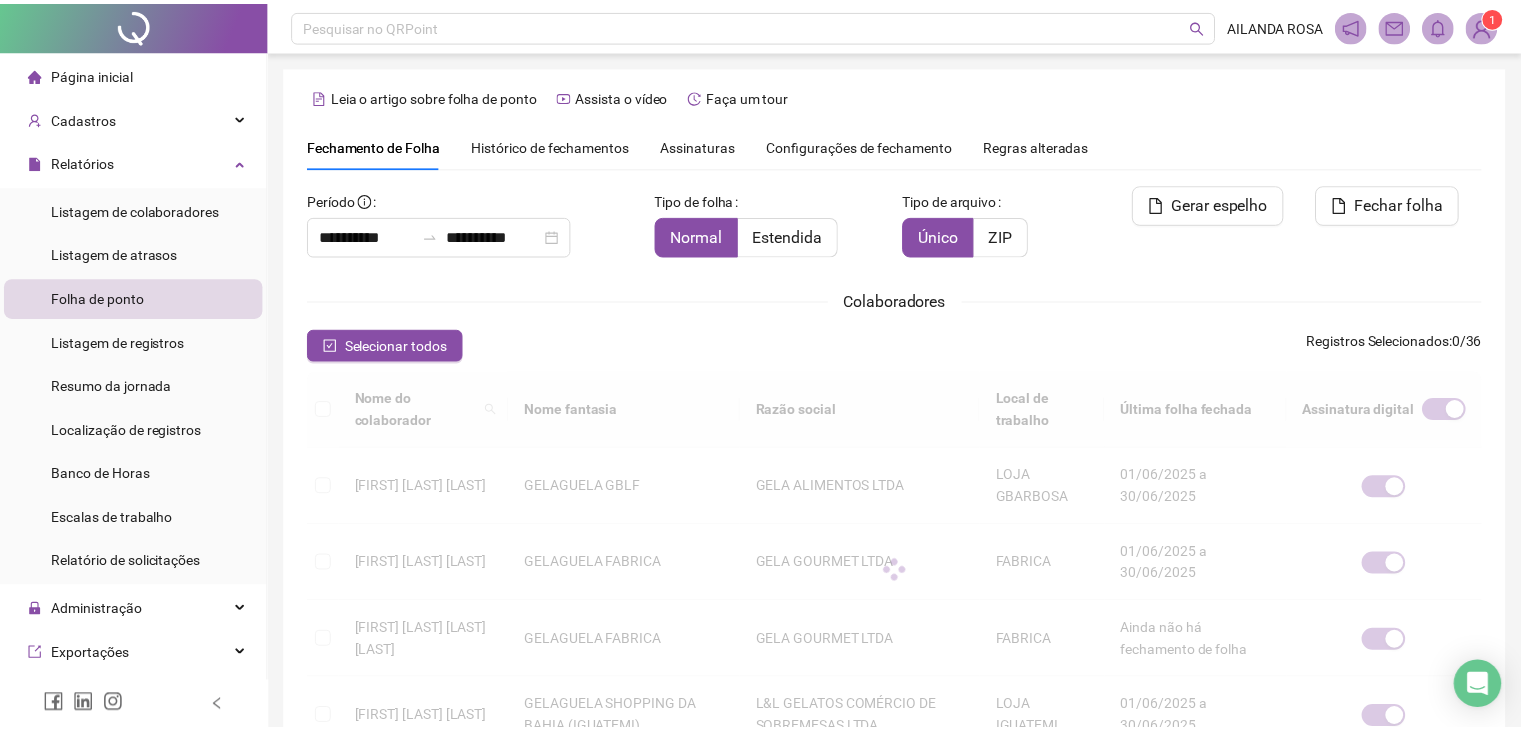 scroll, scrollTop: 44, scrollLeft: 0, axis: vertical 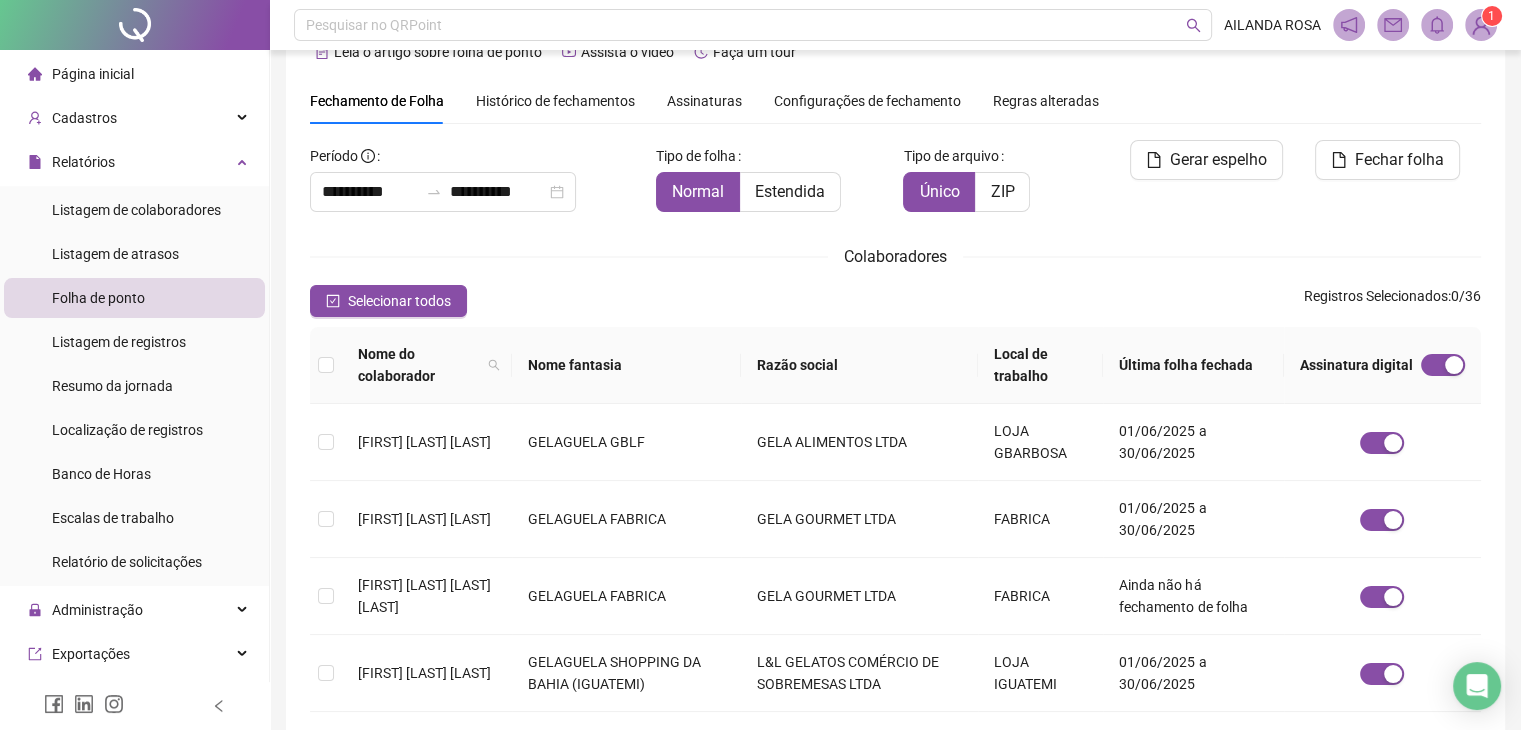 click on "Assinaturas" at bounding box center (704, 101) 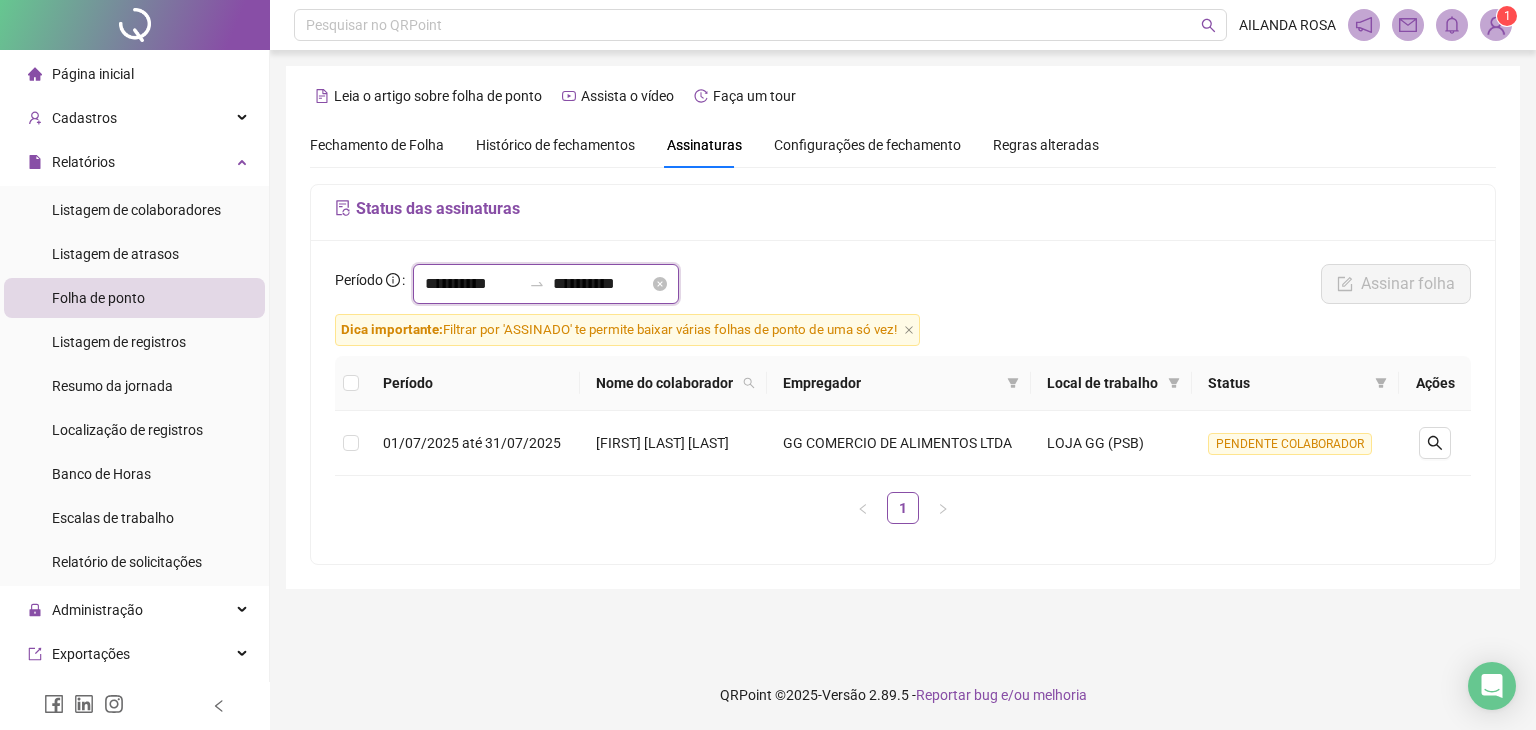 click on "**********" at bounding box center (473, 284) 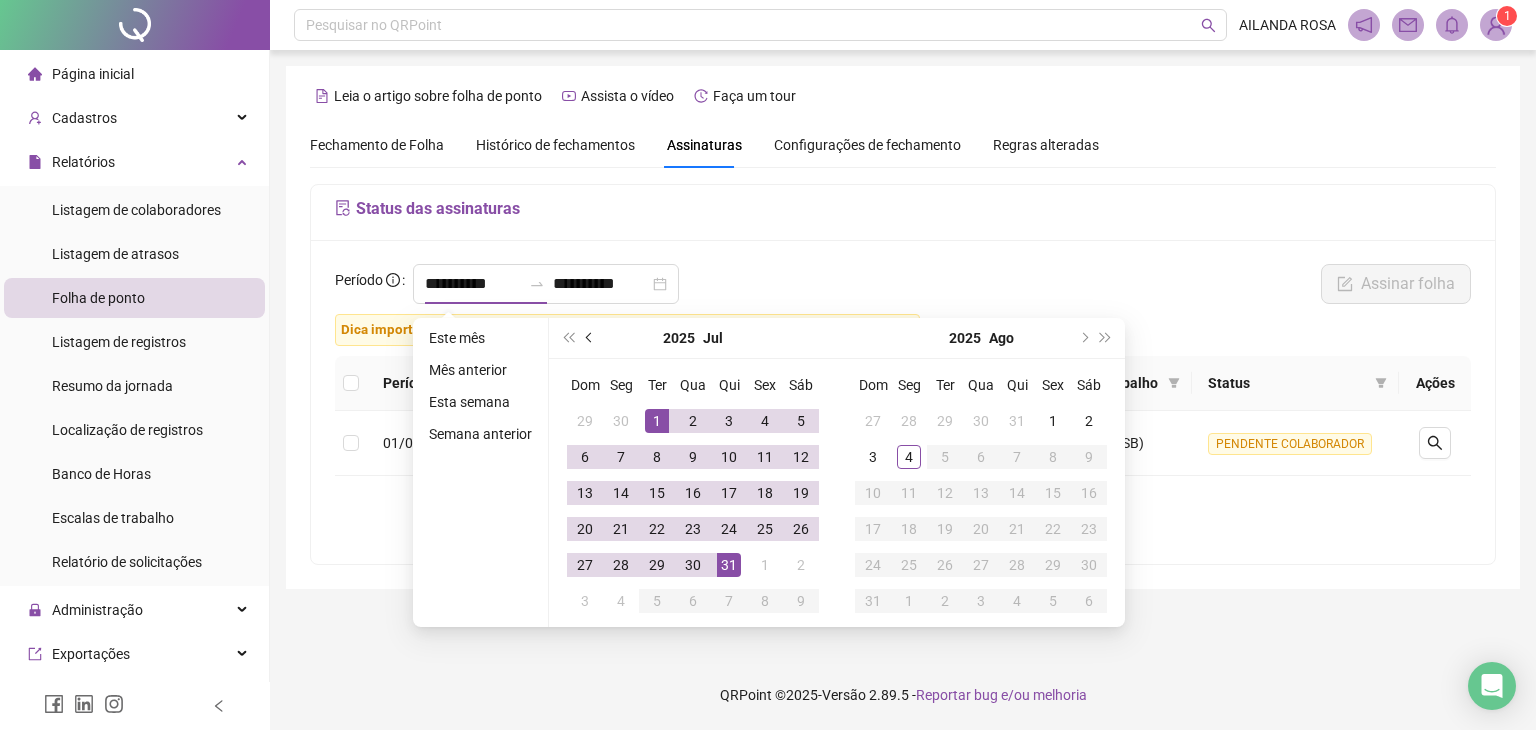 click at bounding box center [590, 338] 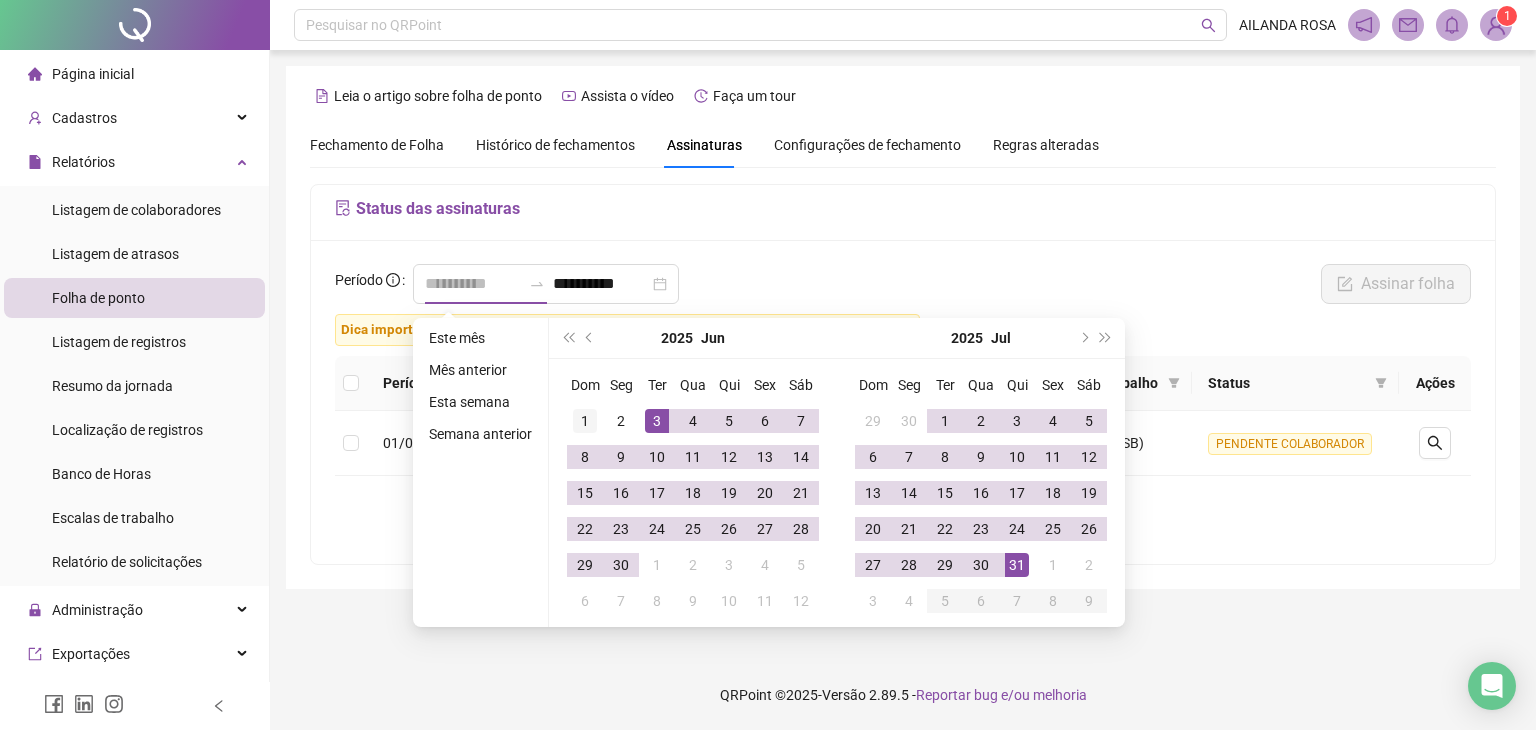 type on "**********" 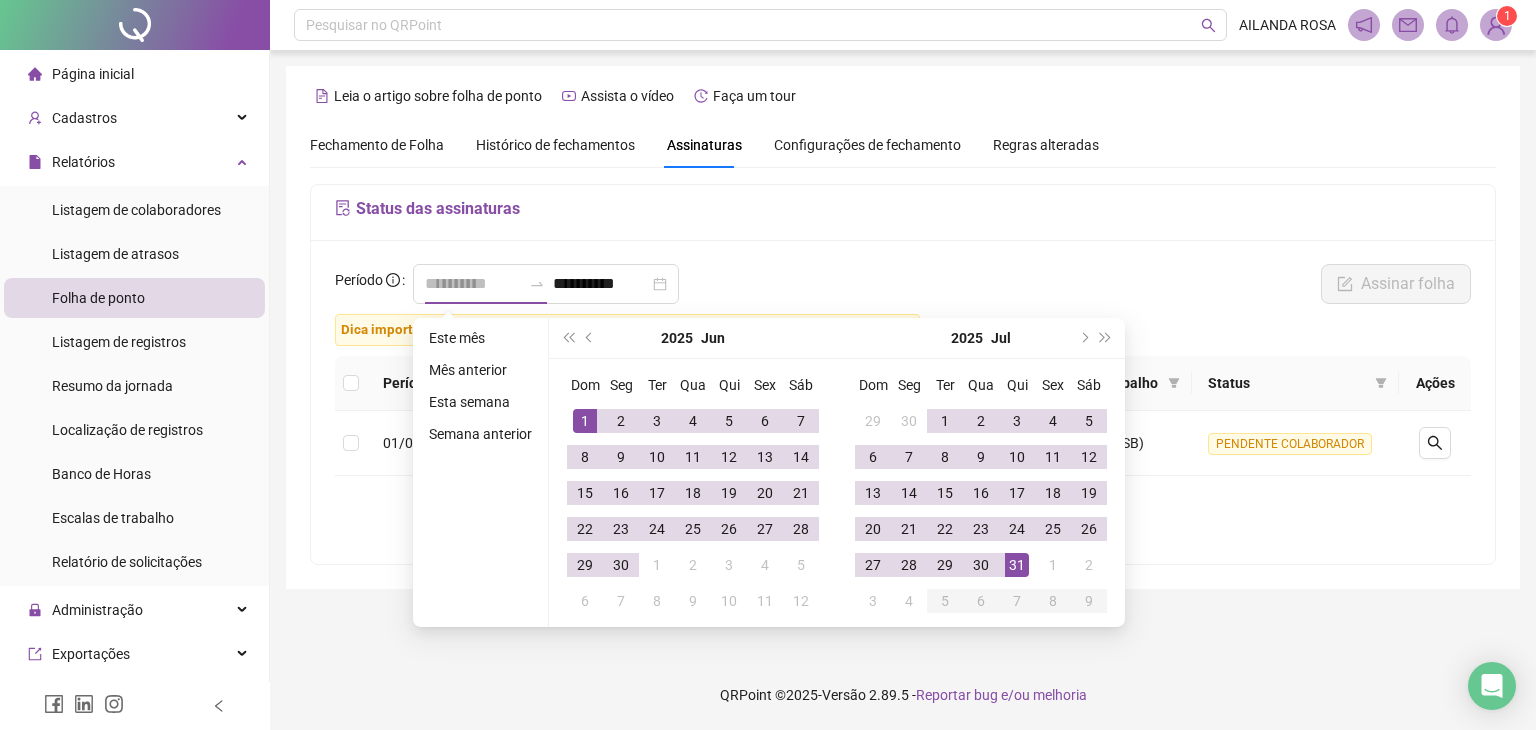 click on "1" at bounding box center (585, 421) 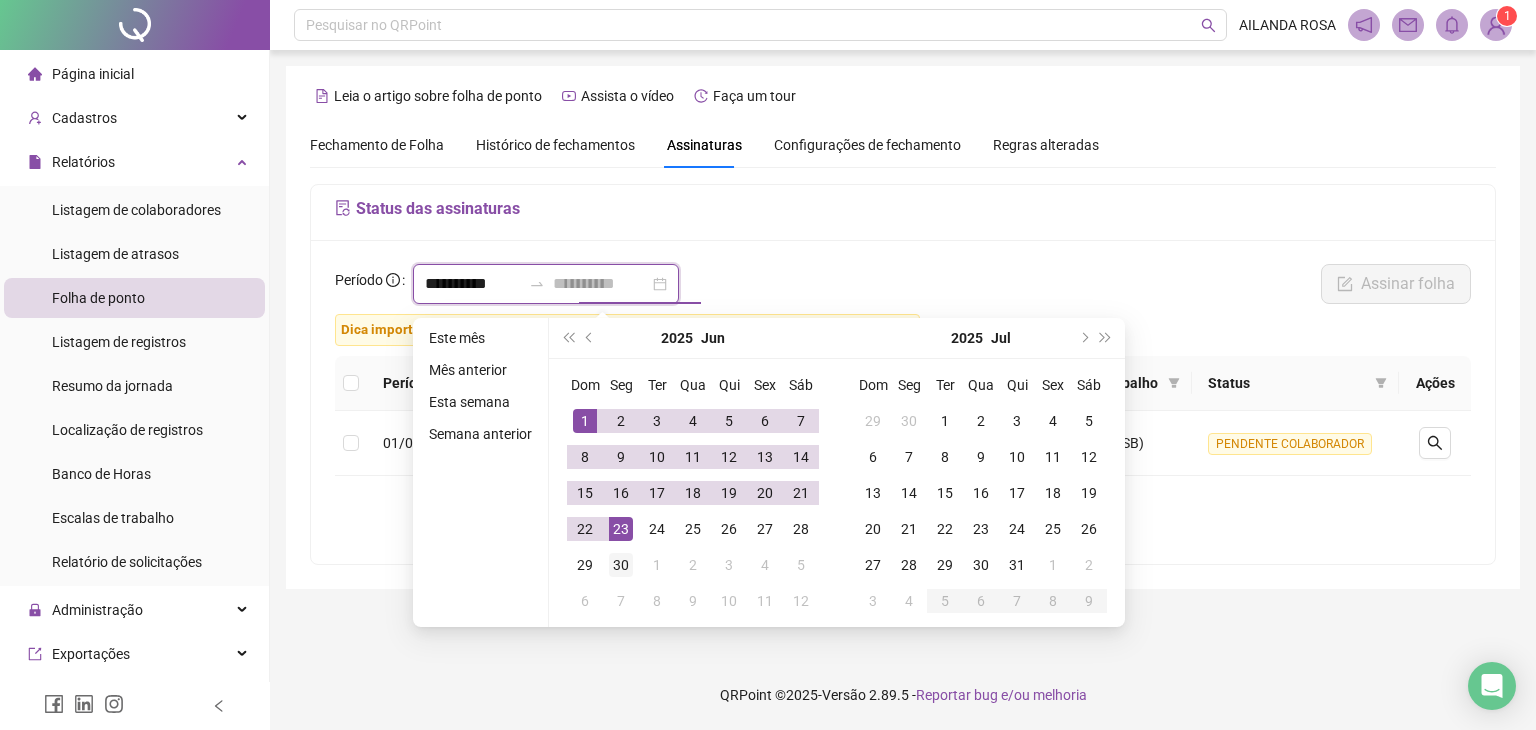 type on "**********" 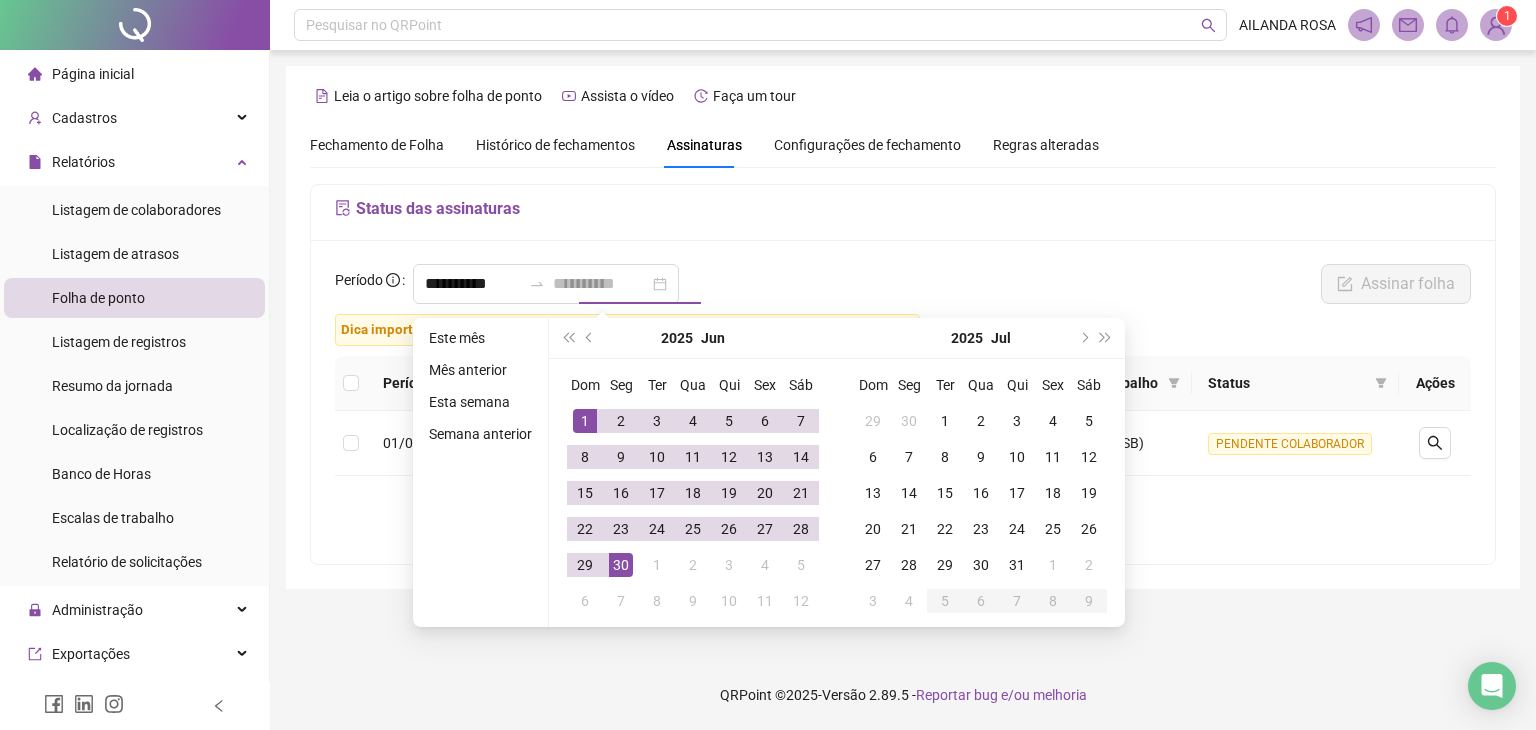 click on "30" at bounding box center [621, 565] 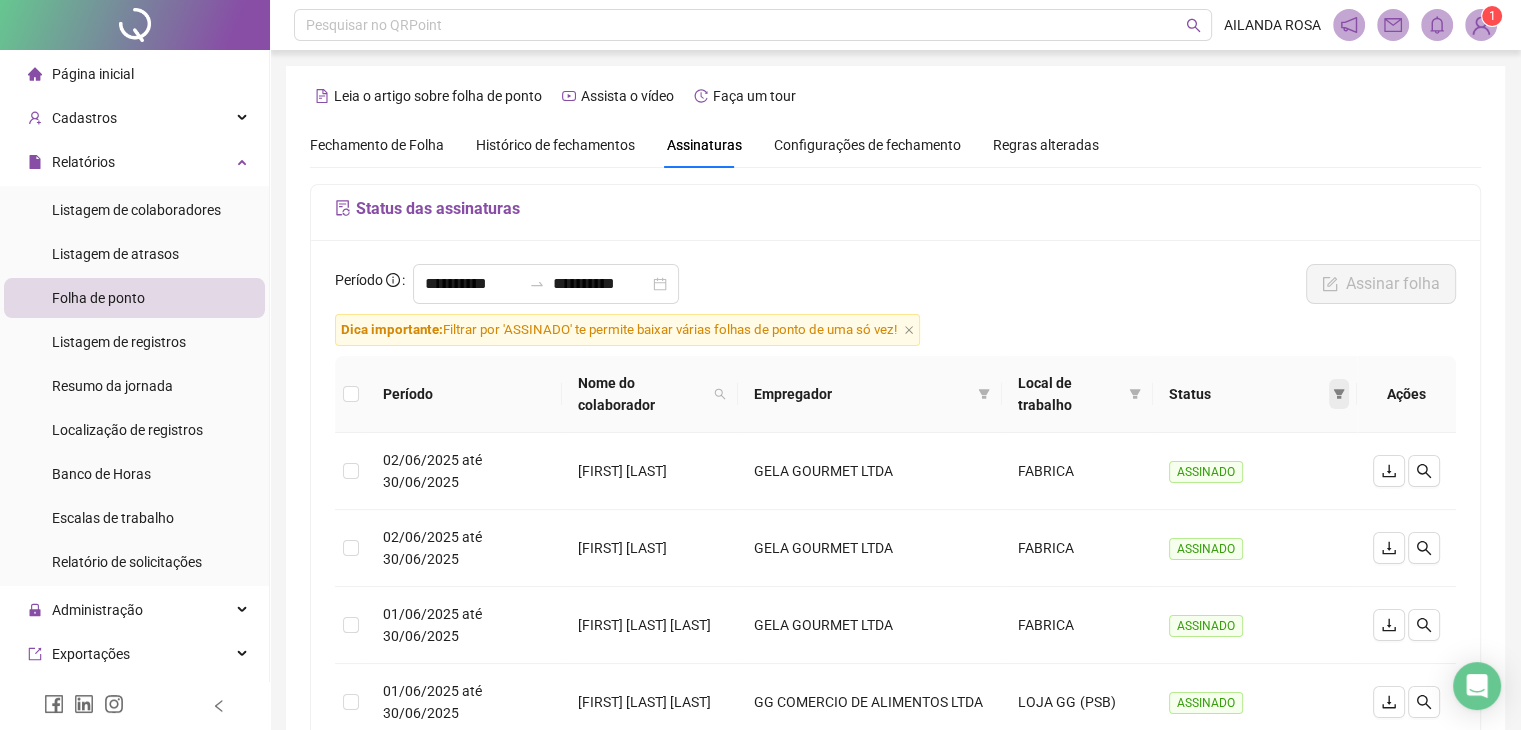click 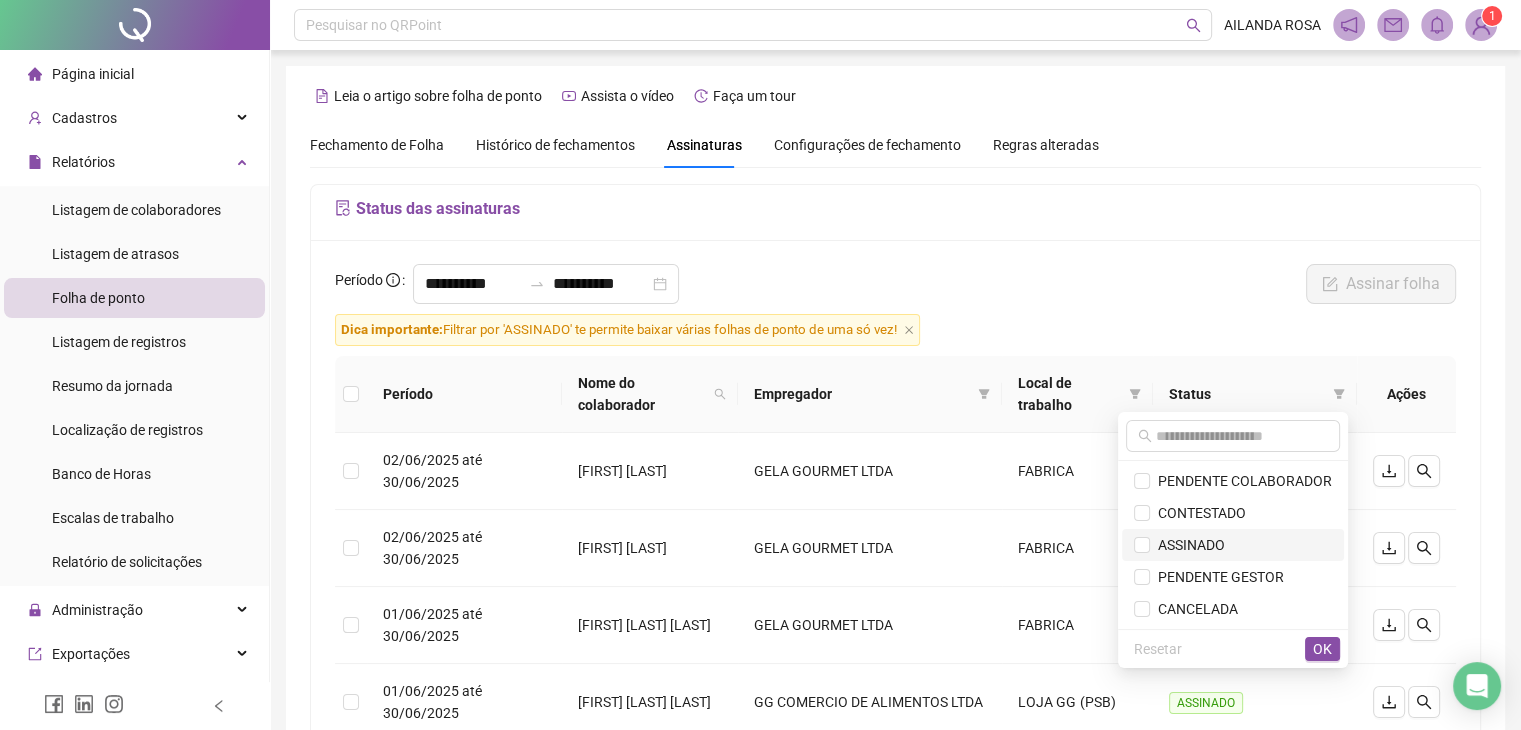 click on "ASSINADO" at bounding box center (1233, 545) 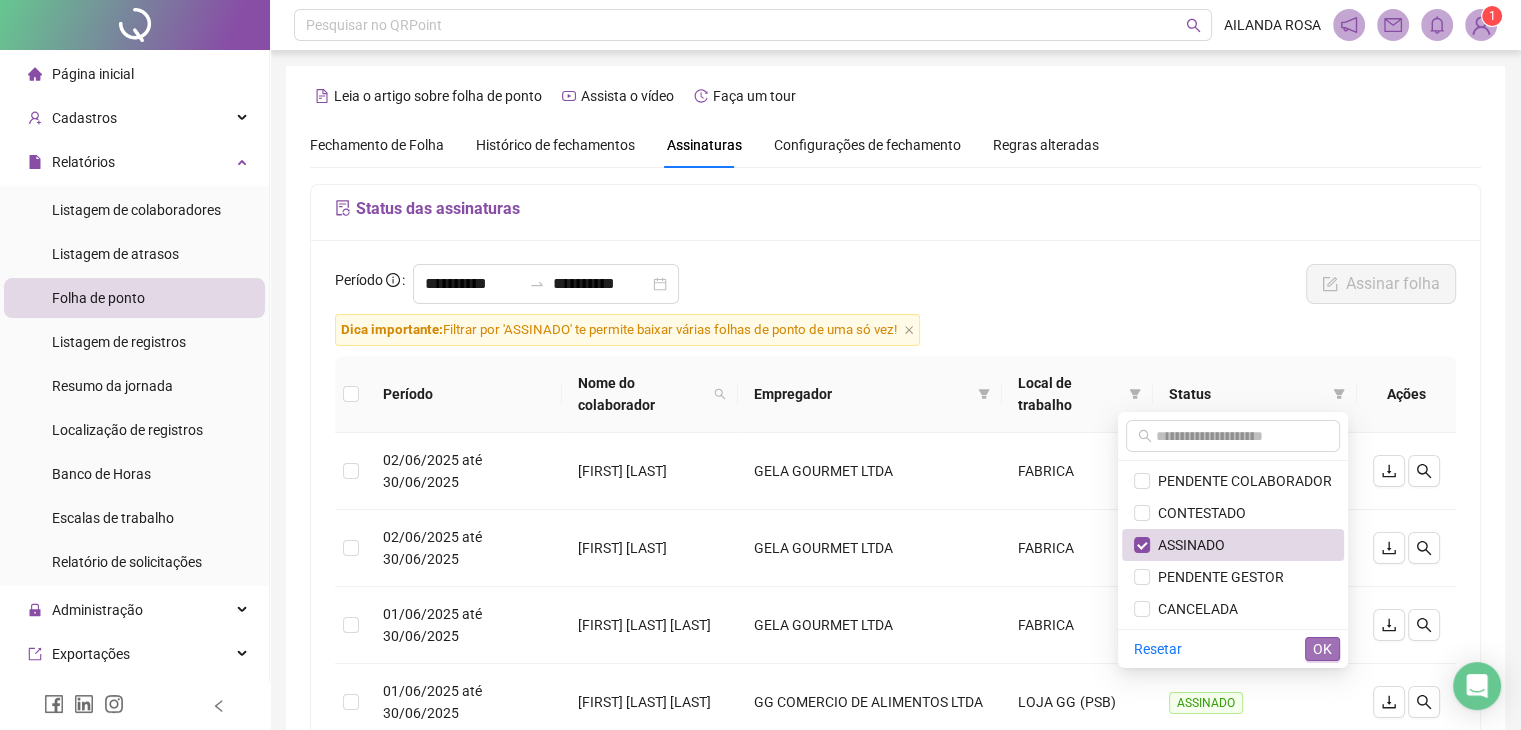 click on "OK" at bounding box center [1322, 649] 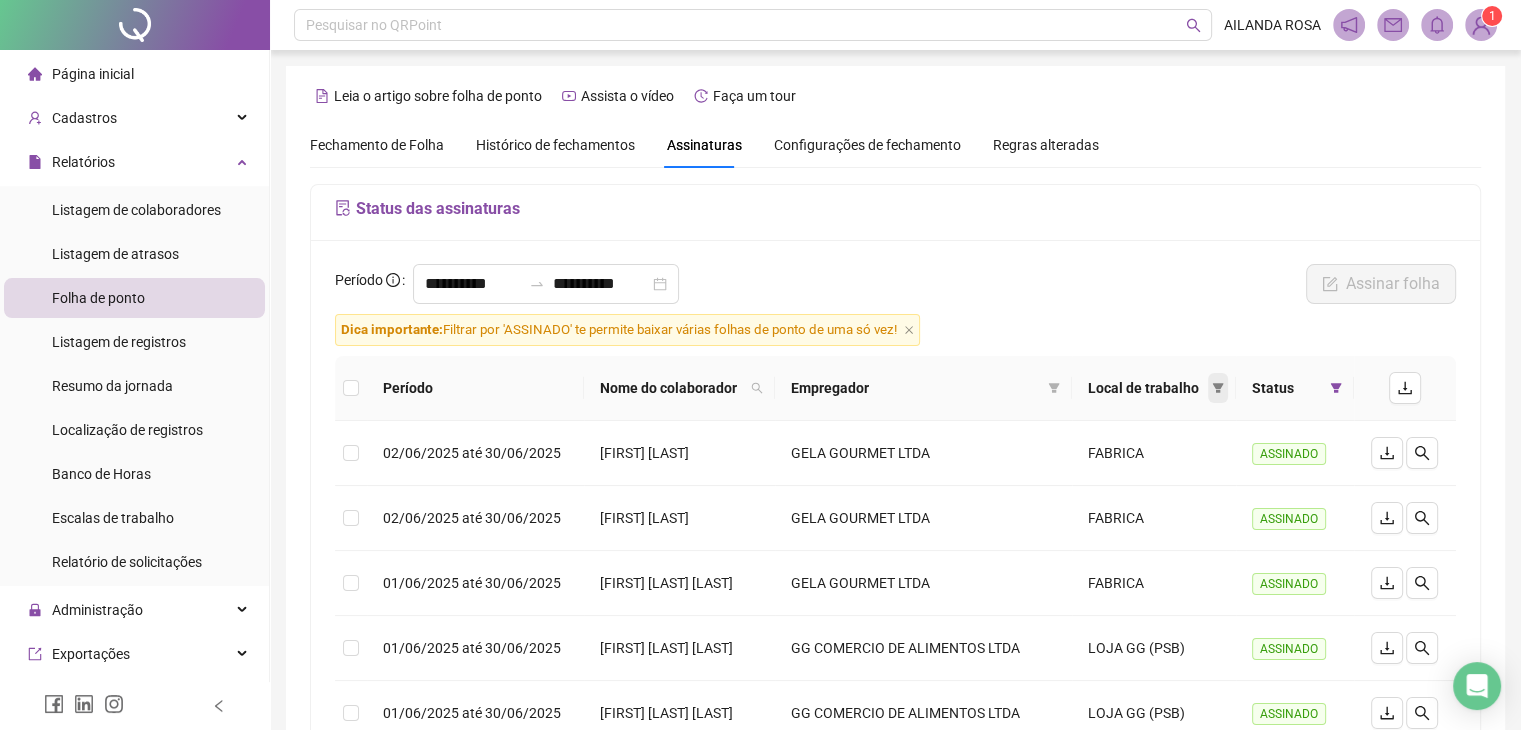 click 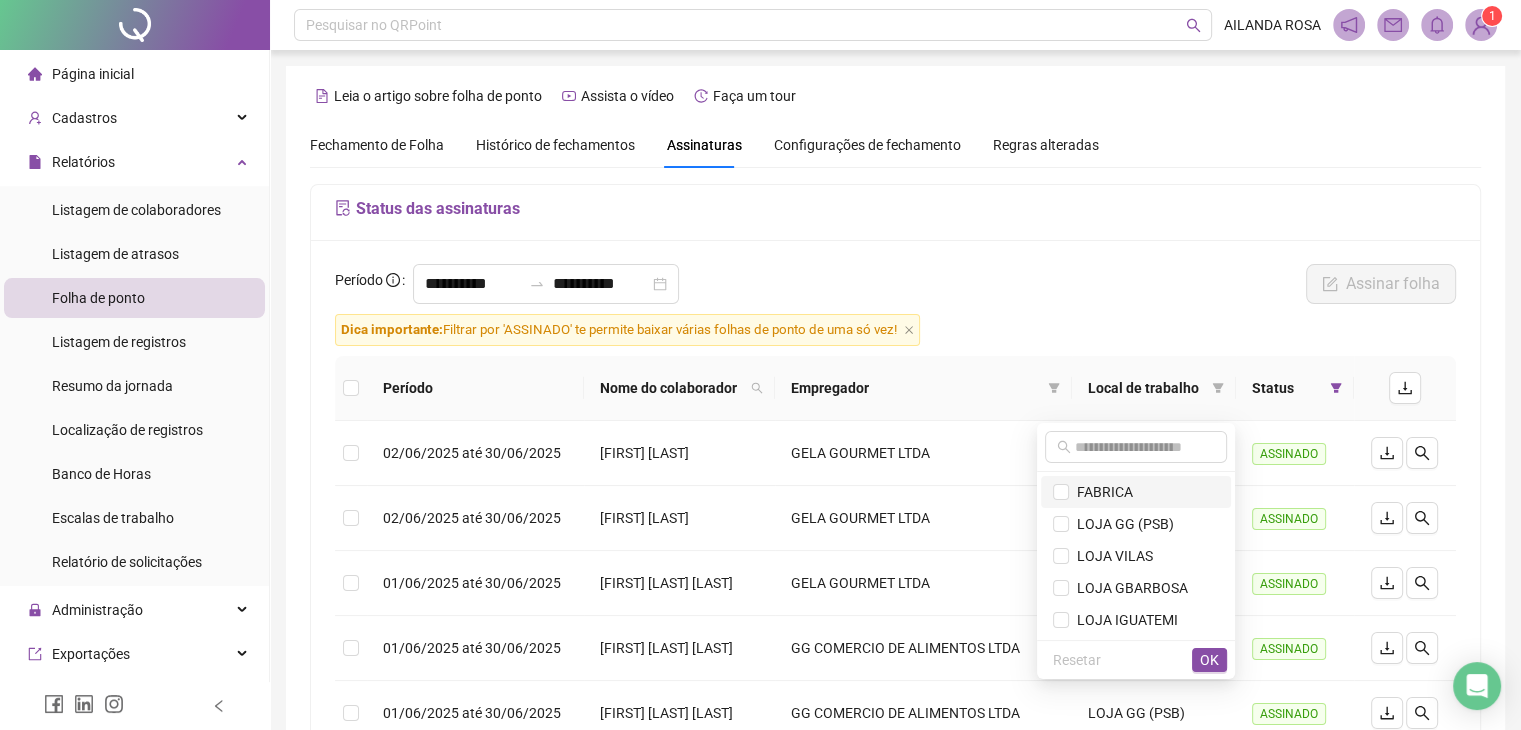 drag, startPoint x: 1158, startPoint y: 501, endPoint x: 1152, endPoint y: 492, distance: 10.816654 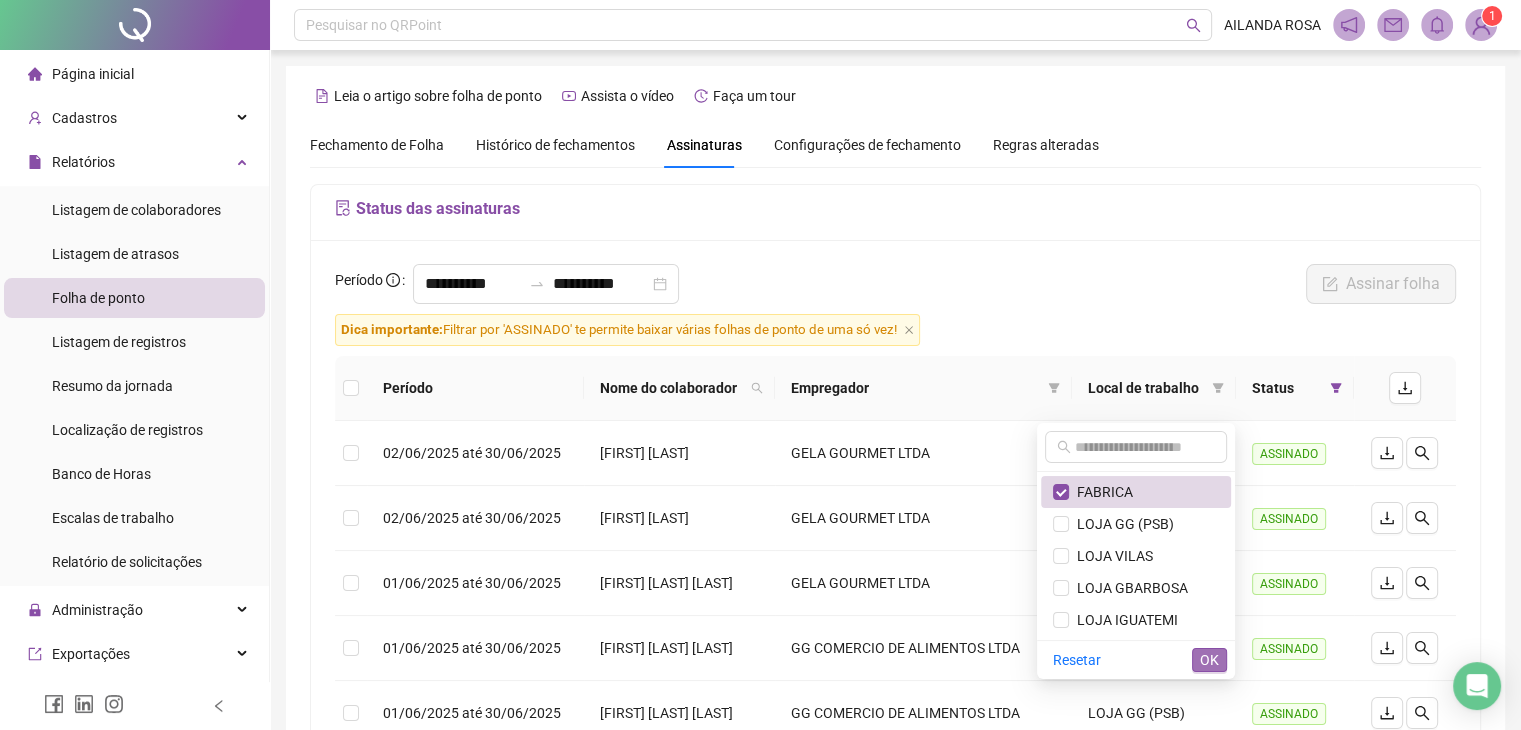 click on "OK" at bounding box center (1209, 660) 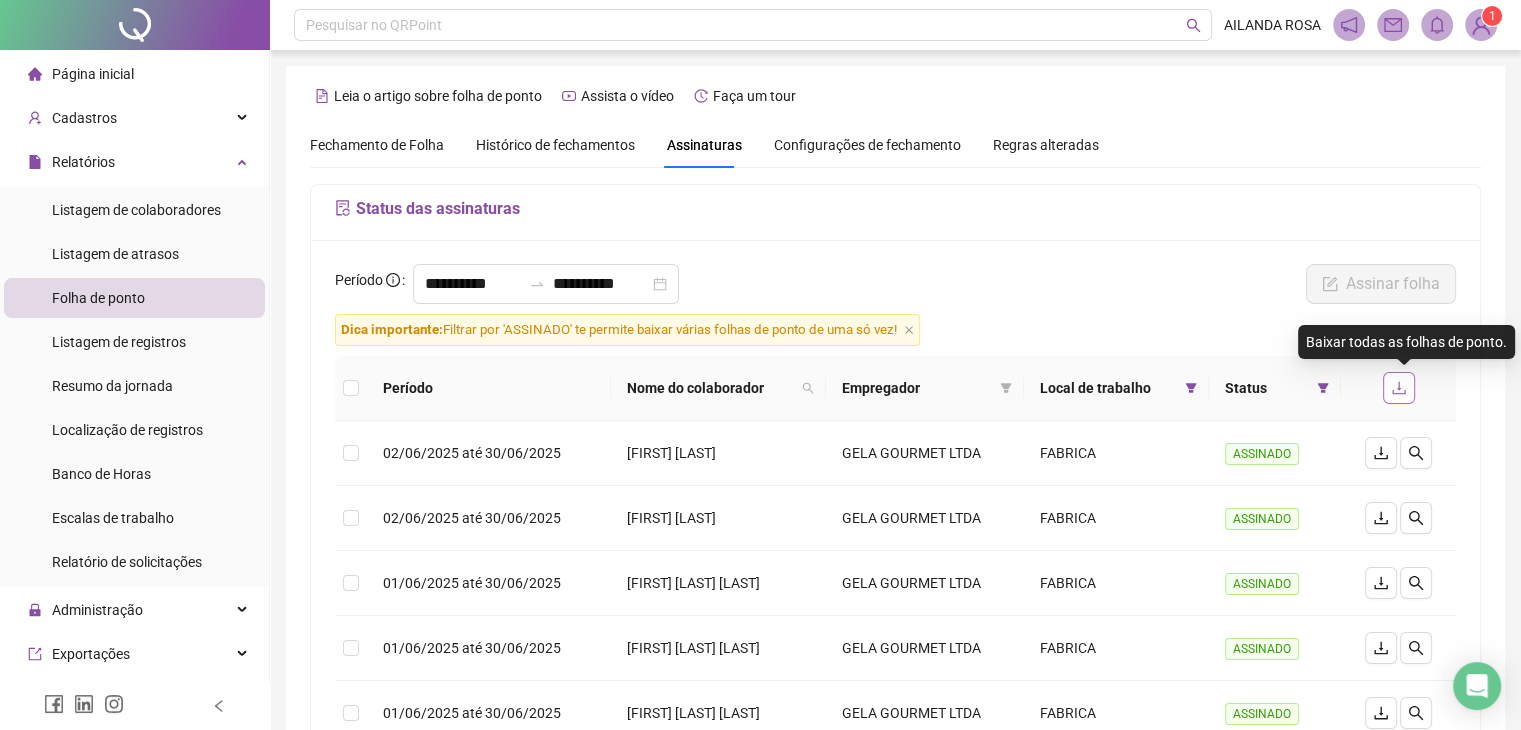 click 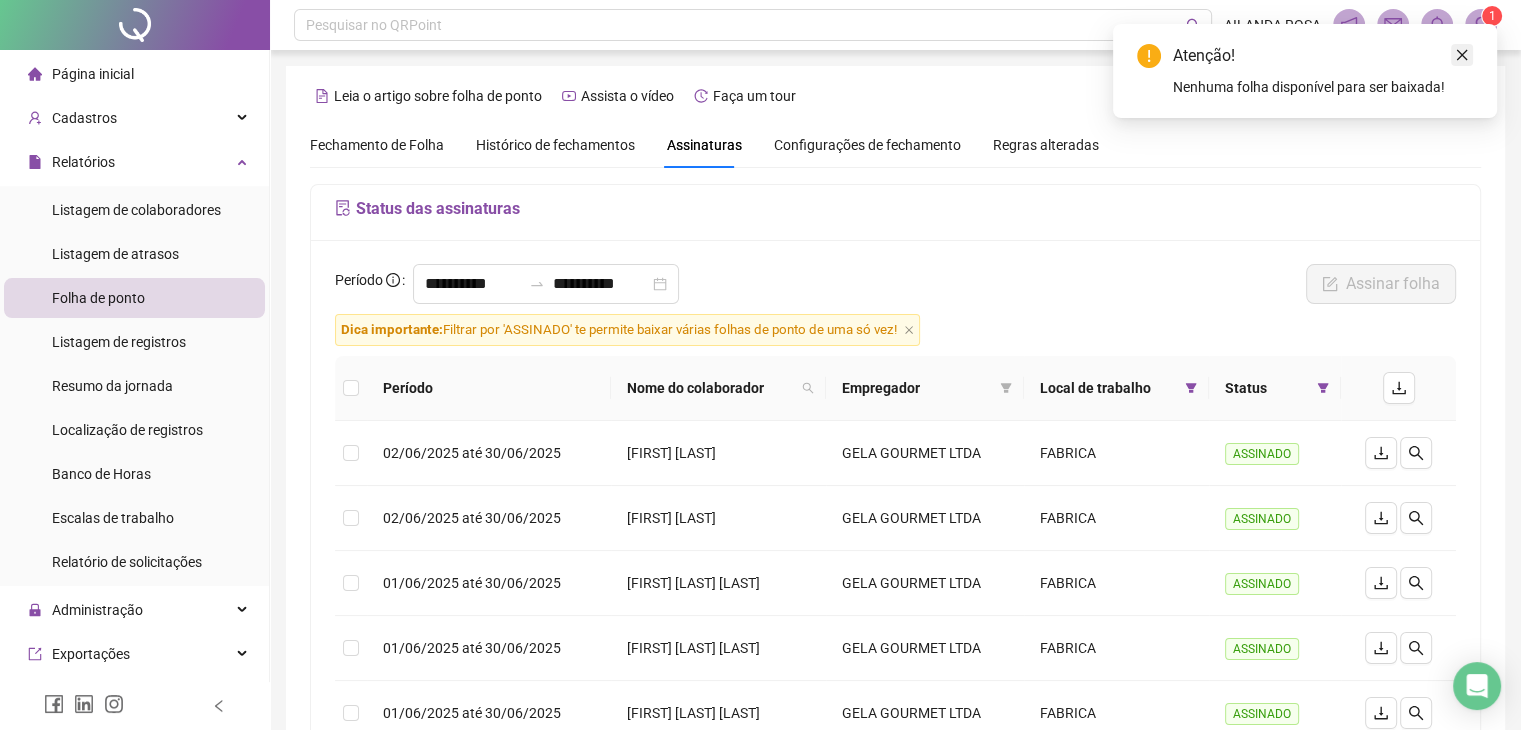 click 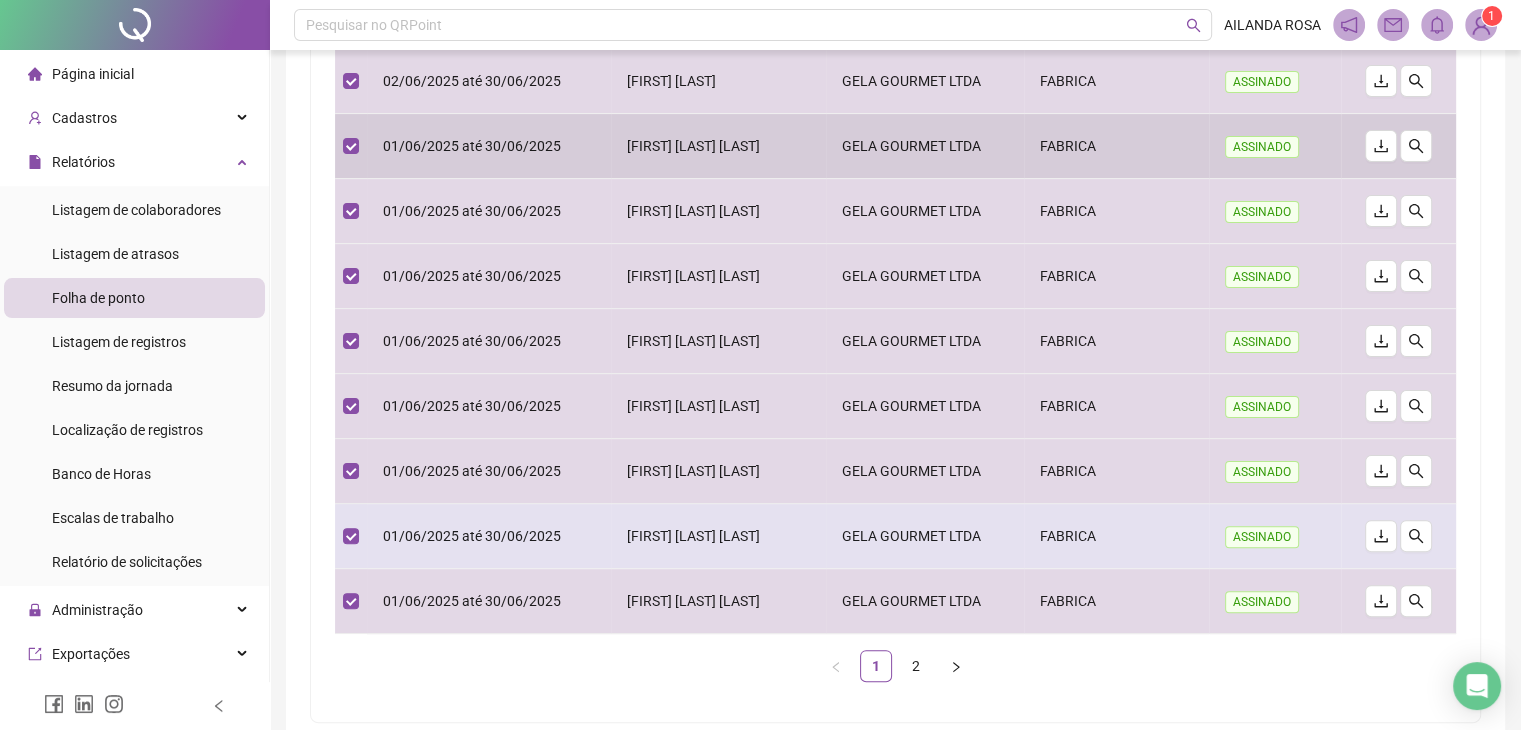 scroll, scrollTop: 536, scrollLeft: 0, axis: vertical 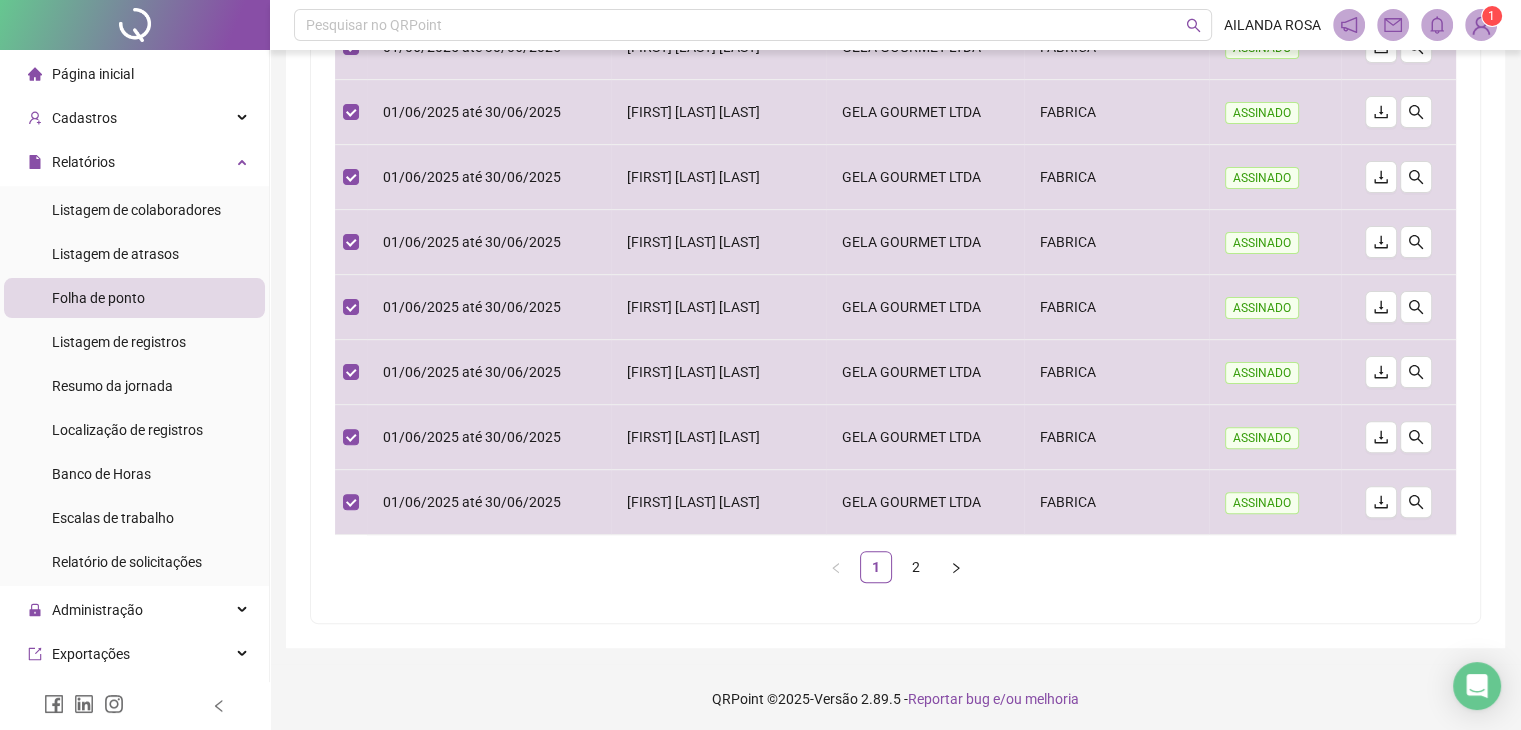 click on "2" at bounding box center [916, 567] 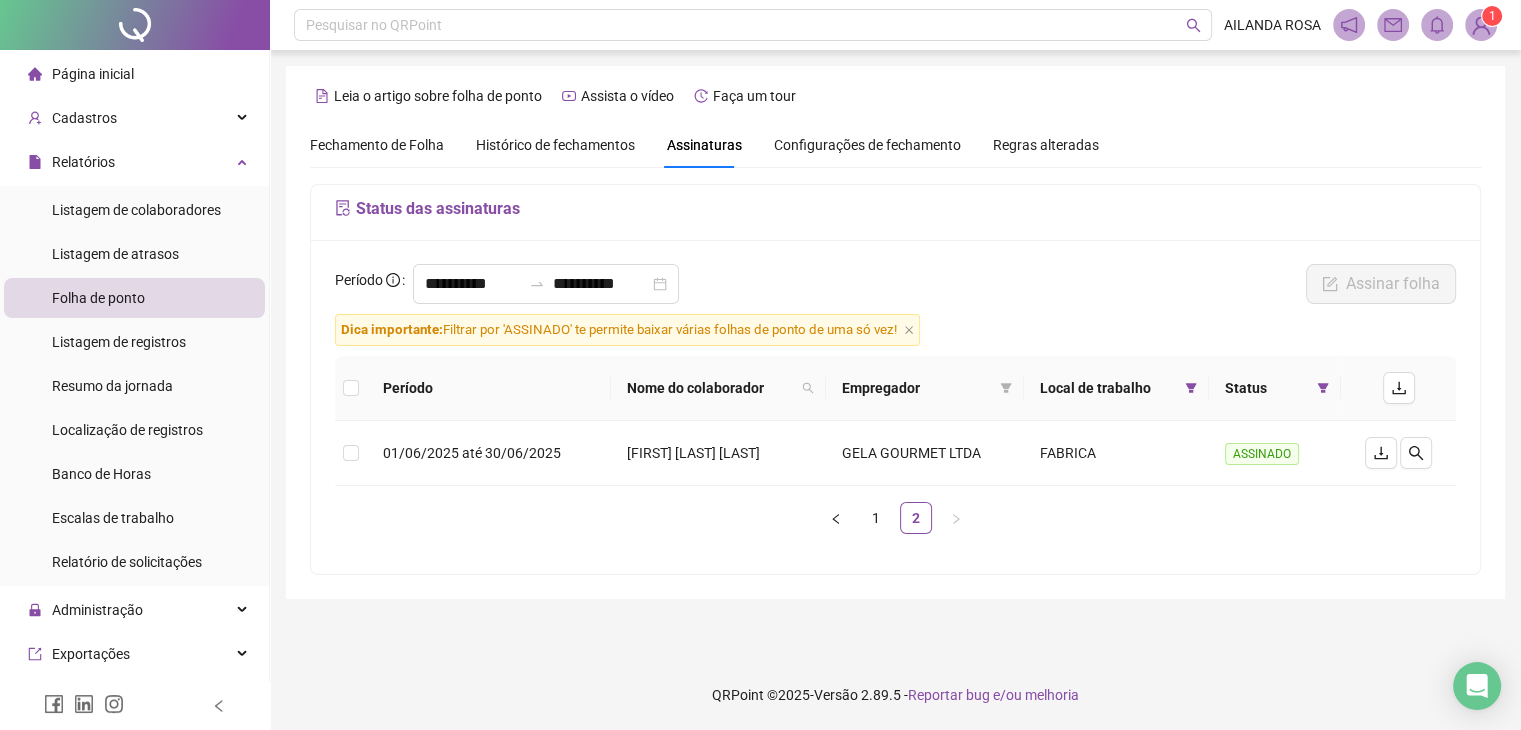 scroll, scrollTop: 0, scrollLeft: 0, axis: both 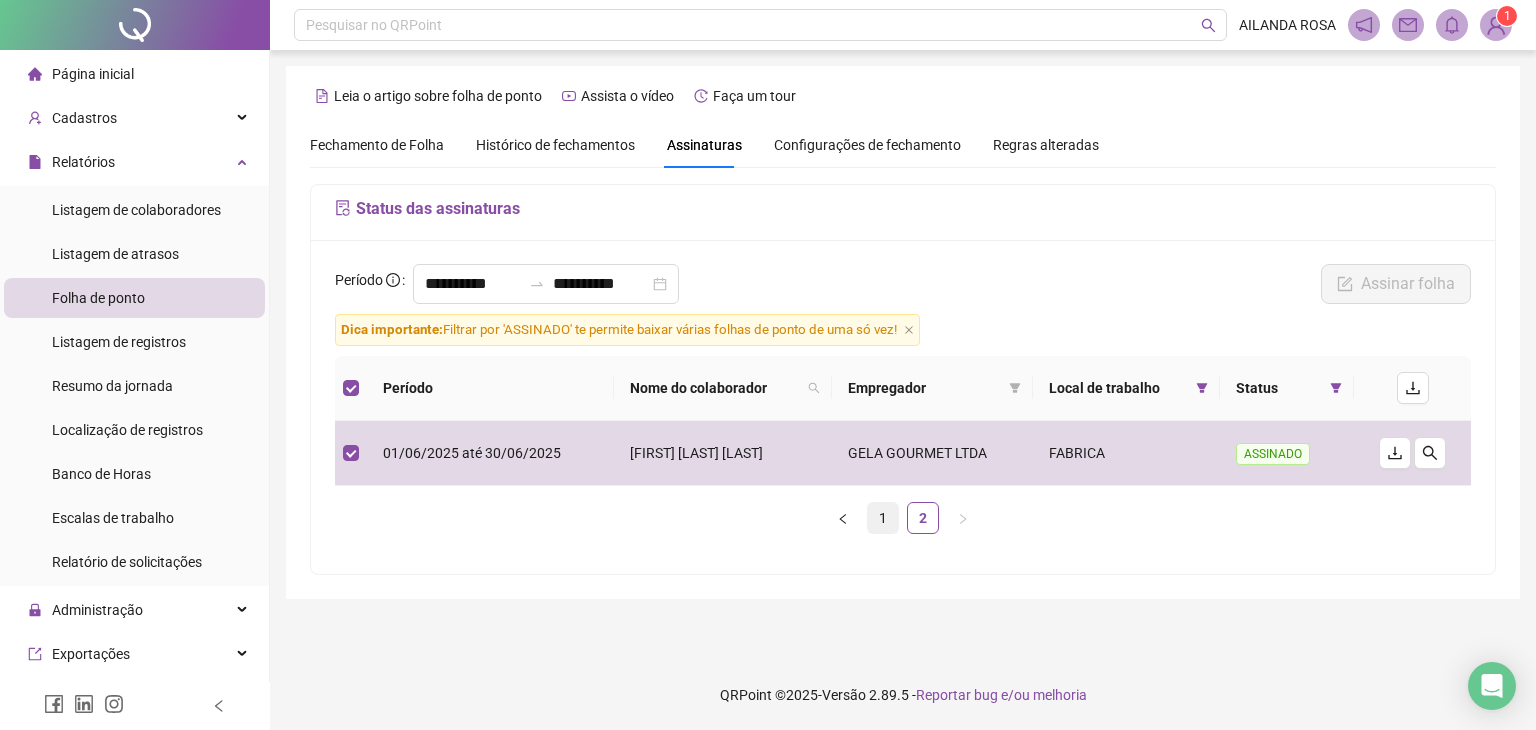 click on "1" at bounding box center (883, 518) 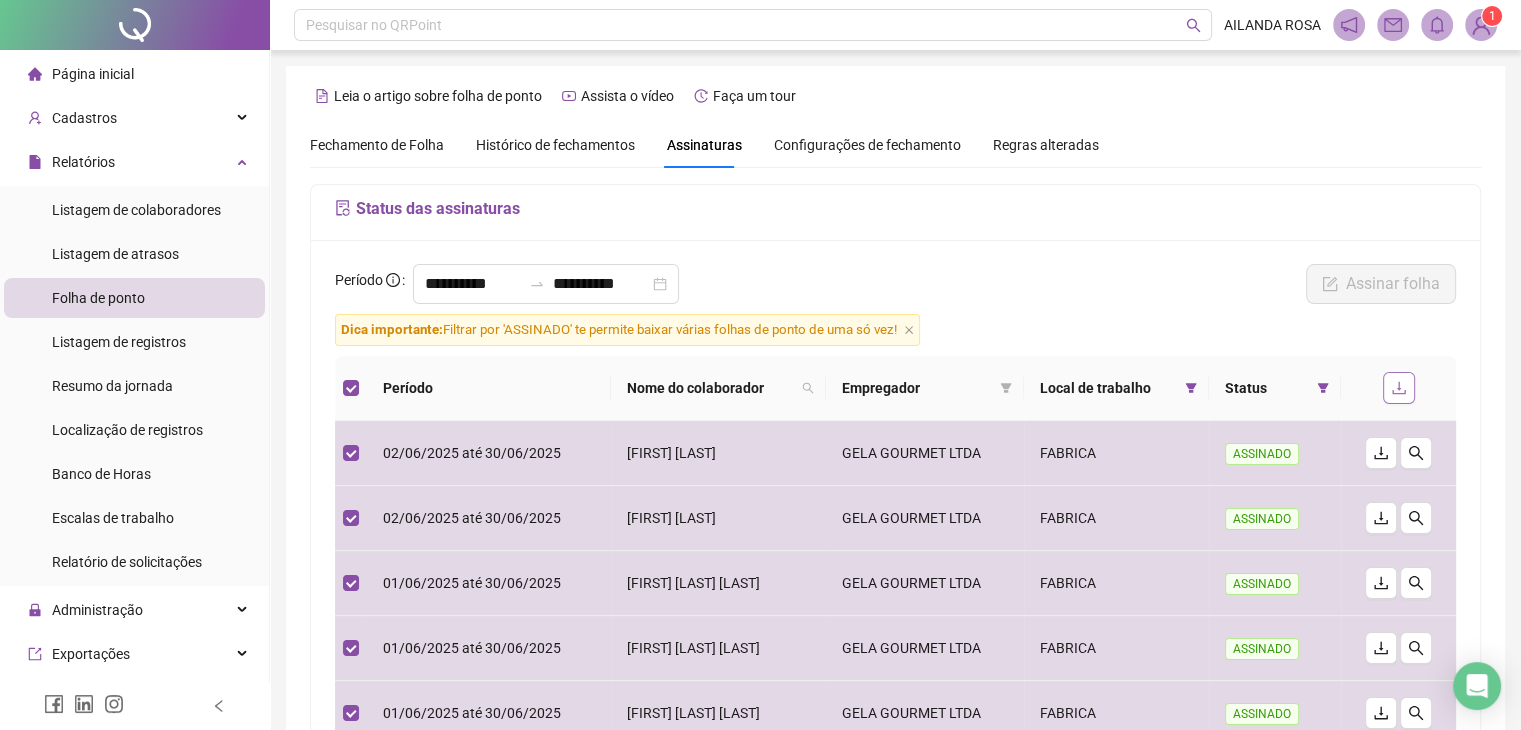 click at bounding box center (1399, 388) 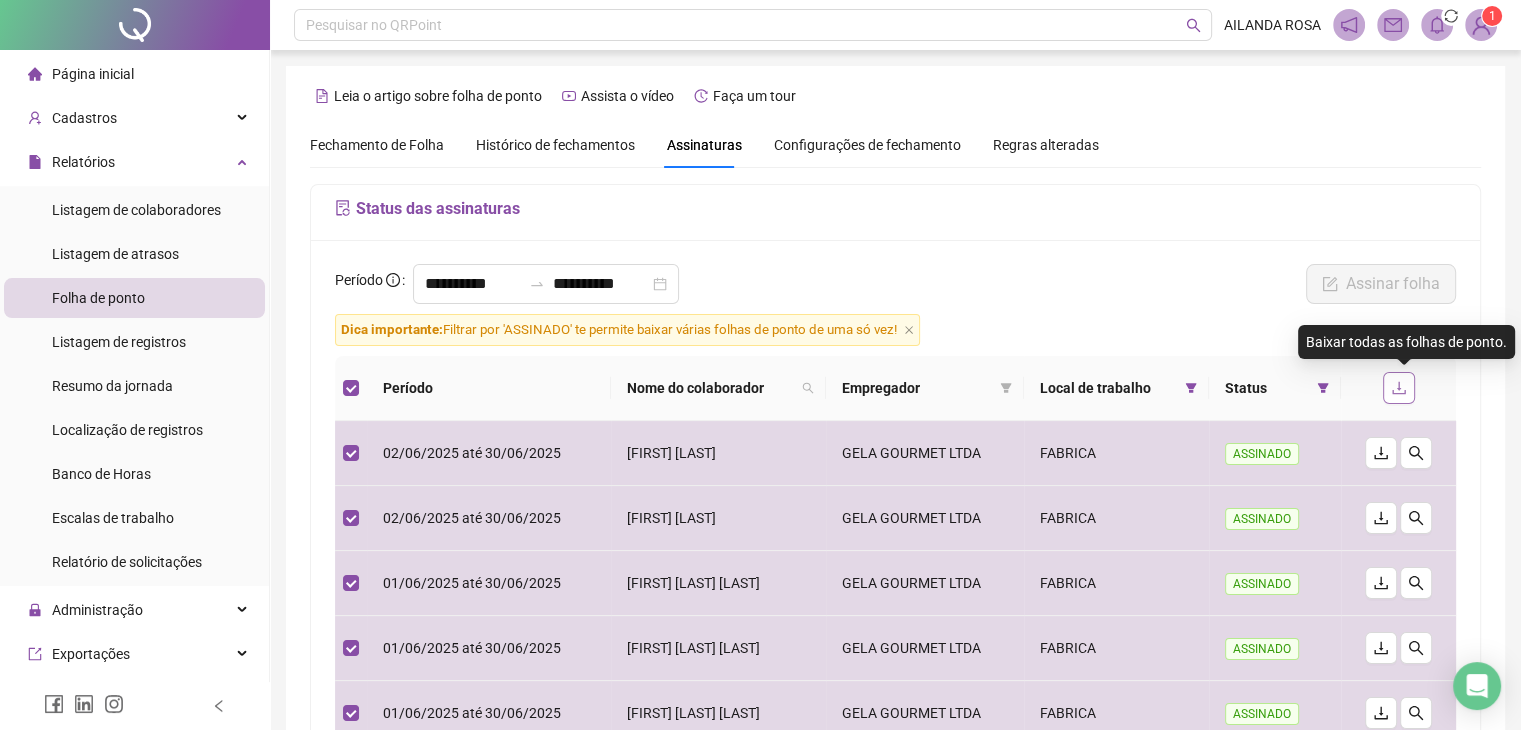 click 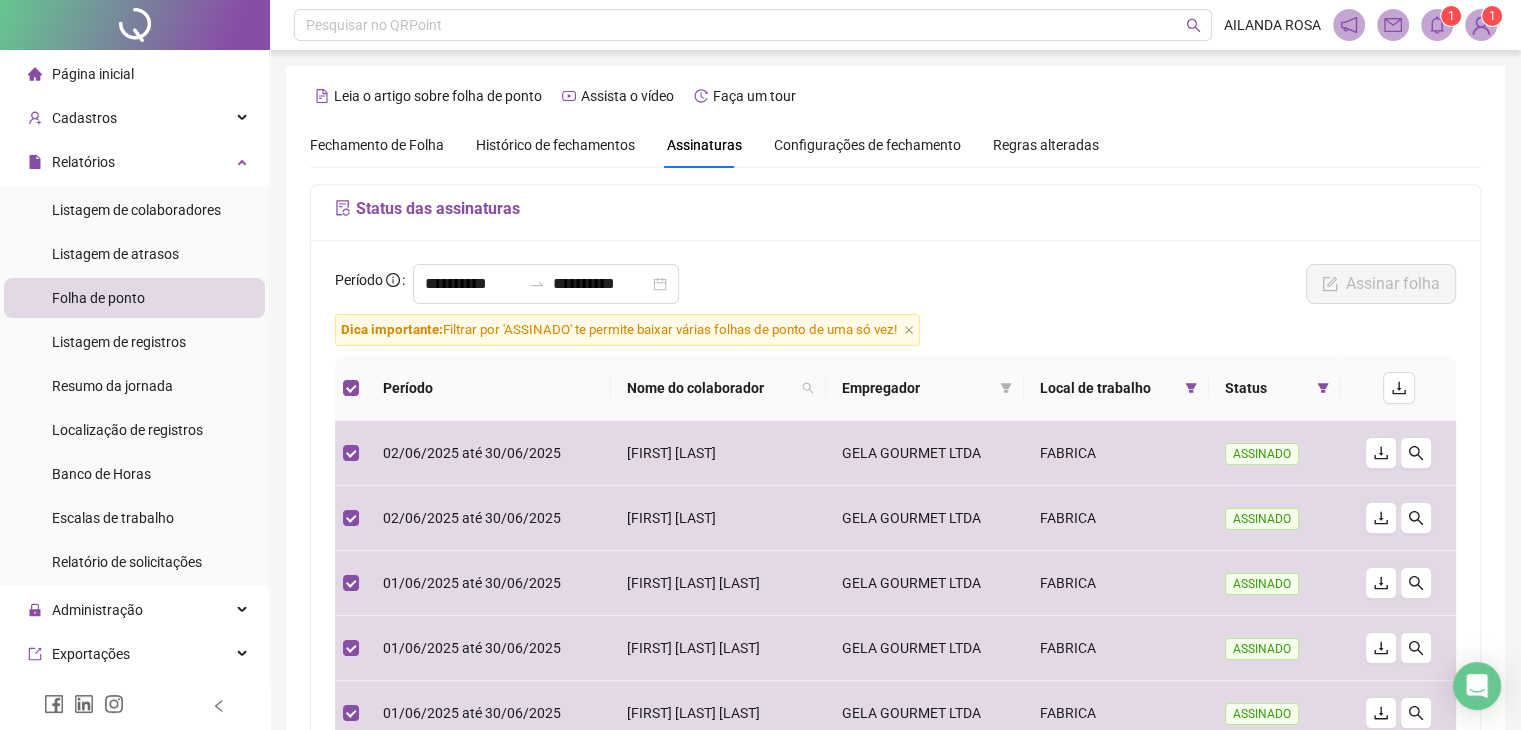 click 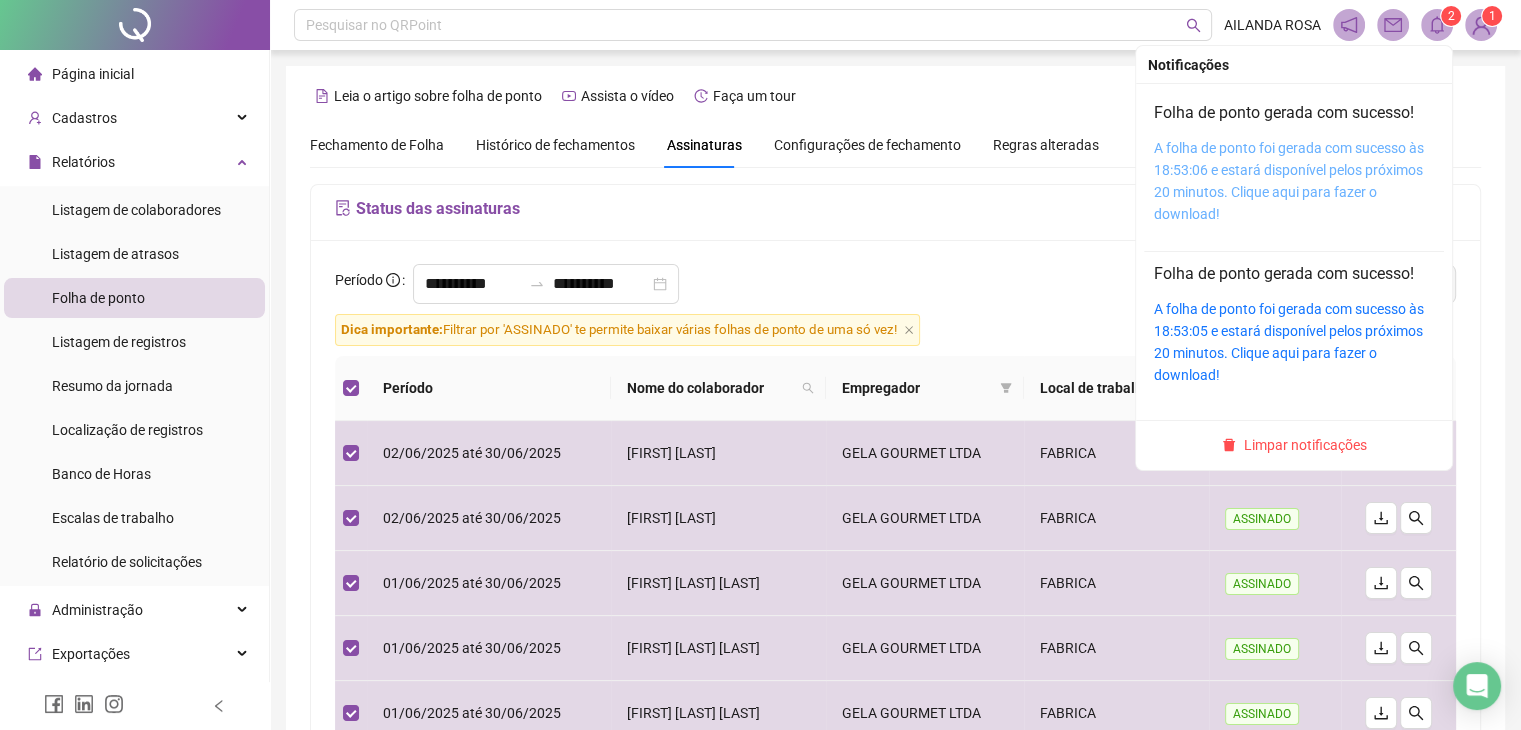 click on "A folha de ponto foi gerada com sucesso às 18:53:06 e estará disponível pelos próximos 20 minutos.
Clique aqui para fazer o download!" at bounding box center [1289, 181] 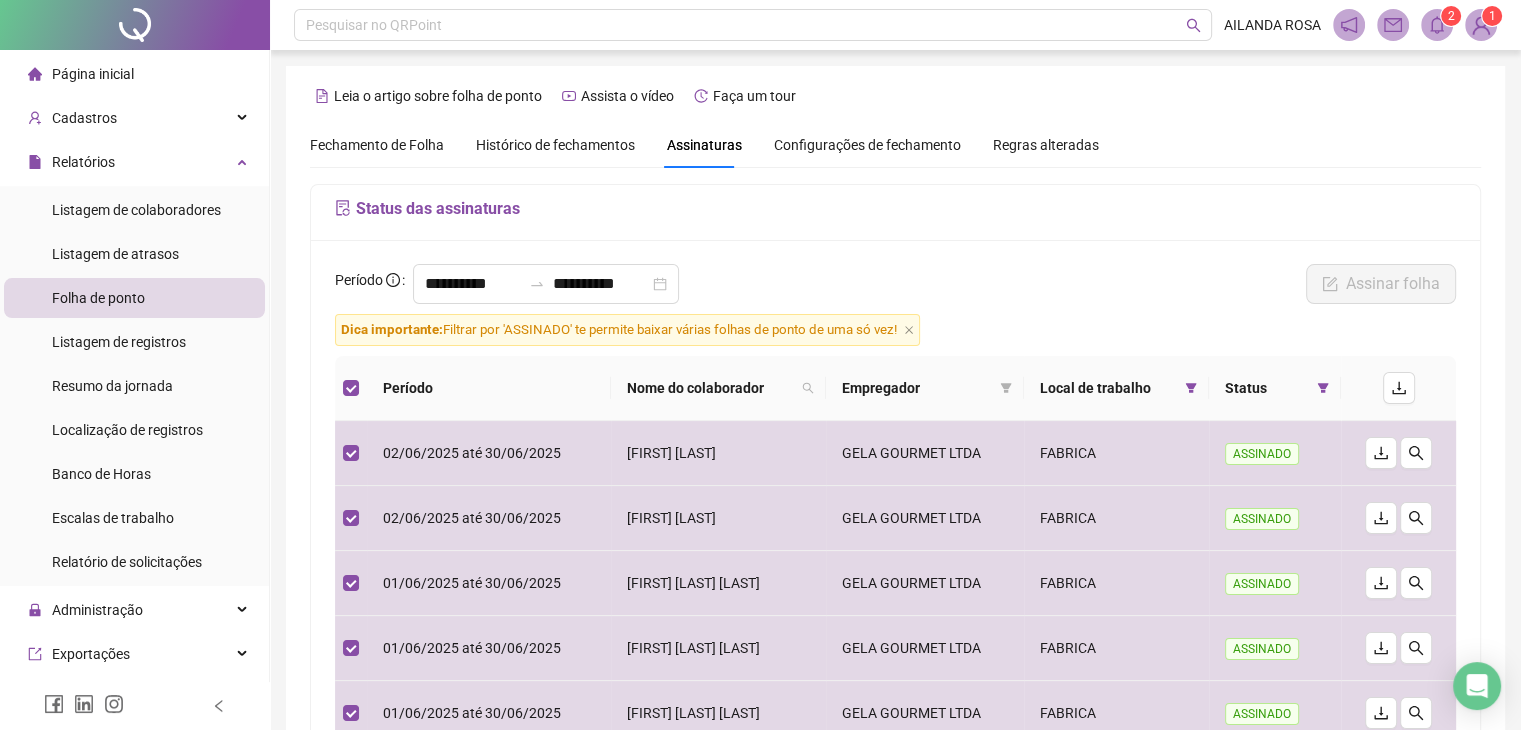 click at bounding box center (351, 388) 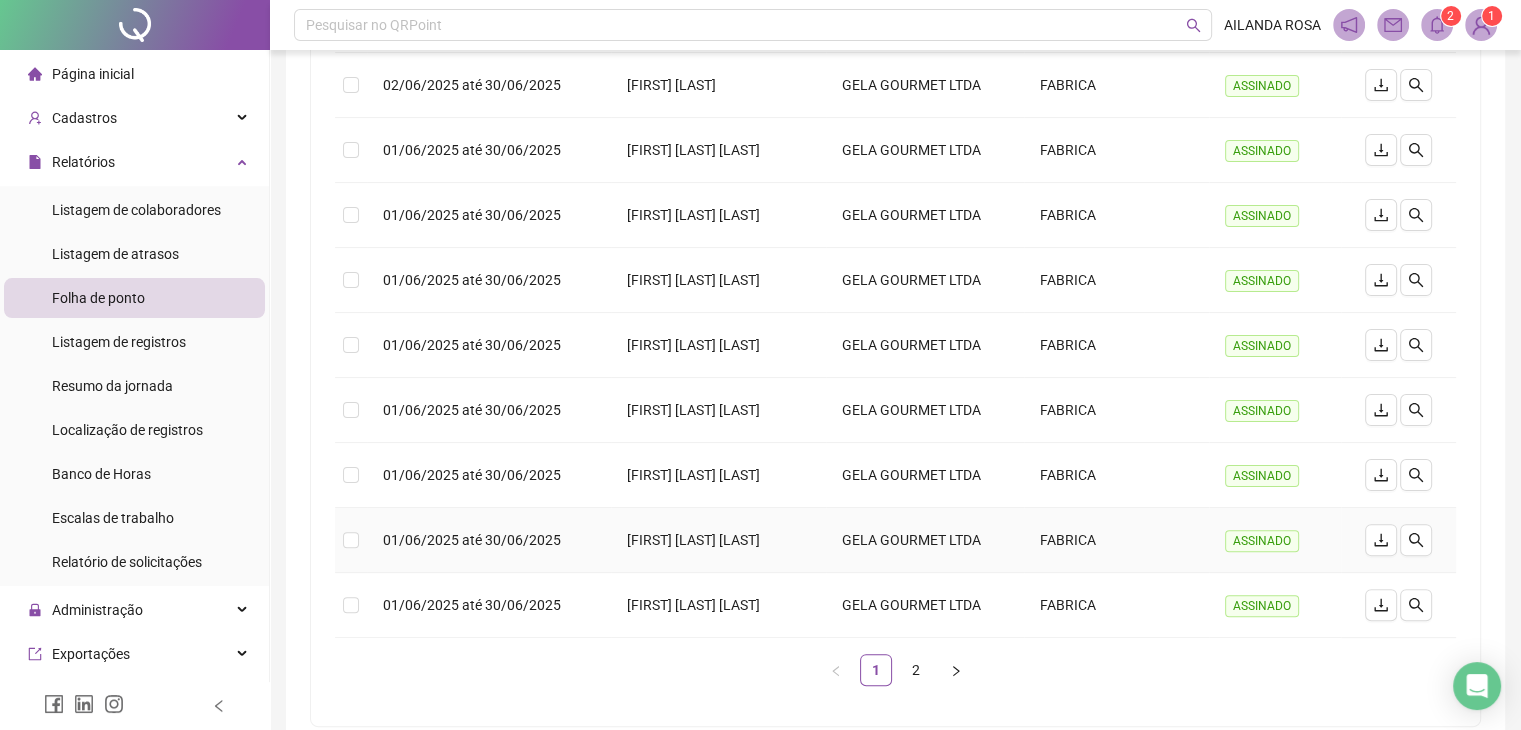 scroll, scrollTop: 500, scrollLeft: 0, axis: vertical 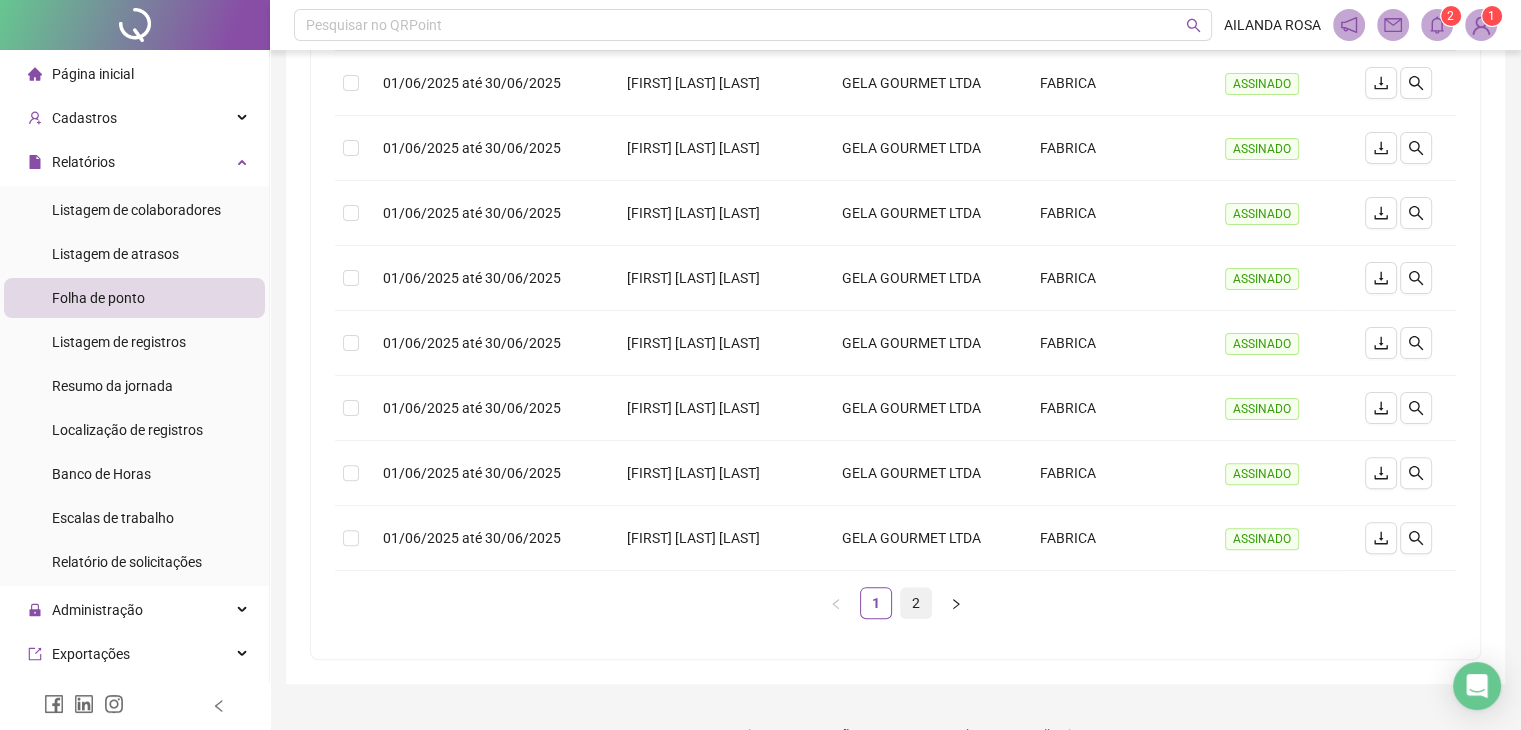 click on "2" at bounding box center [916, 603] 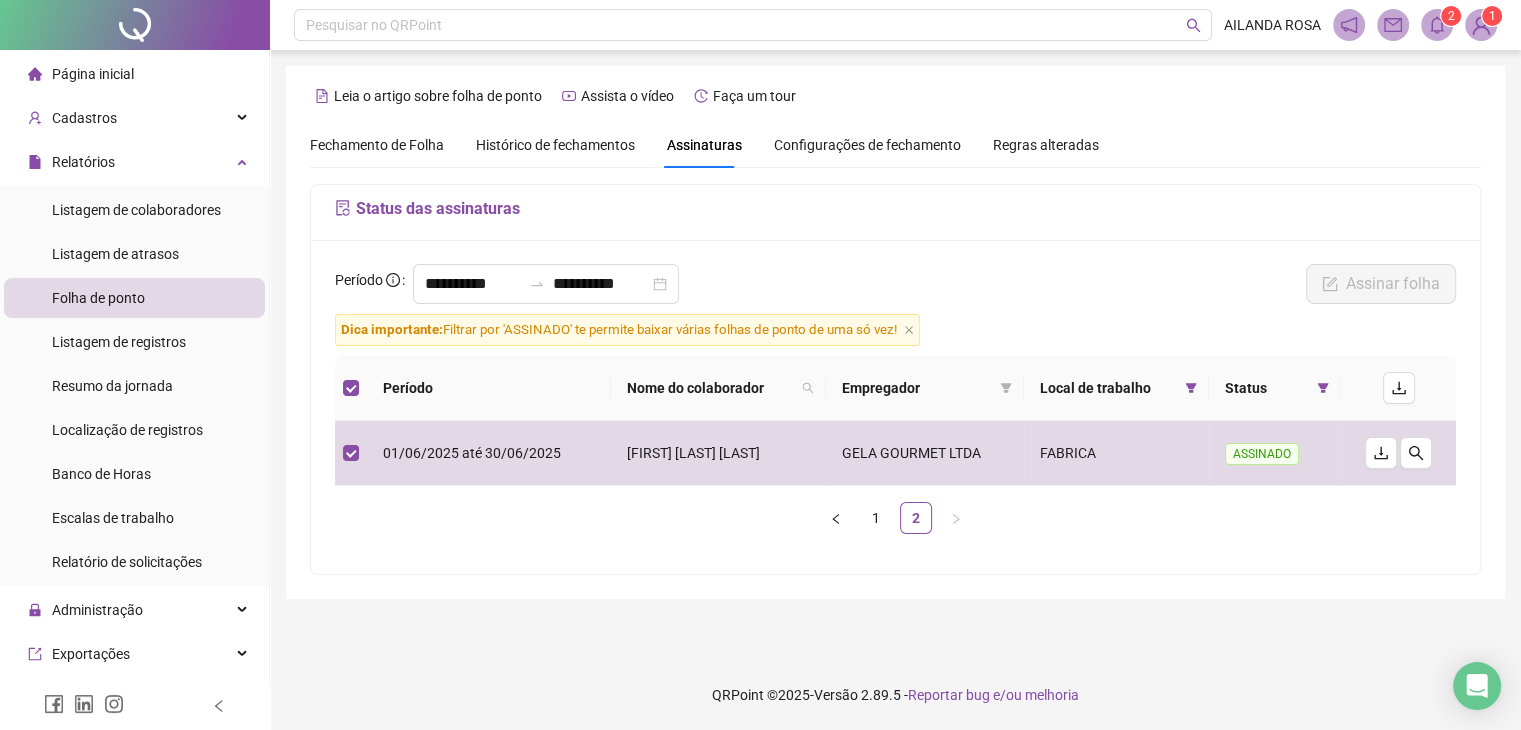 scroll, scrollTop: 0, scrollLeft: 0, axis: both 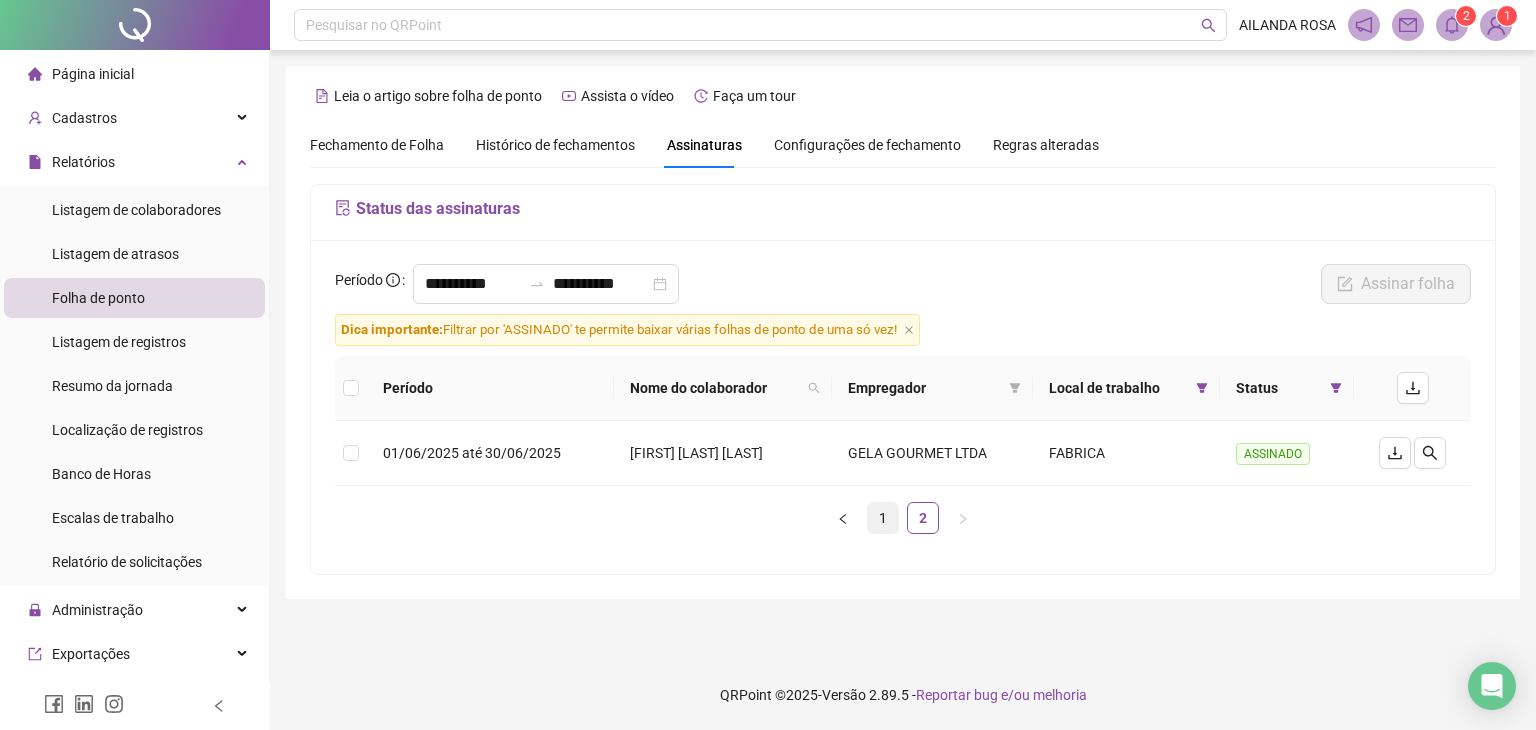 click on "1" at bounding box center [883, 518] 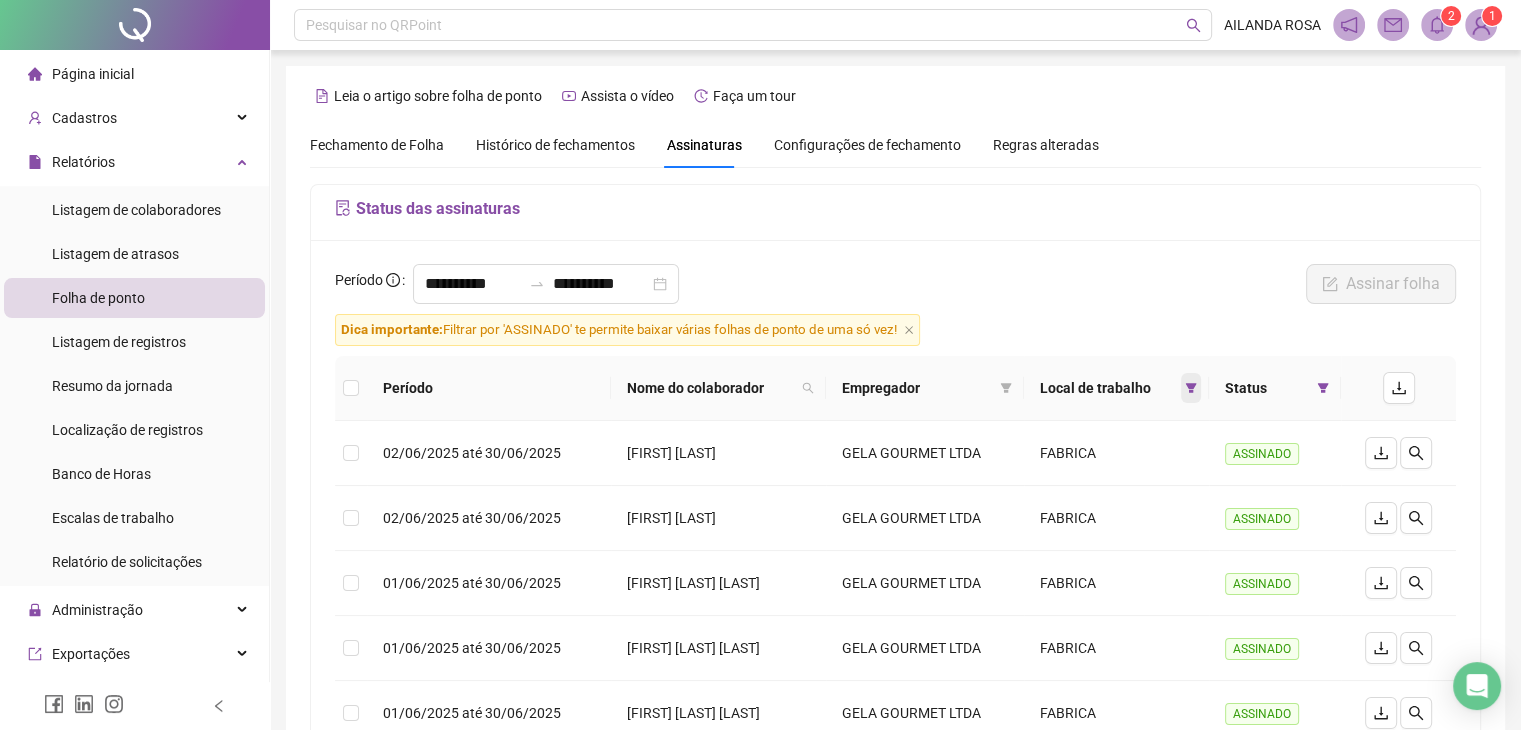 click at bounding box center [1191, 388] 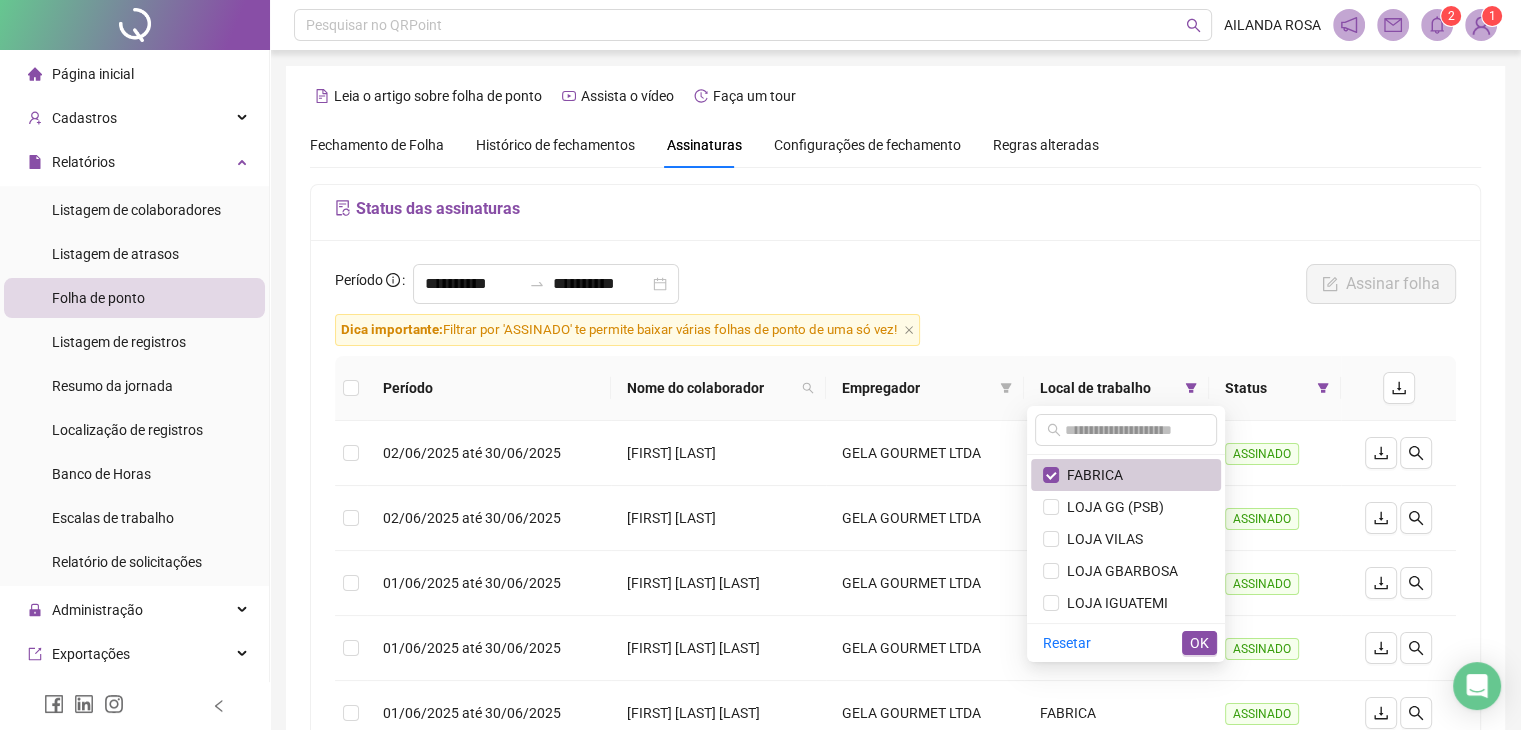 click on "FABRICA" at bounding box center [1126, 475] 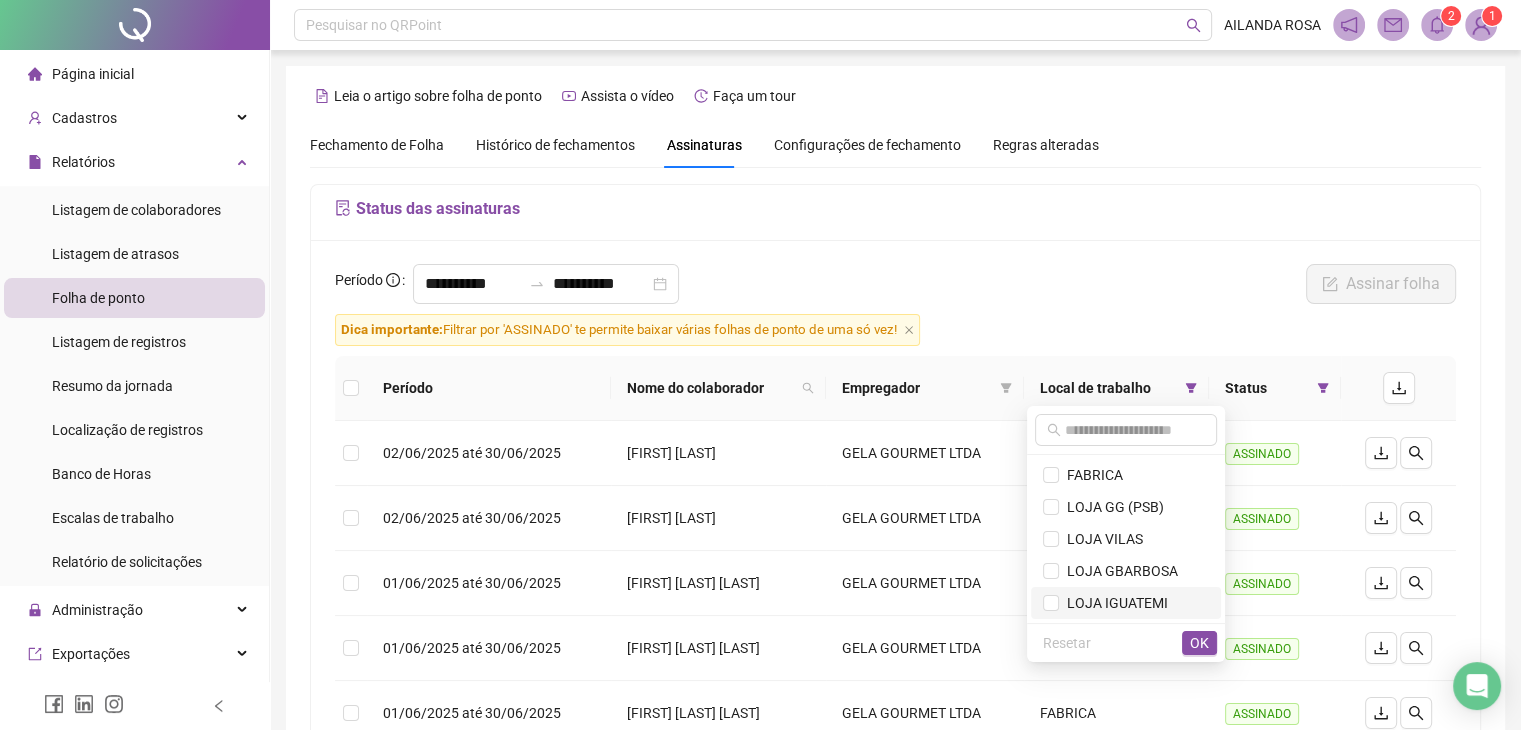 click on "LOJA IGUATEMI" at bounding box center [1126, 603] 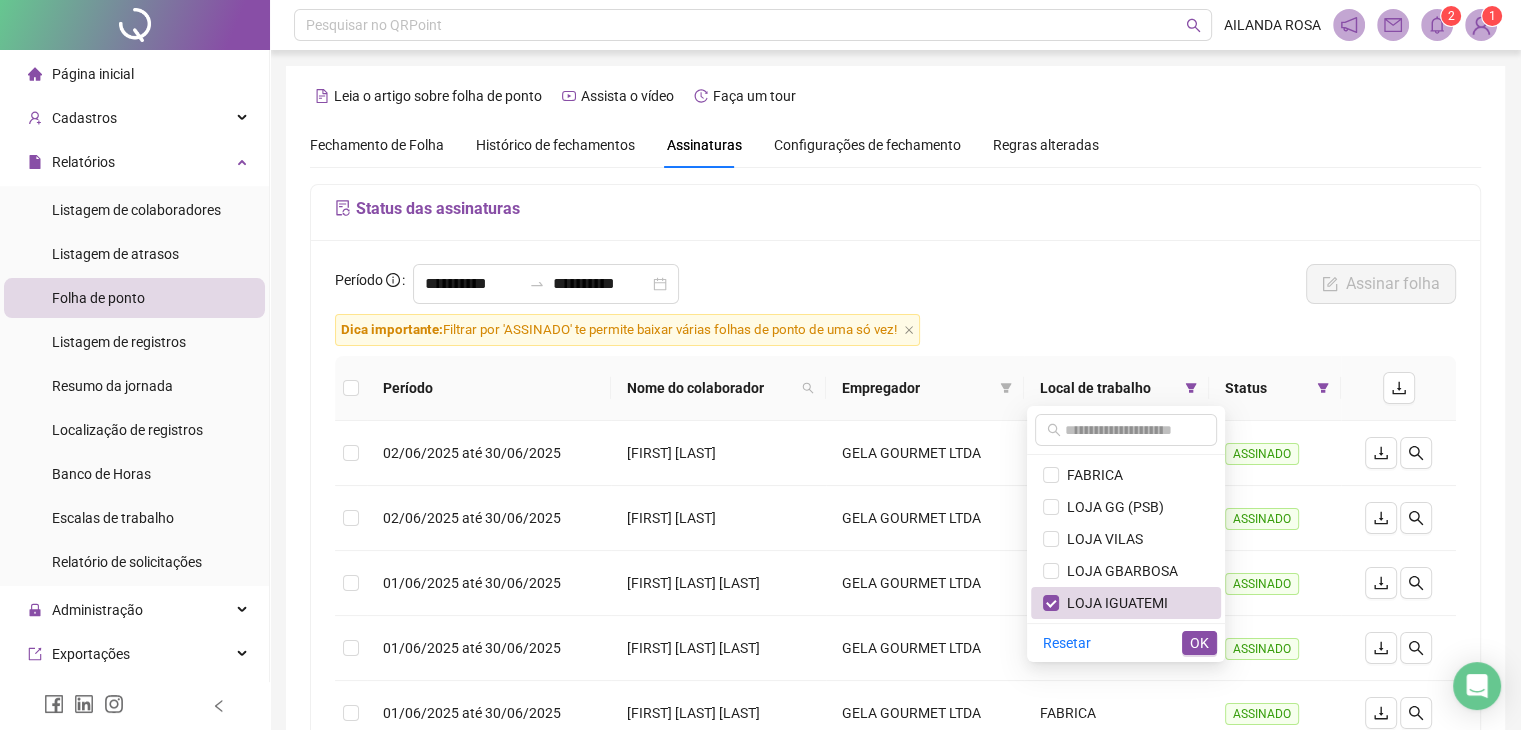 click on "OK" at bounding box center (1199, 643) 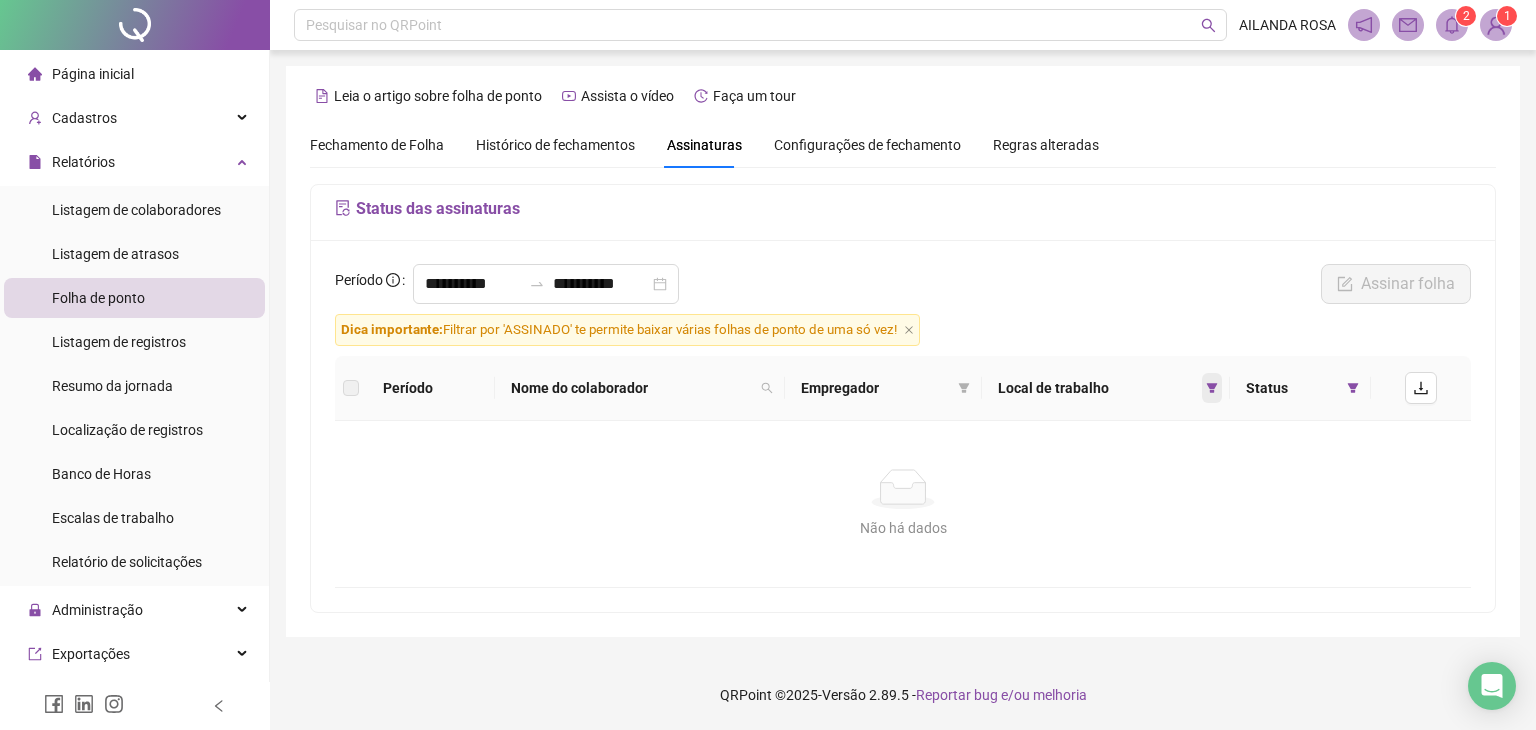 click at bounding box center (1212, 388) 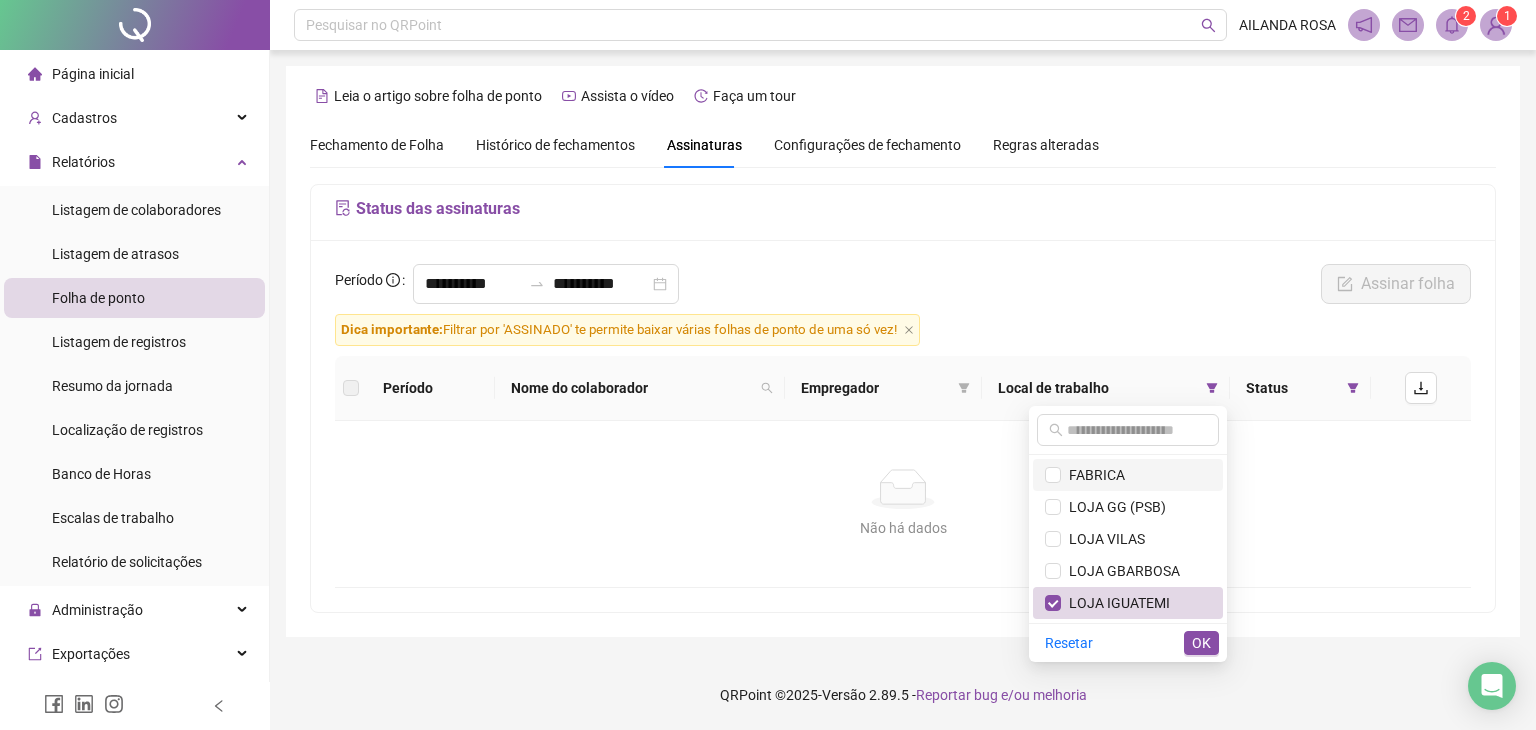 click on "FABRICA" at bounding box center (1128, 475) 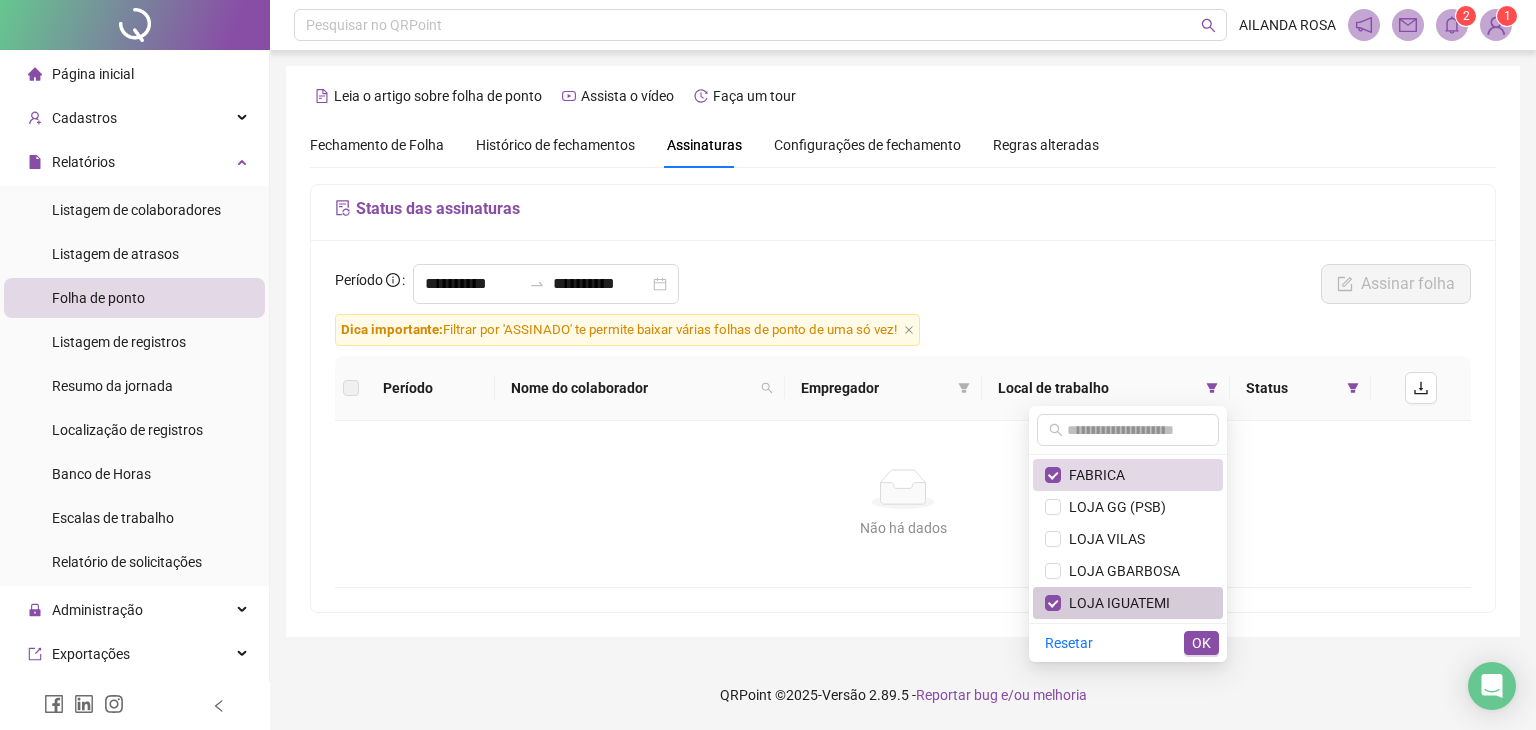 click on "LOJA IGUATEMI" at bounding box center (1128, 603) 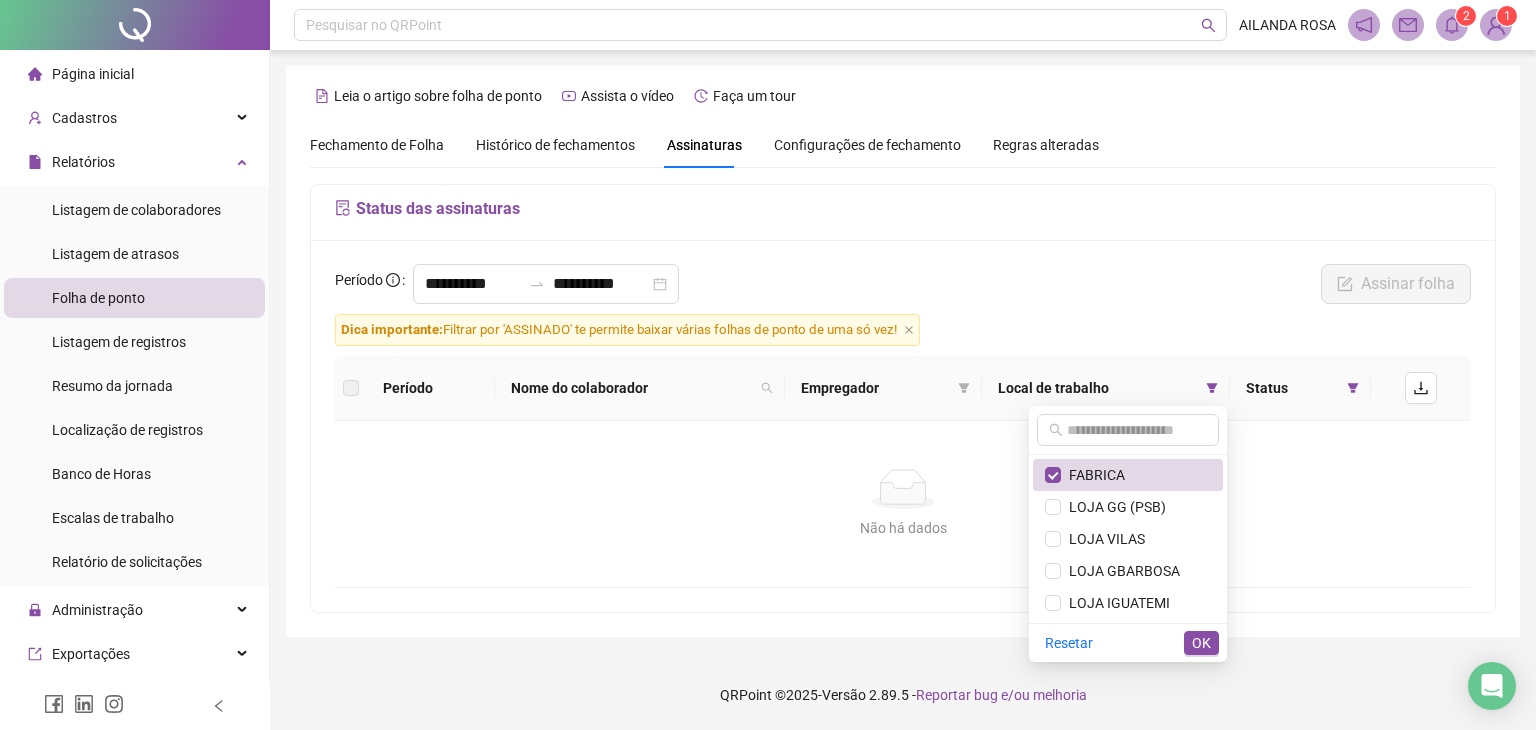 click on "Resetar OK" at bounding box center [1128, 642] 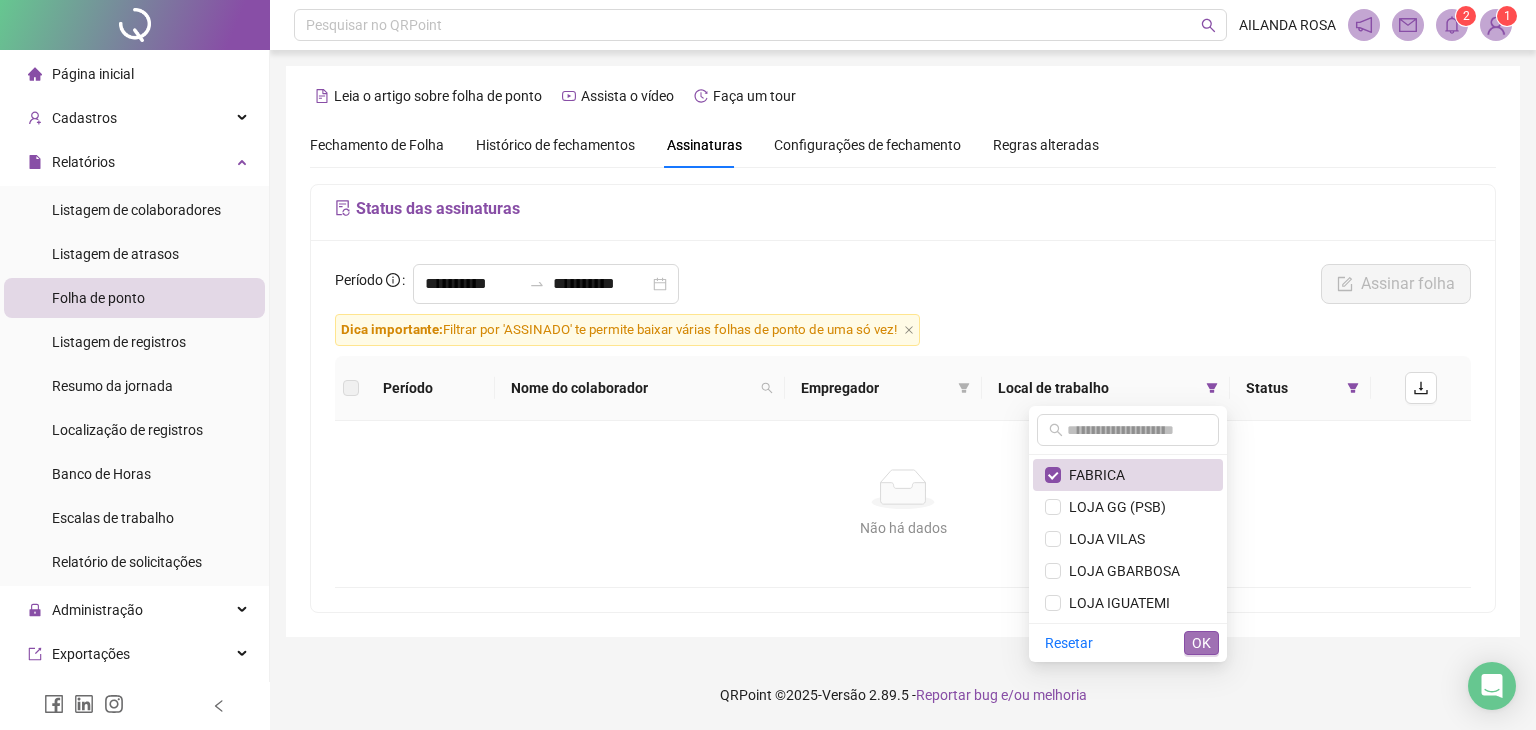 click on "OK" at bounding box center (1201, 643) 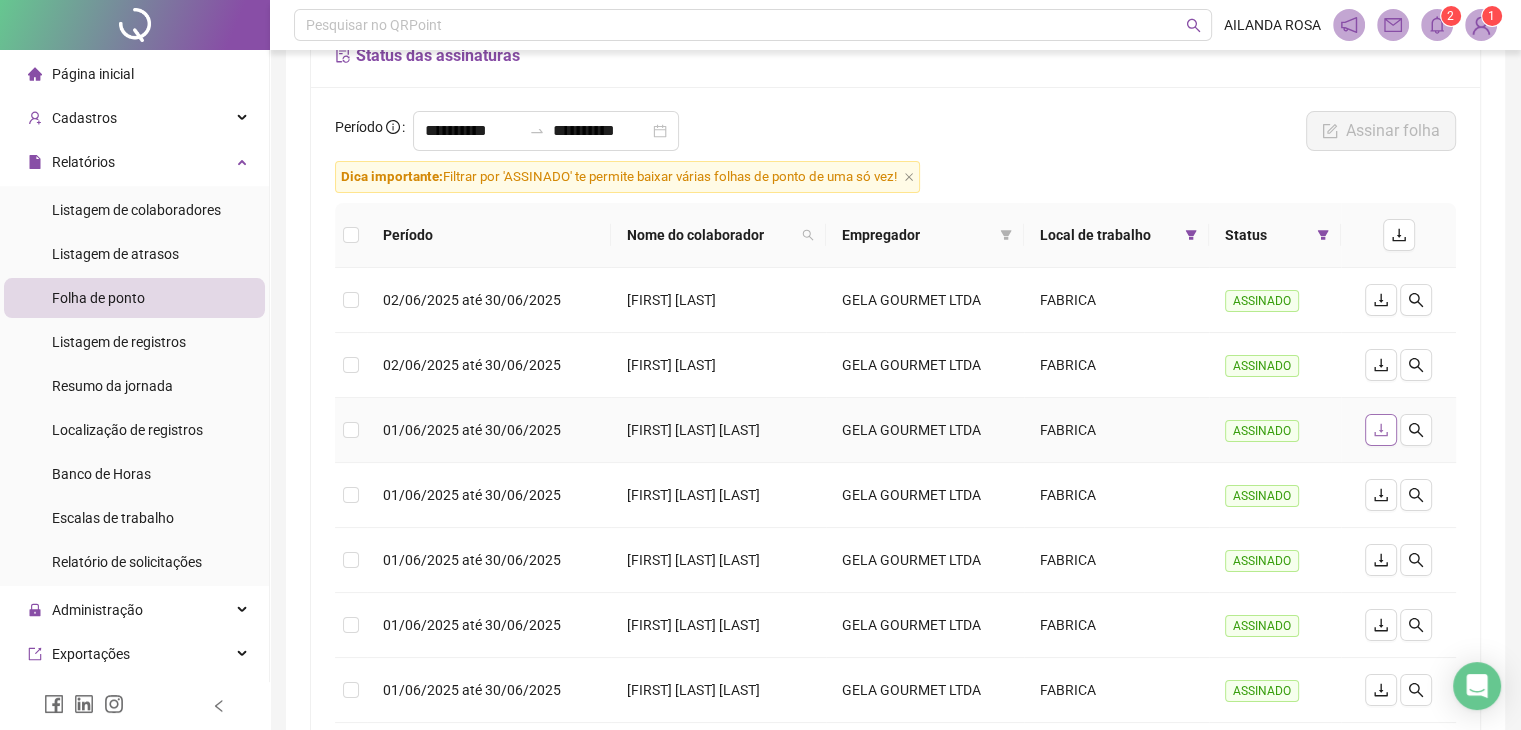 scroll, scrollTop: 236, scrollLeft: 0, axis: vertical 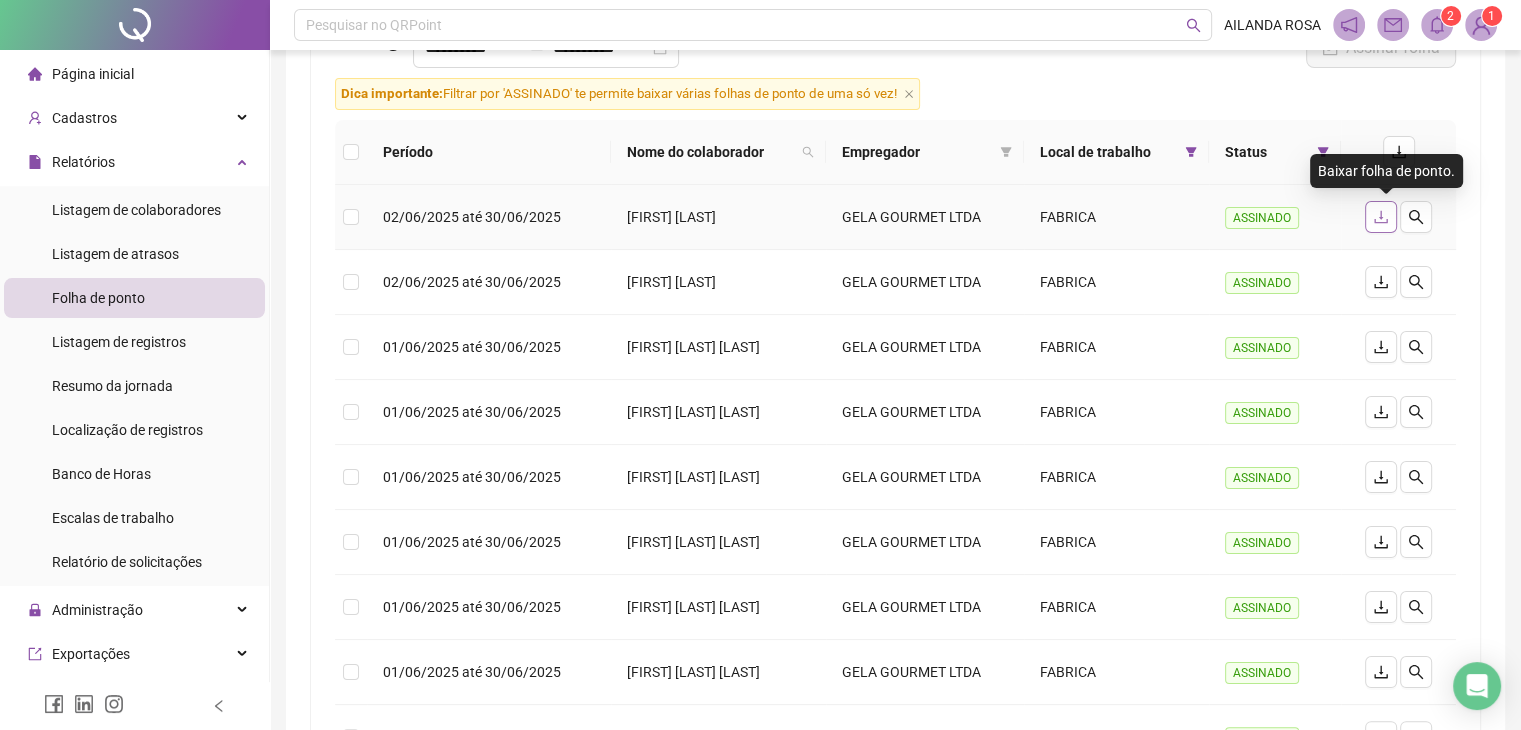 click 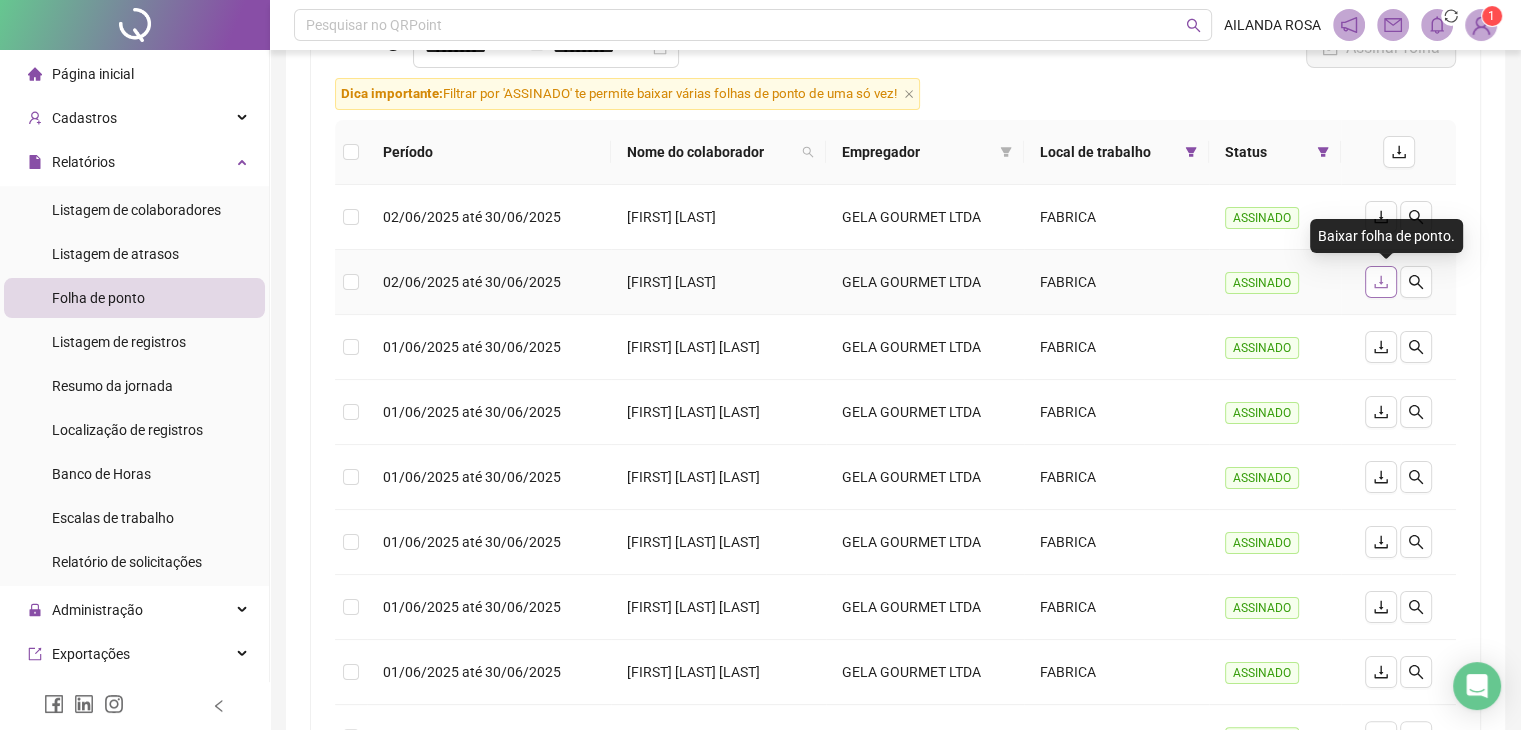 click 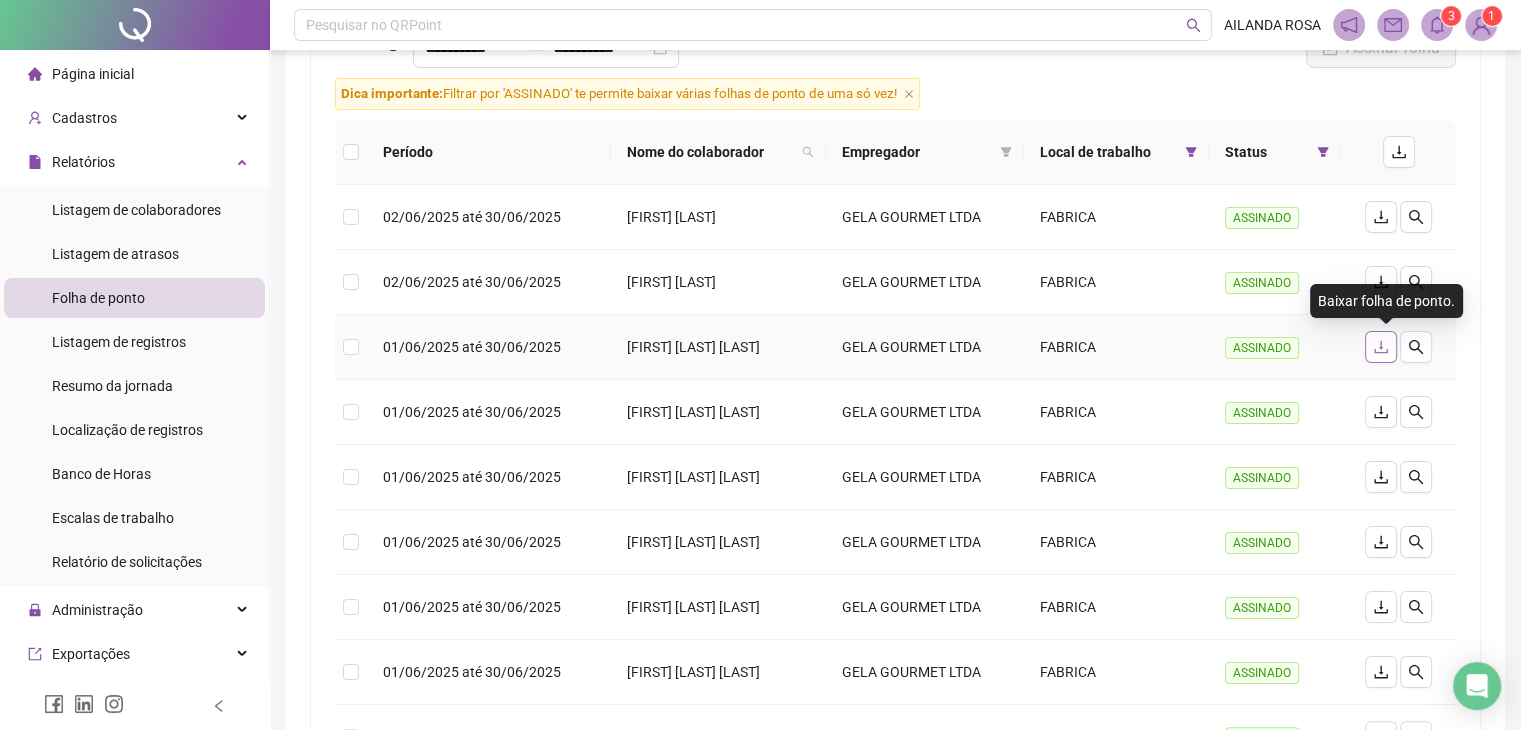 click 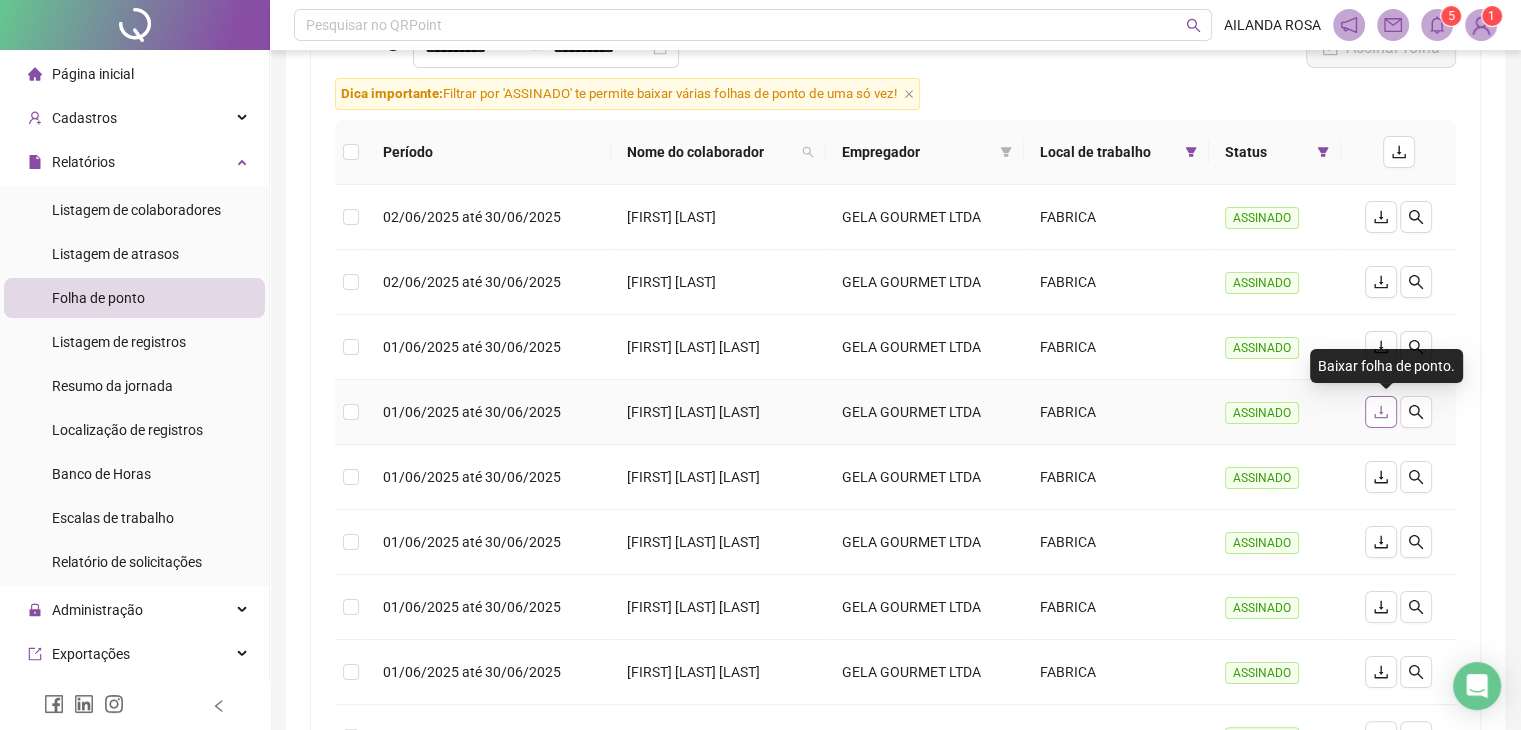 click at bounding box center (1381, 412) 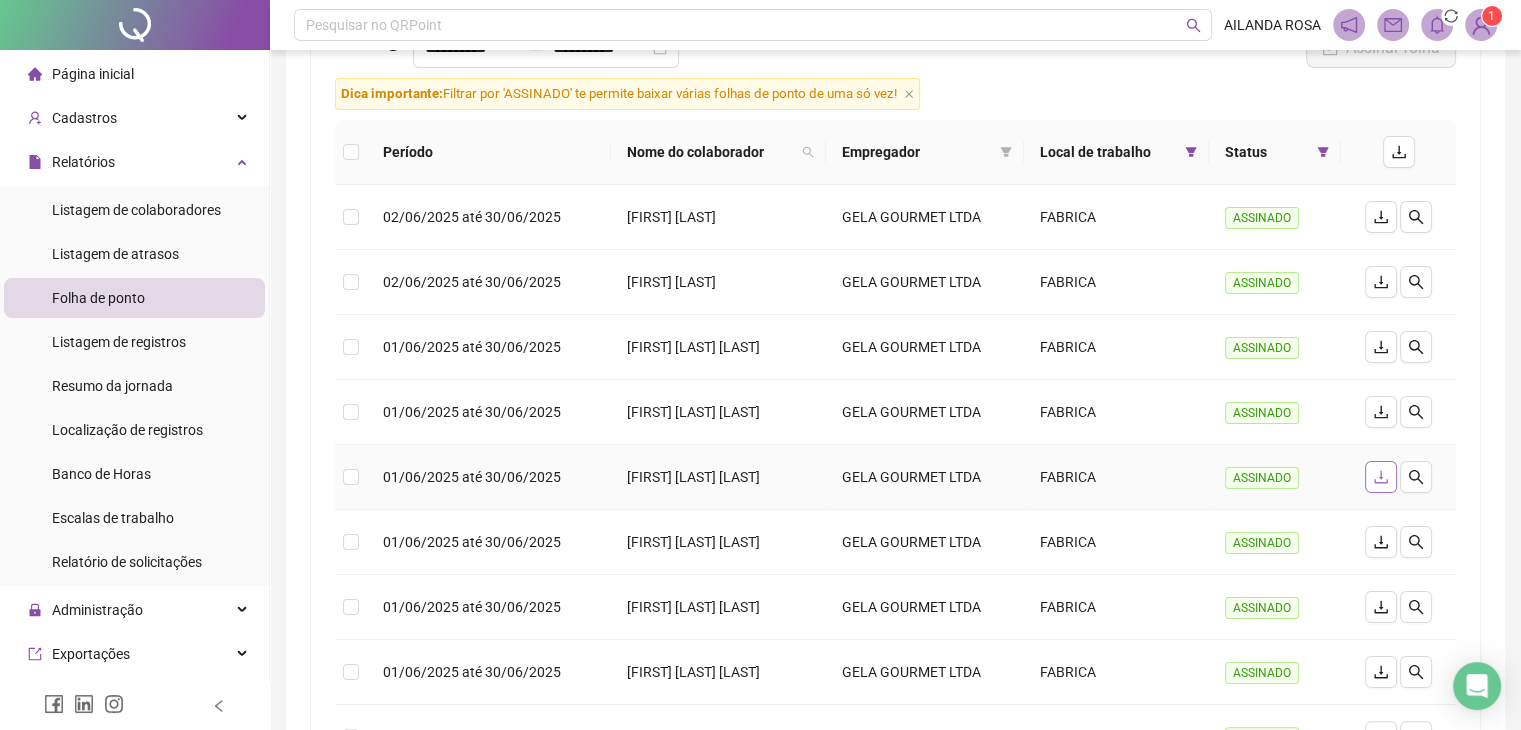click 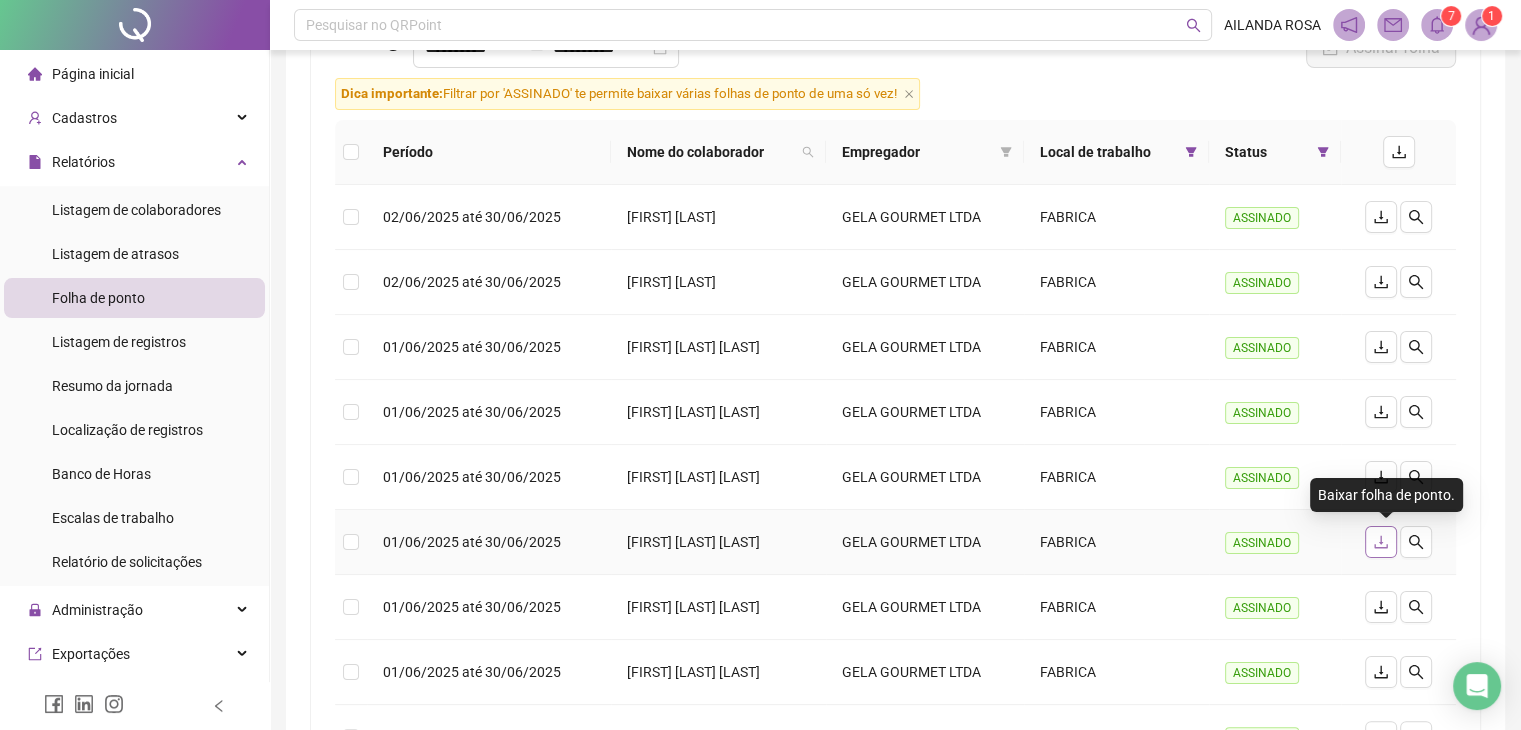 click 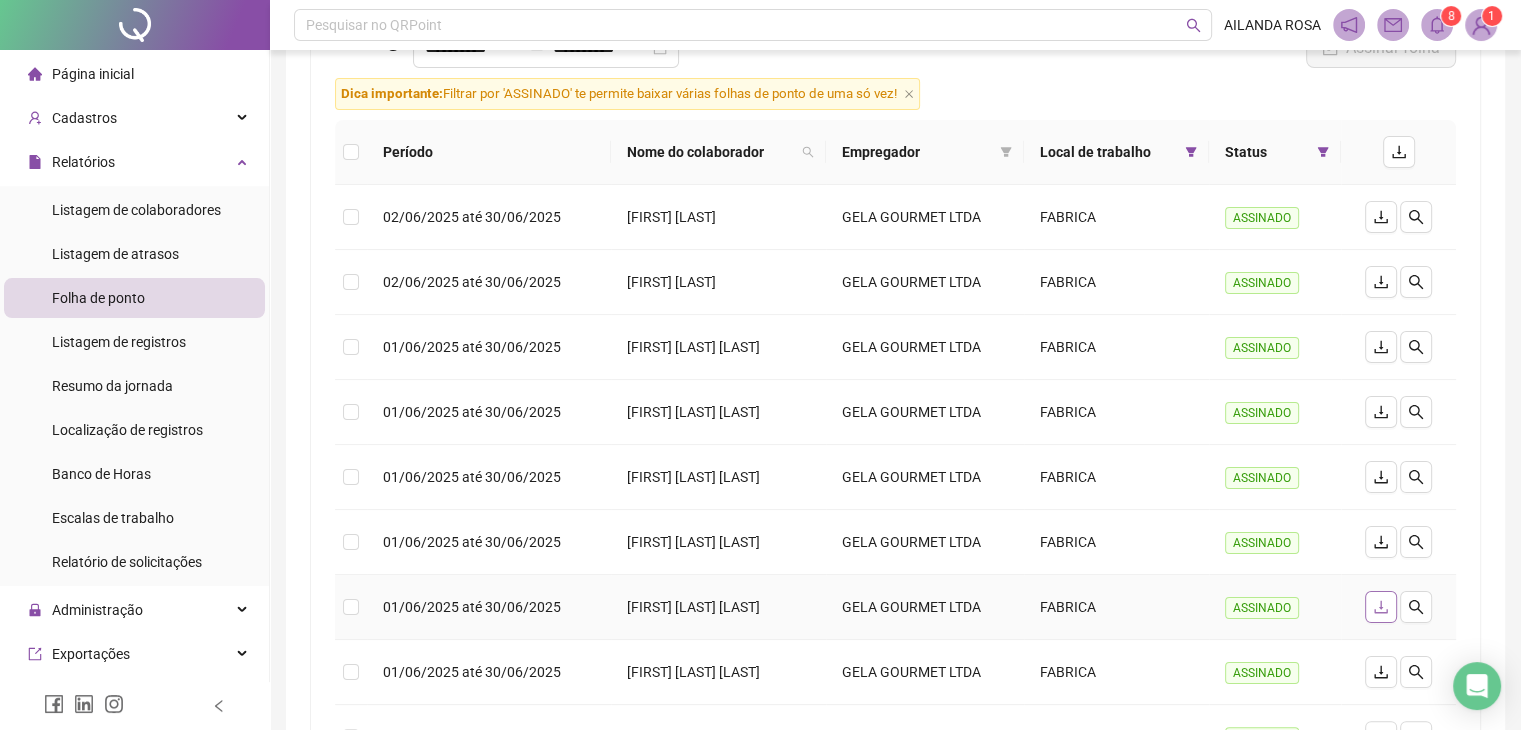 click 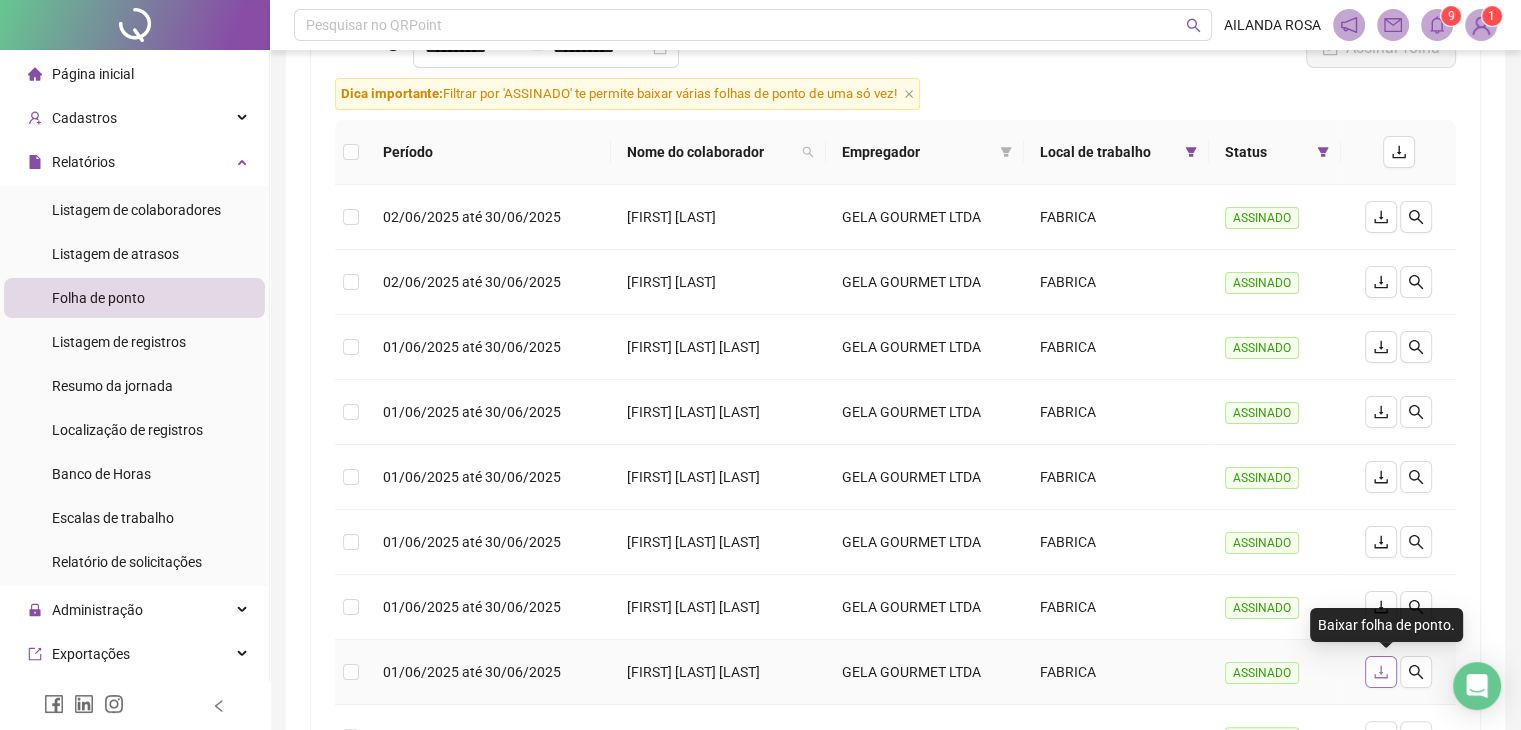 click 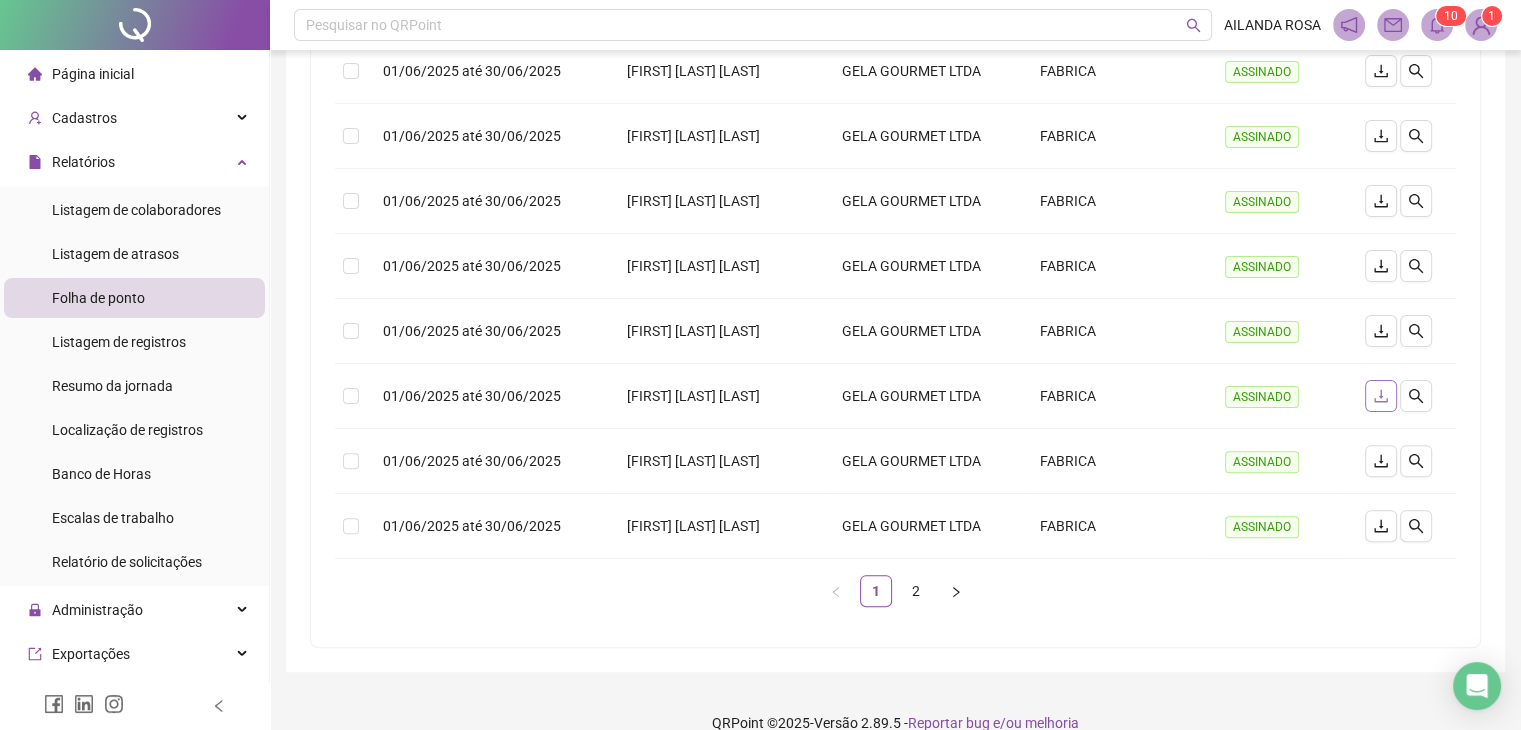 scroll, scrollTop: 536, scrollLeft: 0, axis: vertical 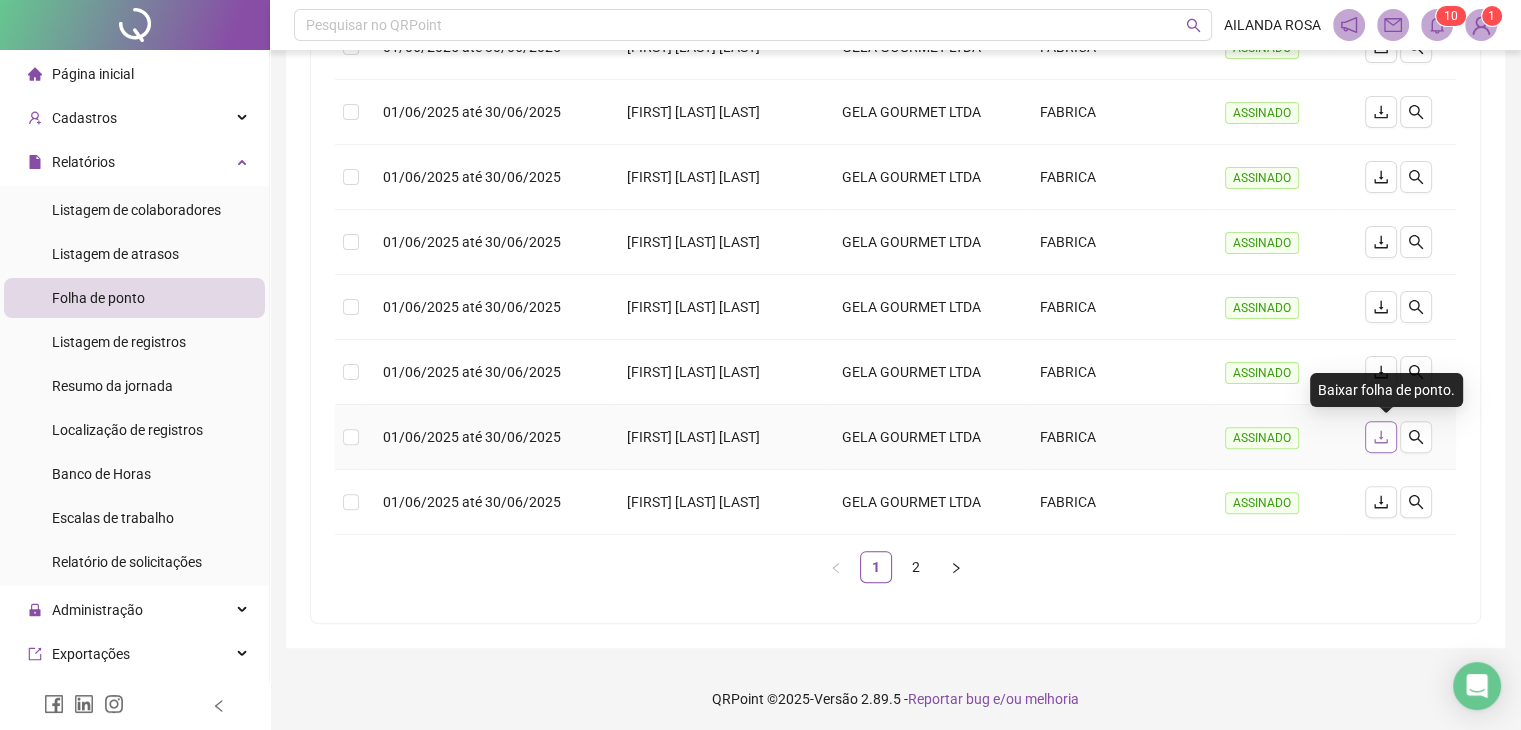 click 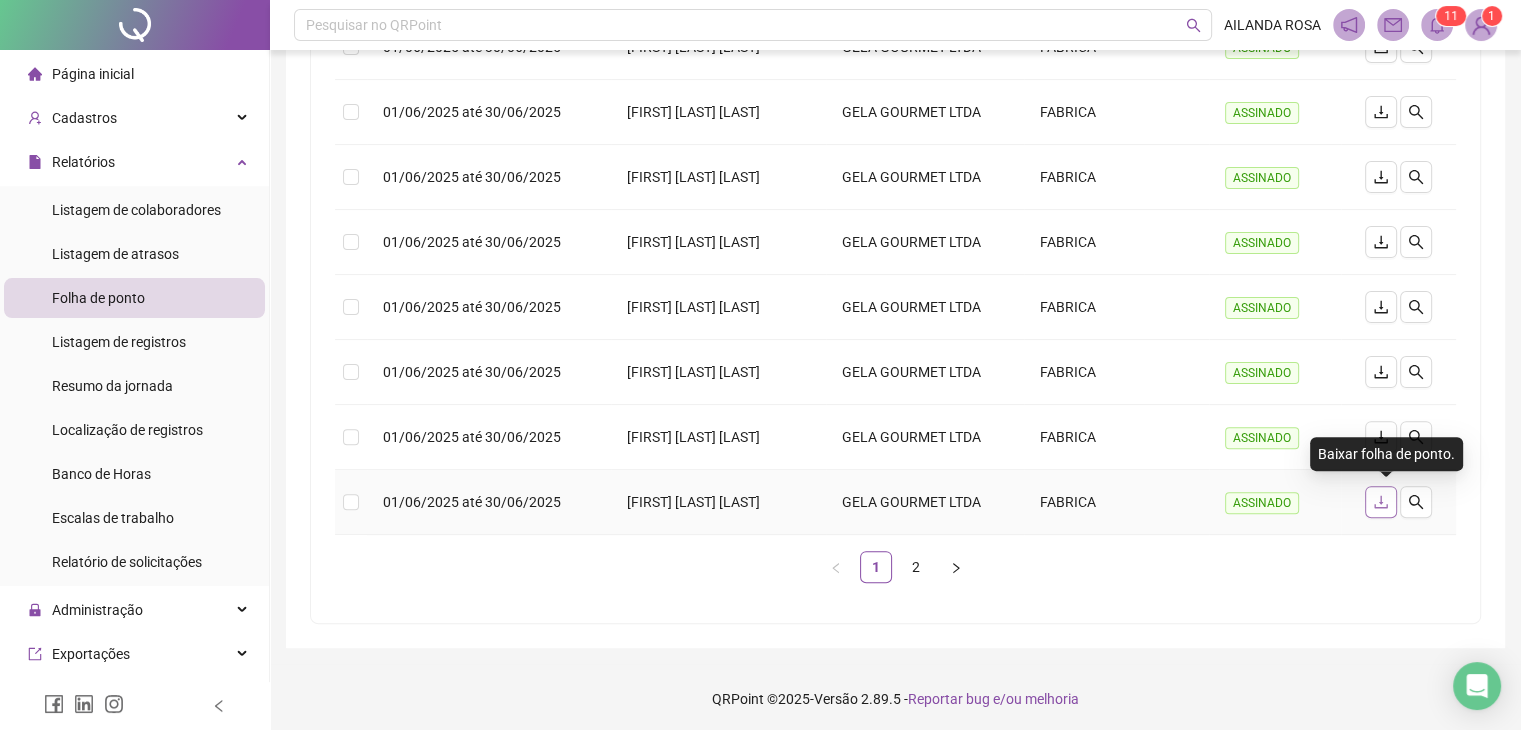 click 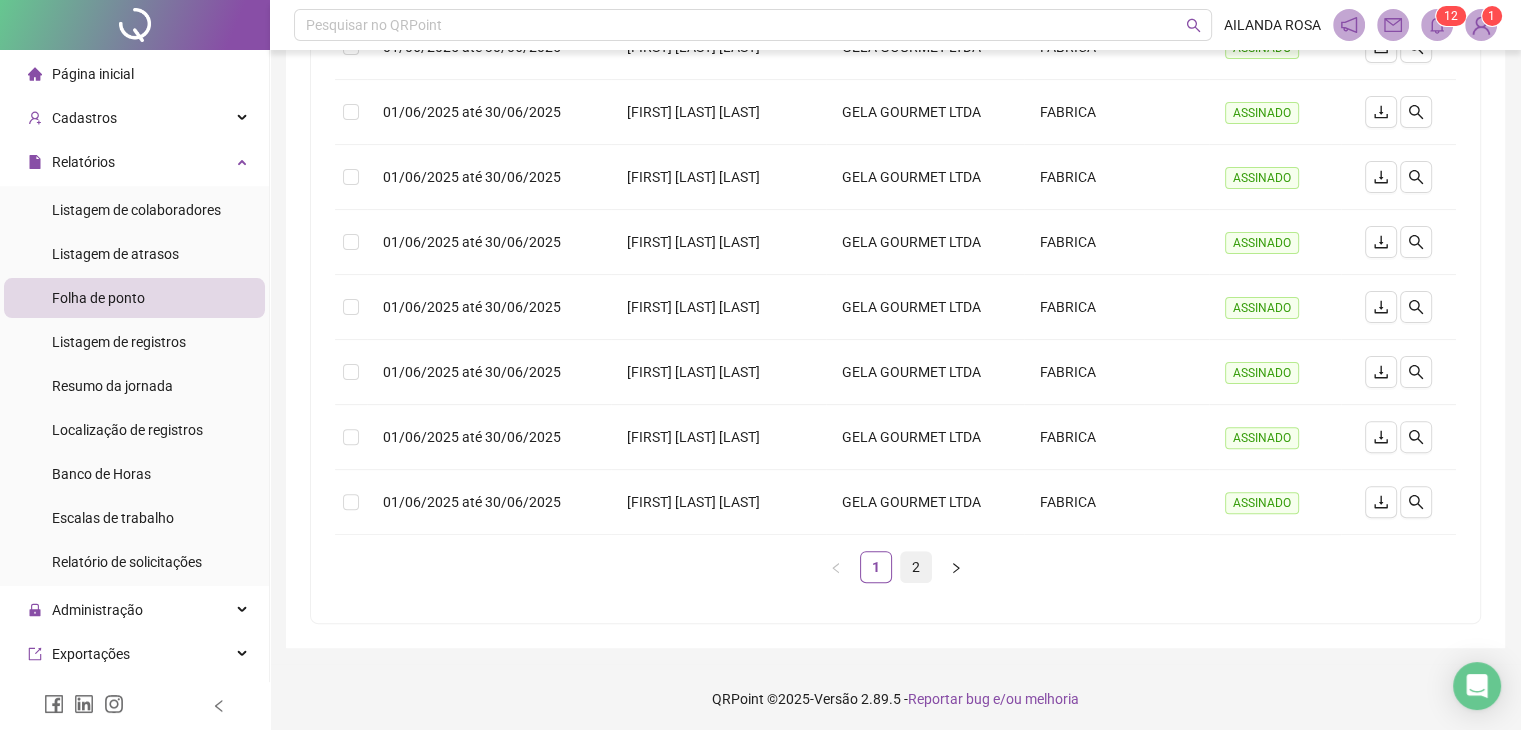 click on "2" at bounding box center [916, 567] 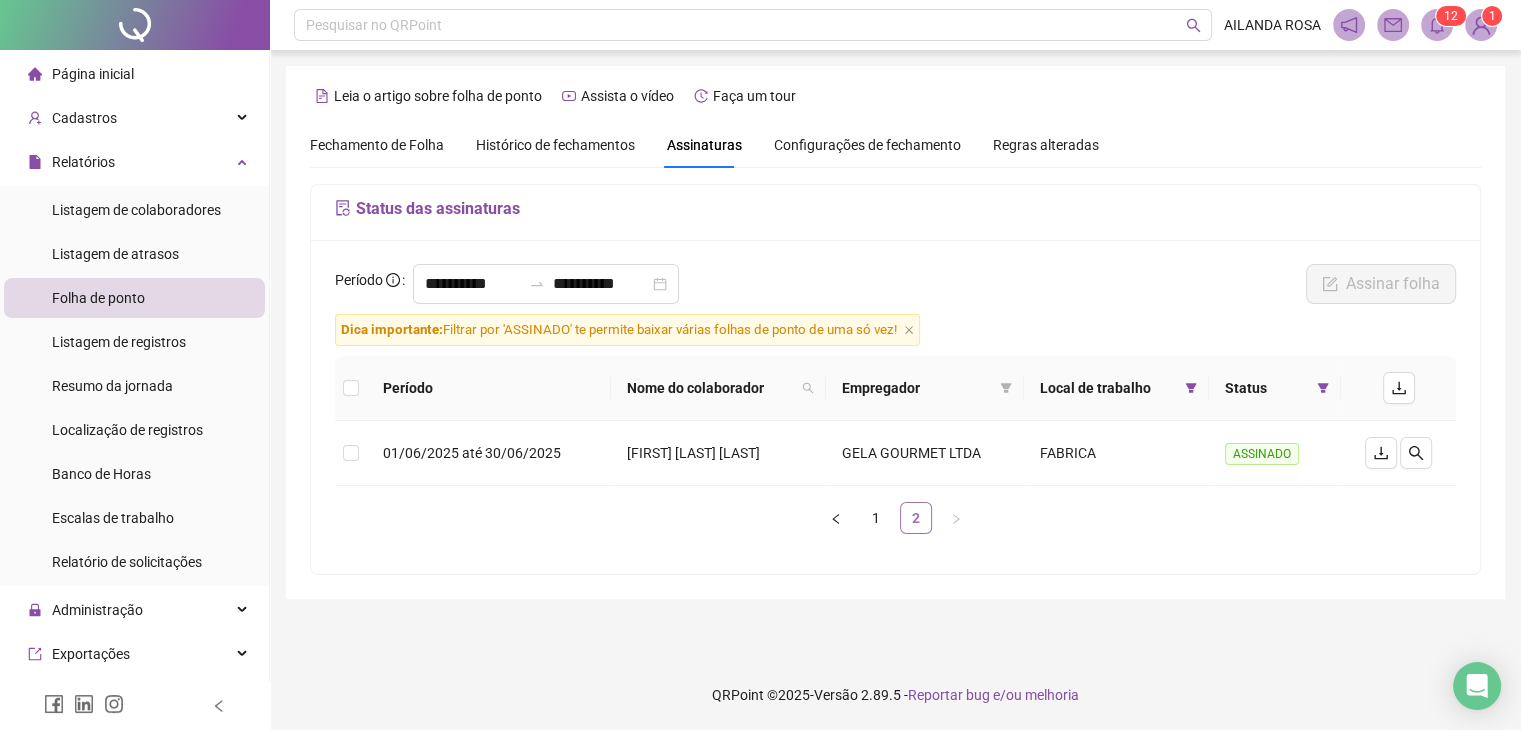 scroll, scrollTop: 0, scrollLeft: 0, axis: both 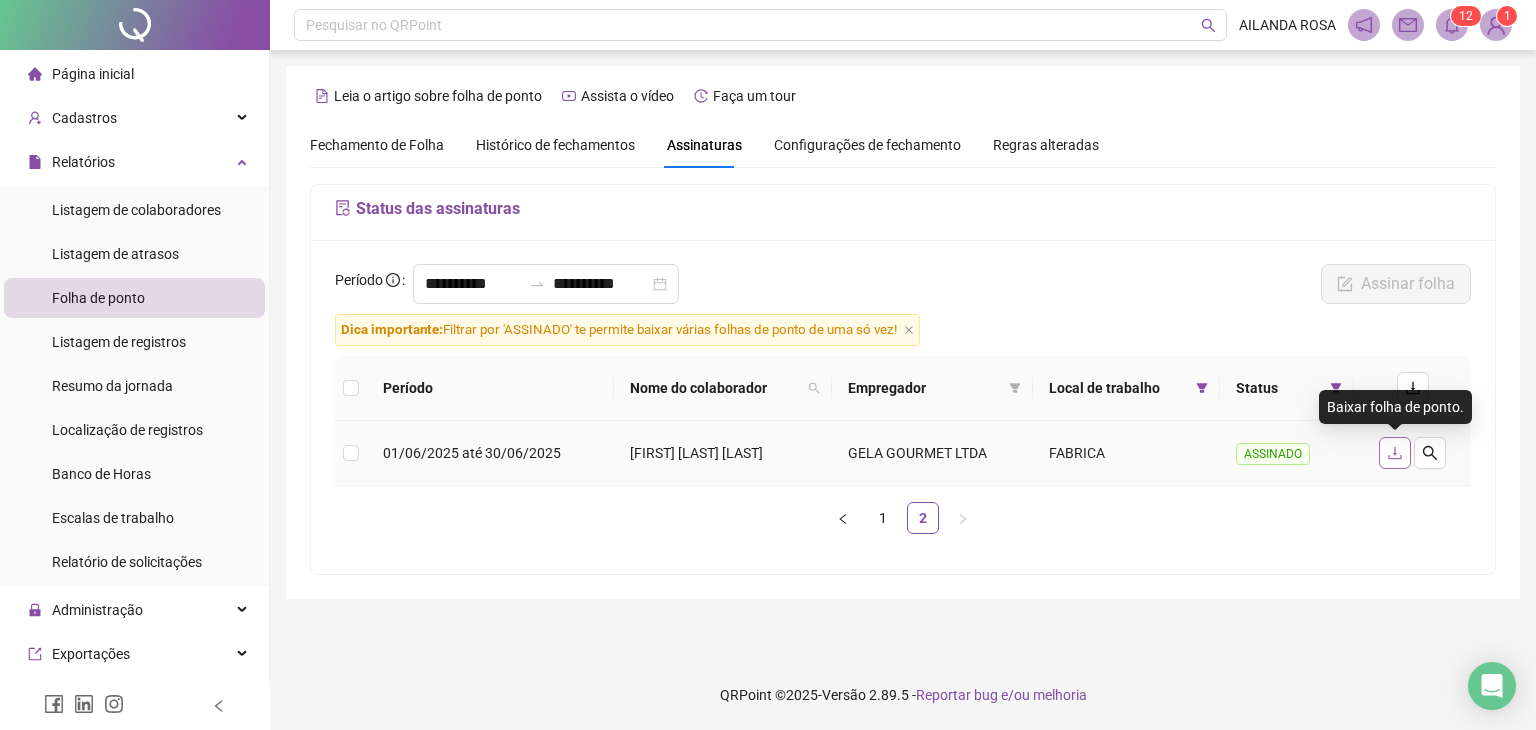 click 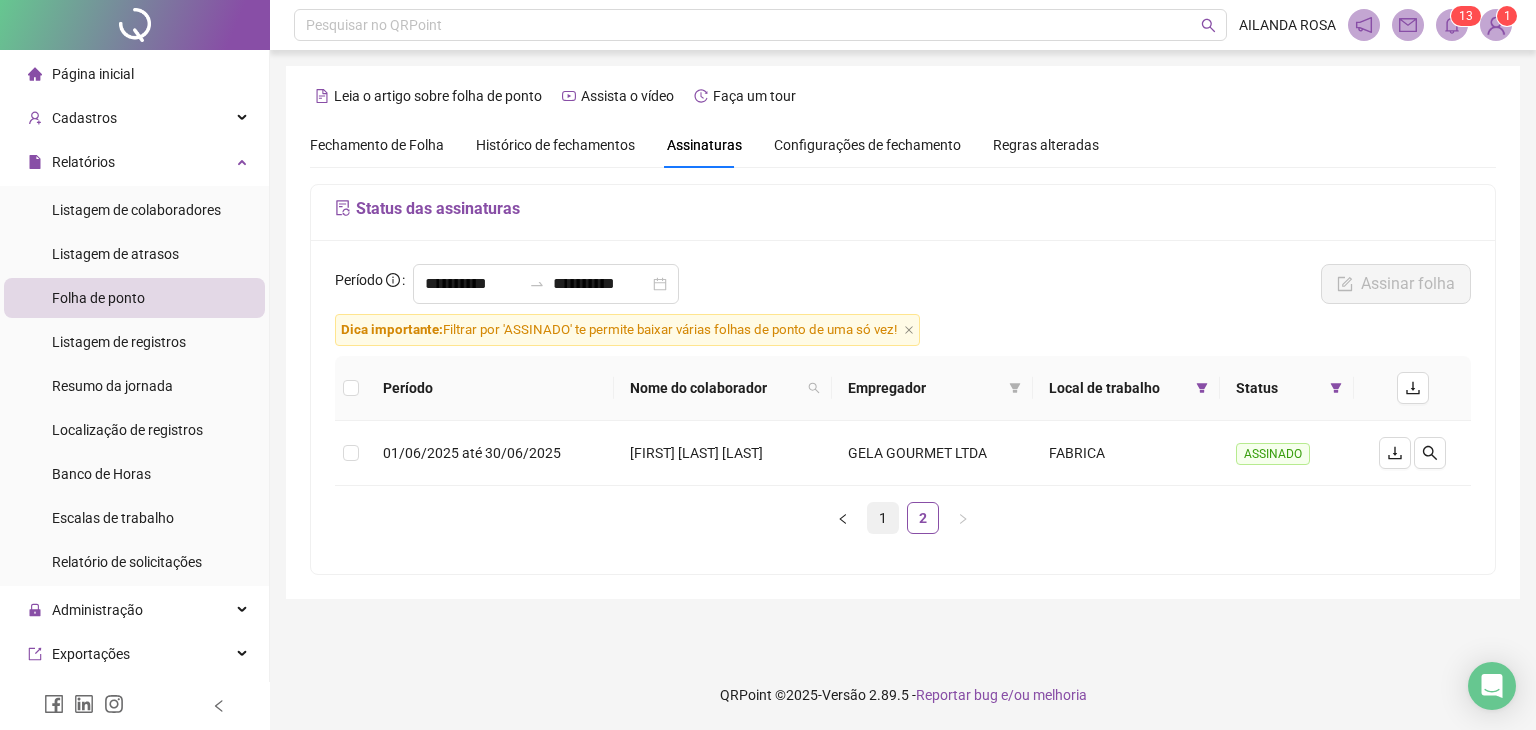 click on "1" at bounding box center [883, 518] 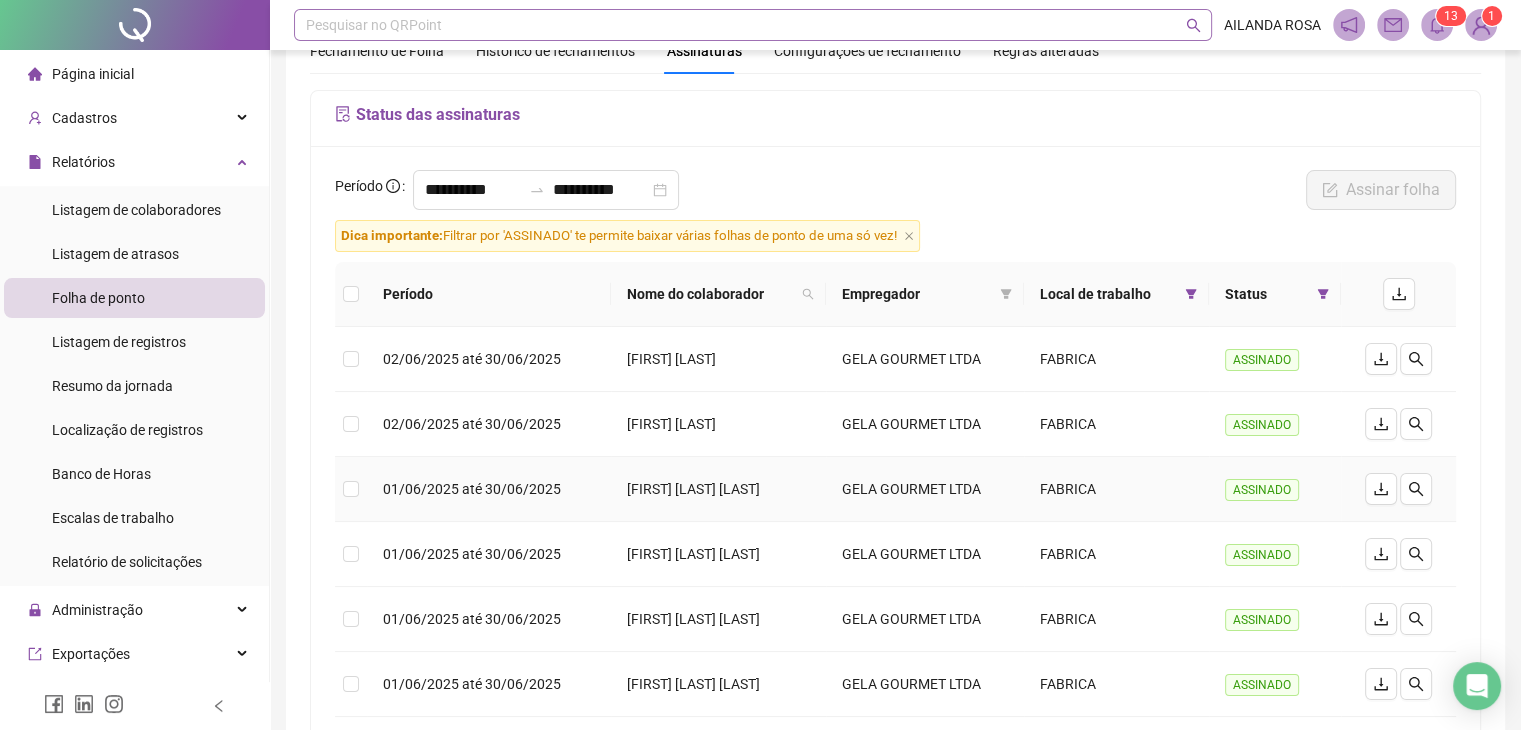 scroll, scrollTop: 0, scrollLeft: 0, axis: both 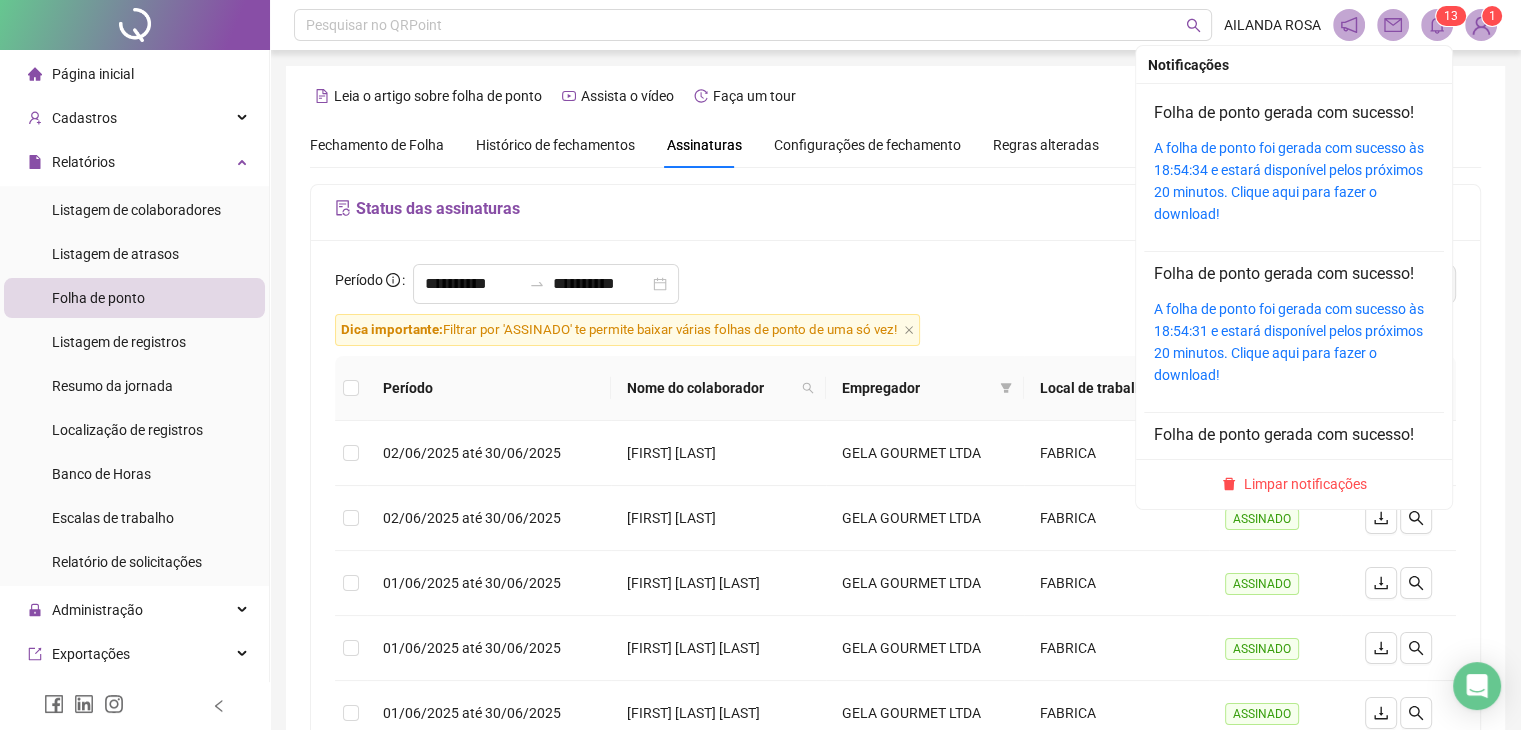 click 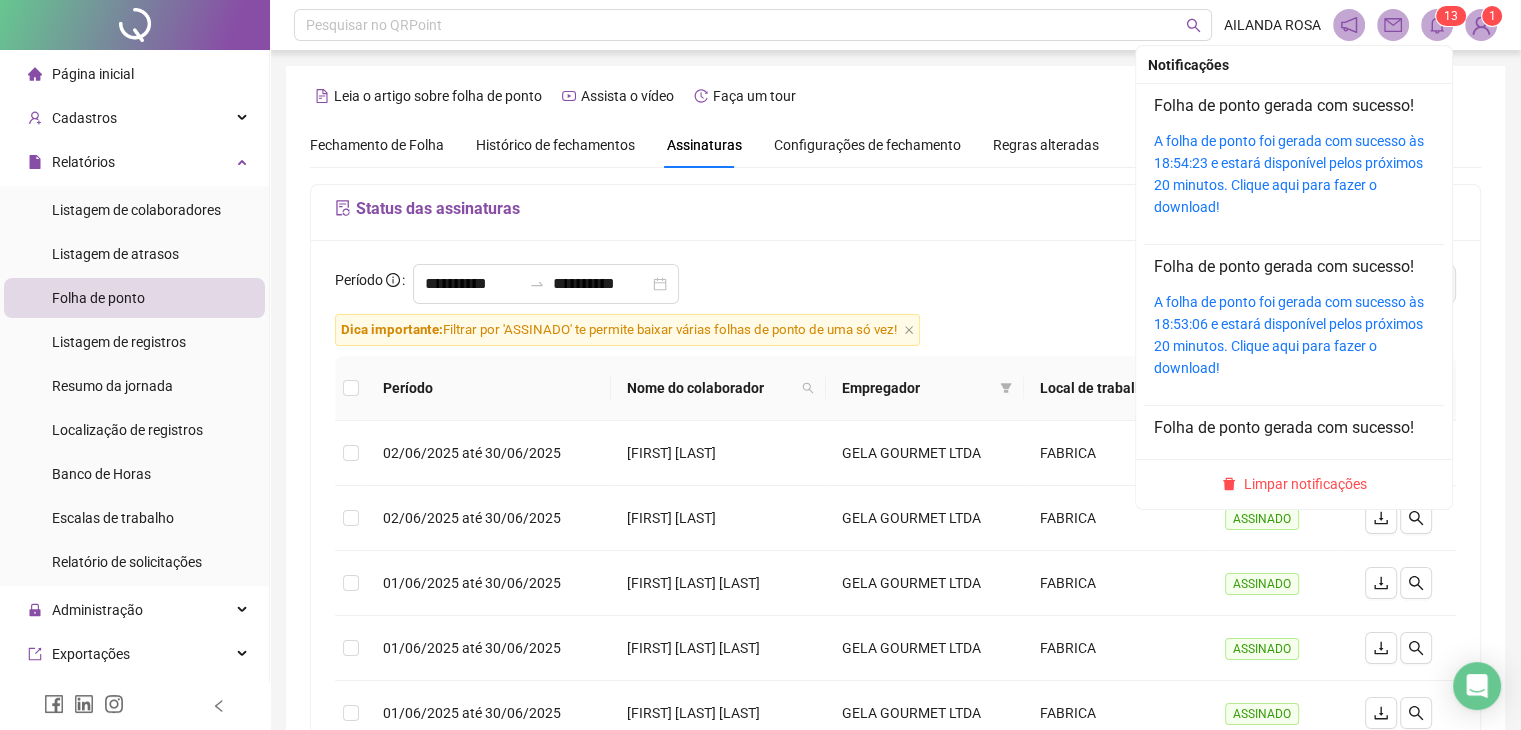 scroll, scrollTop: 1729, scrollLeft: 0, axis: vertical 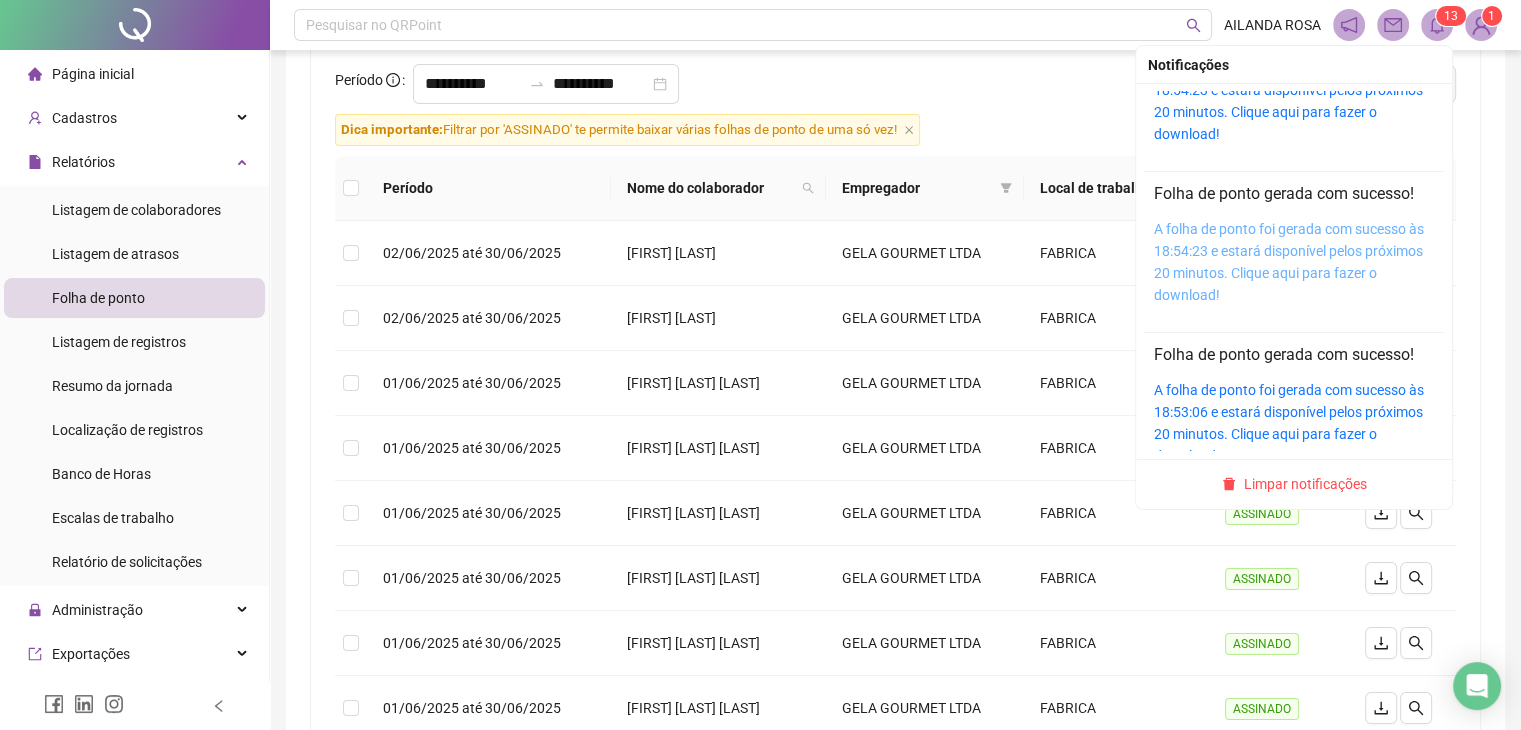 click on "A folha de ponto foi gerada com sucesso às 18:54:23 e estará disponível pelos próximos 20 minutos.
Clique aqui para fazer o download!" at bounding box center [1289, 262] 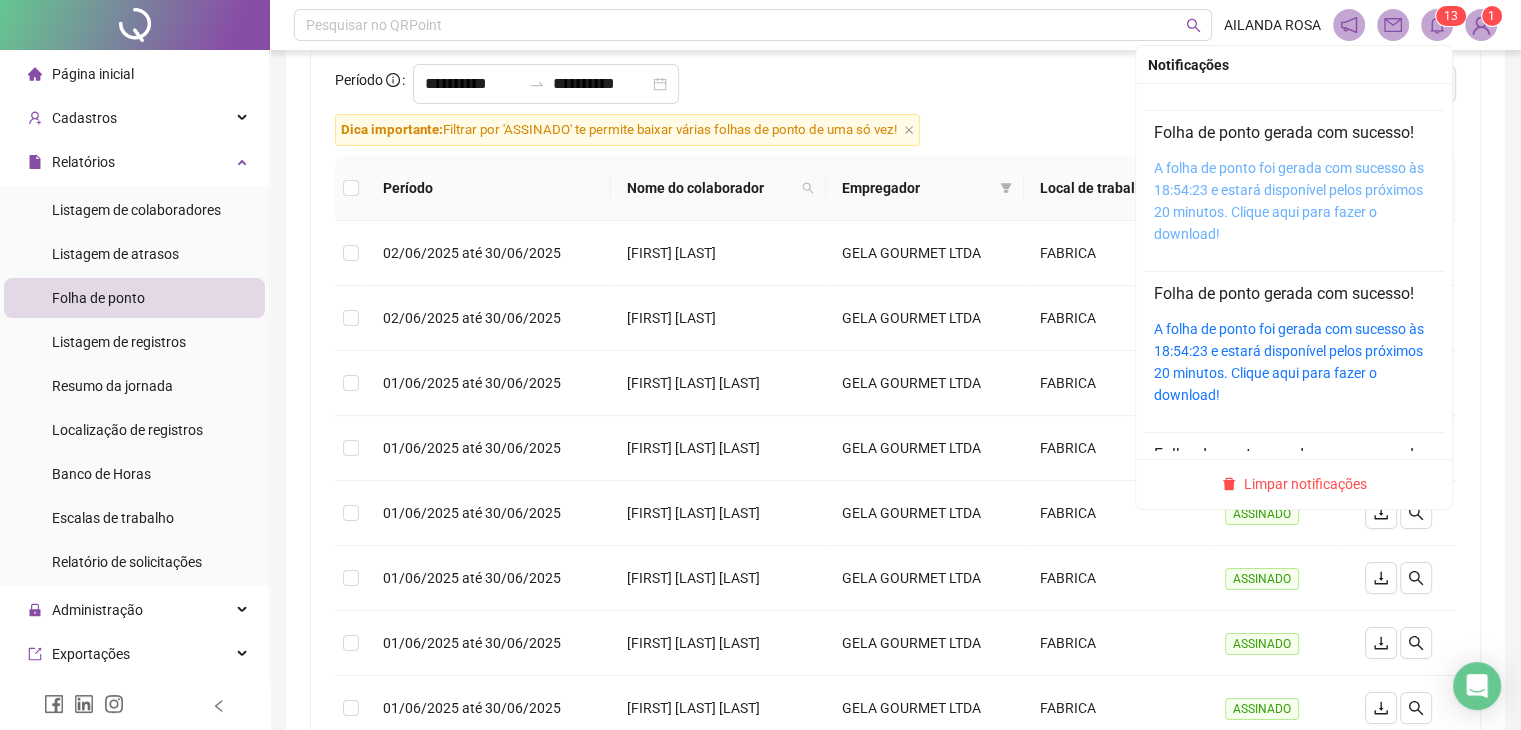 click on "A folha de ponto foi gerada com sucesso às 18:54:23 e estará disponível pelos próximos 20 minutos.
Clique aqui para fazer o download!" at bounding box center (1289, 201) 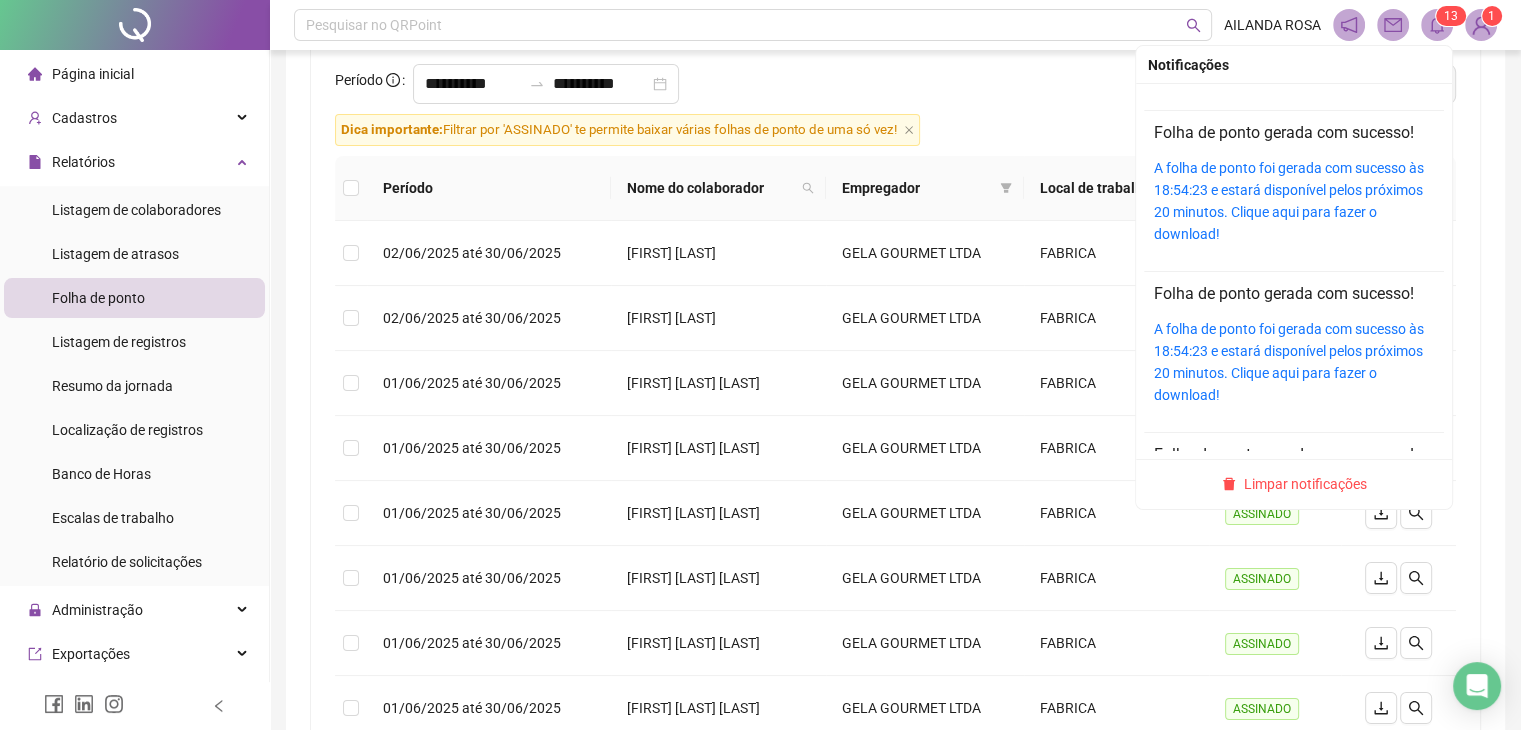 click 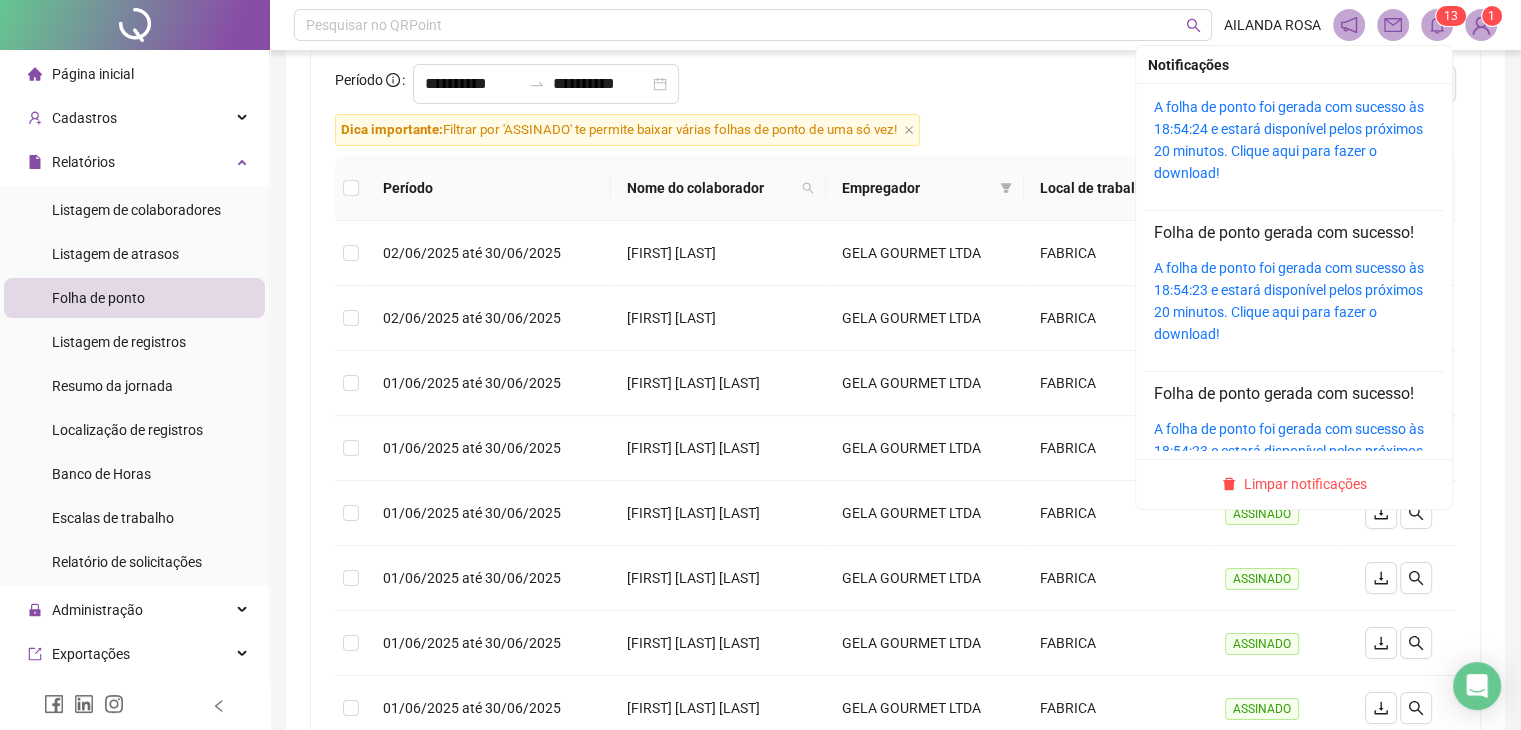 scroll, scrollTop: 1229, scrollLeft: 0, axis: vertical 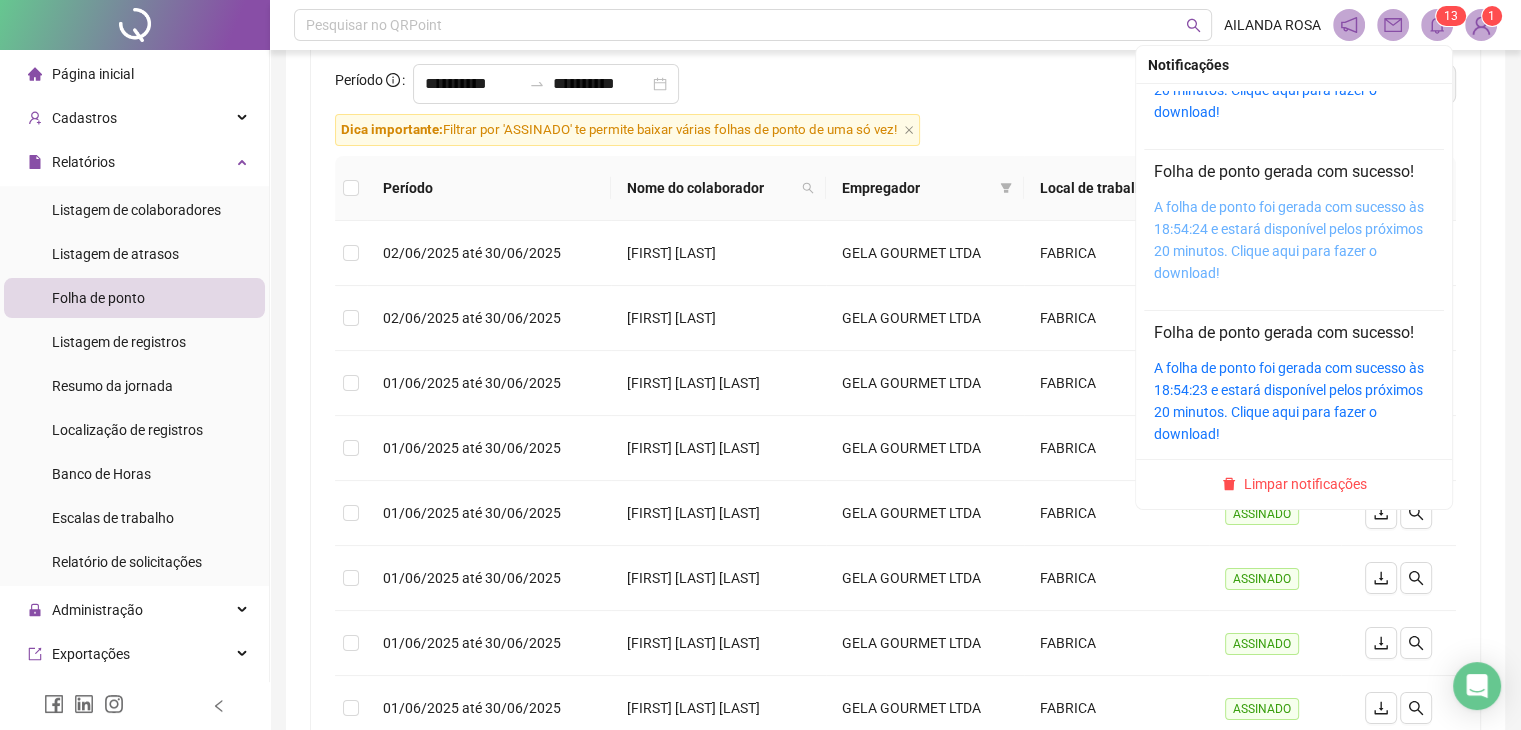 click on "A folha de ponto foi gerada com sucesso às 18:54:24 e estará disponível pelos próximos 20 minutos.
Clique aqui para fazer o download!" at bounding box center [1289, 240] 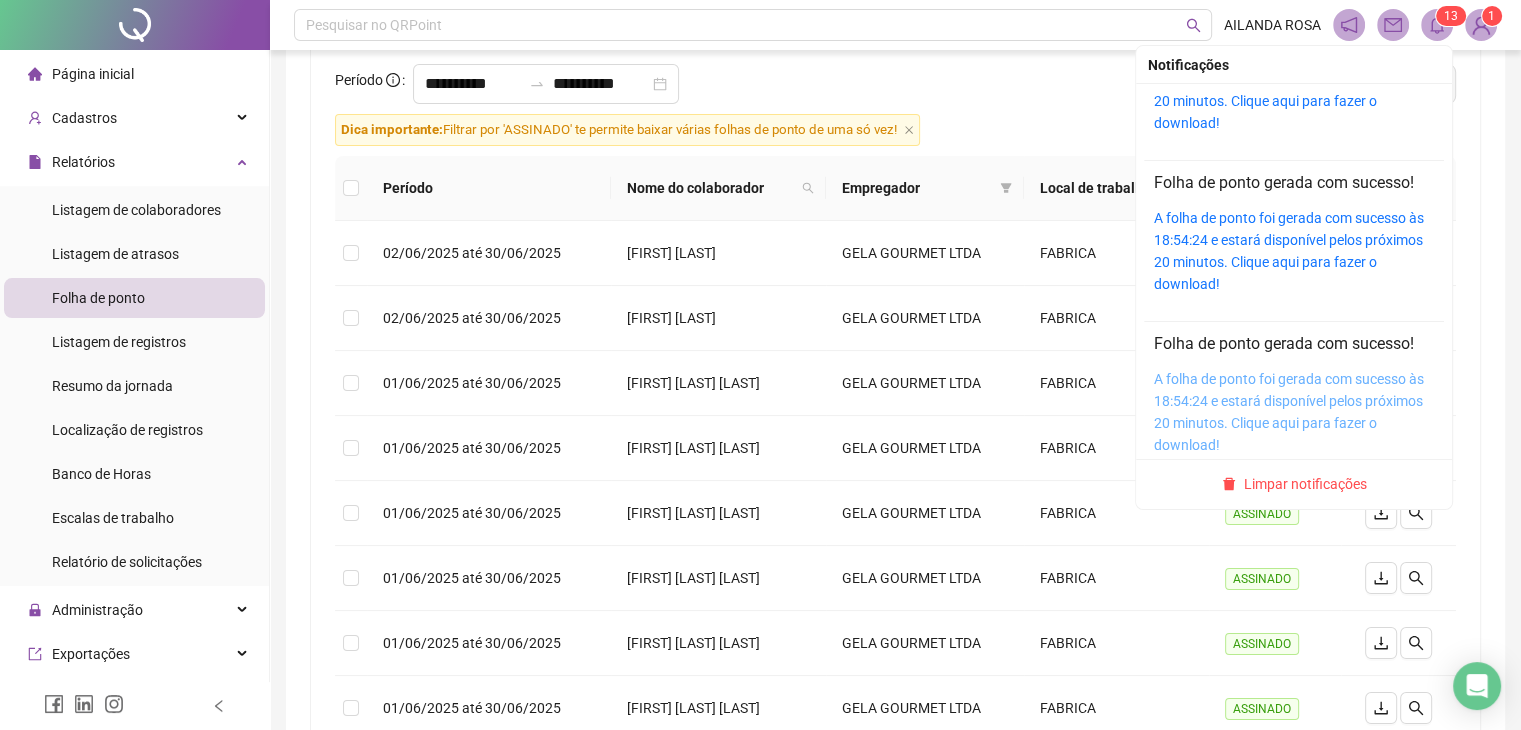 scroll, scrollTop: 1029, scrollLeft: 0, axis: vertical 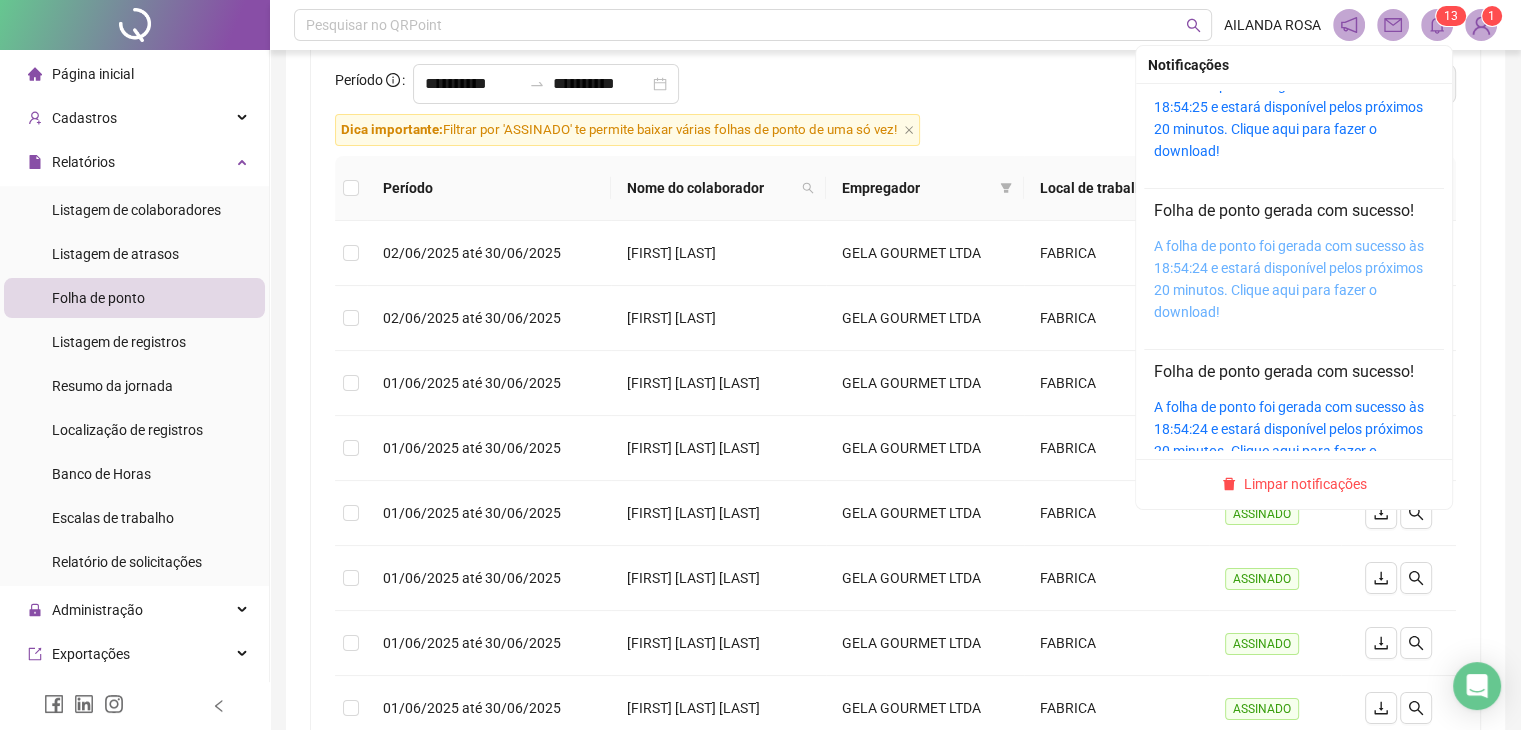 click on "A folha de ponto foi gerada com sucesso às 18:54:24 e estará disponível pelos próximos 20 minutos.
Clique aqui para fazer o download!" at bounding box center (1289, 279) 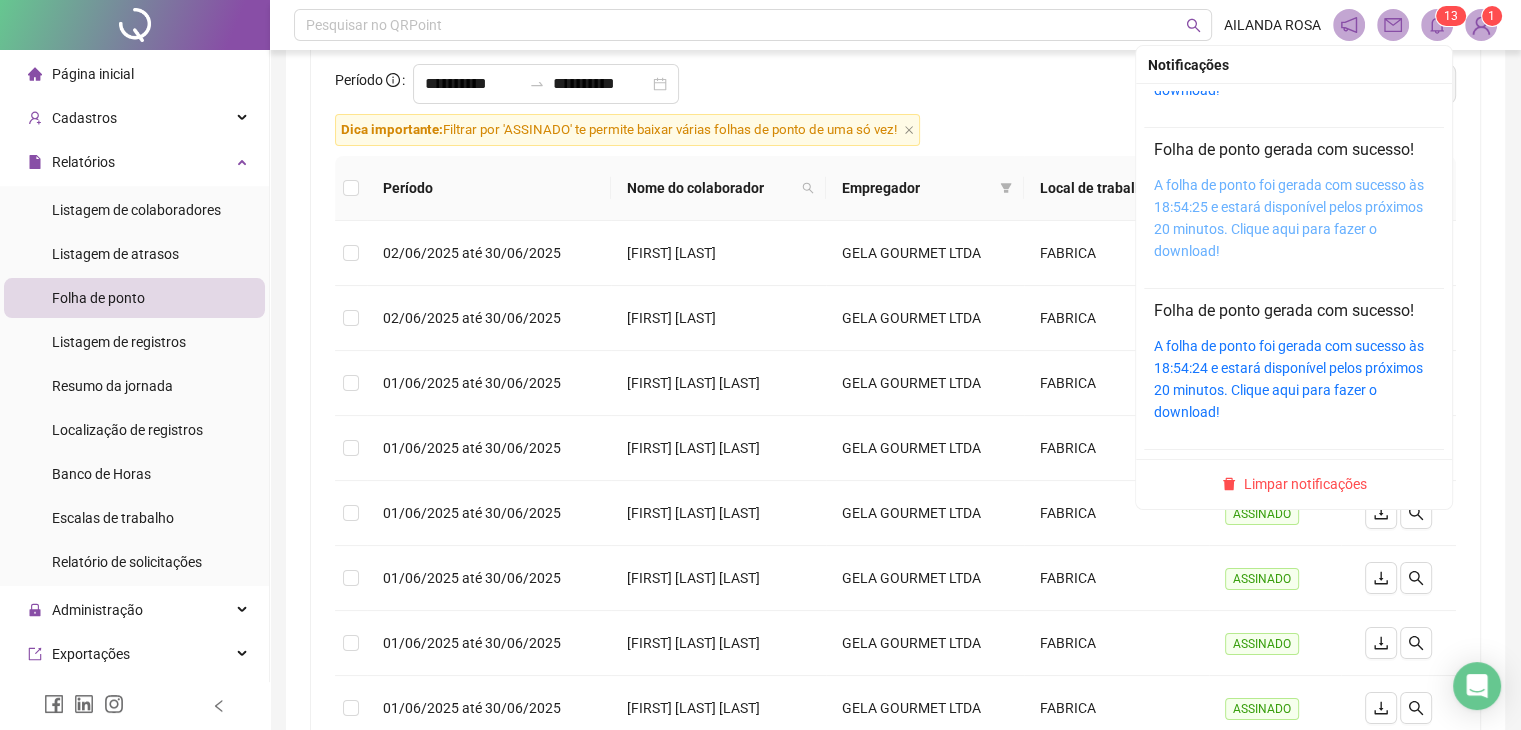 click on "A folha de ponto foi gerada com sucesso às 18:54:25 e estará disponível pelos próximos 20 minutos.
Clique aqui para fazer o download!" at bounding box center (1289, 218) 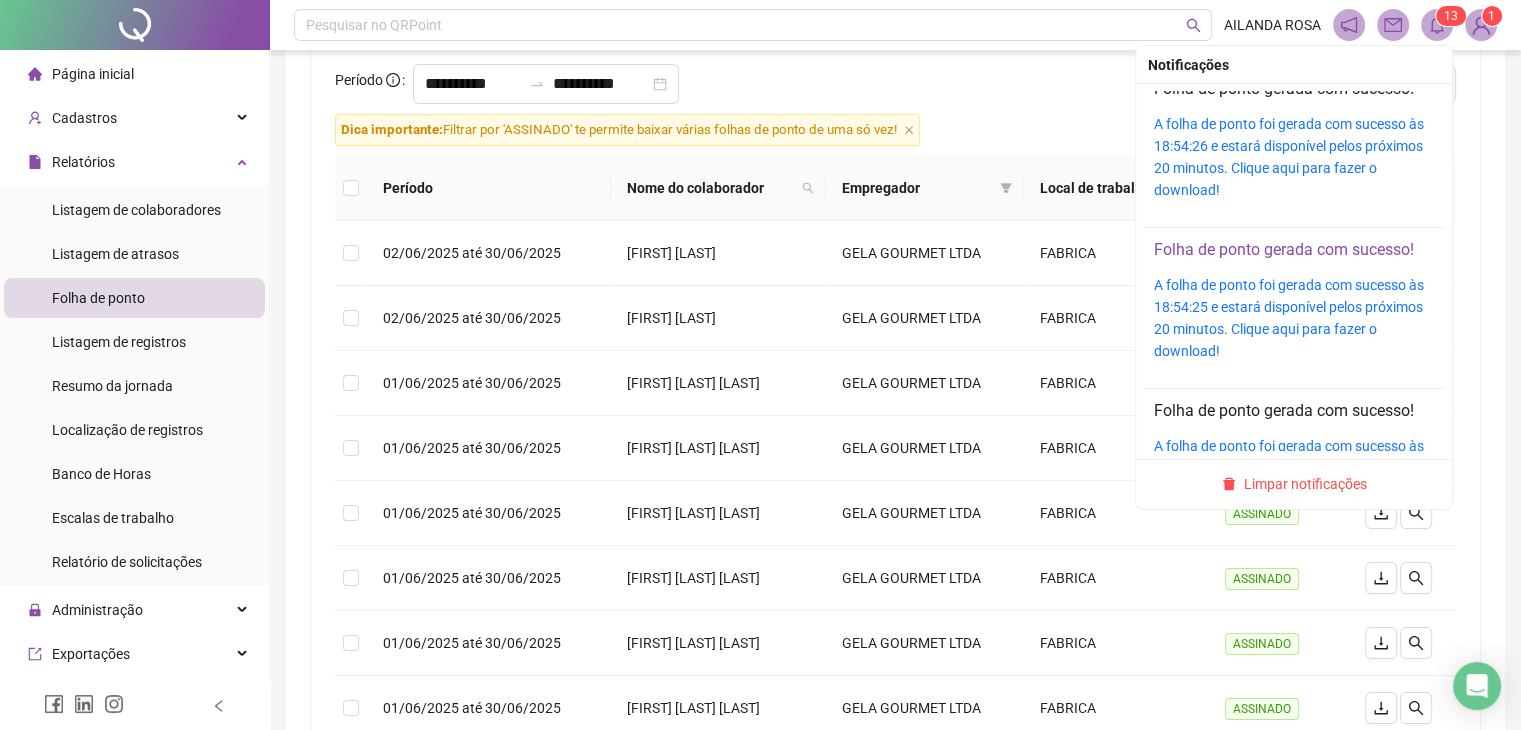scroll, scrollTop: 729, scrollLeft: 0, axis: vertical 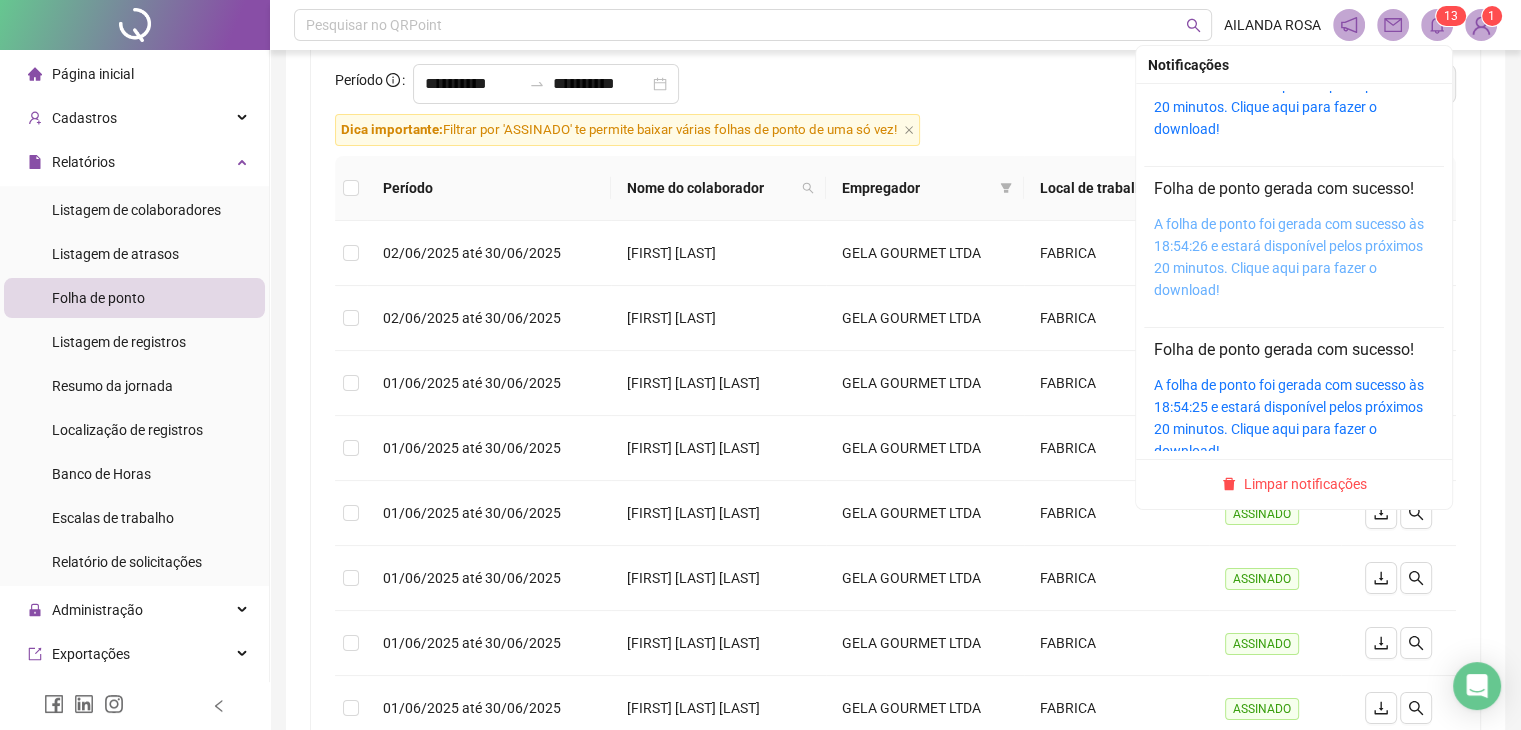 click on "A folha de ponto foi gerada com sucesso às 18:54:26 e estará disponível pelos próximos 20 minutos.
Clique aqui para fazer o download!" at bounding box center (1289, 257) 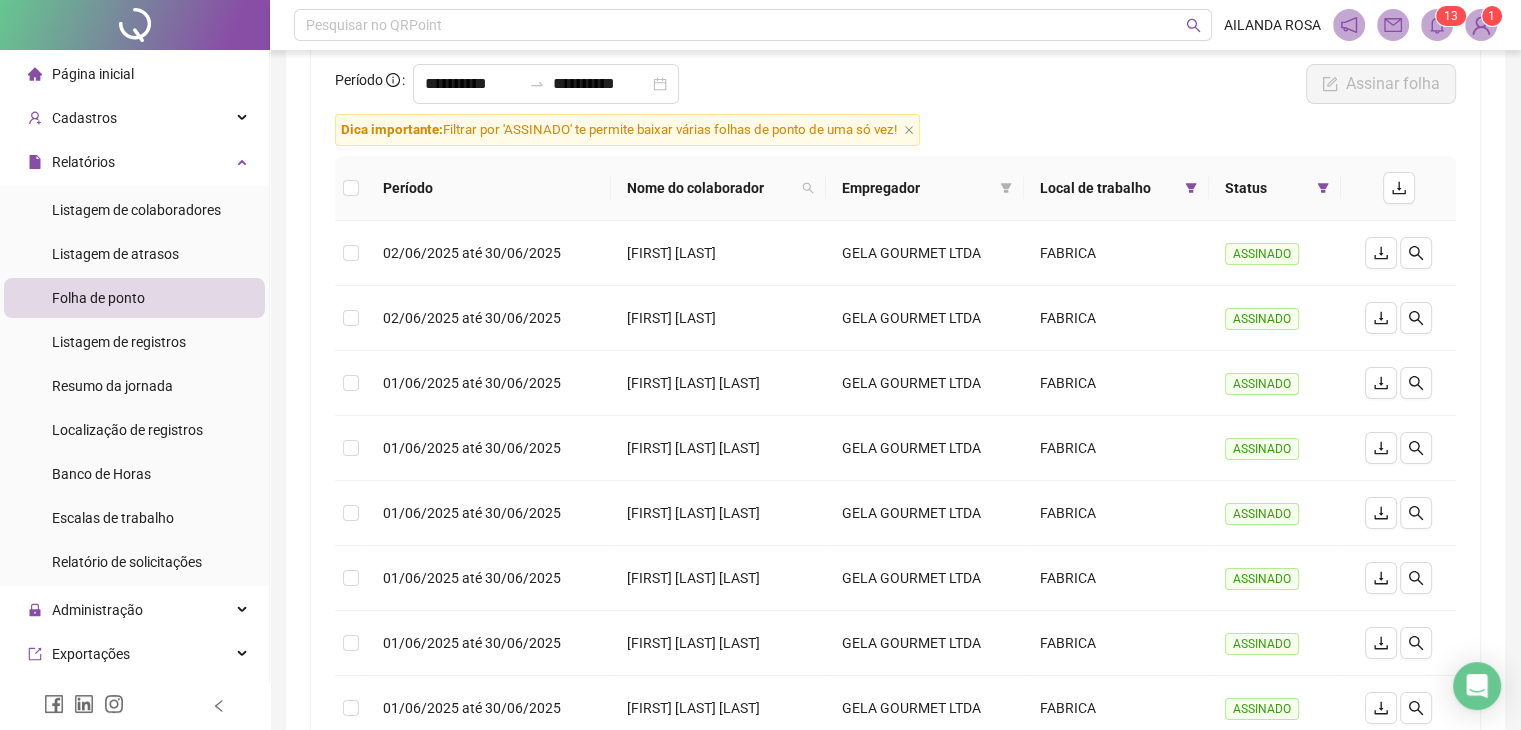 click on "Pesquisar no QRPoint [FIRST] [LAST] 1 3 1" at bounding box center [895, 25] 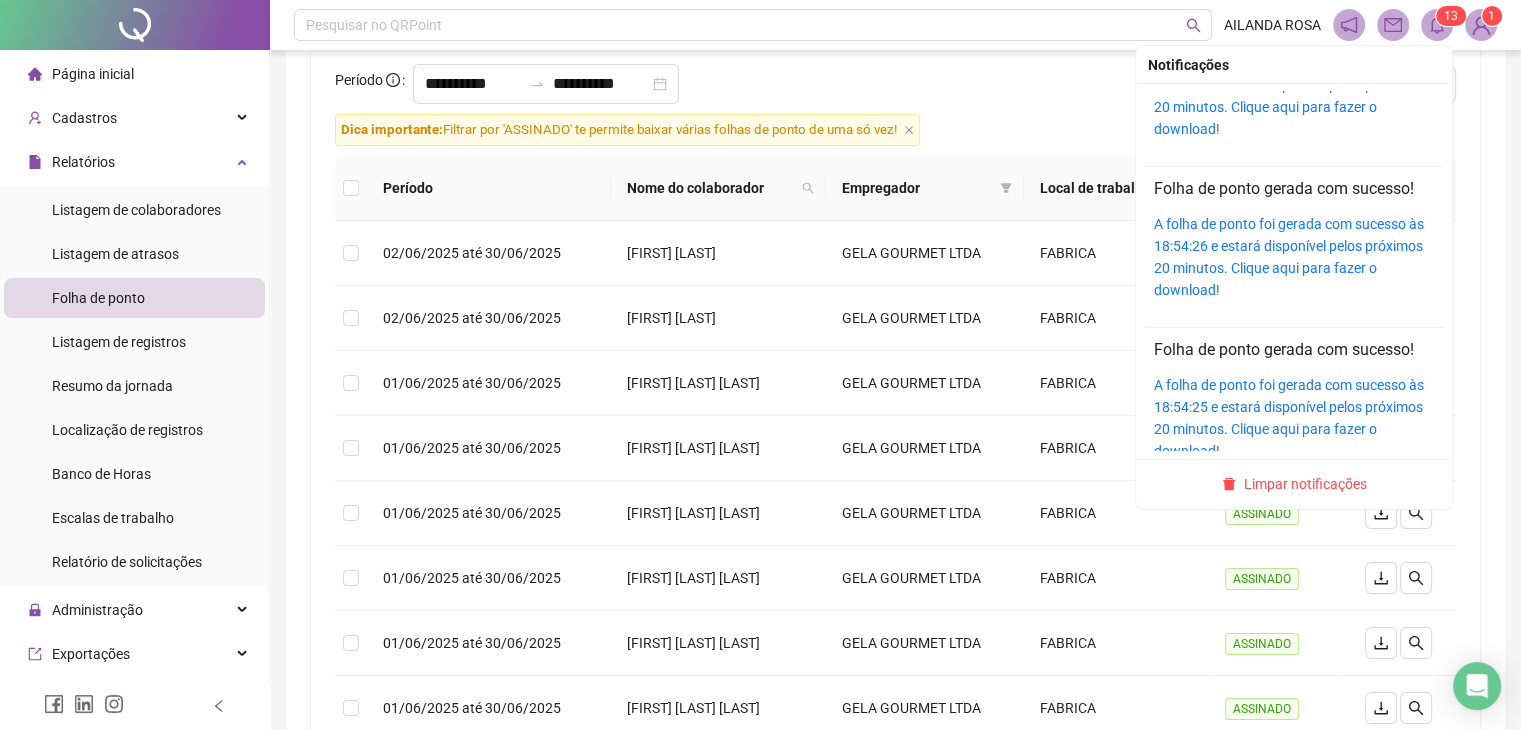 click on "1 3" at bounding box center (1451, 16) 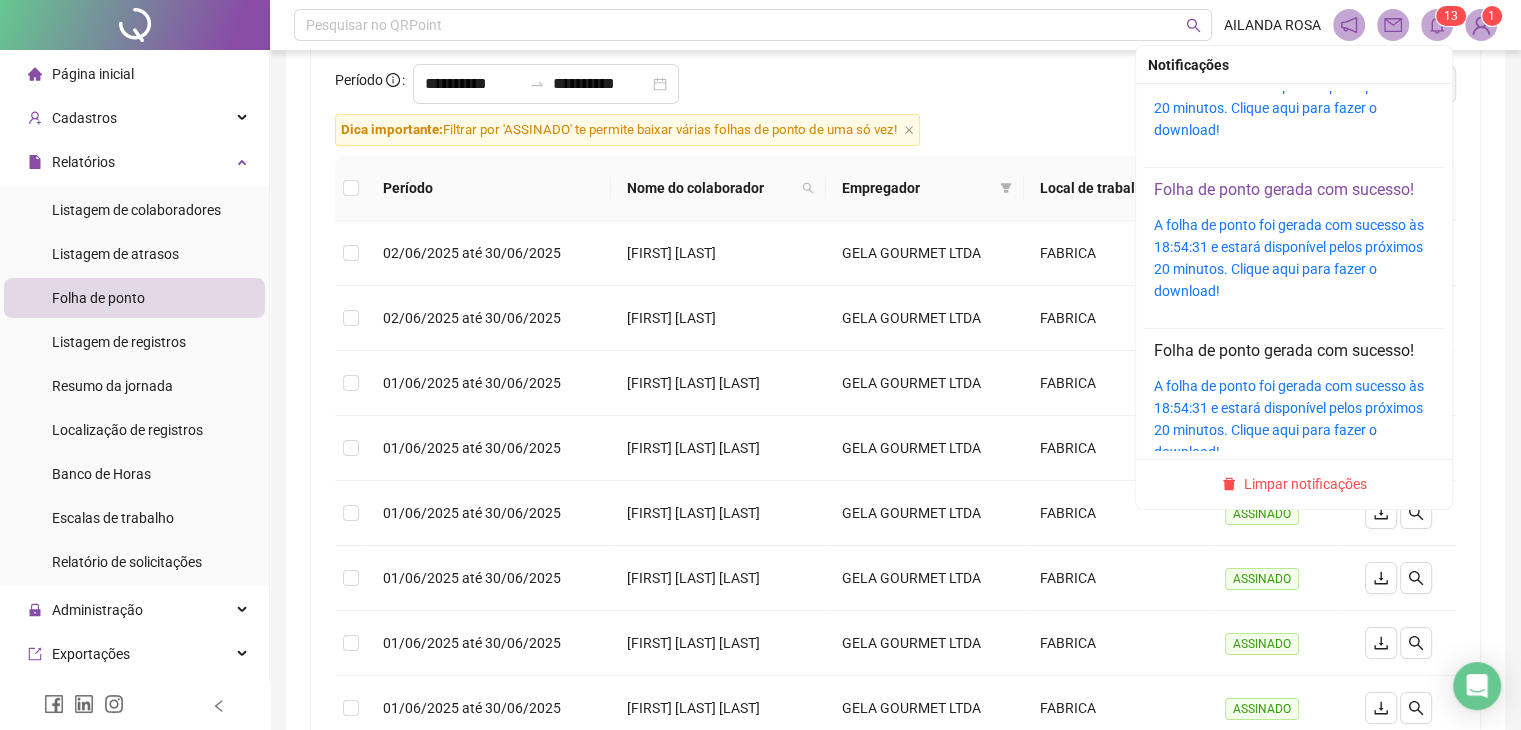 scroll, scrollTop: 0, scrollLeft: 0, axis: both 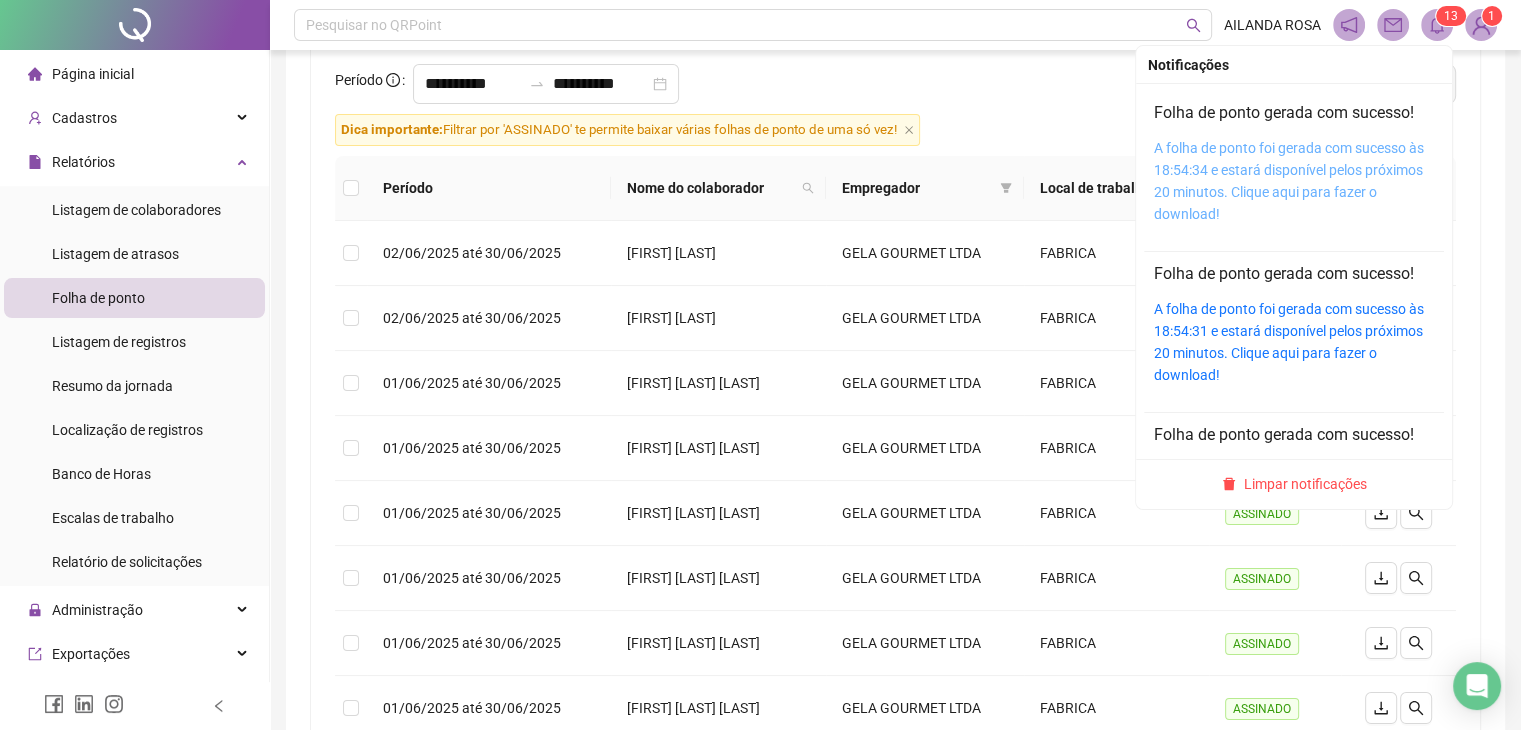click on "A folha de ponto foi gerada com sucesso às 18:54:34 e estará disponível pelos próximos 20 minutos.
Clique aqui para fazer o download!" at bounding box center (1289, 181) 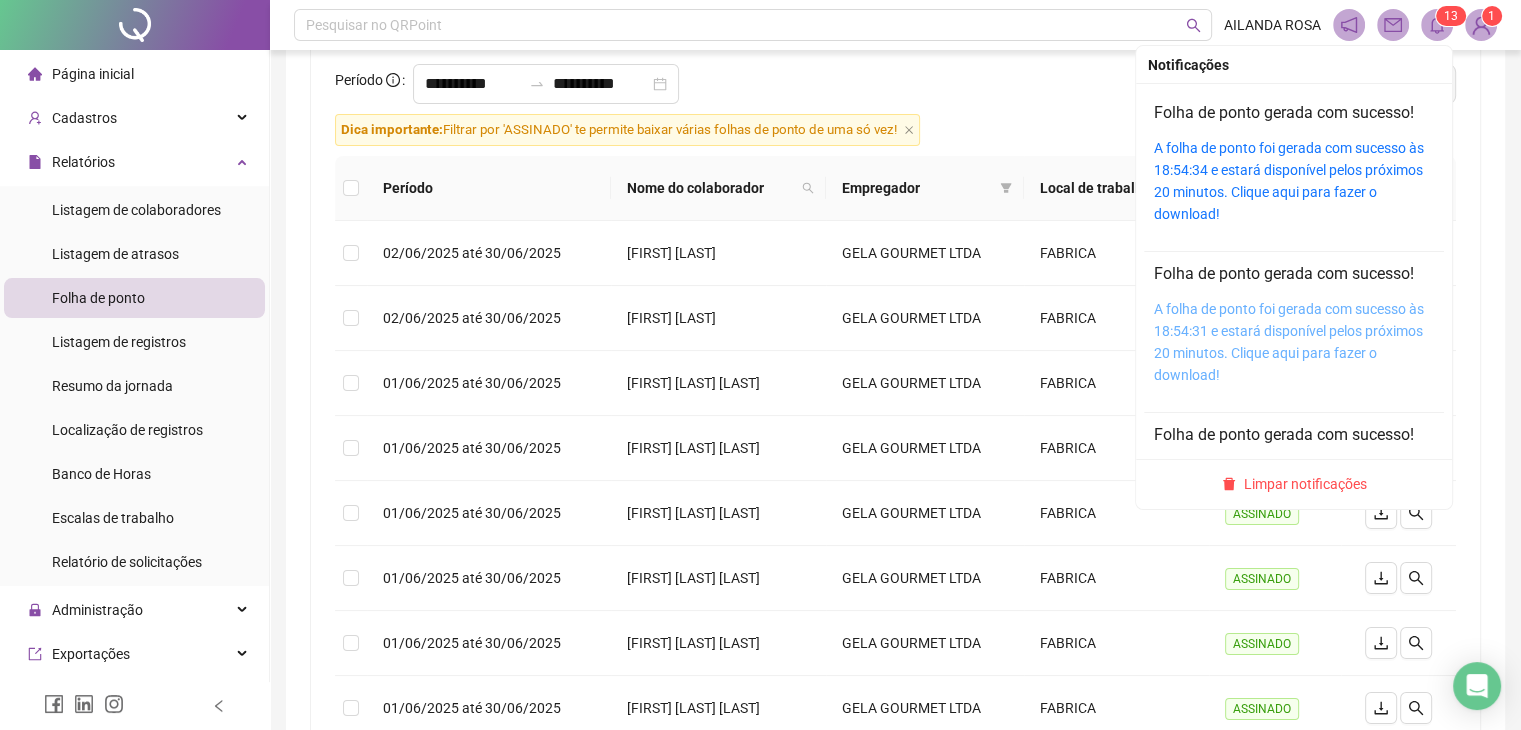 click on "A folha de ponto foi gerada com sucesso às 18:54:31 e estará disponível pelos próximos 20 minutos.
Clique aqui para fazer o download!" at bounding box center (1289, 342) 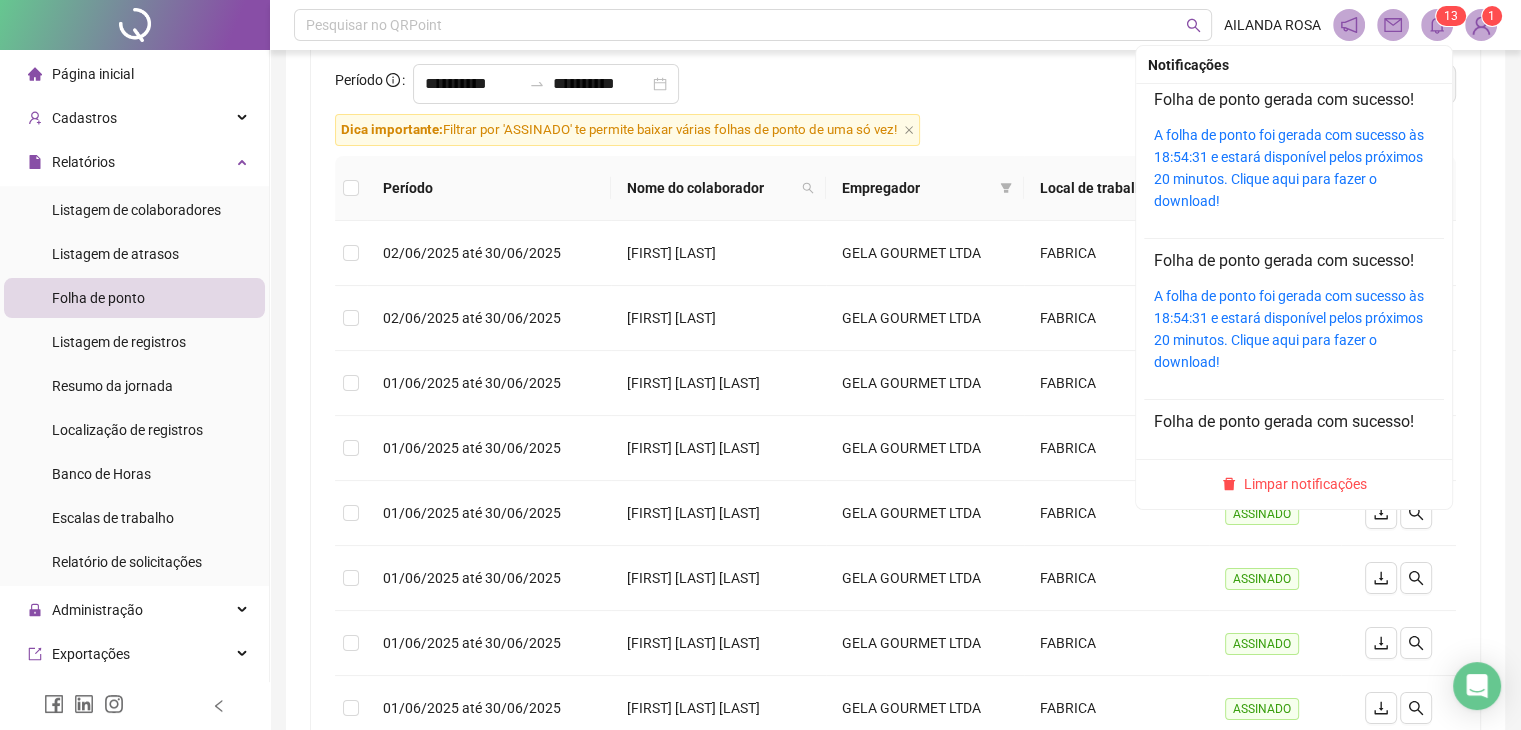 scroll, scrollTop: 200, scrollLeft: 0, axis: vertical 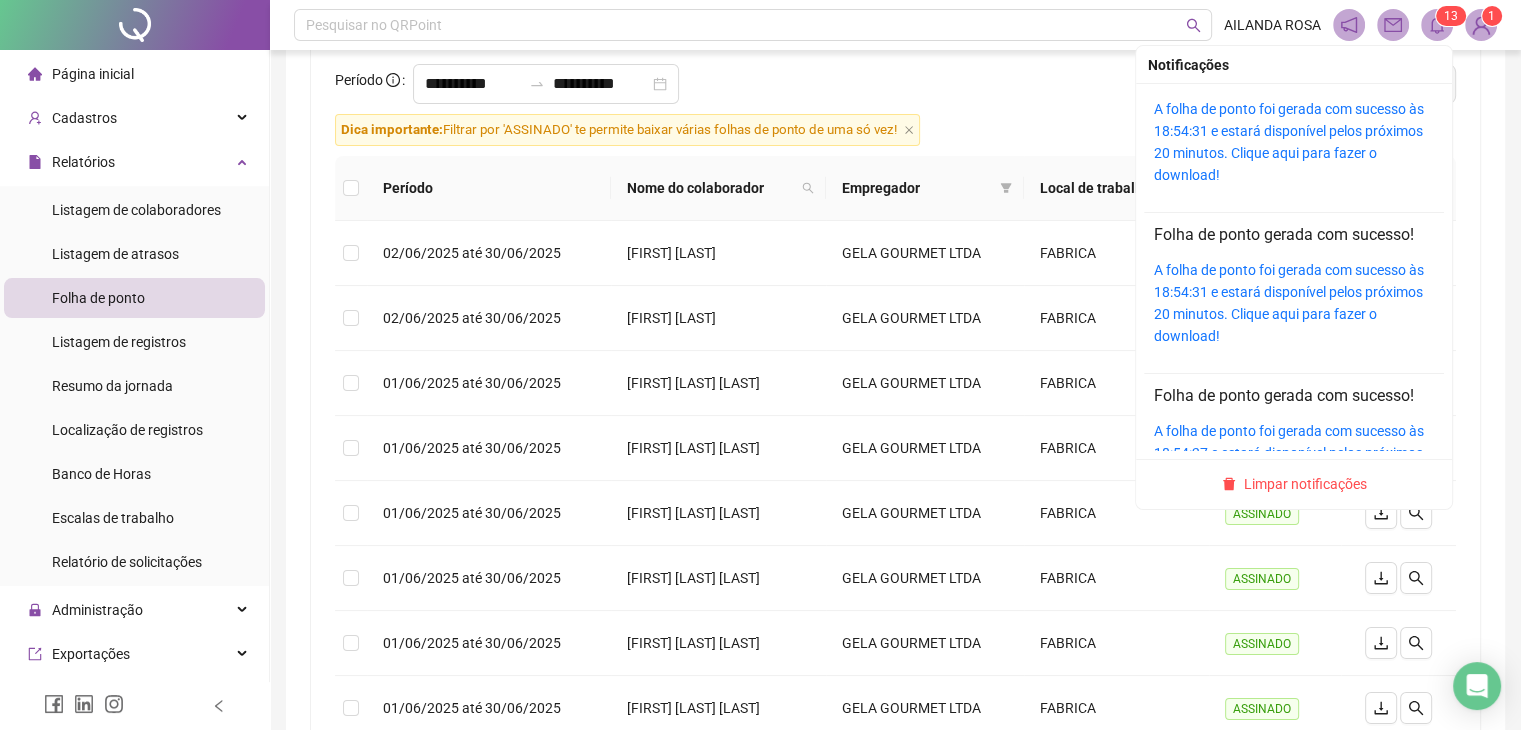 click on "A folha de ponto foi gerada com sucesso às 18:54:31 e estará disponível pelos próximos 20 minutos.
Clique aqui para fazer o download!" at bounding box center (1294, 303) 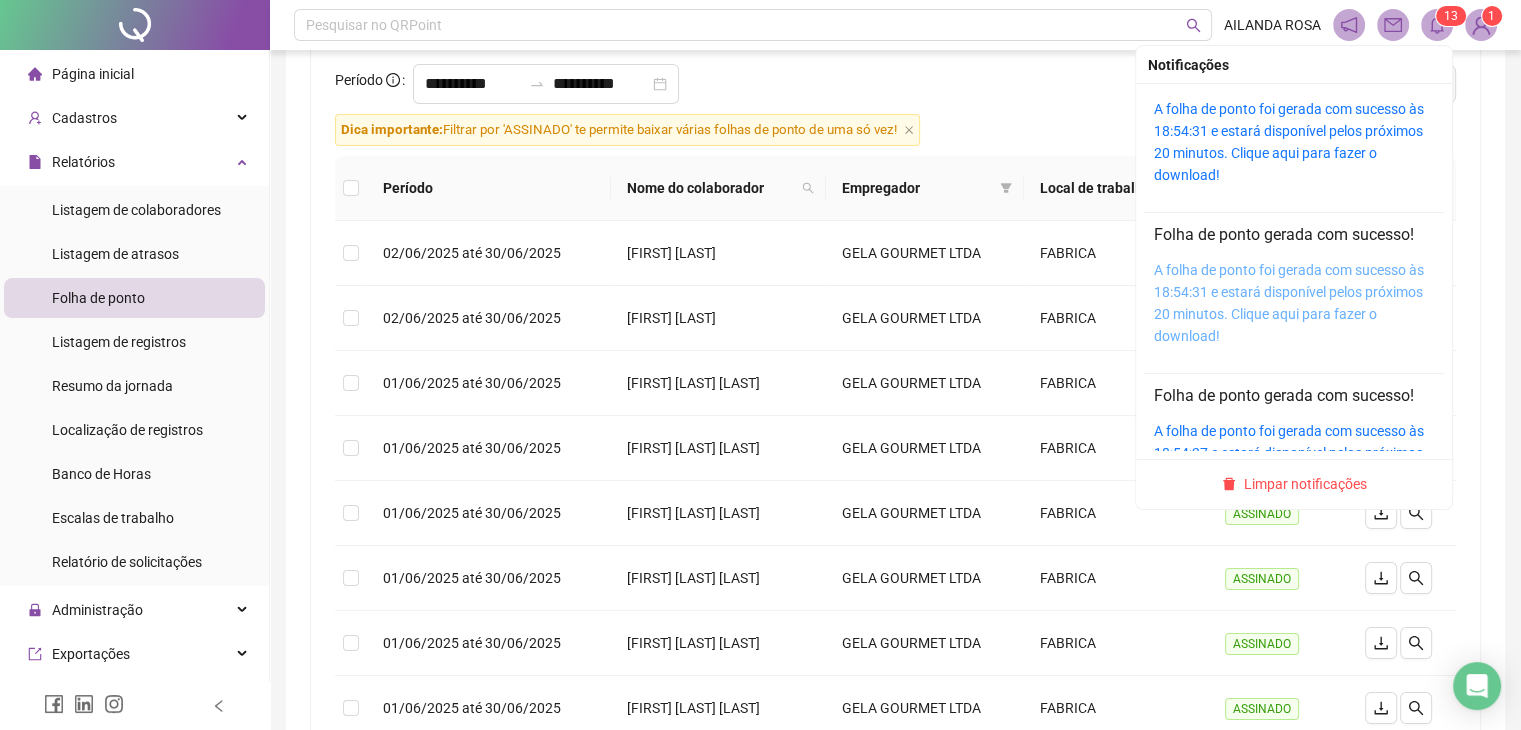 click on "A folha de ponto foi gerada com sucesso às 18:54:31 e estará disponível pelos próximos 20 minutos.
Clique aqui para fazer o download!" at bounding box center (1289, 303) 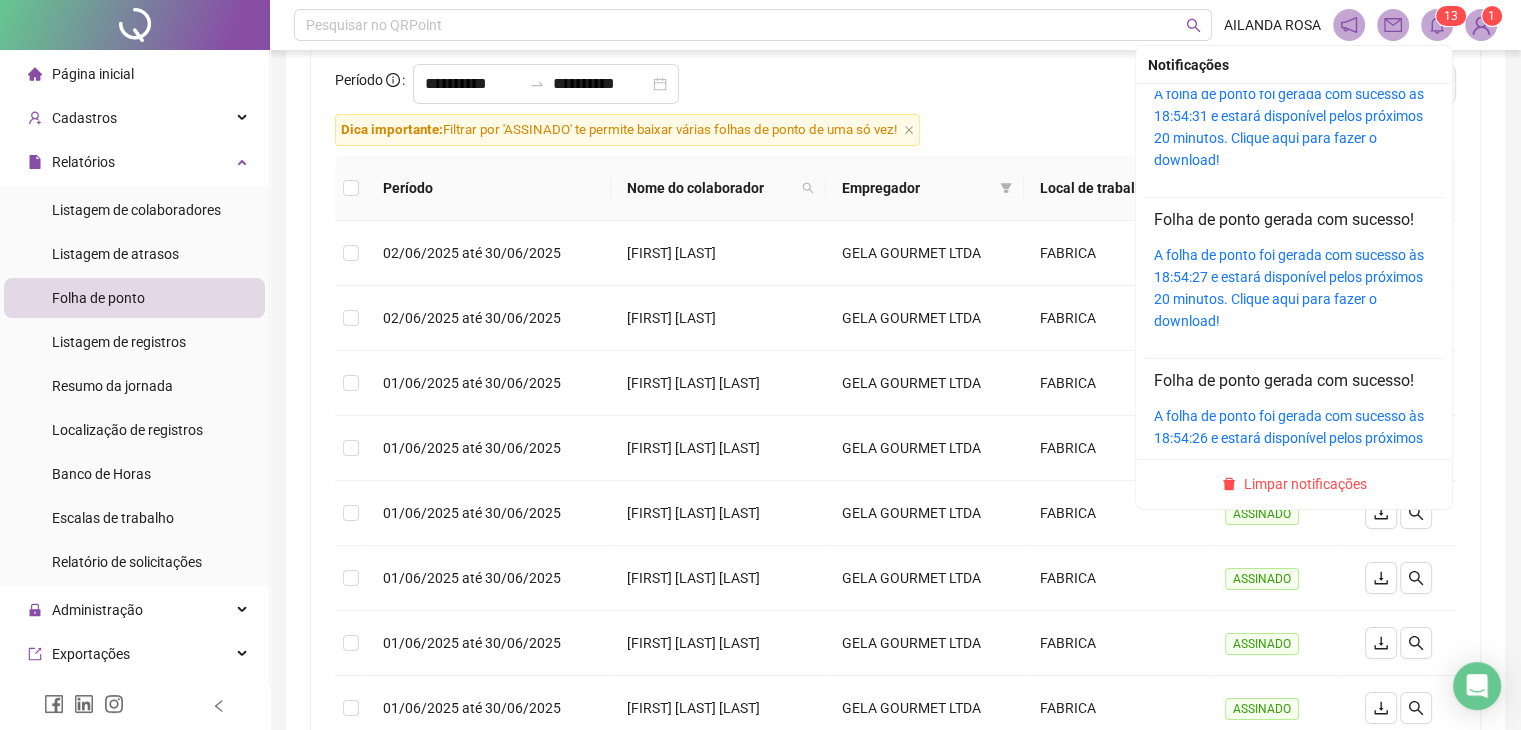 scroll, scrollTop: 400, scrollLeft: 0, axis: vertical 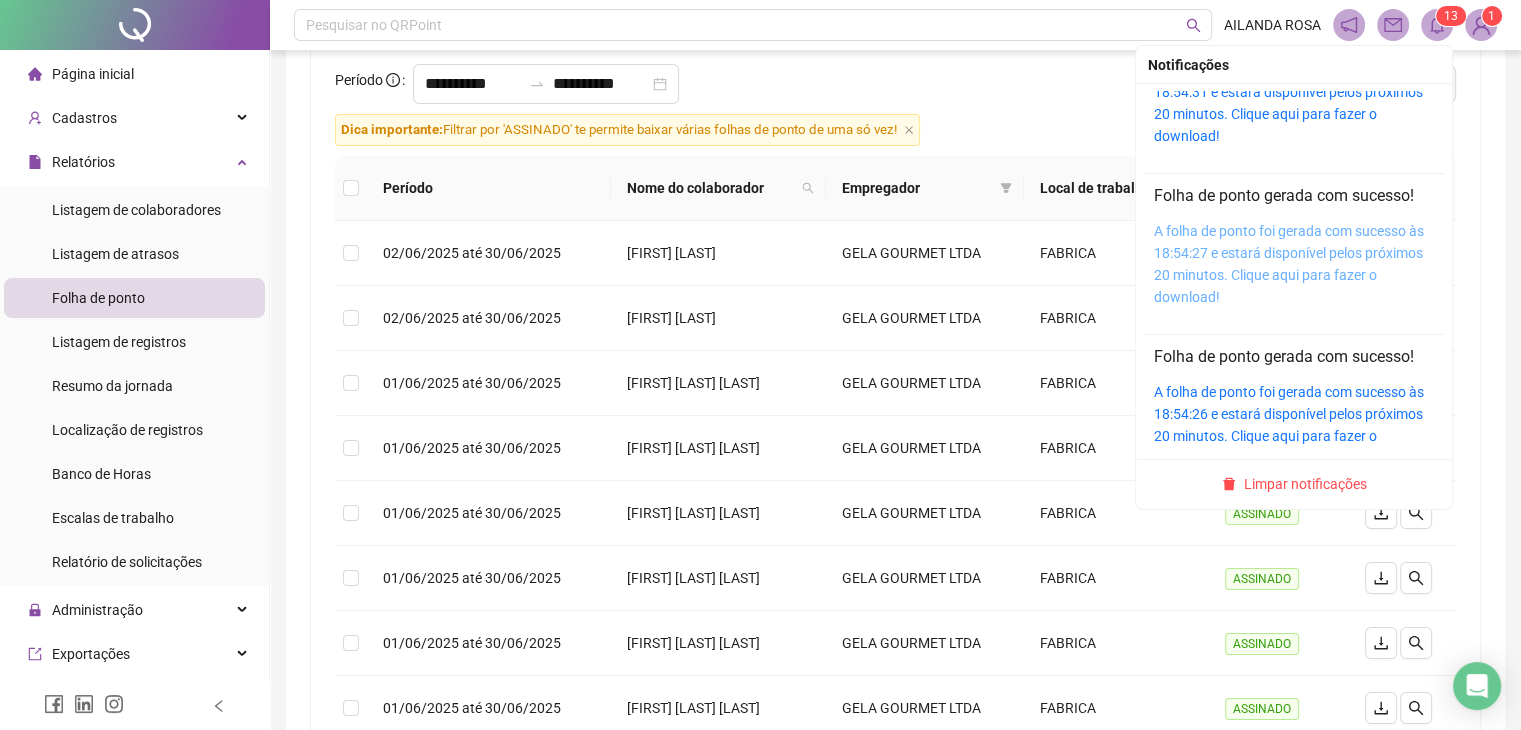 click on "A folha de ponto foi gerada com sucesso às 18:54:27 e estará disponível pelos próximos 20 minutos.
Clique aqui para fazer o download!" at bounding box center [1289, 264] 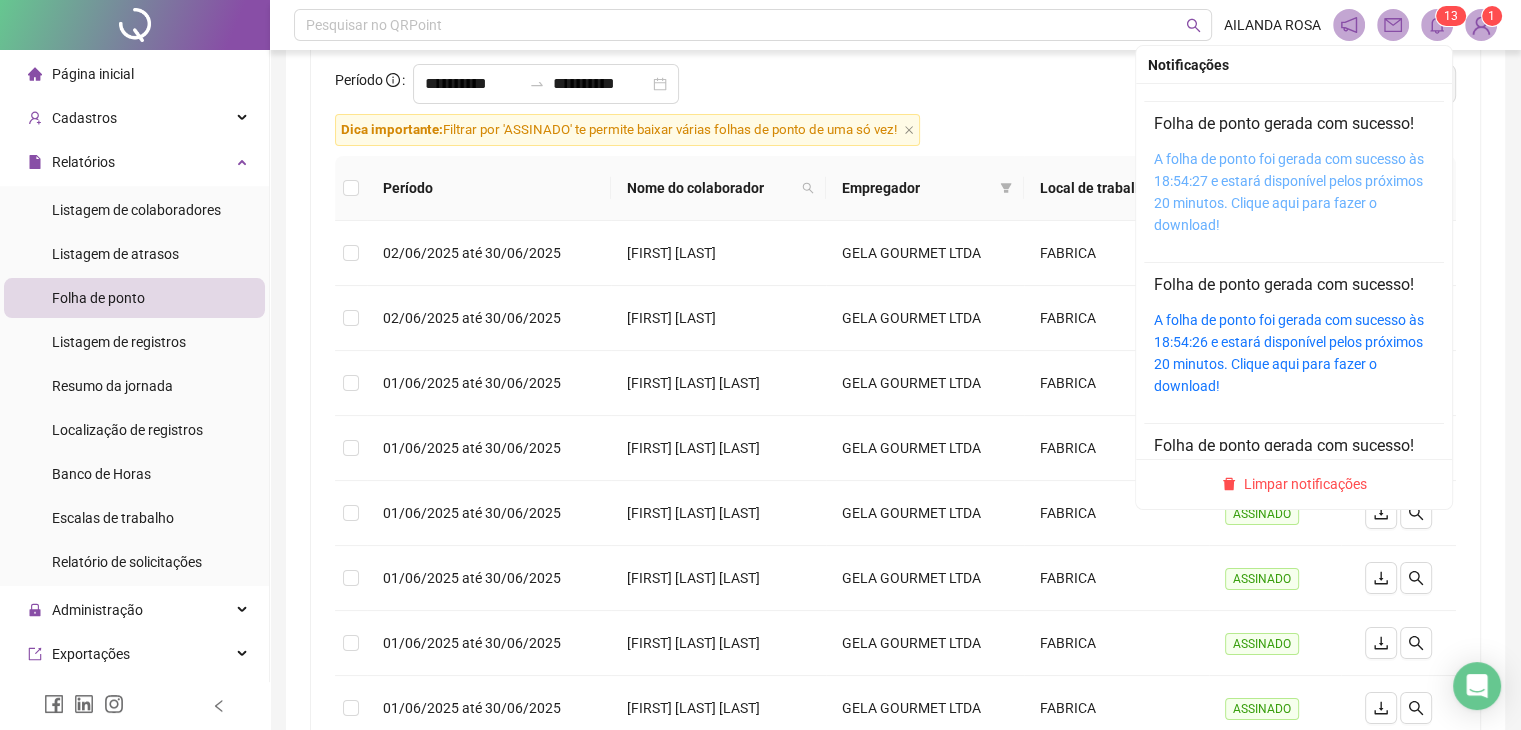 scroll, scrollTop: 500, scrollLeft: 0, axis: vertical 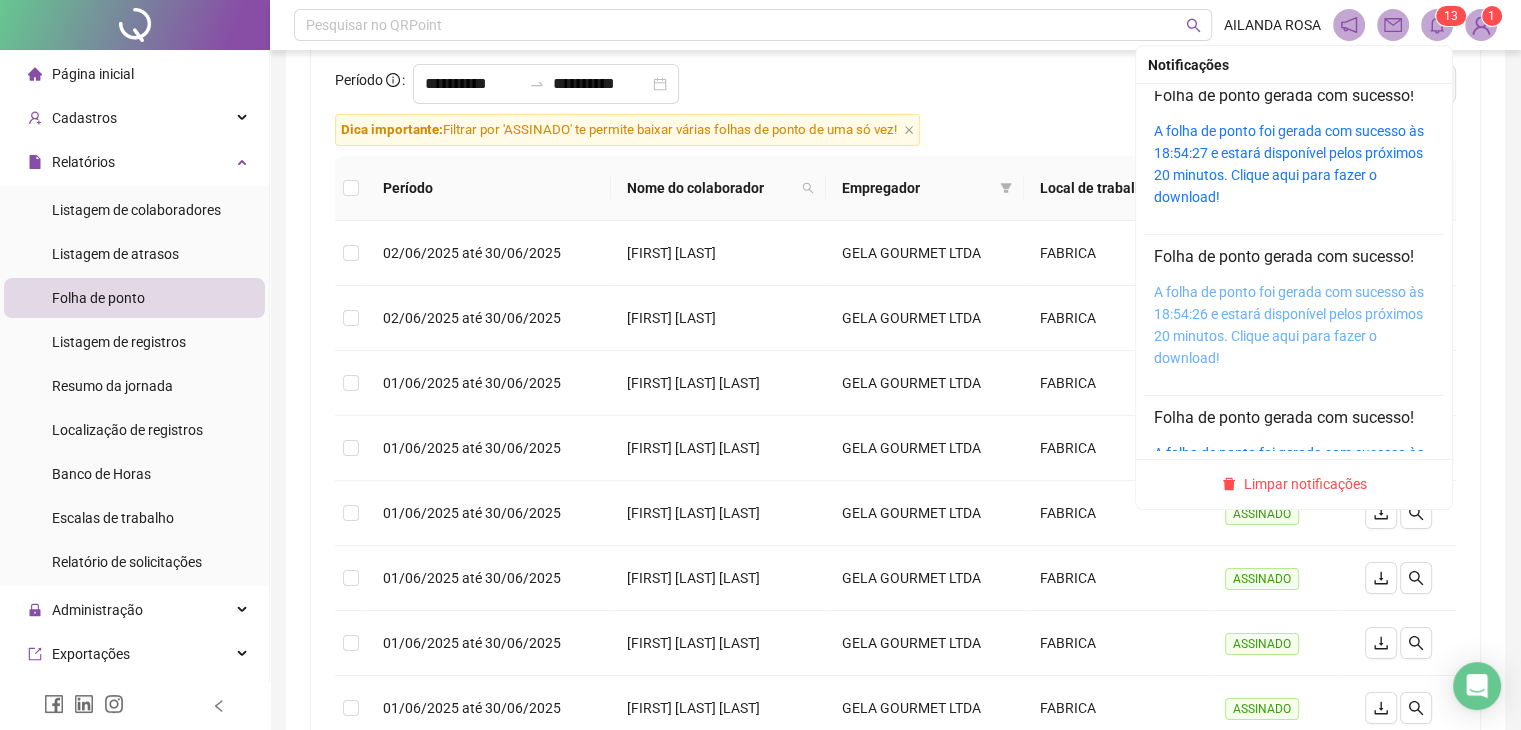click on "A folha de ponto foi gerada com sucesso às 18:54:26 e estará disponível pelos próximos 20 minutos.
Clique aqui para fazer o download!" at bounding box center (1289, 325) 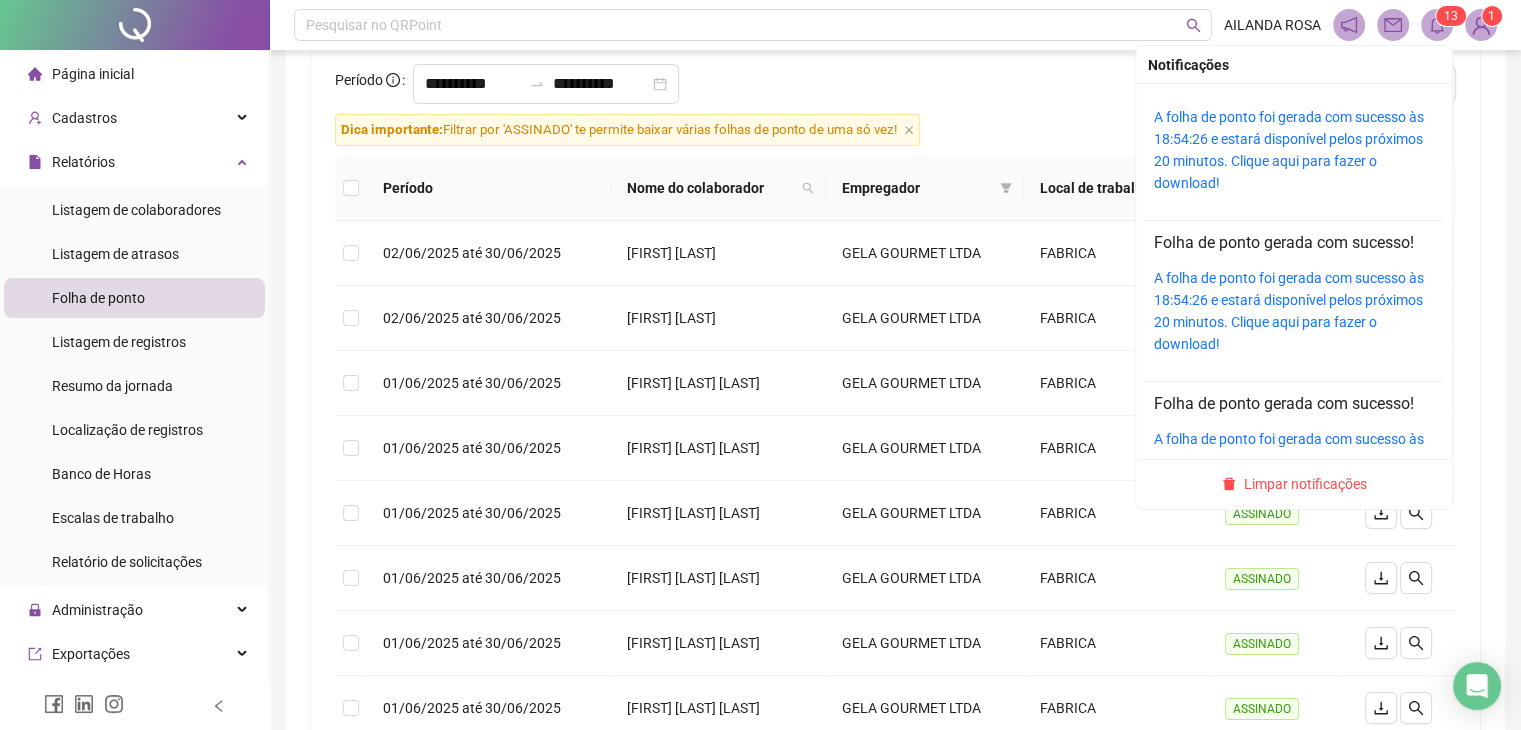 scroll, scrollTop: 700, scrollLeft: 0, axis: vertical 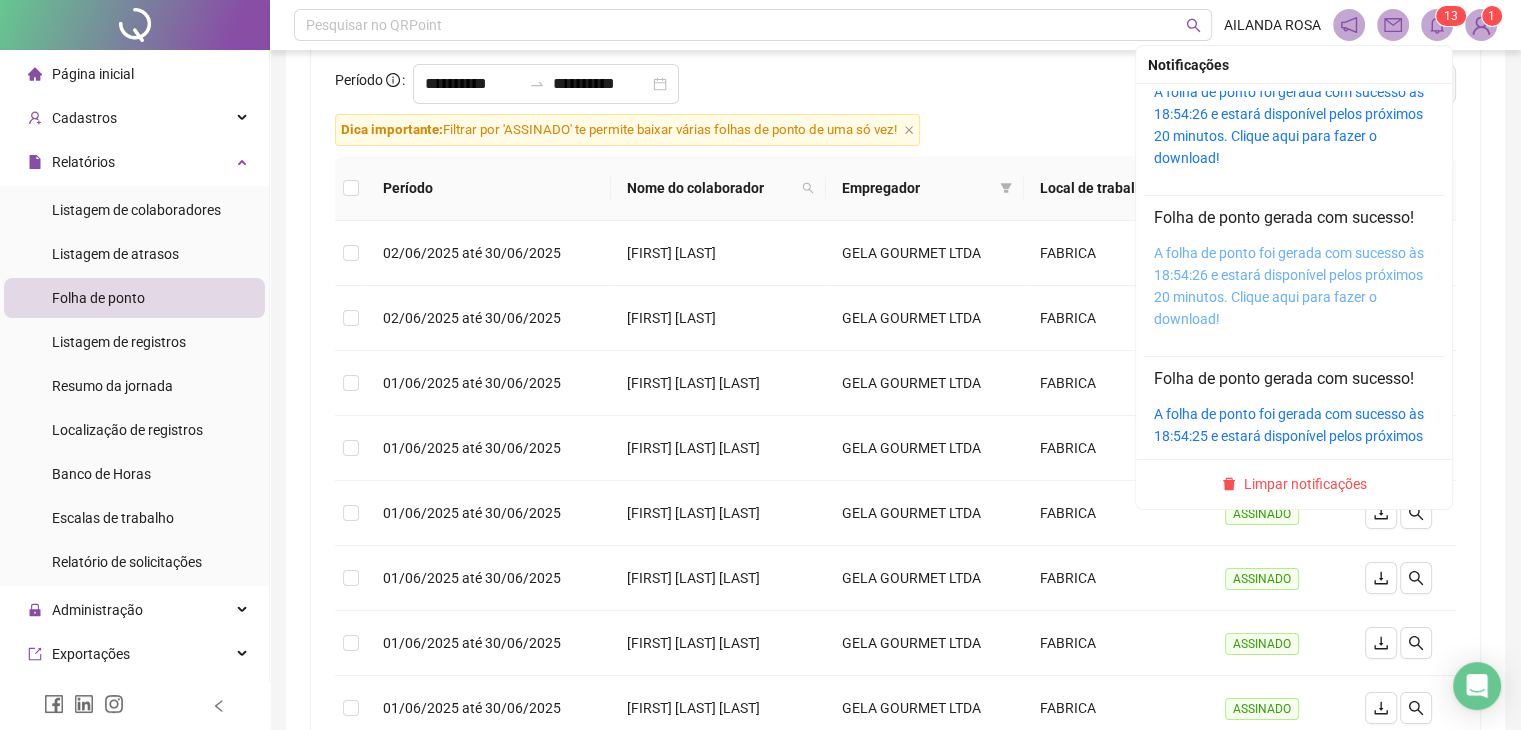 click on "A folha de ponto foi gerada com sucesso às 18:54:26 e estará disponível pelos próximos 20 minutos.
Clique aqui para fazer o download!" at bounding box center (1289, 286) 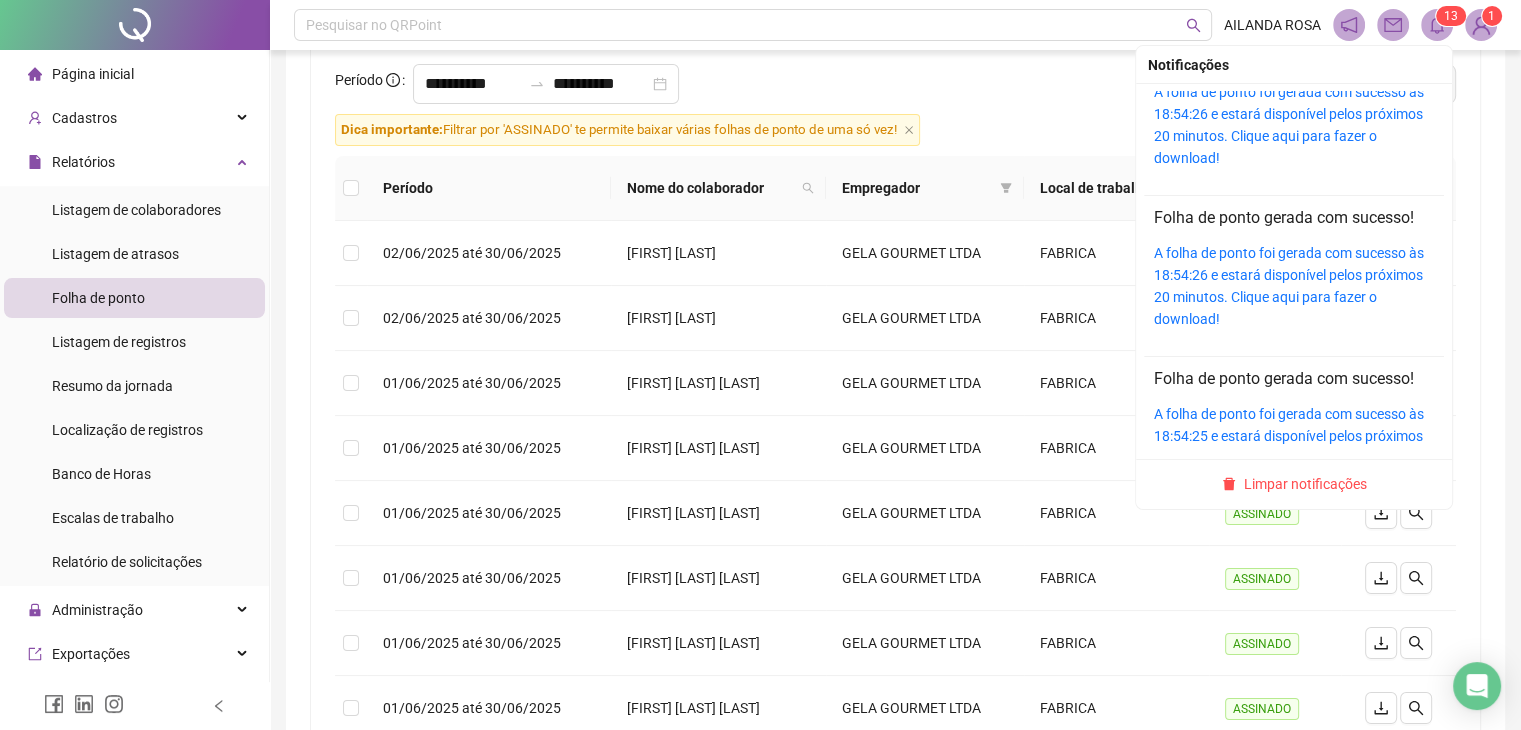 scroll, scrollTop: 900, scrollLeft: 0, axis: vertical 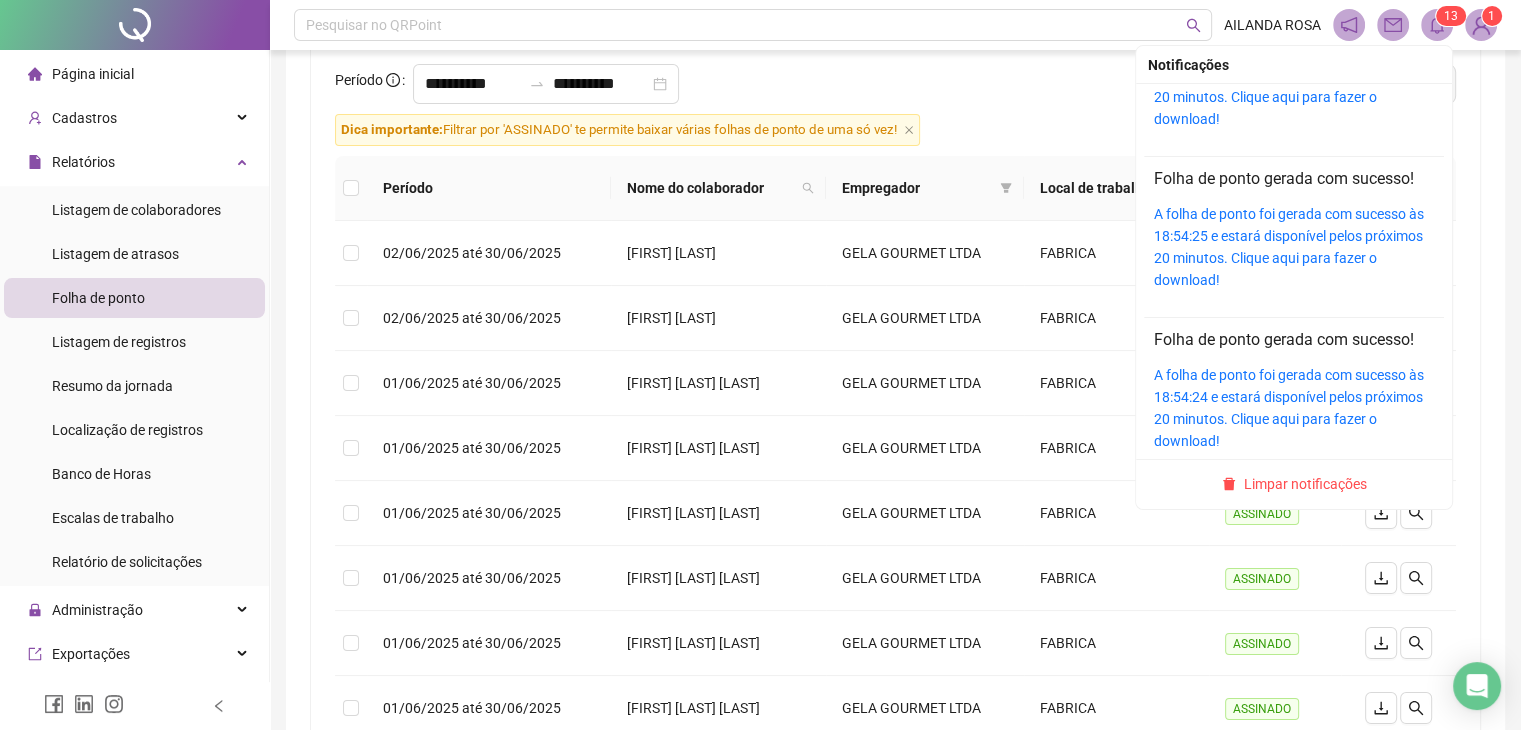 click 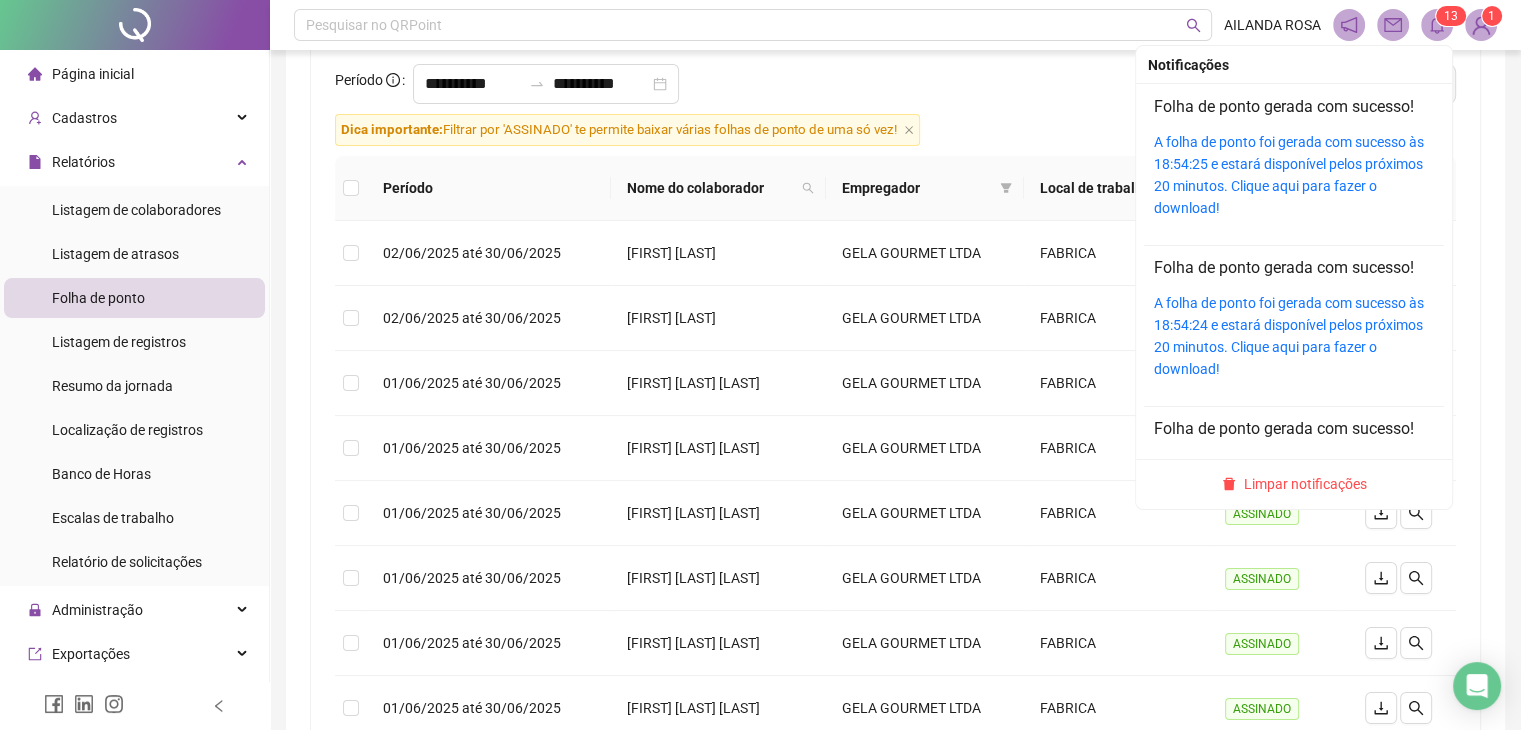 scroll, scrollTop: 1000, scrollLeft: 0, axis: vertical 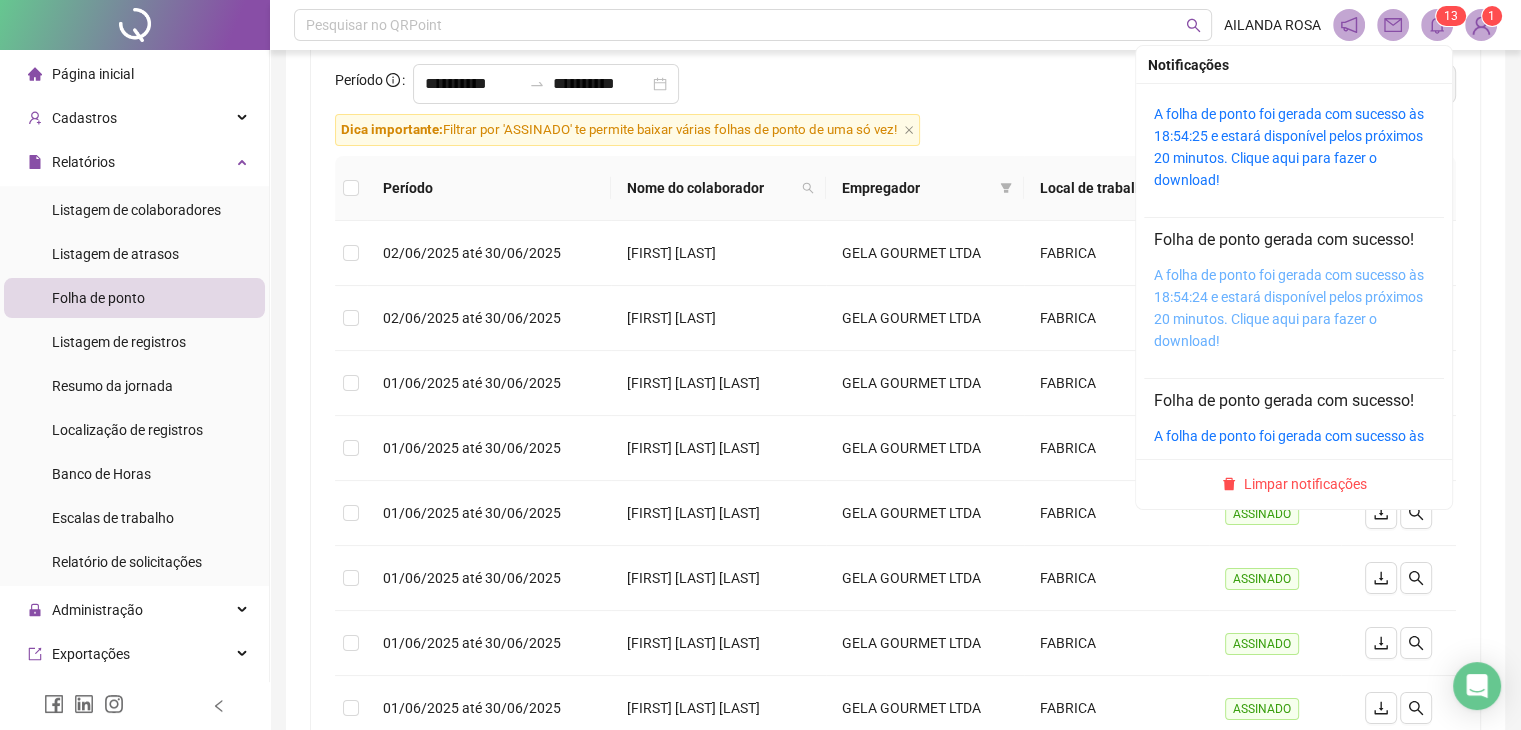 click on "A folha de ponto foi gerada com sucesso às 18:54:24 e estará disponível pelos próximos 20 minutos.
Clique aqui para fazer o download!" at bounding box center (1289, 308) 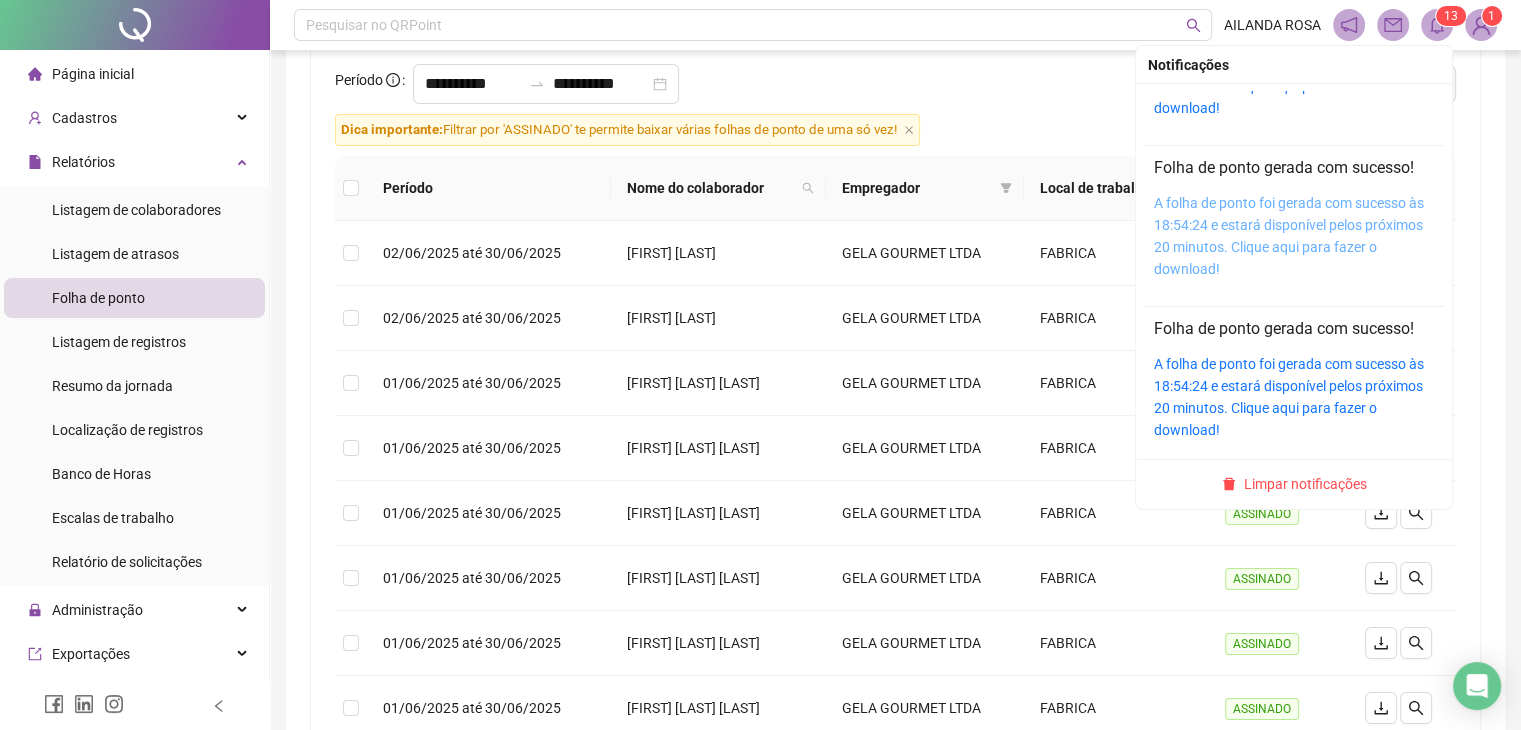 scroll, scrollTop: 1100, scrollLeft: 0, axis: vertical 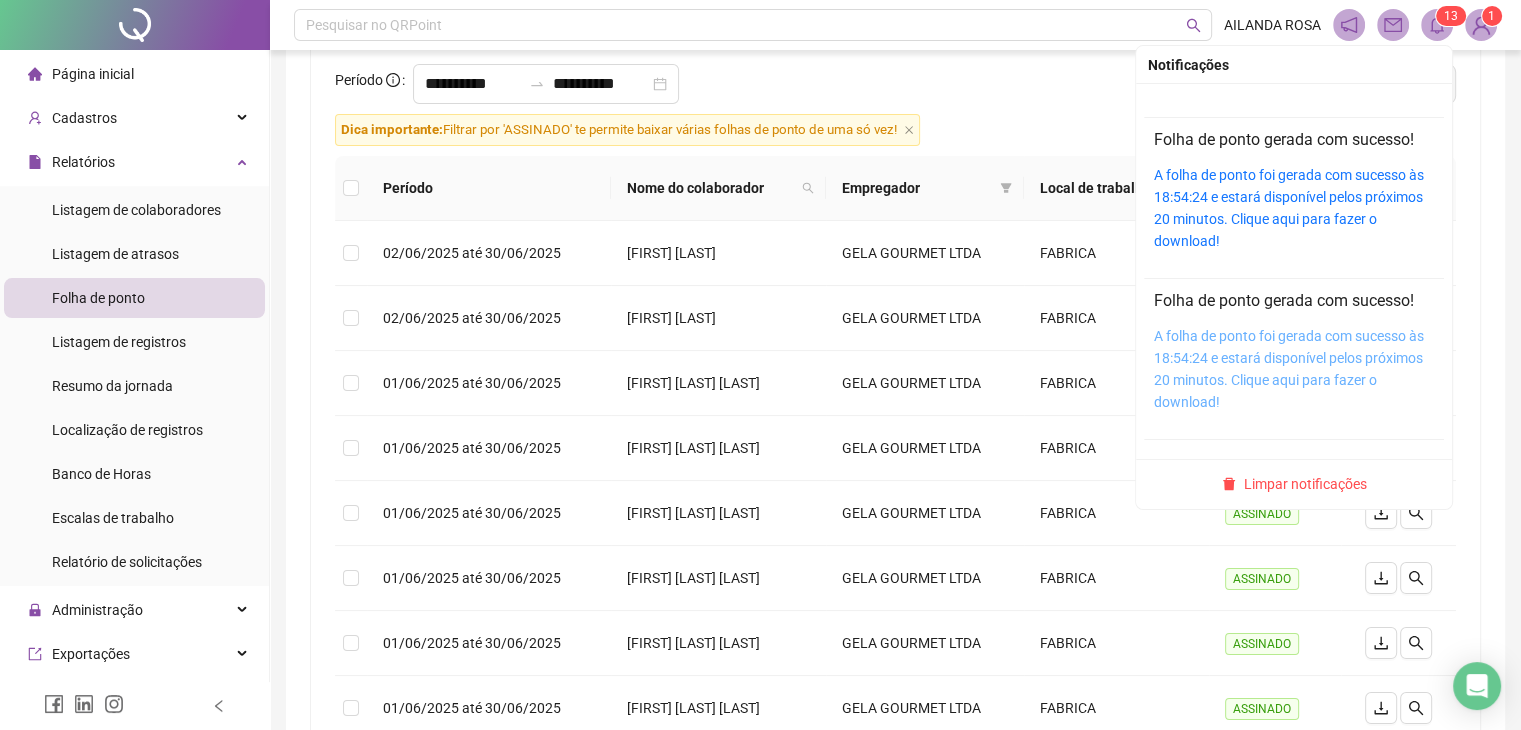 click on "A folha de ponto foi gerada com sucesso às 18:54:24 e estará disponível pelos próximos 20 minutos.
Clique aqui para fazer o download!" at bounding box center (1289, 369) 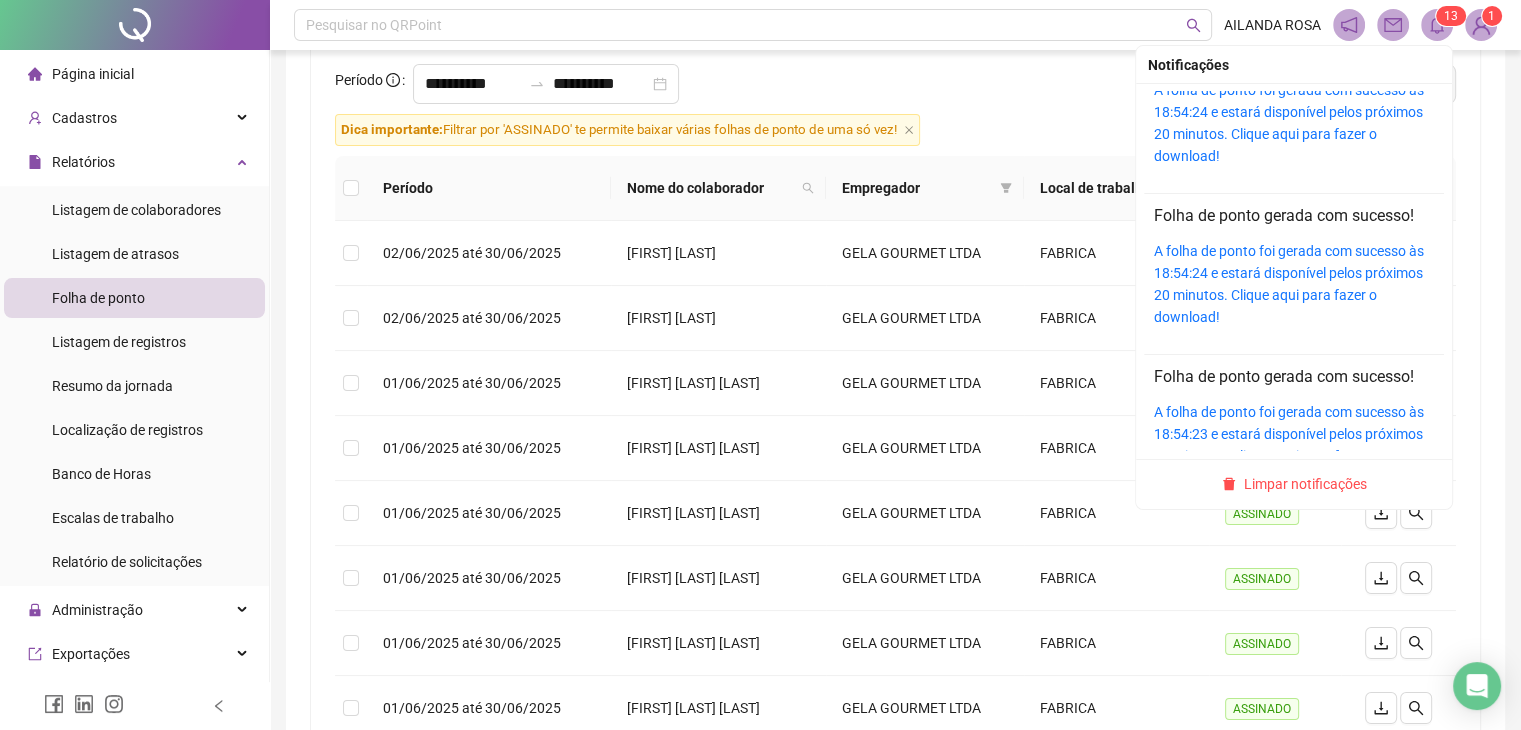 scroll, scrollTop: 1200, scrollLeft: 0, axis: vertical 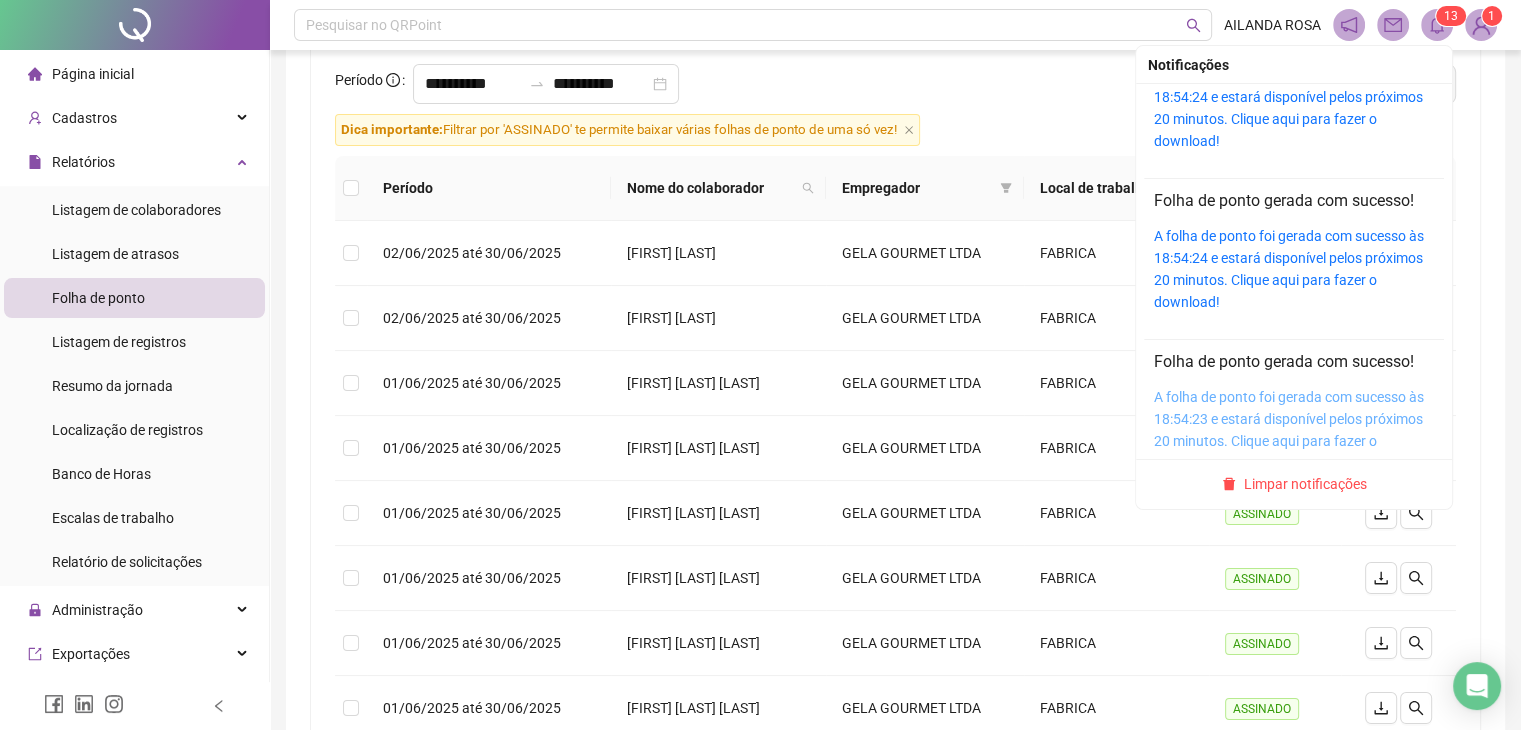 click on "A folha de ponto foi gerada com sucesso às 18:54:23 e estará disponível pelos próximos 20 minutos.
Clique aqui para fazer o download!" at bounding box center (1289, 430) 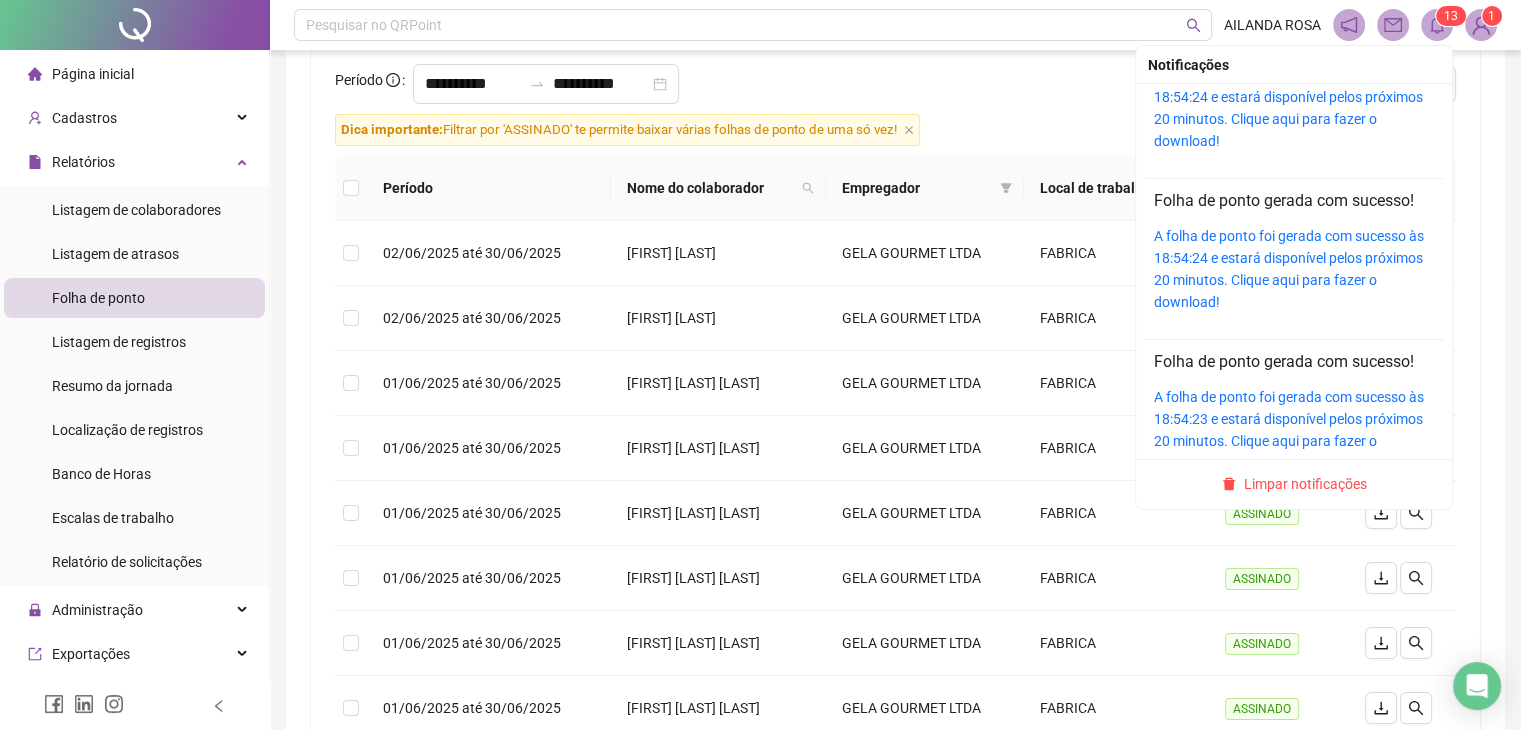 scroll, scrollTop: 1400, scrollLeft: 0, axis: vertical 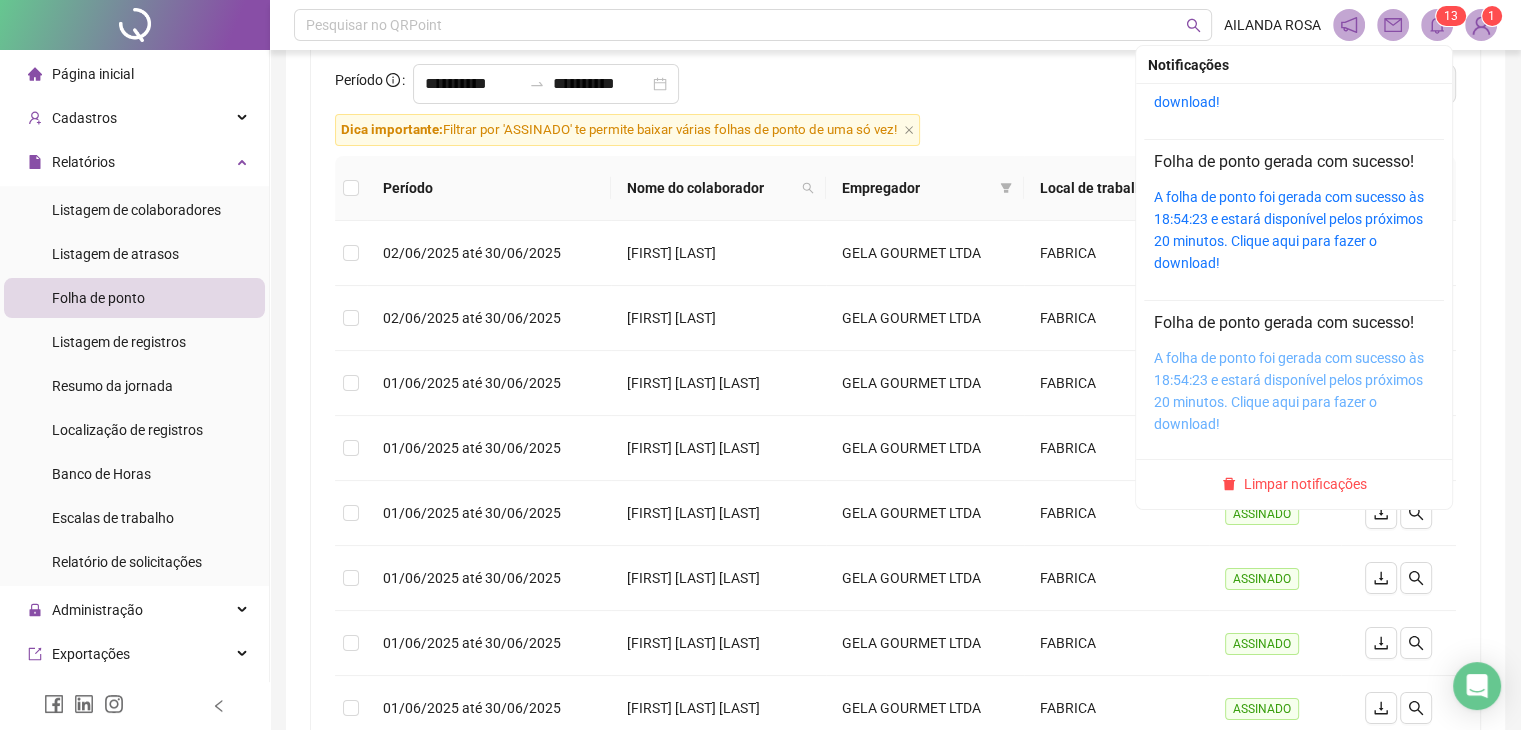 click on "A folha de ponto foi gerada com sucesso às 18:54:23 e estará disponível pelos próximos 20 minutos.
Clique aqui para fazer o download!" at bounding box center (1289, 391) 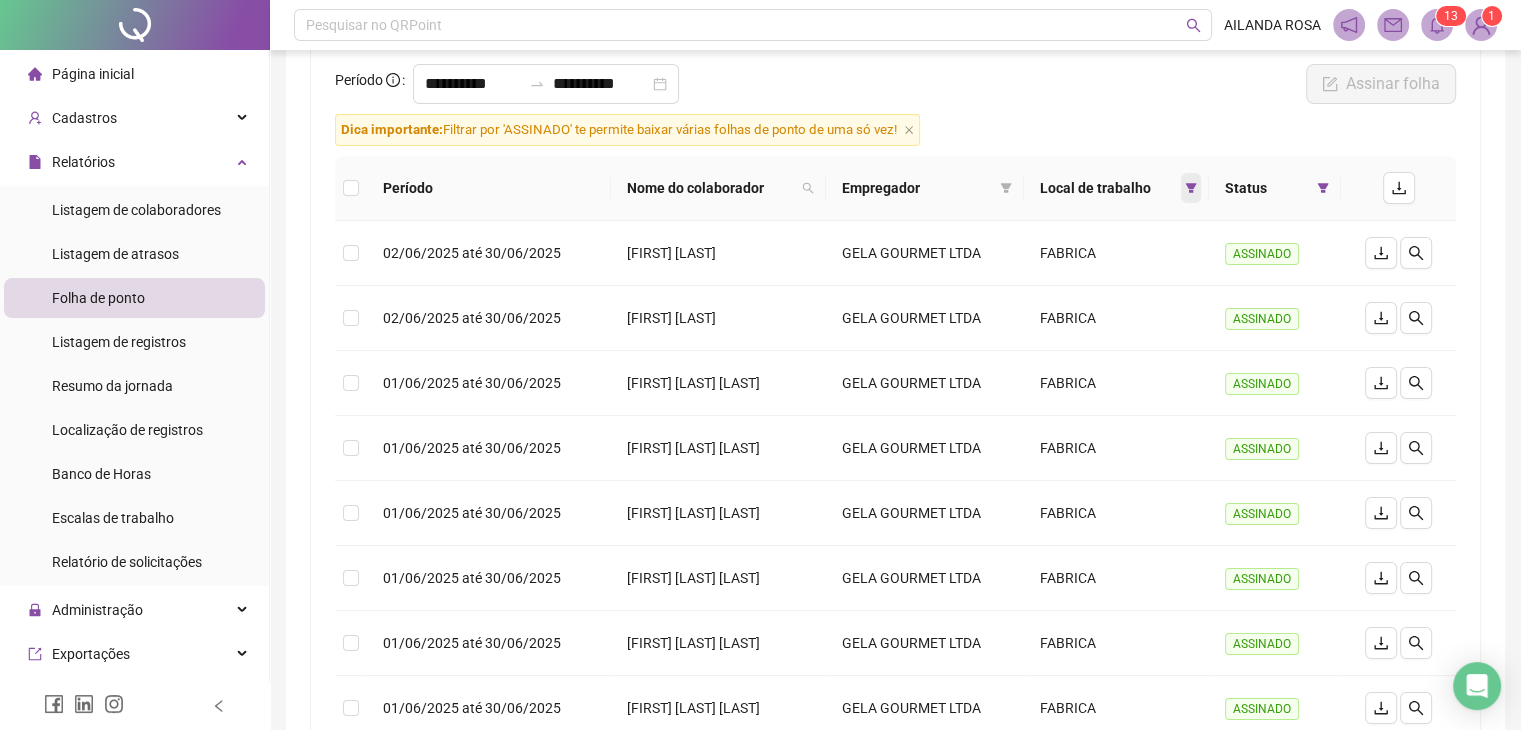 click 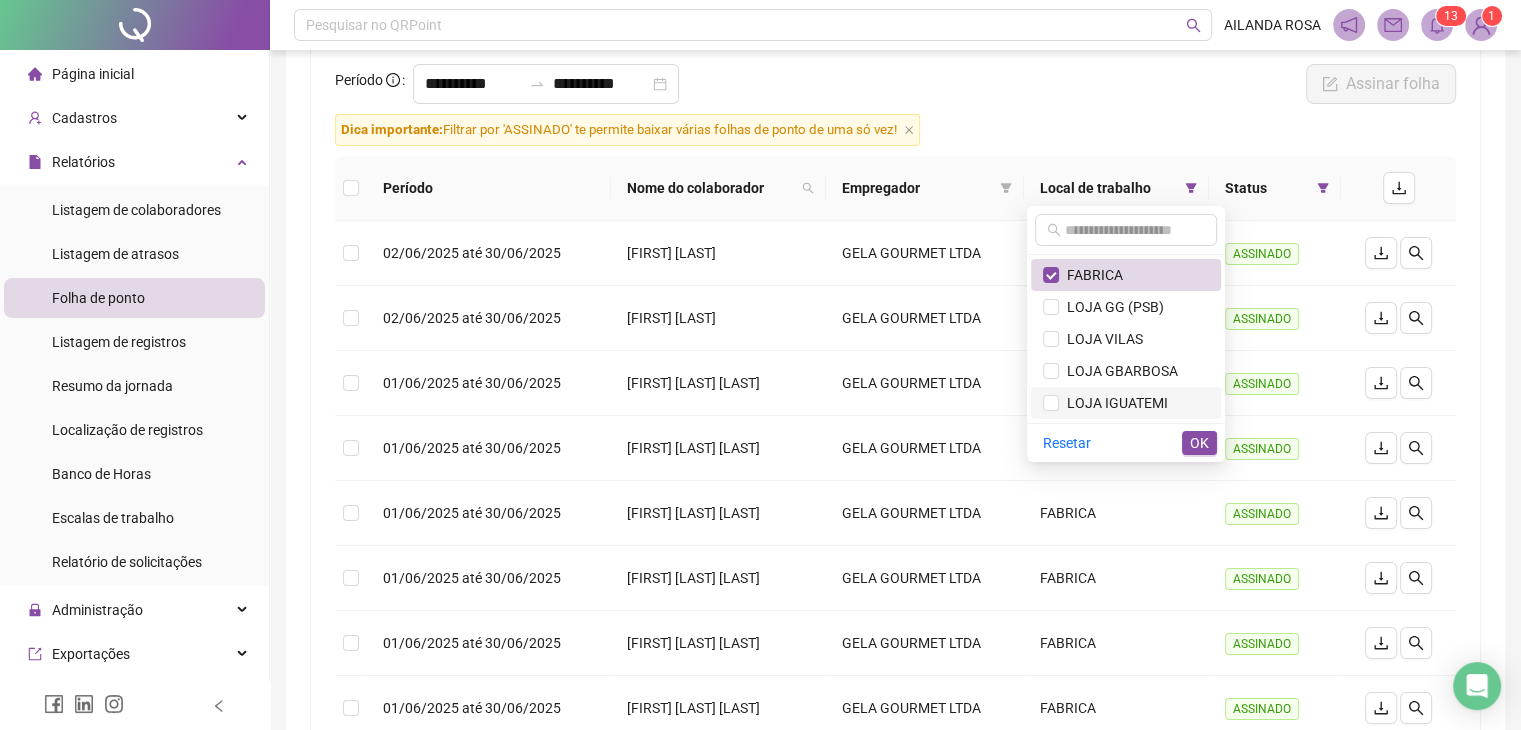 click on "LOJA IGUATEMI" at bounding box center [1126, 403] 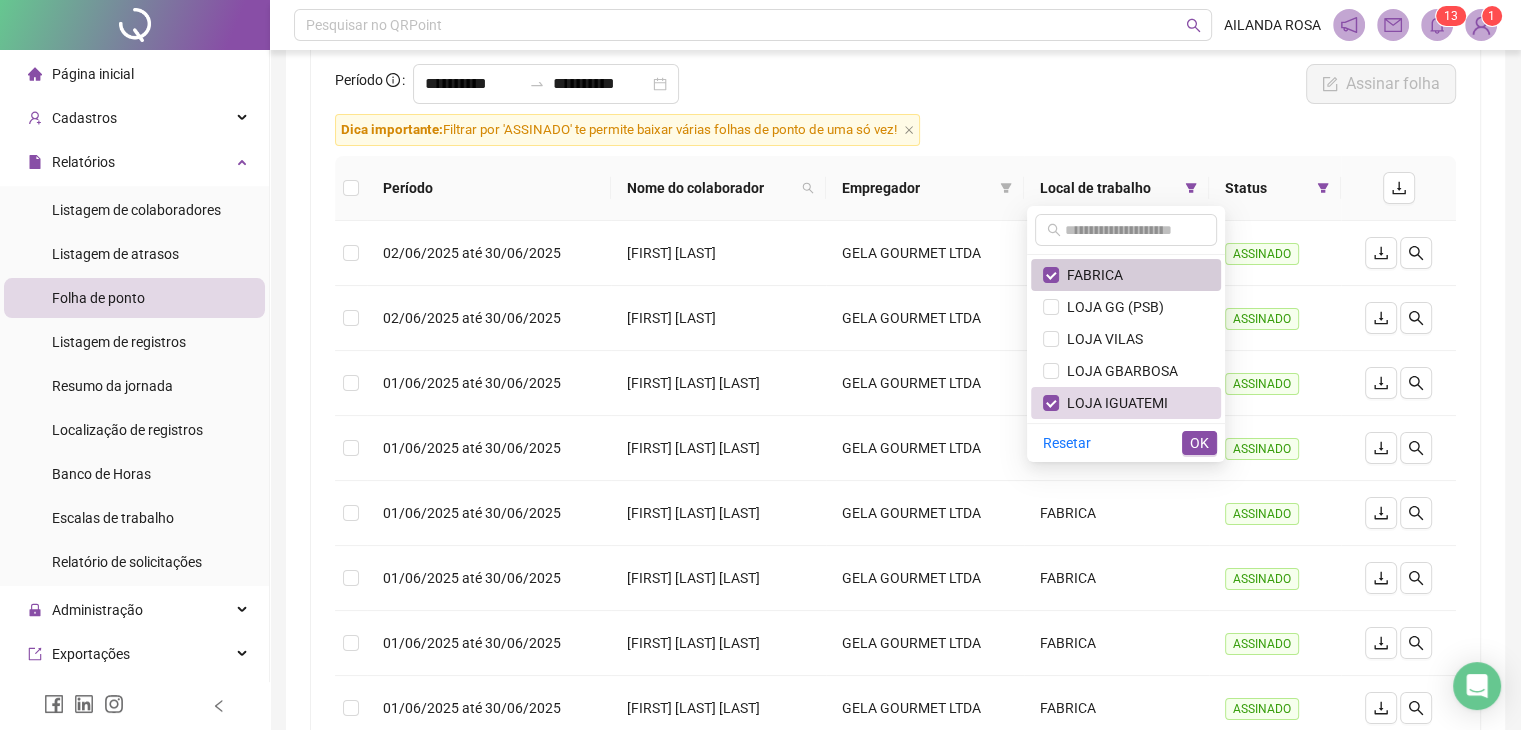click on "FABRICA" at bounding box center [1126, 275] 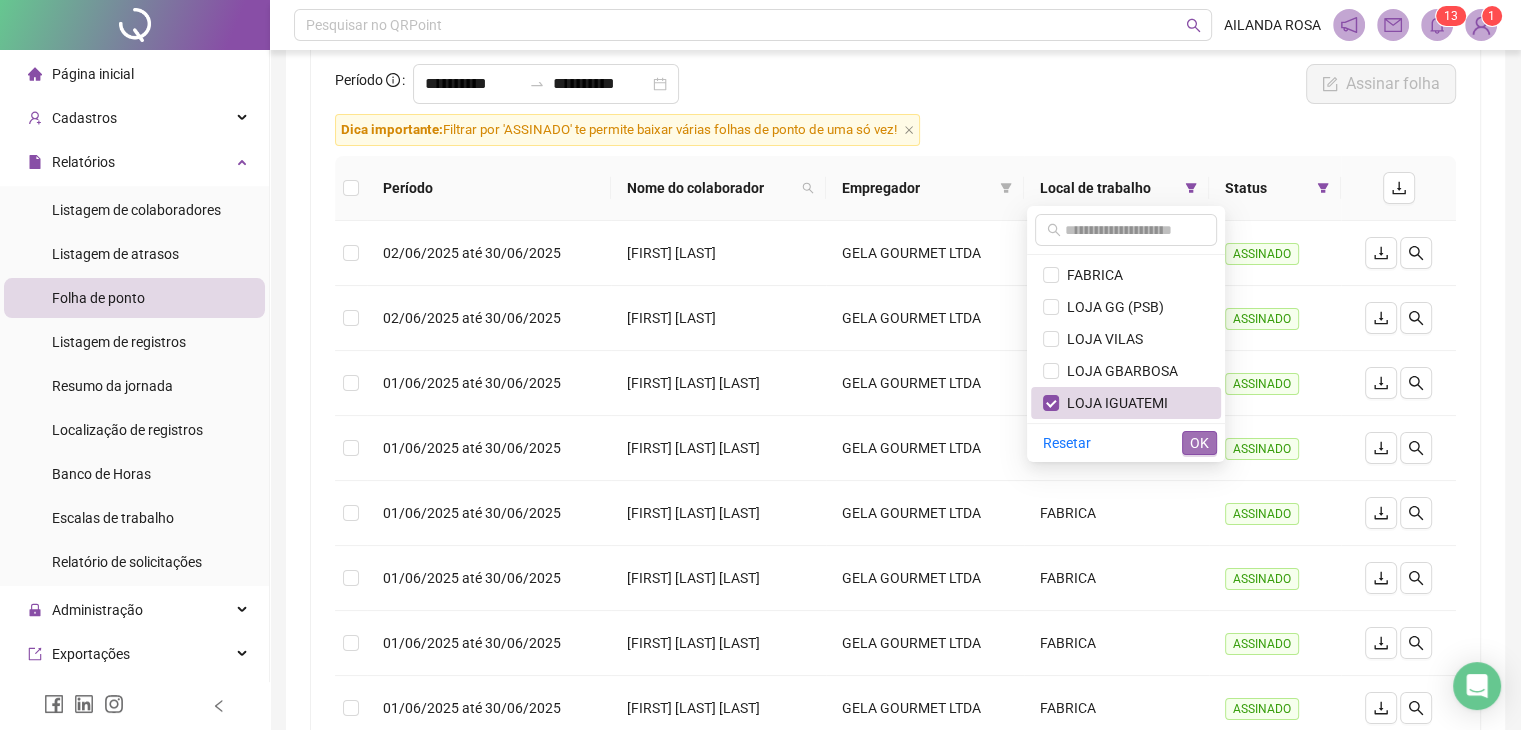 click on "OK" at bounding box center (1199, 443) 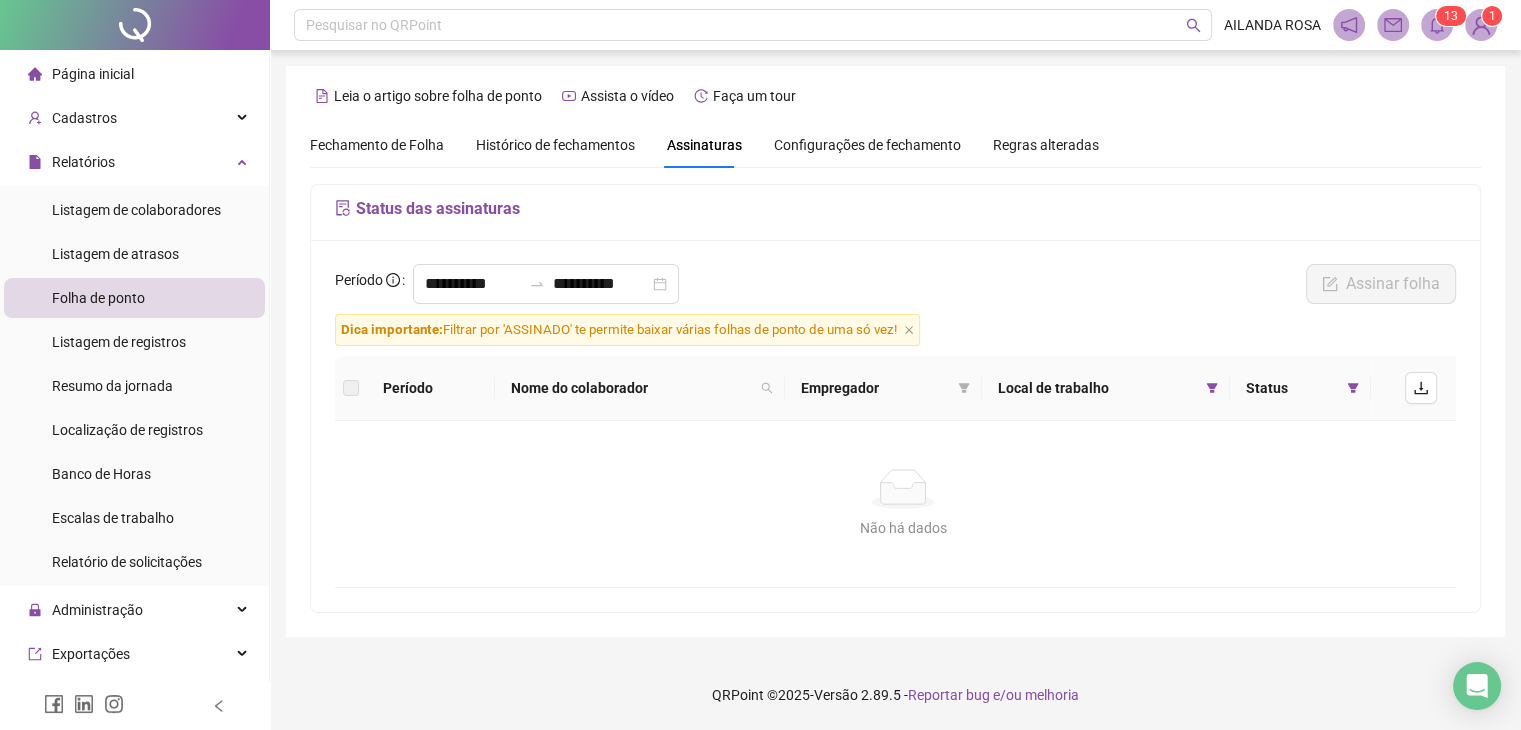 scroll, scrollTop: 0, scrollLeft: 0, axis: both 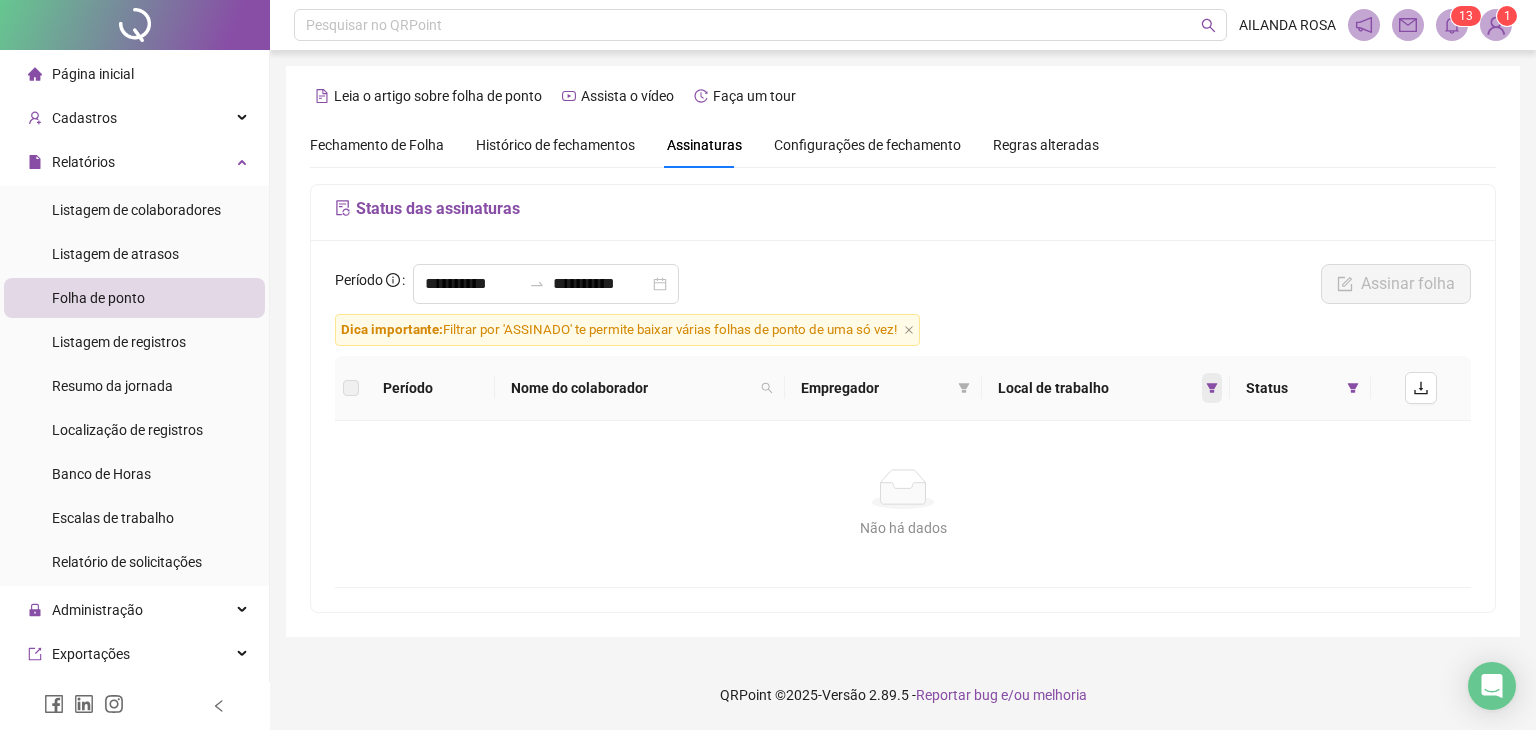 click 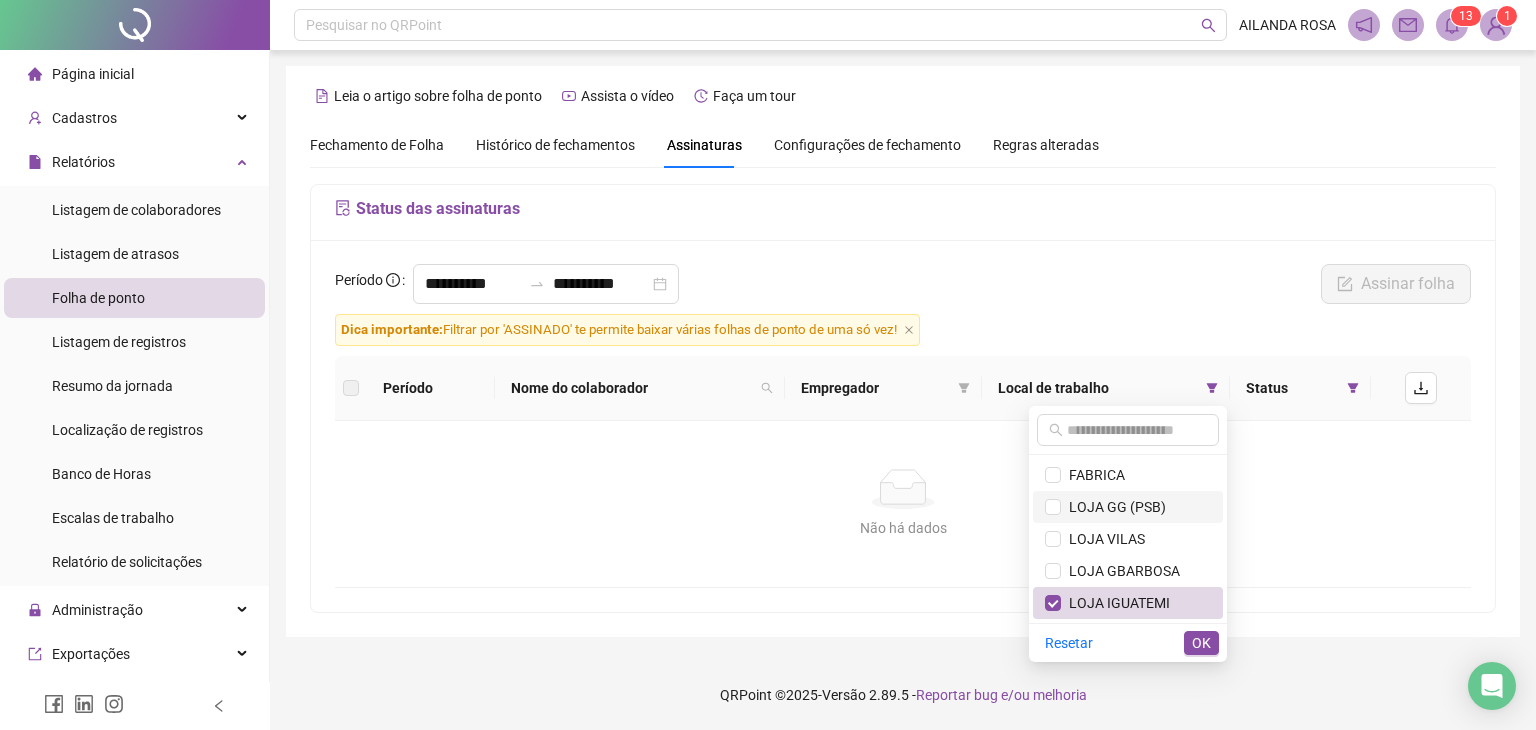 click on "LOJA GG (PSB)" at bounding box center (1113, 507) 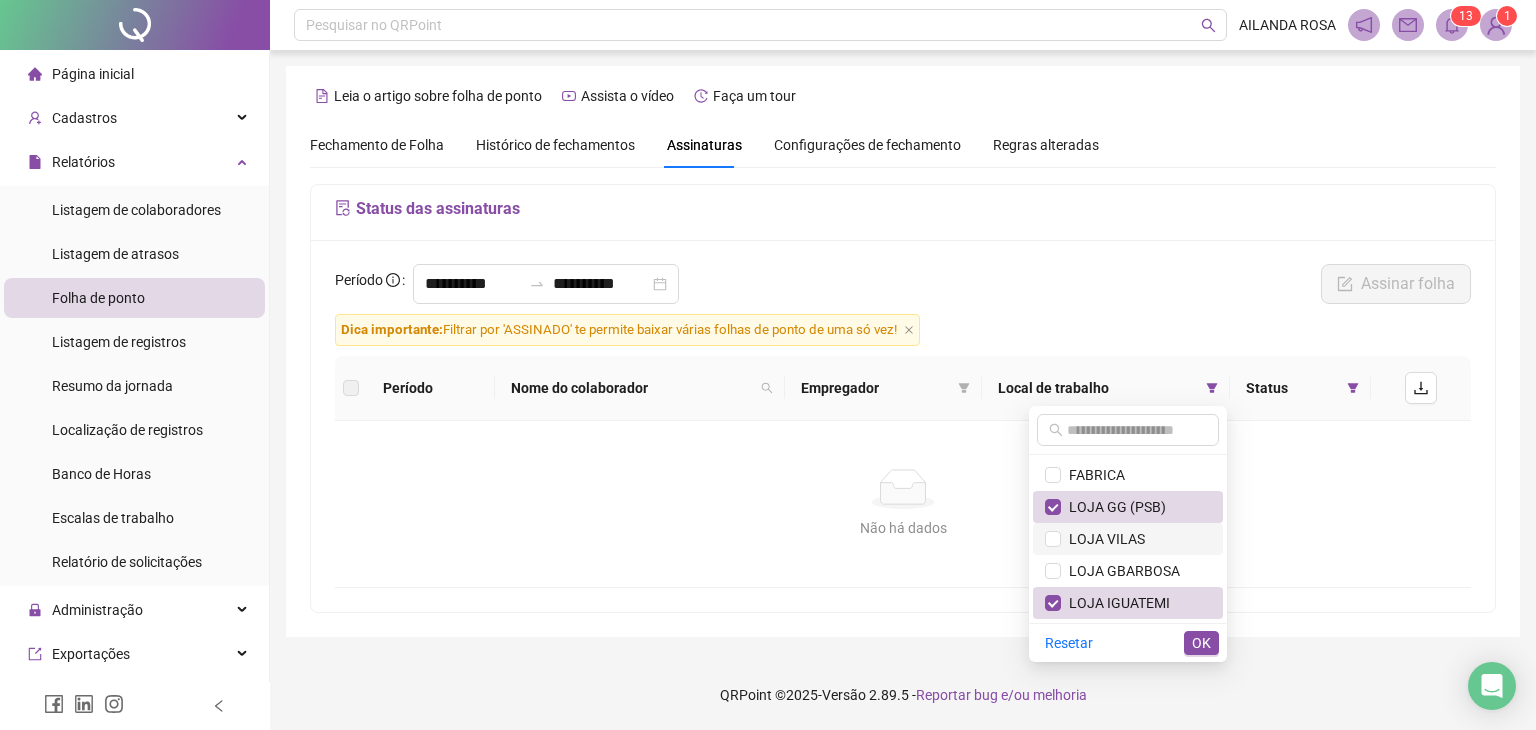 click on "LOJA VILAS" at bounding box center [1103, 539] 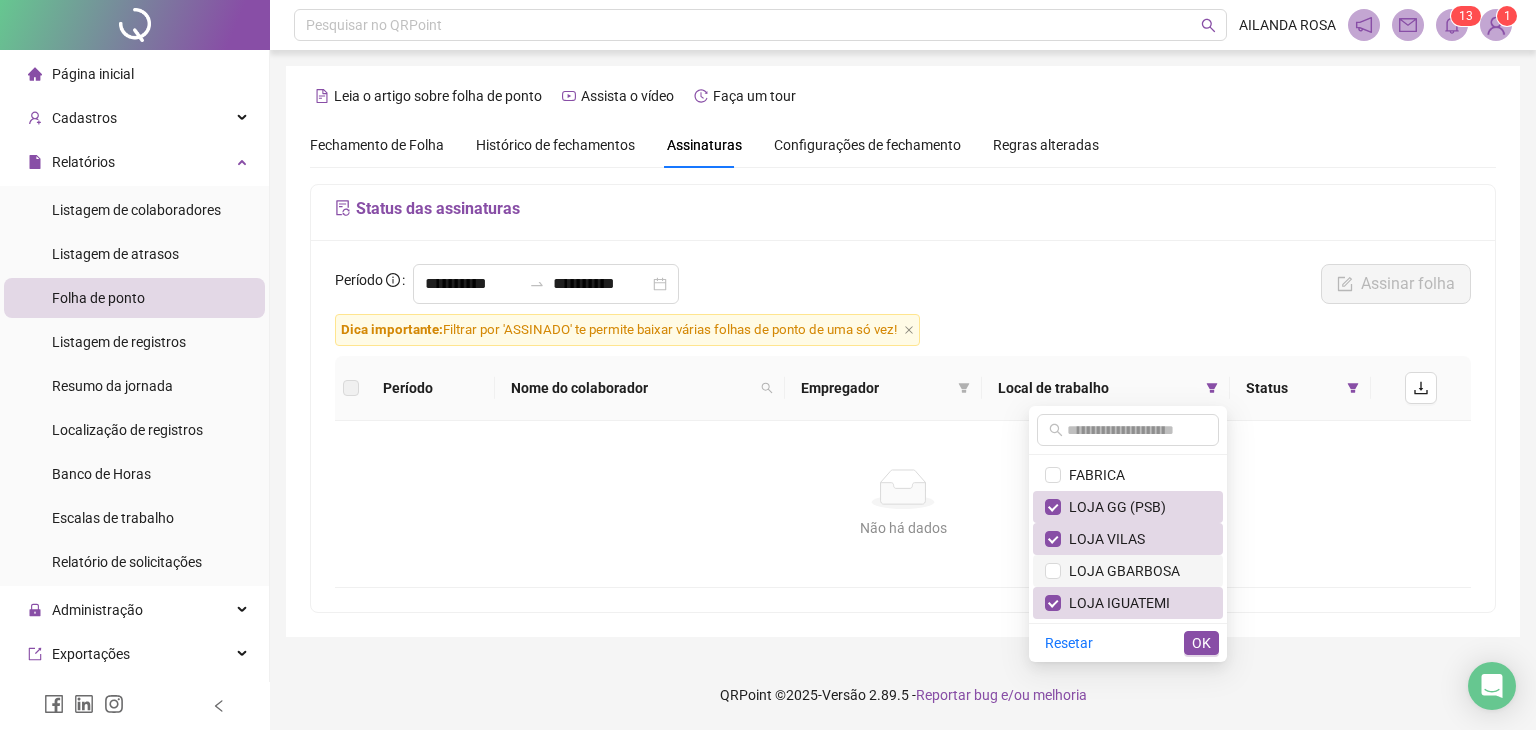 click on "LOJA GBARBOSA" at bounding box center [1120, 571] 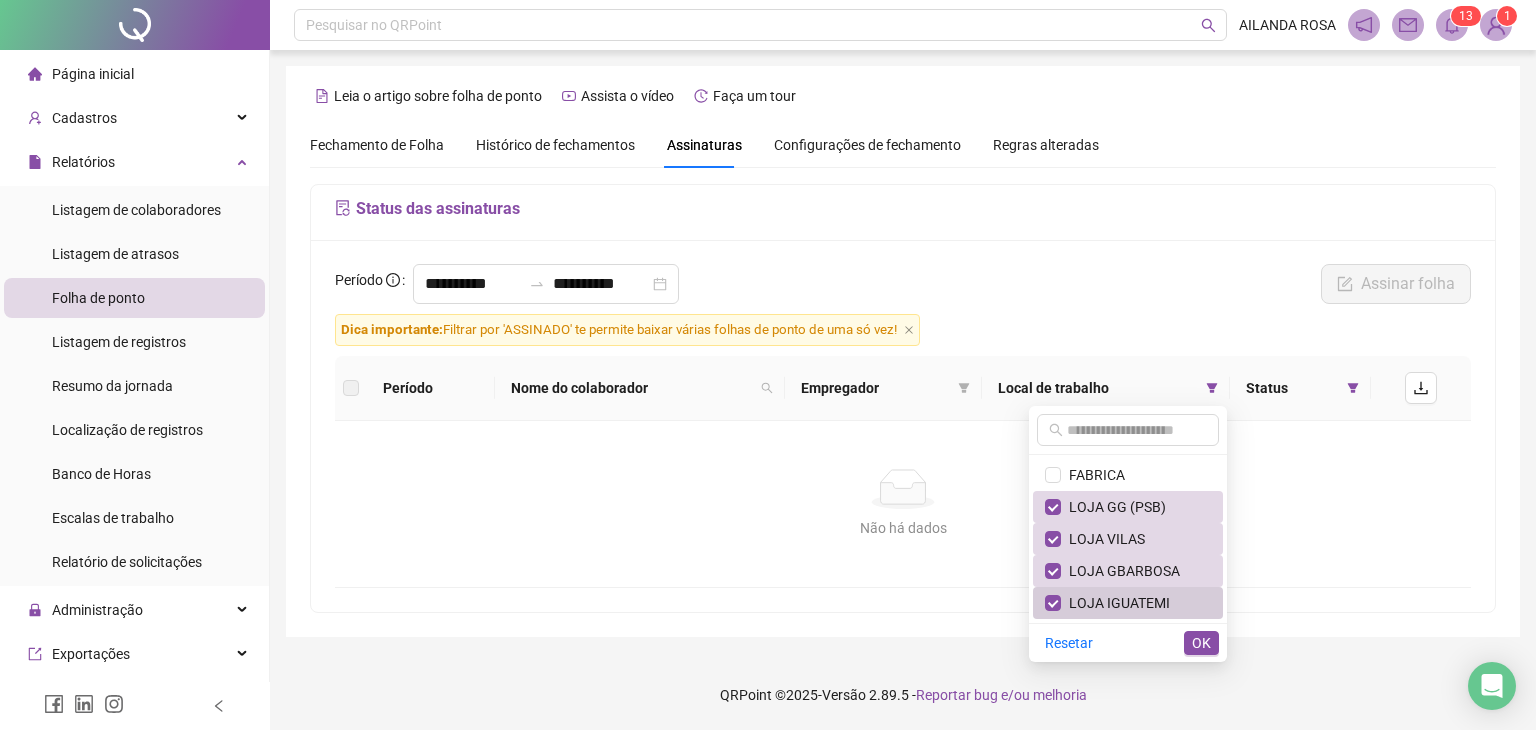 click on "LOJA IGUATEMI" at bounding box center (1115, 603) 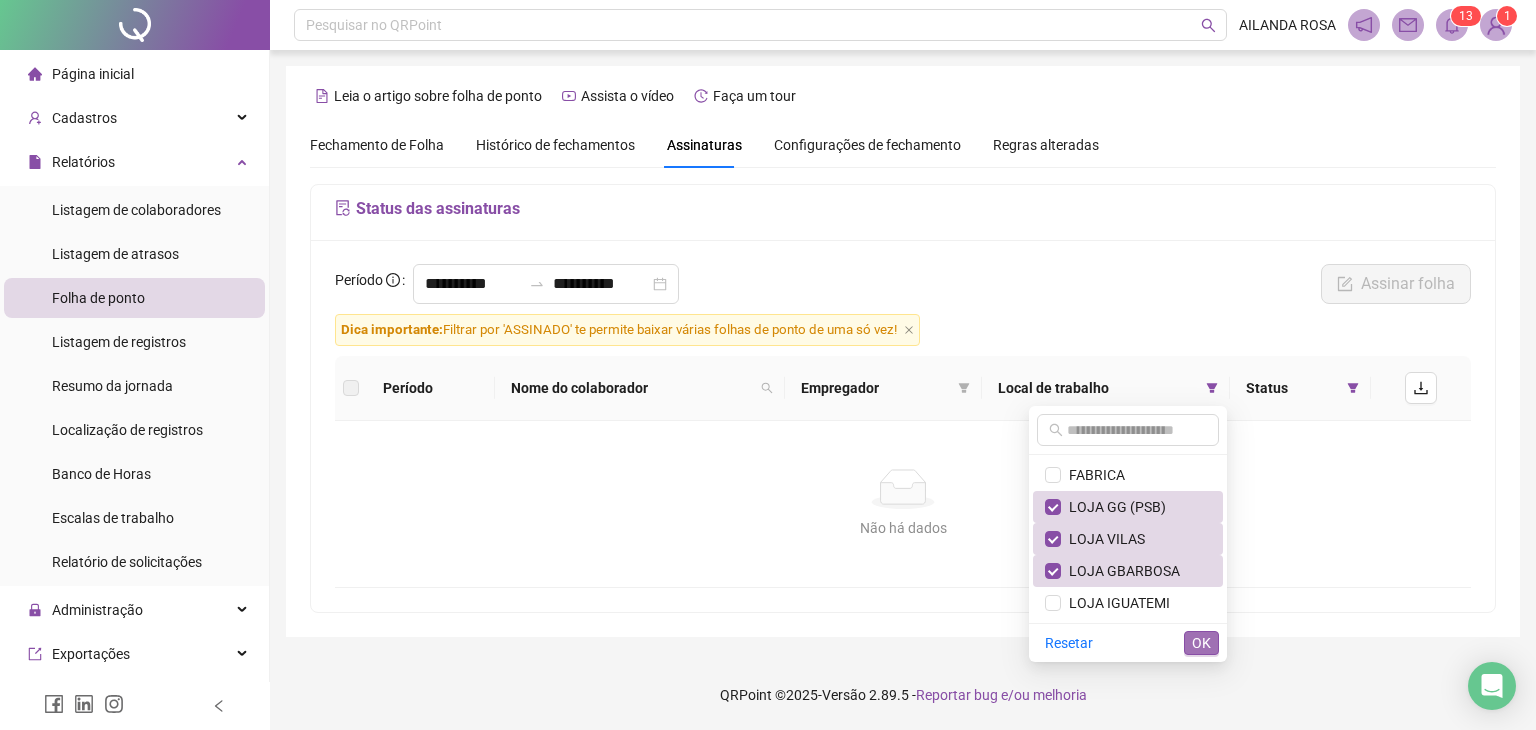 click on "OK" at bounding box center [1201, 643] 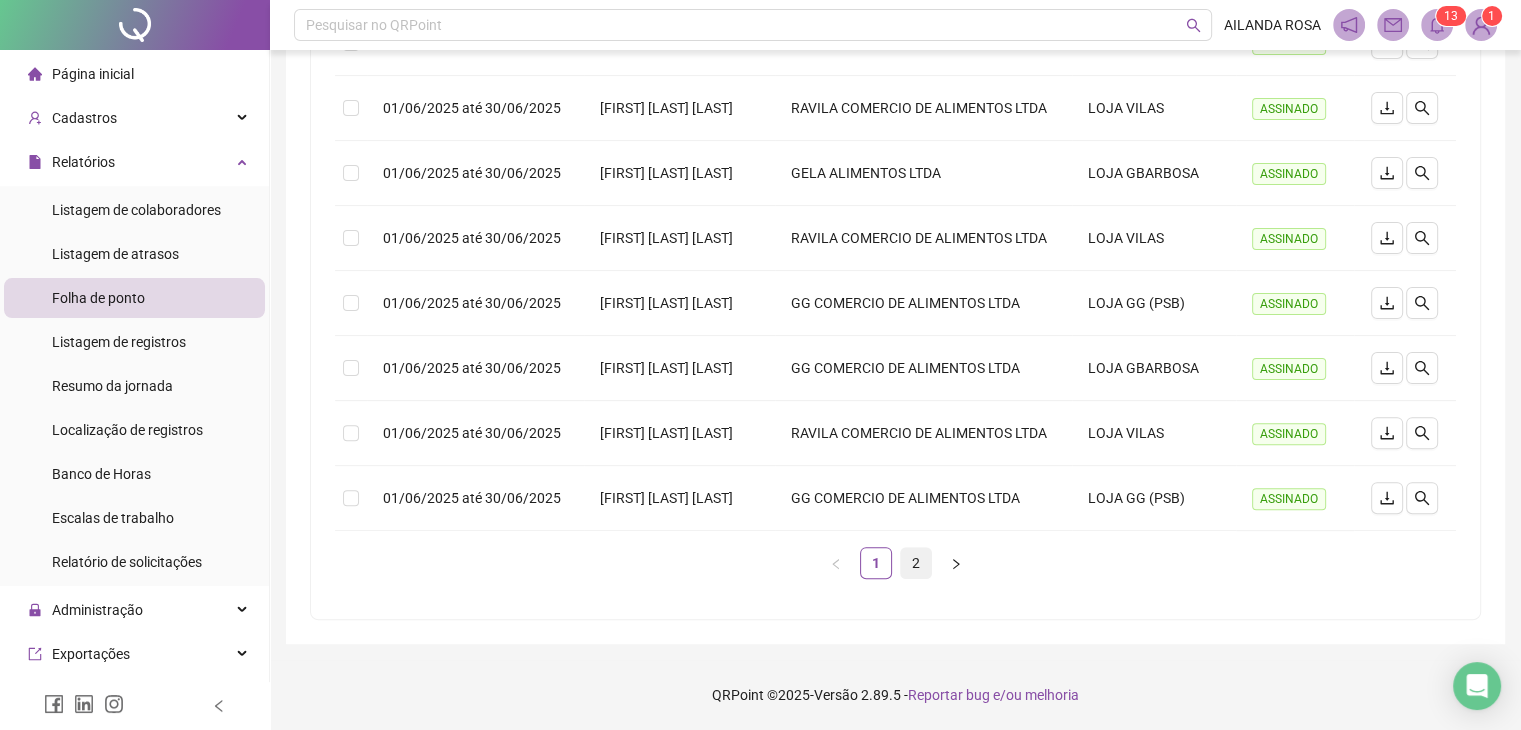 click on "2" at bounding box center (916, 563) 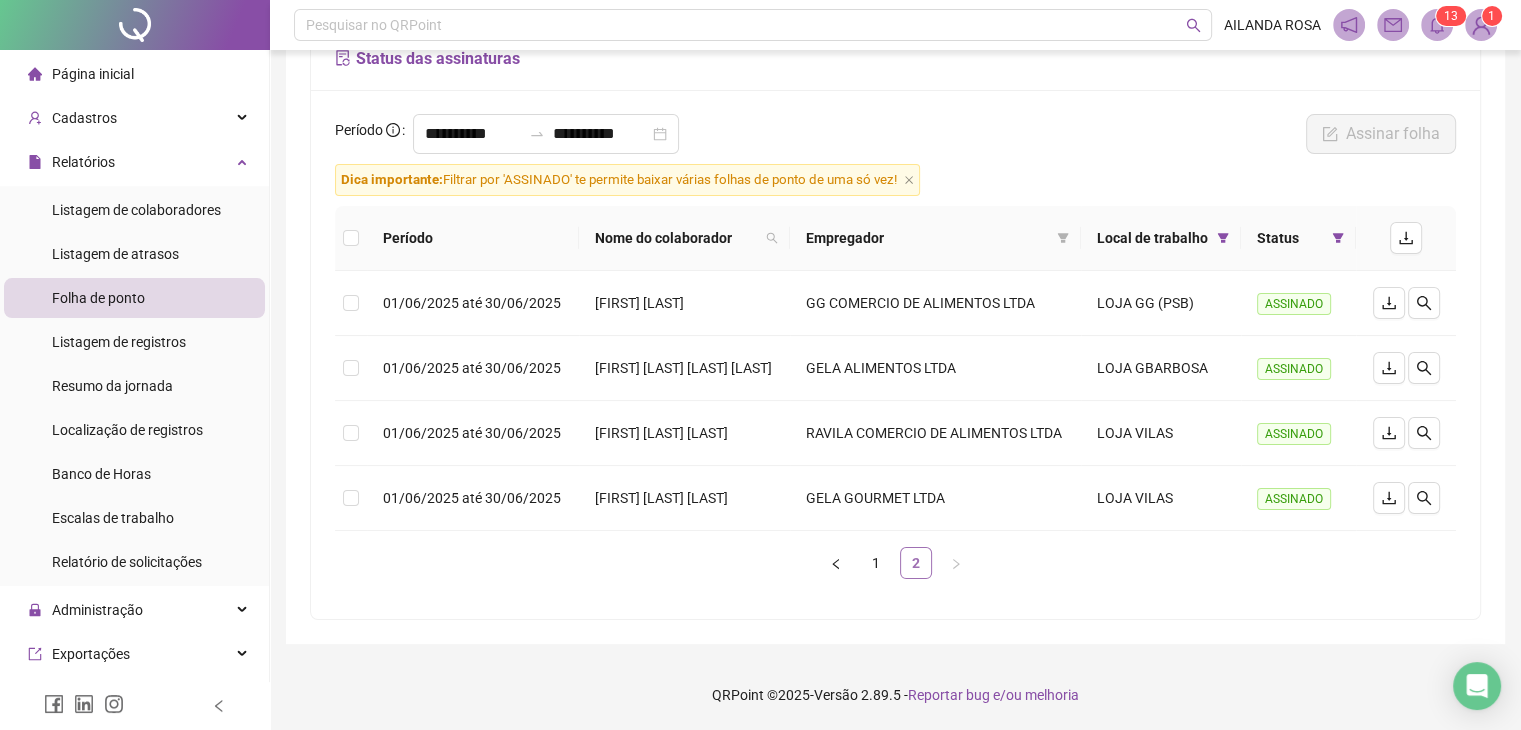 scroll, scrollTop: 208, scrollLeft: 0, axis: vertical 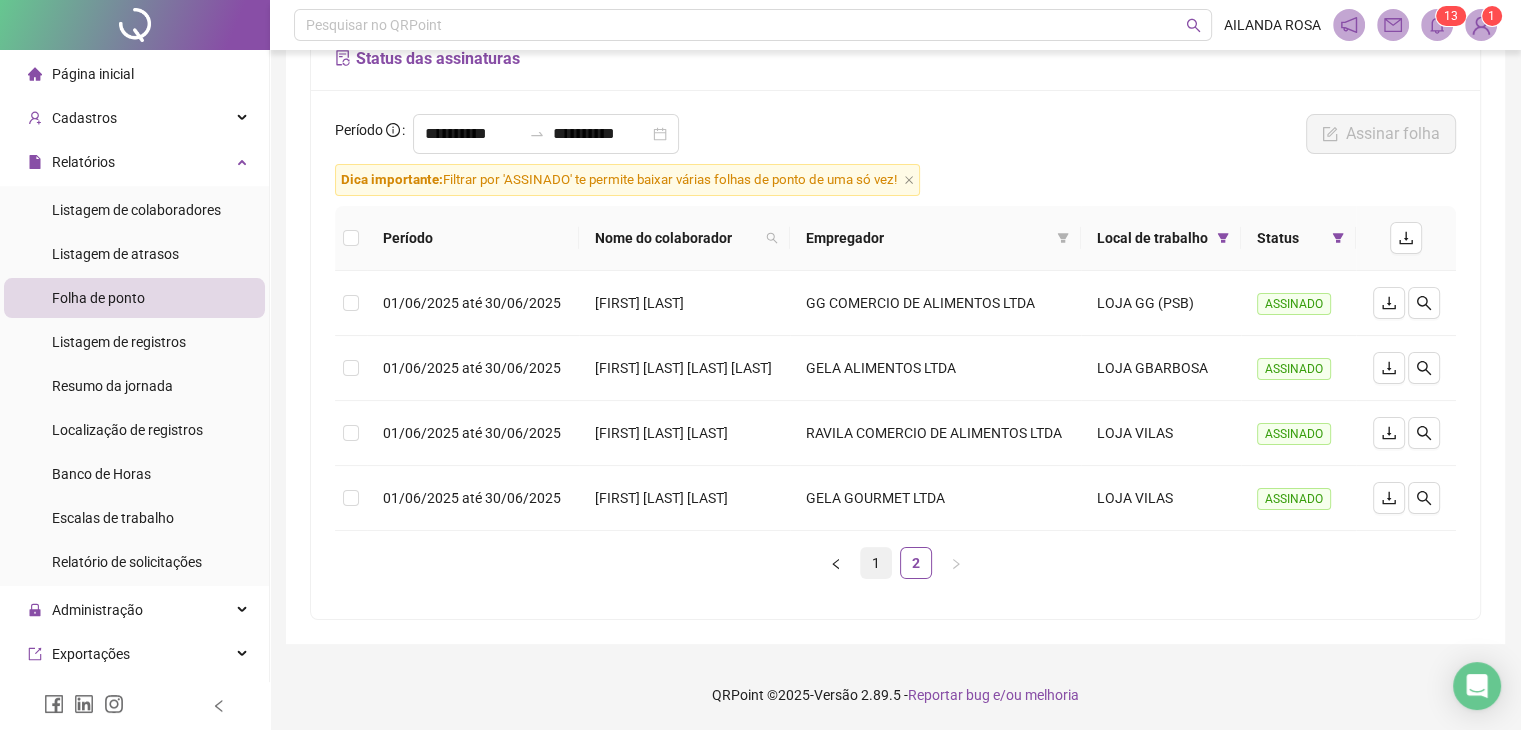 click on "1" at bounding box center (876, 563) 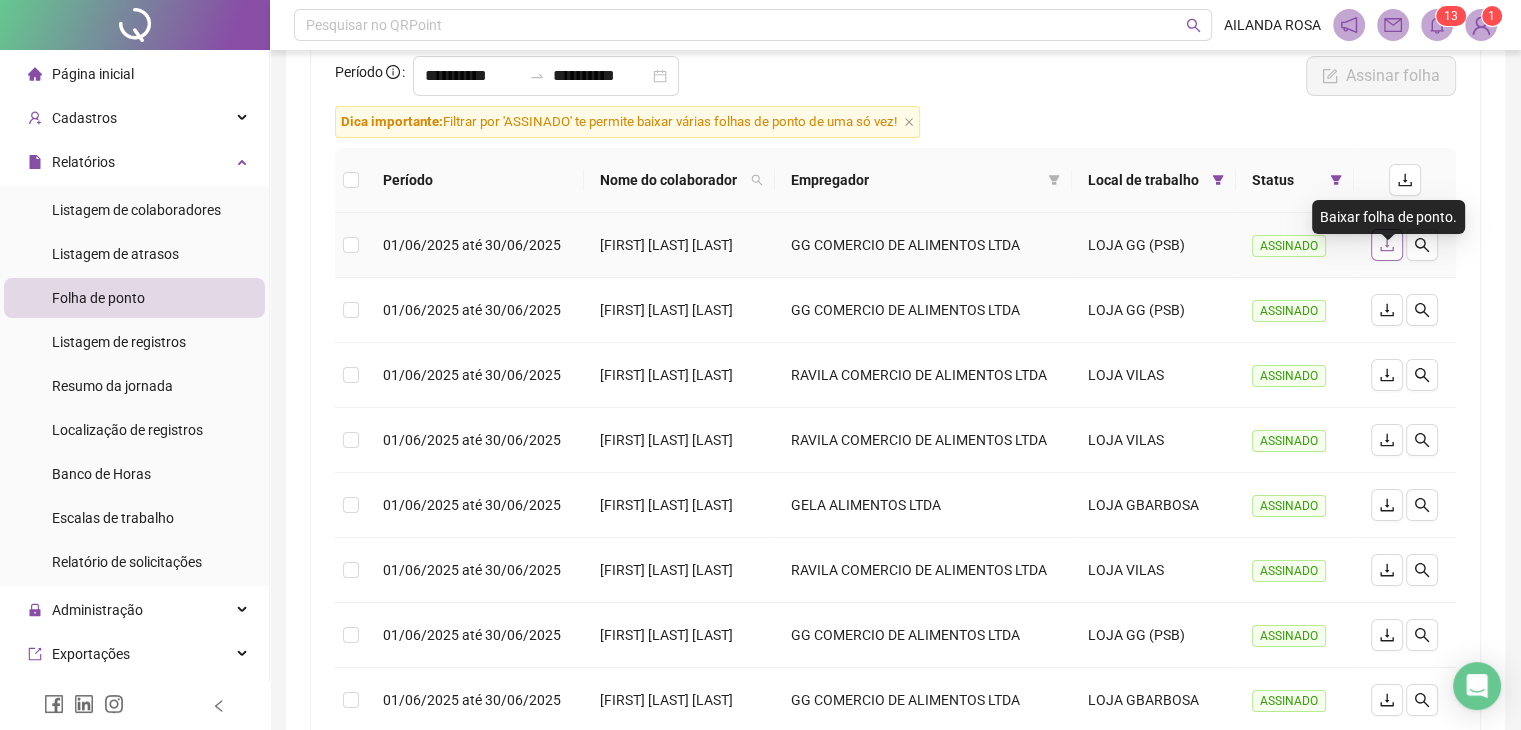 click 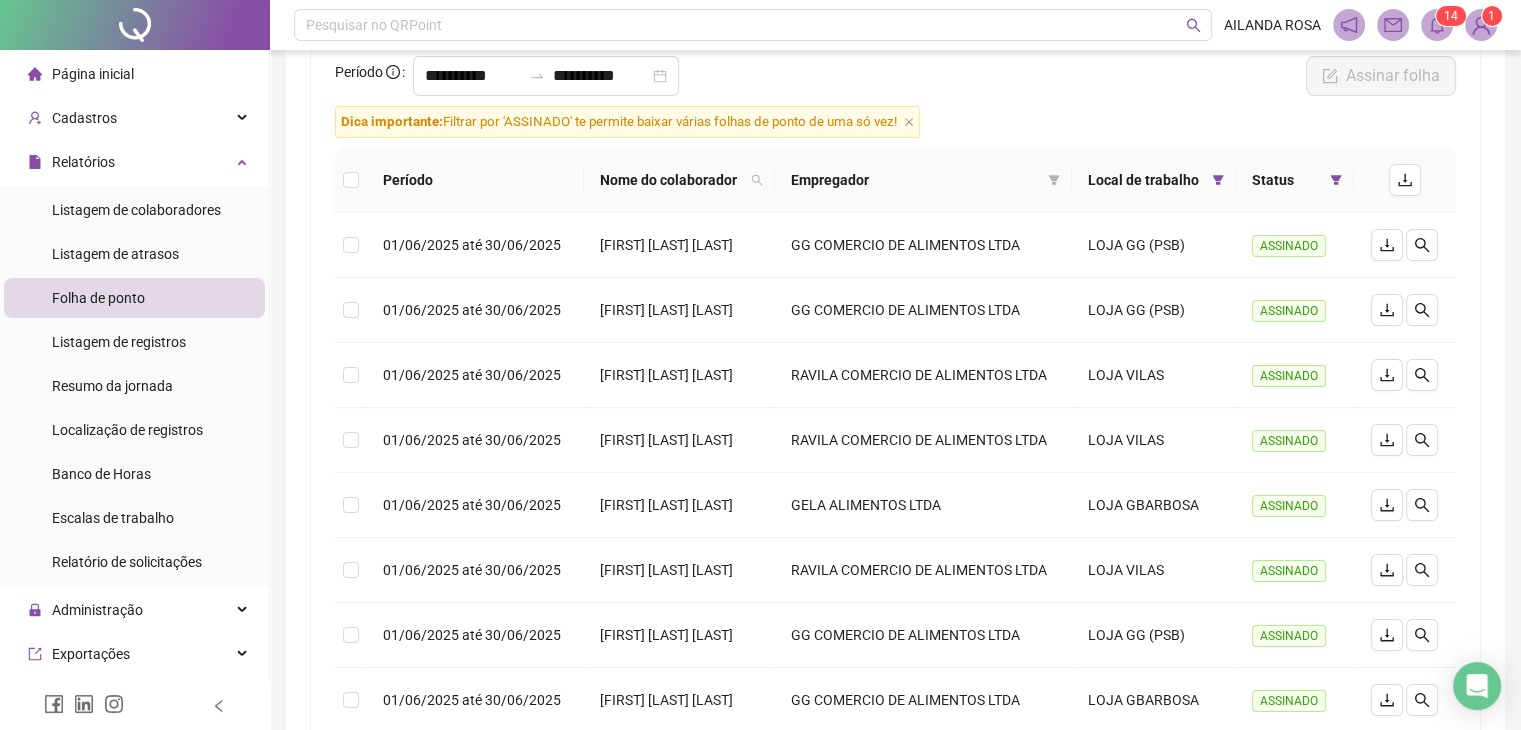 click 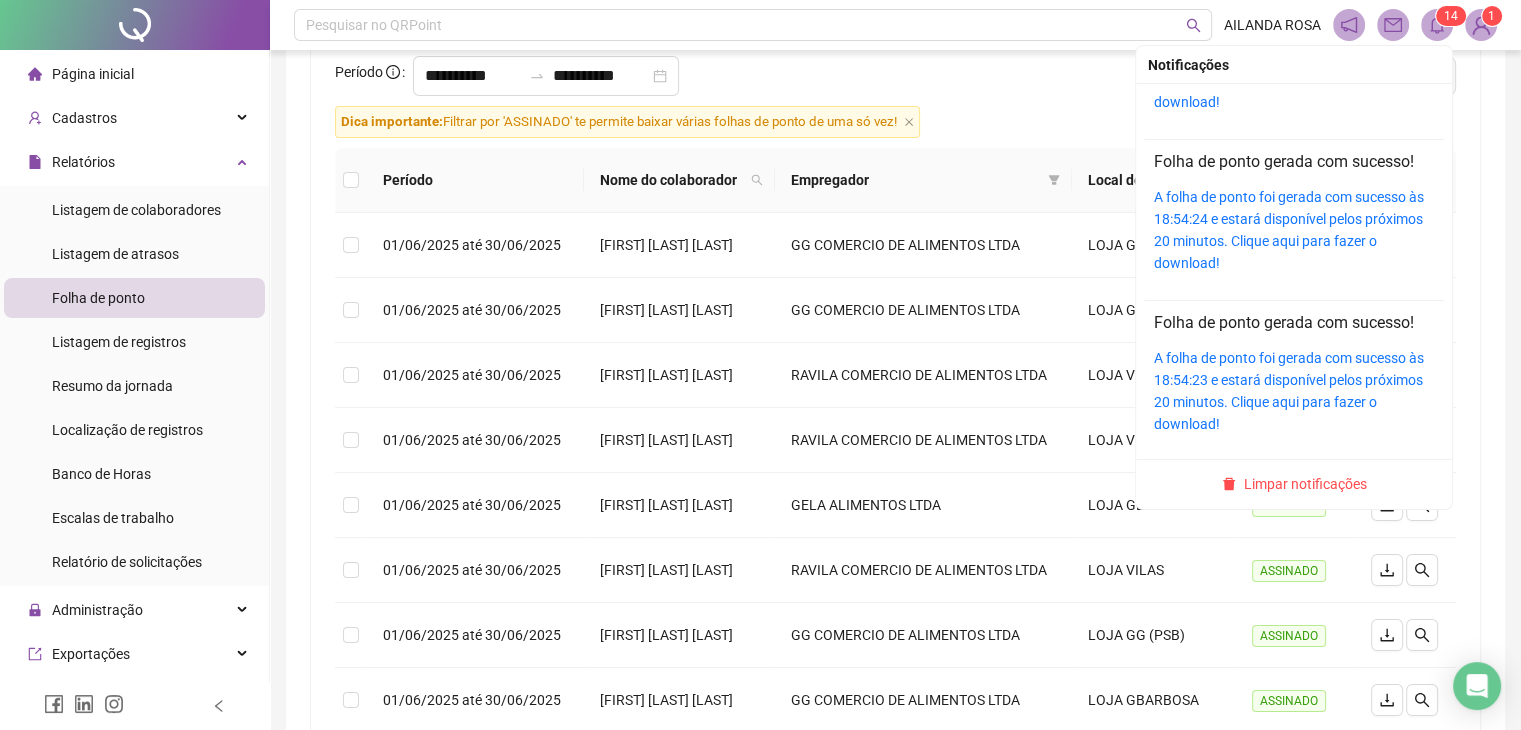 click on "Limpar notificações" at bounding box center [1294, 484] 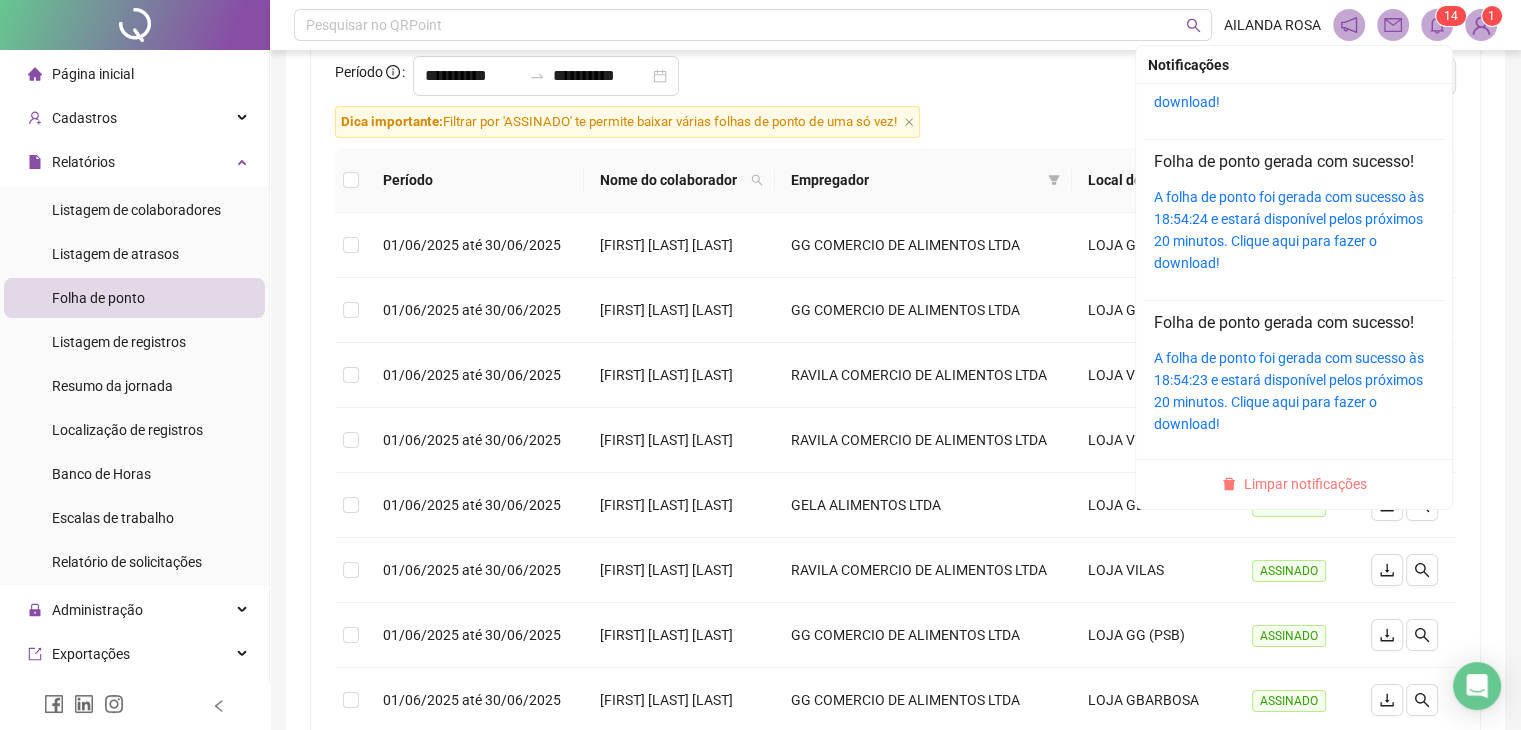 click on "Limpar notificações" at bounding box center [1305, 484] 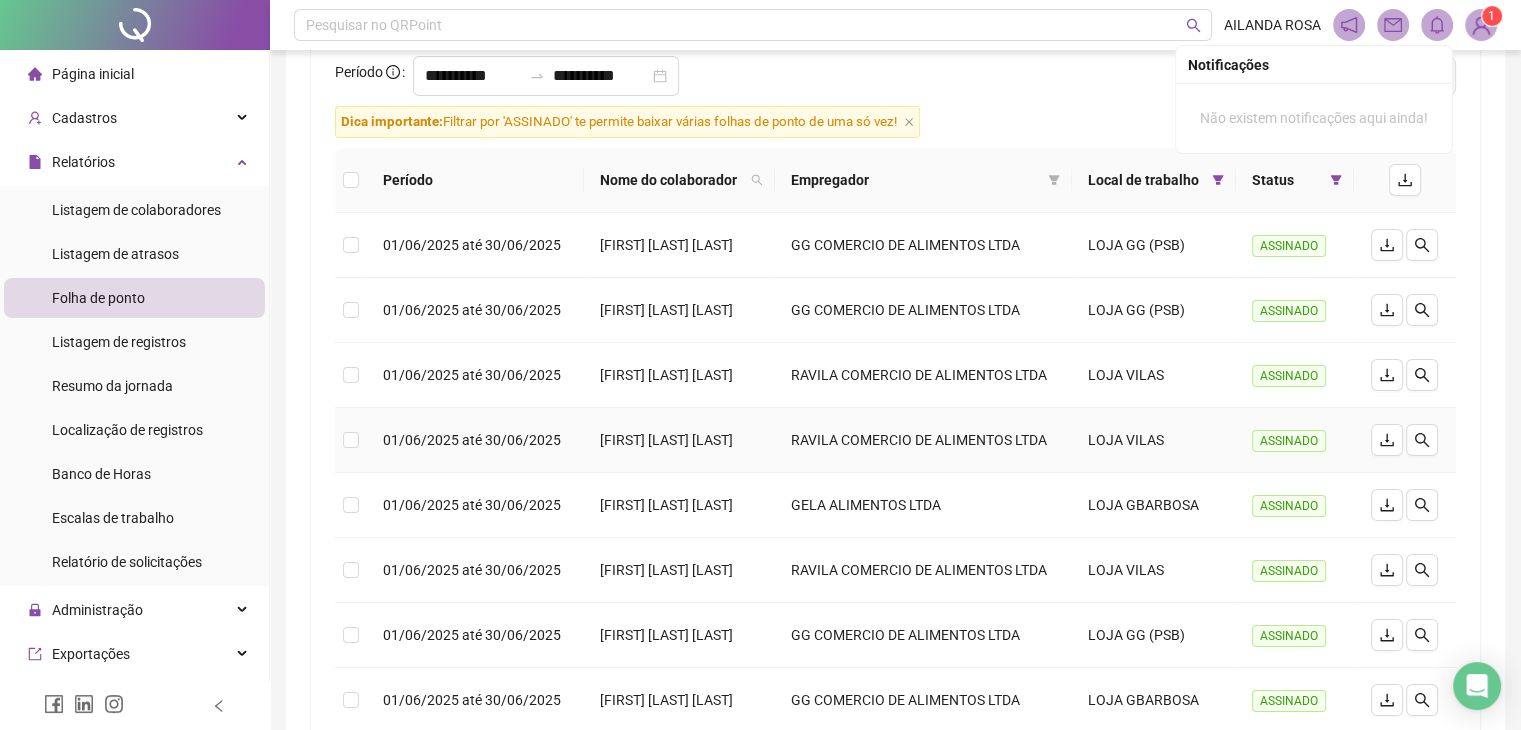 scroll, scrollTop: 0, scrollLeft: 0, axis: both 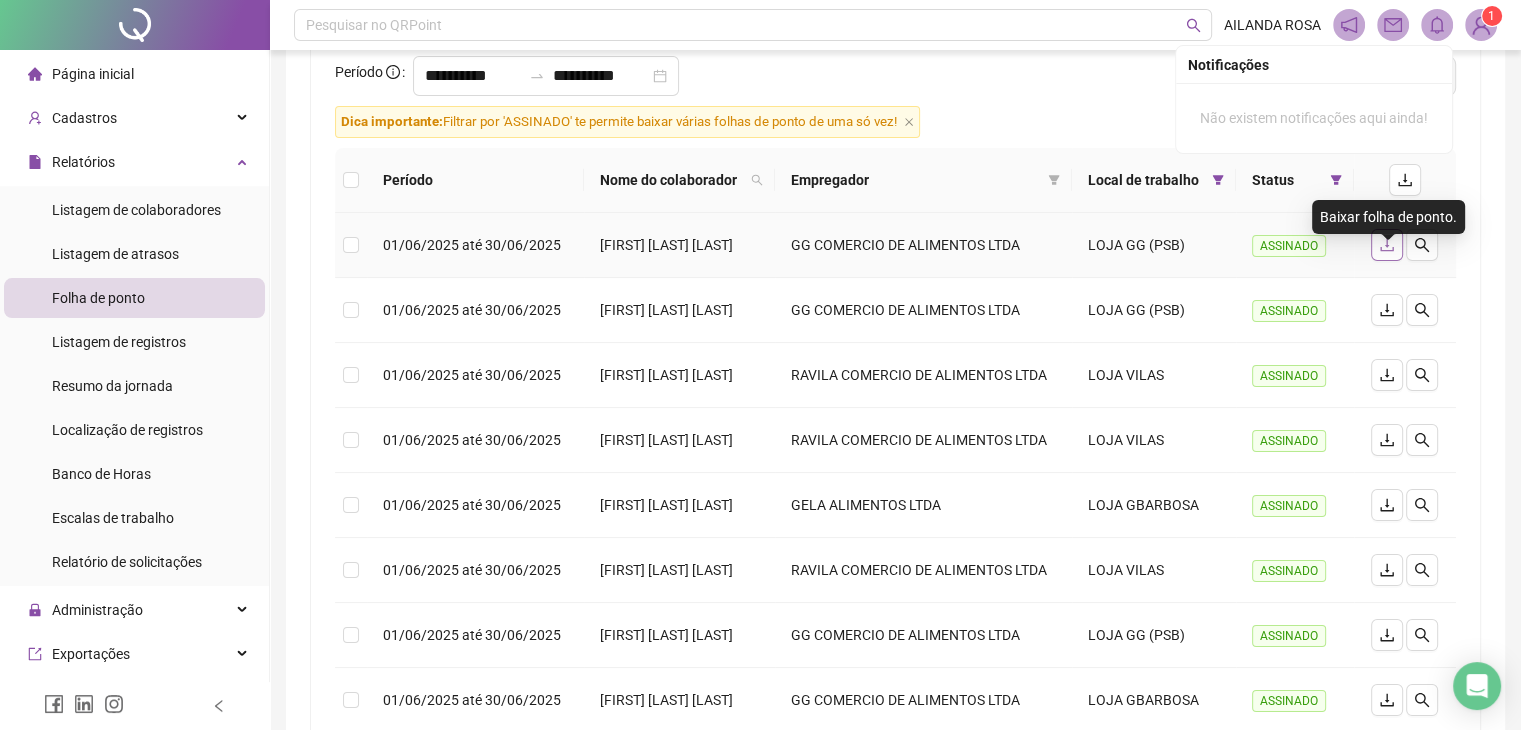 click 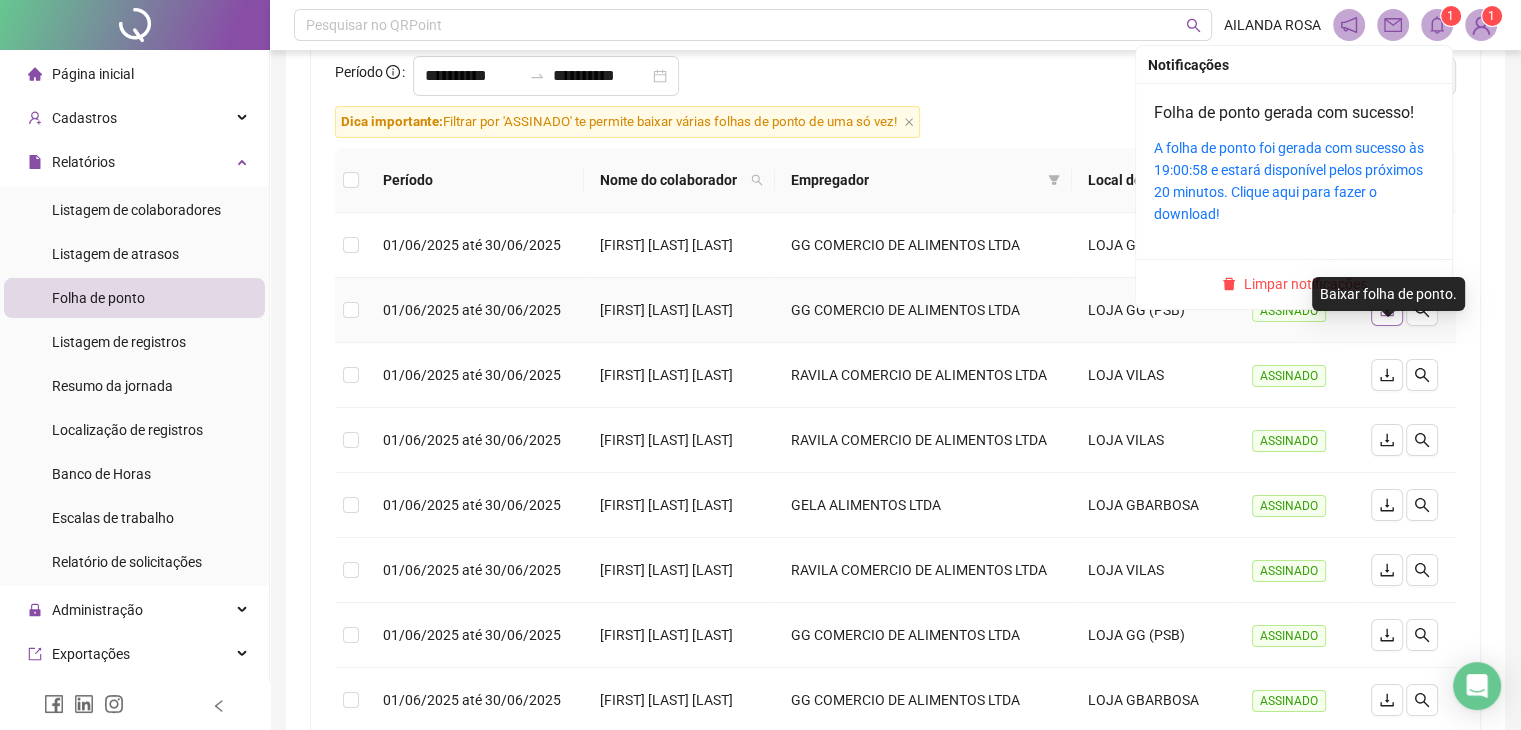click 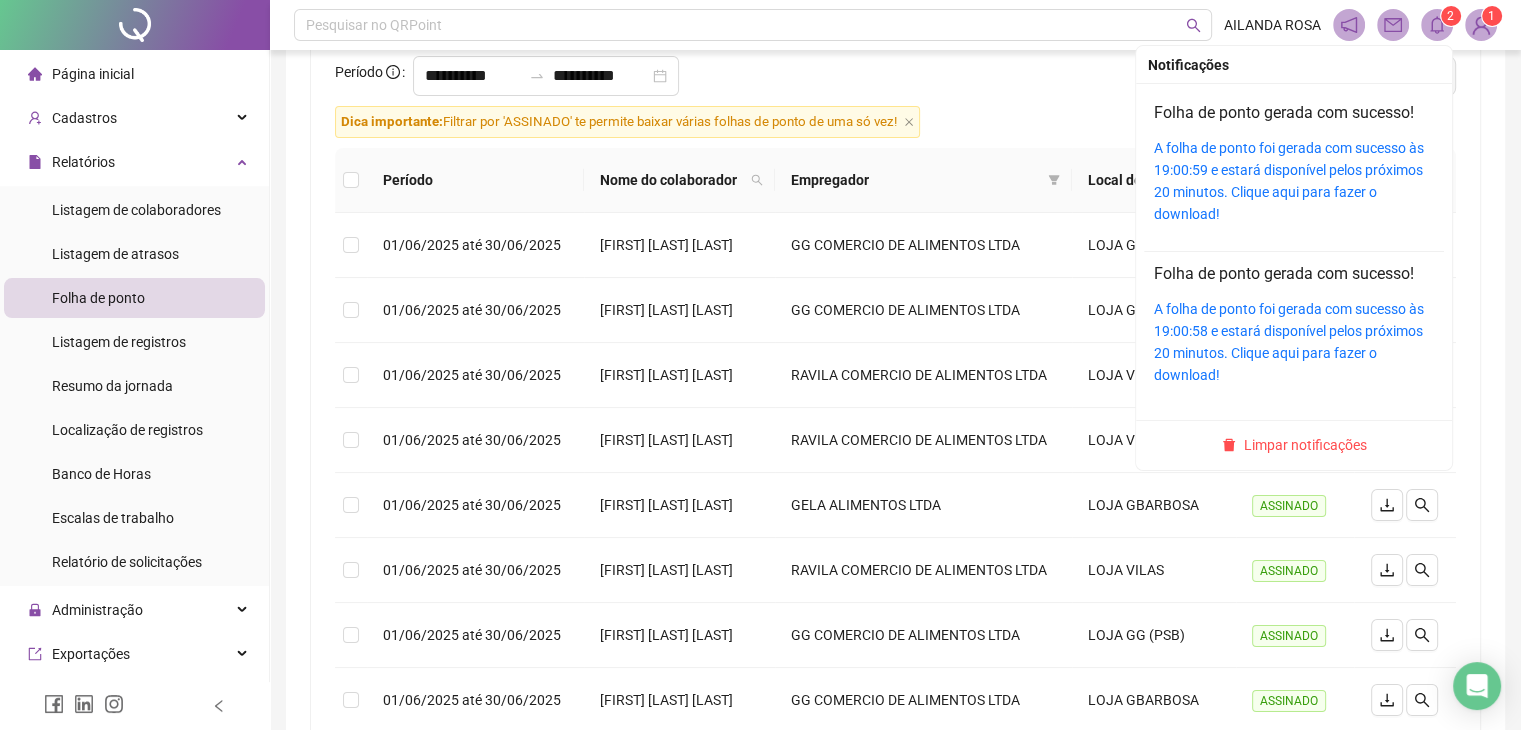 drag, startPoint x: 1389, startPoint y: 420, endPoint x: 1436, endPoint y: 355, distance: 80.21222 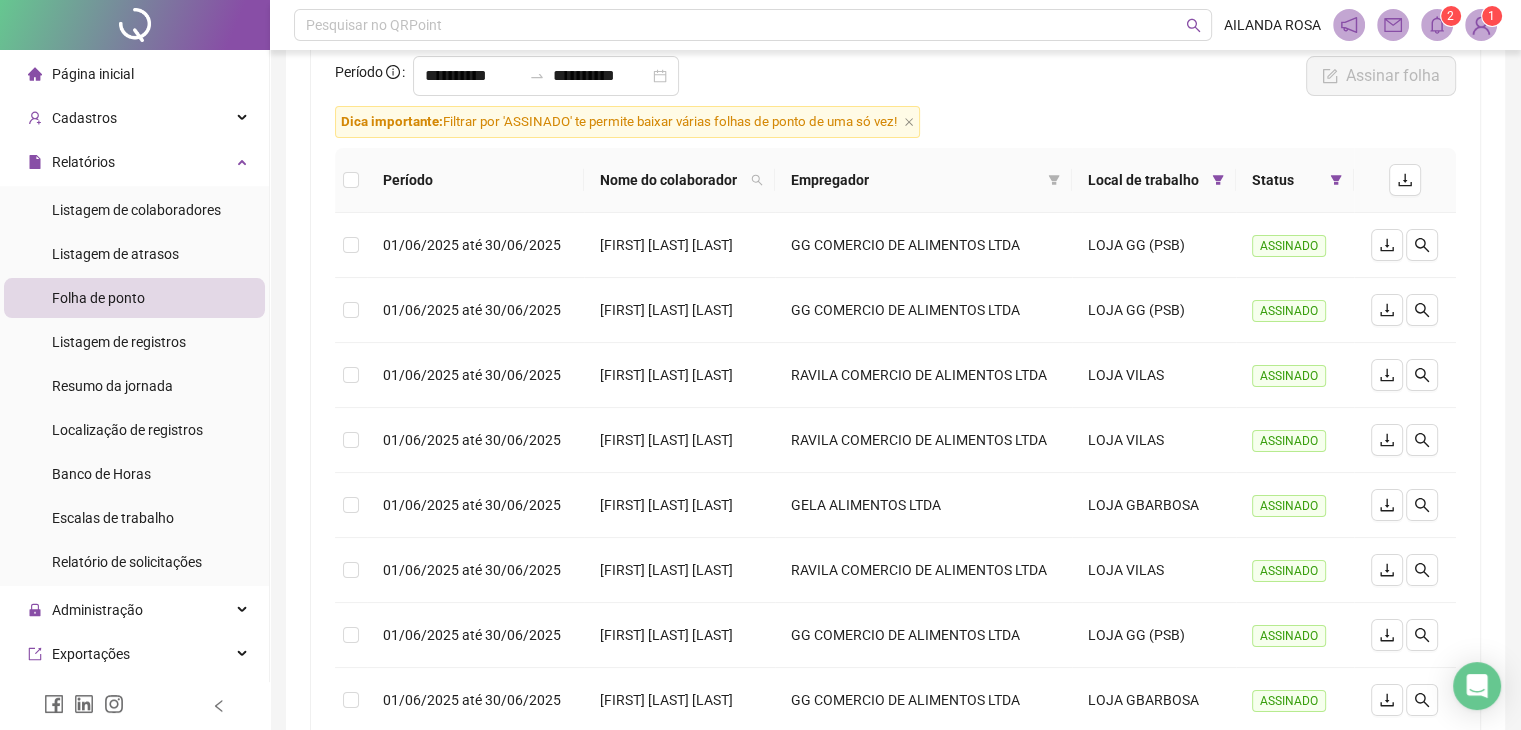 click on "**********" at bounding box center (895, 491) 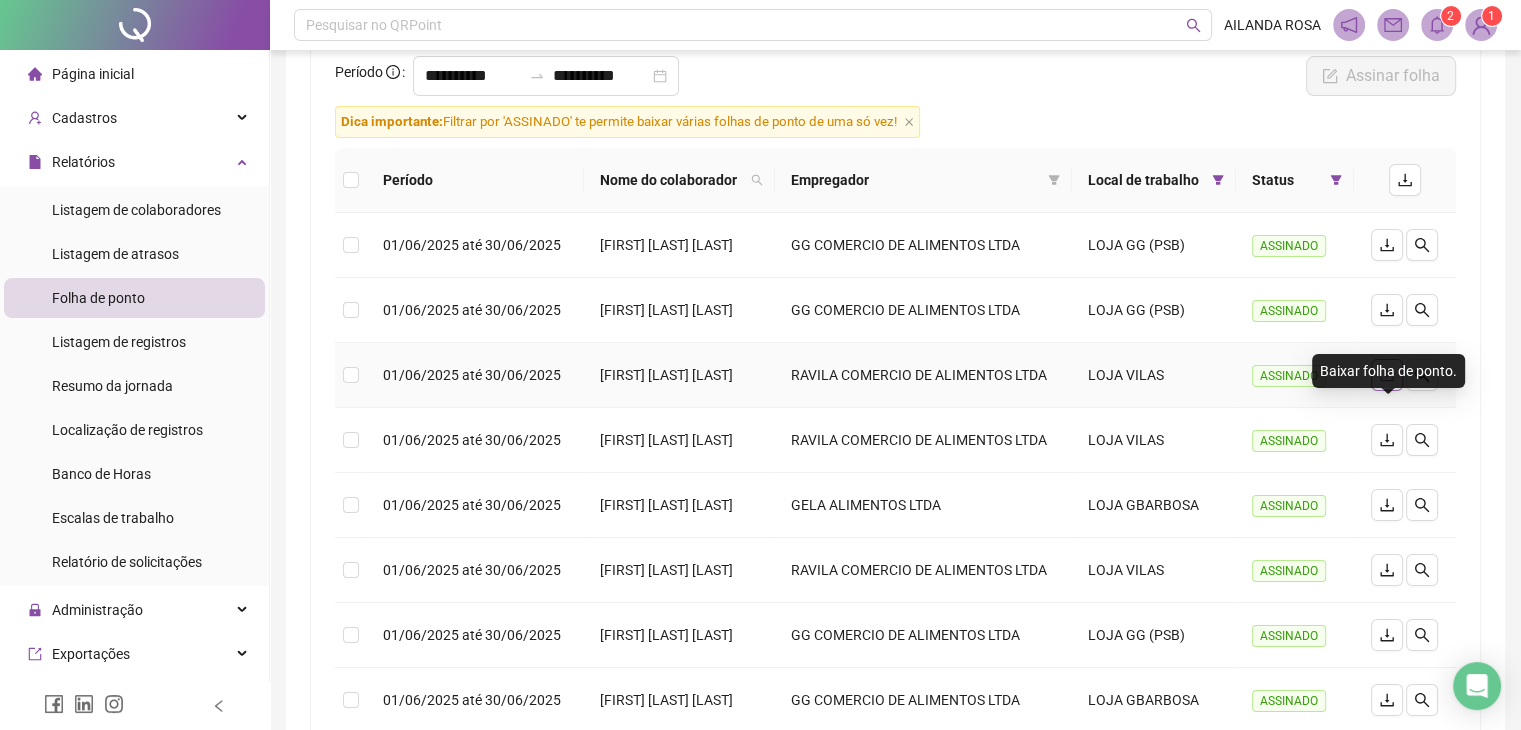 click 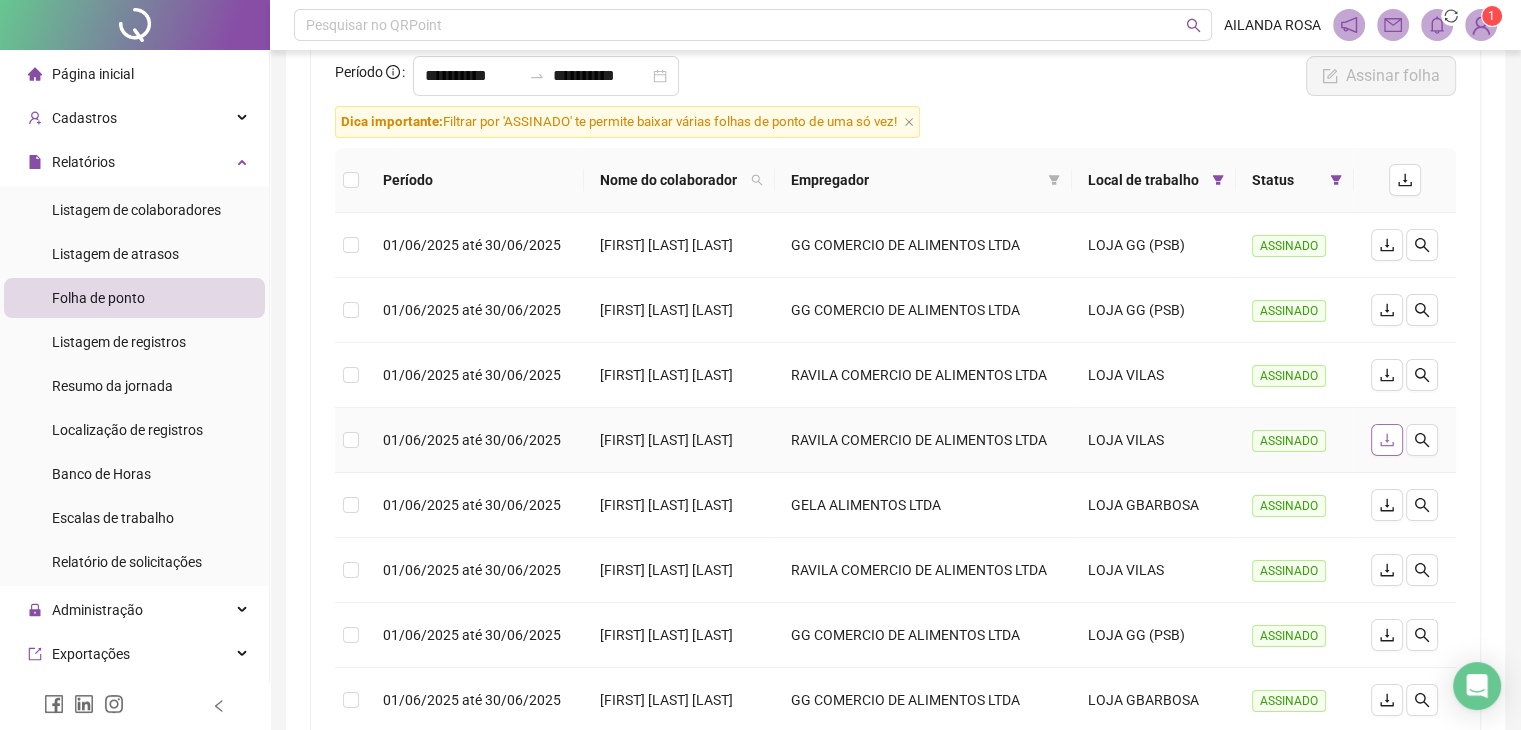 click at bounding box center [1387, 440] 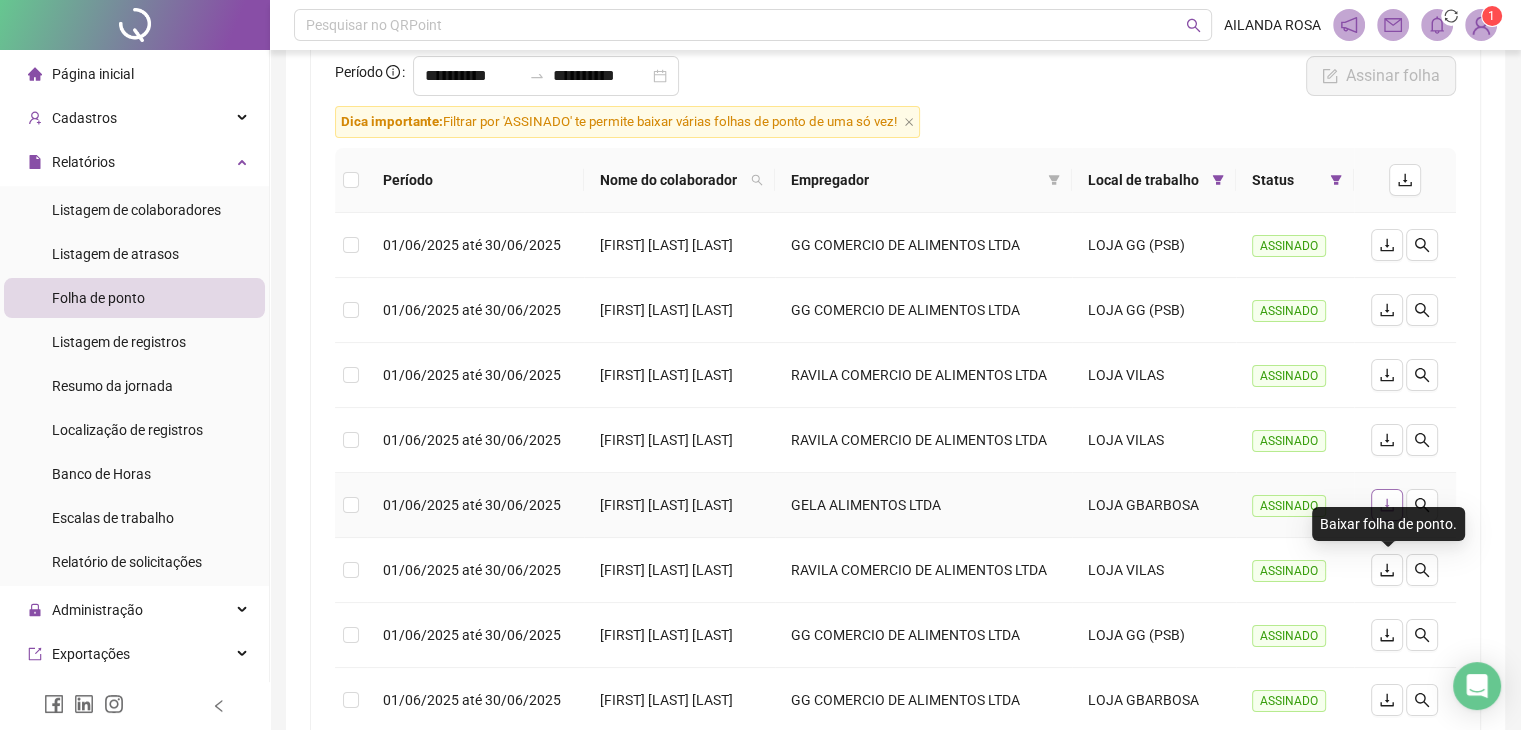 click 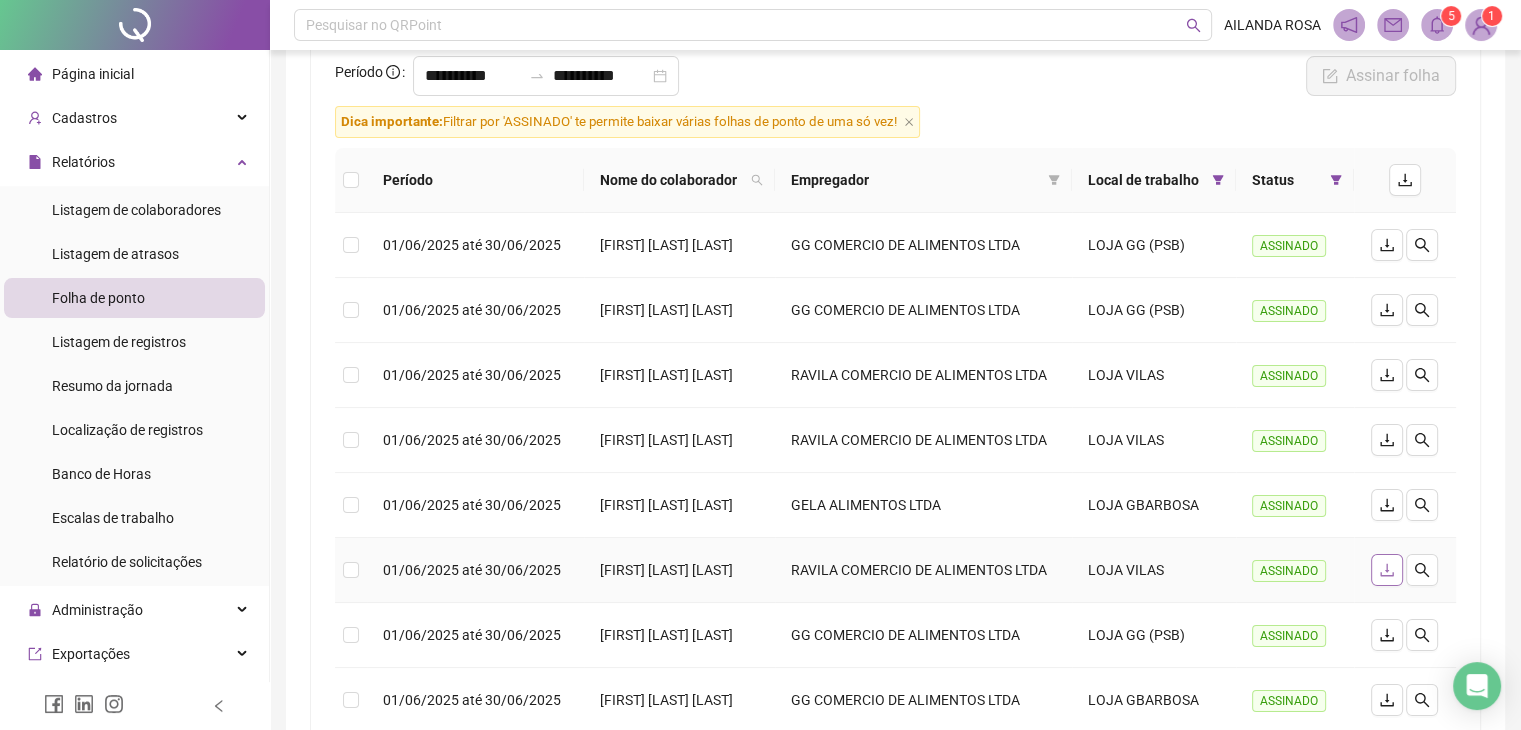 click 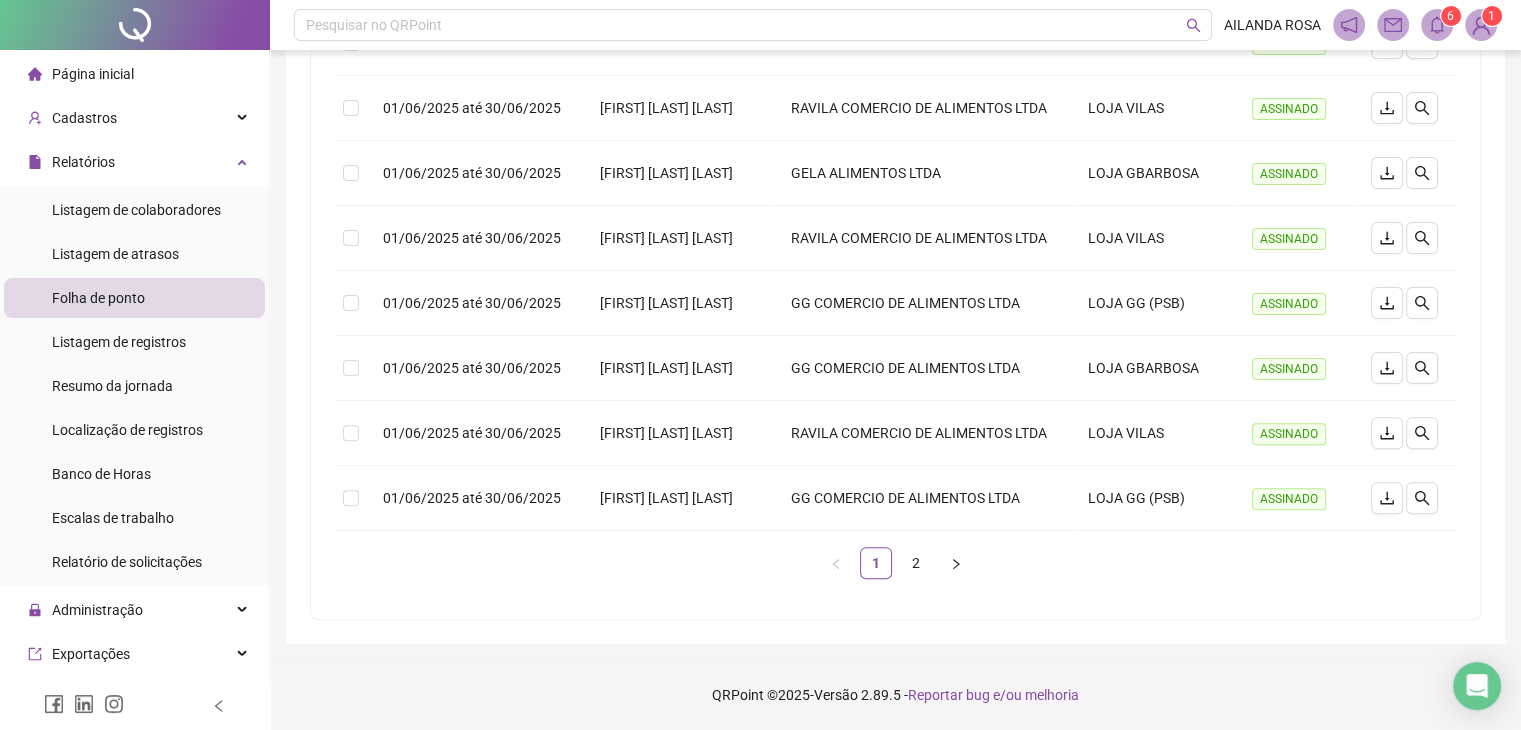 scroll, scrollTop: 668, scrollLeft: 0, axis: vertical 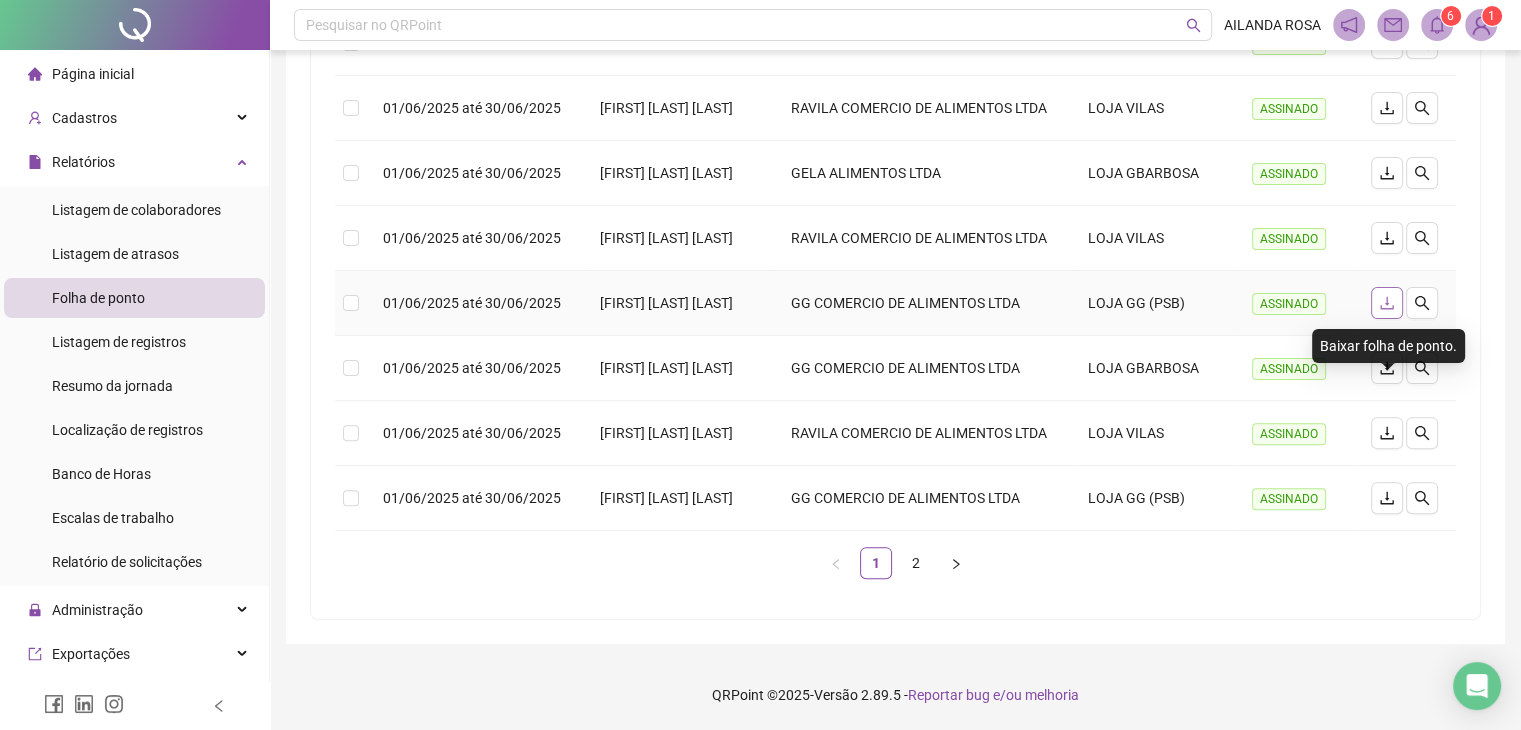 click 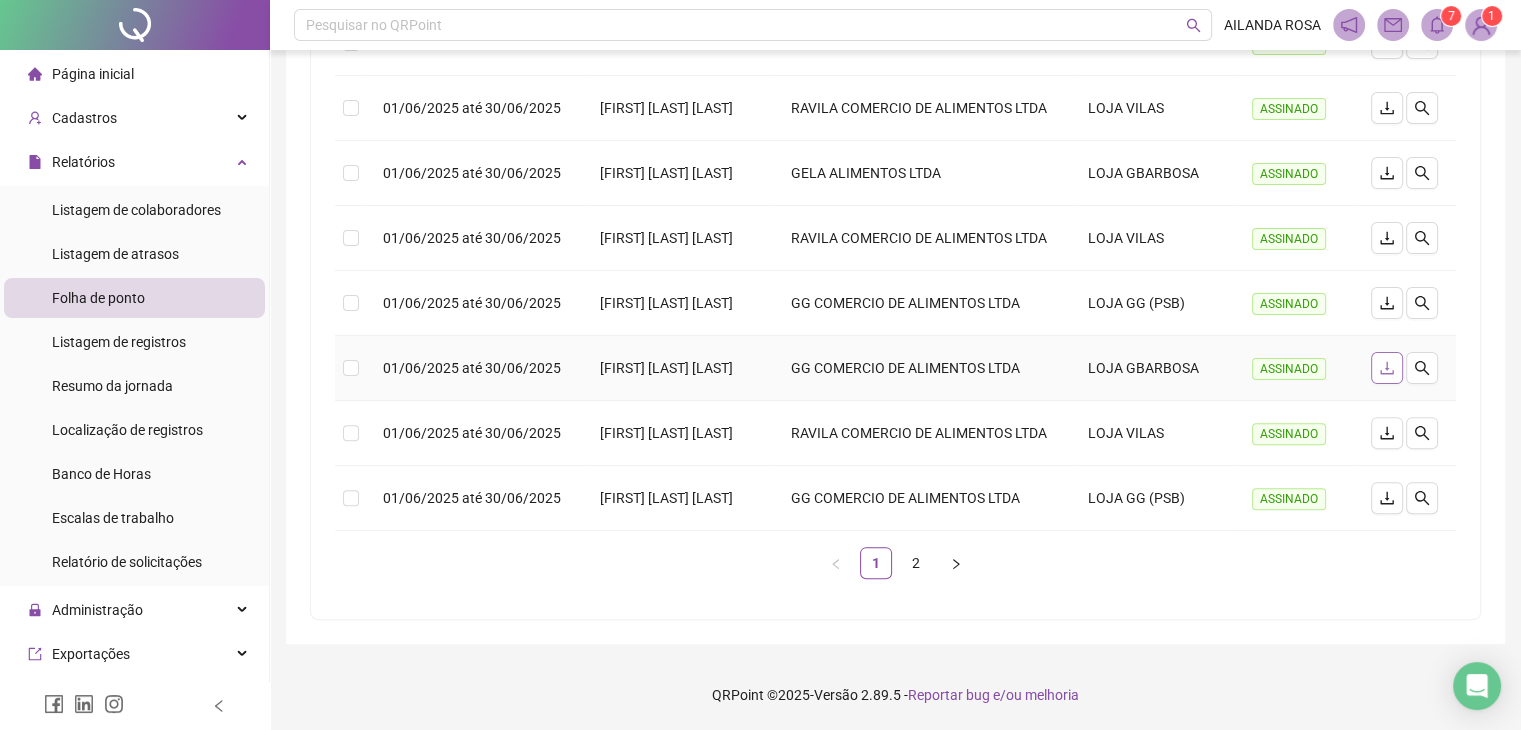 click 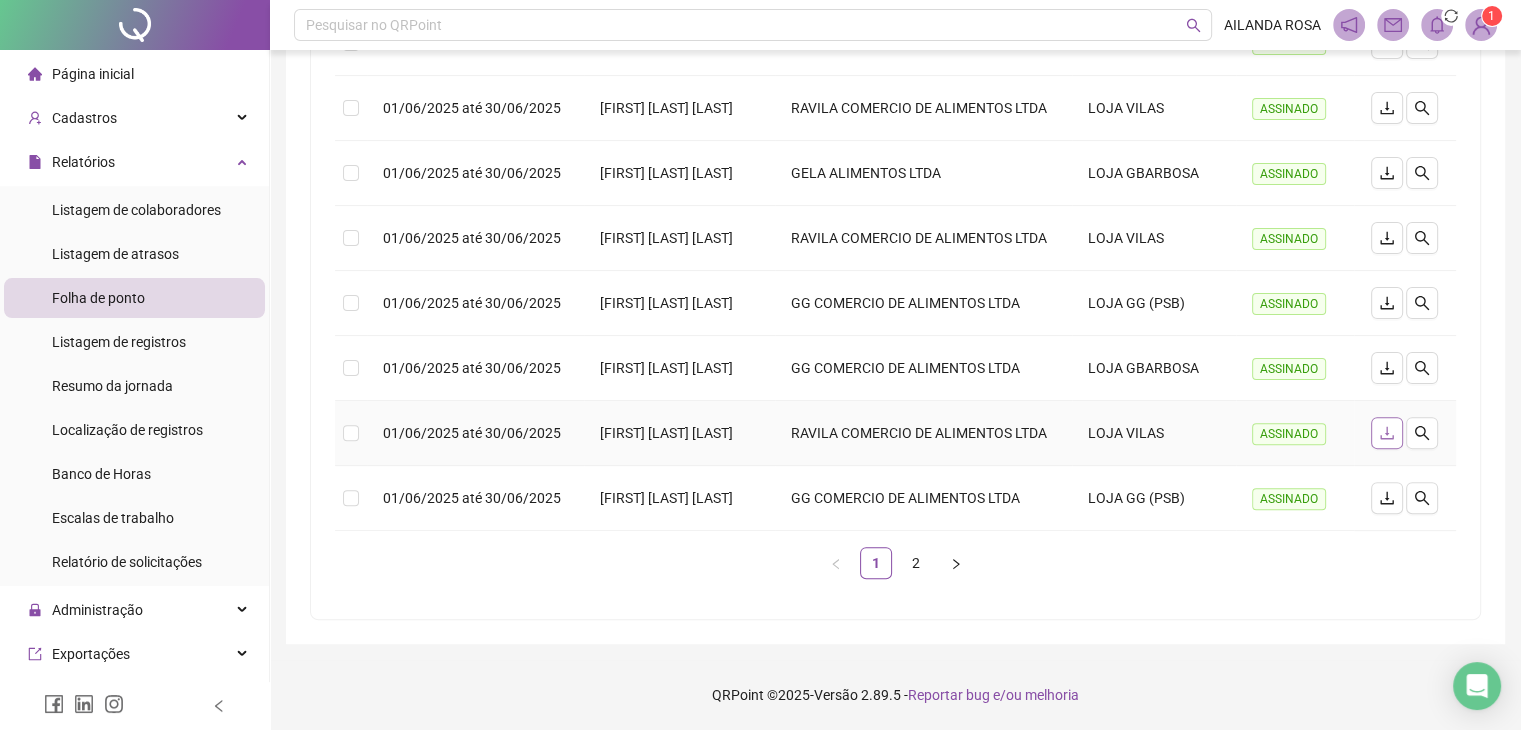 click 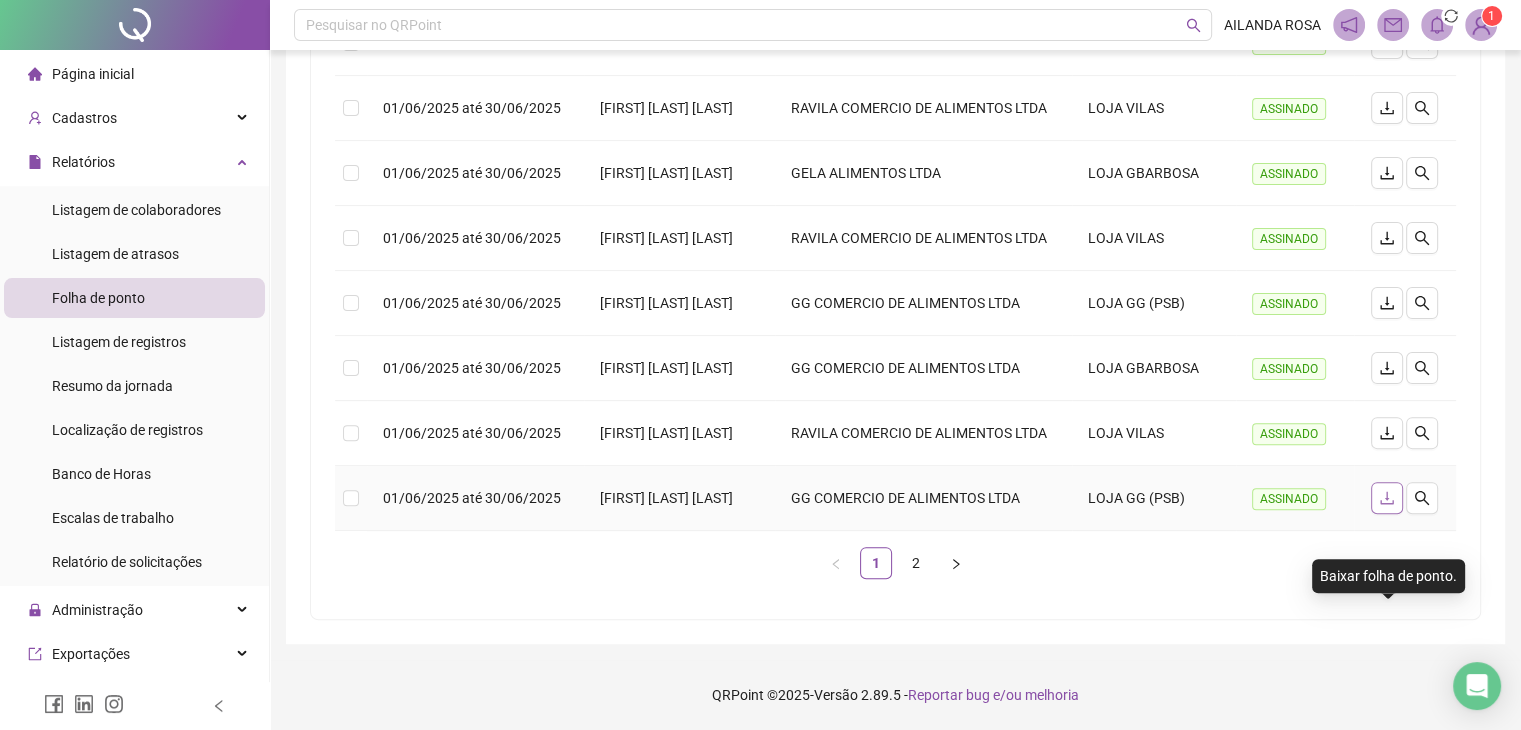 click 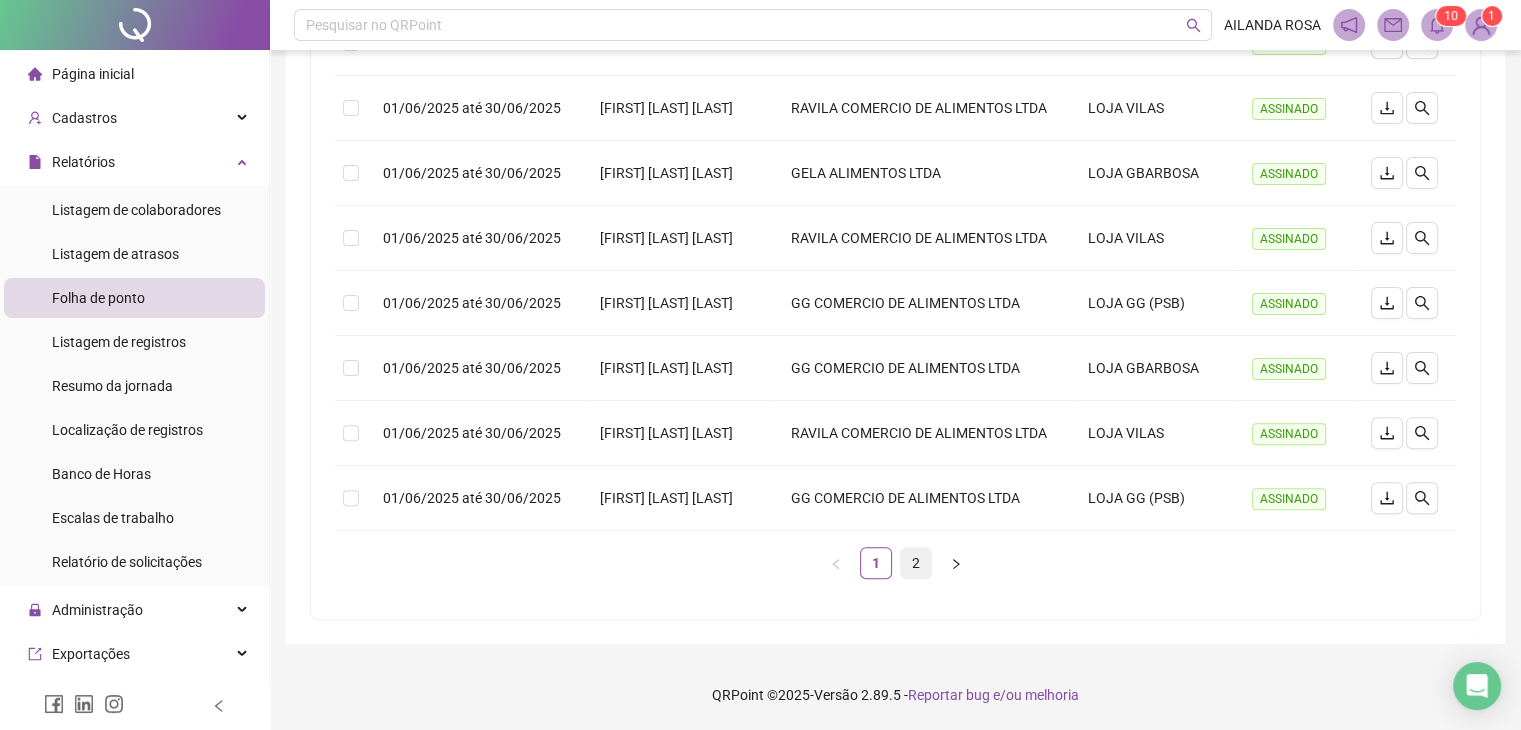 click on "2" at bounding box center (916, 563) 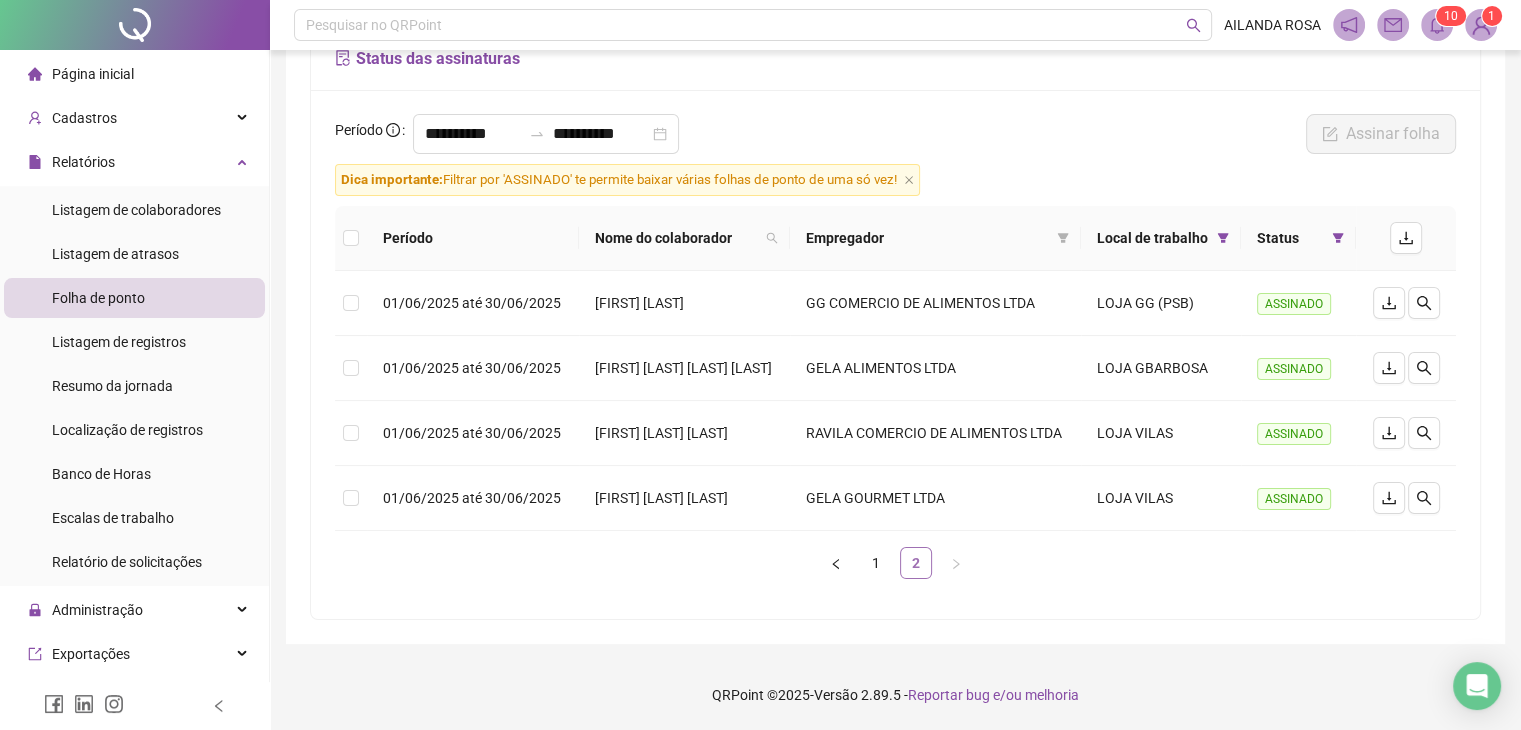 scroll, scrollTop: 208, scrollLeft: 0, axis: vertical 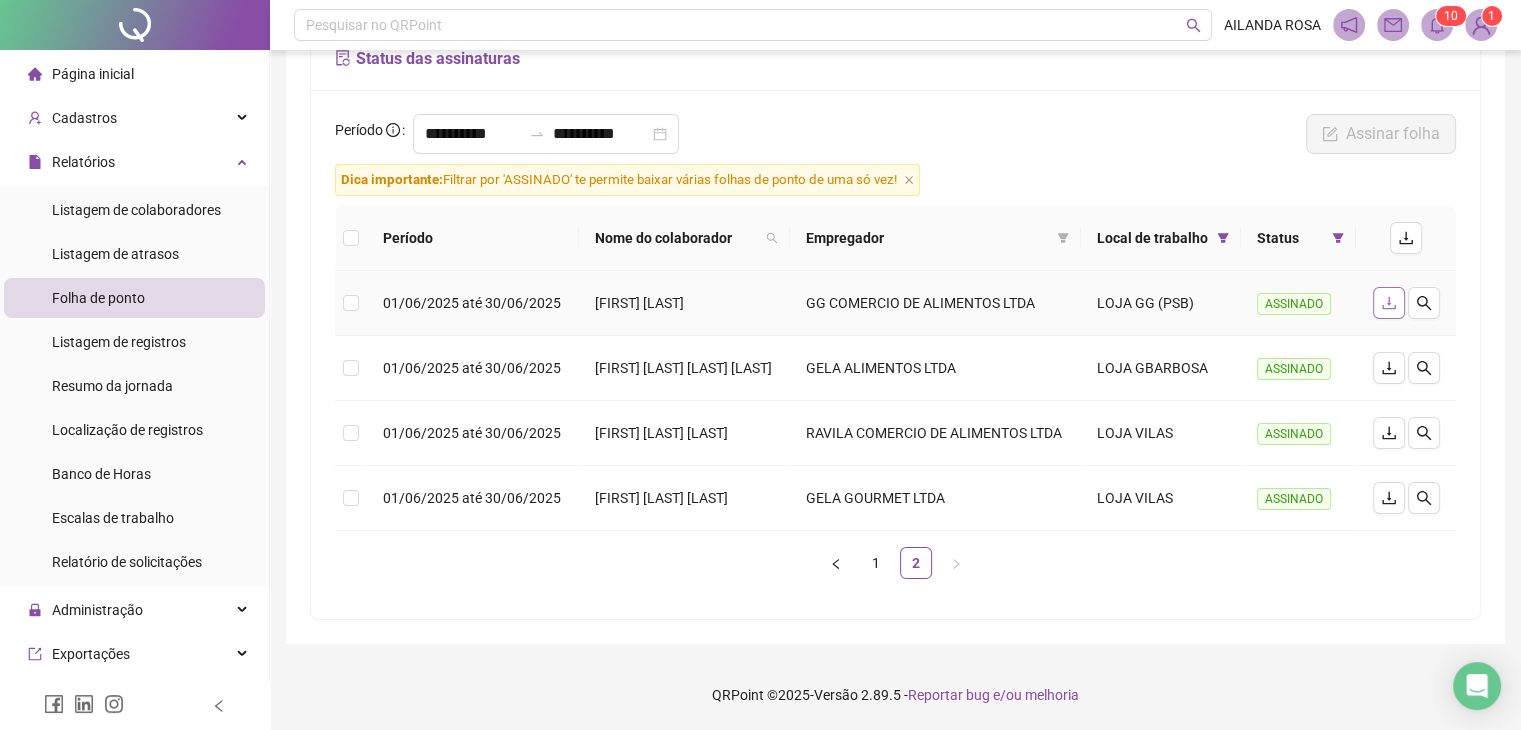 click at bounding box center [1389, 303] 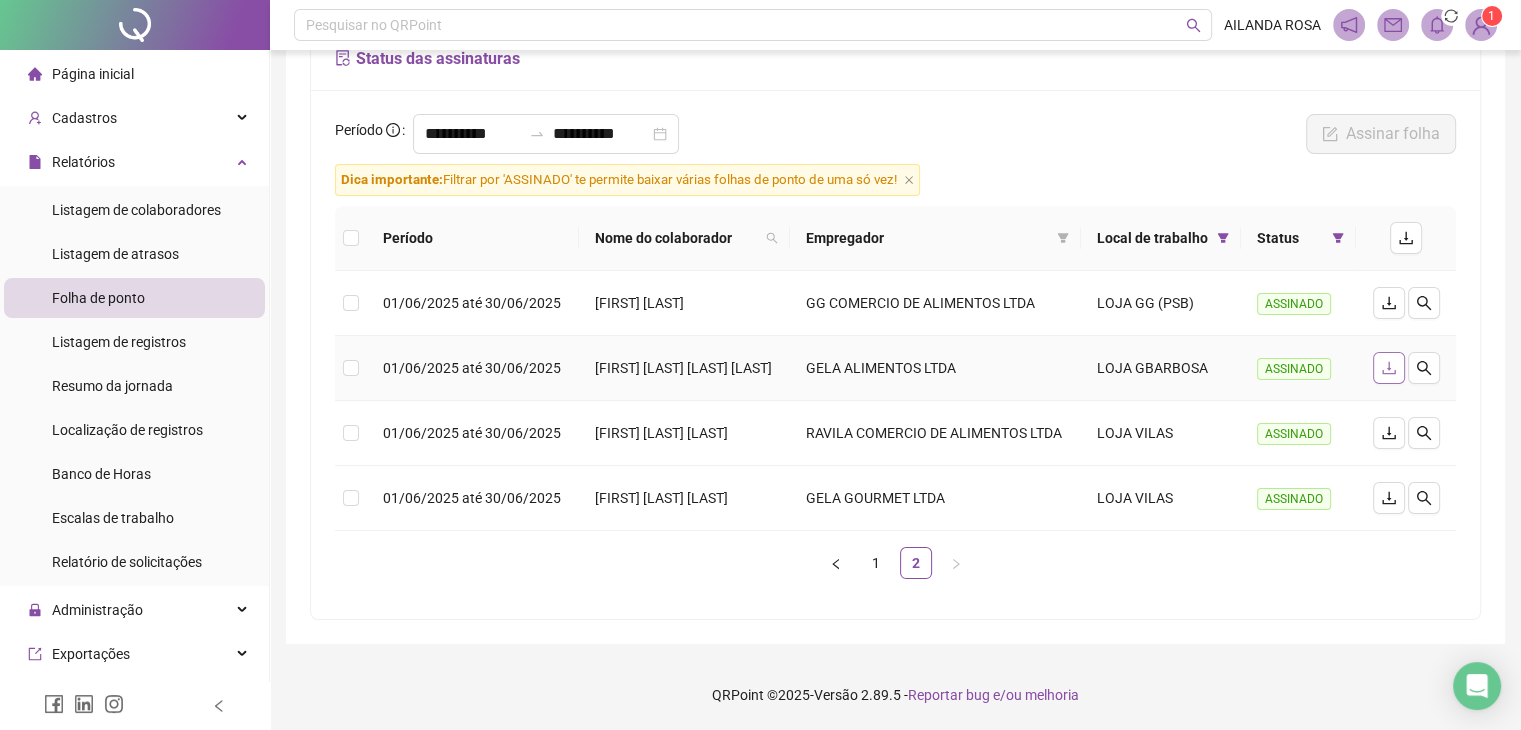 click 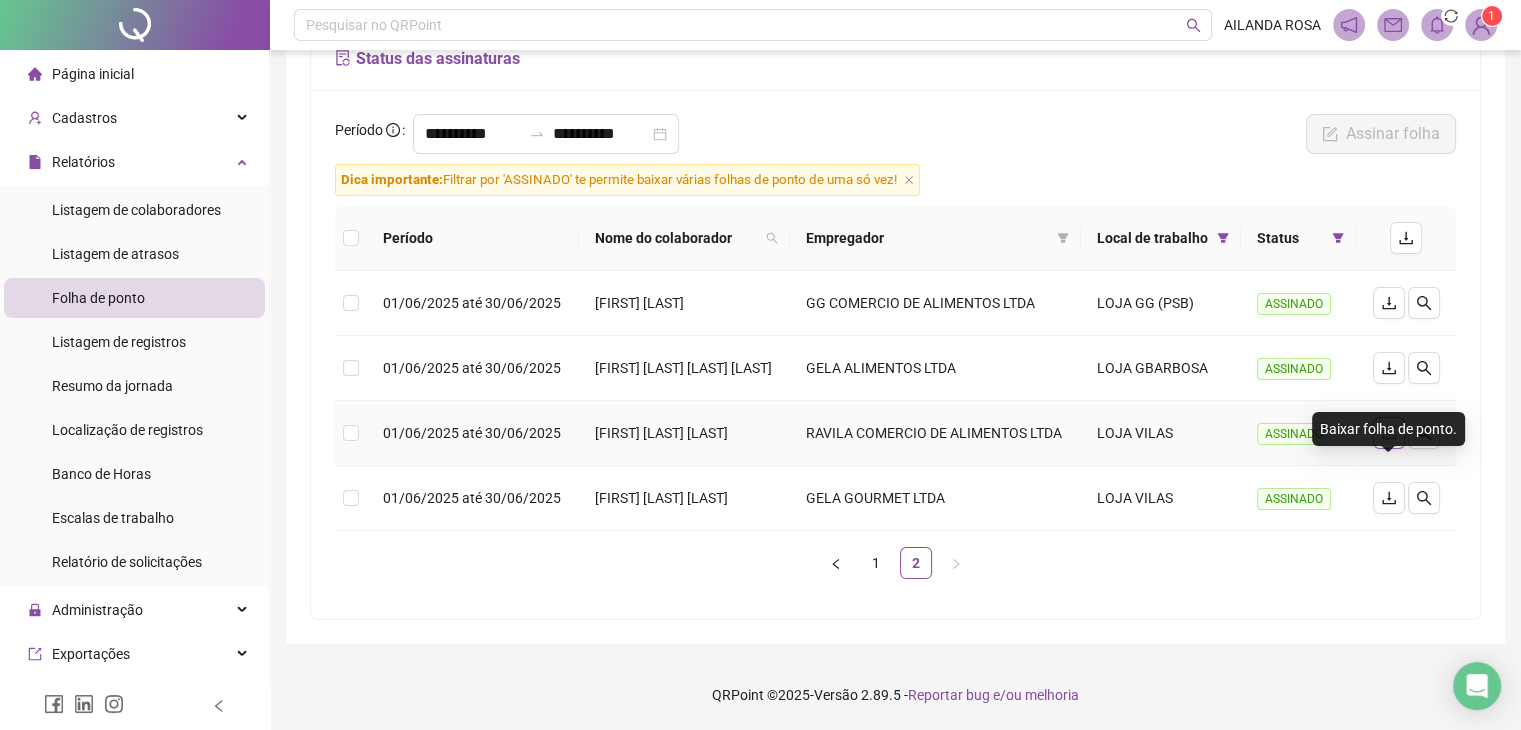 click 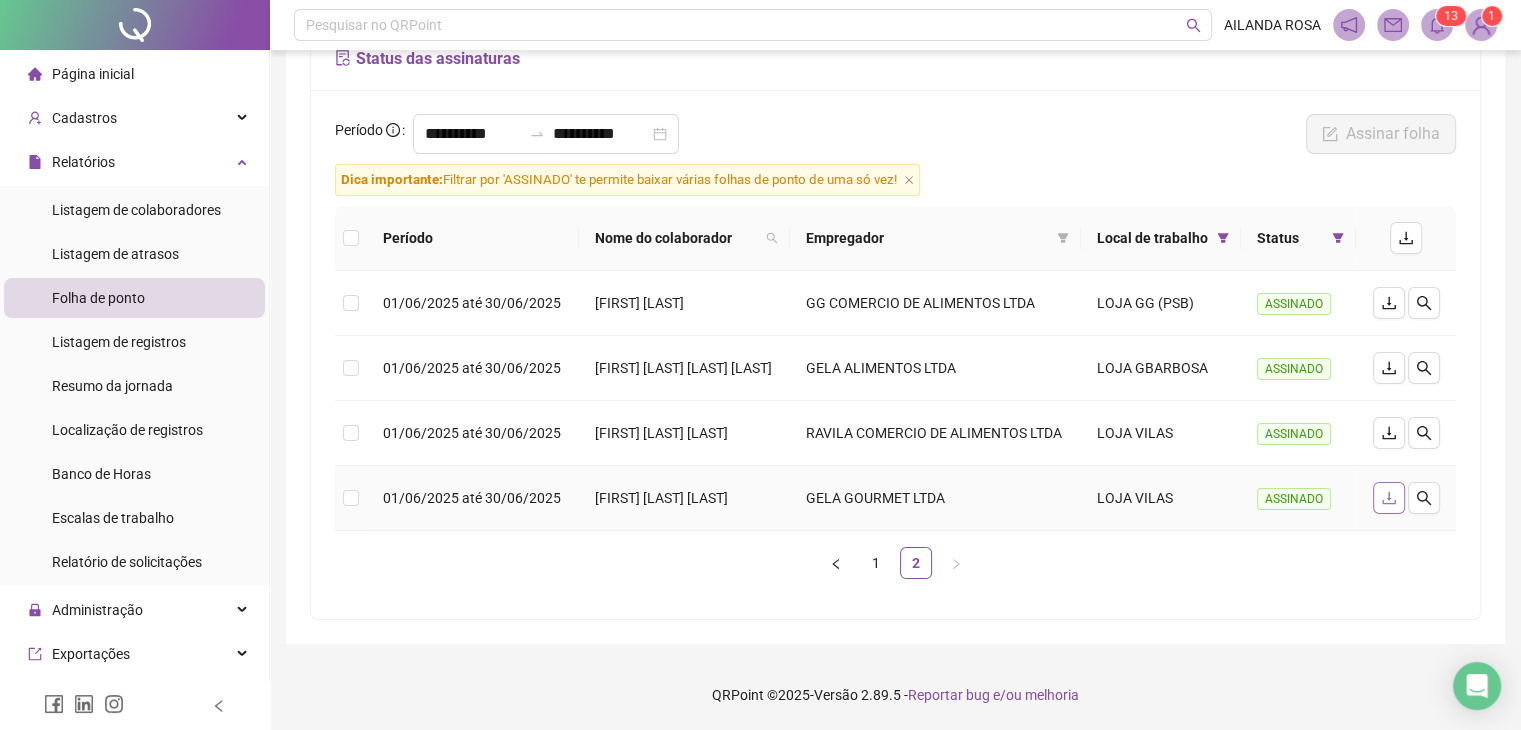 click 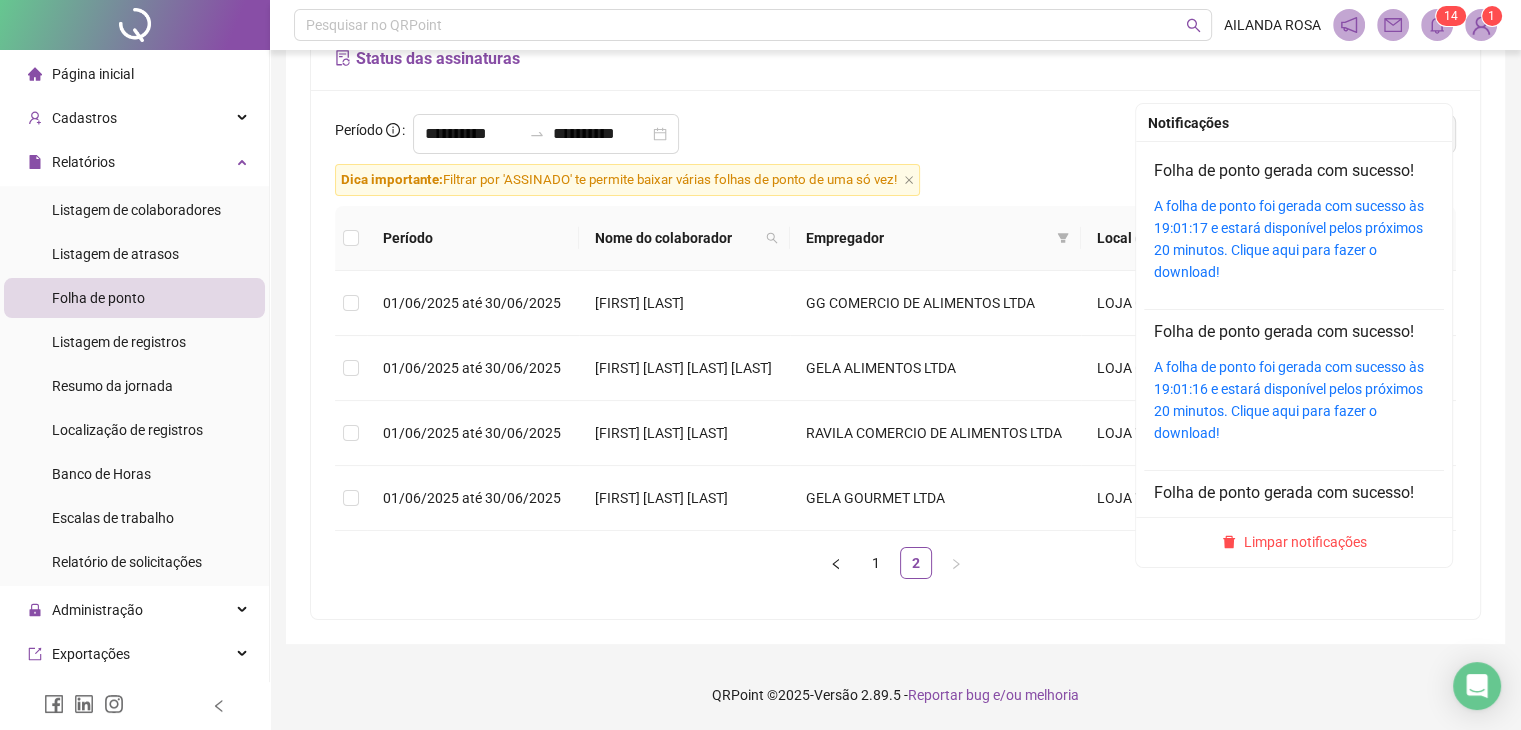 click on "1 4" at bounding box center [1451, 16] 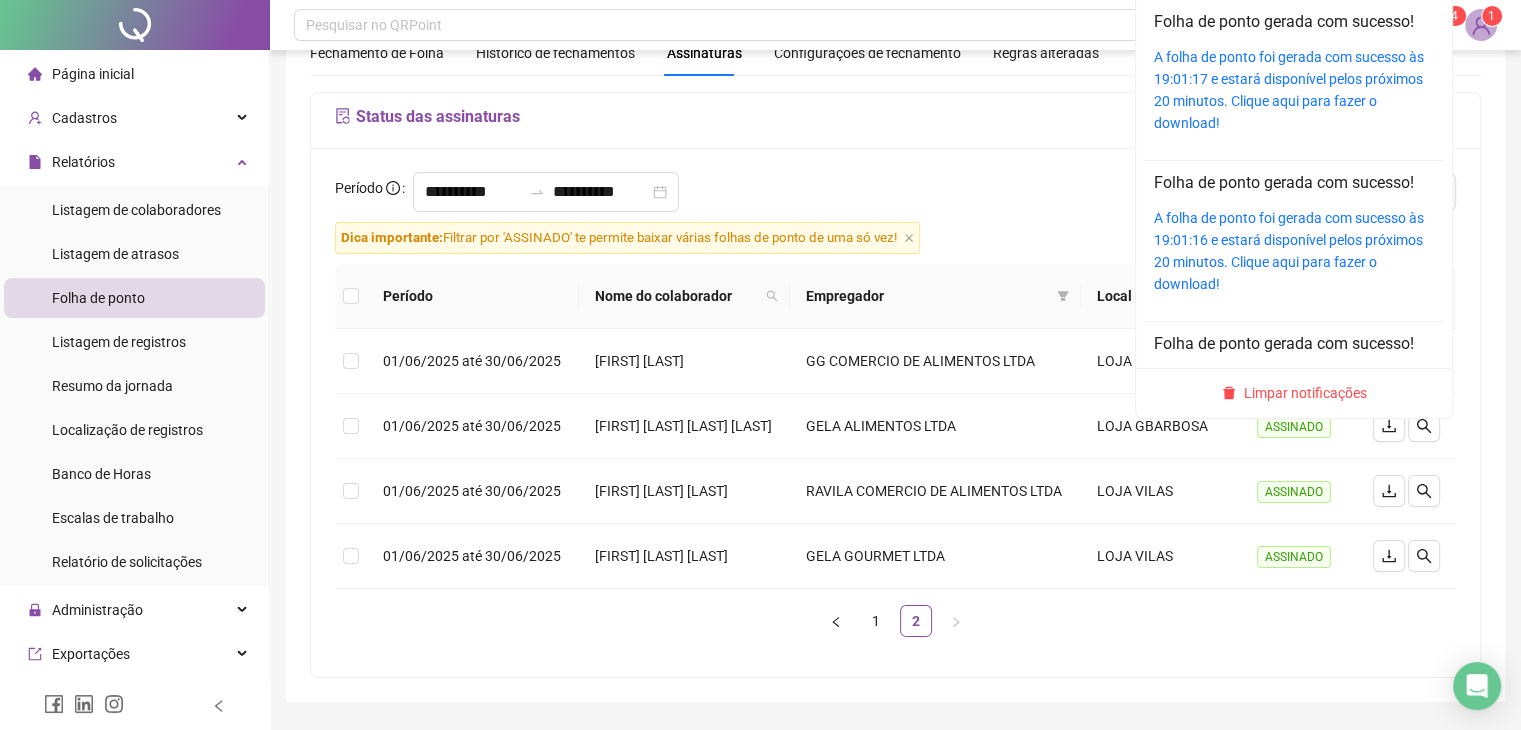 scroll, scrollTop: 0, scrollLeft: 0, axis: both 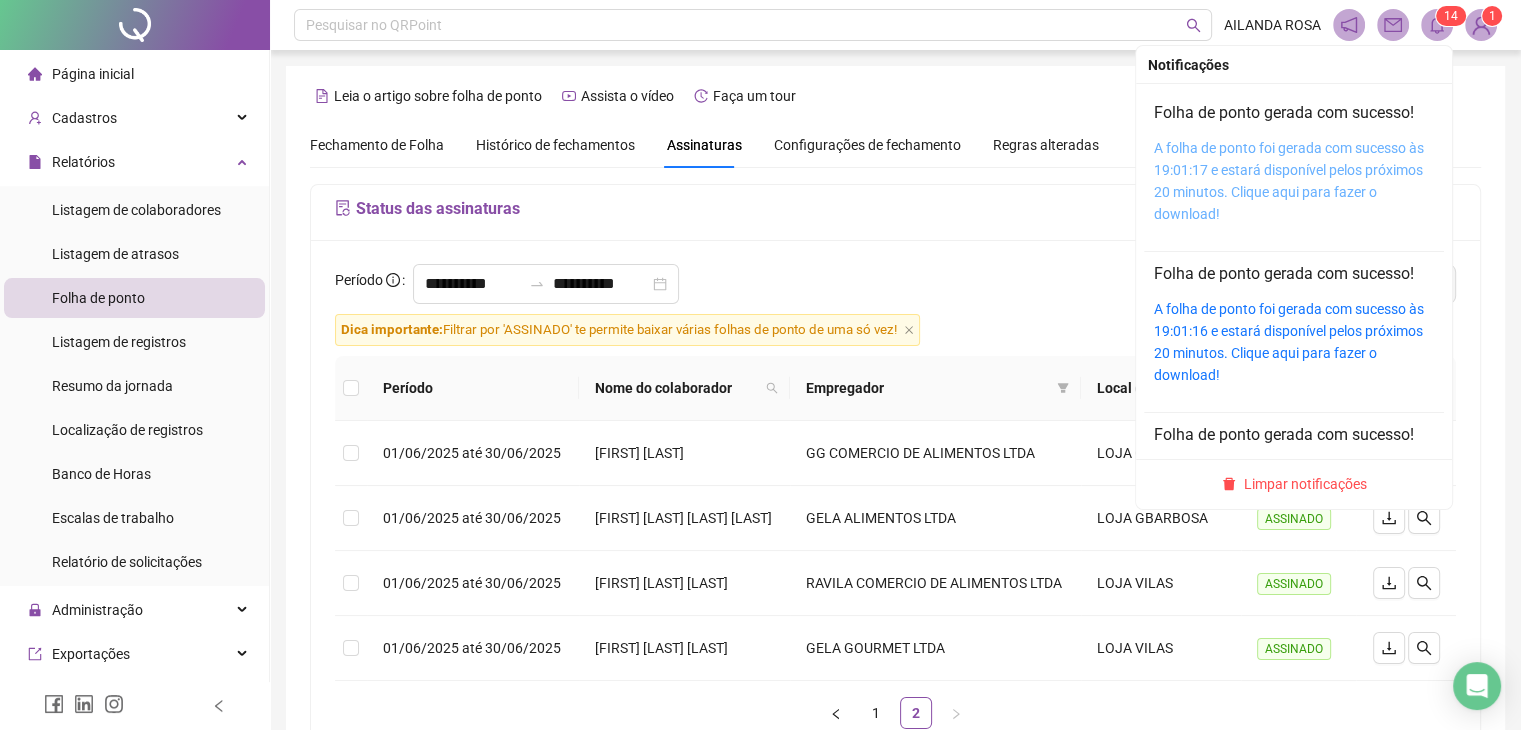 click on "A folha de ponto foi gerada com sucesso às 19:01:17 e estará disponível pelos próximos 20 minutos.
Clique aqui para fazer o download!" at bounding box center (1289, 181) 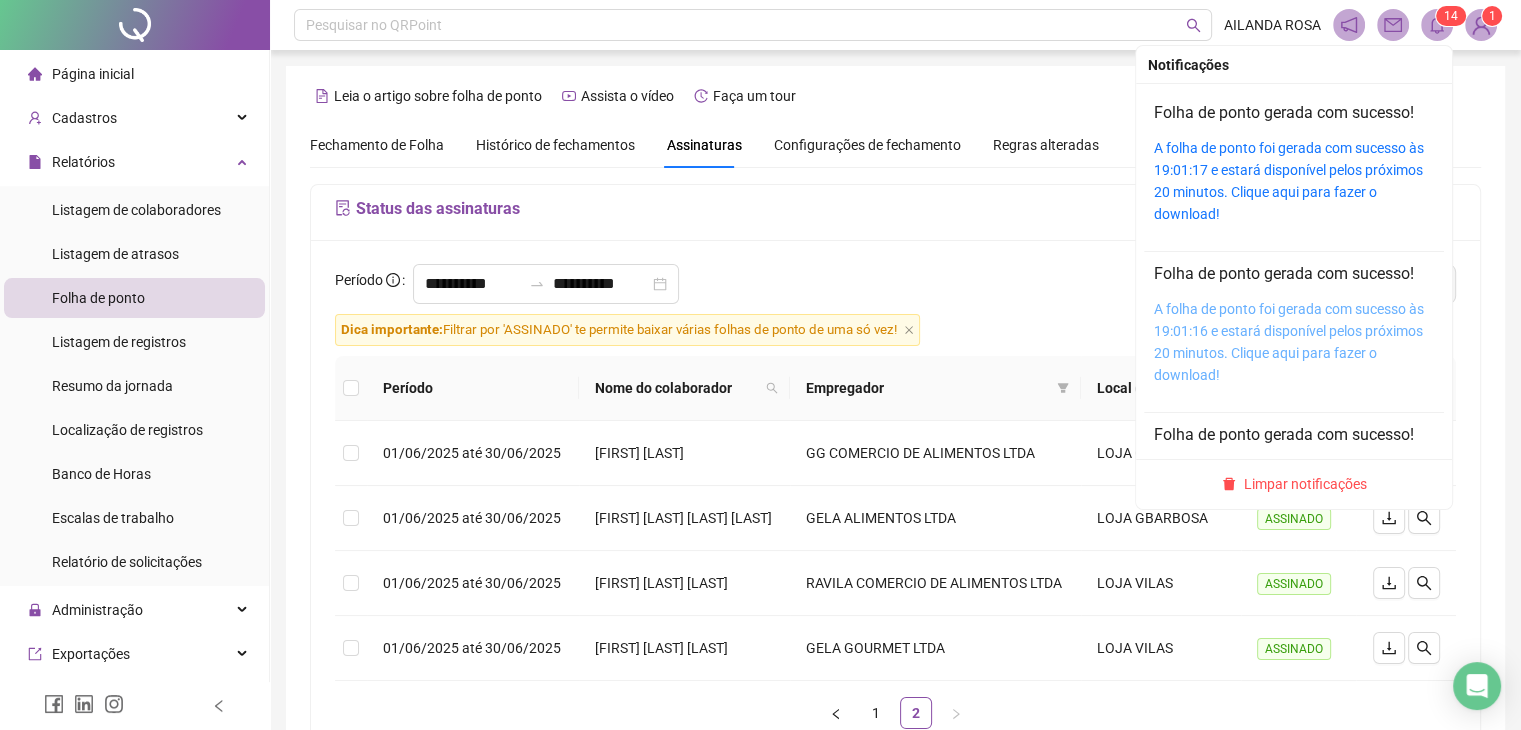 click on "A folha de ponto foi gerada com sucesso às 19:01:16 e estará disponível pelos próximos 20 minutos.
Clique aqui para fazer o download!" at bounding box center [1289, 342] 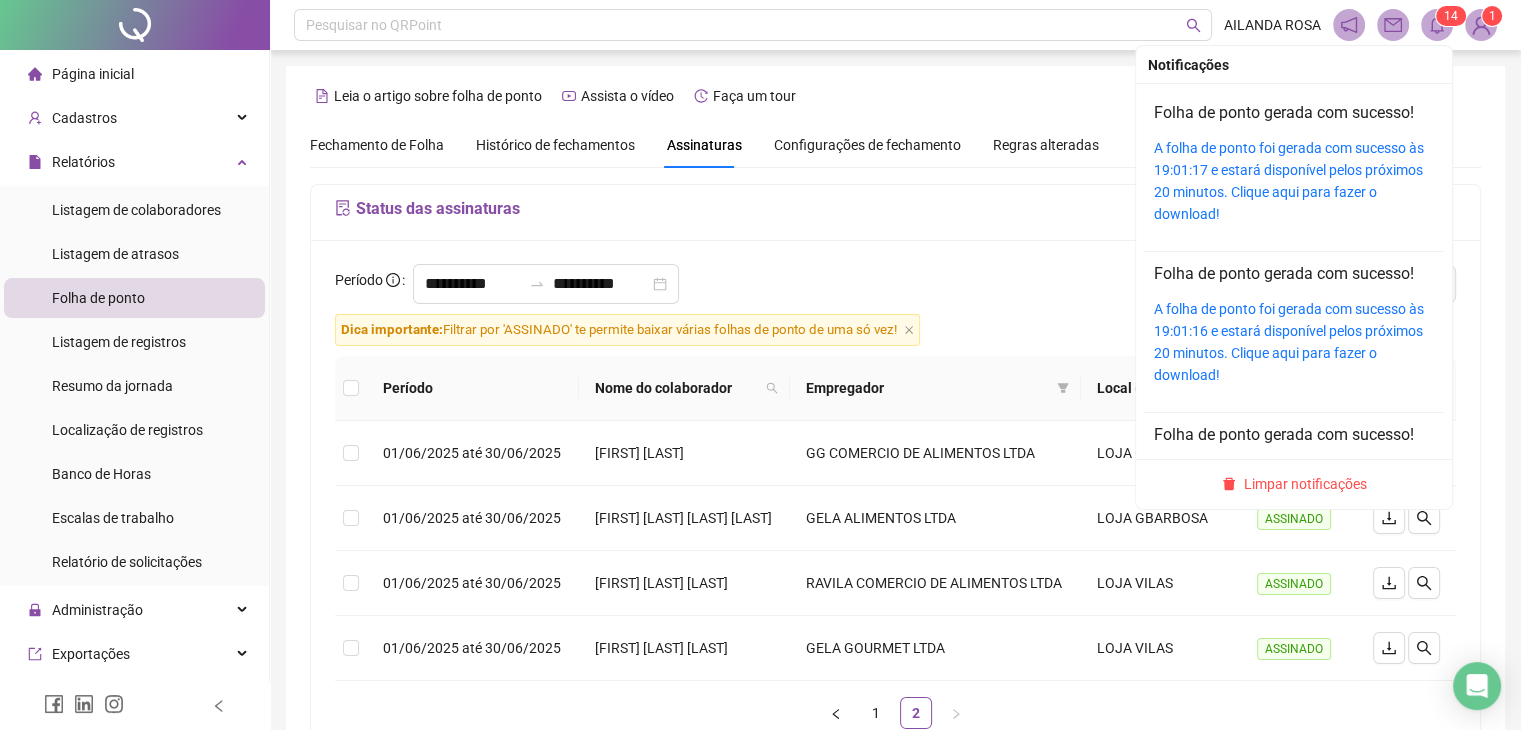 scroll, scrollTop: 200, scrollLeft: 0, axis: vertical 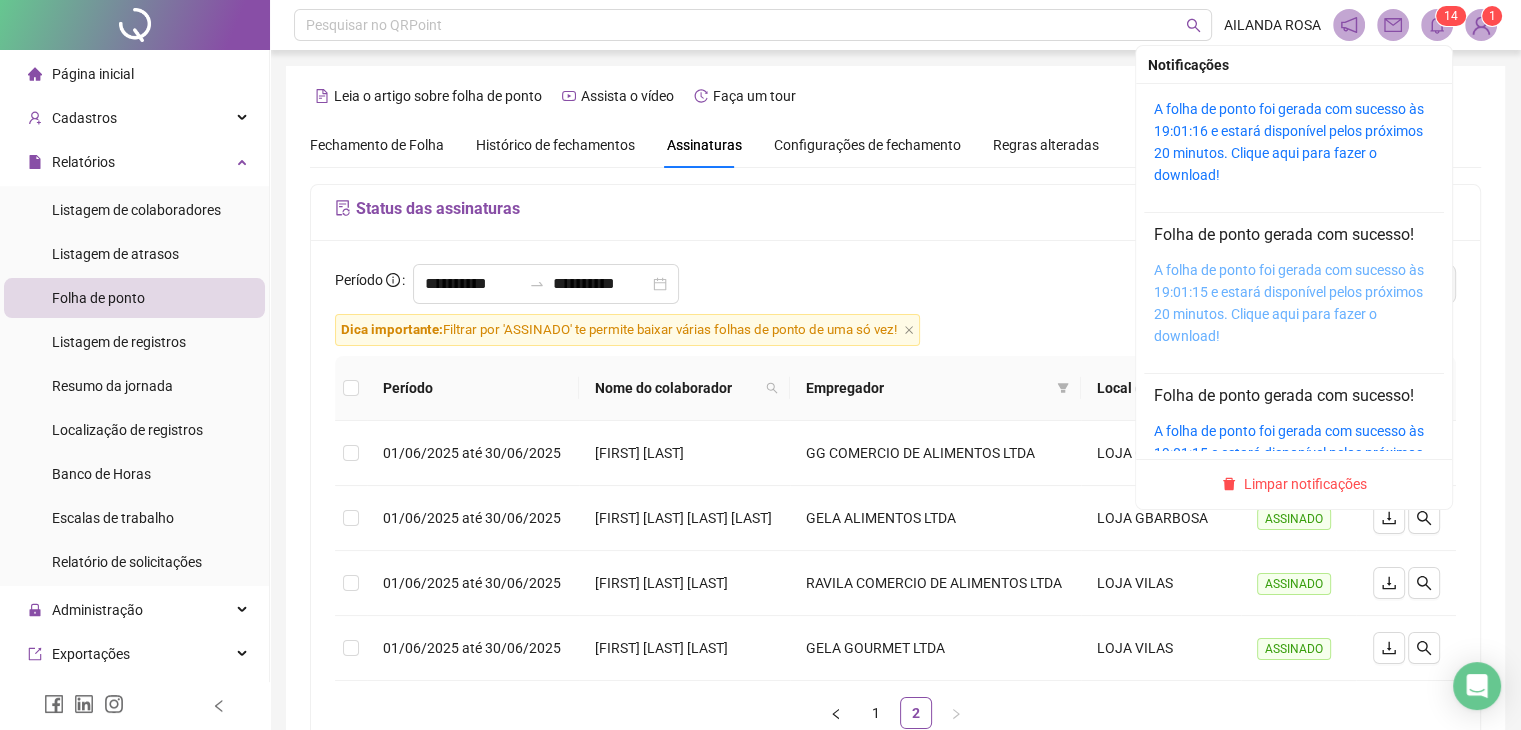 click on "A folha de ponto foi gerada com sucesso às 19:01:15 e estará disponível pelos próximos 20 minutos.
Clique aqui para fazer o download!" at bounding box center [1289, 303] 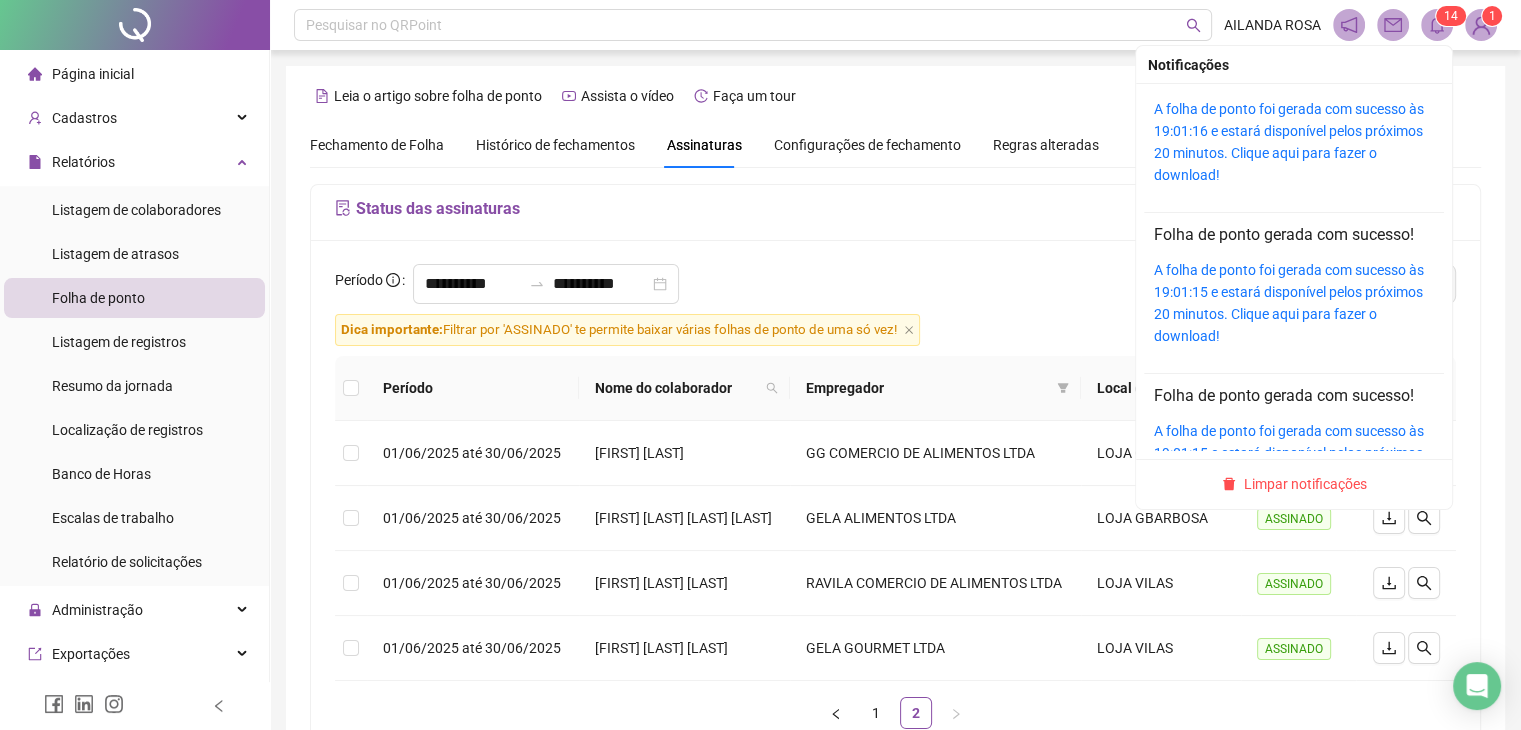 scroll, scrollTop: 300, scrollLeft: 0, axis: vertical 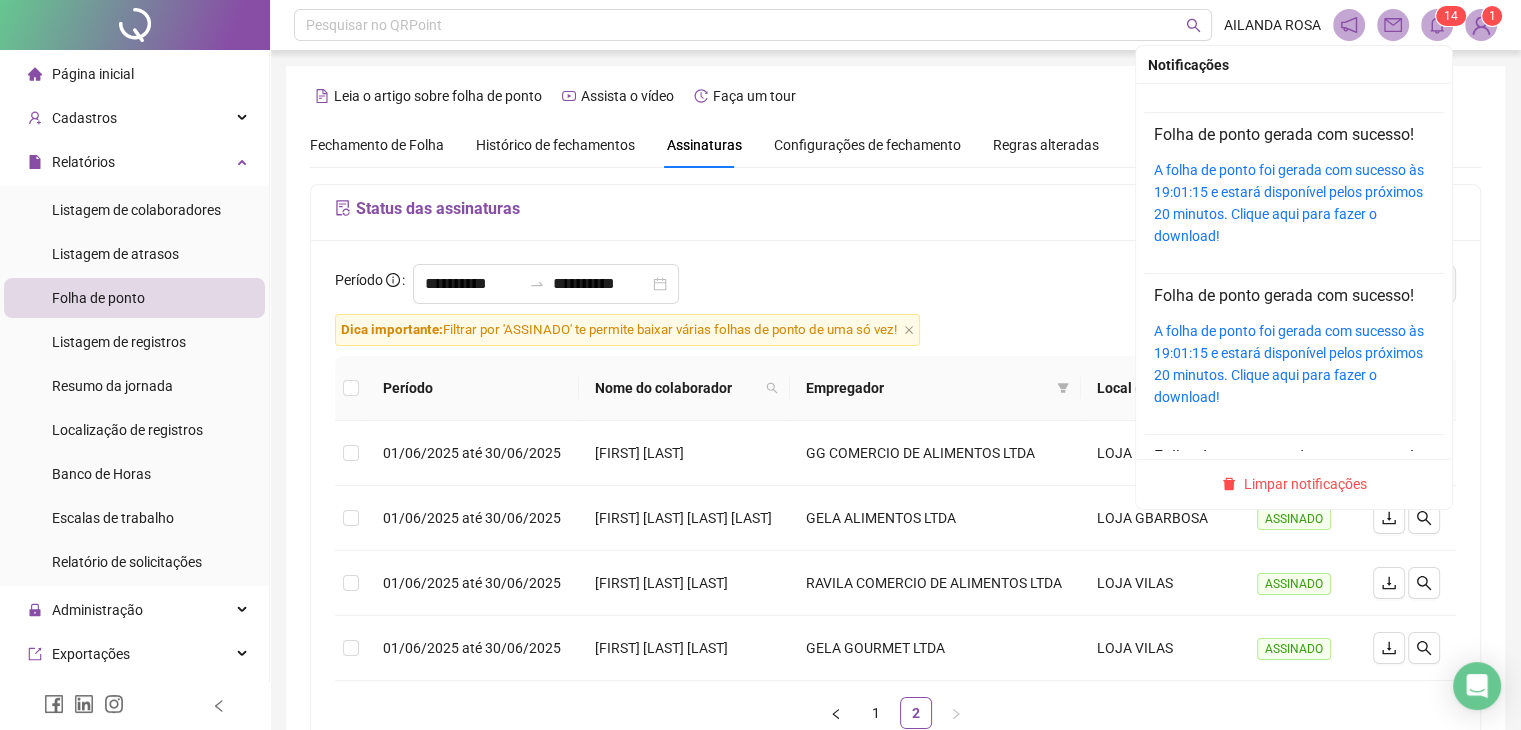 click on "A folha de ponto foi gerada com sucesso às 19:01:15 e estará disponível pelos próximos 20 minutos.
Clique aqui para fazer o download!" at bounding box center (1294, 364) 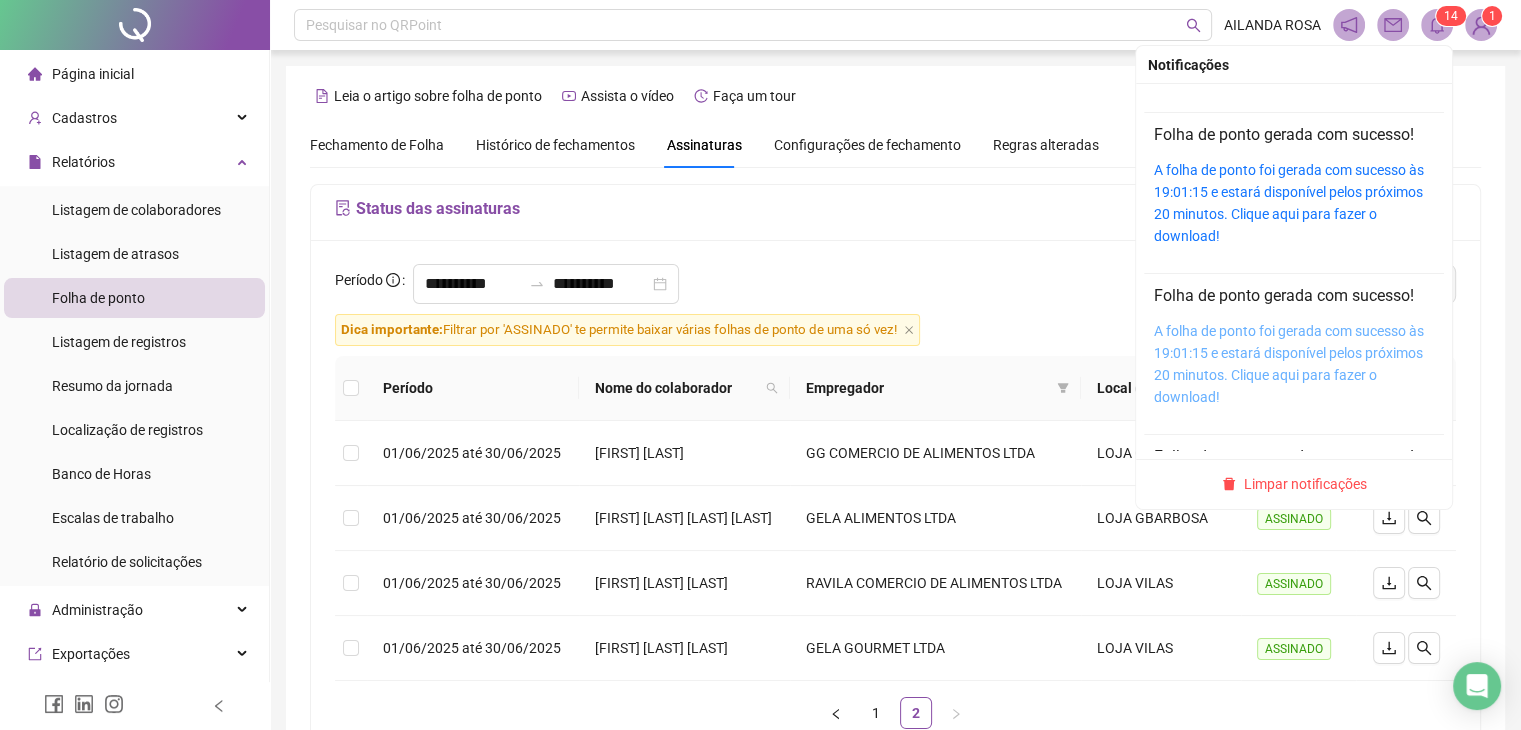 click on "A folha de ponto foi gerada com sucesso às 19:01:15 e estará disponível pelos próximos 20 minutos.
Clique aqui para fazer o download!" at bounding box center (1289, 364) 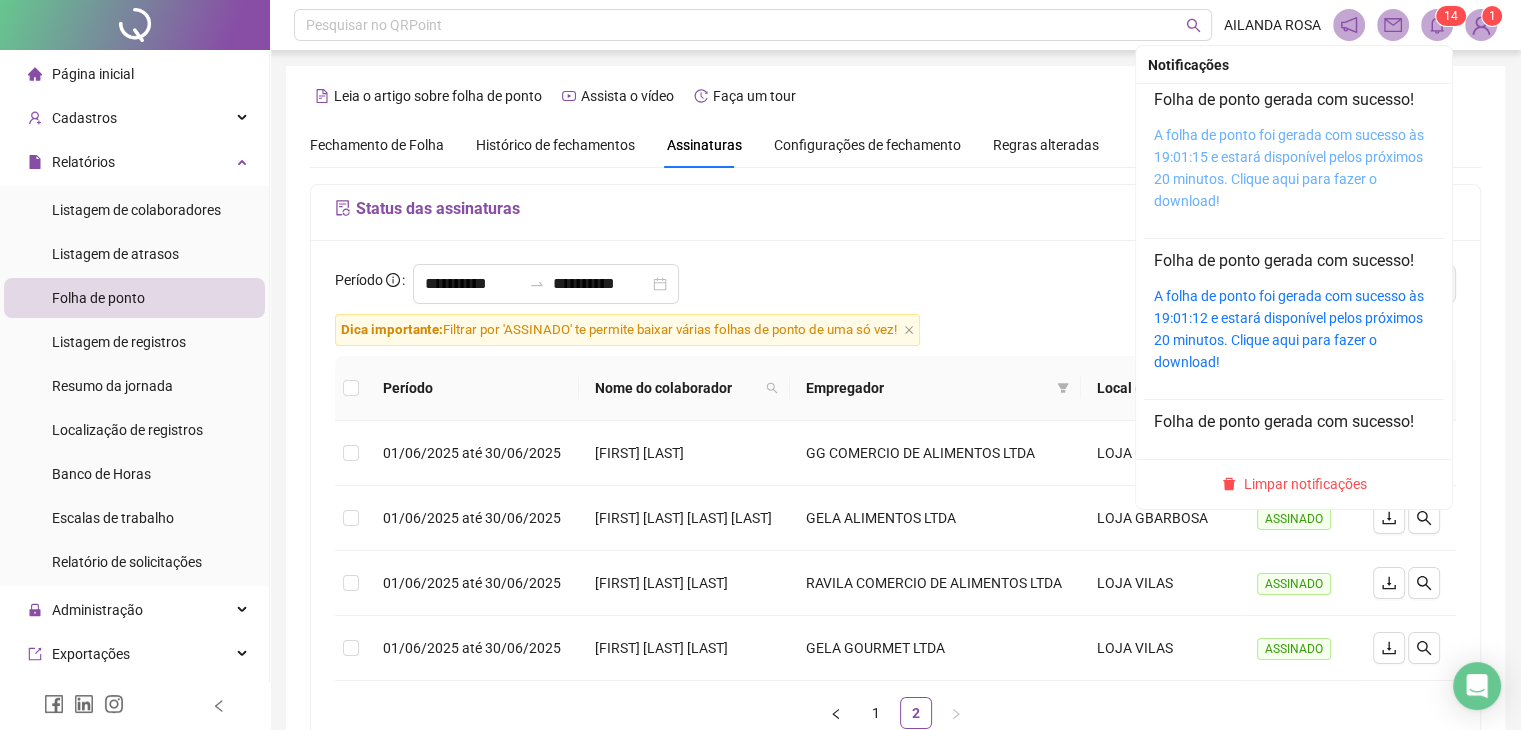 scroll, scrollTop: 500, scrollLeft: 0, axis: vertical 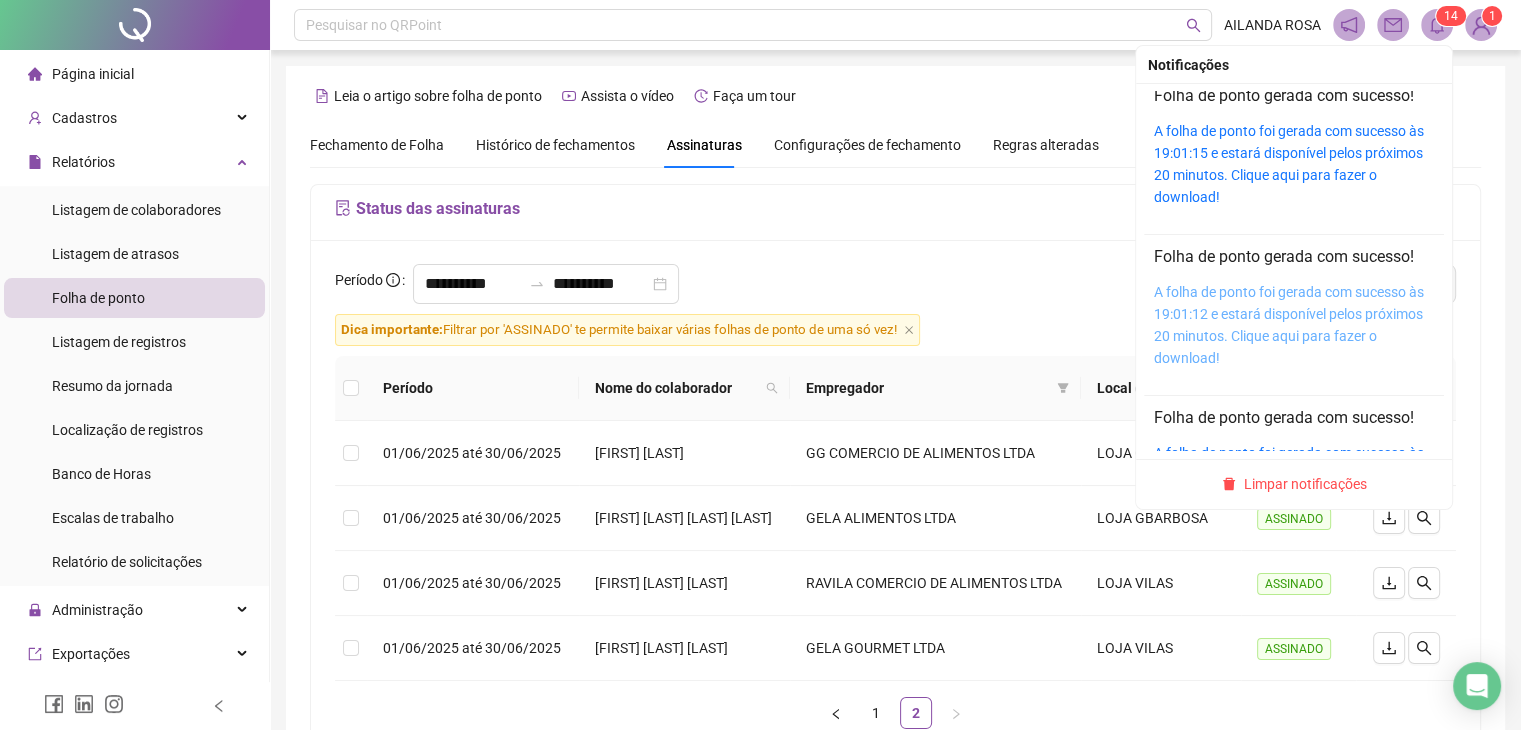 click on "A folha de ponto foi gerada com sucesso às 19:01:12 e estará disponível pelos próximos 20 minutos.
Clique aqui para fazer o download!" at bounding box center (1289, 325) 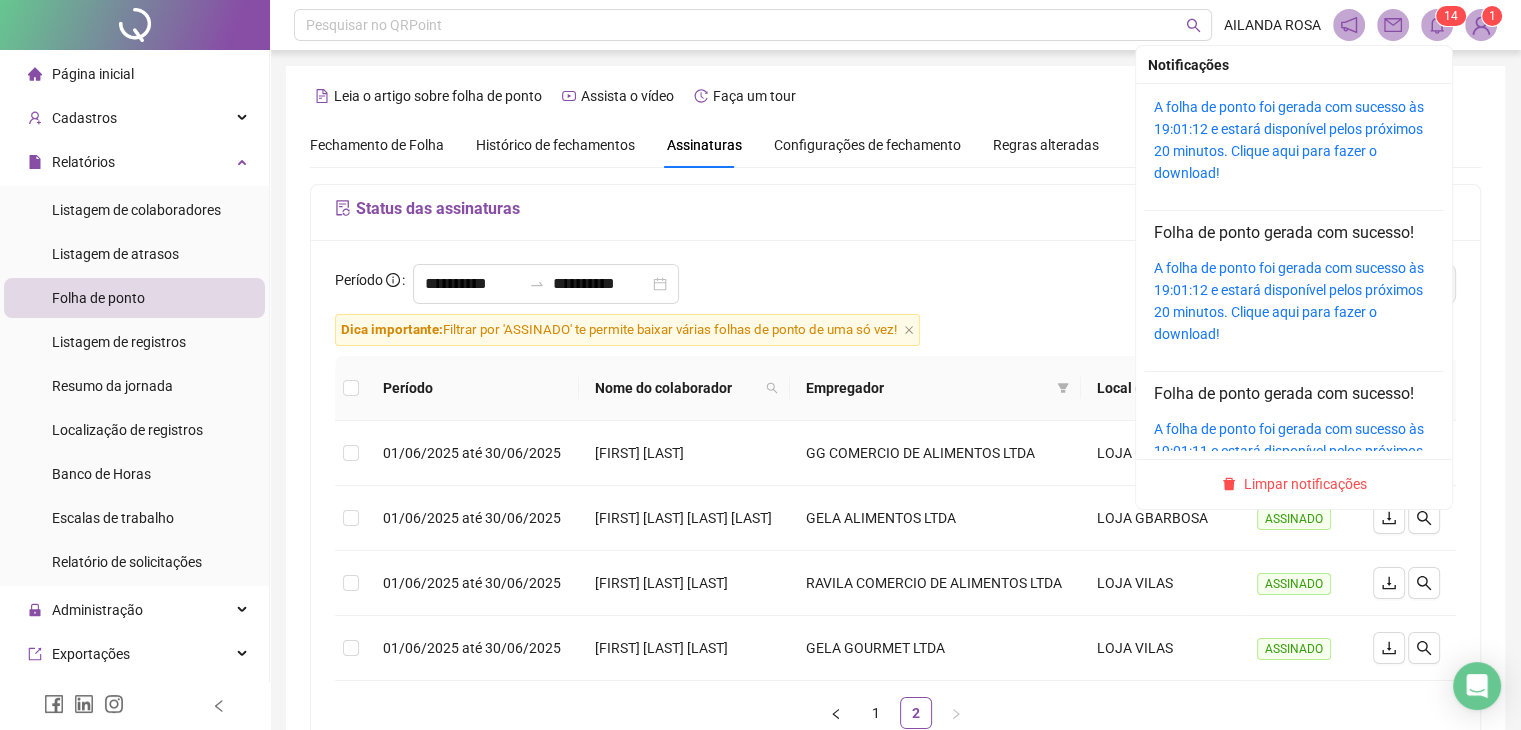 scroll, scrollTop: 700, scrollLeft: 0, axis: vertical 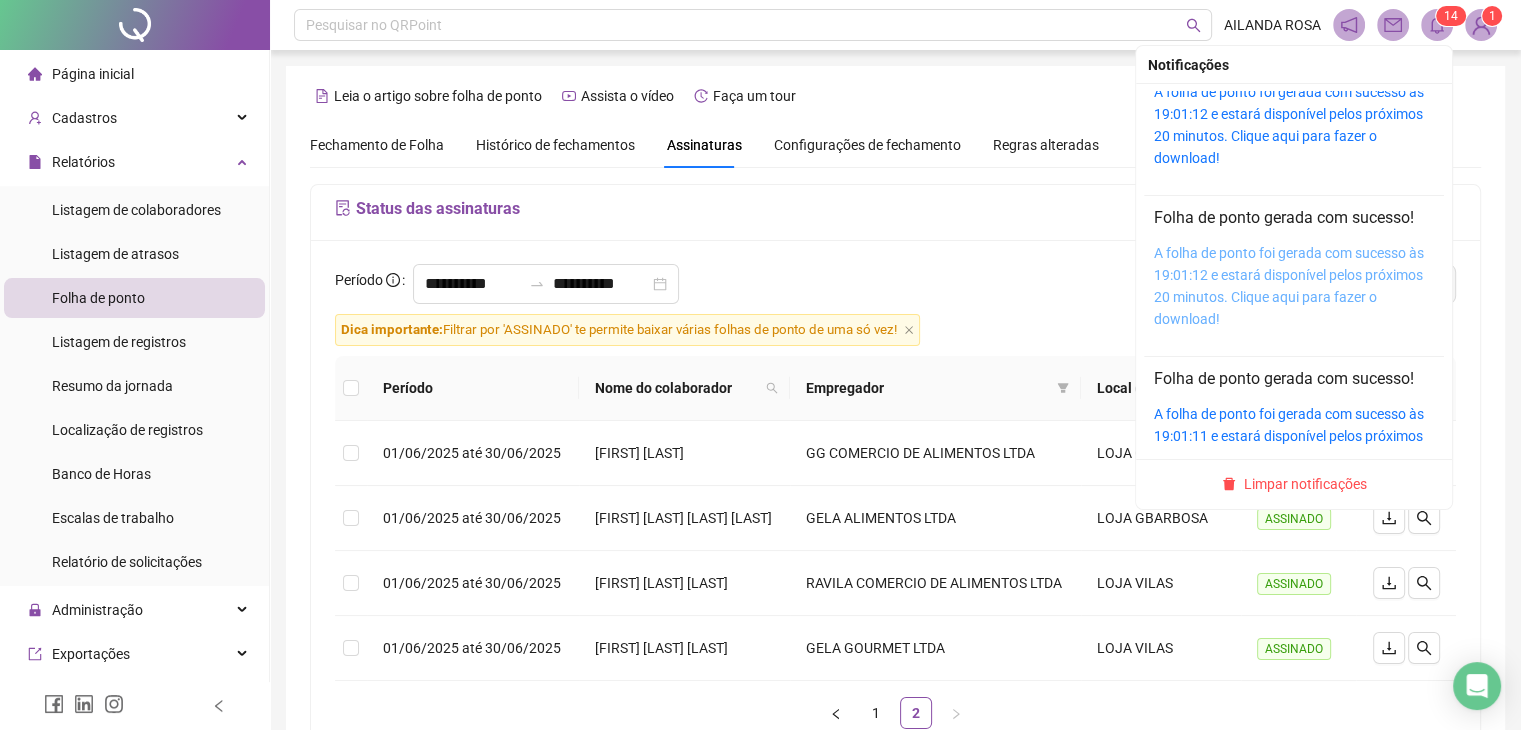 click on "A folha de ponto foi gerada com sucesso às 19:01:12 e estará disponível pelos próximos 20 minutos.
Clique aqui para fazer o download!" at bounding box center [1289, 286] 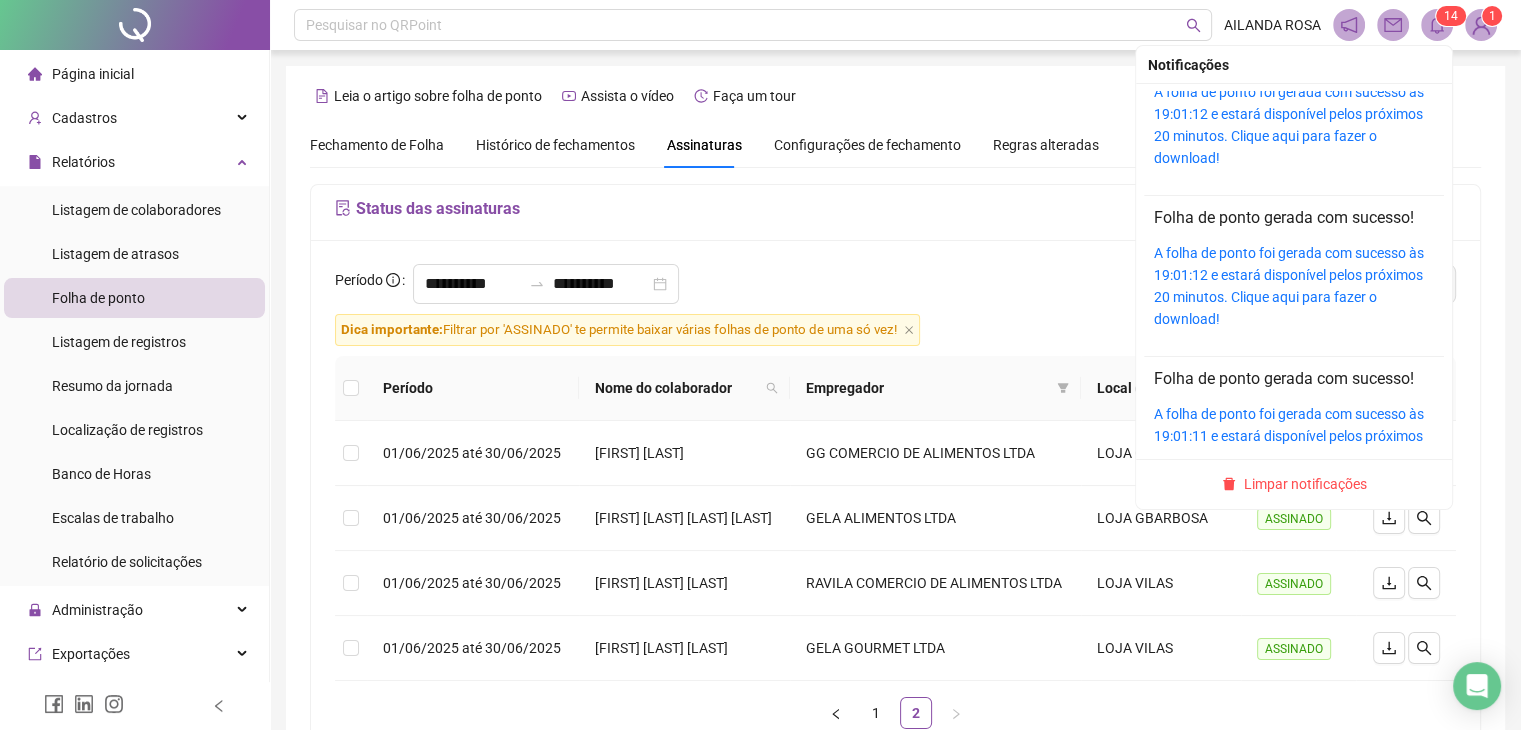 scroll, scrollTop: 900, scrollLeft: 0, axis: vertical 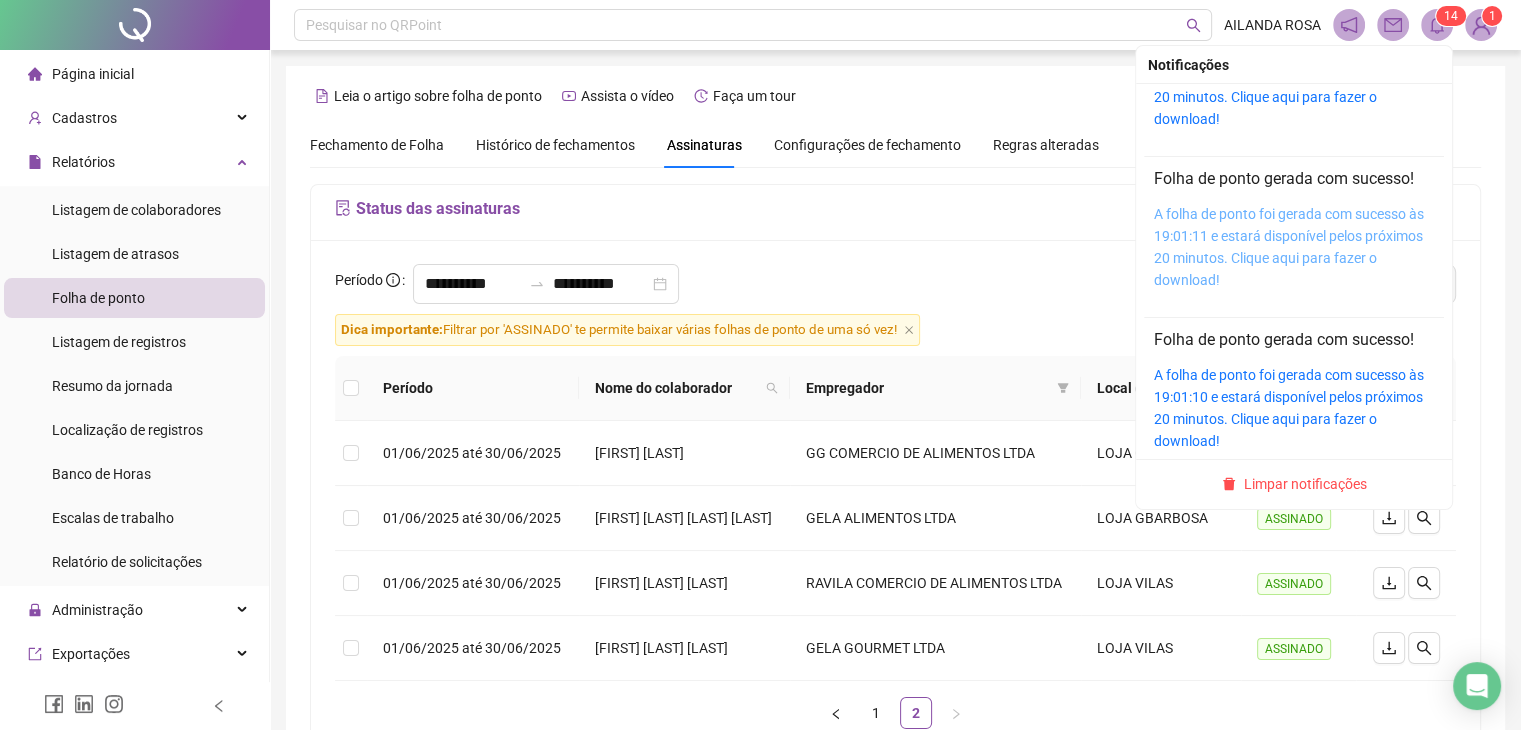 click on "A folha de ponto foi gerada com sucesso às 19:01:11 e estará disponível pelos próximos 20 minutos.
Clique aqui para fazer o download!" at bounding box center (1289, 247) 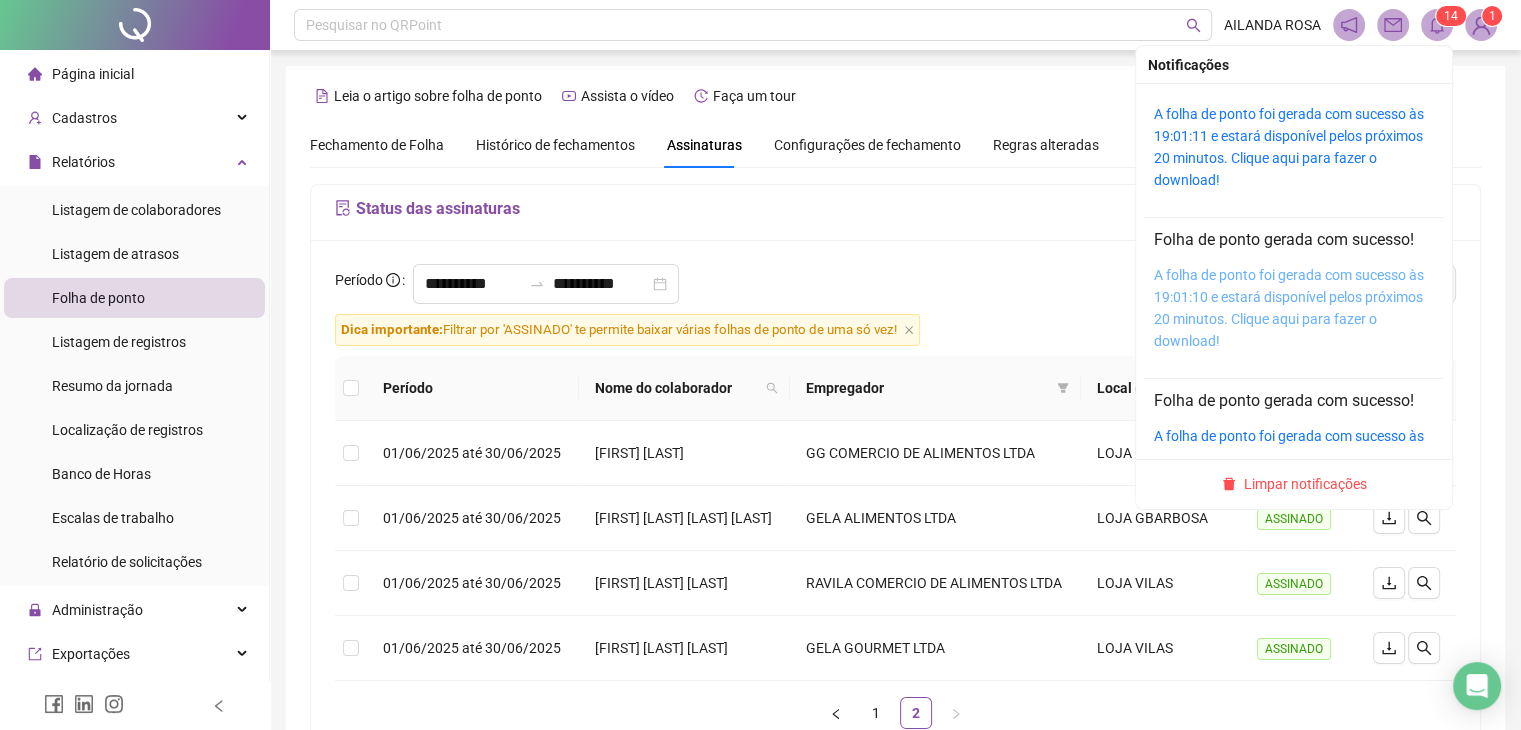 click on "A folha de ponto foi gerada com sucesso às 19:01:10 e estará disponível pelos próximos 20 minutos.
Clique aqui para fazer o download!" at bounding box center [1289, 308] 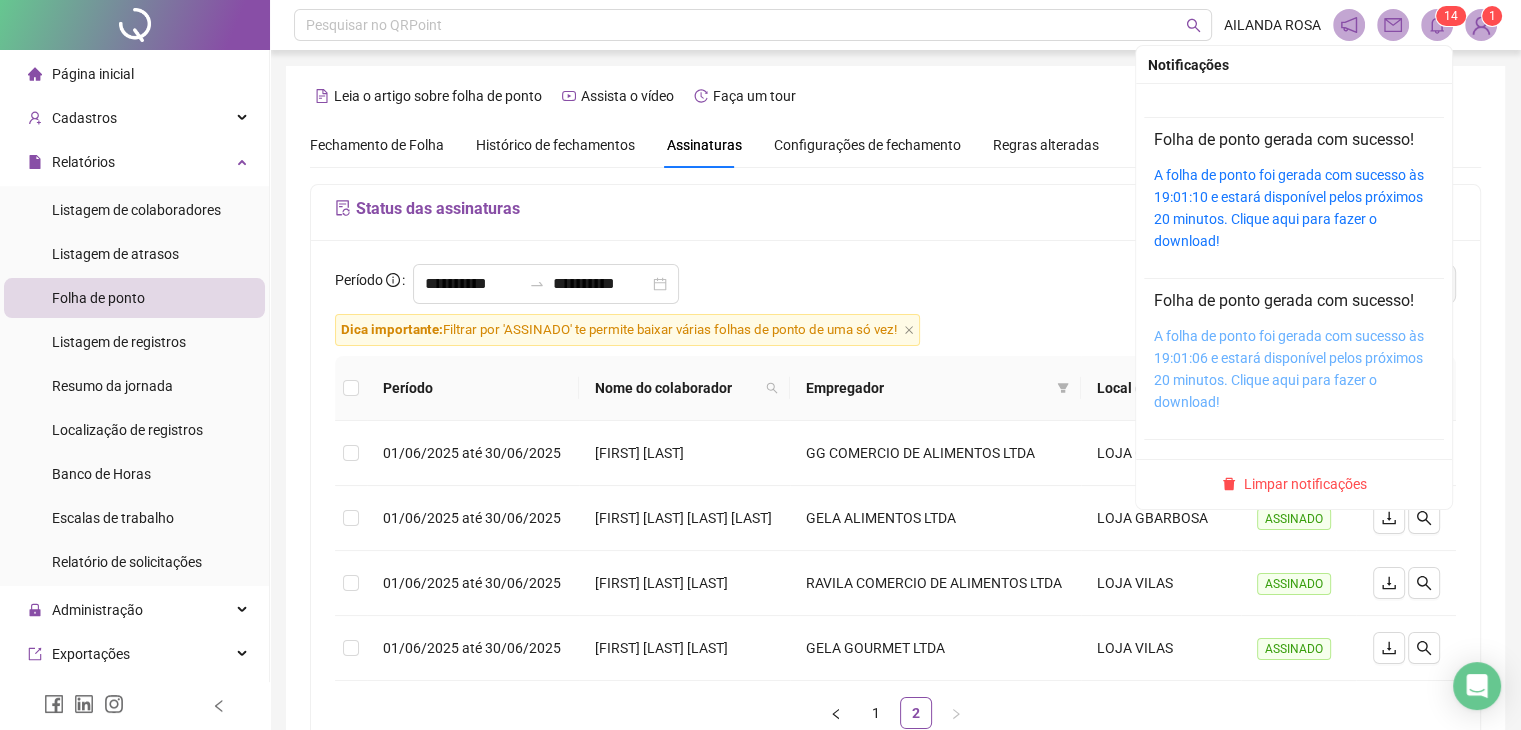 click on "A folha de ponto foi gerada com sucesso às 19:01:06 e estará disponível pelos próximos 20 minutos.
Clique aqui para fazer o download!" at bounding box center [1289, 369] 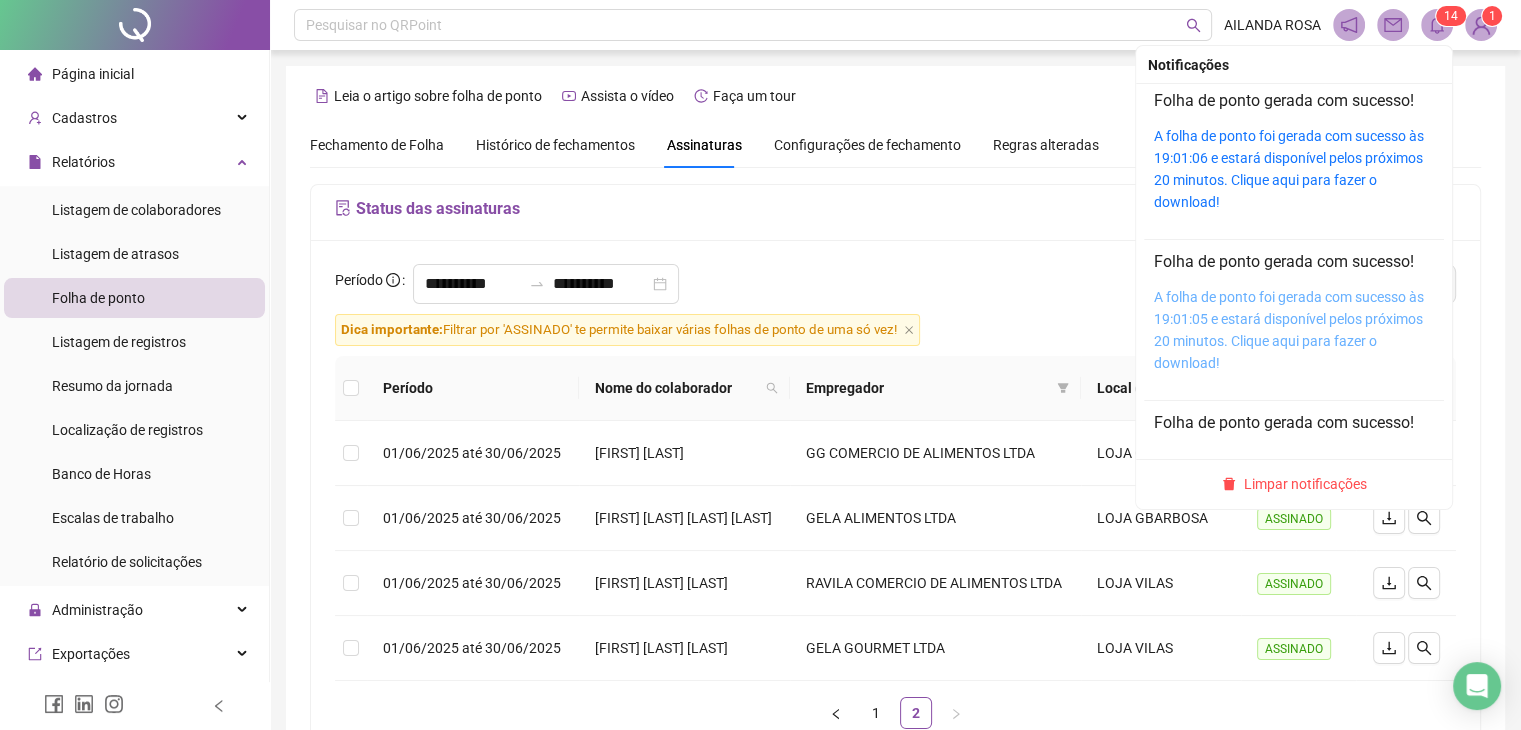 click on "A folha de ponto foi gerada com sucesso às 19:01:05 e estará disponível pelos próximos 20 minutos.
Clique aqui para fazer o download!" at bounding box center (1289, 330) 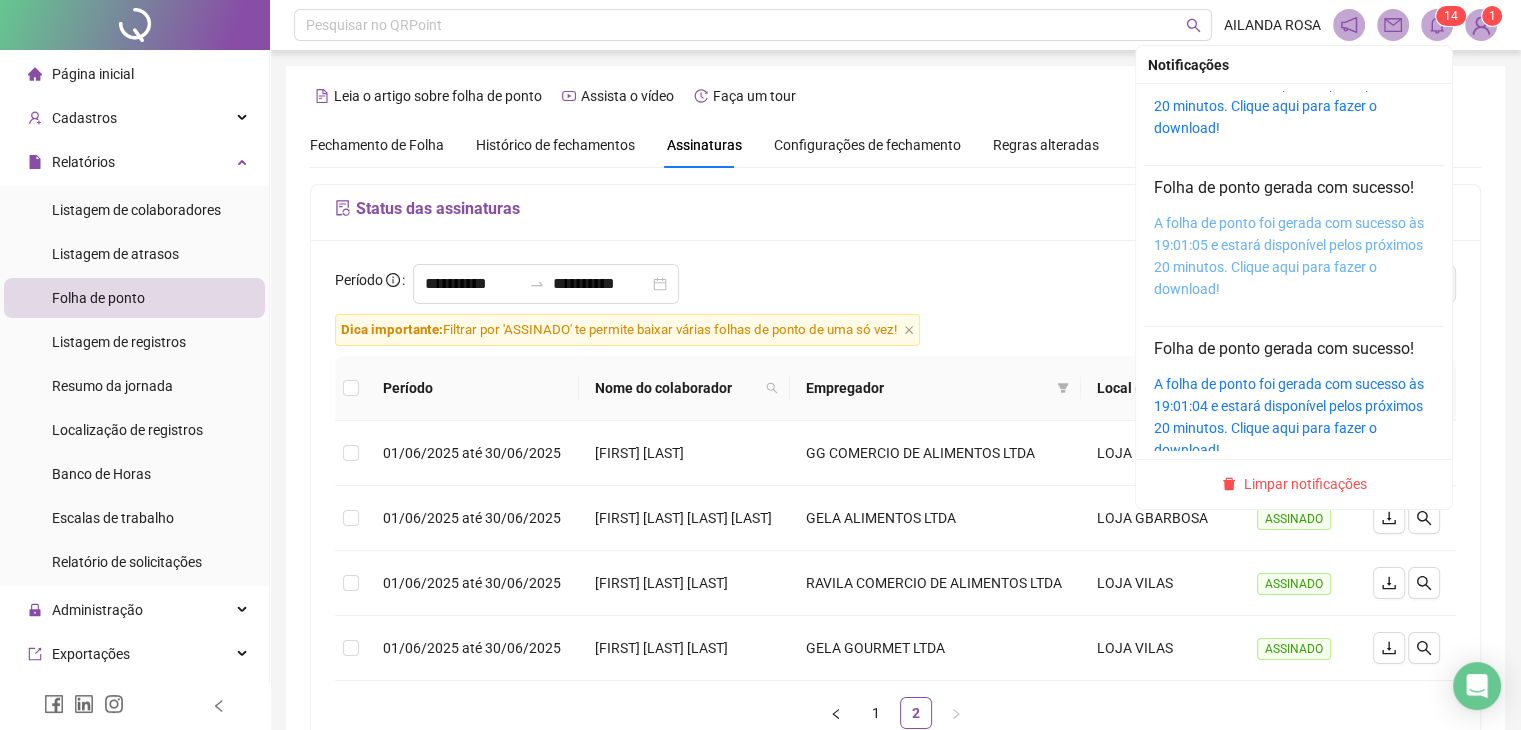 scroll, scrollTop: 1500, scrollLeft: 0, axis: vertical 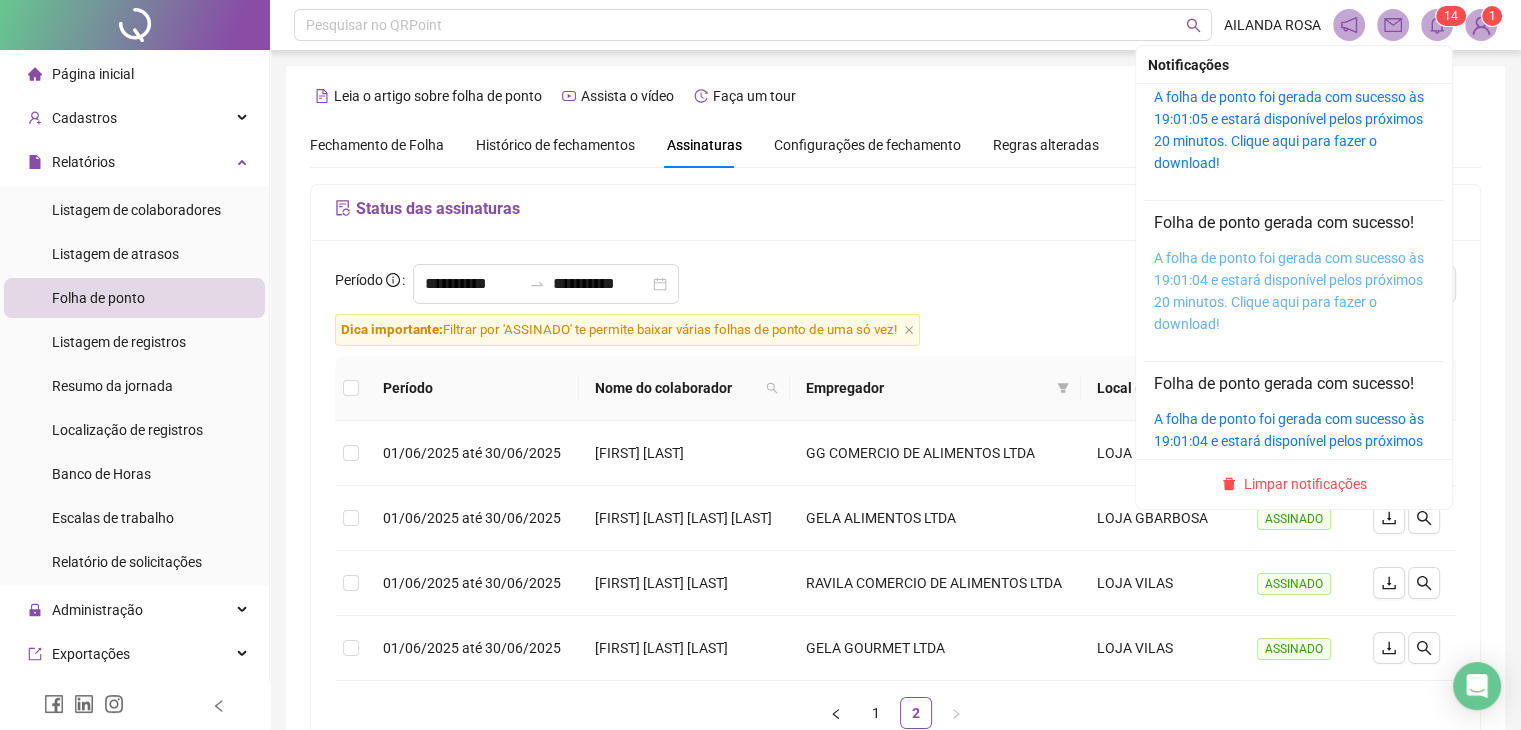 click on "A folha de ponto foi gerada com sucesso às 19:01:04 e estará disponível pelos próximos 20 minutos.
Clique aqui para fazer o download!" at bounding box center (1289, 291) 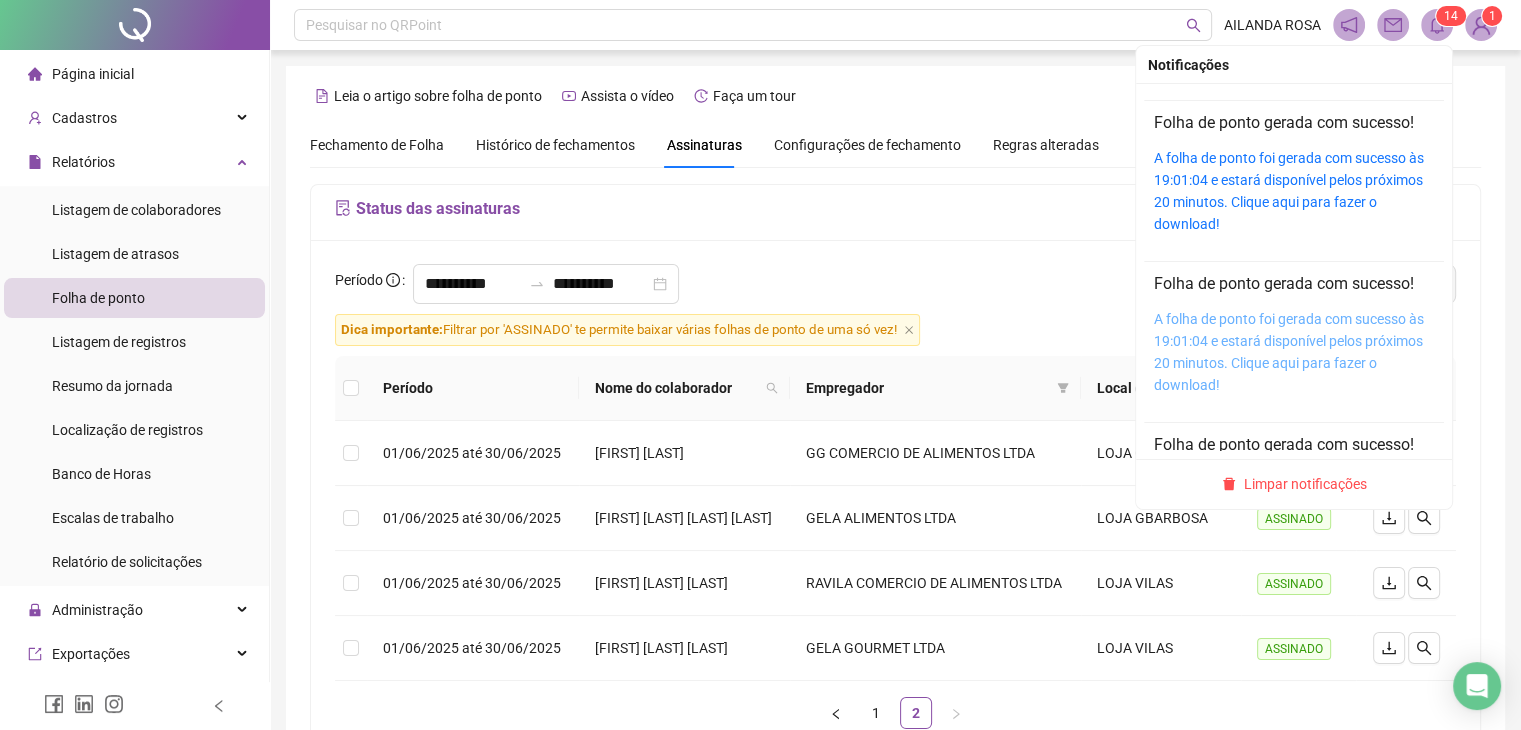 click on "A folha de ponto foi gerada com sucesso às 19:01:04 e estará disponível pelos próximos 20 minutos.
Clique aqui para fazer o download!" at bounding box center [1289, 352] 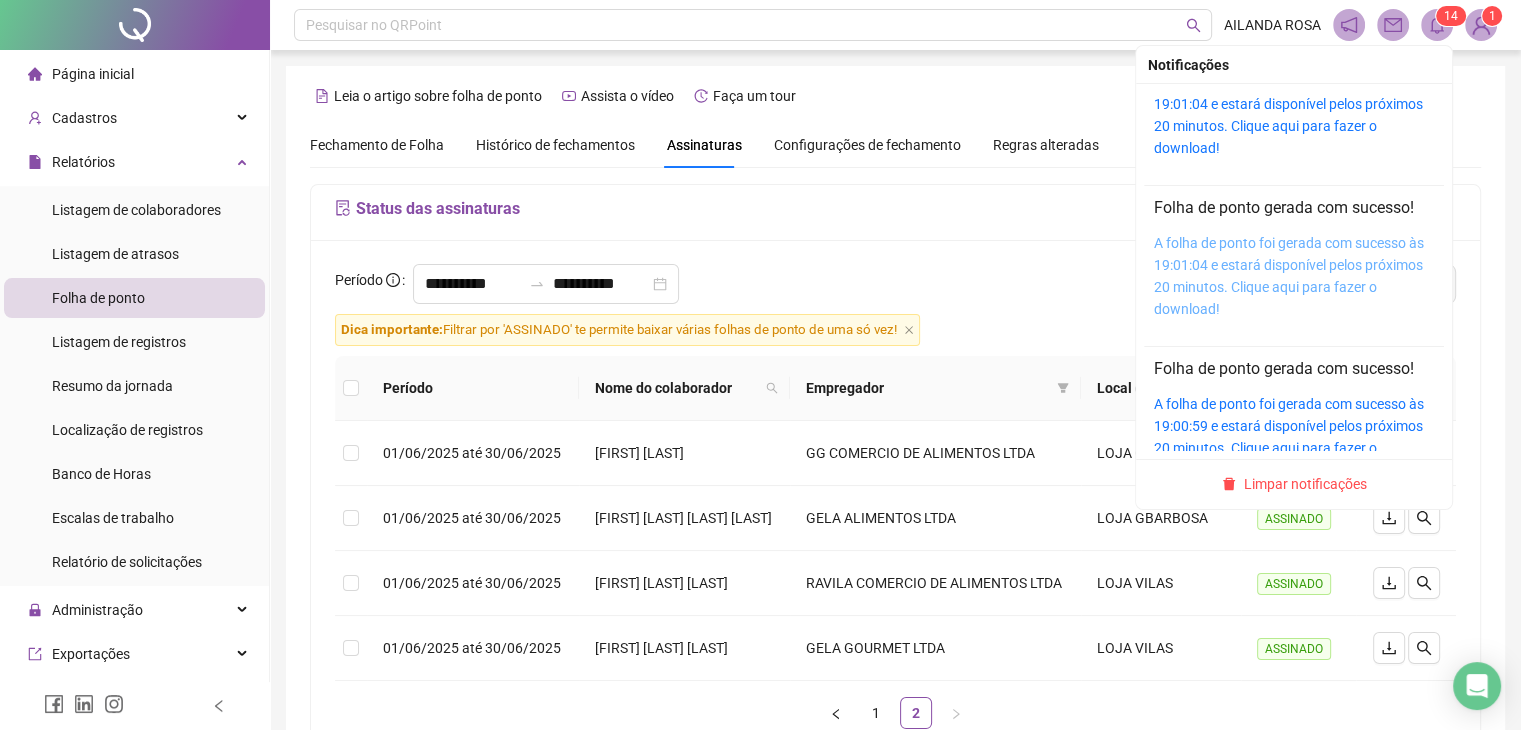 scroll, scrollTop: 1890, scrollLeft: 0, axis: vertical 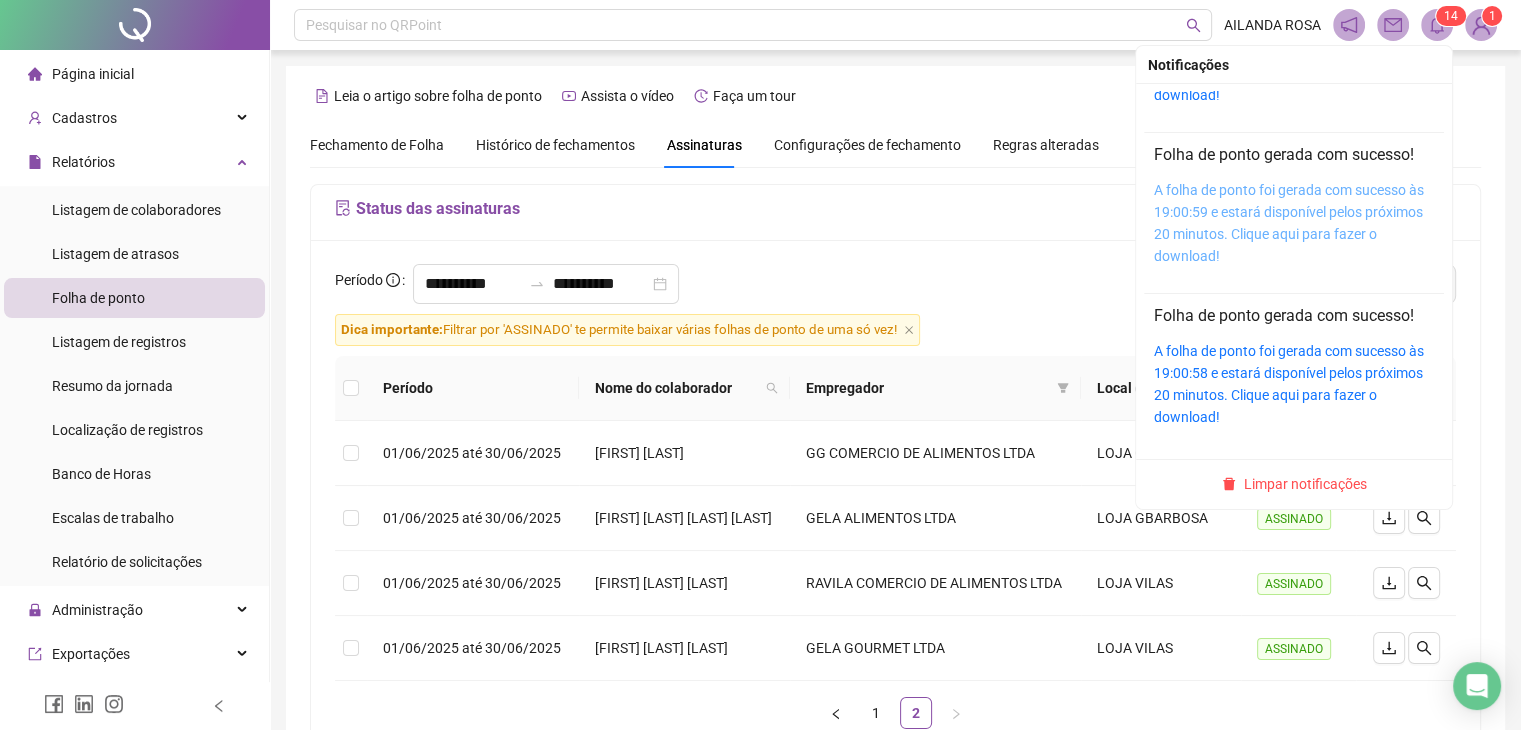 click on "A folha de ponto foi gerada com sucesso às 19:00:59 e estará disponível pelos próximos 20 minutos.
Clique aqui para fazer o download!" at bounding box center [1289, 223] 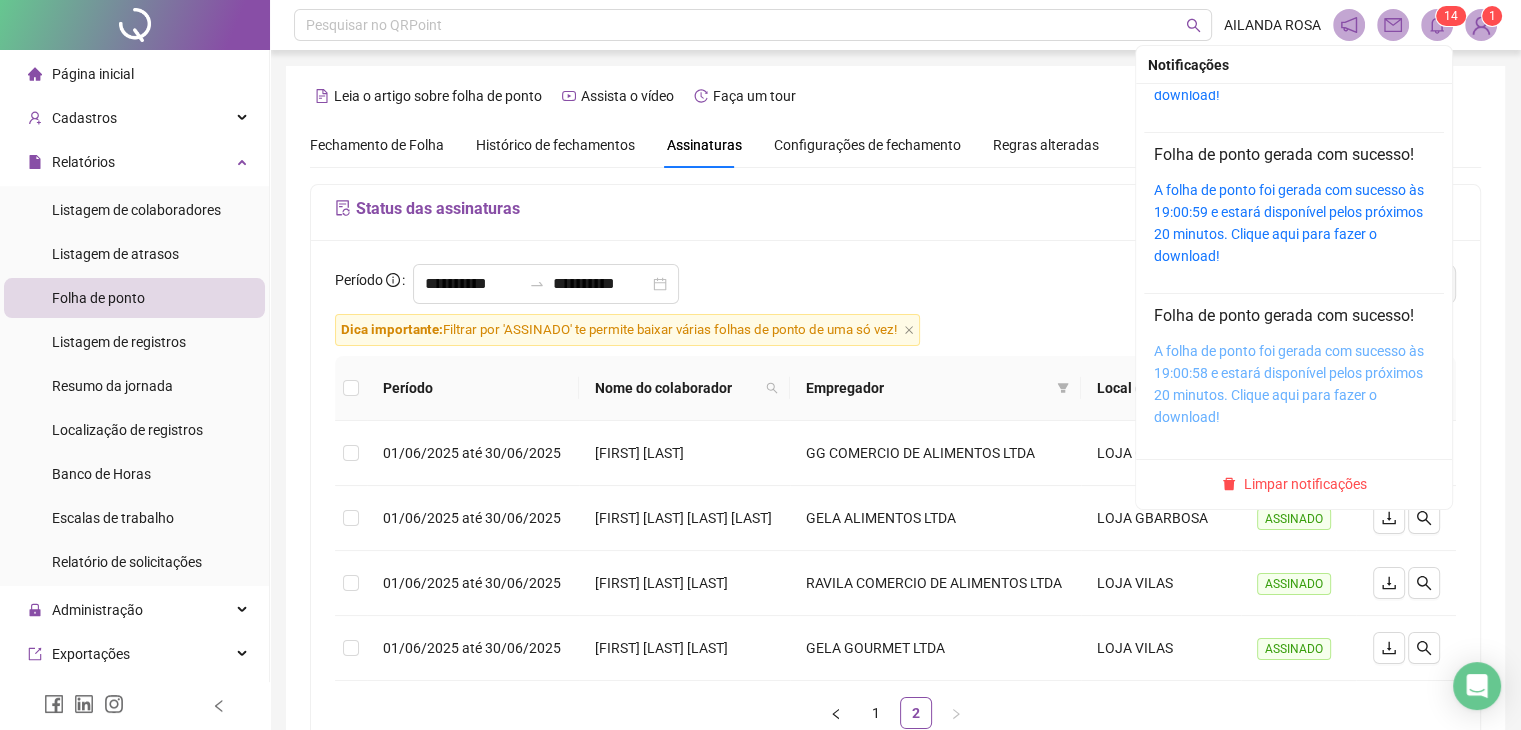 click on "A folha de ponto foi gerada com sucesso às 19:00:58 e estará disponível pelos próximos 20 minutos.
Clique aqui para fazer o download!" at bounding box center [1289, 384] 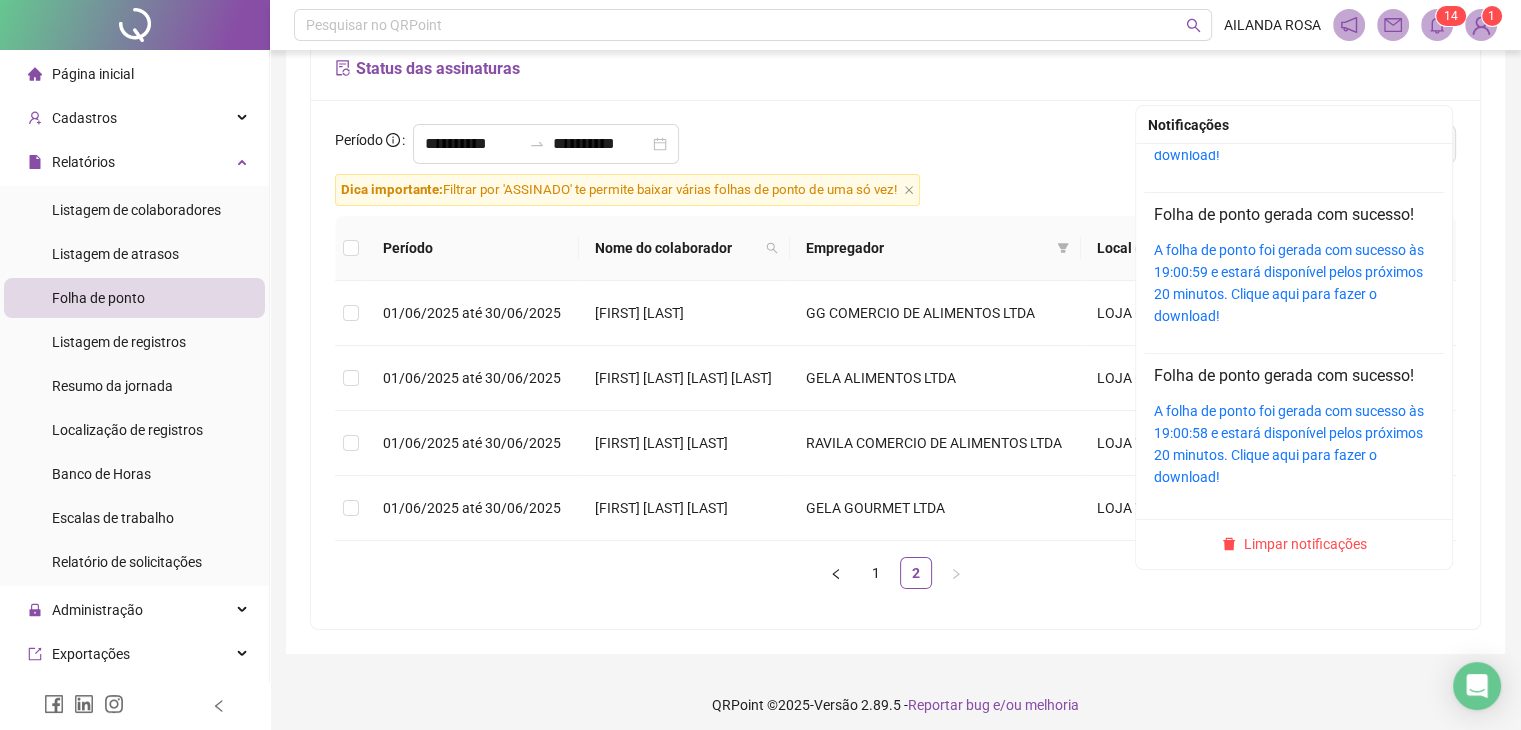 scroll, scrollTop: 200, scrollLeft: 0, axis: vertical 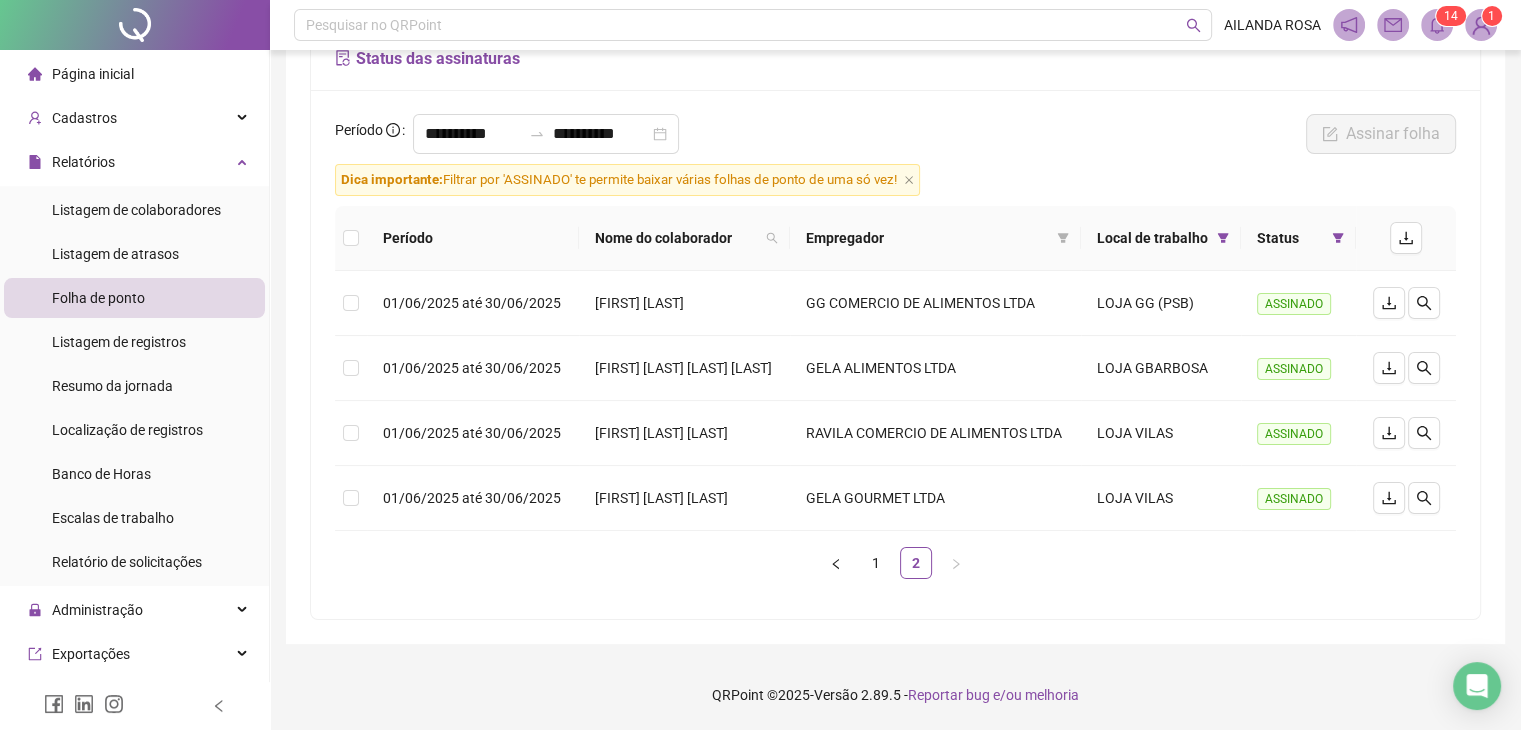 click on "01/06/2025 a 30/06/2025 [FIRST] [LAST] [LAST] GELAGUELA GBLF GELA ALIMENTOS LTDA LOJA GBARBOSA 01/06/2025 a 30/06/2025 [FIRST] [LAST] [LAST] GELAGUELA FABRICA GELA GOURMET LTDA FABRICA 01/06/2025 a 30/06/2025 [FIRST] [LAST] [LAST] [LAST] GELAGUELA FABRICA GELA GOURMET LTDA FABRICA Ainda não há fechamento de folha 01/06/2025 a 30/06/2025 [FIRST] [LAST] [LAST] GELAGUELA SHOPPING DA BAHIA (IGUATEMI) L&L GELATOS COMÉRCIO DE SOBREMESAS LTDA LOJA IGUATEMI 01/06/2025 a 30/06/2025 [FIRST] [LAST] [LAST] GELAGUELA SOBREMESAS - VILAS LOJA VILAS FABRICA 1" at bounding box center (895, 280) 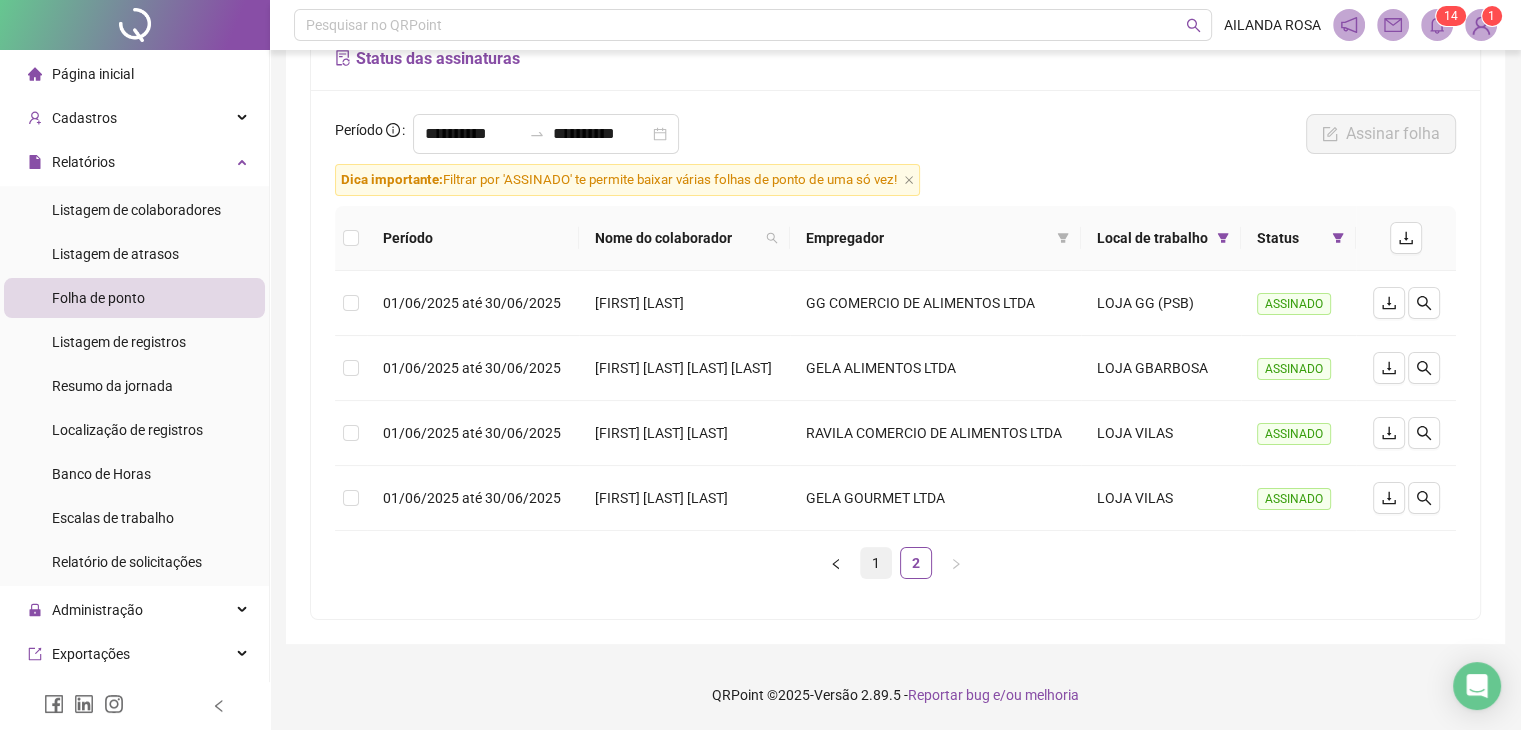 click on "1" at bounding box center [876, 563] 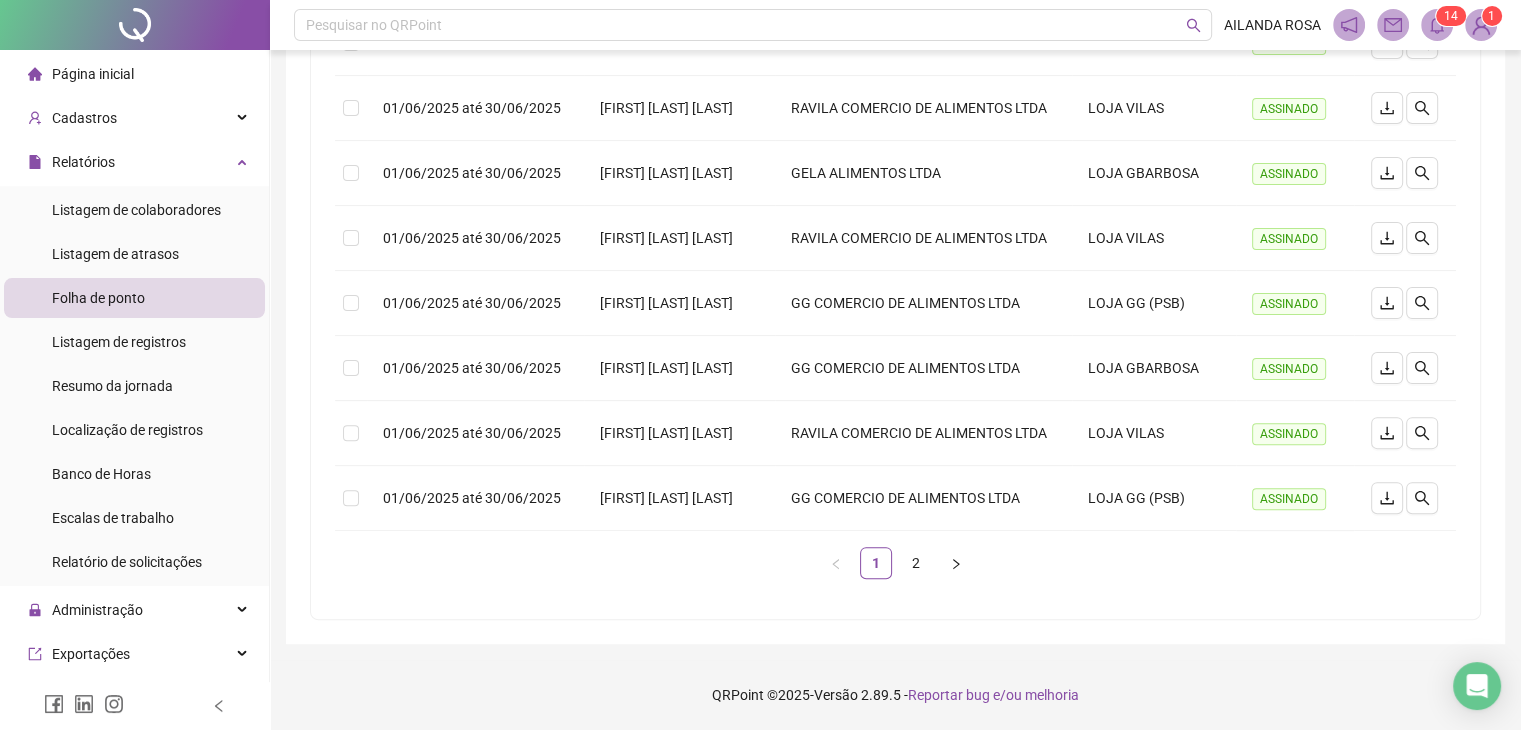 scroll, scrollTop: 168, scrollLeft: 0, axis: vertical 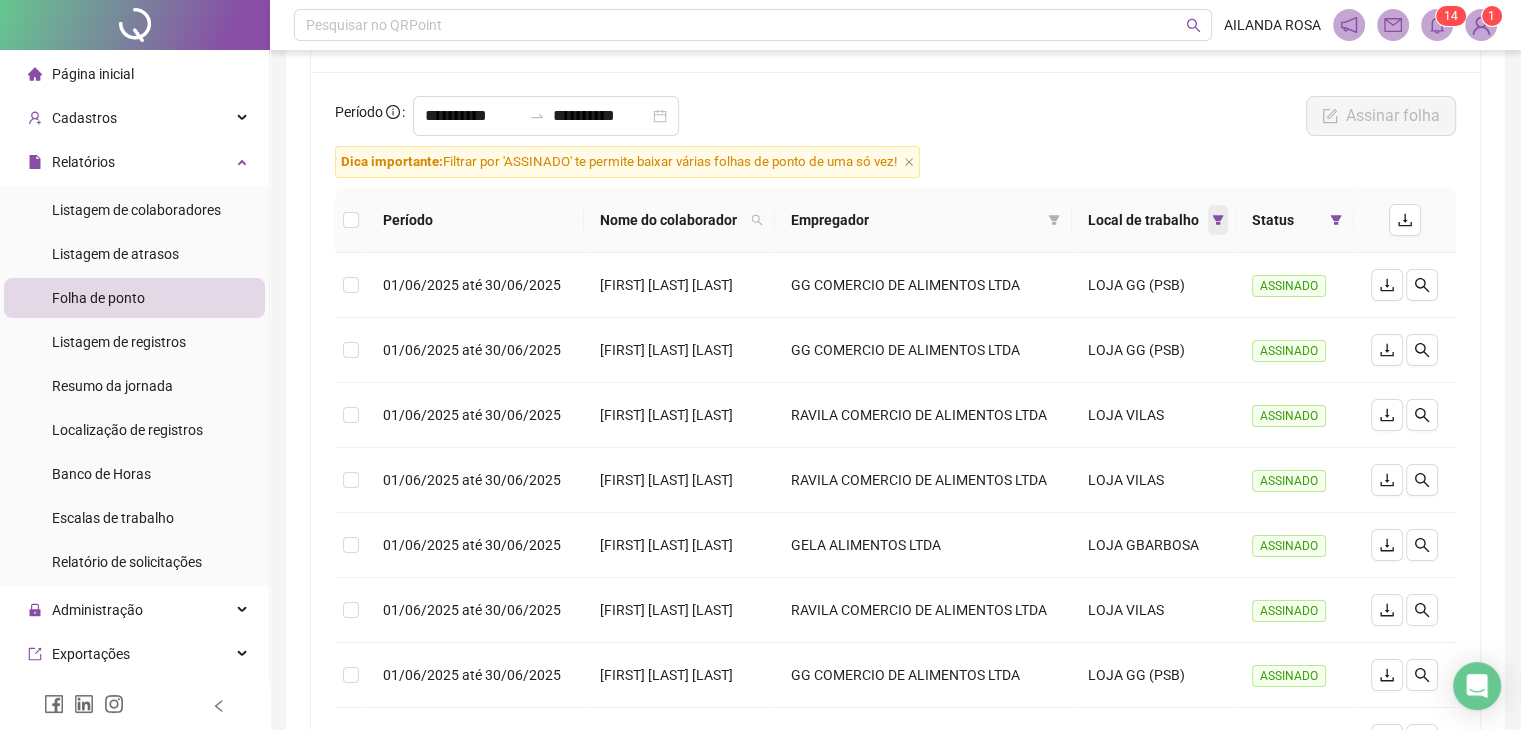 click at bounding box center [1218, 220] 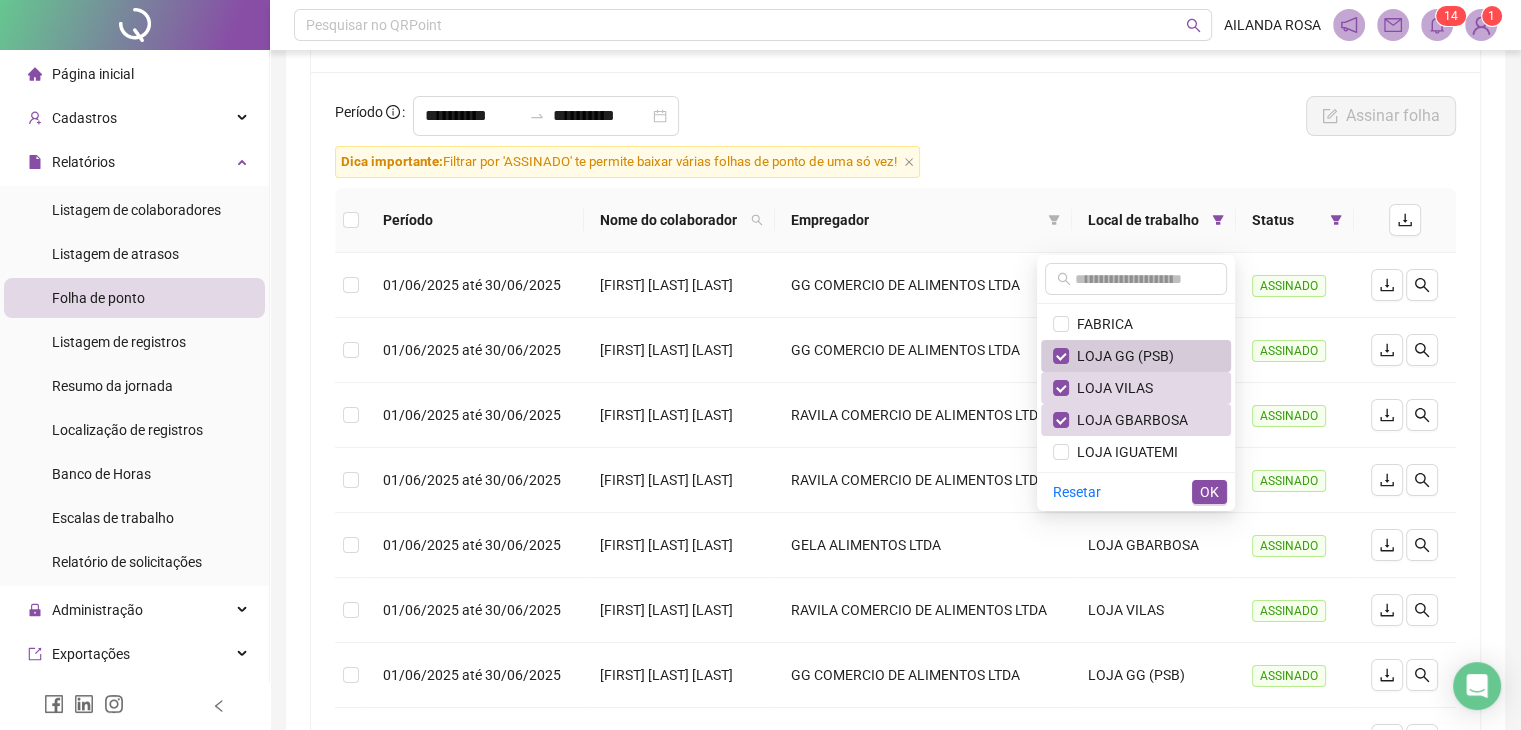 click on "LOJA GG (PSB)" at bounding box center [1121, 356] 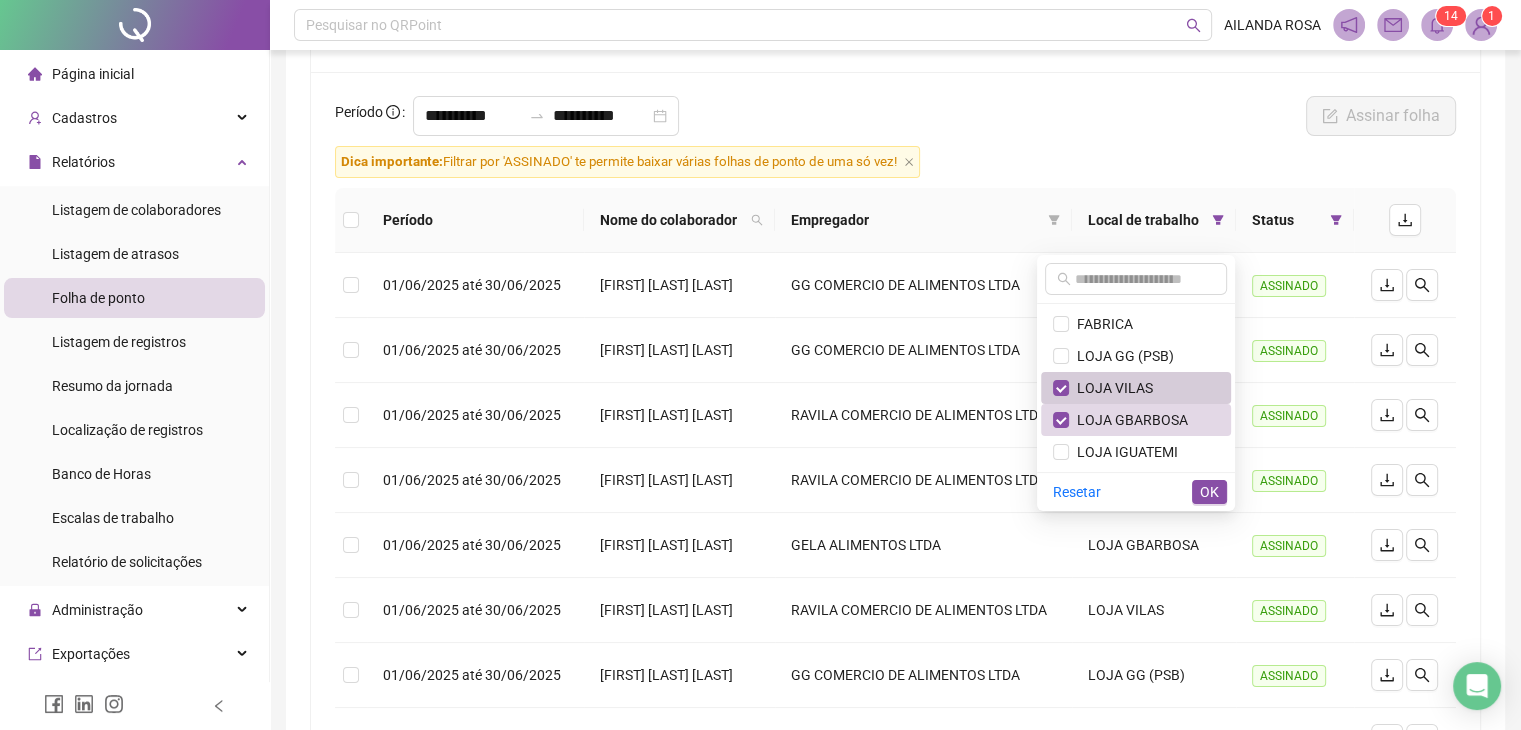 click on "LOJA VILAS" at bounding box center [1111, 388] 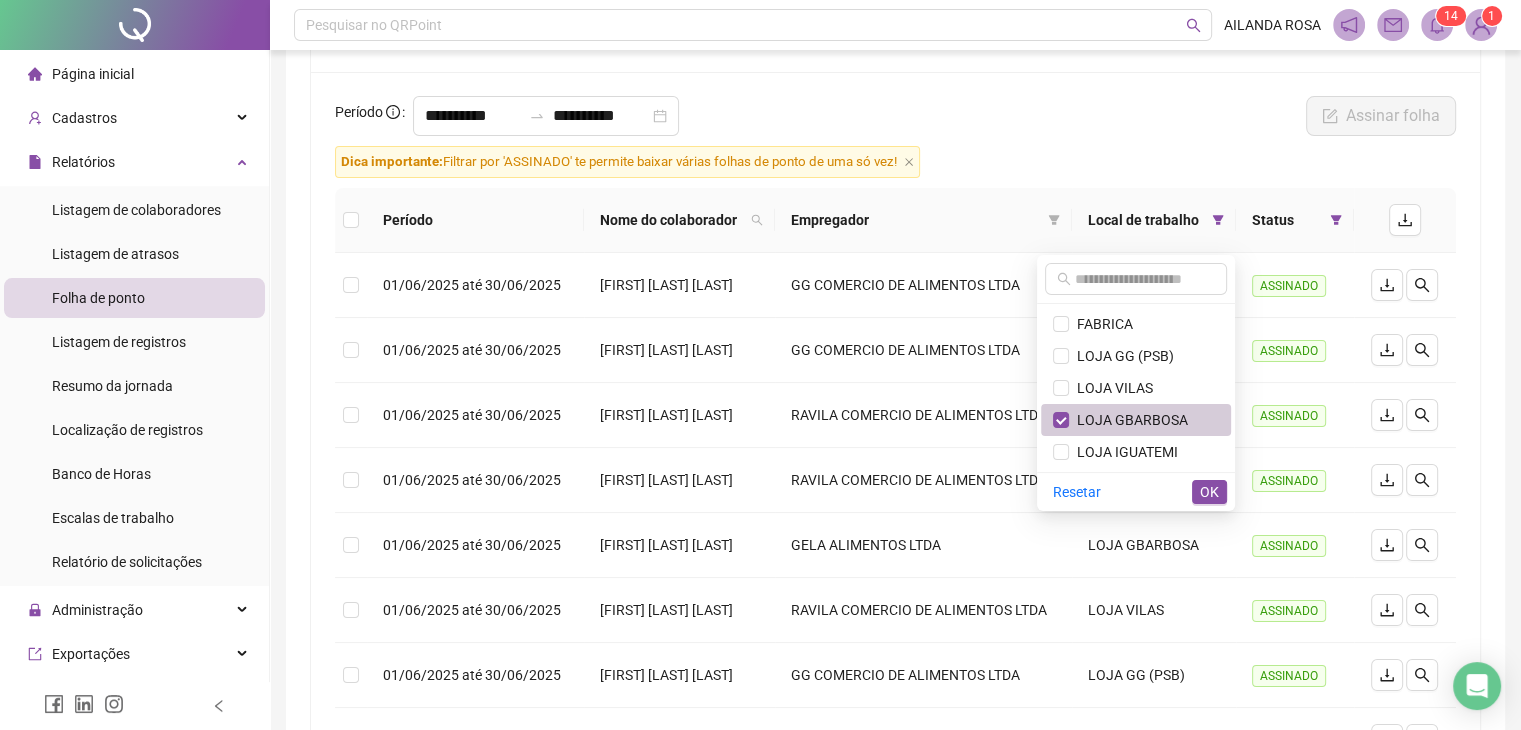 click on "LOJA GBARBOSA" at bounding box center (1128, 420) 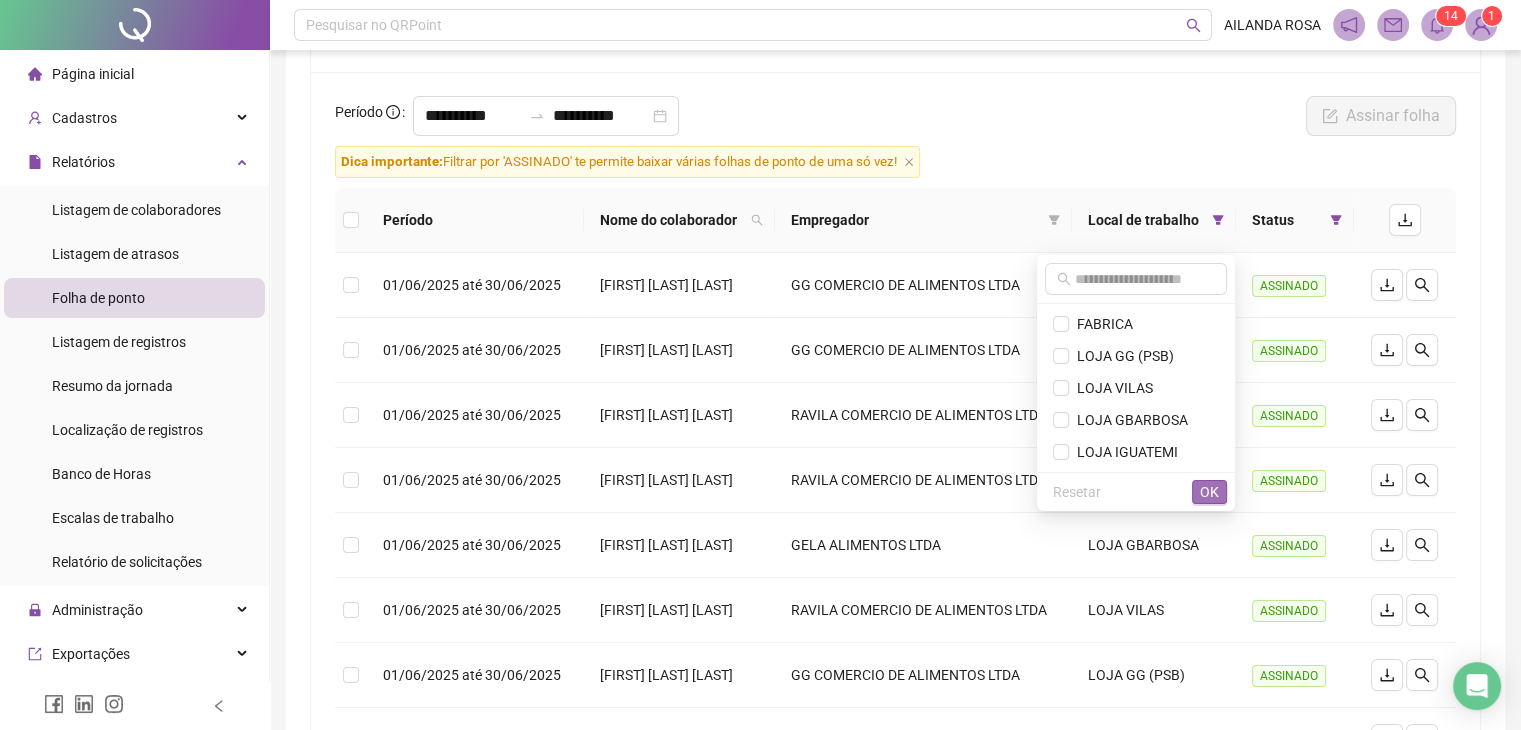 click on "OK" at bounding box center [1209, 492] 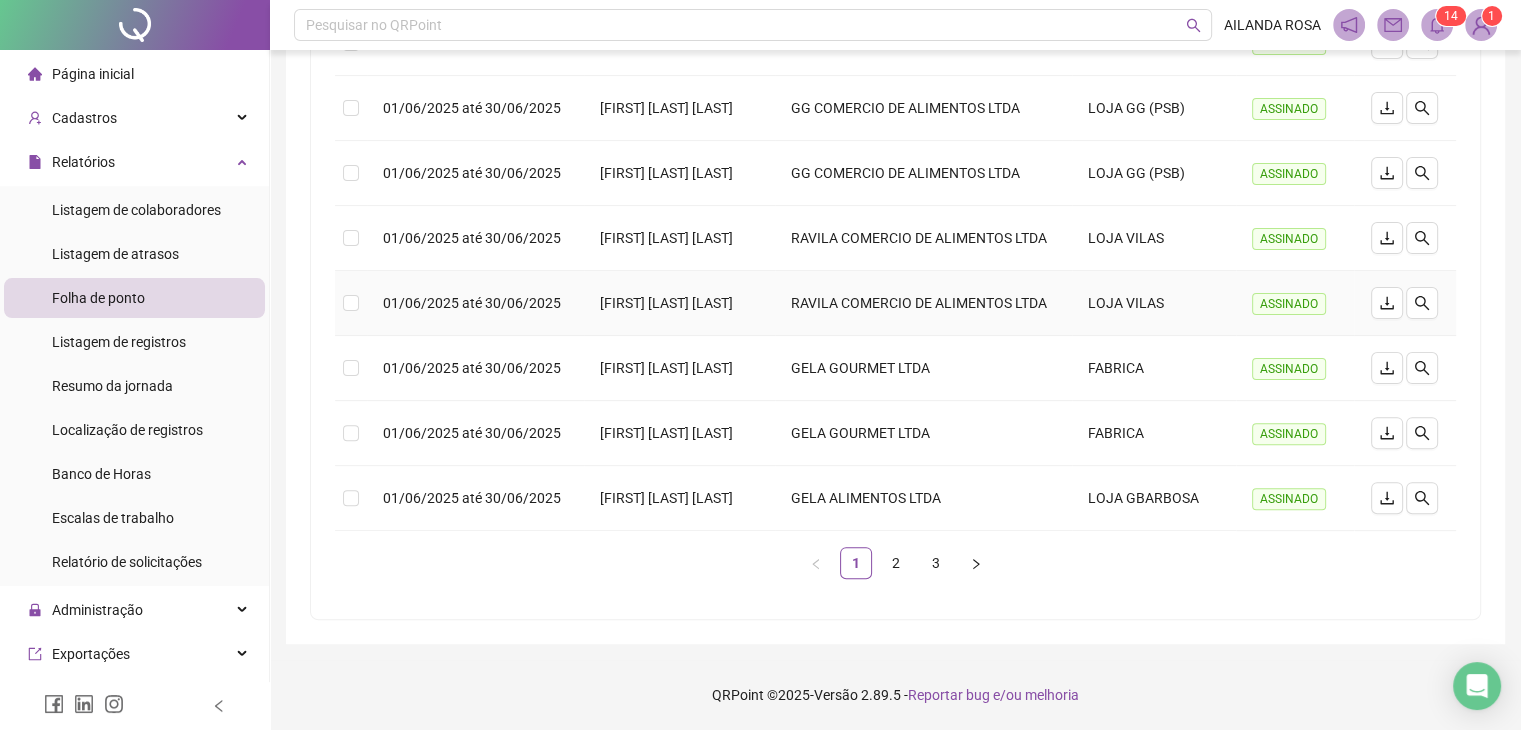 scroll, scrollTop: 668, scrollLeft: 0, axis: vertical 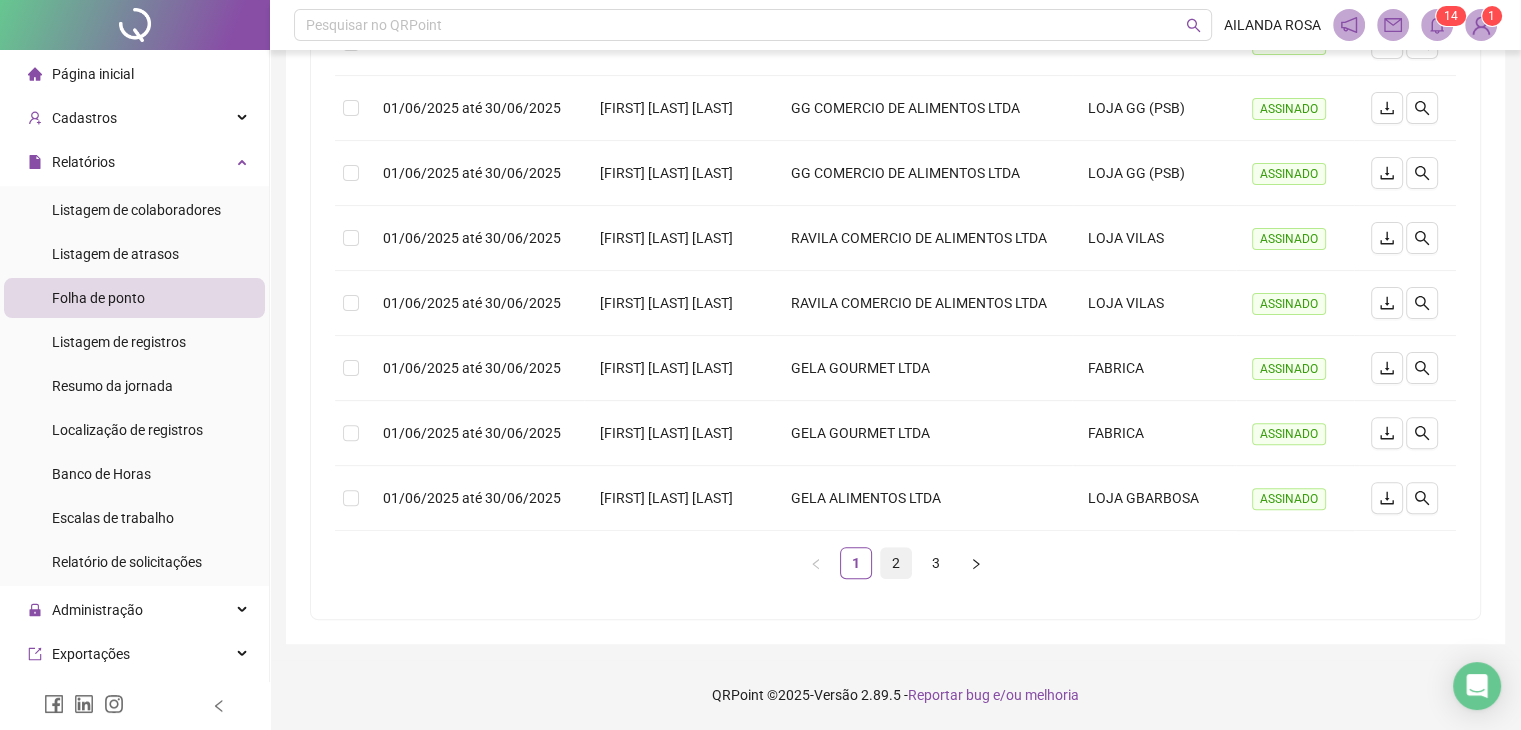 click on "2" at bounding box center [896, 563] 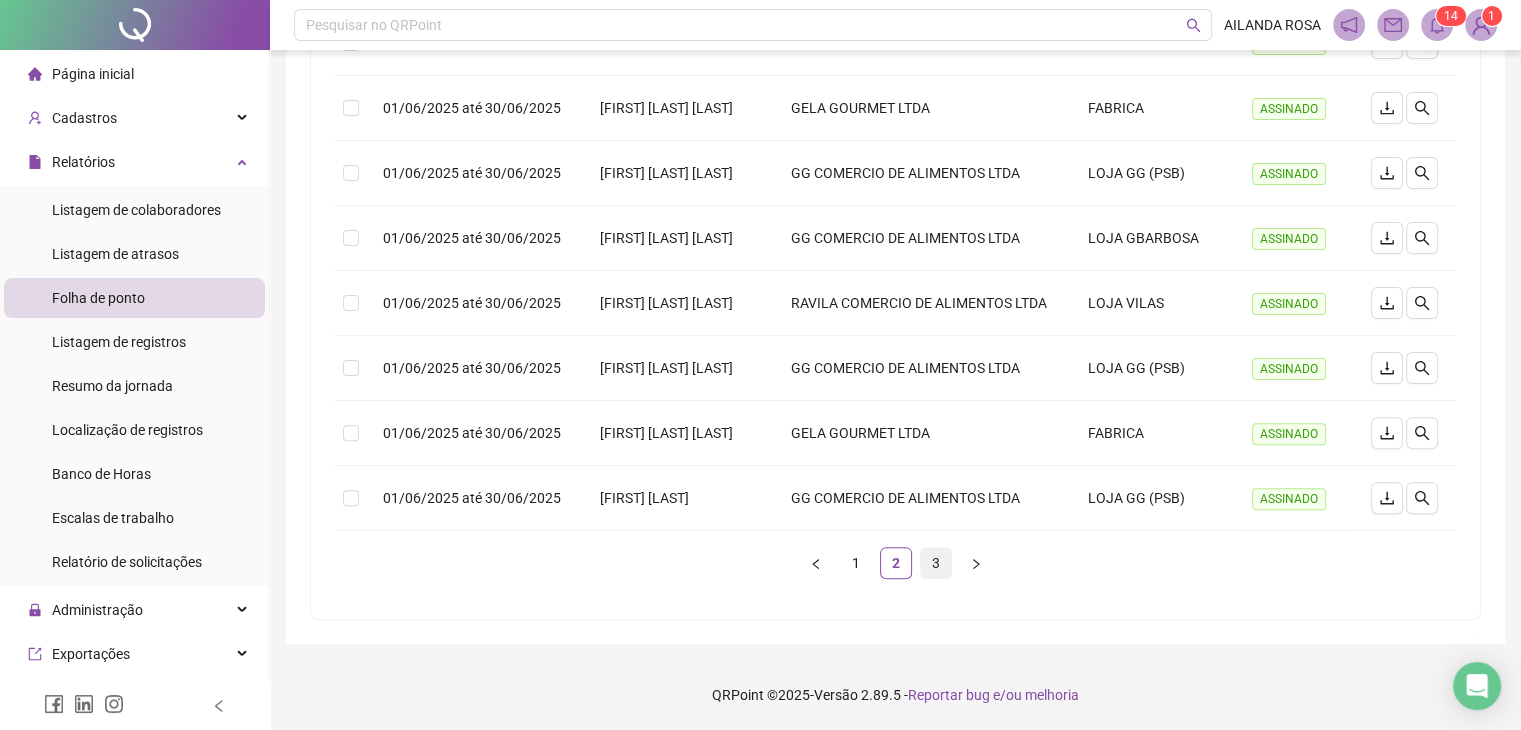 click on "3" at bounding box center [936, 563] 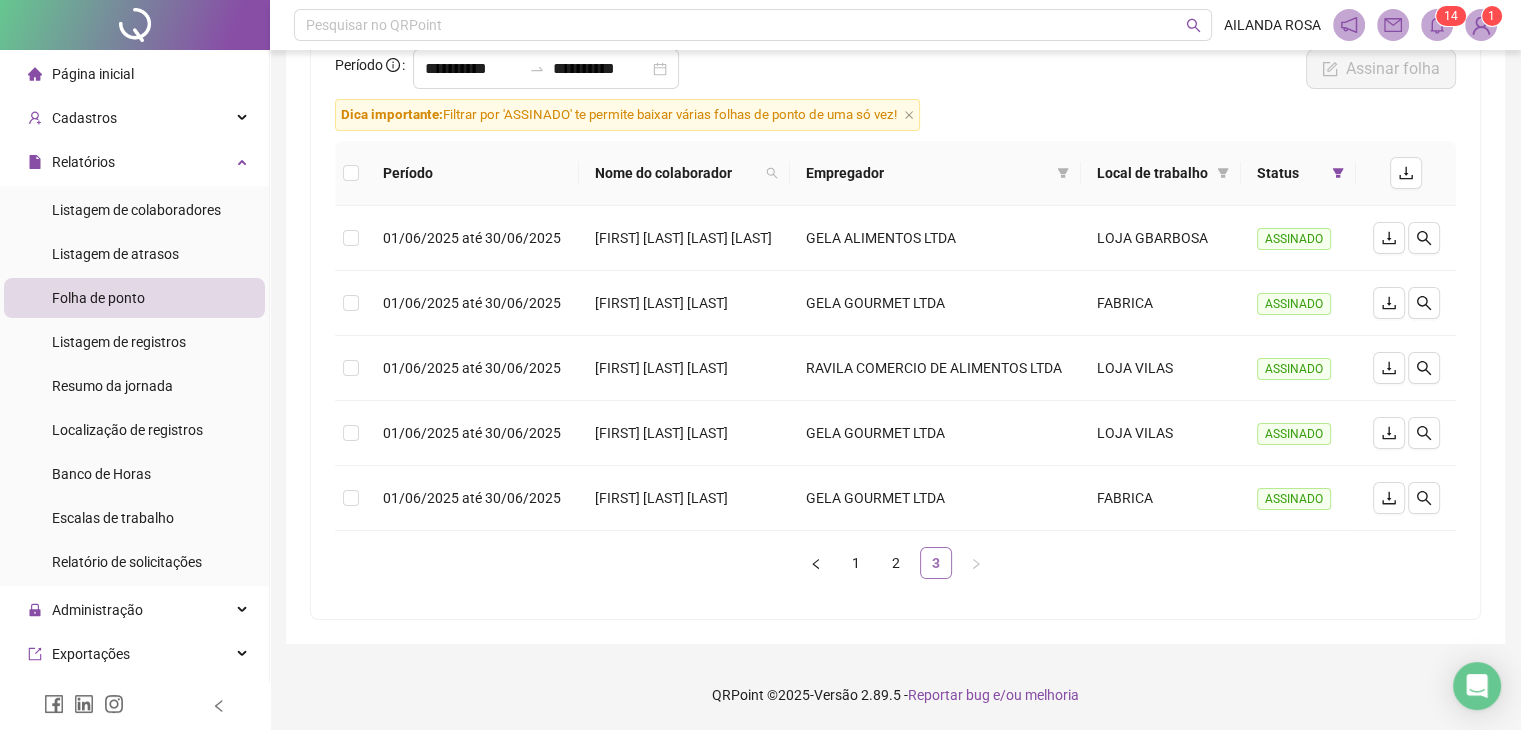 scroll, scrollTop: 284, scrollLeft: 0, axis: vertical 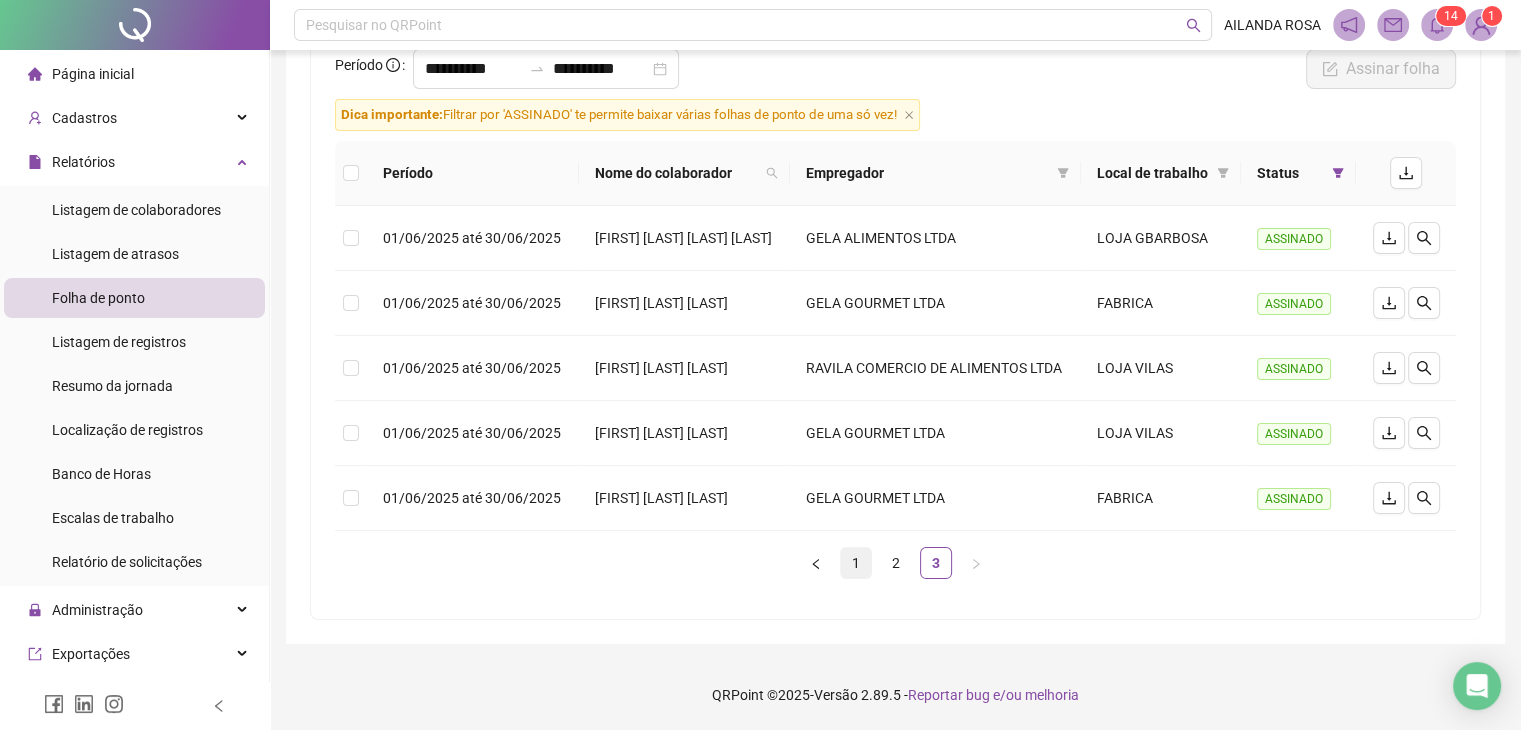 click on "1" at bounding box center (856, 563) 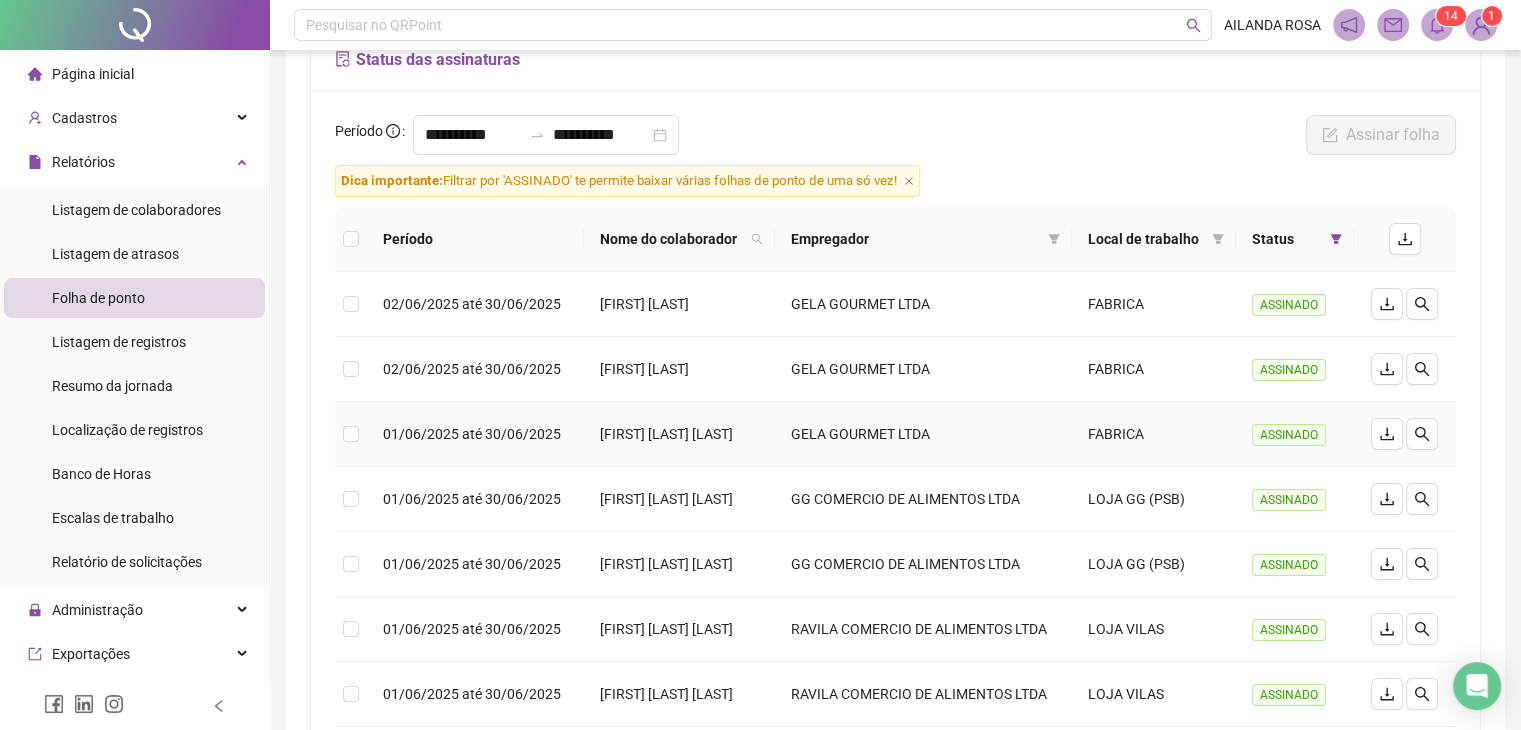 scroll, scrollTop: 0, scrollLeft: 0, axis: both 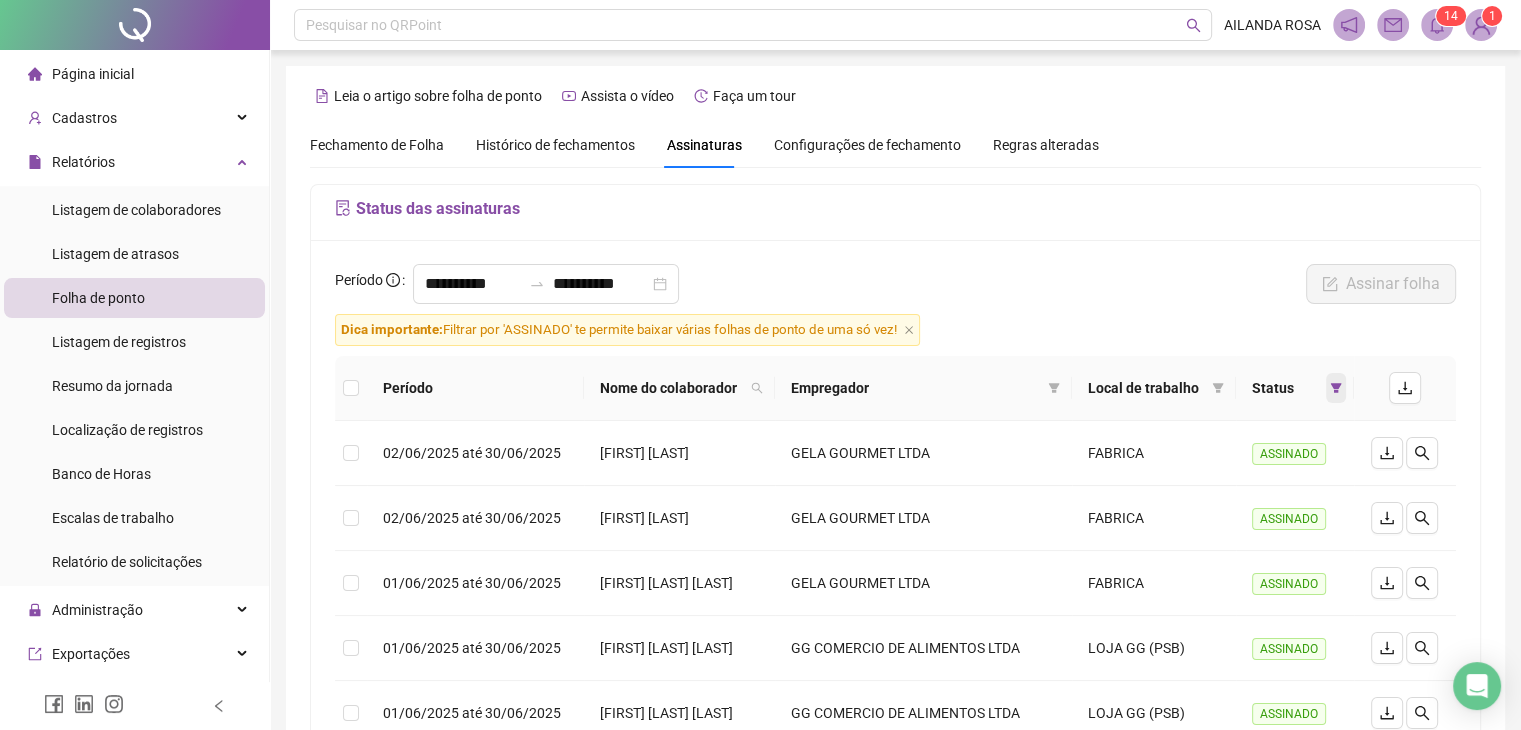 click at bounding box center [1336, 388] 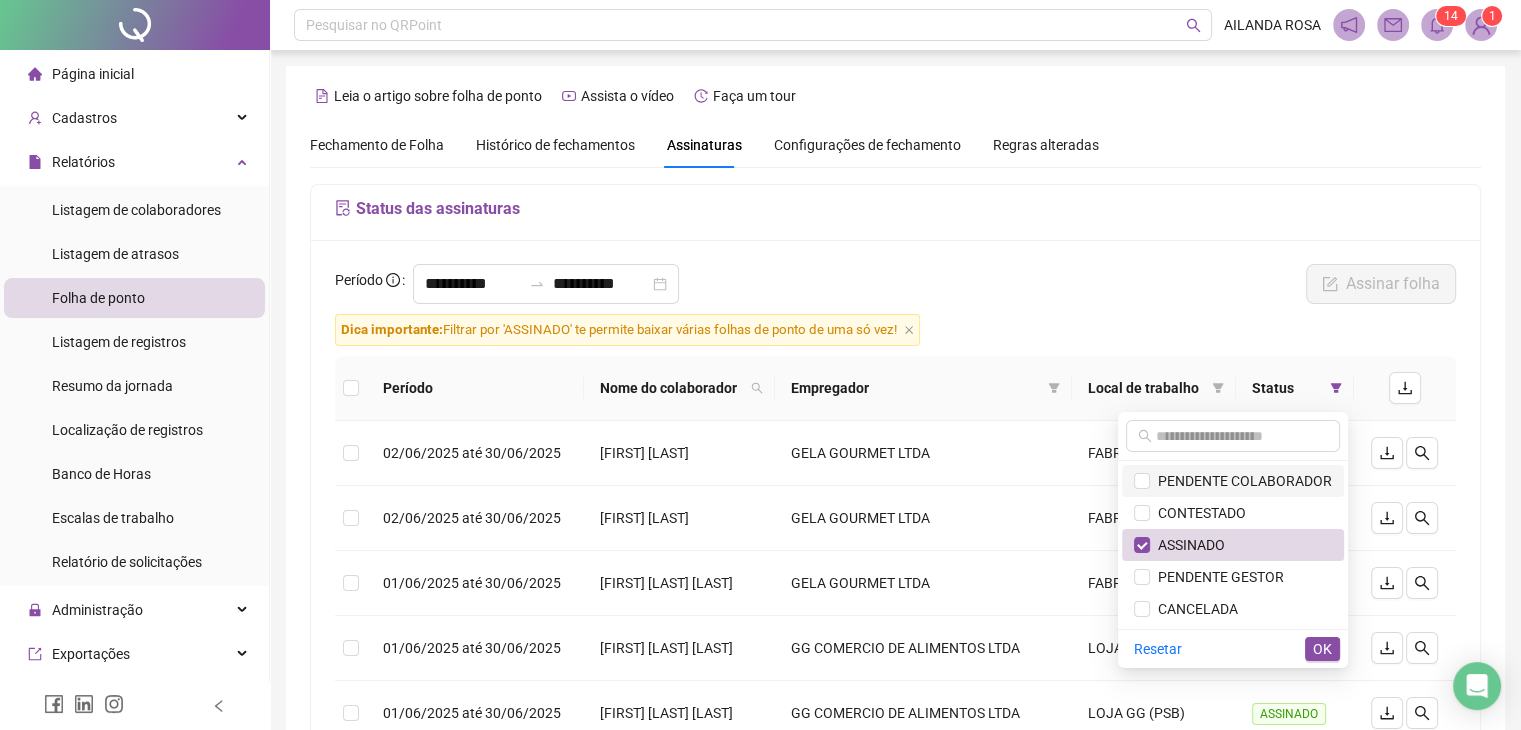 click on "PENDENTE COLABORADOR" at bounding box center (1241, 481) 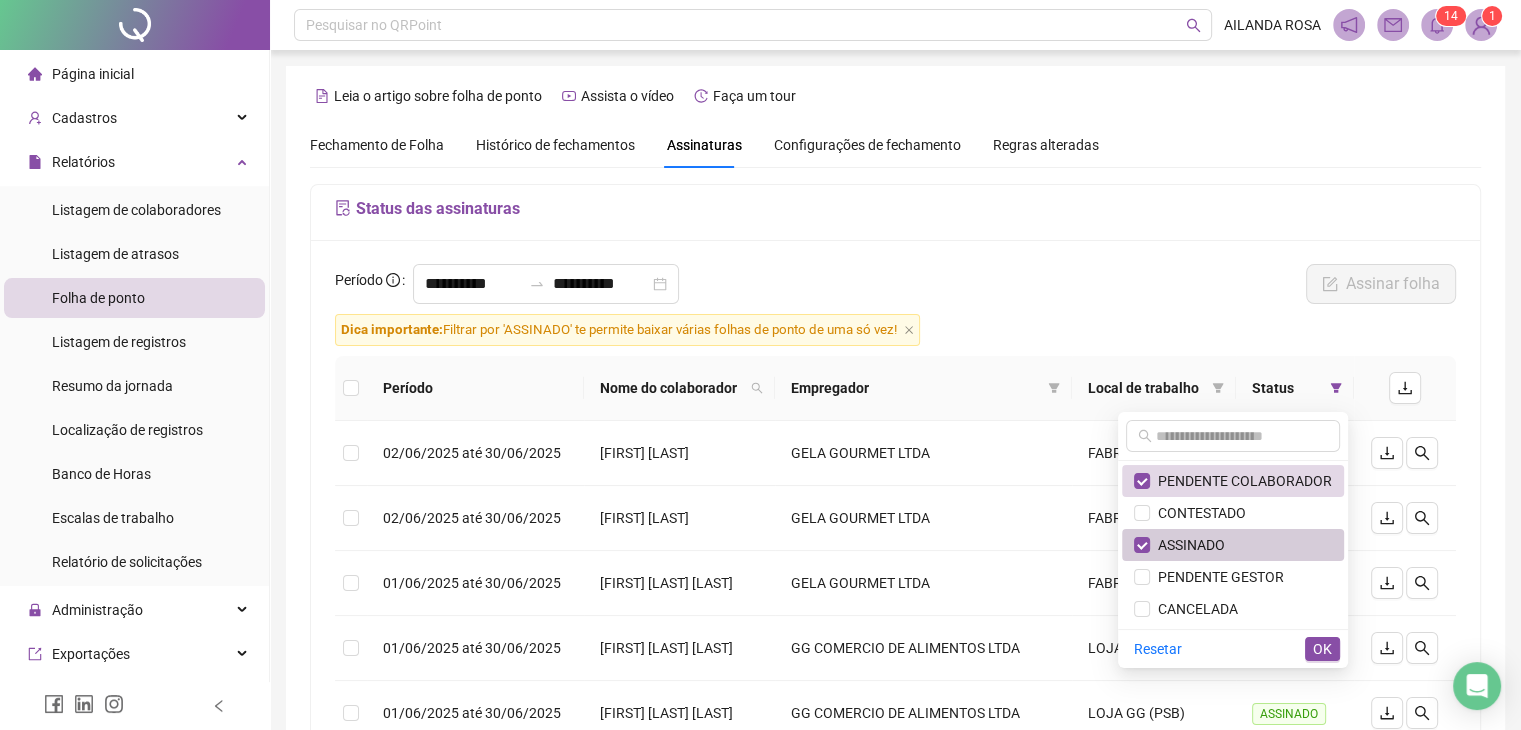 click on "ASSINADO" at bounding box center [1233, 545] 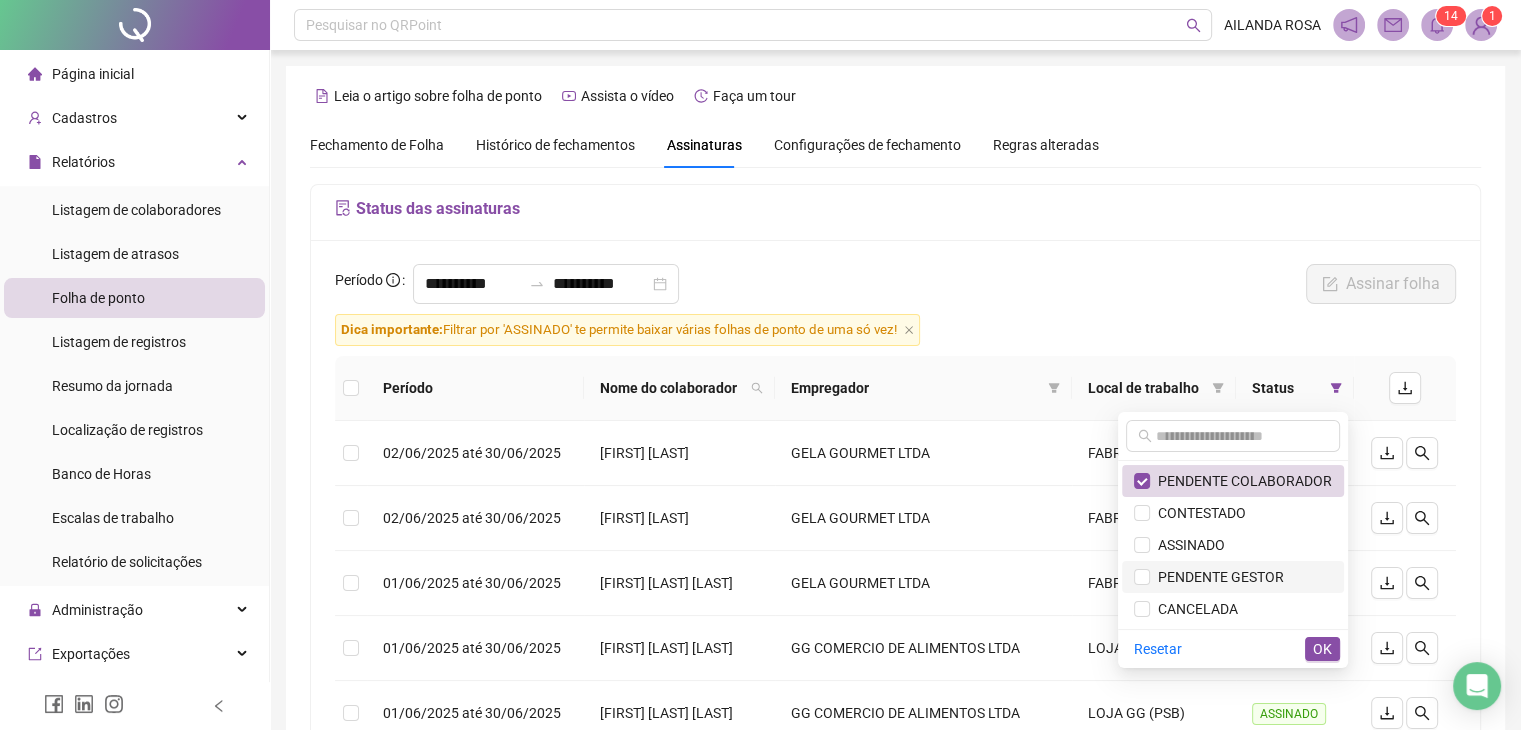click on "PENDENTE GESTOR" at bounding box center (1233, 577) 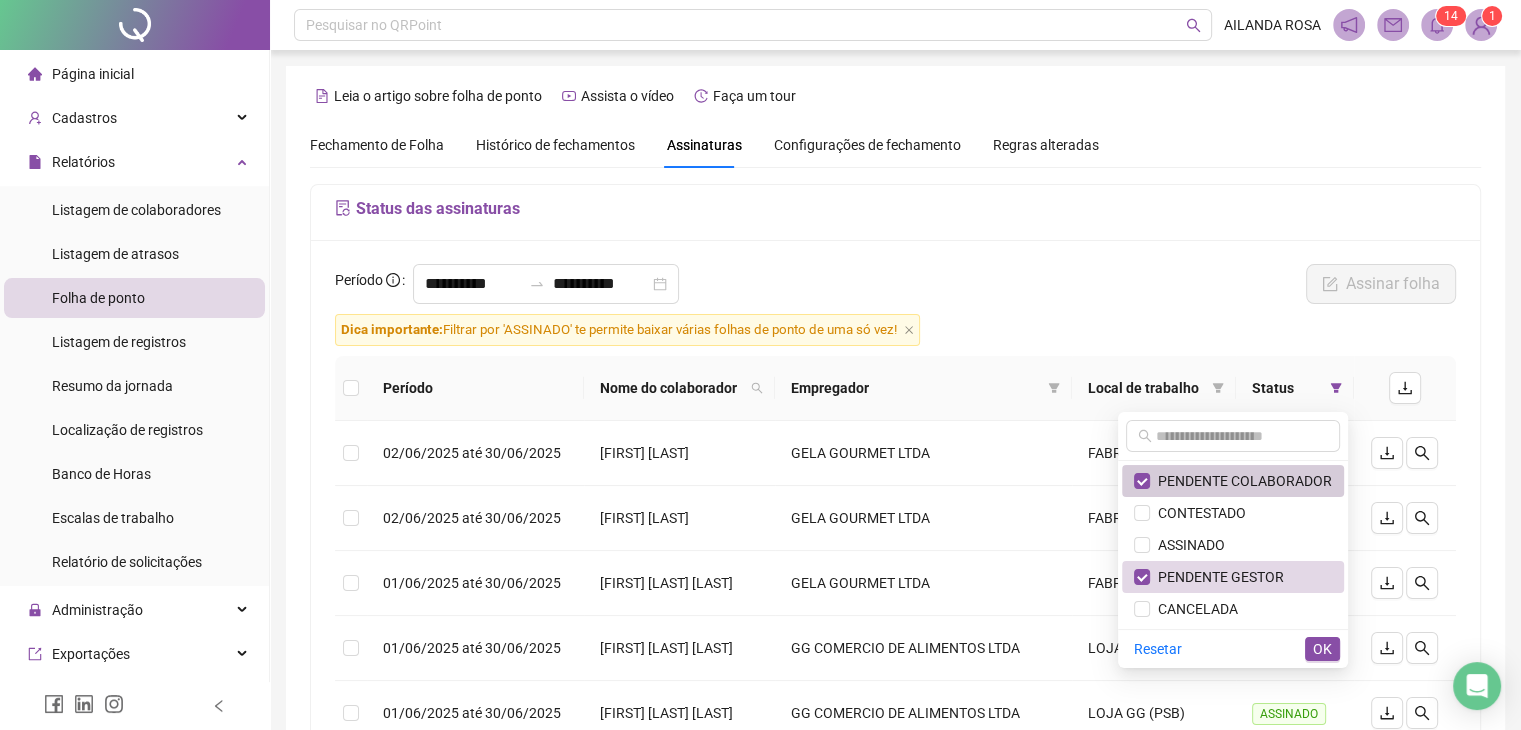 click on "PENDENTE COLABORADOR" at bounding box center (1241, 481) 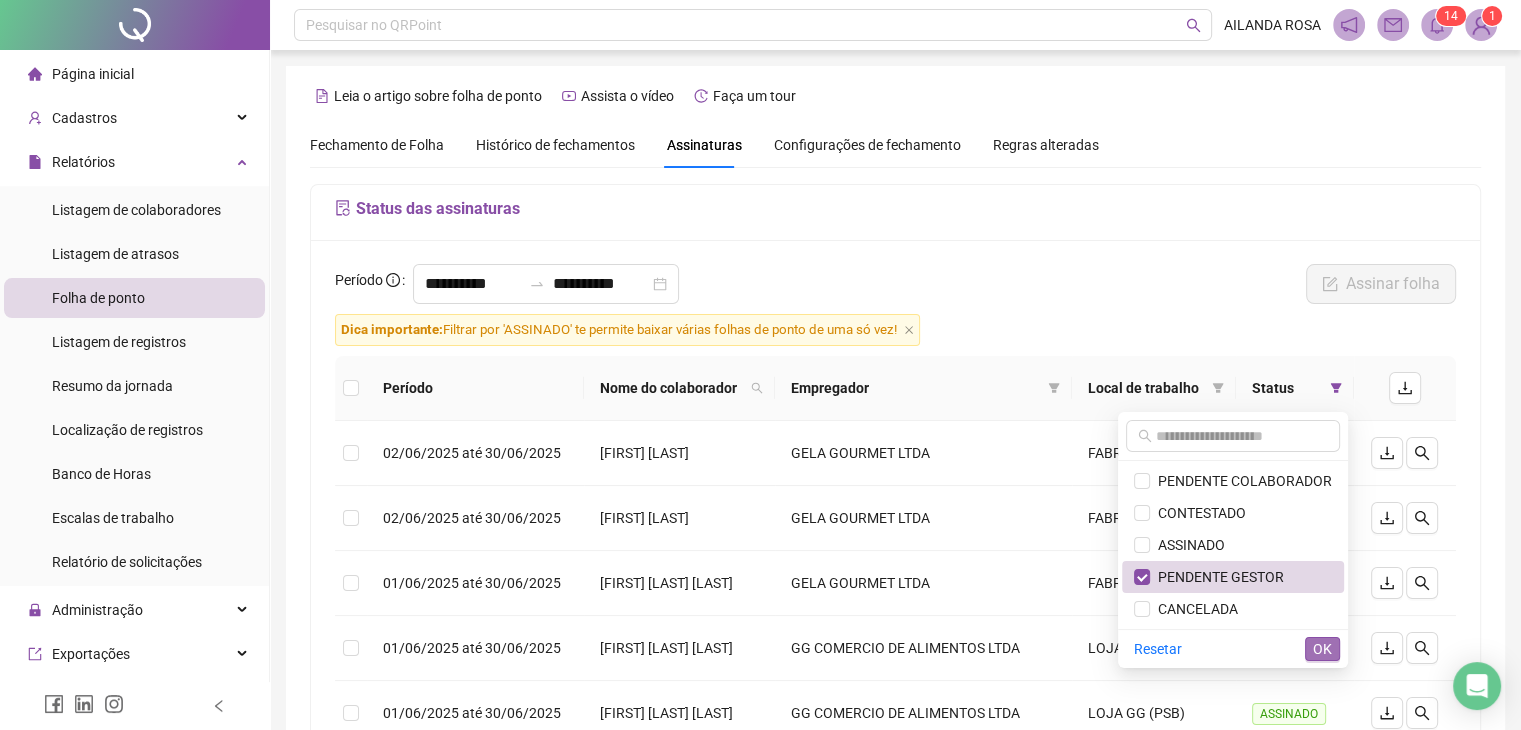 click on "OK" at bounding box center (1322, 649) 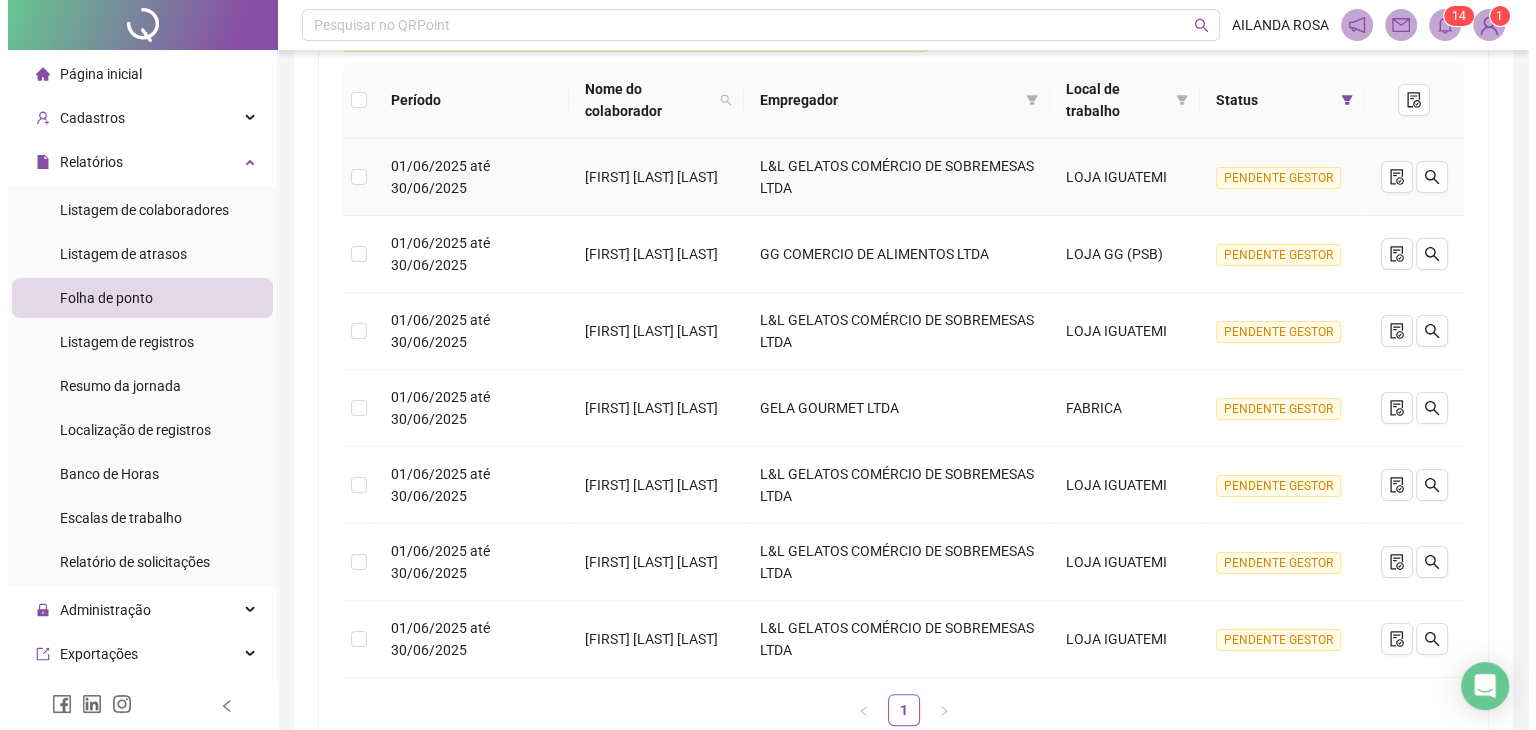 scroll, scrollTop: 300, scrollLeft: 0, axis: vertical 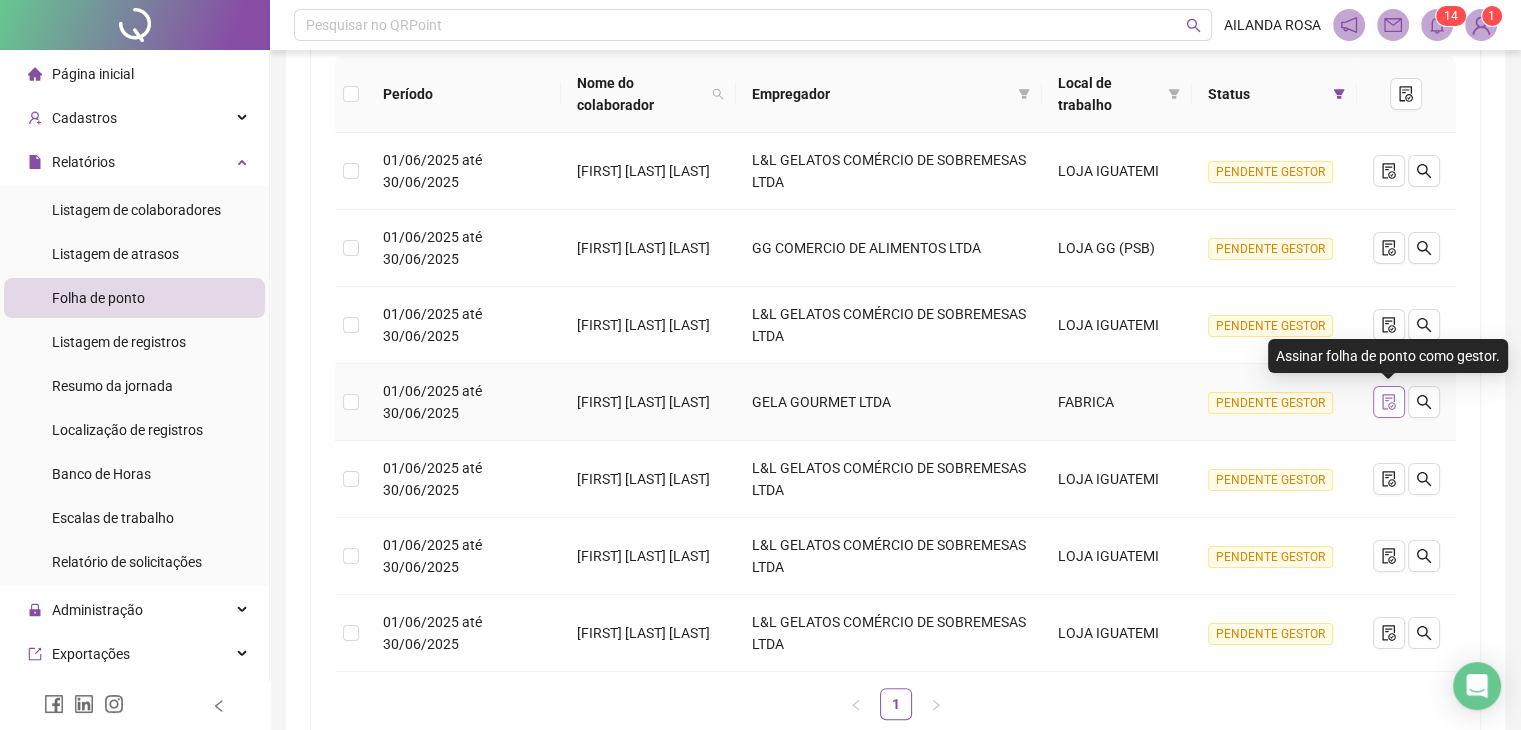 click 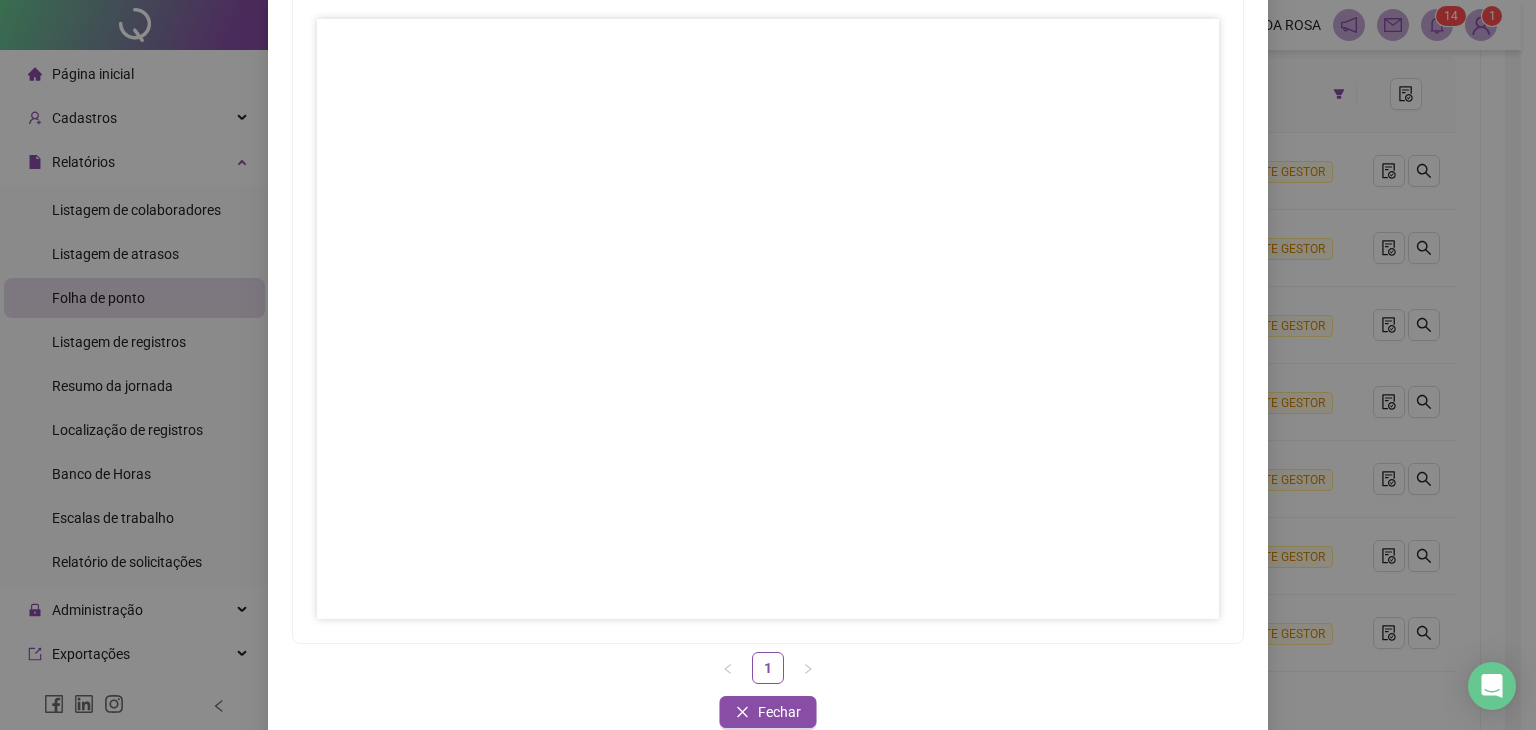 scroll, scrollTop: 200, scrollLeft: 0, axis: vertical 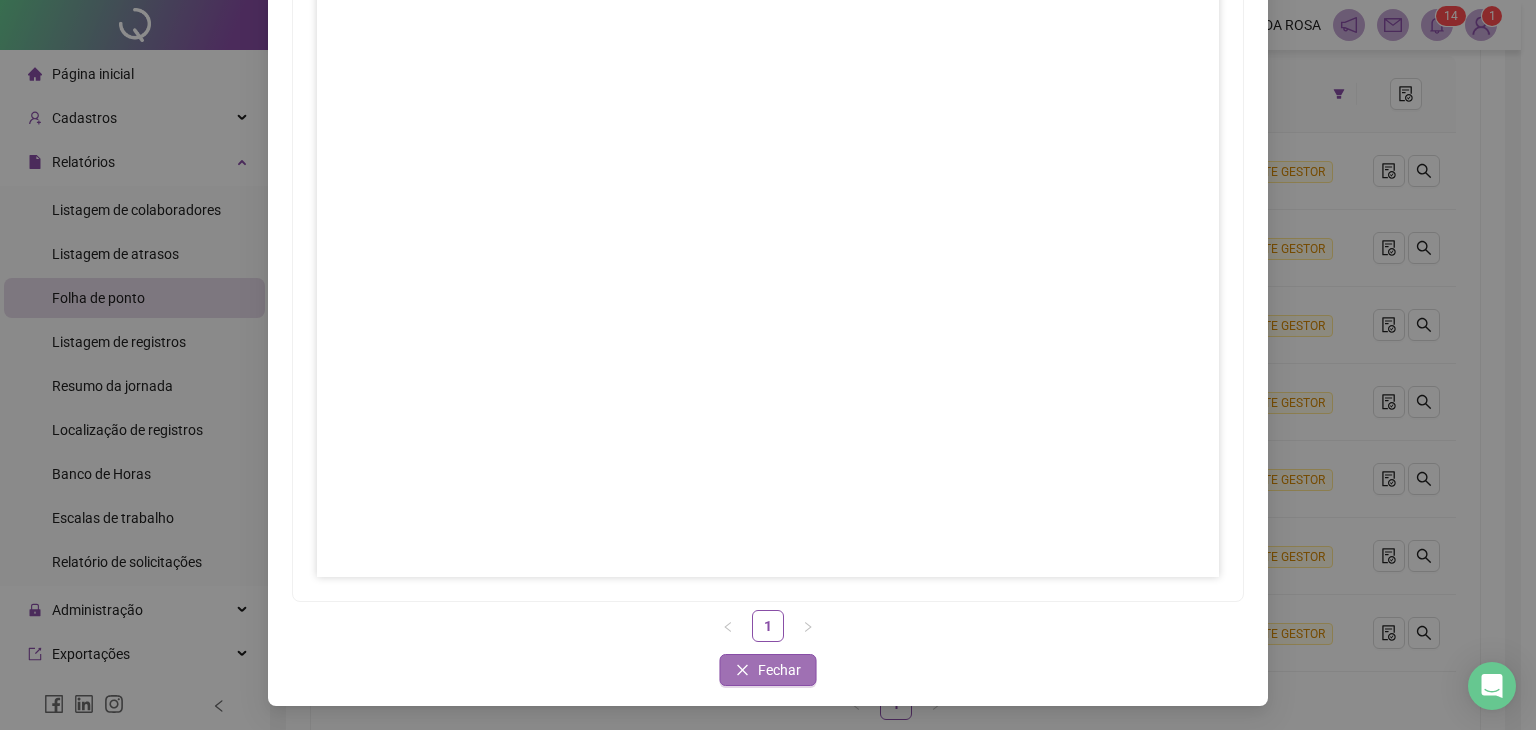 click on "Fechar" at bounding box center (779, 670) 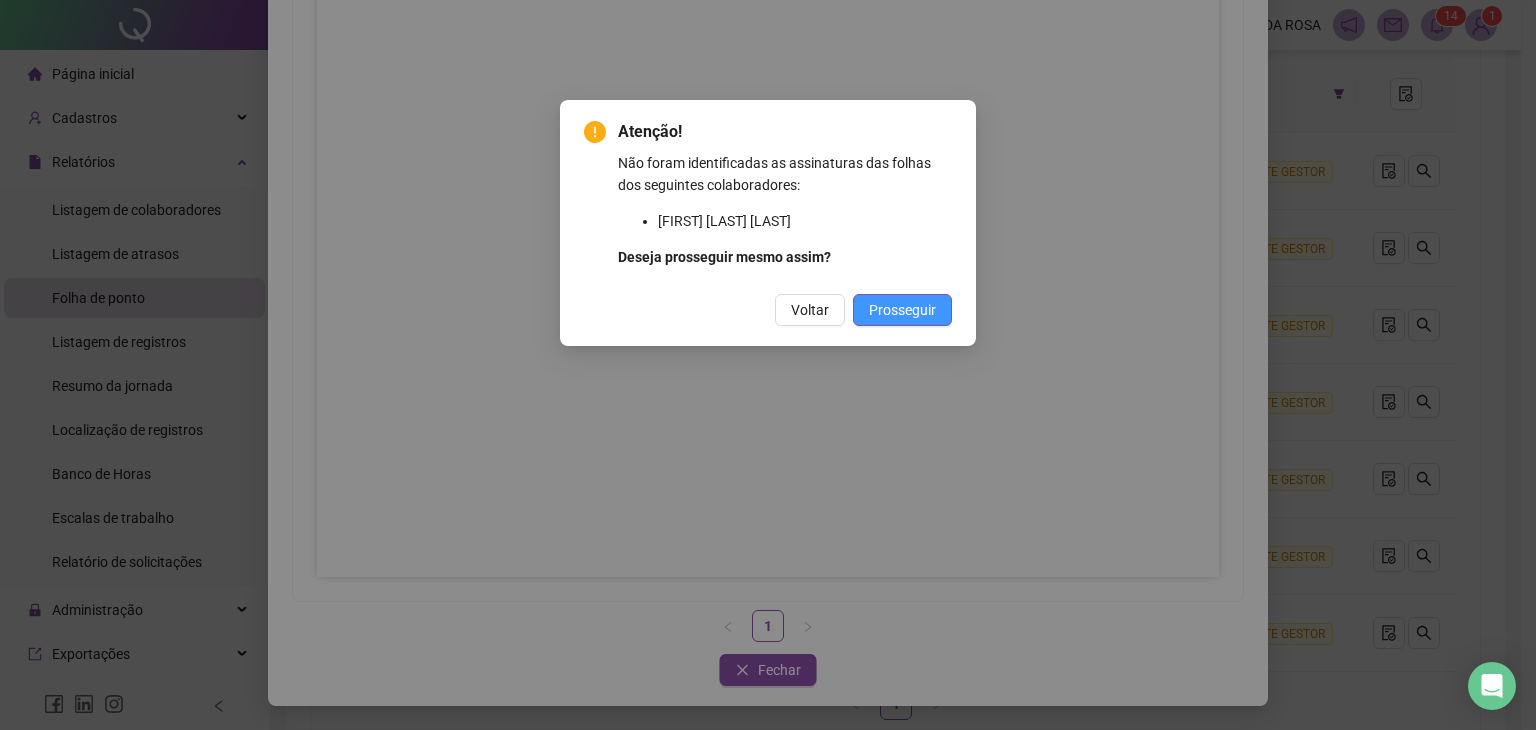 click on "Prosseguir" at bounding box center [902, 310] 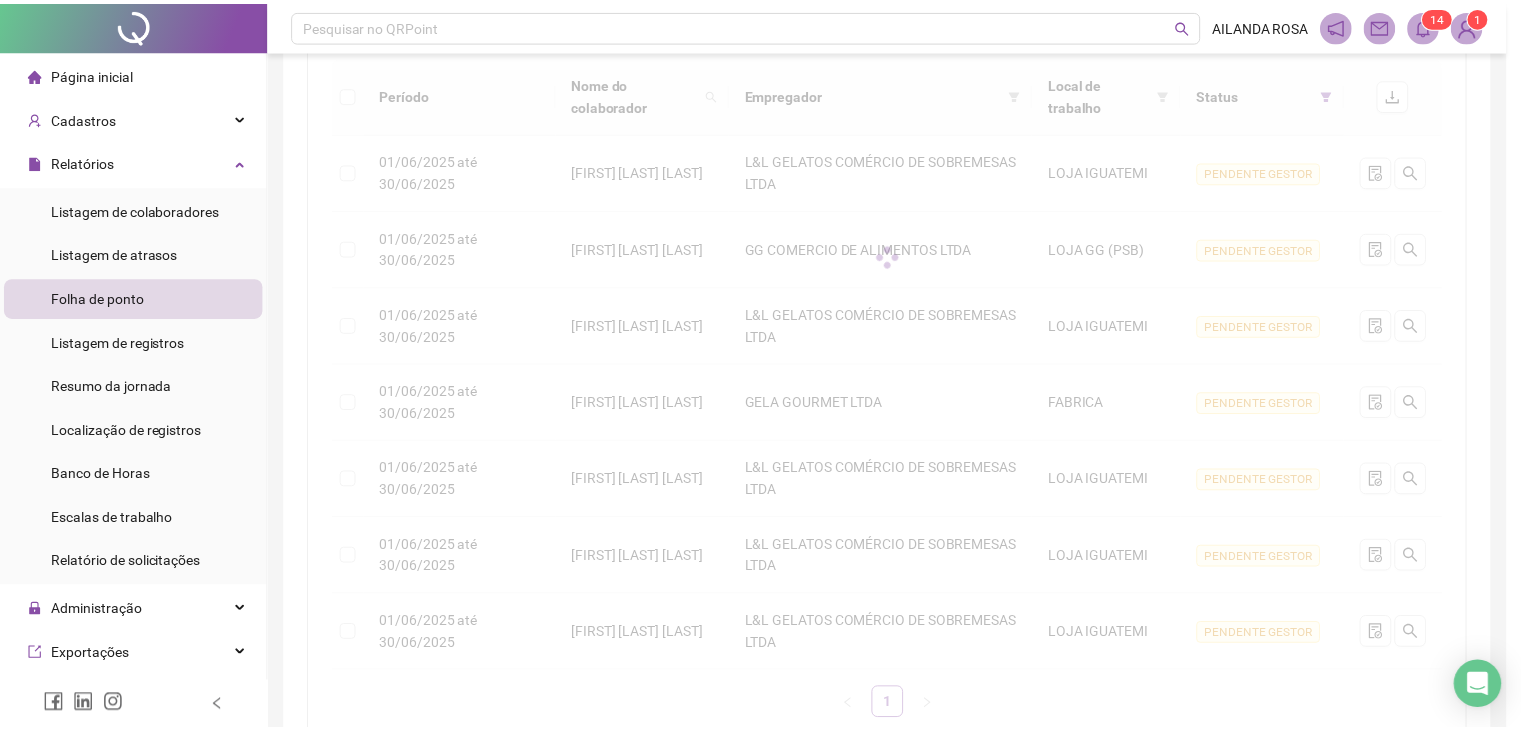 scroll, scrollTop: 100, scrollLeft: 0, axis: vertical 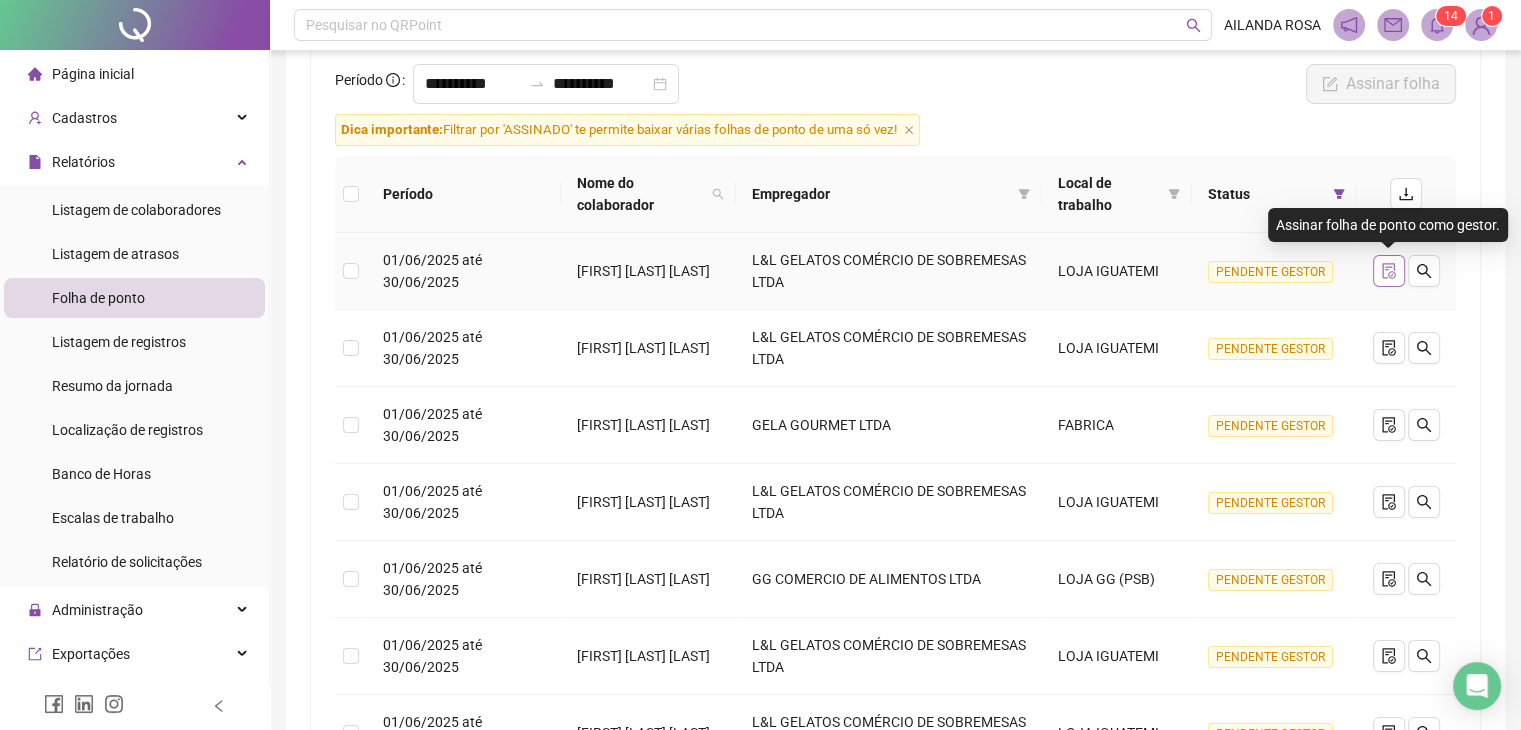 click at bounding box center [1389, 271] 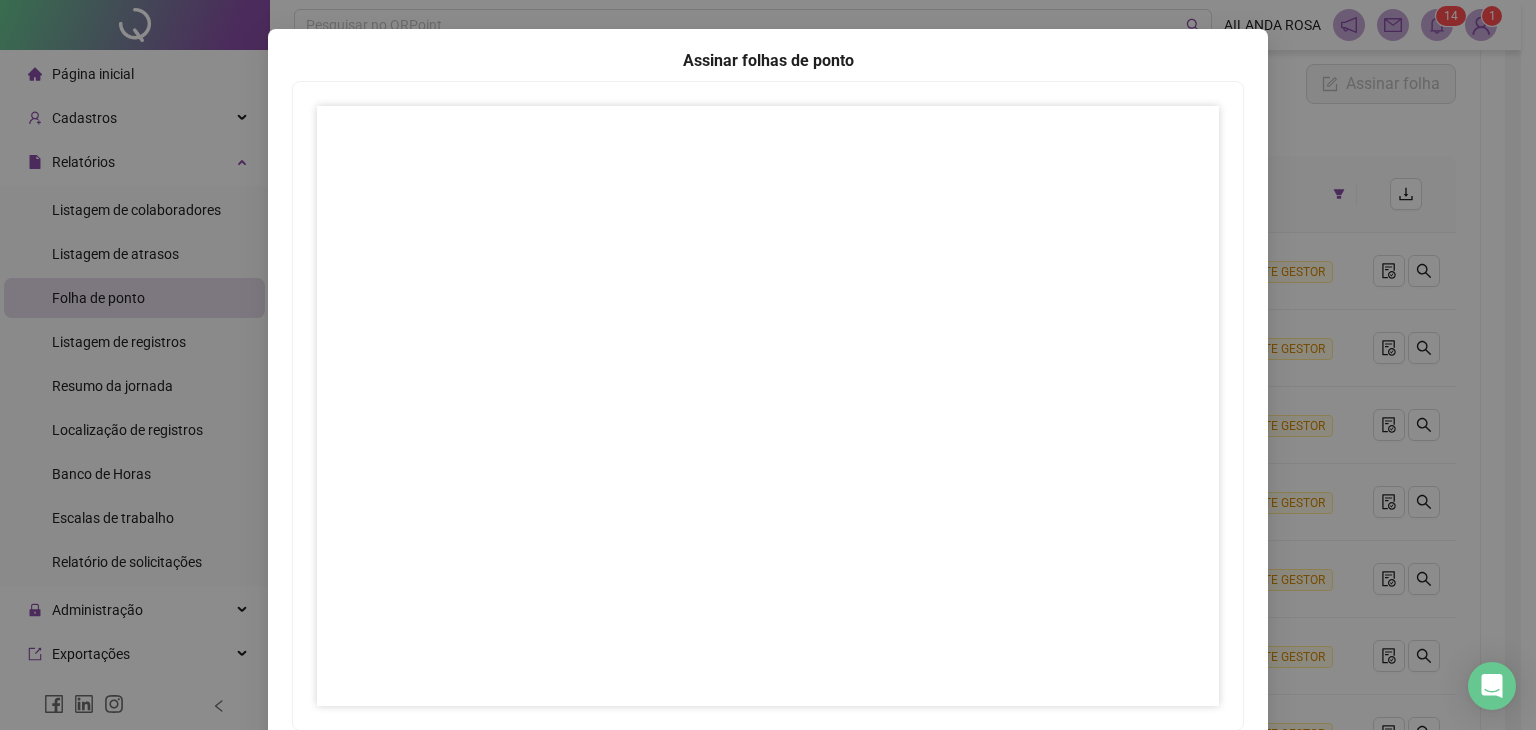scroll, scrollTop: 0, scrollLeft: 0, axis: both 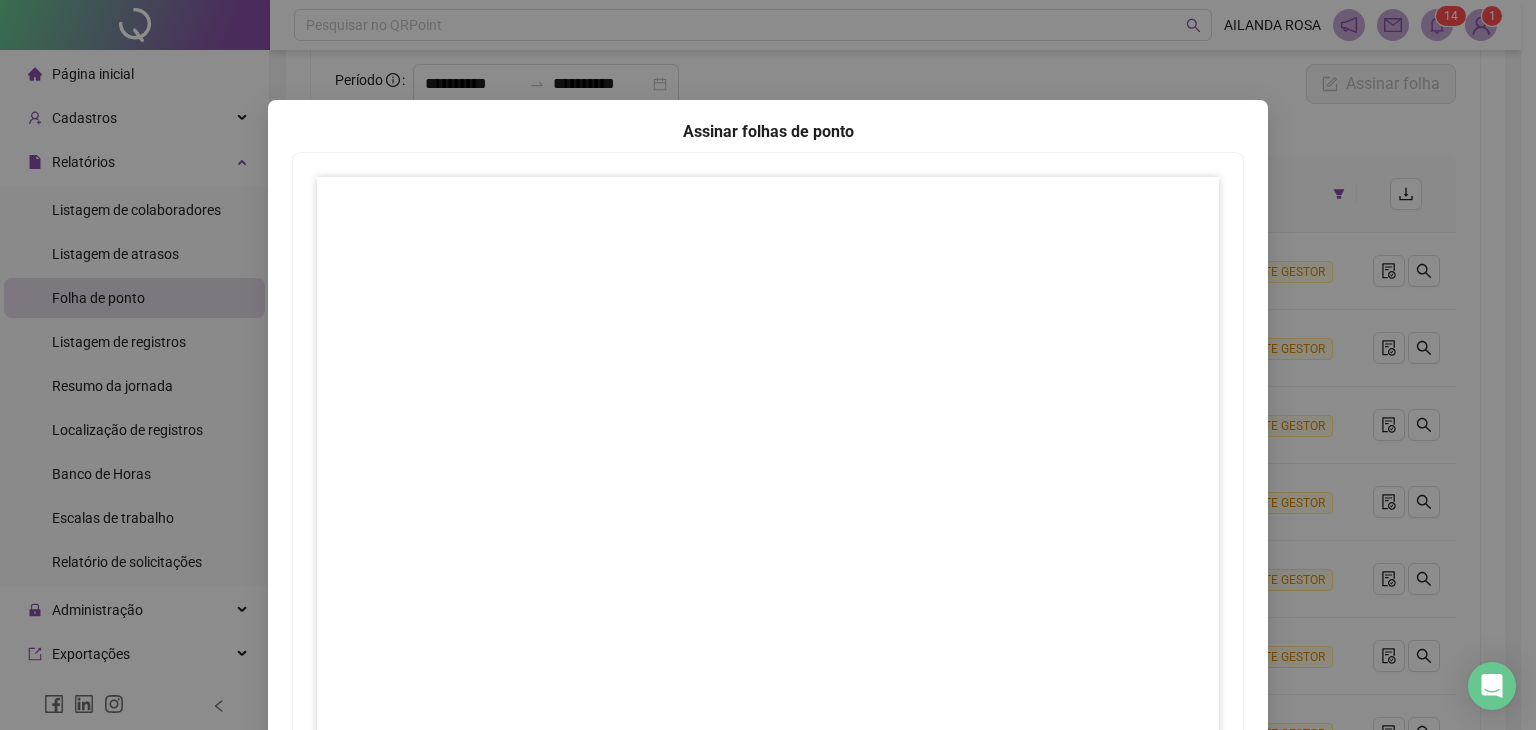 click on "Assinar folhas de ponto 1 Fechar Fechar" at bounding box center [768, 365] 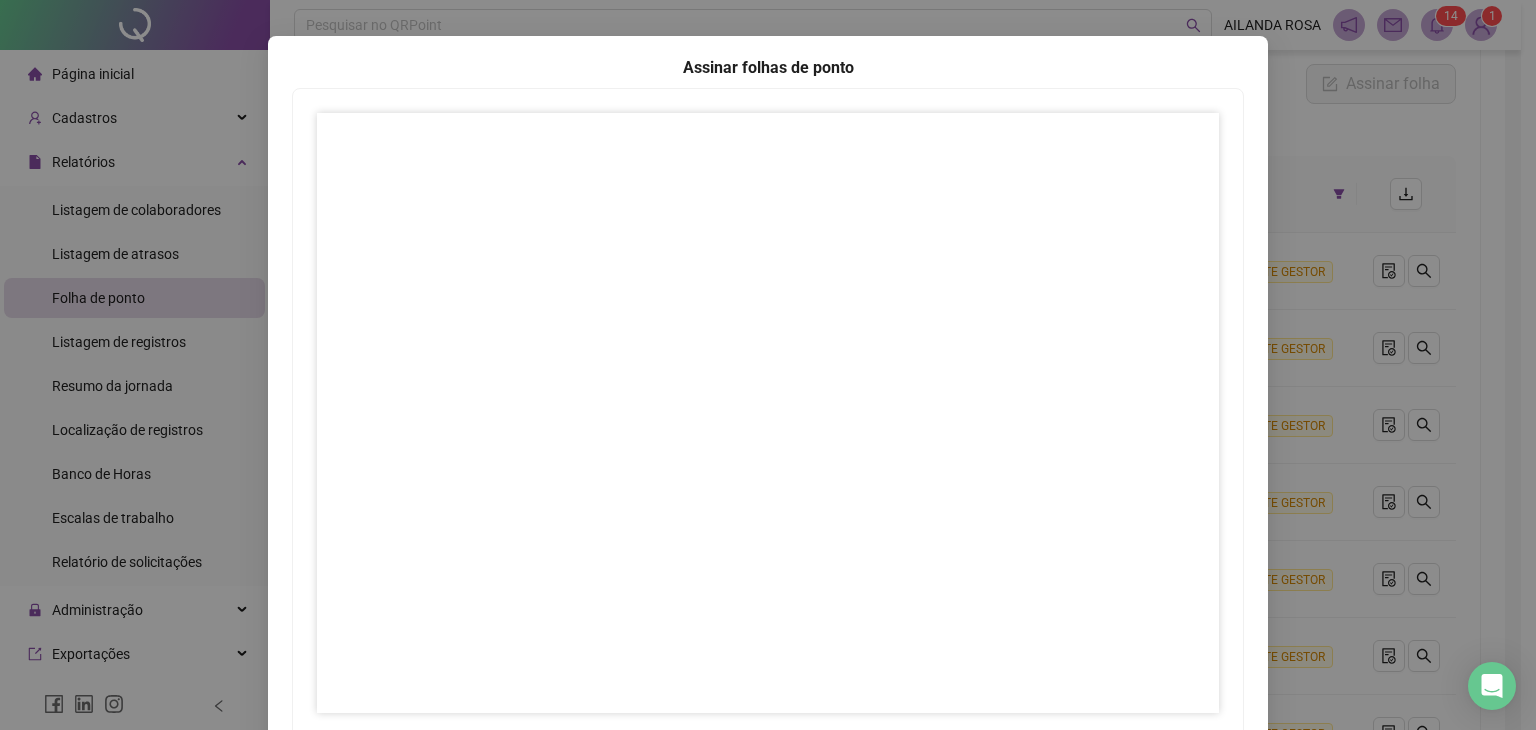 scroll, scrollTop: 200, scrollLeft: 0, axis: vertical 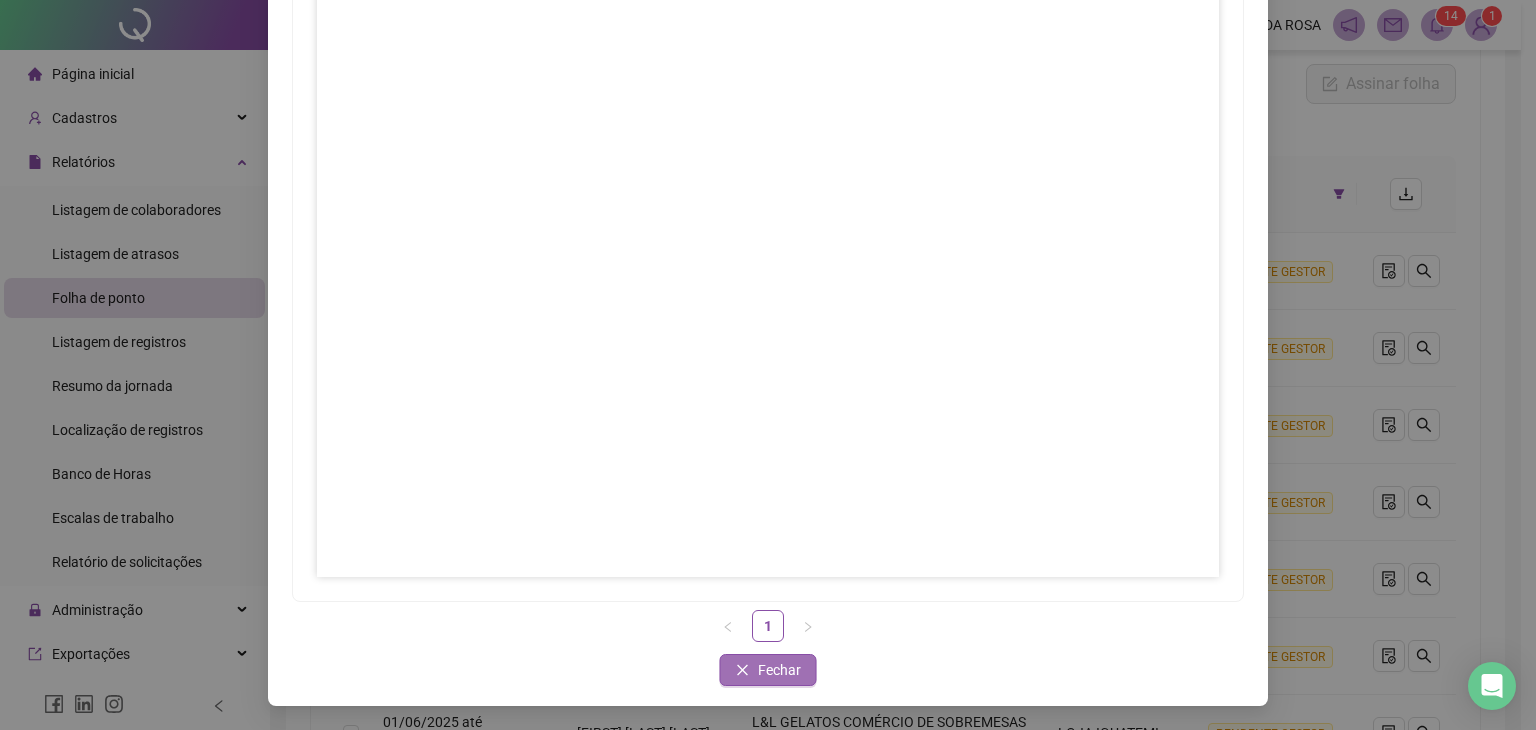 click on "Fechar" at bounding box center (779, 670) 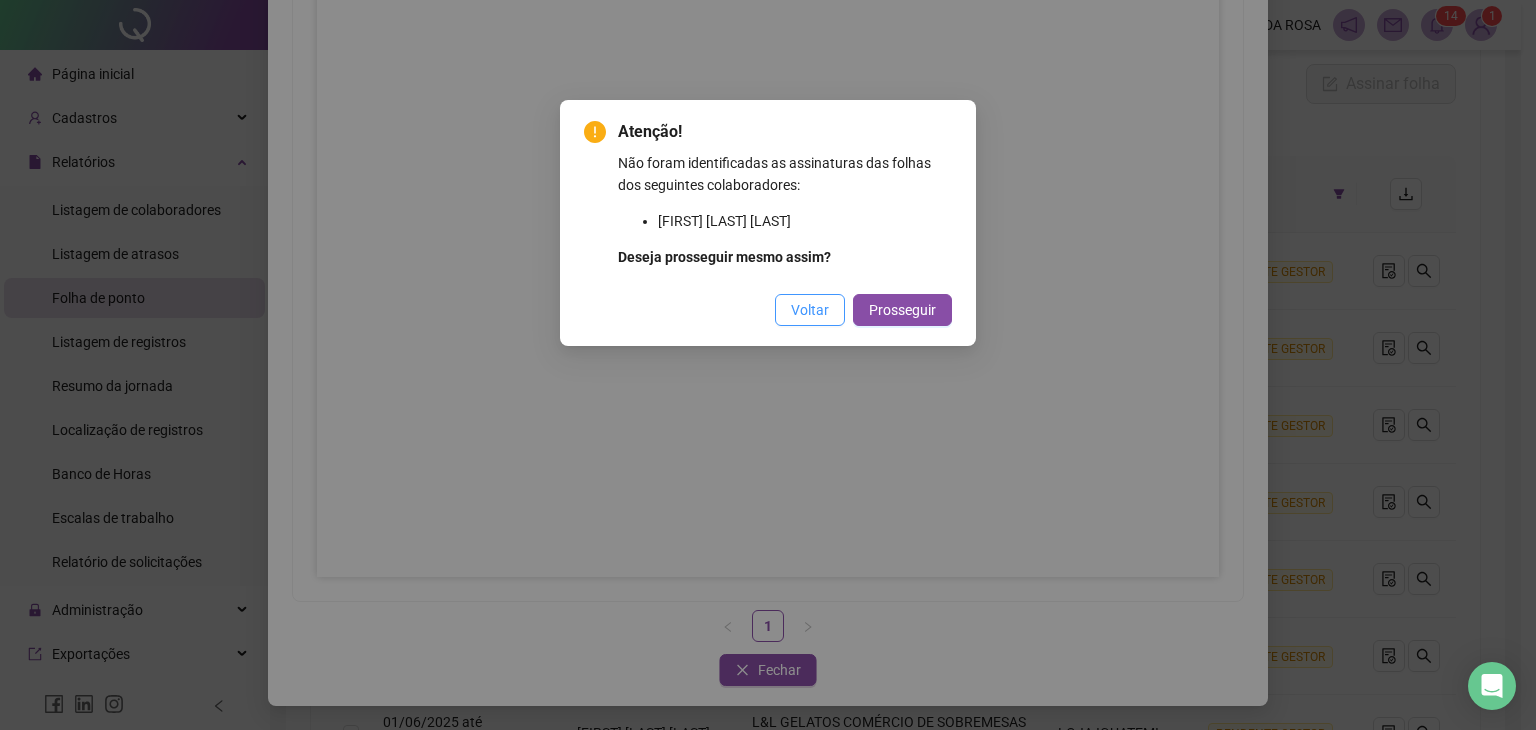 click on "Voltar" at bounding box center (810, 310) 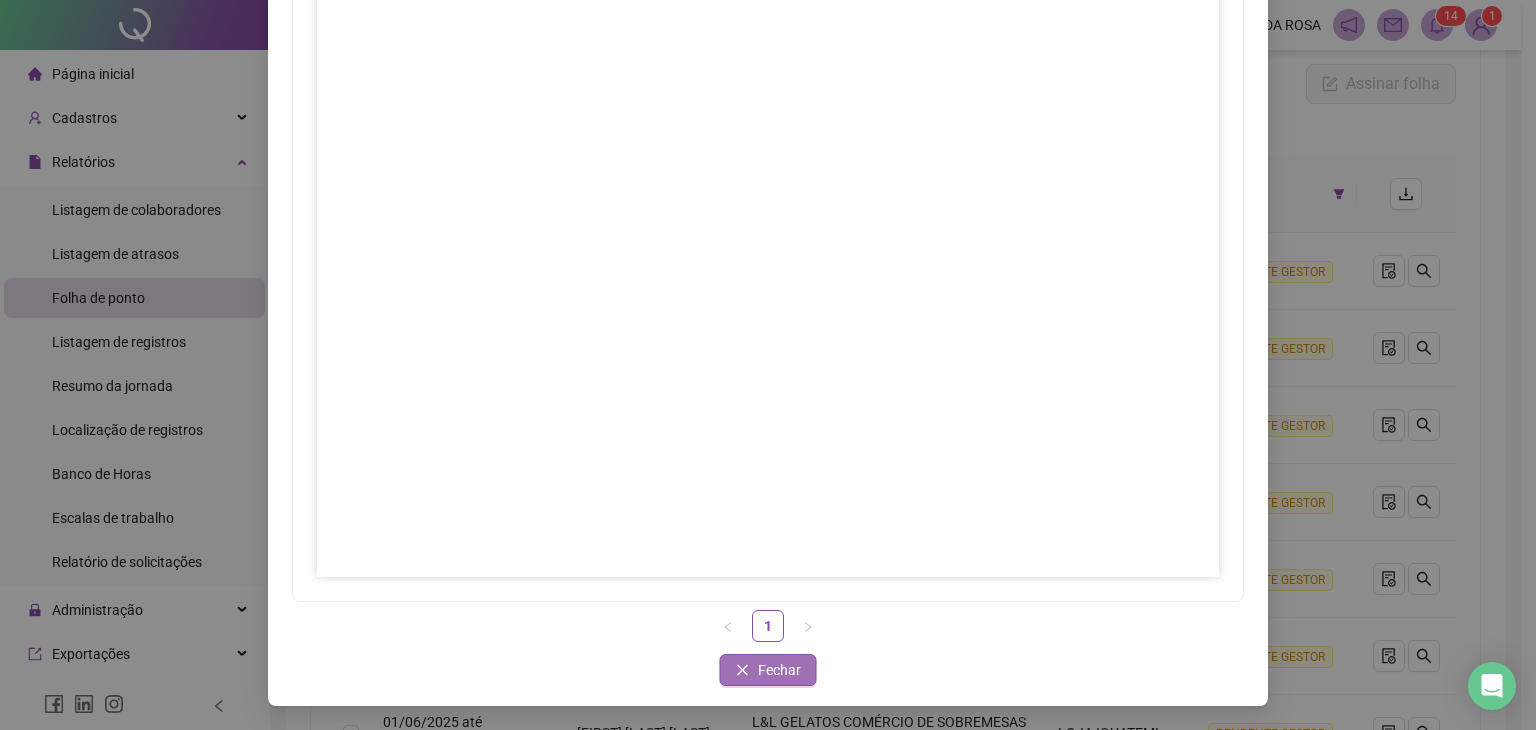click on "Fechar" at bounding box center [779, 670] 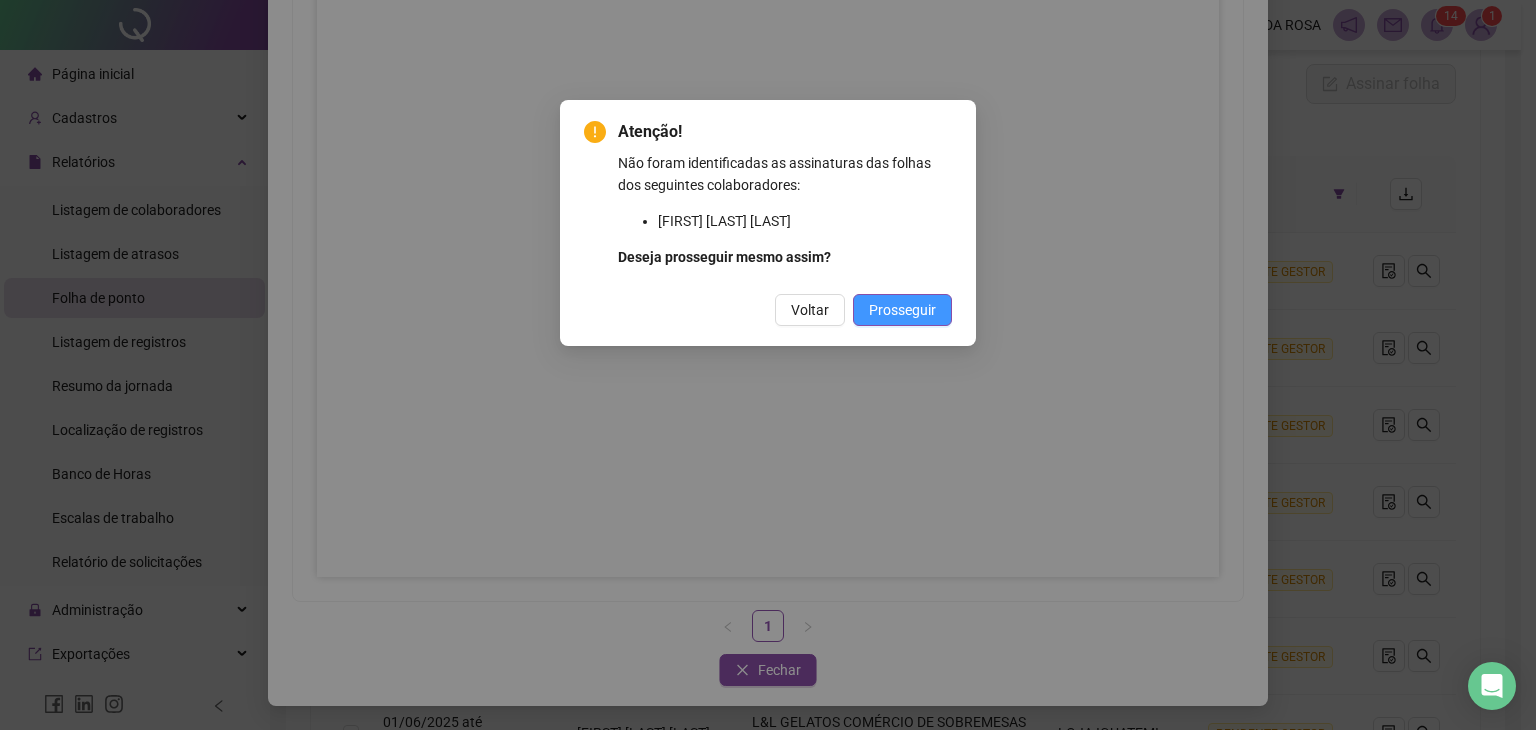 click on "Prosseguir" at bounding box center [902, 310] 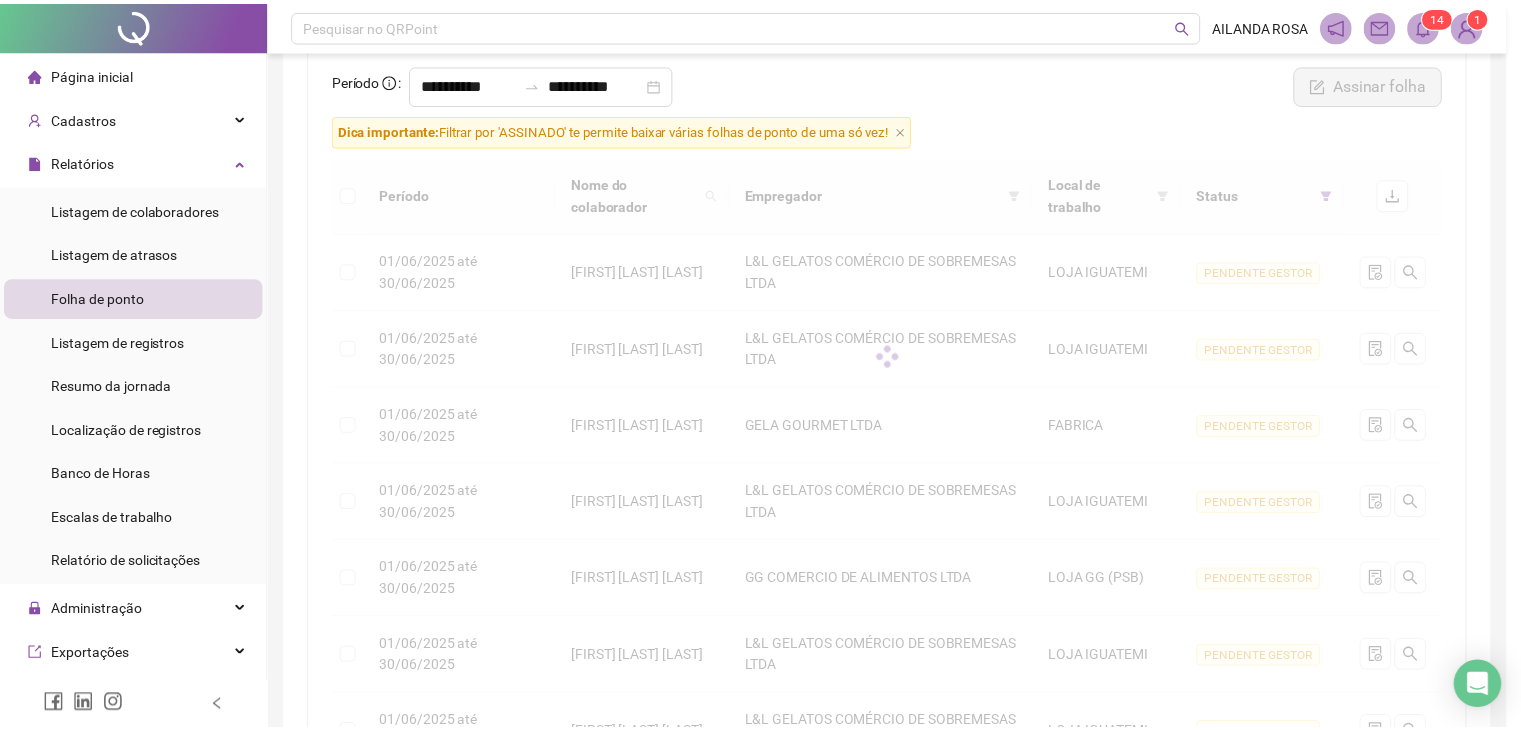 scroll, scrollTop: 100, scrollLeft: 0, axis: vertical 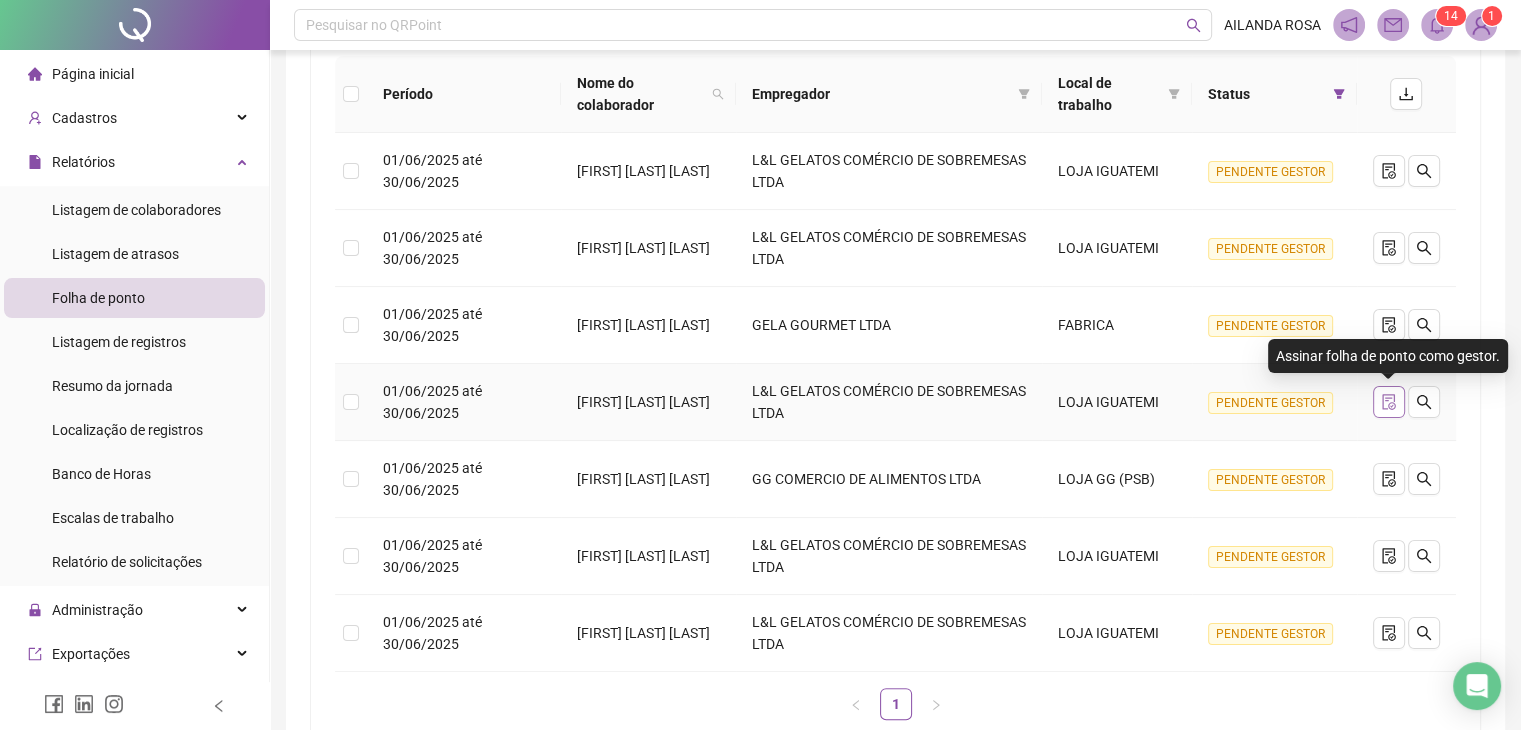 click 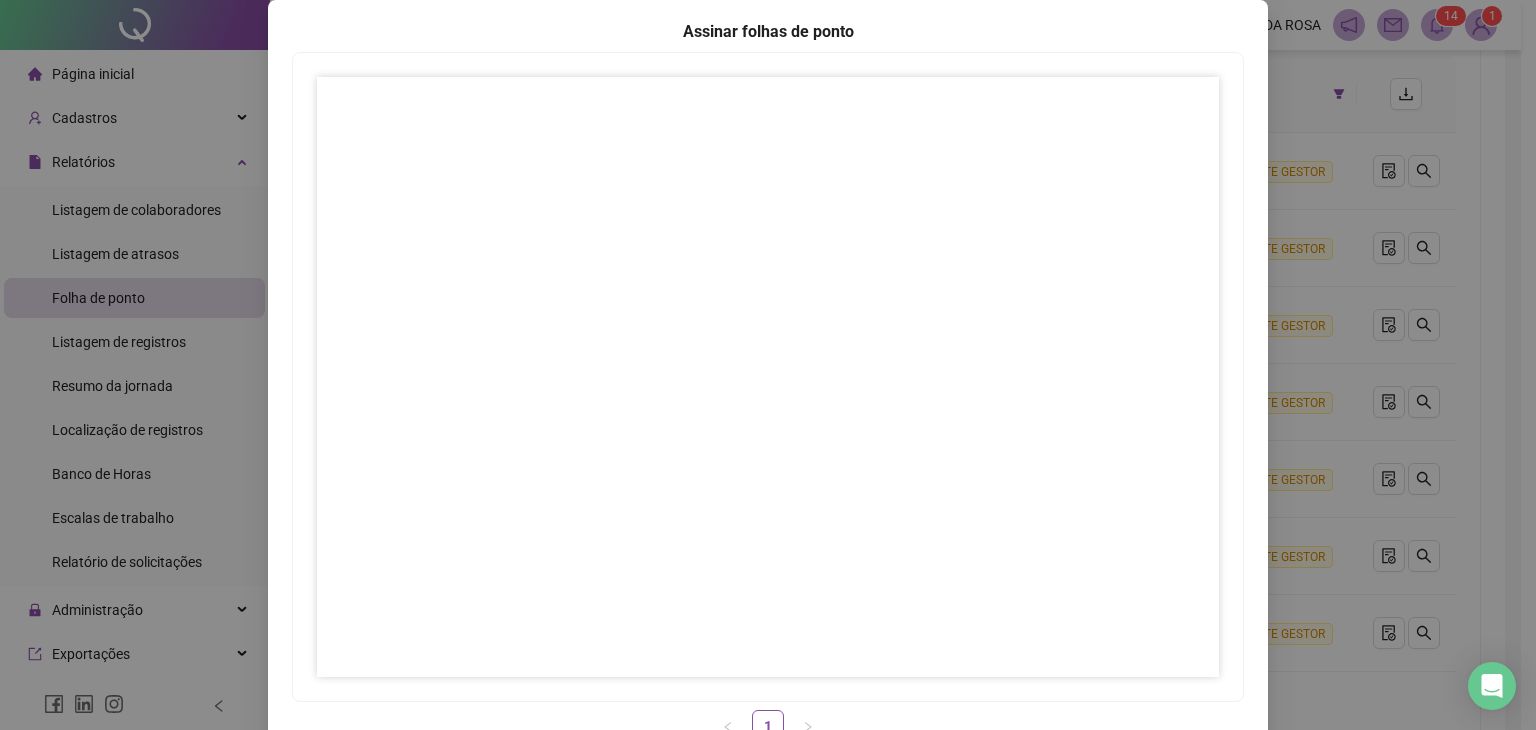 click on "Assinar folhas de ponto 1 Fechar Fechar" at bounding box center [768, 365] 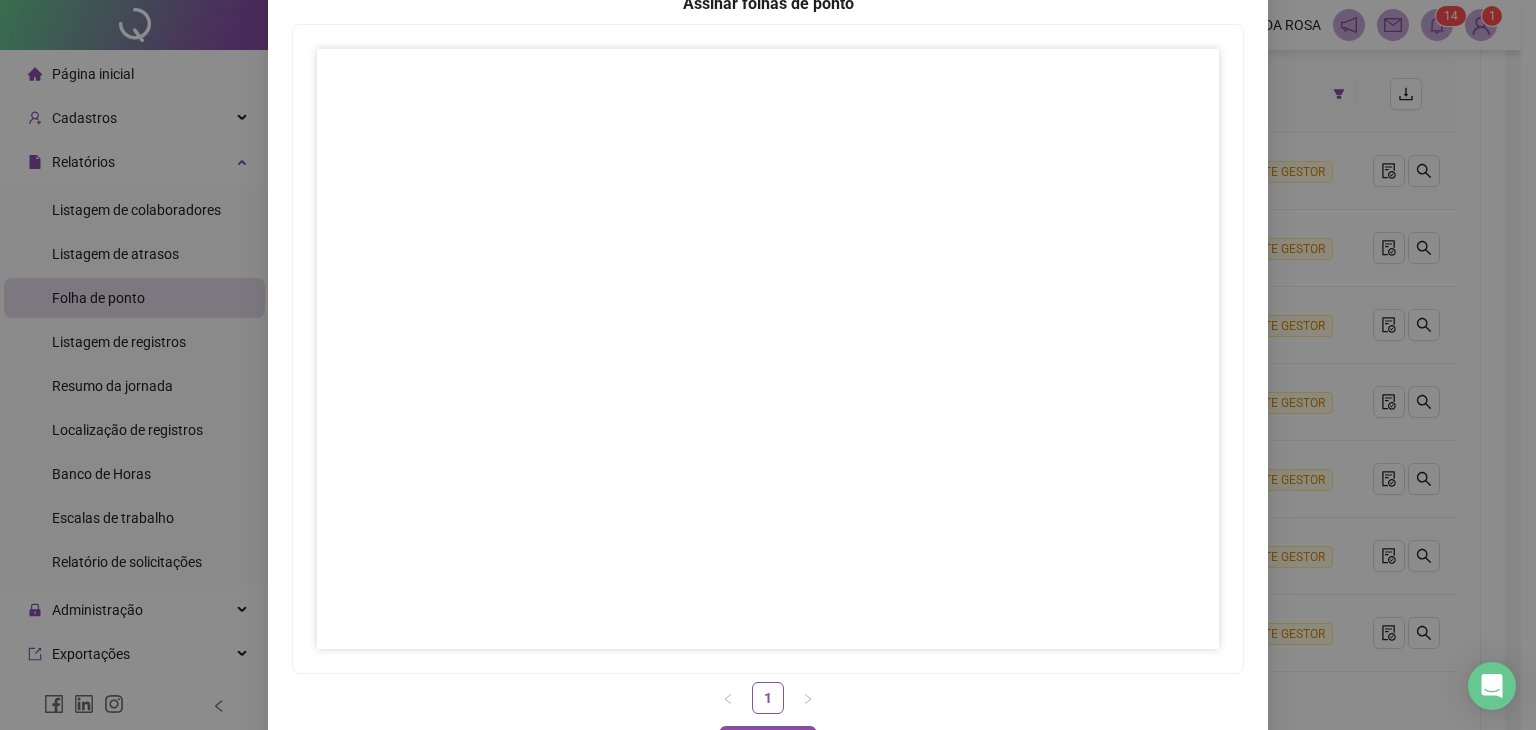 scroll, scrollTop: 200, scrollLeft: 0, axis: vertical 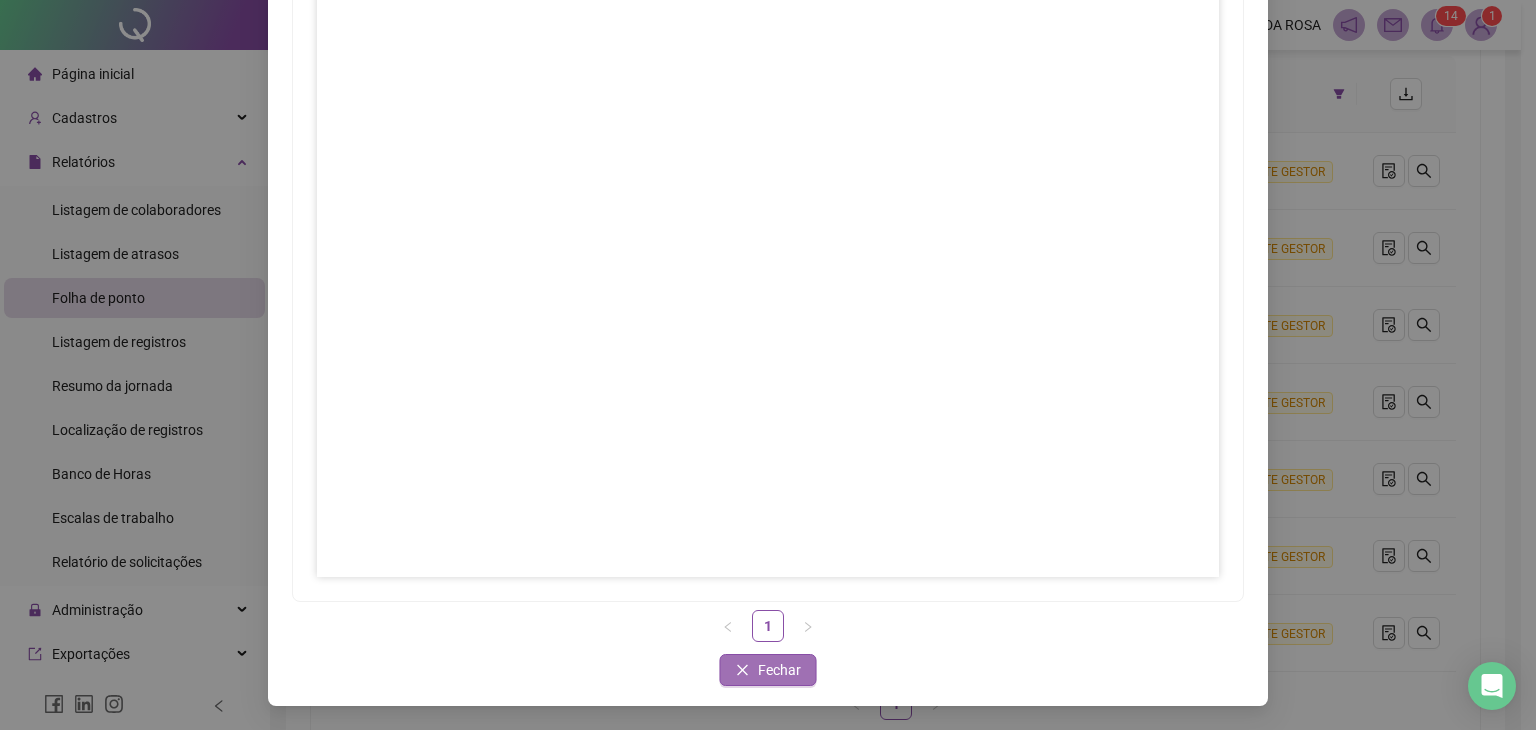 click on "Fechar" at bounding box center [779, 670] 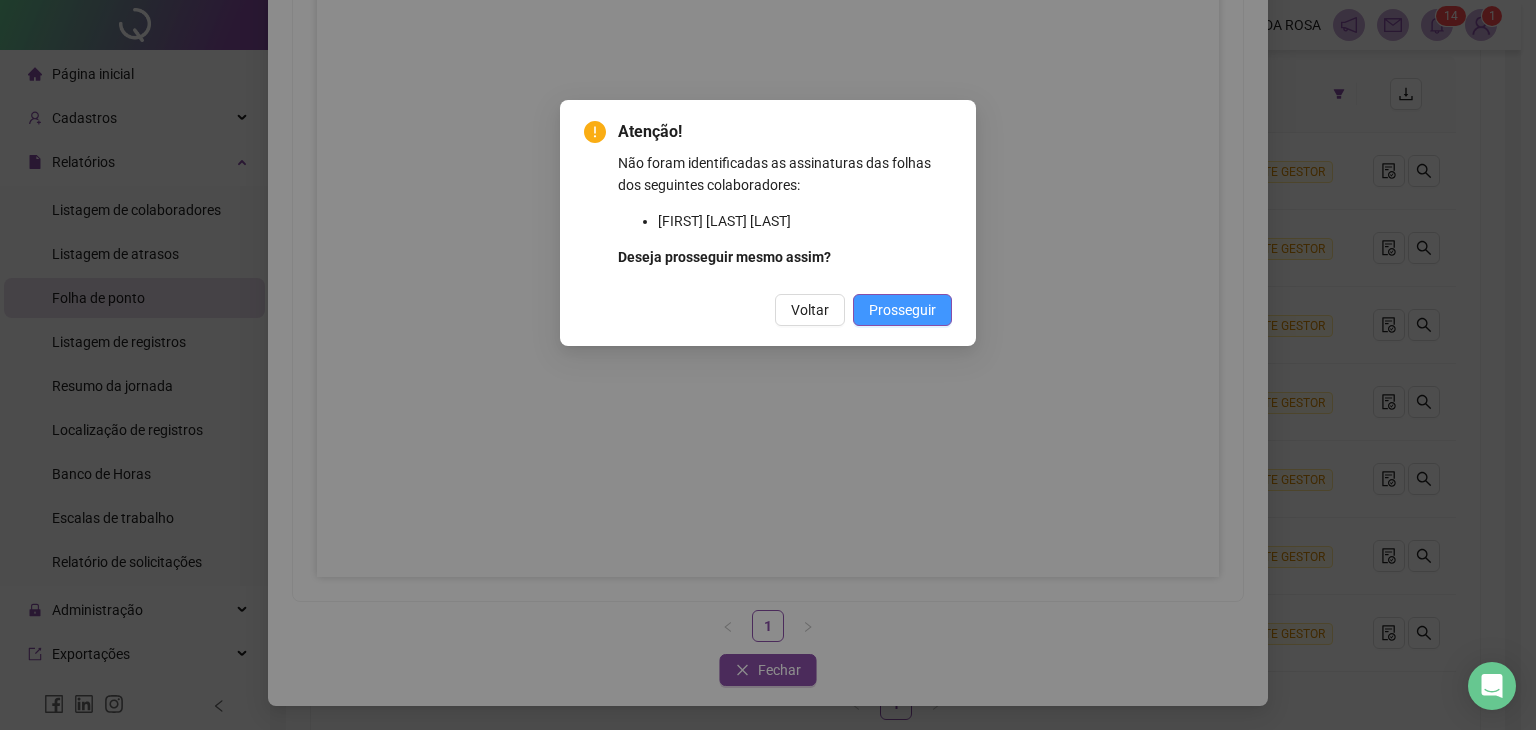 click on "Prosseguir" at bounding box center (902, 310) 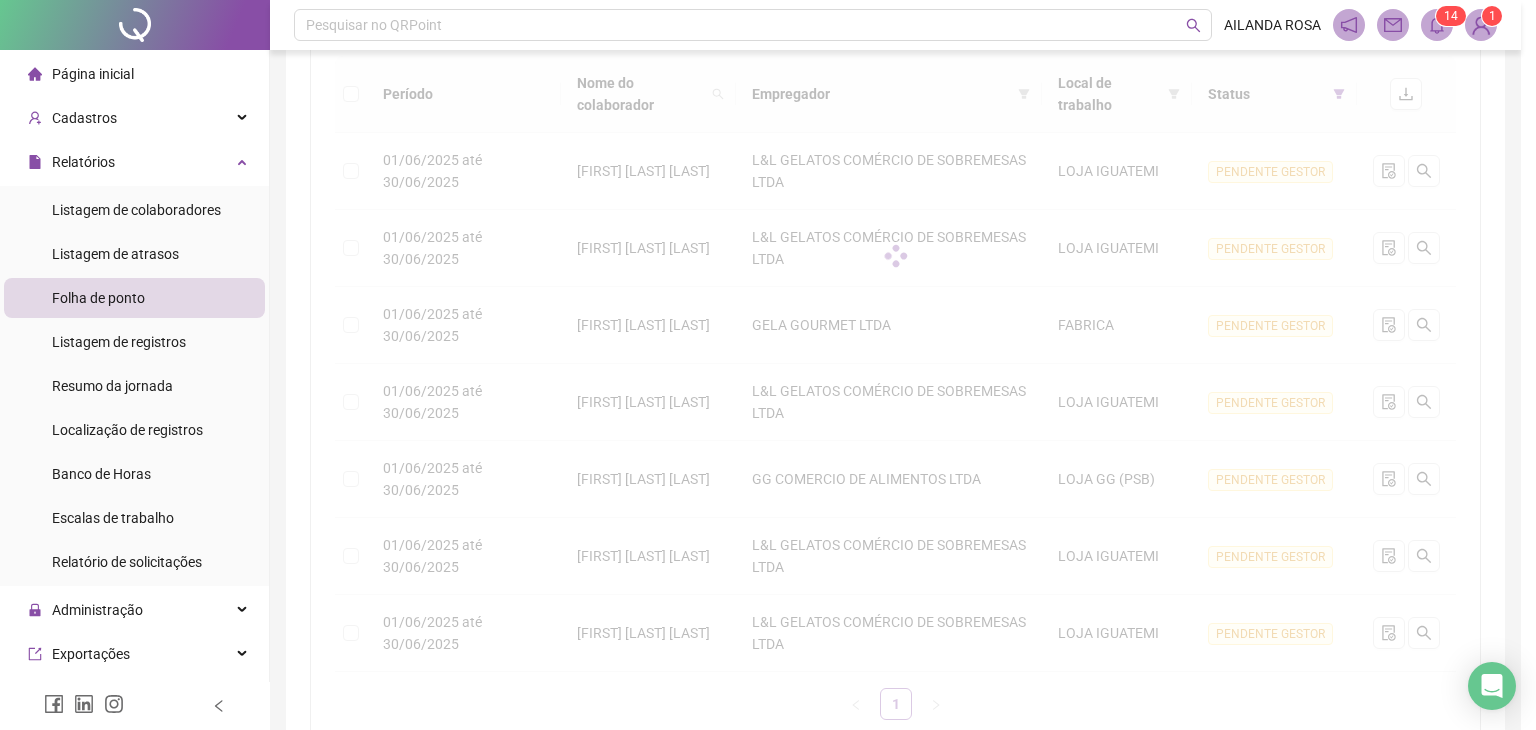 scroll, scrollTop: 100, scrollLeft: 0, axis: vertical 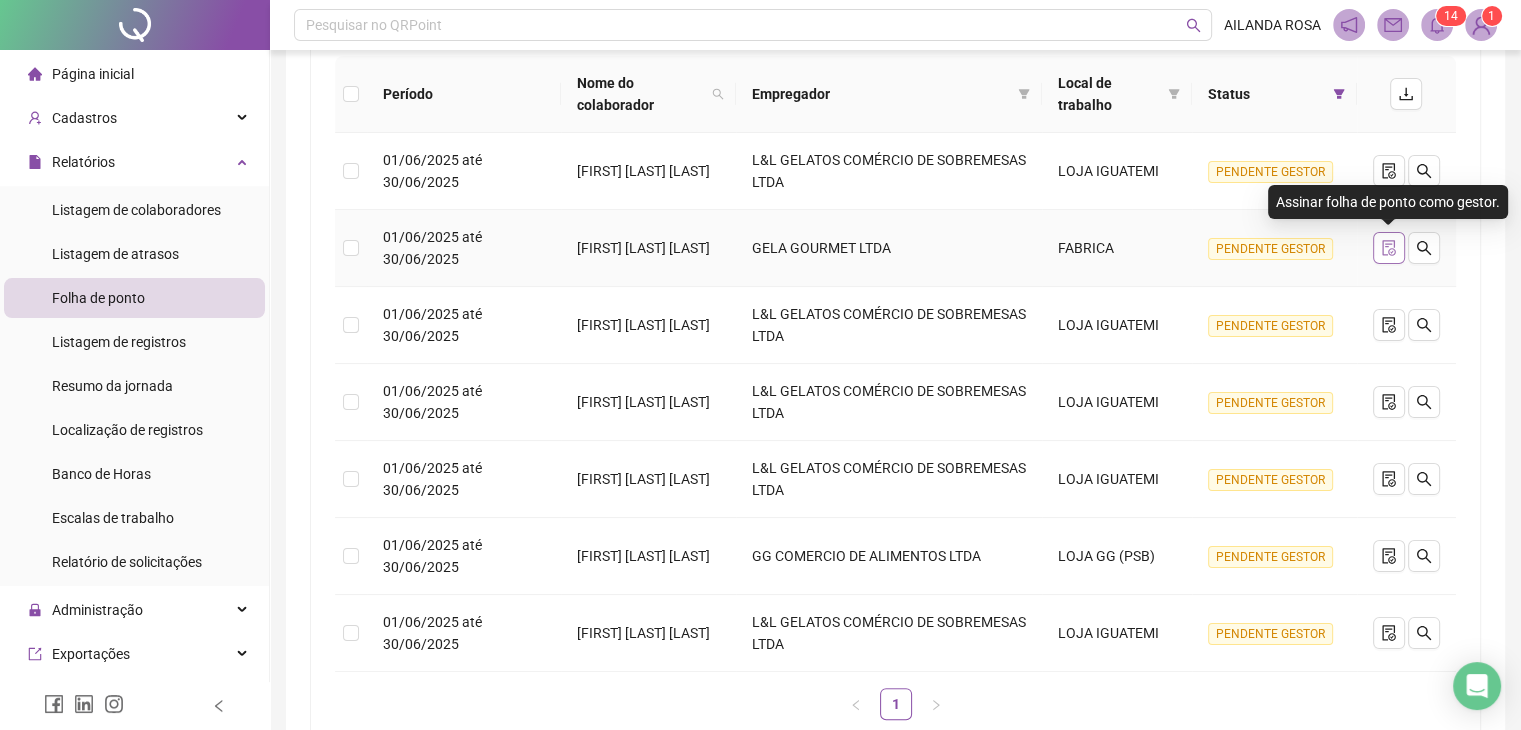 click 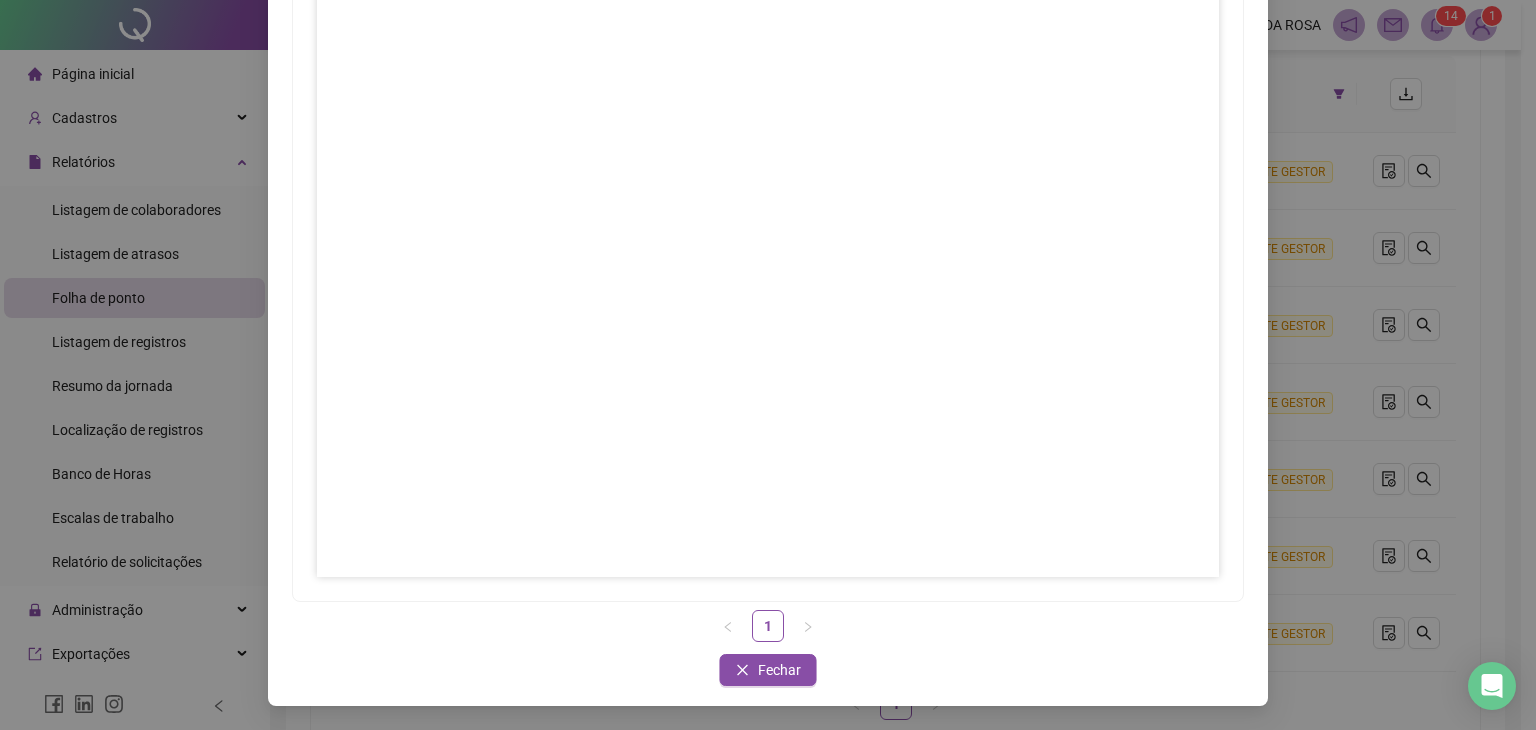 scroll, scrollTop: 0, scrollLeft: 0, axis: both 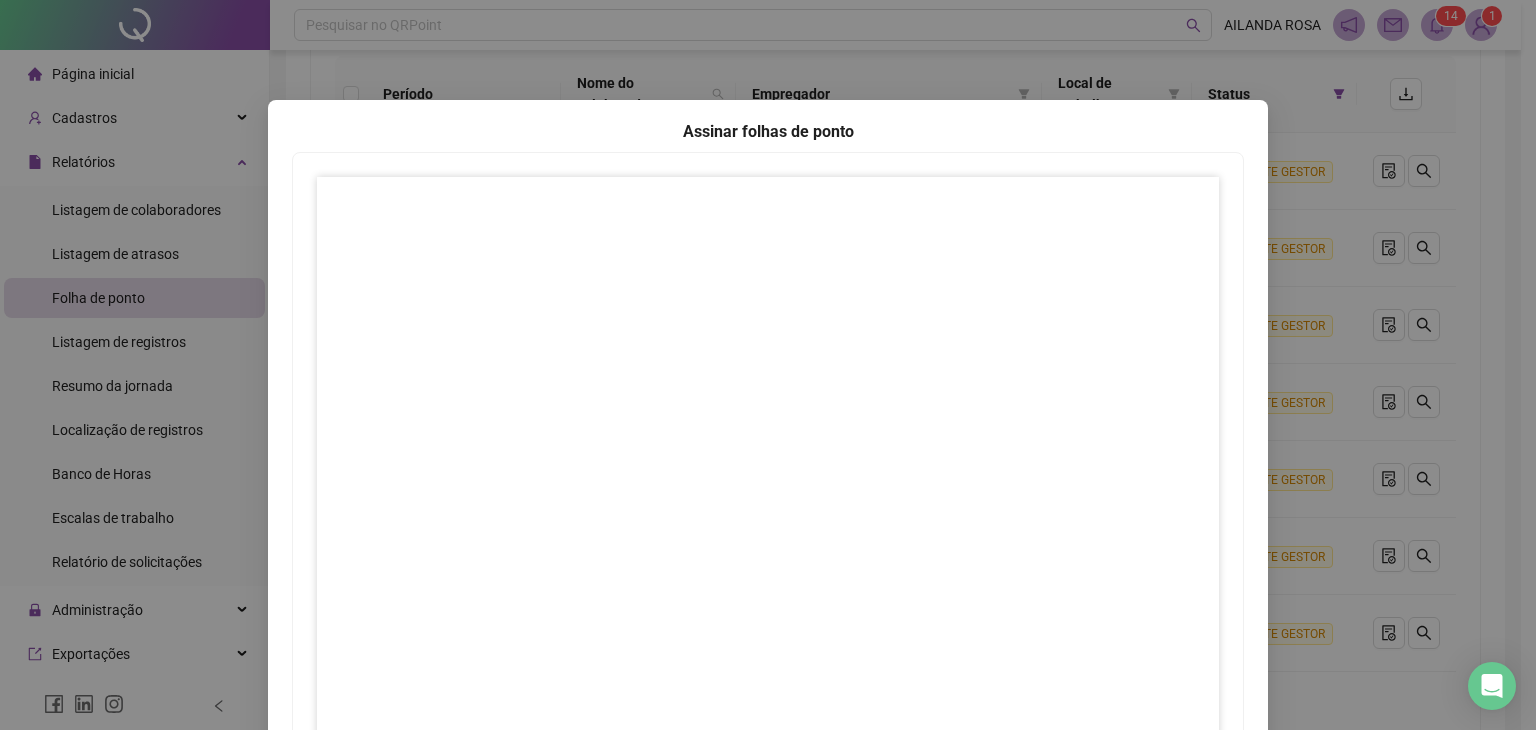 click on "Assinar folhas de ponto 1 Fechar Fechar" at bounding box center [768, 365] 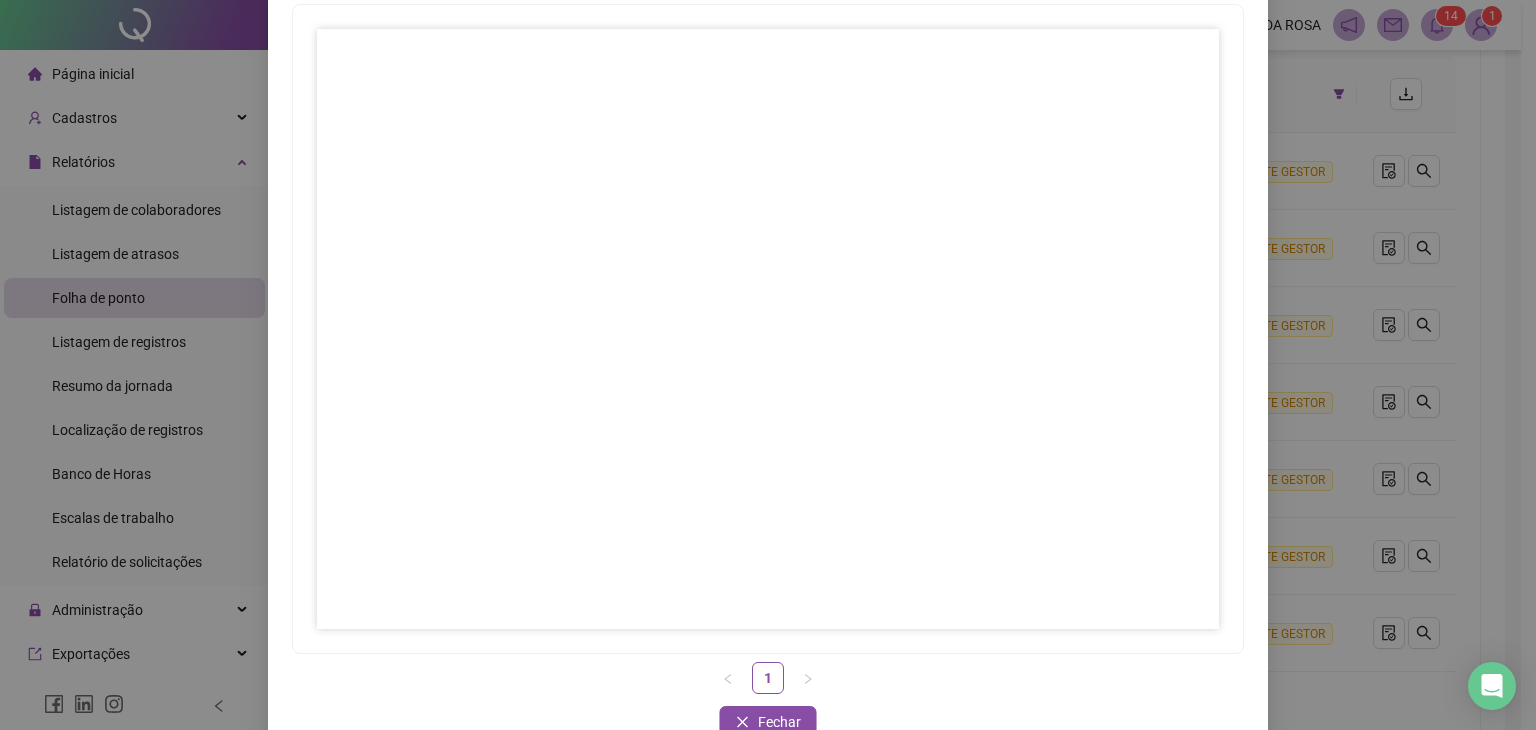 scroll, scrollTop: 200, scrollLeft: 0, axis: vertical 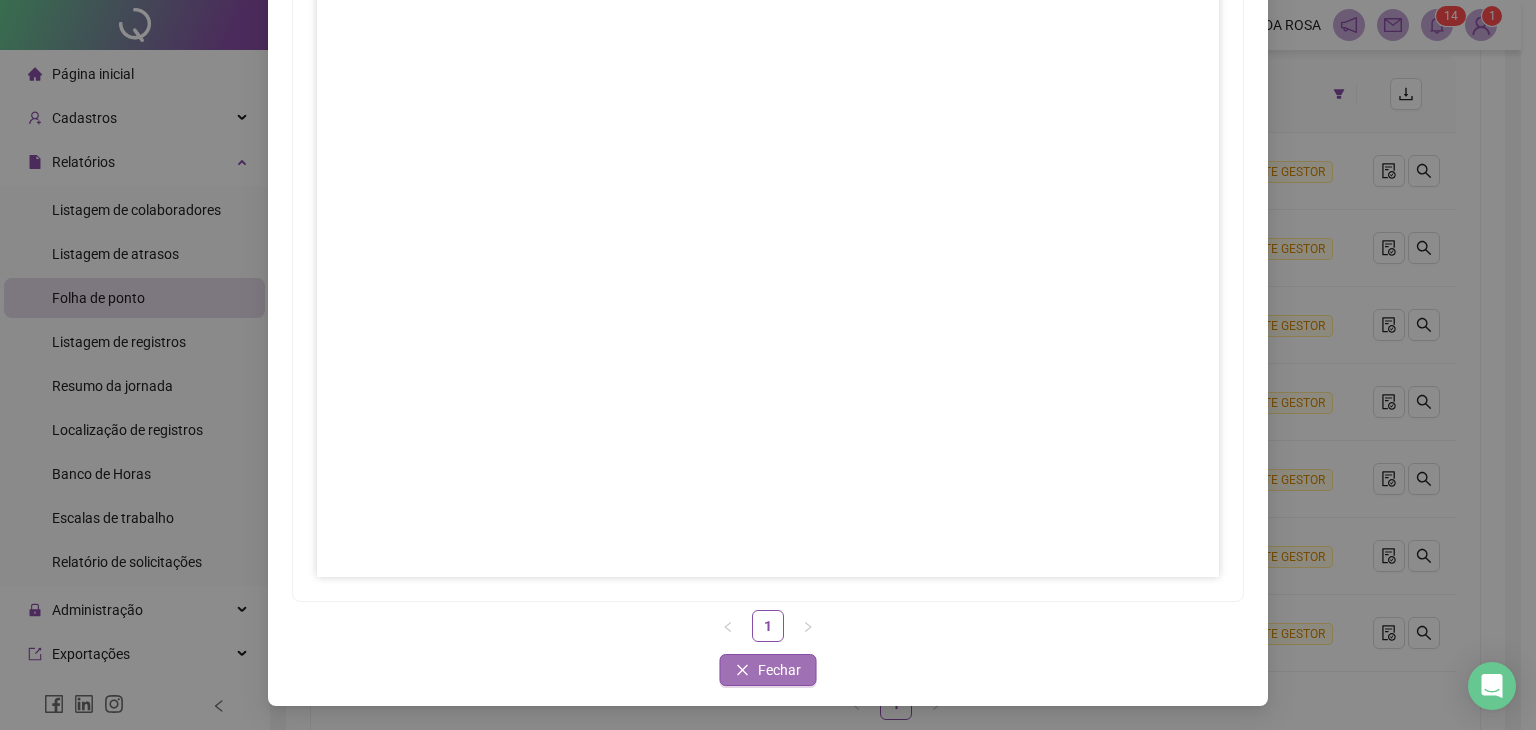 click on "Fechar" at bounding box center (779, 670) 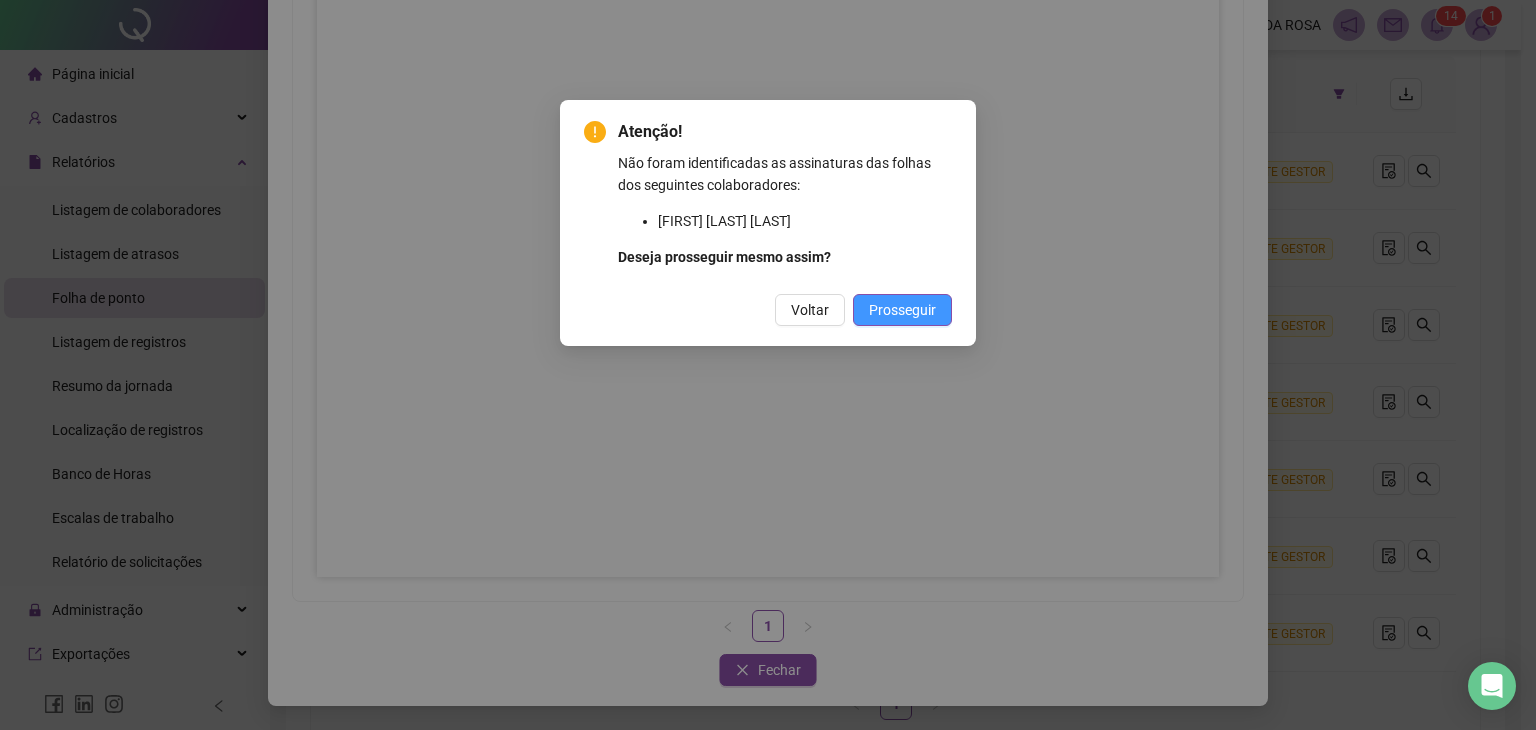 click on "Prosseguir" at bounding box center (902, 310) 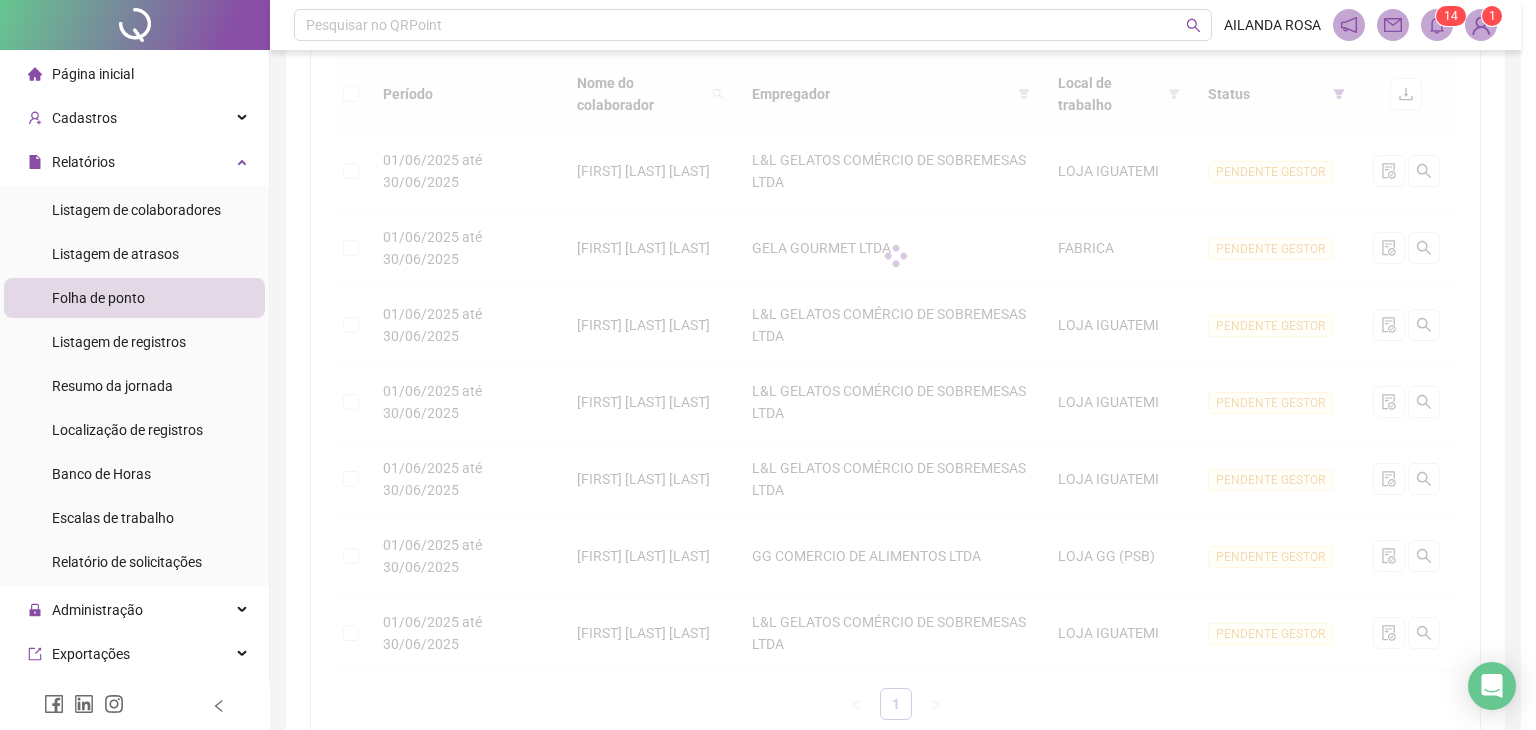 scroll, scrollTop: 0, scrollLeft: 0, axis: both 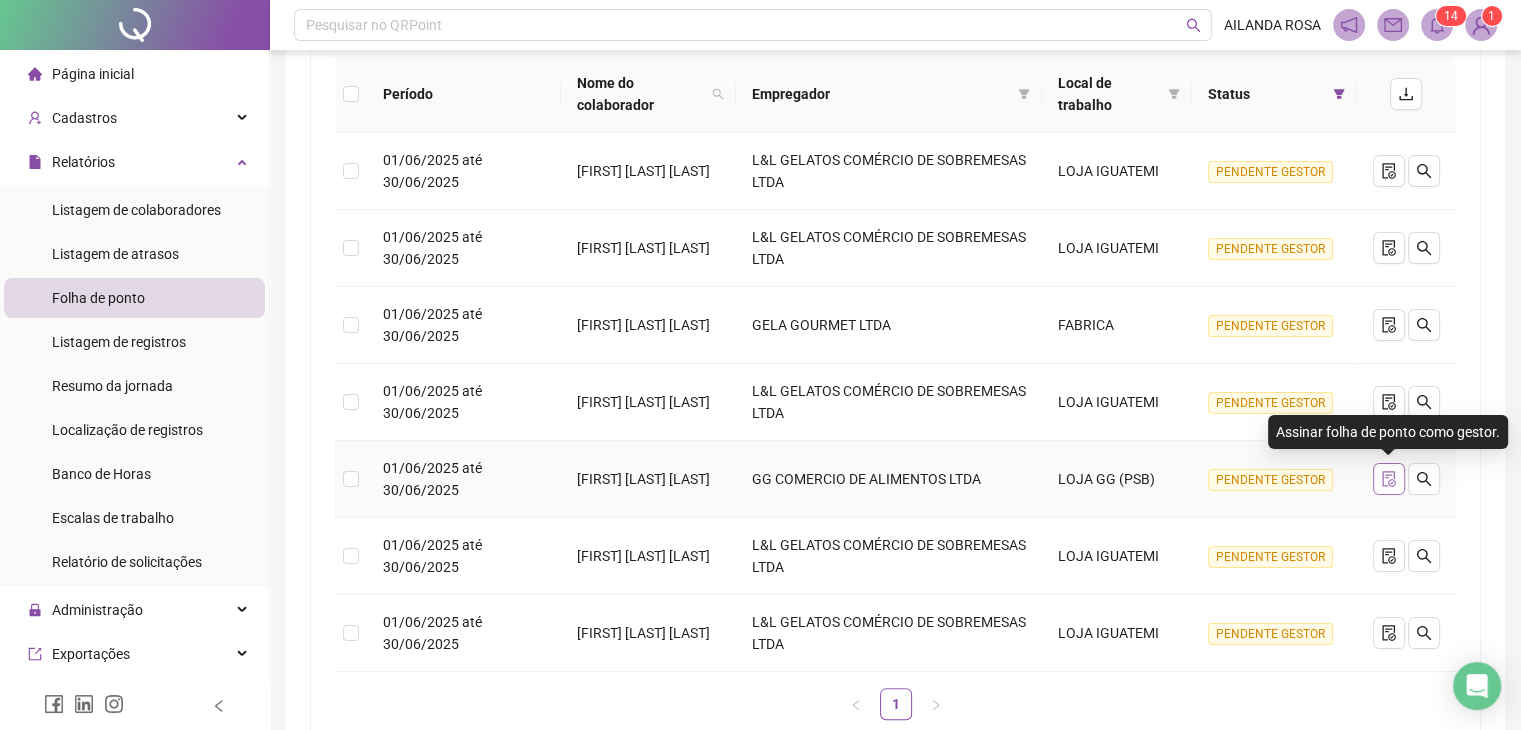 click 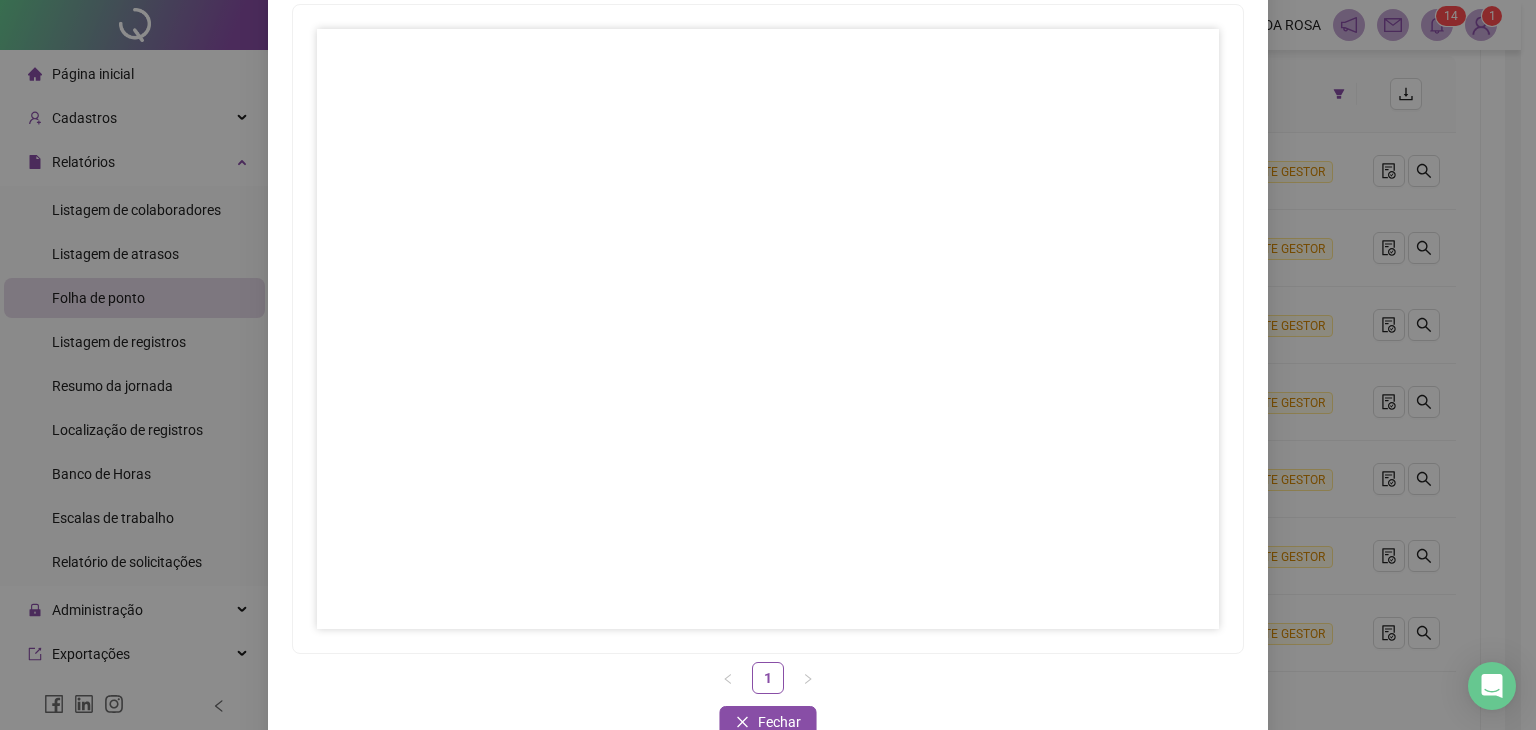 scroll, scrollTop: 200, scrollLeft: 0, axis: vertical 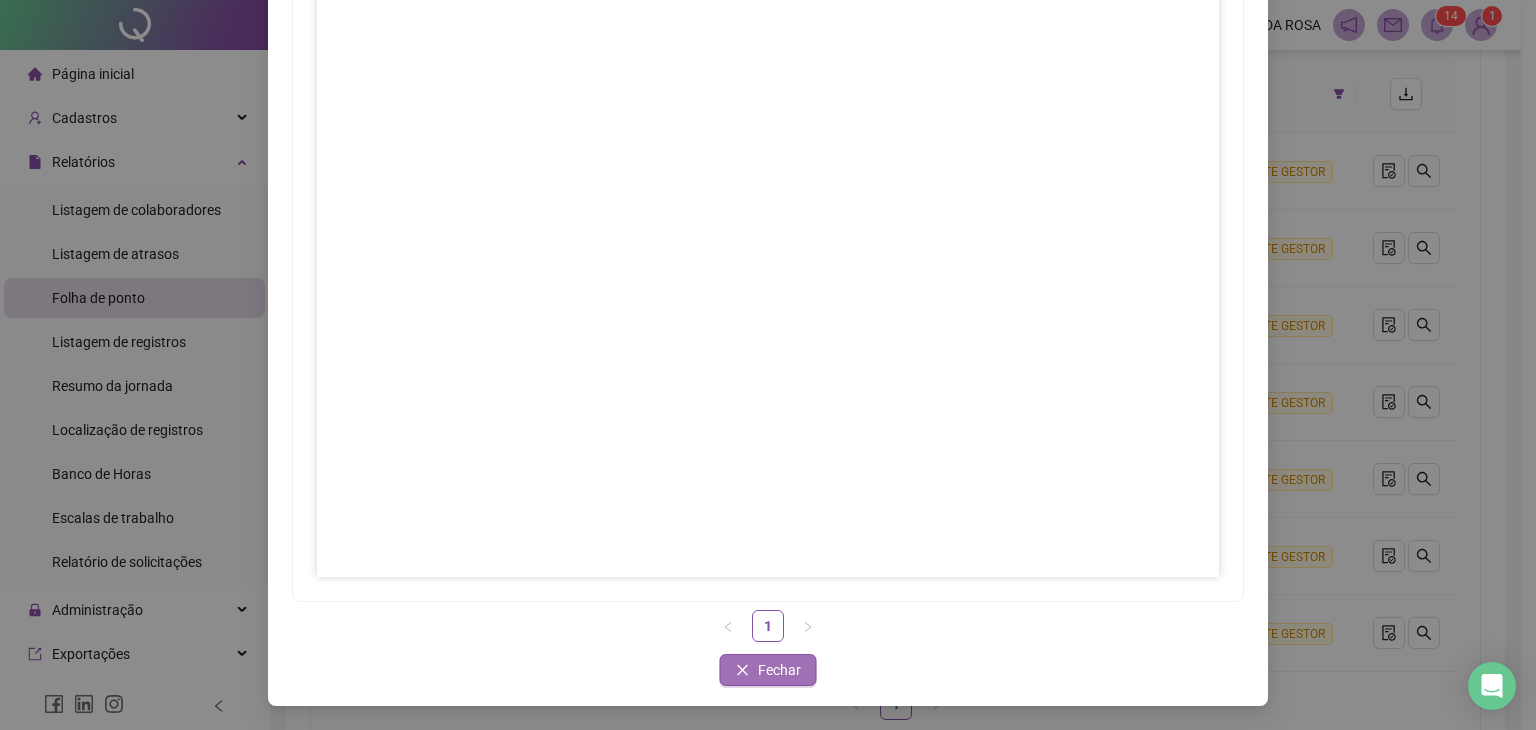 click on "Fechar" at bounding box center (779, 670) 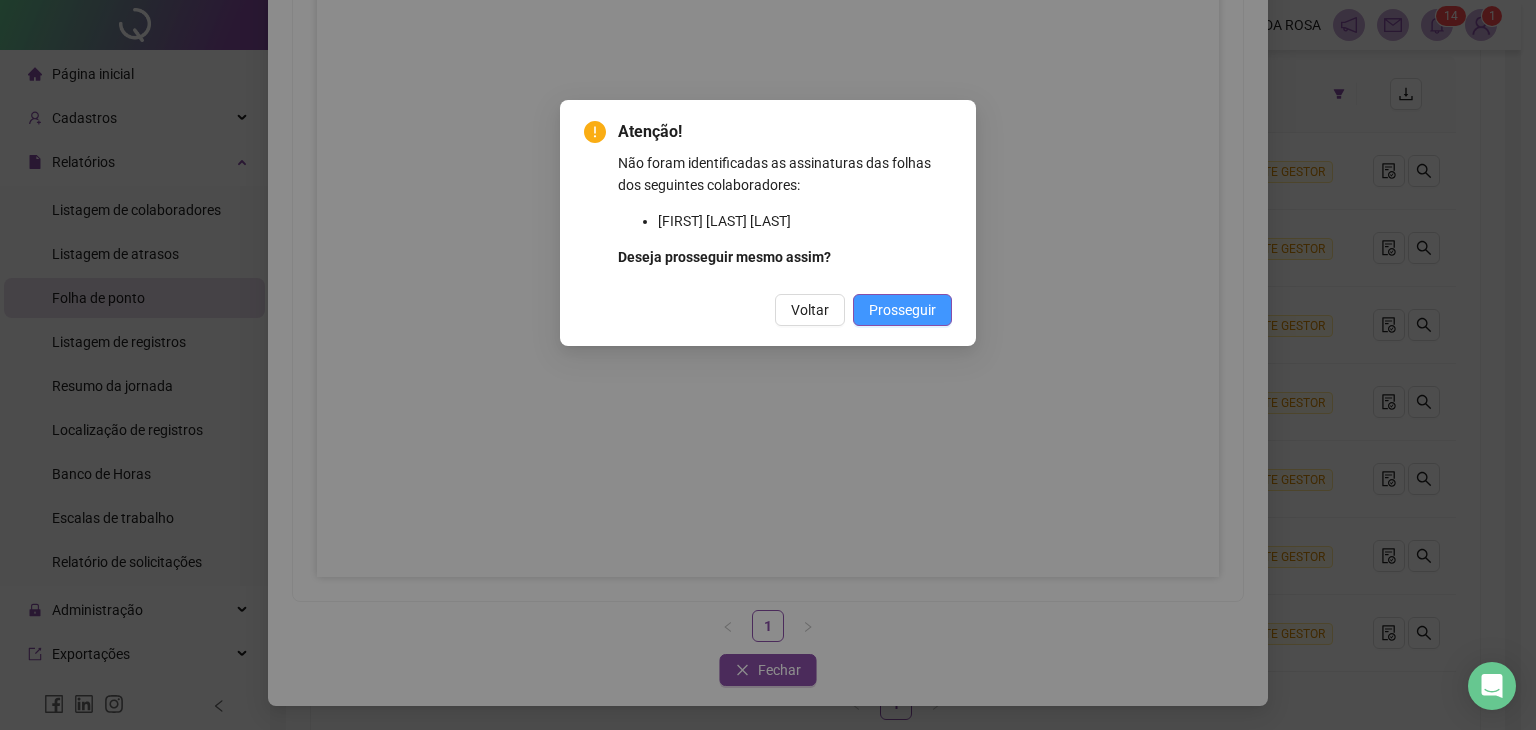 click on "Prosseguir" at bounding box center (902, 310) 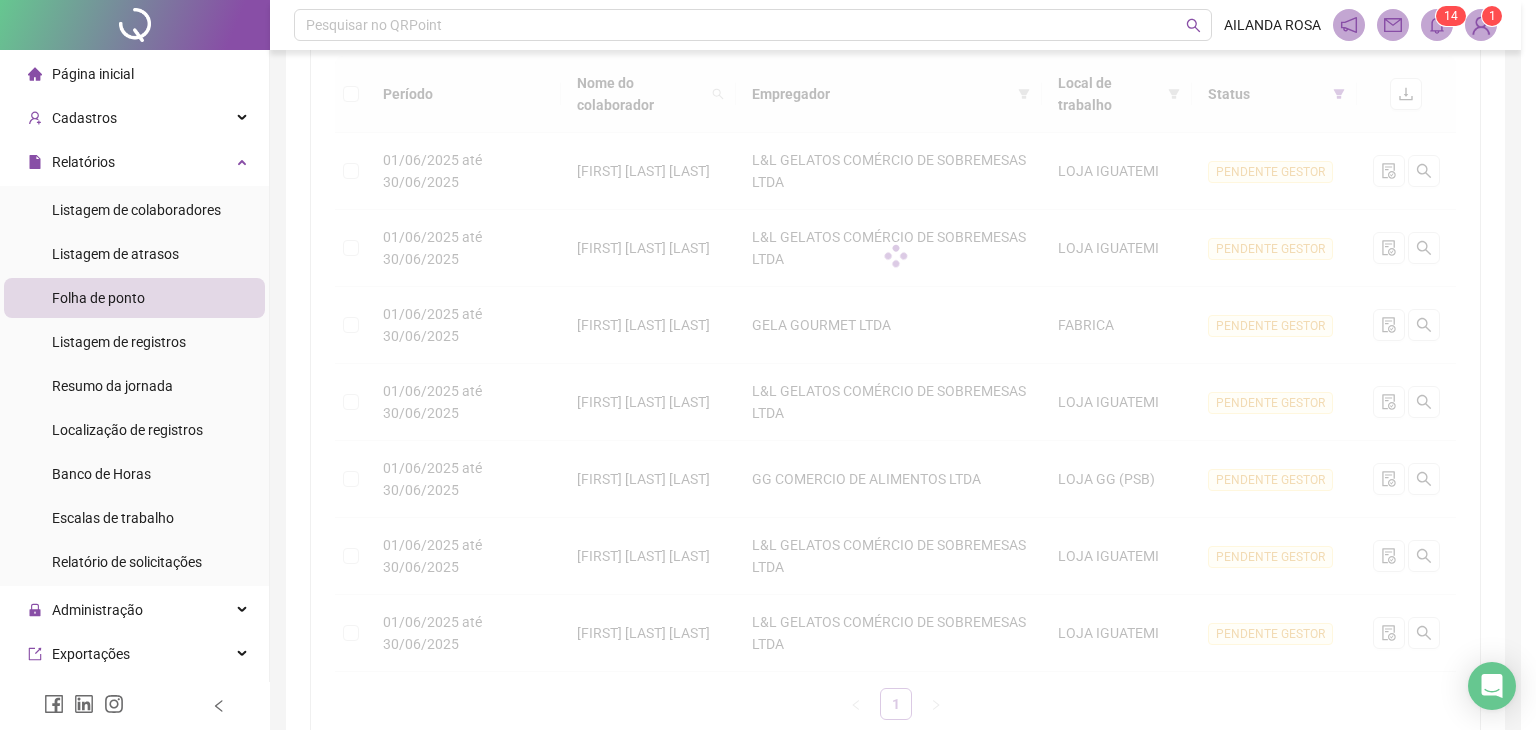 scroll, scrollTop: 100, scrollLeft: 0, axis: vertical 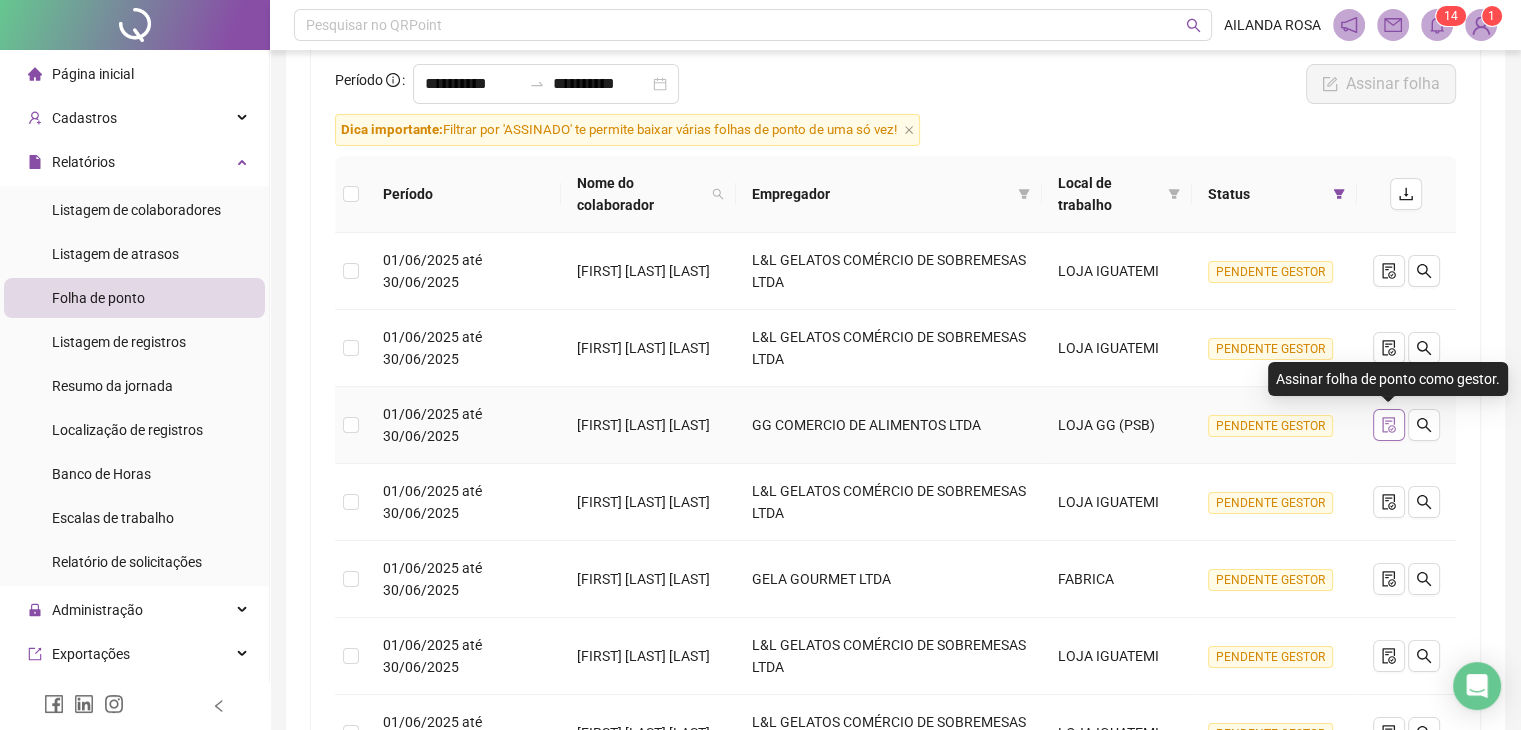 click at bounding box center [1389, 425] 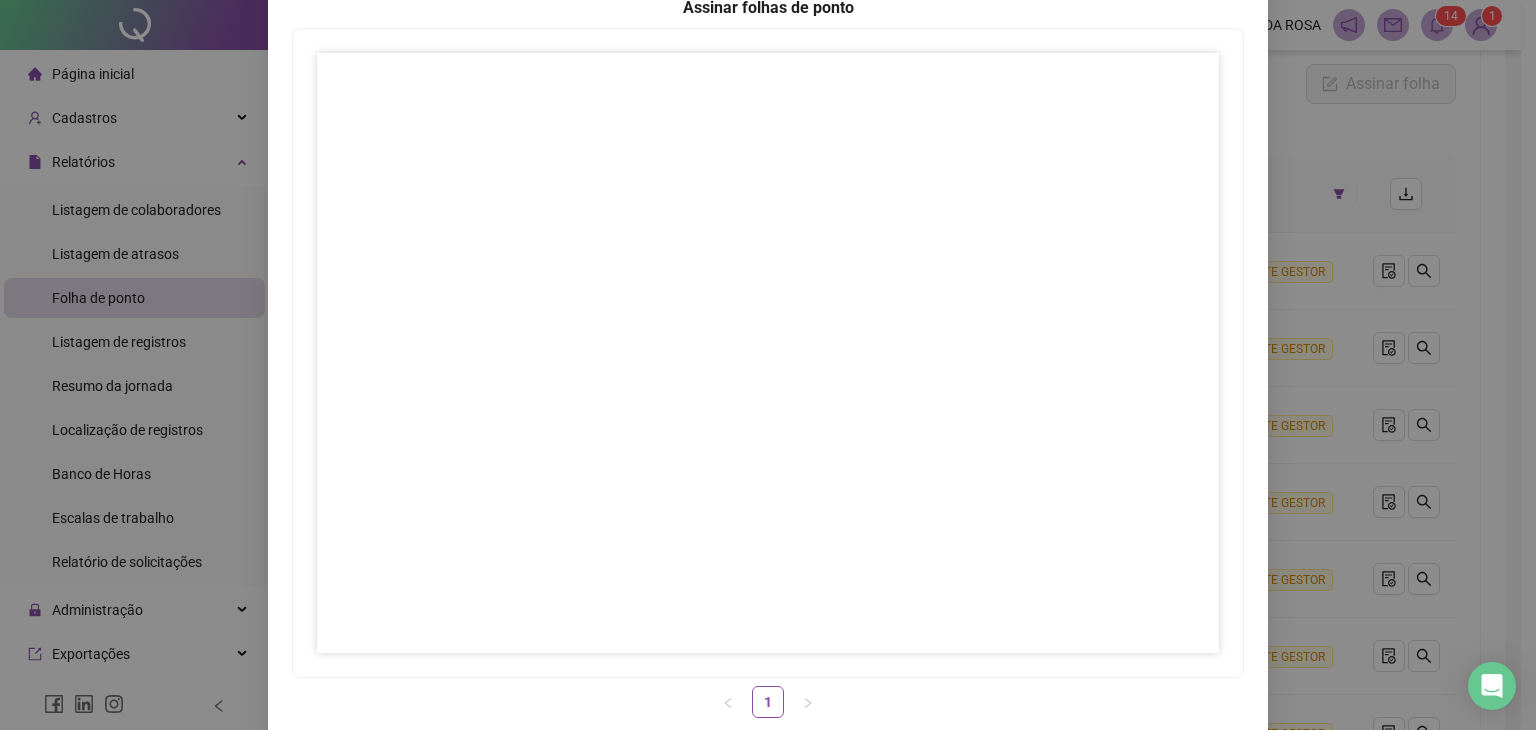 scroll, scrollTop: 200, scrollLeft: 0, axis: vertical 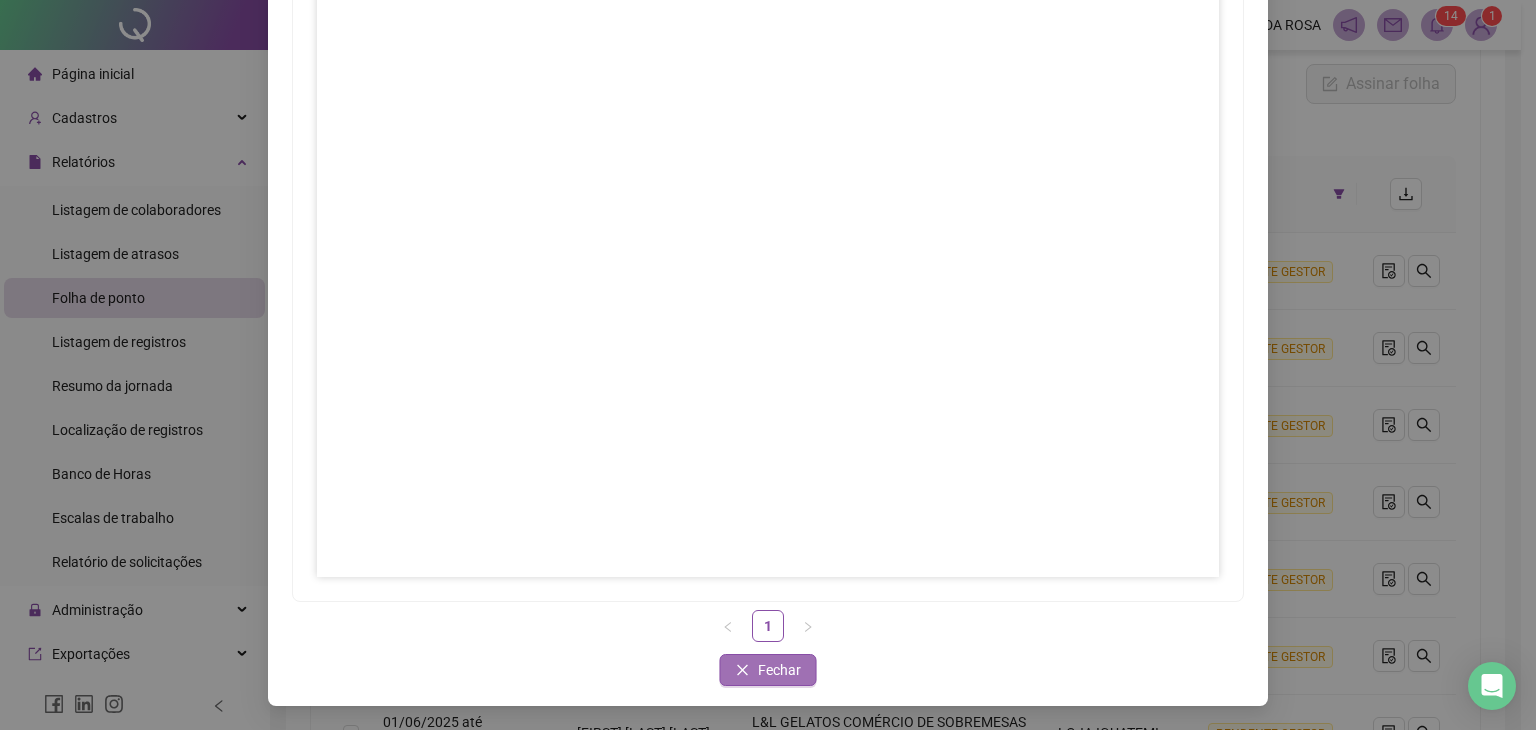 click on "Fechar" at bounding box center [779, 670] 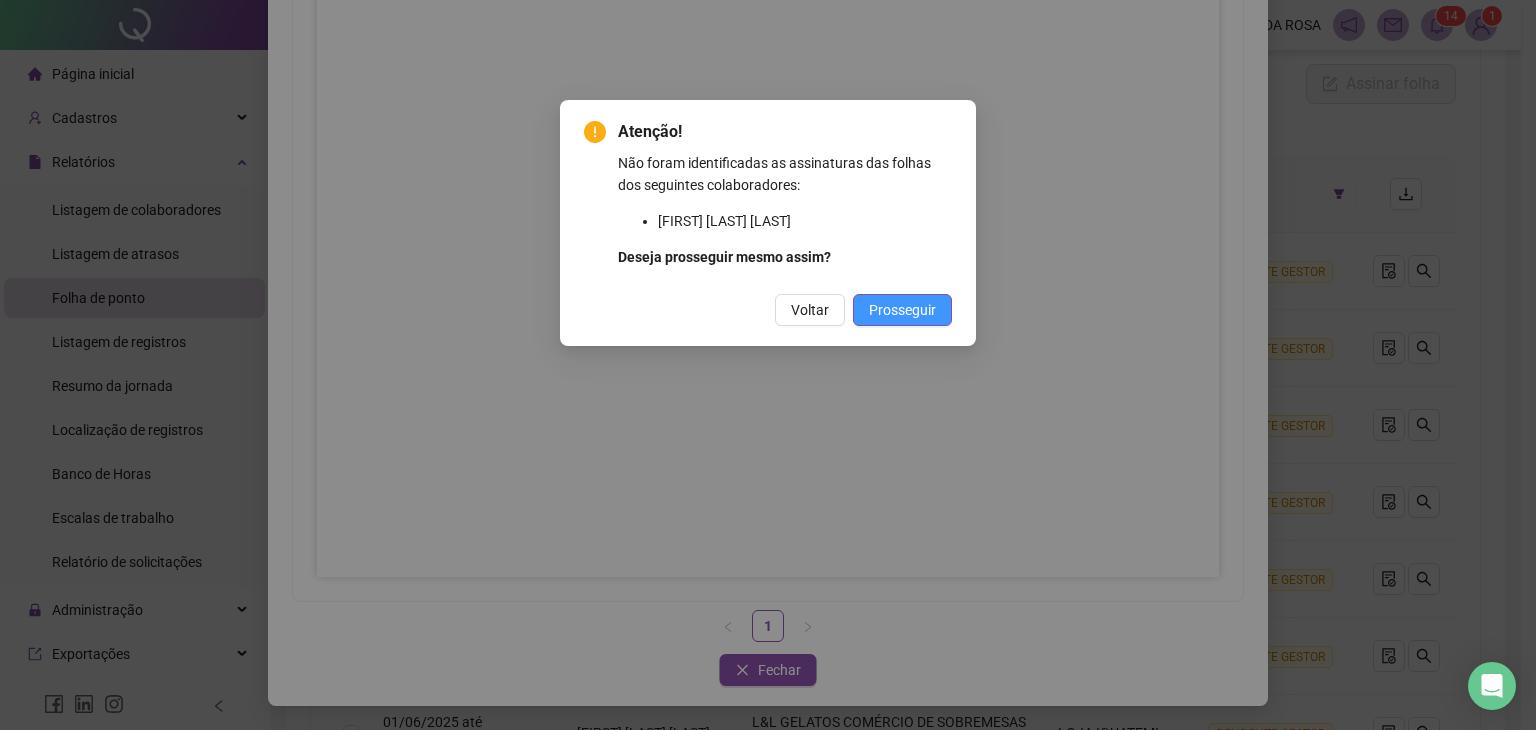 click on "Prosseguir" at bounding box center (902, 310) 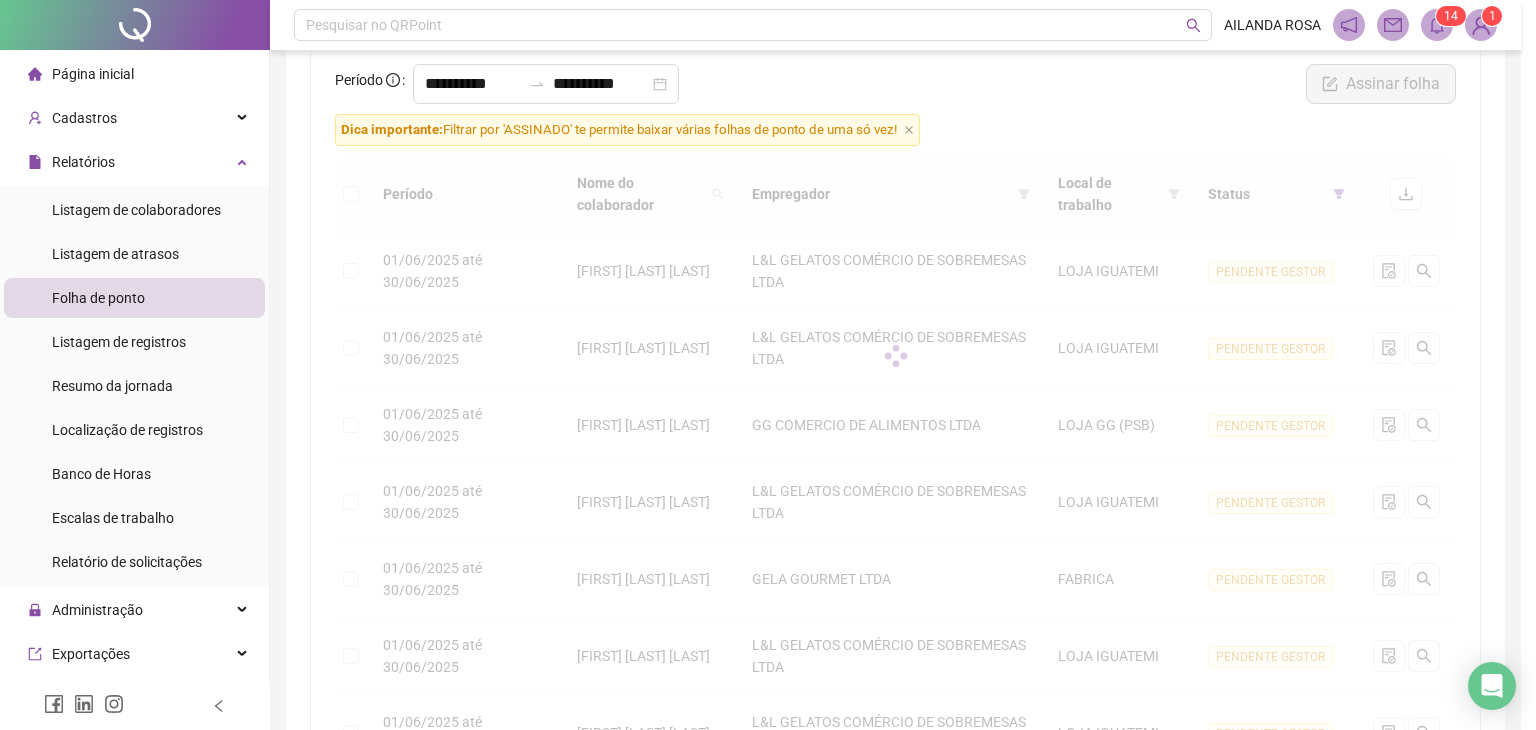 scroll, scrollTop: 100, scrollLeft: 0, axis: vertical 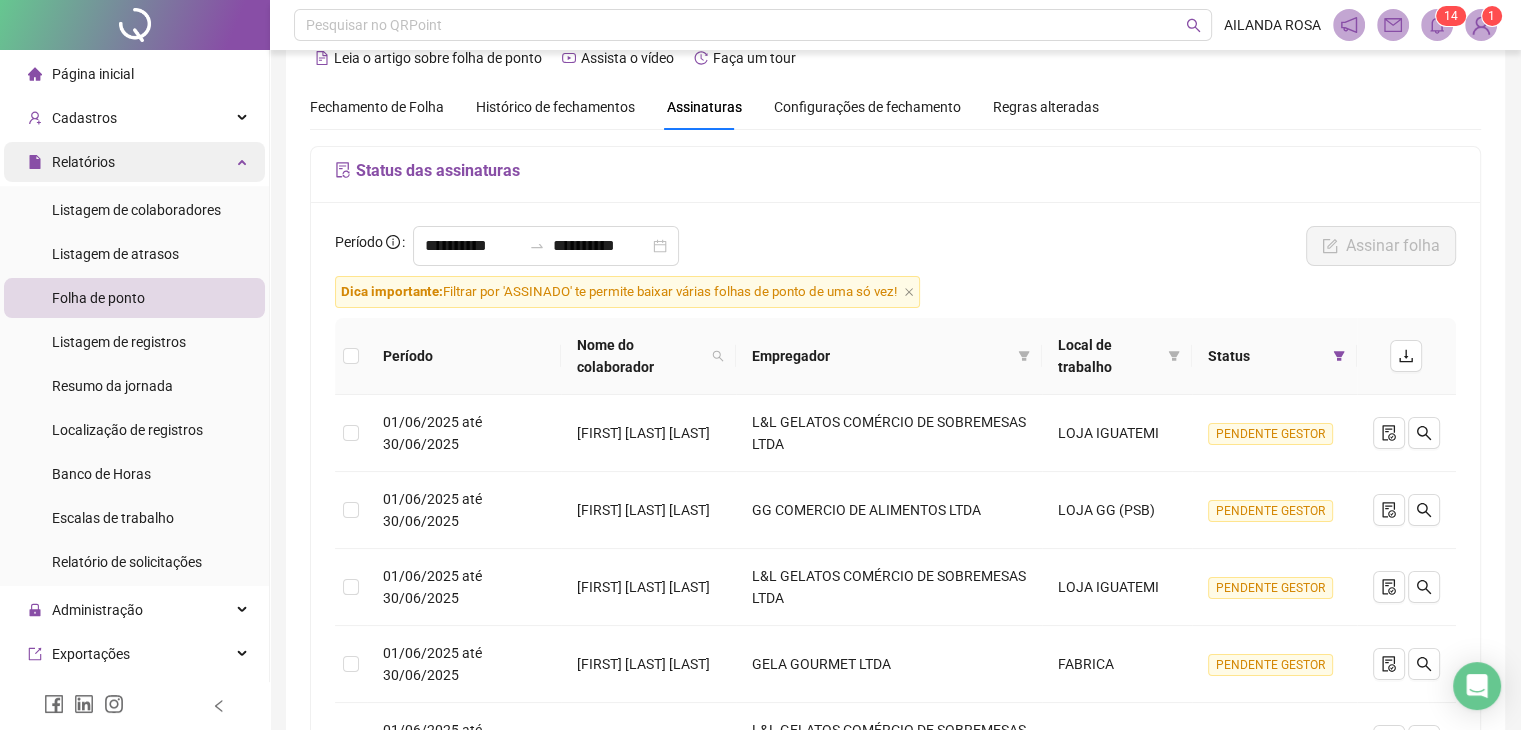 click on "Relatórios" at bounding box center [71, 162] 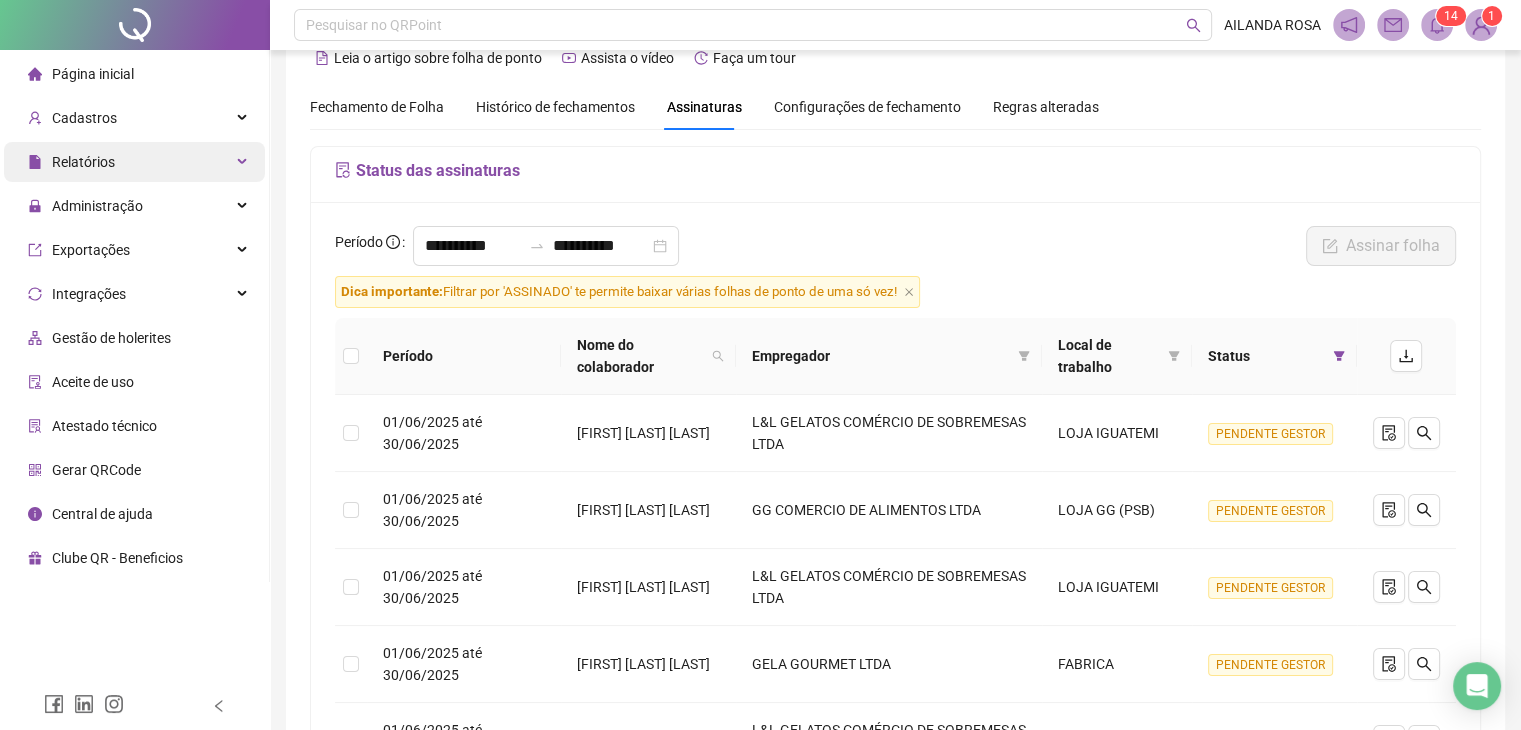 click on "Relatórios" at bounding box center [134, 162] 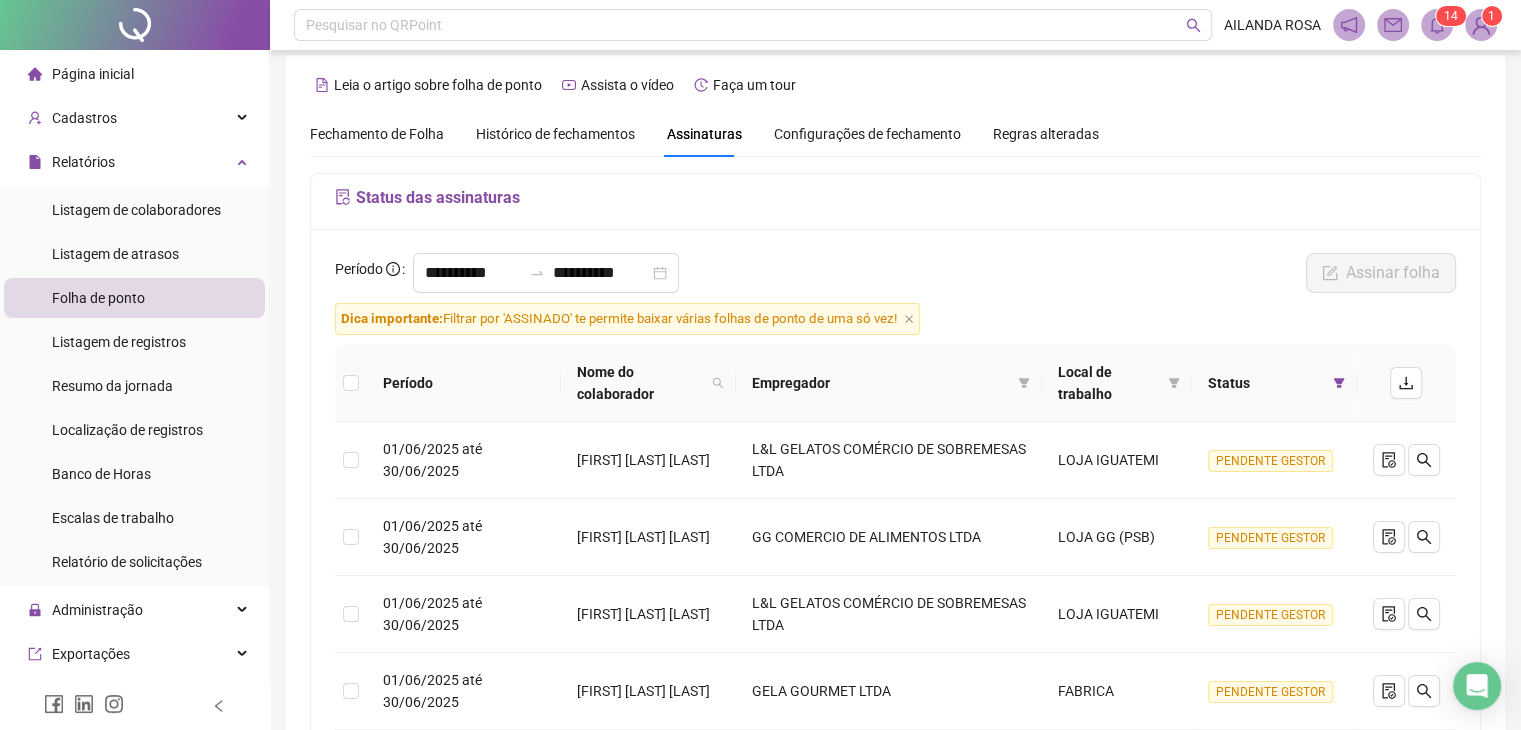scroll, scrollTop: 0, scrollLeft: 0, axis: both 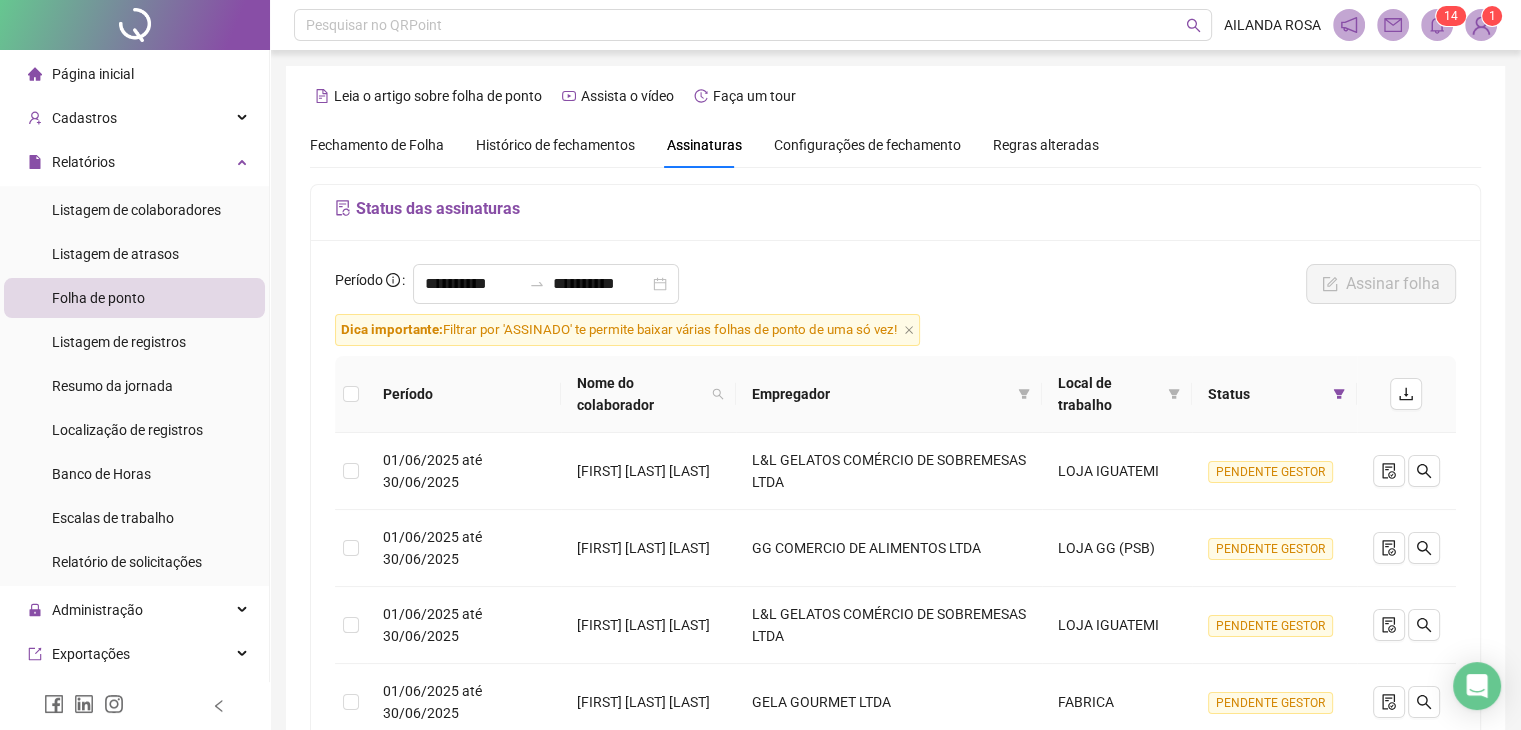 click on "Fechamento de Folha" at bounding box center [377, 145] 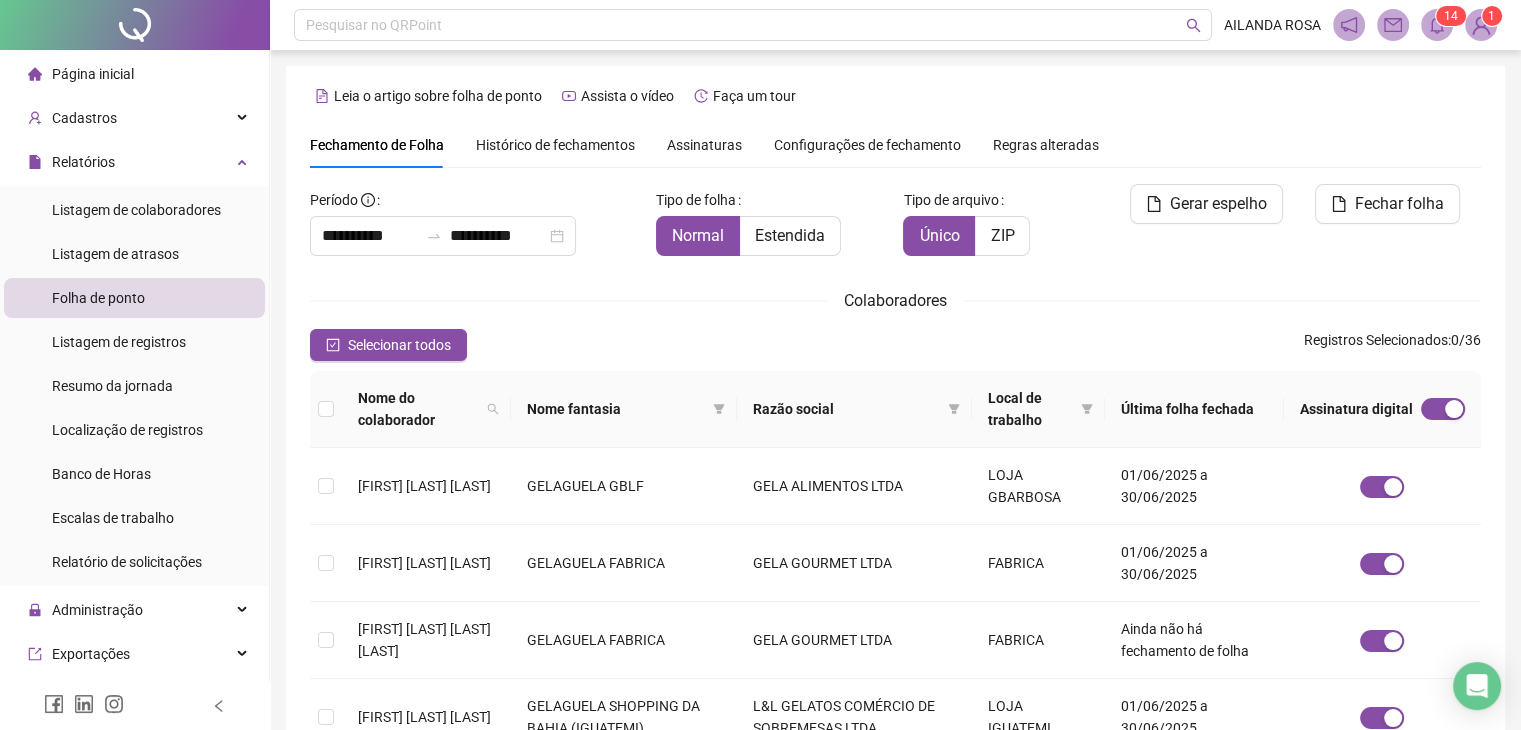 scroll, scrollTop: 44, scrollLeft: 0, axis: vertical 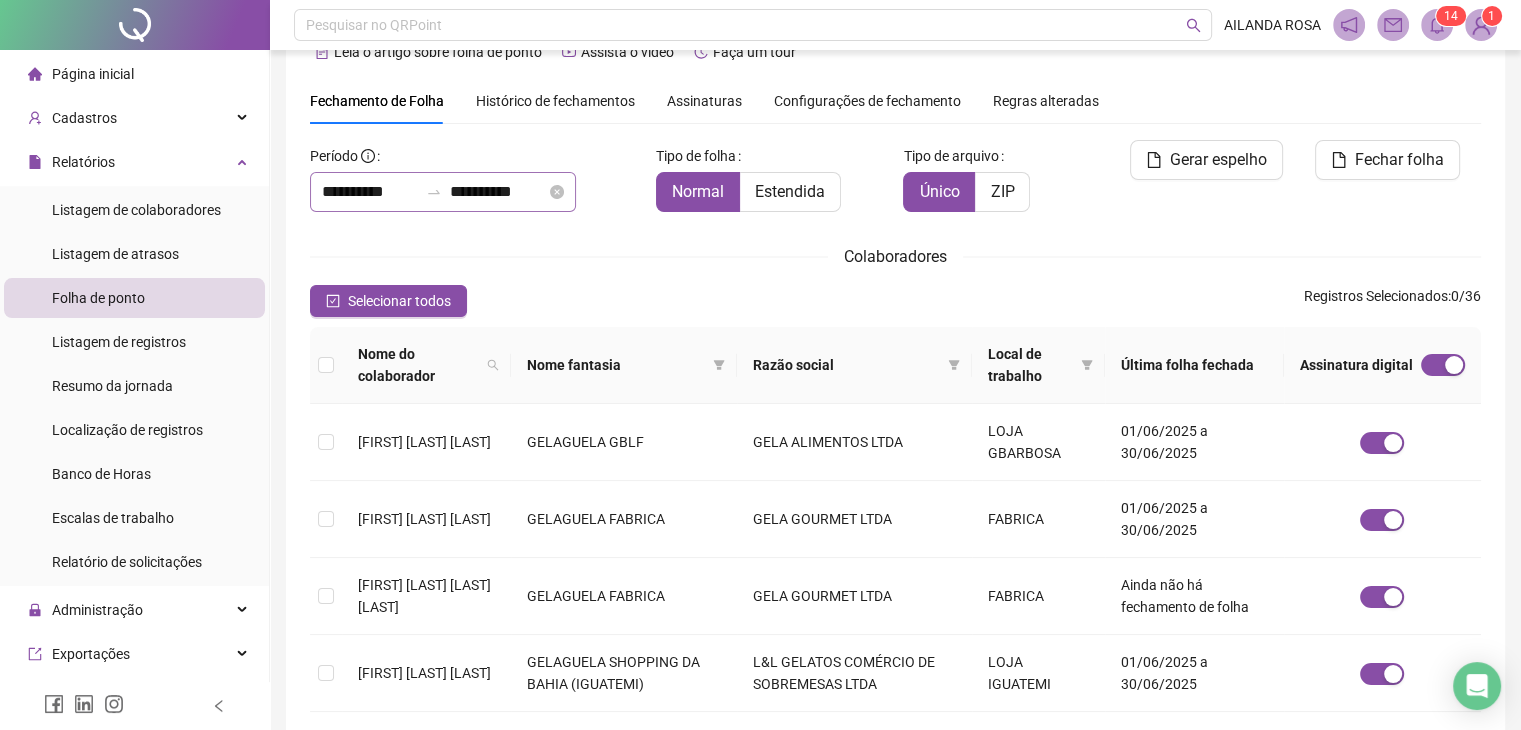 click at bounding box center [434, 192] 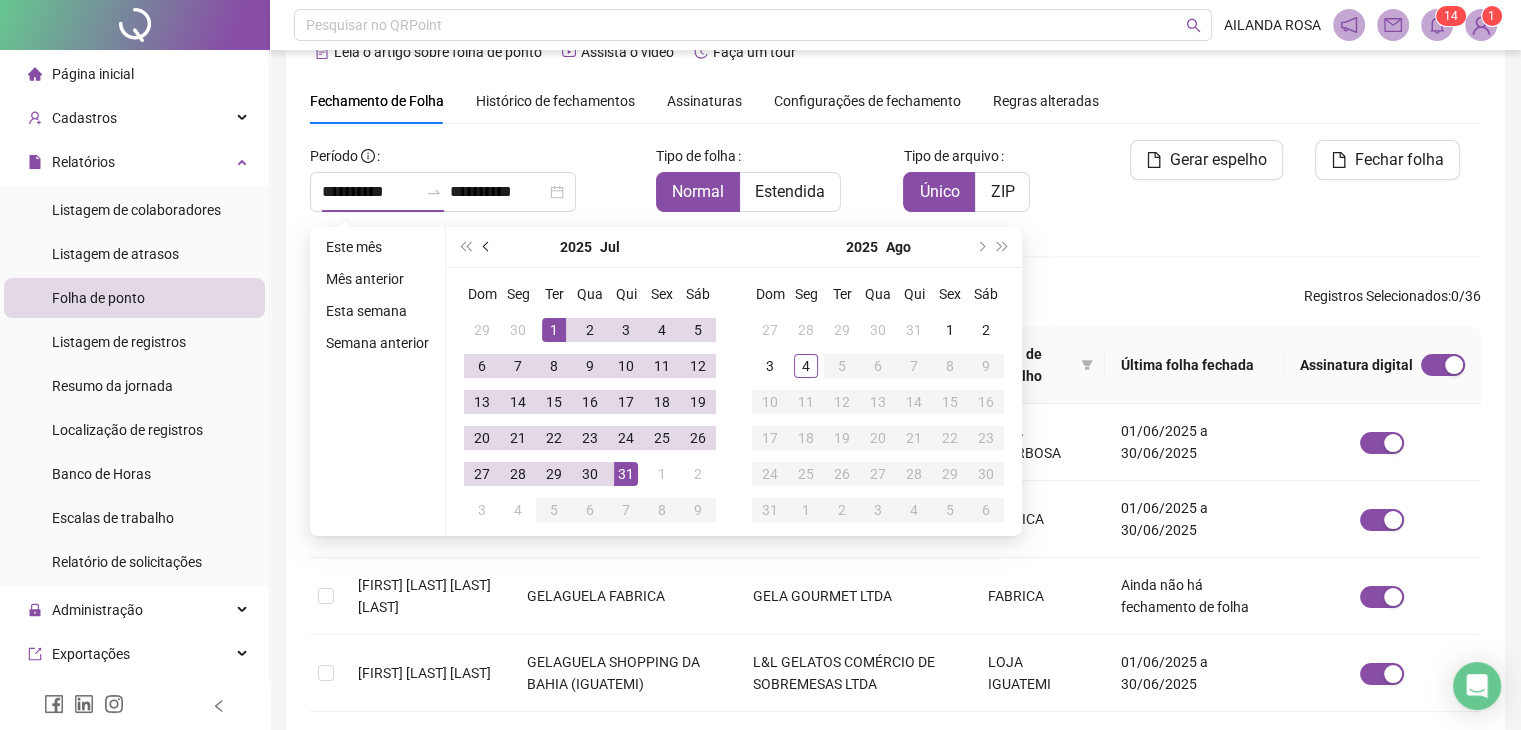 click at bounding box center (487, 247) 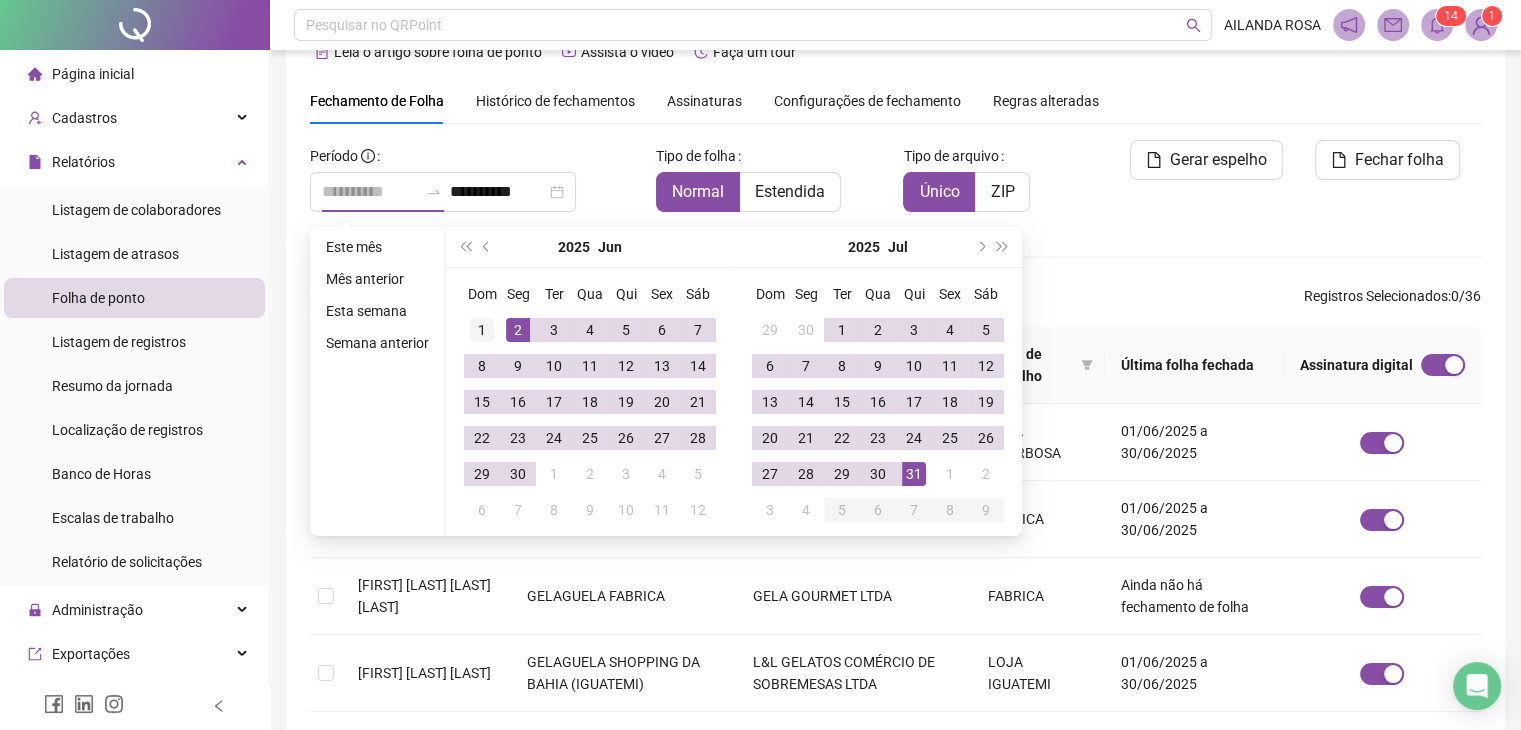 type on "**********" 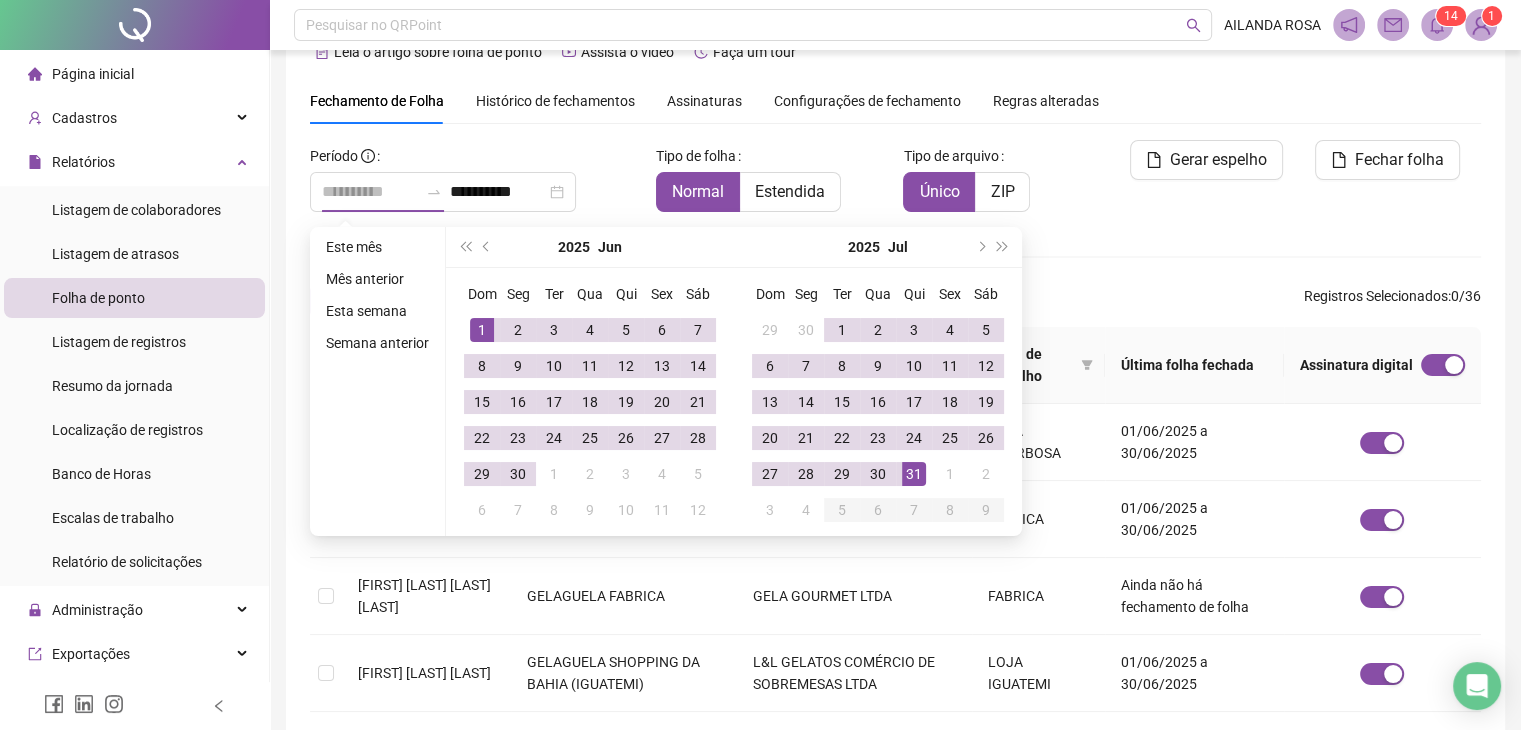 click on "1" at bounding box center (482, 330) 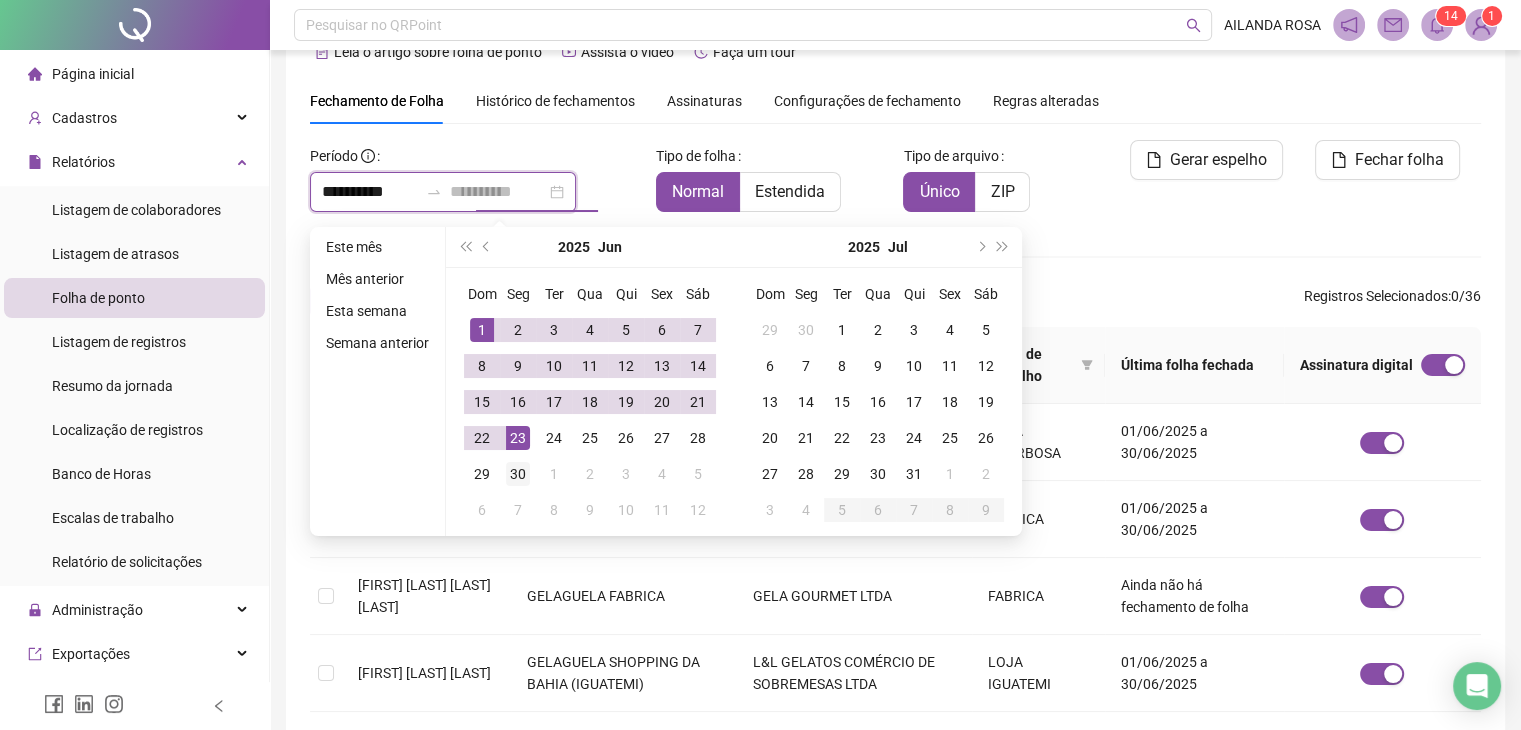 type on "**********" 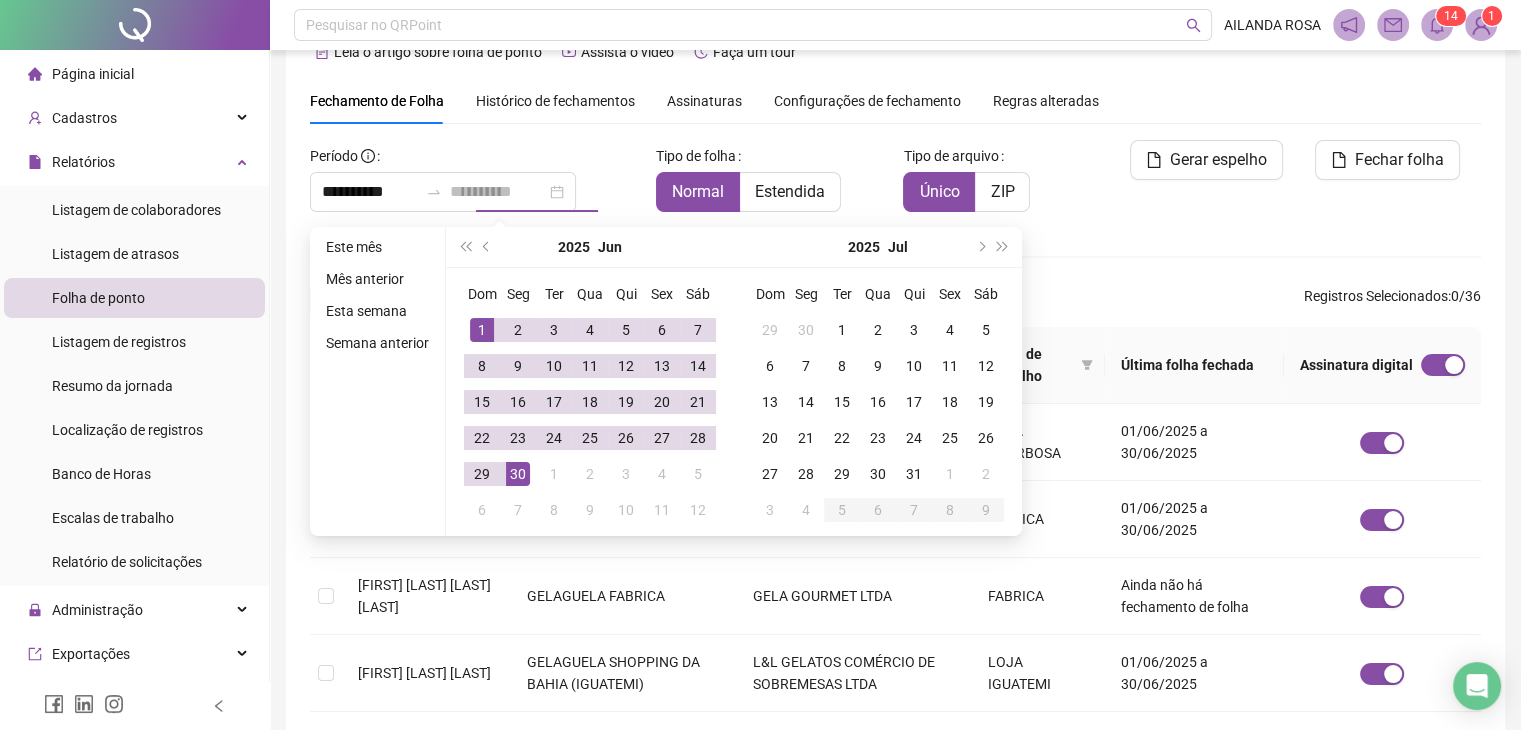 click on "30" at bounding box center [518, 474] 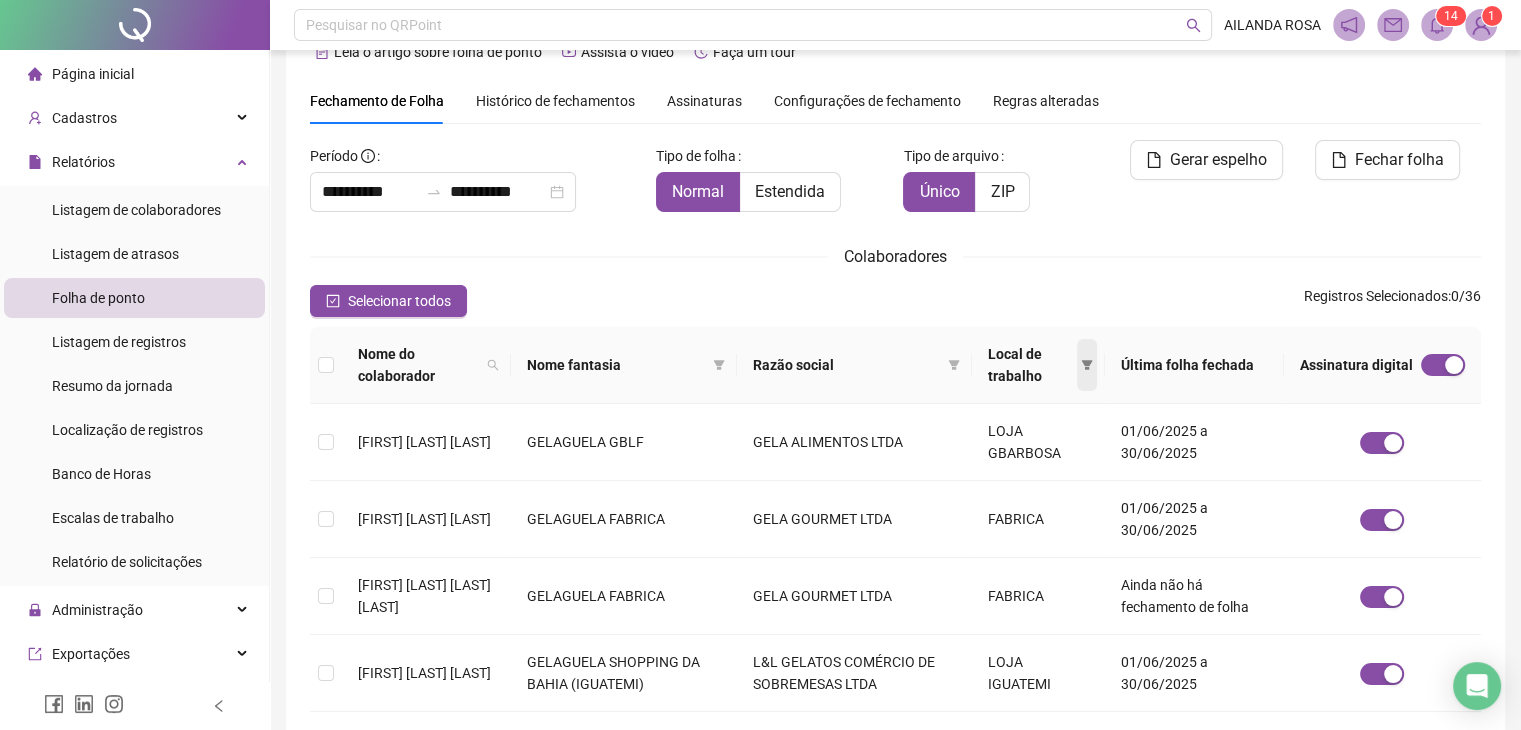 click 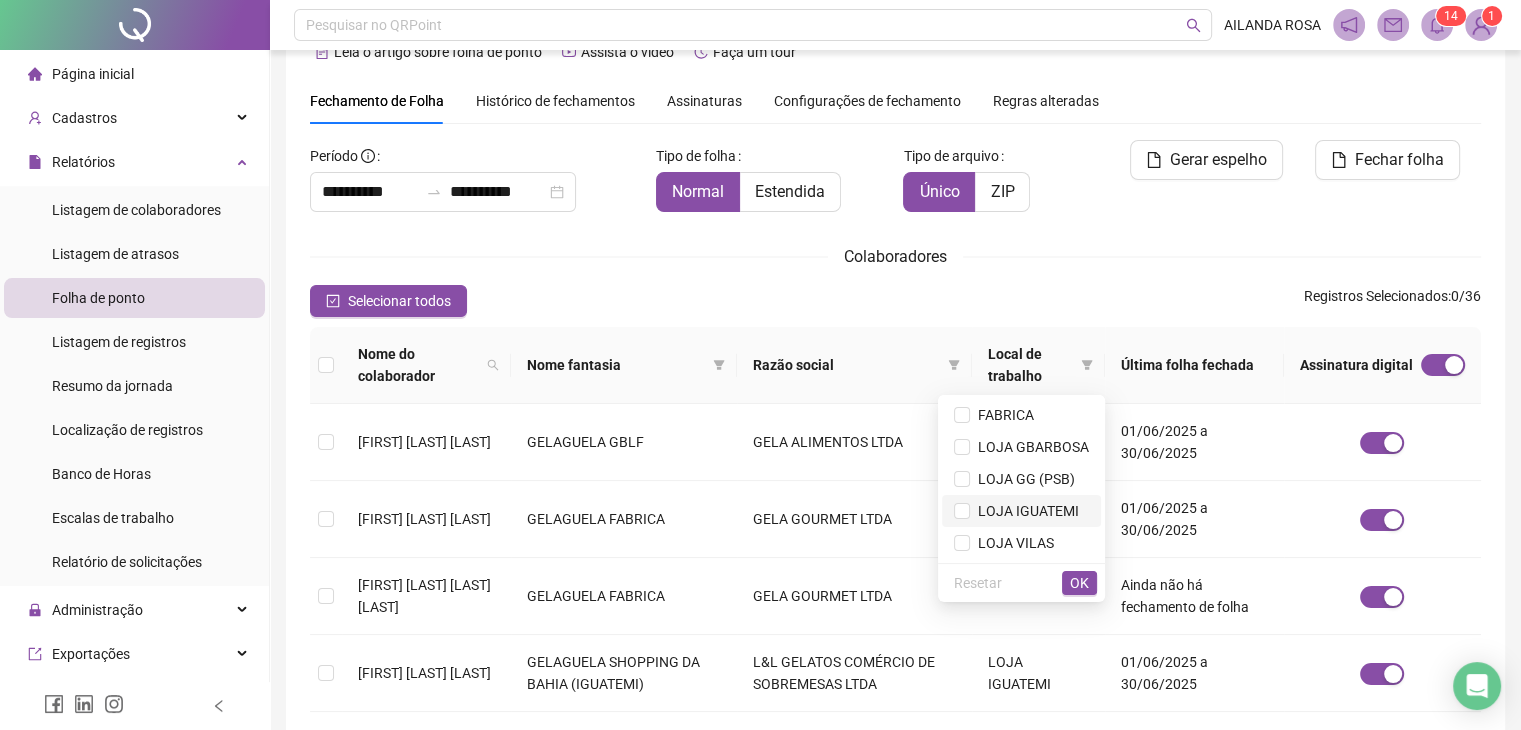 click on "LOJA IGUATEMI" at bounding box center (1024, 511) 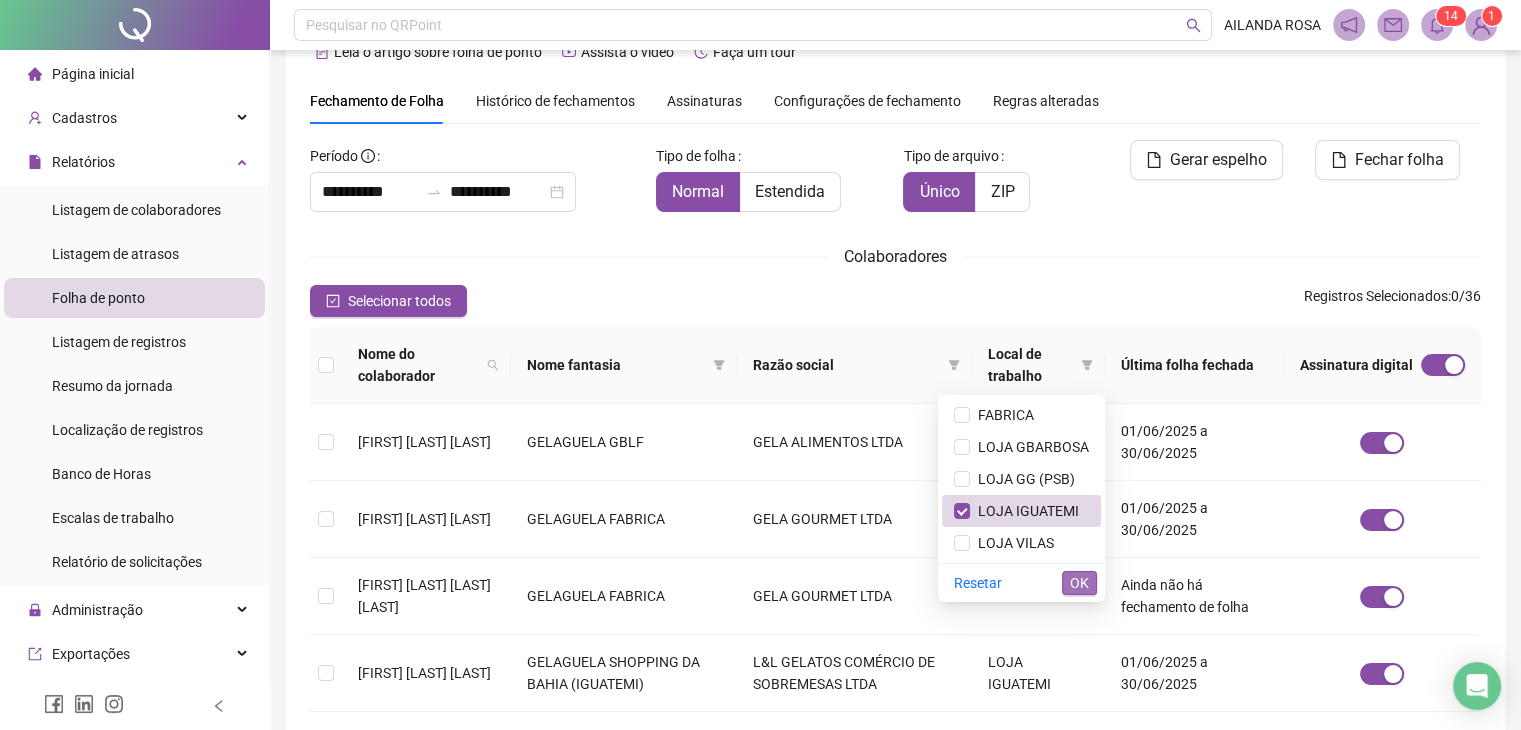 click on "OK" at bounding box center (1079, 583) 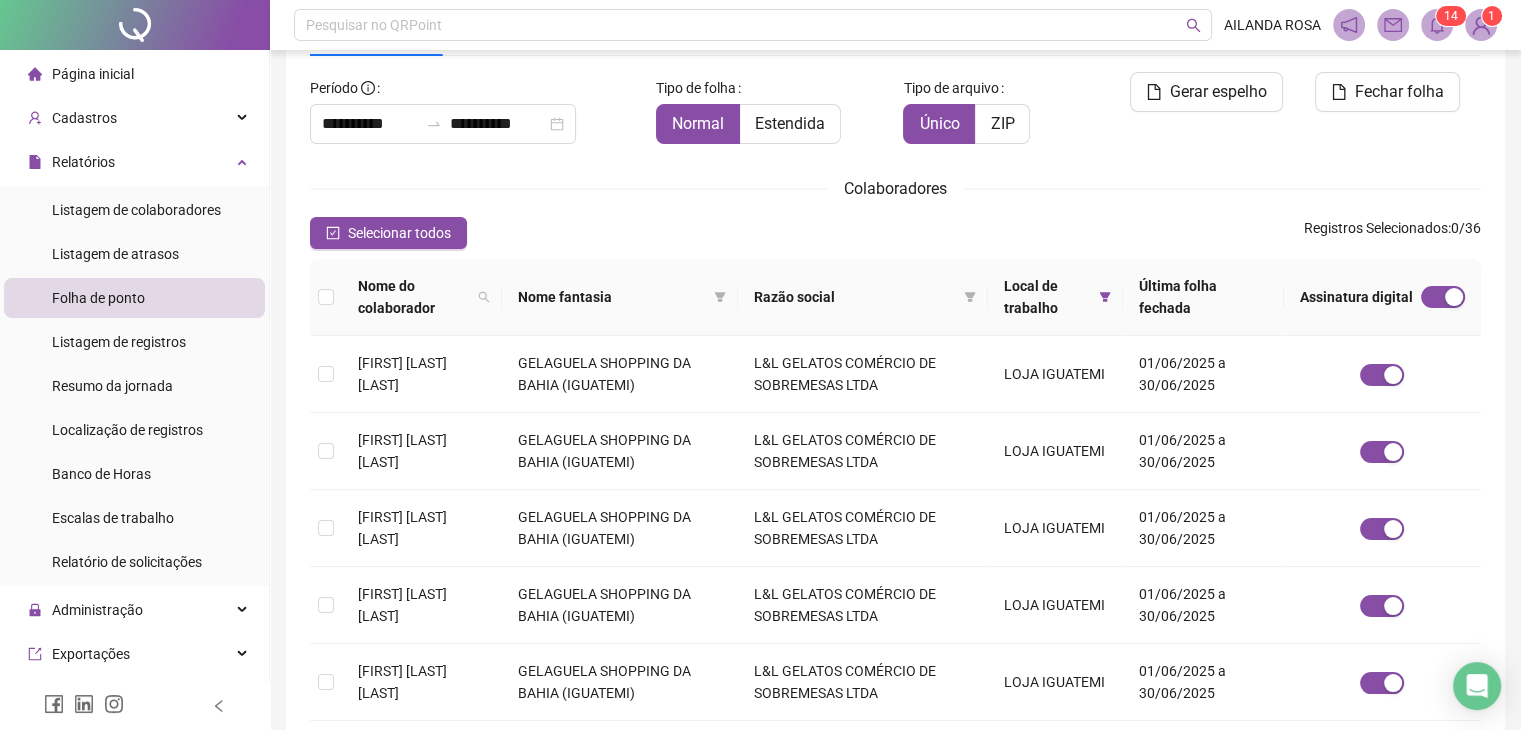 scroll, scrollTop: 0, scrollLeft: 0, axis: both 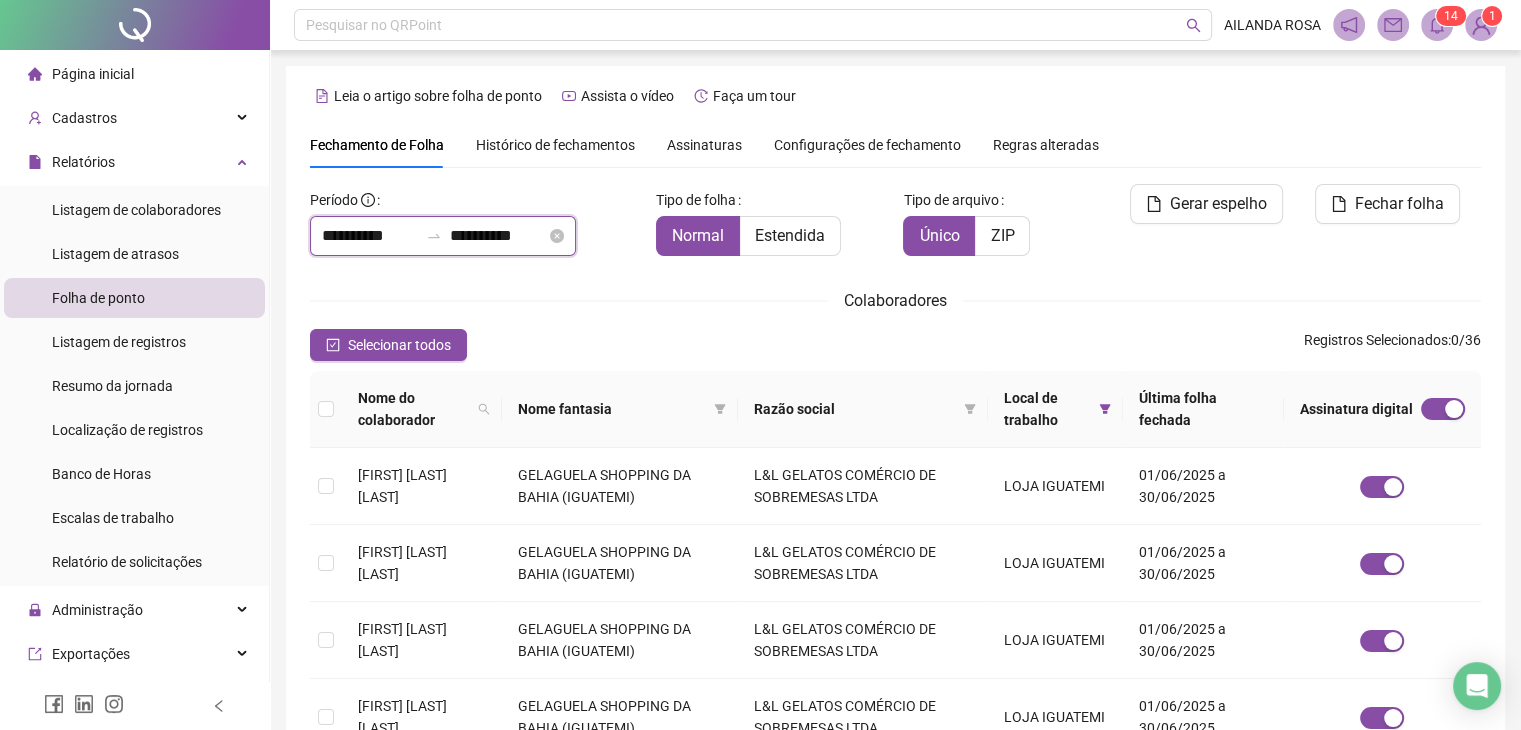 click on "**********" at bounding box center [498, 236] 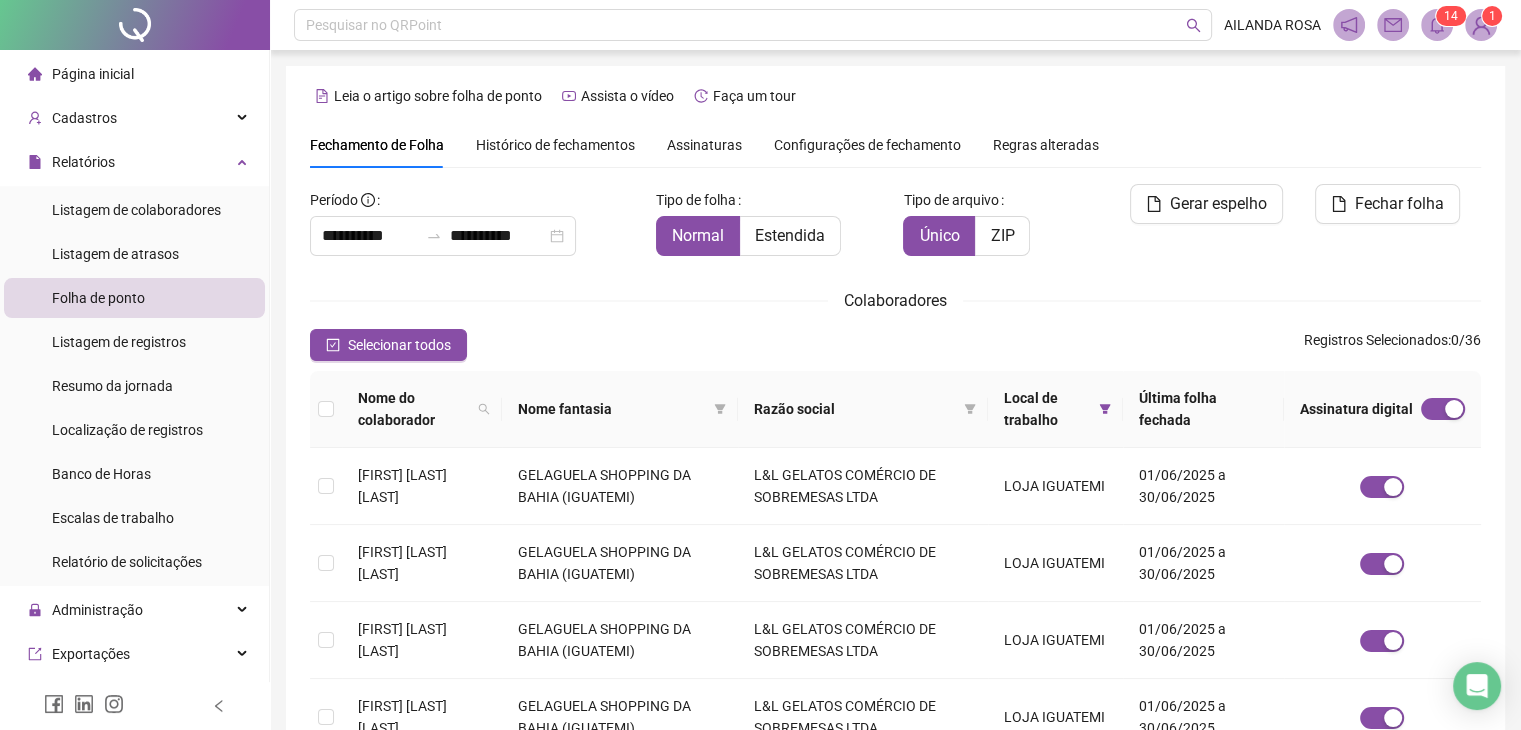 click on "**********" at bounding box center (475, 220) 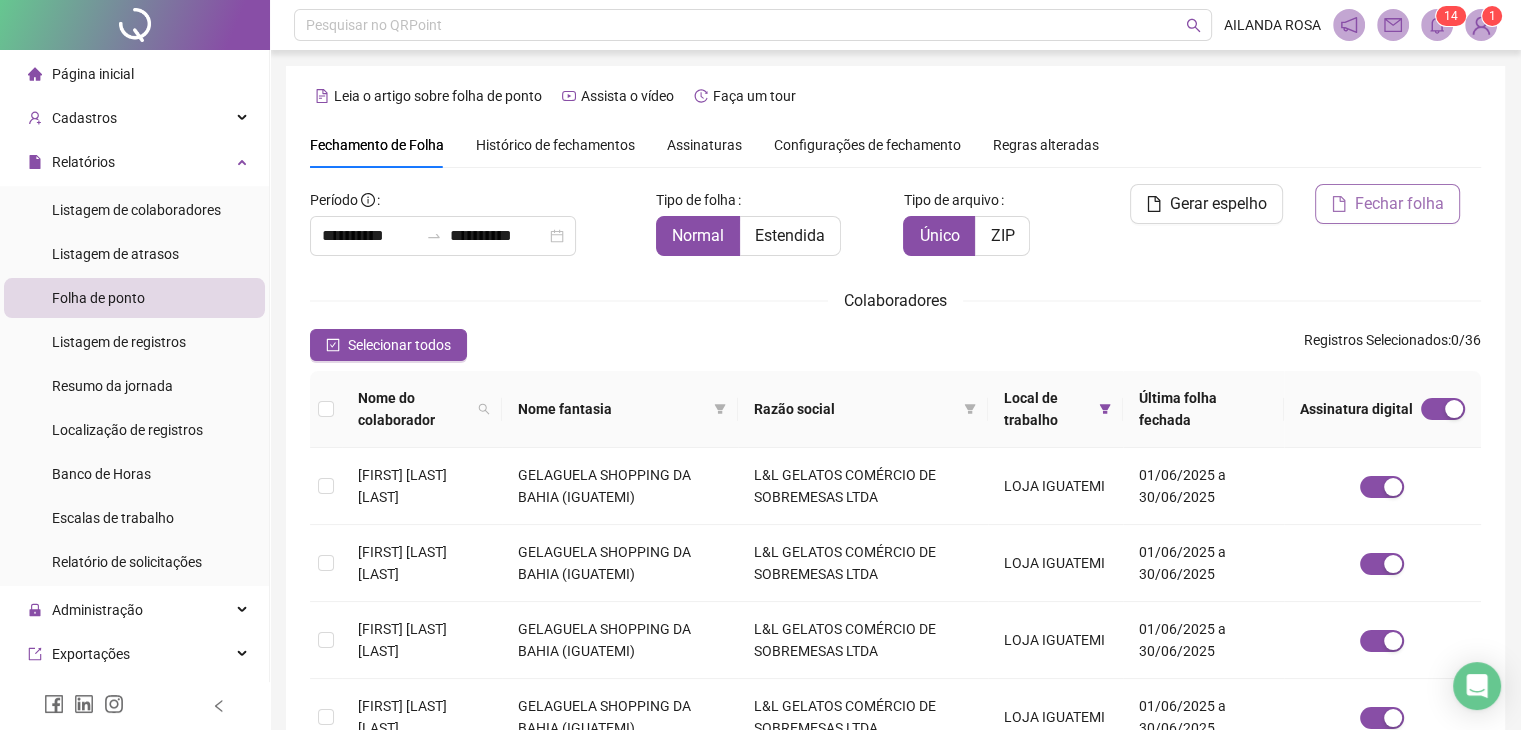 click on "Fechar folha" at bounding box center [1387, 204] 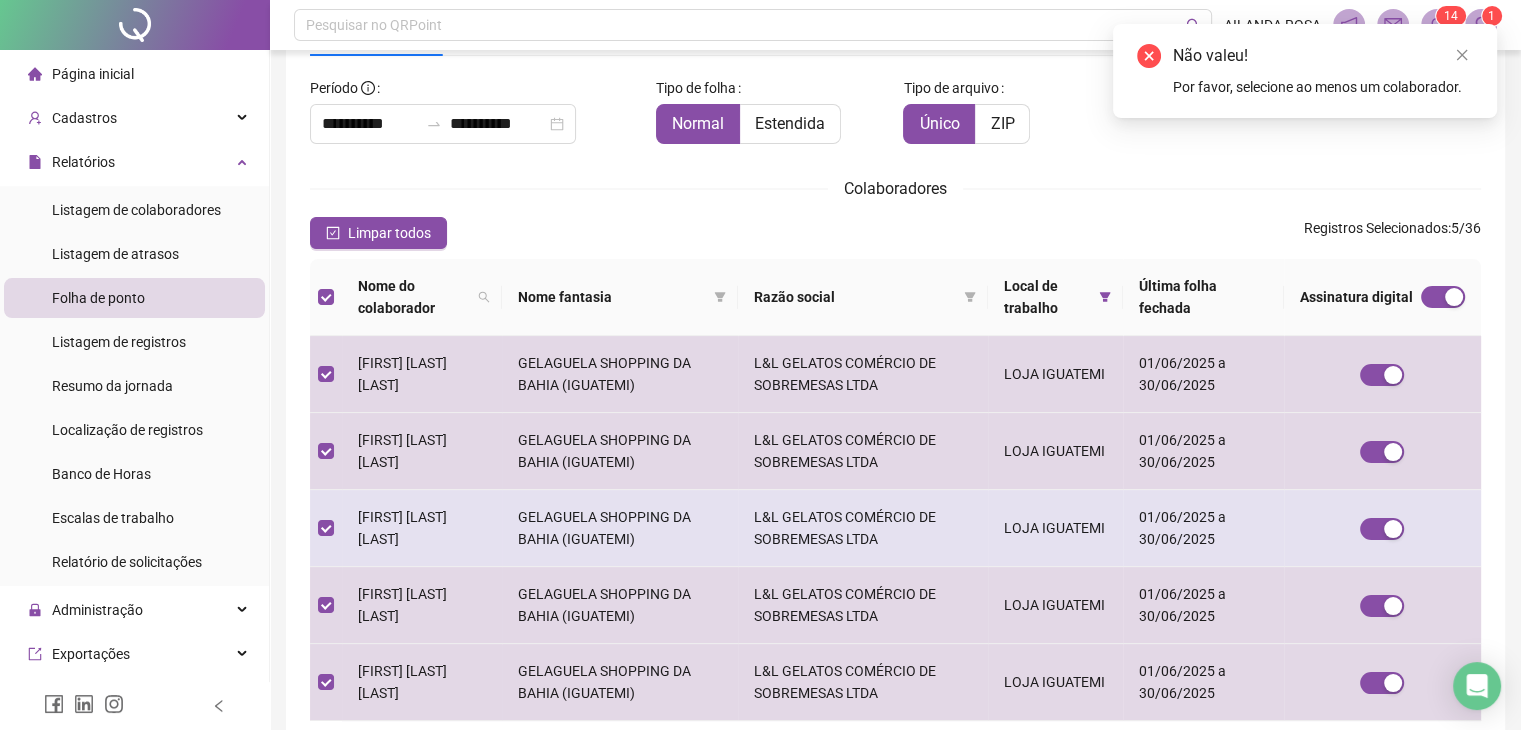 scroll, scrollTop: 276, scrollLeft: 0, axis: vertical 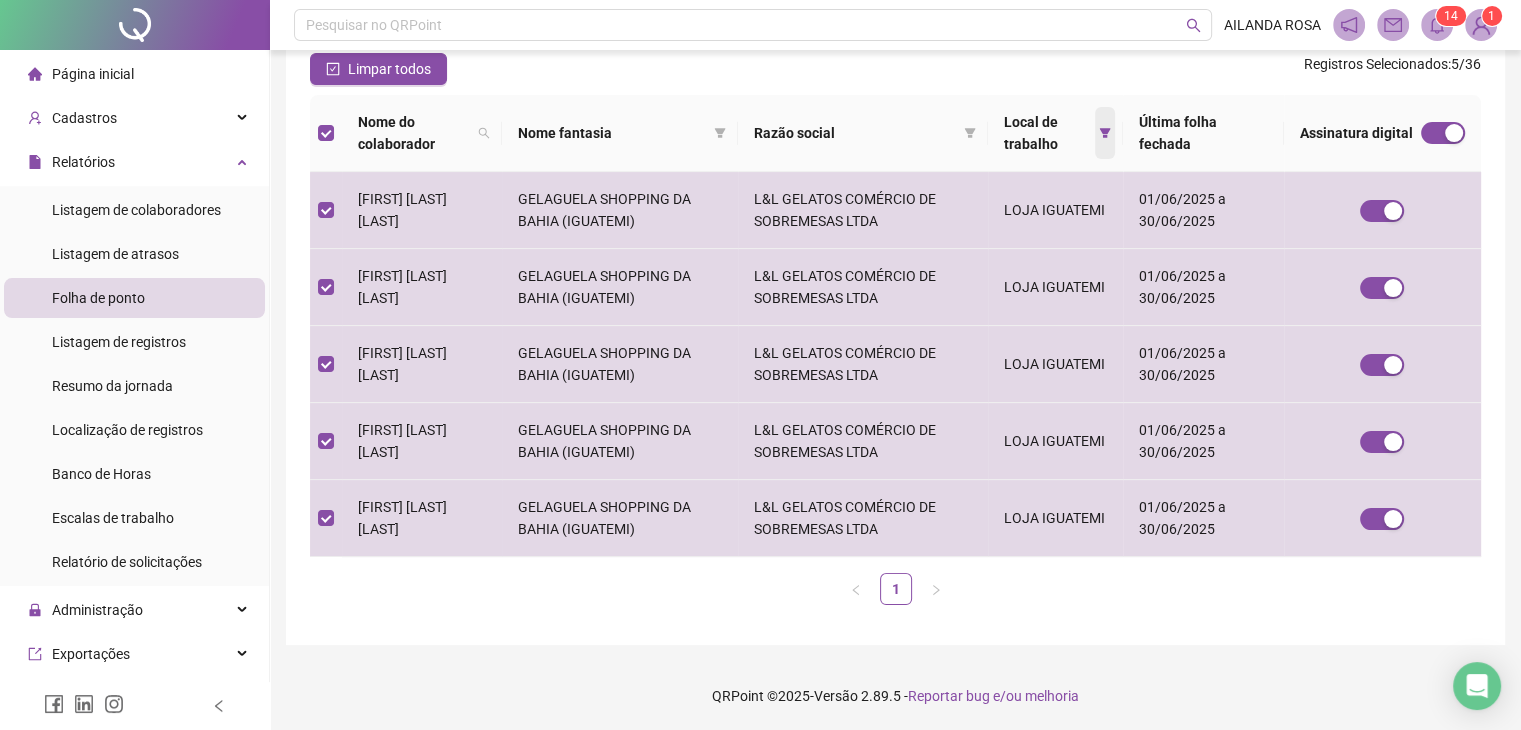 click 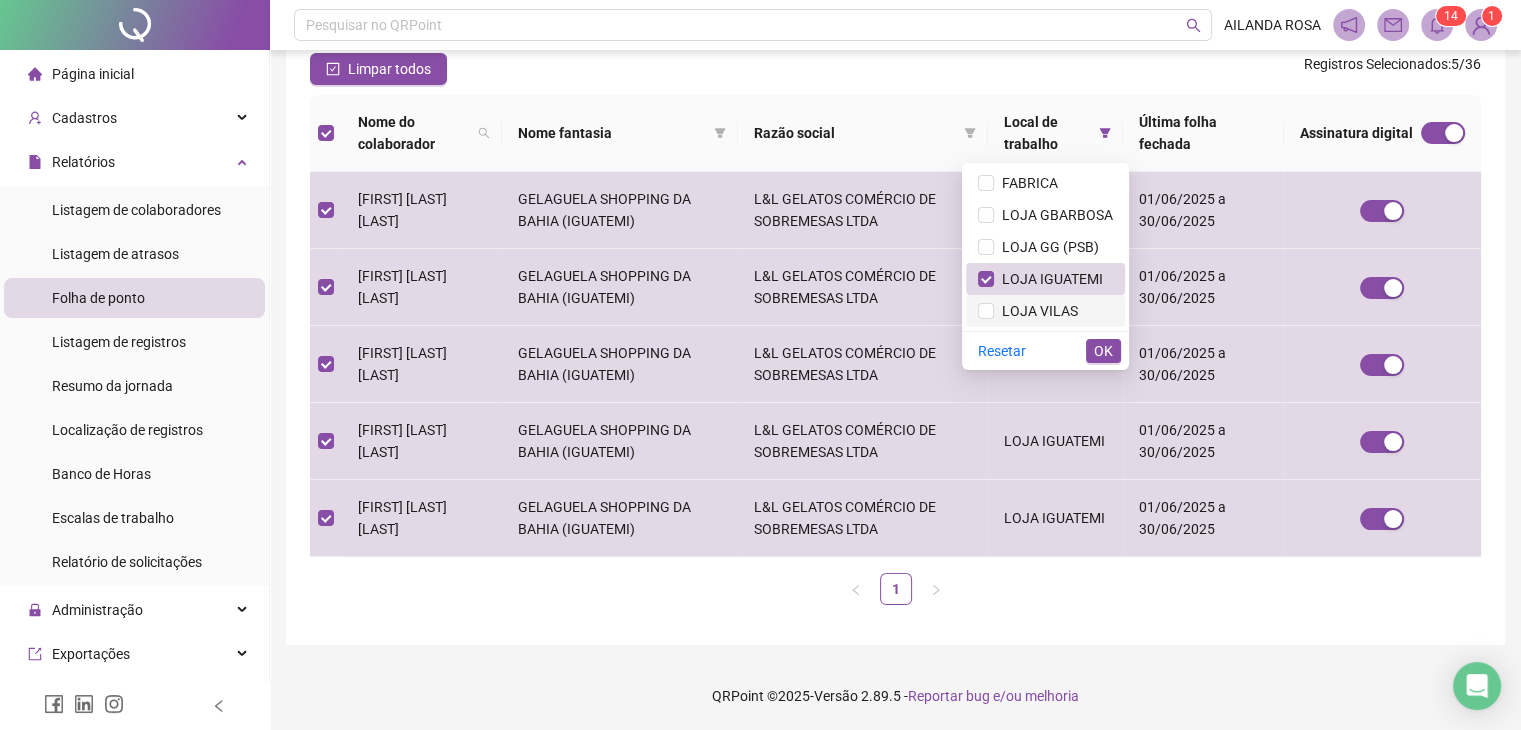 click on "LOJA VILAS" at bounding box center [1045, 311] 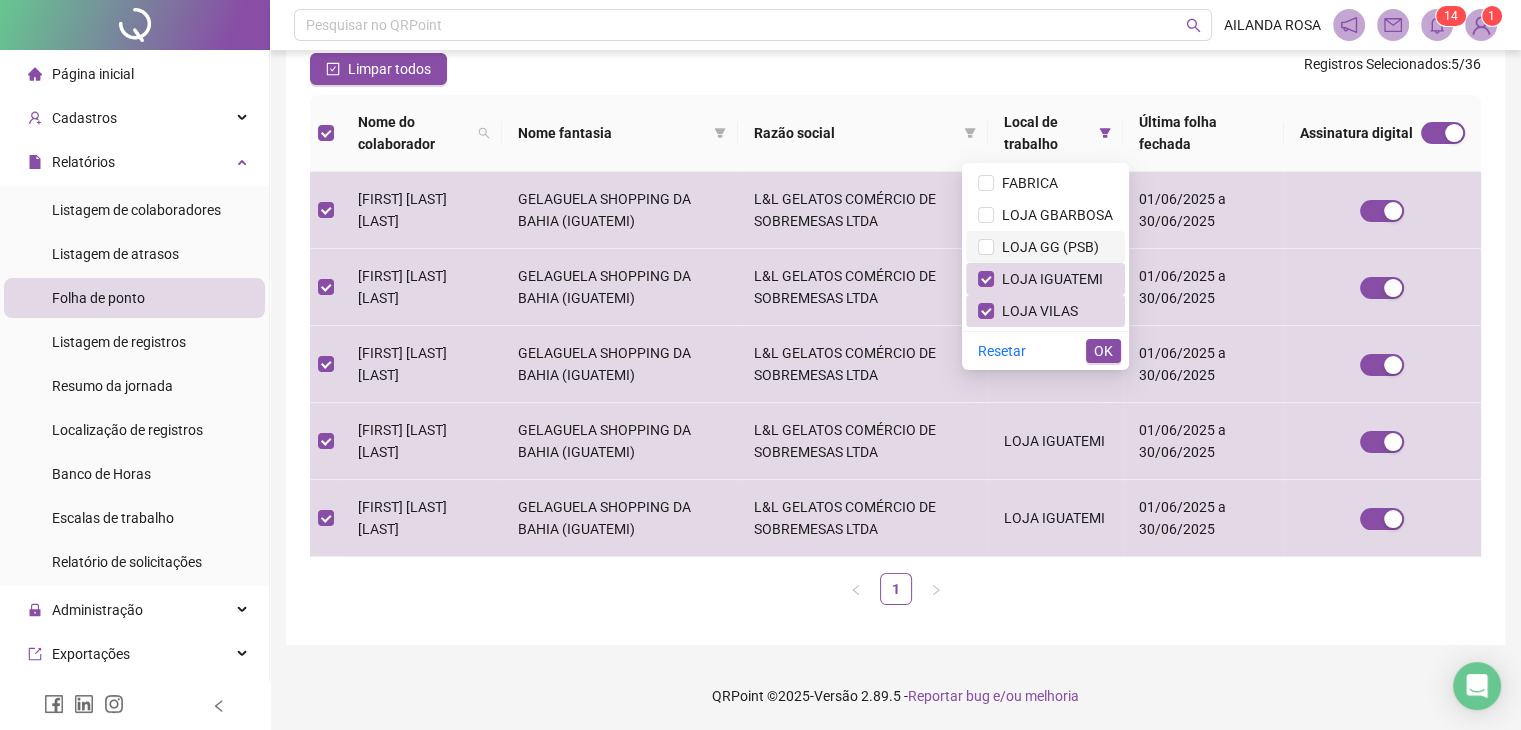 click on "LOJA GG (PSB)" at bounding box center (1045, 247) 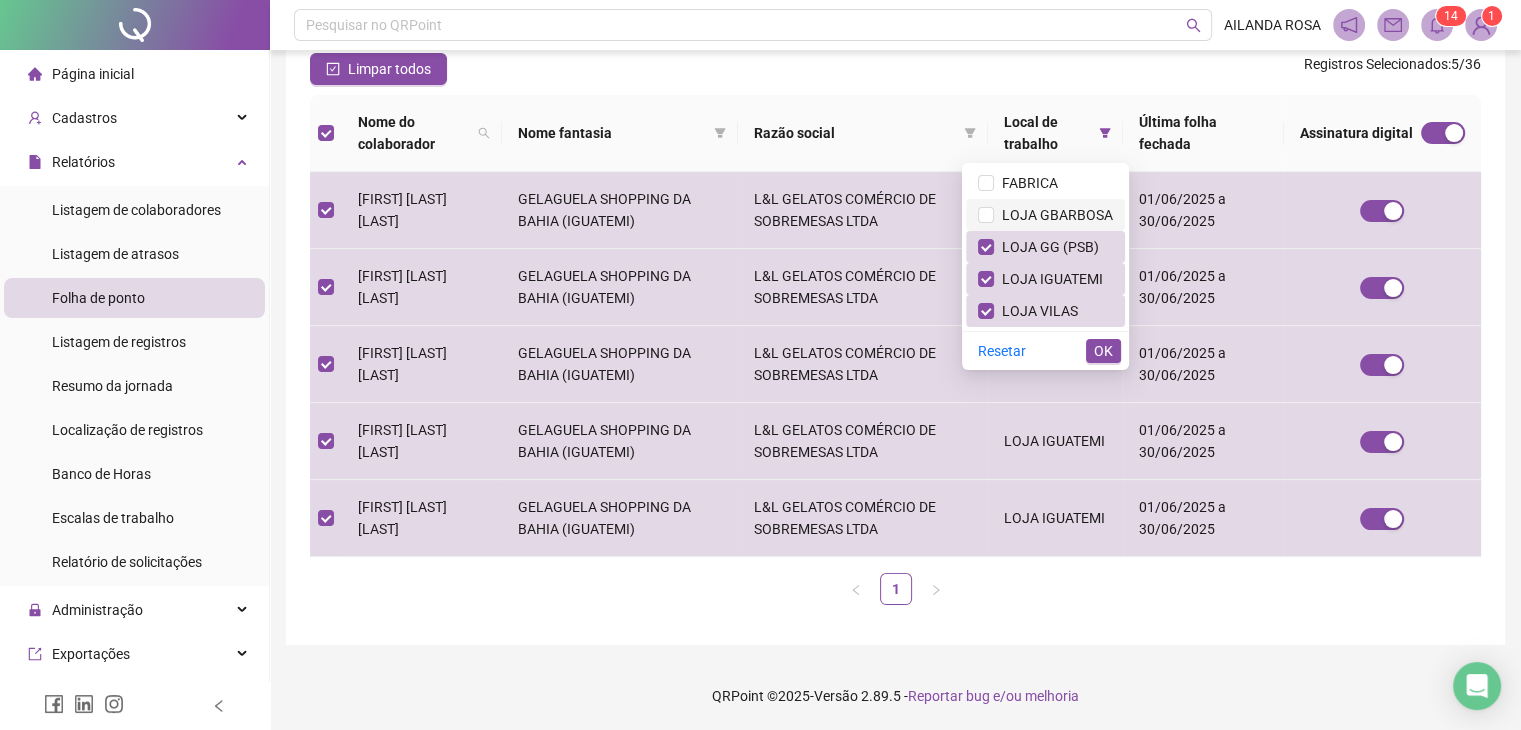 click on "LOJA GBARBOSA" at bounding box center [1053, 215] 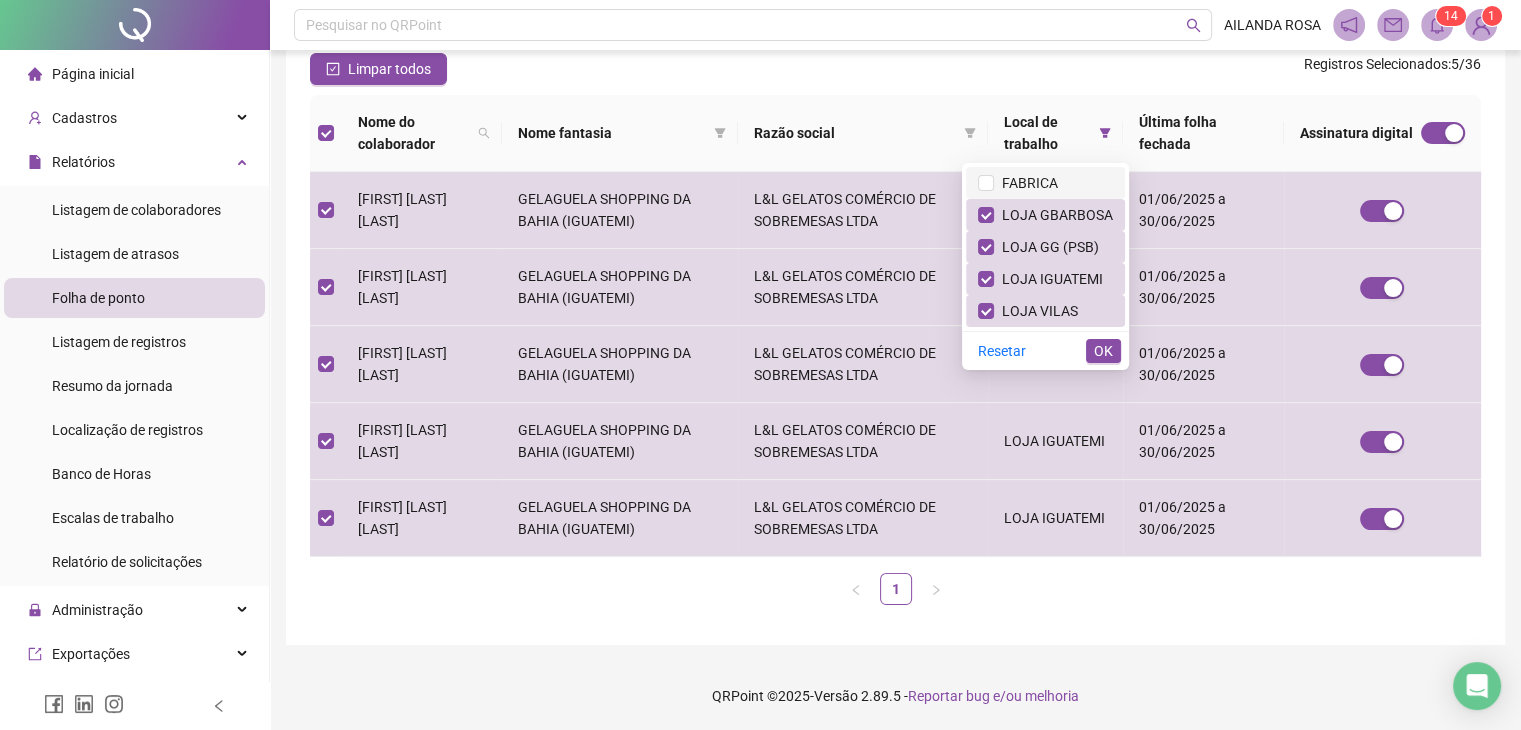 click on "FABRICA" at bounding box center (1045, 183) 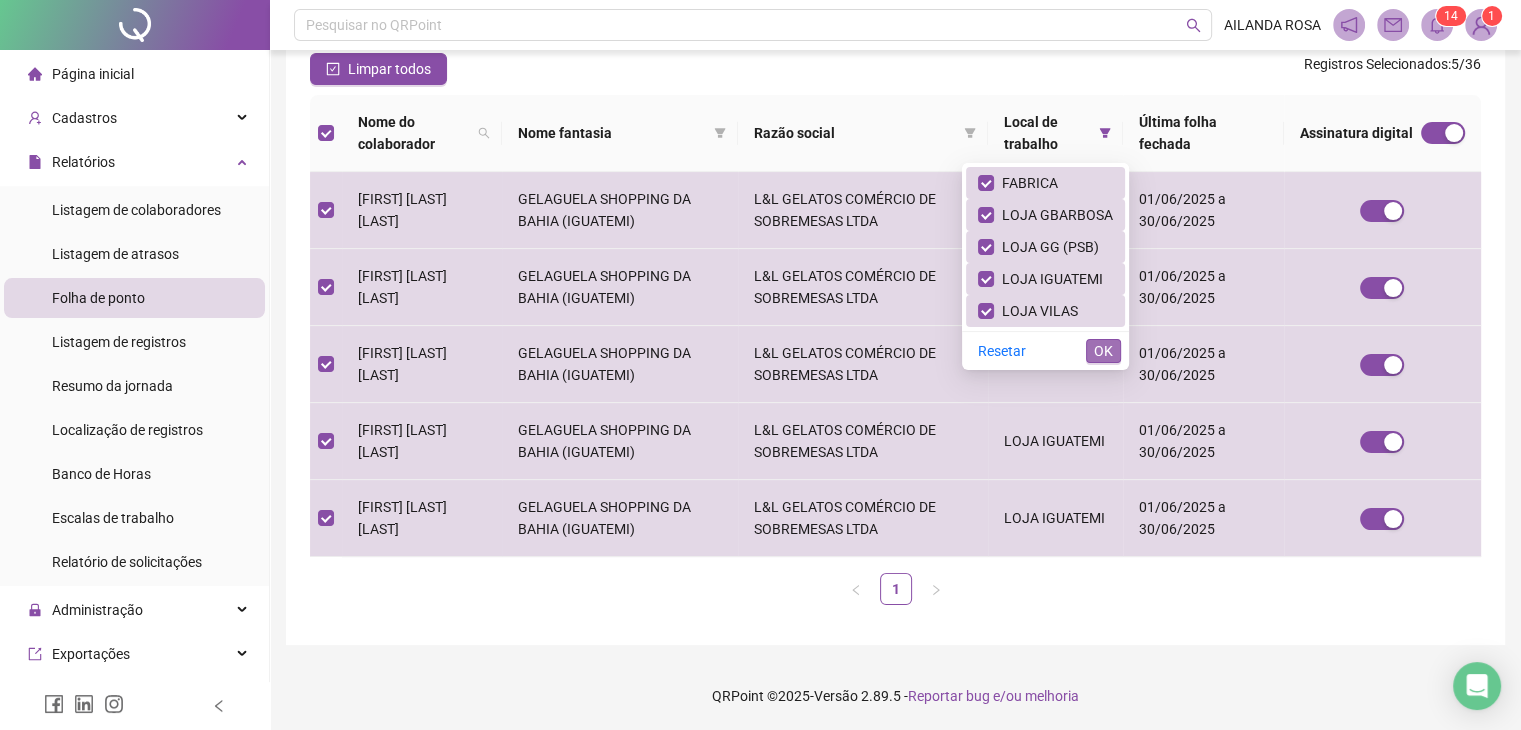 click on "OK" at bounding box center (1103, 351) 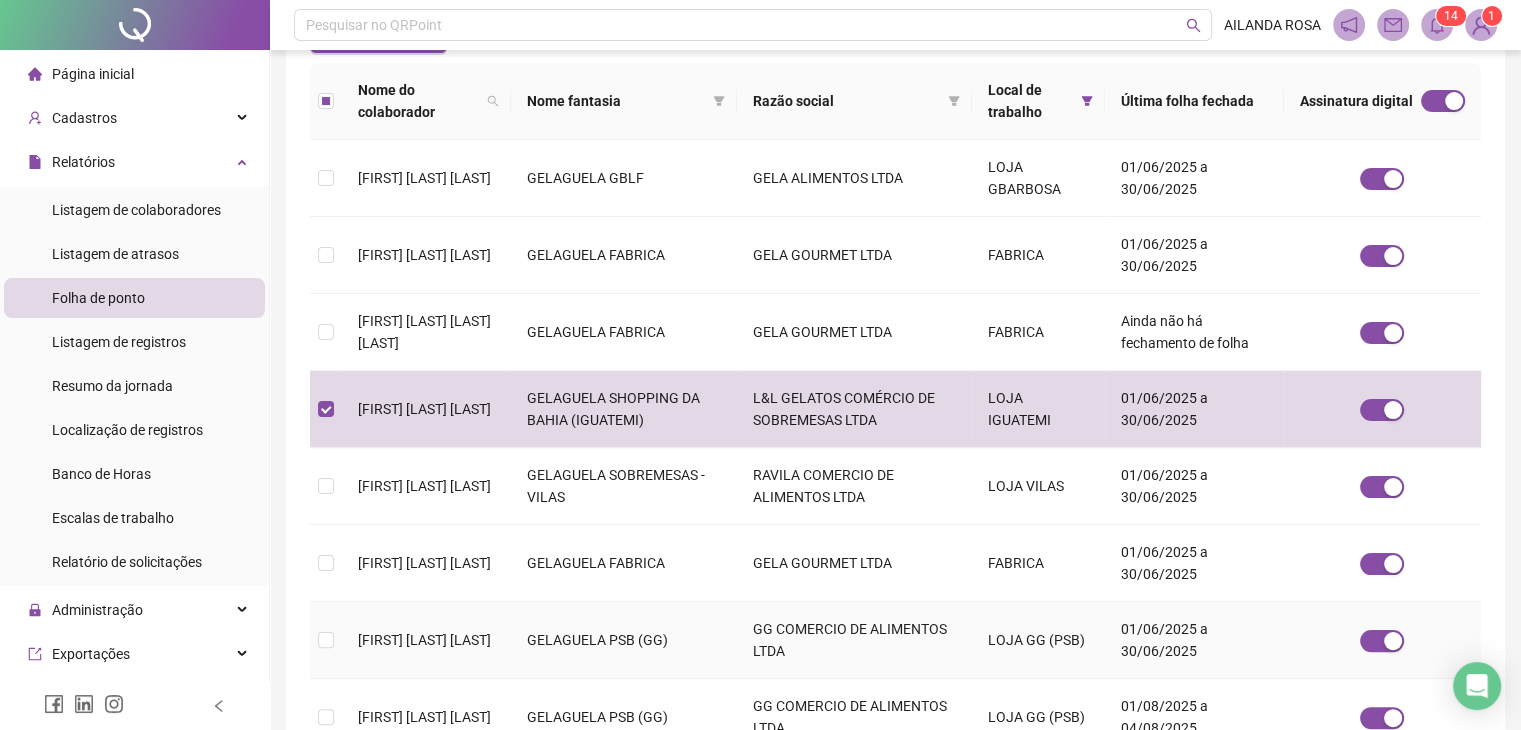 scroll, scrollTop: 60, scrollLeft: 0, axis: vertical 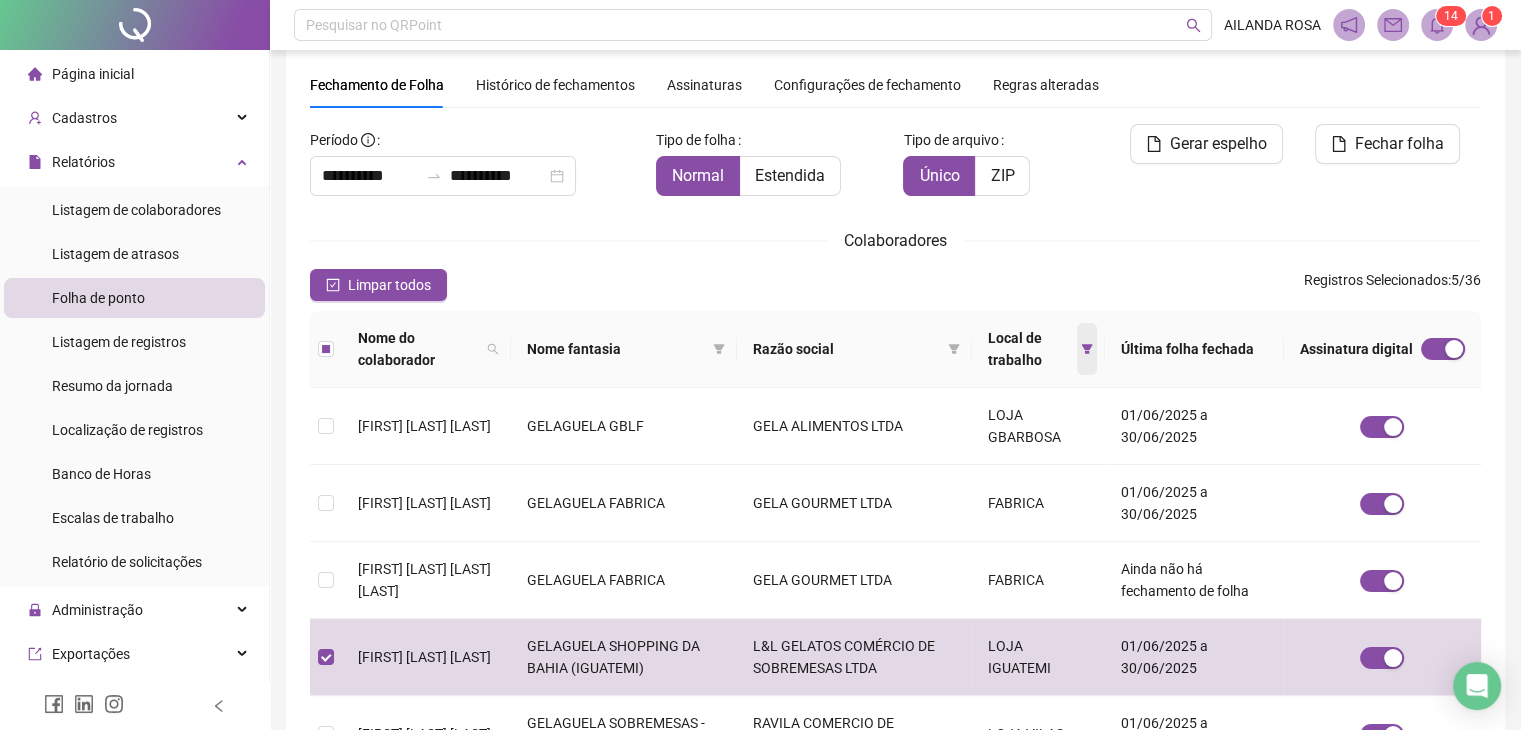 click at bounding box center (1087, 349) 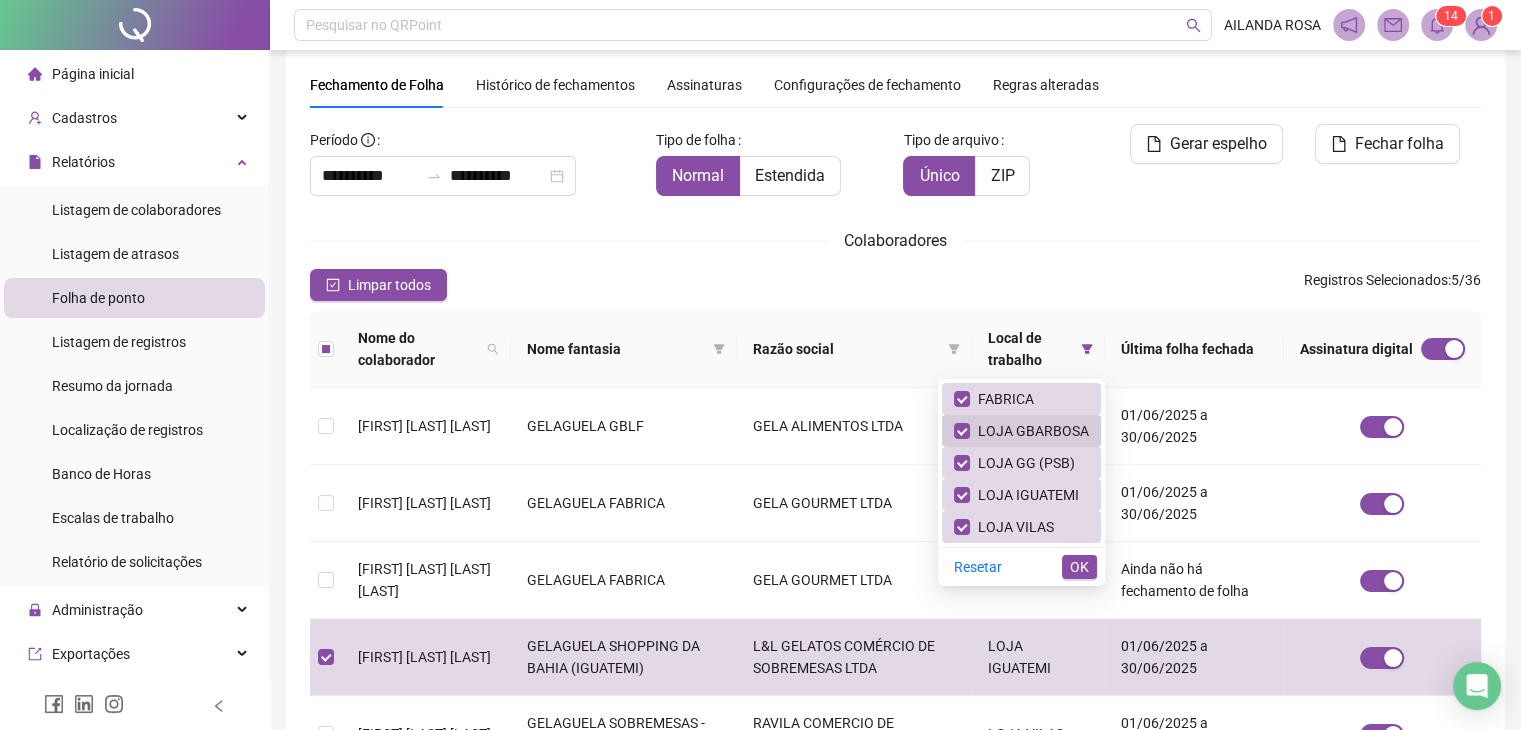 click on "LOJA GBARBOSA" at bounding box center [1029, 431] 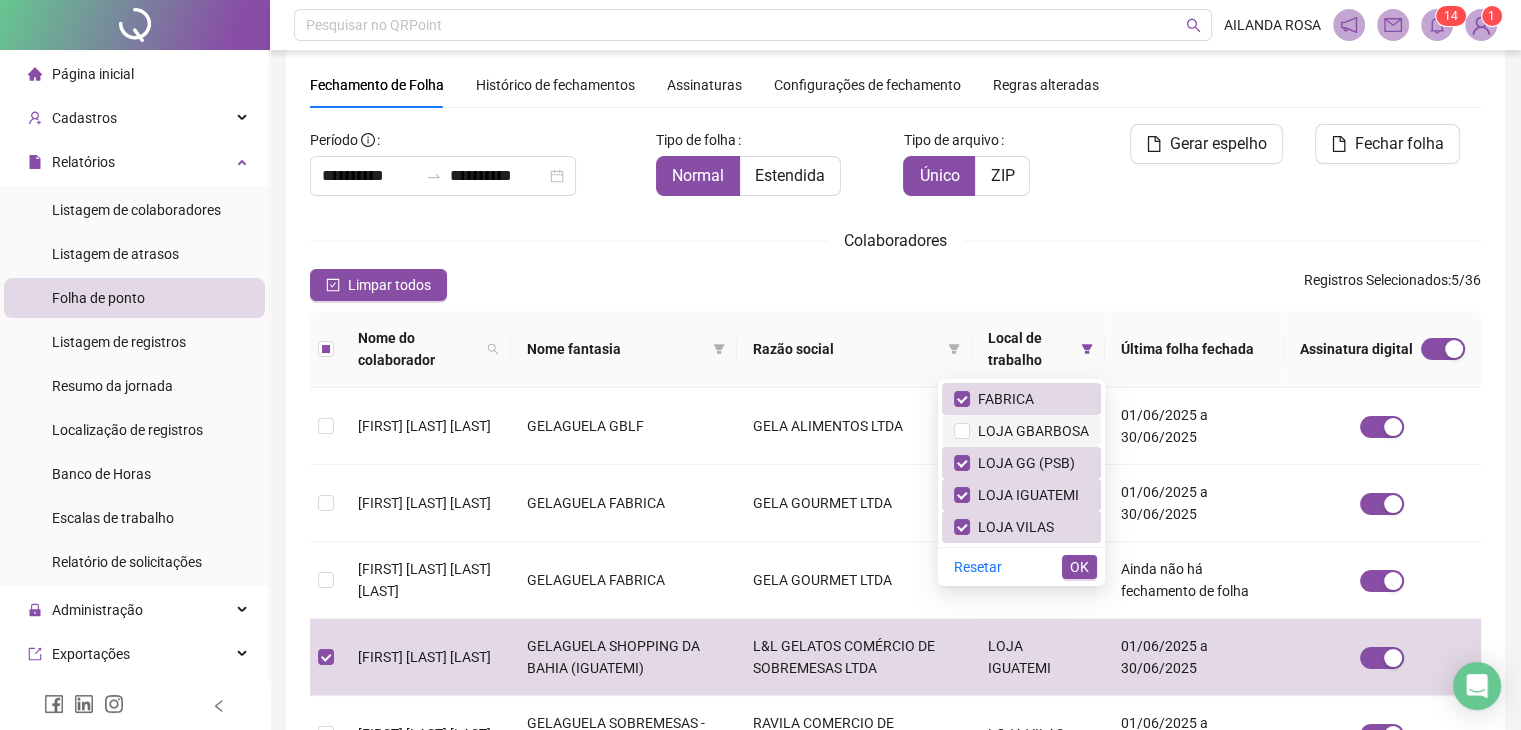 click on "LOJA GBARBOSA" at bounding box center [1029, 431] 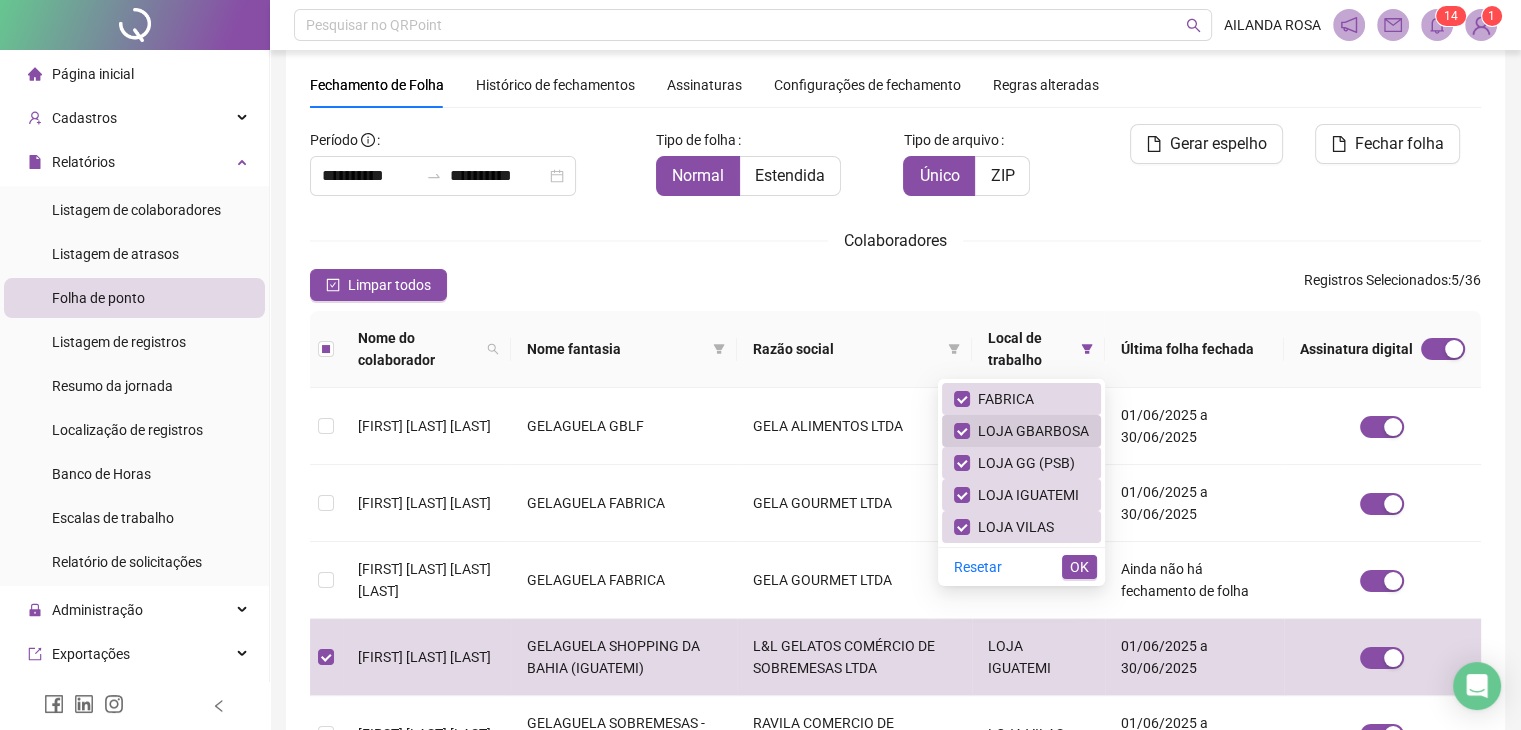 click on "LOJA GBARBOSA" at bounding box center [1029, 431] 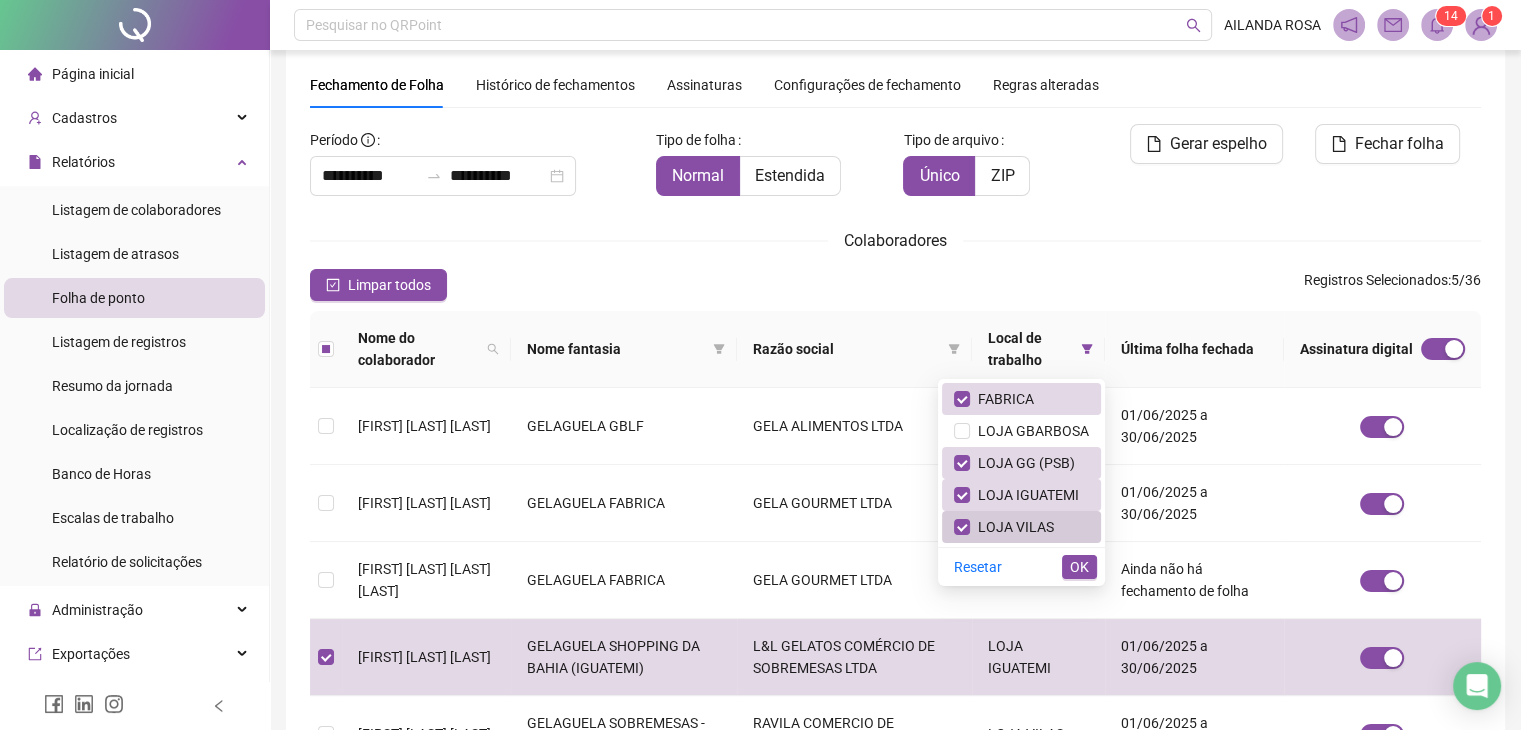 click on "LOJA VILAS" at bounding box center (1012, 527) 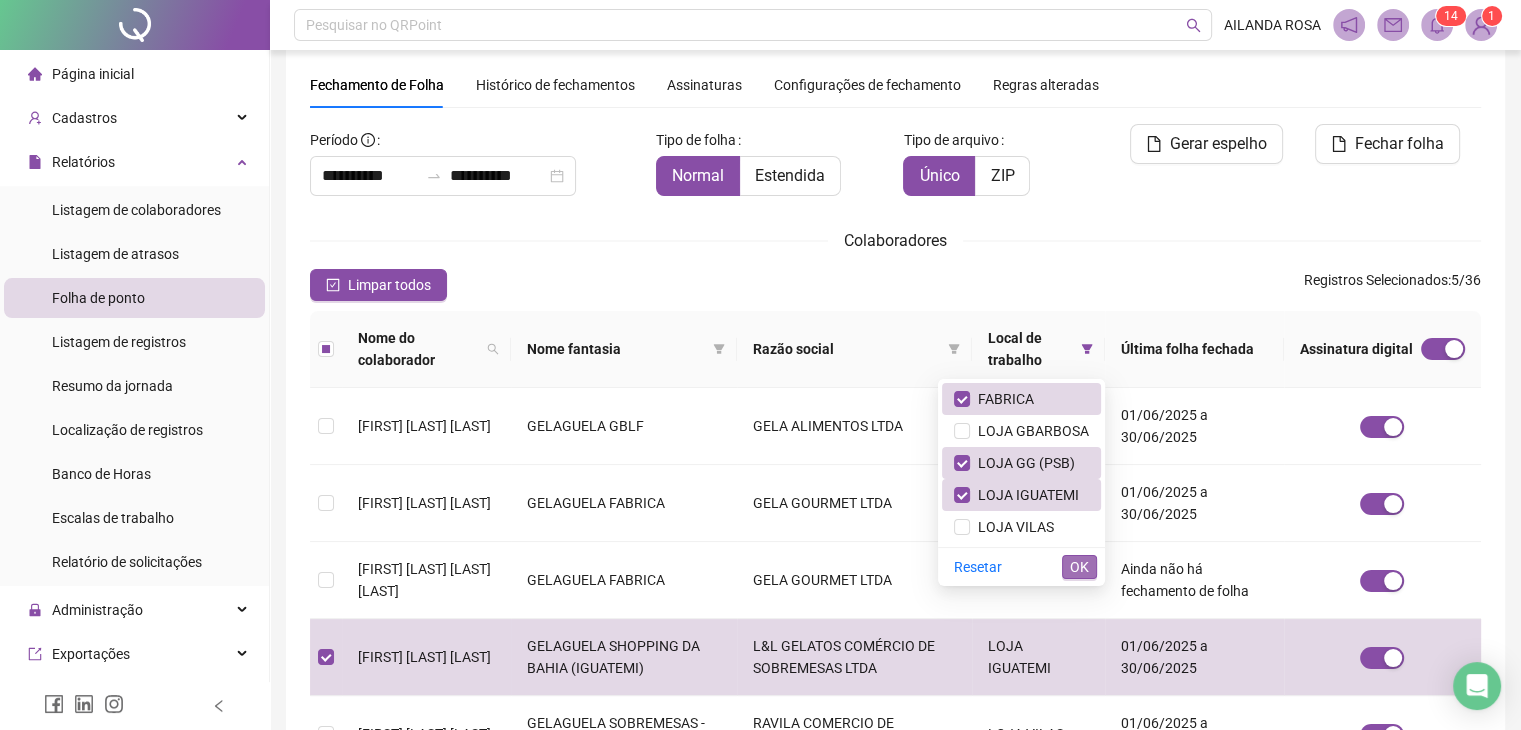 click on "OK" at bounding box center (1079, 567) 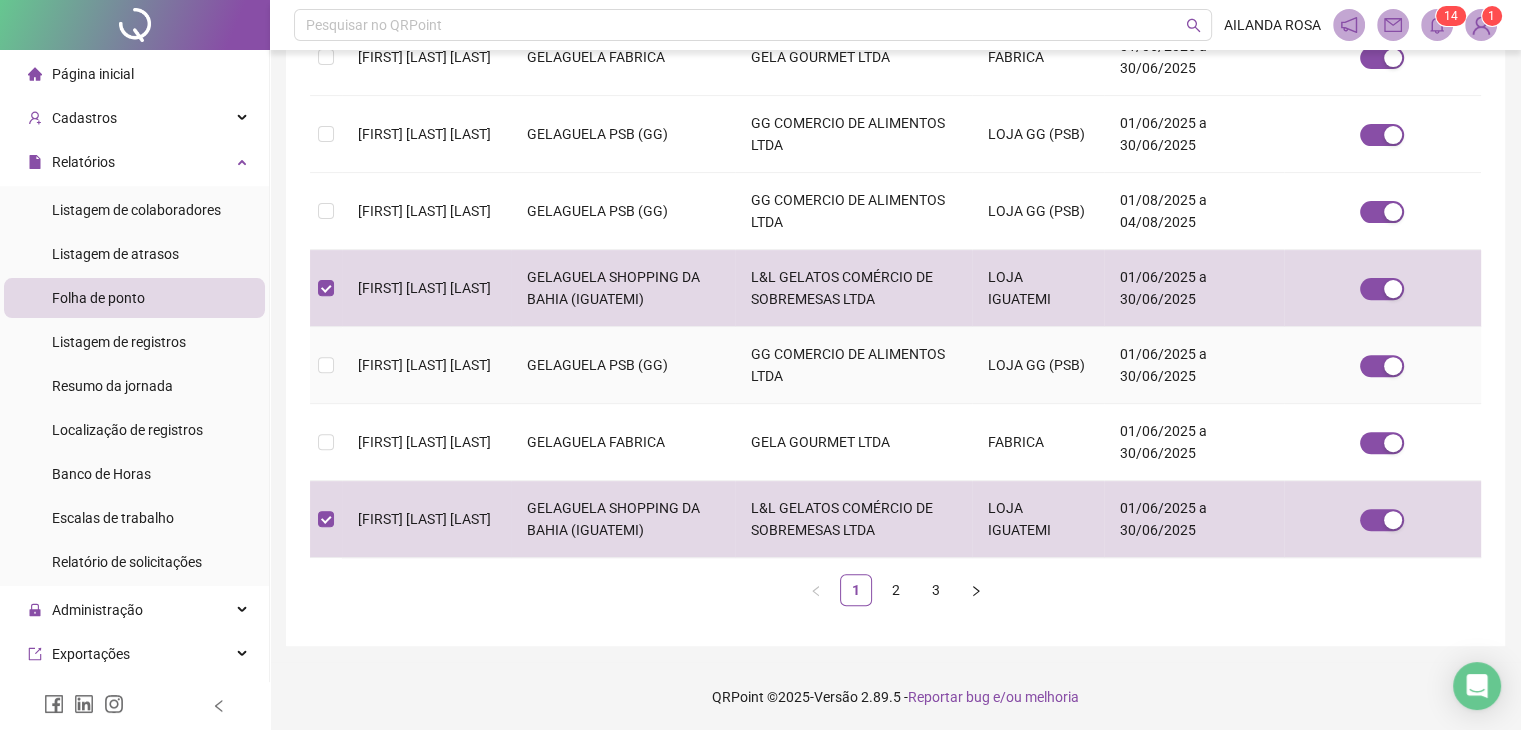 scroll, scrollTop: 60, scrollLeft: 0, axis: vertical 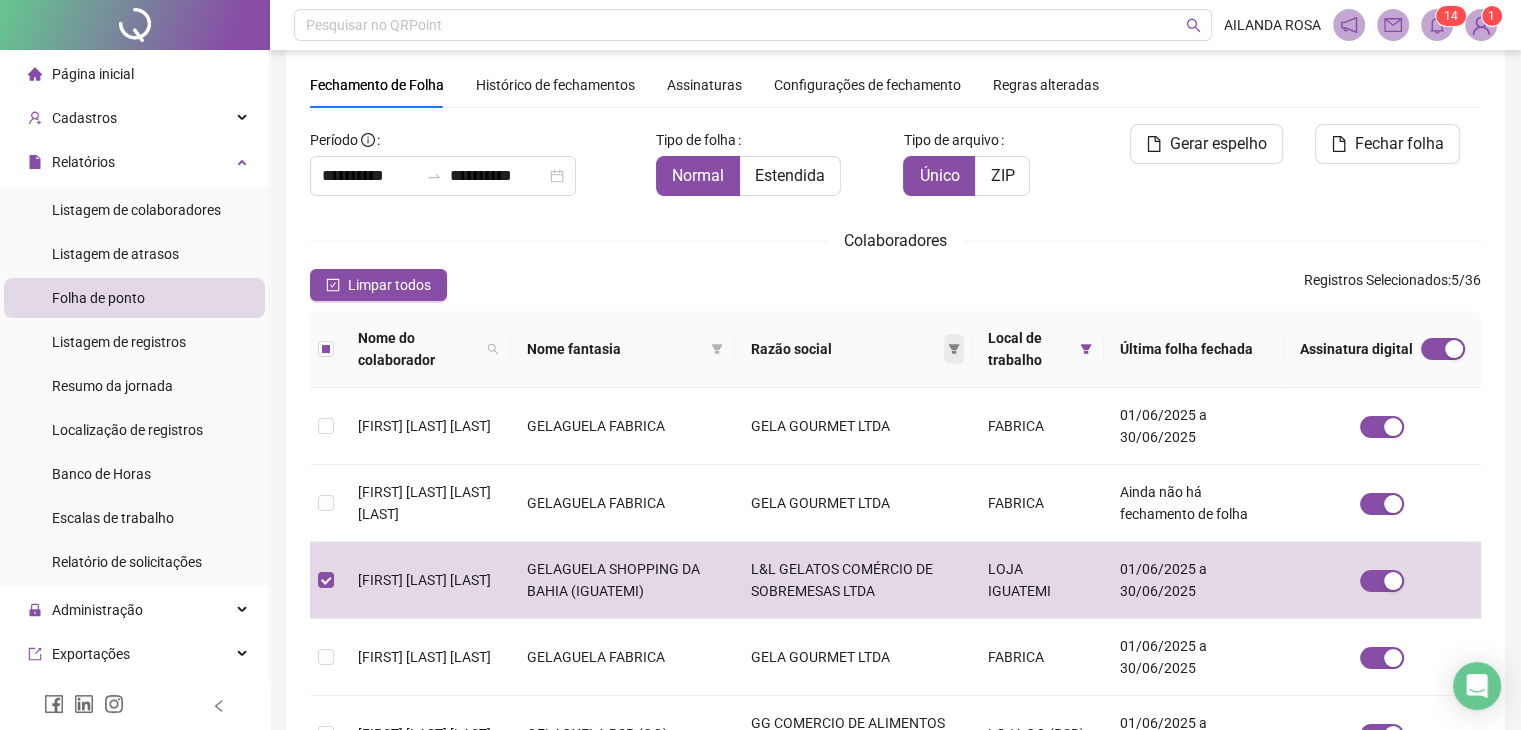 click at bounding box center [954, 349] 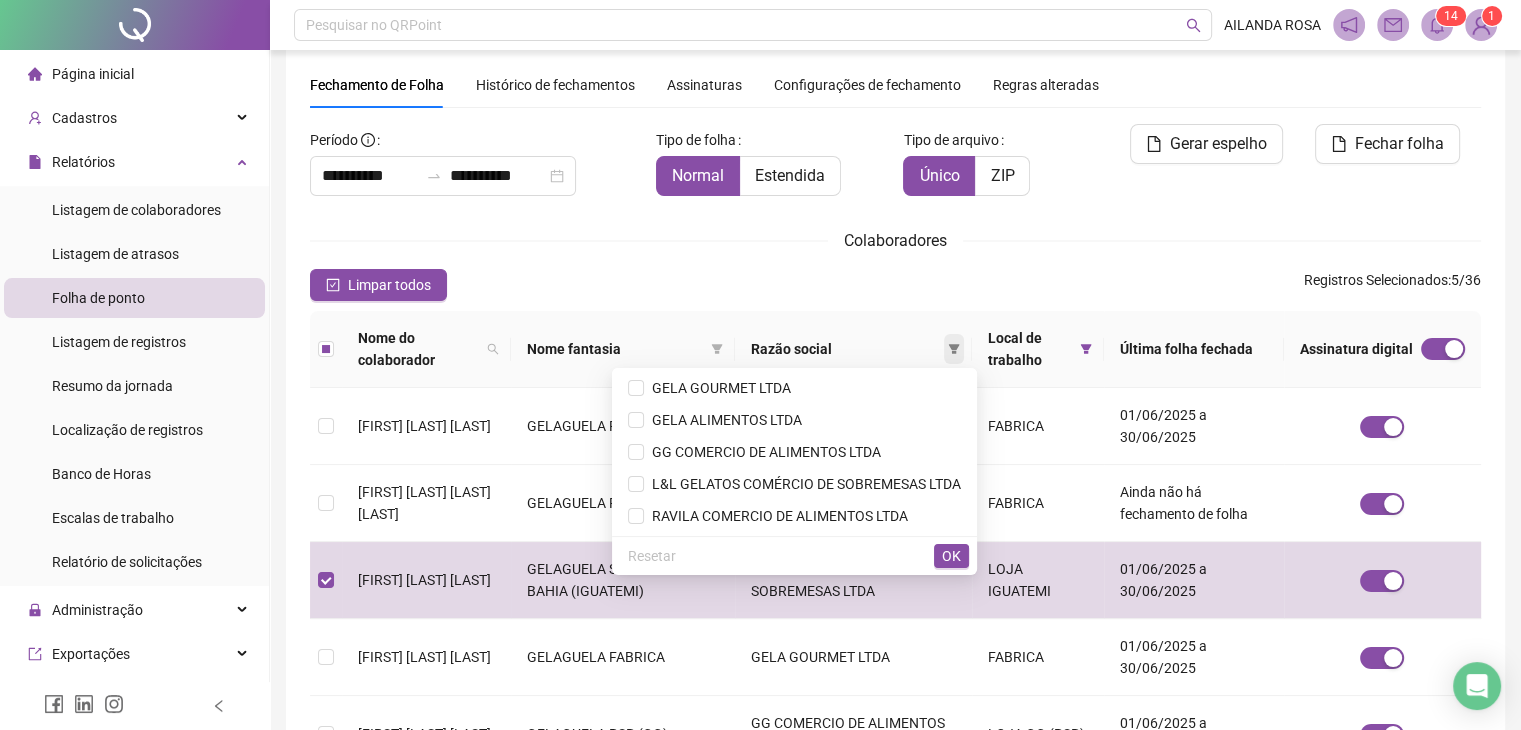 click at bounding box center (954, 349) 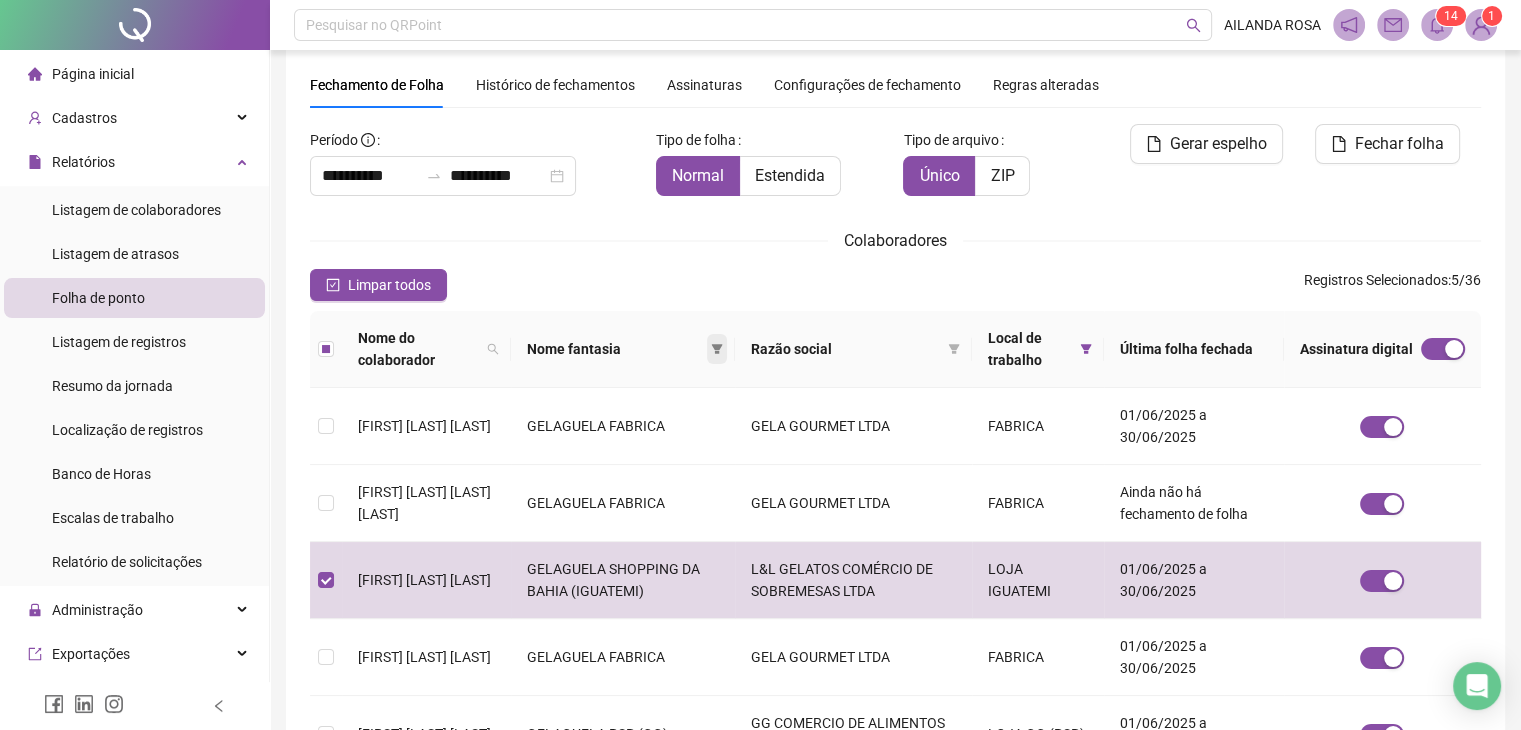 click 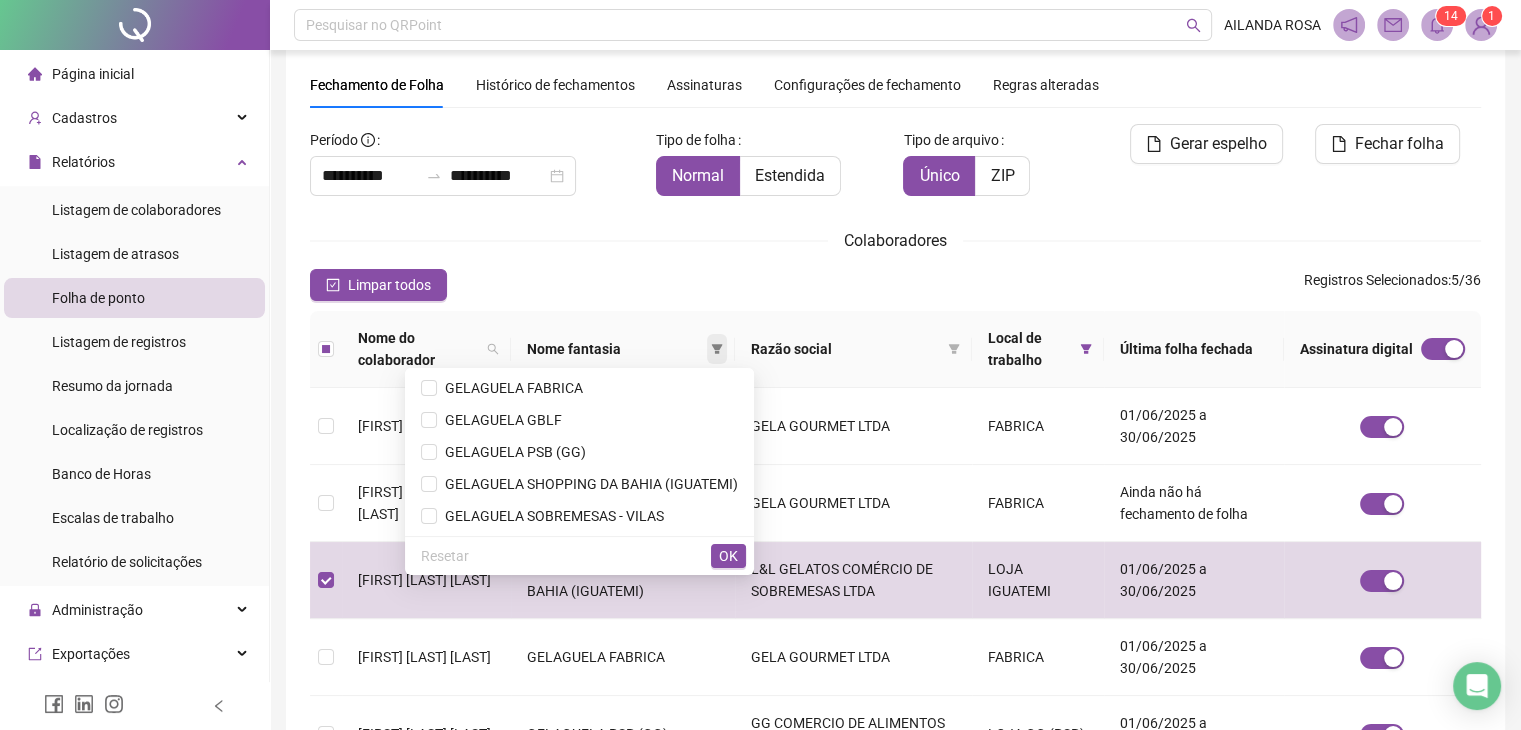 click 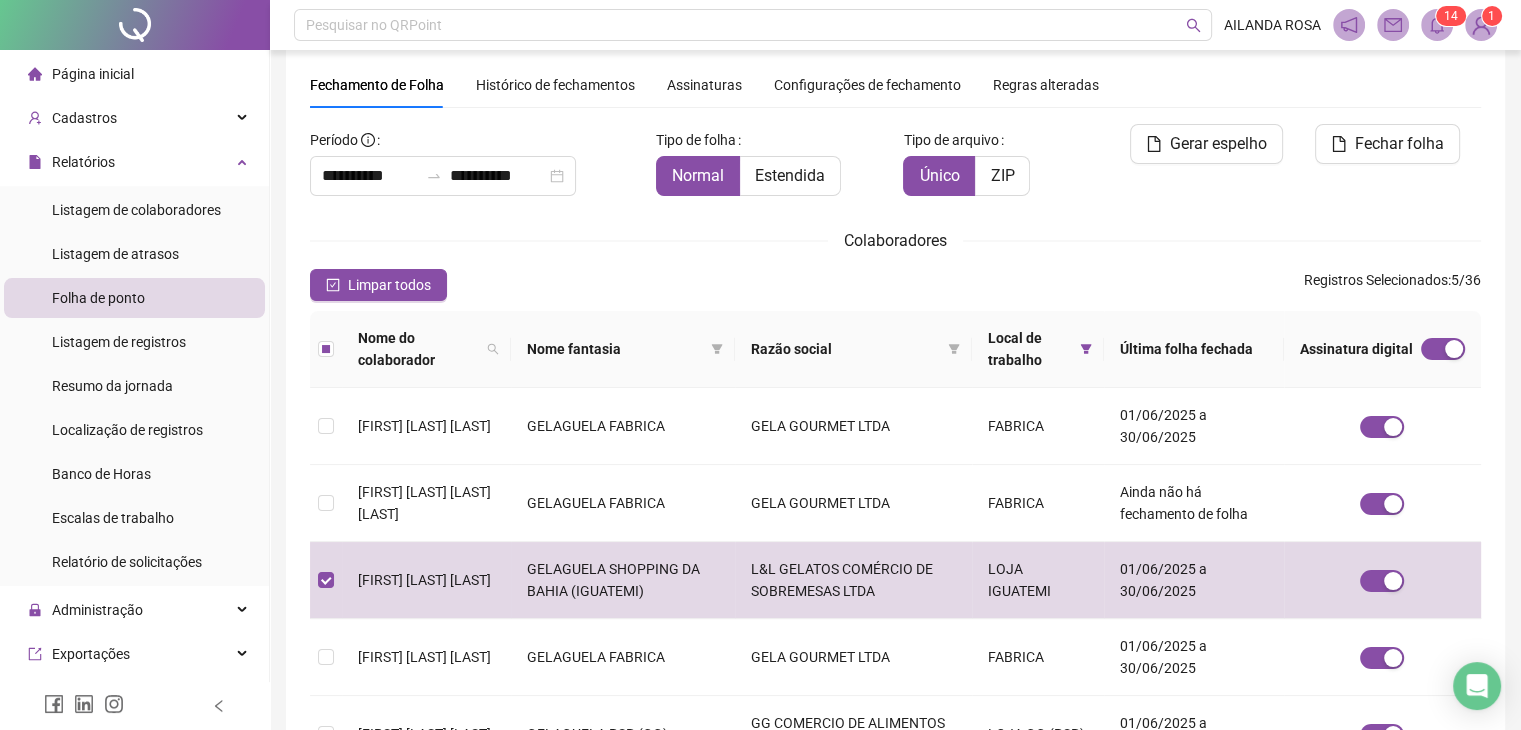 click on "Local de trabalho" at bounding box center [1038, 349] 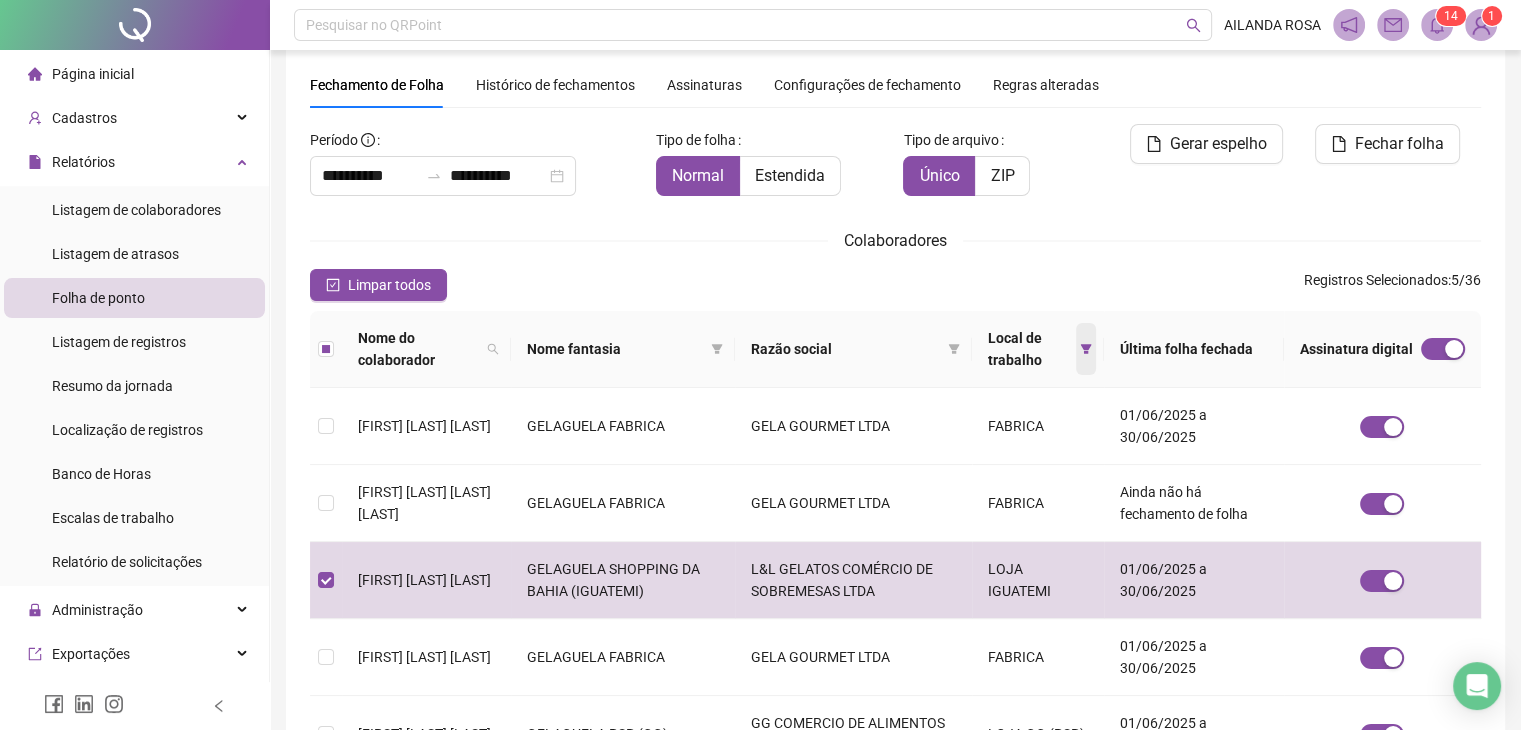 click at bounding box center [1086, 349] 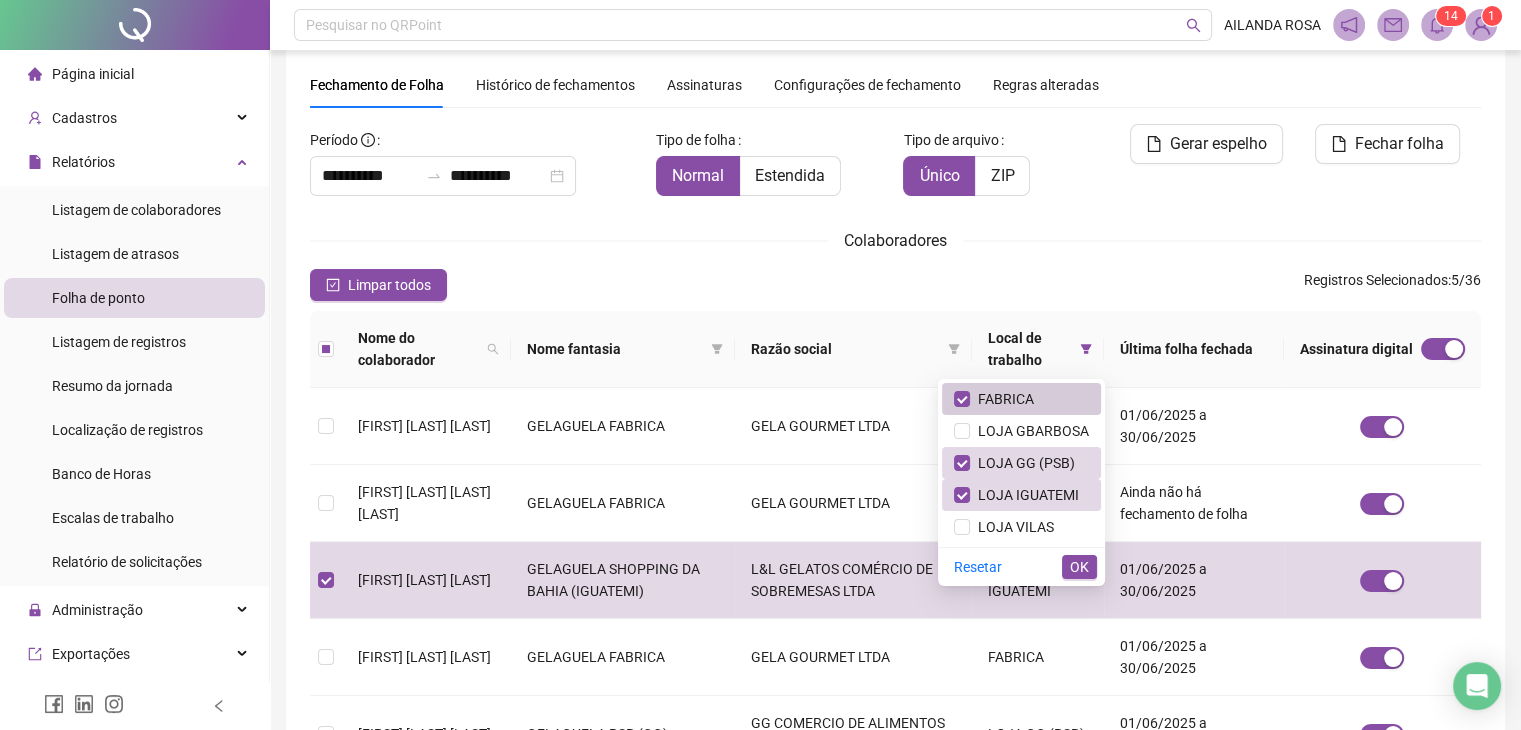 click on "FABRICA" at bounding box center [1002, 399] 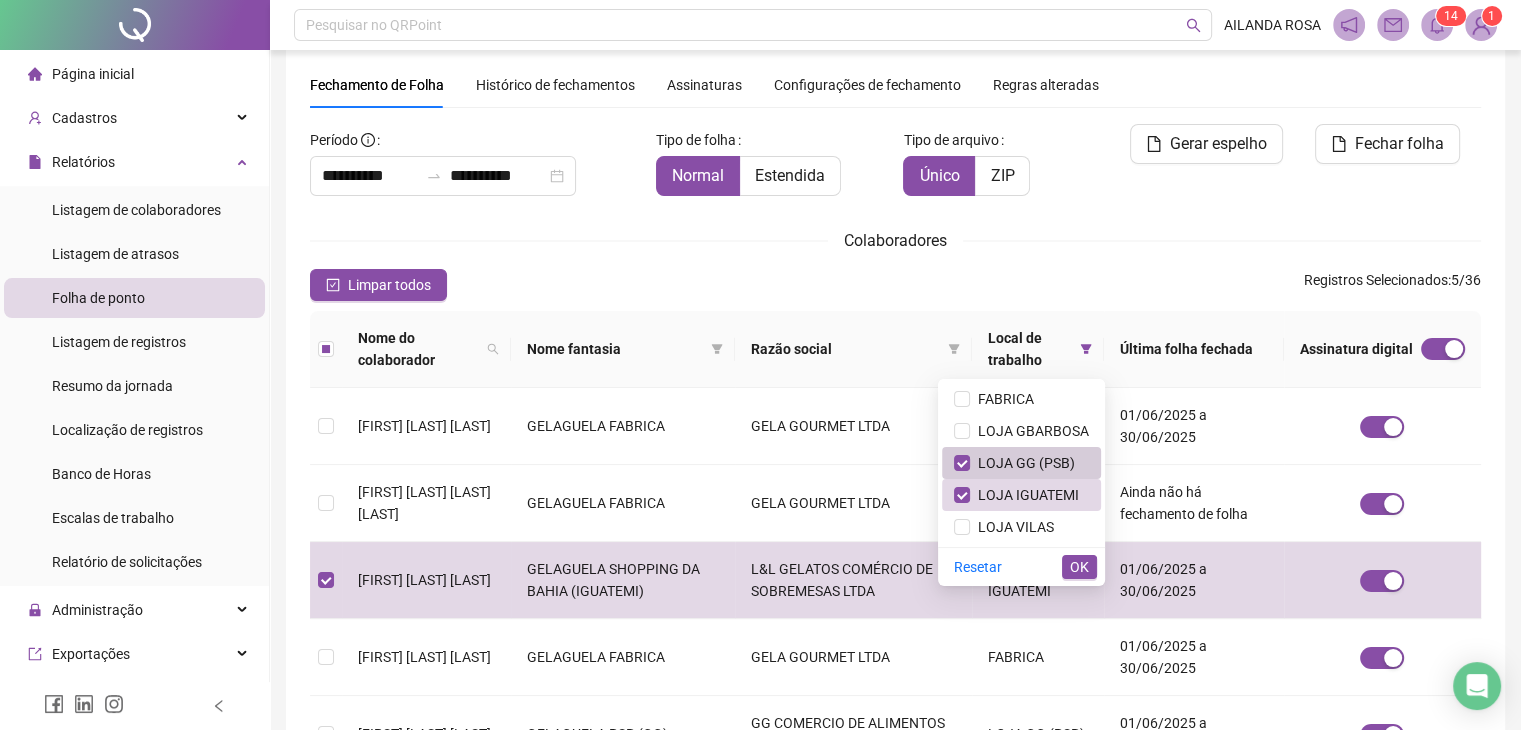 click on "LOJA GG (PSB)" at bounding box center (1022, 463) 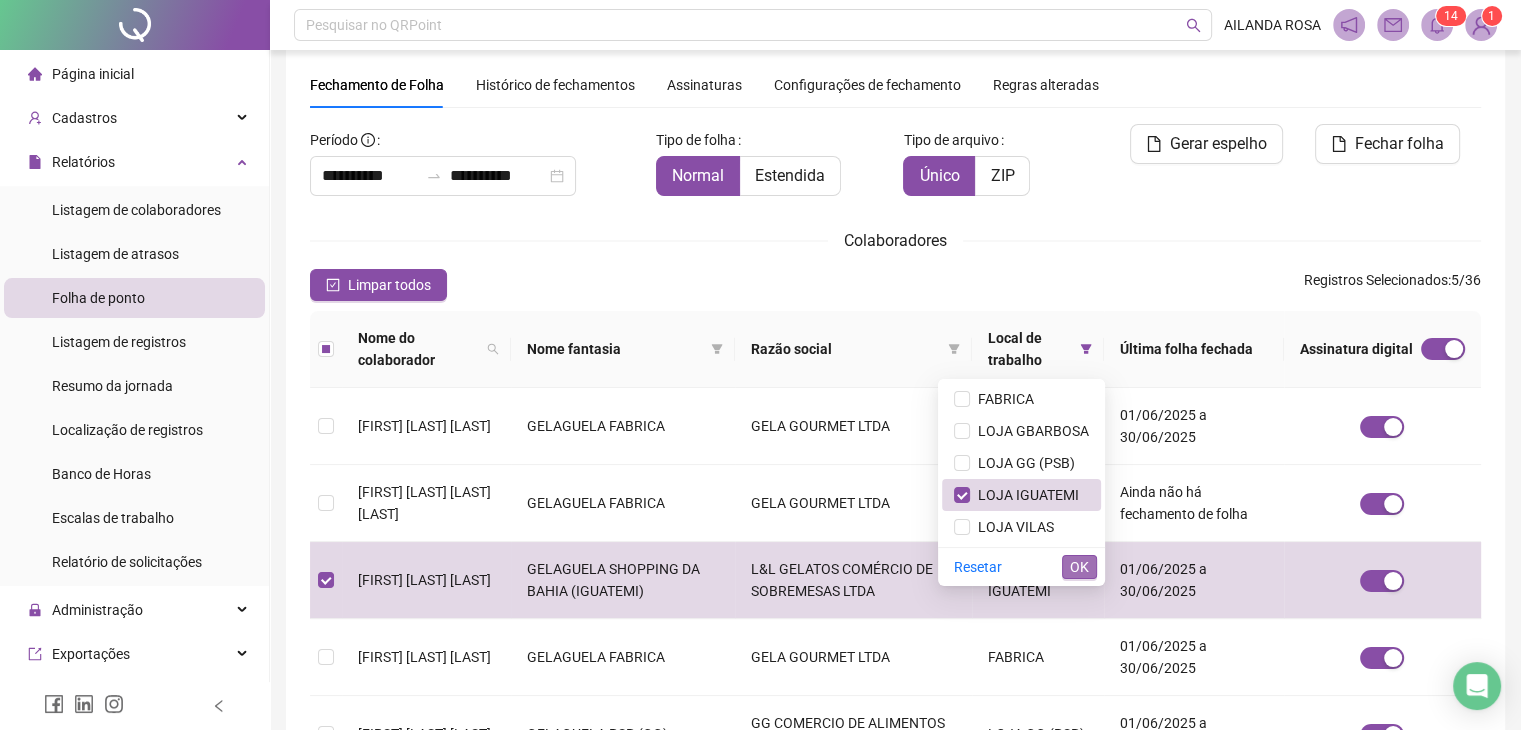 click on "OK" at bounding box center (1079, 567) 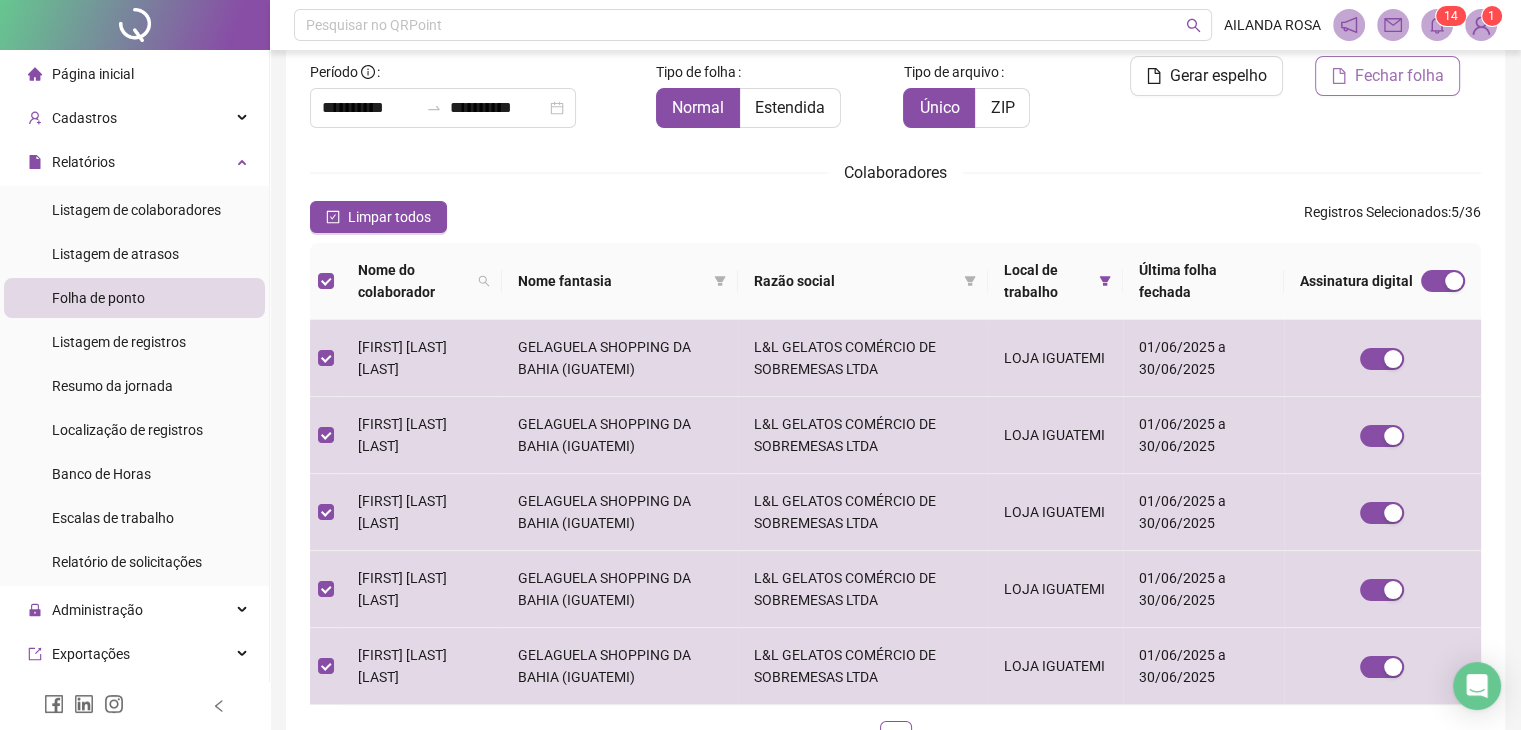 scroll, scrollTop: 100, scrollLeft: 0, axis: vertical 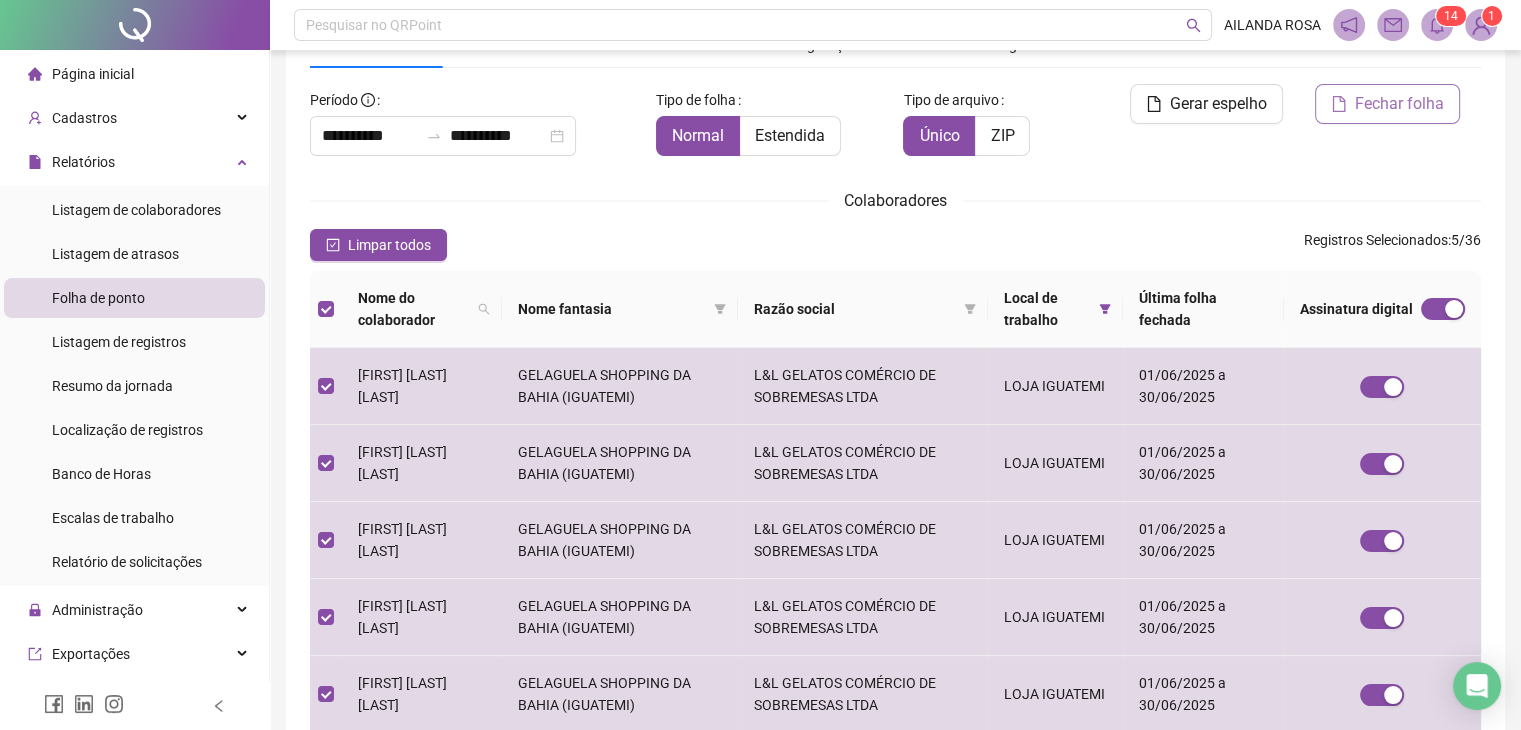 click on "Fechar folha" at bounding box center [1399, 104] 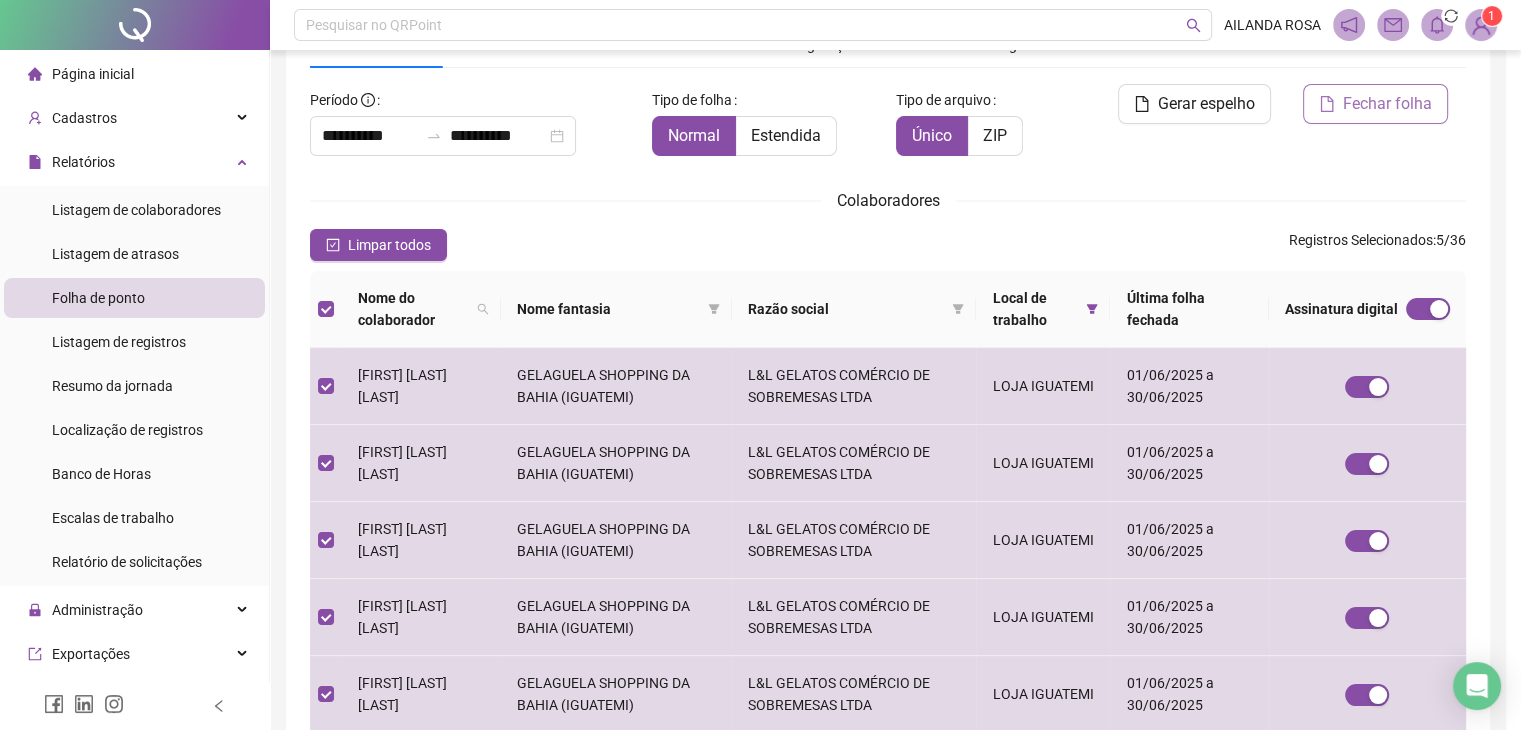scroll, scrollTop: 44, scrollLeft: 0, axis: vertical 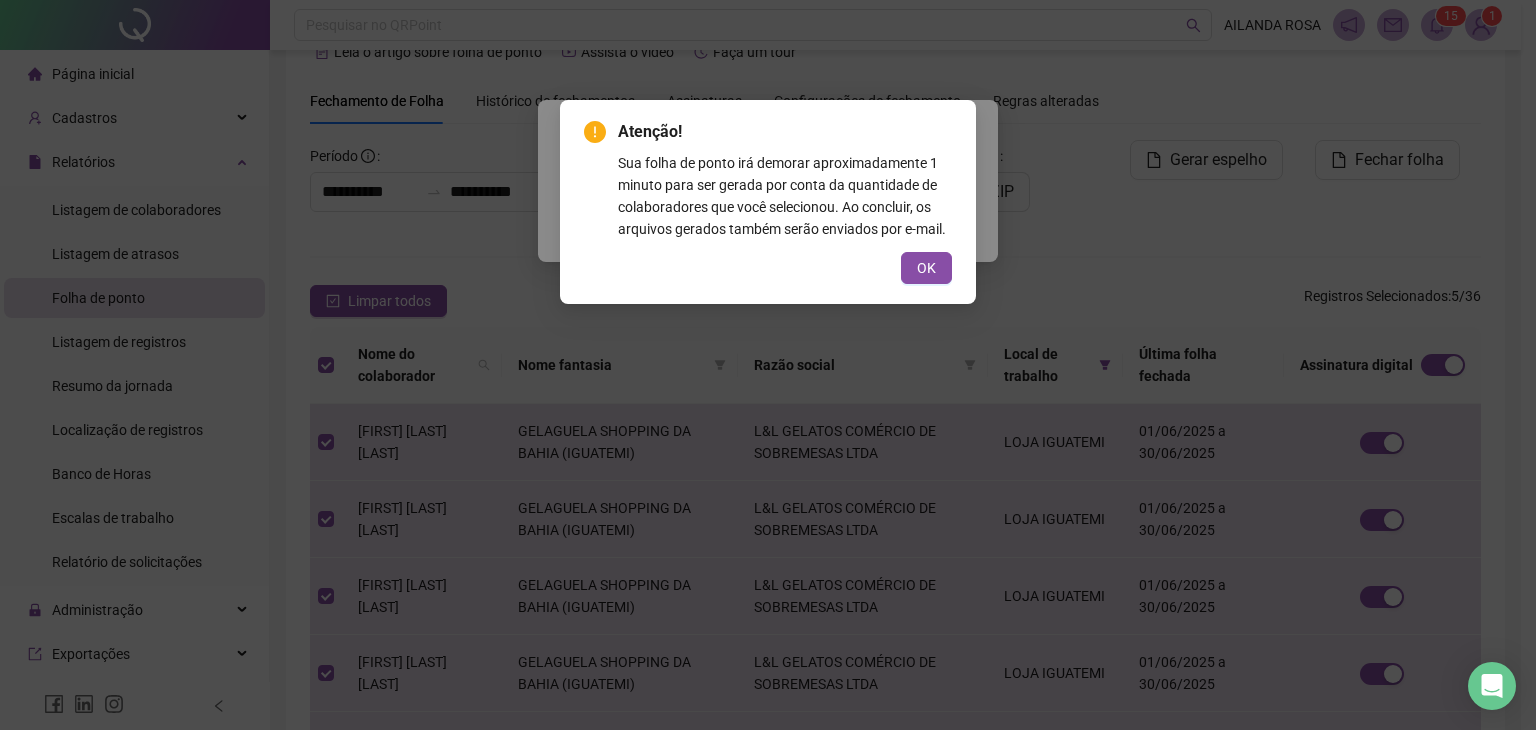 click on "Atenção! Sua folha de ponto irá demorar aproximadamente 1 minuto para ser gerada por conta da quantidade de colaboradores que você selecionou. Ao concluir, os arquivos gerados também serão enviados por e-mail. OK" at bounding box center (768, 202) 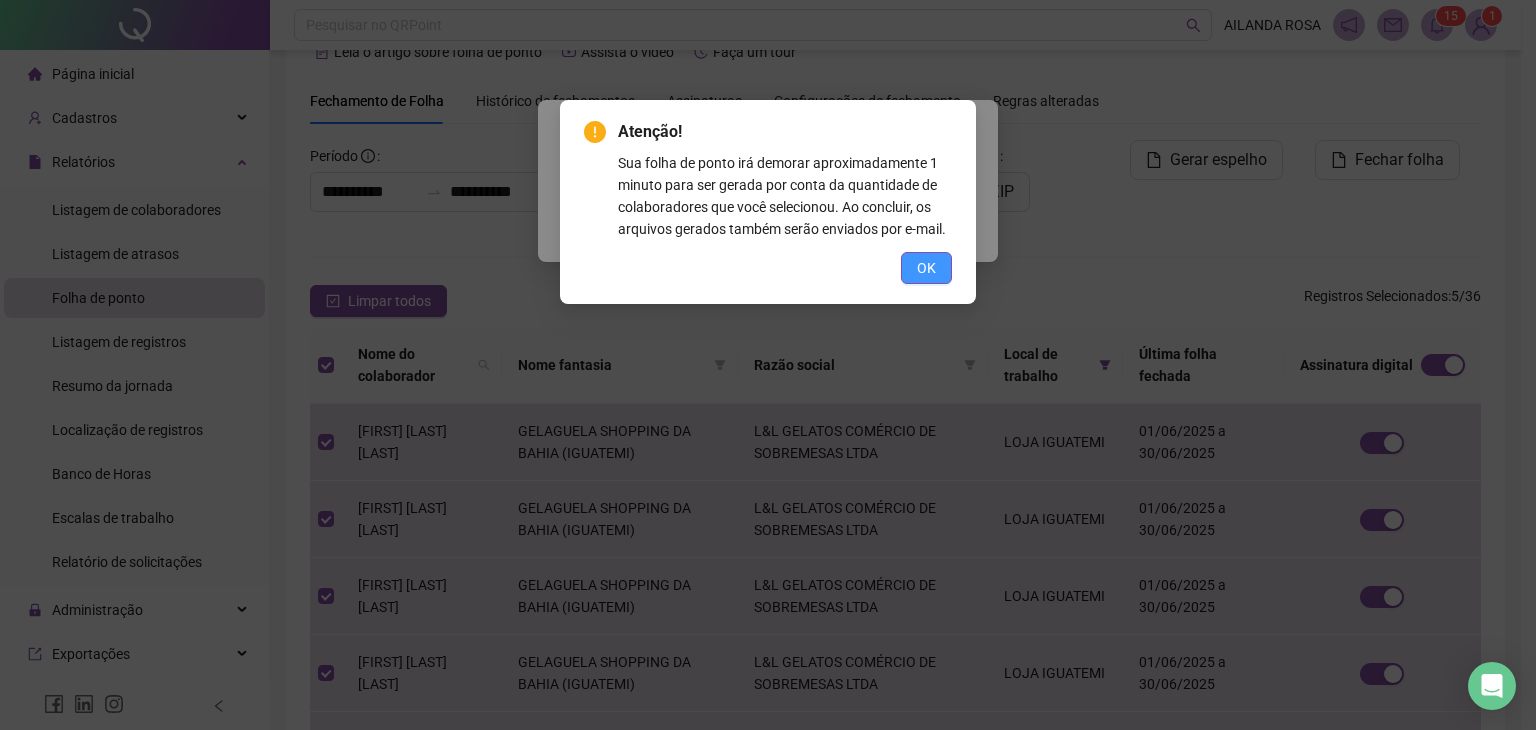 click on "OK" at bounding box center (926, 268) 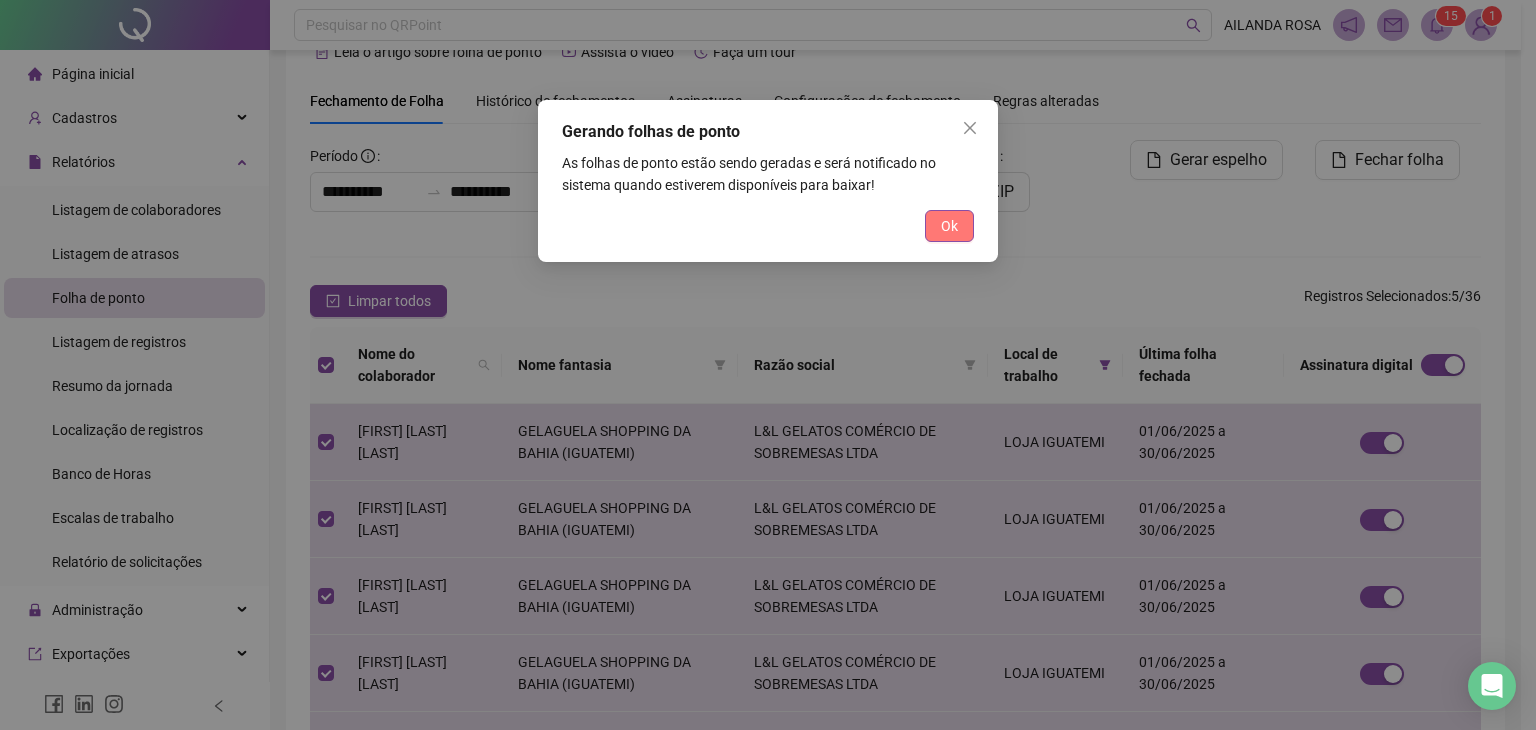 click on "Ok" at bounding box center [949, 226] 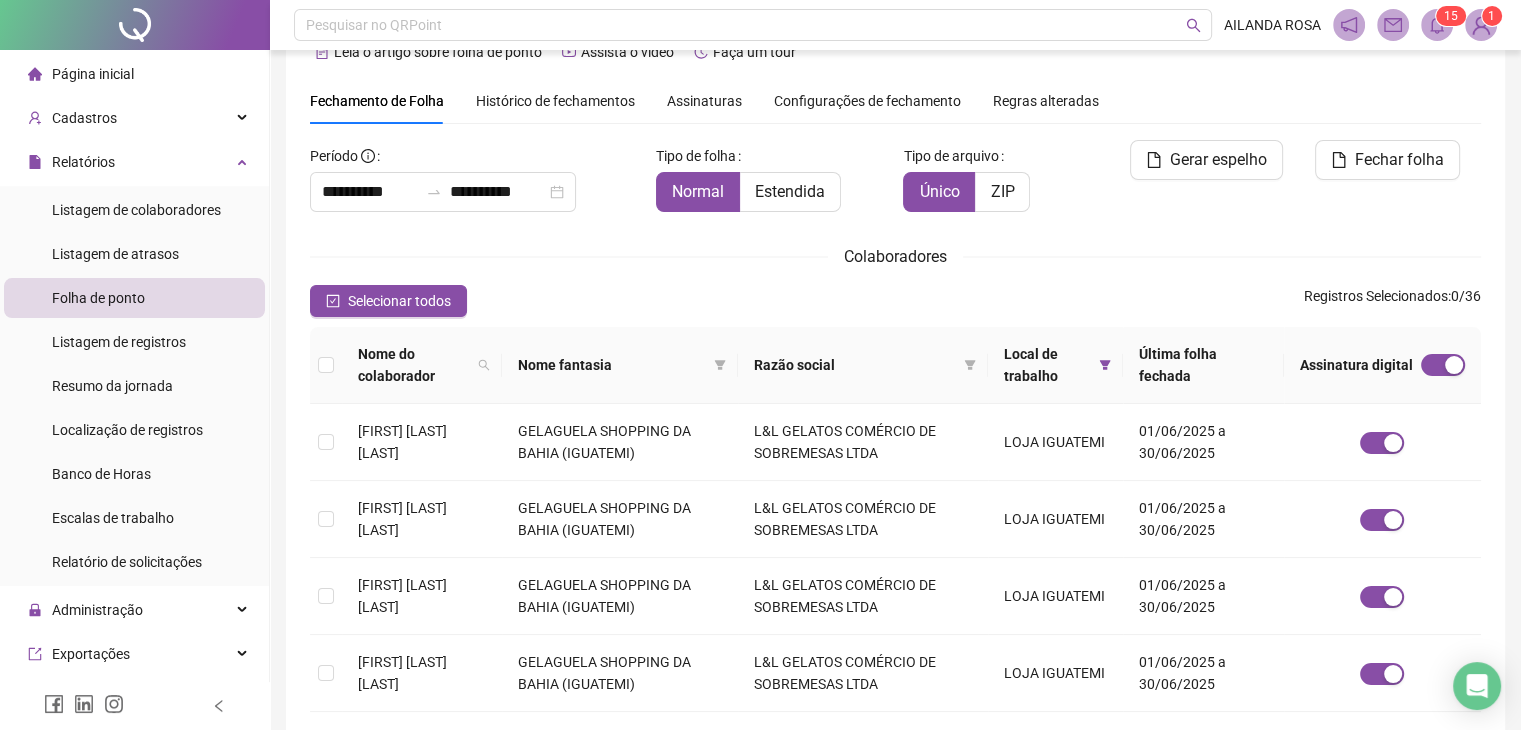 click on "1 5" at bounding box center (1451, 16) 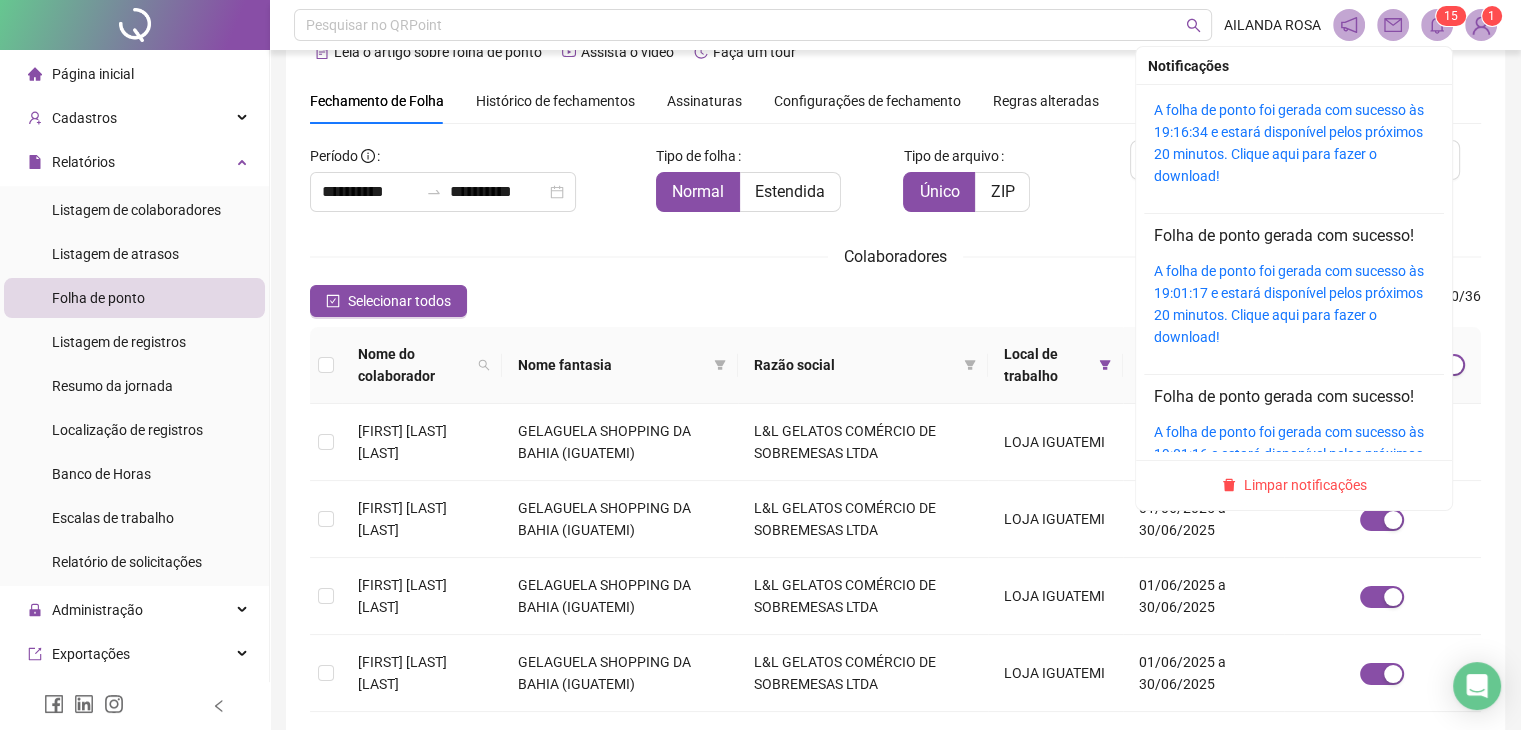 scroll, scrollTop: 0, scrollLeft: 0, axis: both 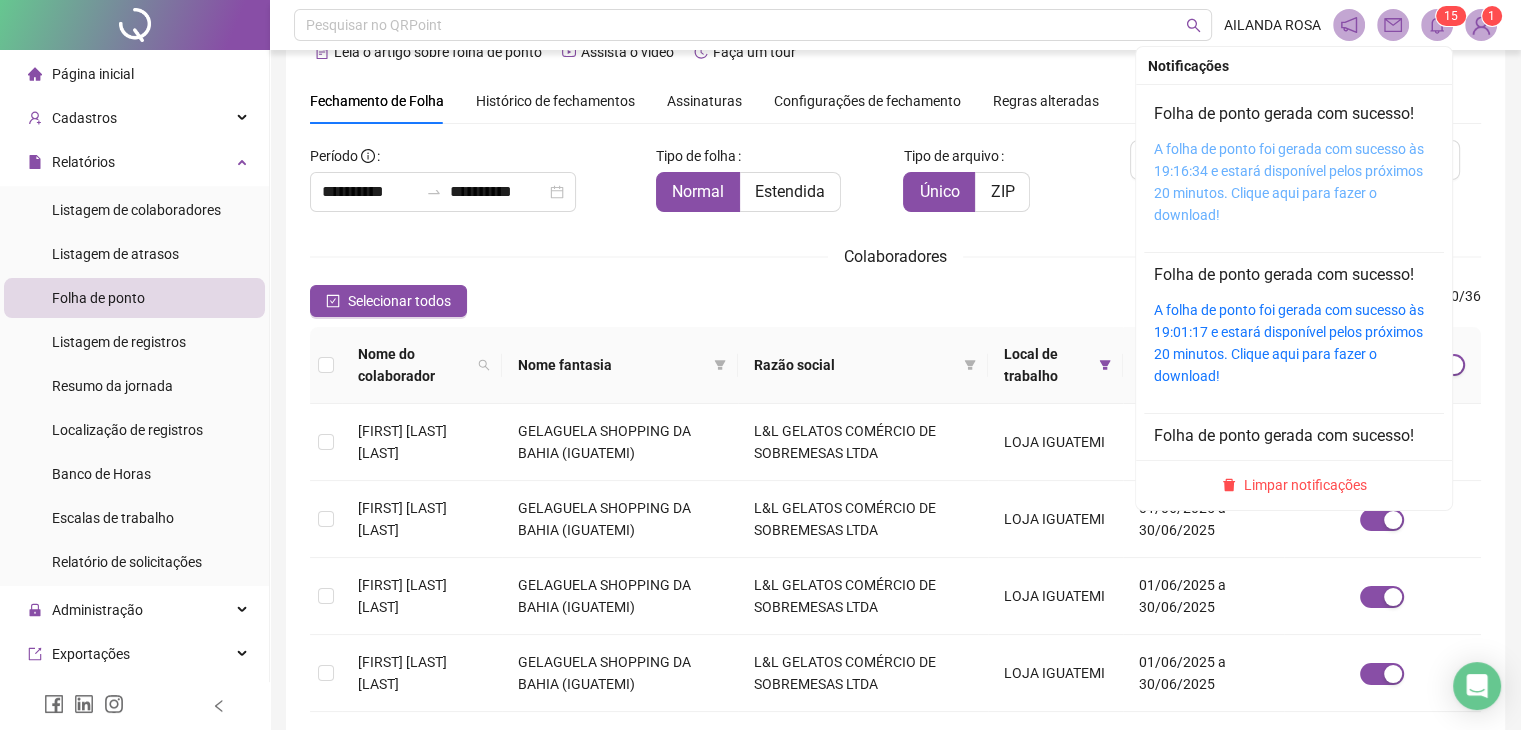 click on "A folha de ponto foi gerada com sucesso às 19:16:34 e estará disponível pelos próximos 20 minutos.
Clique aqui para fazer o download!" at bounding box center (1289, 182) 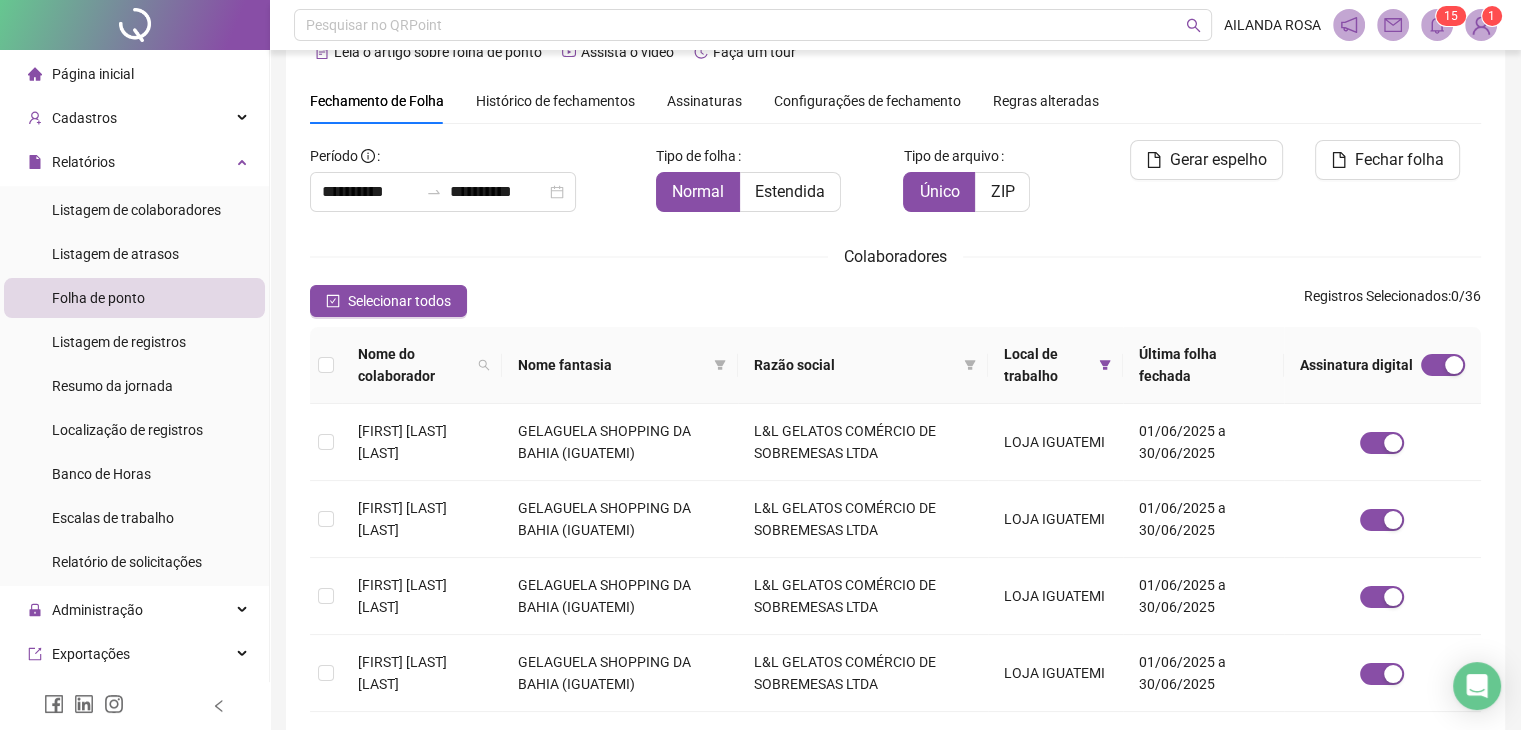 click on "Assinaturas" at bounding box center [704, 101] 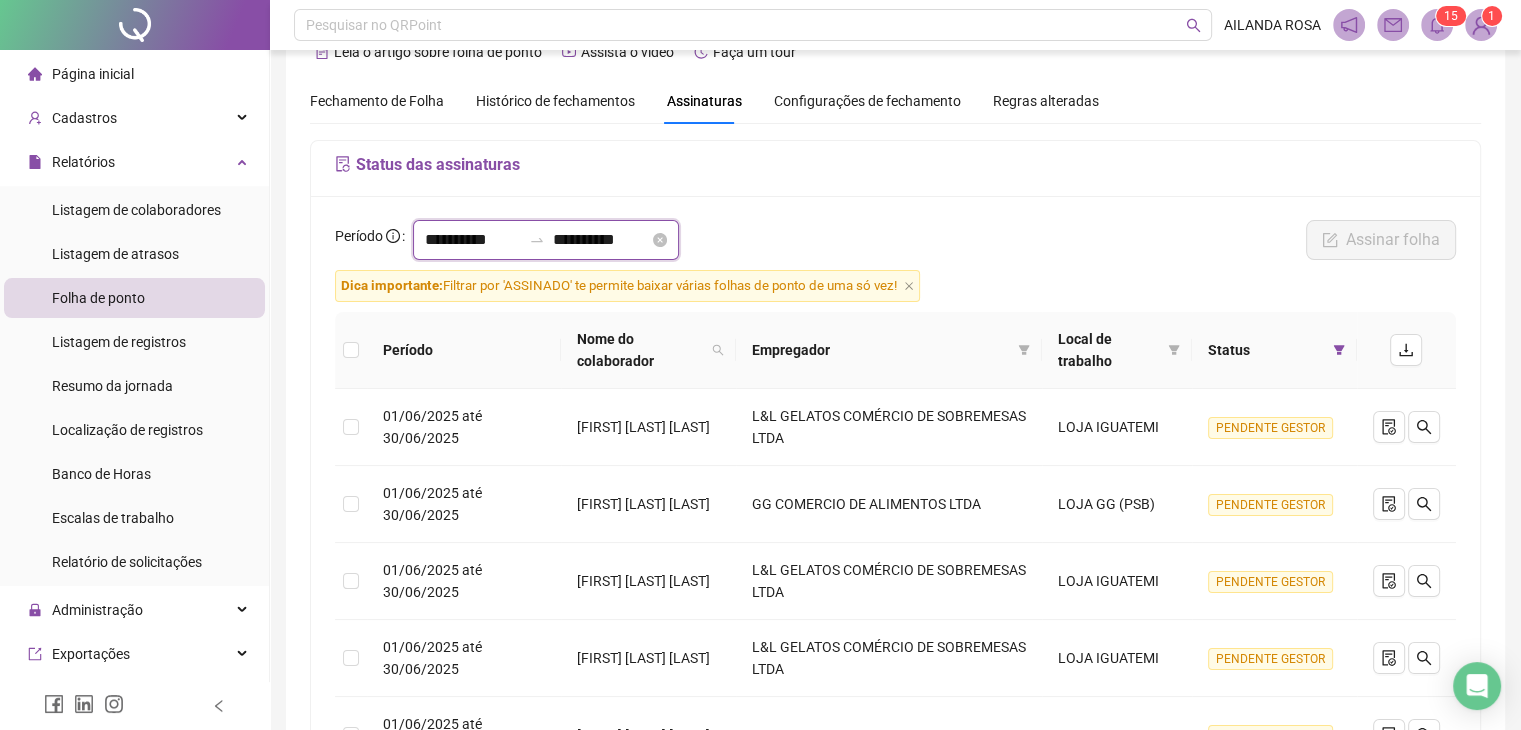 click on "**********" at bounding box center [601, 240] 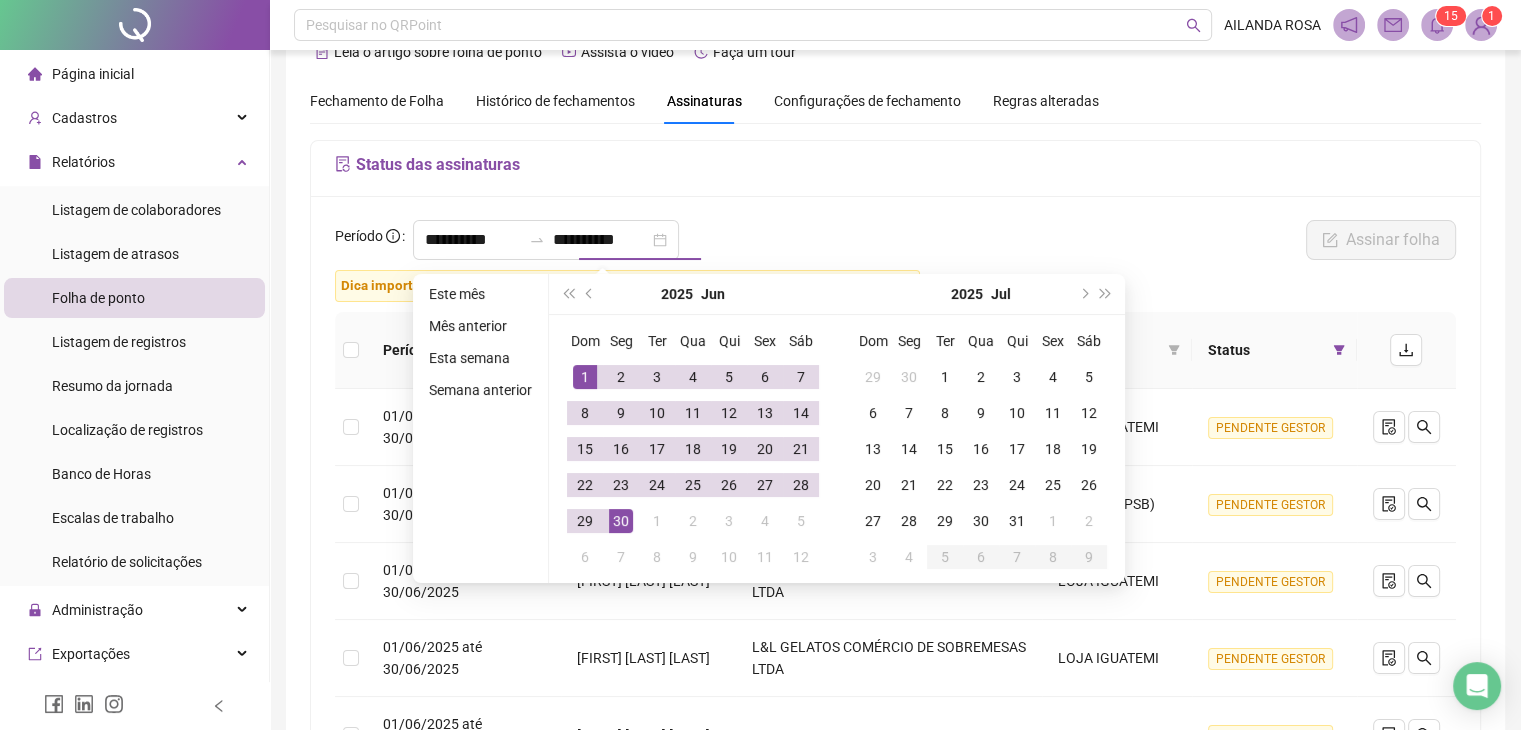 click on "01/06/2025 até 30/06/2025 [FIRST] [LAST] [LAST] L&L GELATOS COMÉRCIO DE SOBREMESAS LTDA LOJA IGUATEMI PENDENTE GESTOR
01/06/2025 até 30/06/2025 [FIRST] [LAST] [LAST] GG COMERCIO DE ALIMENTOS LTDA LOJA GG (PSB) PENDENTE GESTOR
01/06/2025 até 30/06/2025 [FIRST] [LAST] [LAST] L&L GELATOS COMÉRCIO DE SOBREMESAS LTDA LOJA IGUATEMI PENDENTE GESTOR
01/06/2025 até 30/06/2025 [FIRST] [LAST] [LAST] L&L GELATOS COMÉRCIO DE SOBREMESAS LTDA LOJA IGUATEMI PENDENTE GESTOR
01/06/2025 até 30/06/2025 [FIRST] [LAST] [LAST] GELA GOURMET LTDA FABRICA PENDENTE GESTOR
01/06/2025 até 30/06/2025 [FIRST] [LAST] [LAST] L&L GELATOS COMÉRCIO DE SOBREMESAS LTDA LOJA IGUATEMI PENDENTE GESTOR
01/06/2025 até 30/06/2025 [FIRST] [LAST] [LAST]" at bounding box center [895, 606] 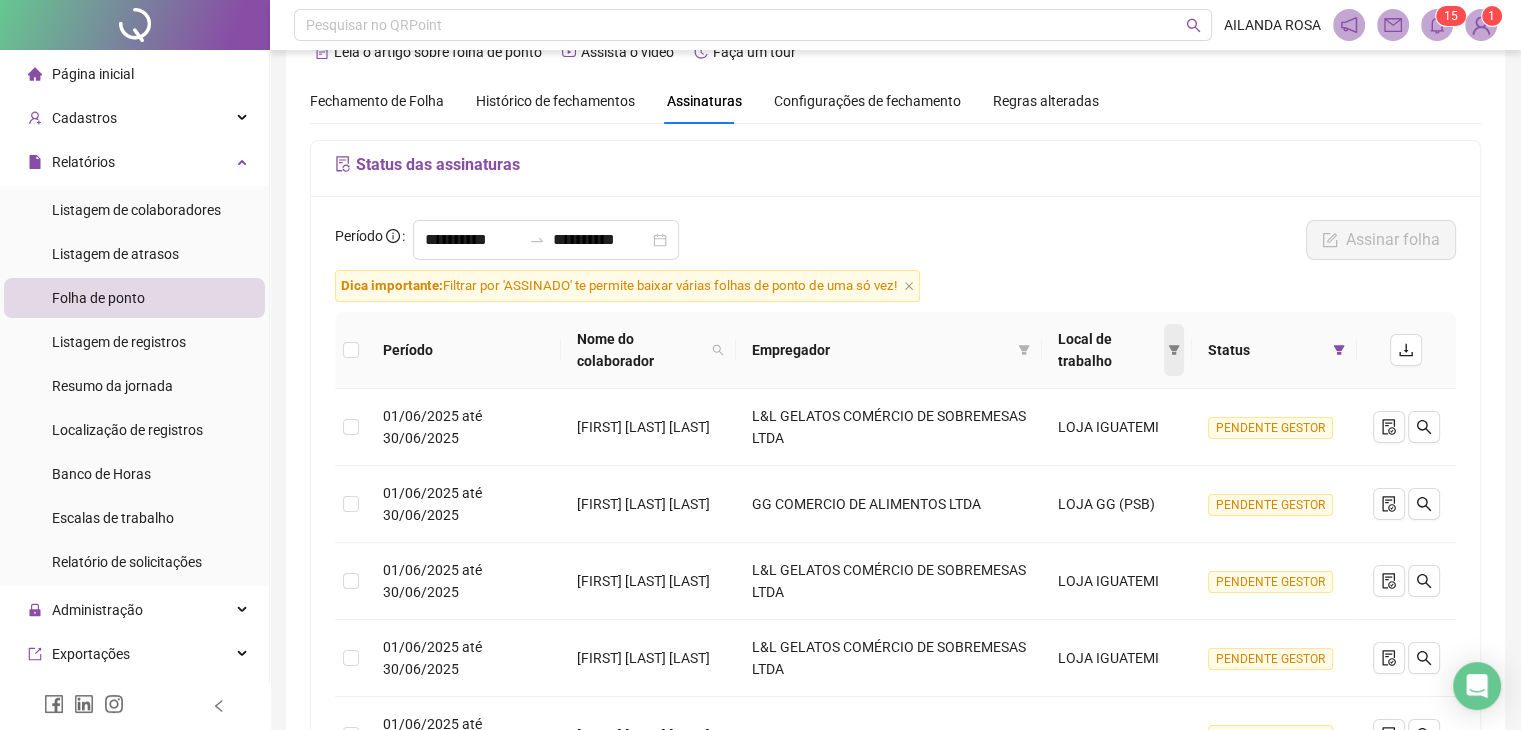 click at bounding box center (1174, 350) 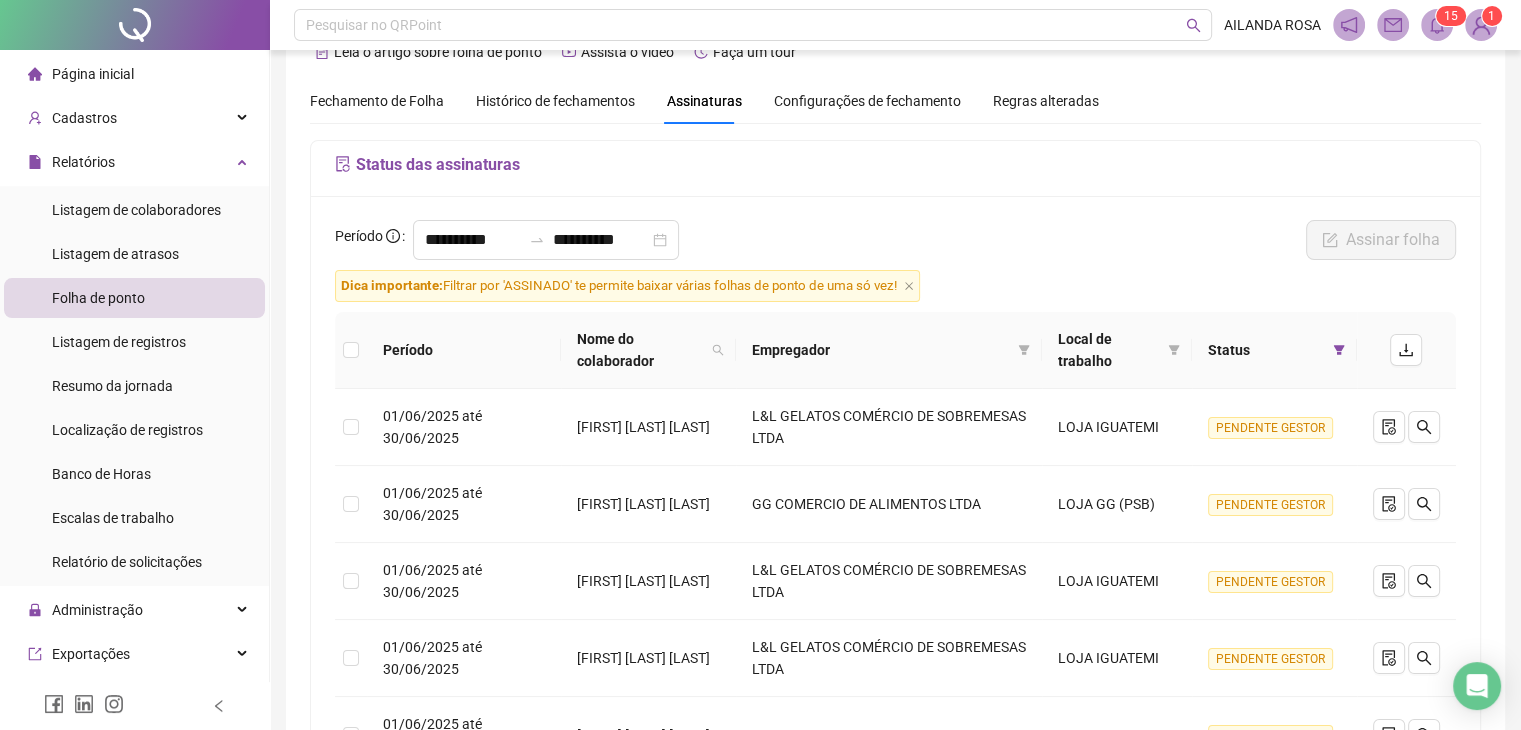 click on "**********" at bounding box center [895, 245] 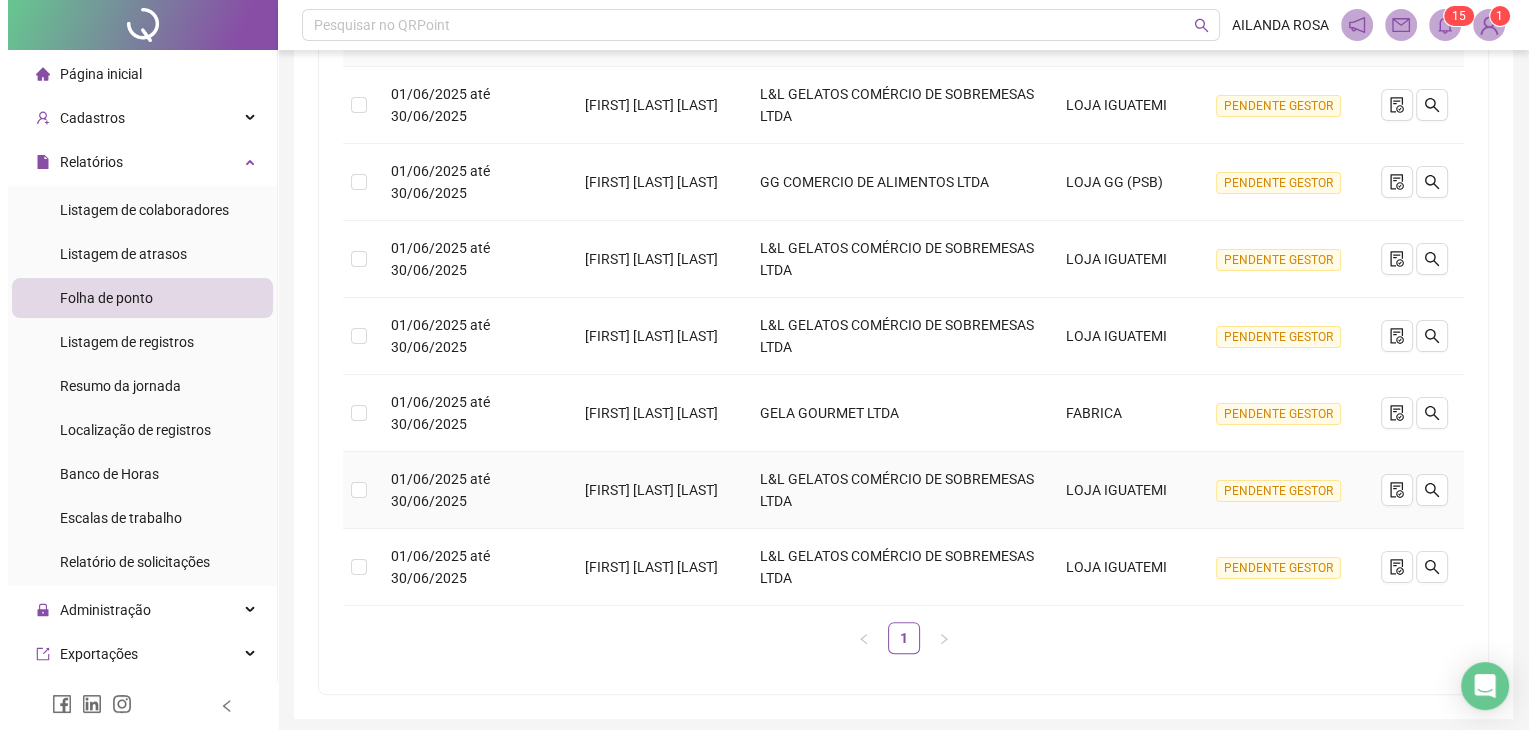 scroll, scrollTop: 238, scrollLeft: 0, axis: vertical 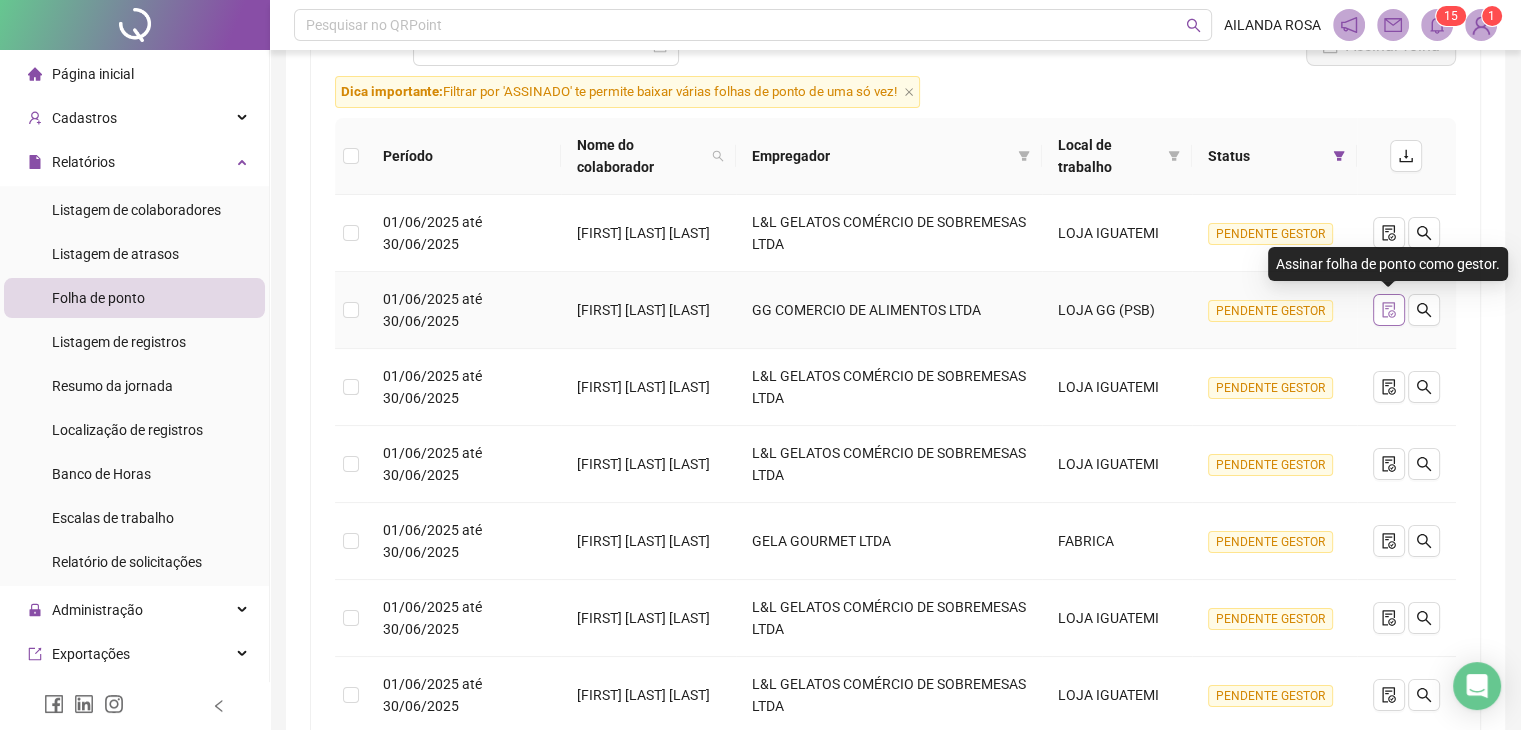 click at bounding box center [1389, 310] 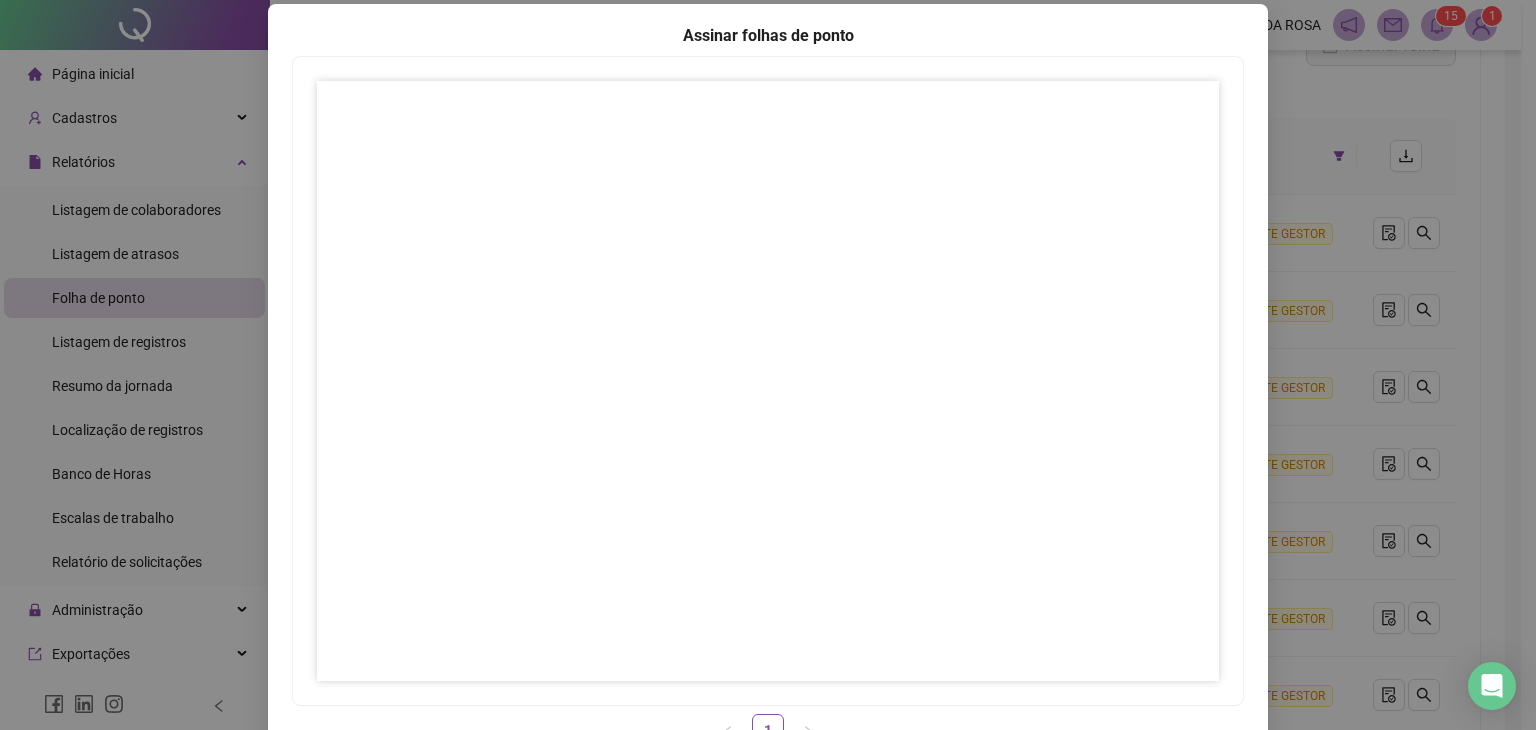 scroll, scrollTop: 200, scrollLeft: 0, axis: vertical 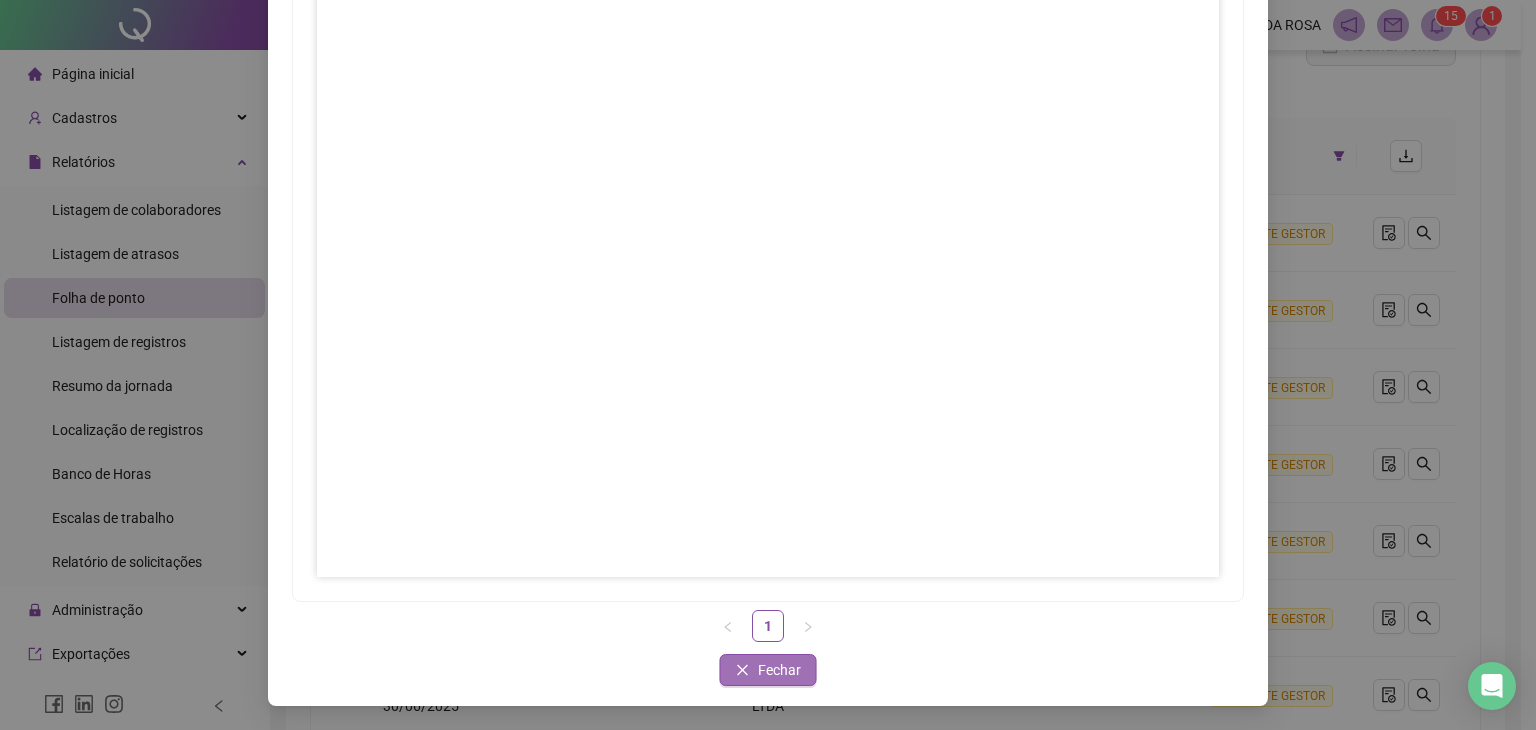 drag, startPoint x: 791, startPoint y: 693, endPoint x: 784, endPoint y: 683, distance: 12.206555 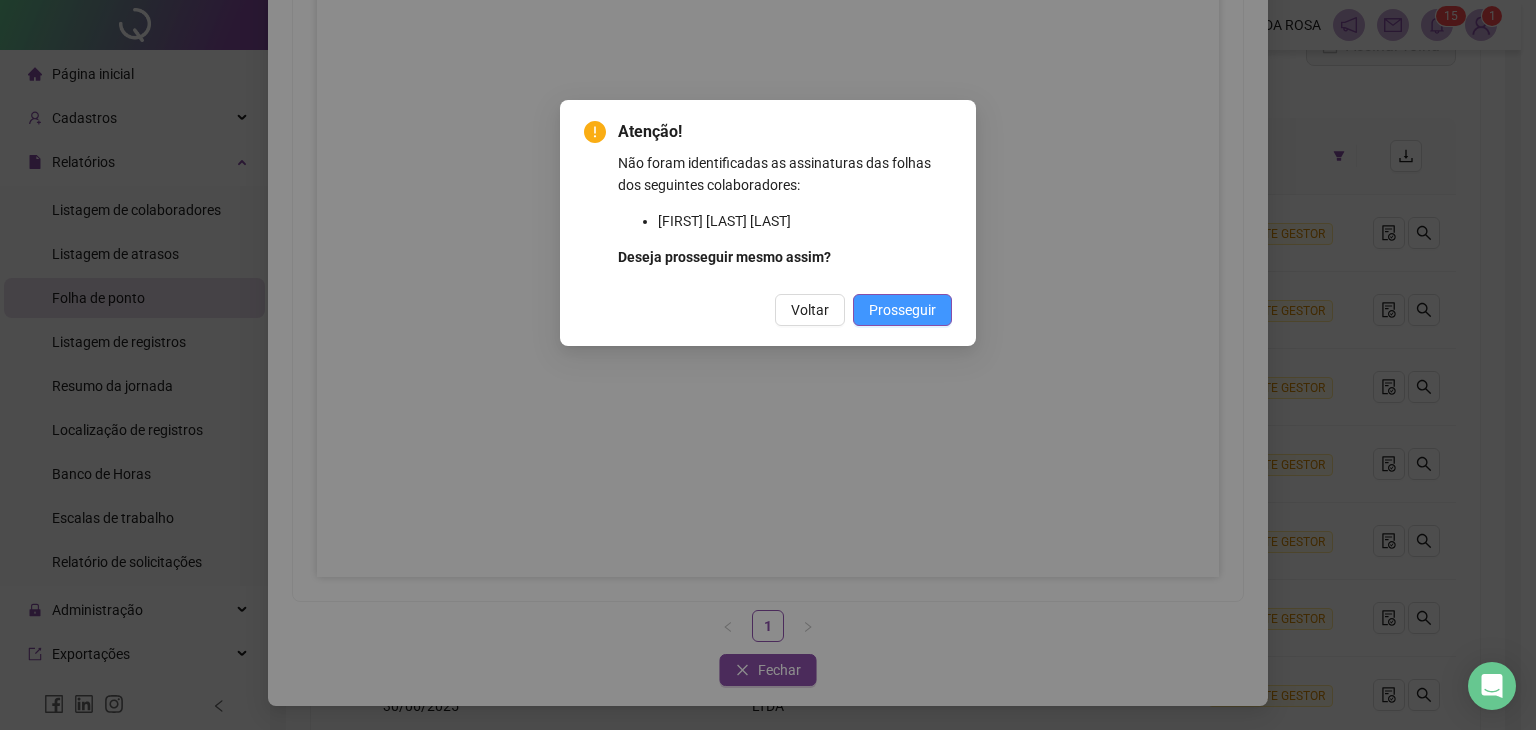 click on "Prosseguir" at bounding box center (902, 310) 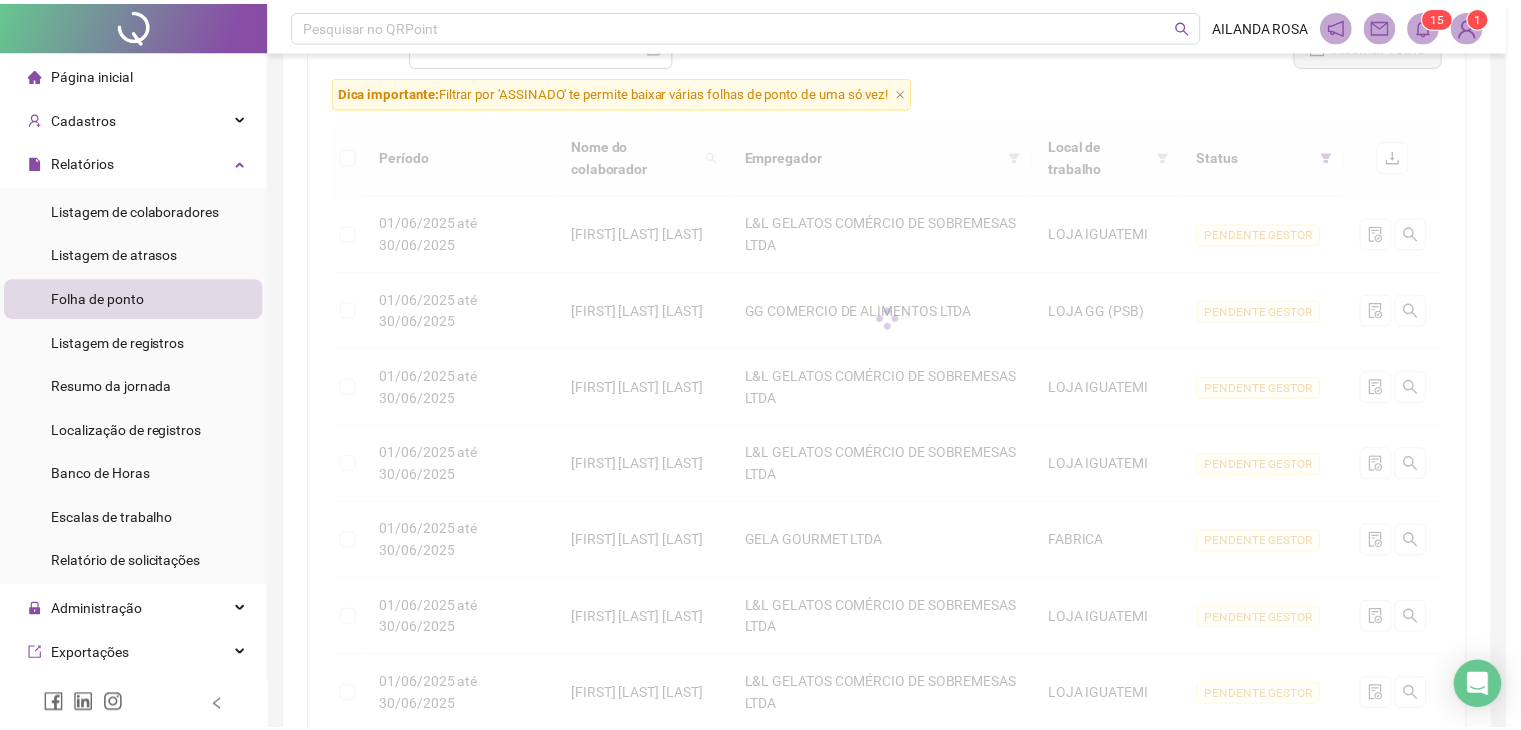 scroll, scrollTop: 100, scrollLeft: 0, axis: vertical 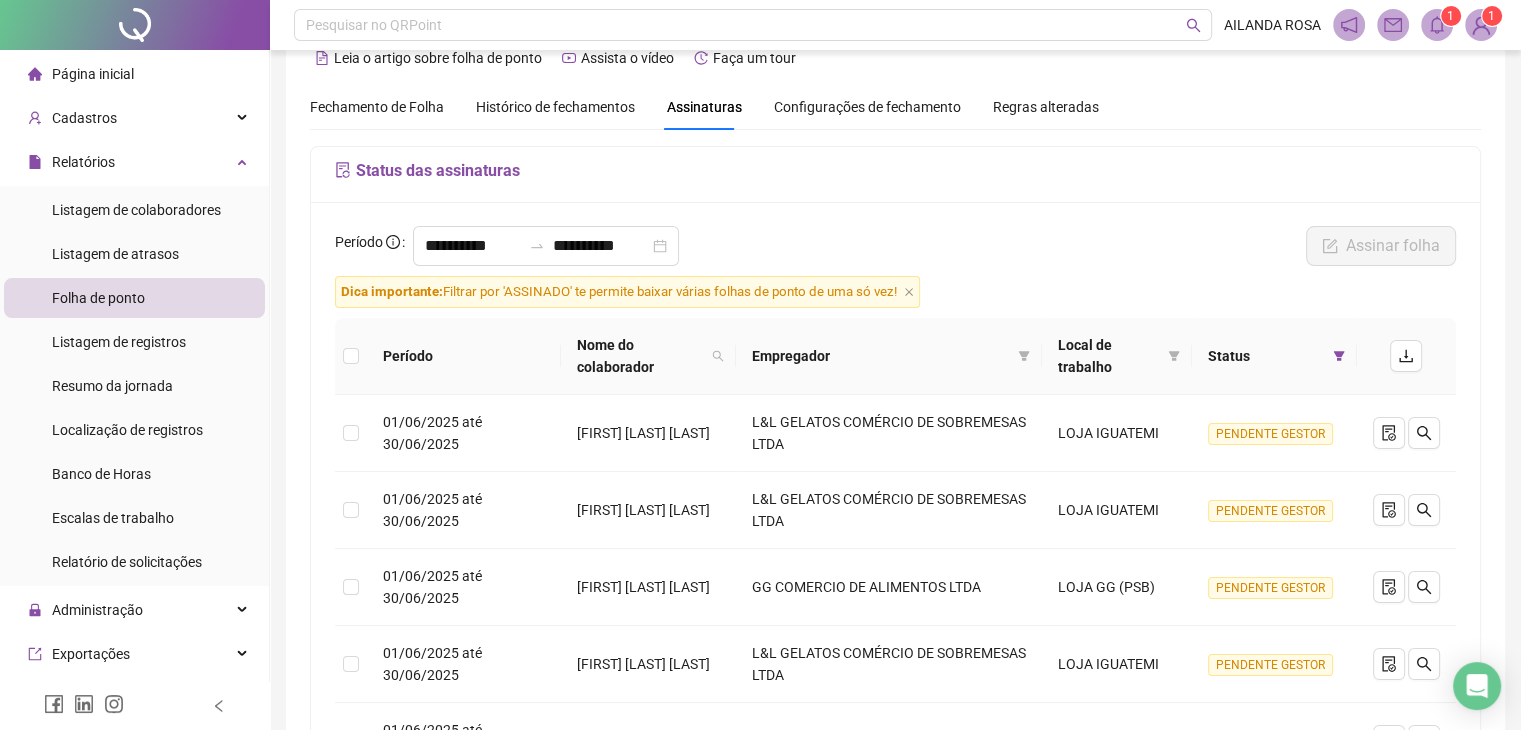 click on "**********" at bounding box center [507, 251] 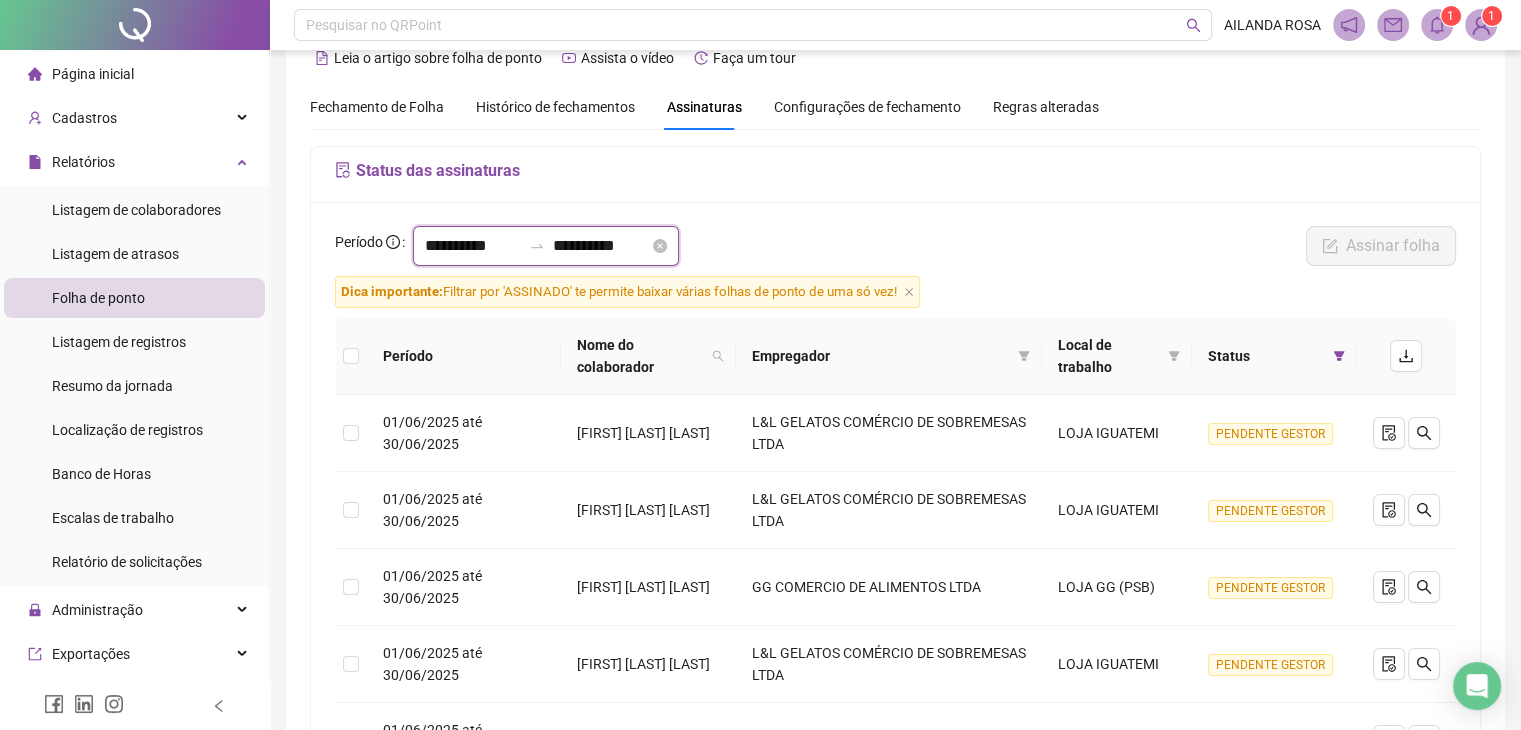 click on "**********" at bounding box center (601, 246) 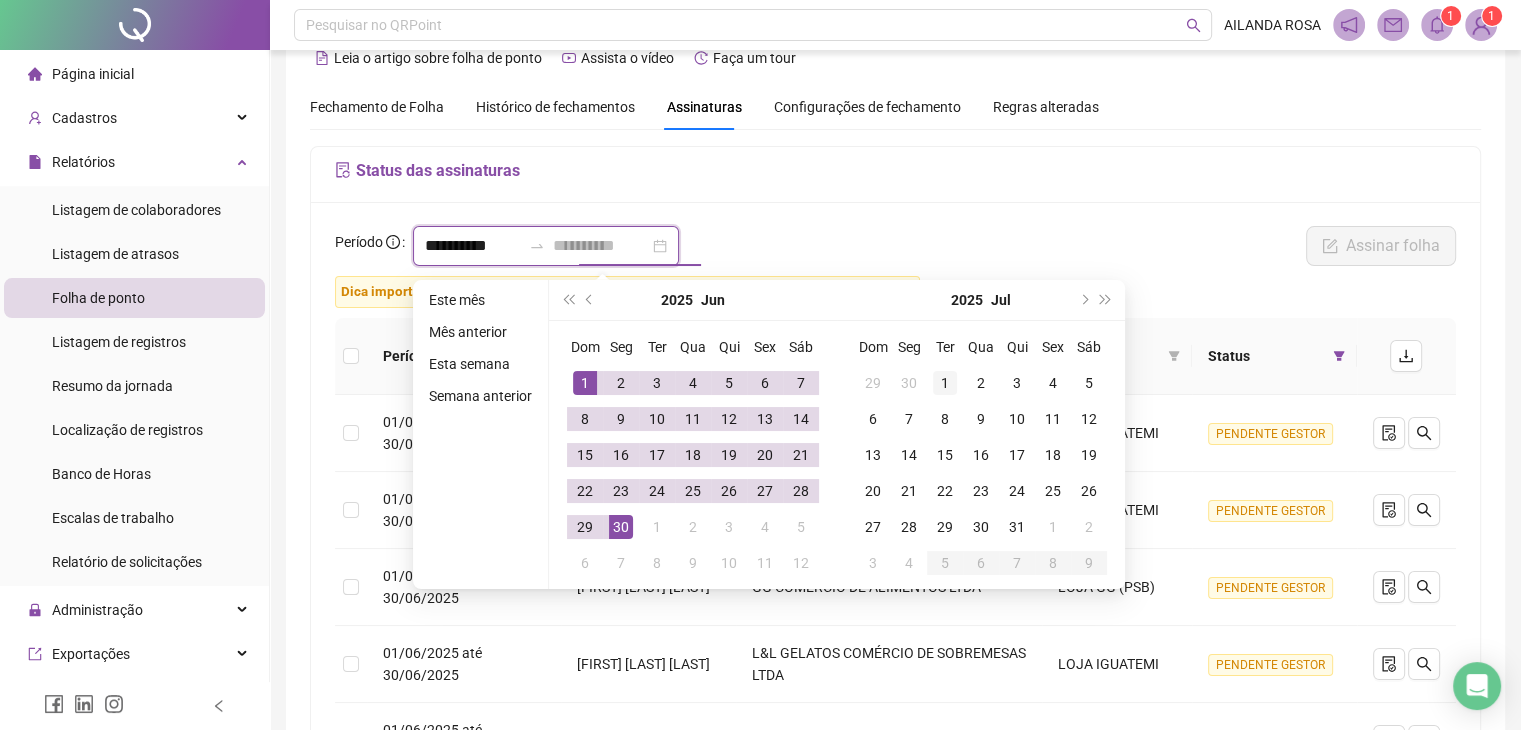 type on "**********" 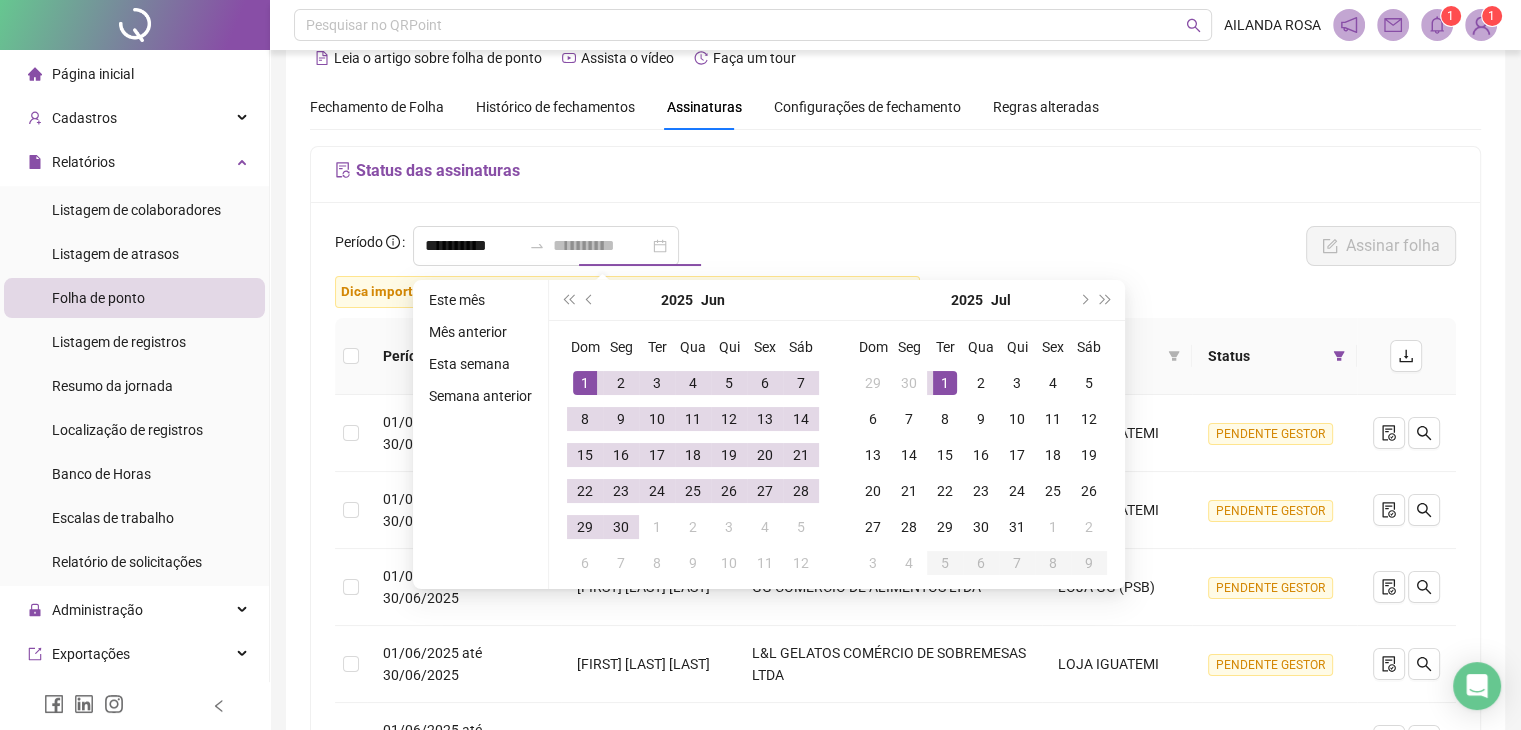 click on "1" at bounding box center (945, 383) 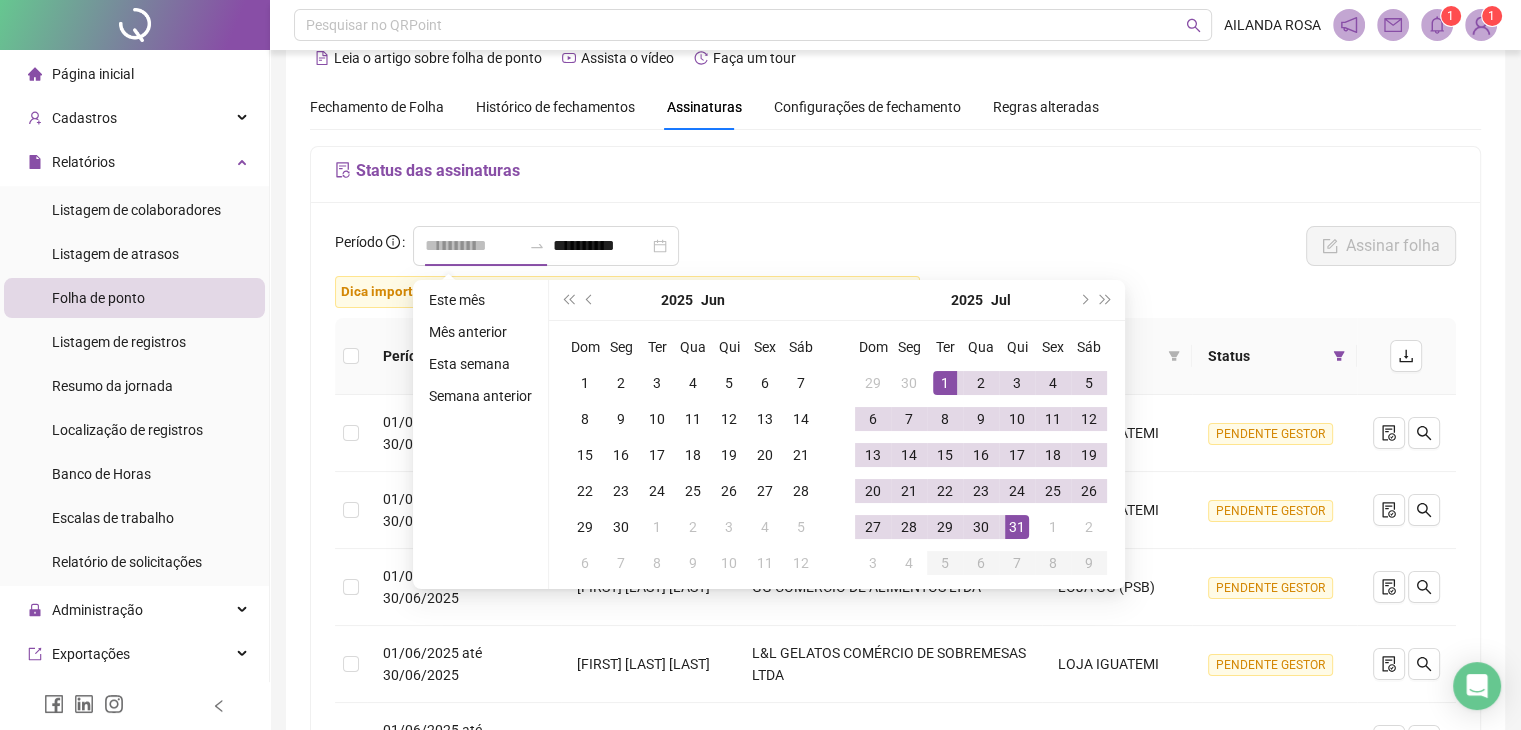 click on "31" at bounding box center [1017, 527] 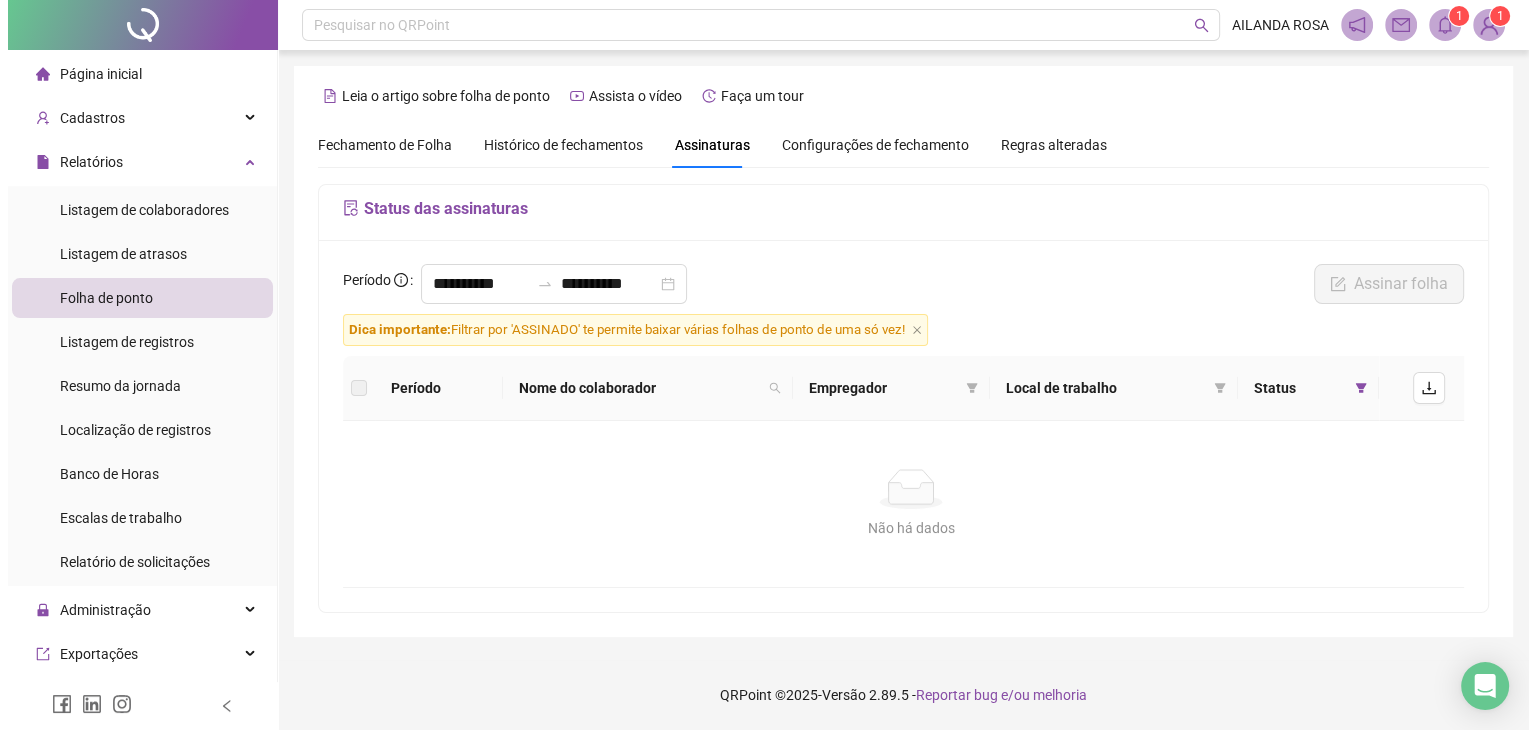 scroll, scrollTop: 0, scrollLeft: 0, axis: both 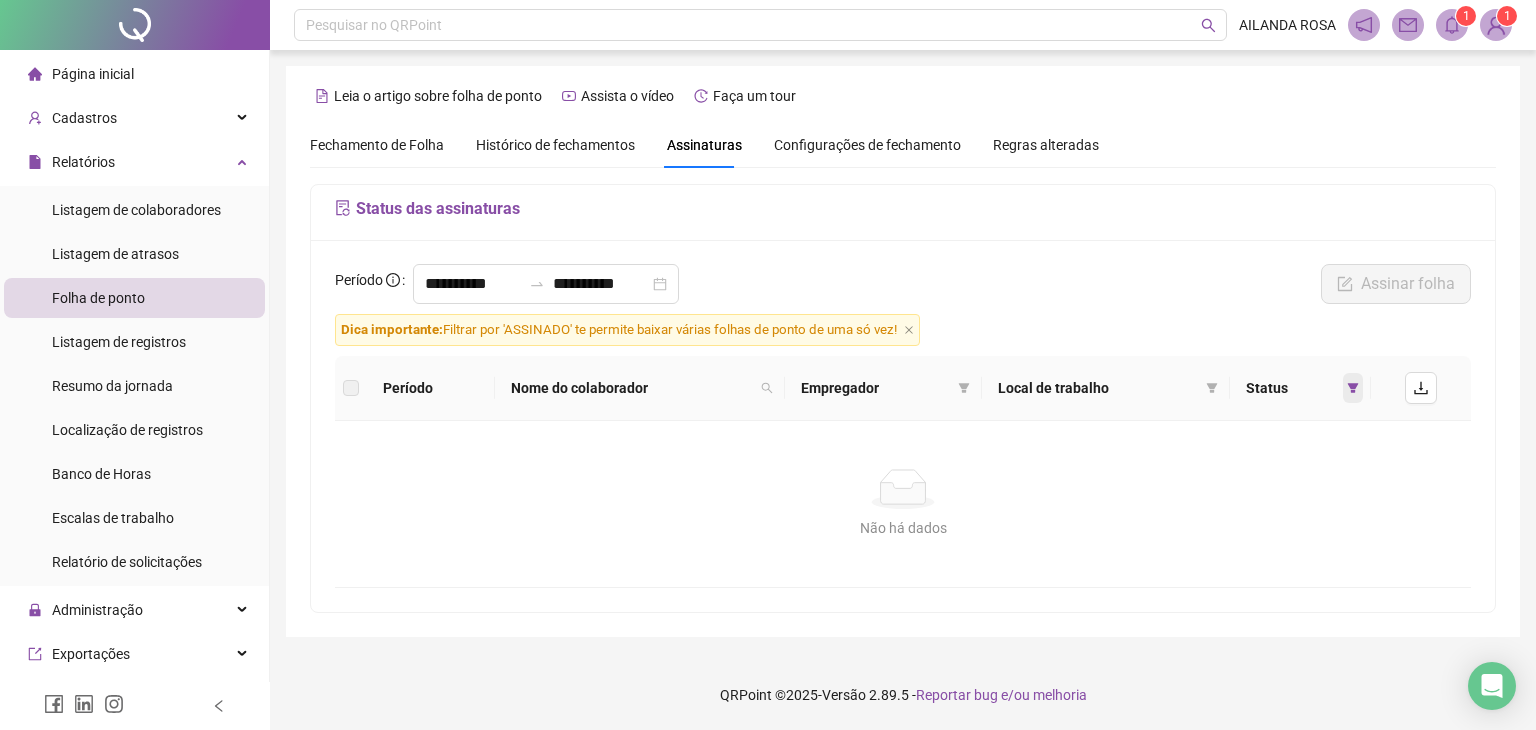 click 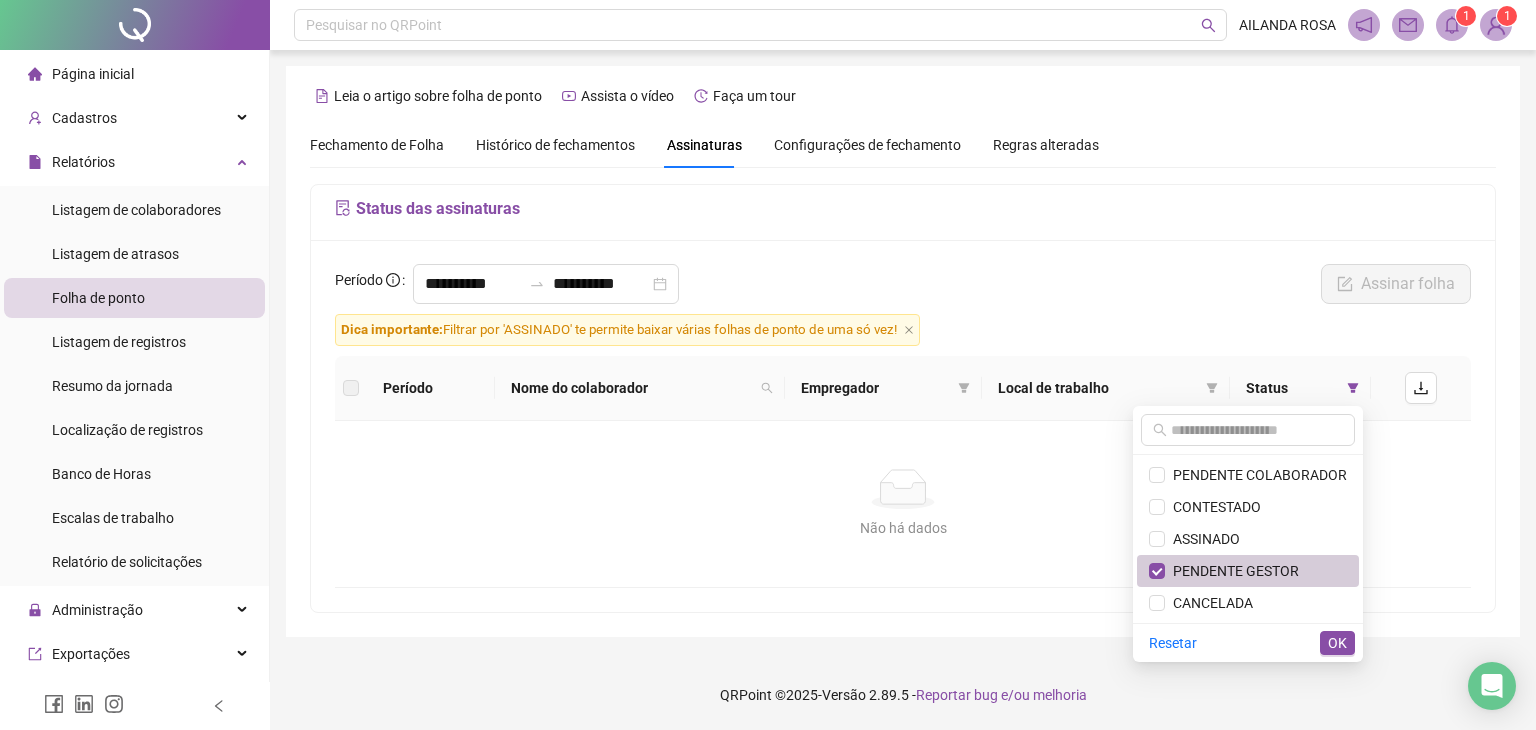 click on "PENDENTE GESTOR" at bounding box center [1232, 571] 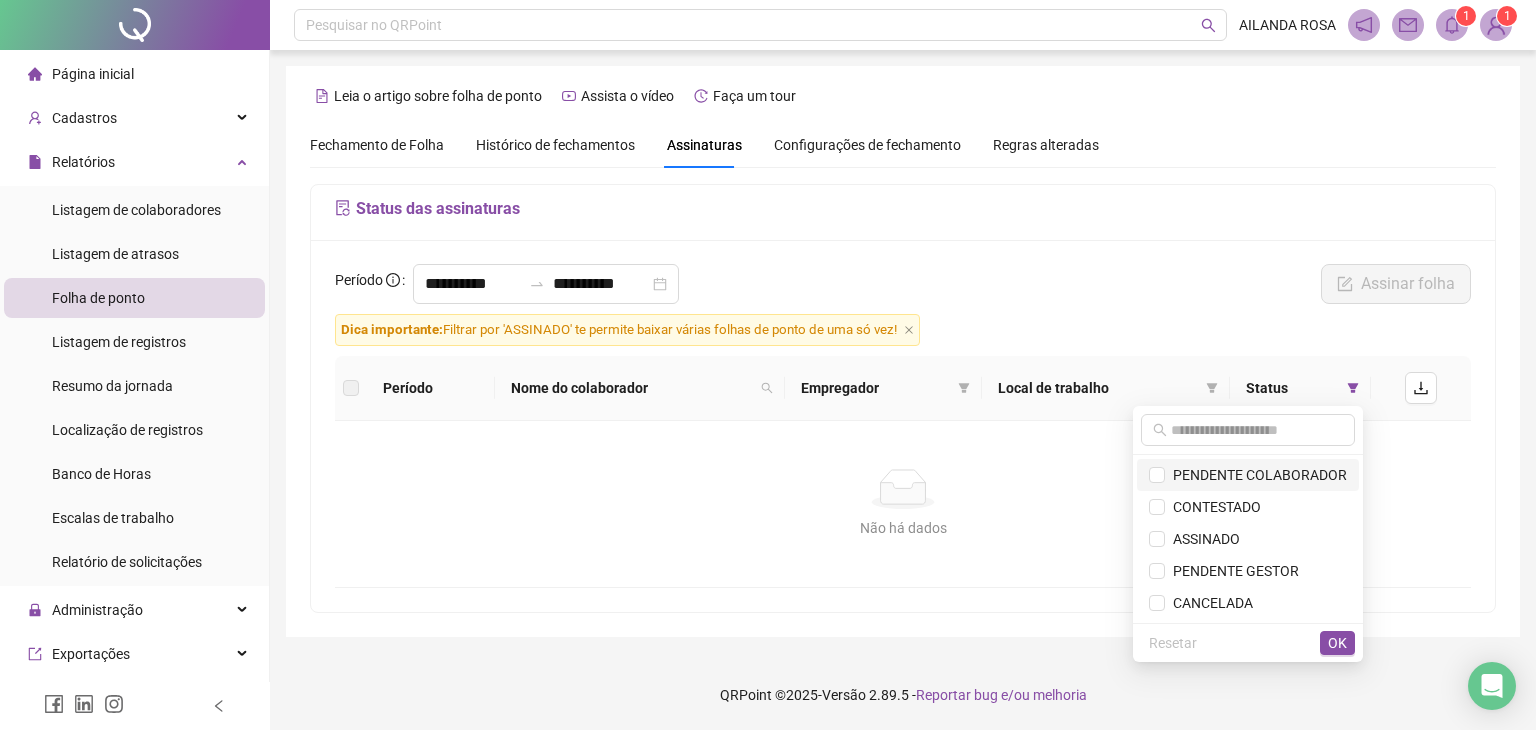 click on "PENDENTE COLABORADOR" at bounding box center [1256, 475] 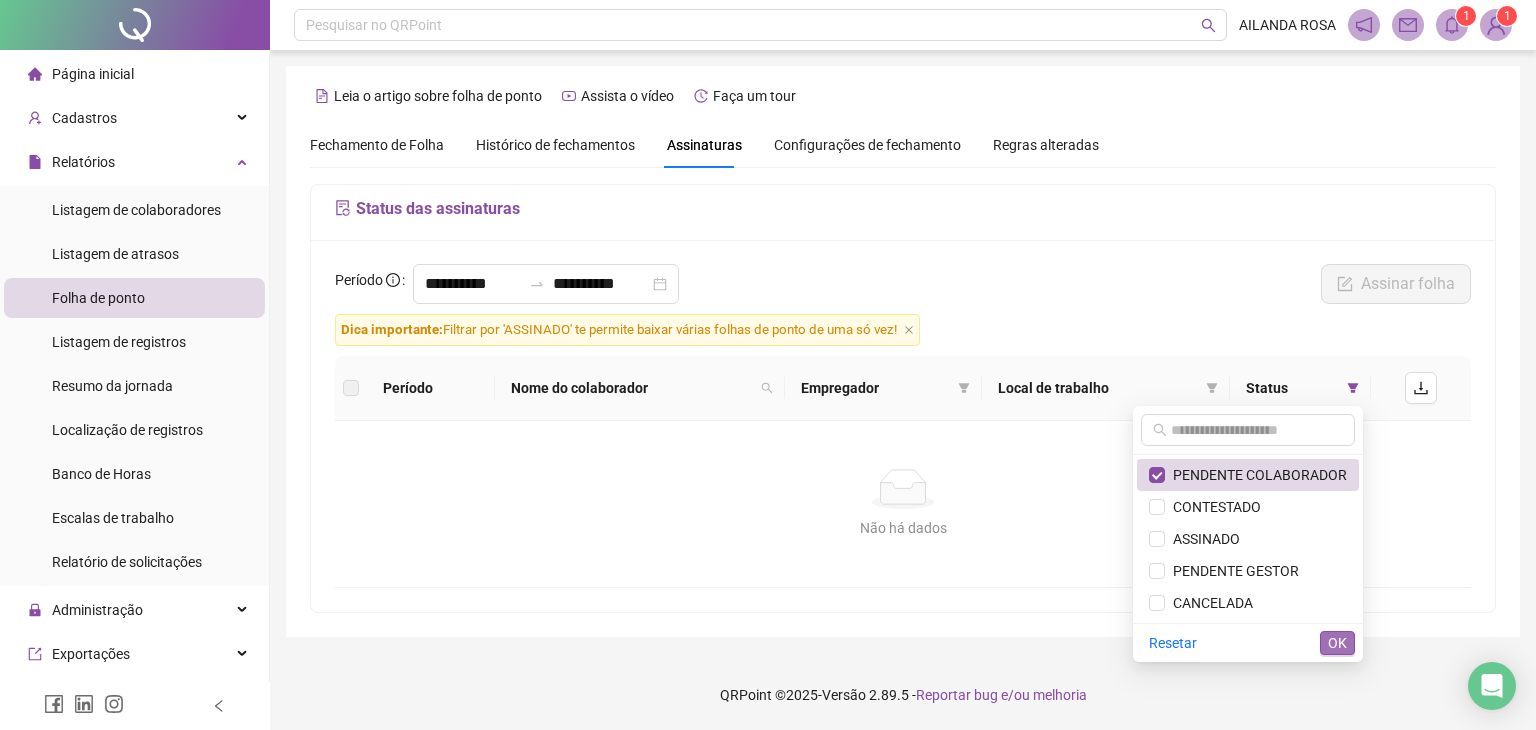 click on "OK" at bounding box center [1337, 643] 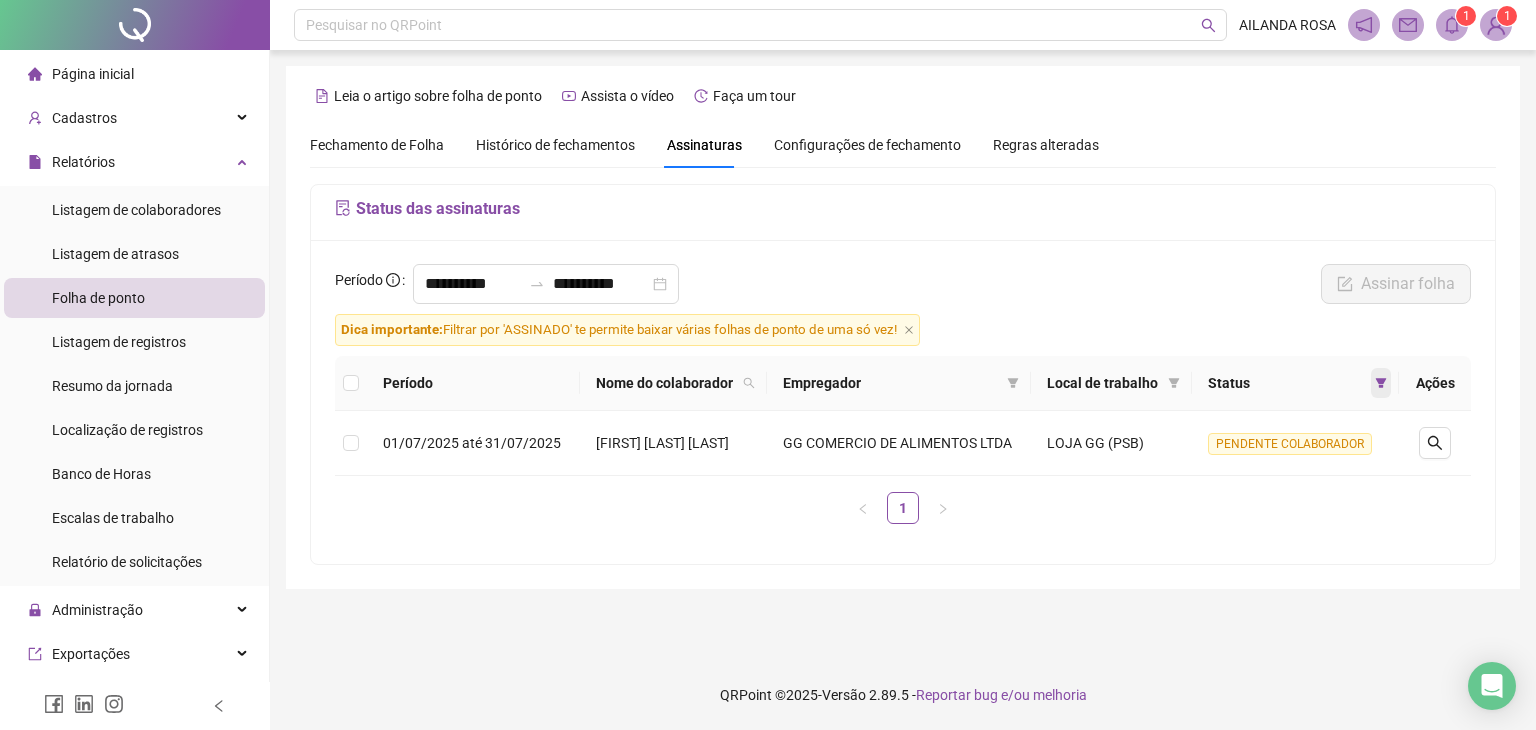 click at bounding box center [1381, 383] 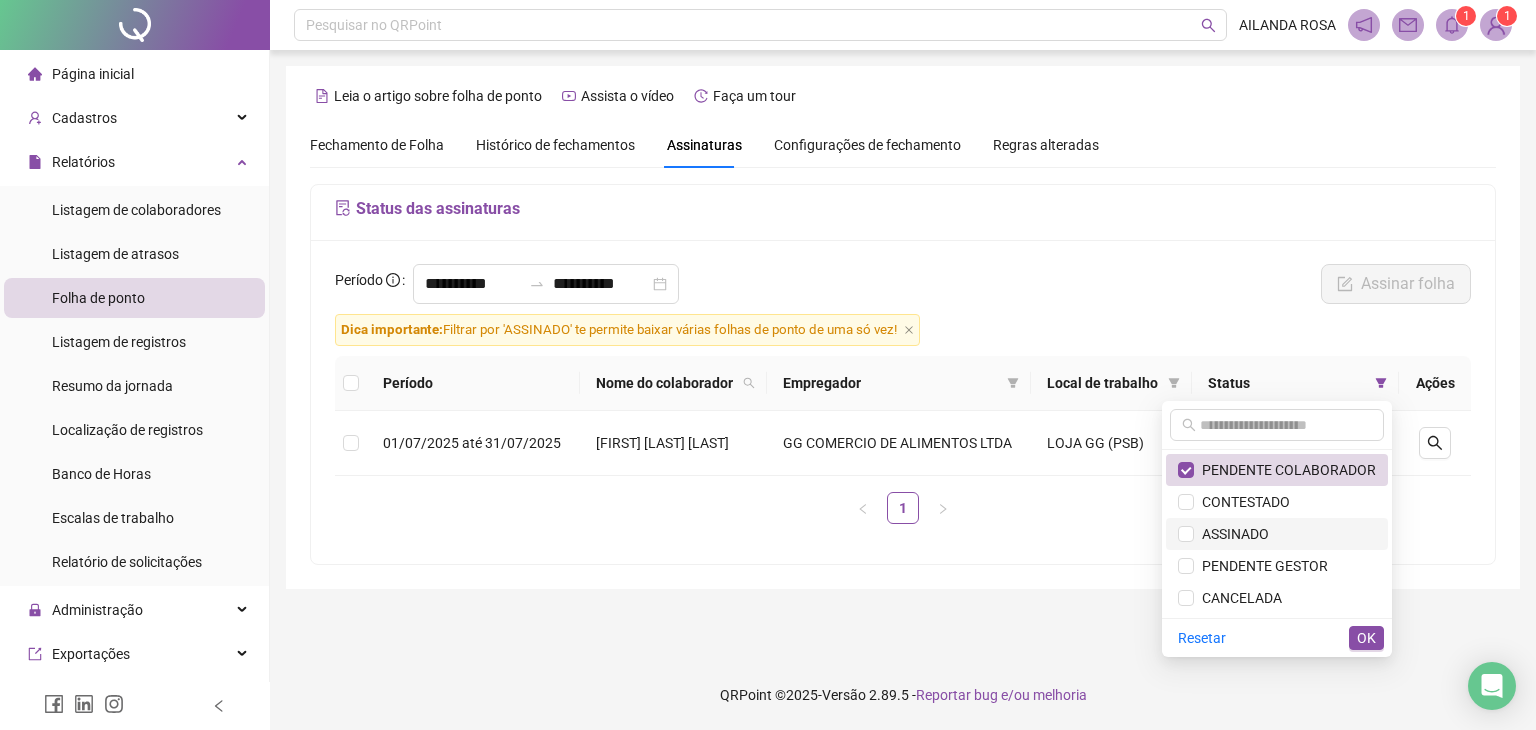 click on "ASSINADO" at bounding box center (1231, 534) 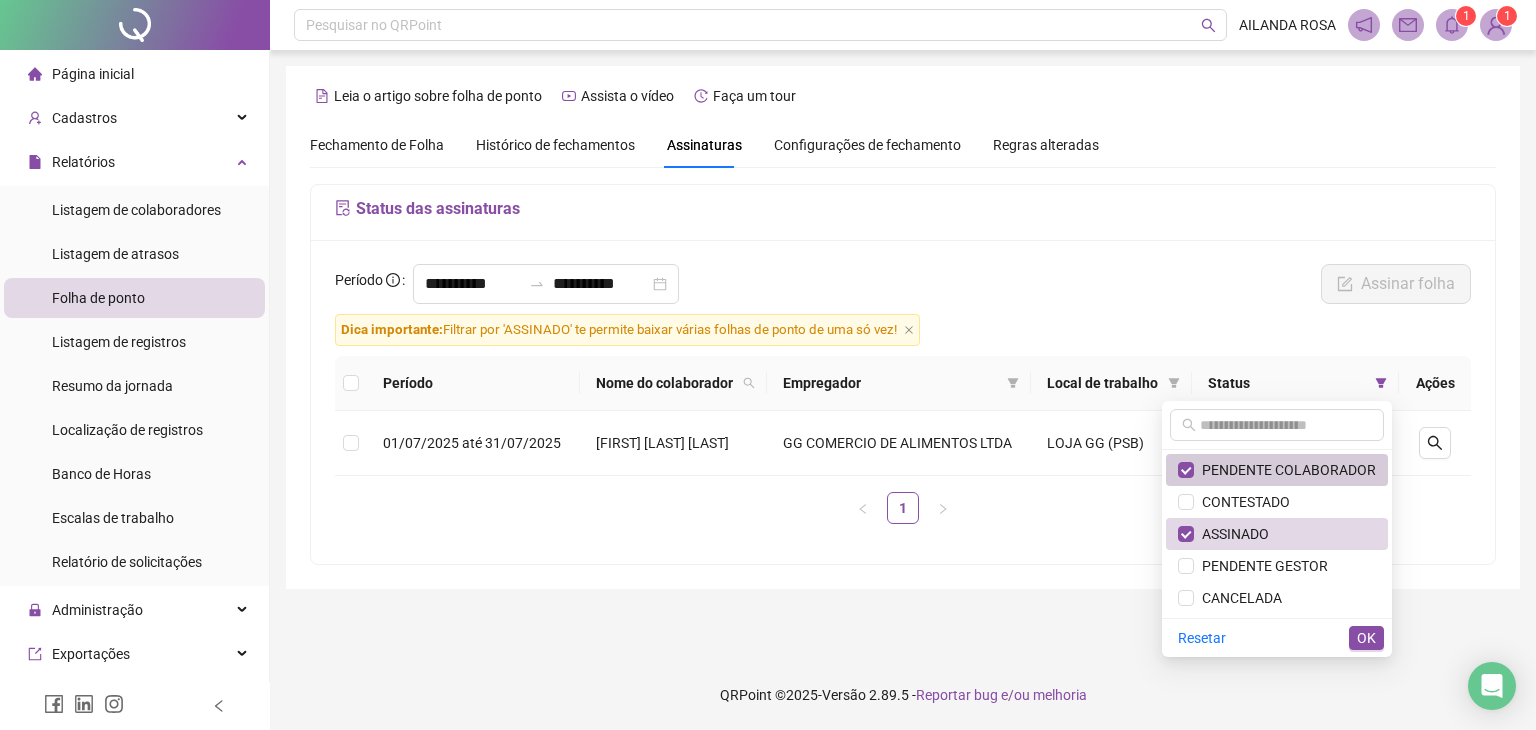 click on "PENDENTE COLABORADOR" at bounding box center [1285, 470] 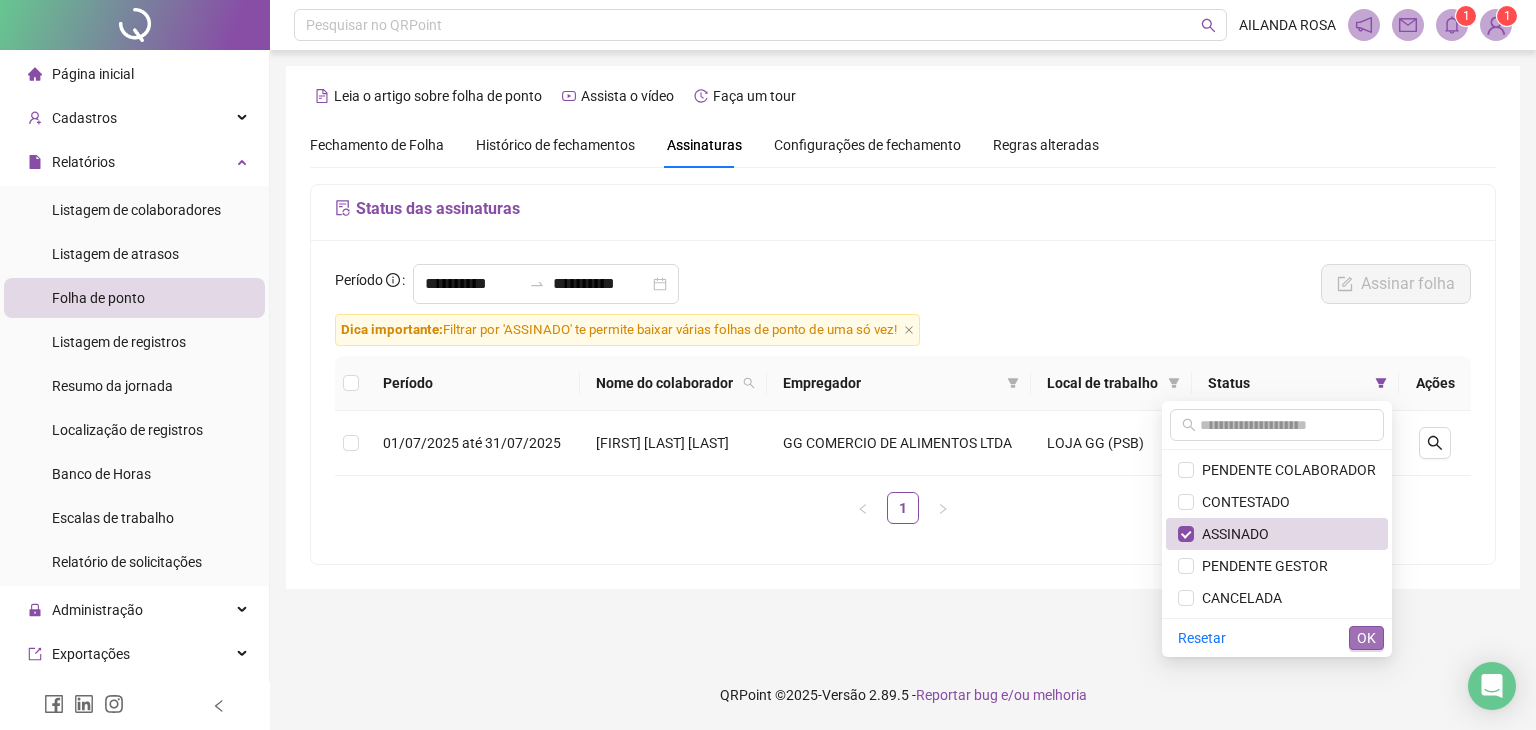 click on "OK" at bounding box center (1366, 638) 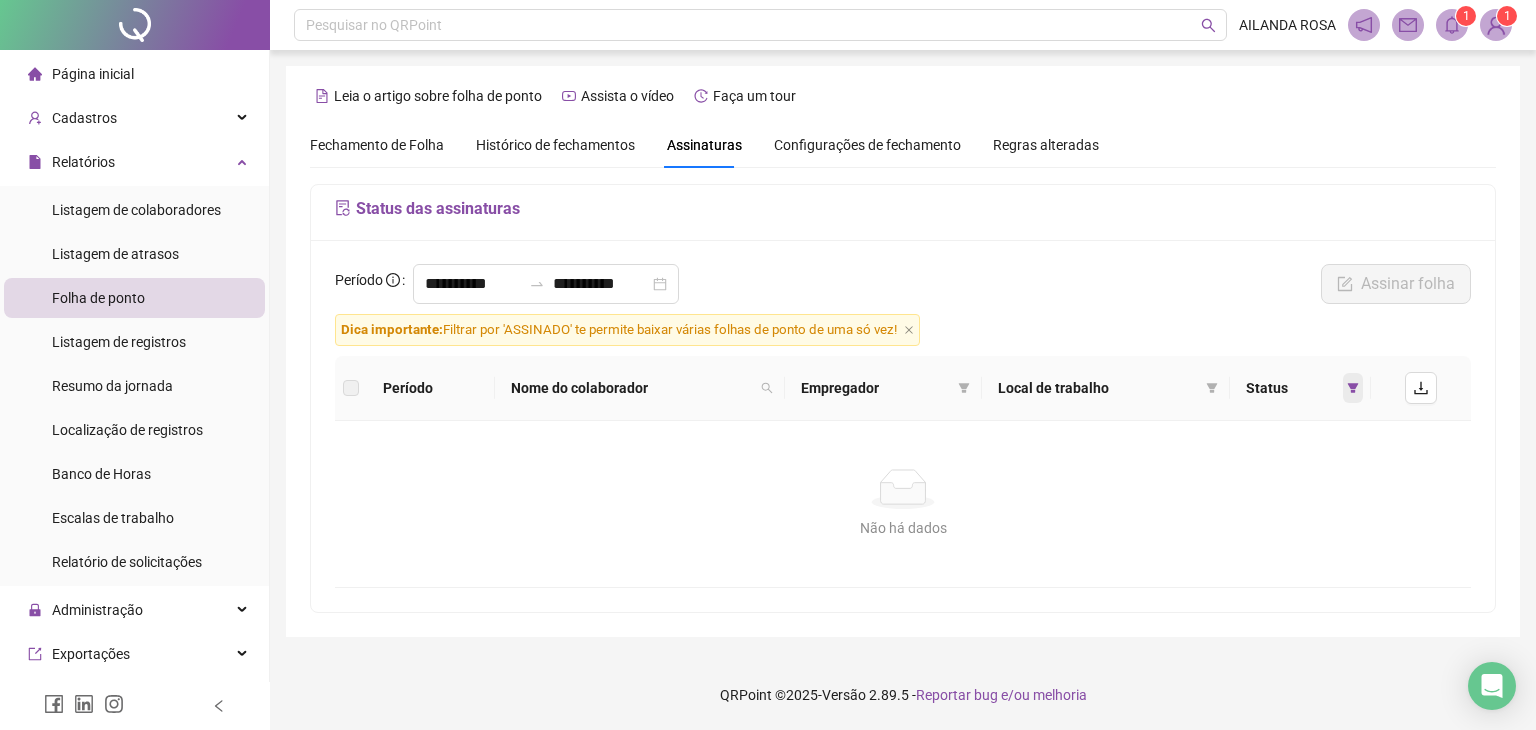 click 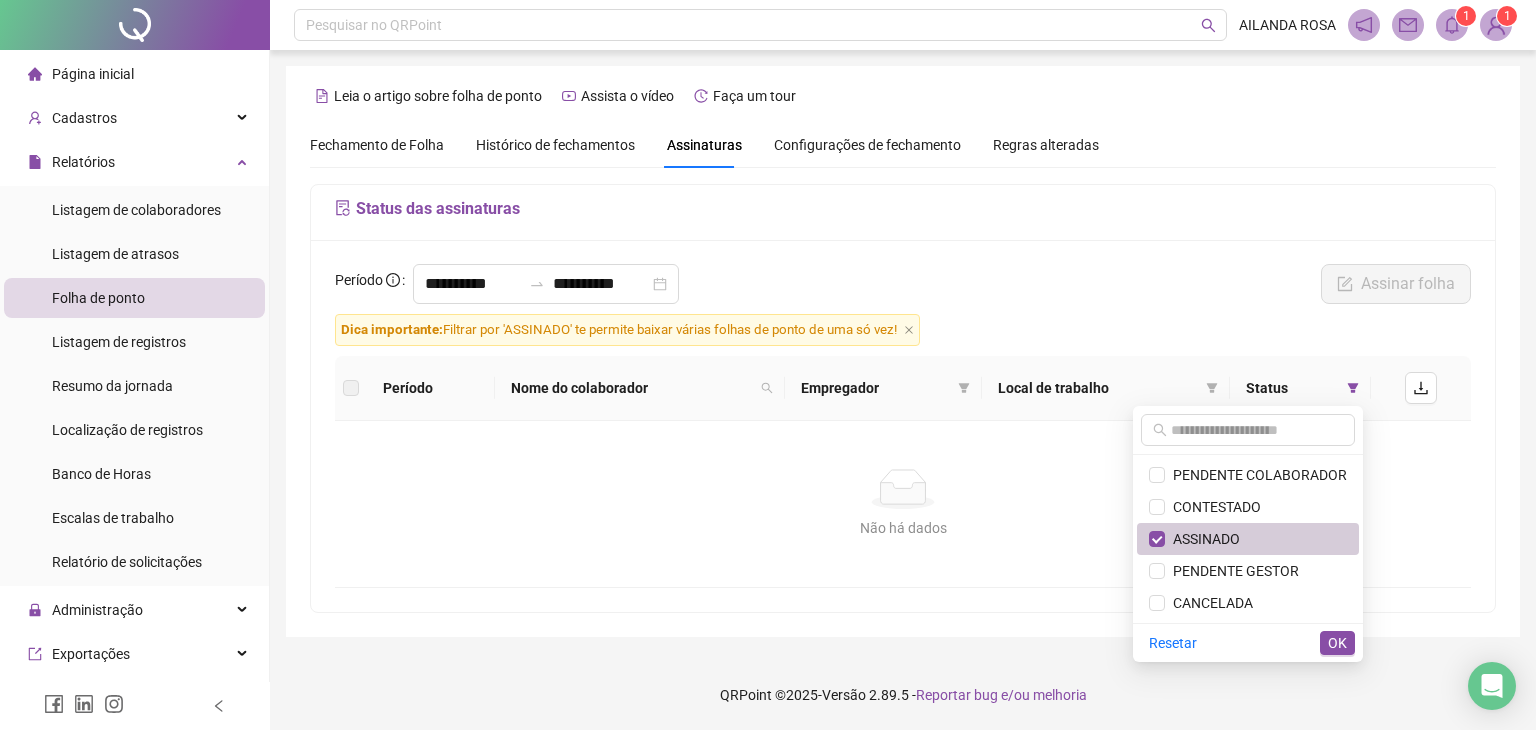 click on "ASSINADO" at bounding box center [1248, 539] 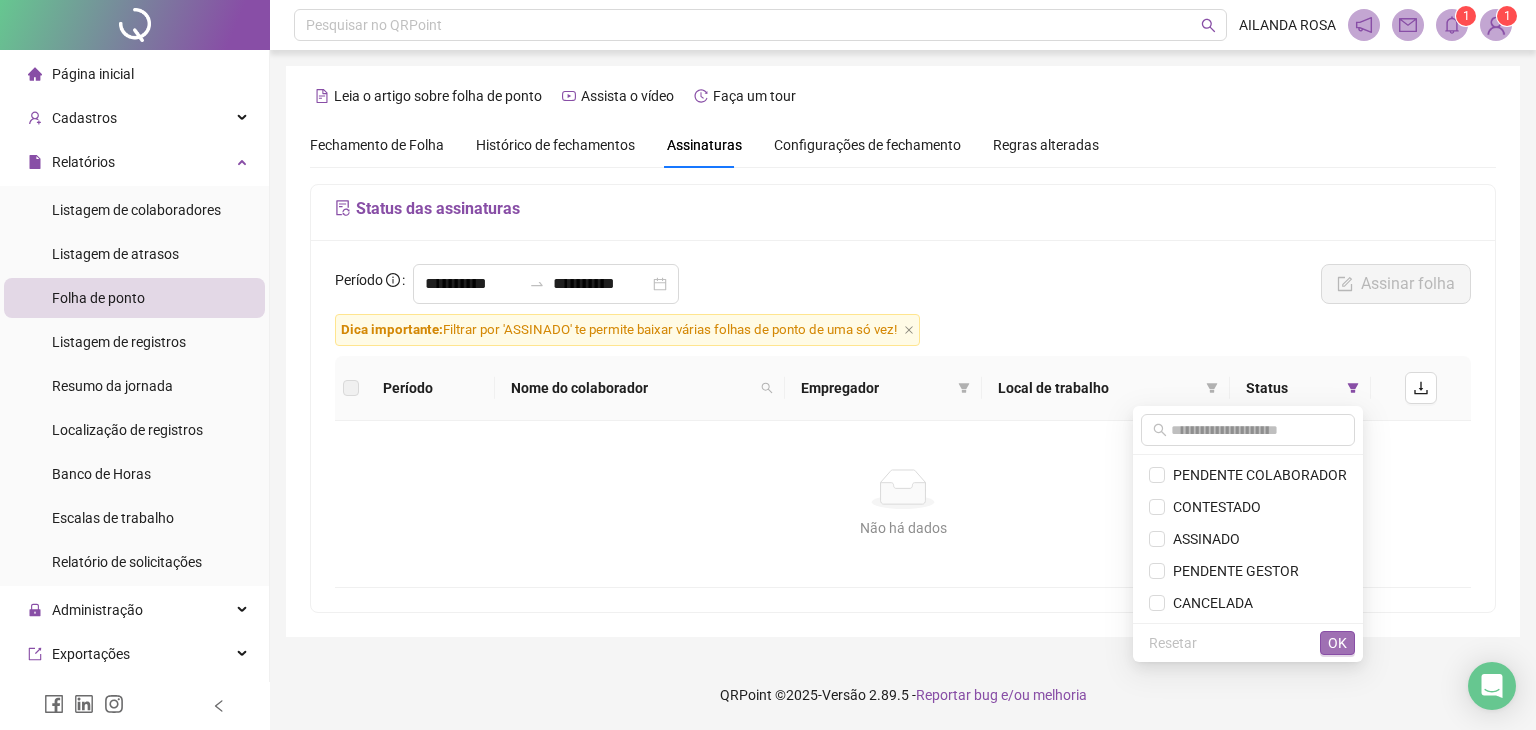 click on "OK" at bounding box center [1337, 643] 